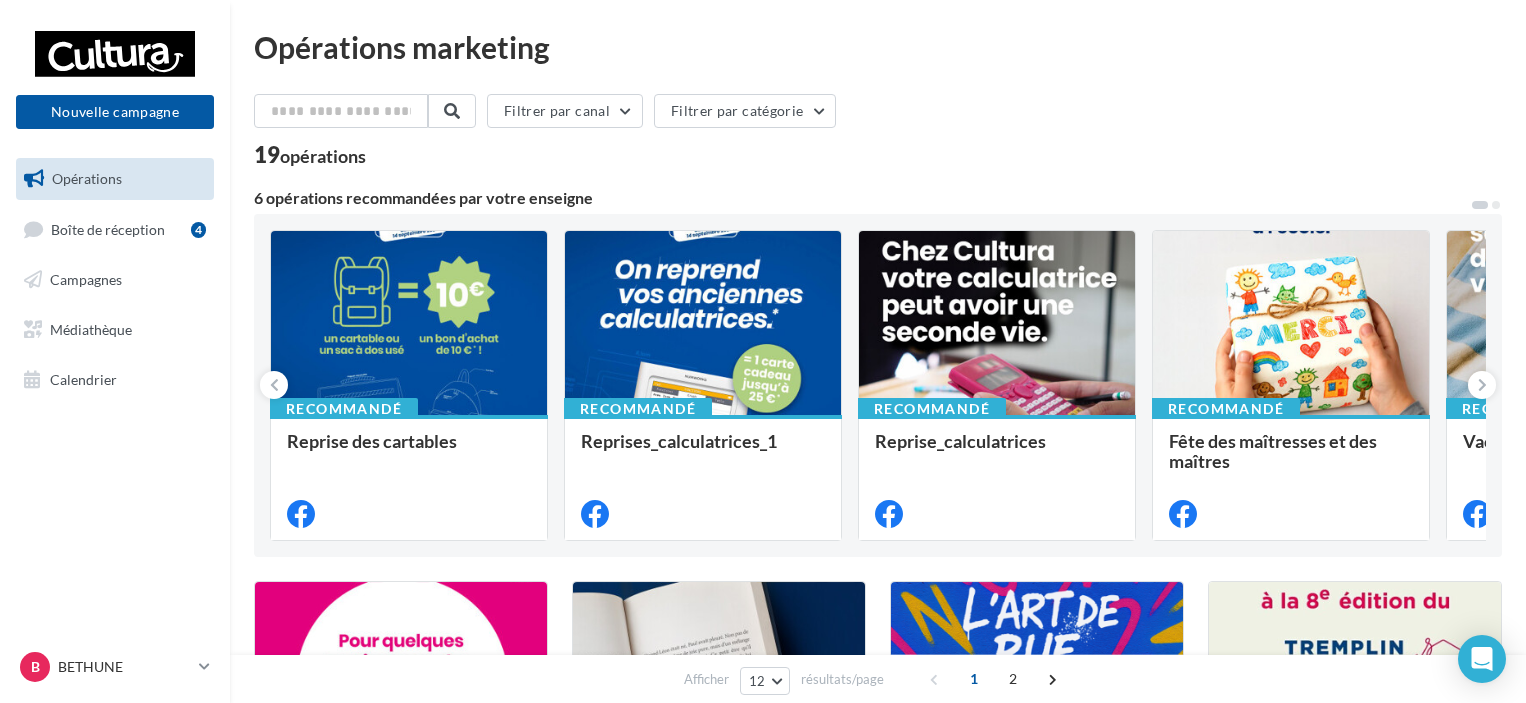 scroll, scrollTop: 0, scrollLeft: 0, axis: both 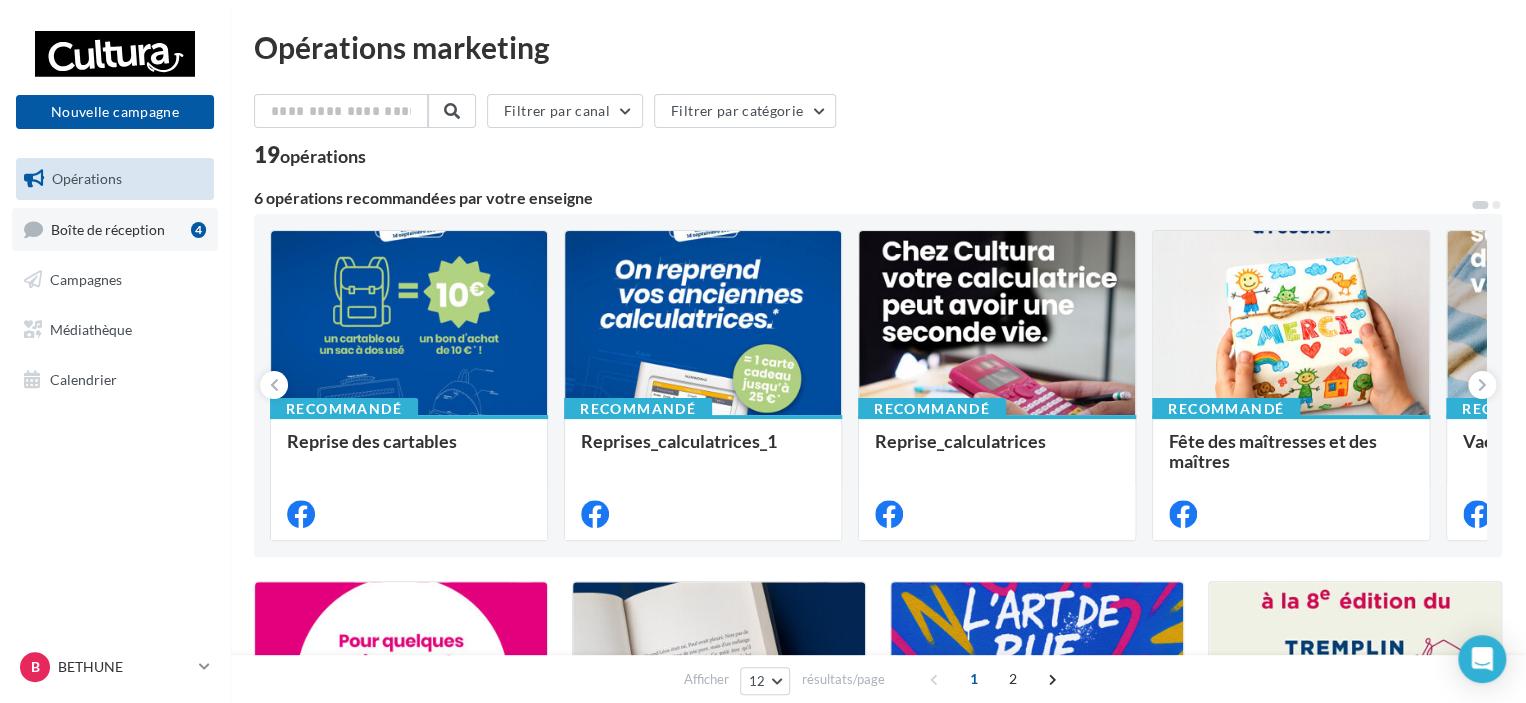 click on "Boîte de réception
4" at bounding box center [115, 229] 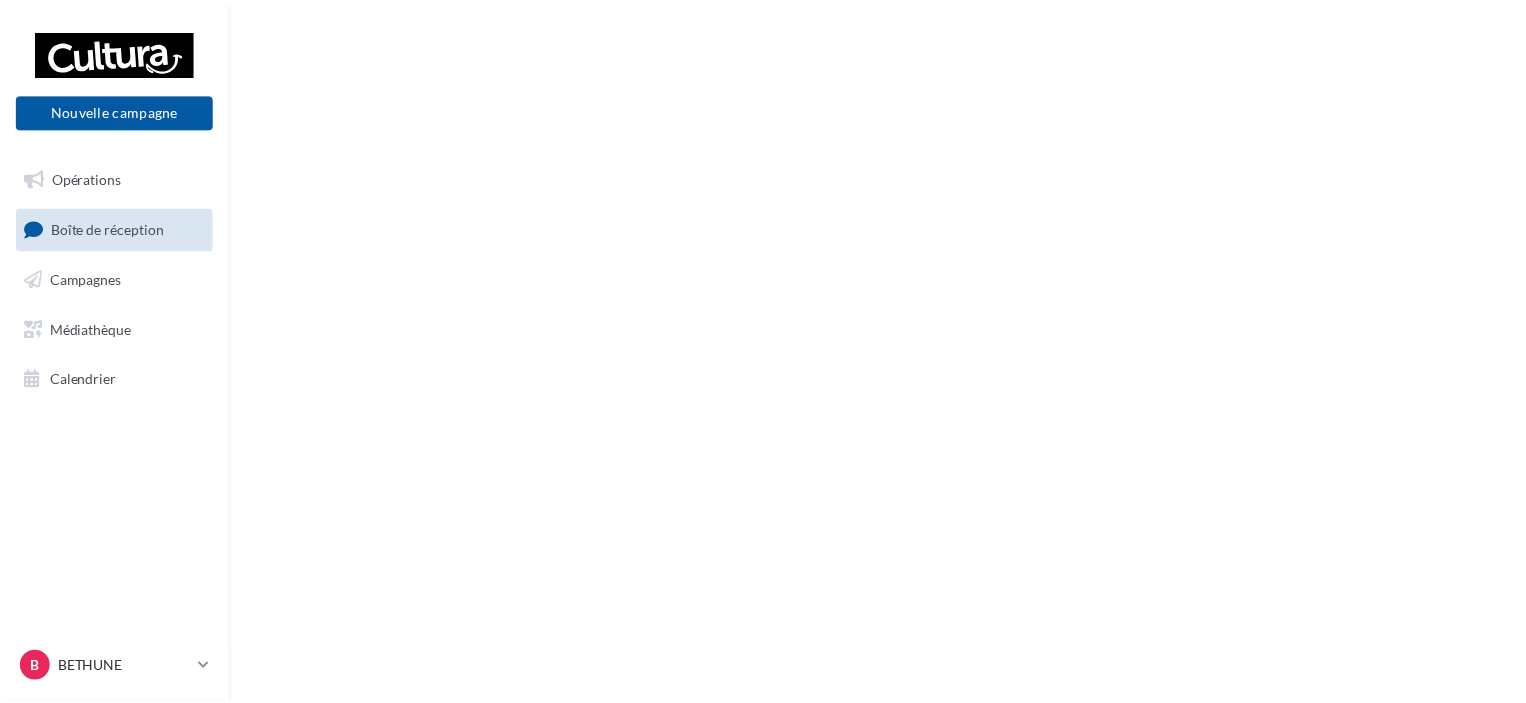 scroll, scrollTop: 0, scrollLeft: 0, axis: both 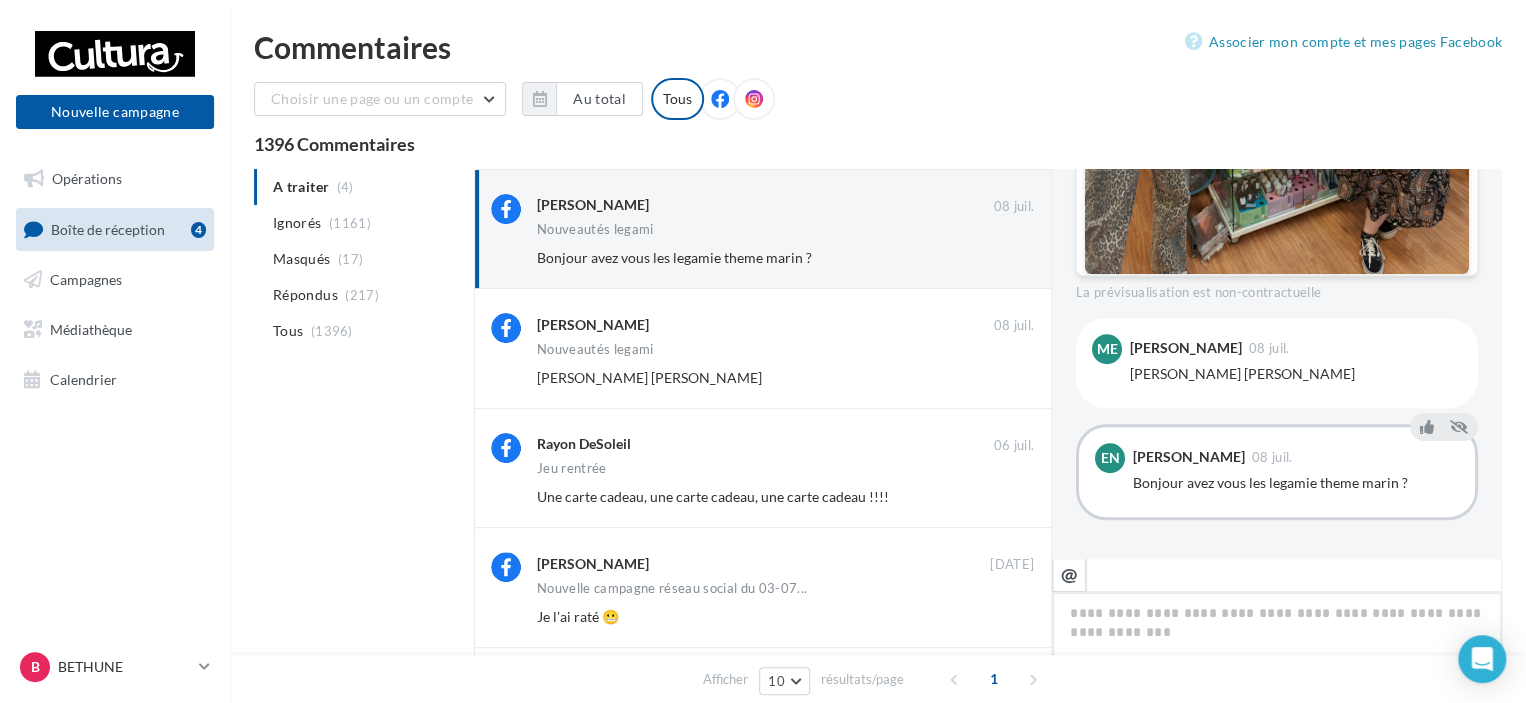 type on "*" 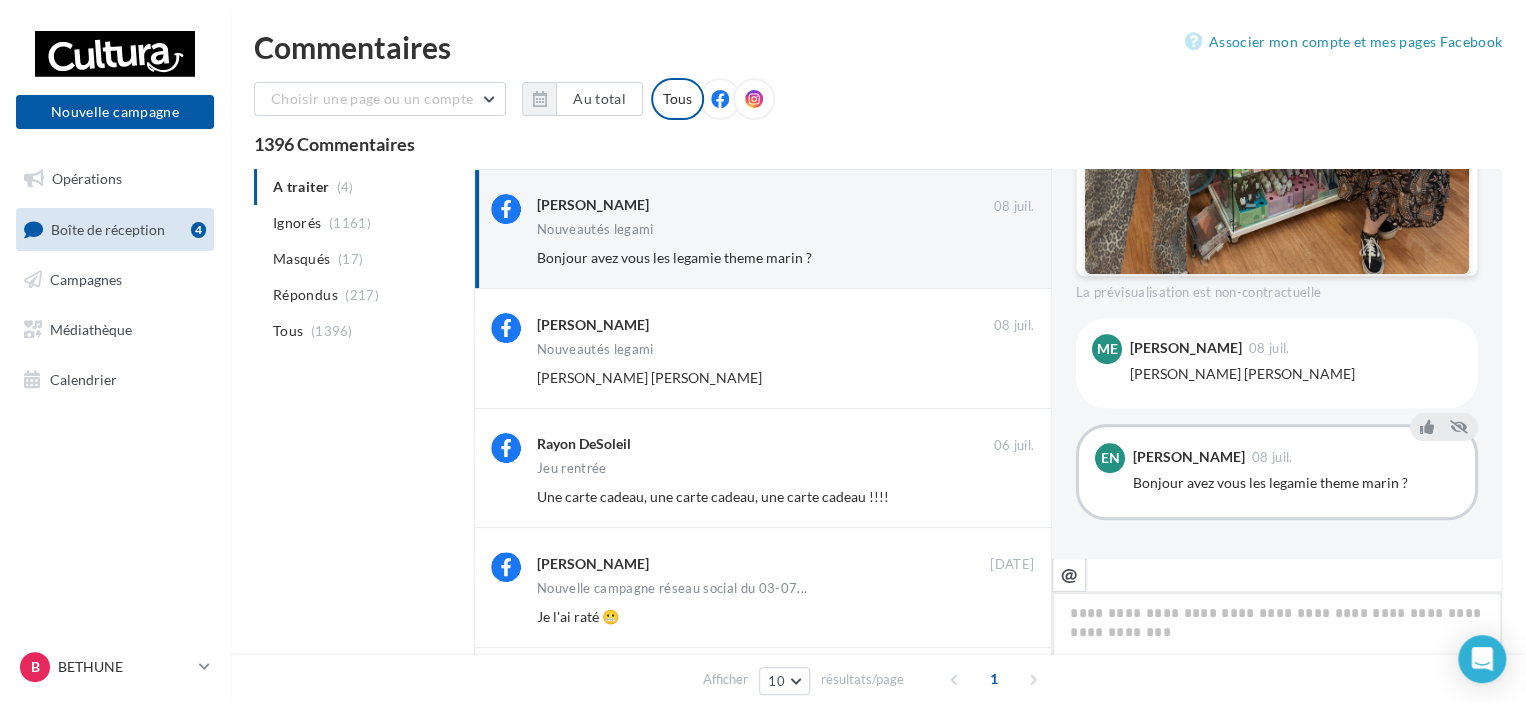 type on "*" 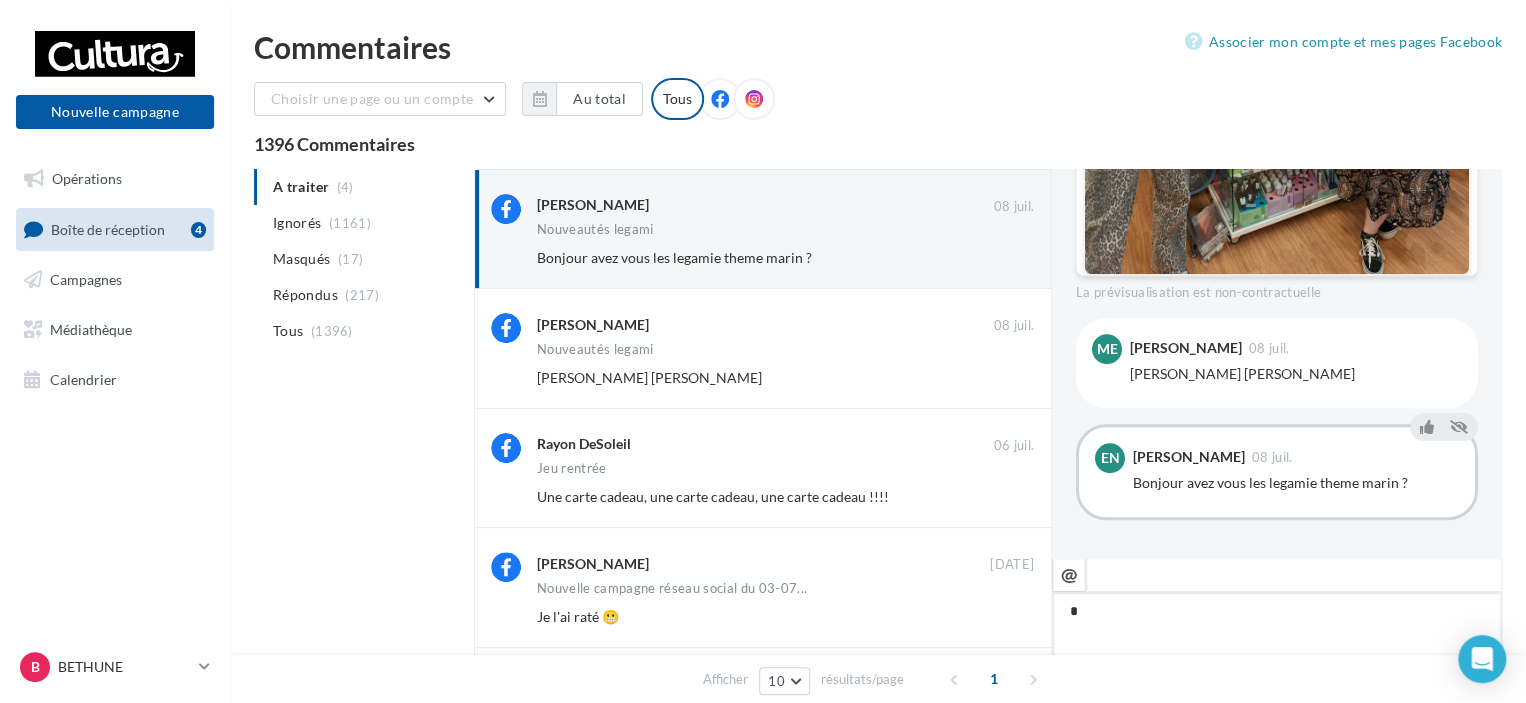 type on "**" 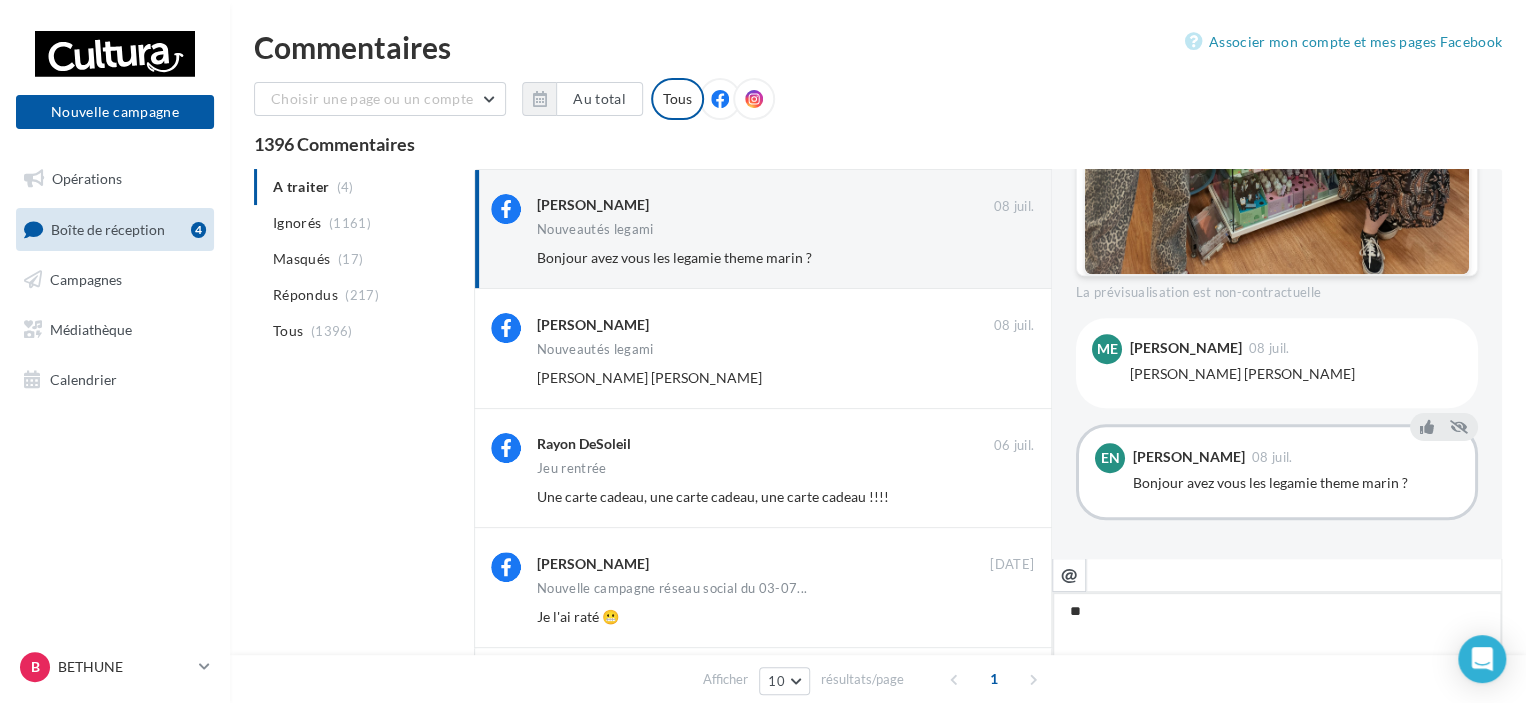 type on "***" 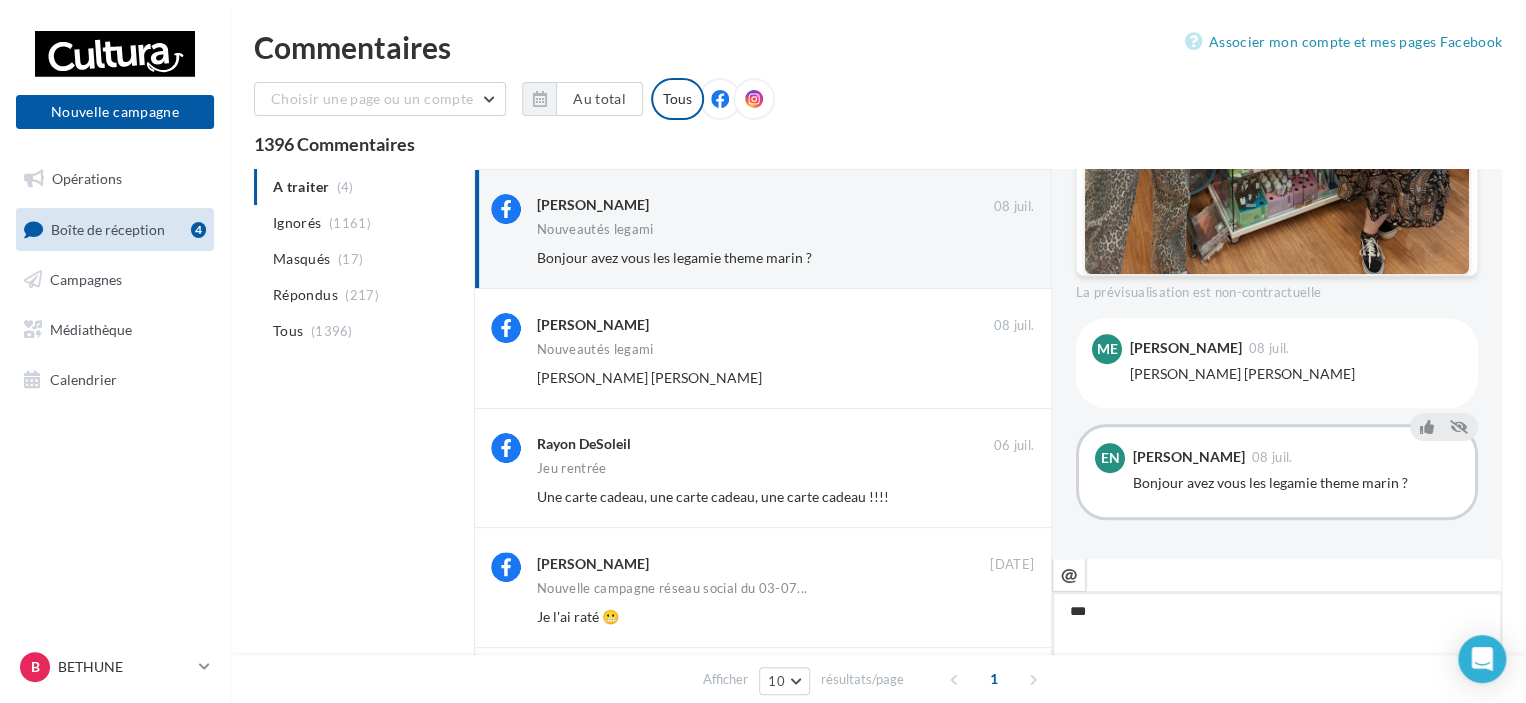 type on "****" 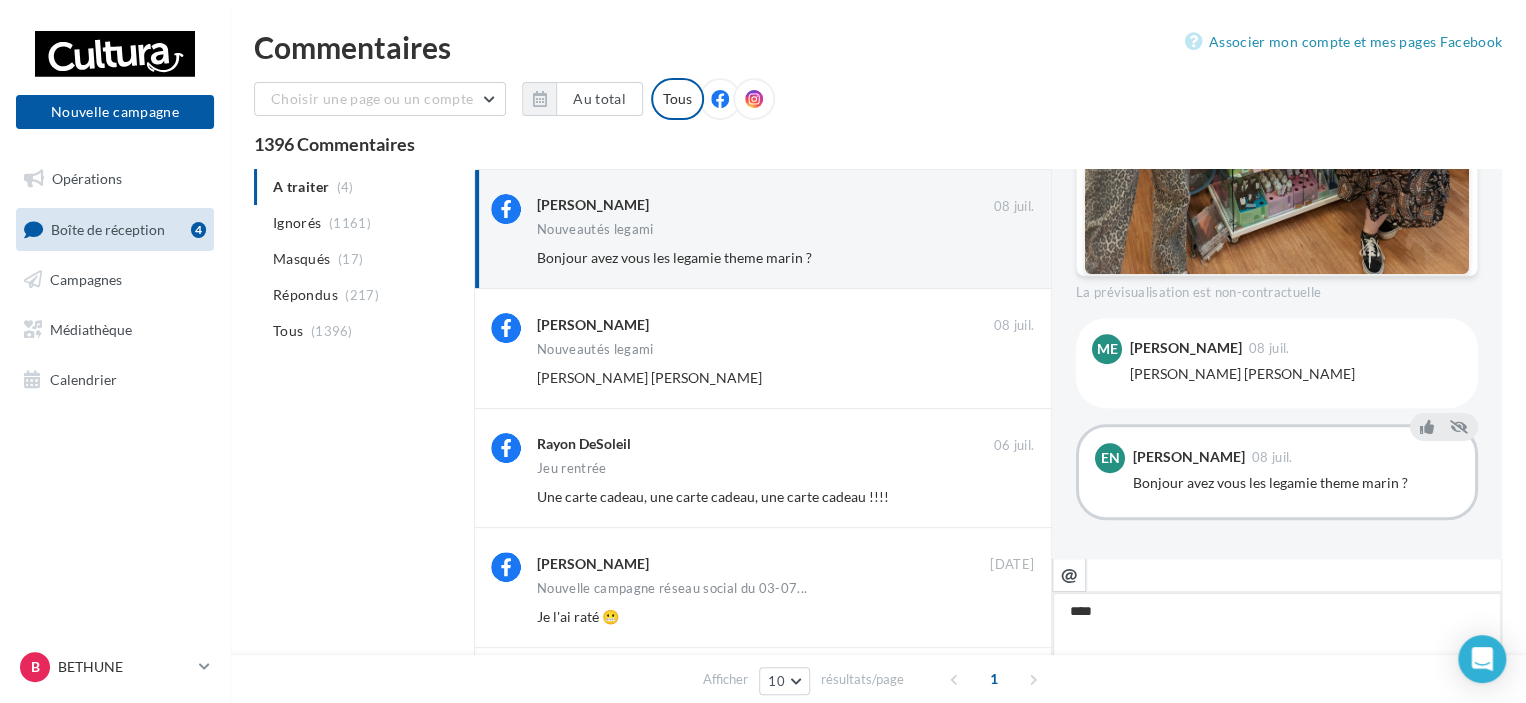 type on "*****" 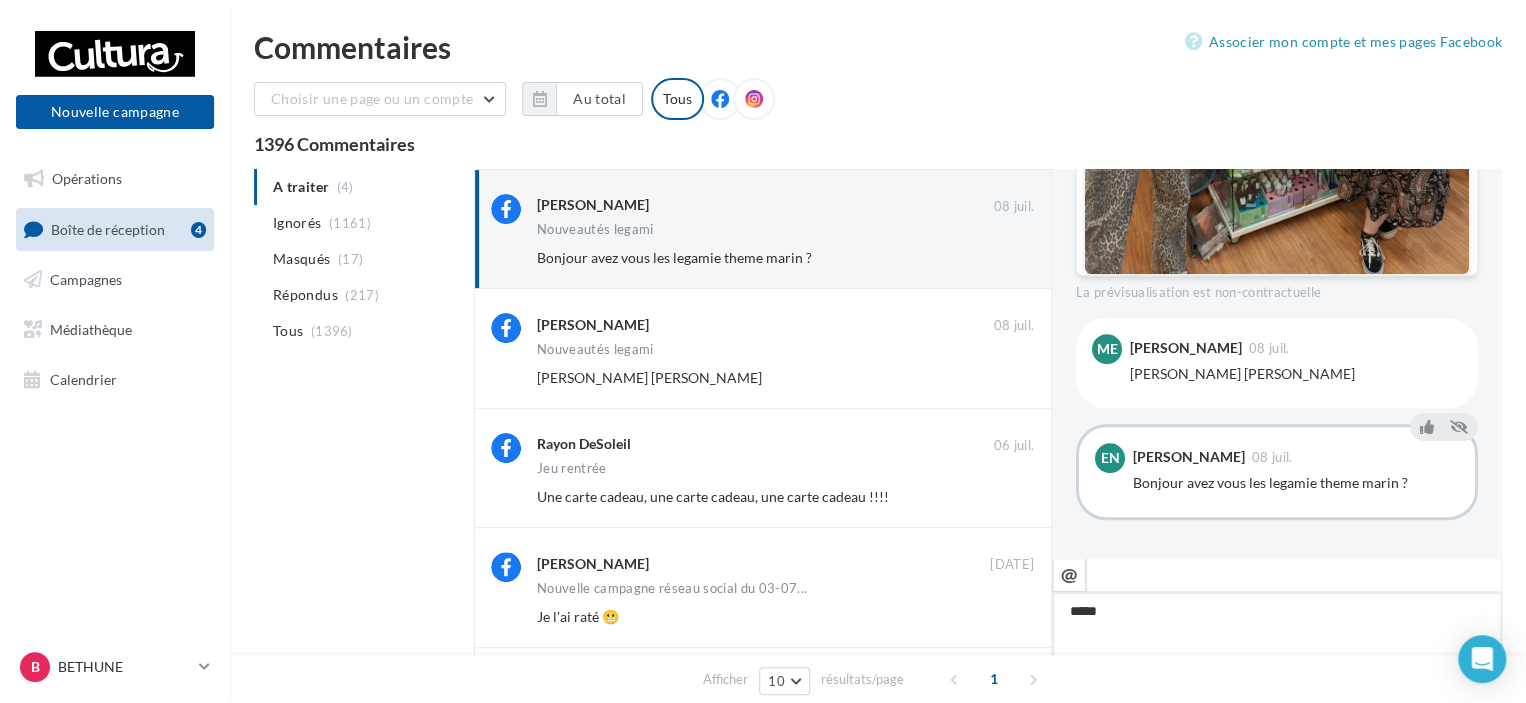type on "******" 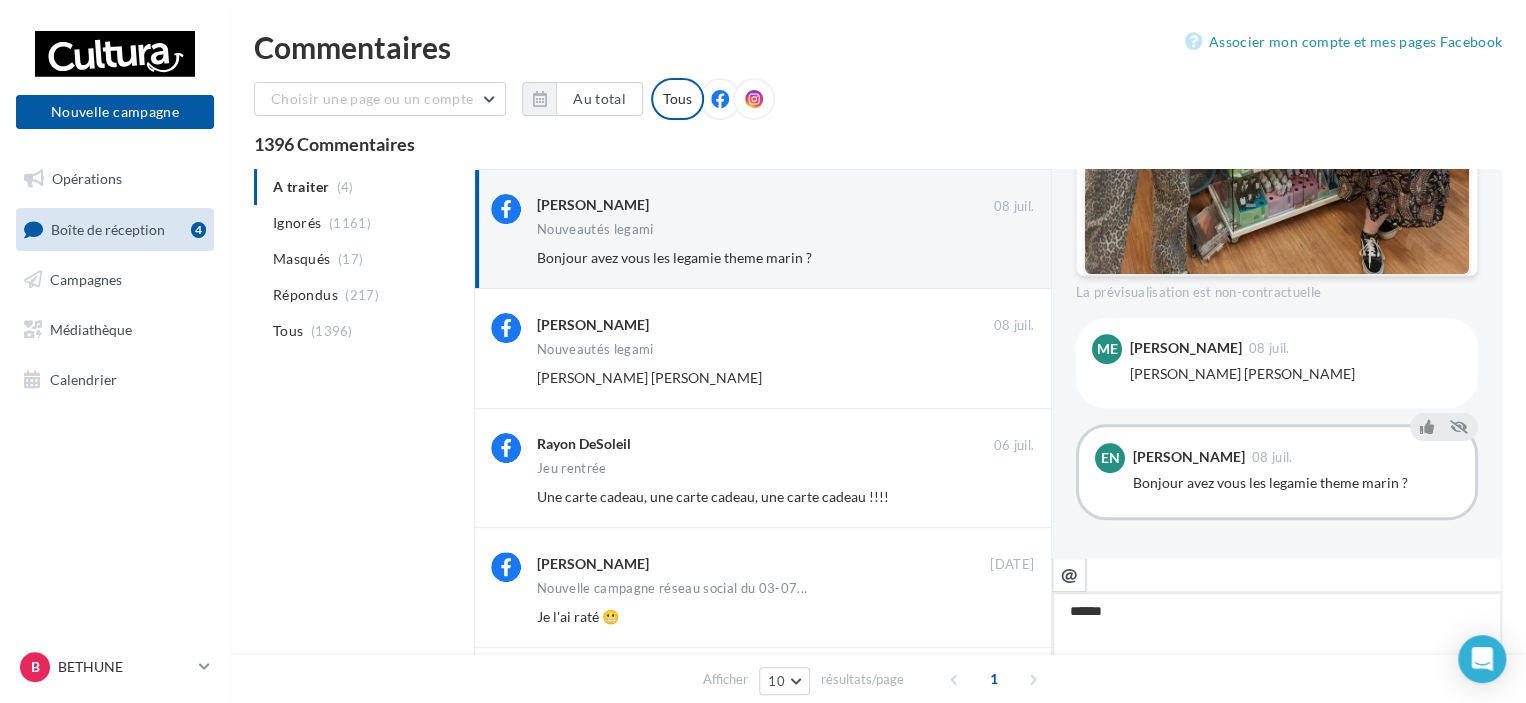 type on "*******" 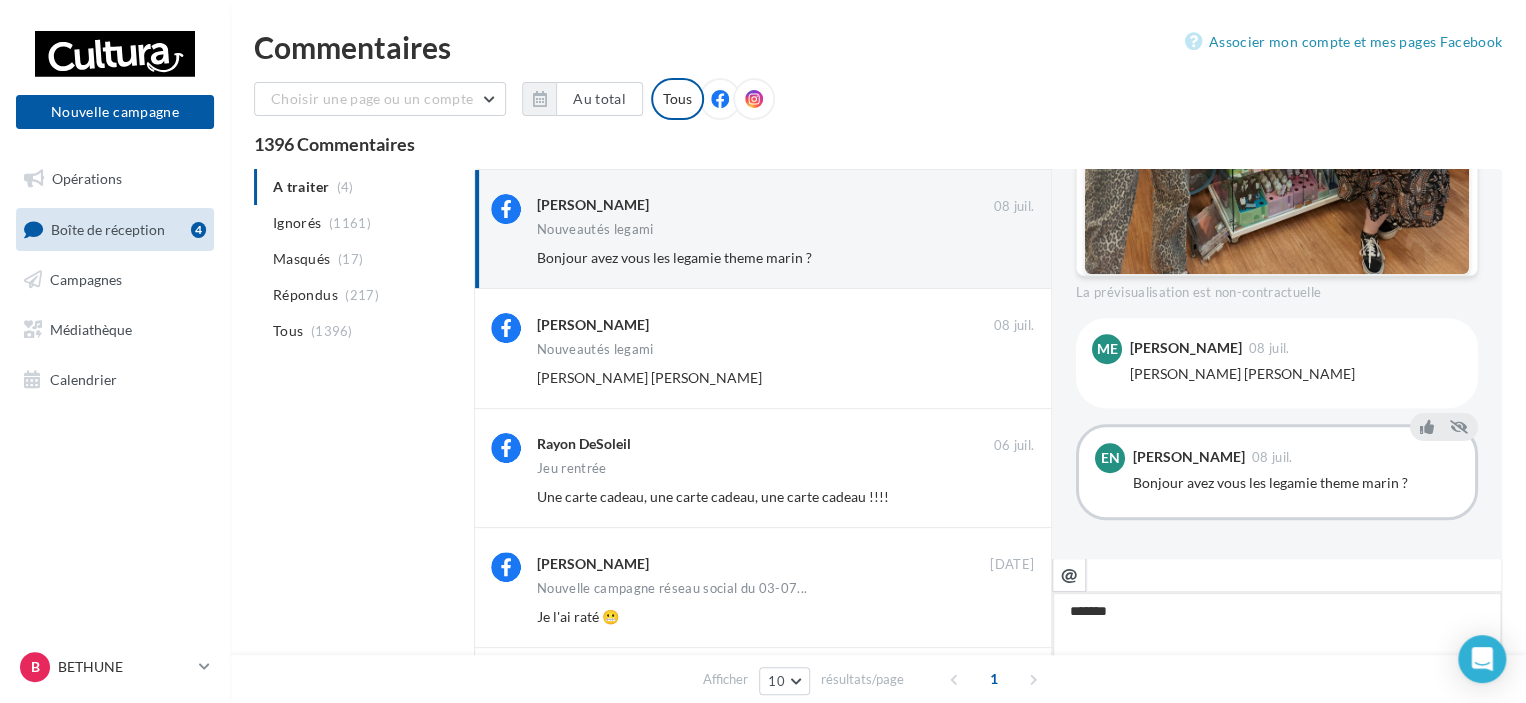 type on "*******" 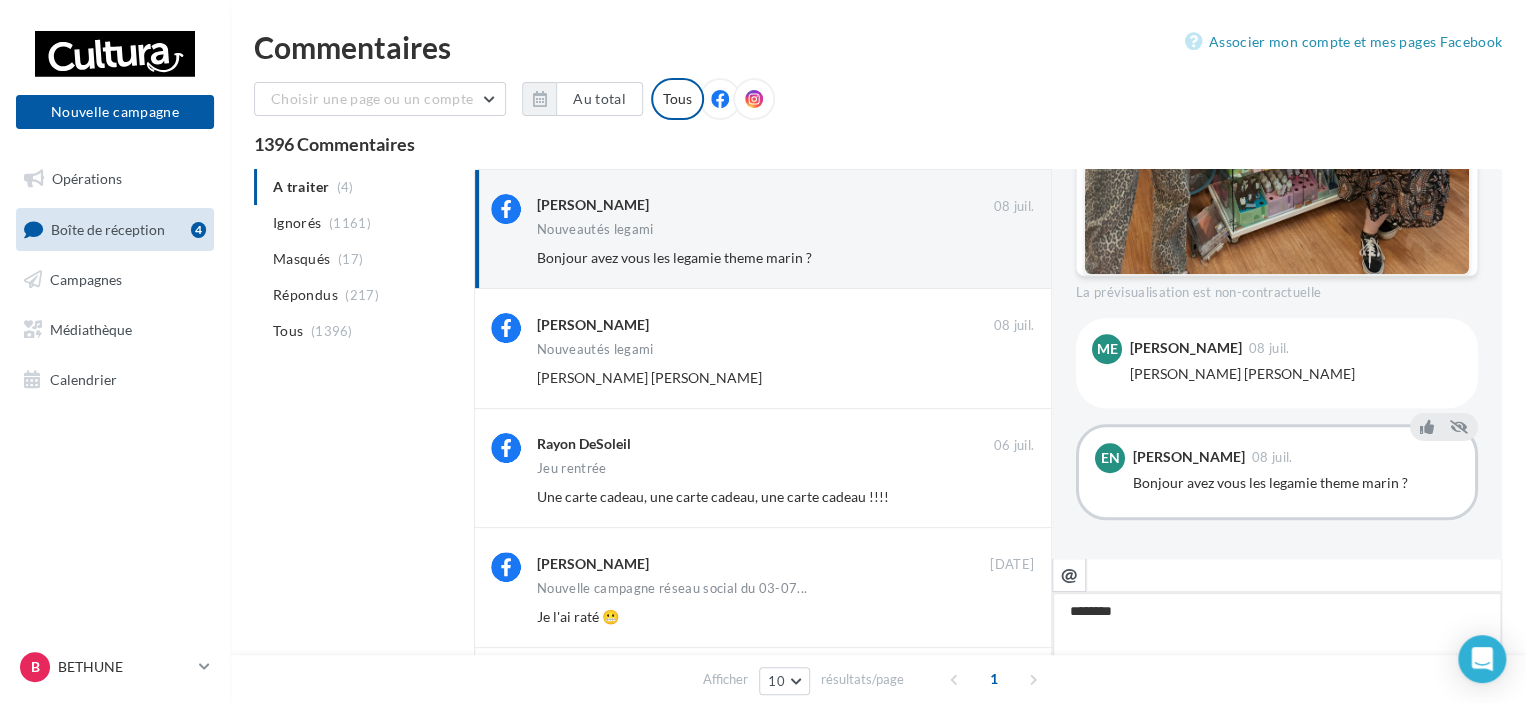 type on "*********" 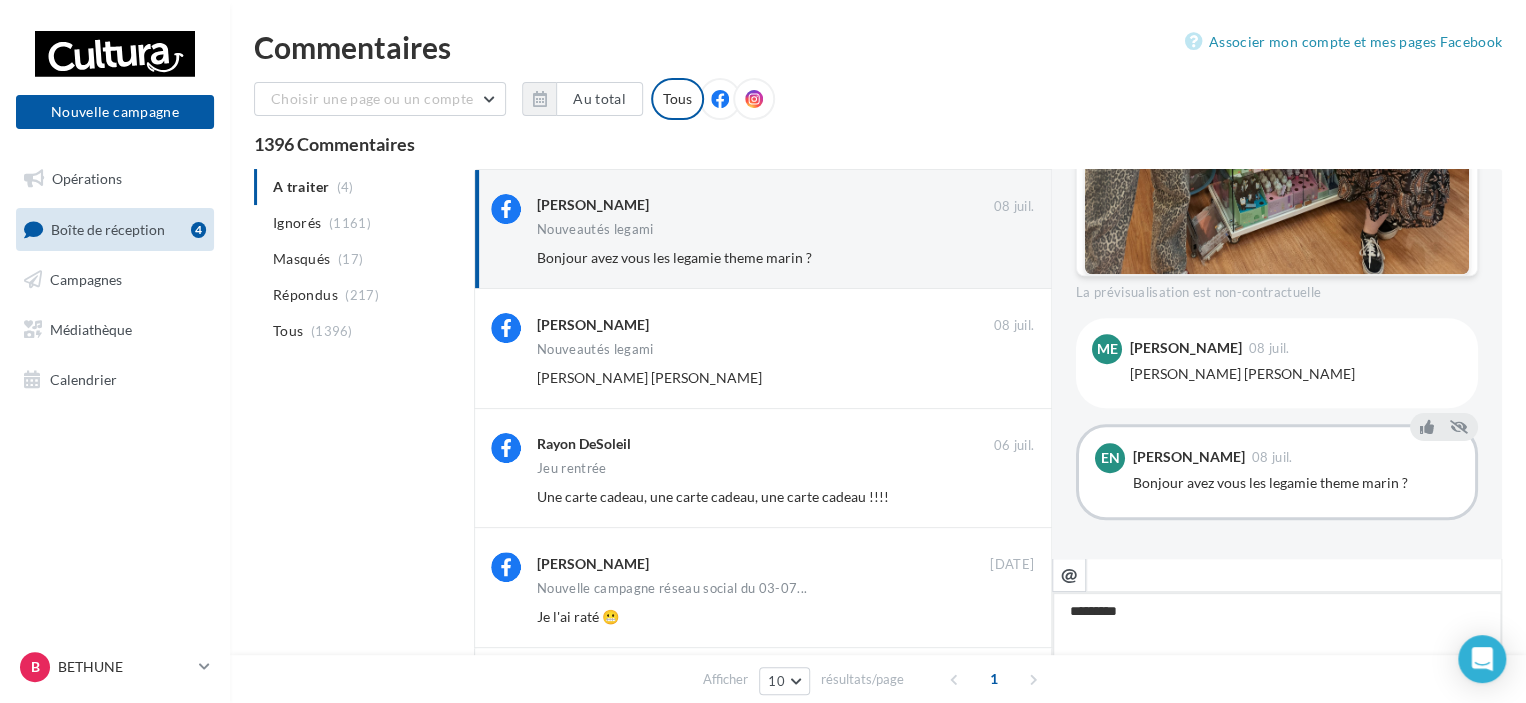 type on "**********" 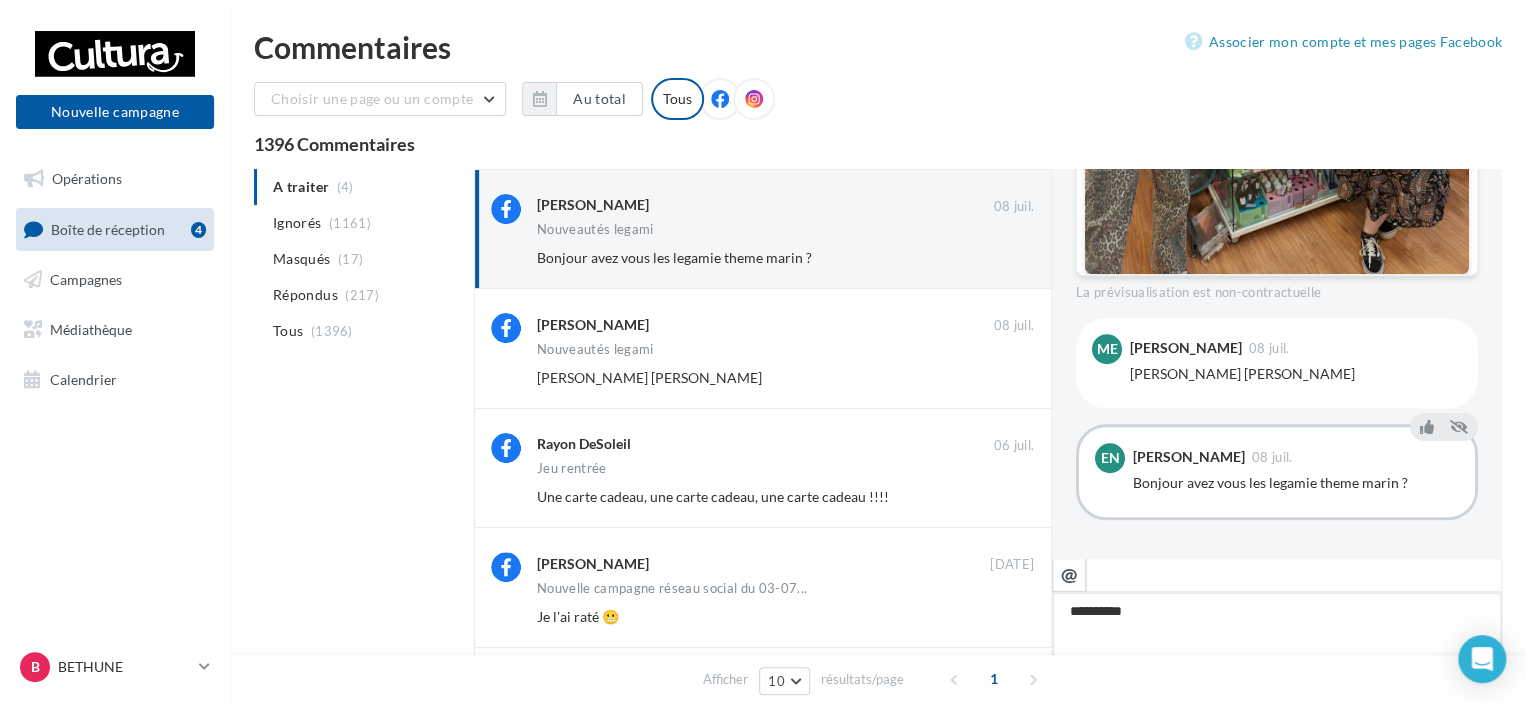 type on "**********" 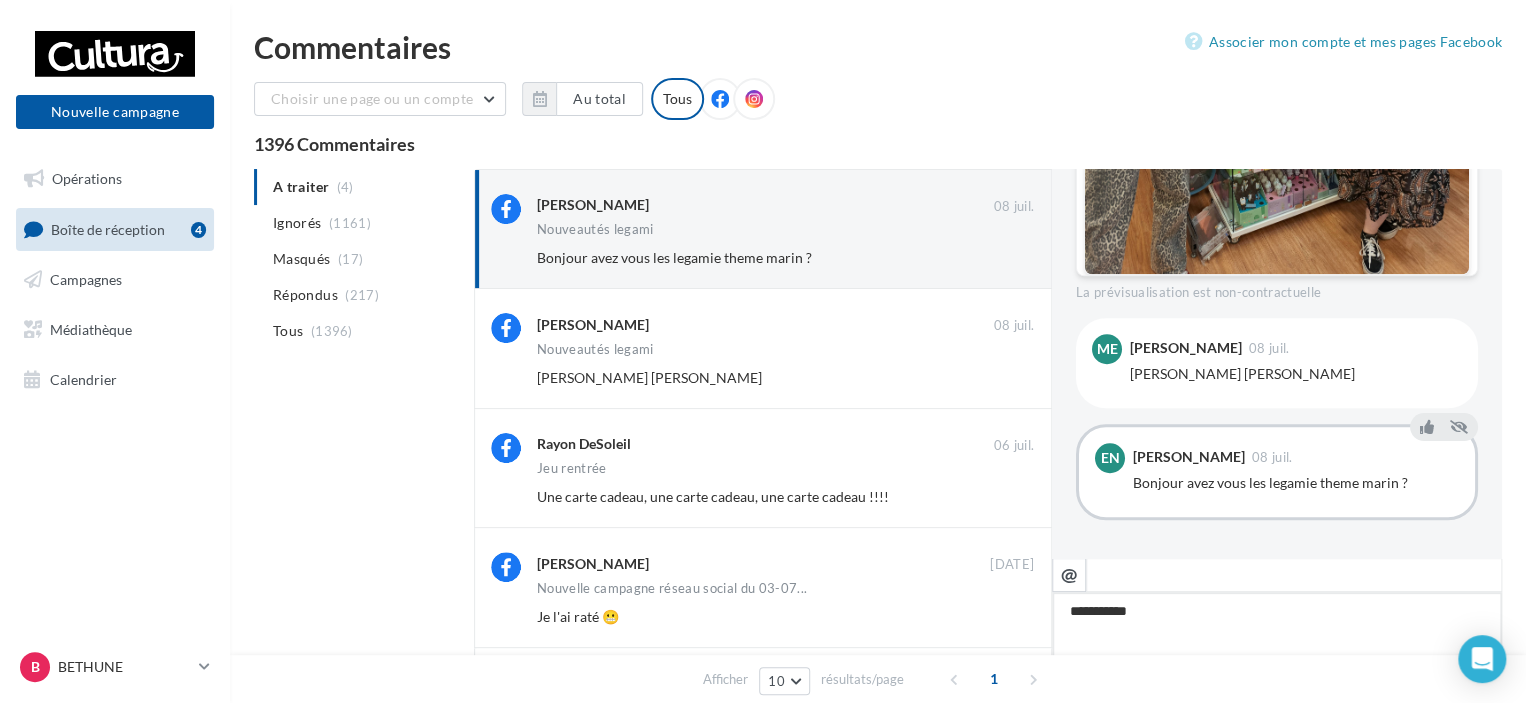 type on "**********" 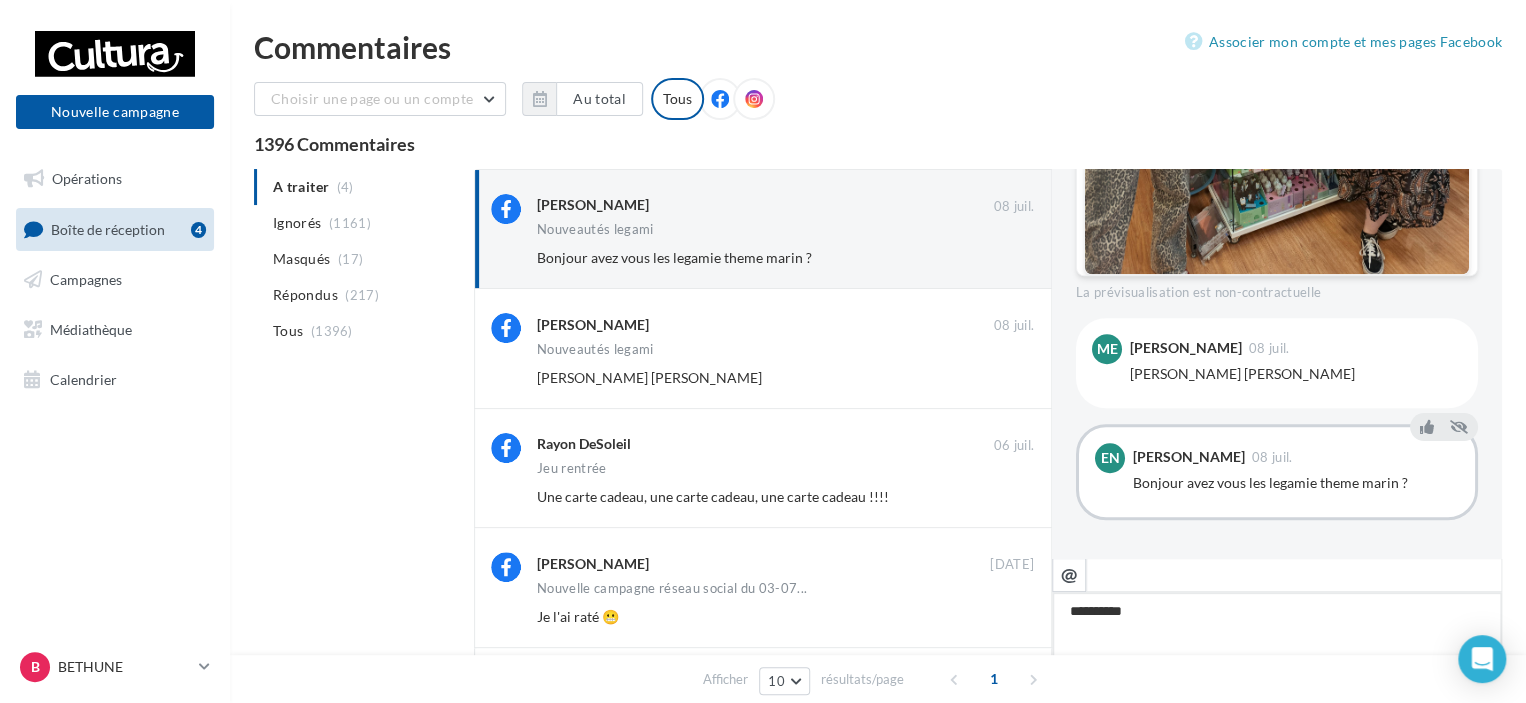 type on "*********" 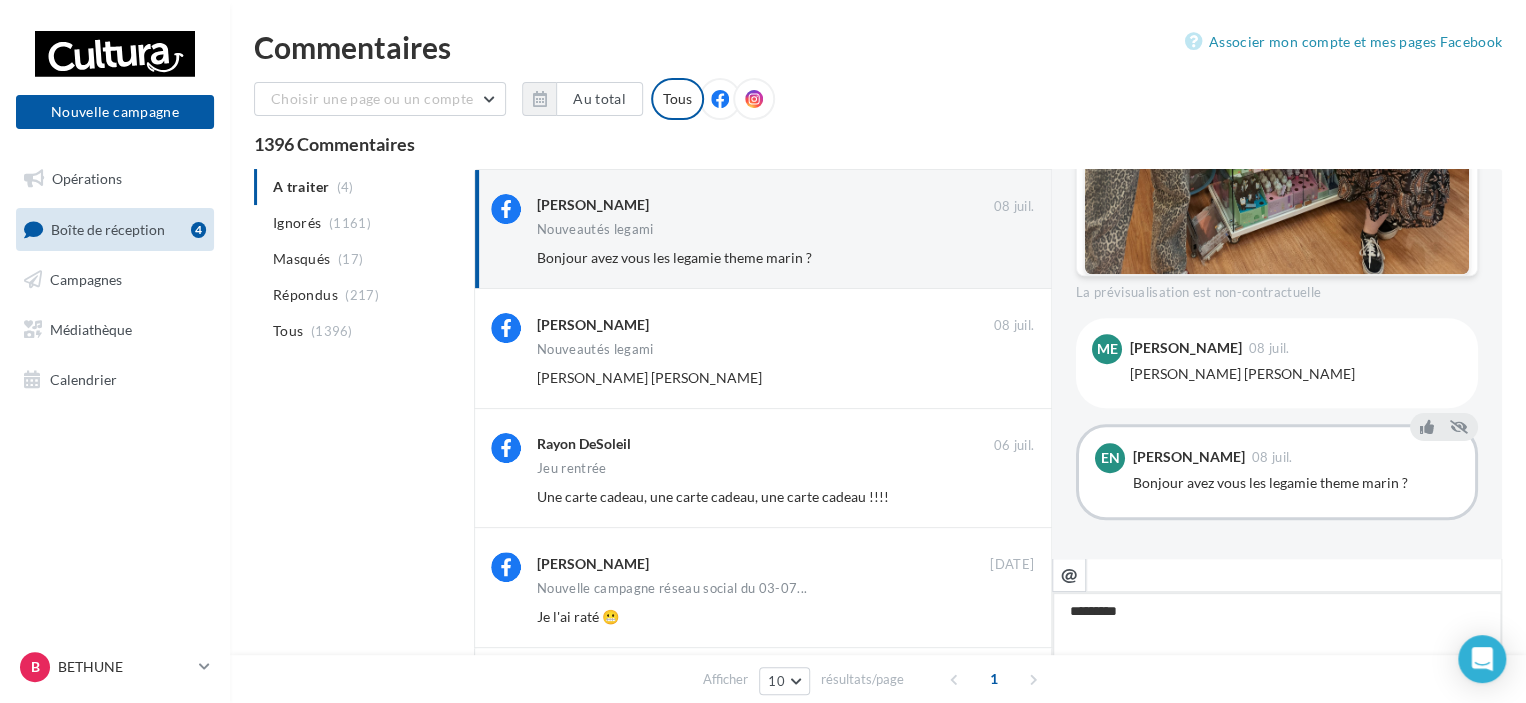 type on "*******" 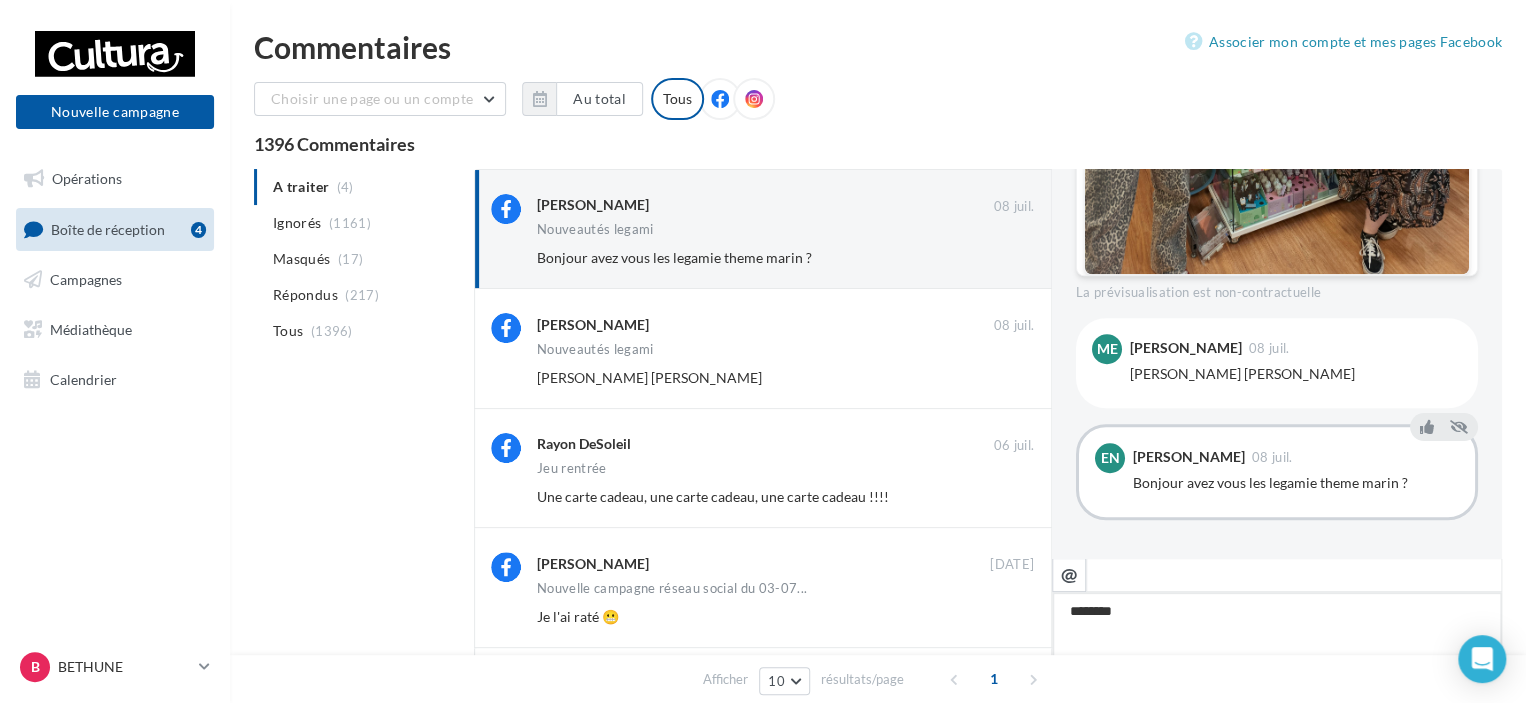 type on "*******" 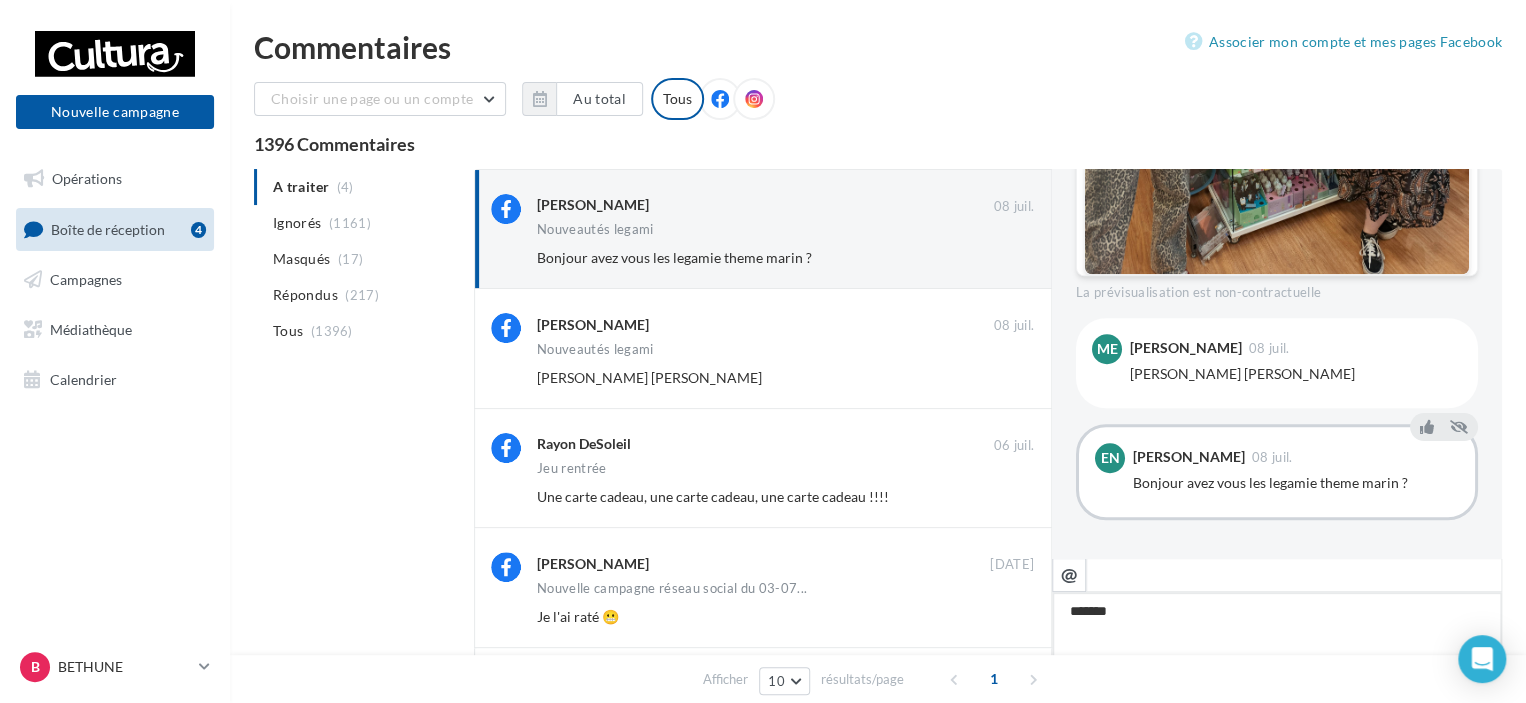 type on "********" 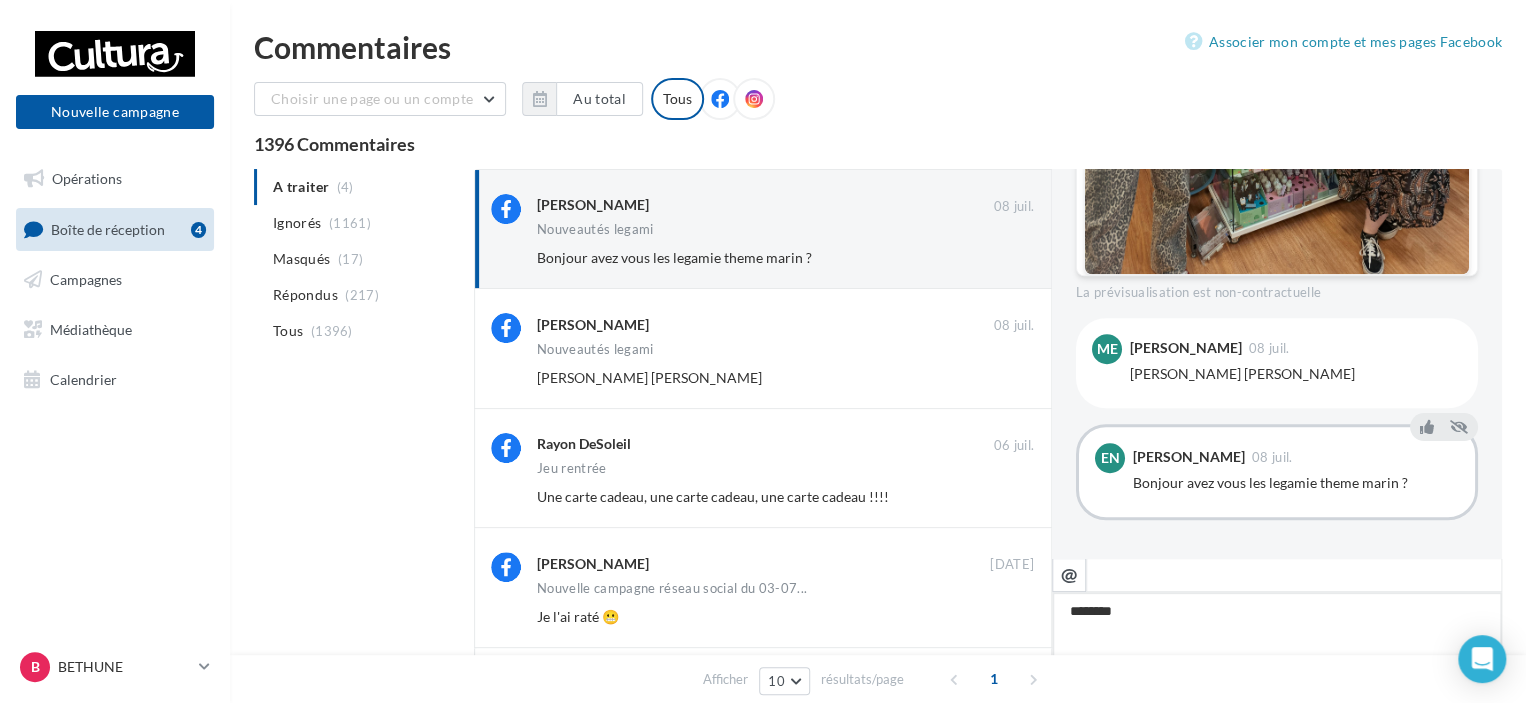 type on "********" 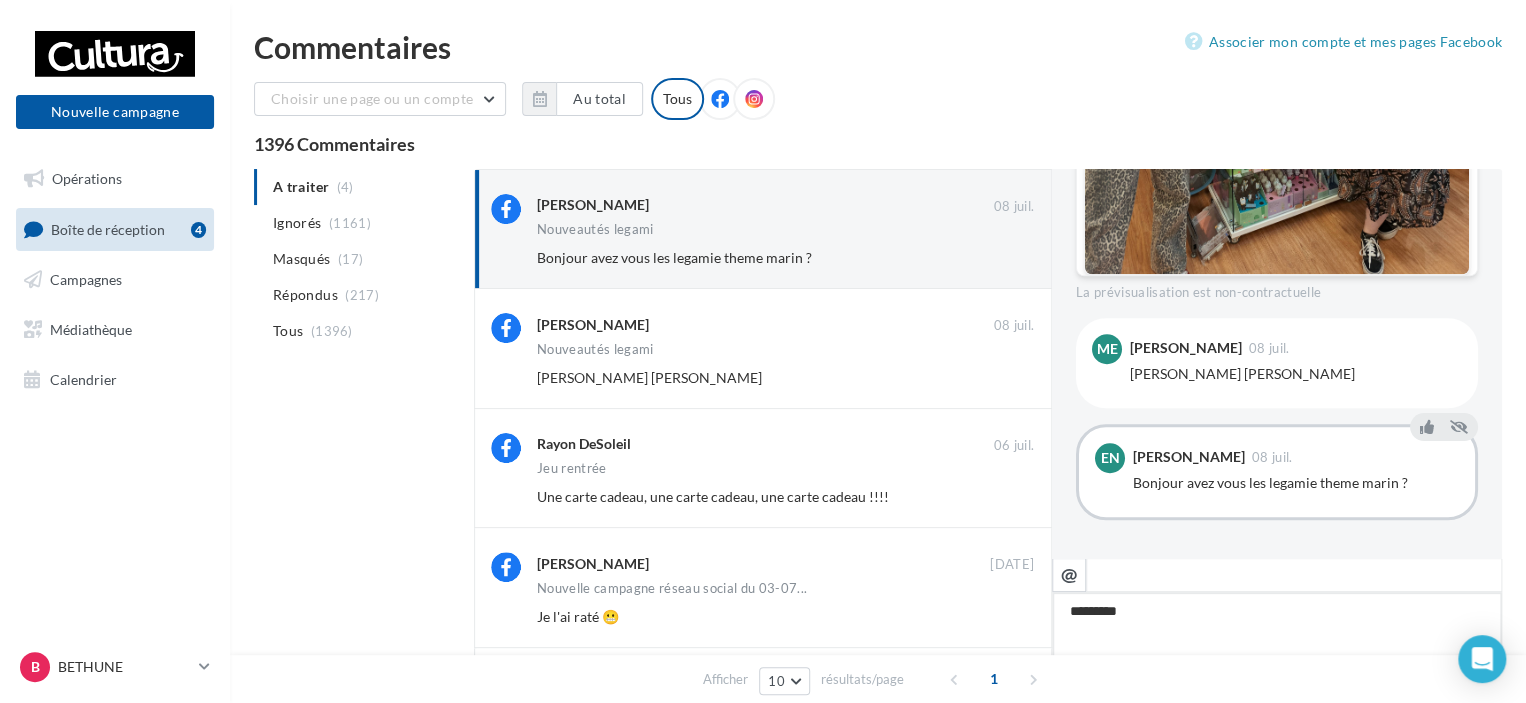 type on "**********" 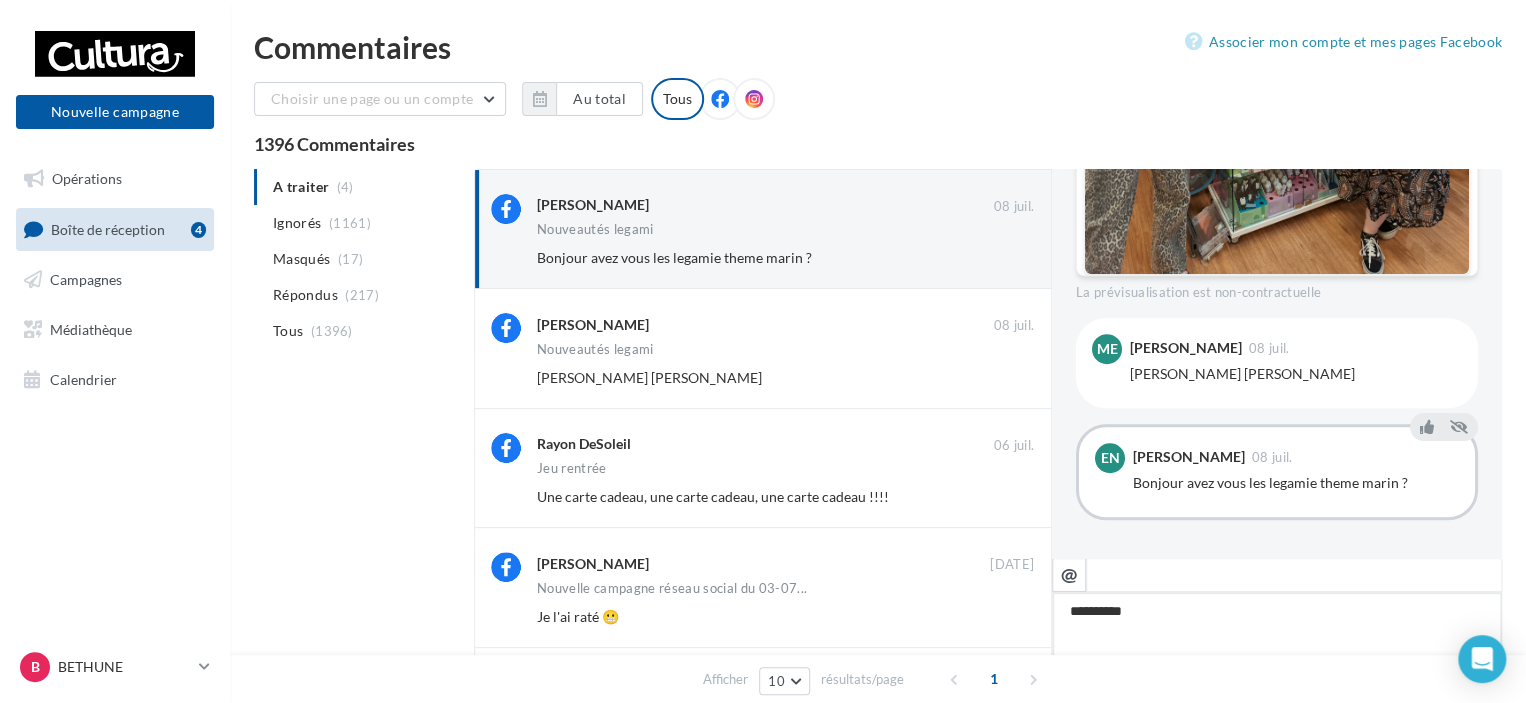type on "**********" 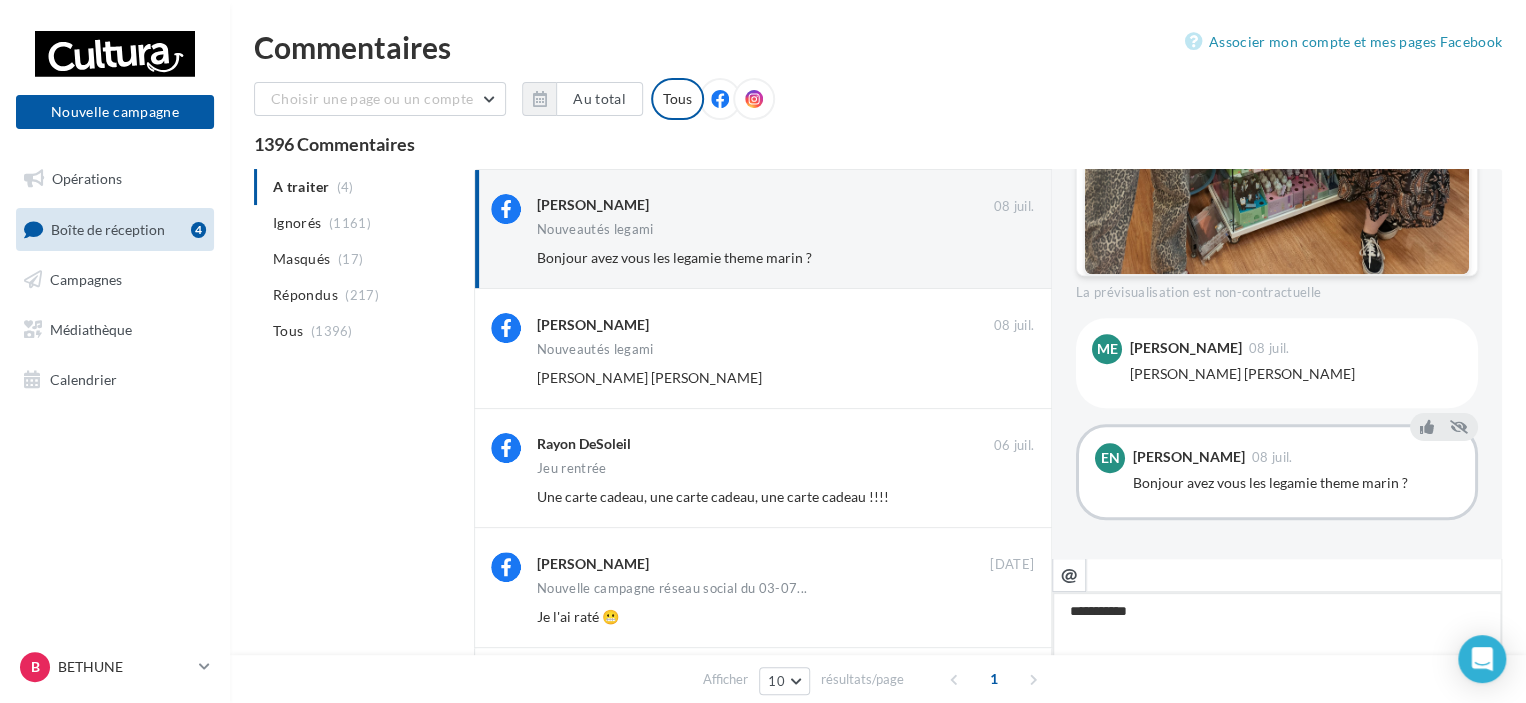 type on "**********" 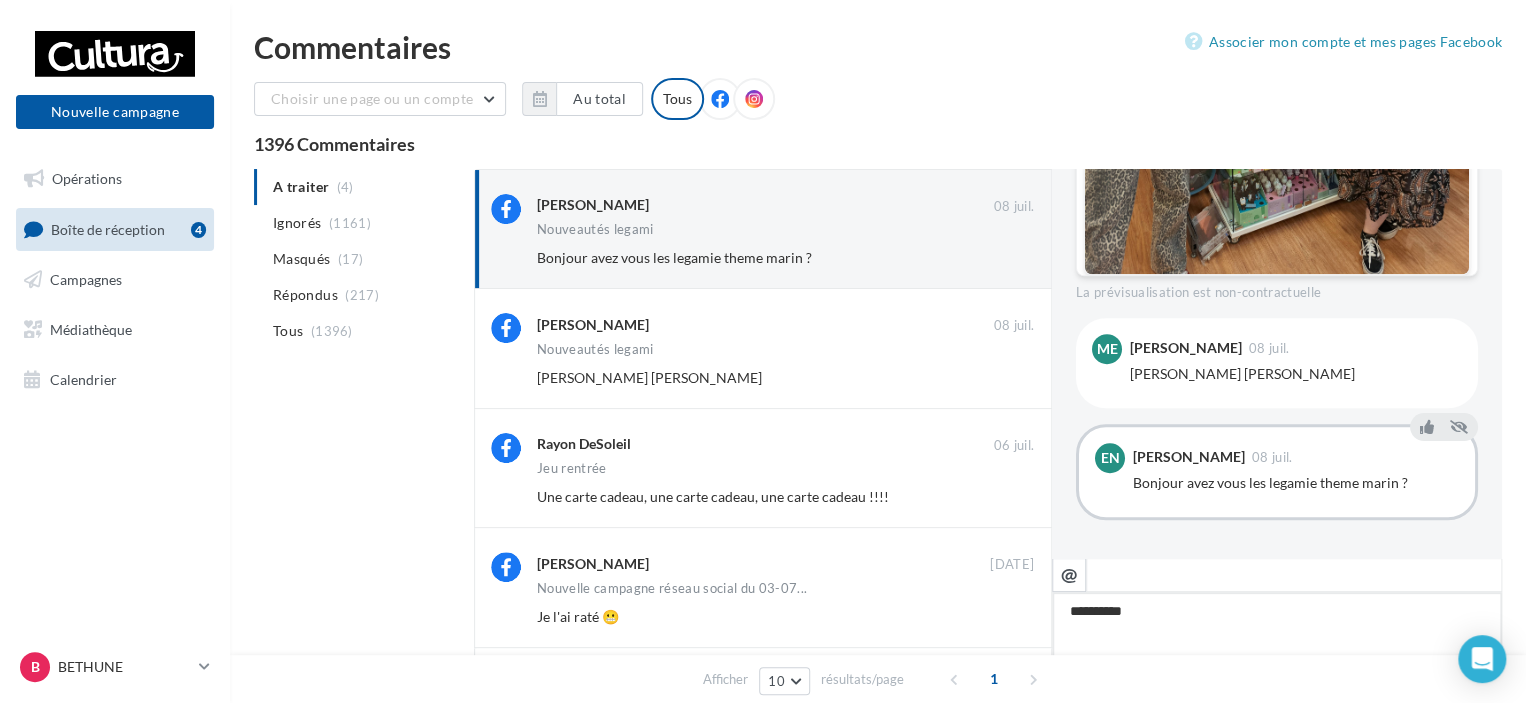 type on "**********" 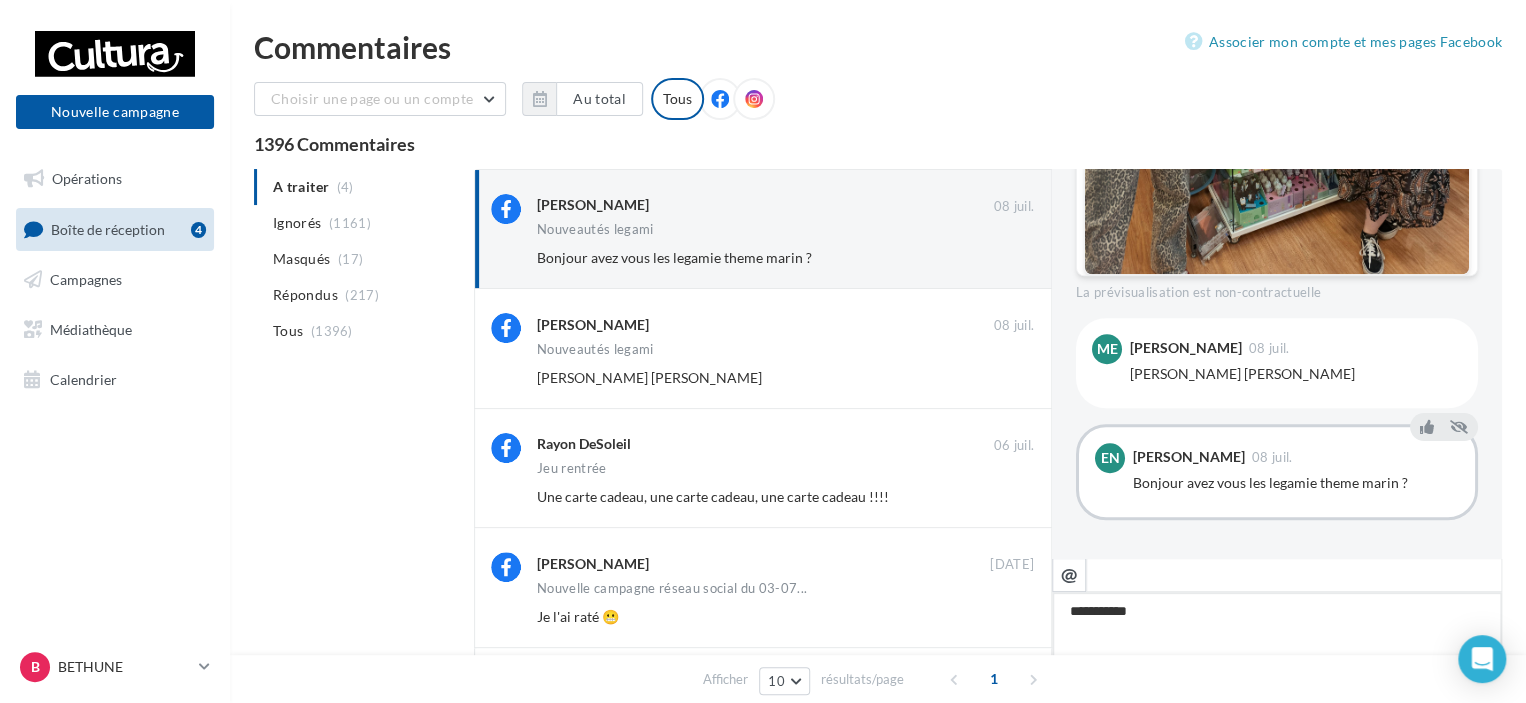 type on "**********" 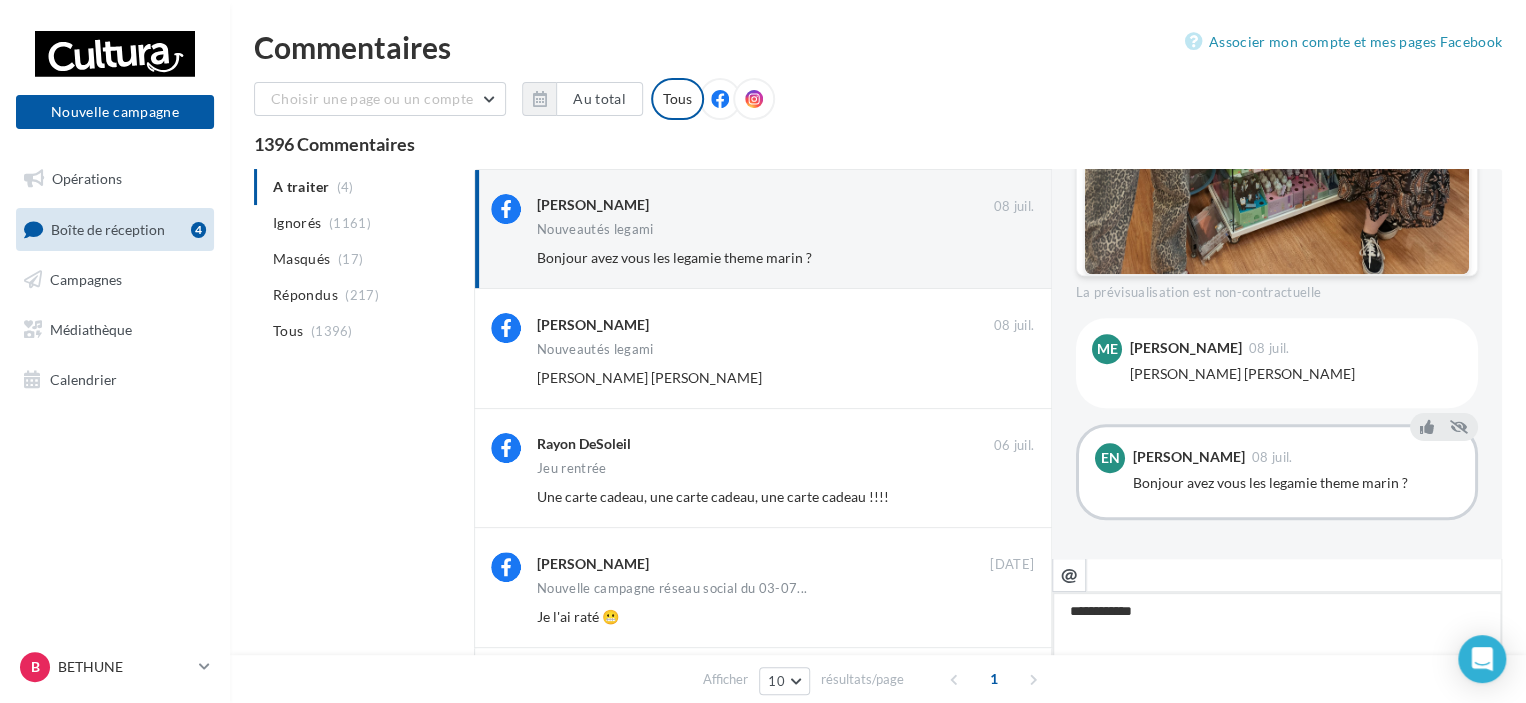 type on "**********" 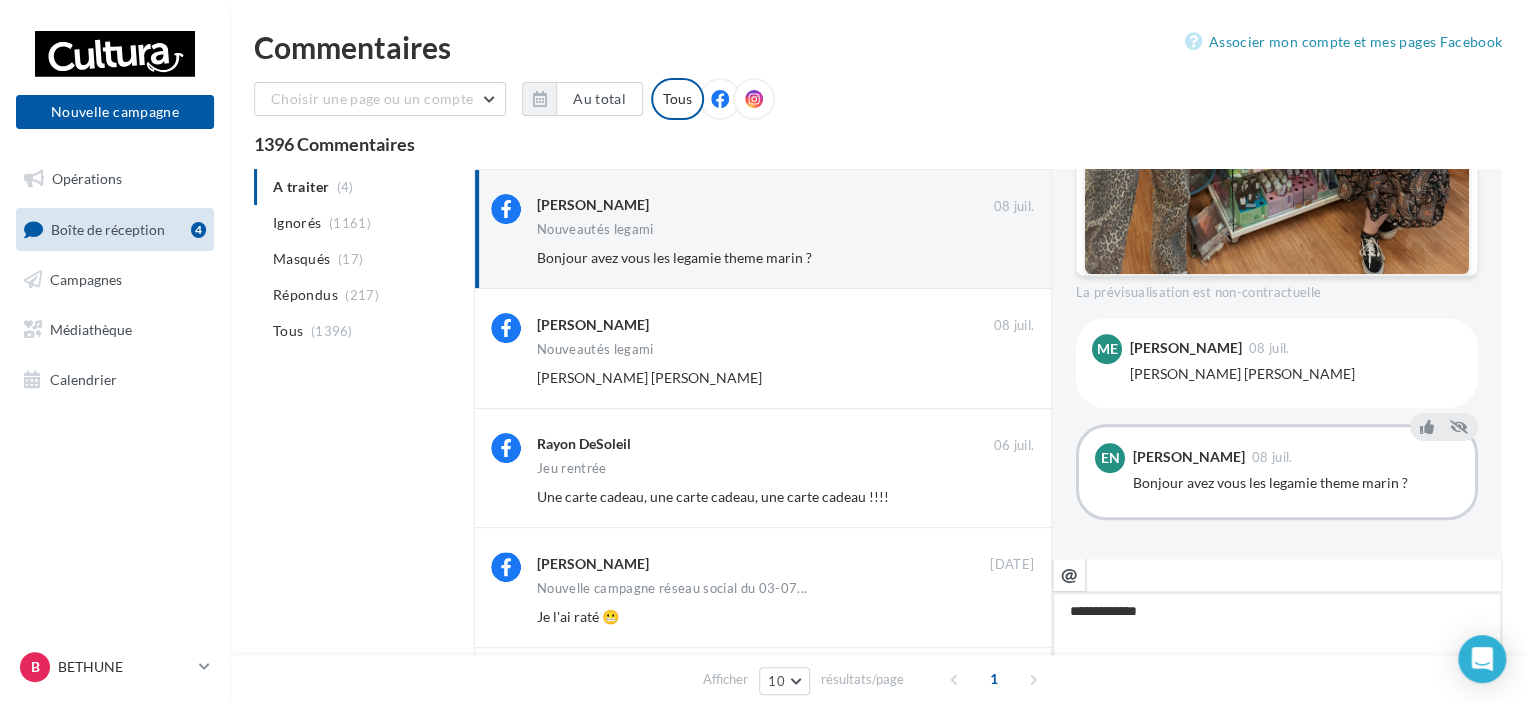 type on "**********" 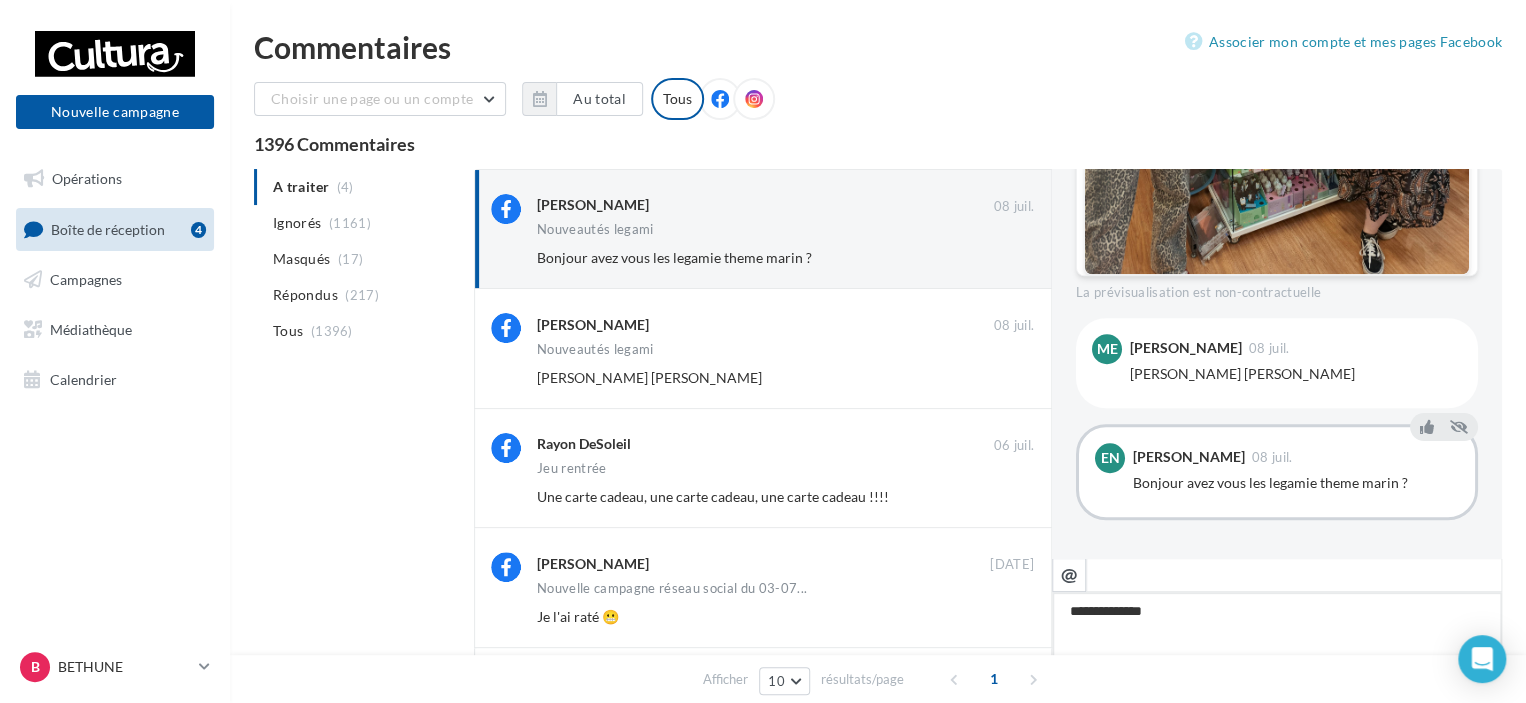 type on "**********" 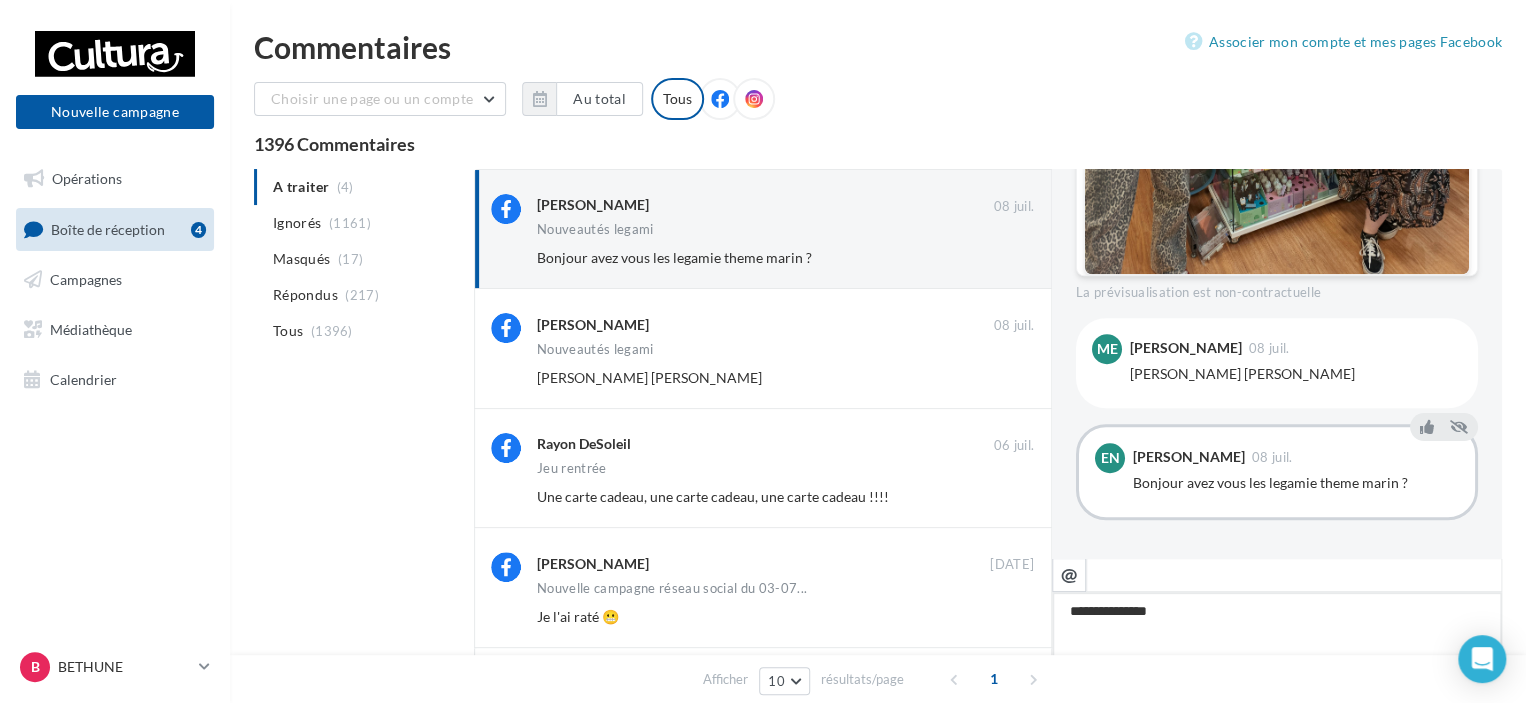 type on "**********" 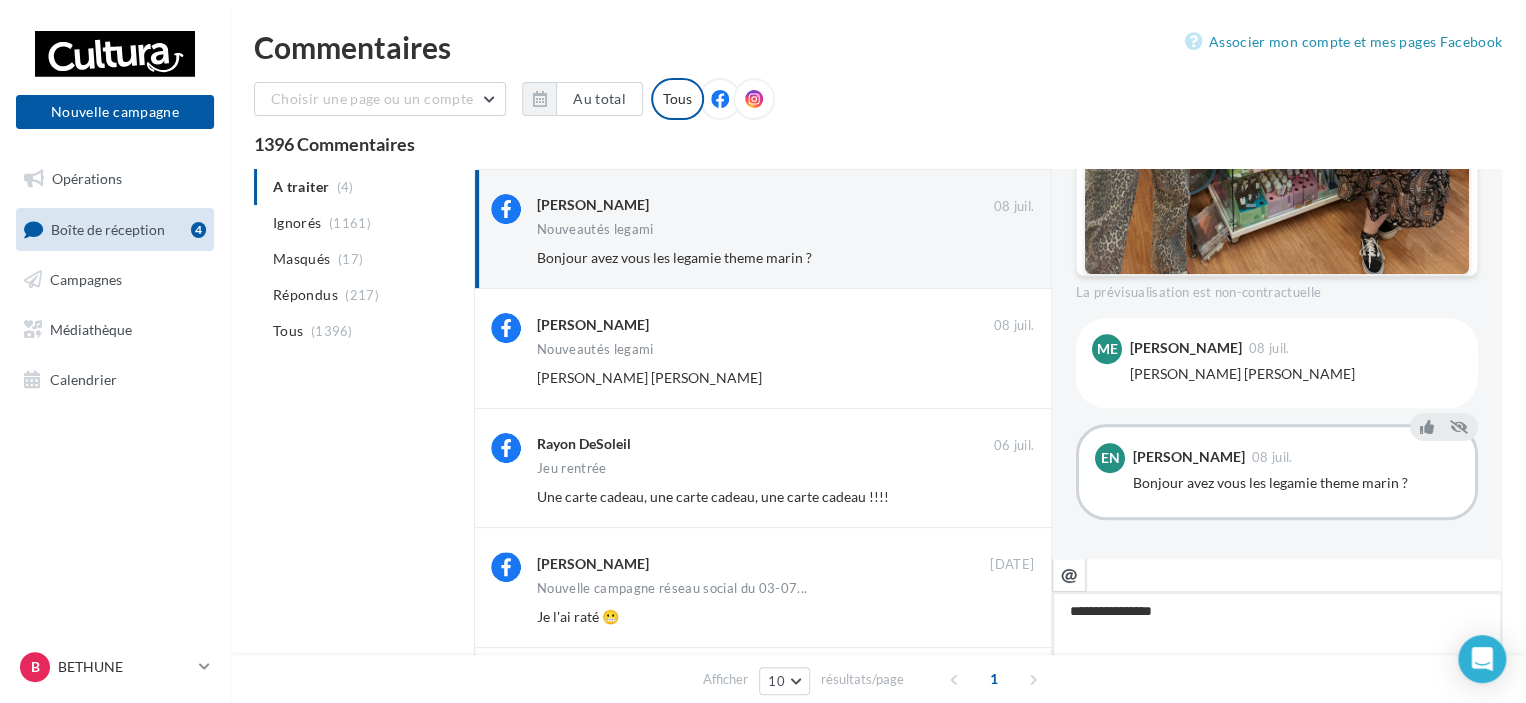type on "**********" 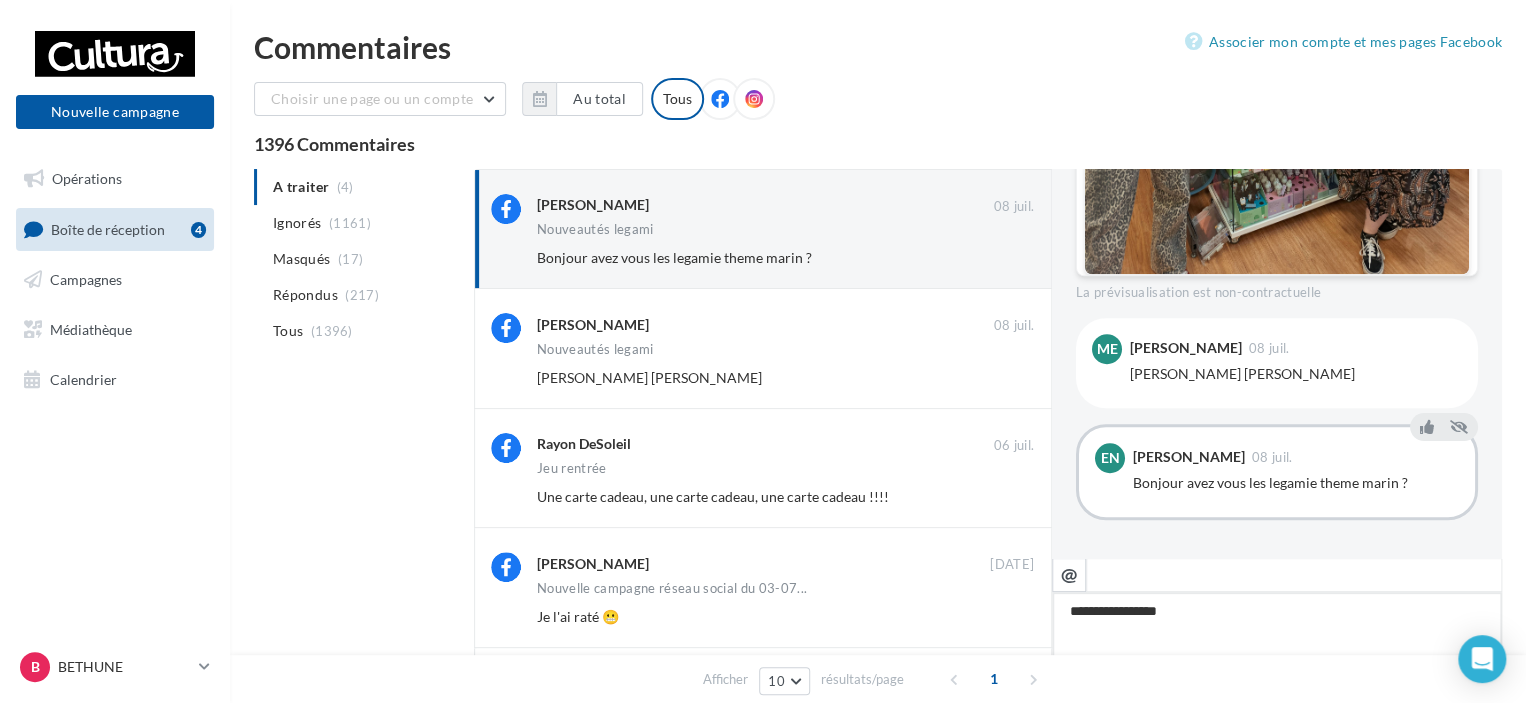 type on "**********" 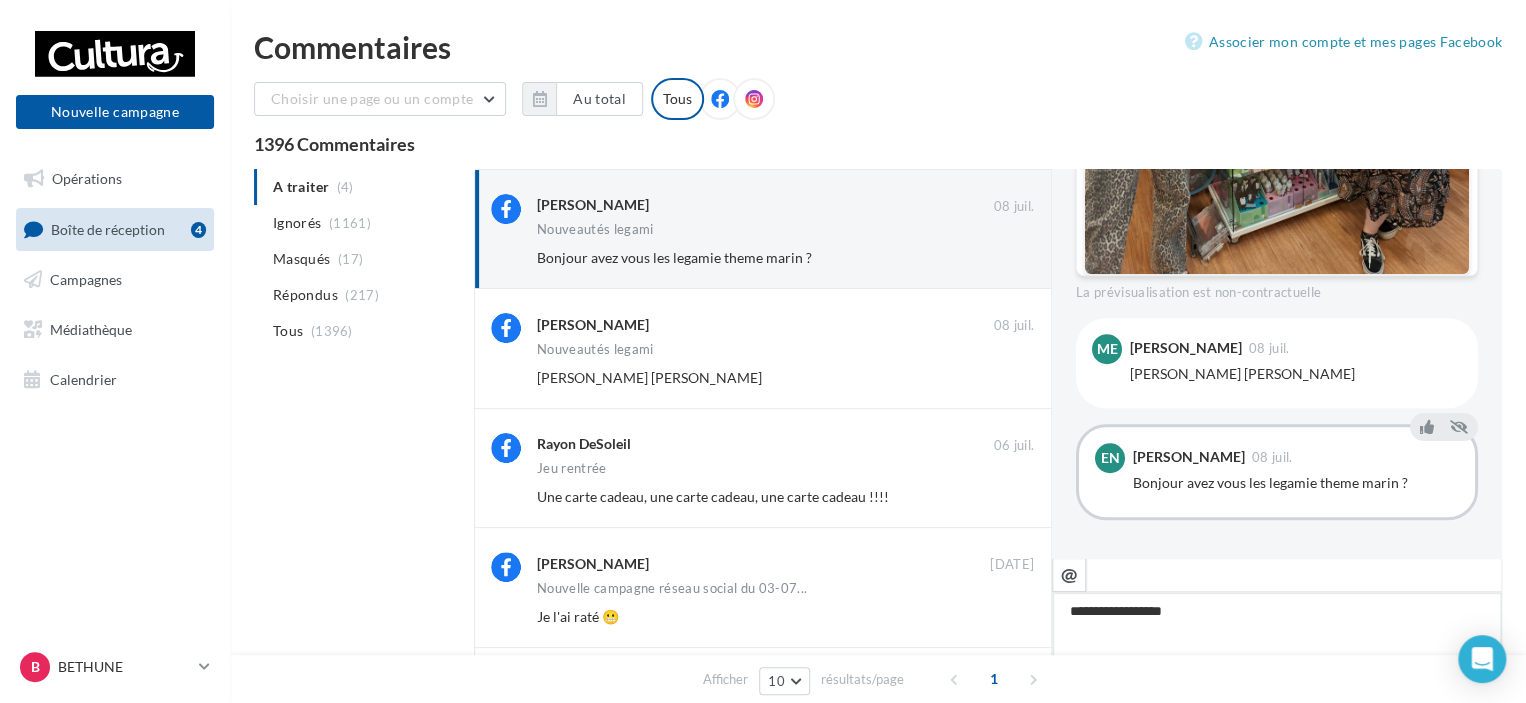 type on "**********" 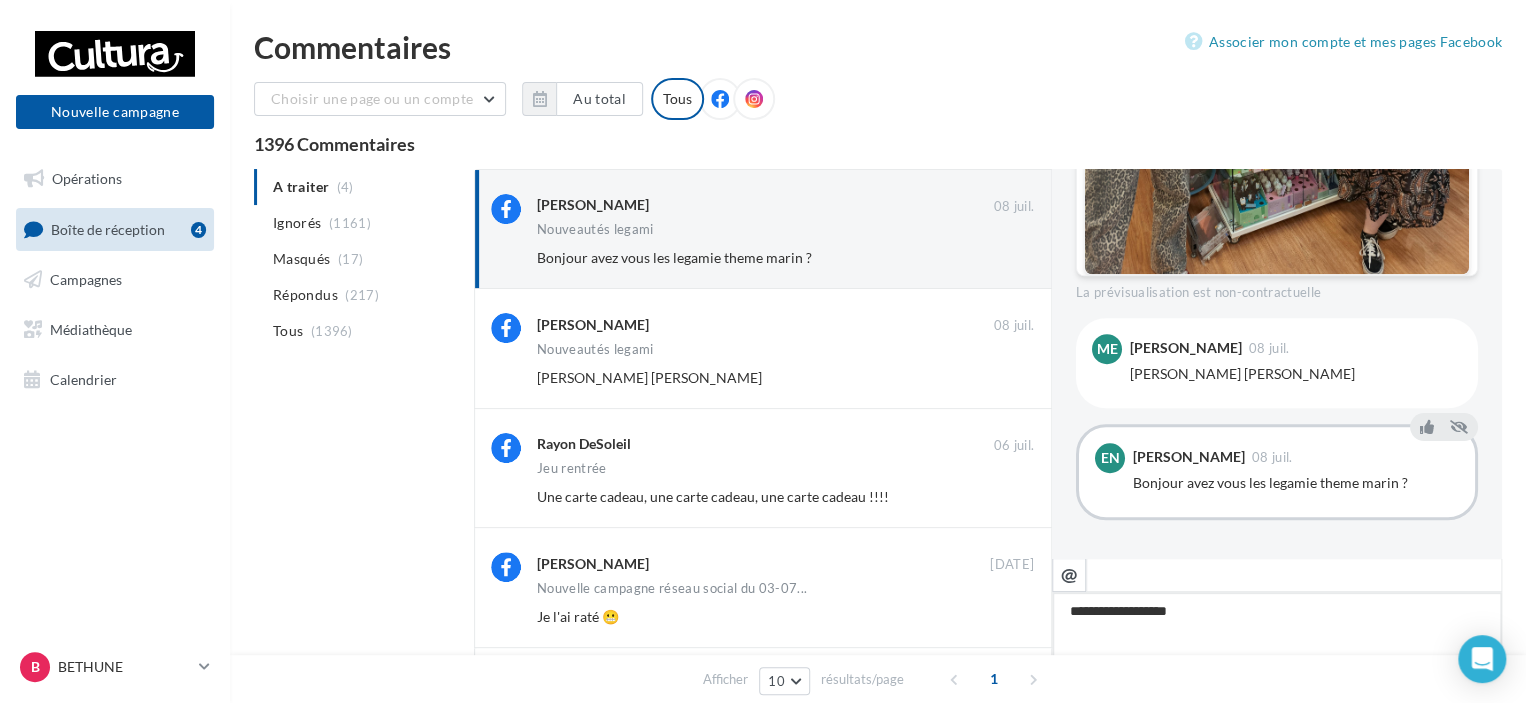 type on "**********" 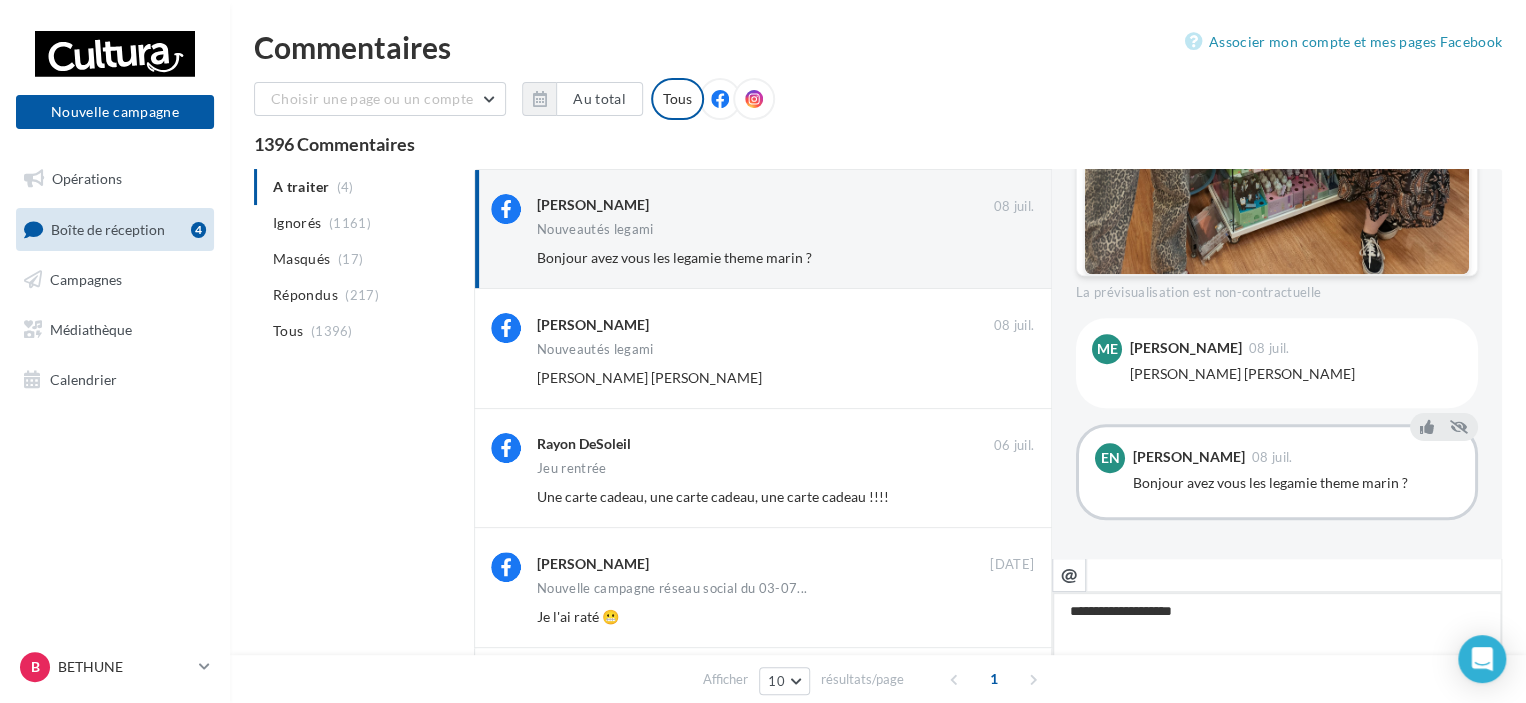 type on "**********" 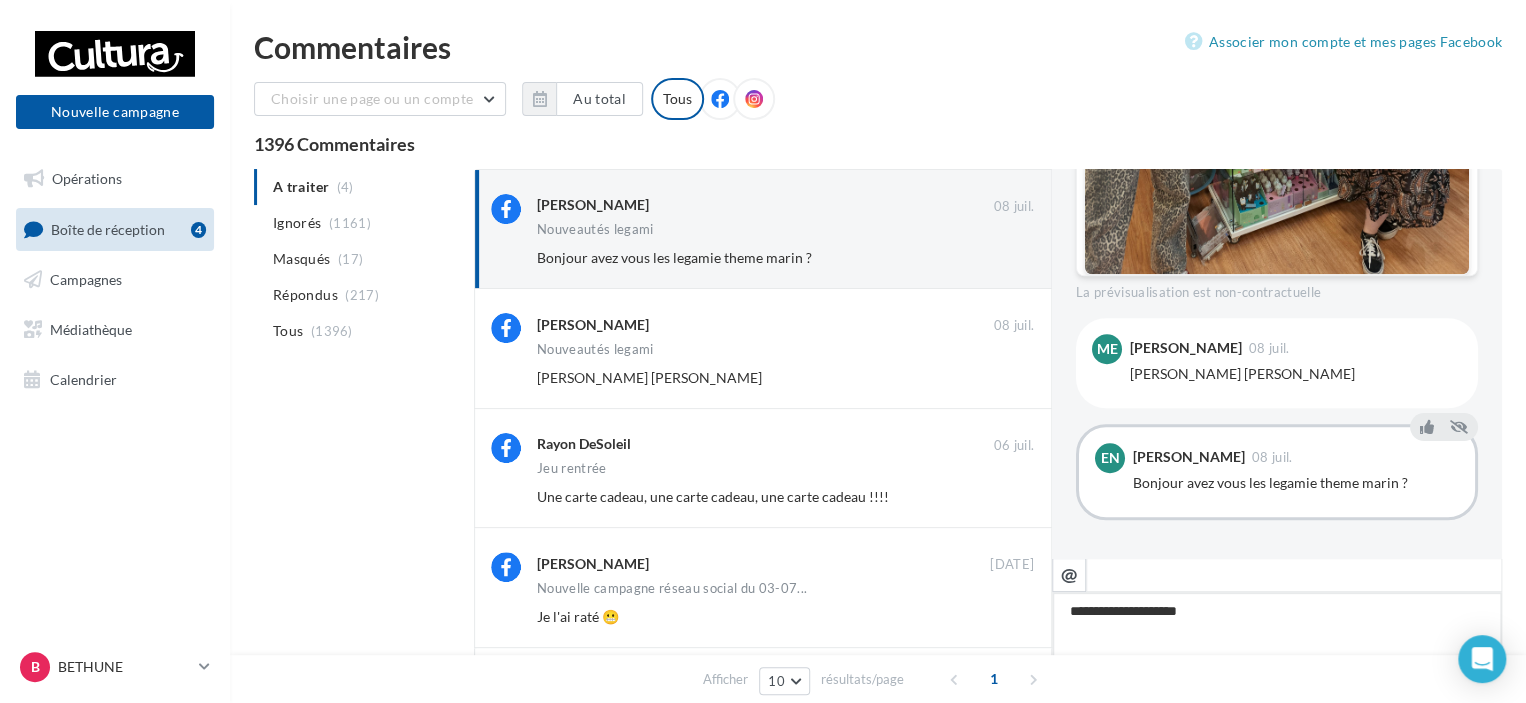 type on "**********" 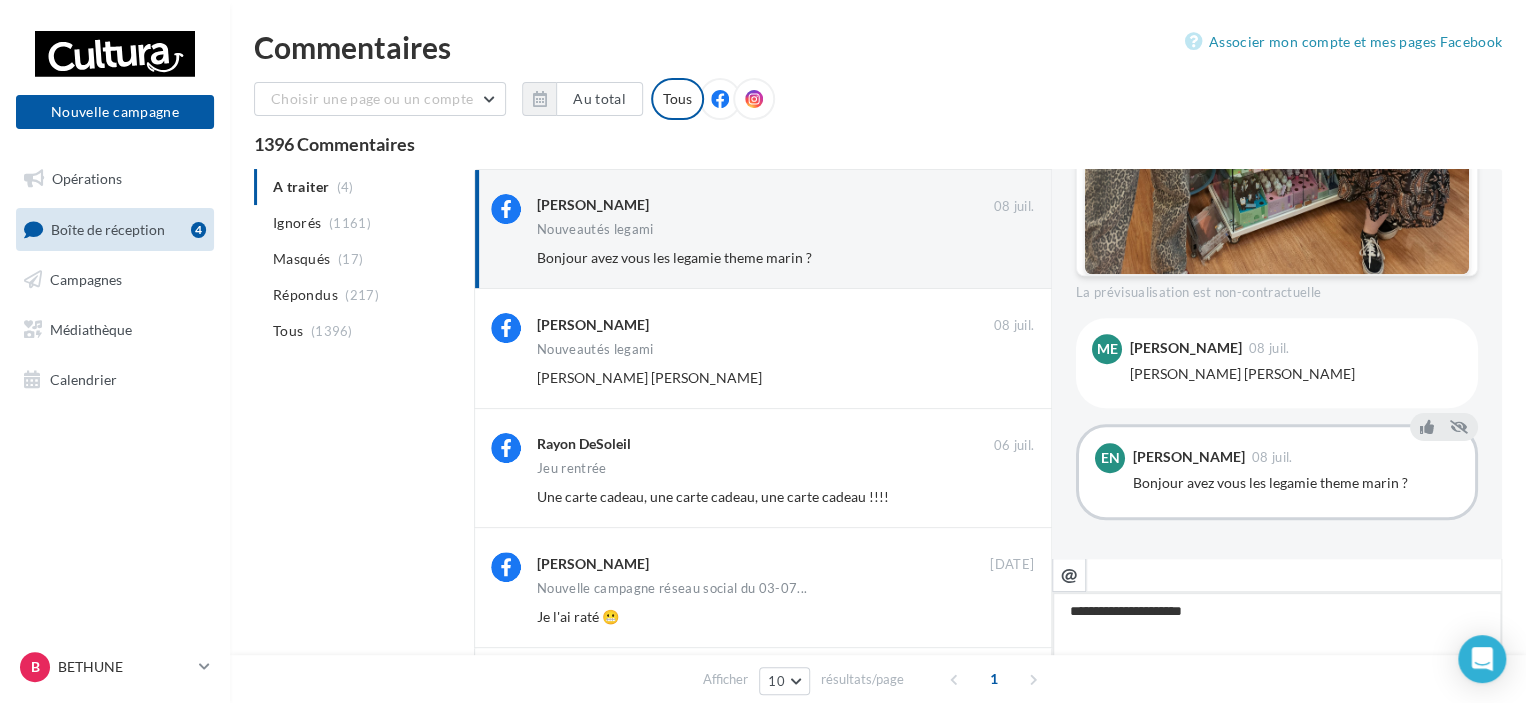 type on "**********" 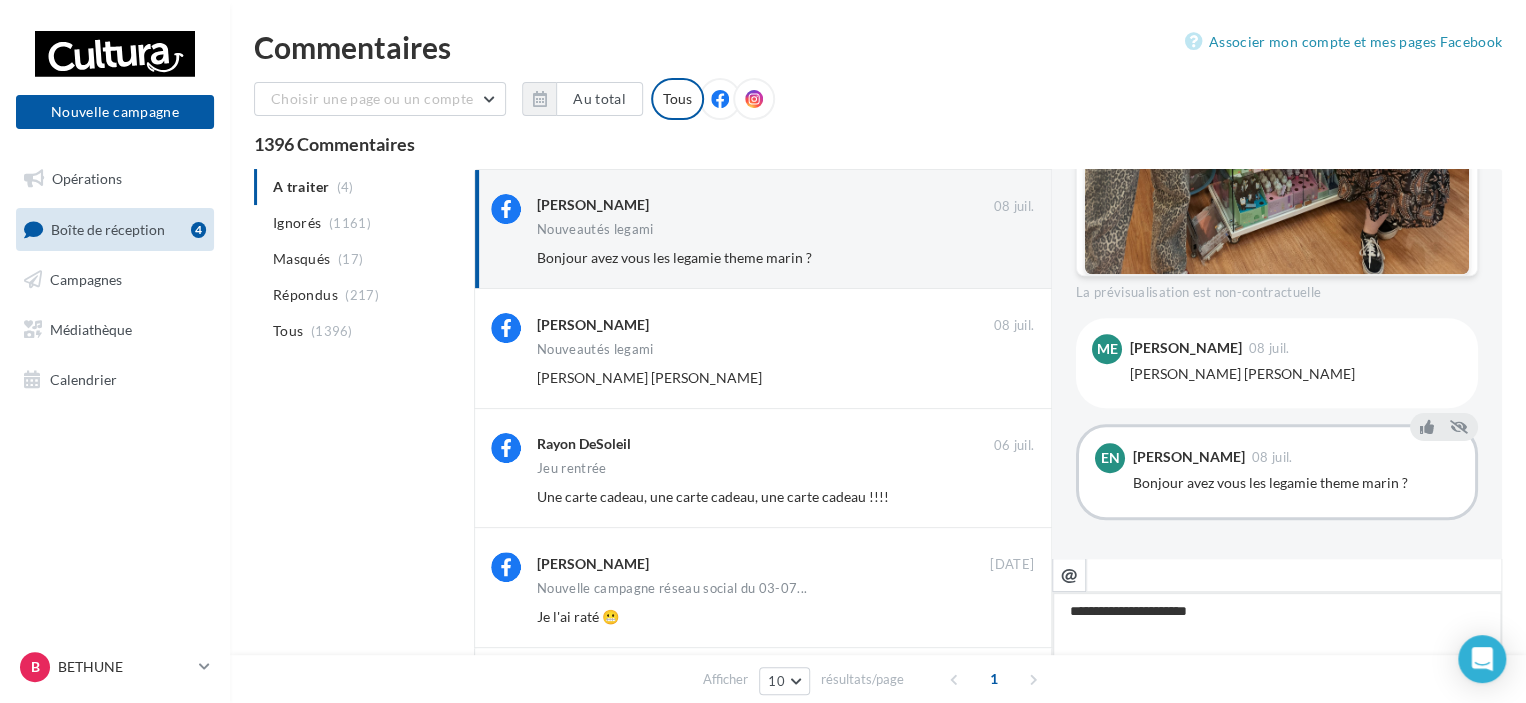 type on "**********" 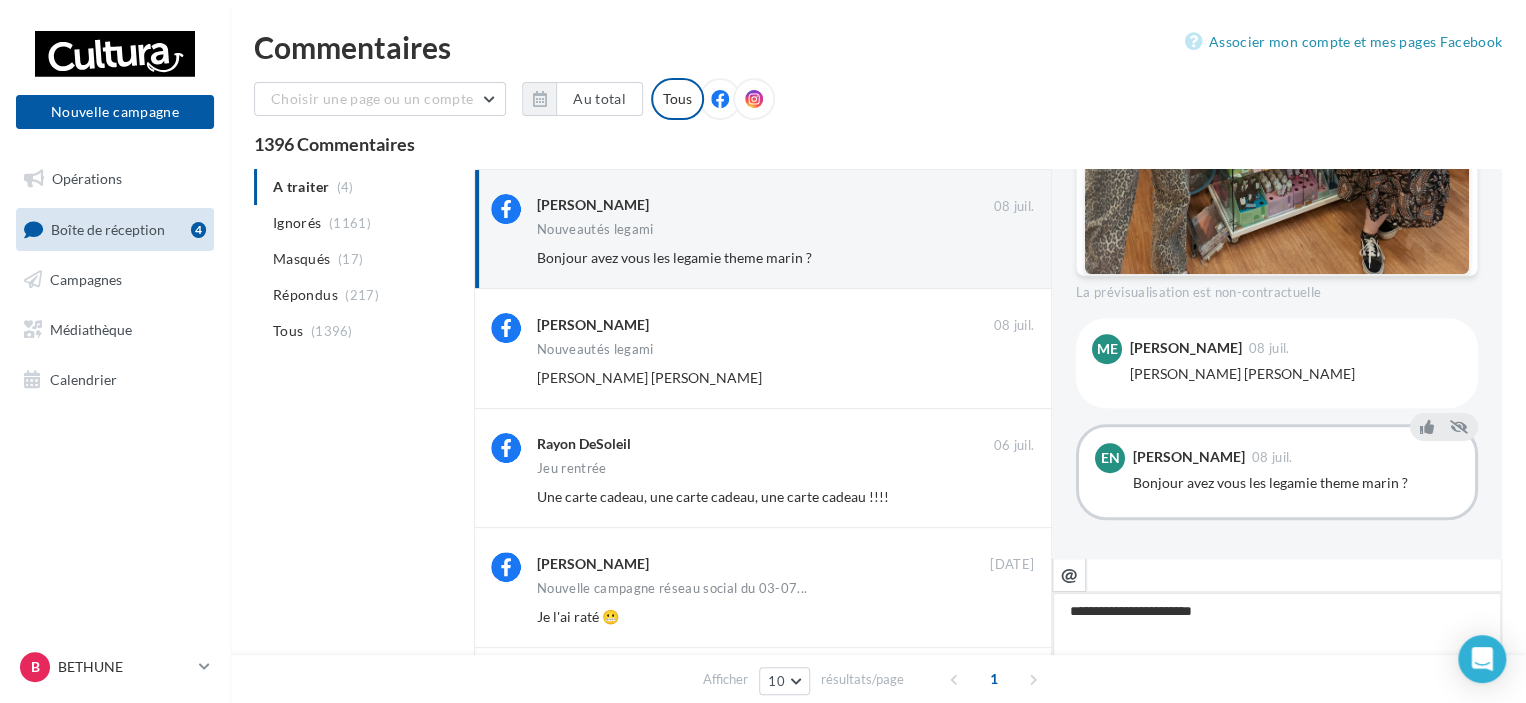 type on "**********" 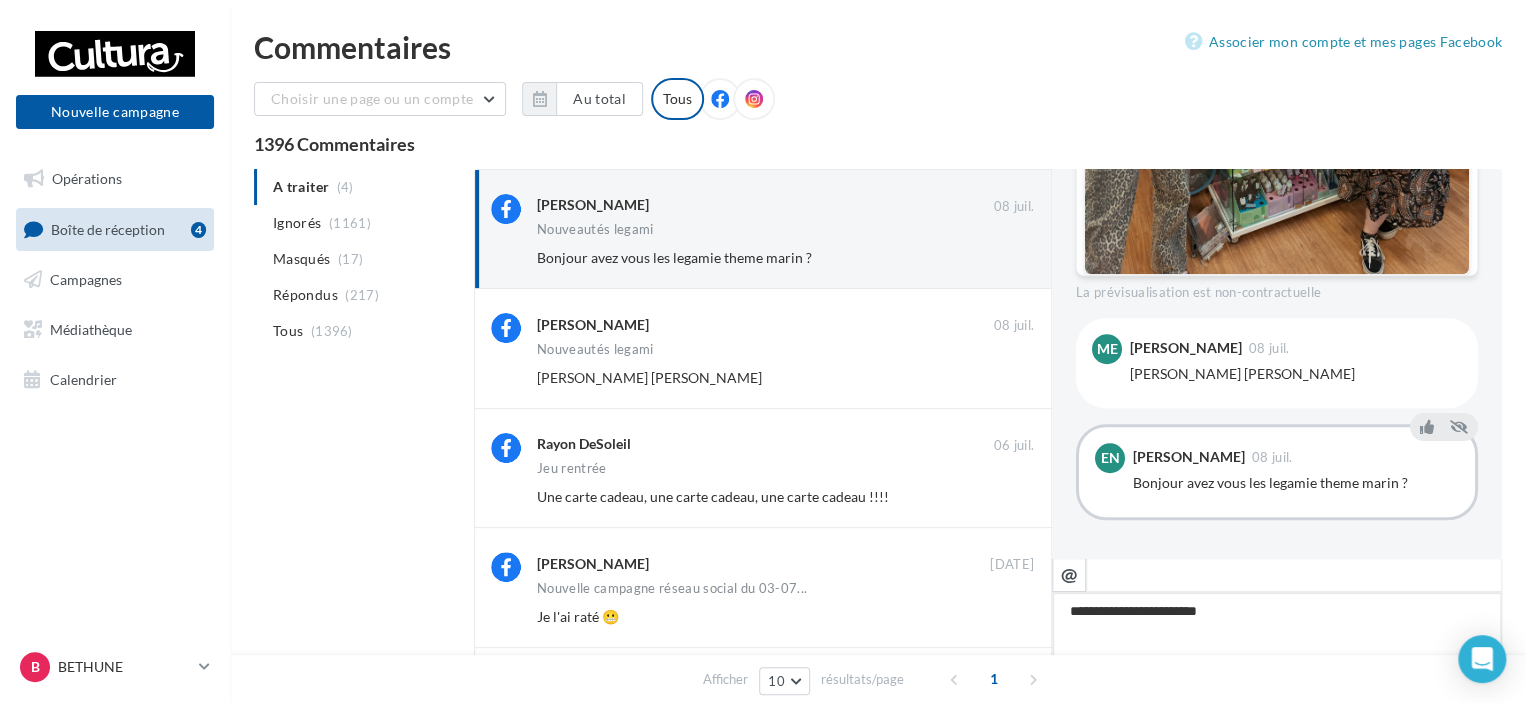 type on "**********" 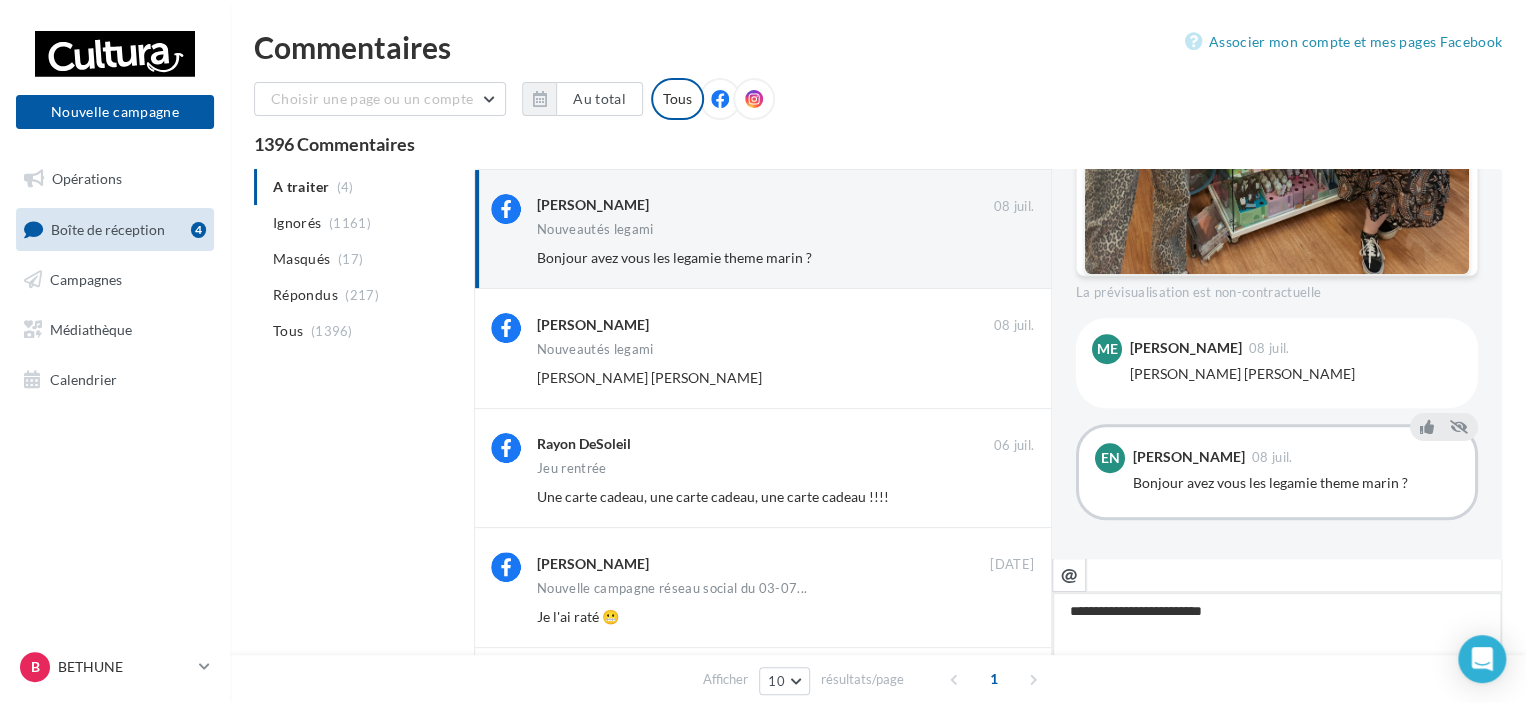 type on "**********" 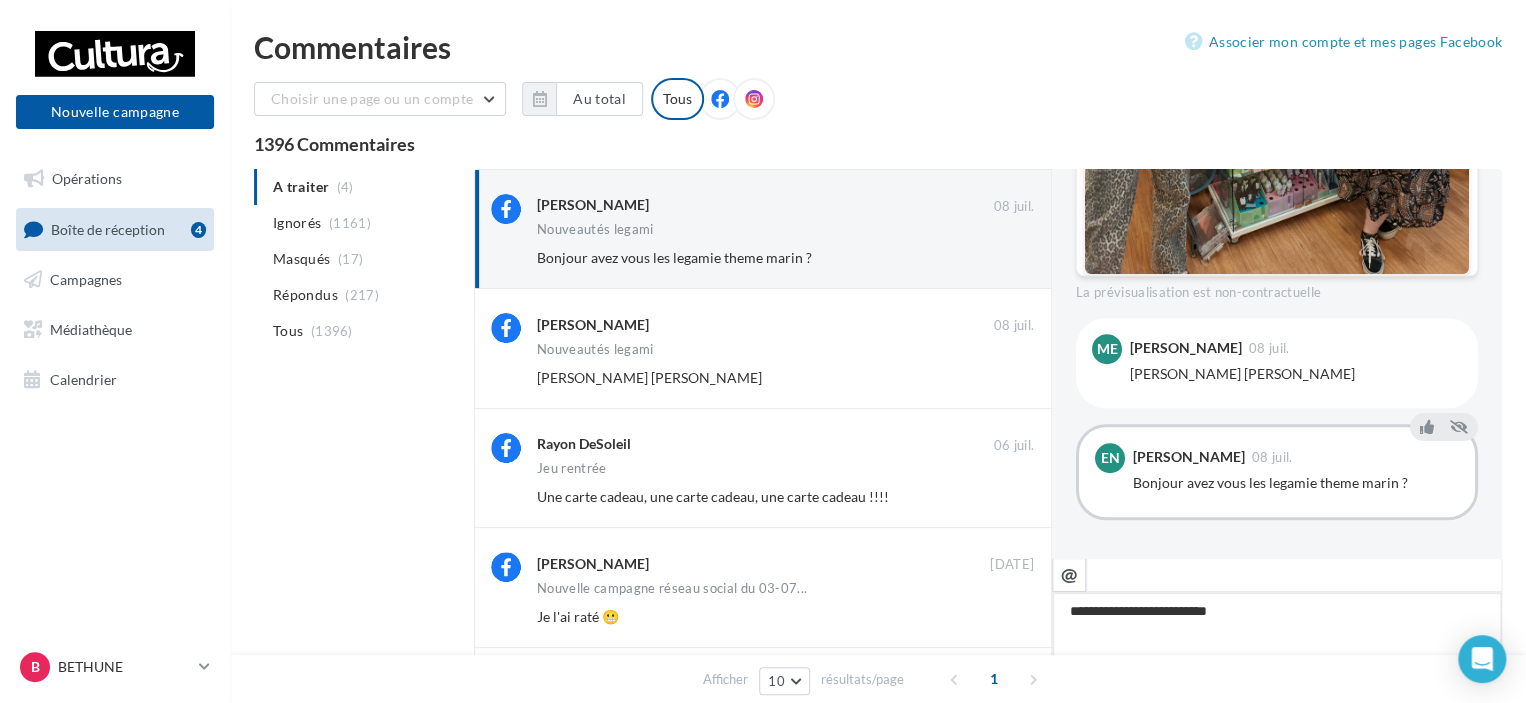 type on "**********" 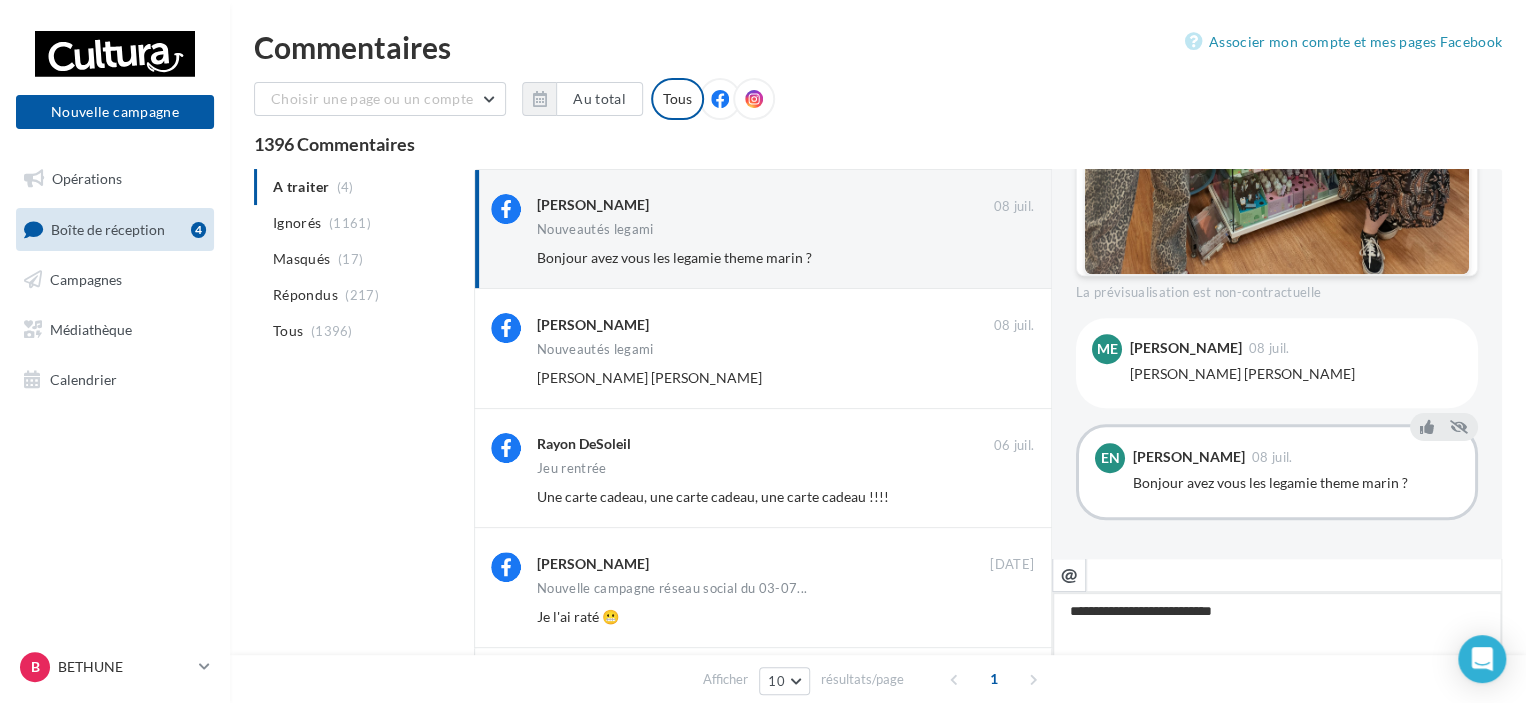 type on "**********" 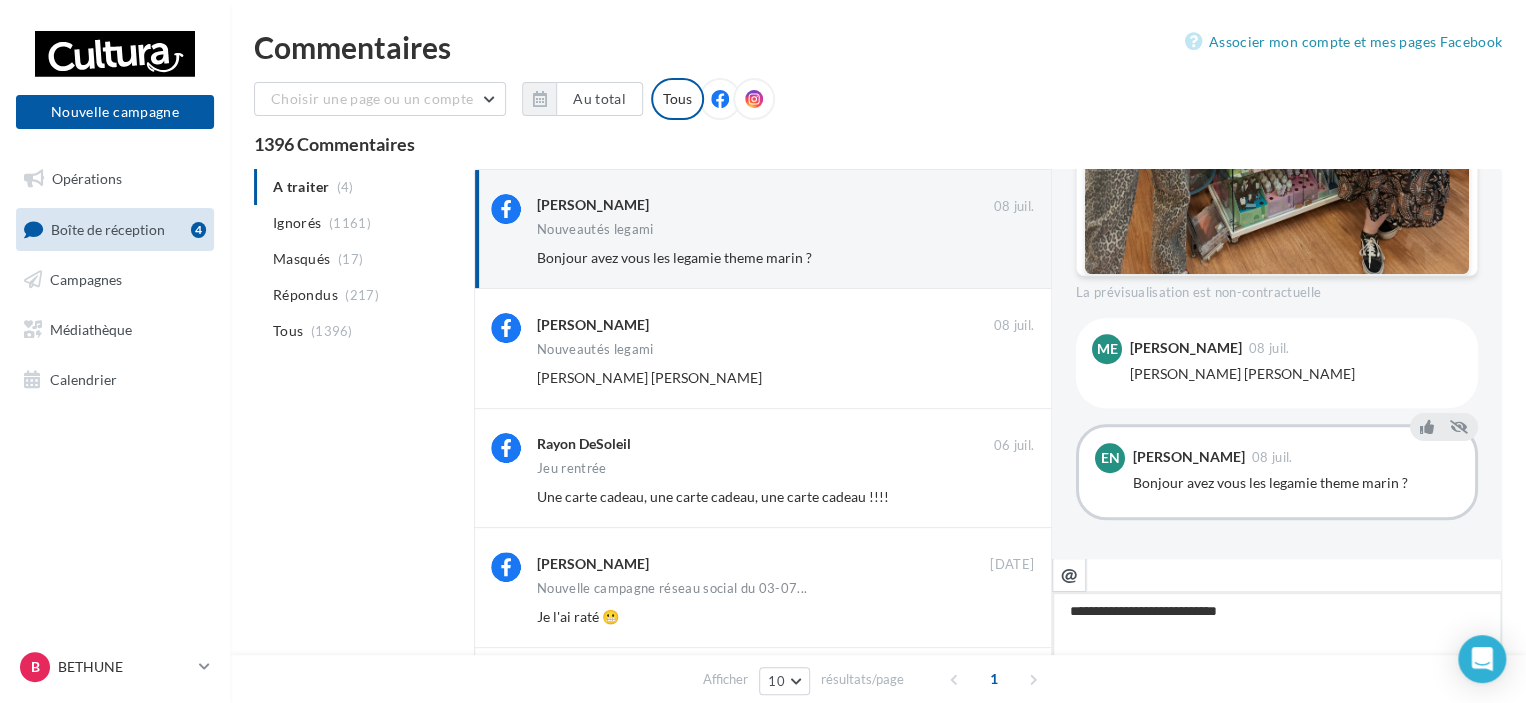 type on "**********" 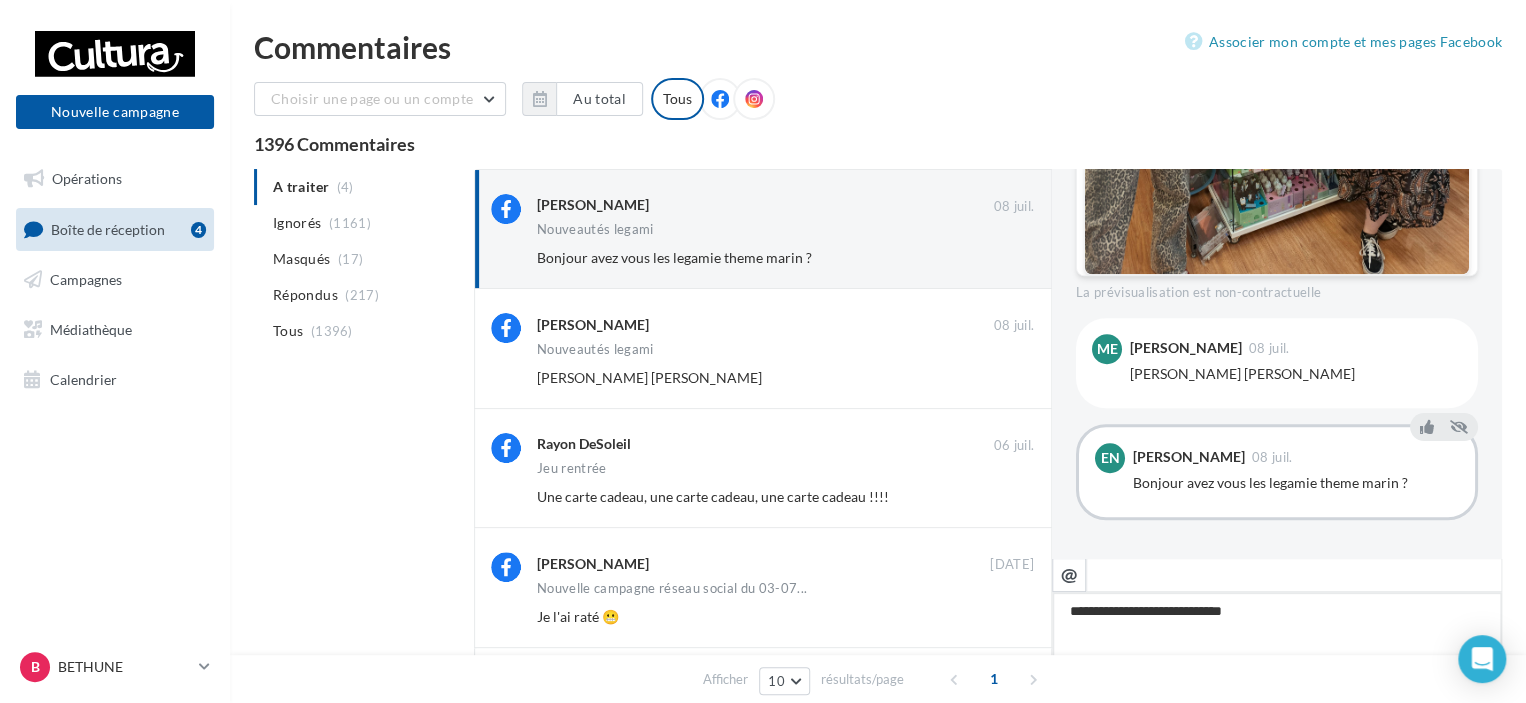 type on "**********" 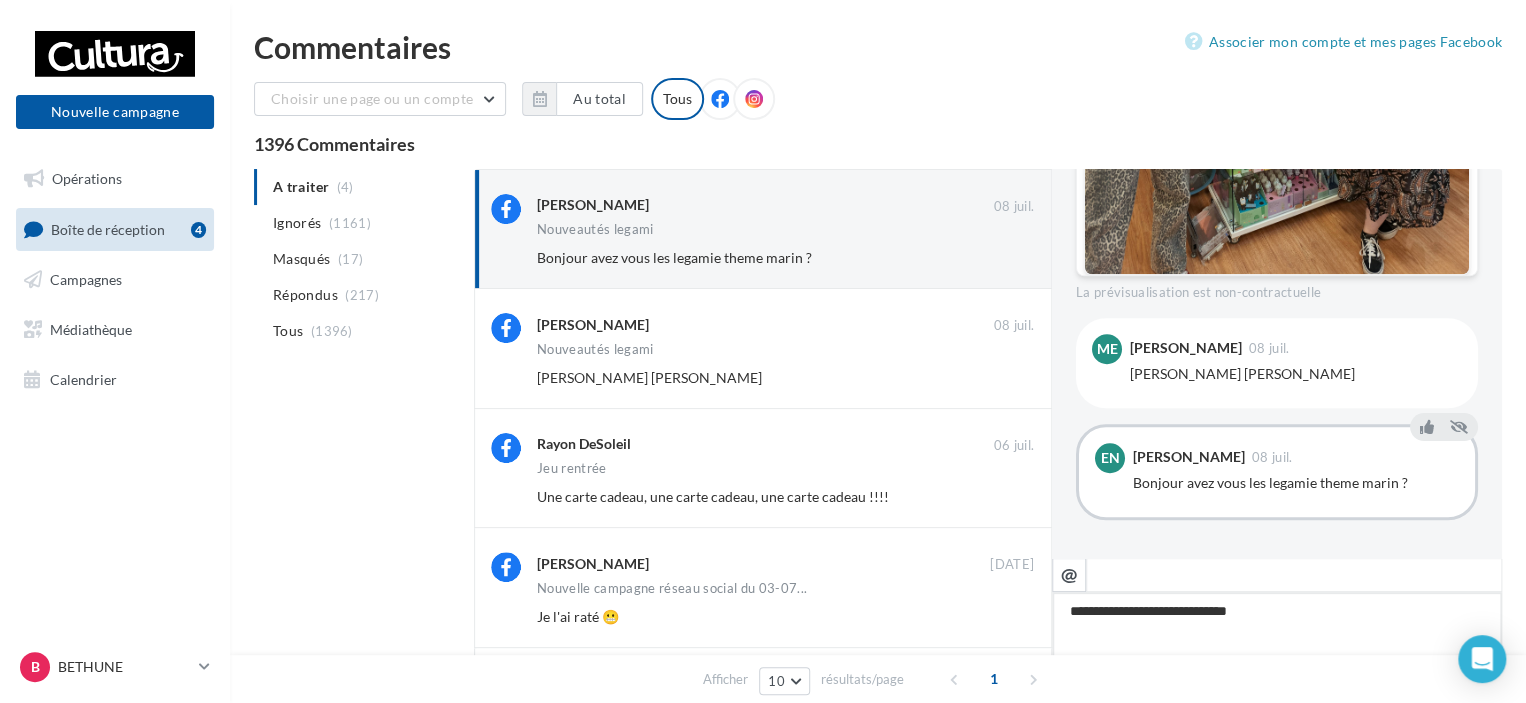 type on "**********" 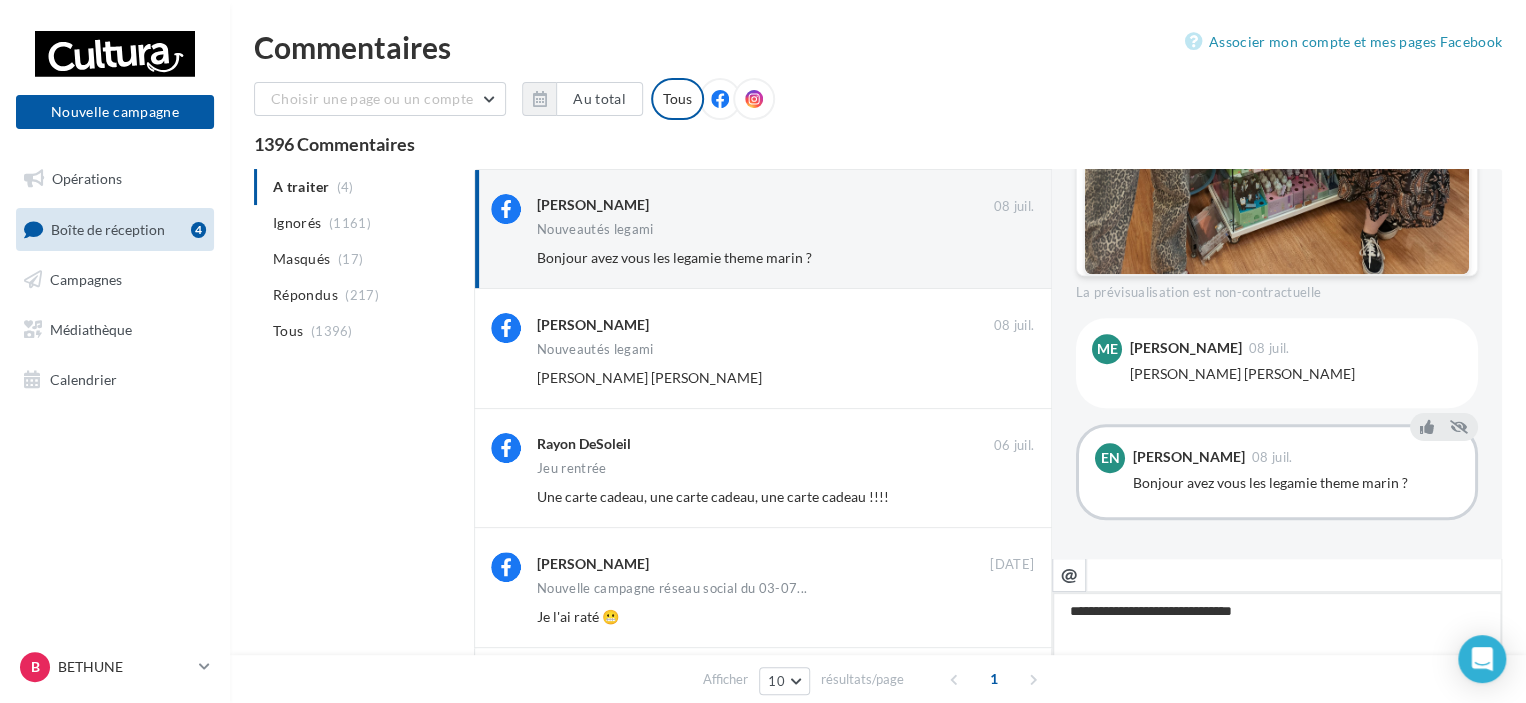 type on "**********" 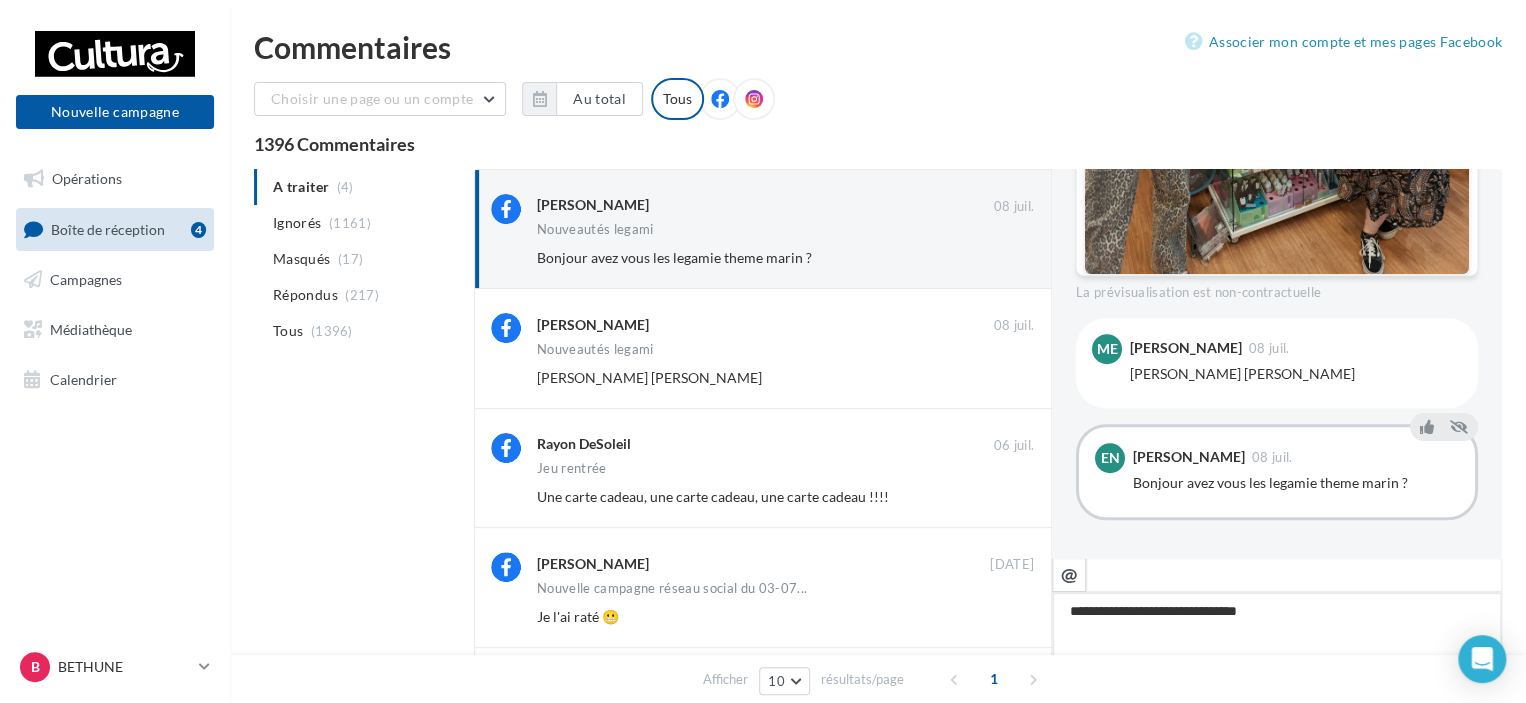 type on "**********" 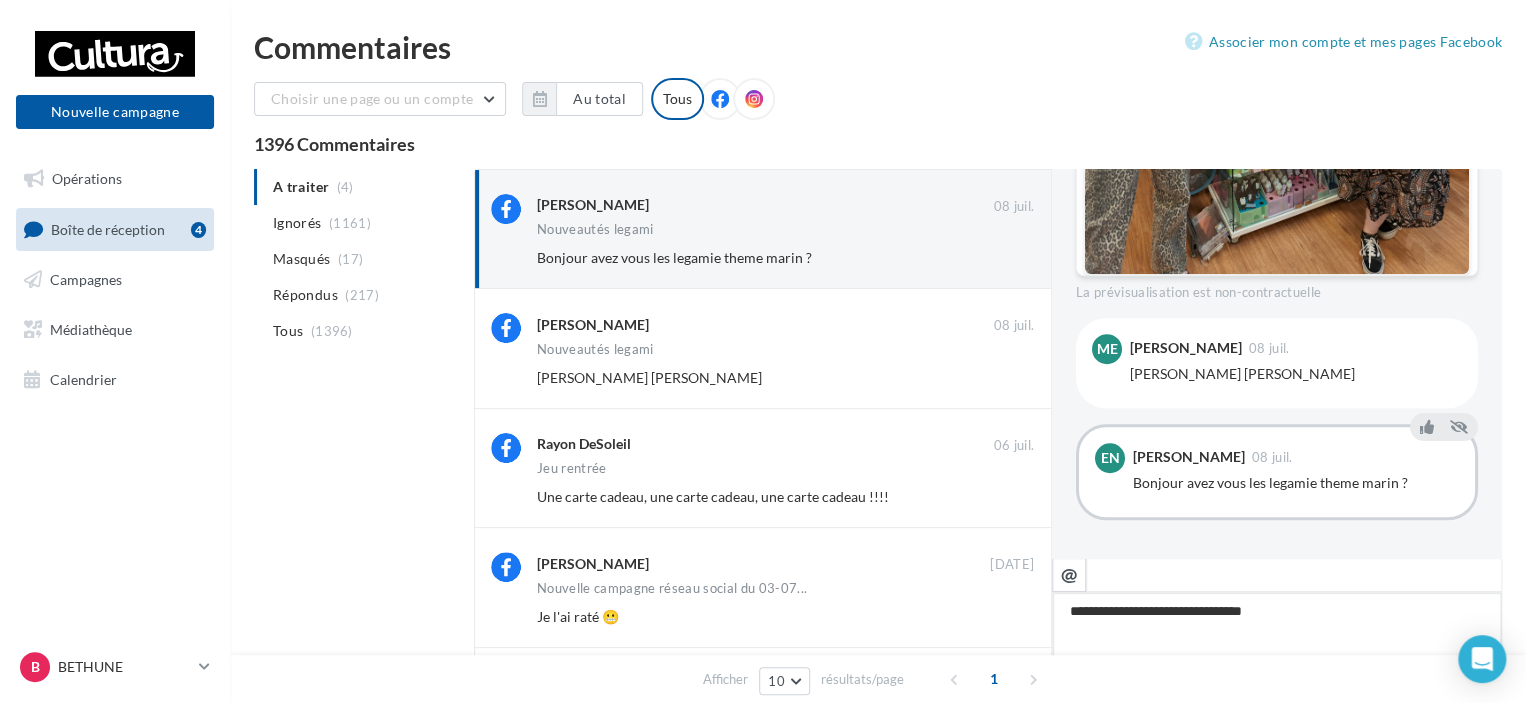 type on "**********" 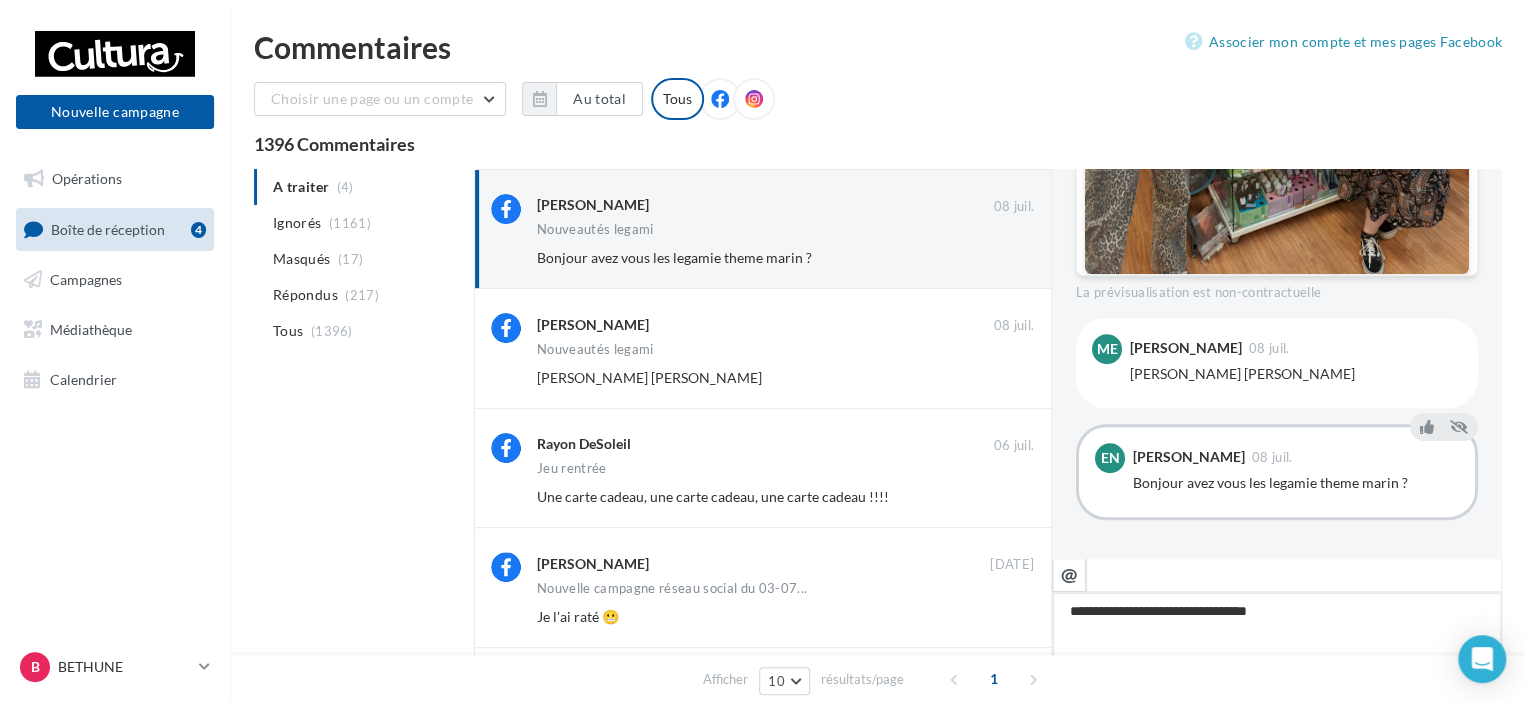 type on "**********" 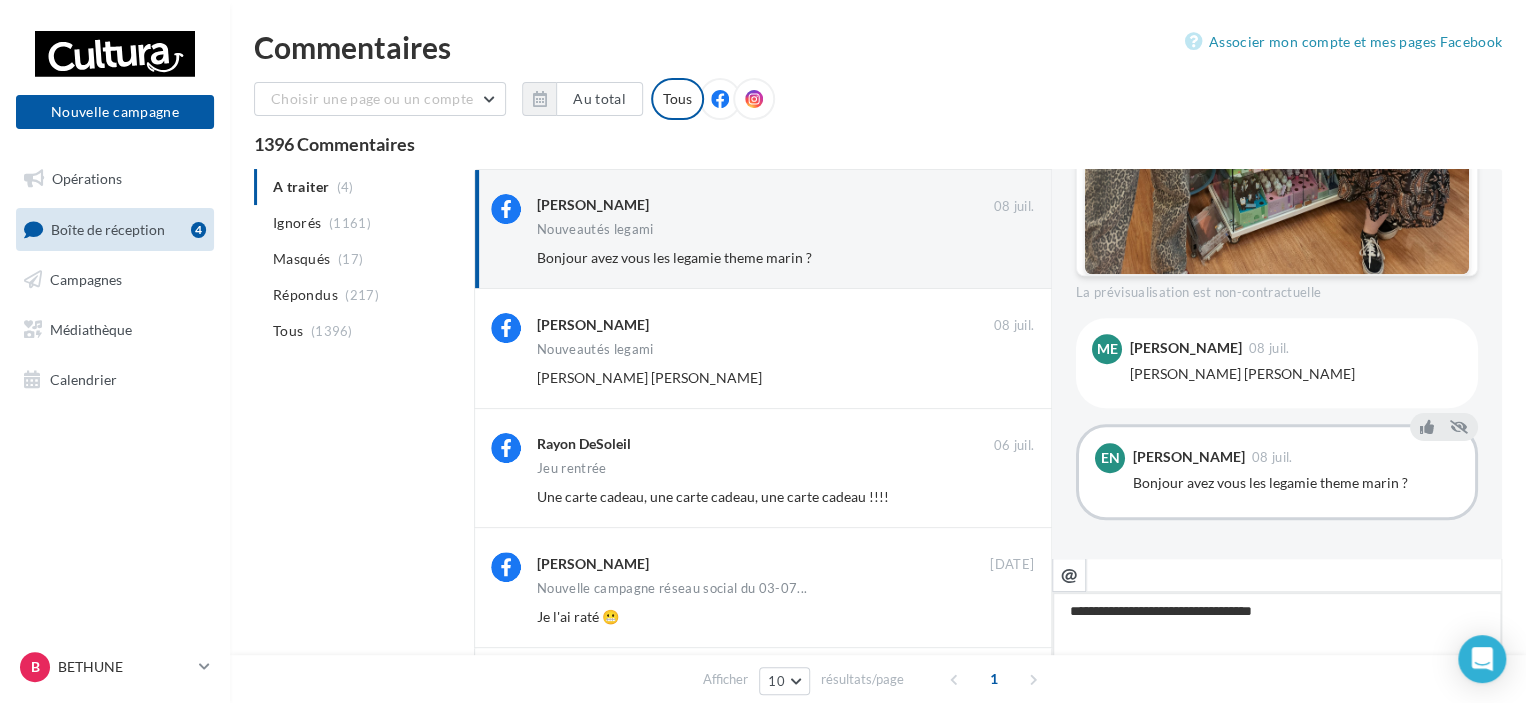 type on "**********" 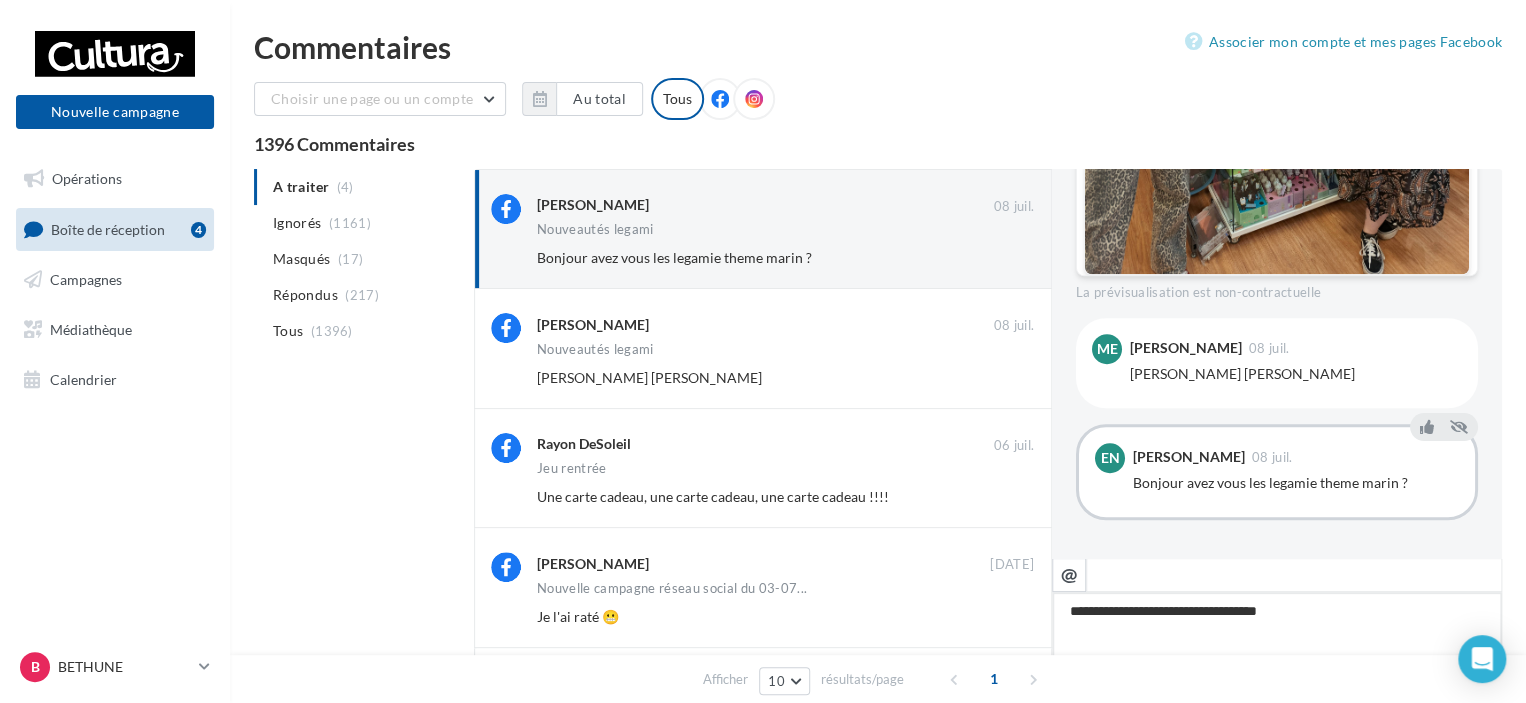 type on "**********" 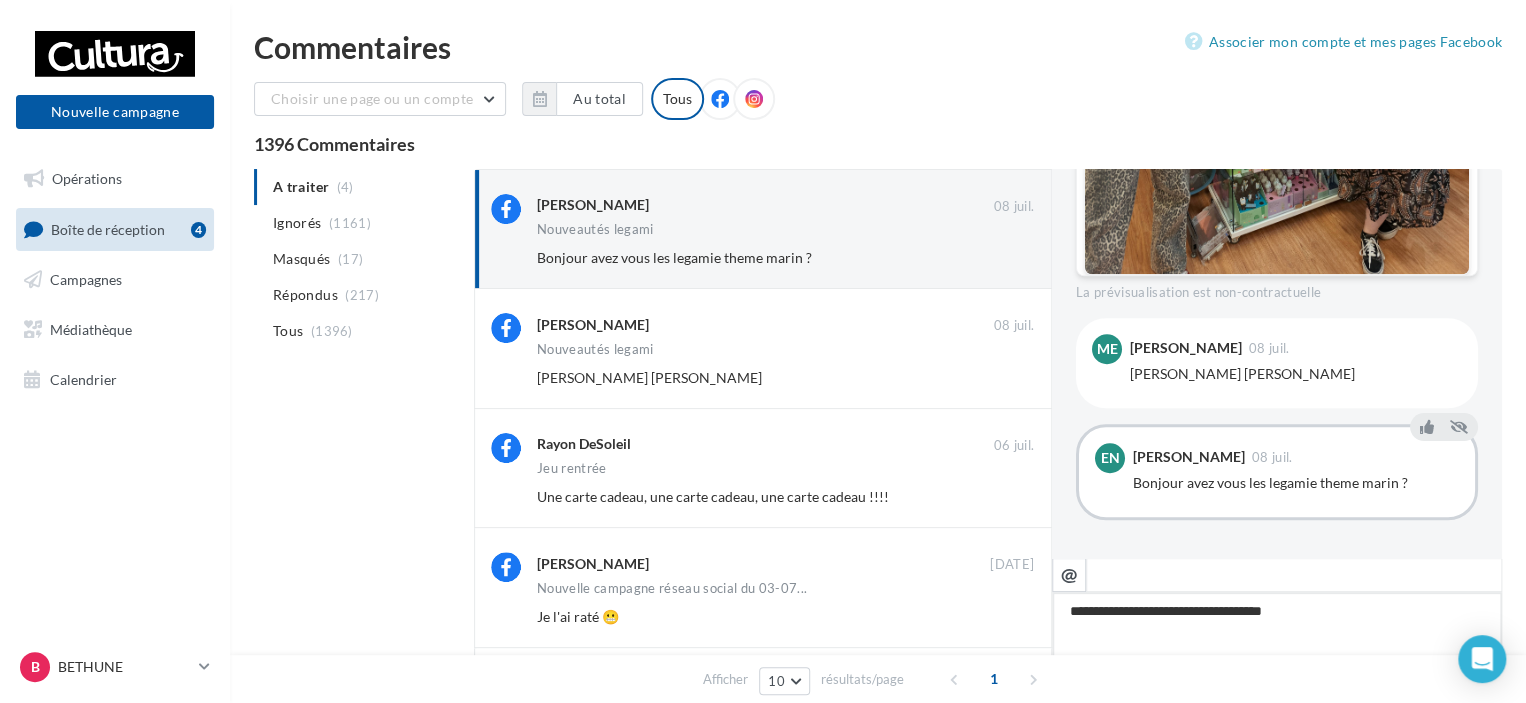 type on "**********" 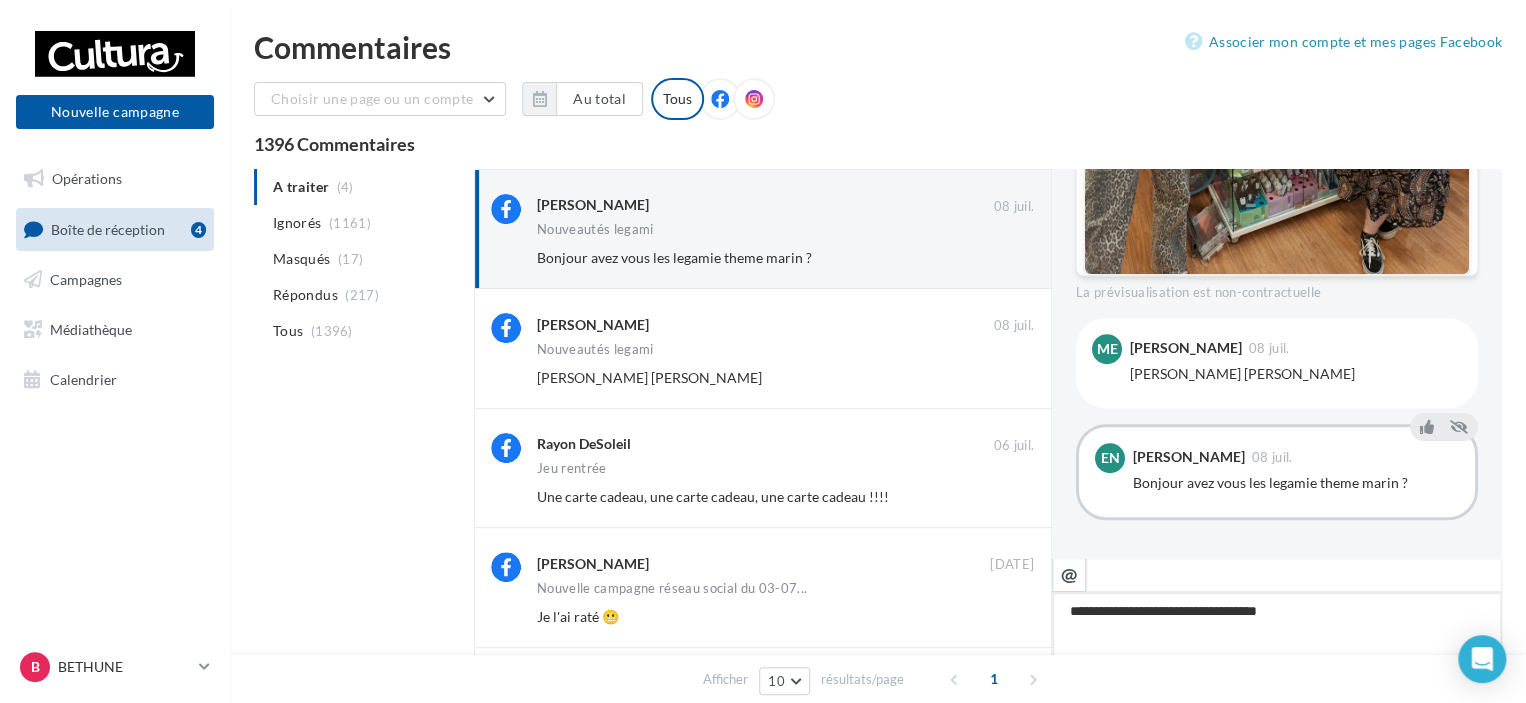 type on "**********" 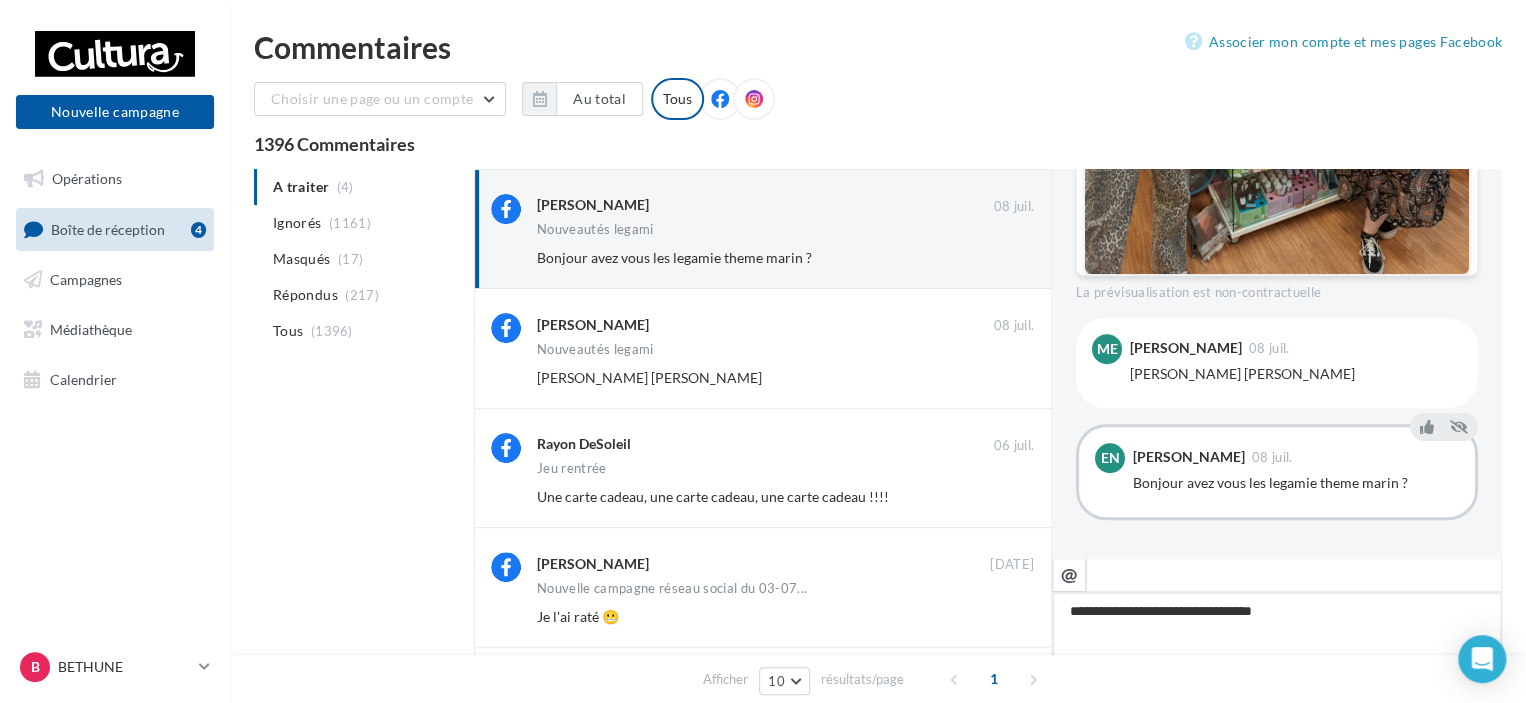 type on "**********" 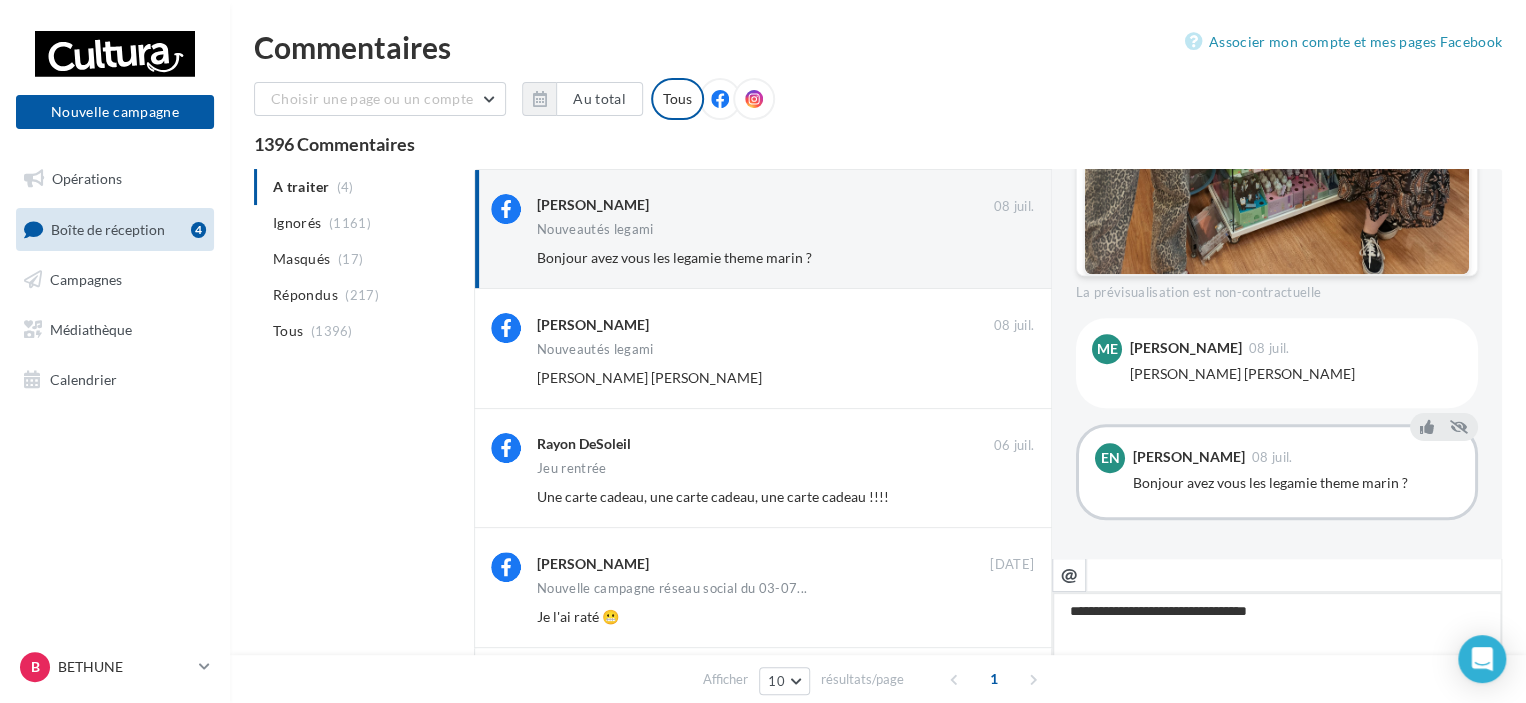 type on "**********" 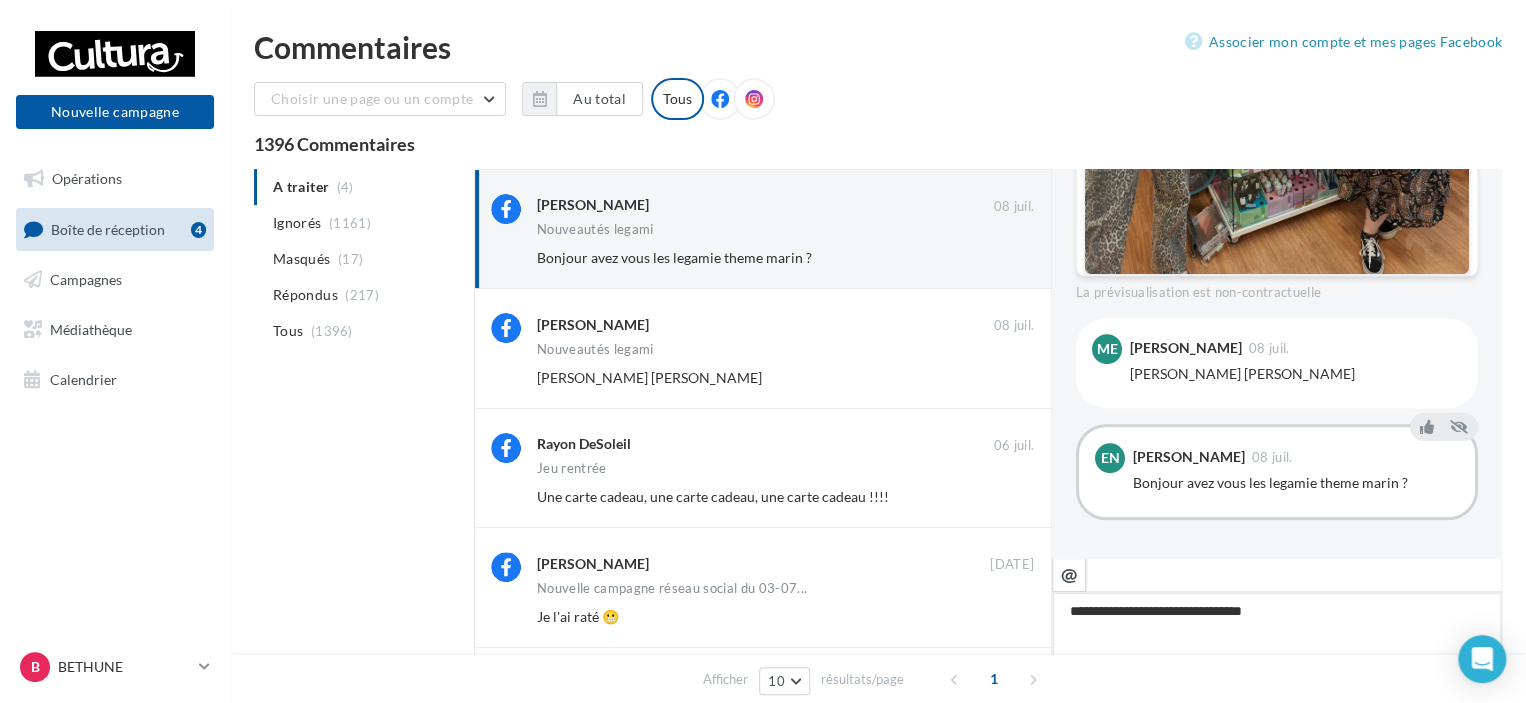 type on "**********" 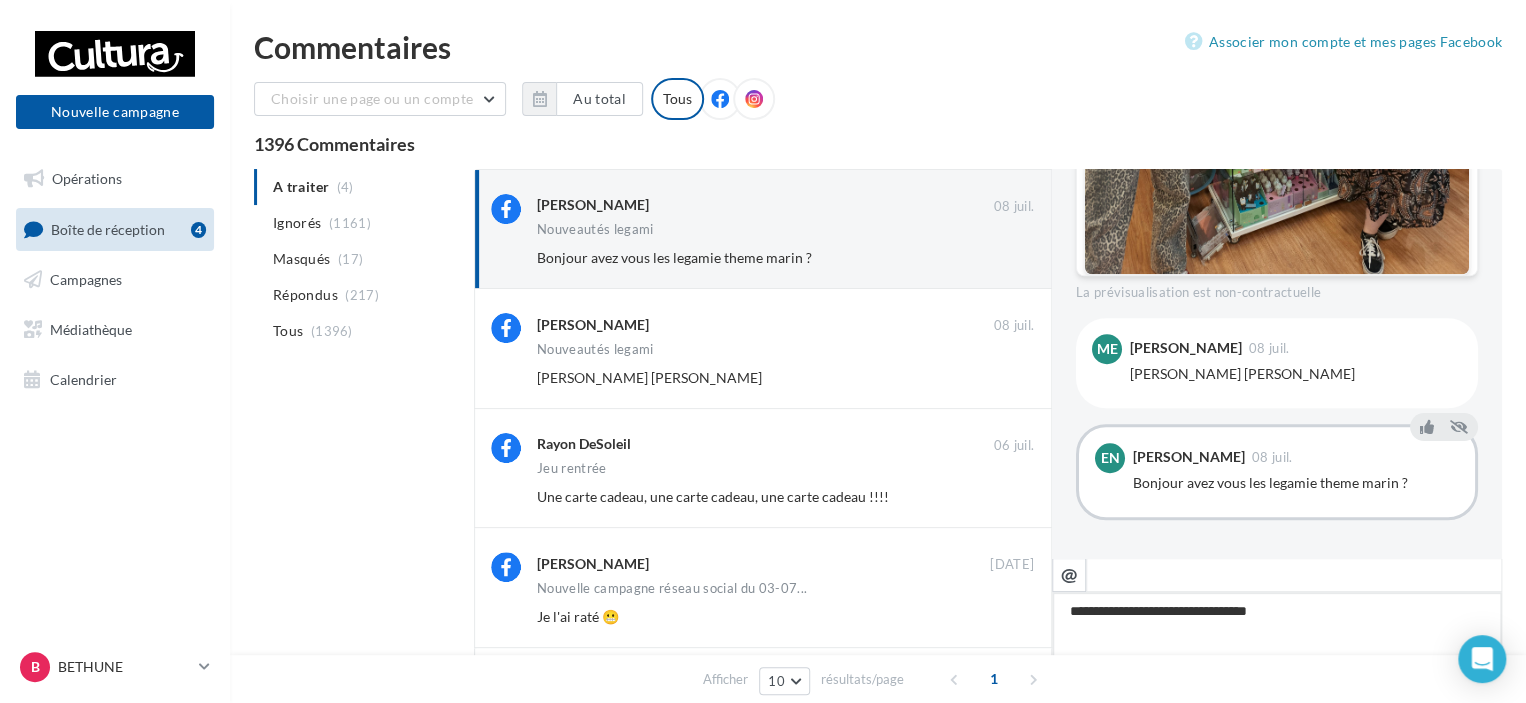 type on "**********" 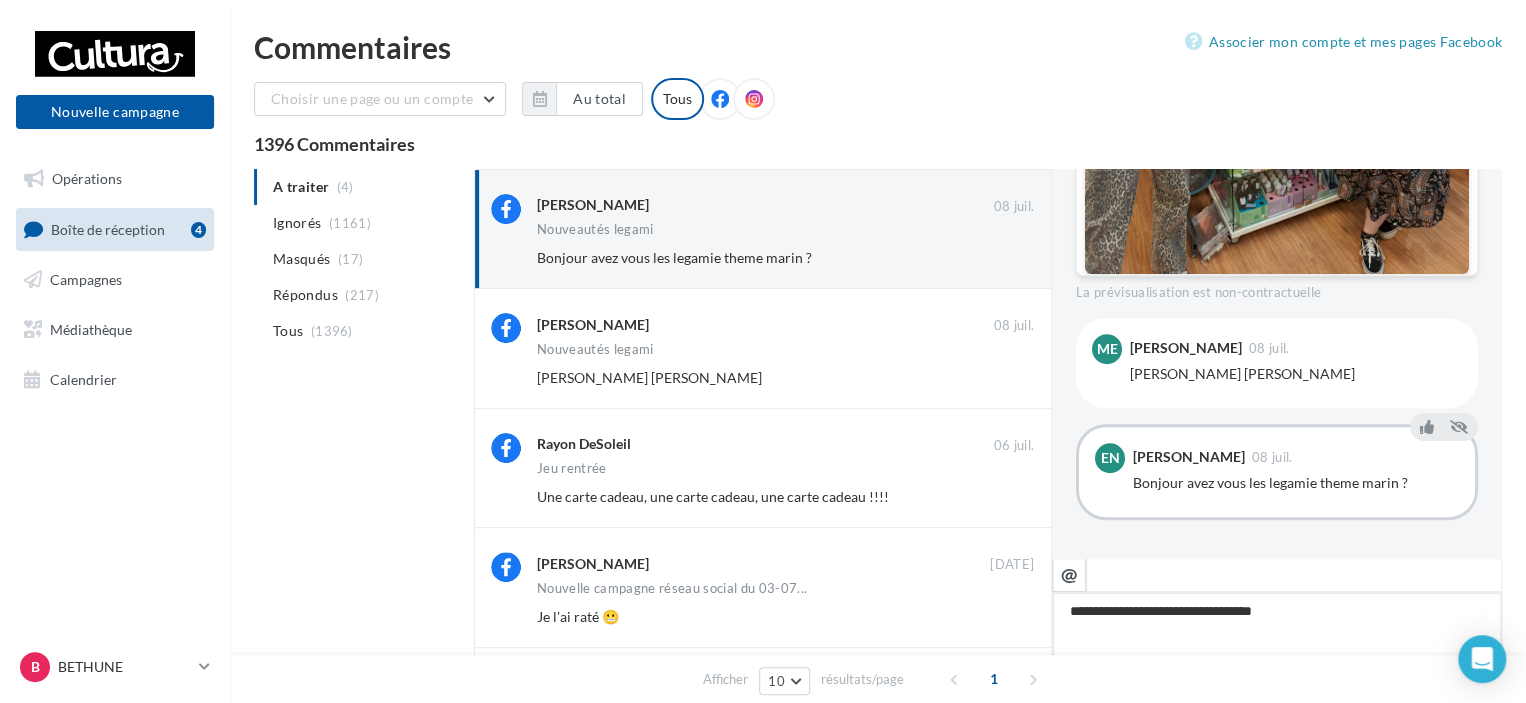 type on "**********" 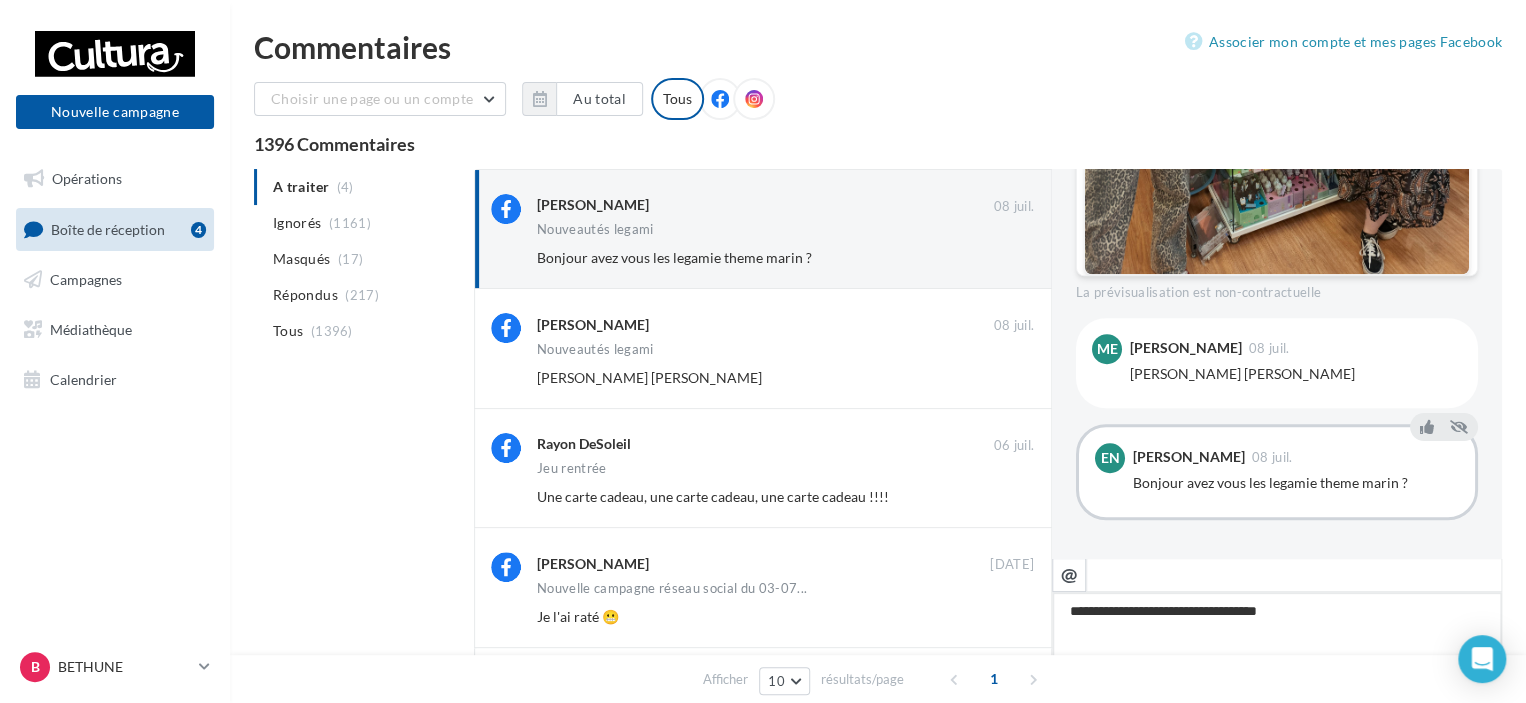 type on "**********" 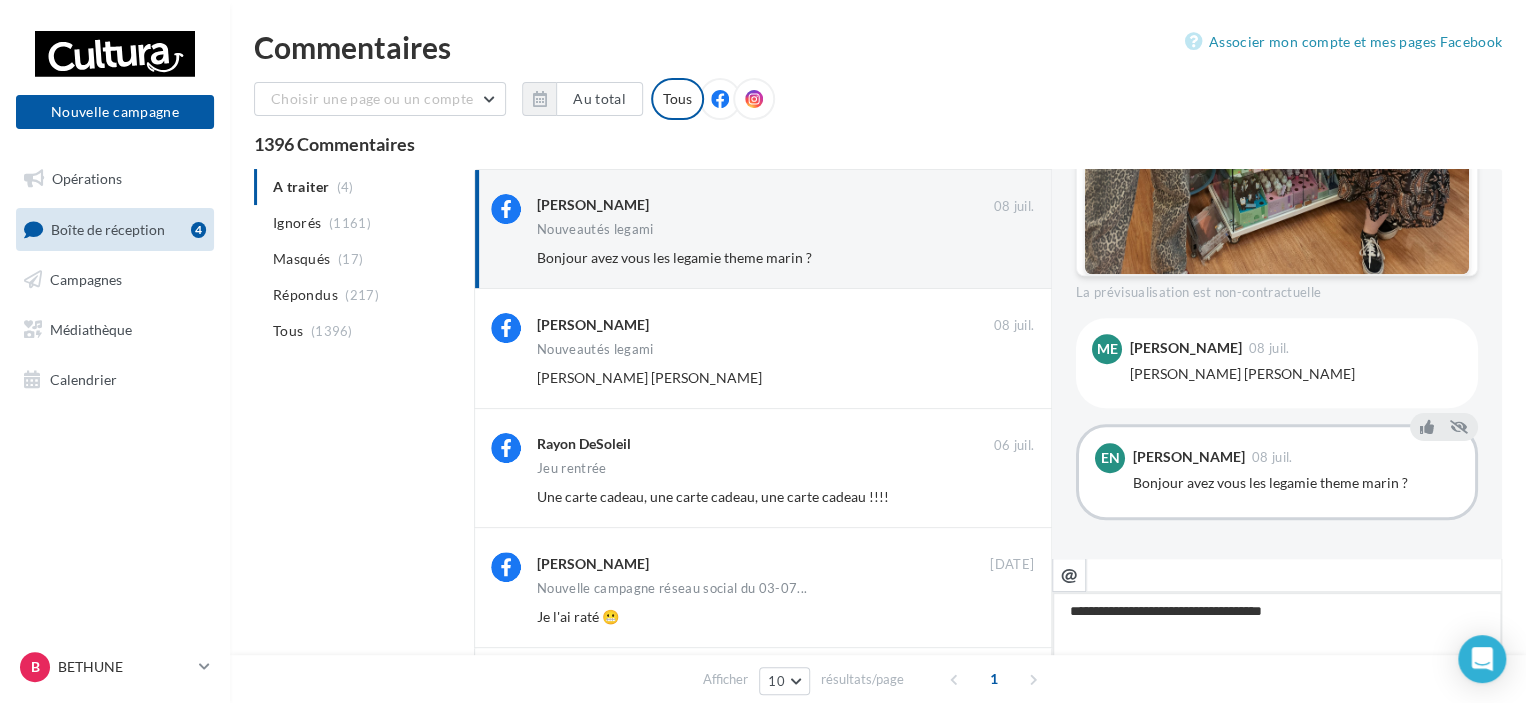 type on "**********" 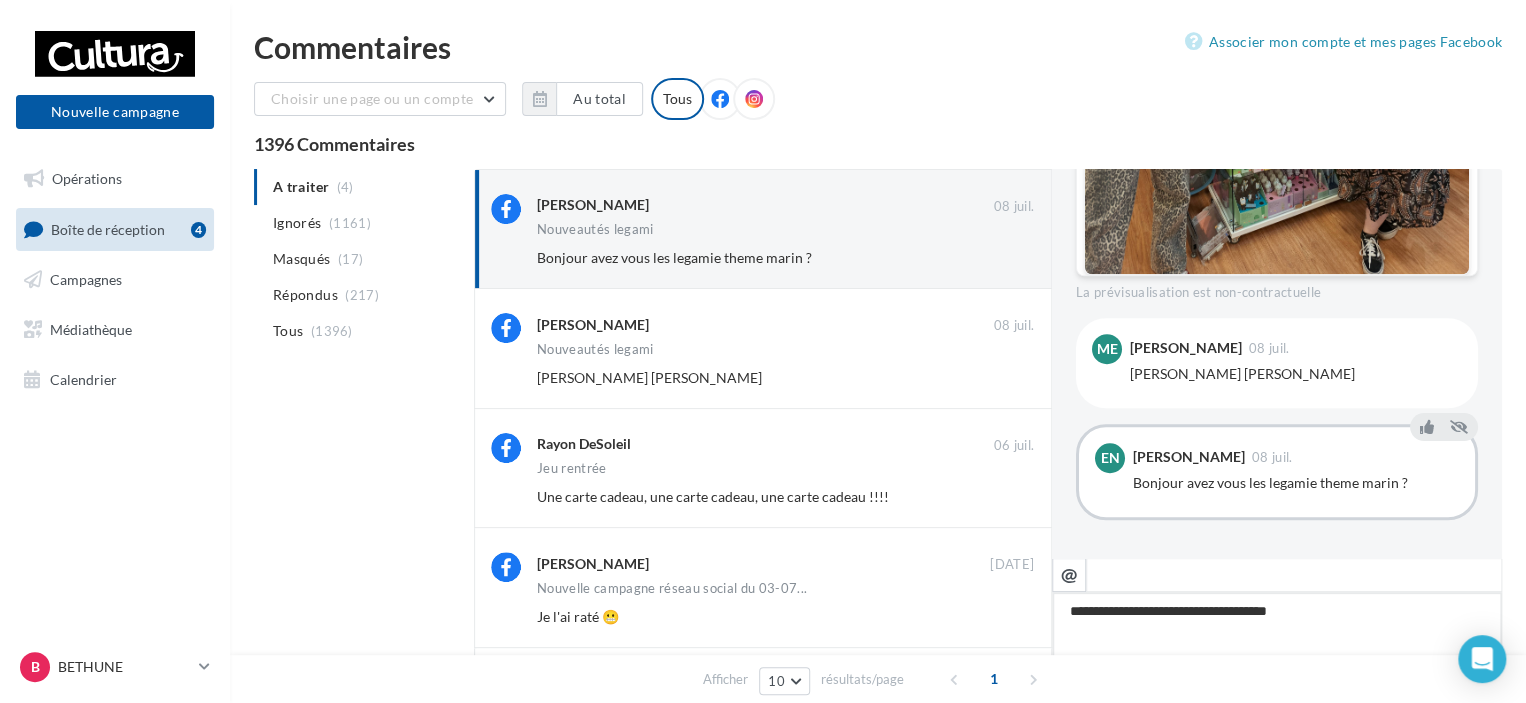 type on "**********" 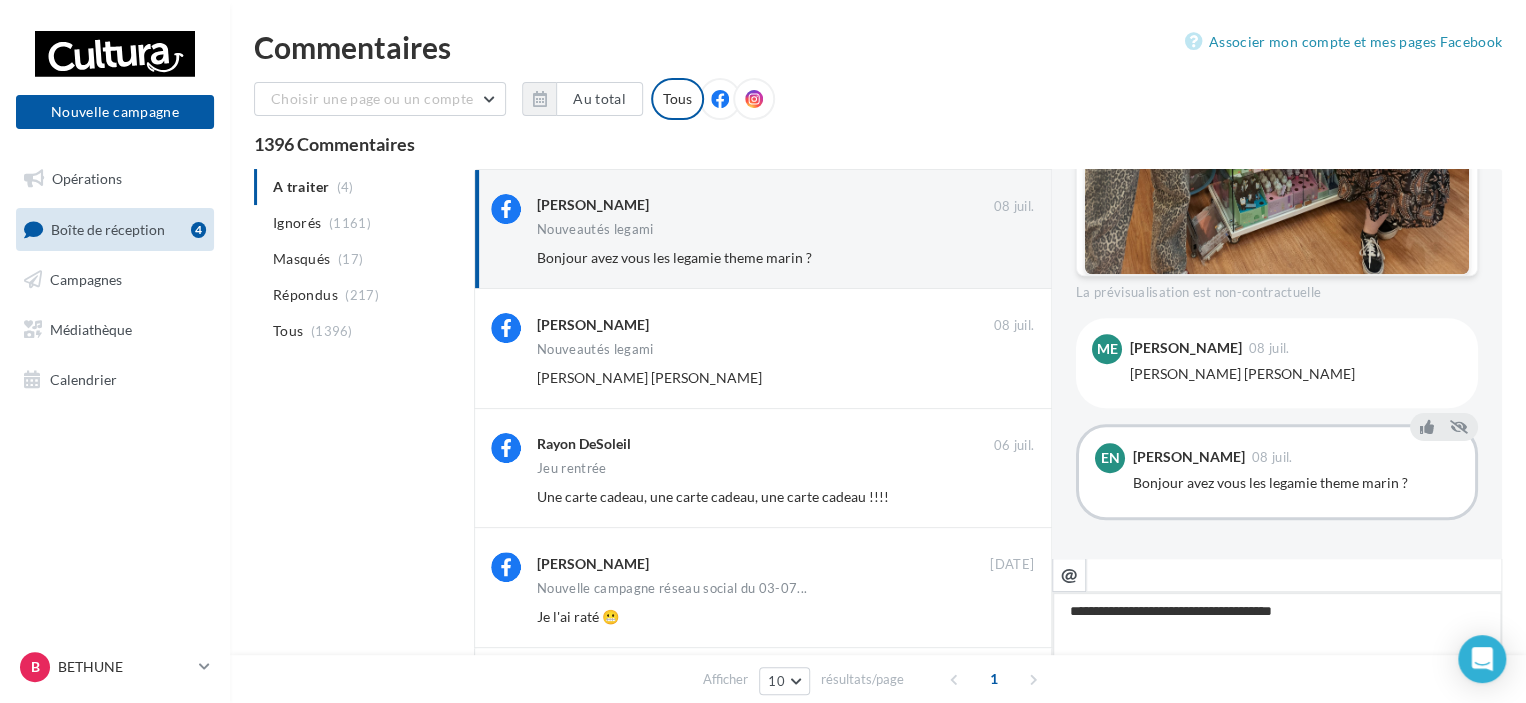 type on "**********" 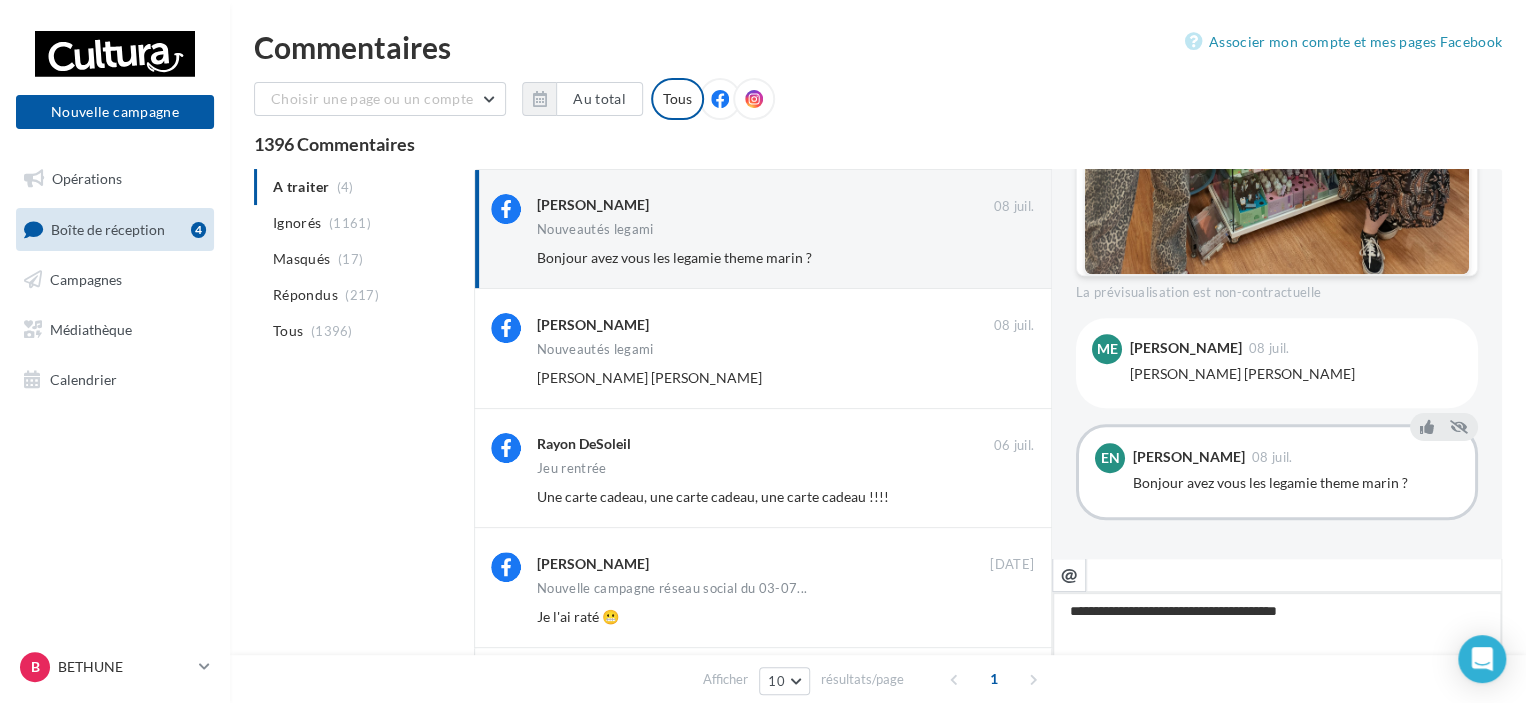 type on "**********" 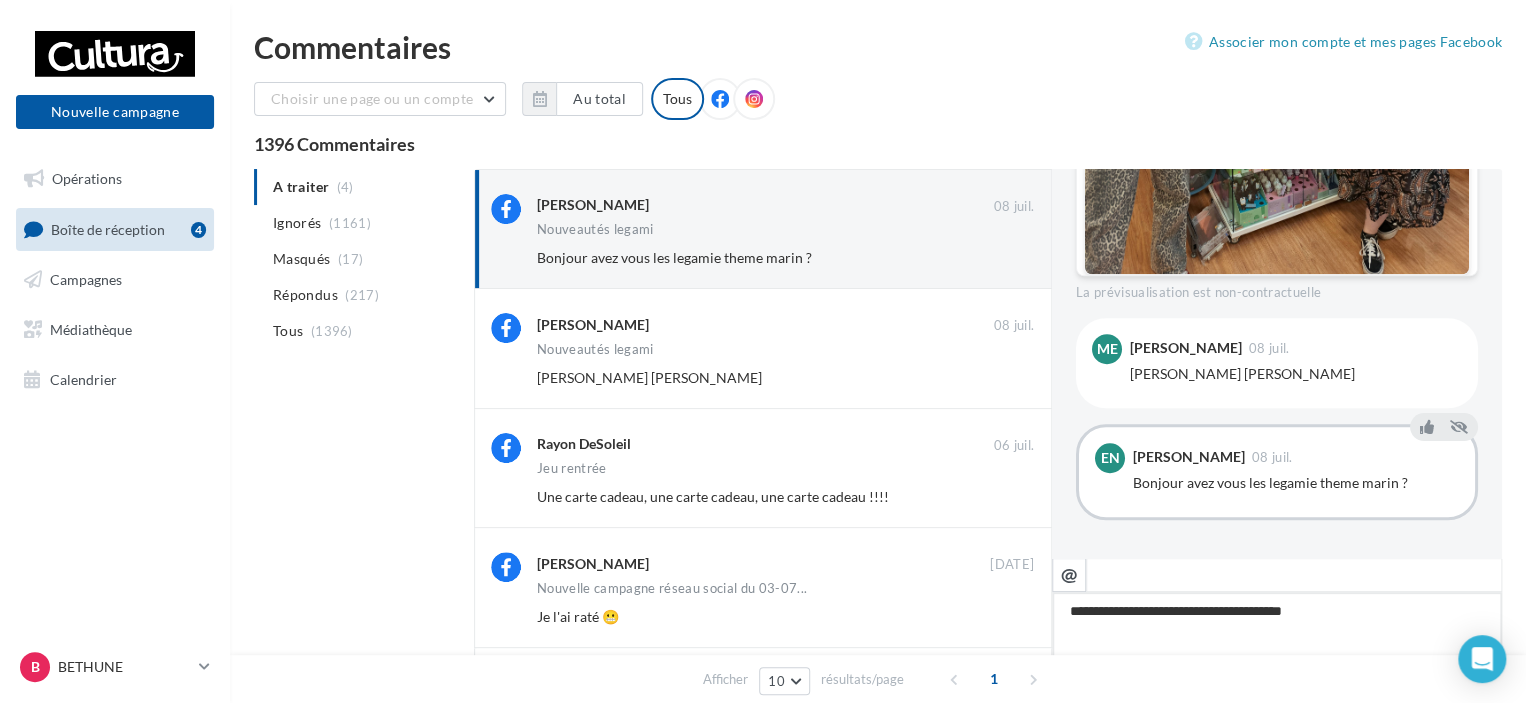 type on "**********" 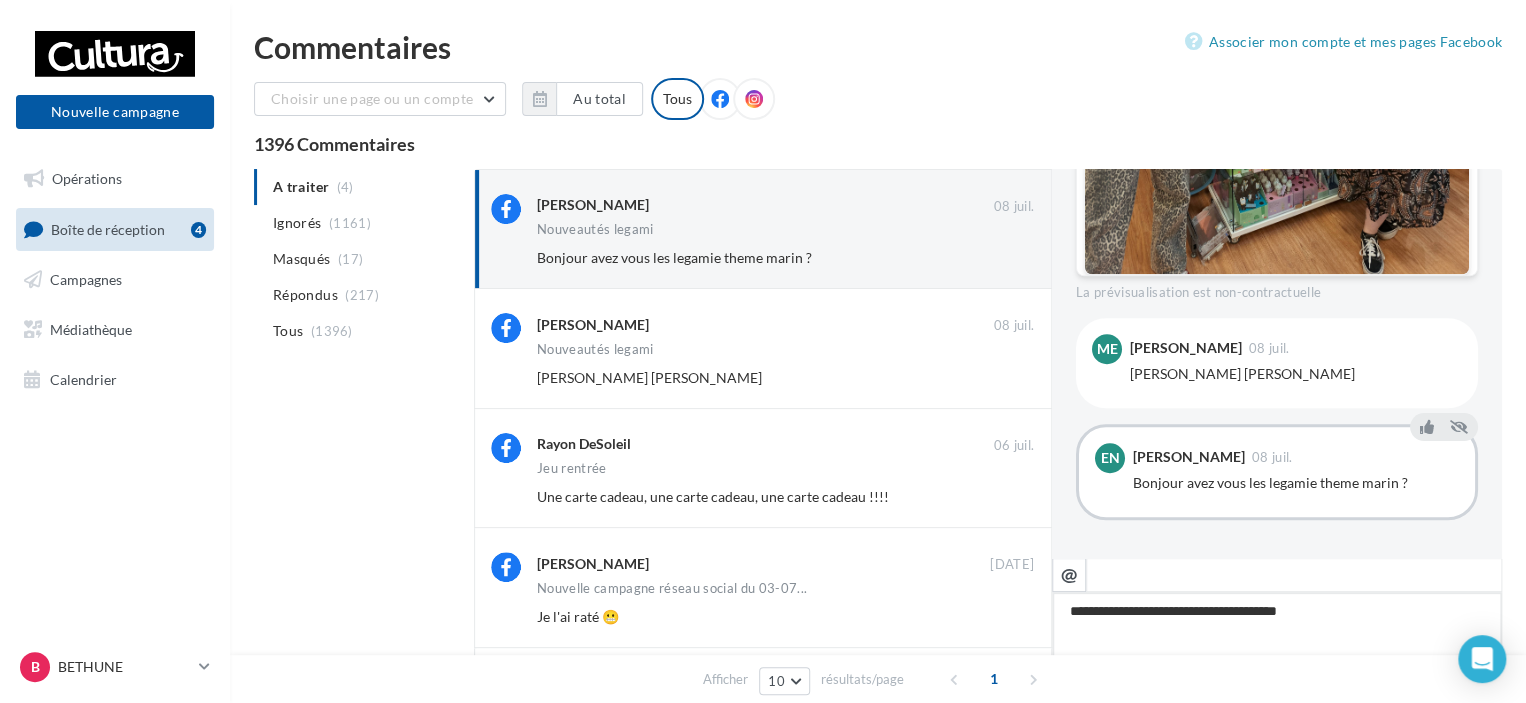 type on "**********" 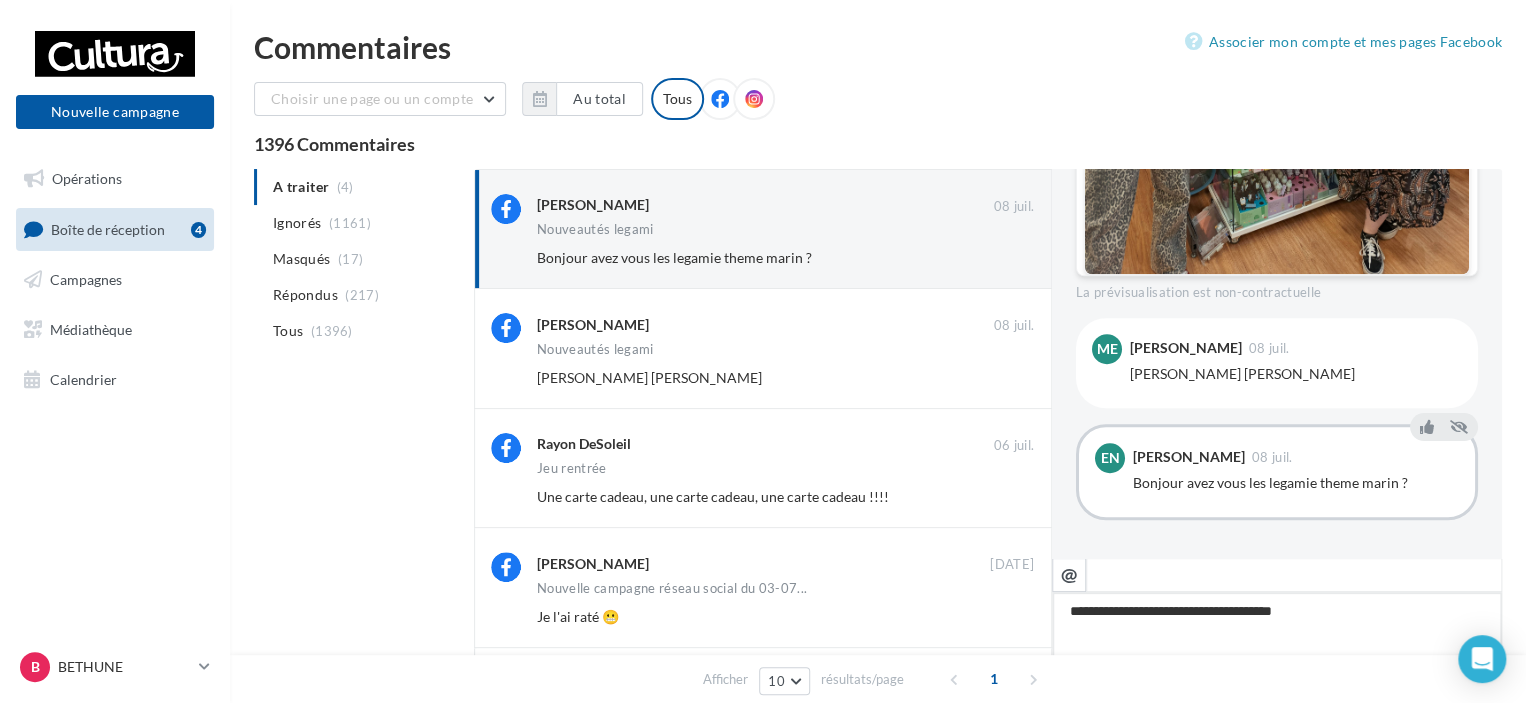type on "**********" 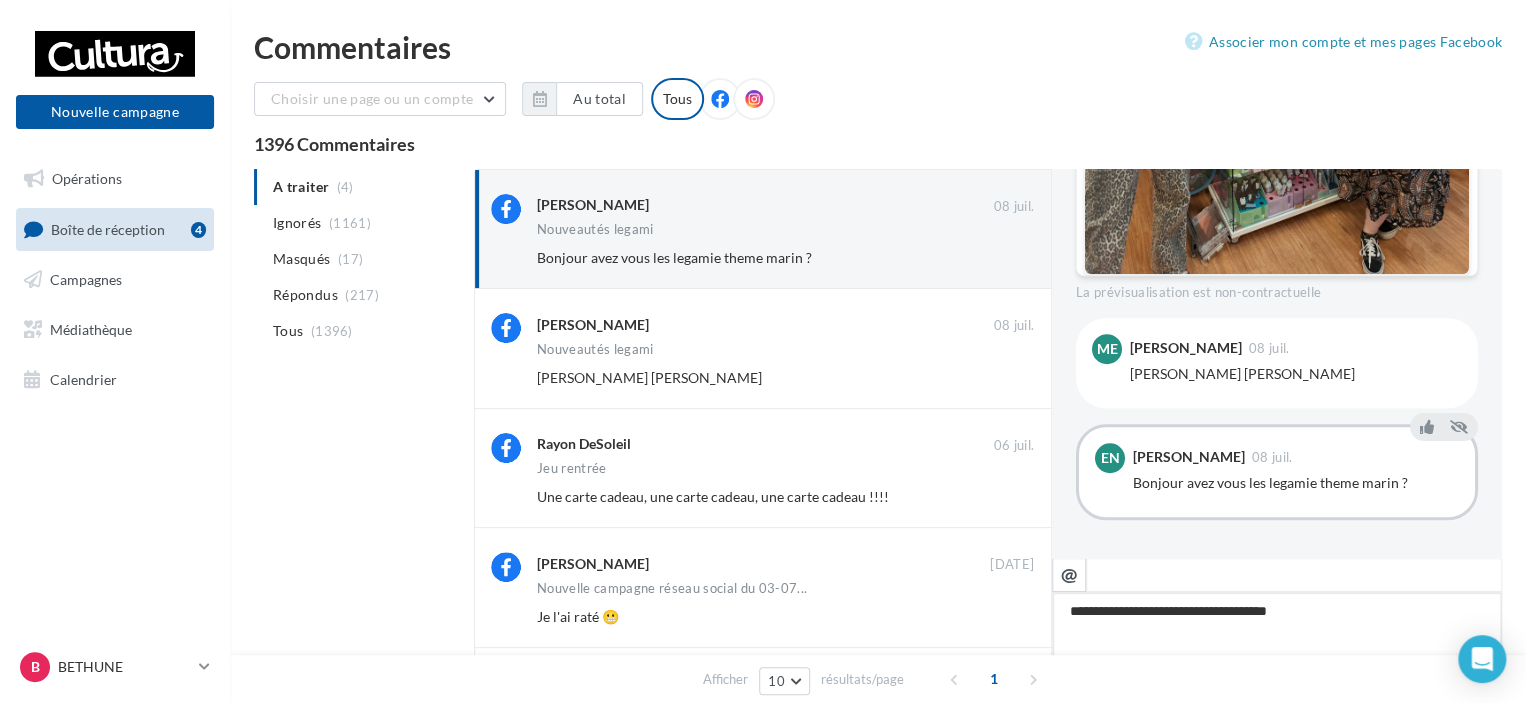 type on "**********" 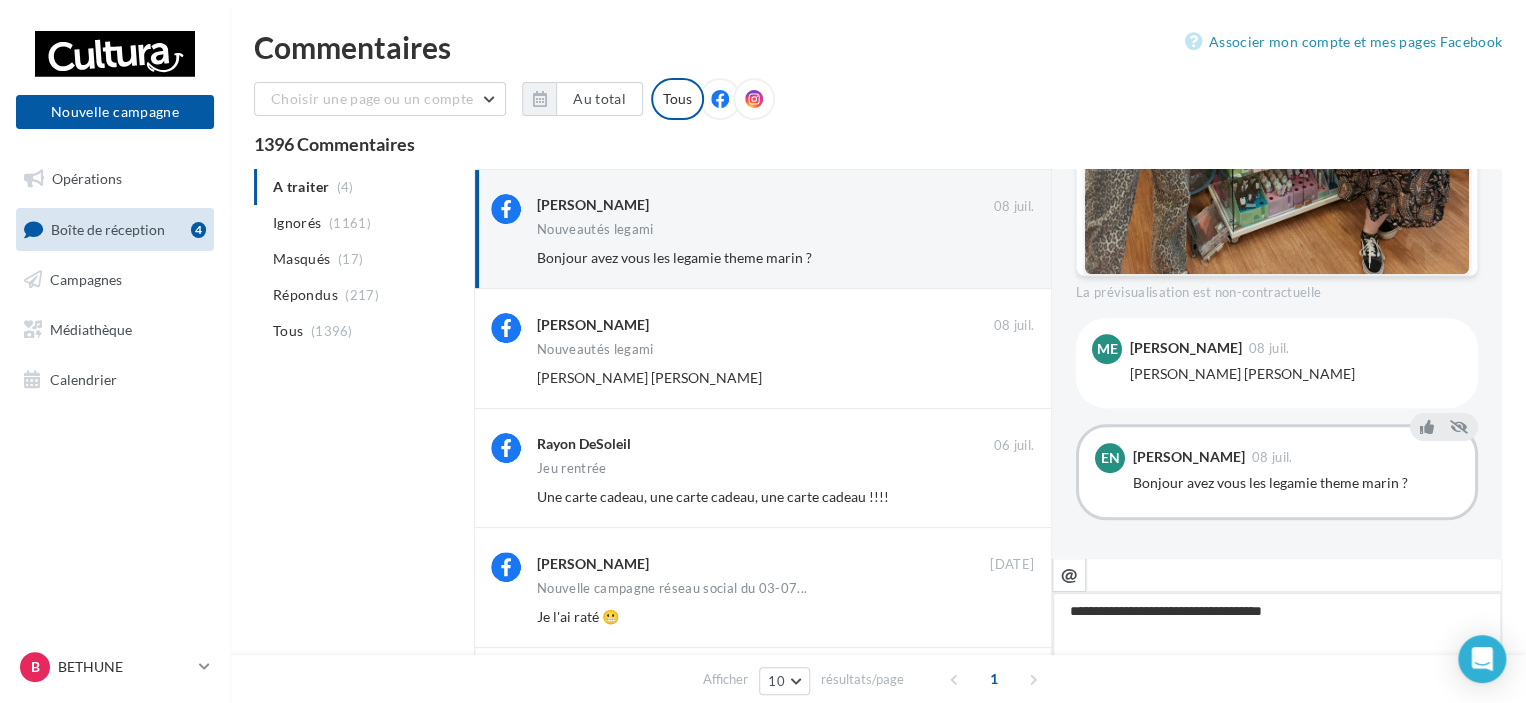 type on "**********" 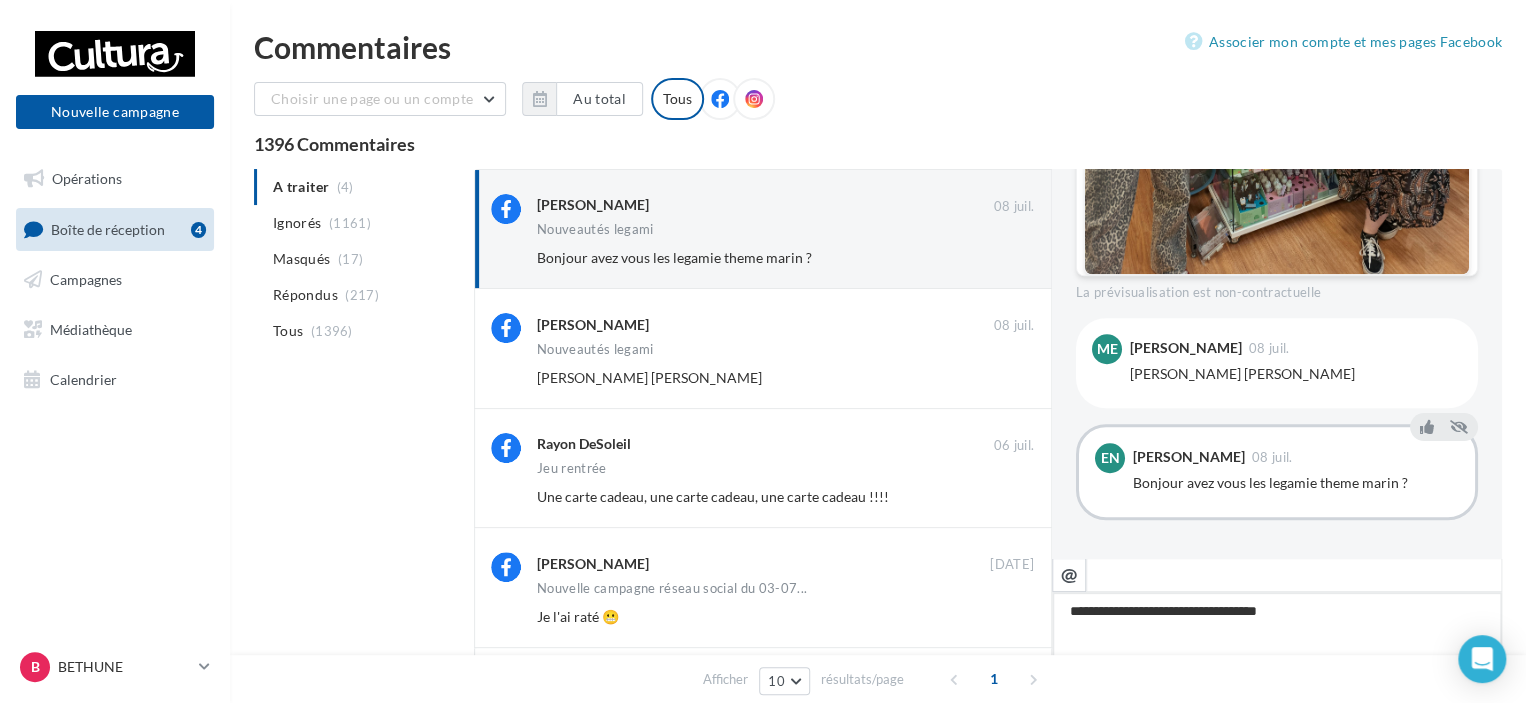 type on "**********" 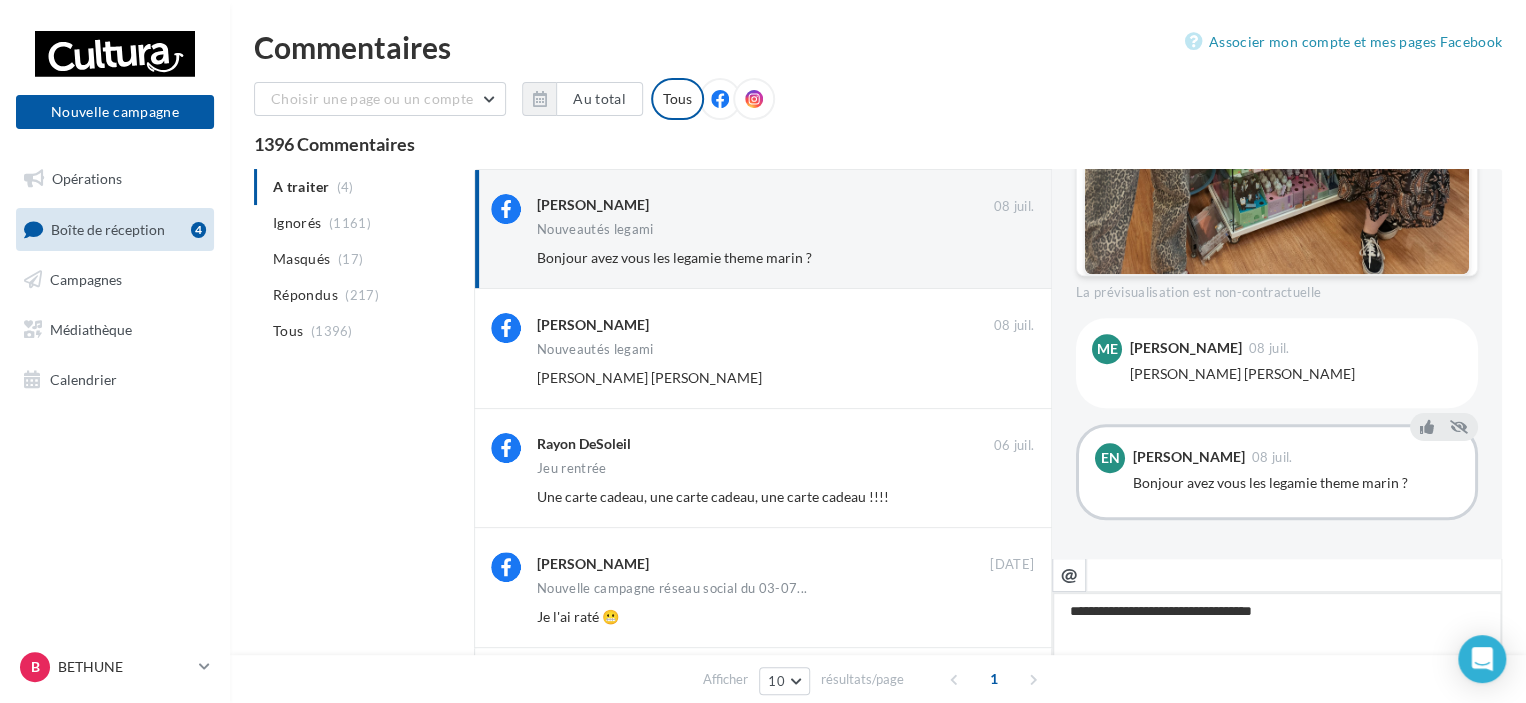 type on "**********" 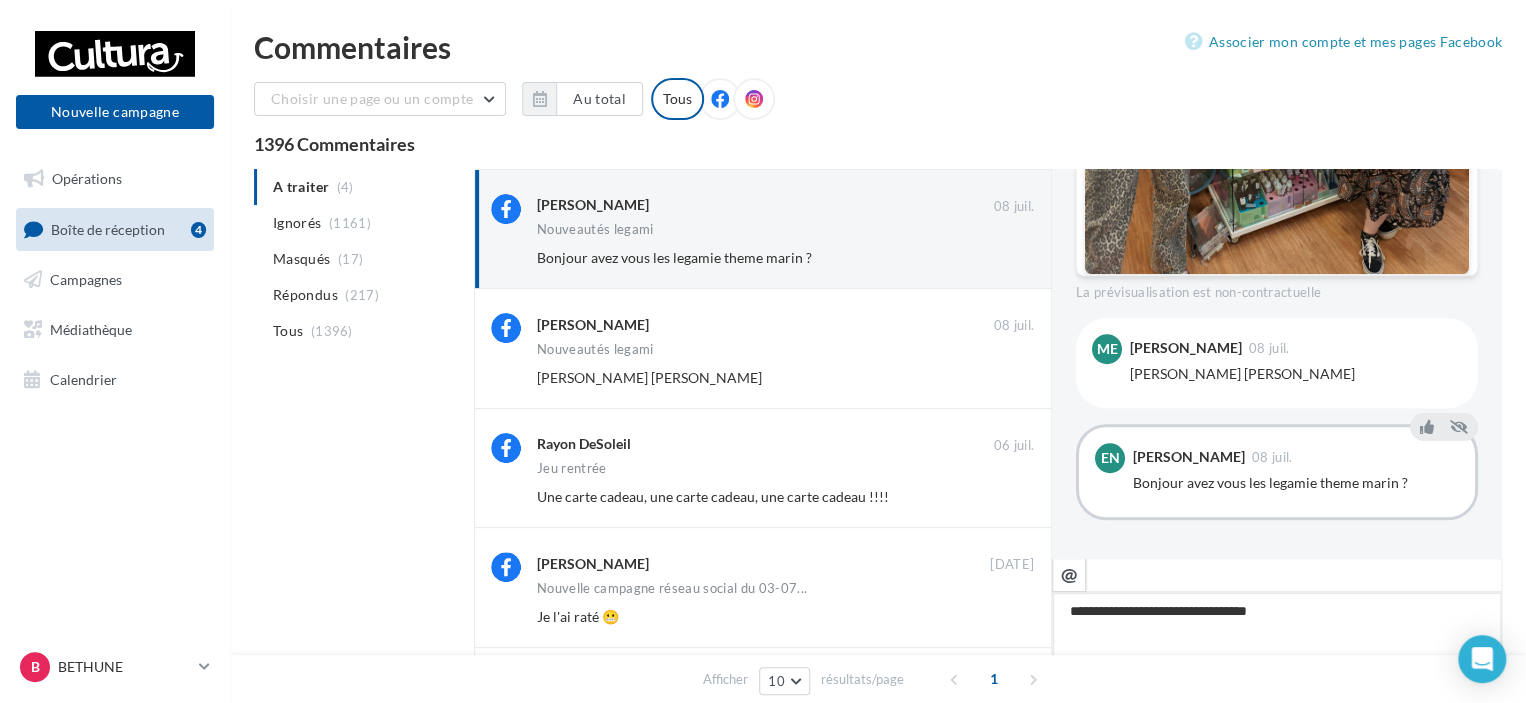 type on "**********" 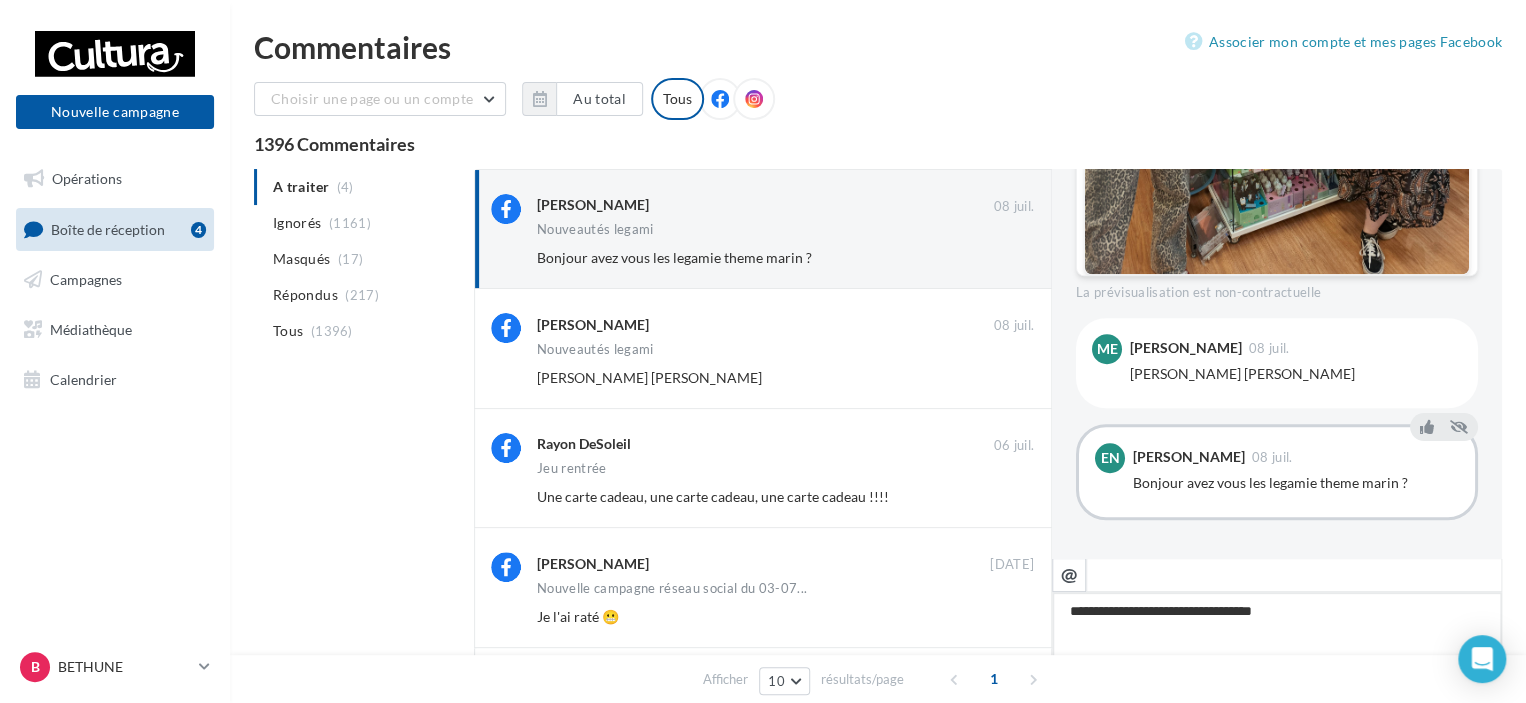 type on "**********" 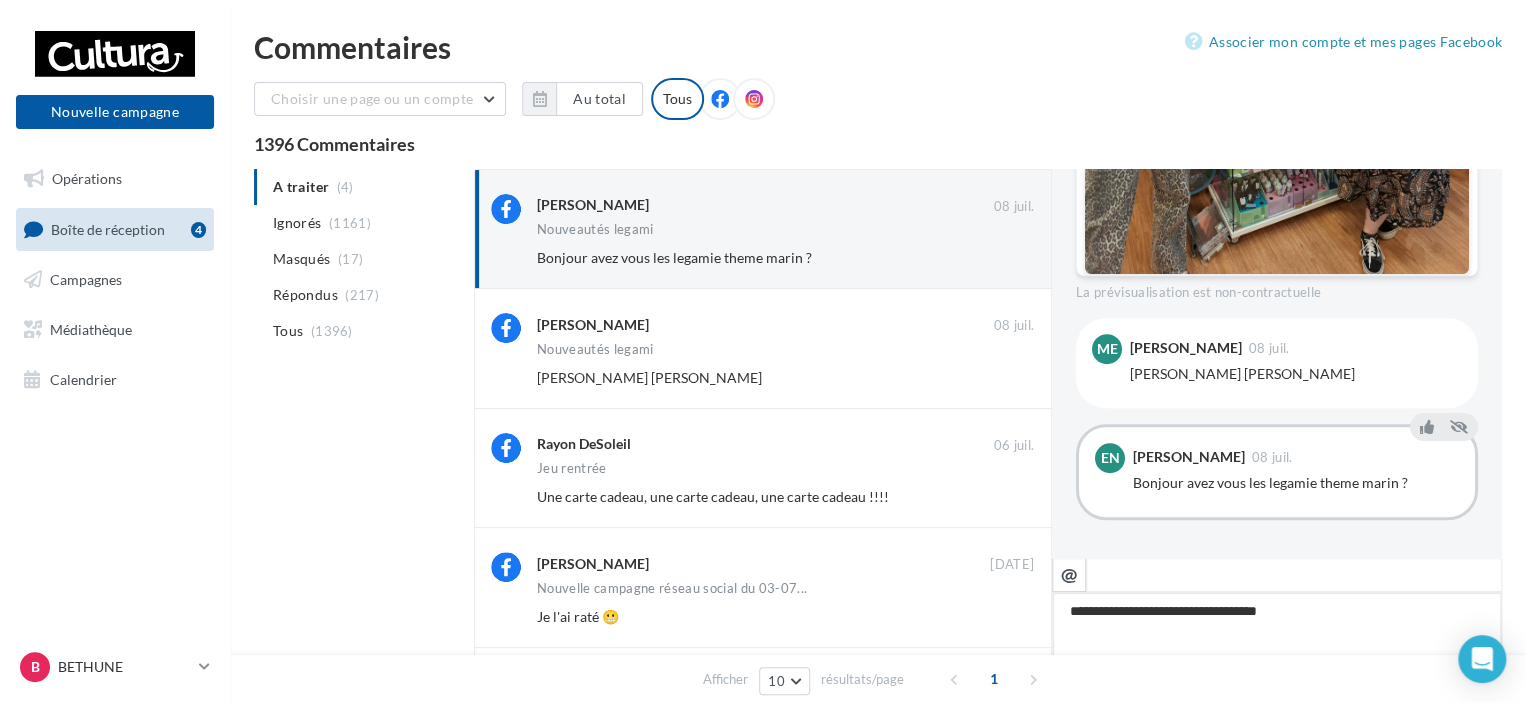 type on "**********" 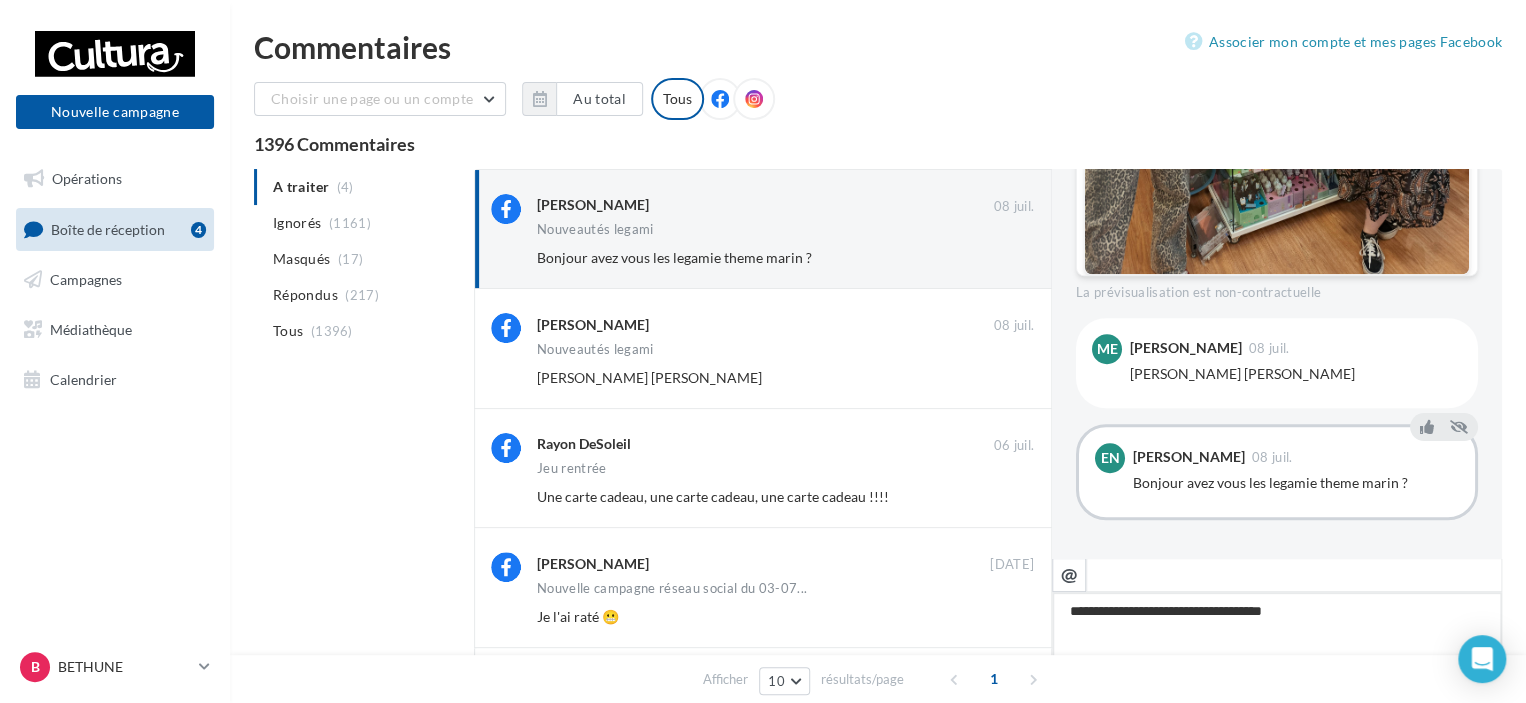 type on "**********" 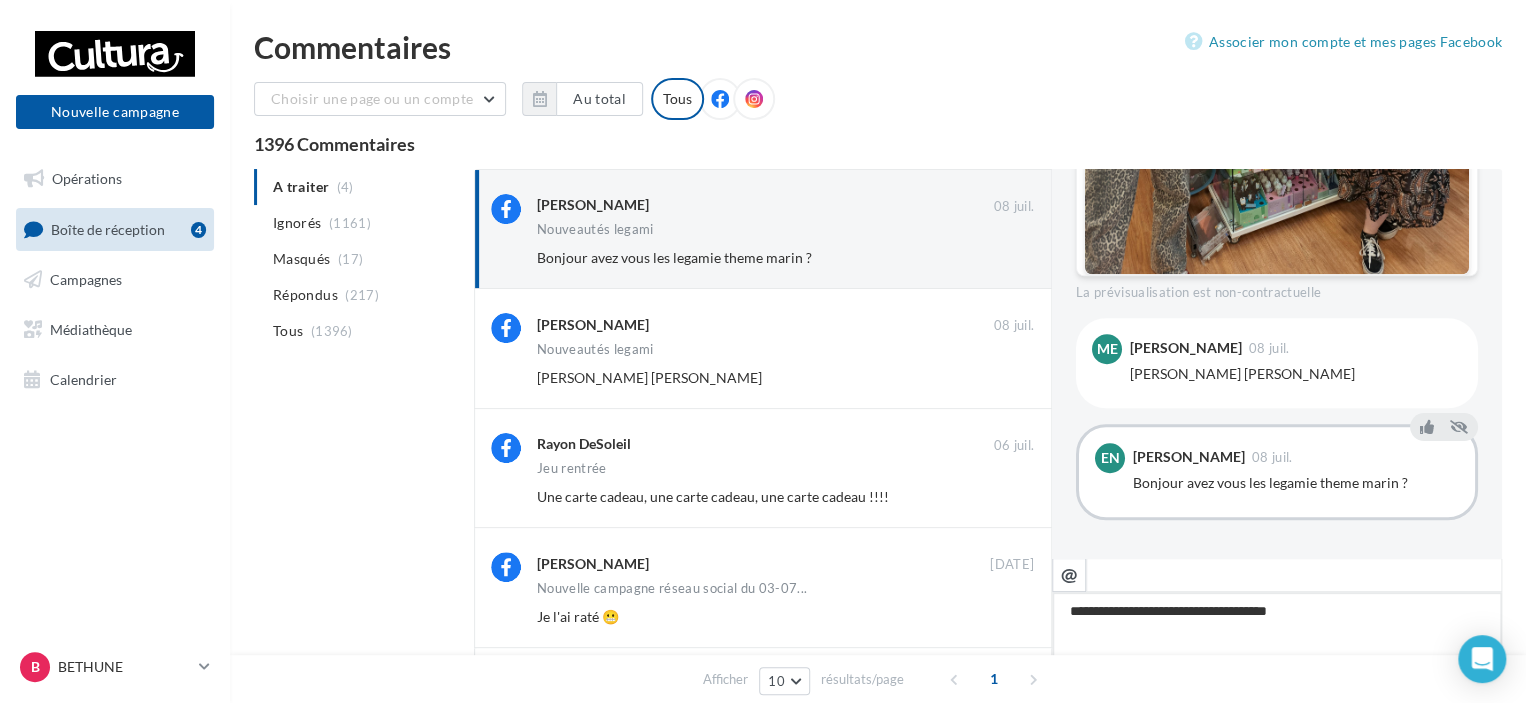 type on "**********" 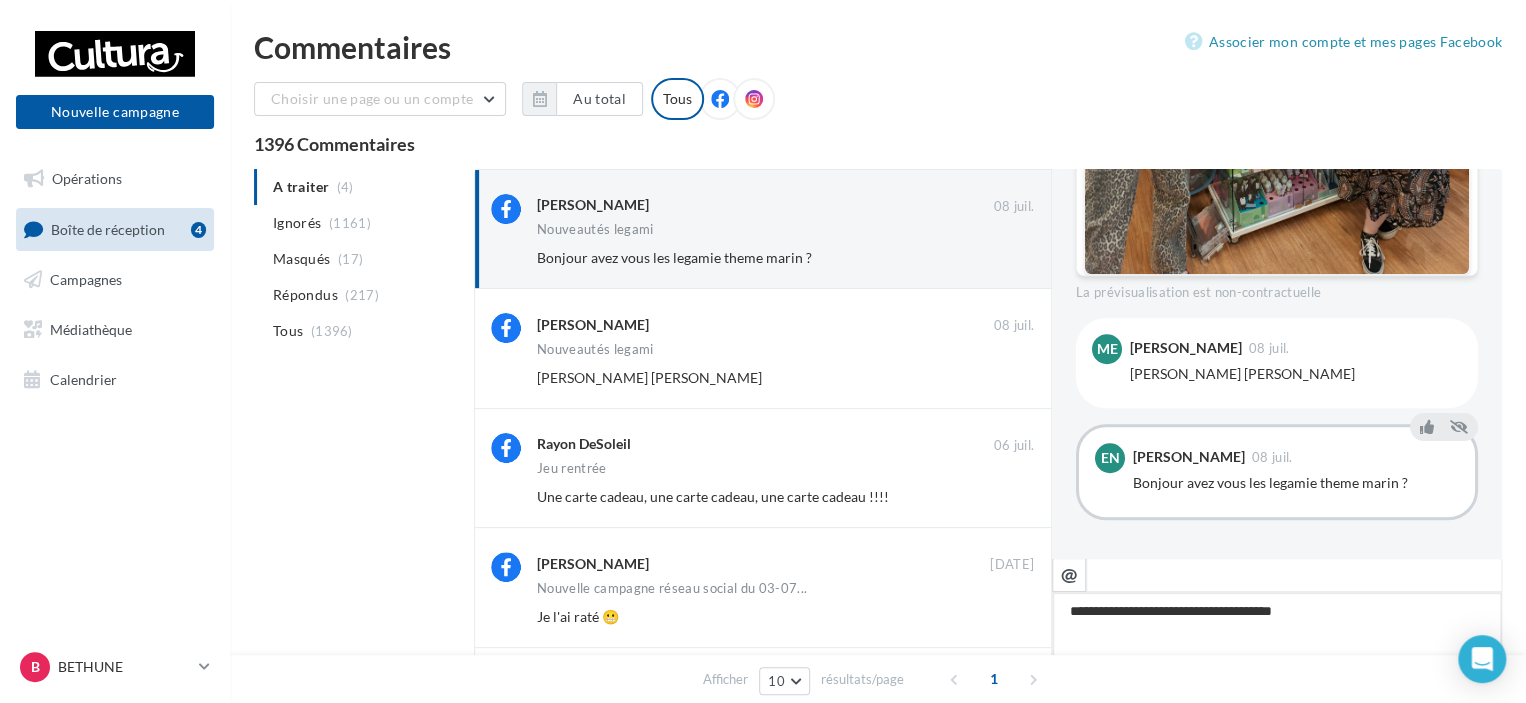 type on "**********" 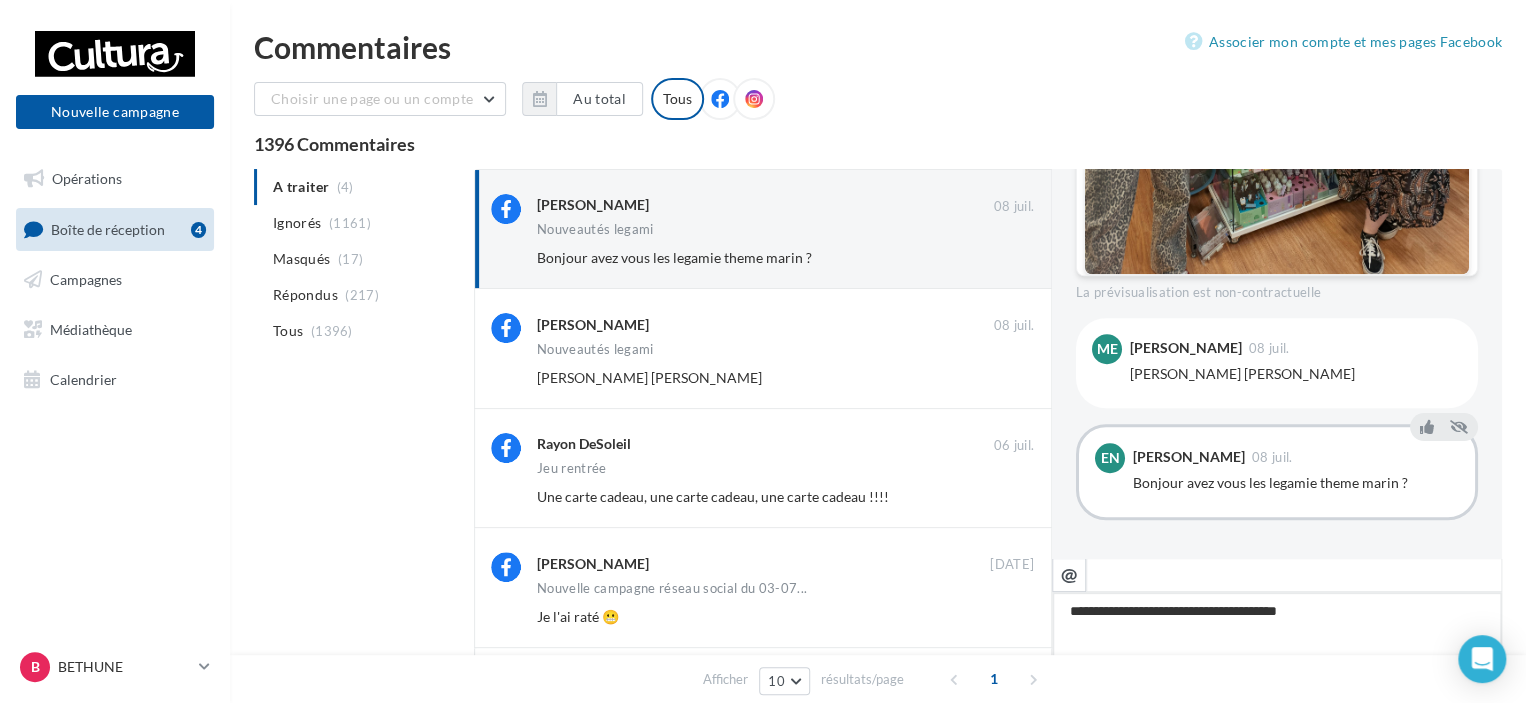 type on "**********" 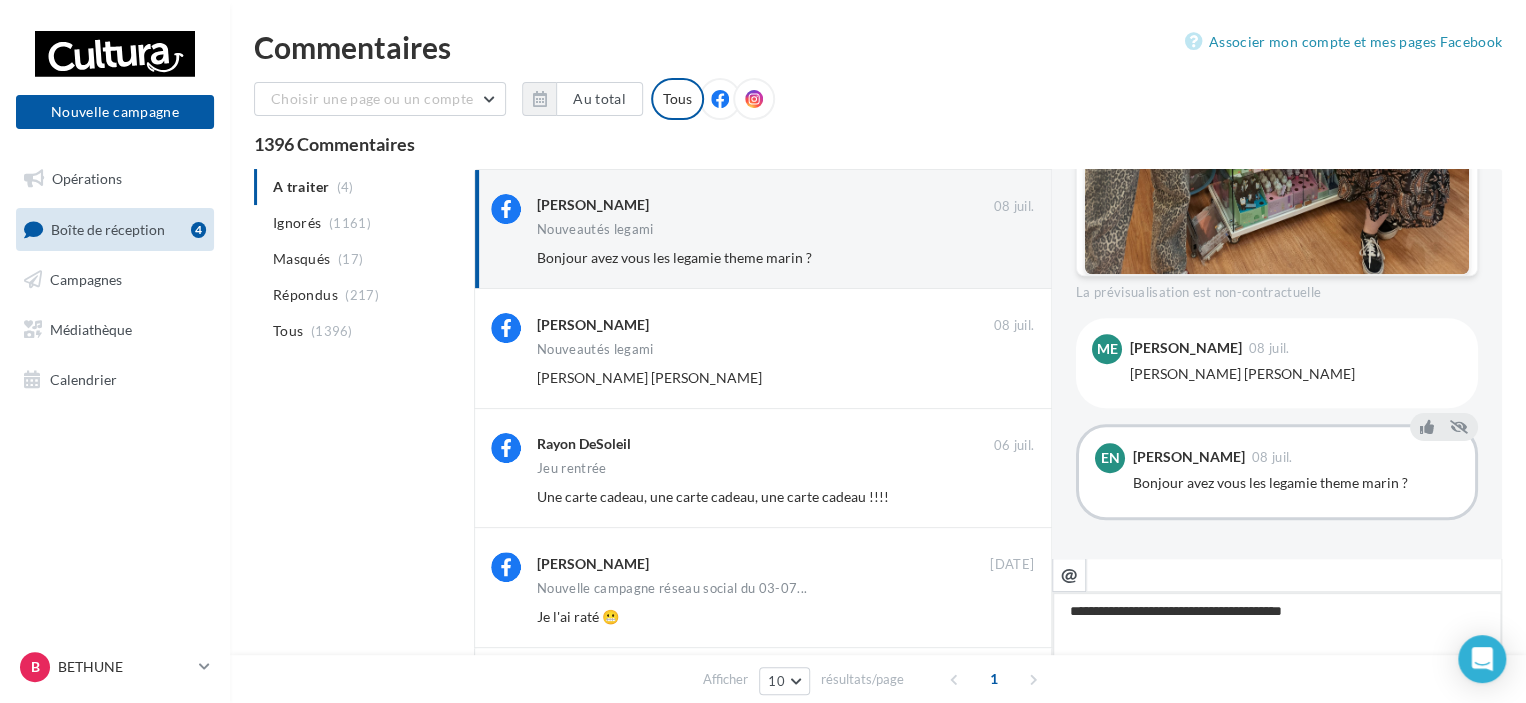 type on "**********" 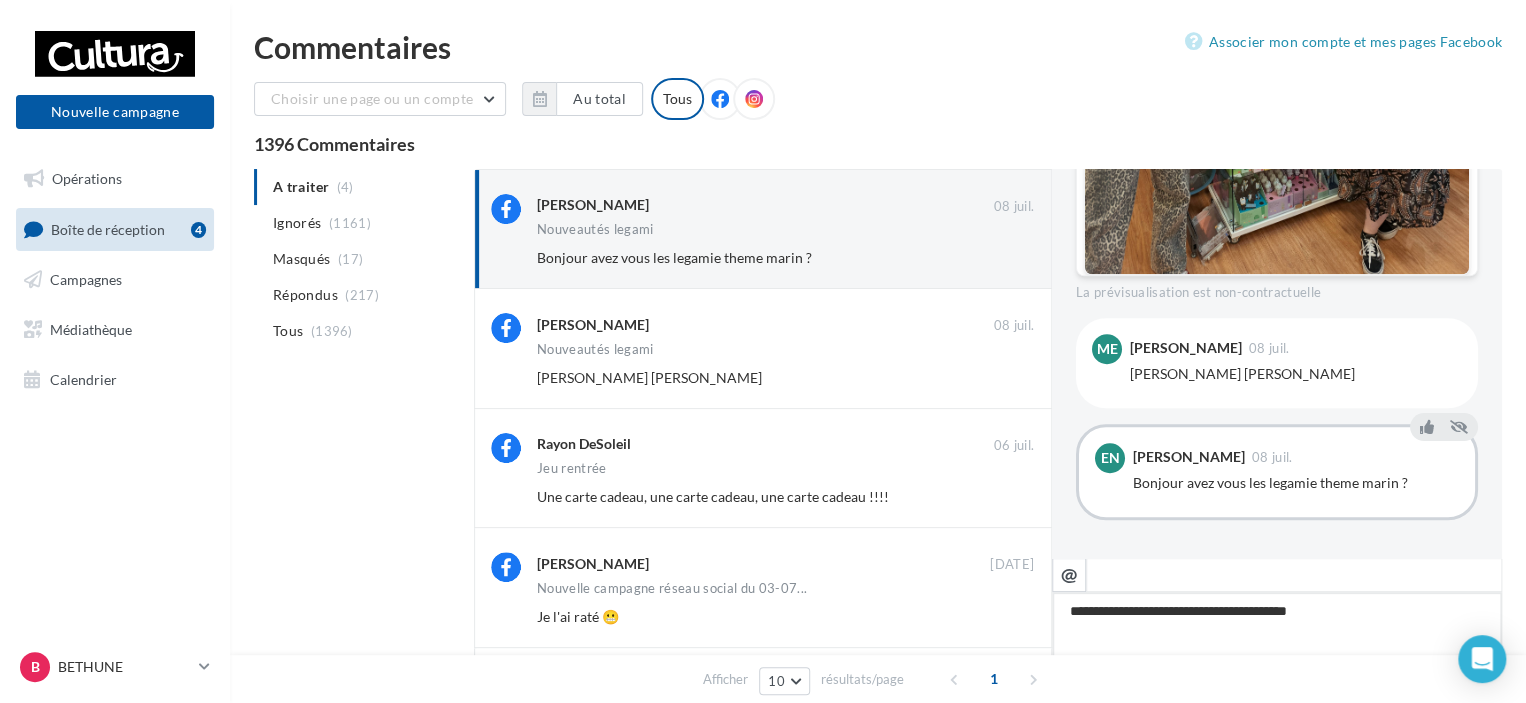 type on "**********" 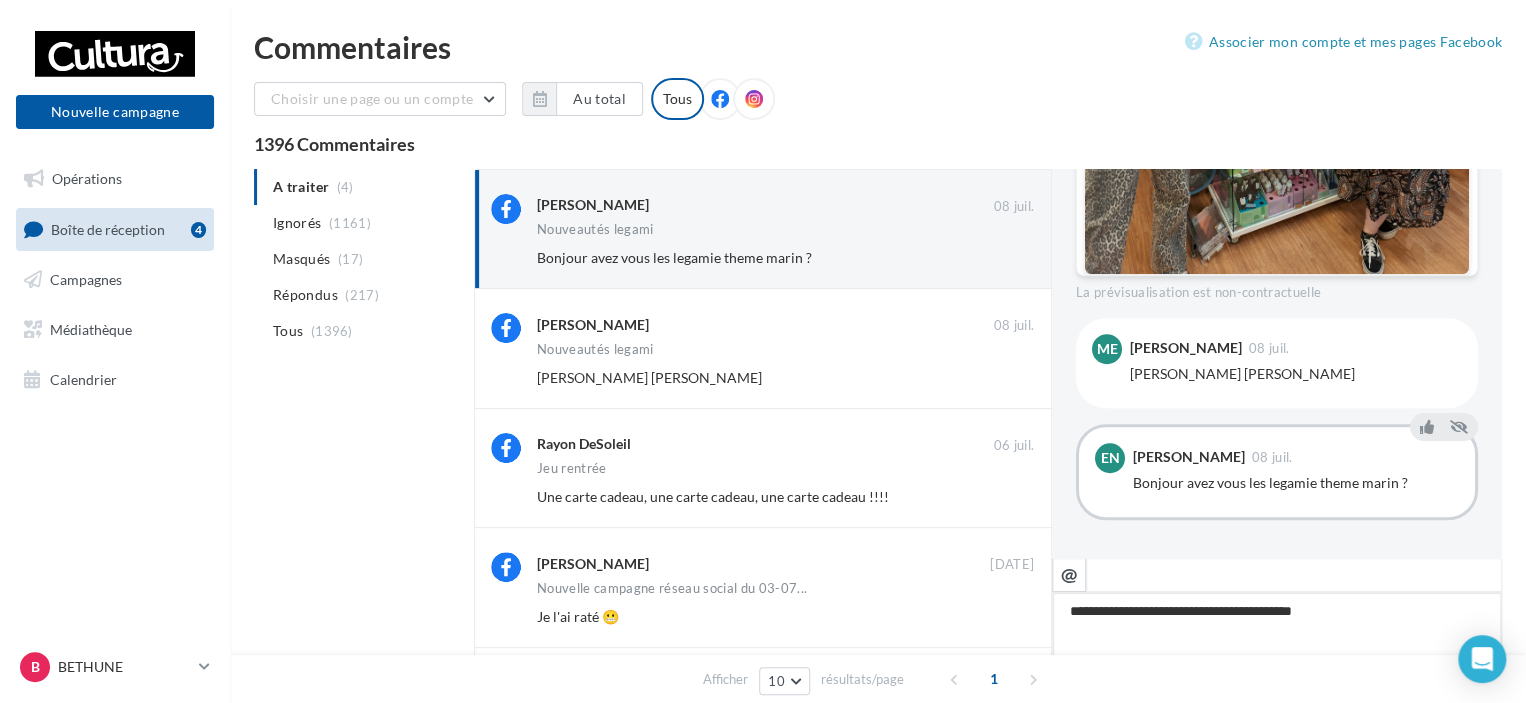 type on "**********" 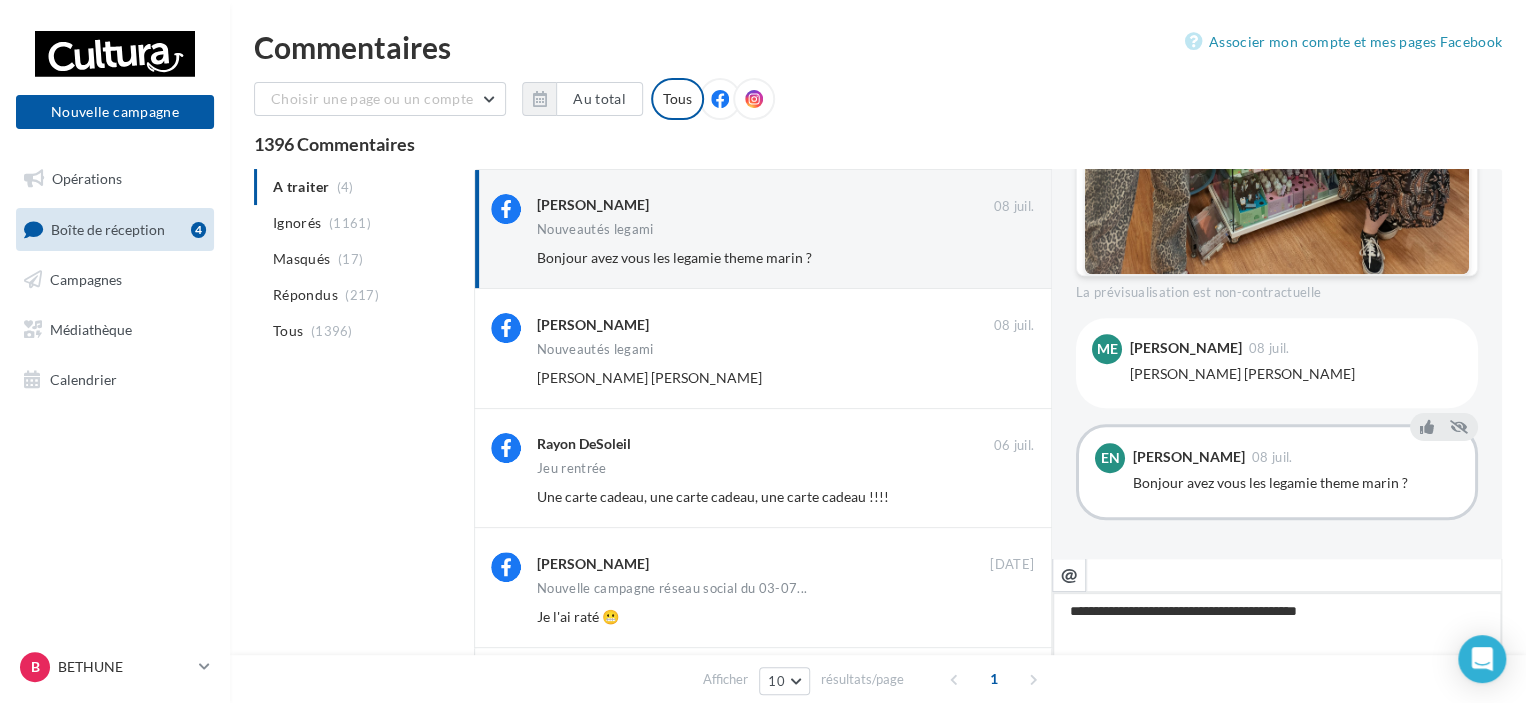 type on "**********" 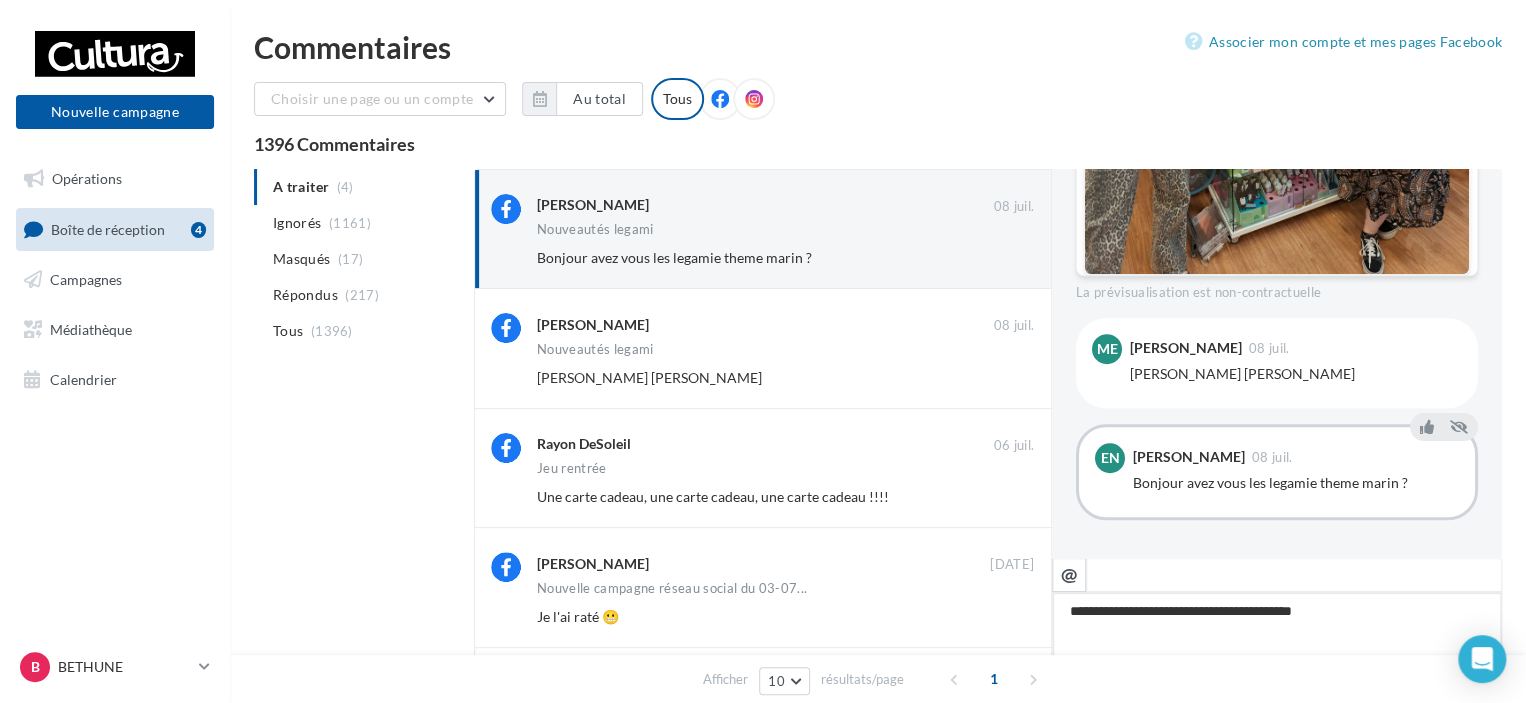 type on "**********" 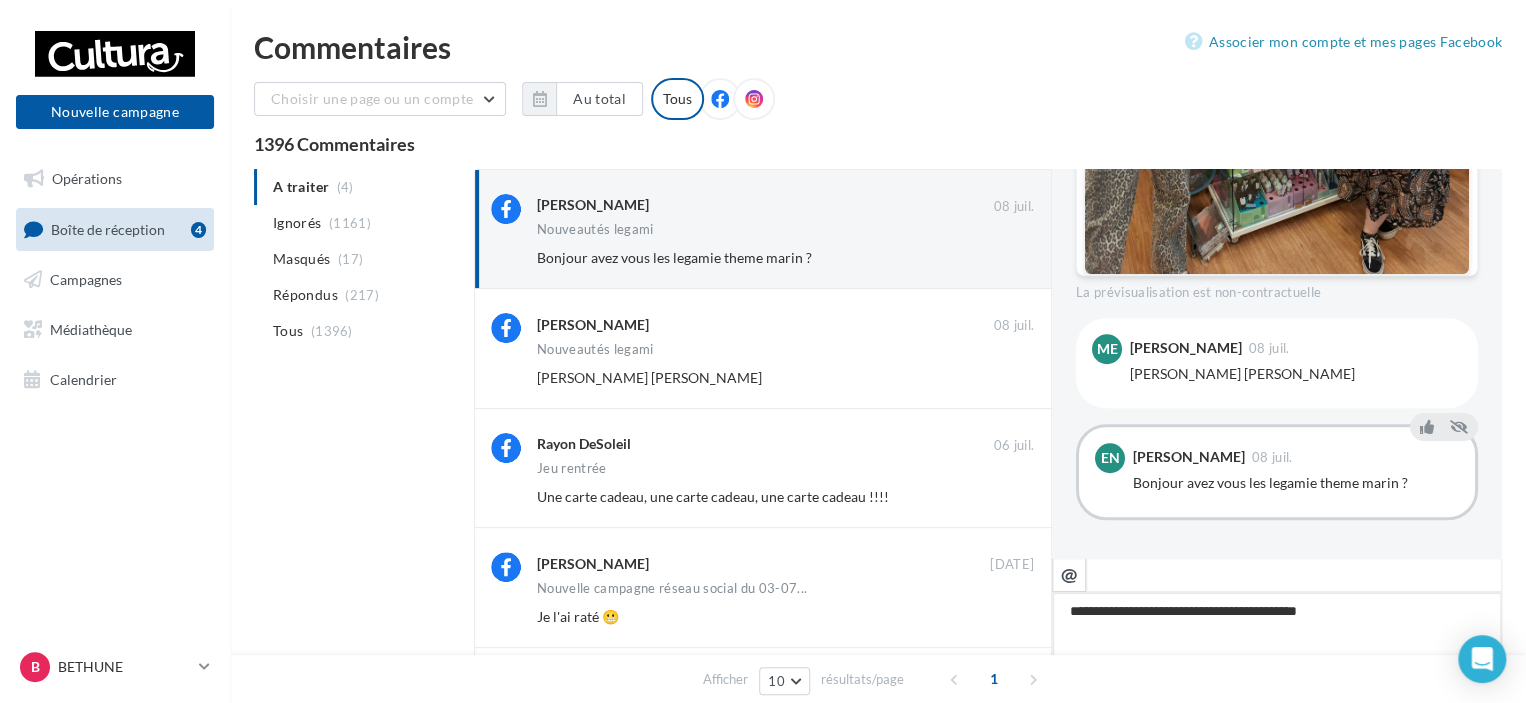type on "**********" 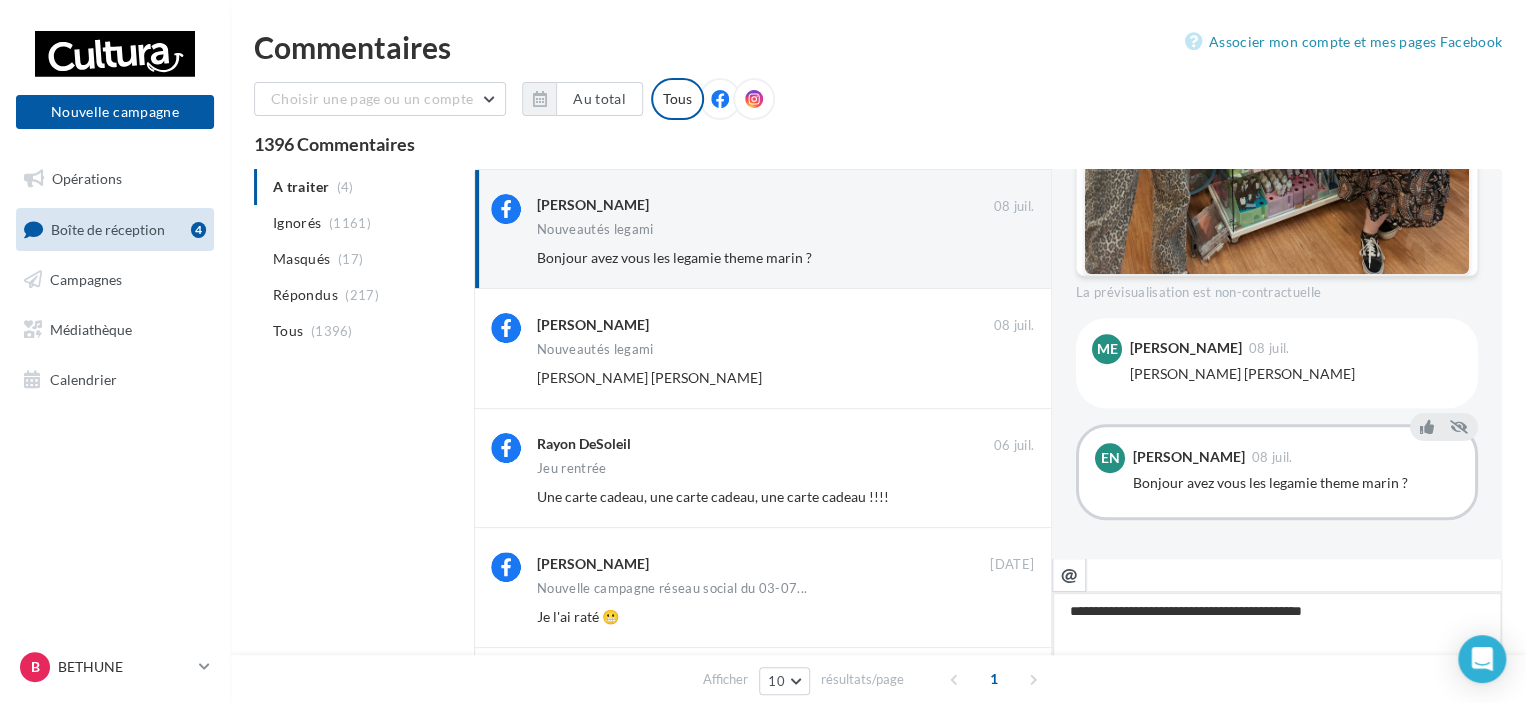 type on "**********" 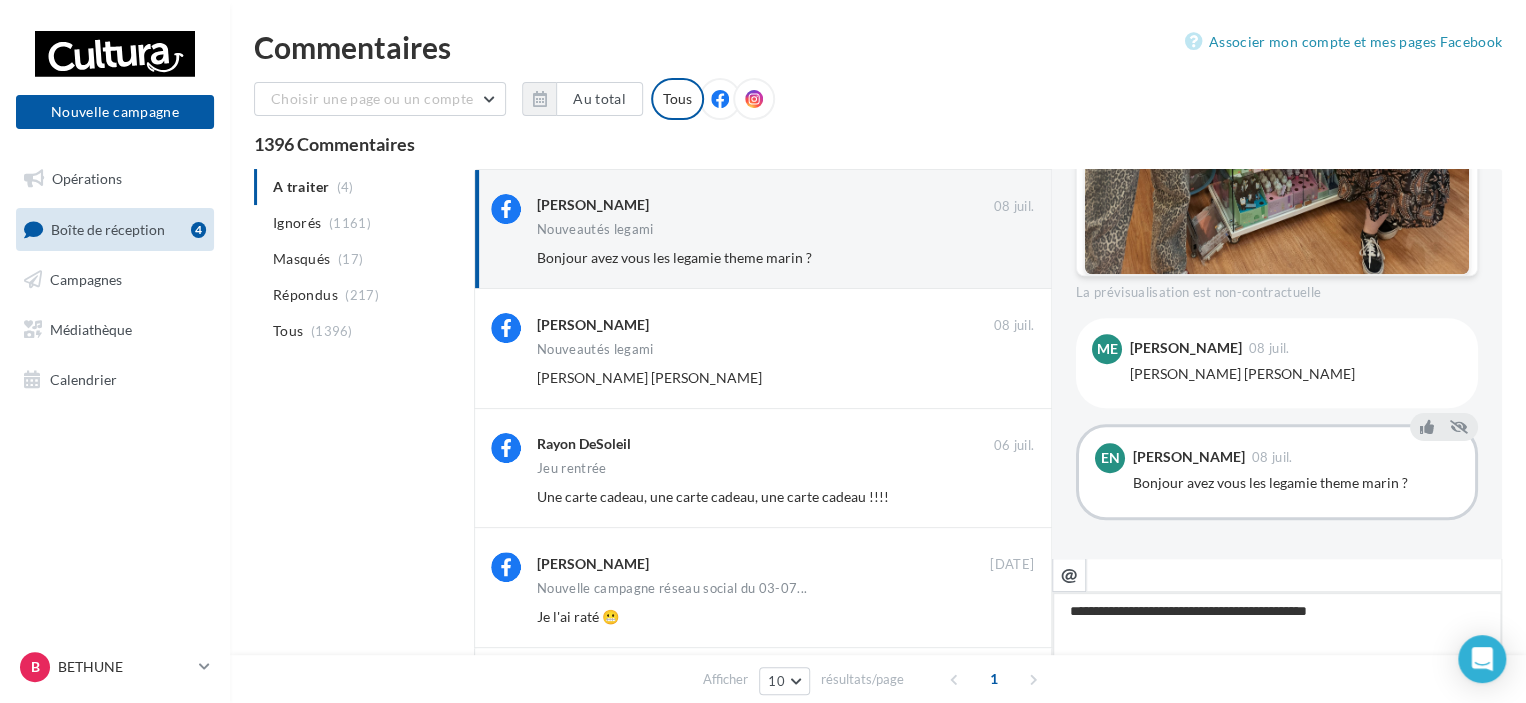 type on "**********" 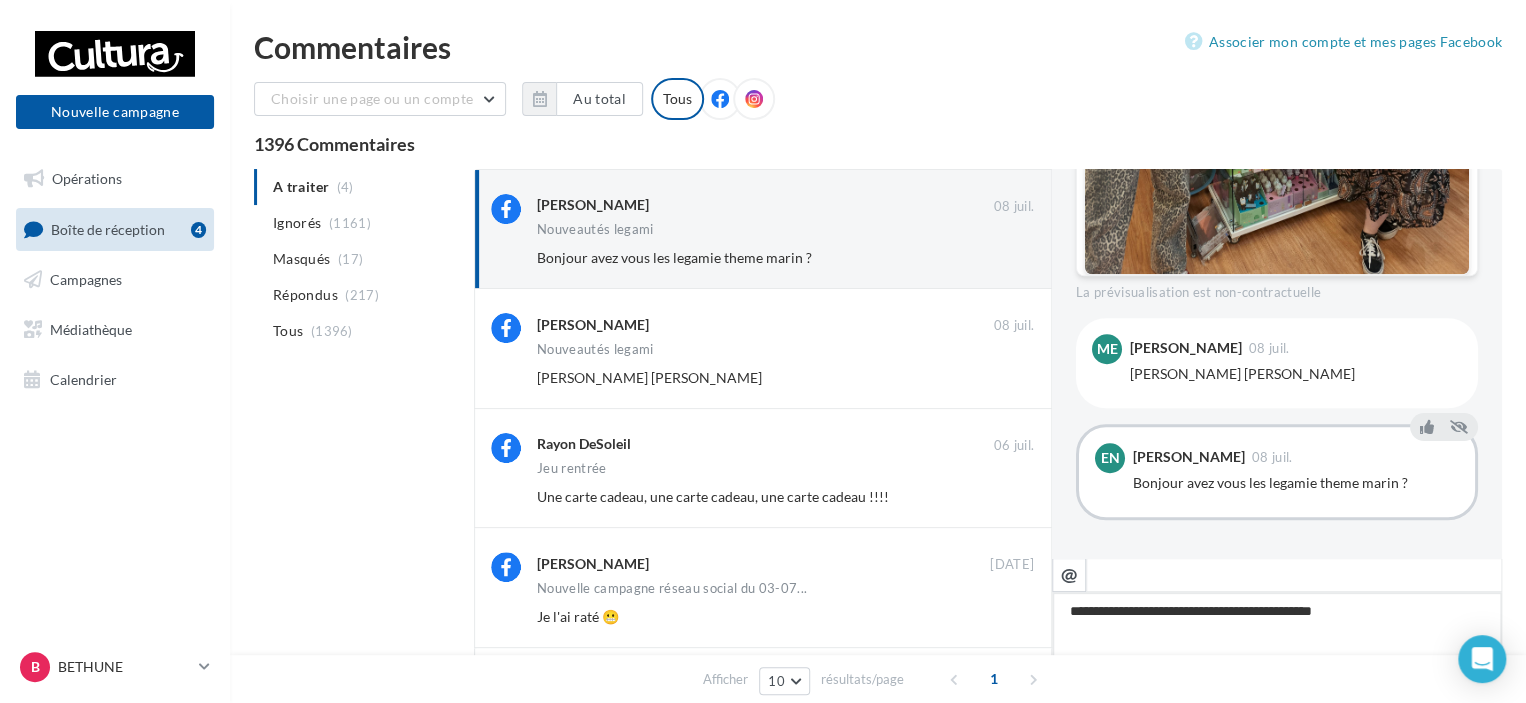 type on "**********" 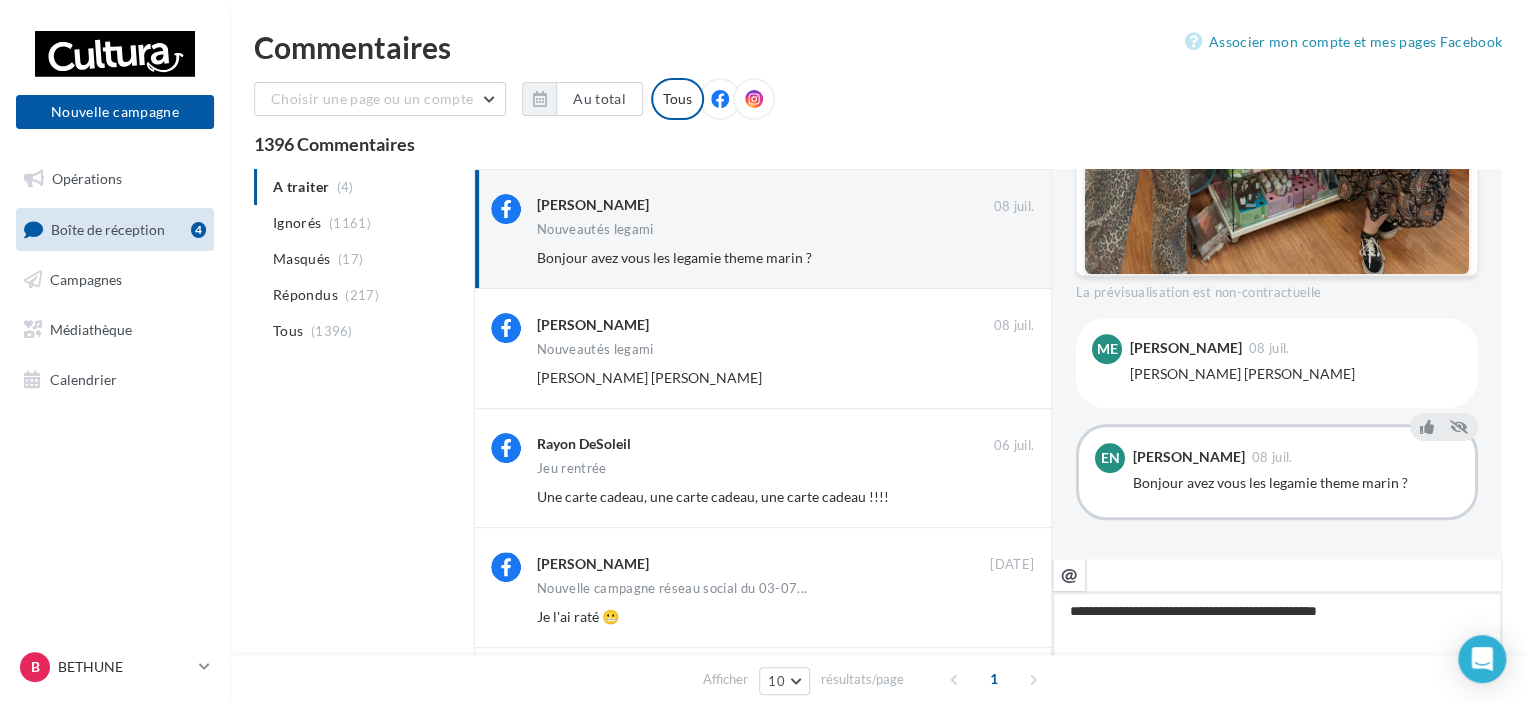 type on "**********" 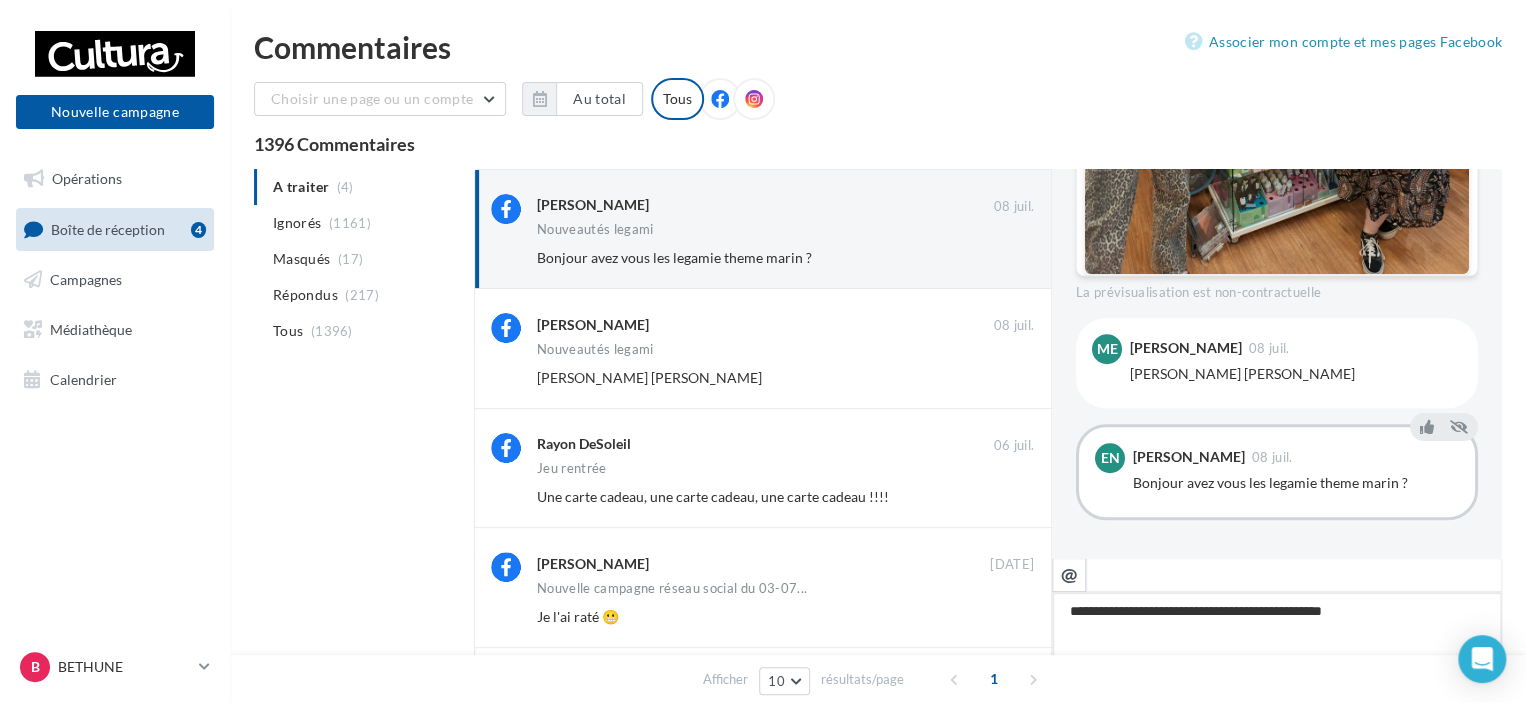 type on "**********" 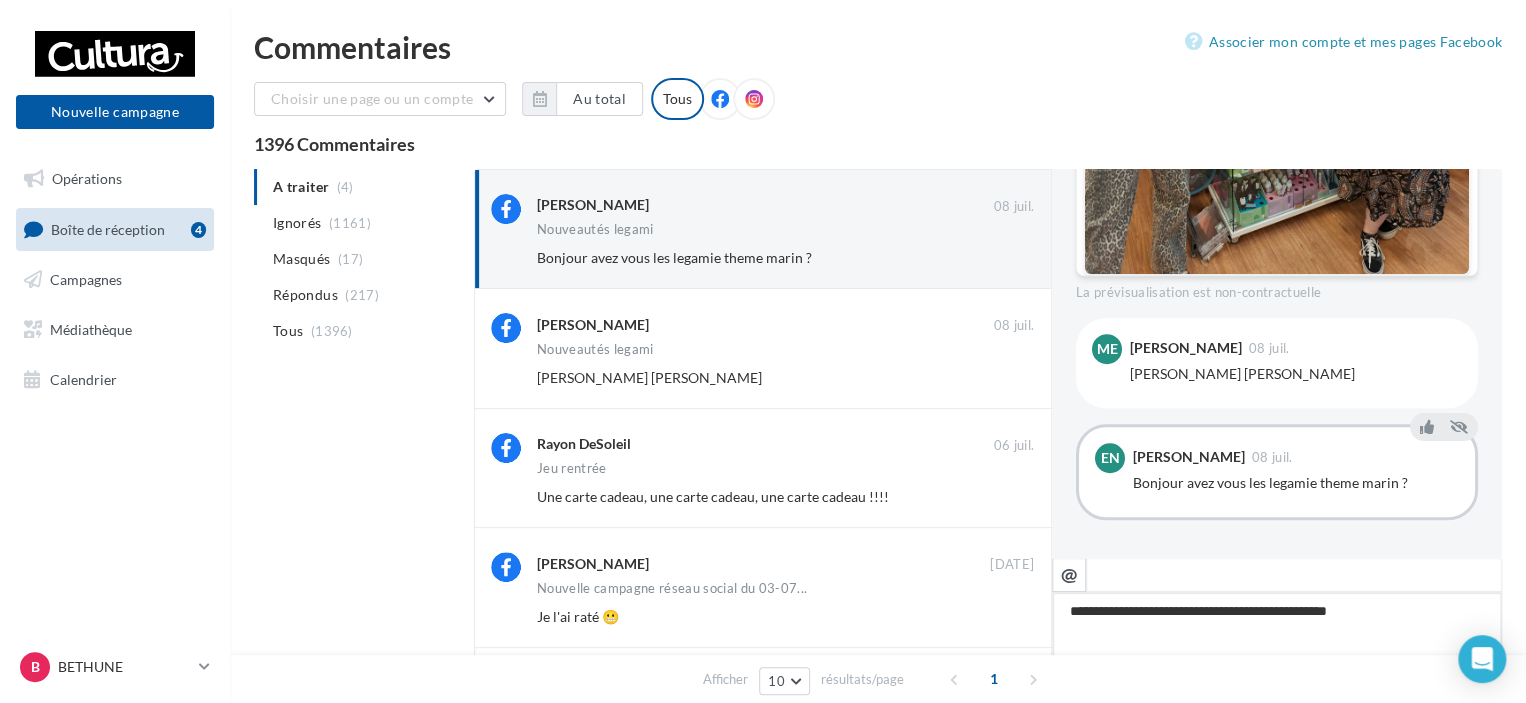 type on "**********" 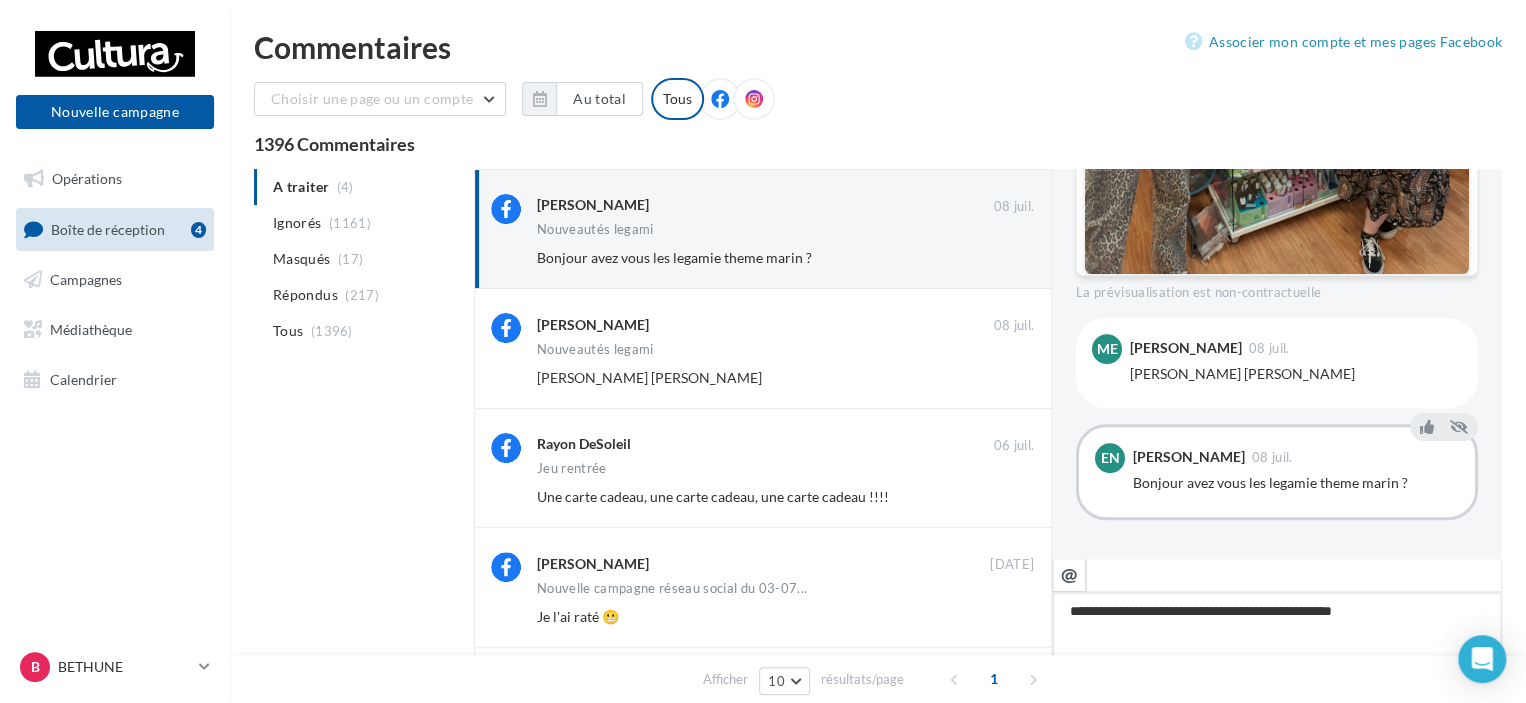 type on "**********" 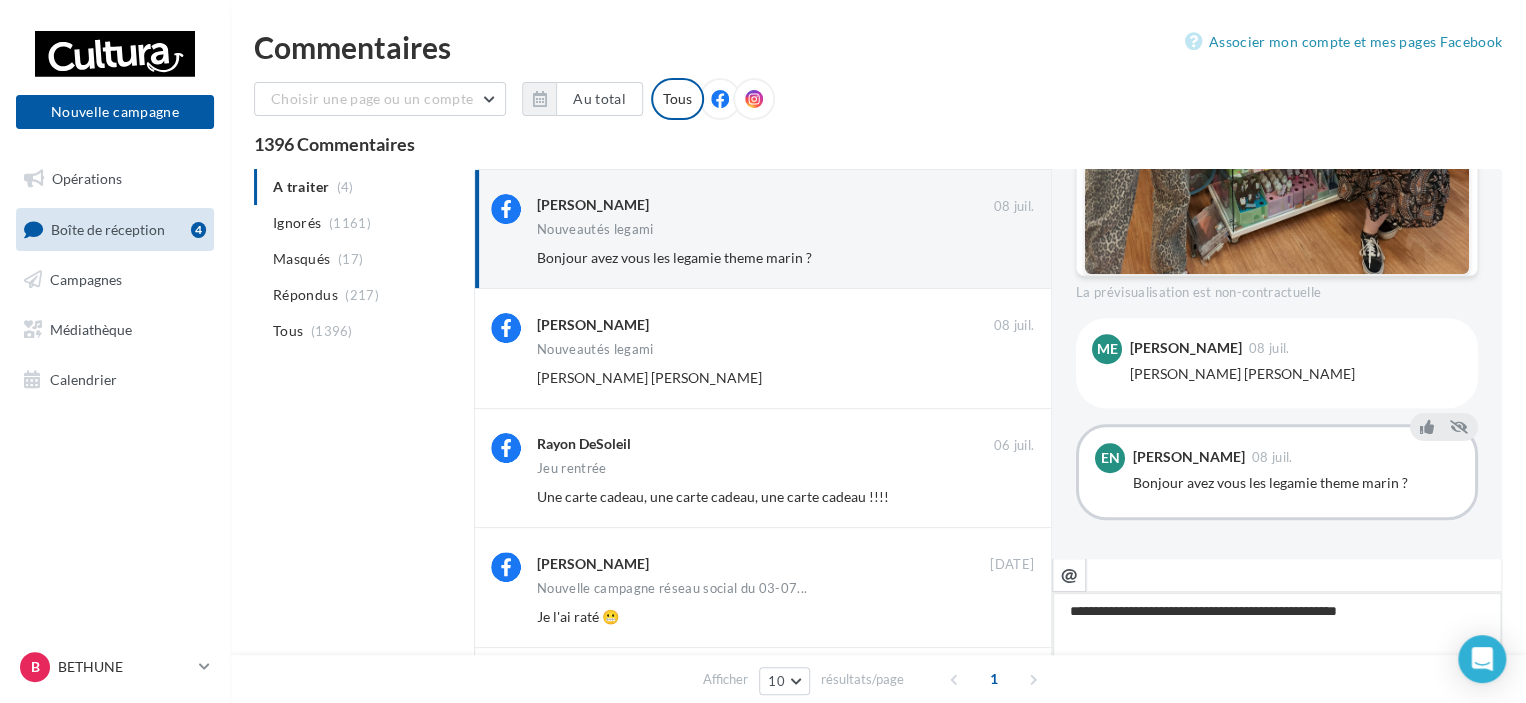 type on "**********" 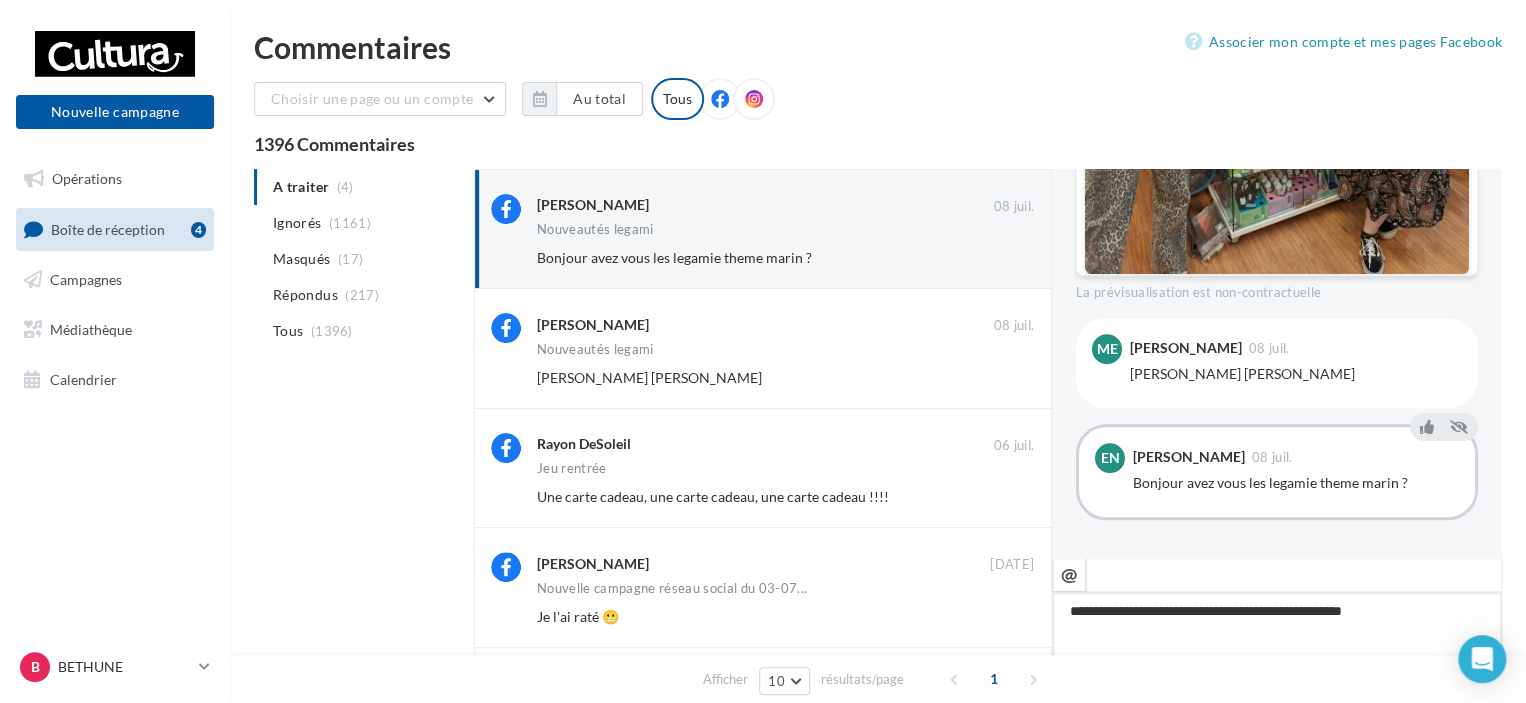 type on "**********" 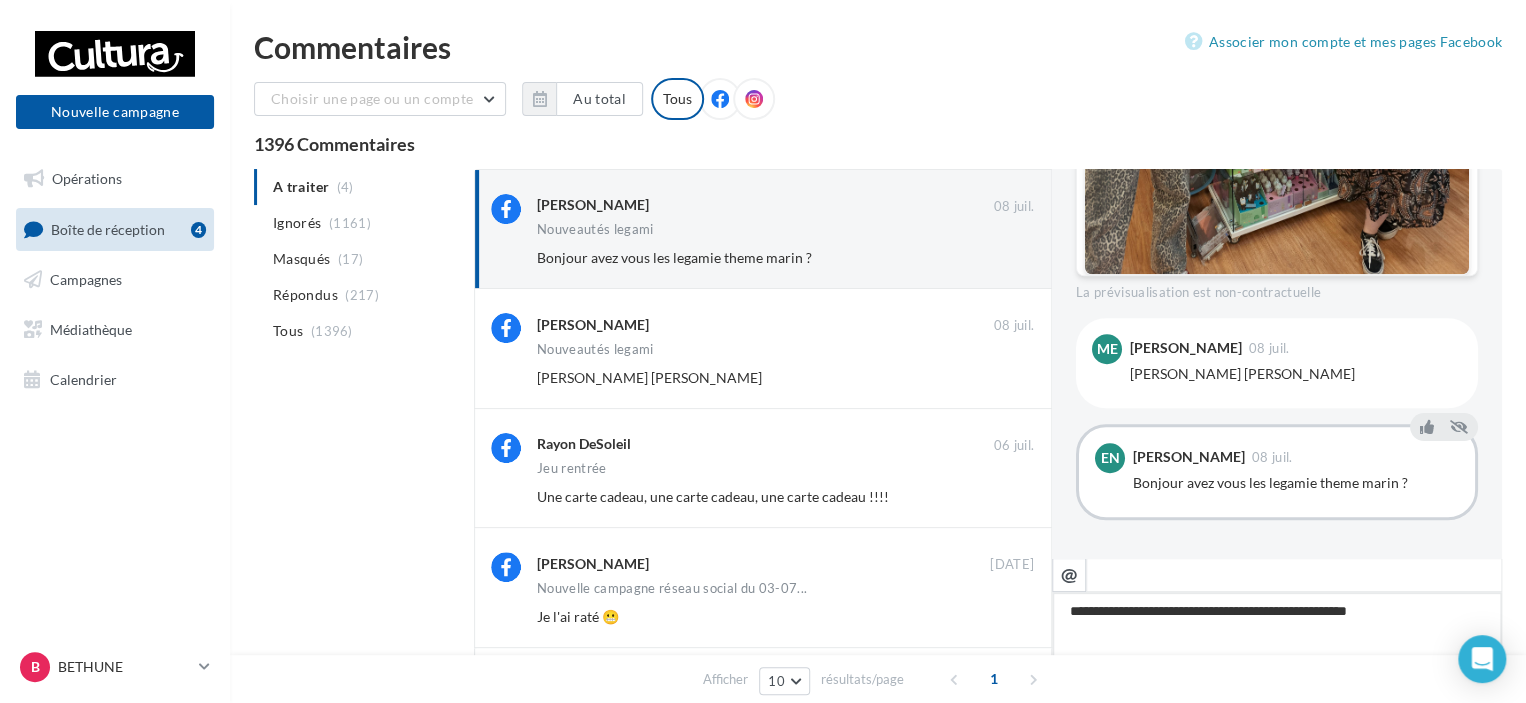 type on "**********" 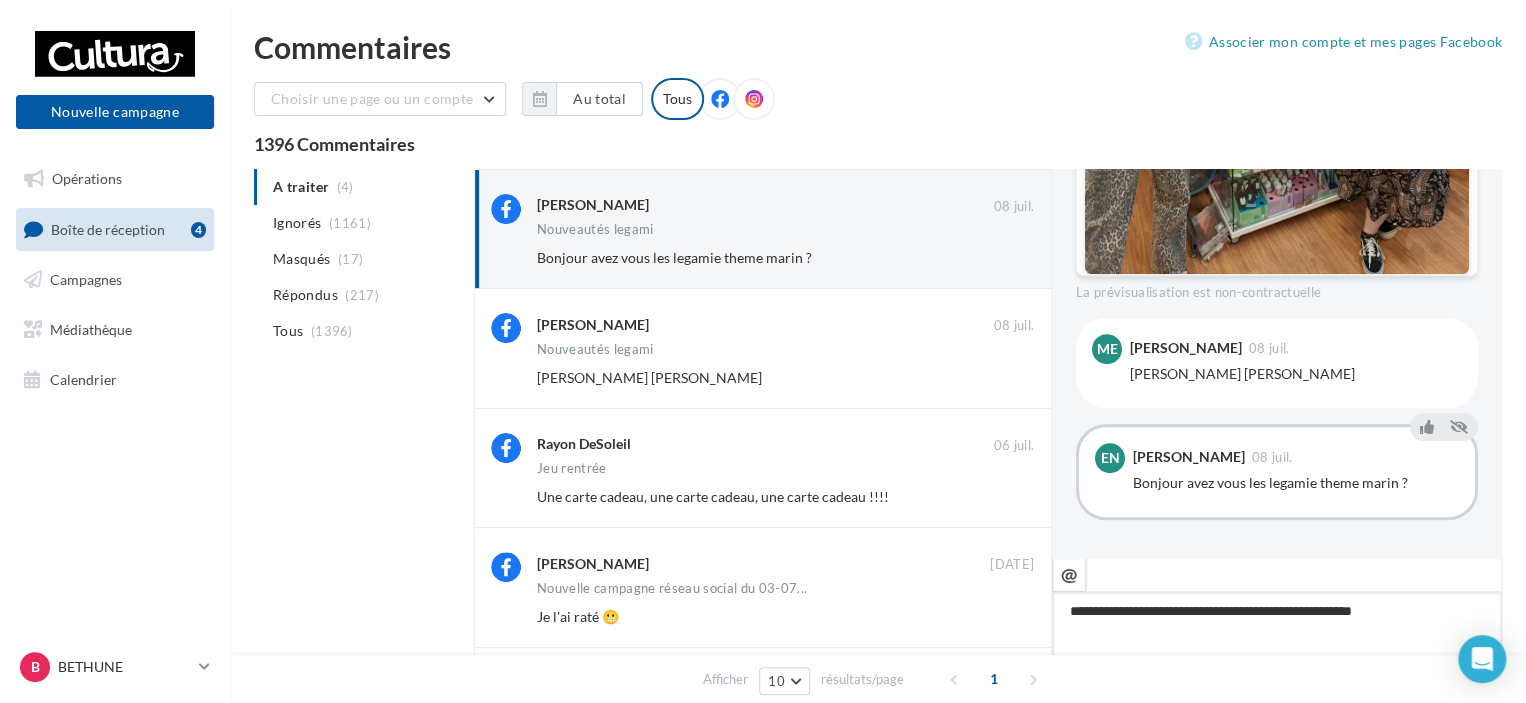 type on "**********" 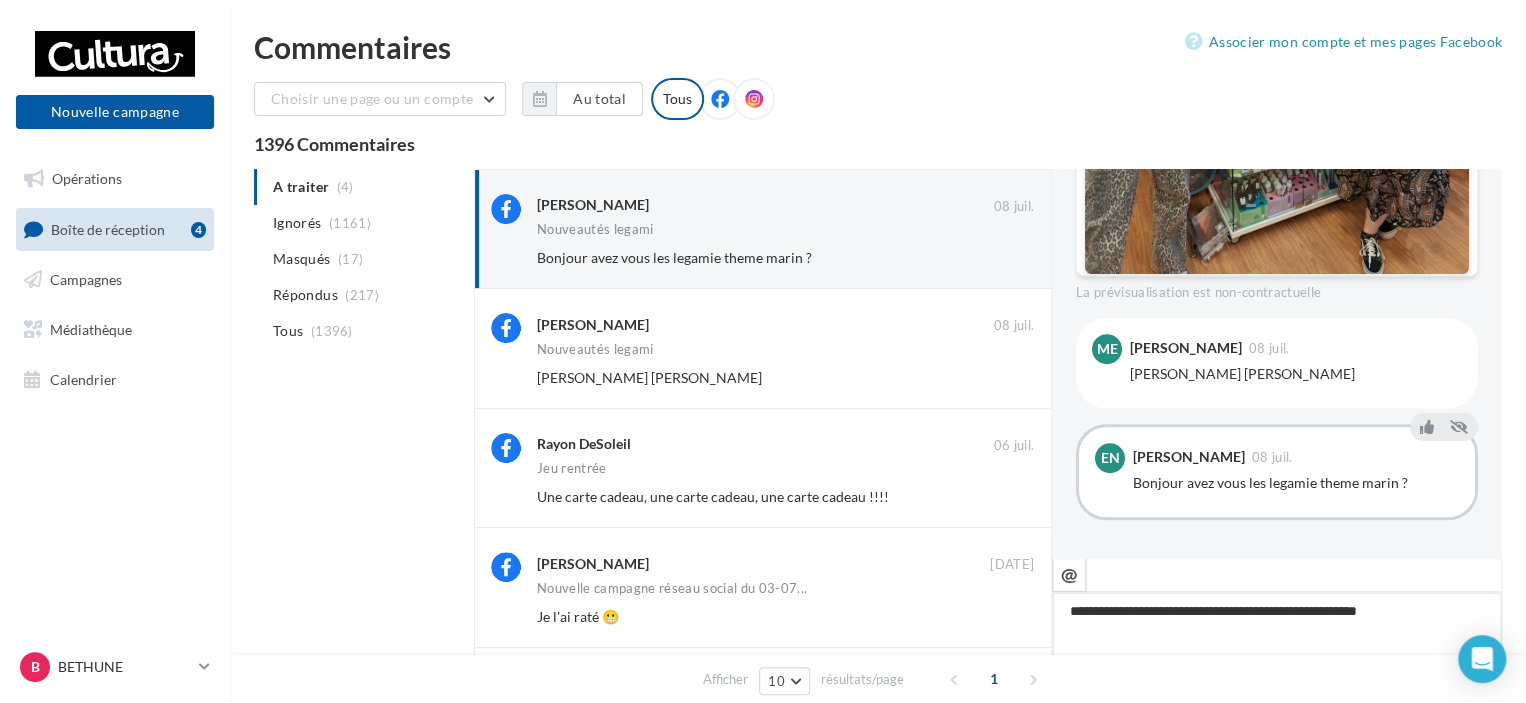 type on "**********" 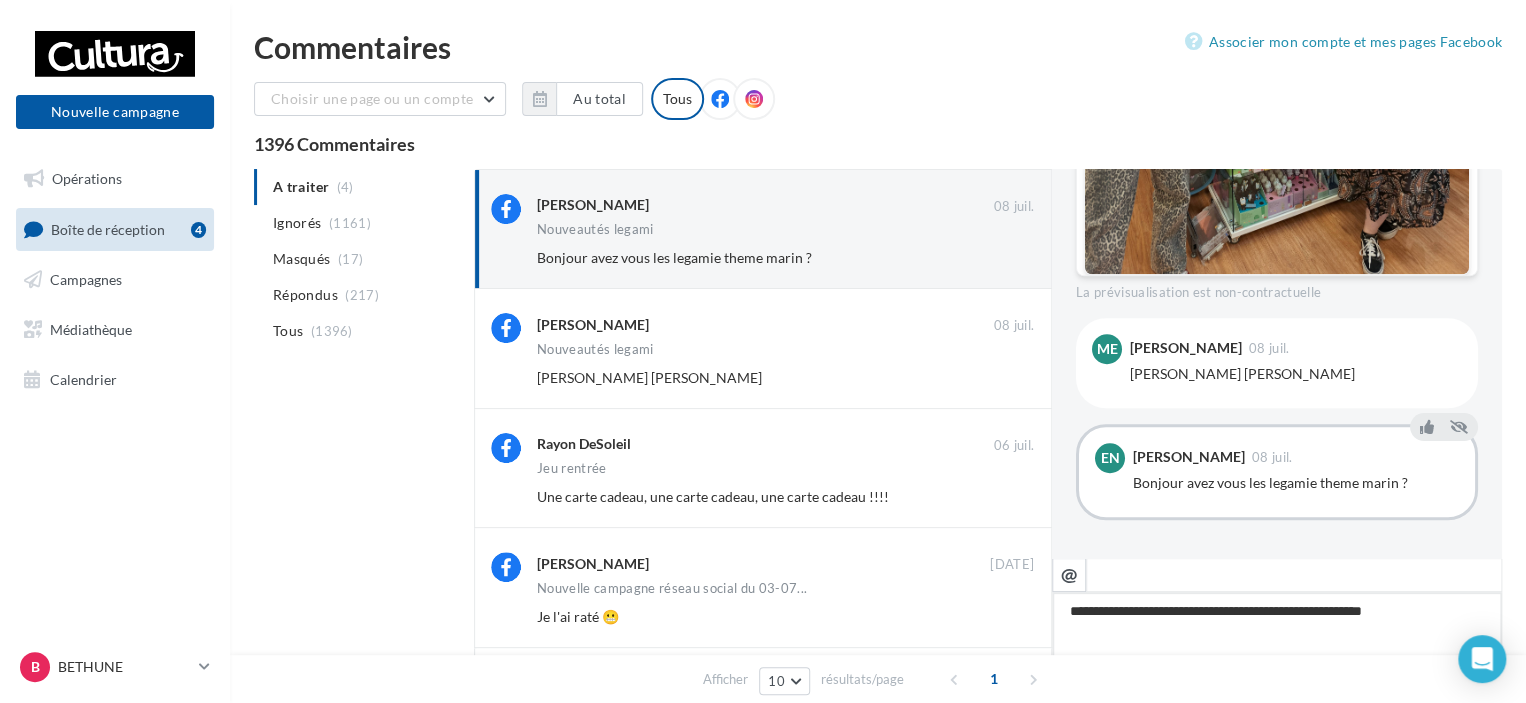 type on "**********" 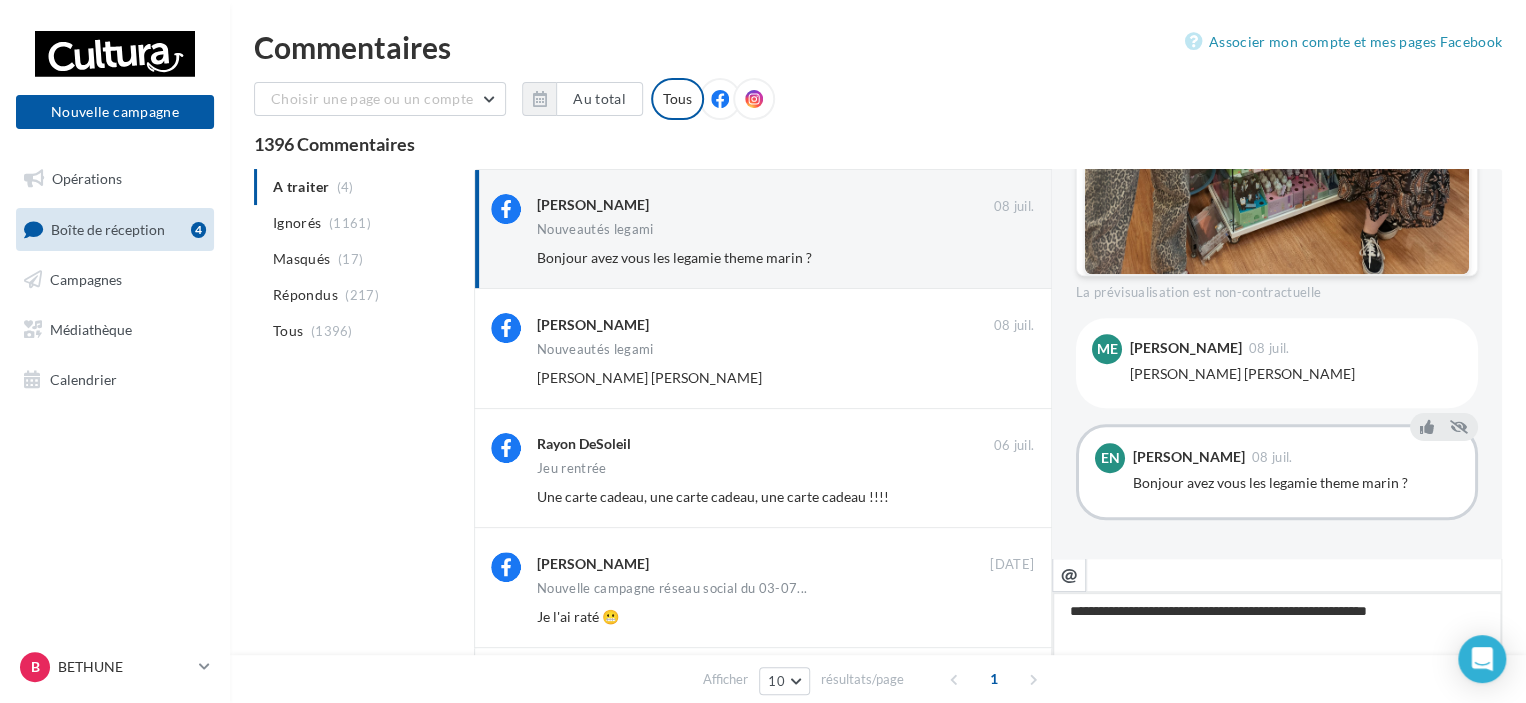 type on "**********" 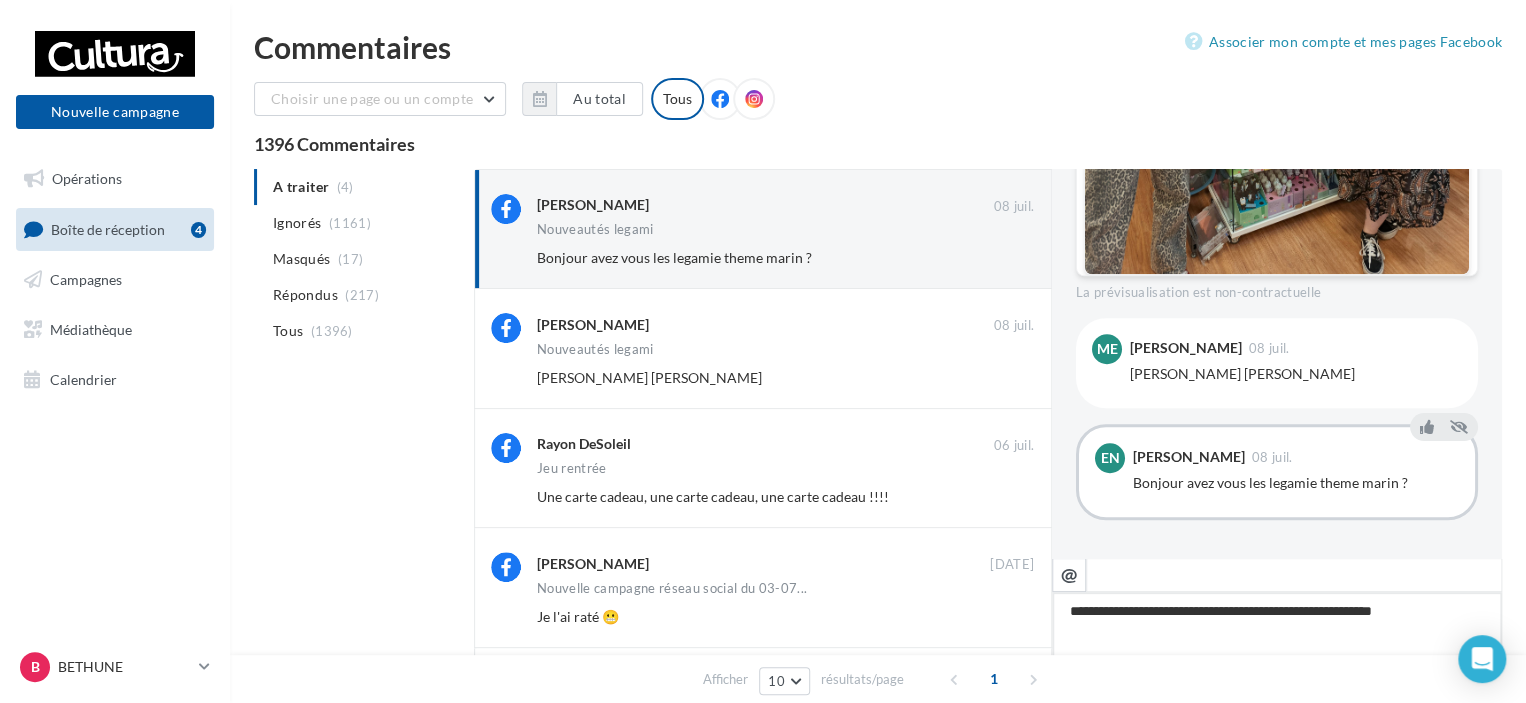 type on "**********" 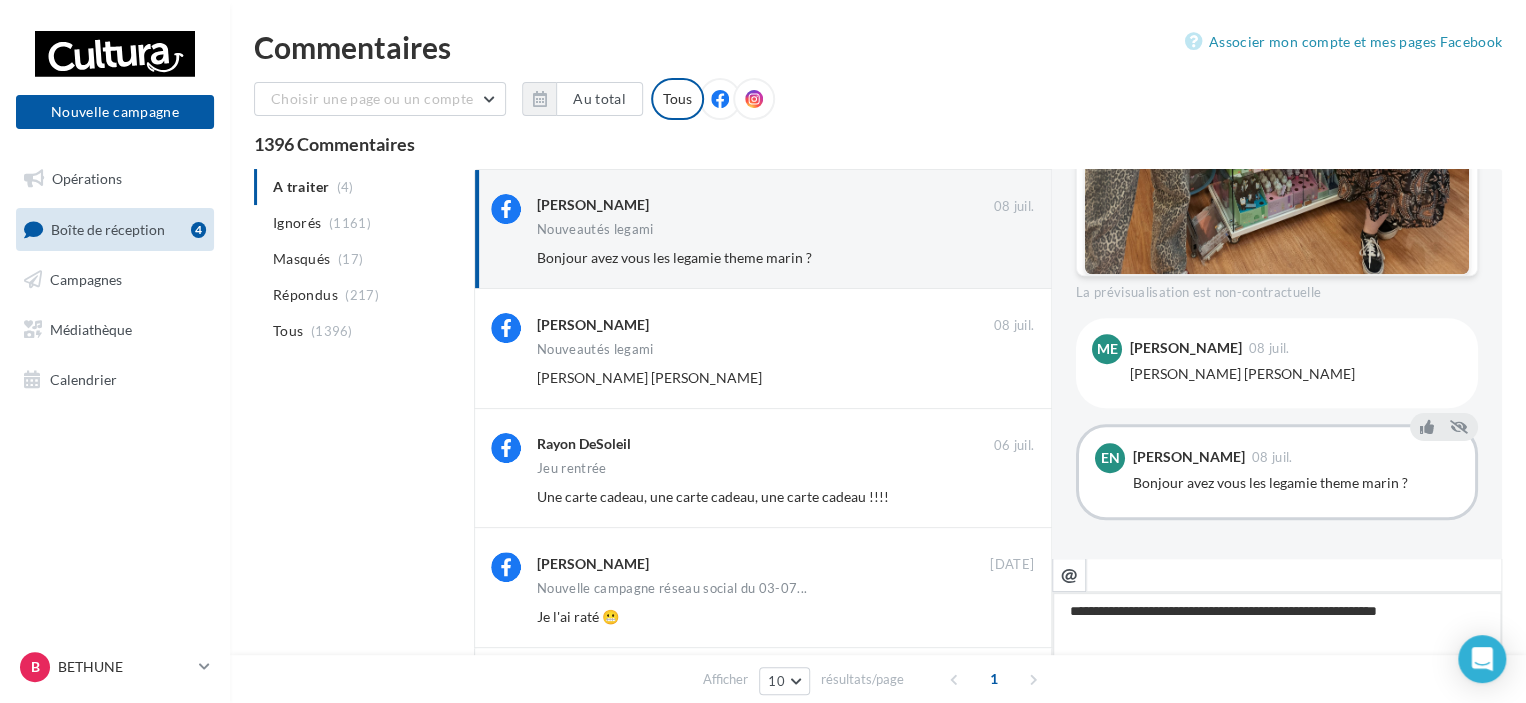 type on "**********" 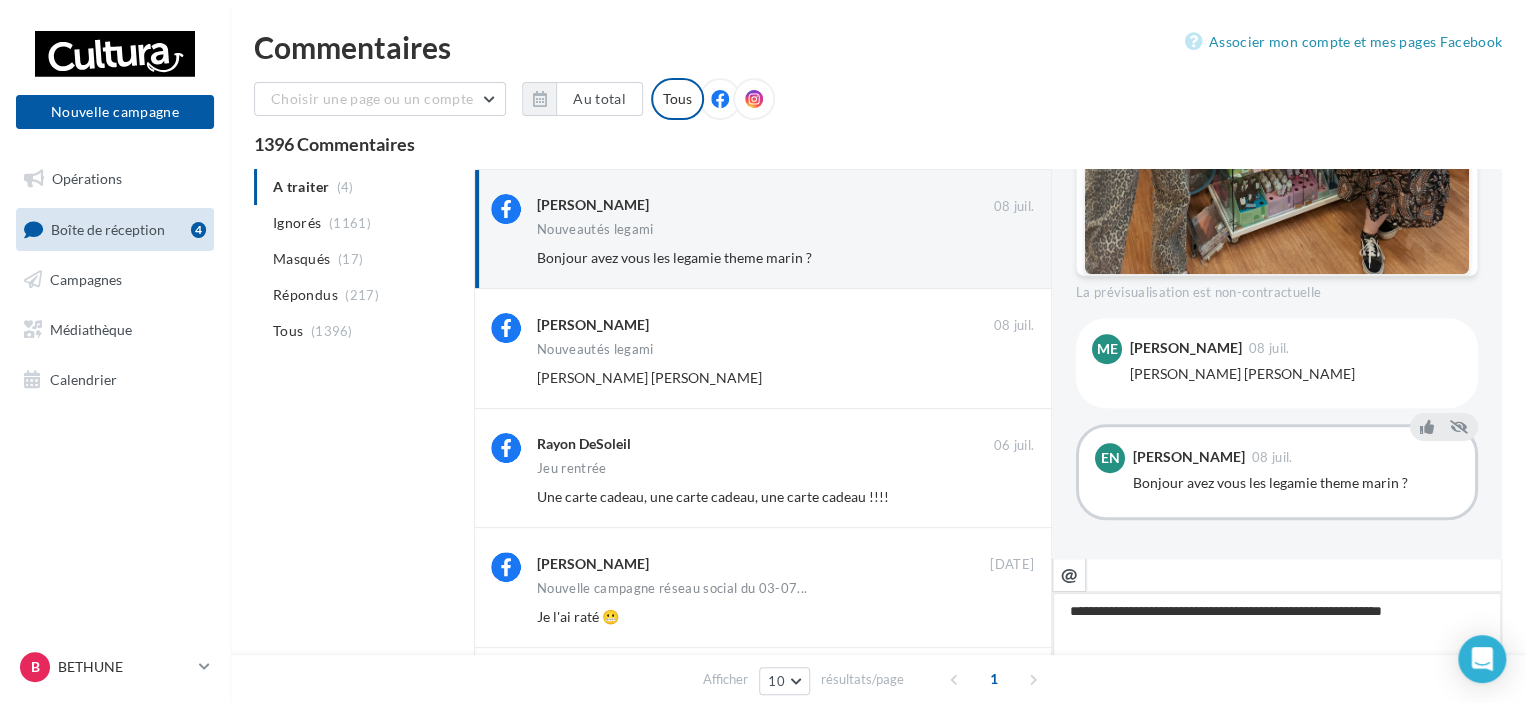 type on "**********" 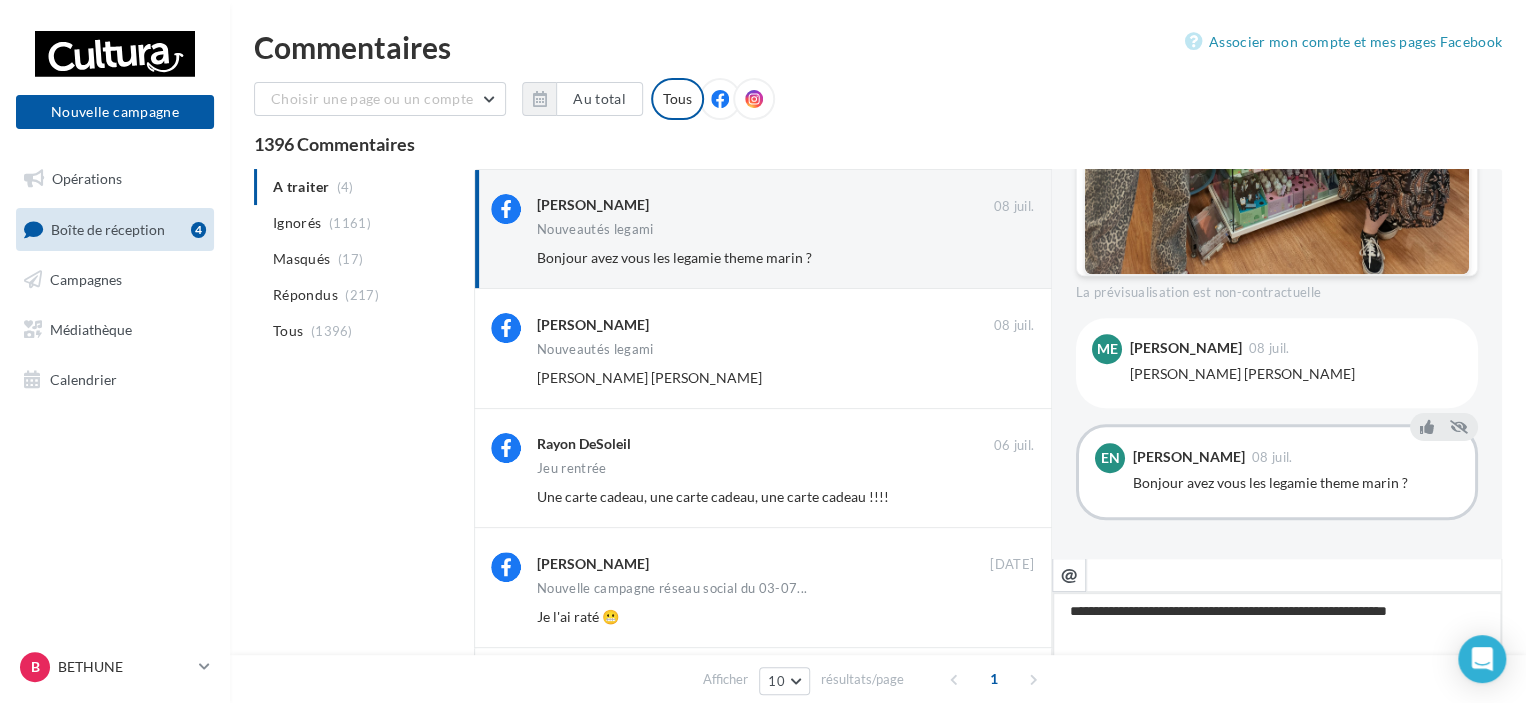 type on "**********" 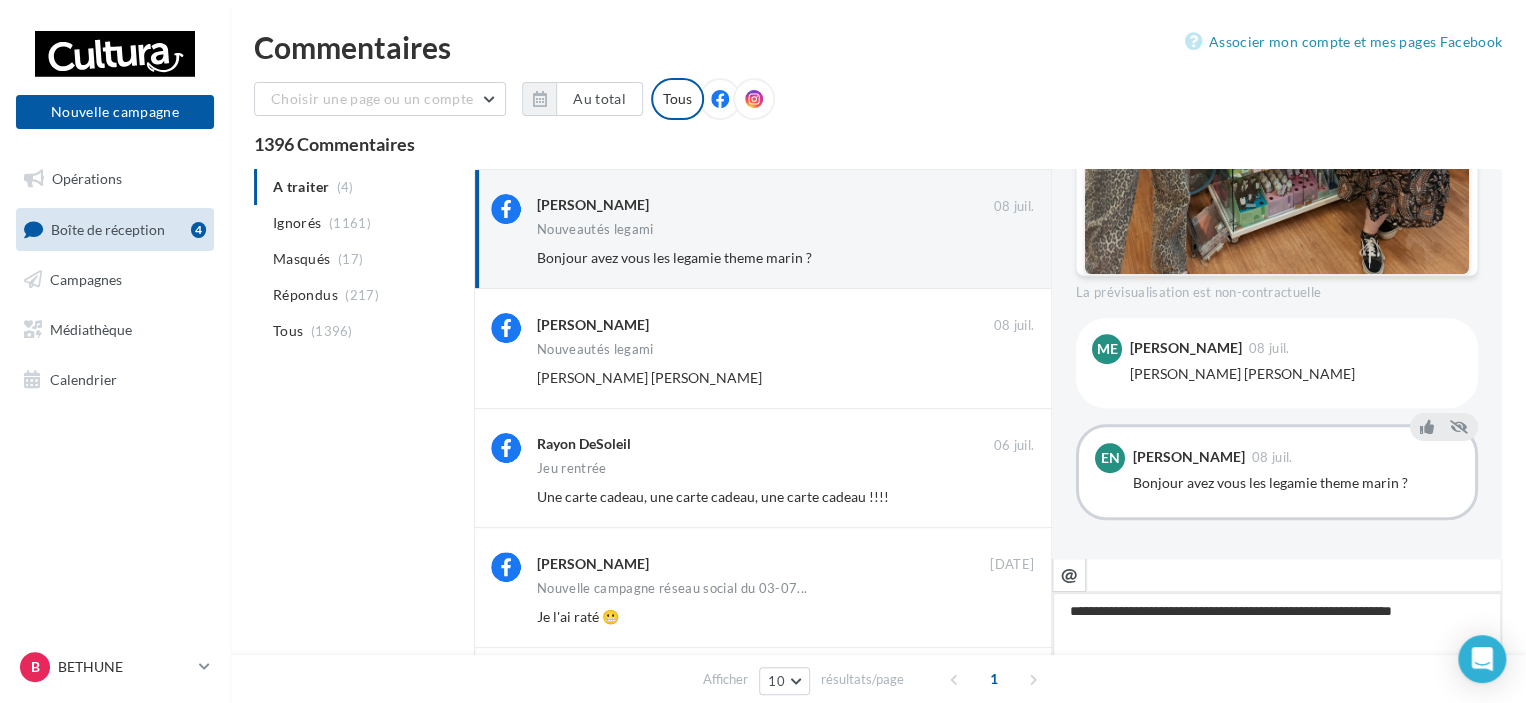 type on "**********" 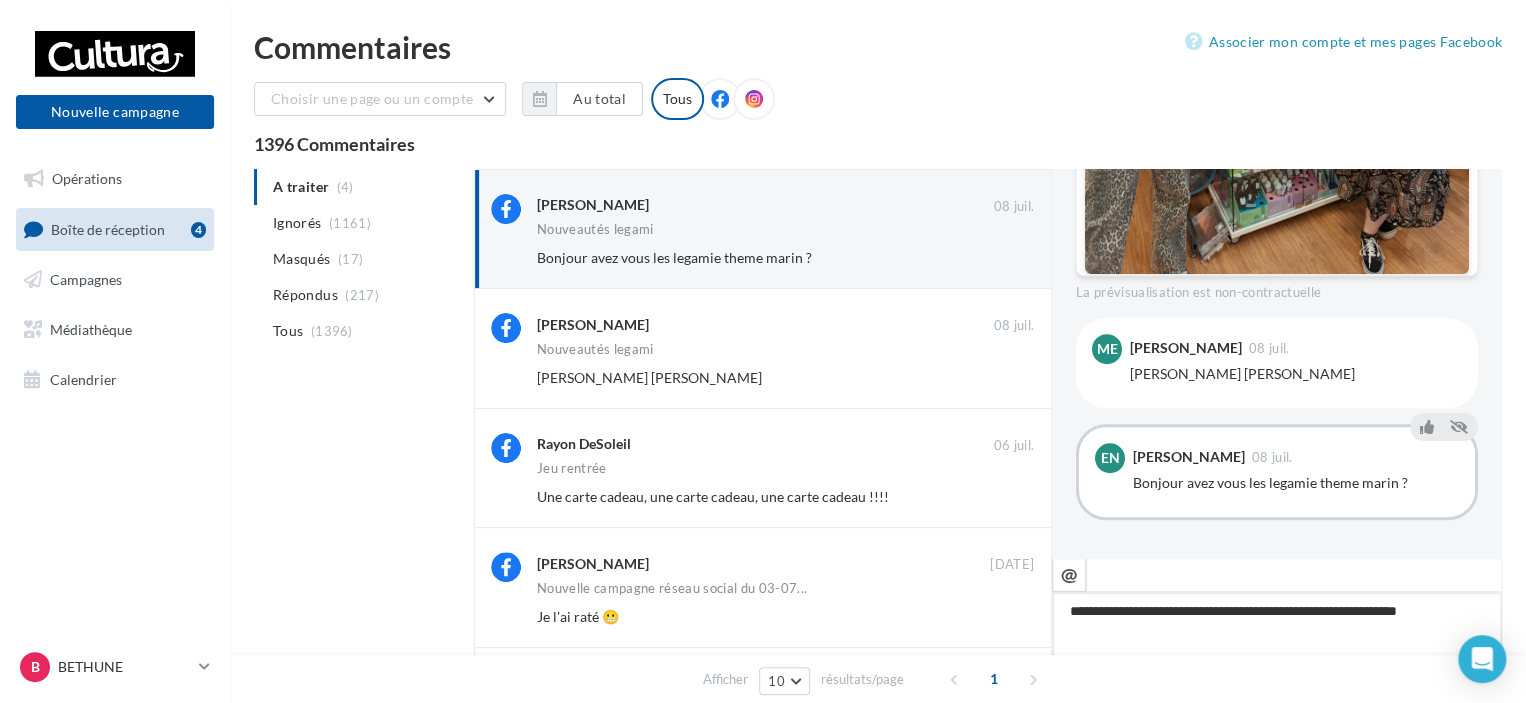 type on "**********" 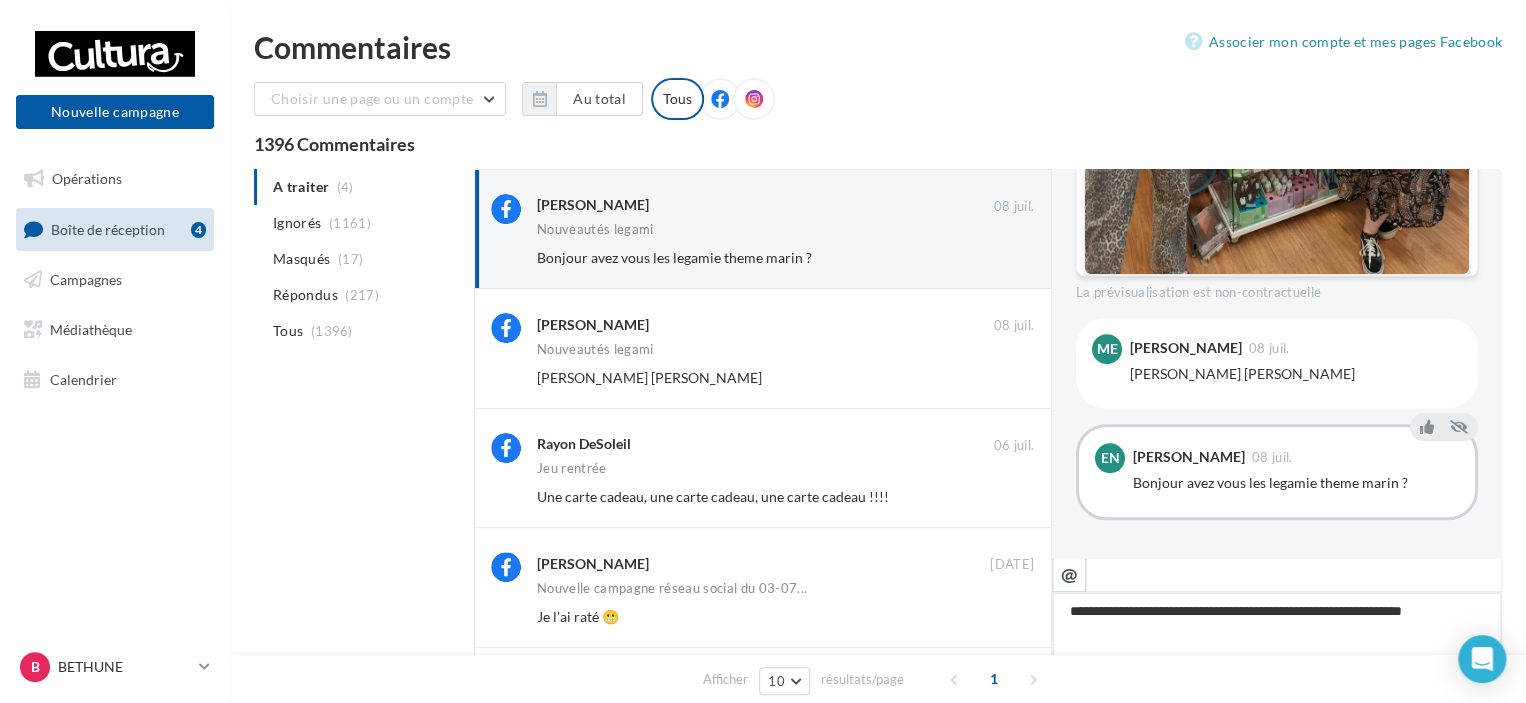 type on "**********" 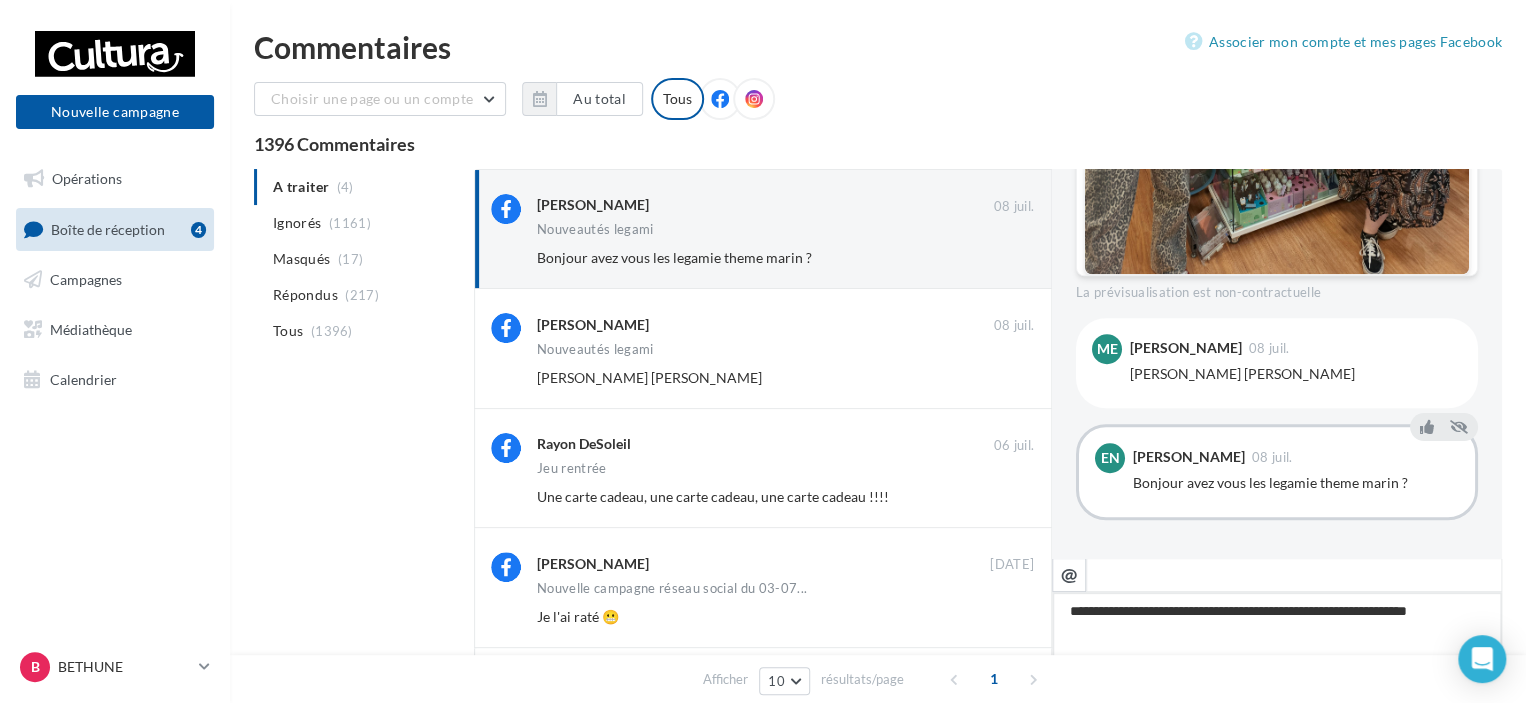 type on "**********" 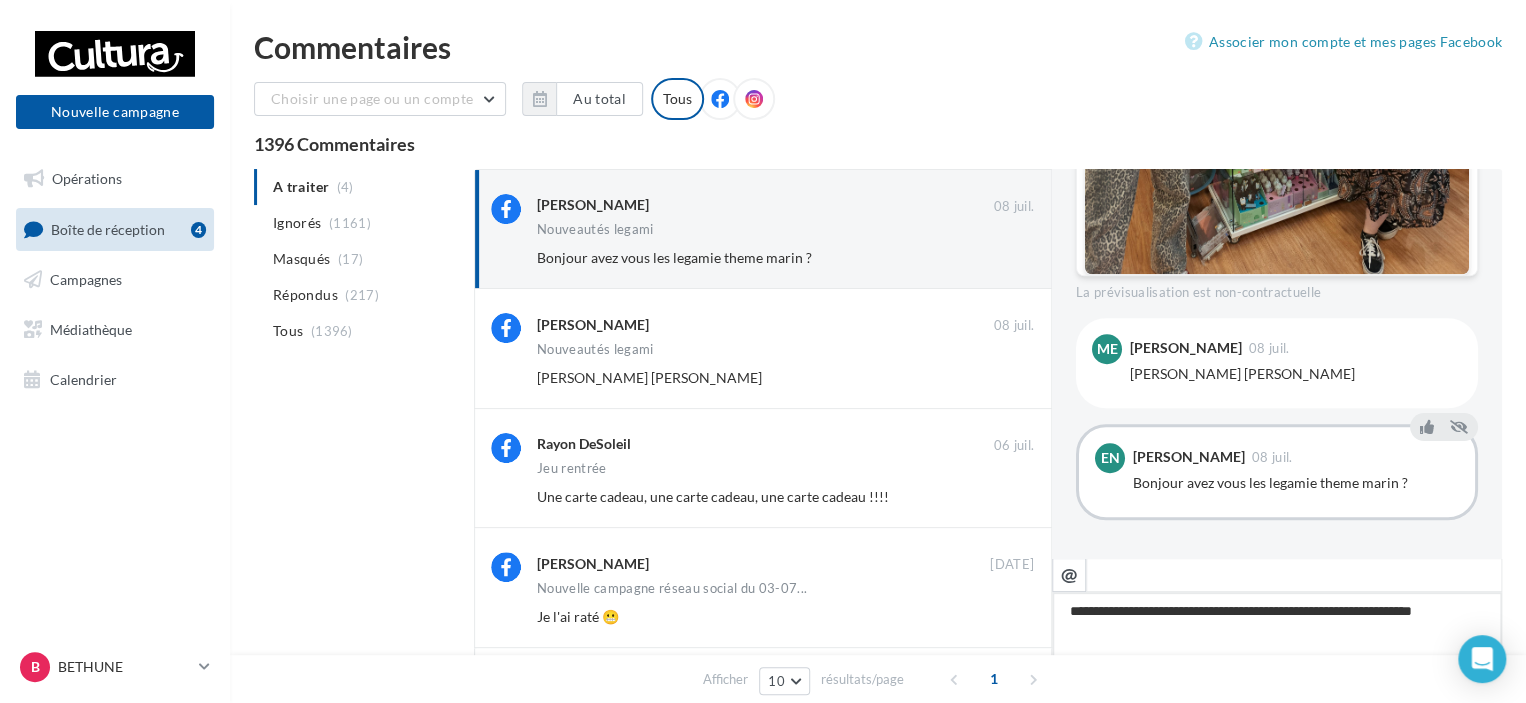 type on "**********" 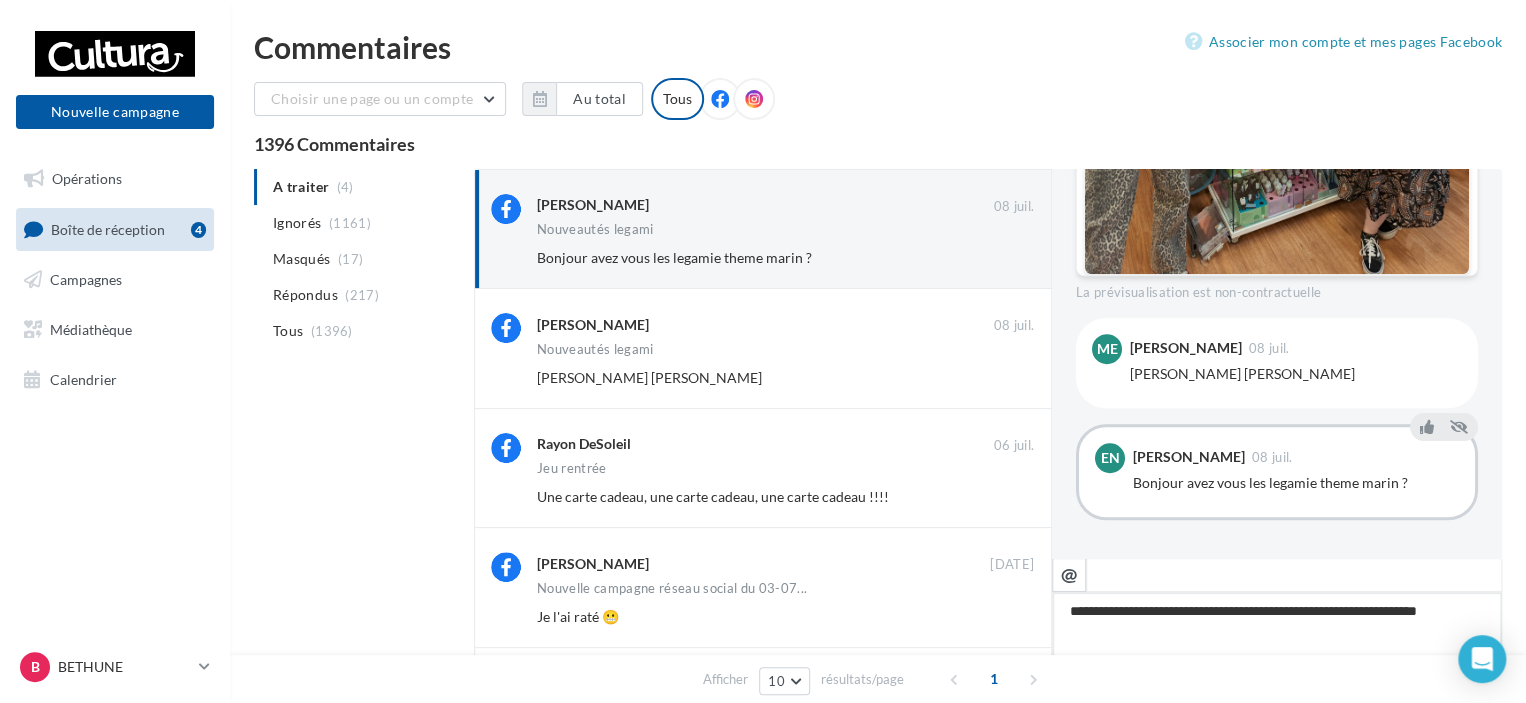 type 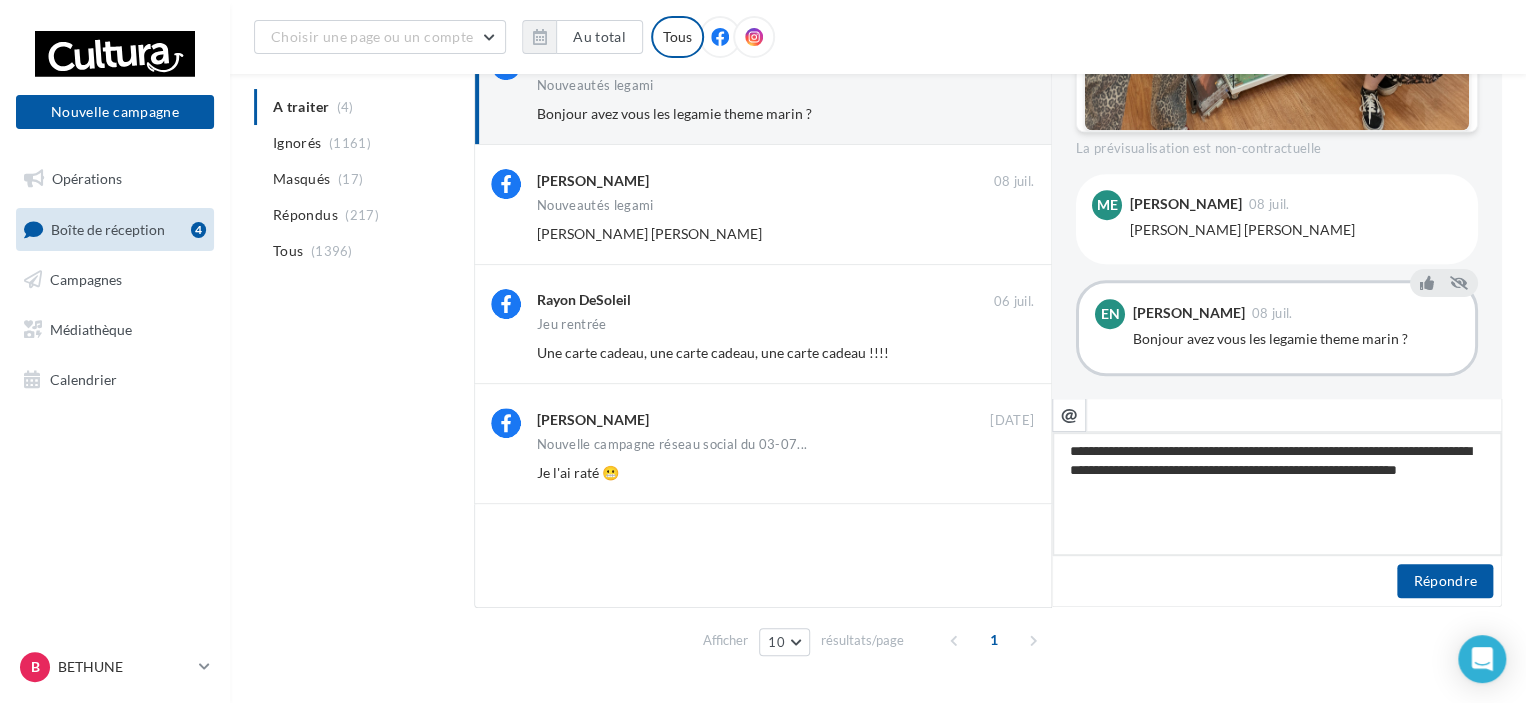 scroll, scrollTop: 207, scrollLeft: 0, axis: vertical 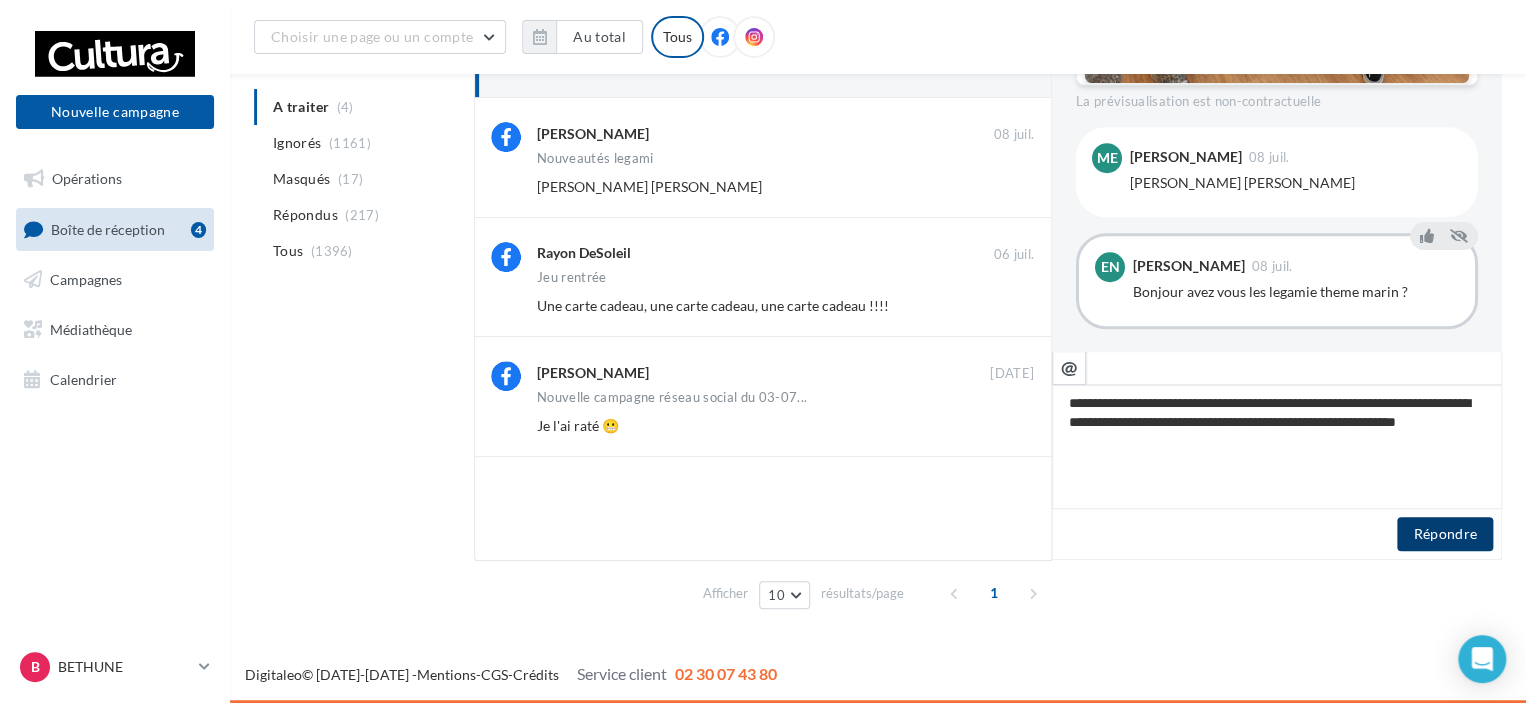 click on "Répondre" at bounding box center (1445, 534) 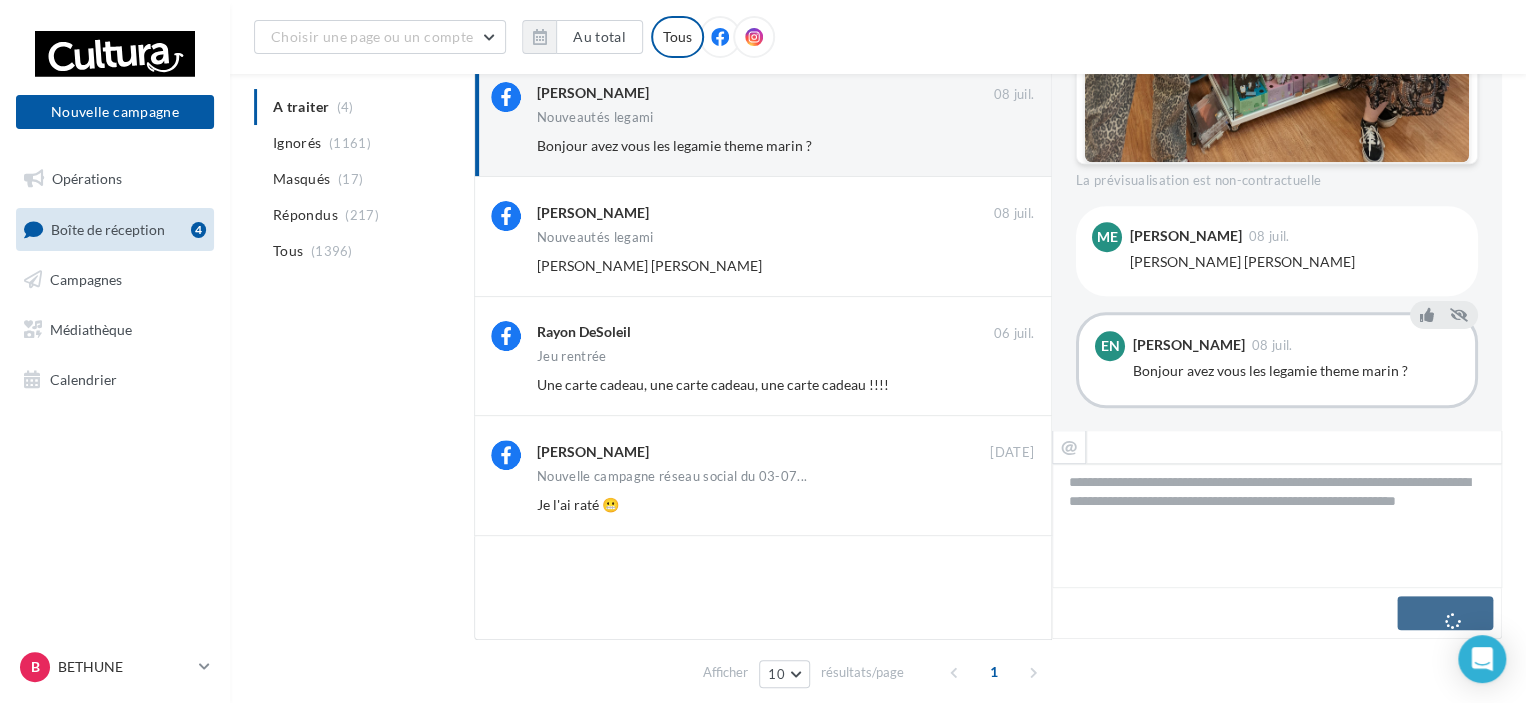 scroll, scrollTop: 107, scrollLeft: 0, axis: vertical 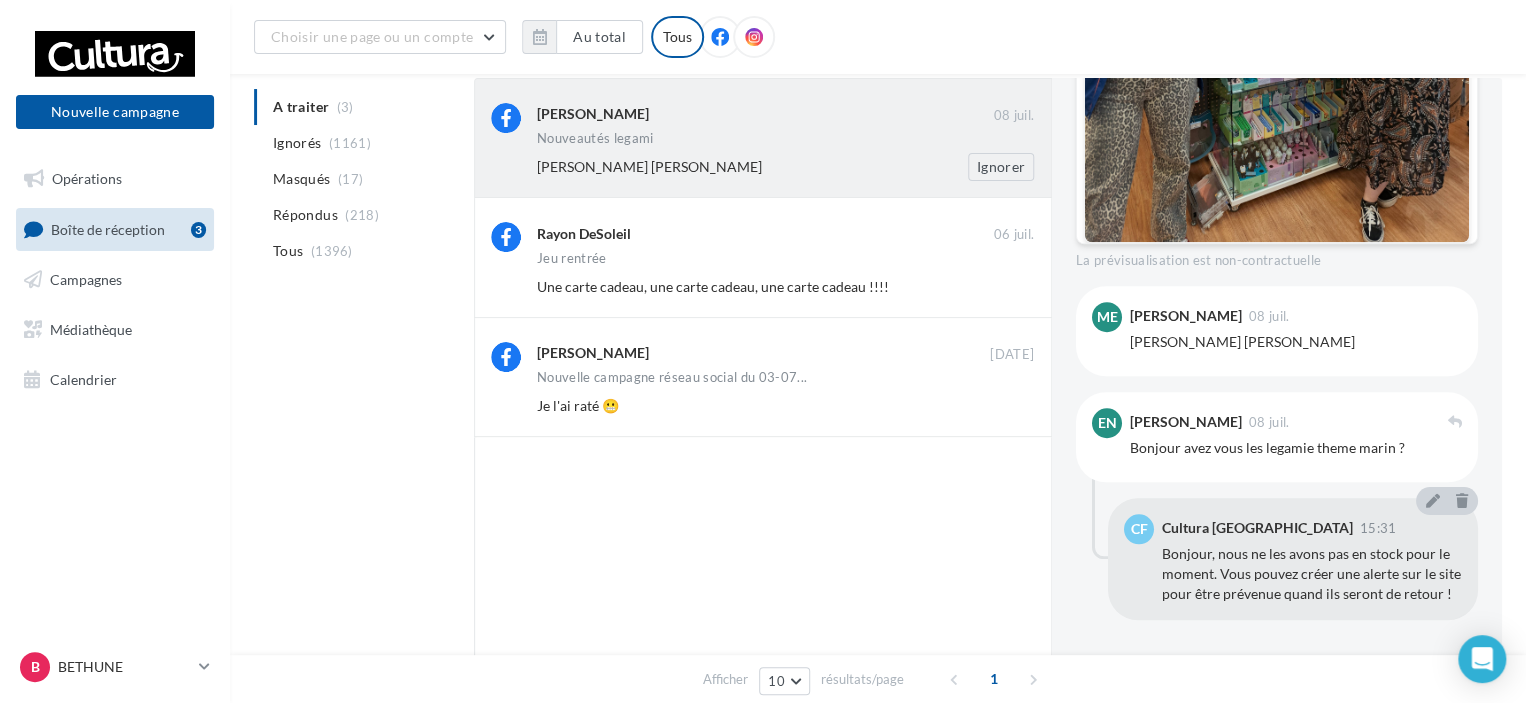 click on "Ignorer" at bounding box center (985, 167) 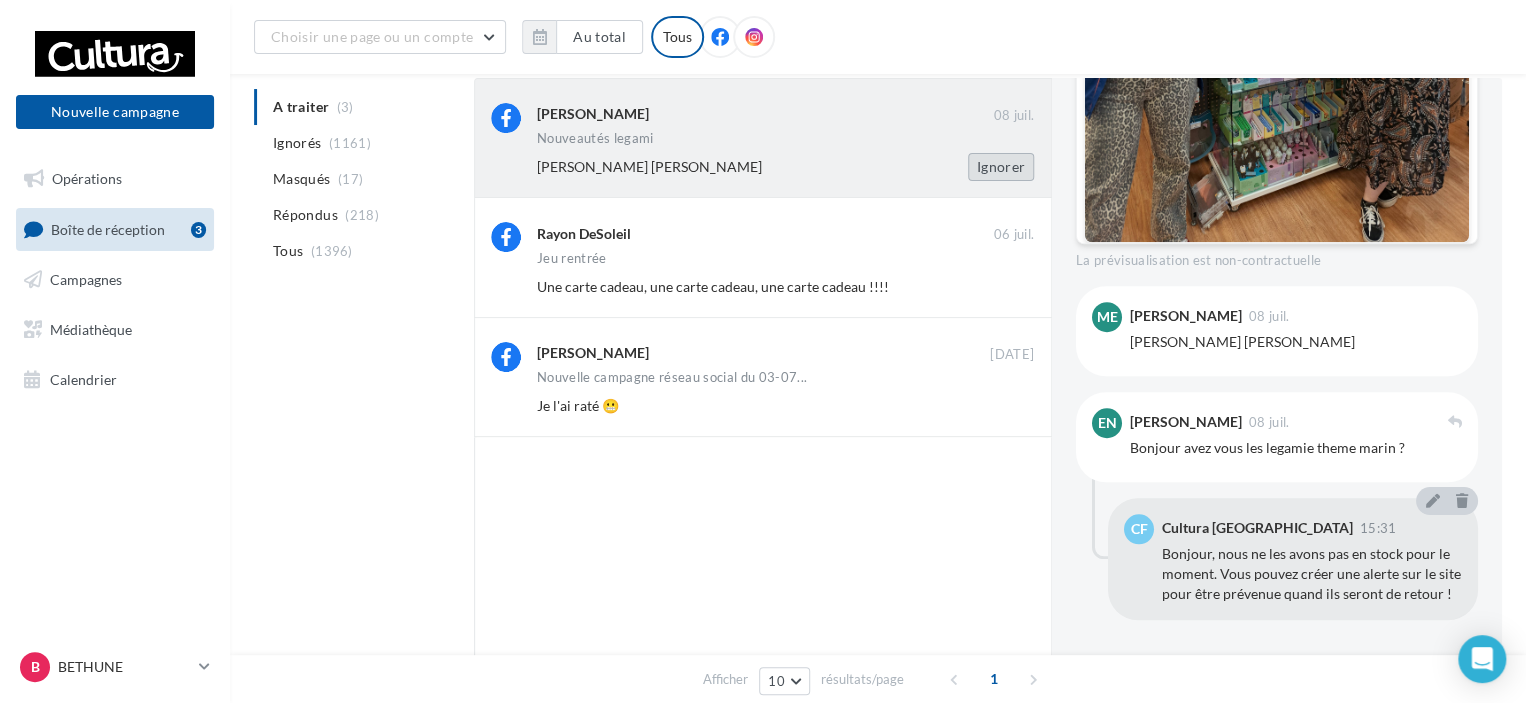 click on "Ignorer" at bounding box center [1001, 167] 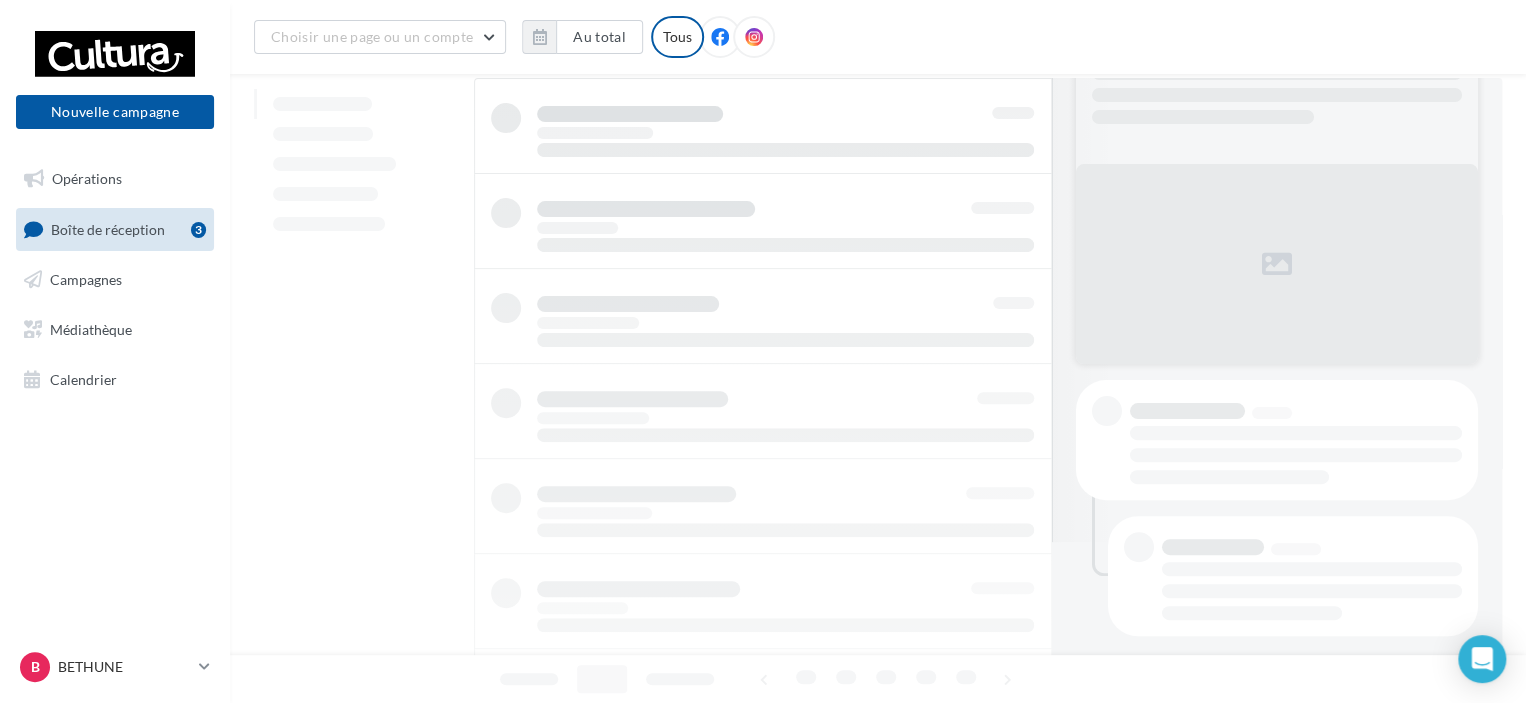 scroll, scrollTop: 117, scrollLeft: 0, axis: vertical 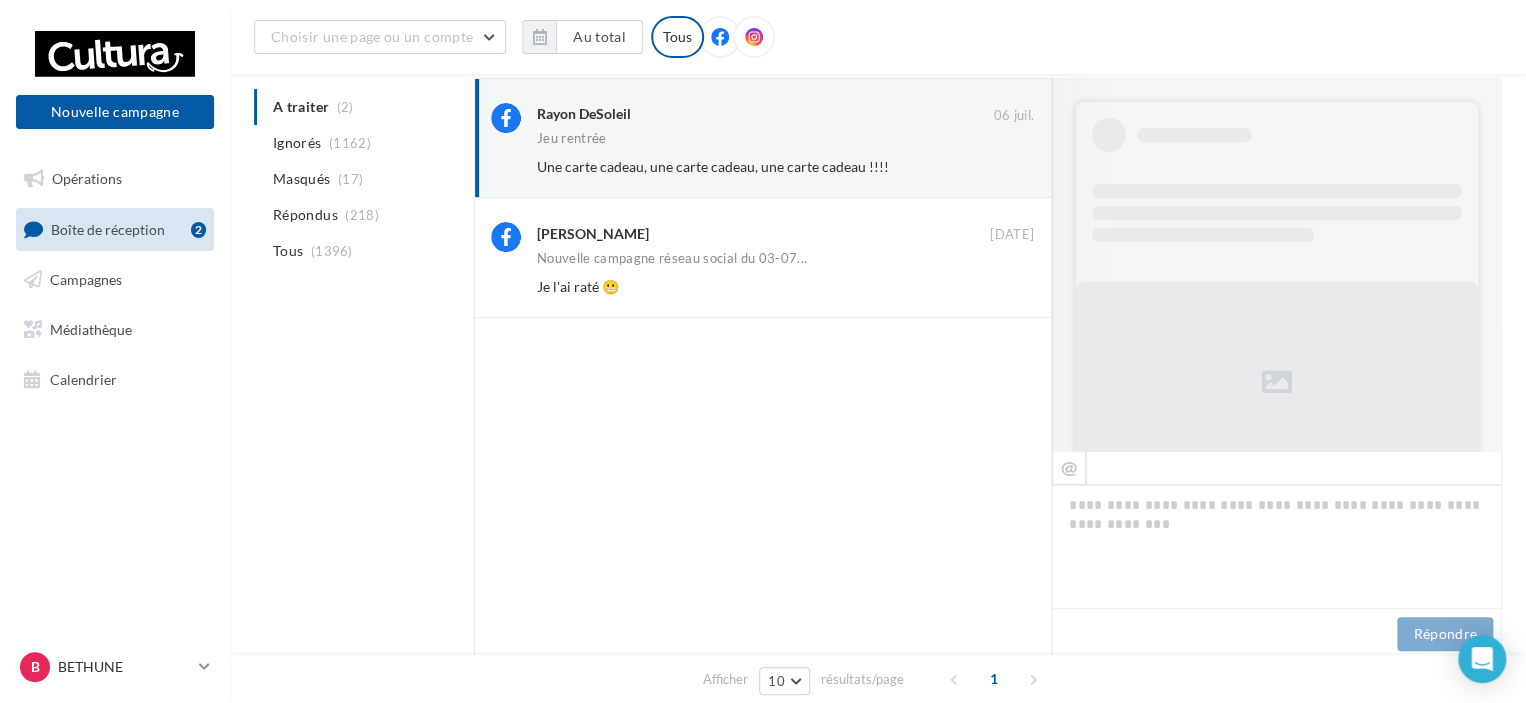 click on "Une carte cadeau, une carte cadeau, une carte cadeau !!!!
Ignorer" at bounding box center [793, 167] 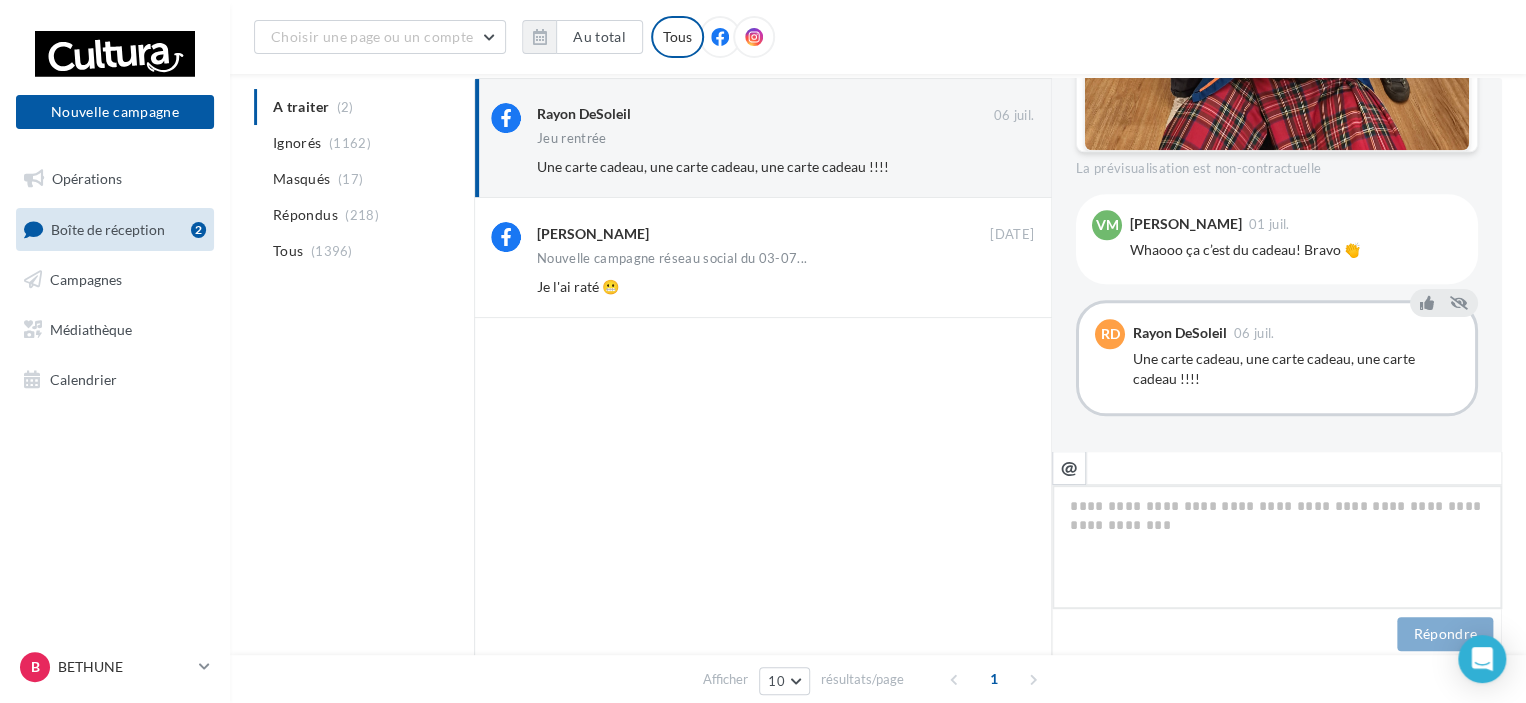 scroll, scrollTop: 965, scrollLeft: 0, axis: vertical 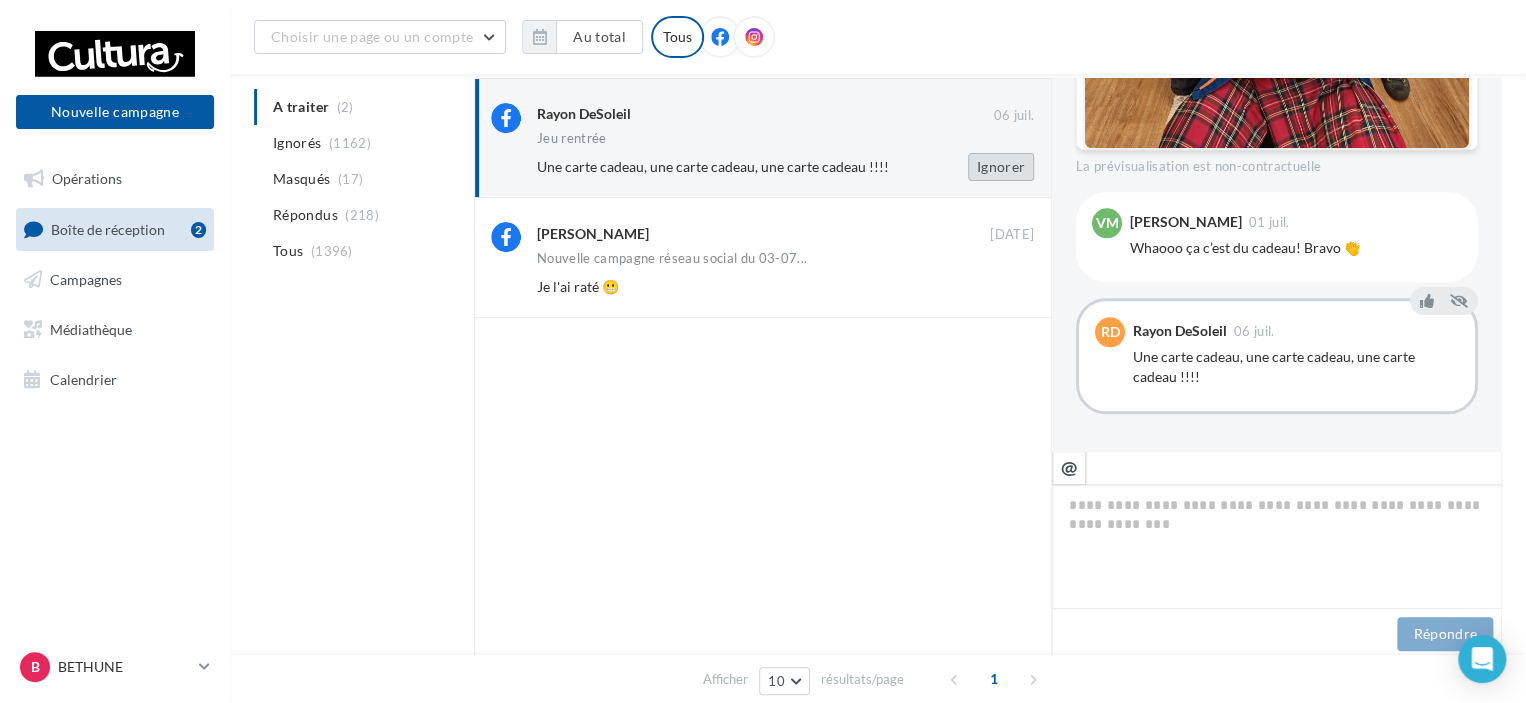 click on "Ignorer" at bounding box center [1001, 167] 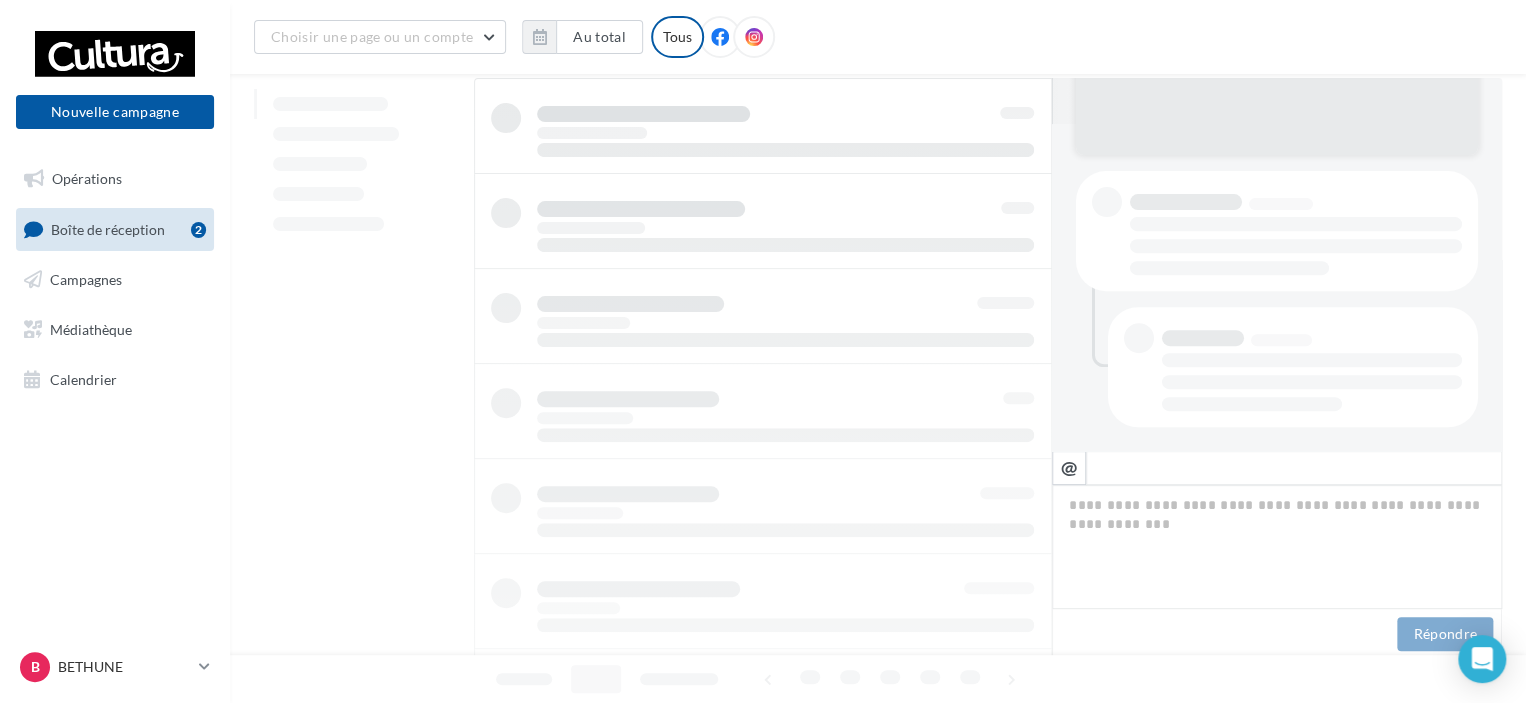 scroll, scrollTop: 326, scrollLeft: 0, axis: vertical 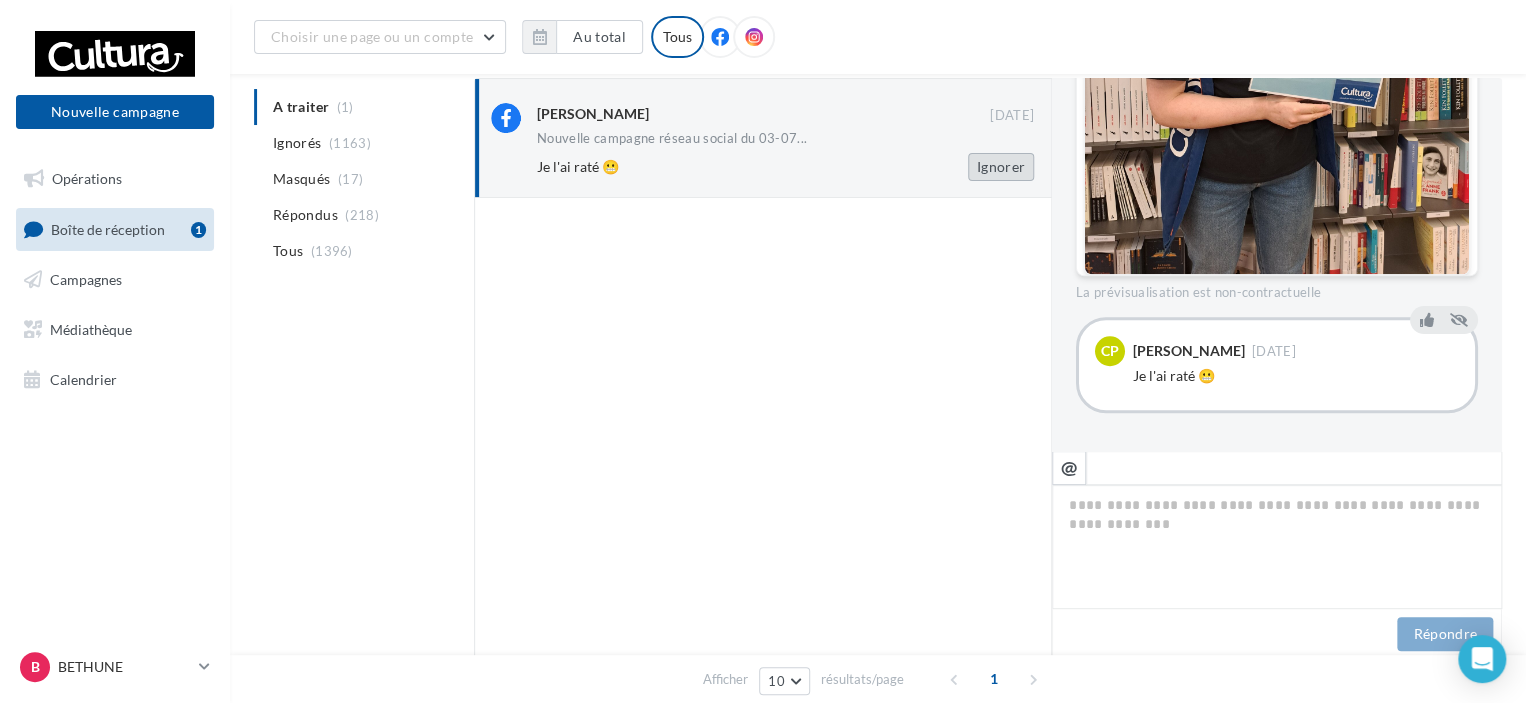 click on "Ignorer" at bounding box center [1001, 167] 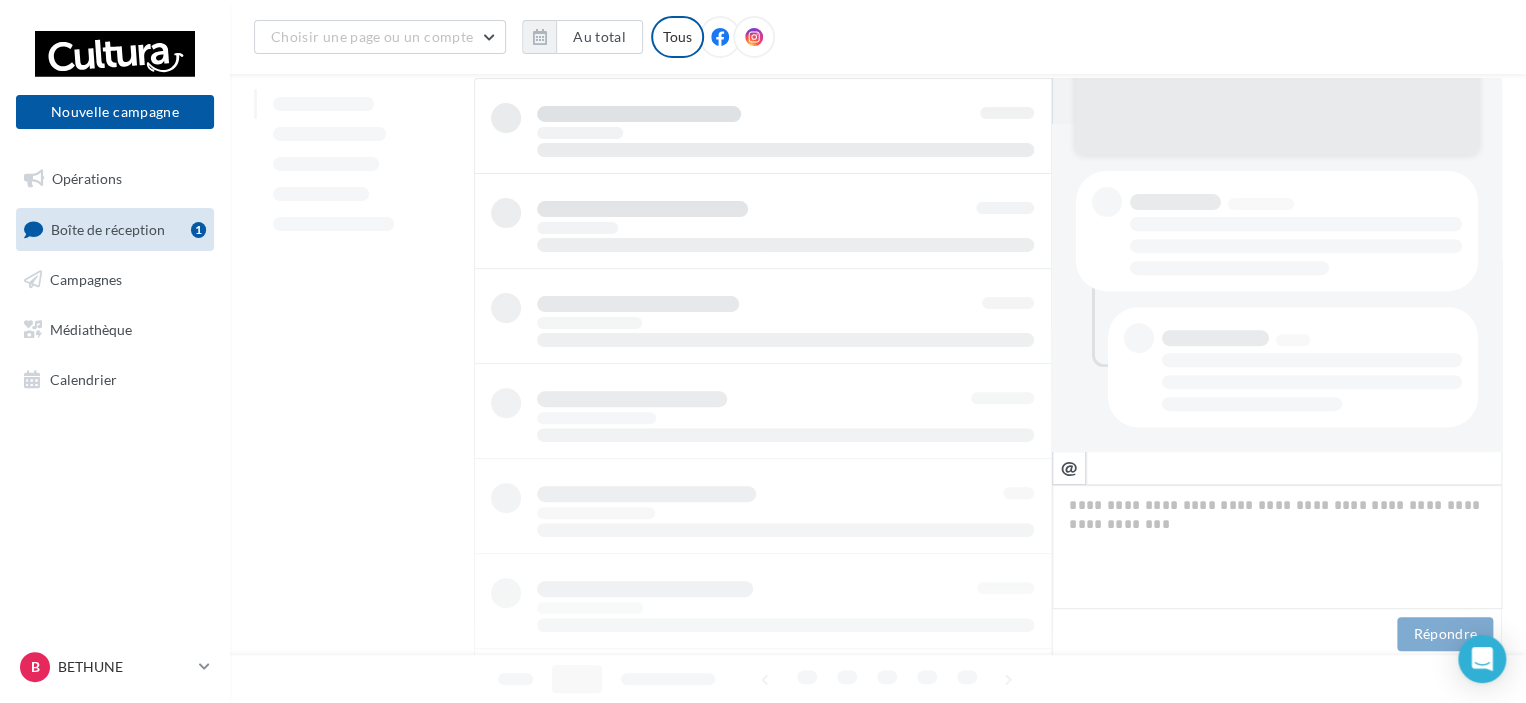 scroll, scrollTop: 326, scrollLeft: 0, axis: vertical 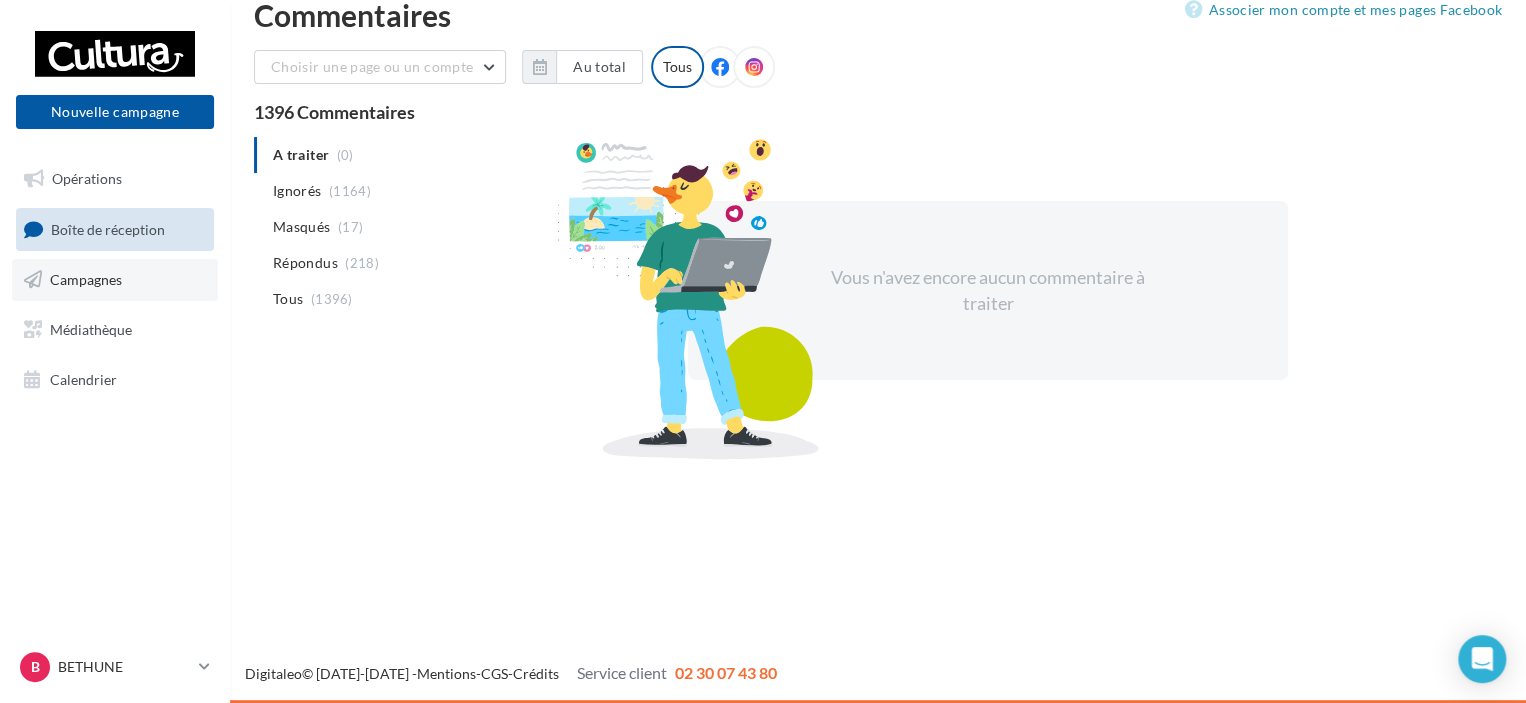 click on "Campagnes" at bounding box center (115, 280) 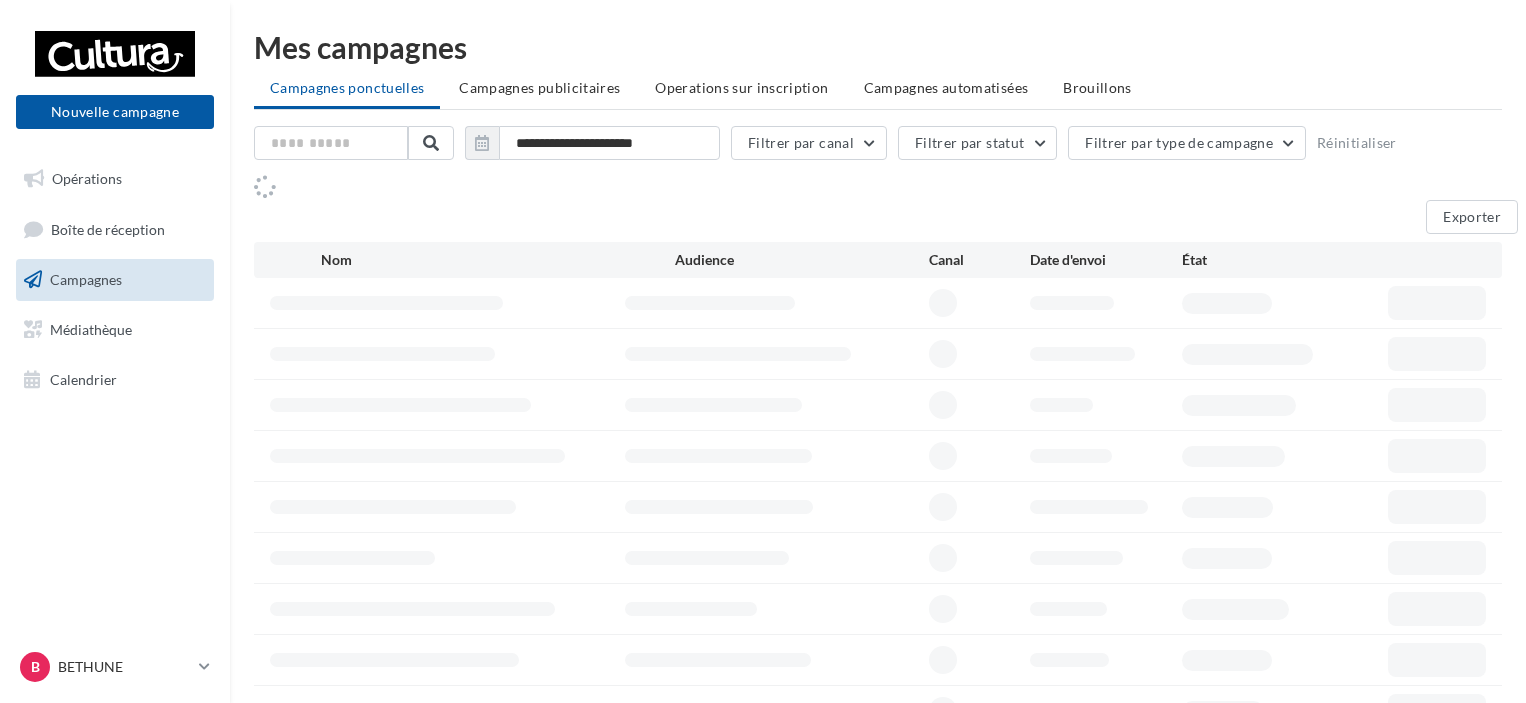 scroll, scrollTop: 0, scrollLeft: 0, axis: both 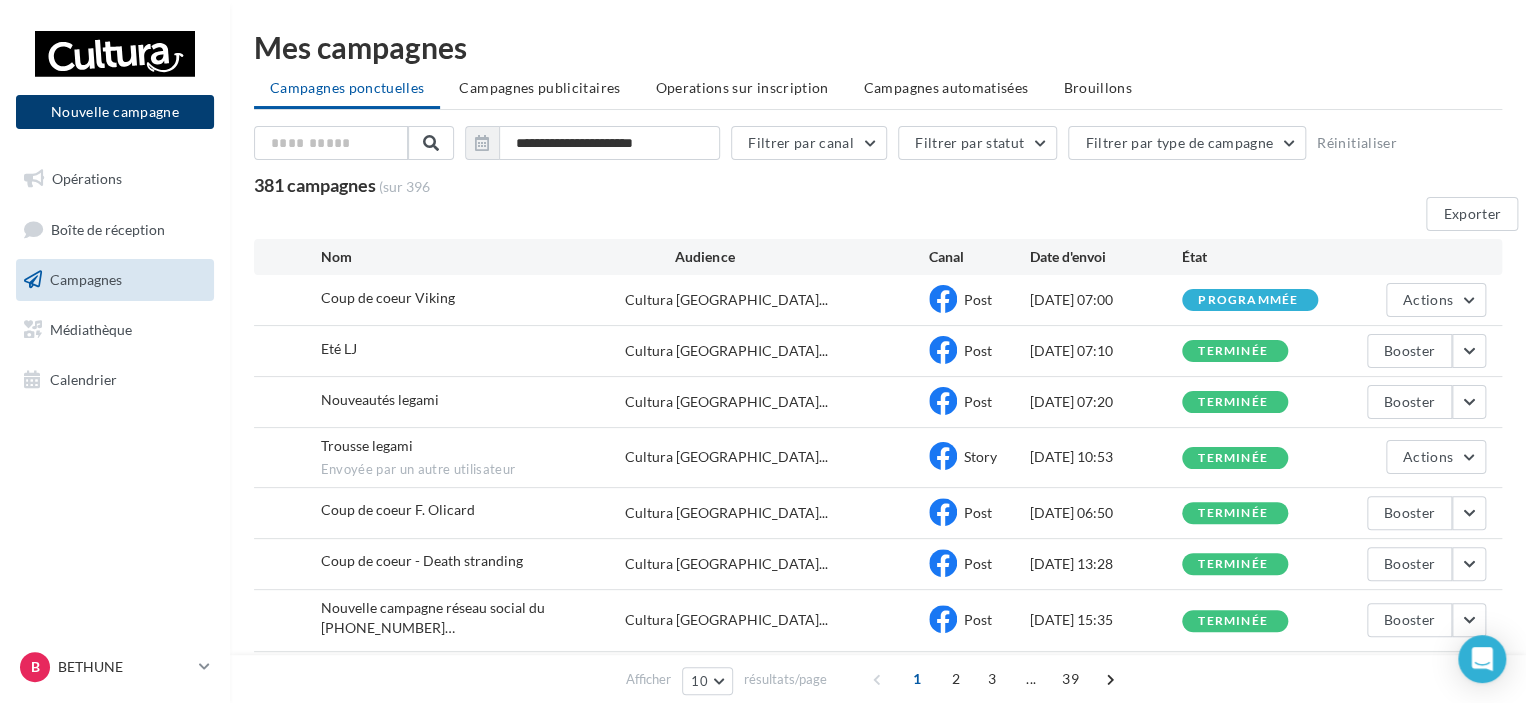 click on "Nouvelle campagne" at bounding box center [115, 112] 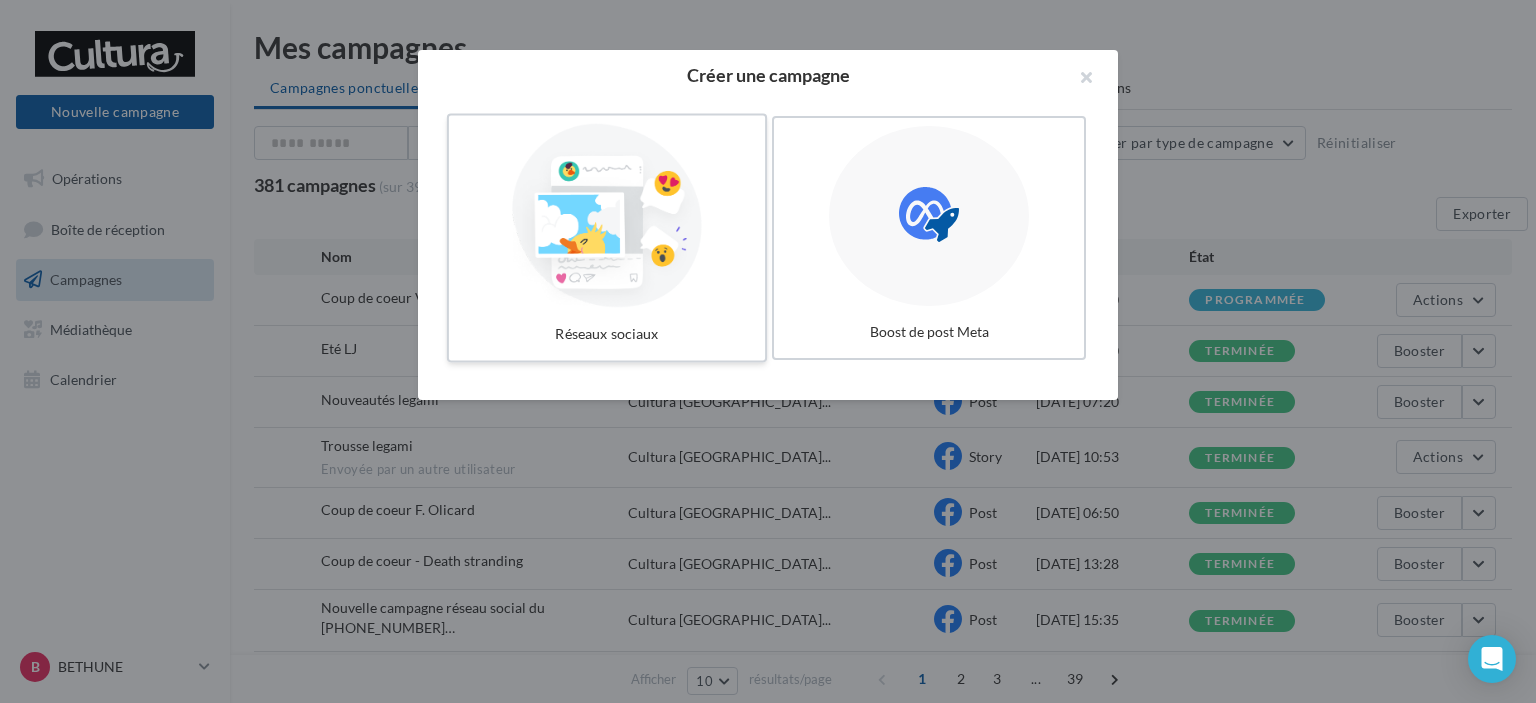 click at bounding box center (607, 216) 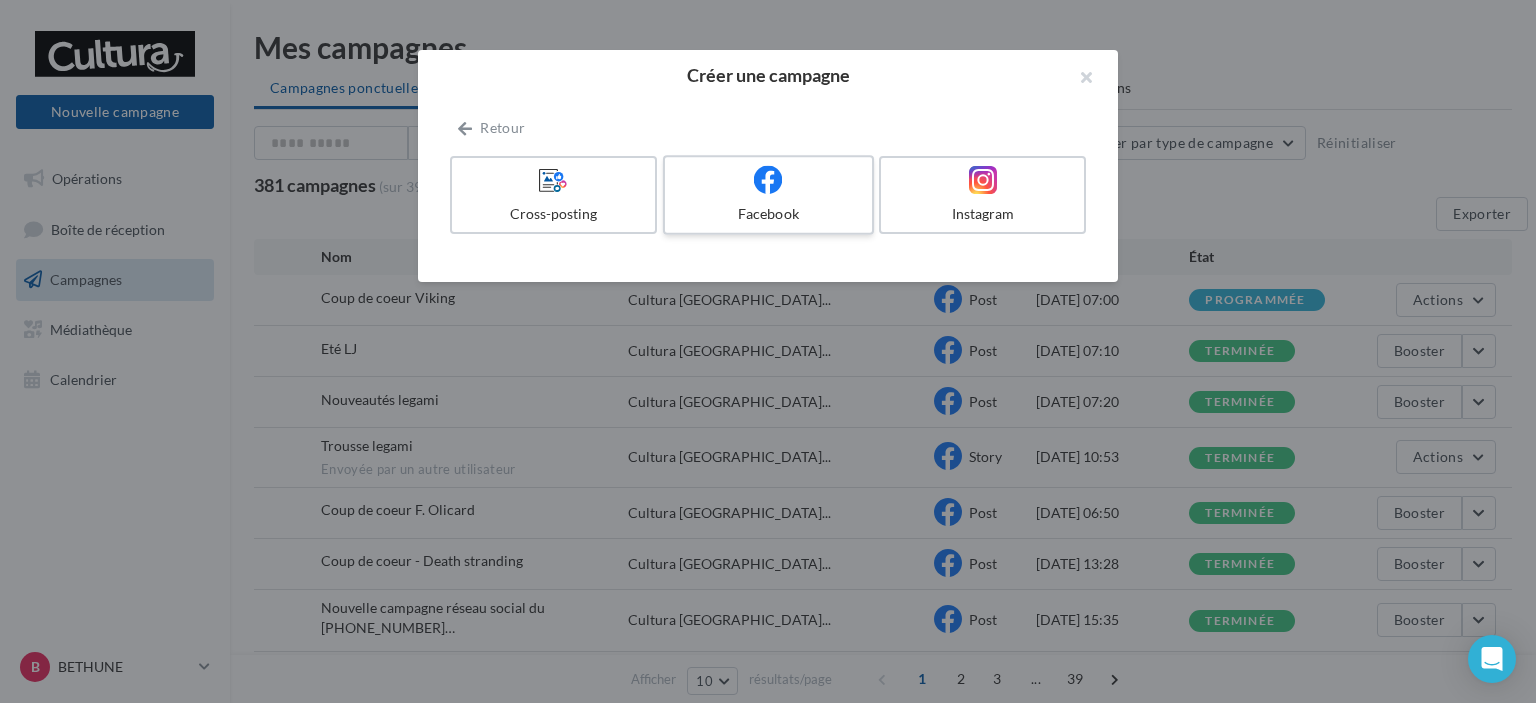 click at bounding box center (768, 180) 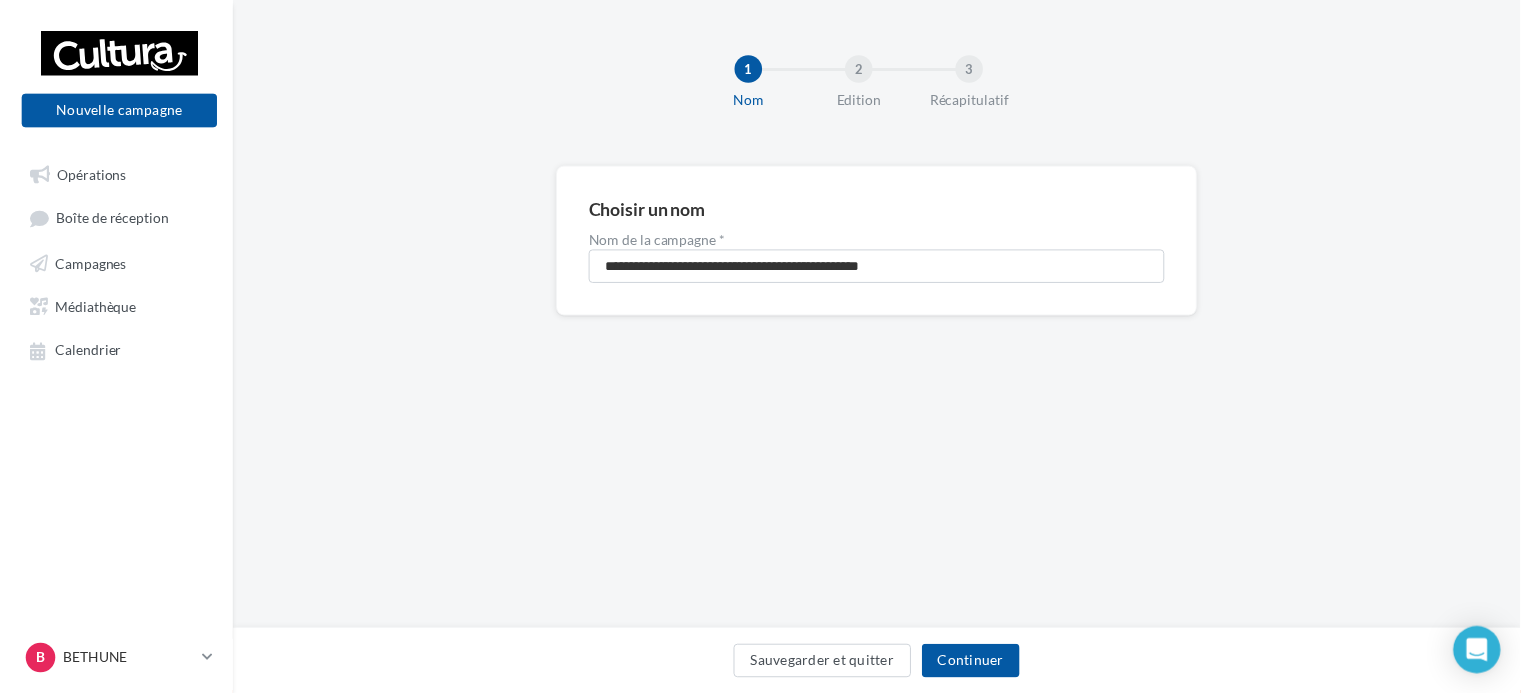 scroll, scrollTop: 0, scrollLeft: 0, axis: both 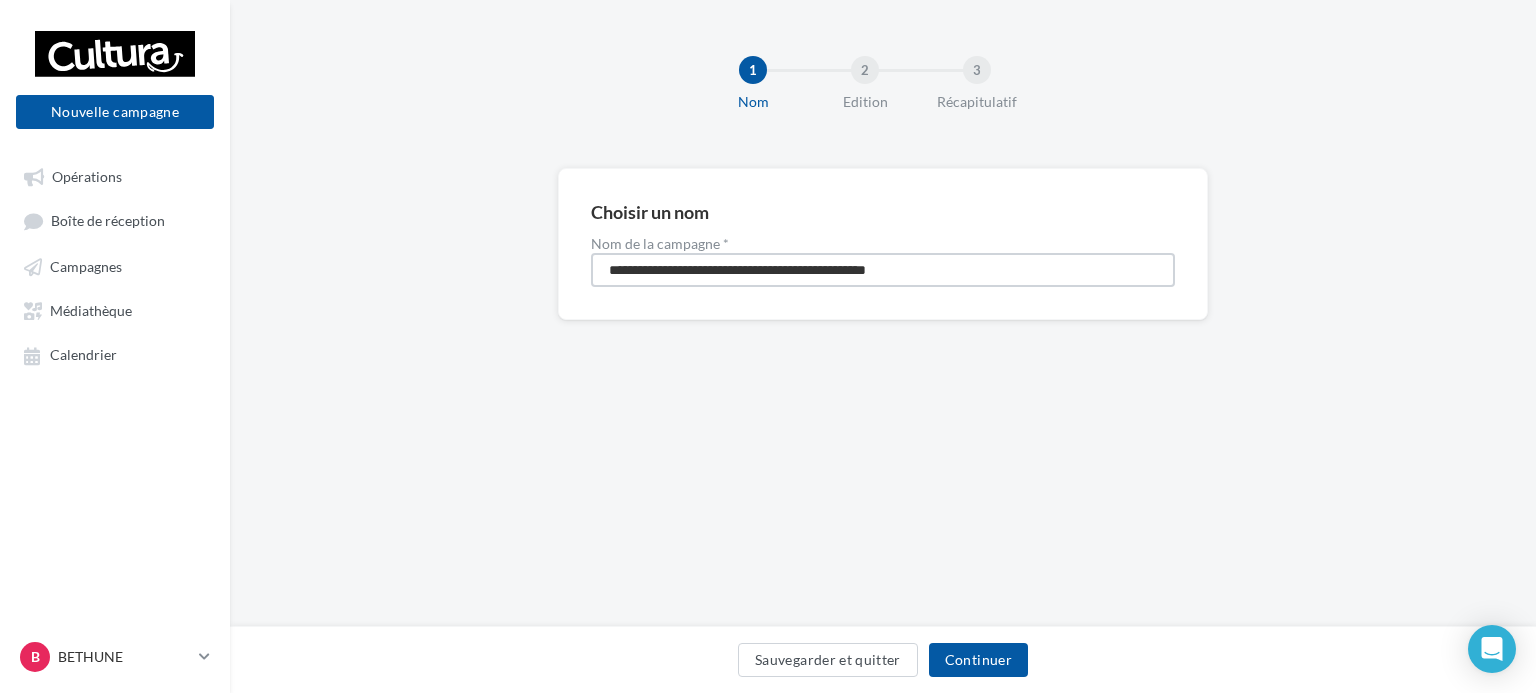 click on "**********" at bounding box center [883, 270] 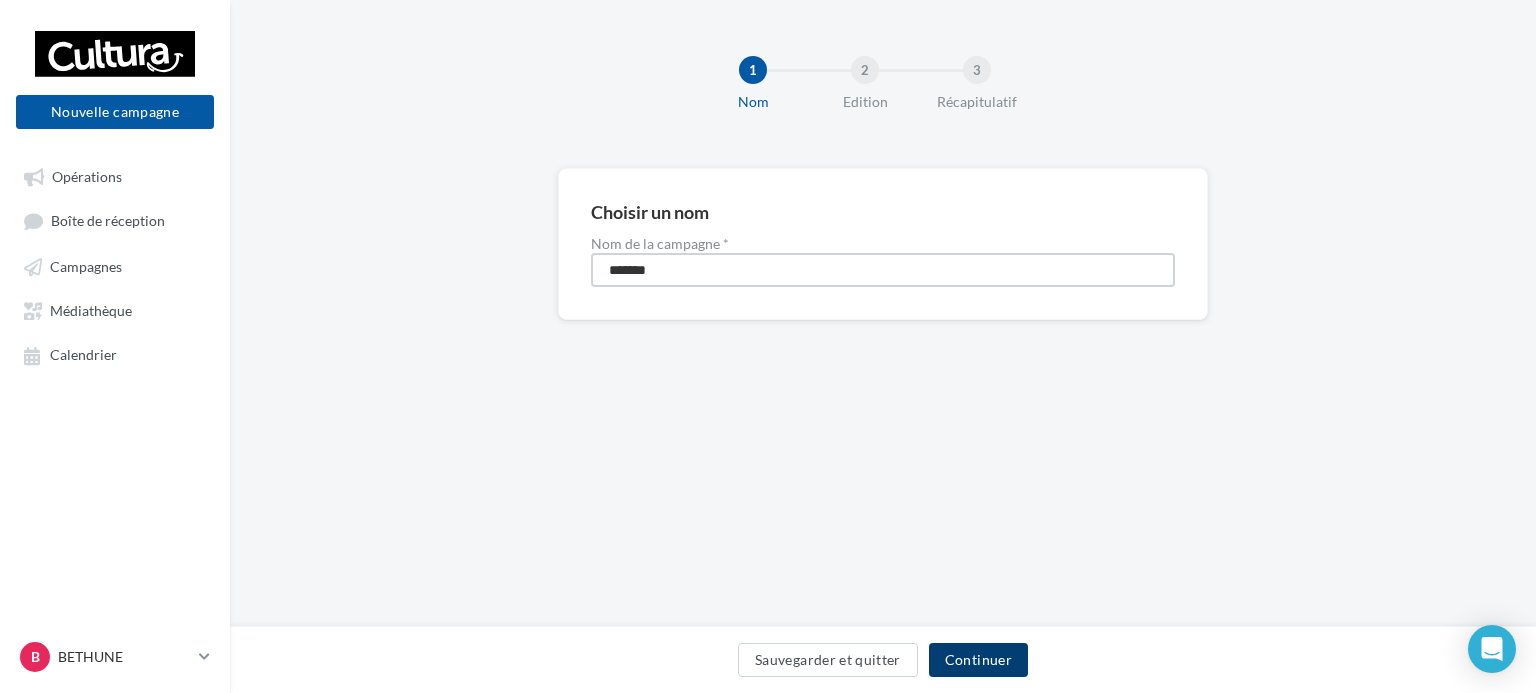 type on "*******" 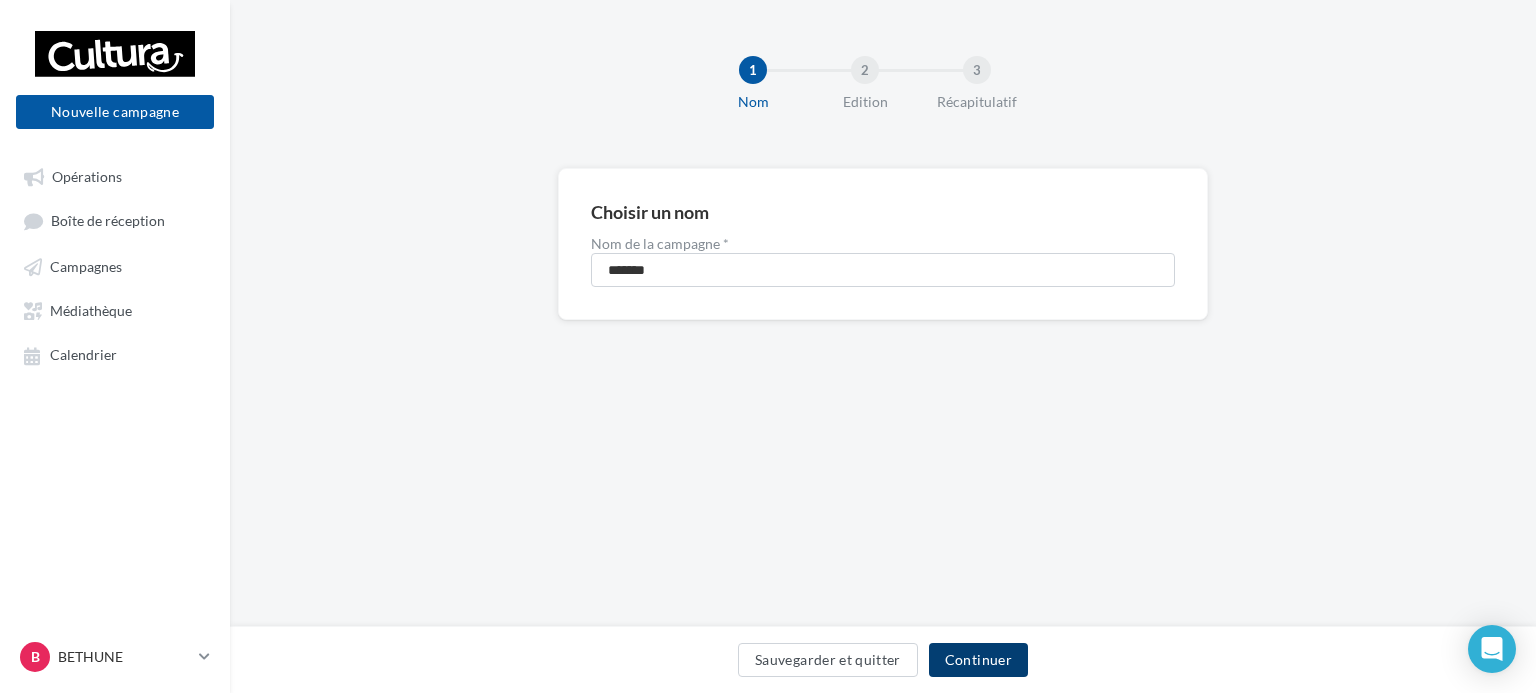 click on "Continuer" at bounding box center (978, 660) 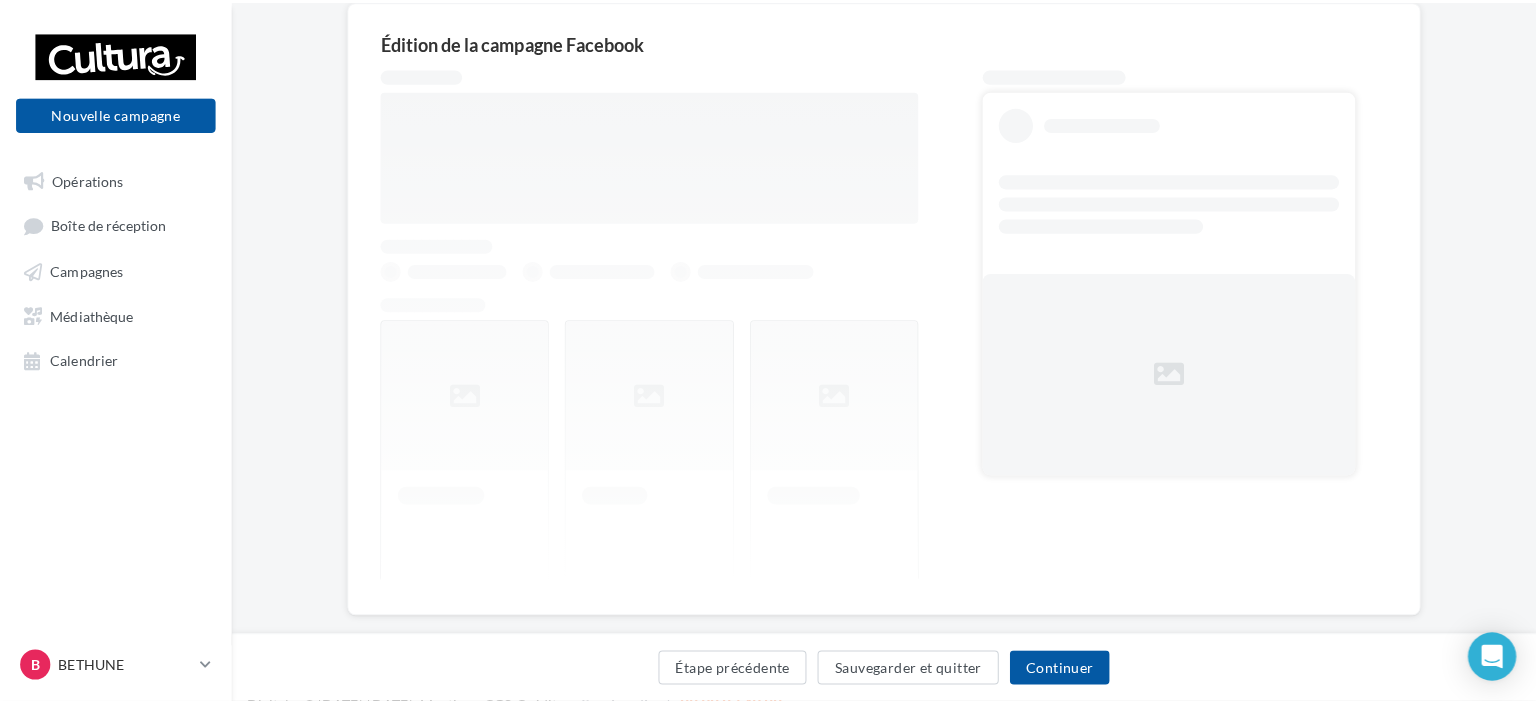 scroll, scrollTop: 200, scrollLeft: 0, axis: vertical 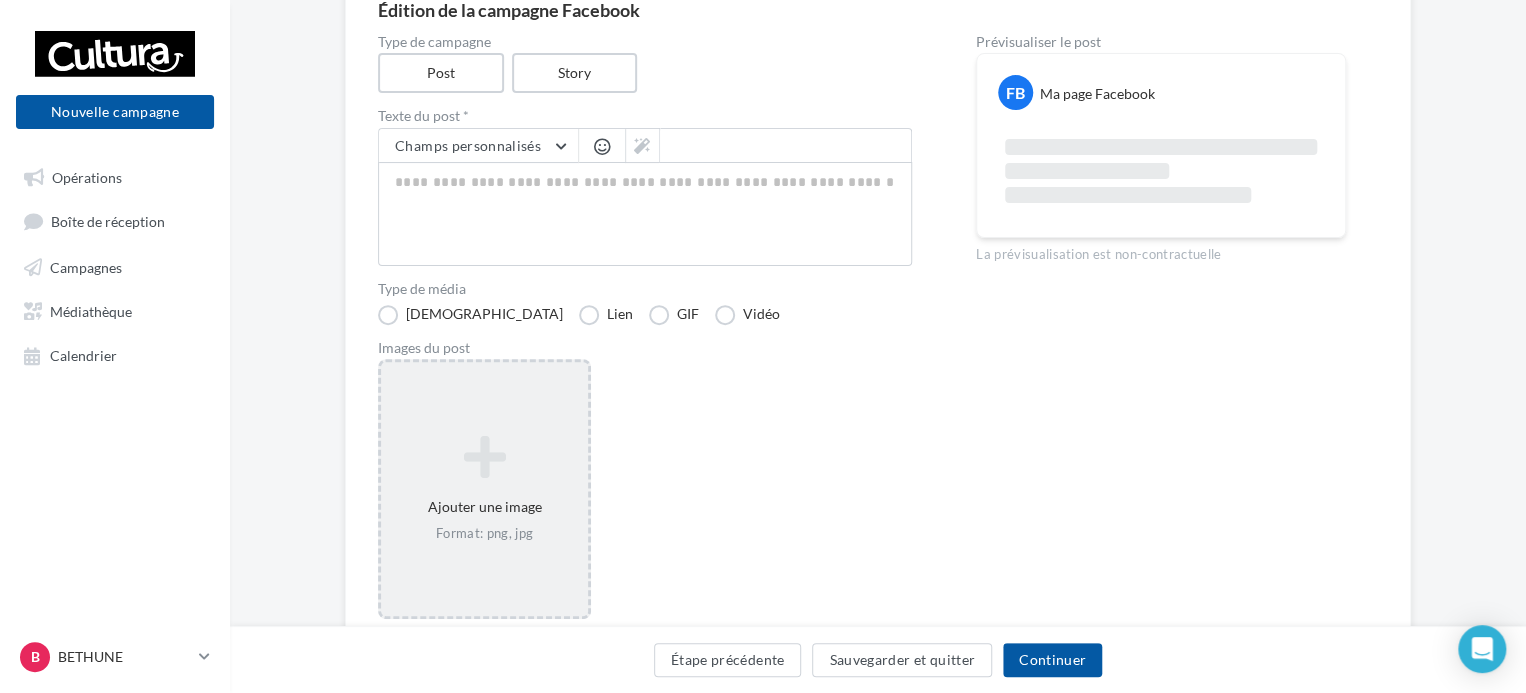 click at bounding box center (484, 457) 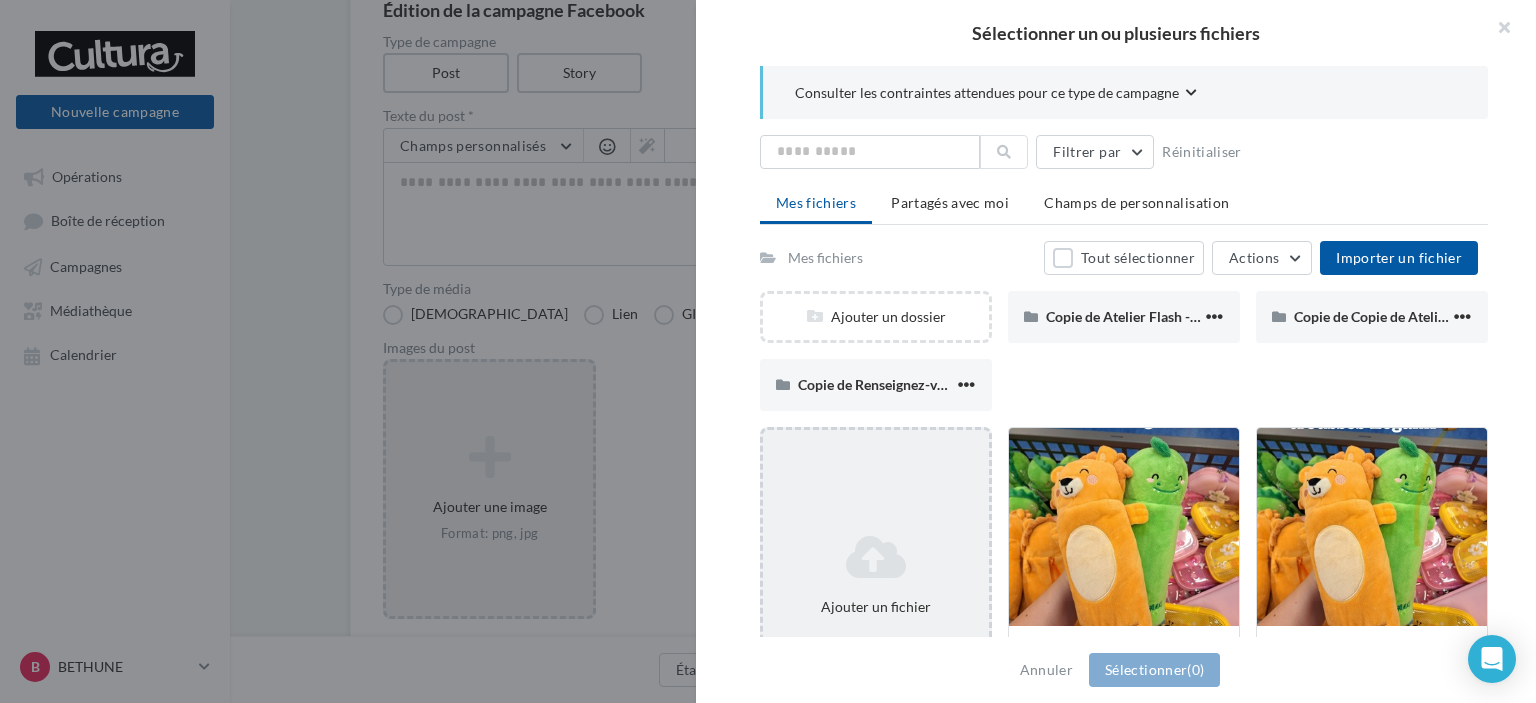 click on "Ajouter un fichier" at bounding box center [876, 575] 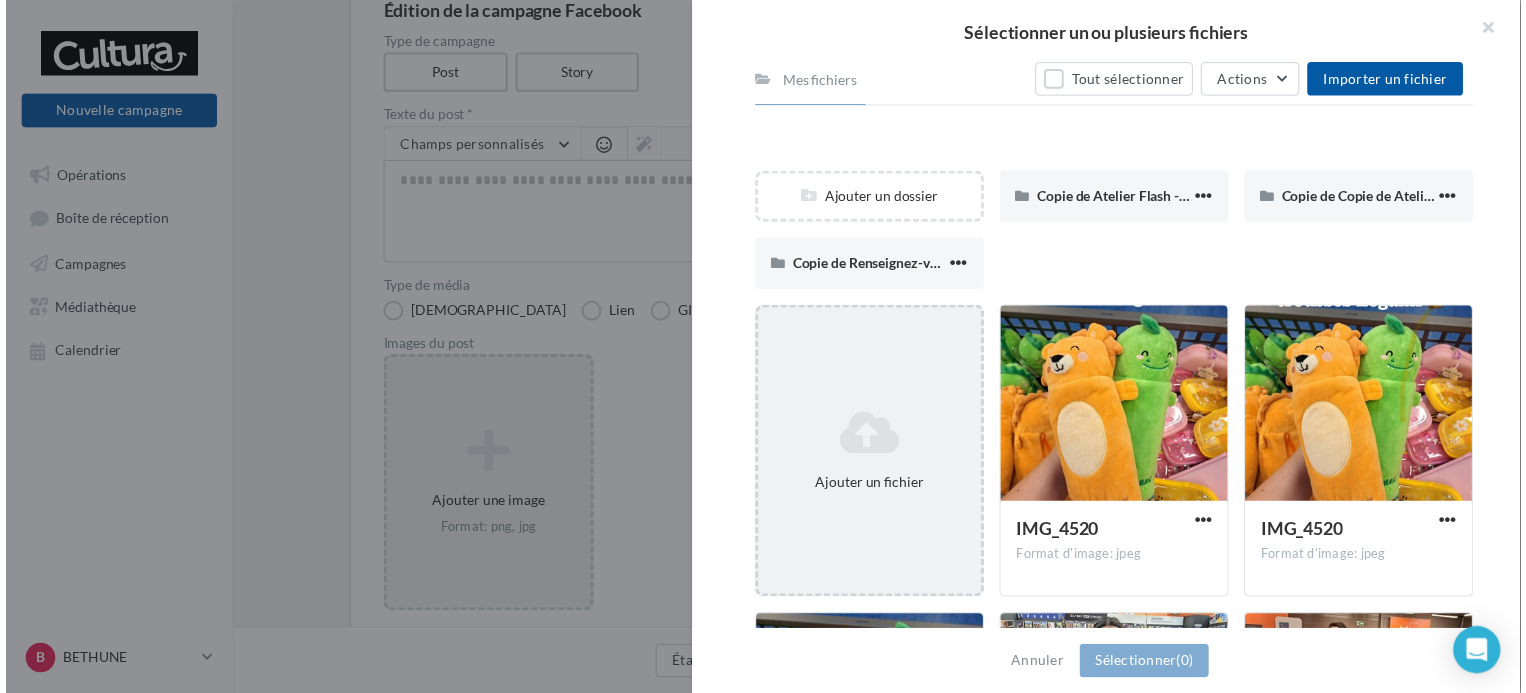 scroll, scrollTop: 200, scrollLeft: 0, axis: vertical 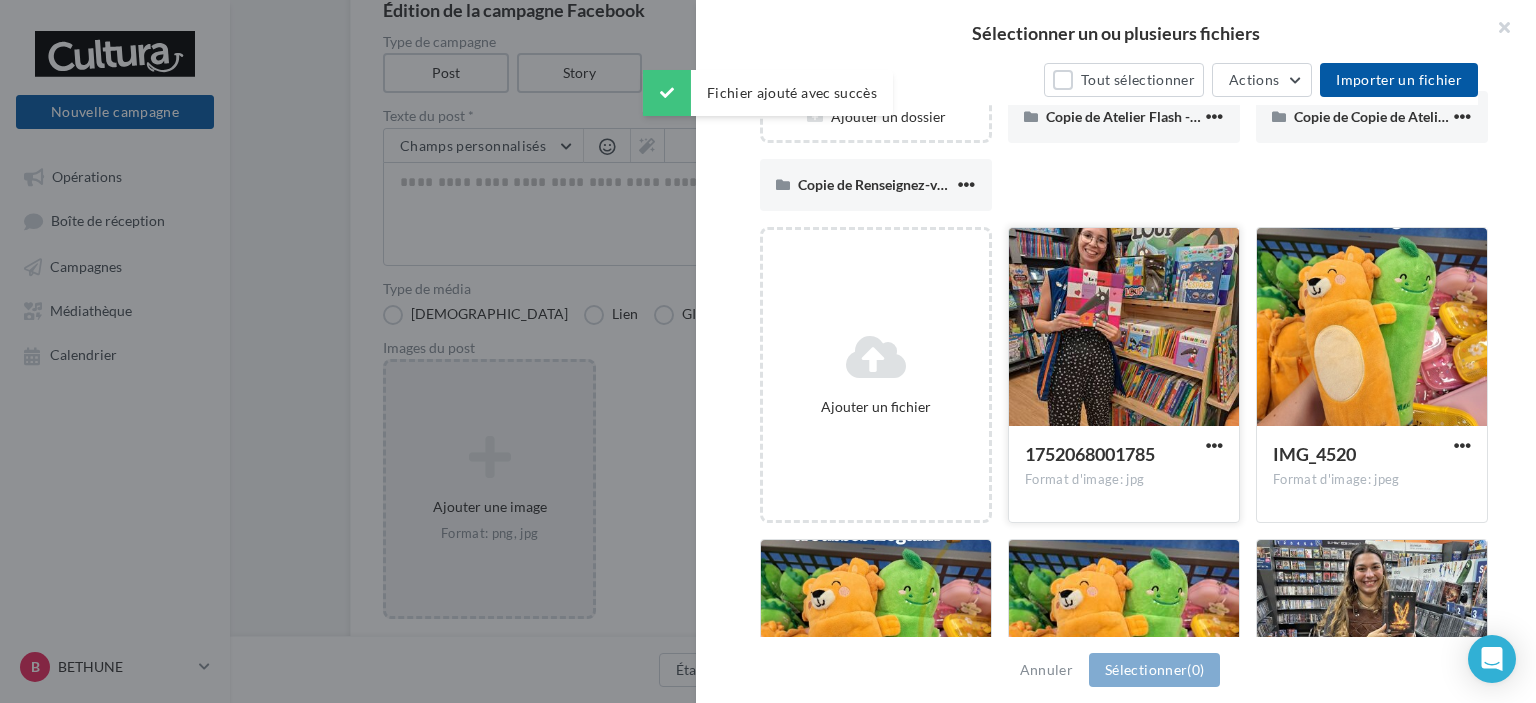 click at bounding box center [1124, 328] 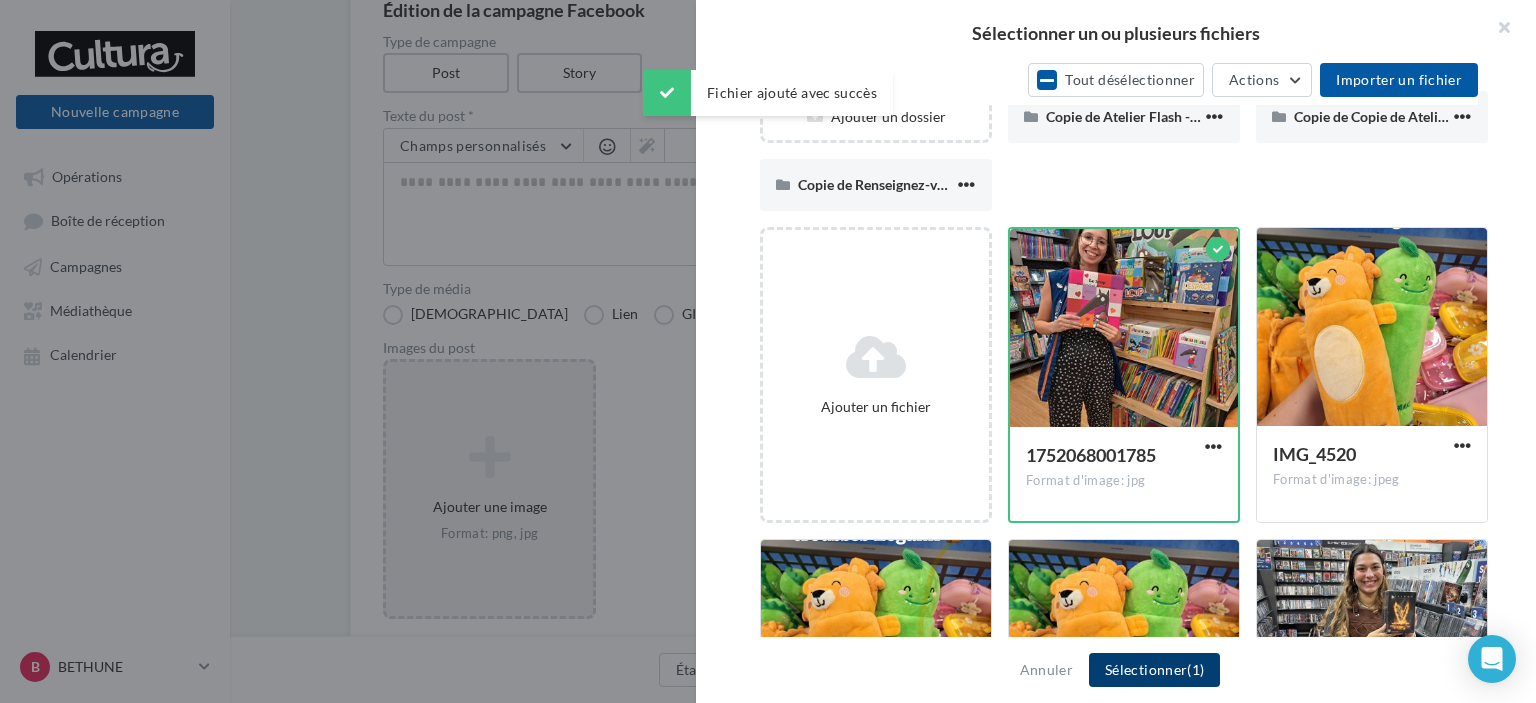 click on "Sélectionner   (1)" at bounding box center (1154, 670) 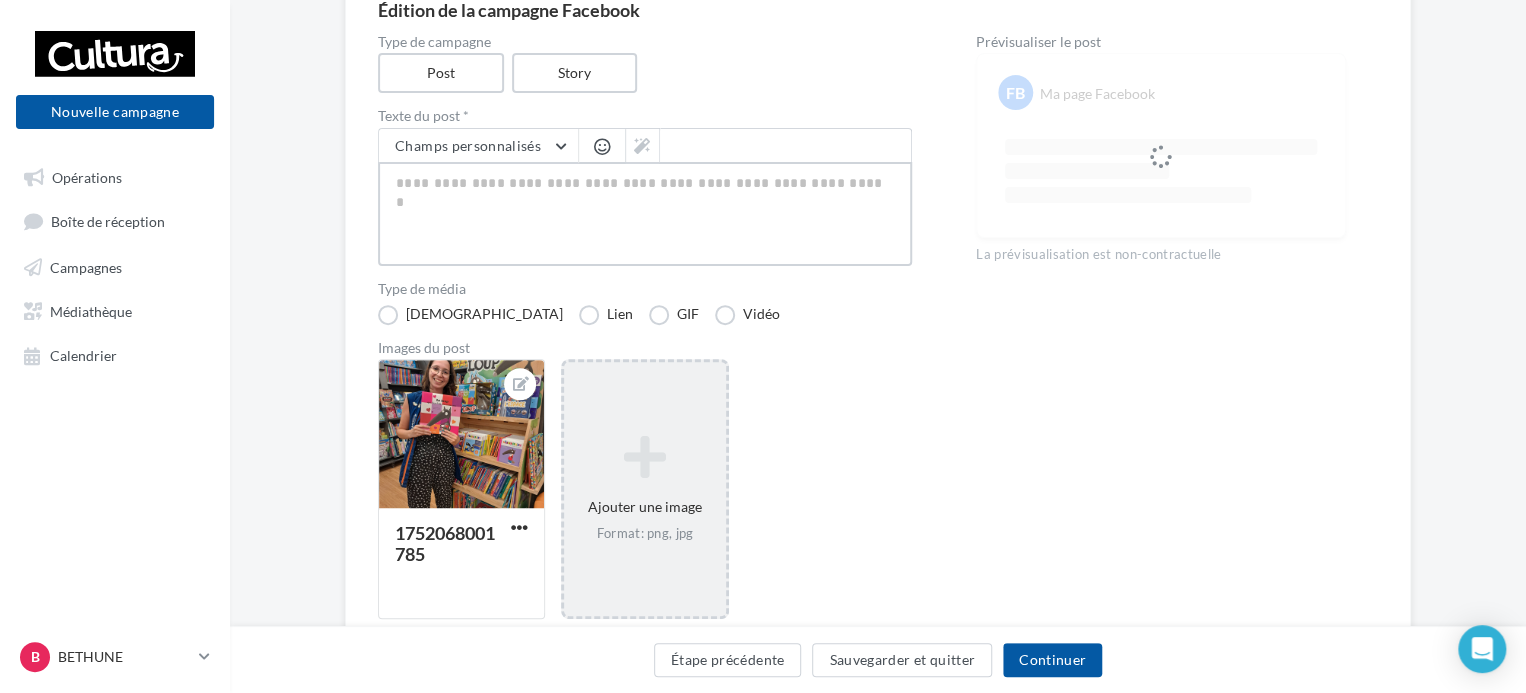 click at bounding box center (645, 214) 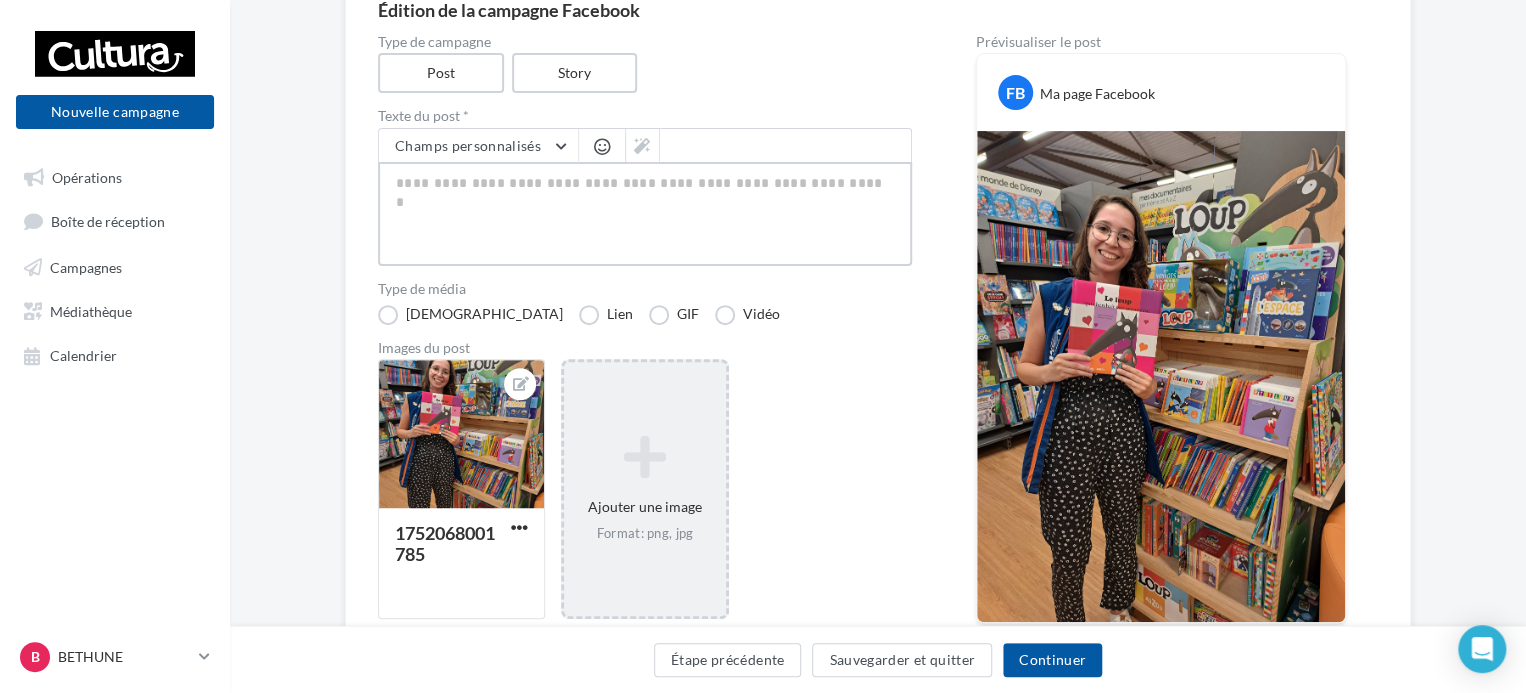 type on "*" 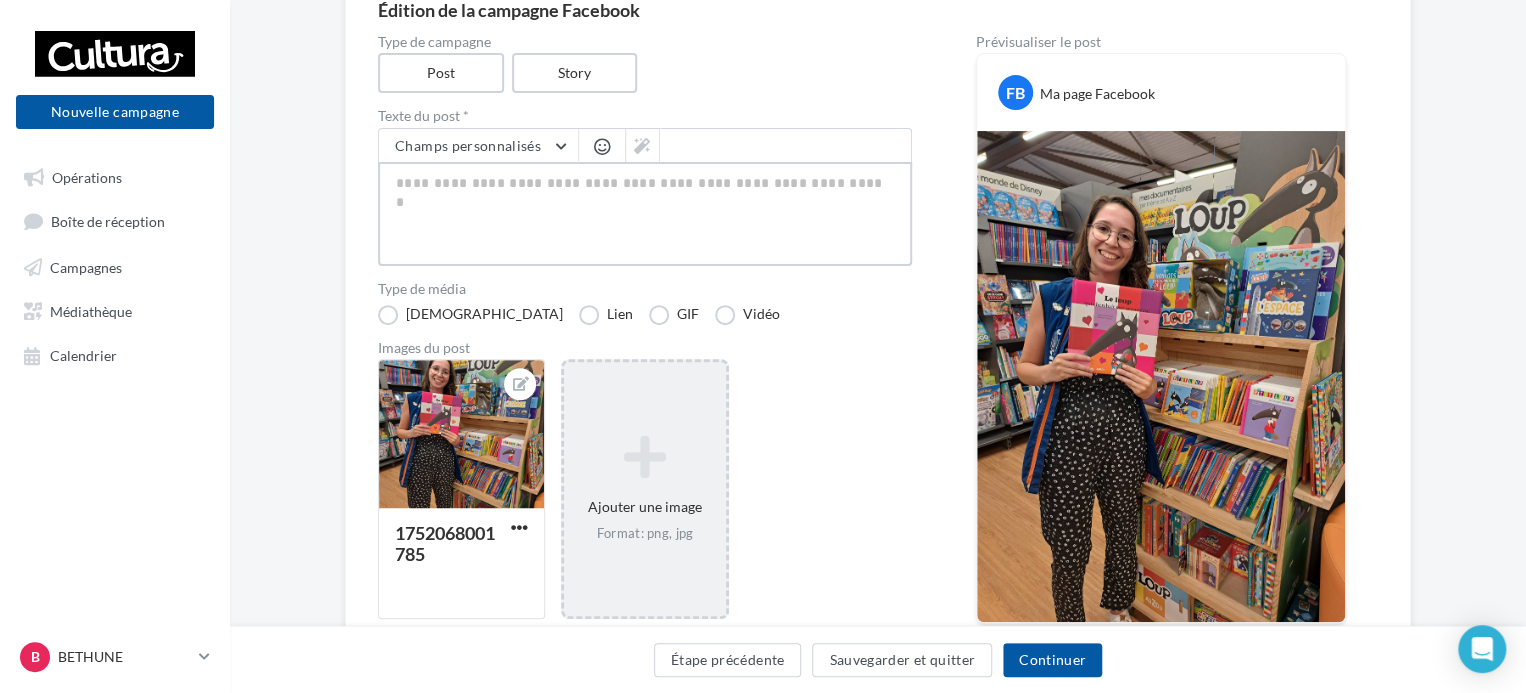 type on "*" 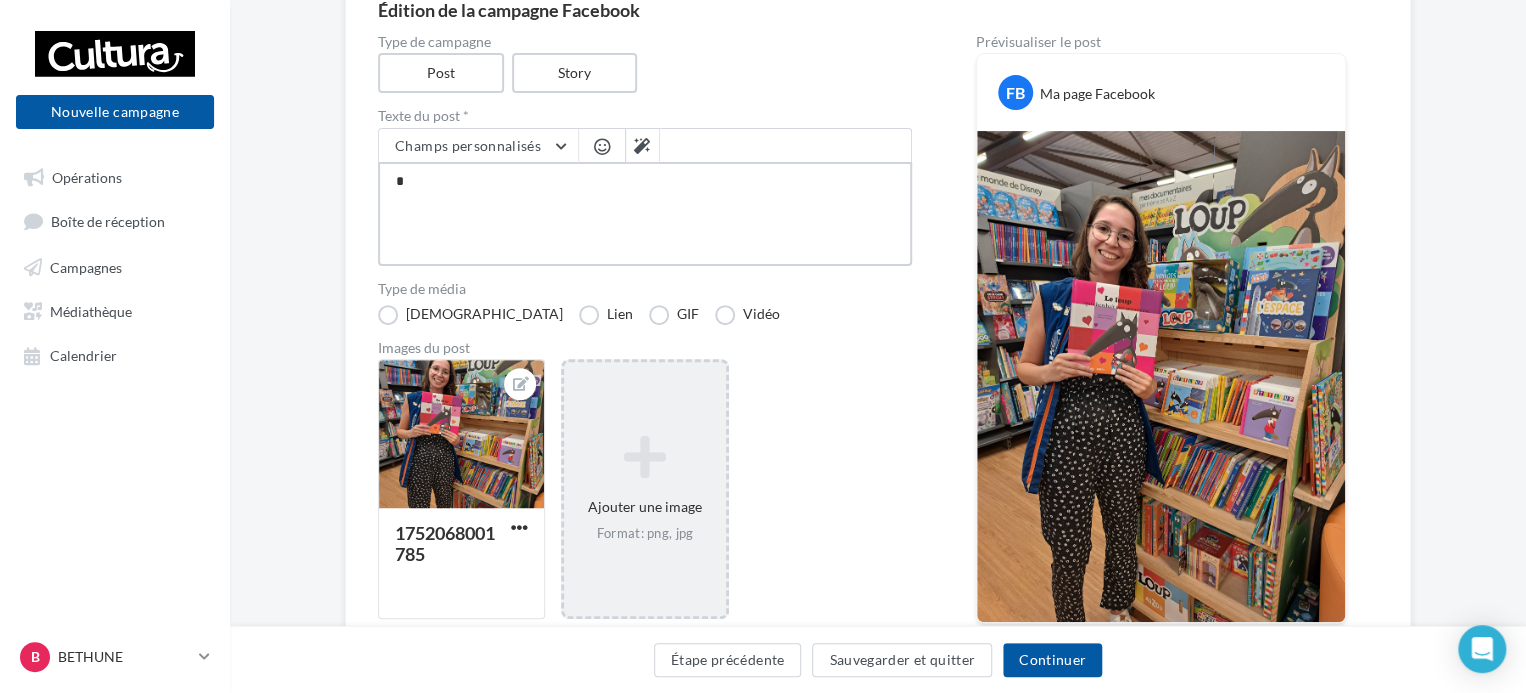 type on "**" 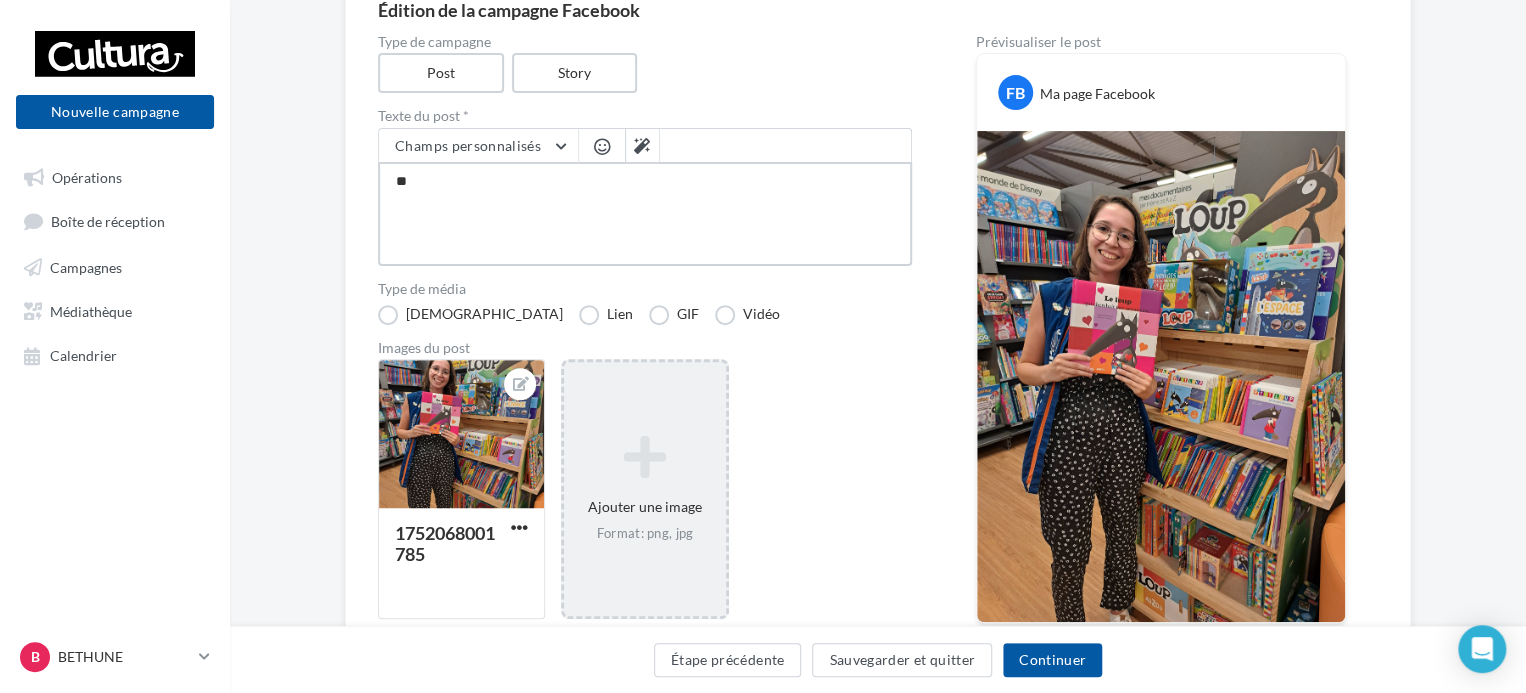 type on "***" 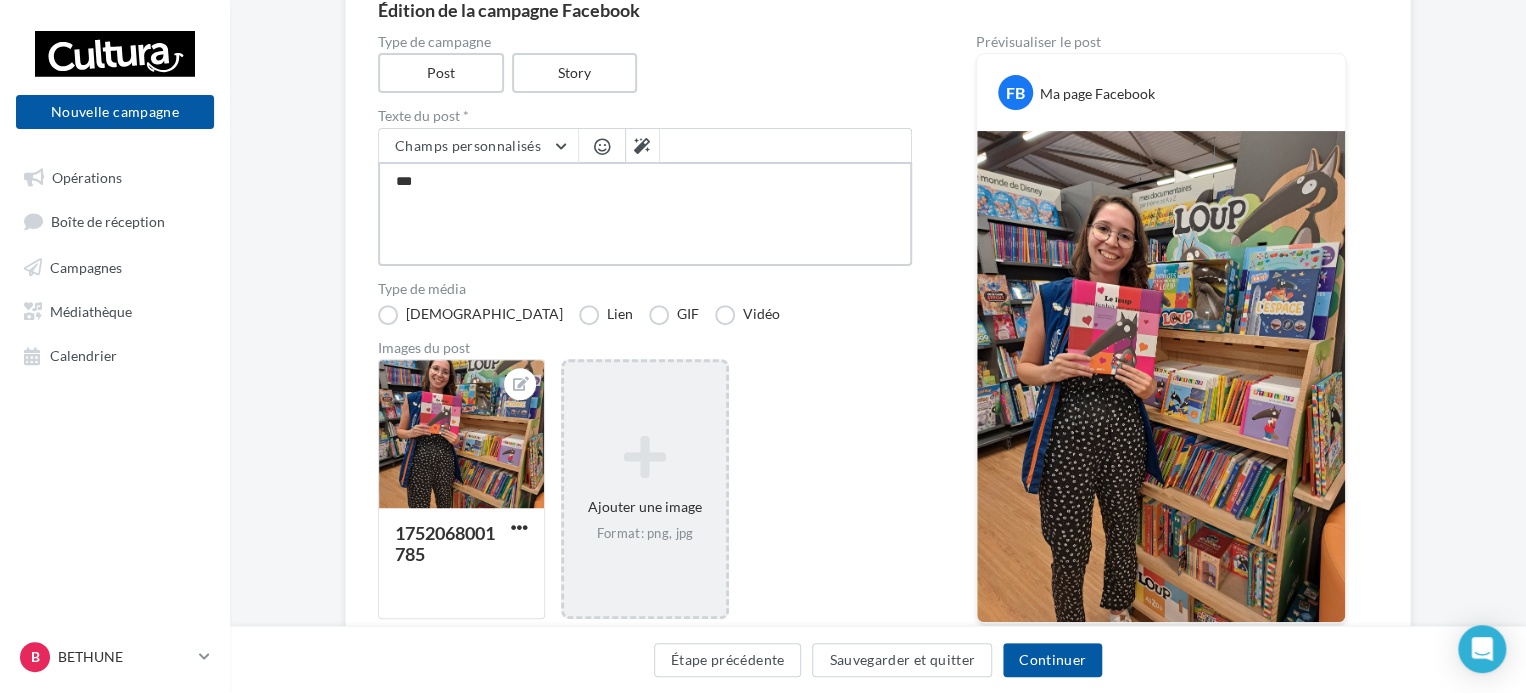 type on "****" 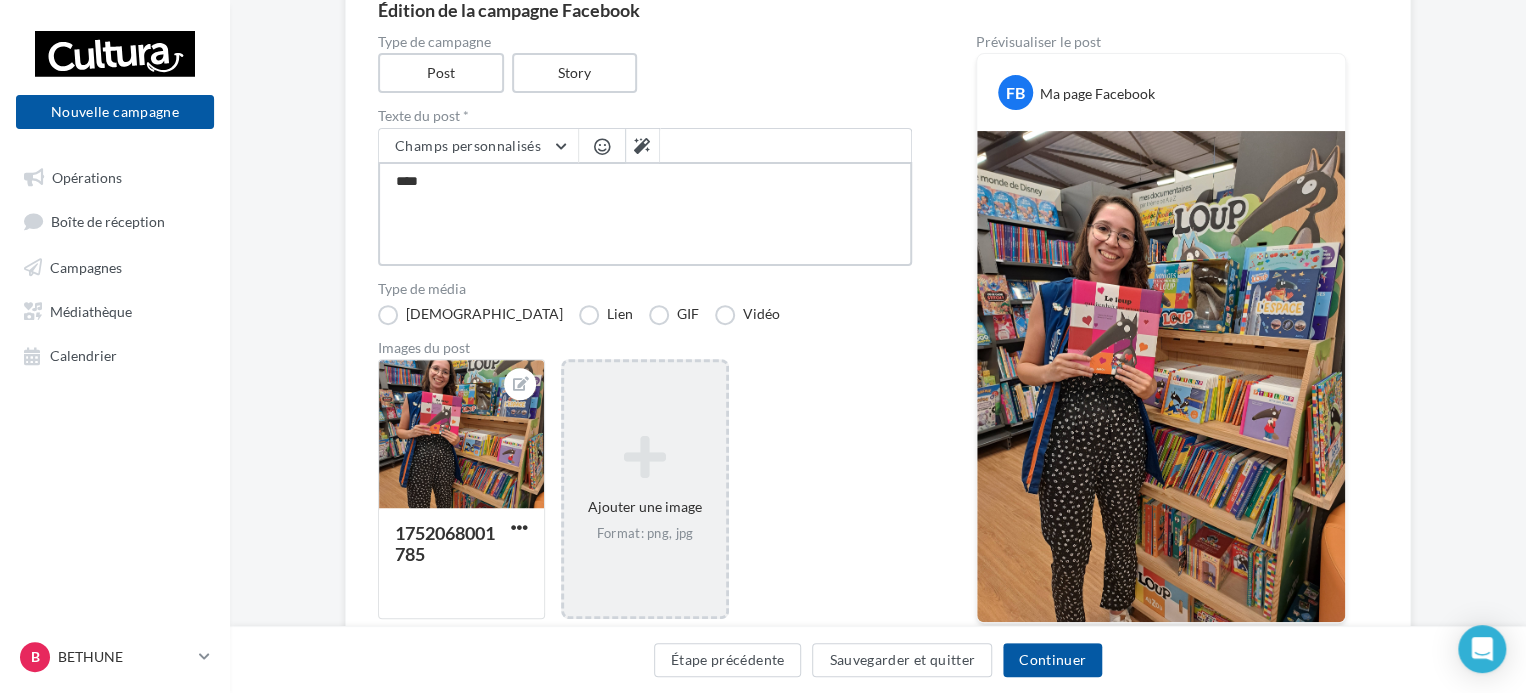 type on "*****" 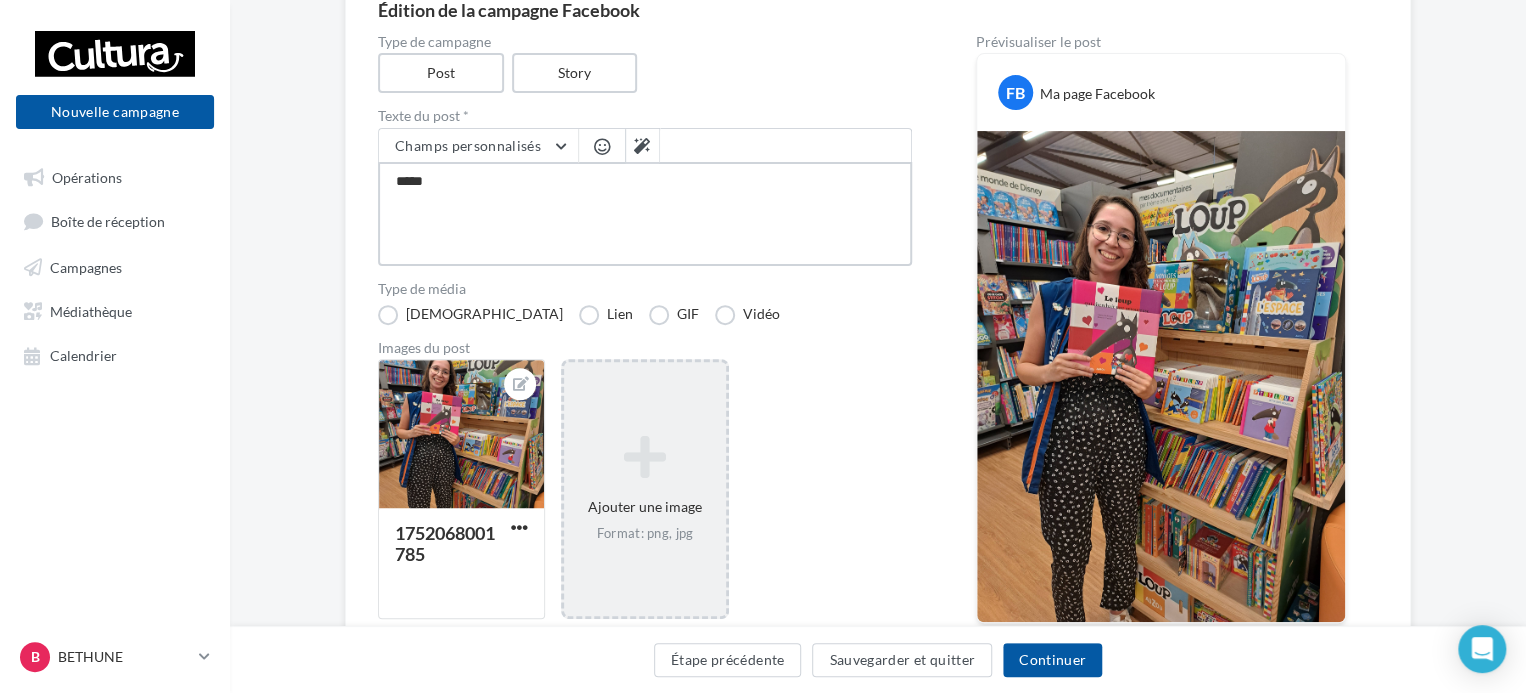 type on "******" 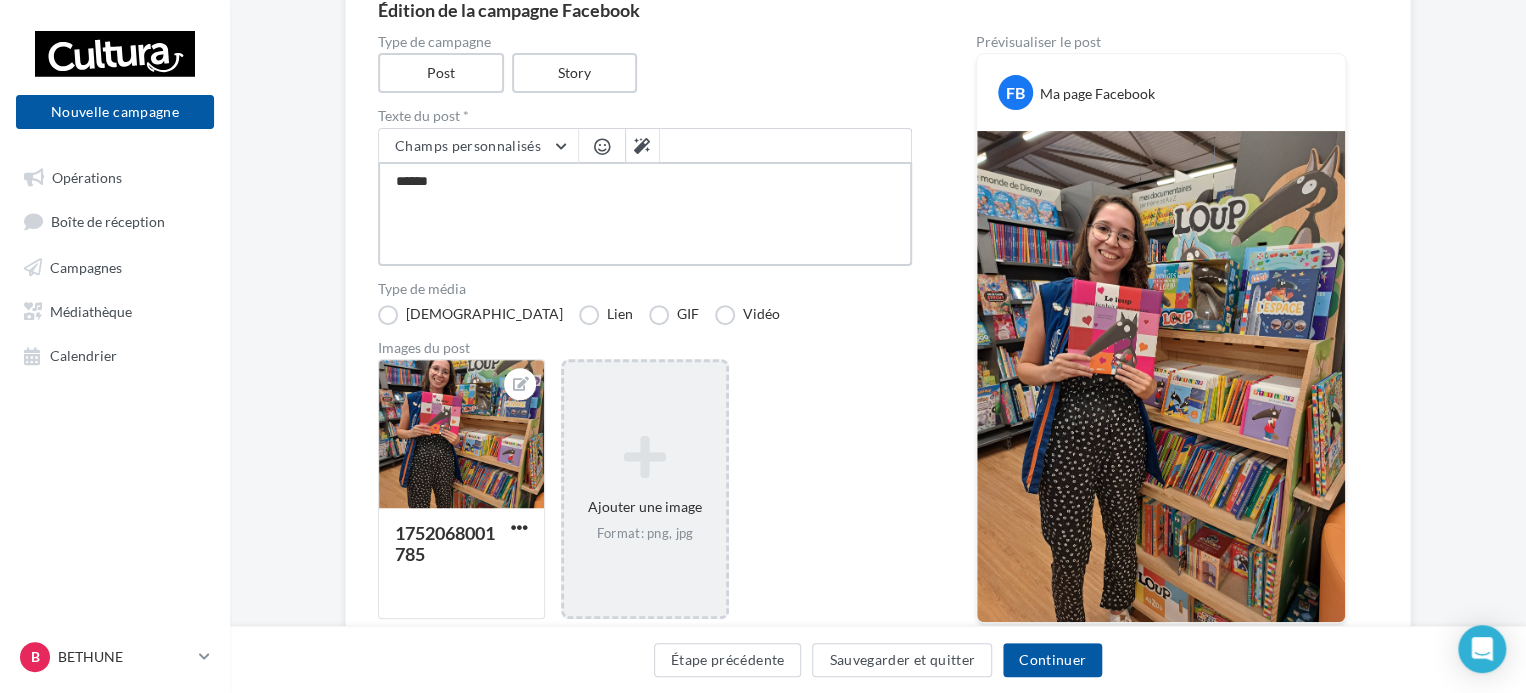 type on "*******" 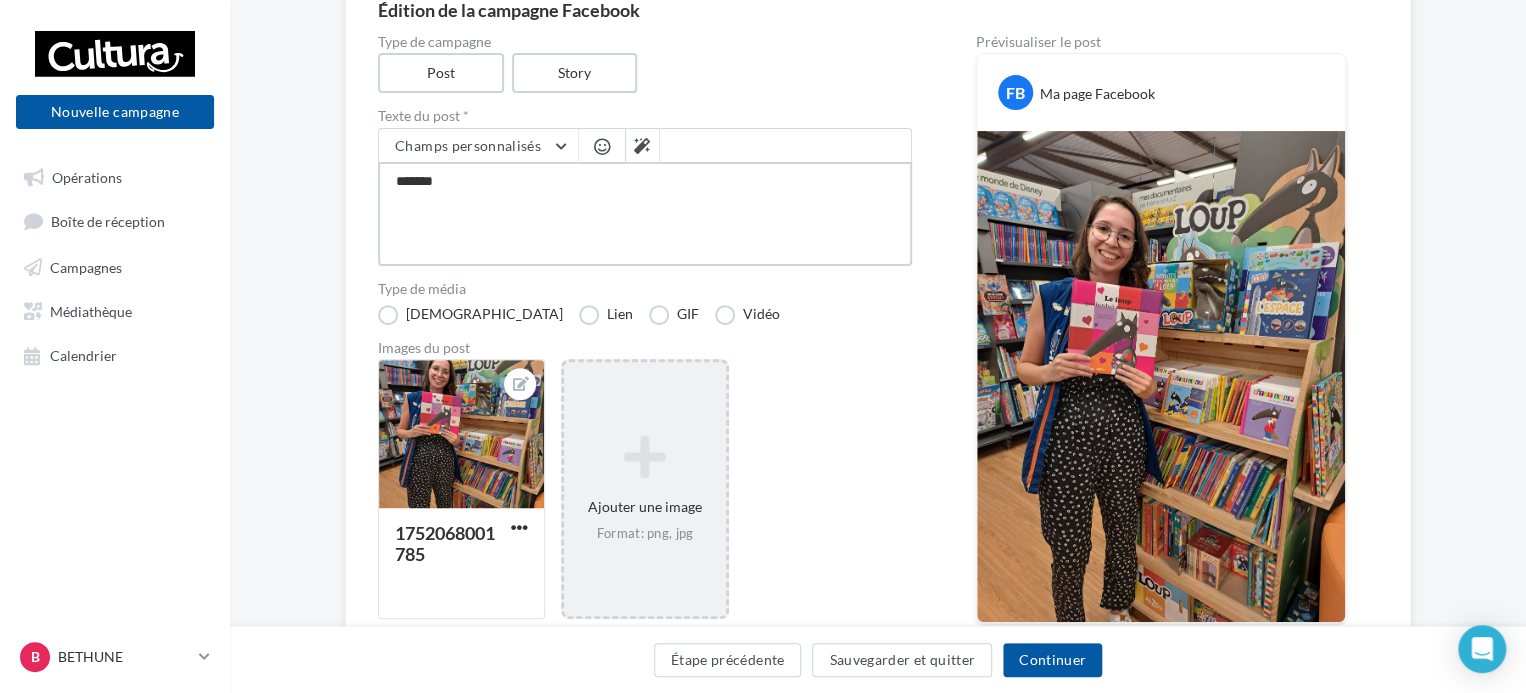 type on "********" 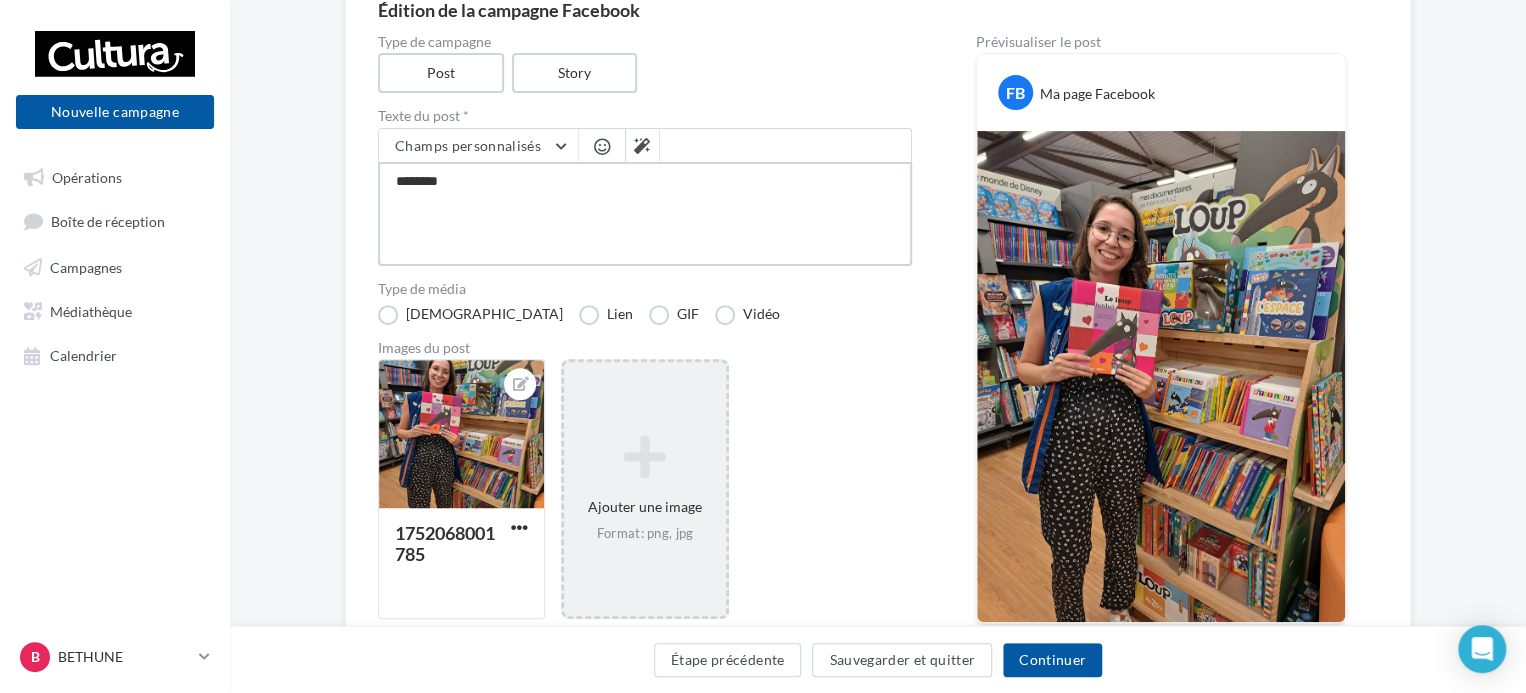 type on "*********" 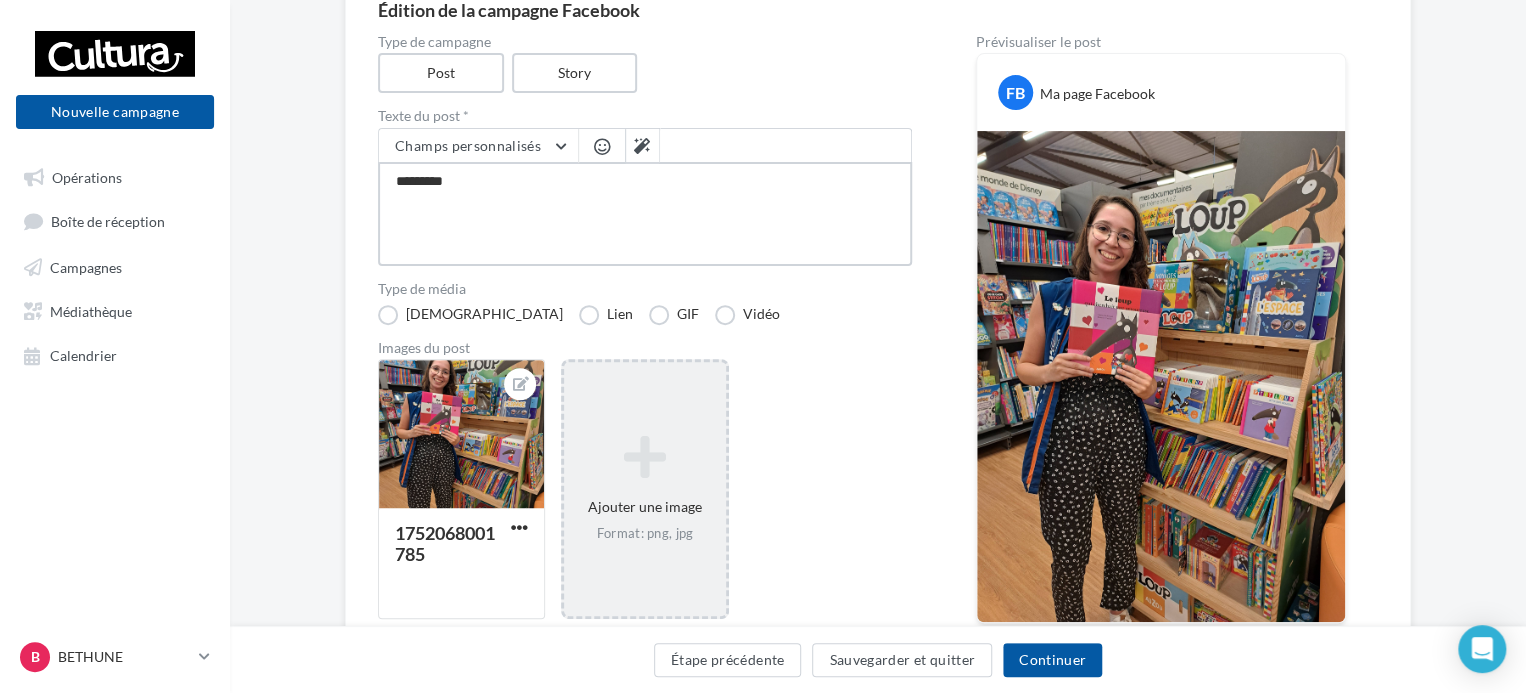 type on "**********" 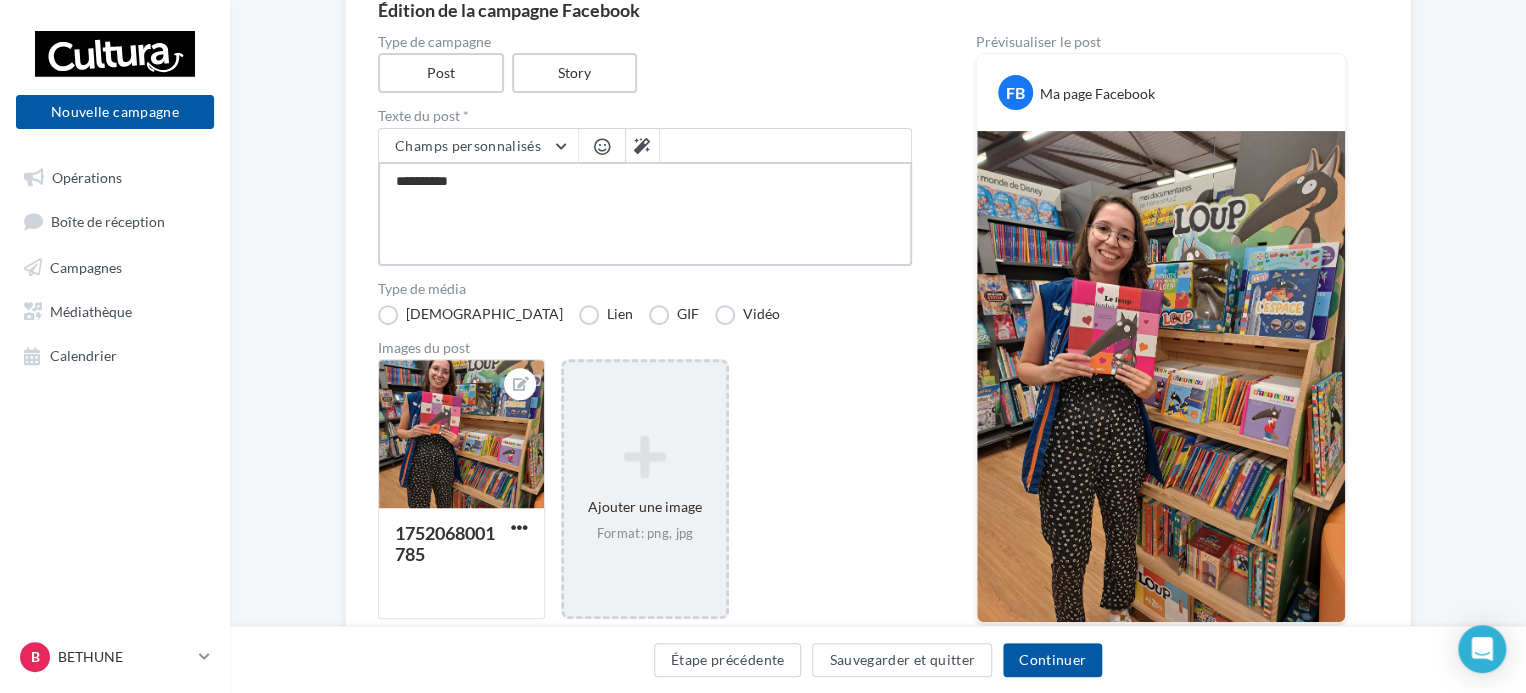 type on "**********" 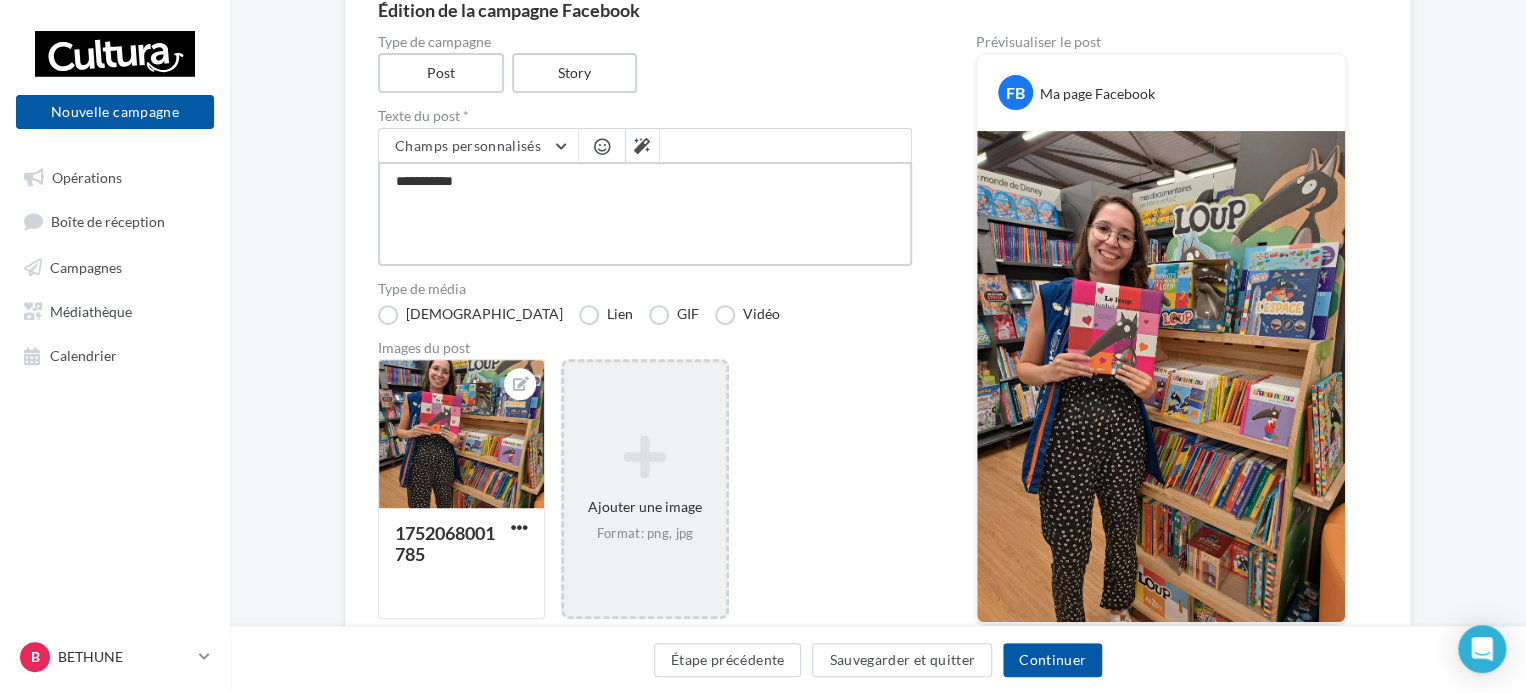 type on "**********" 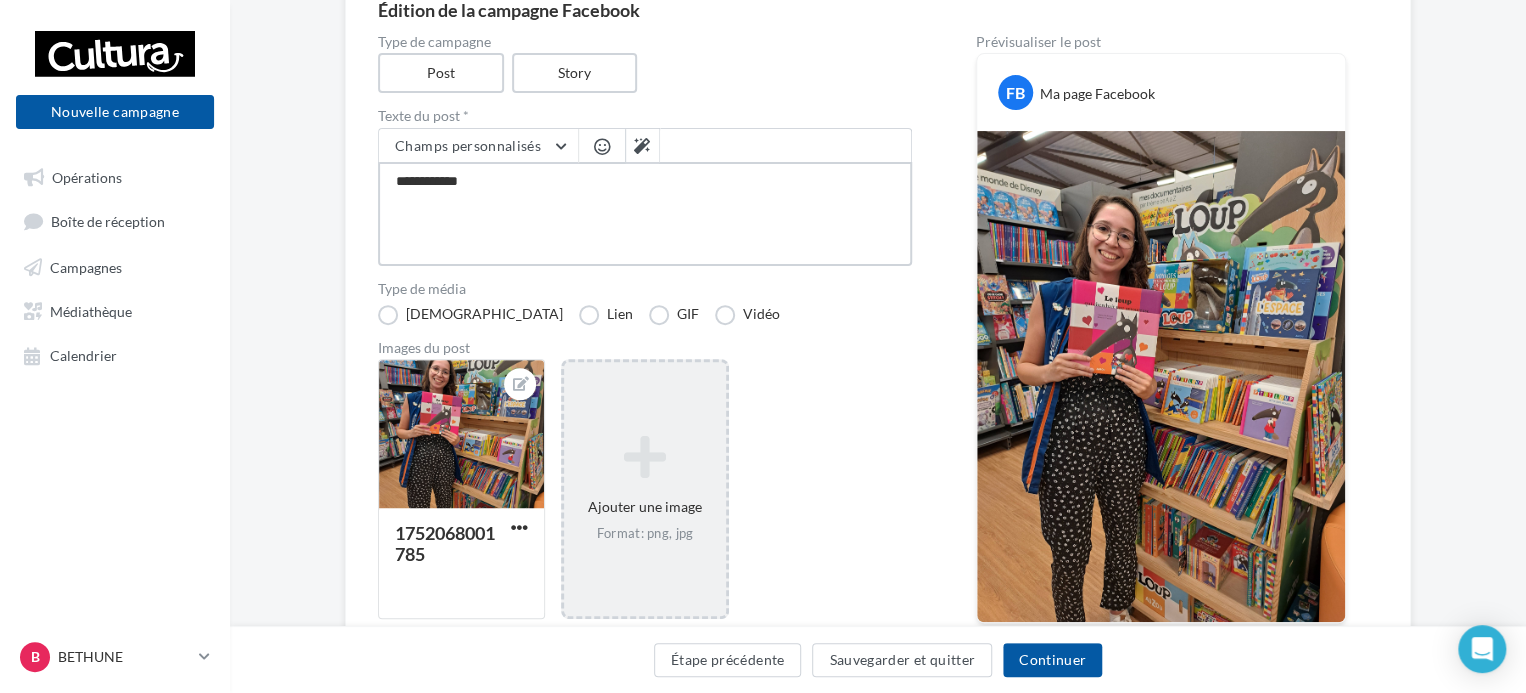 type on "**********" 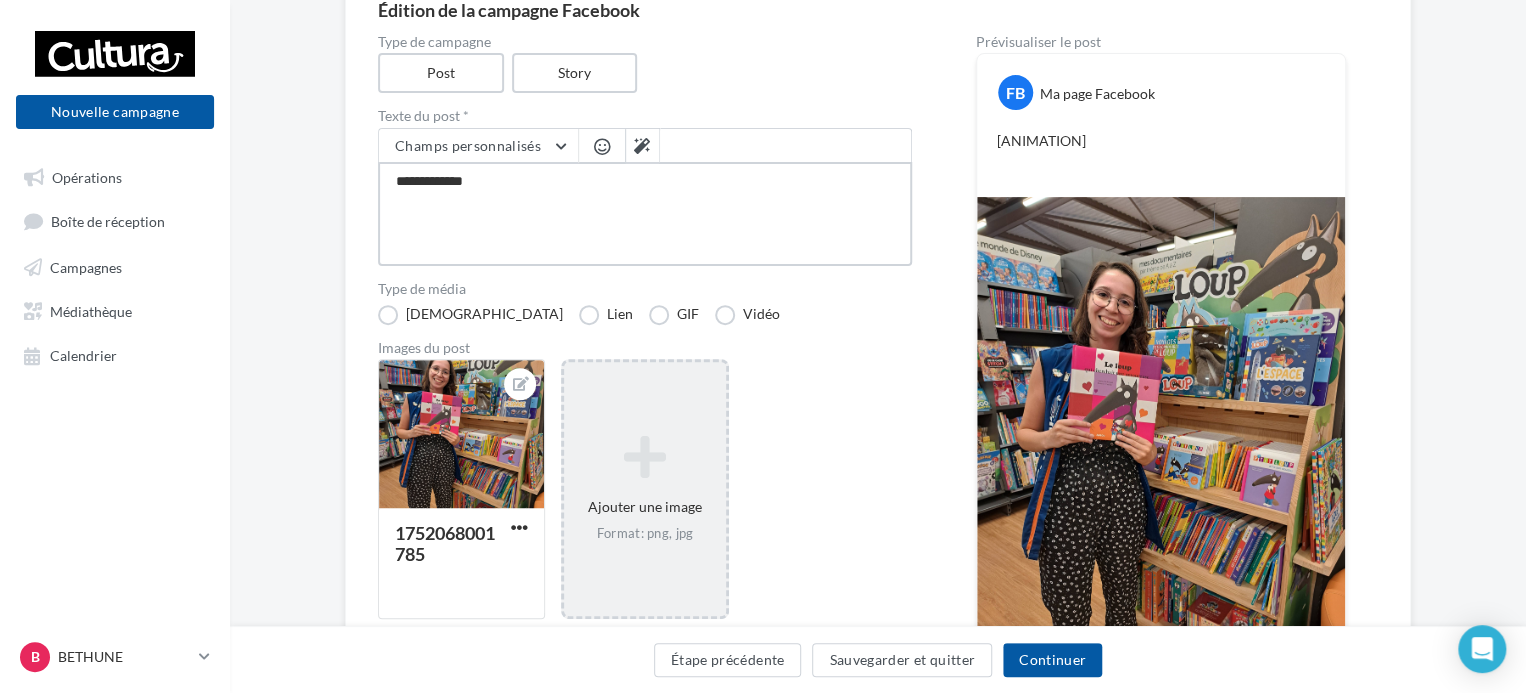type on "**********" 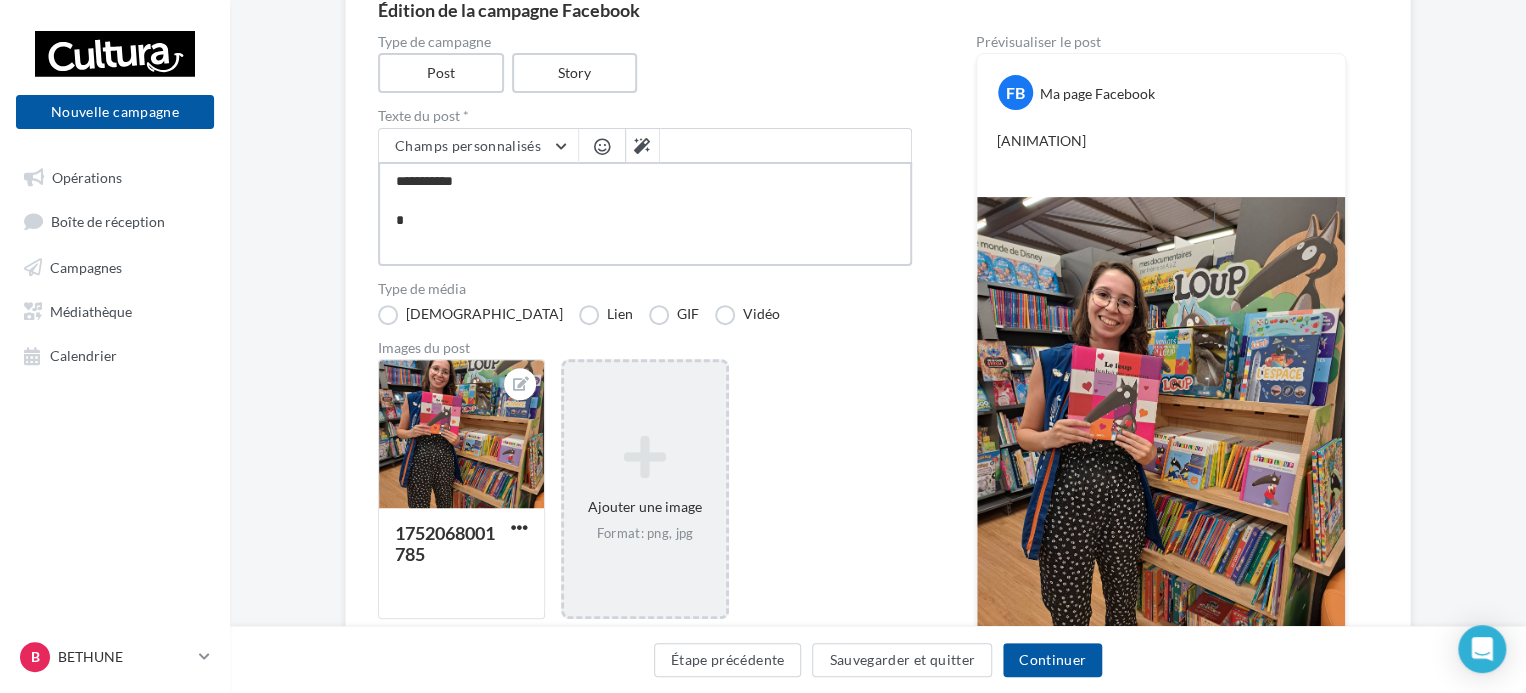 type on "**********" 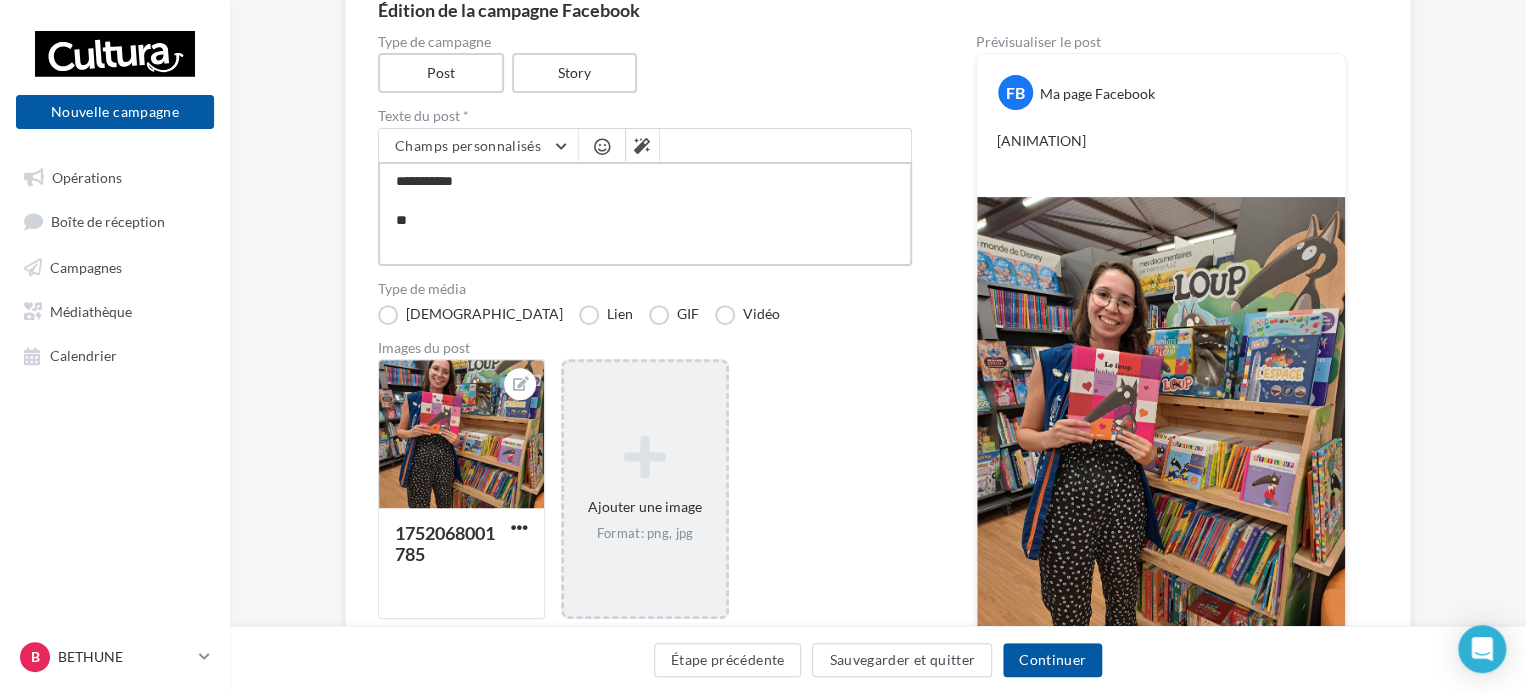 type on "**********" 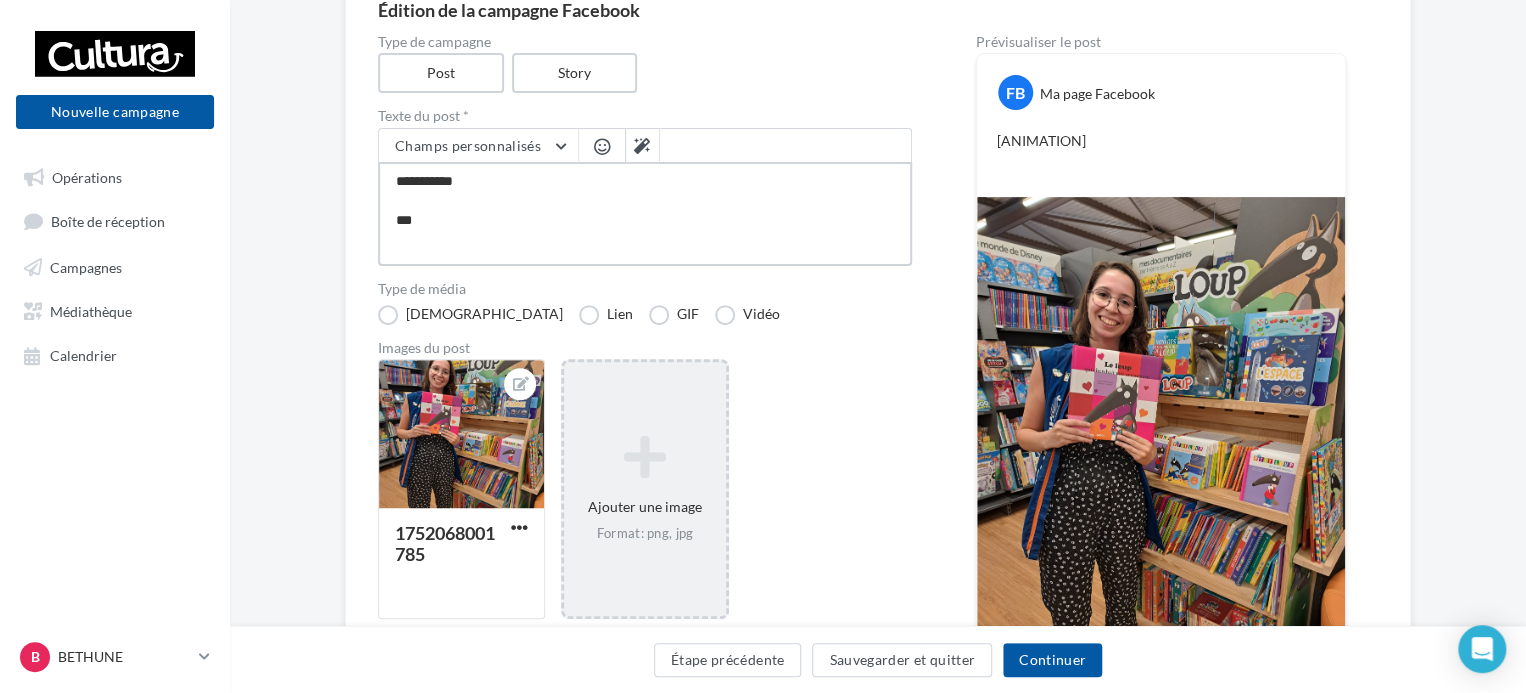 type on "**********" 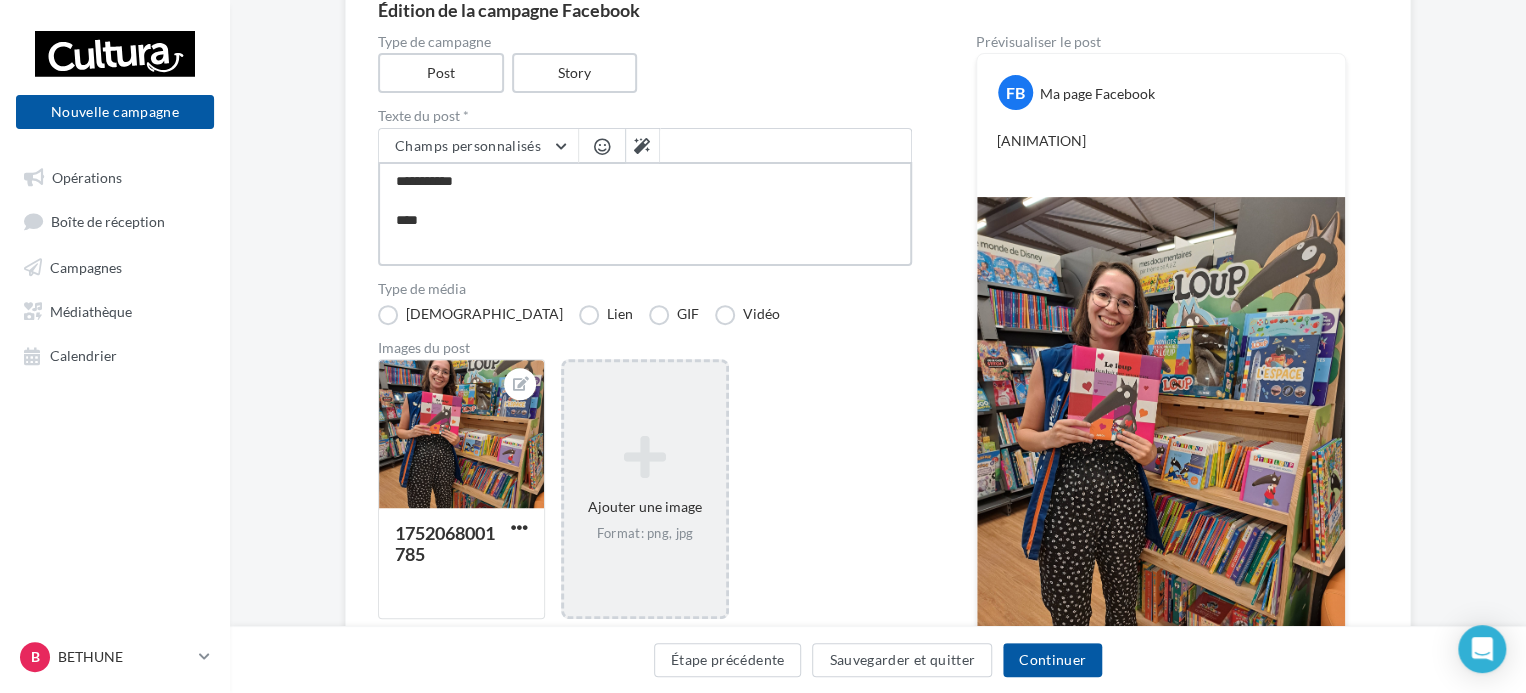 type on "**********" 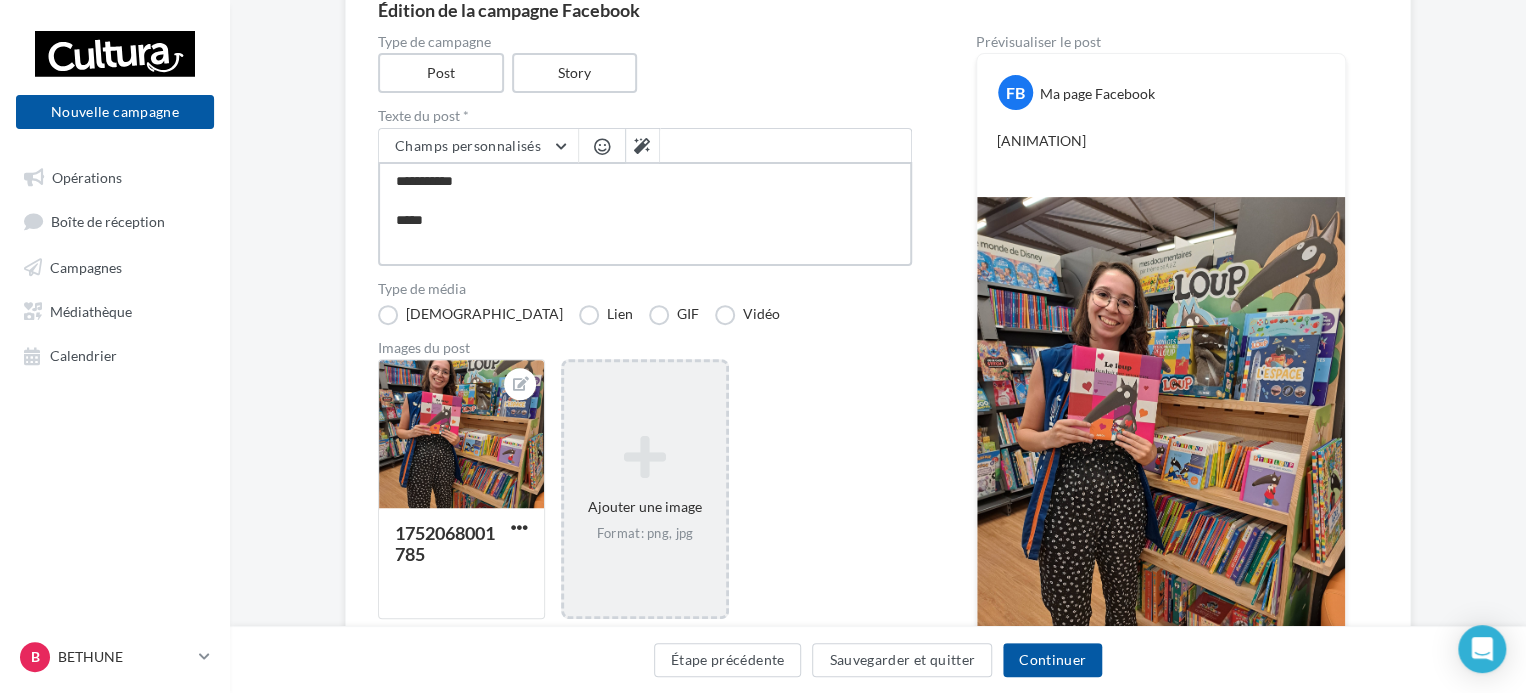 type on "**********" 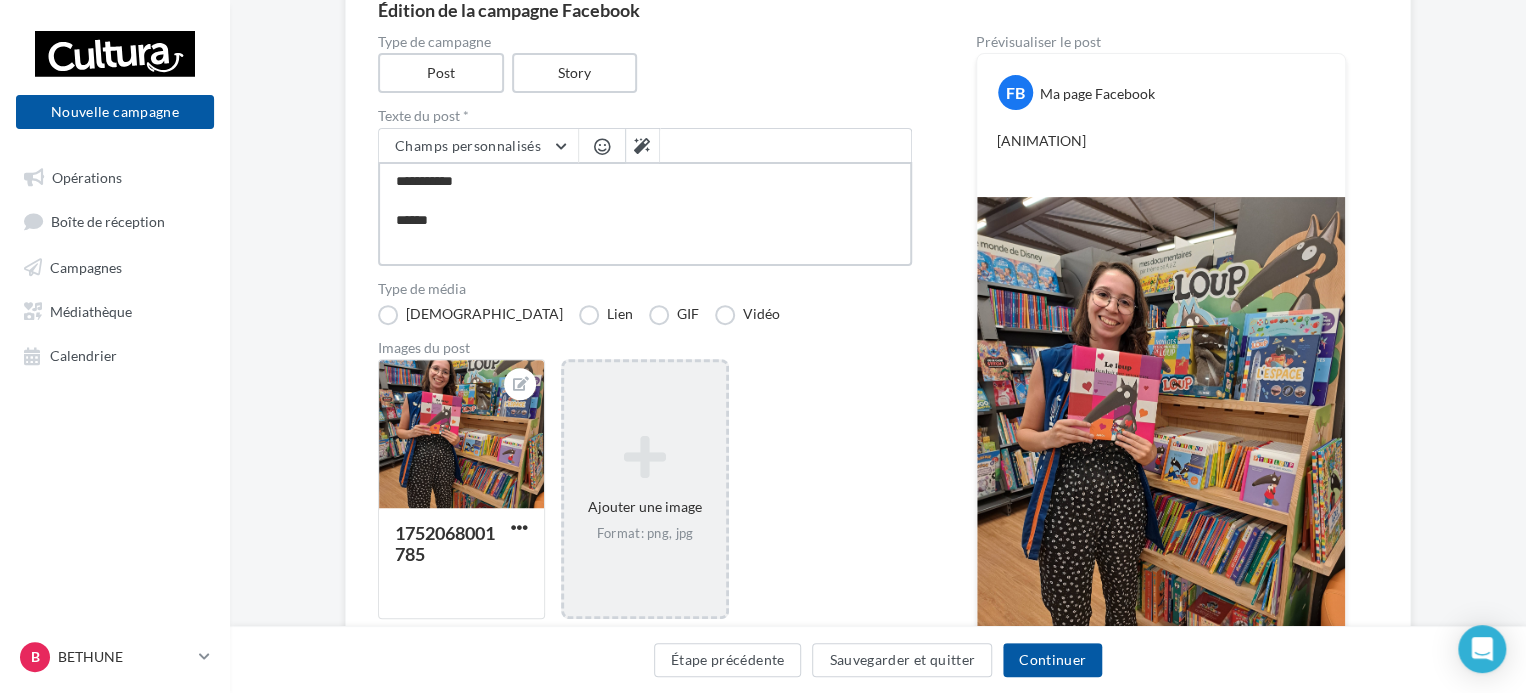 type on "**********" 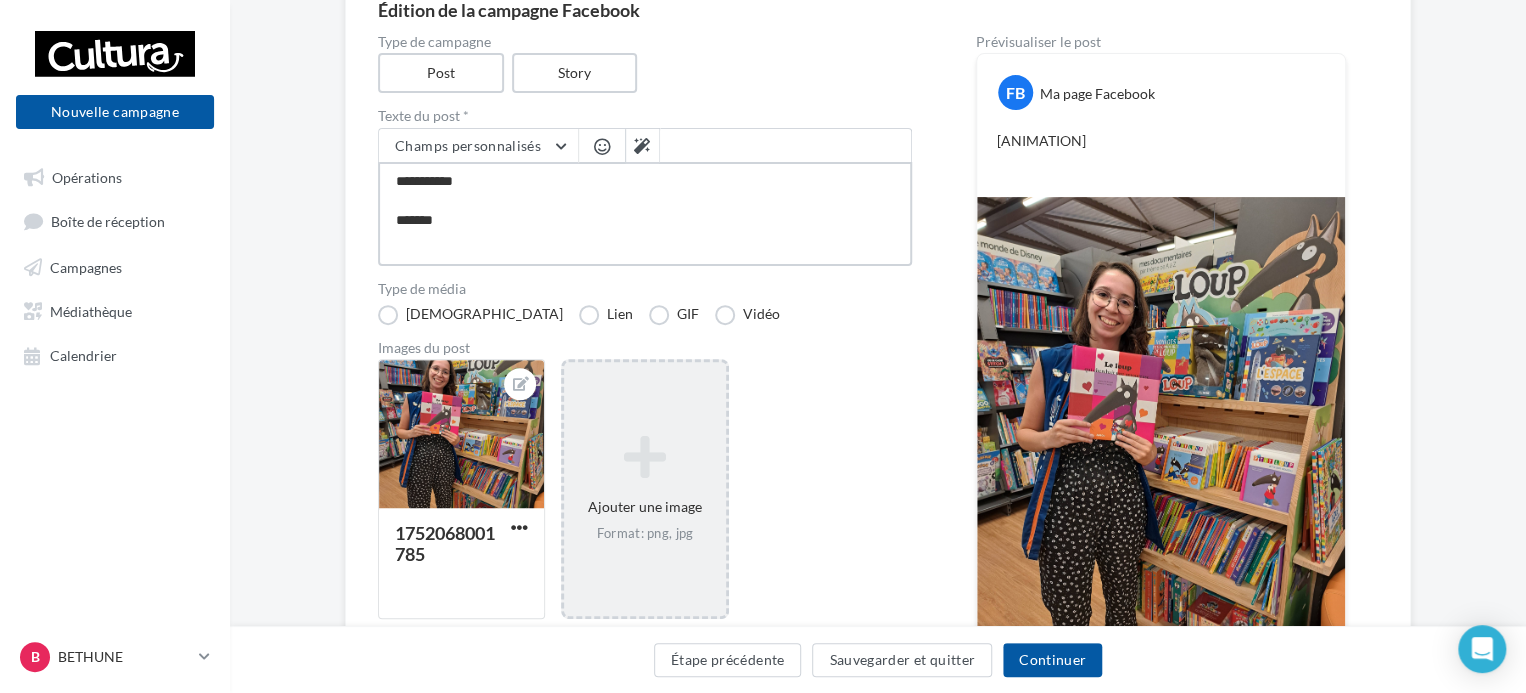 type on "**********" 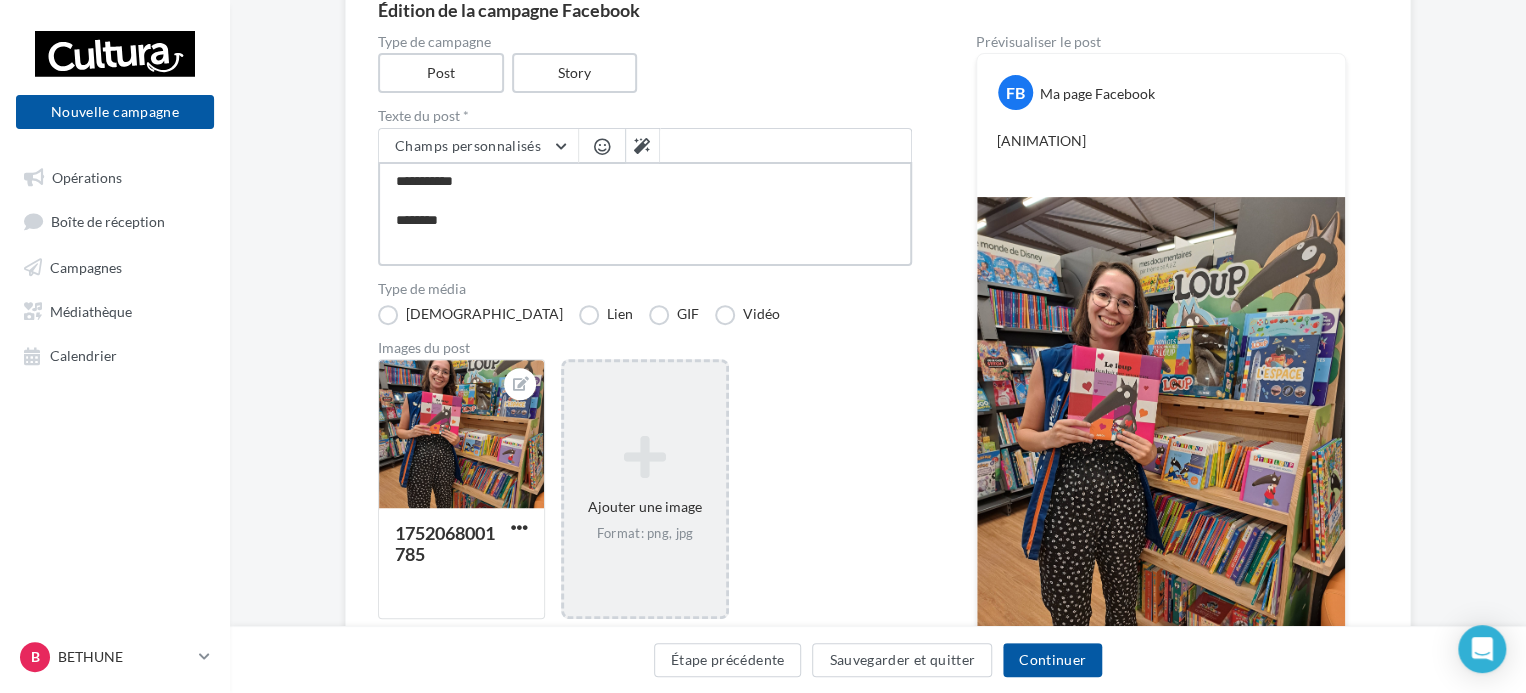 type on "**********" 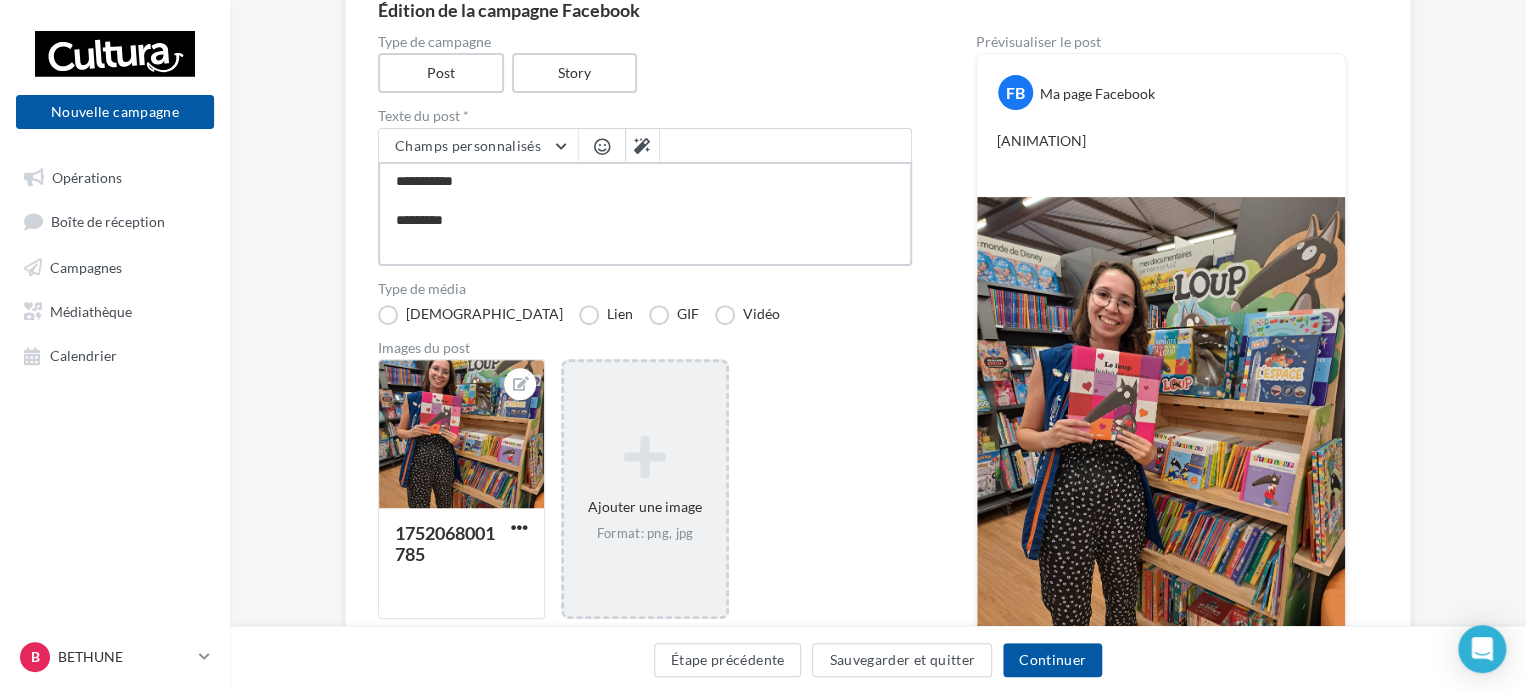 type on "**********" 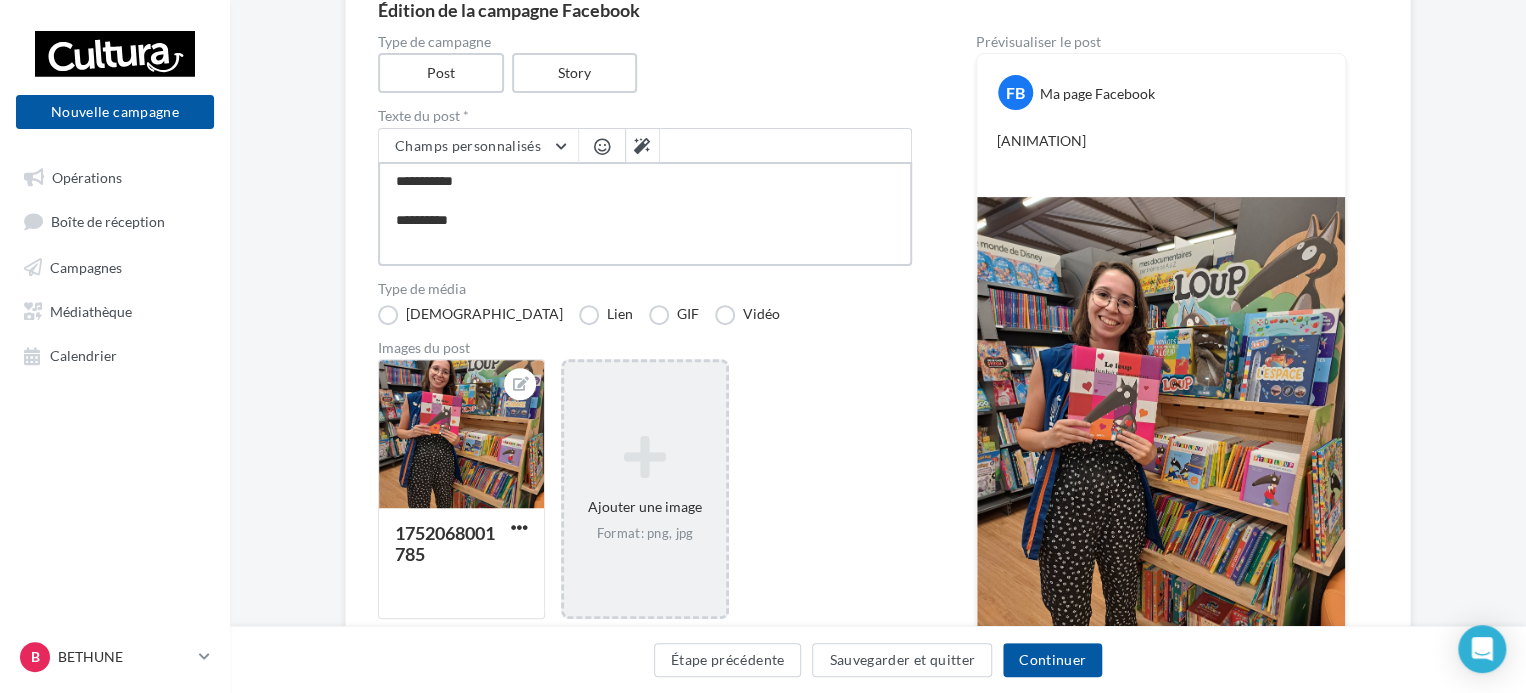 type on "**********" 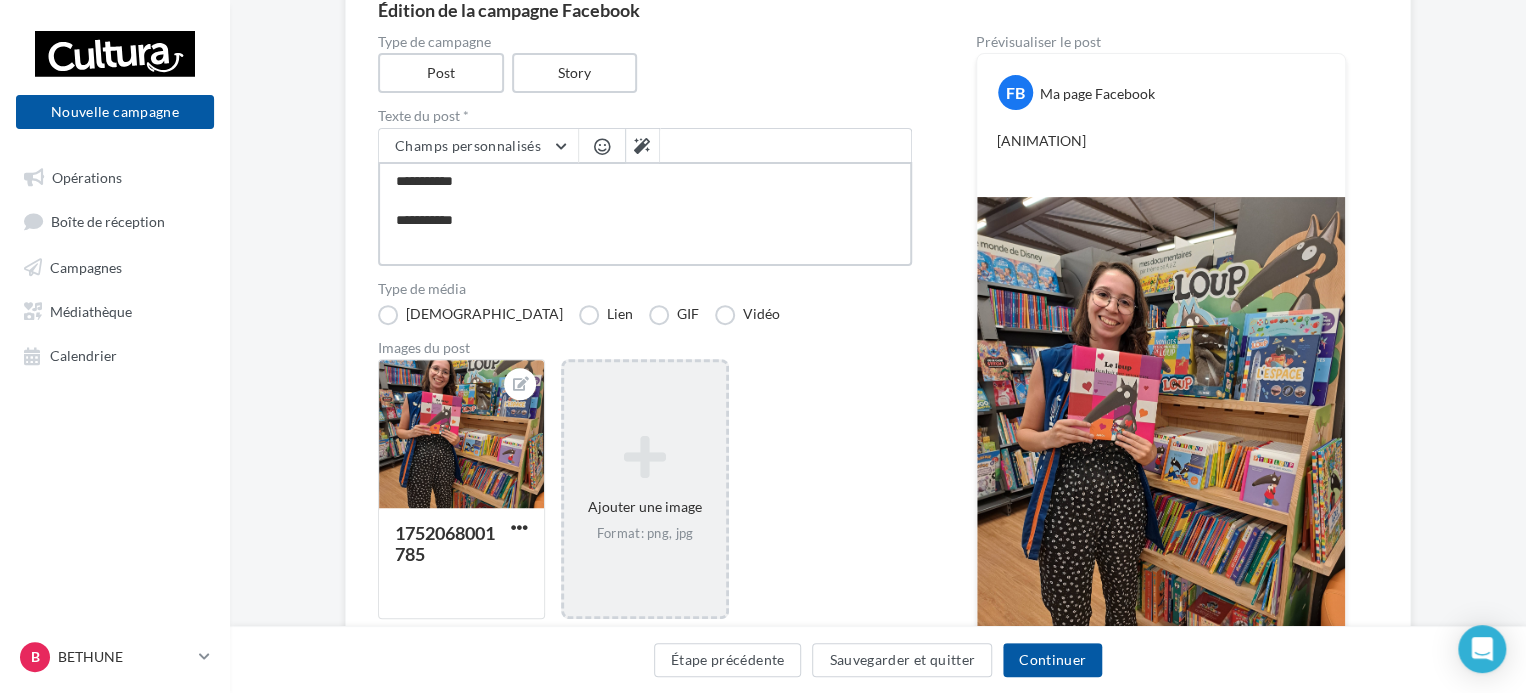 type on "**********" 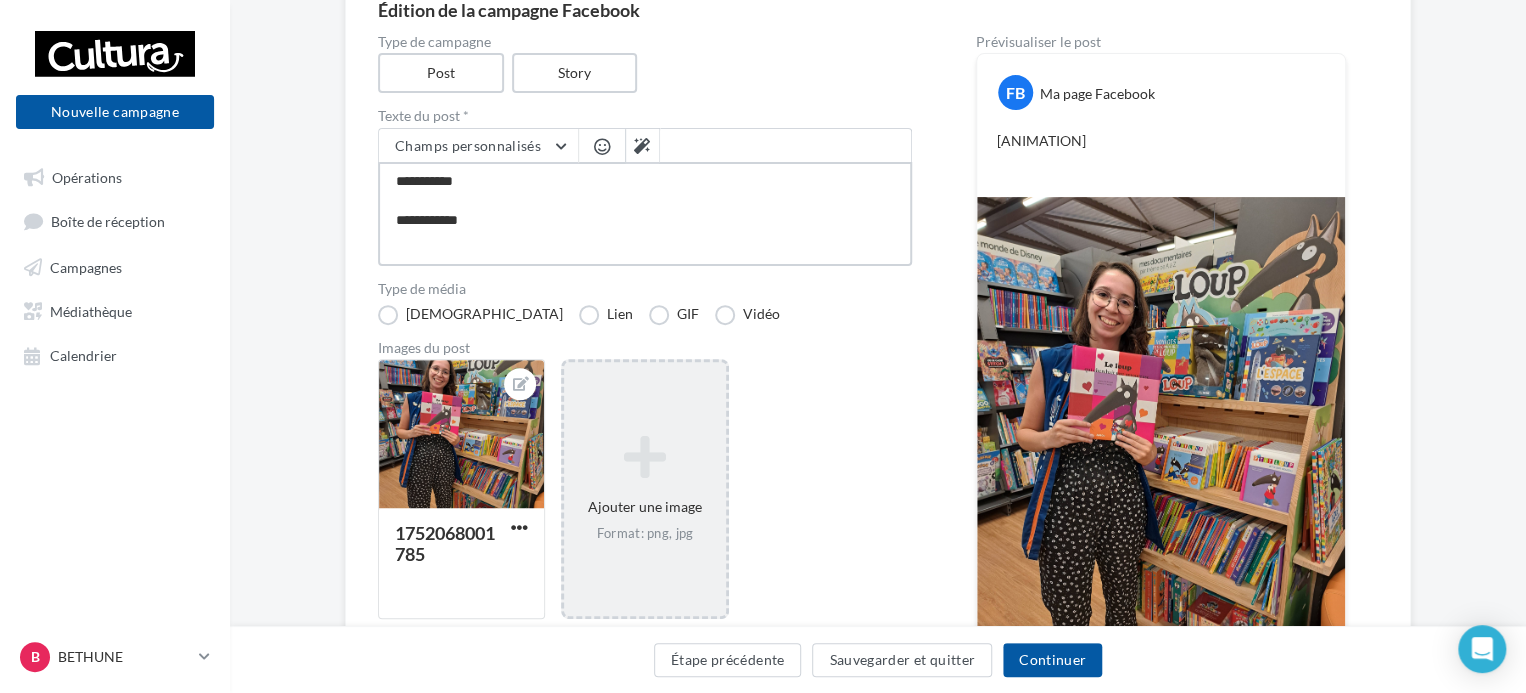 type on "**********" 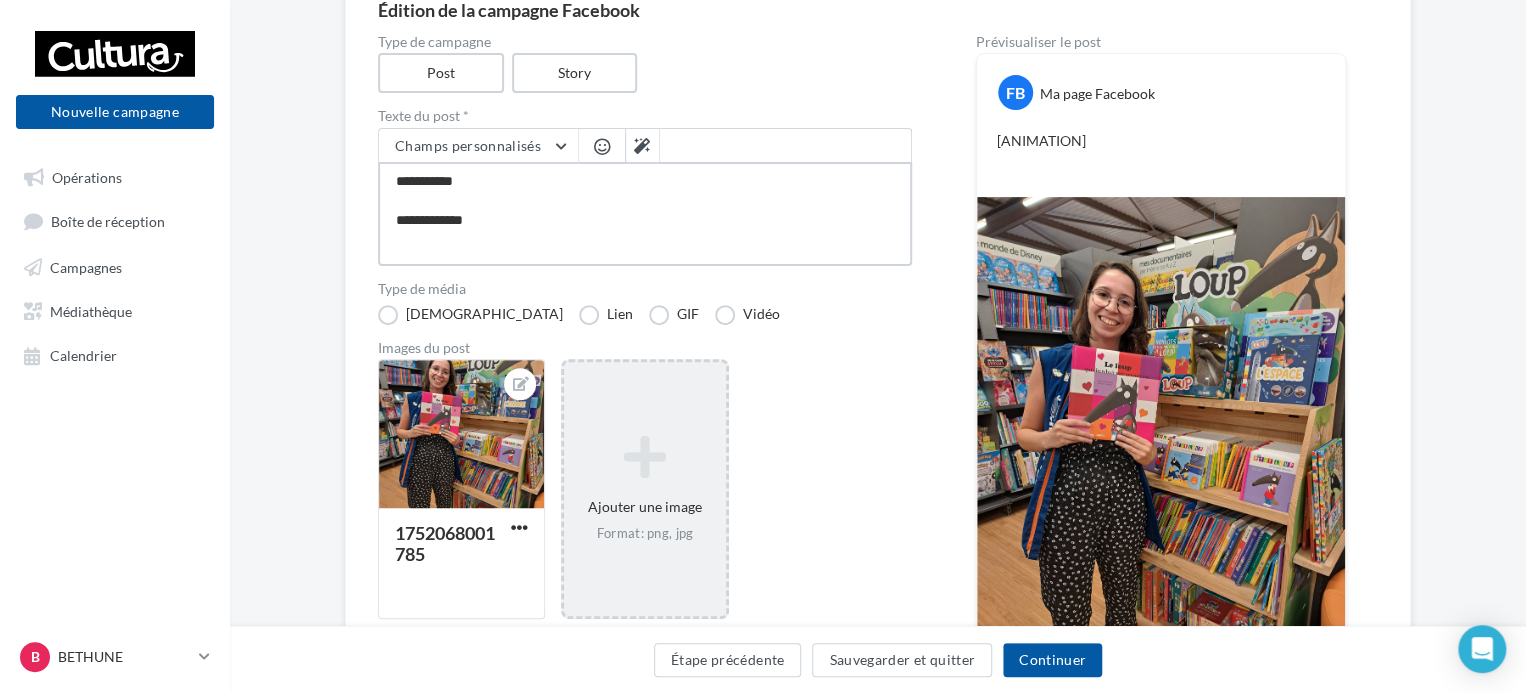 type on "**********" 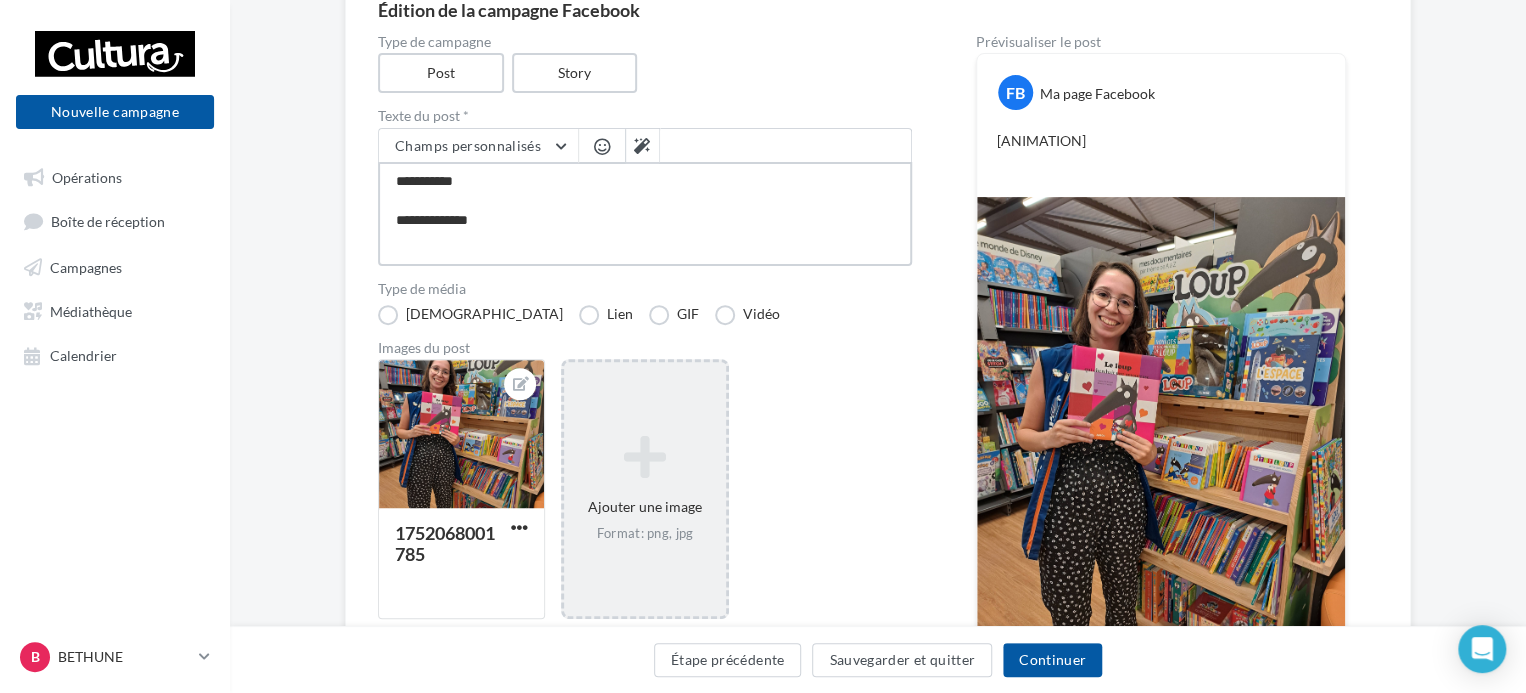 type on "**********" 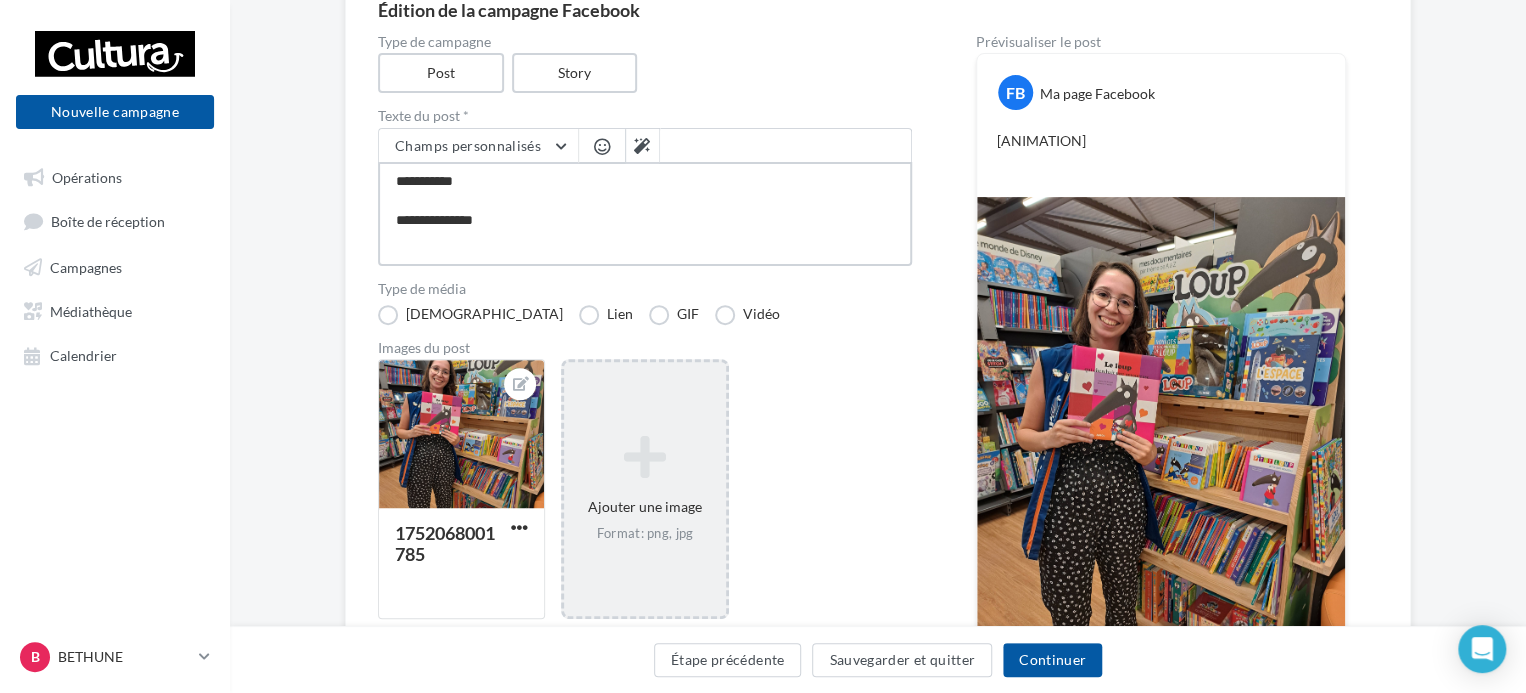 type on "**********" 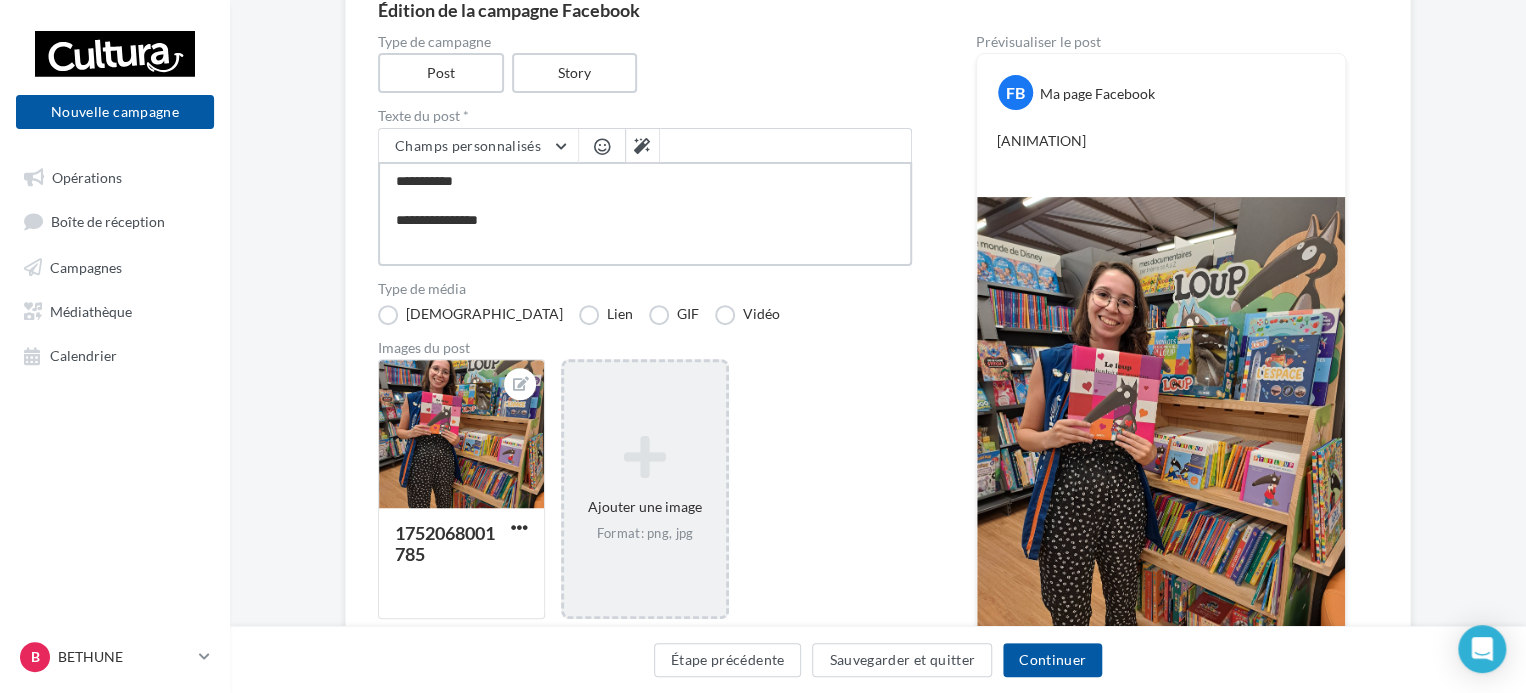 type on "**********" 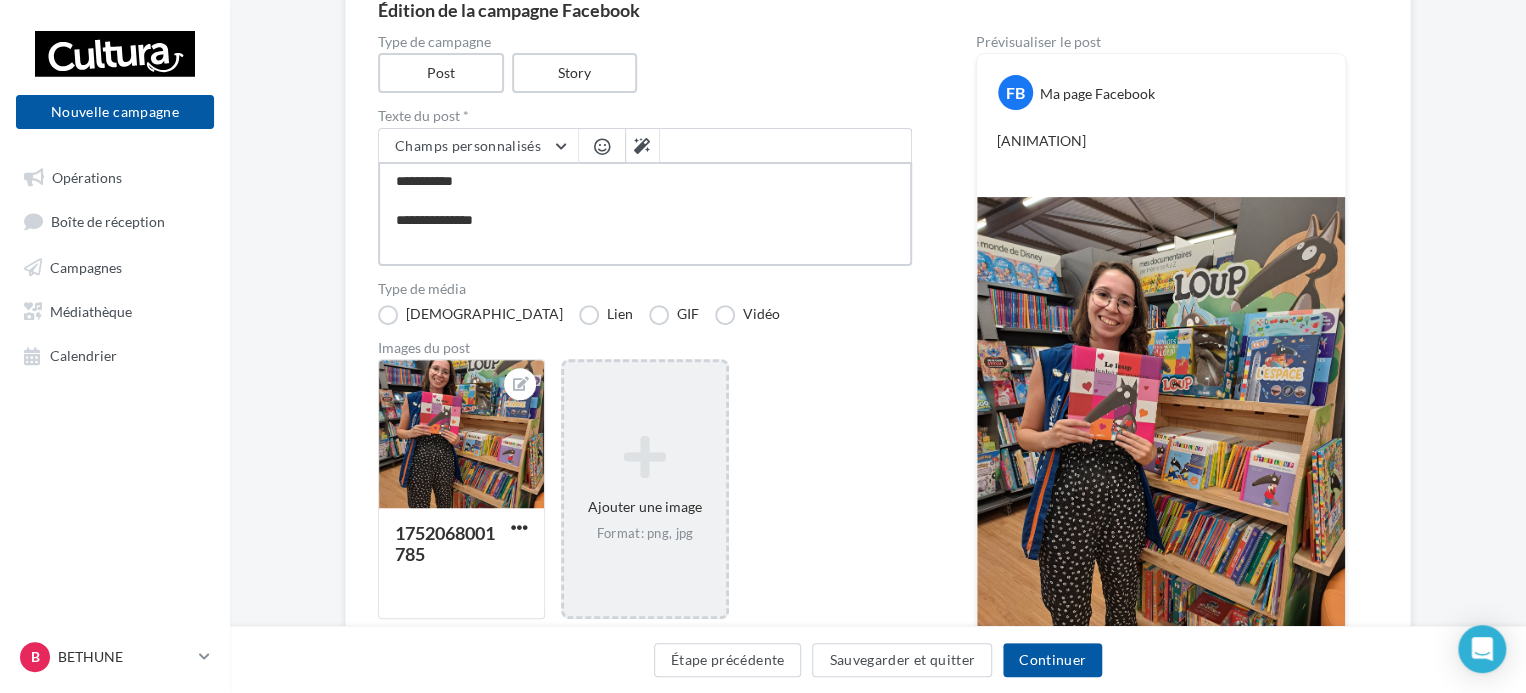type on "**********" 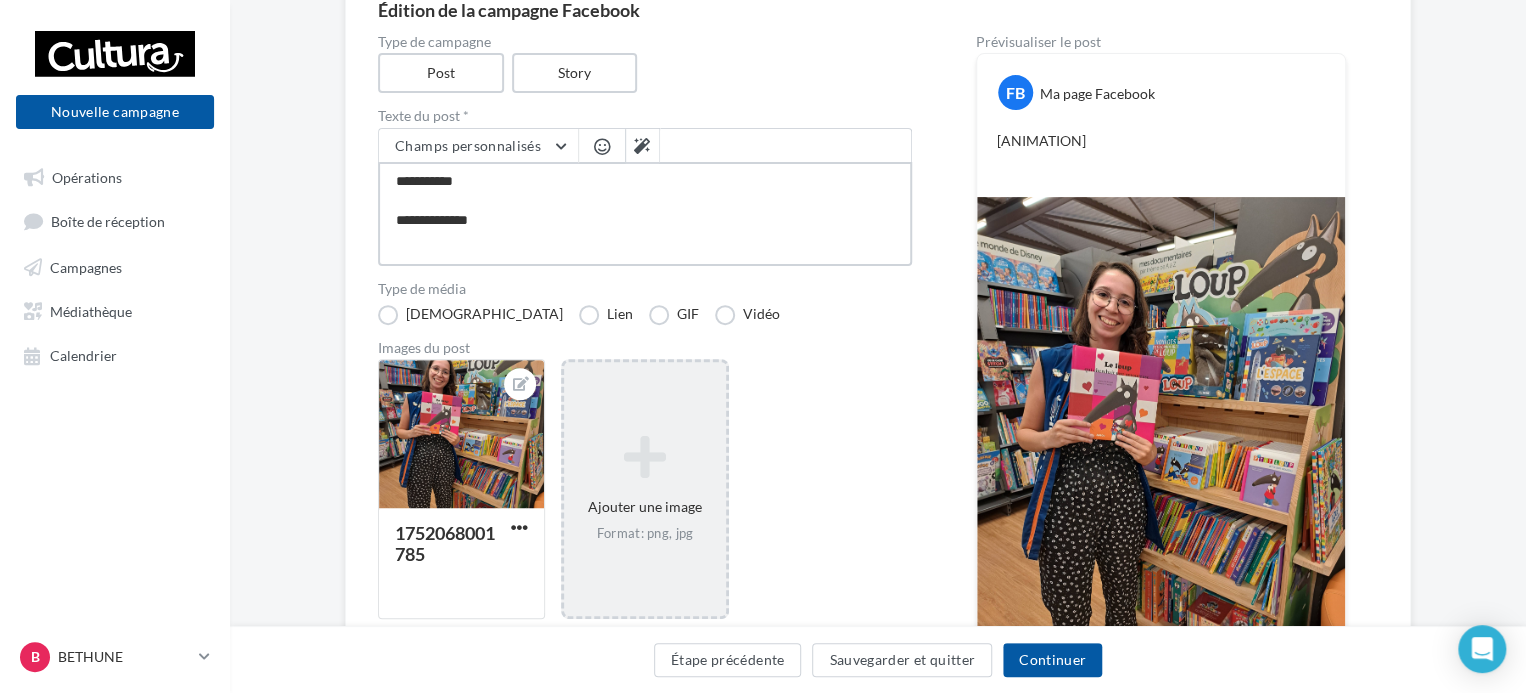 type on "**********" 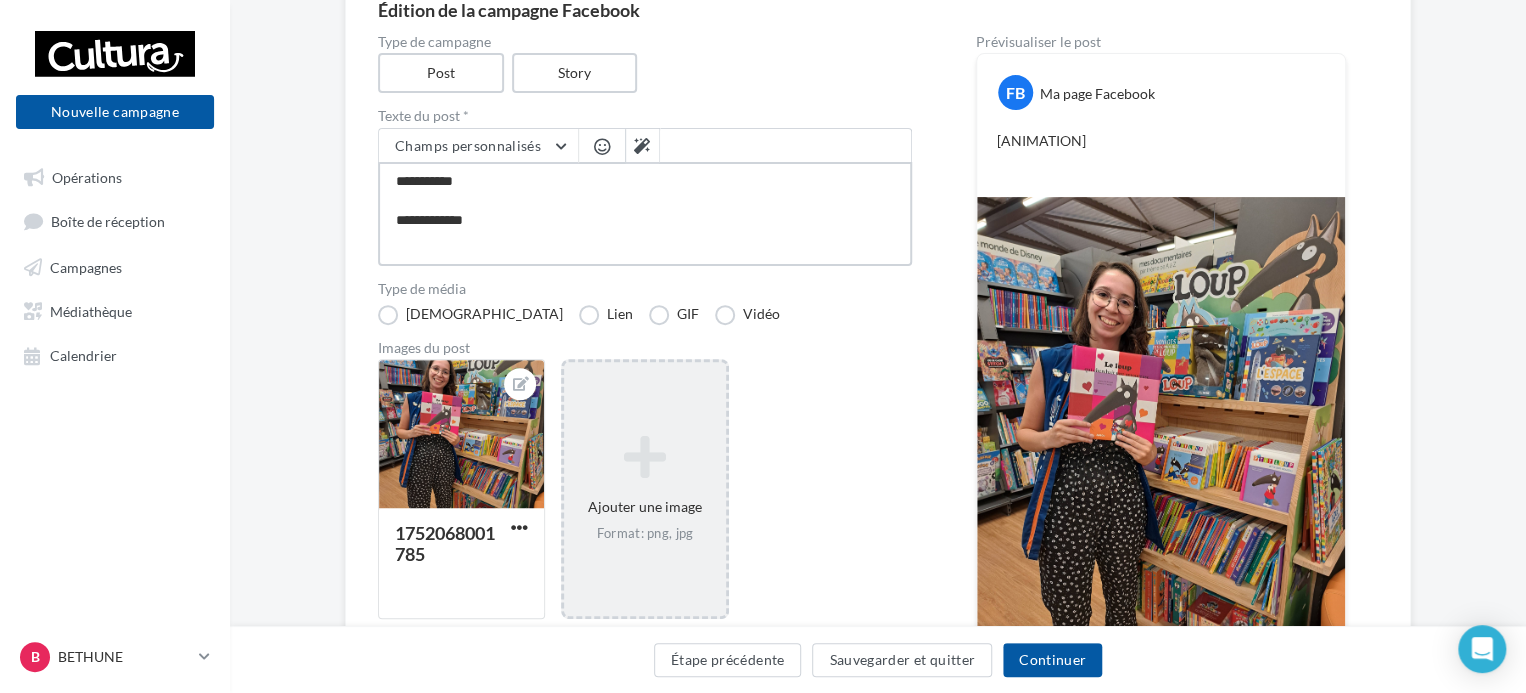 type on "**********" 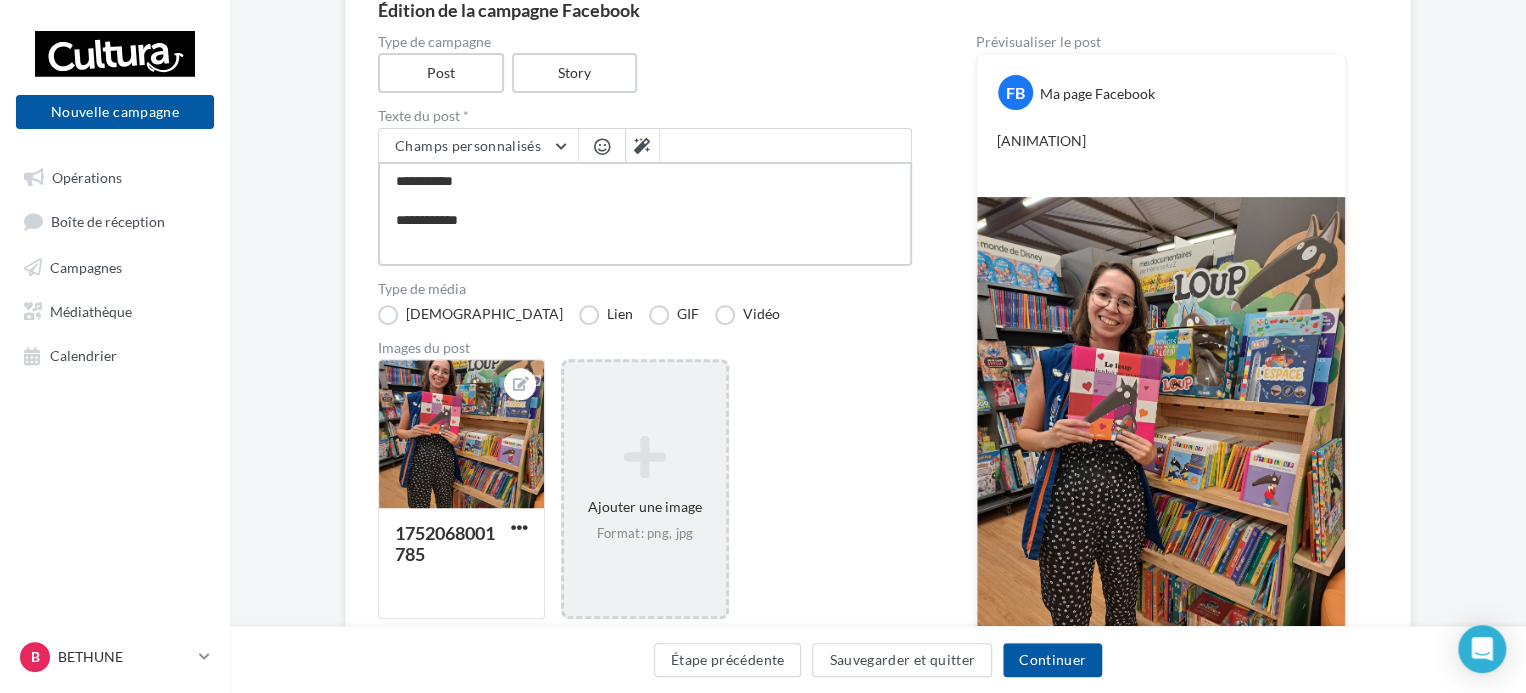 type on "**********" 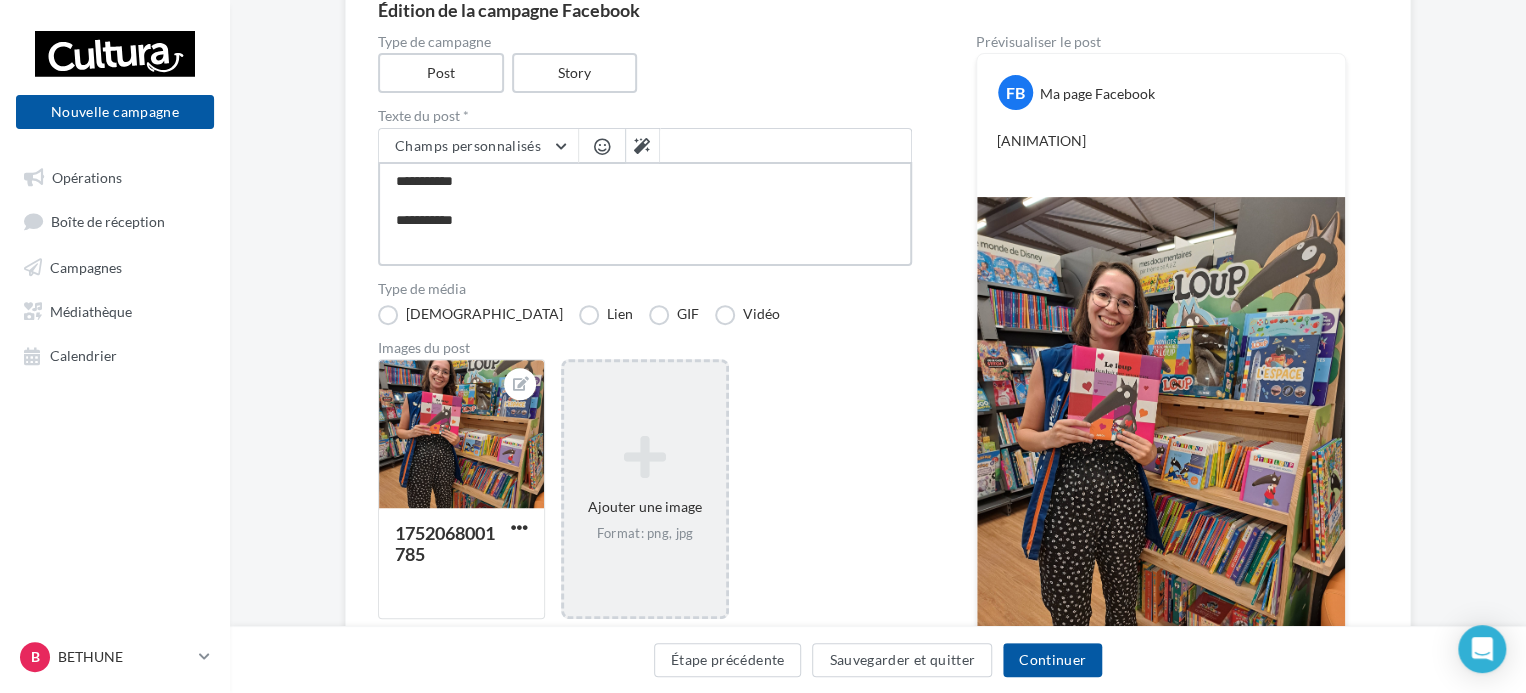 type on "**********" 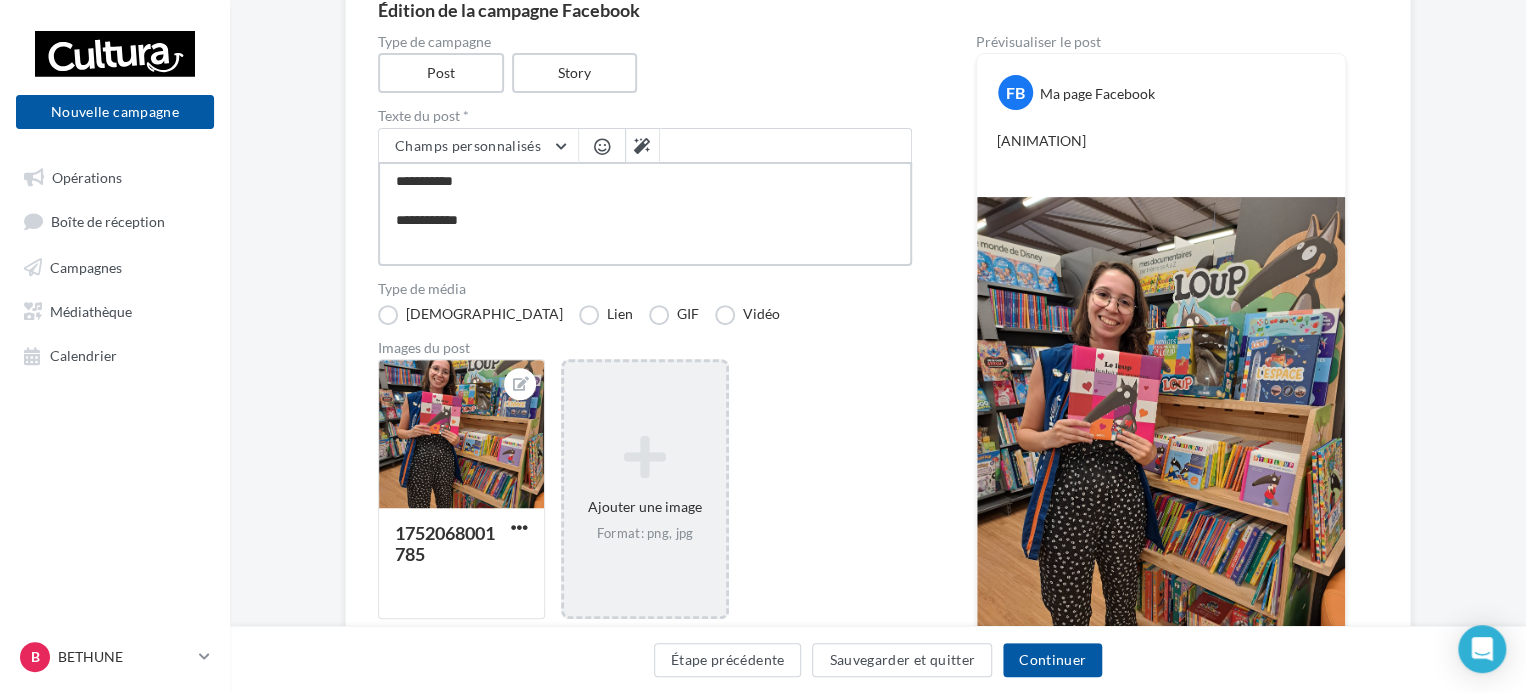 type on "**********" 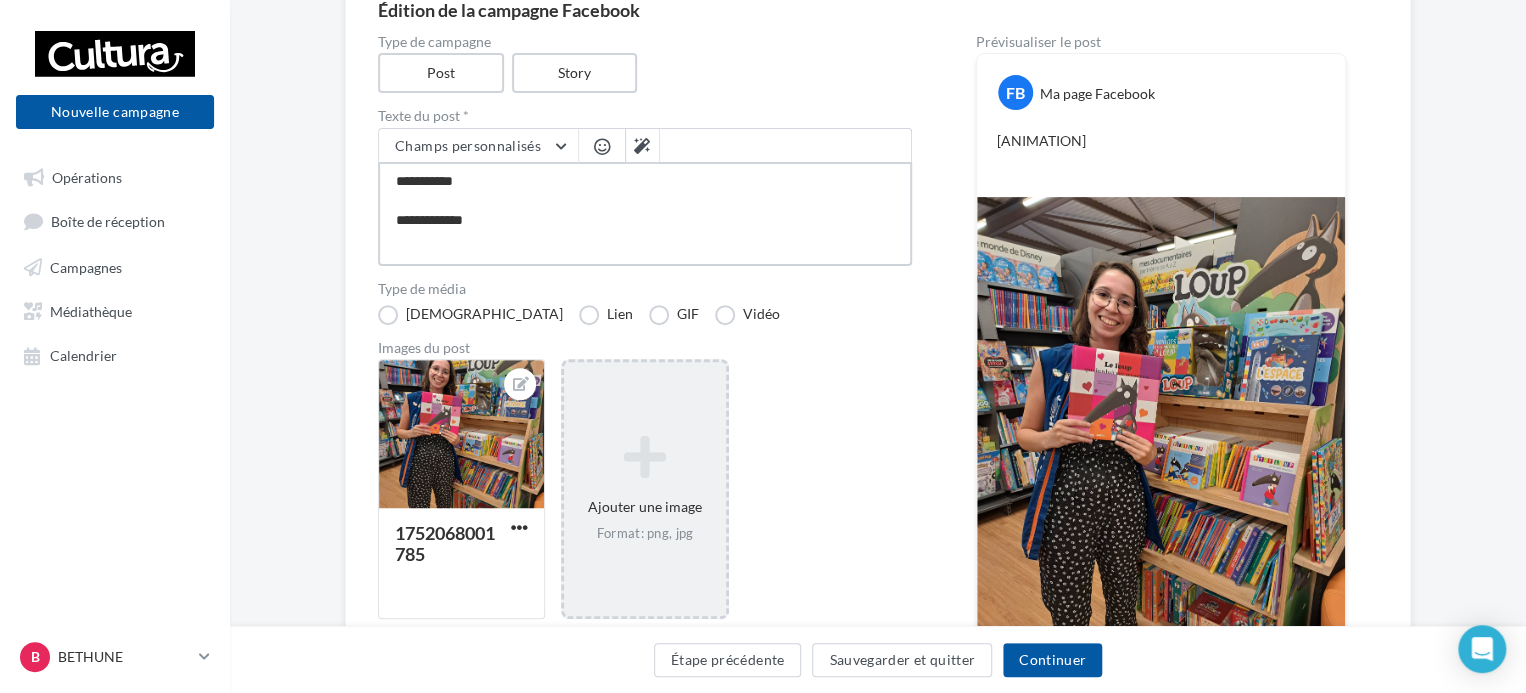 type on "**********" 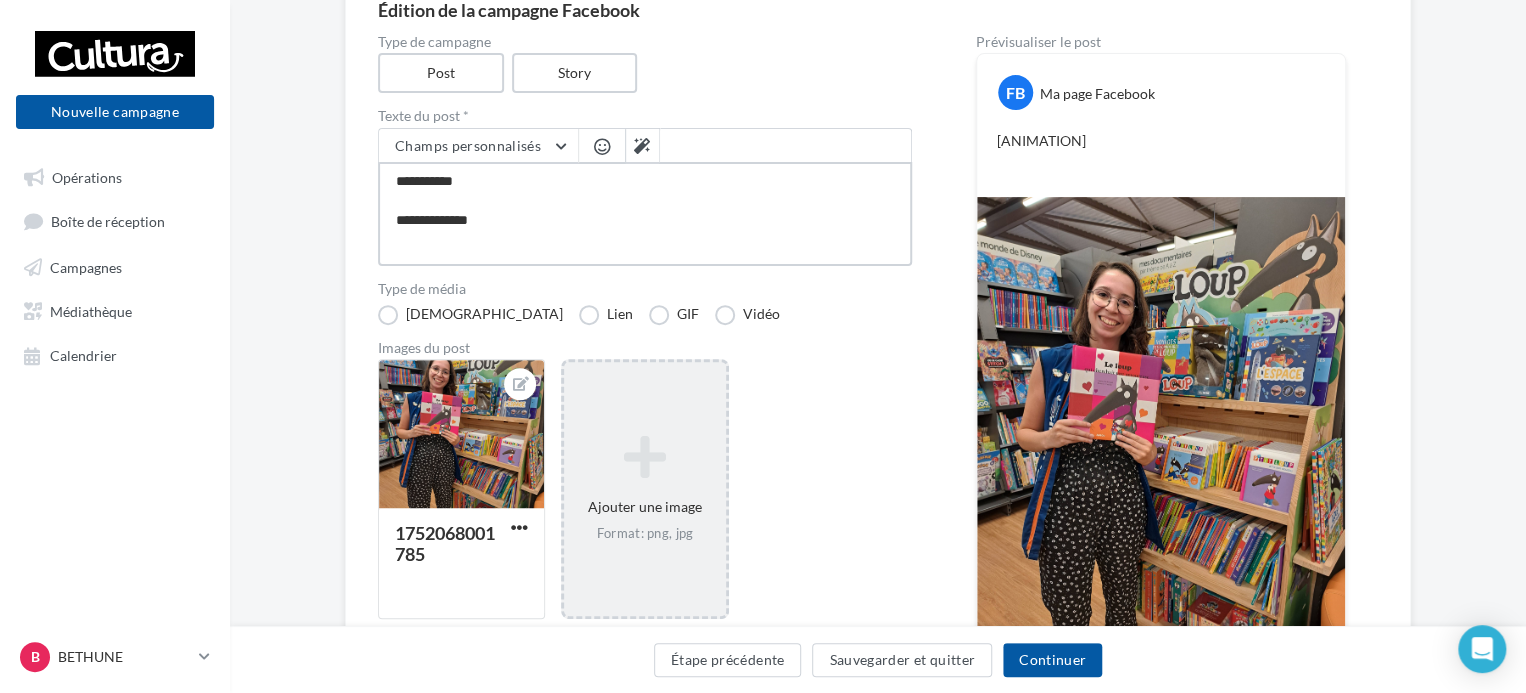 type on "**********" 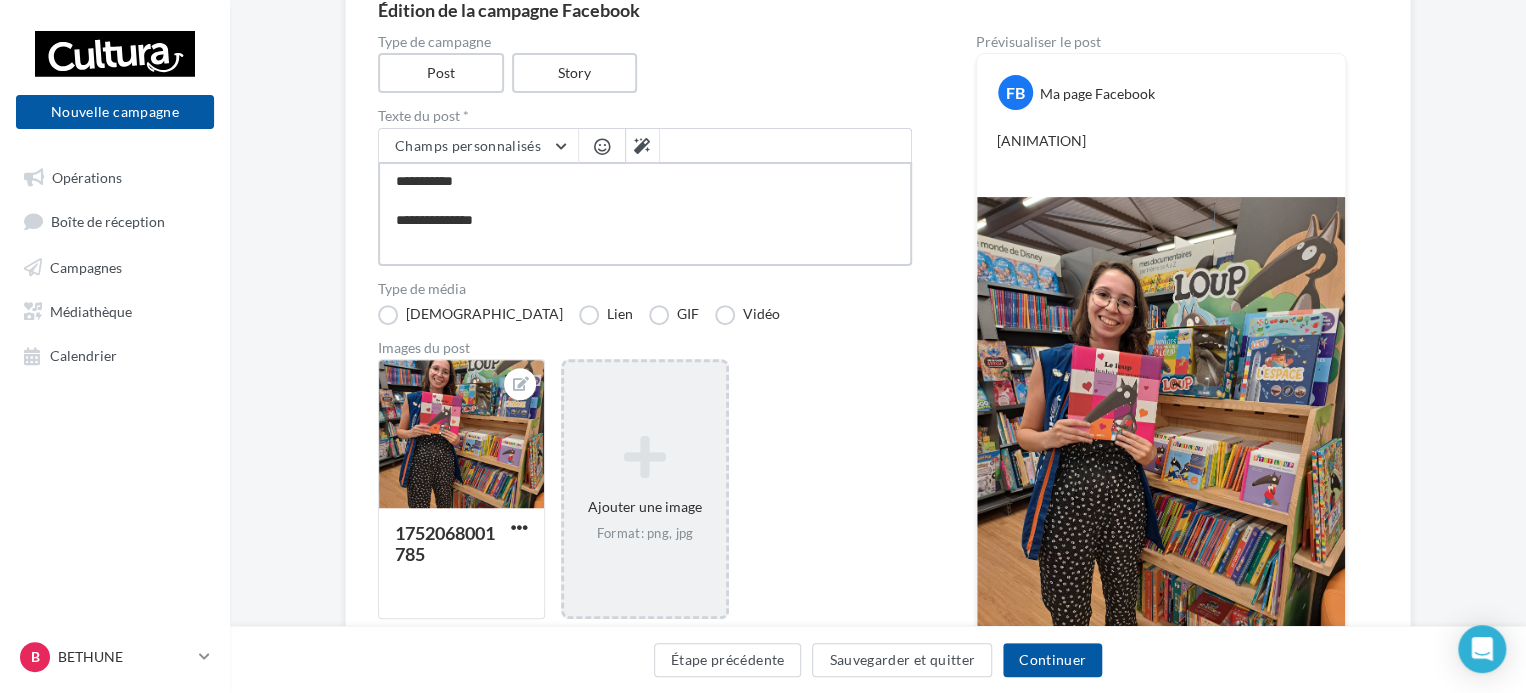 type on "**********" 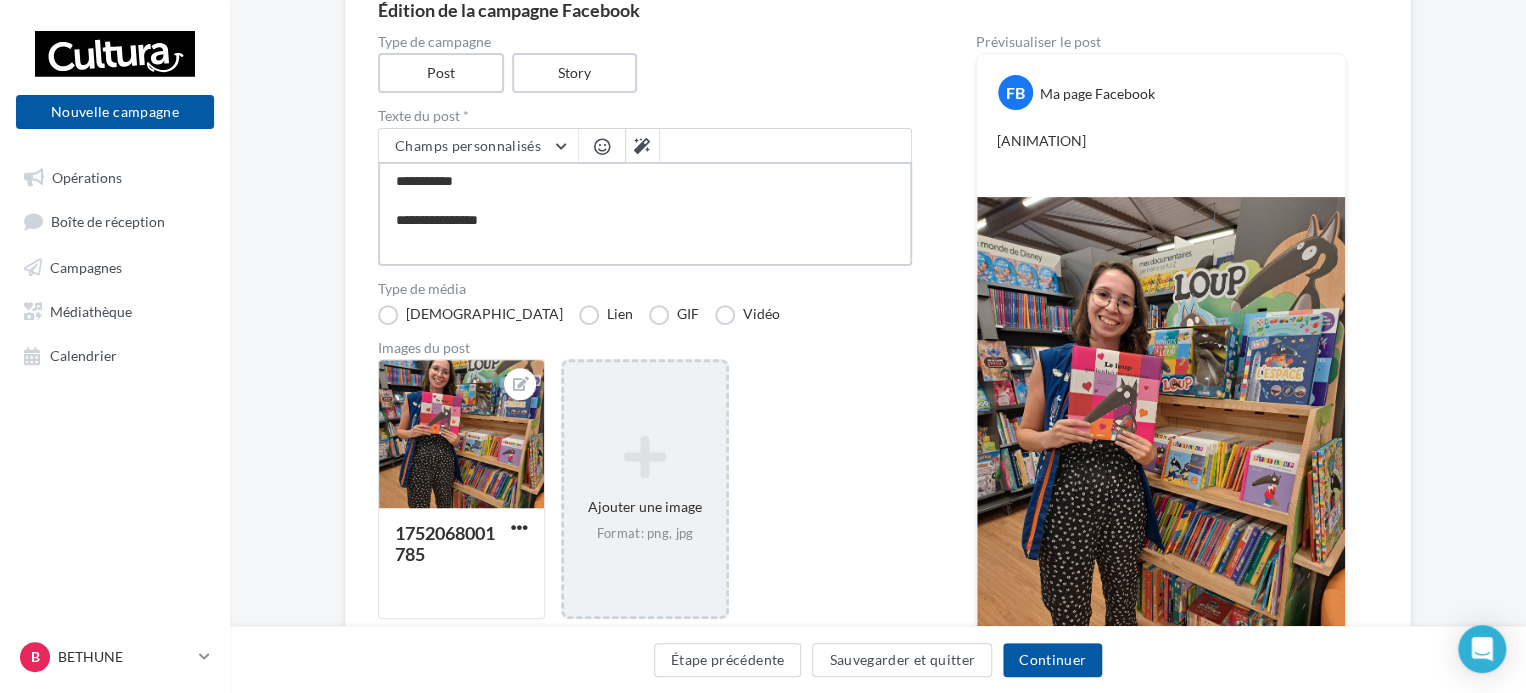 type on "**********" 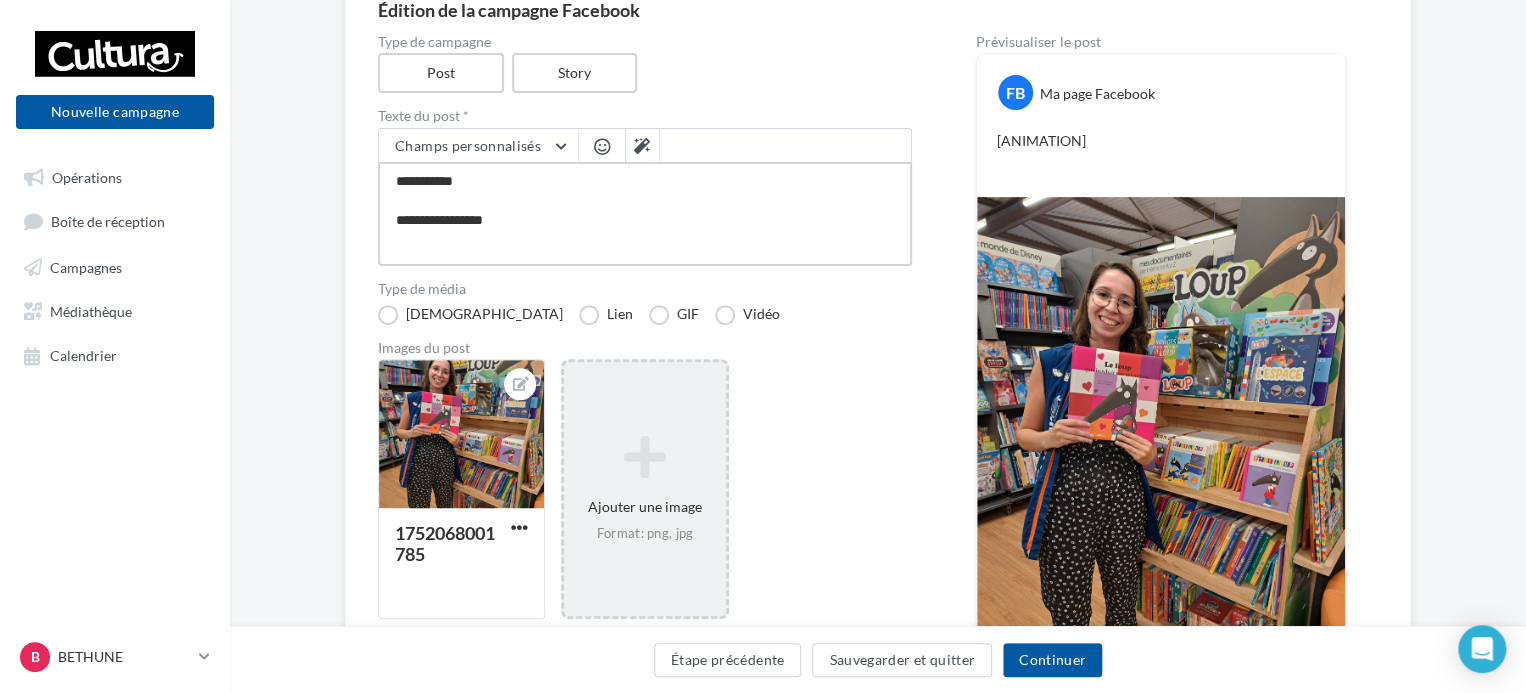 type on "**********" 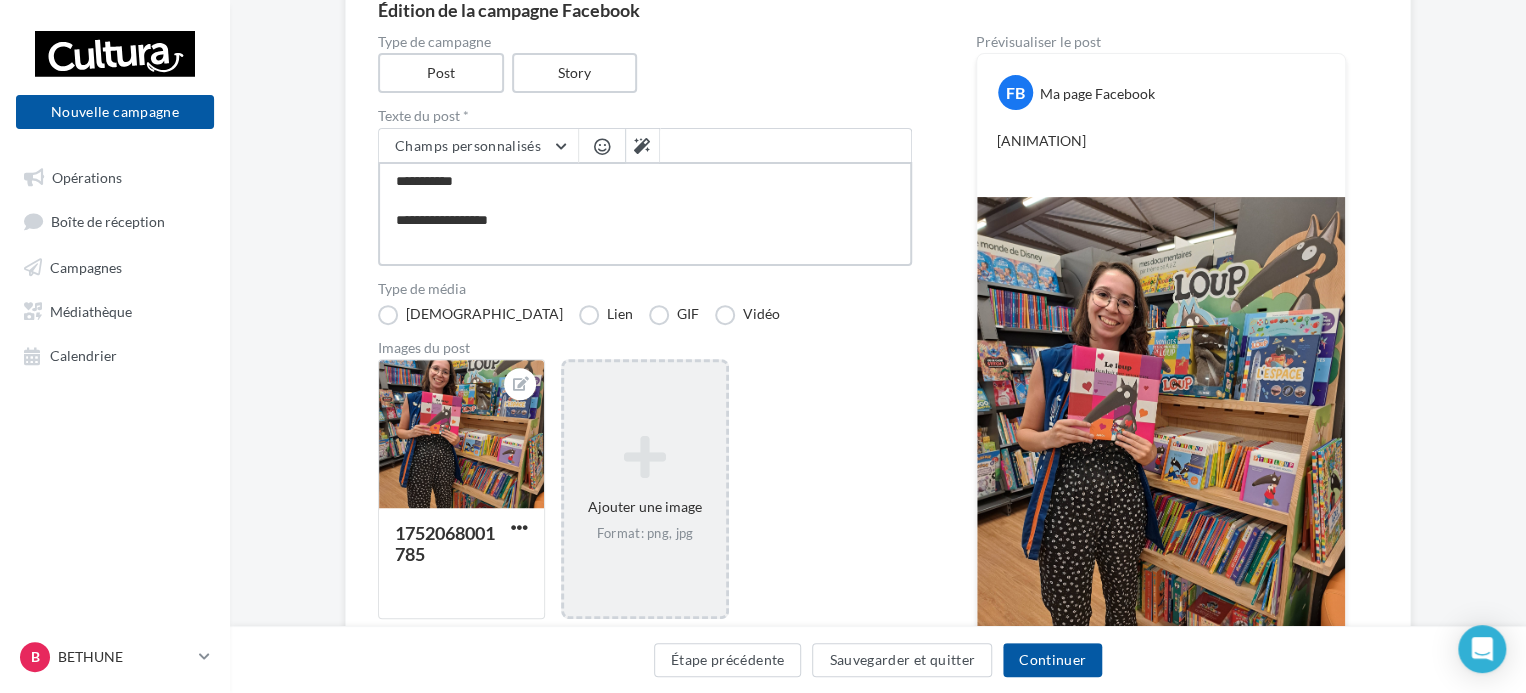type on "**********" 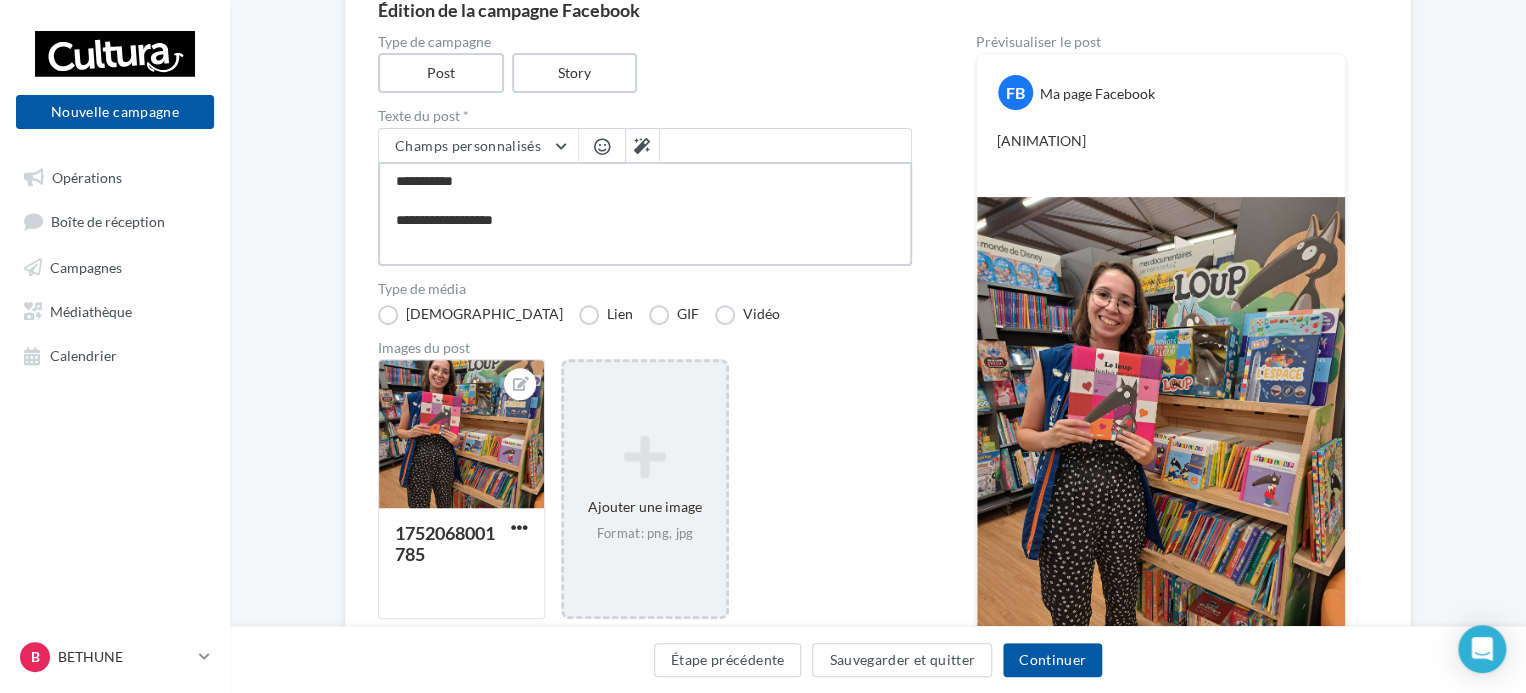 type on "**********" 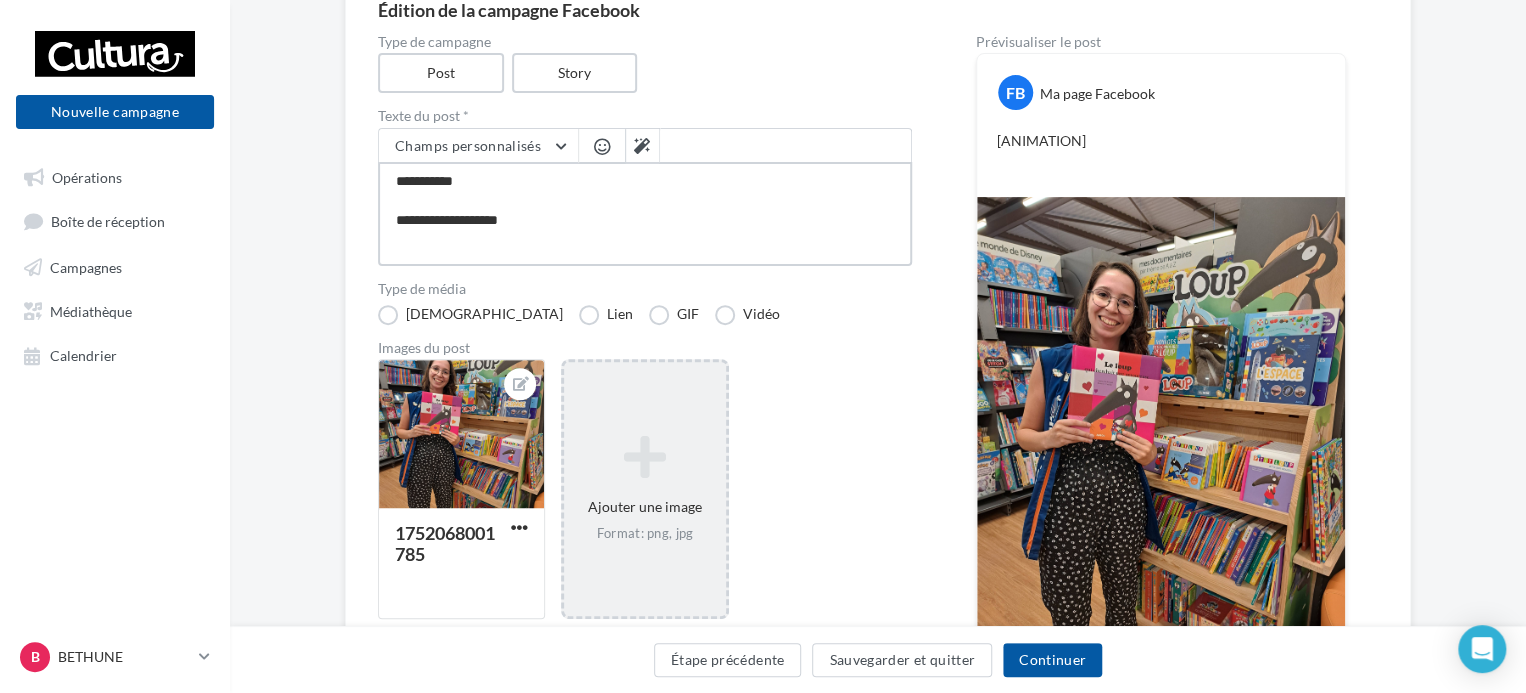 type on "**********" 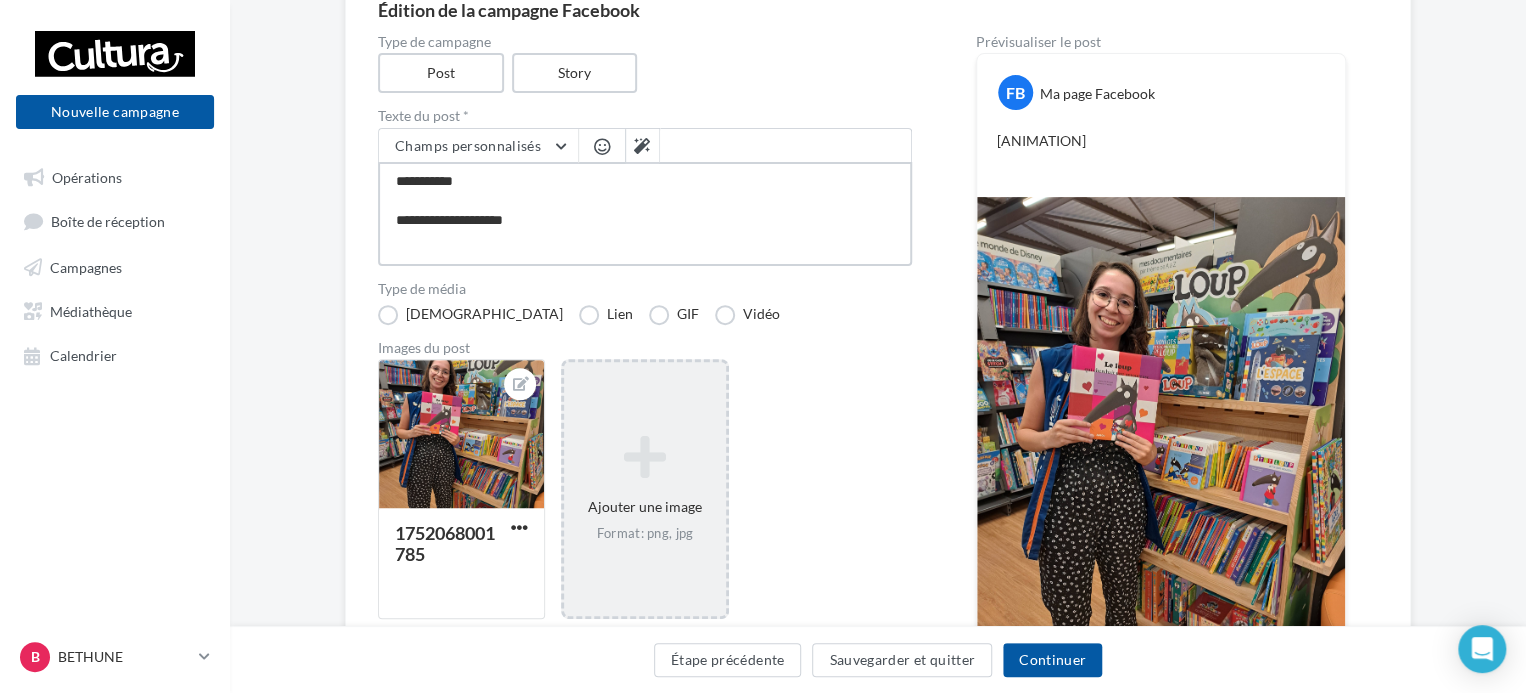 type on "**********" 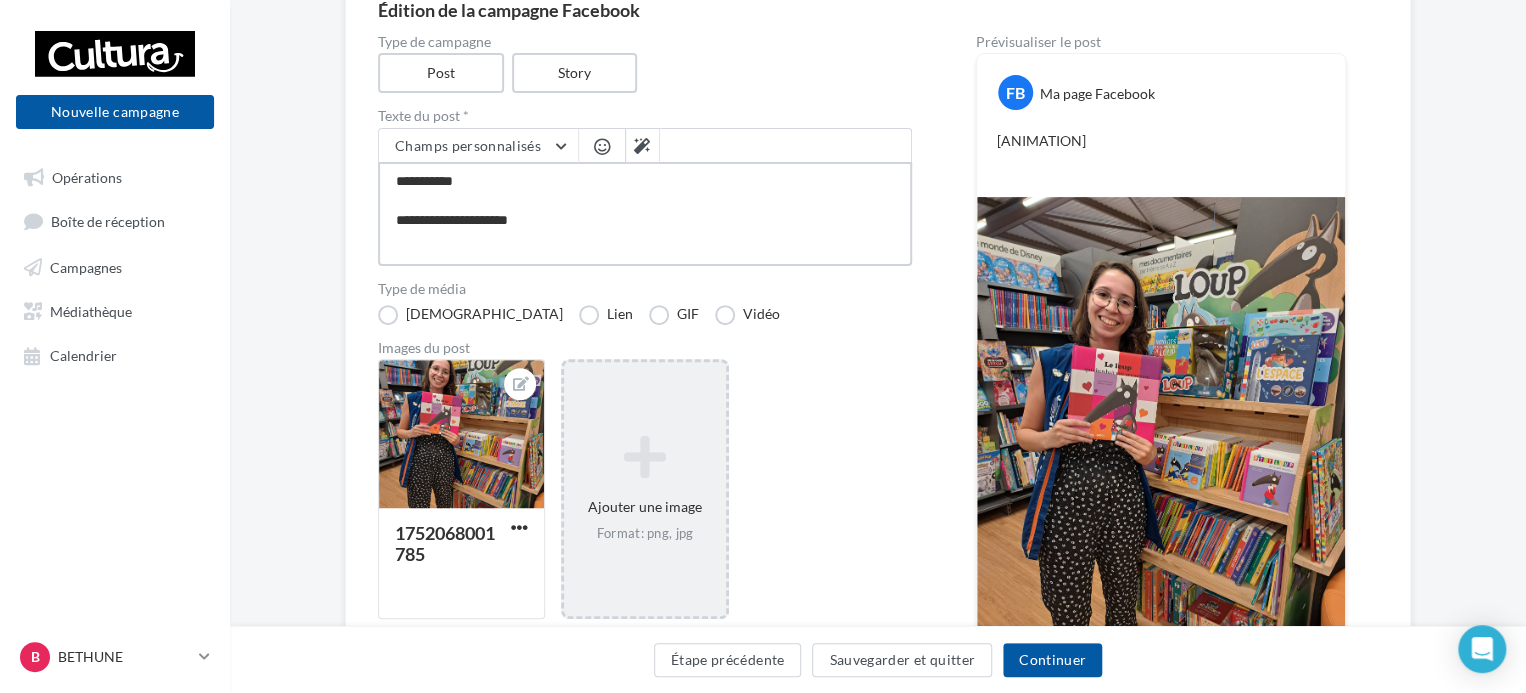 type on "**********" 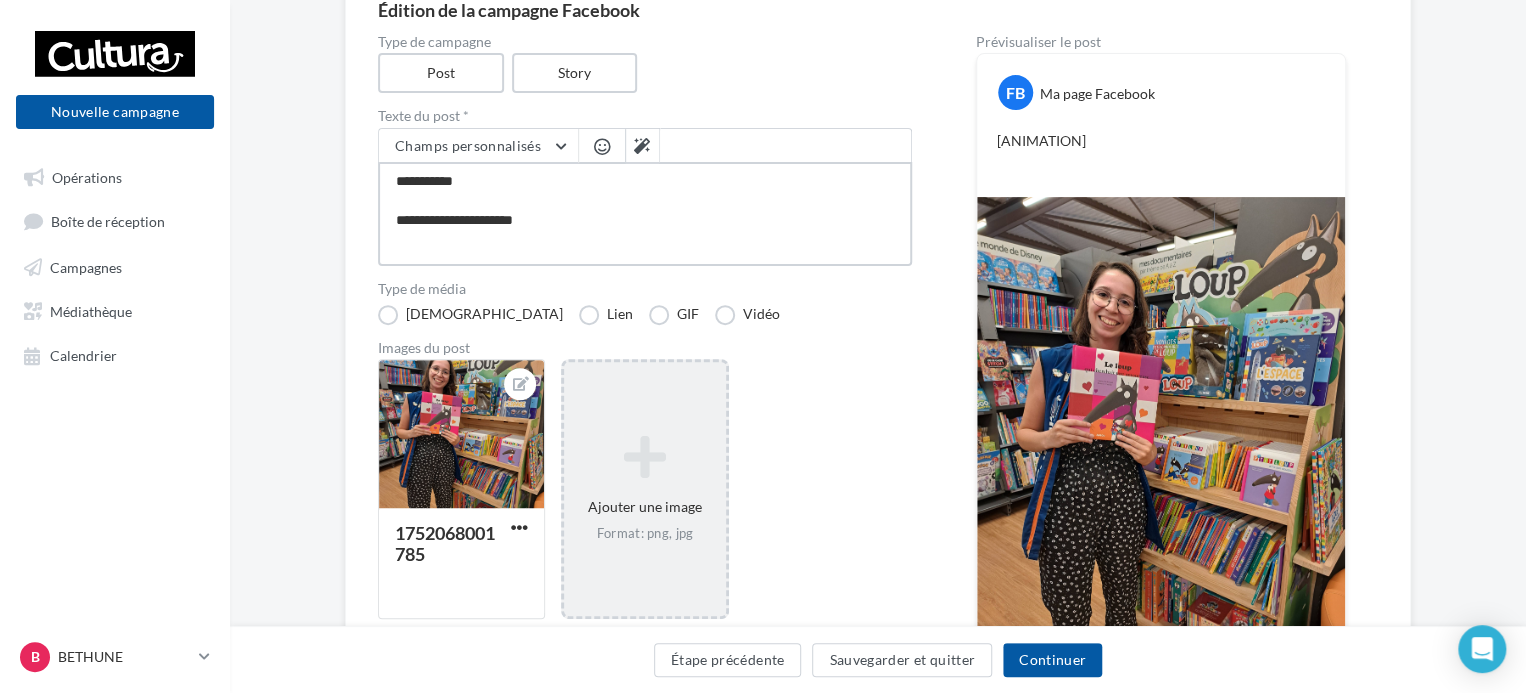 type on "**********" 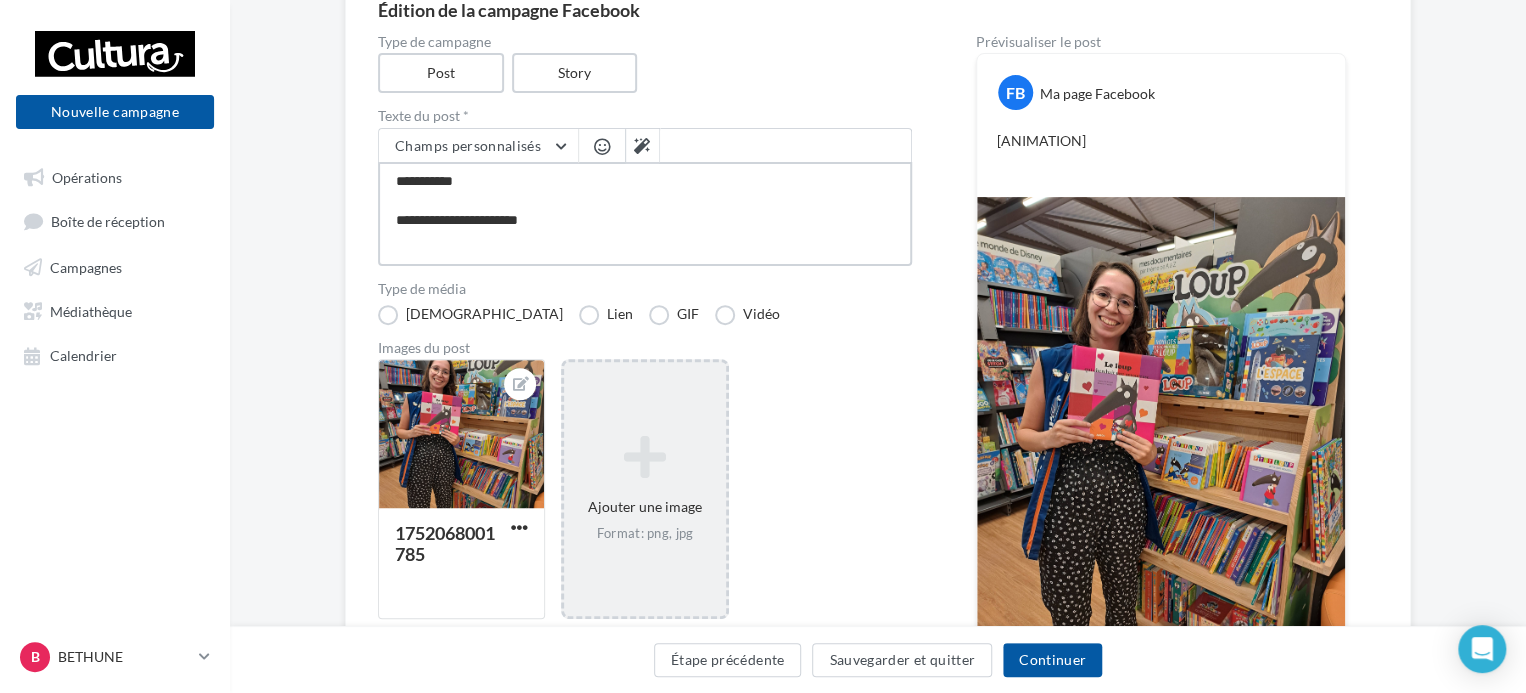 type on "**********" 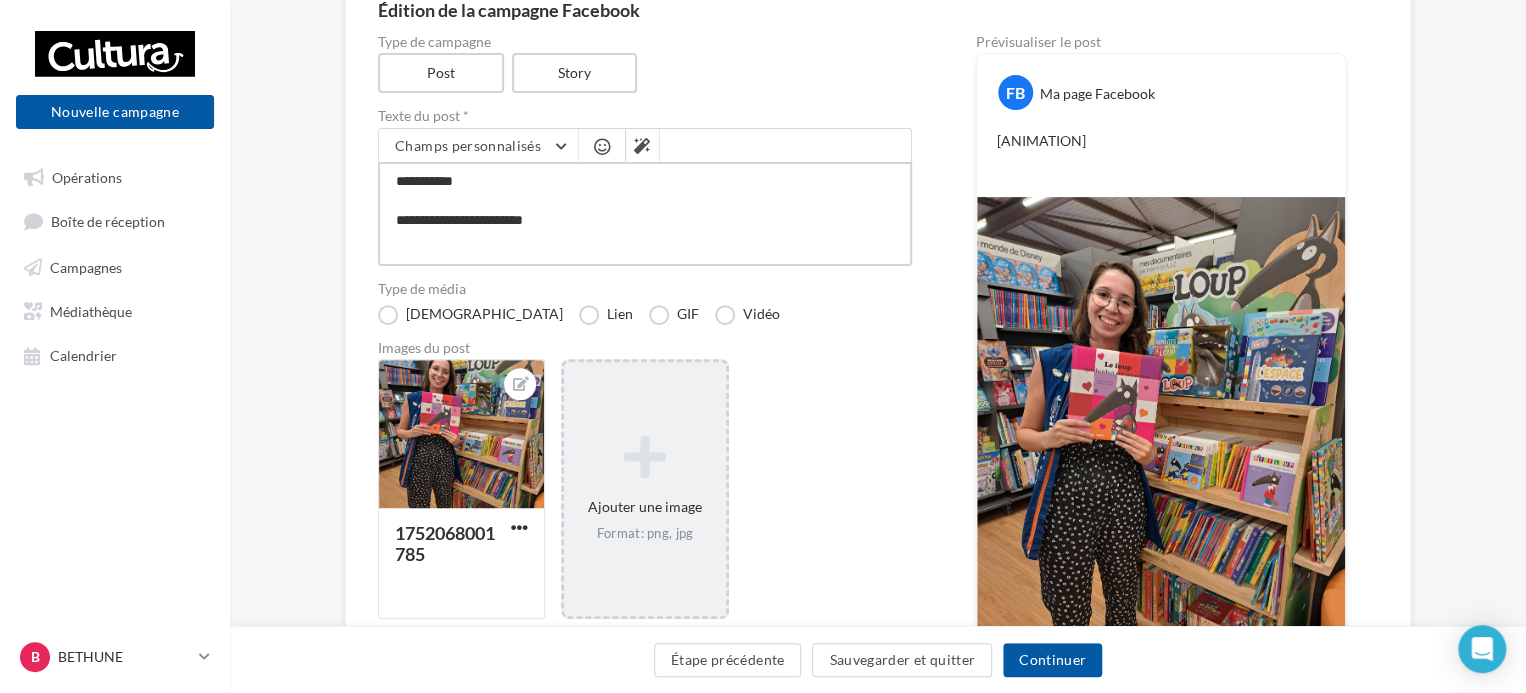 type on "**********" 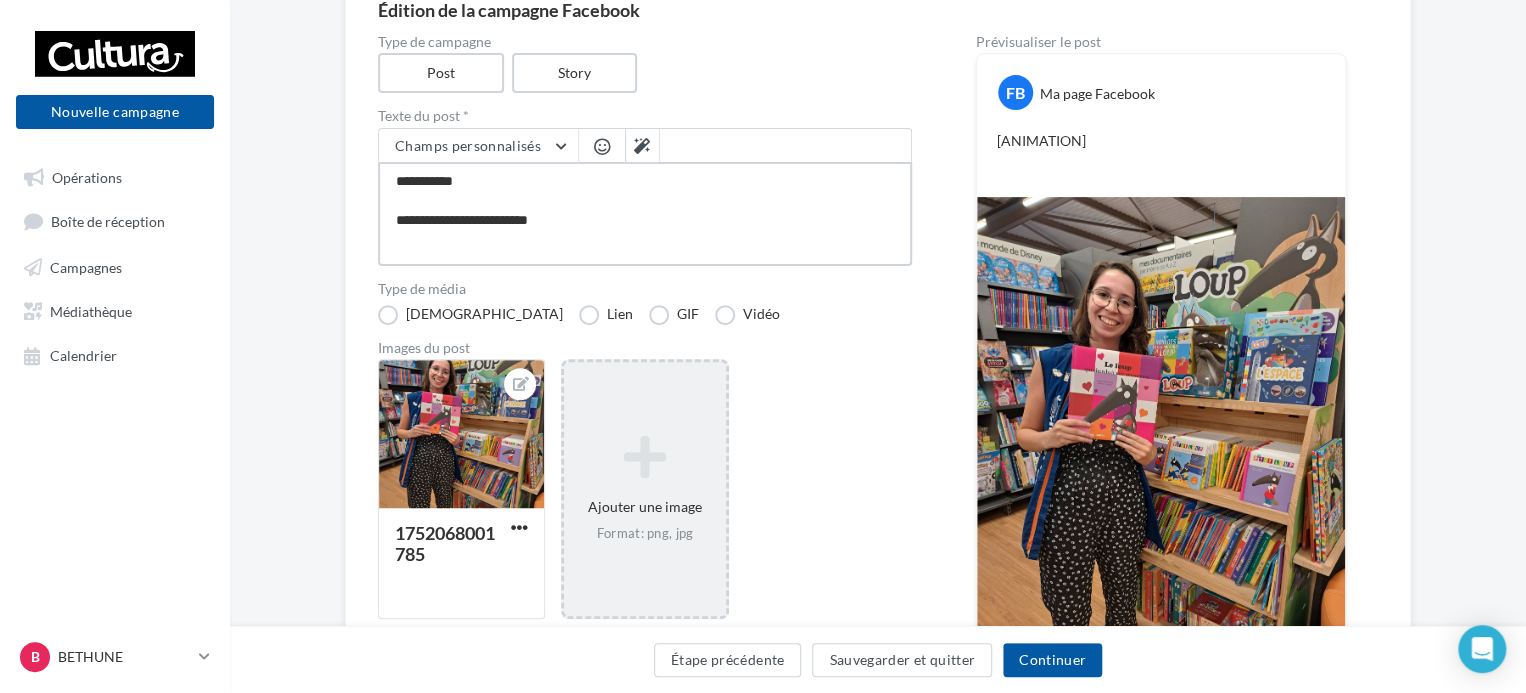 type on "**********" 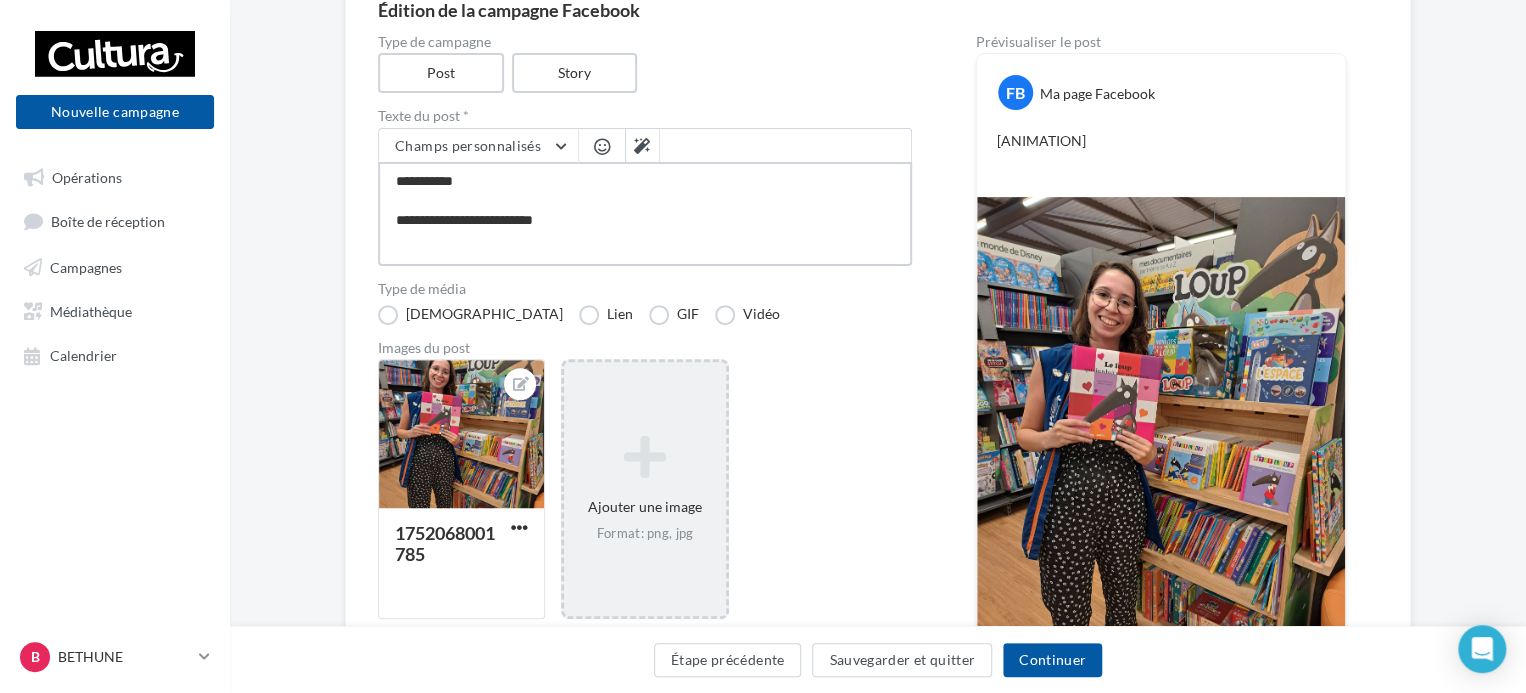 type on "**********" 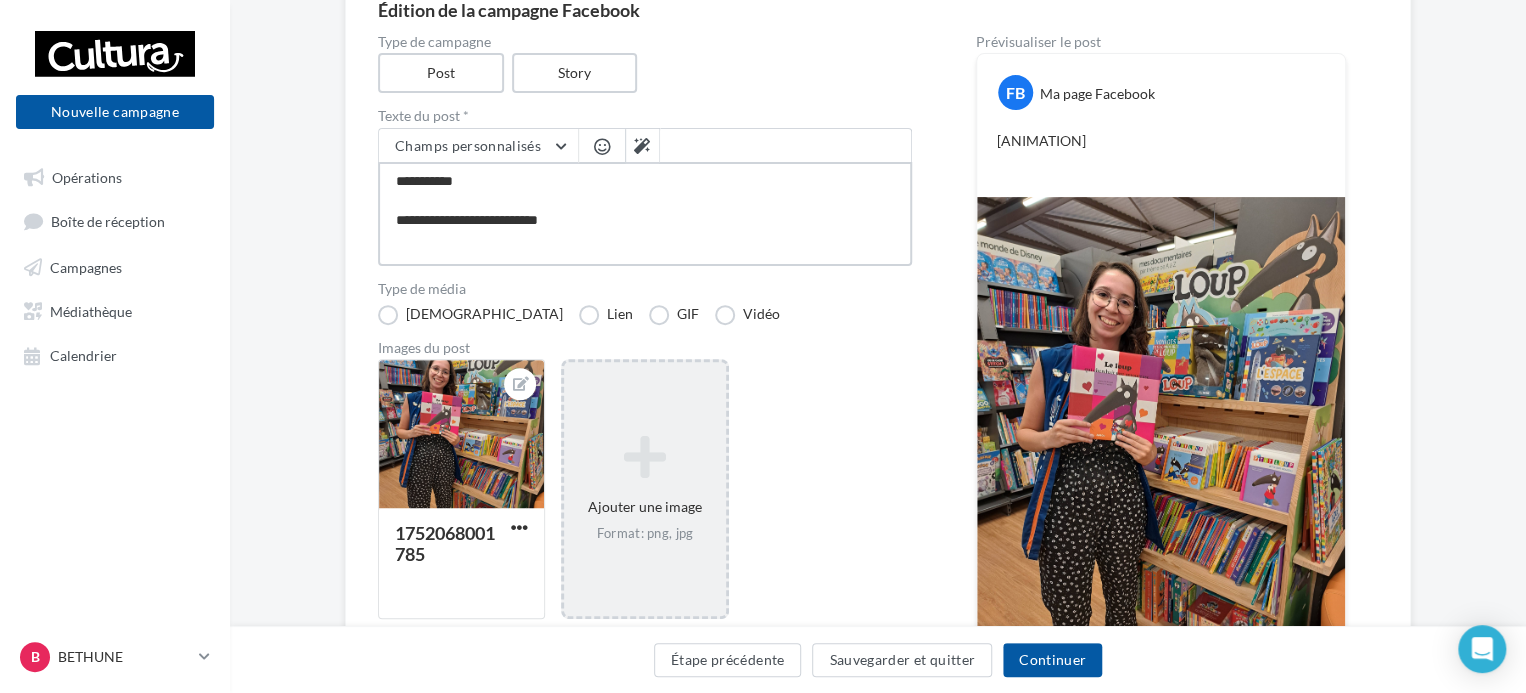 type on "**********" 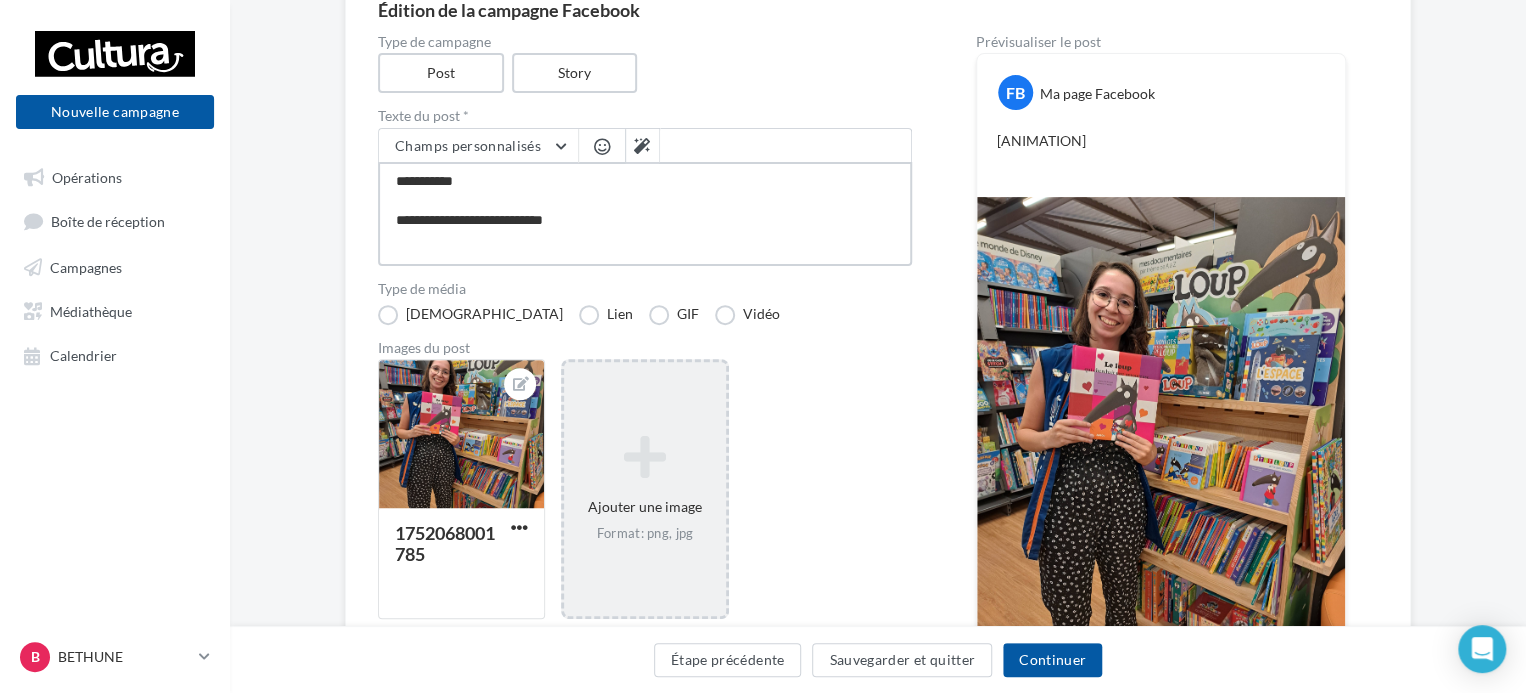 type on "**********" 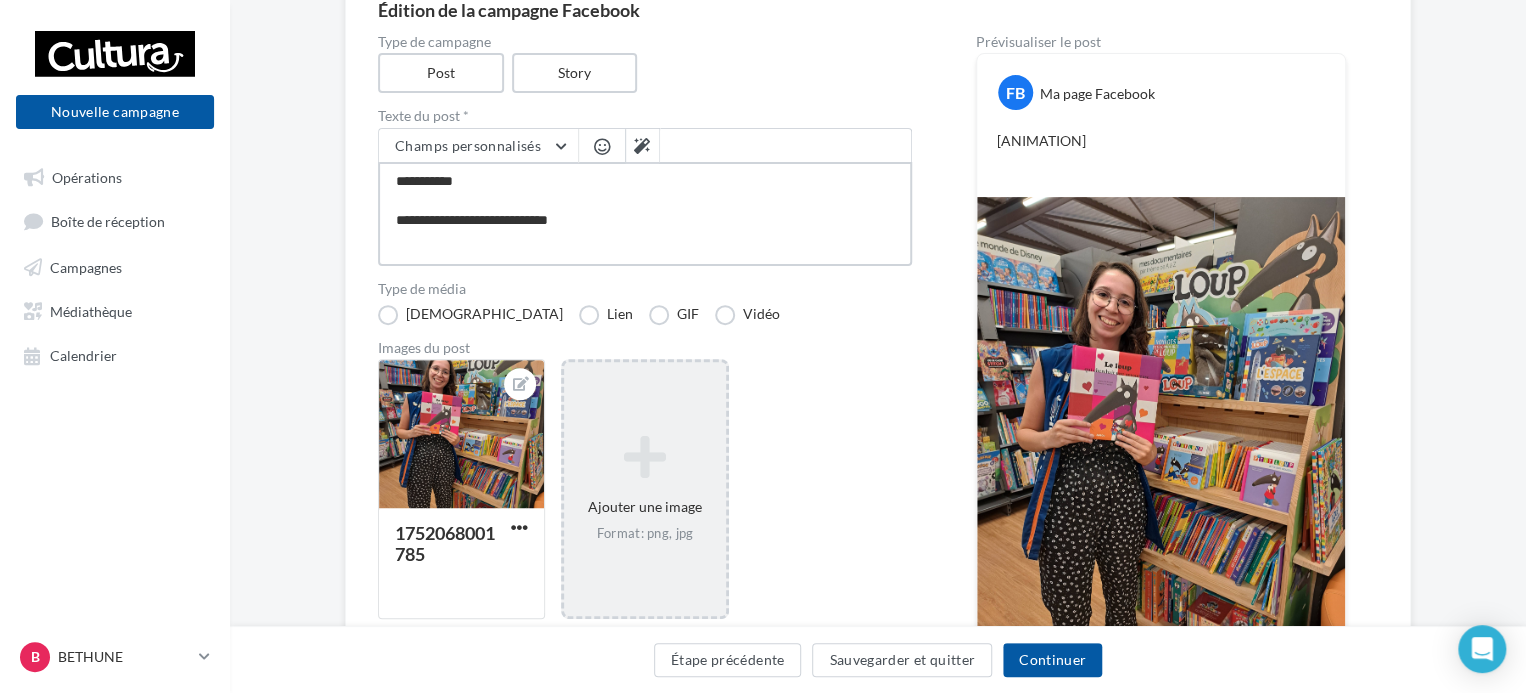 type on "**********" 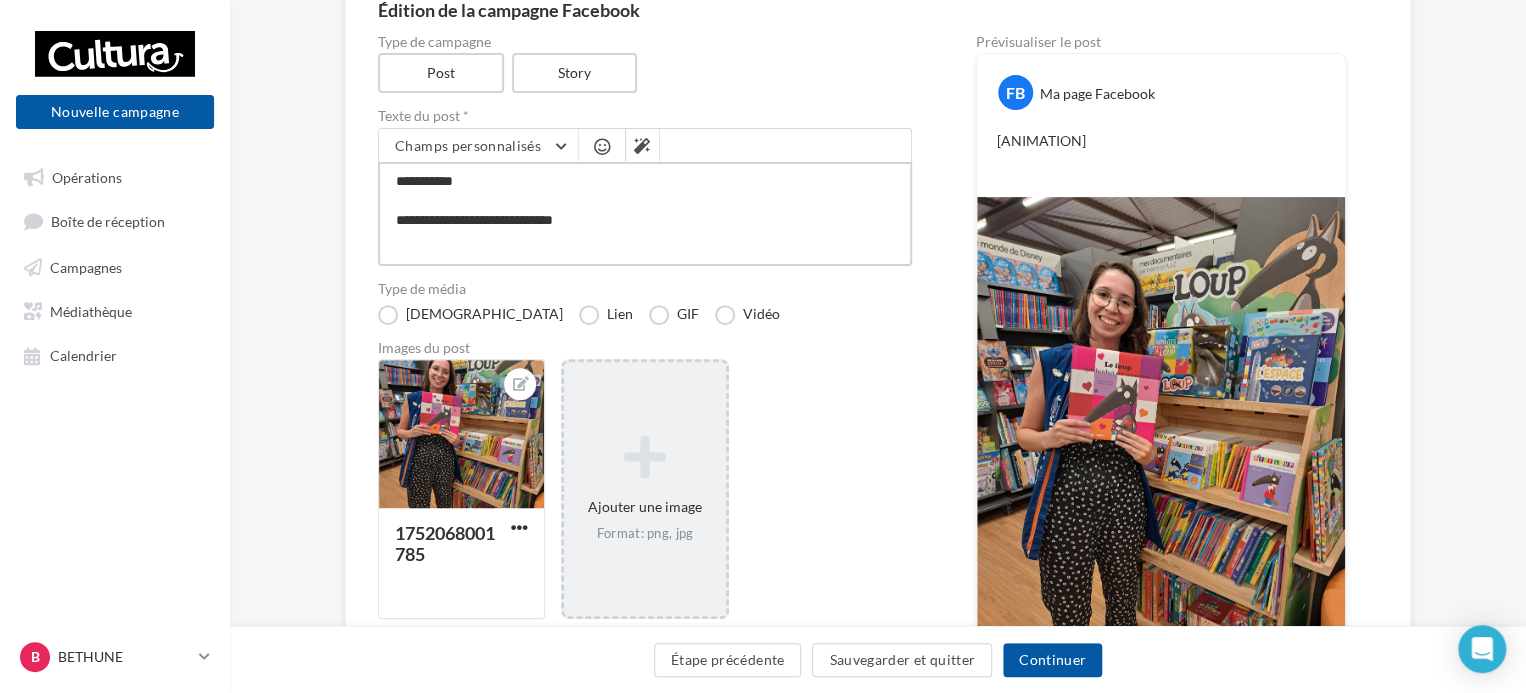 type on "**********" 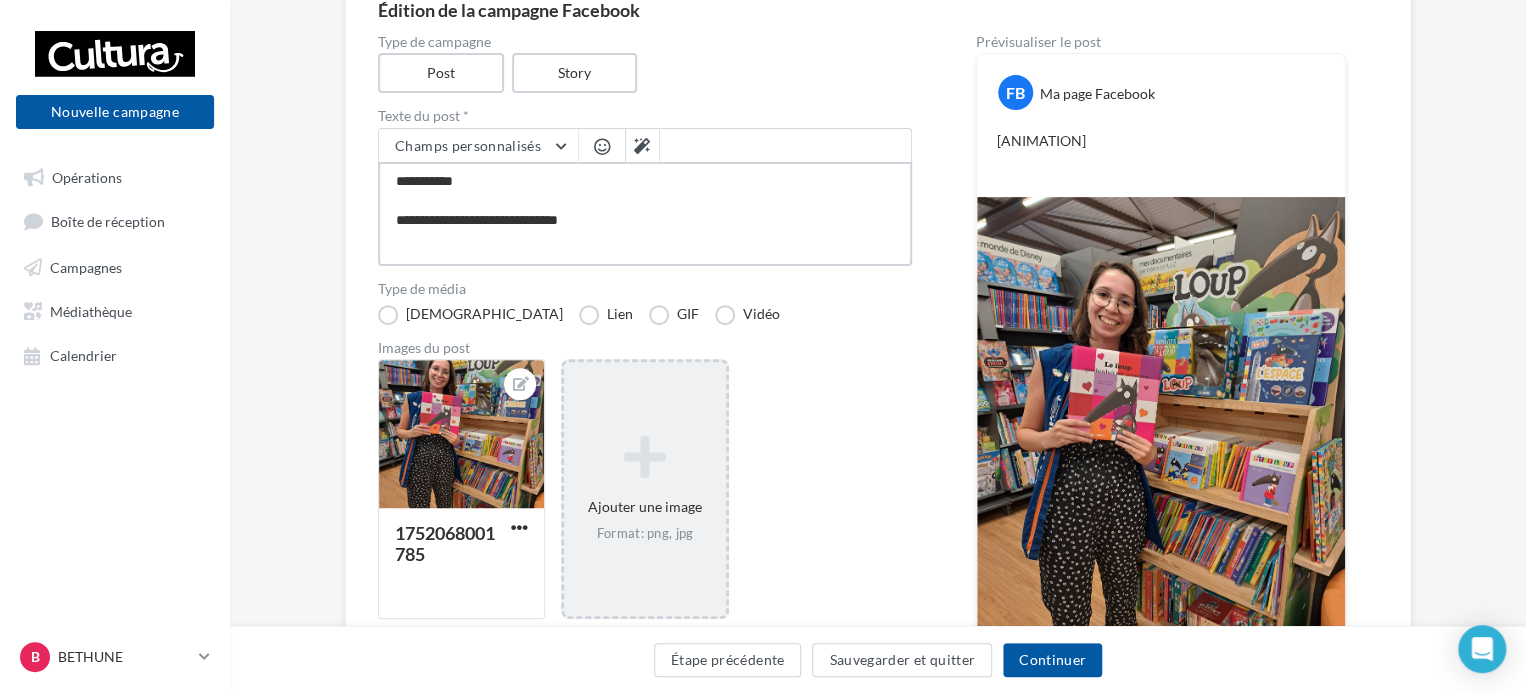 type on "**********" 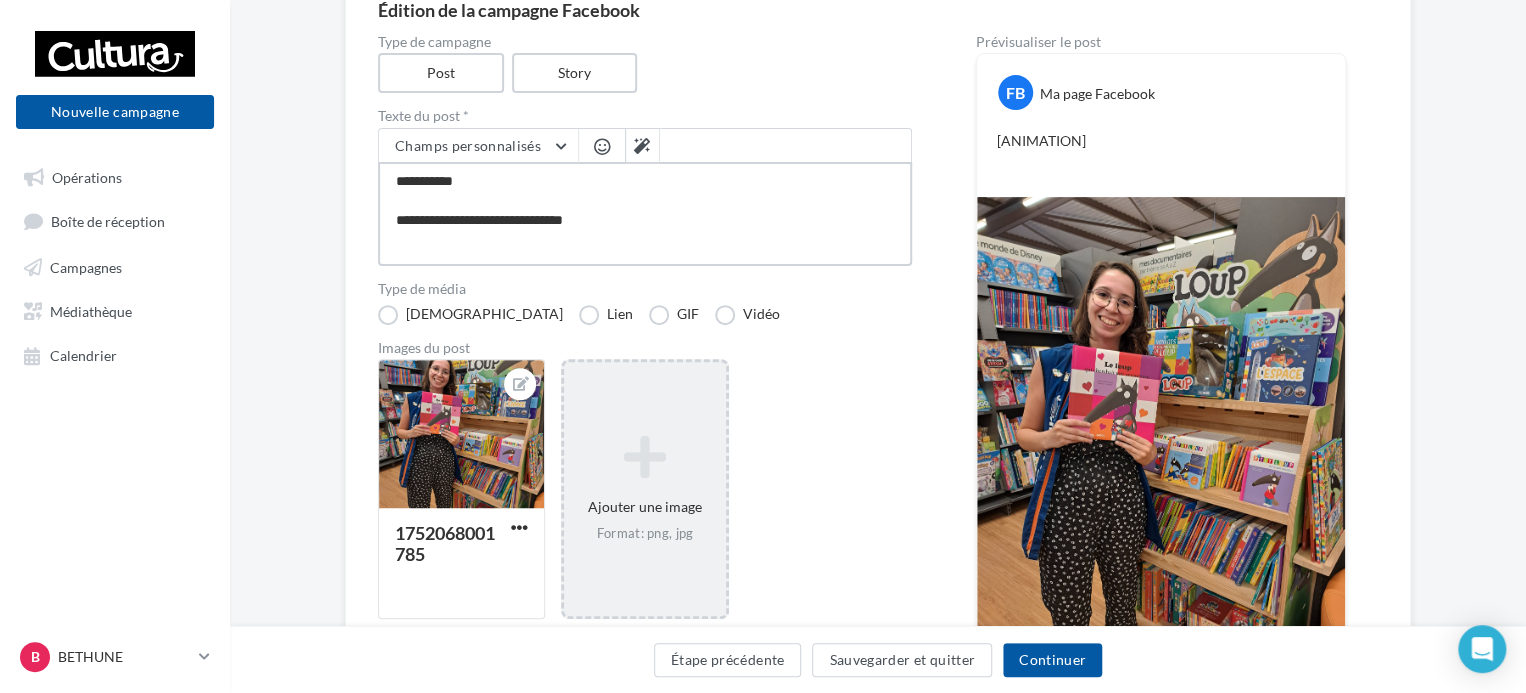 type on "**********" 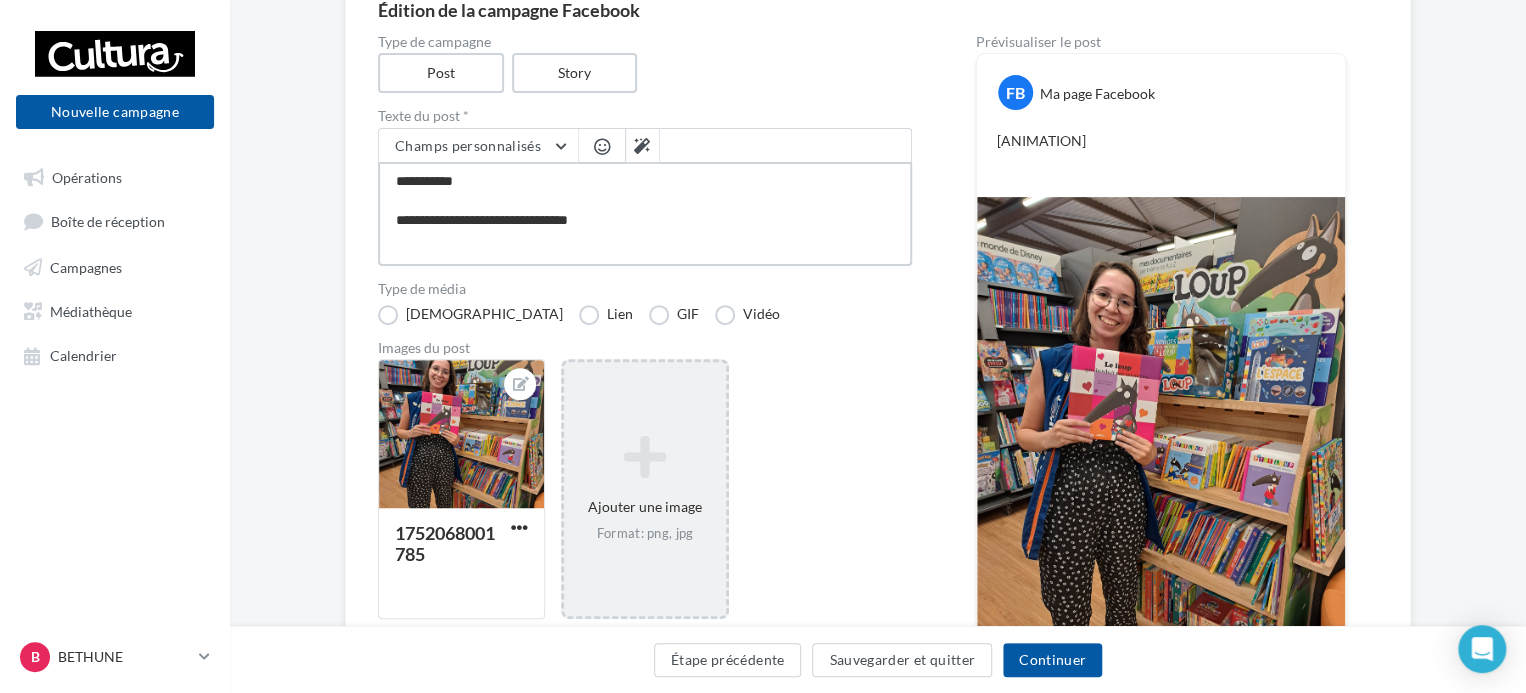 type on "**********" 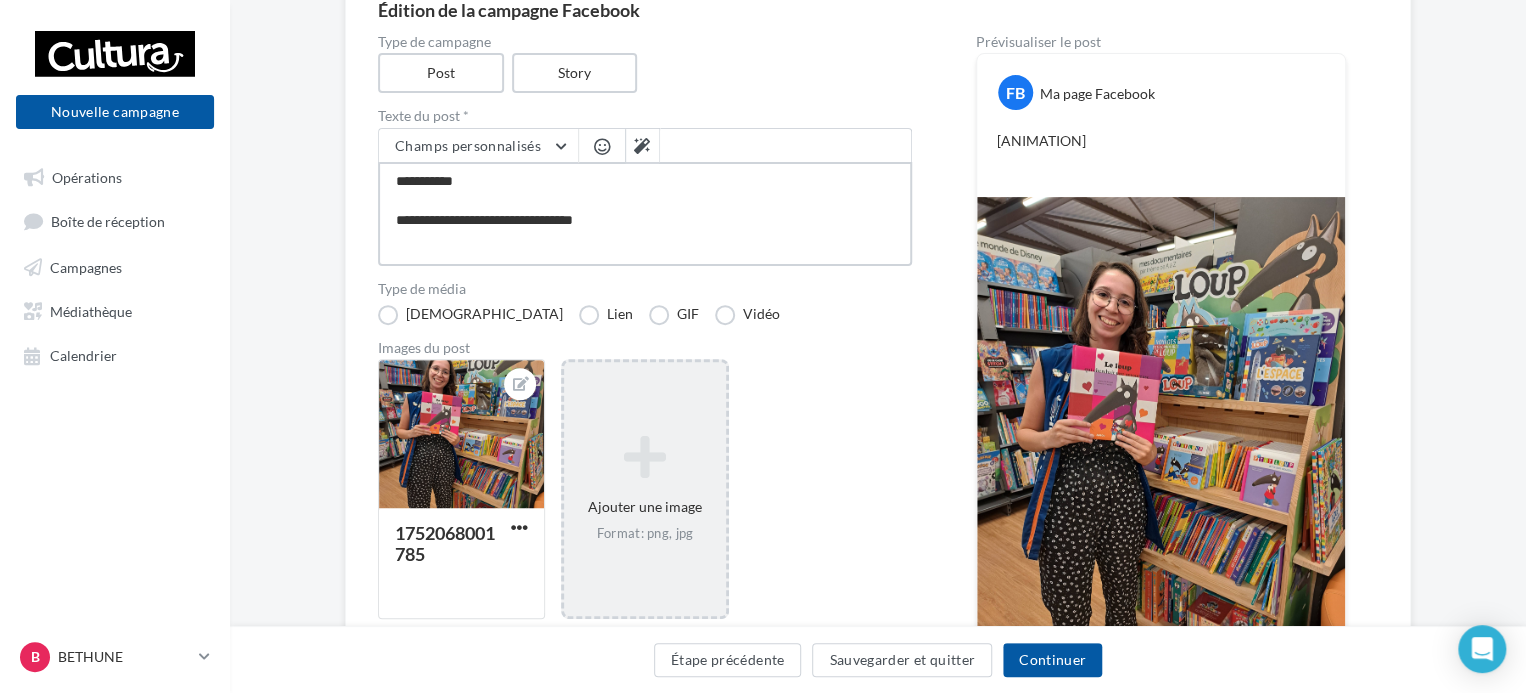 type on "**********" 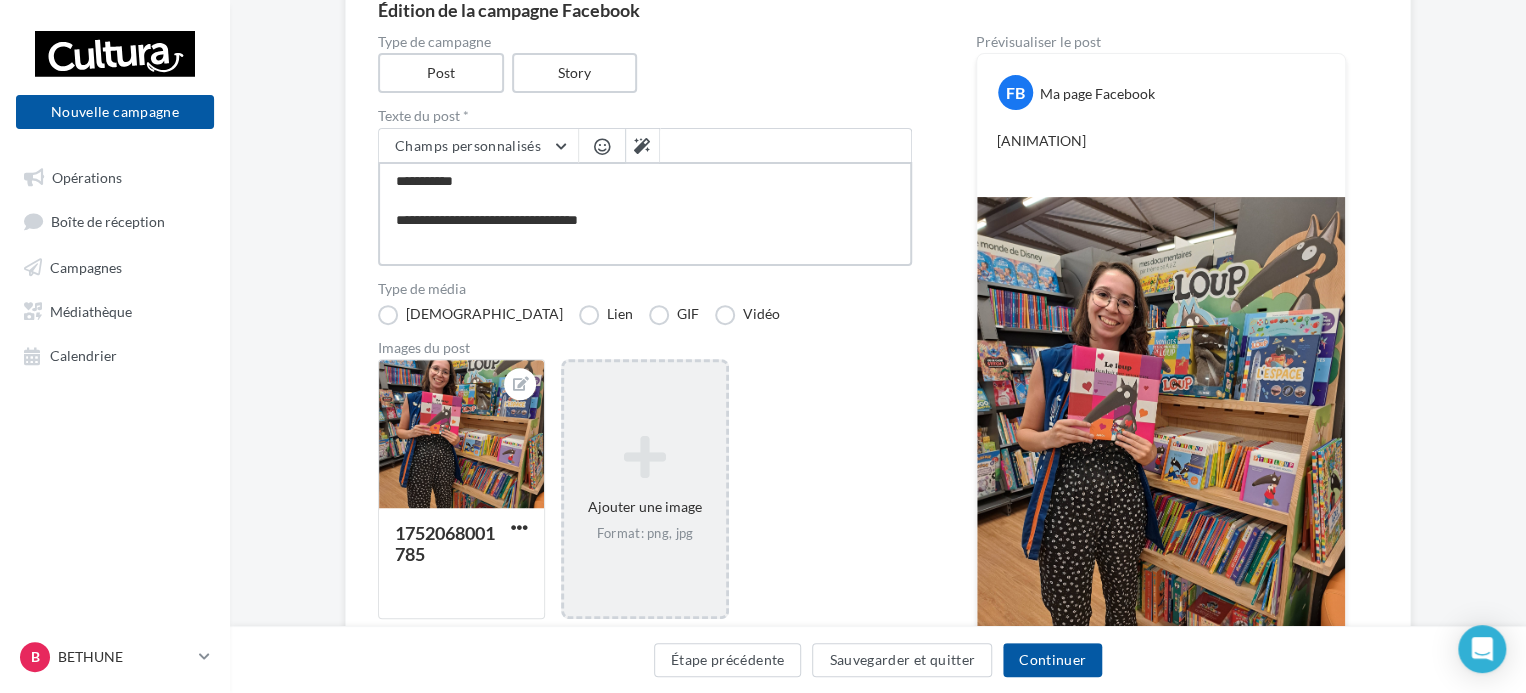 type on "**********" 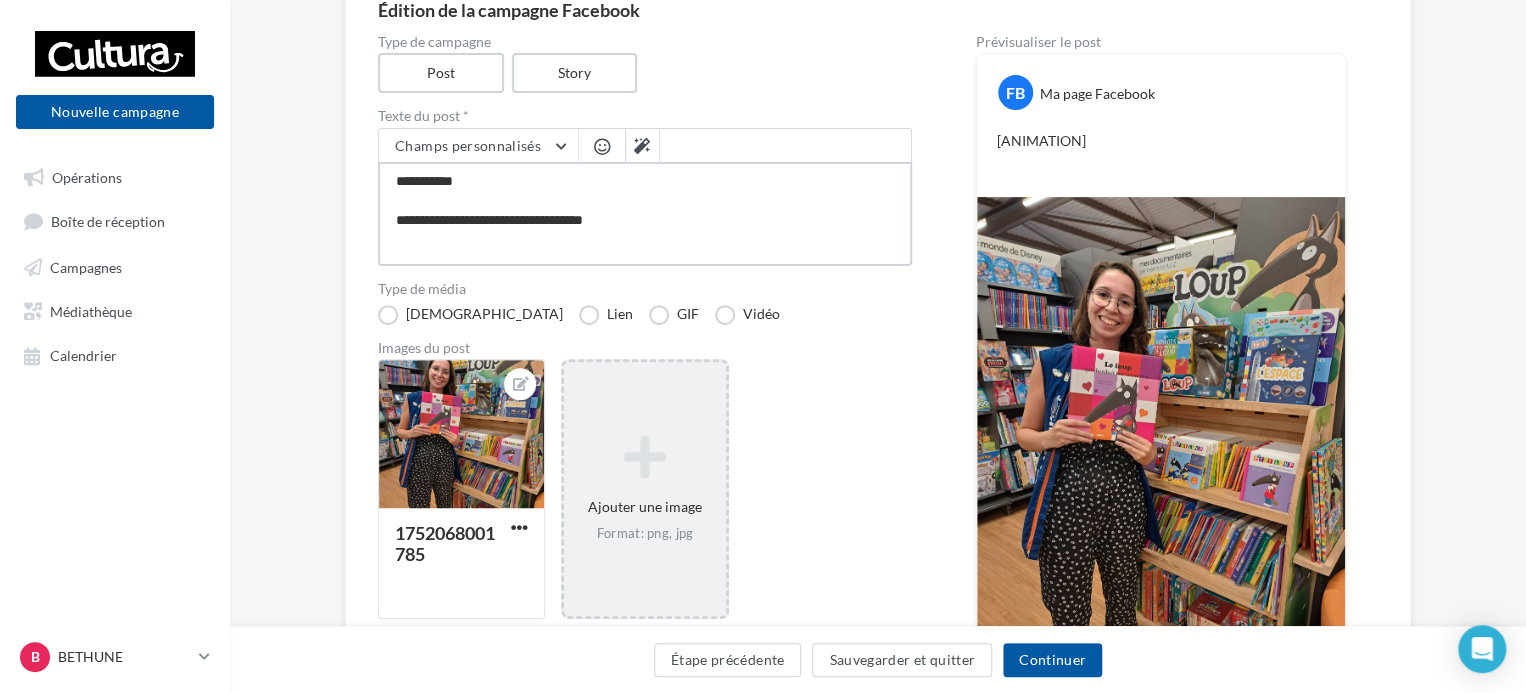 type on "**********" 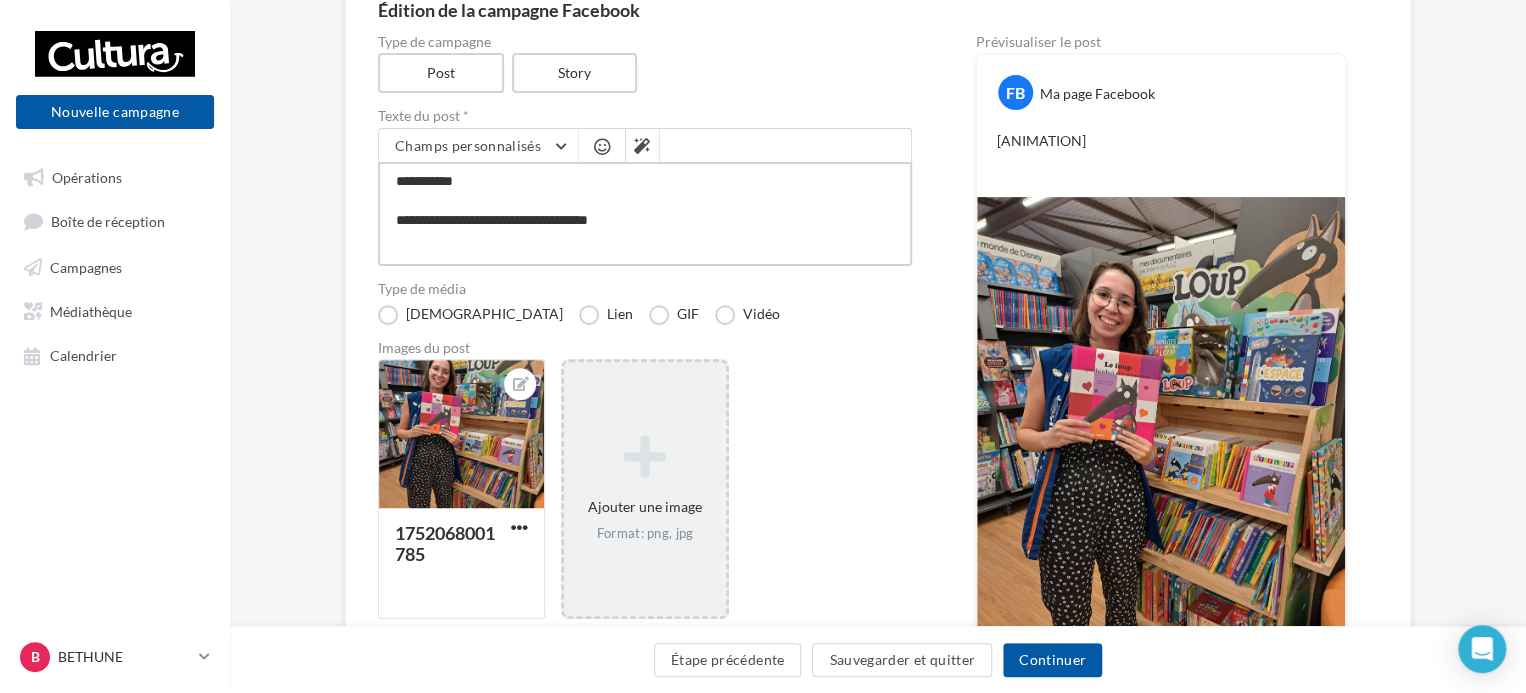 type on "**********" 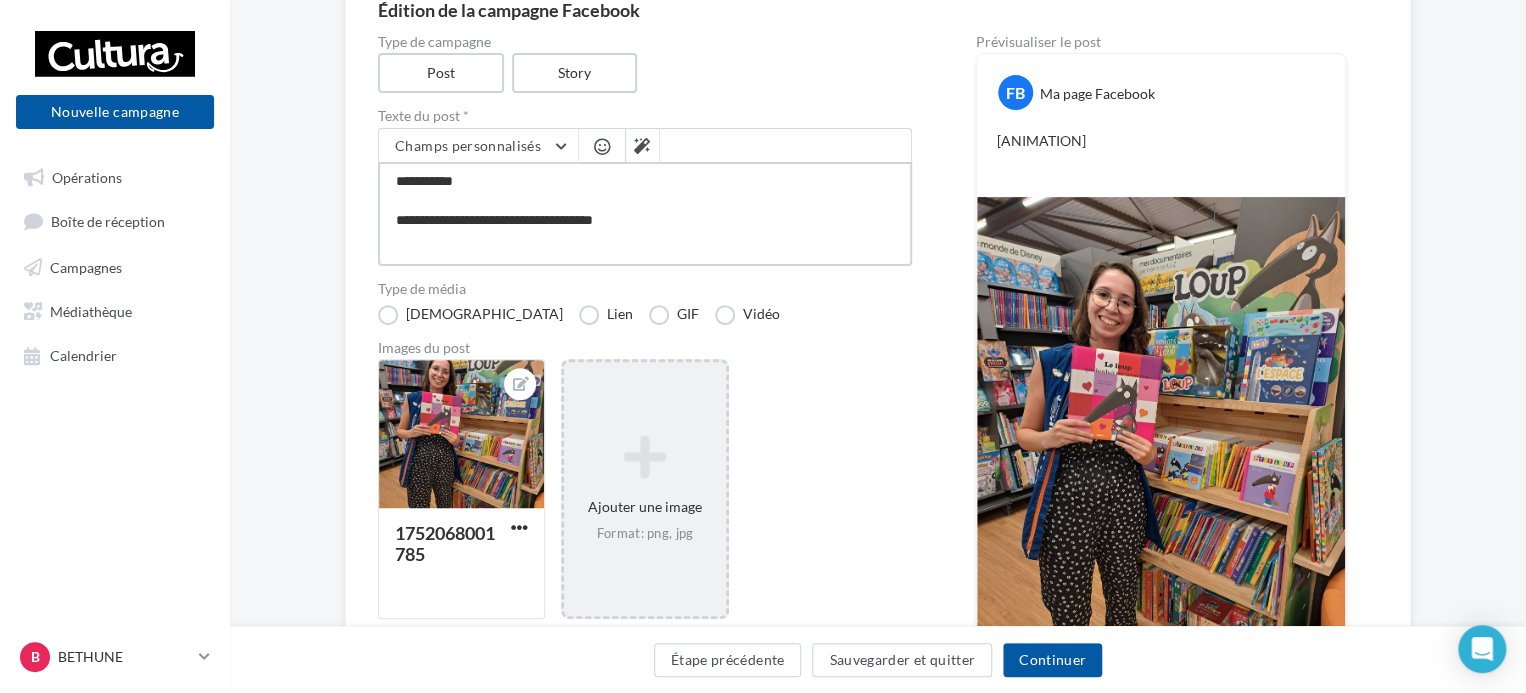 type on "**********" 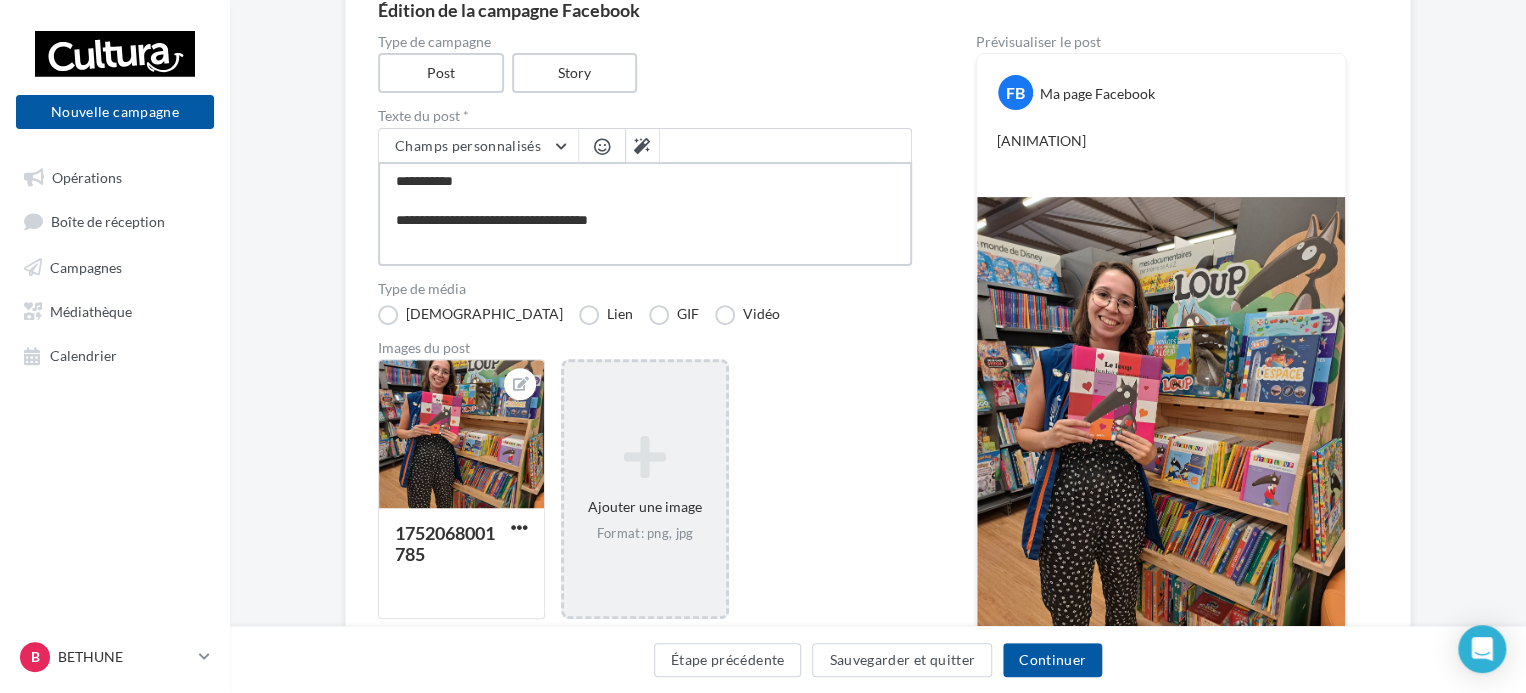 type on "**********" 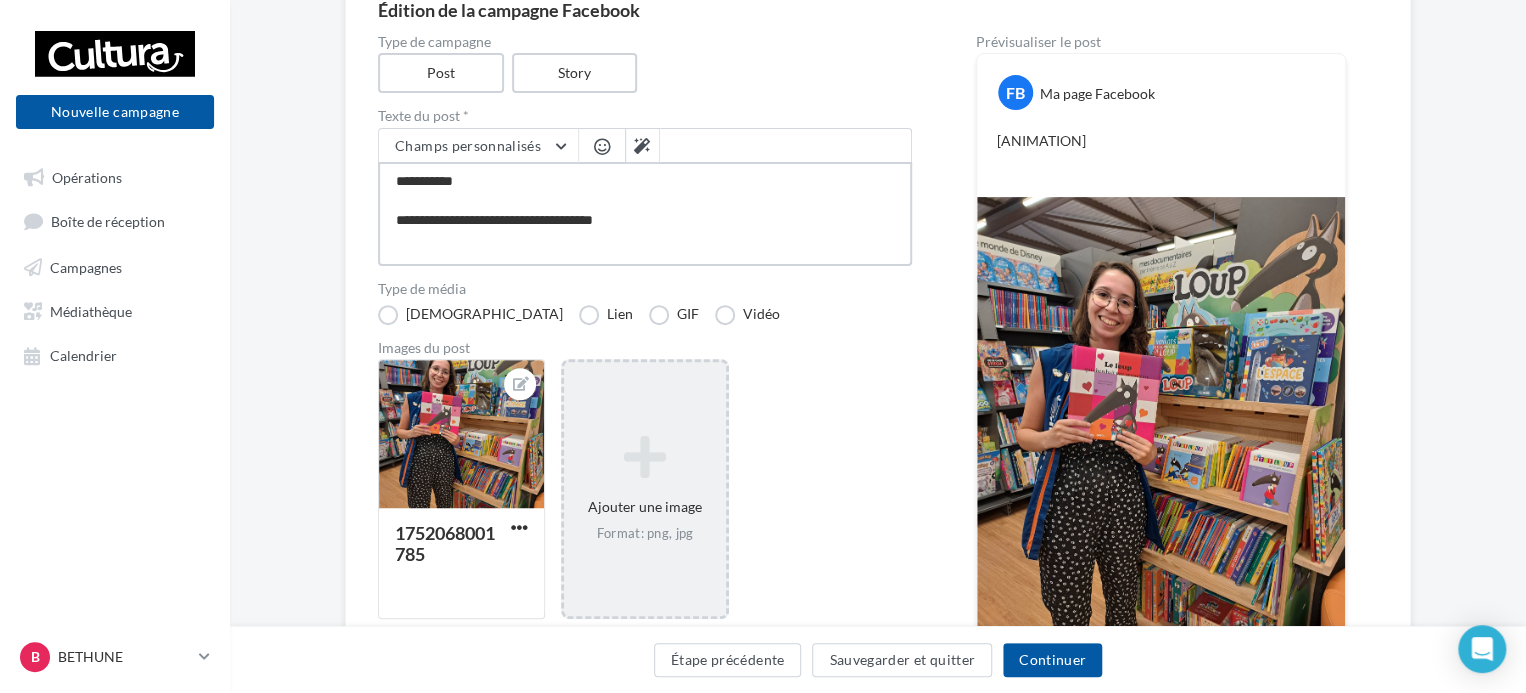 type on "**********" 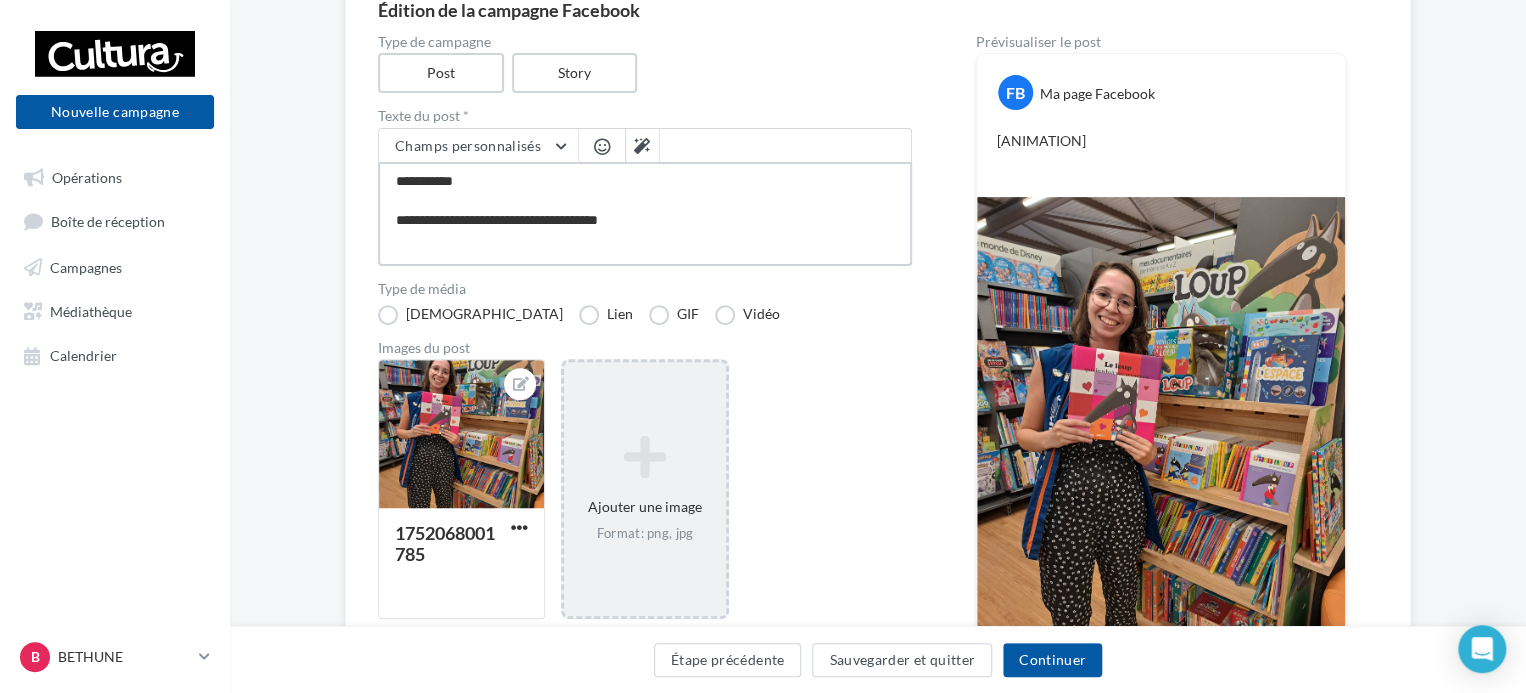 type on "**********" 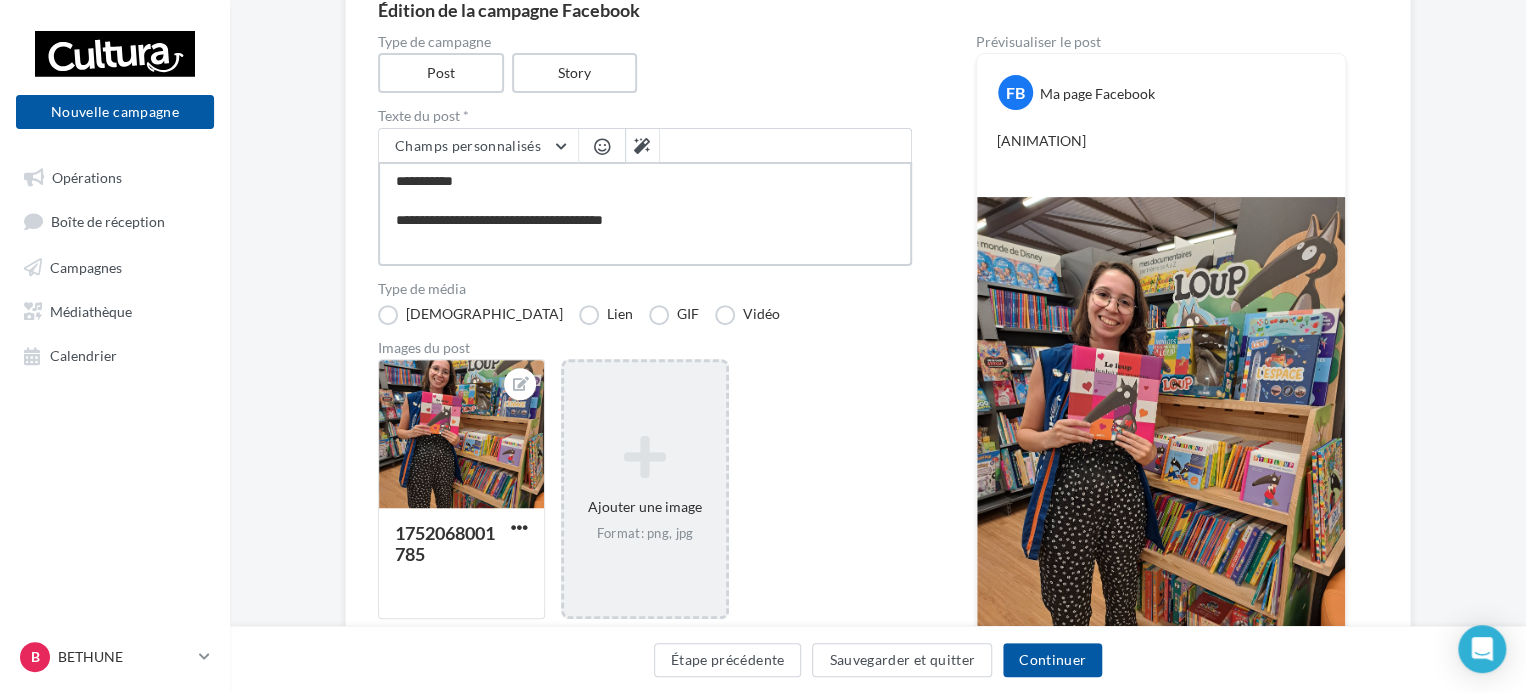 type on "**********" 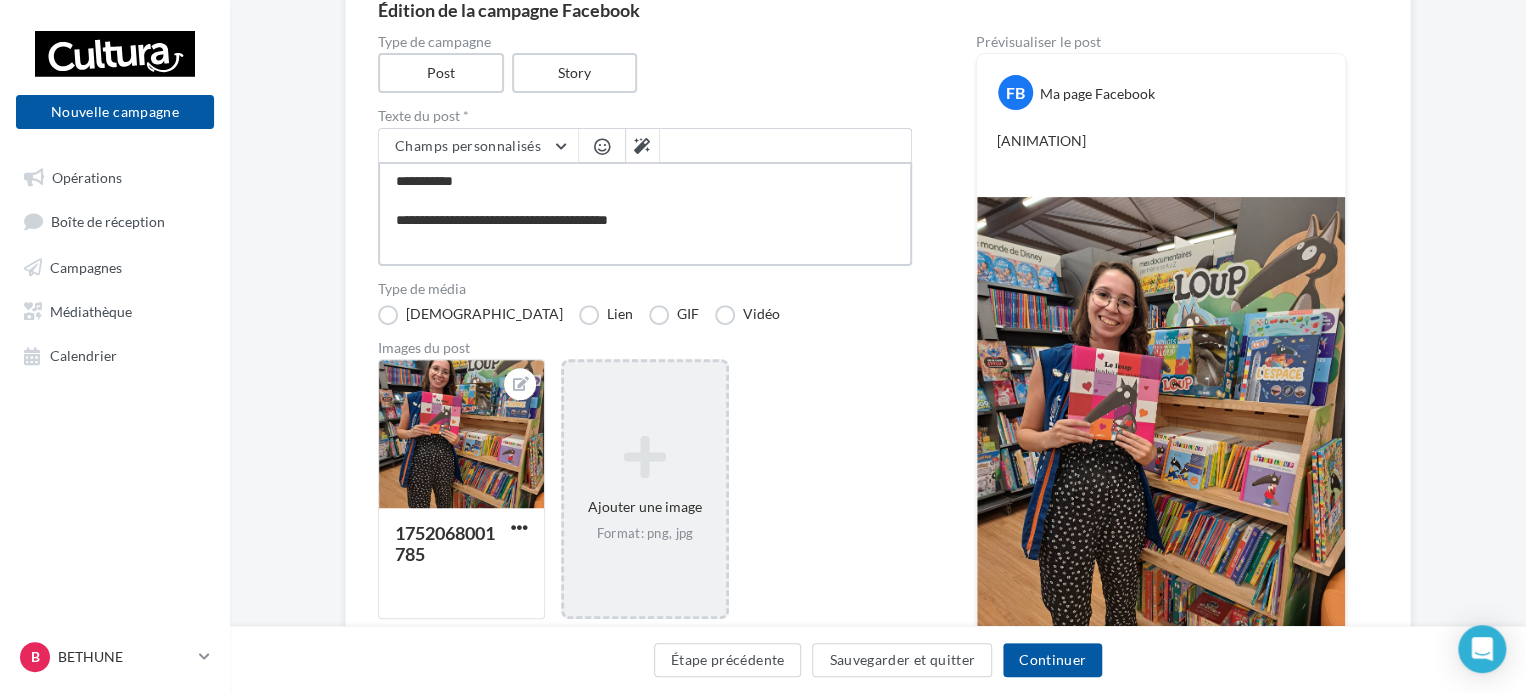 type on "**********" 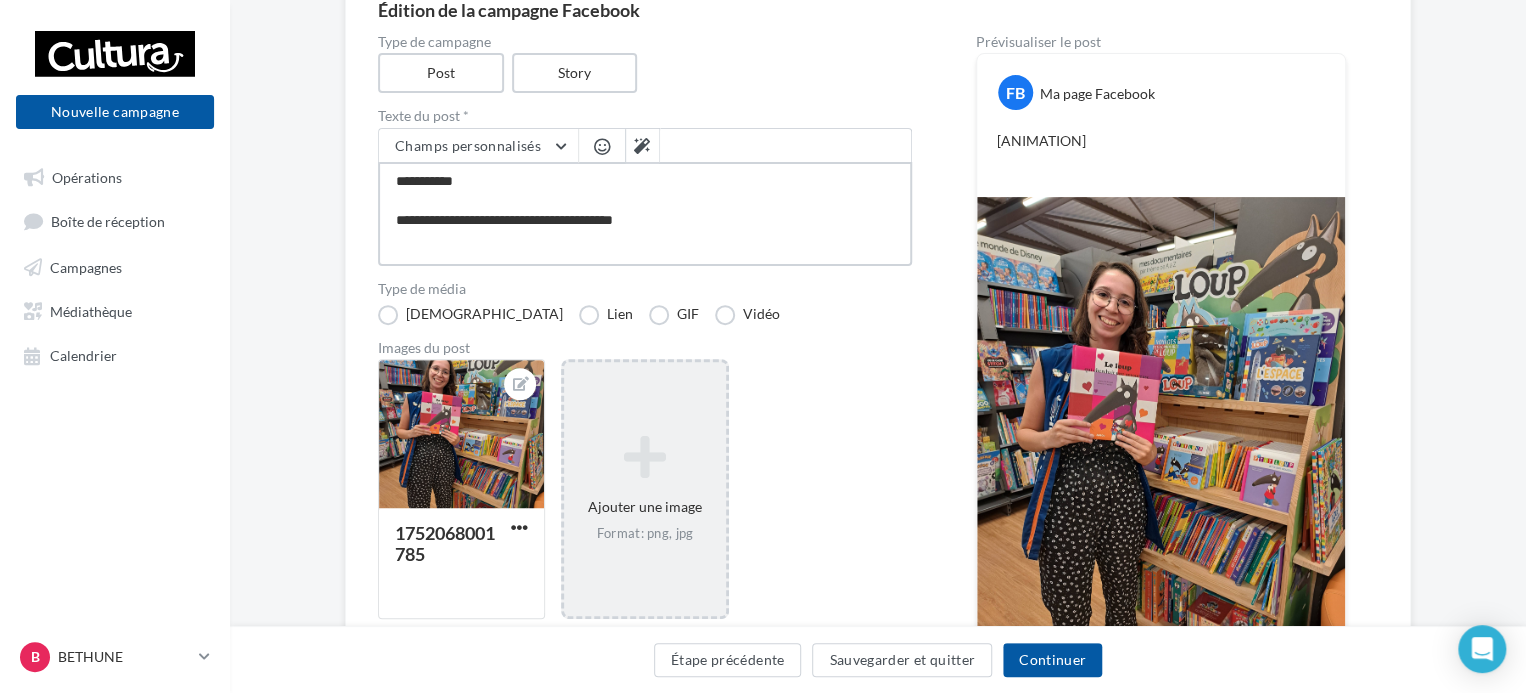 type on "**********" 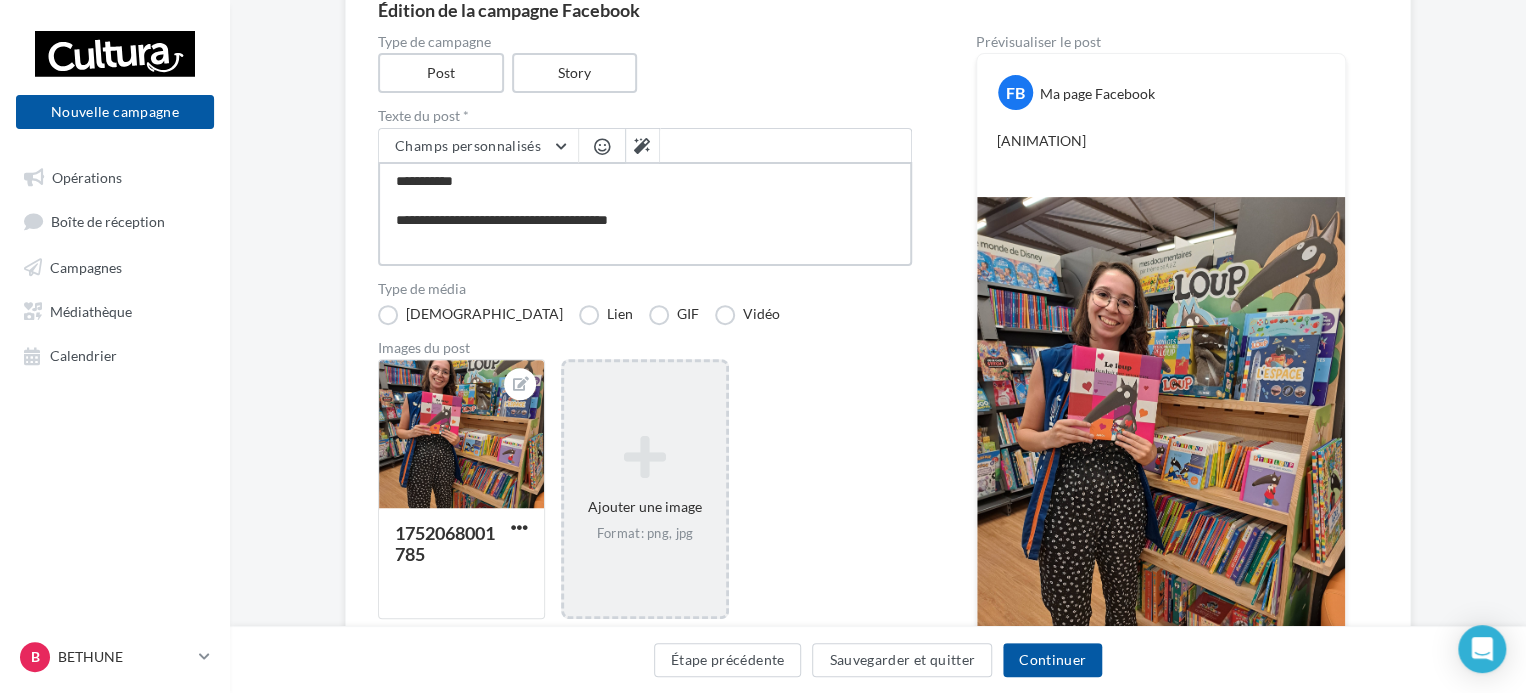 type on "**********" 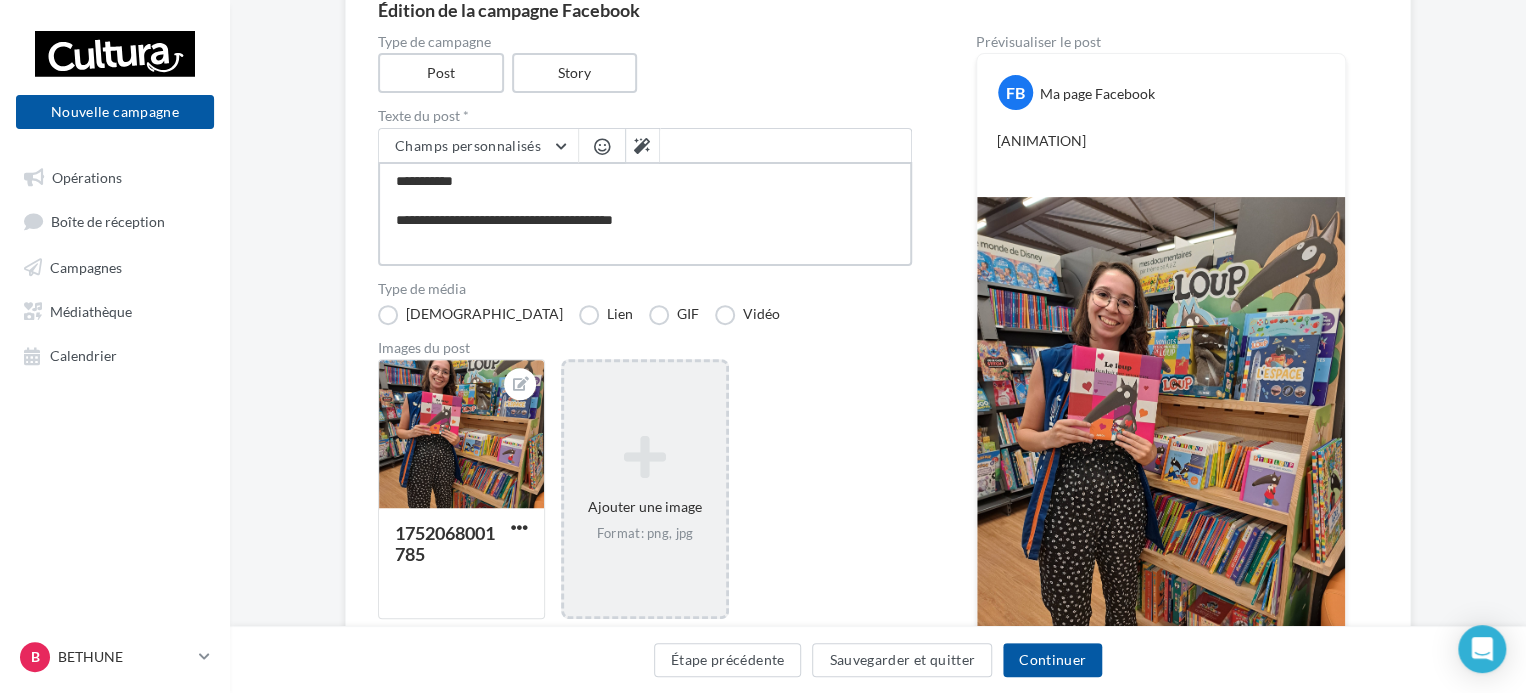 type on "**********" 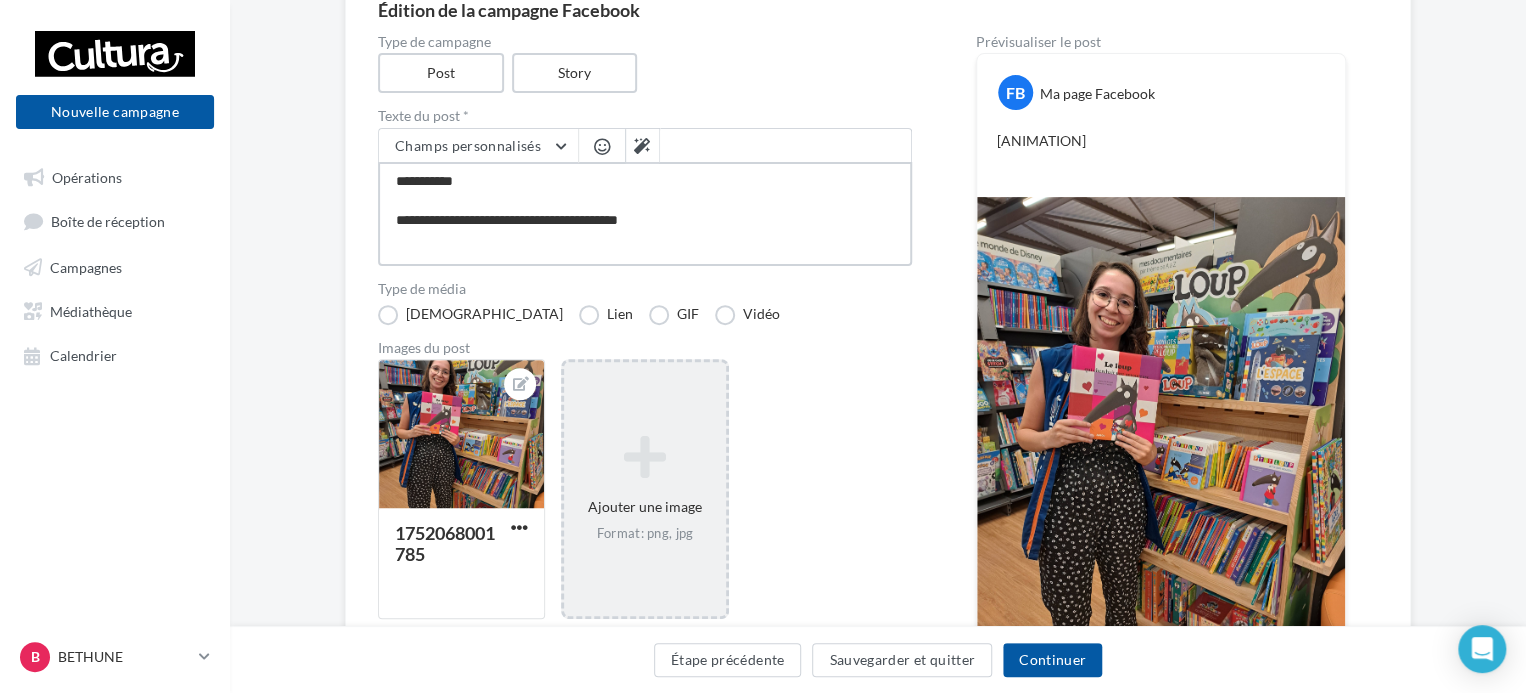 type on "**********" 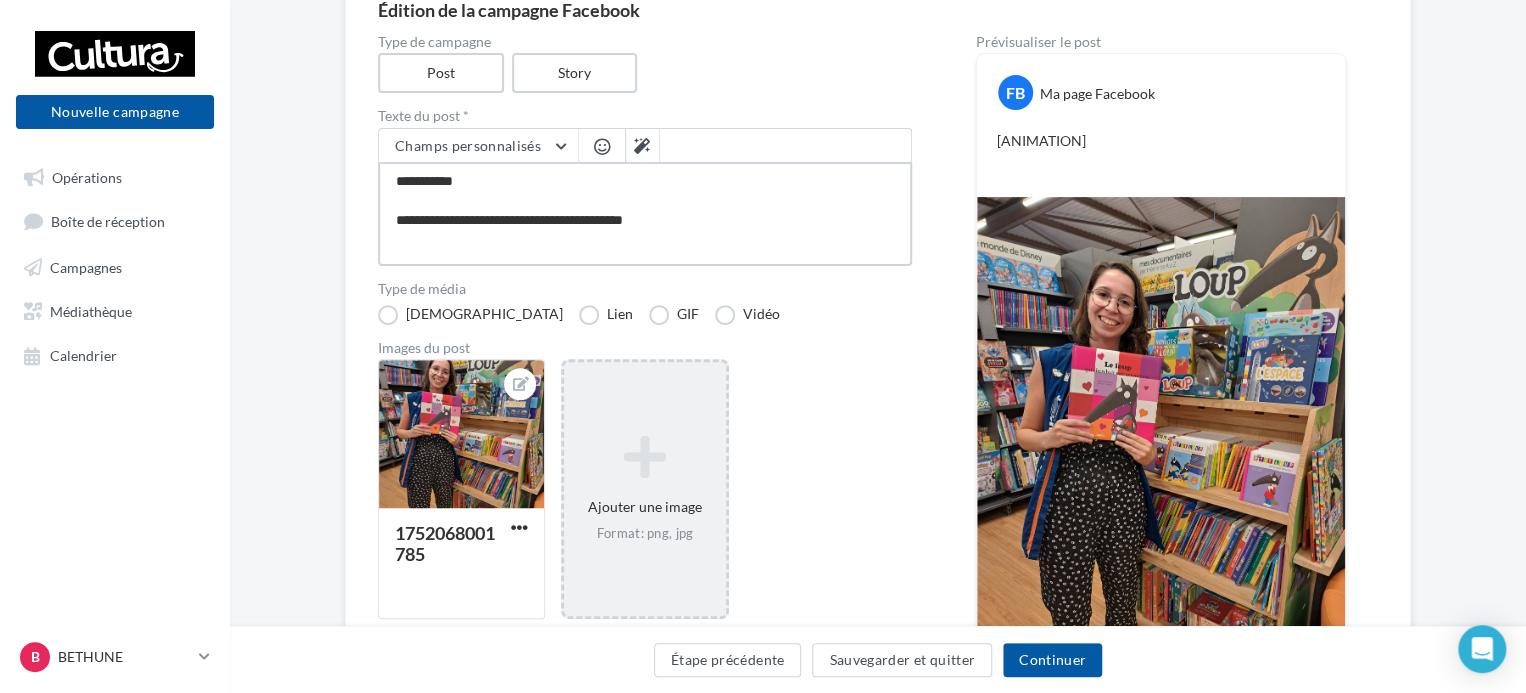 type on "**********" 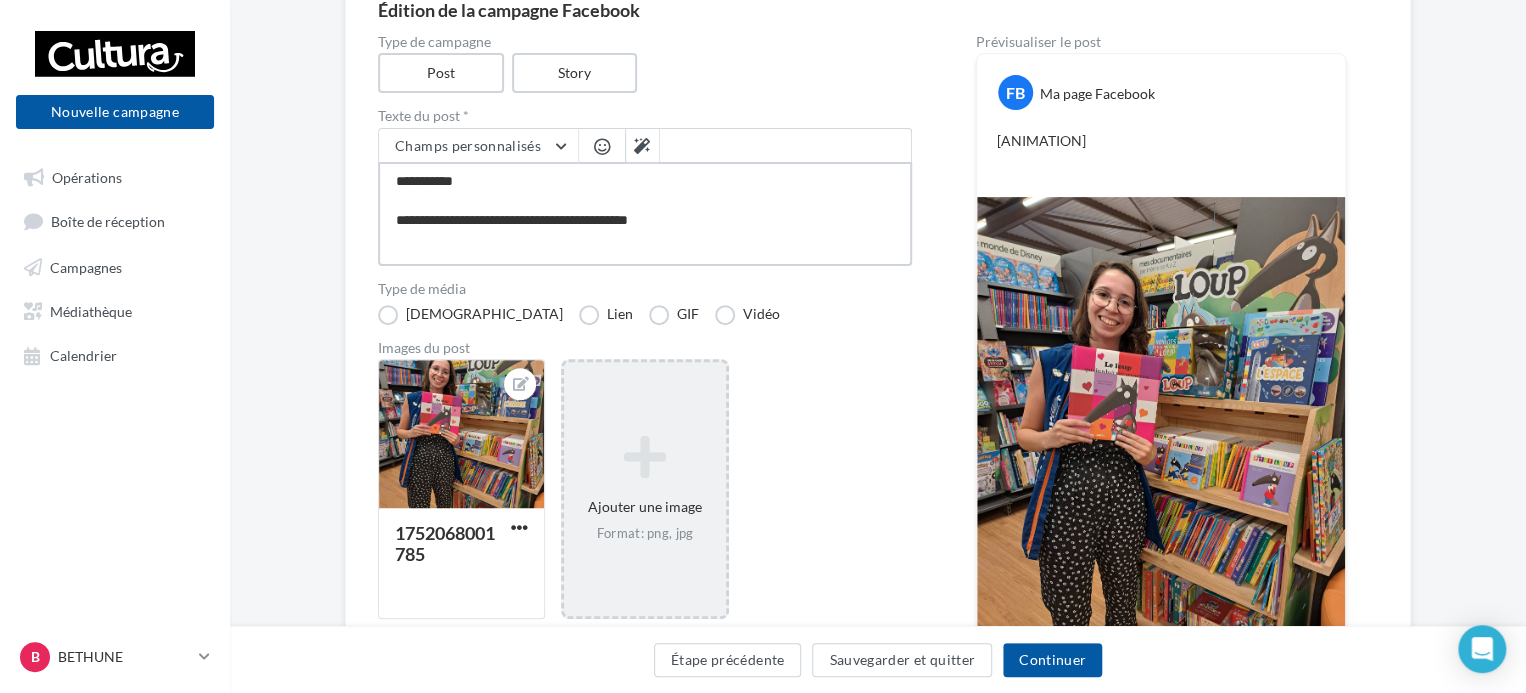 type on "**********" 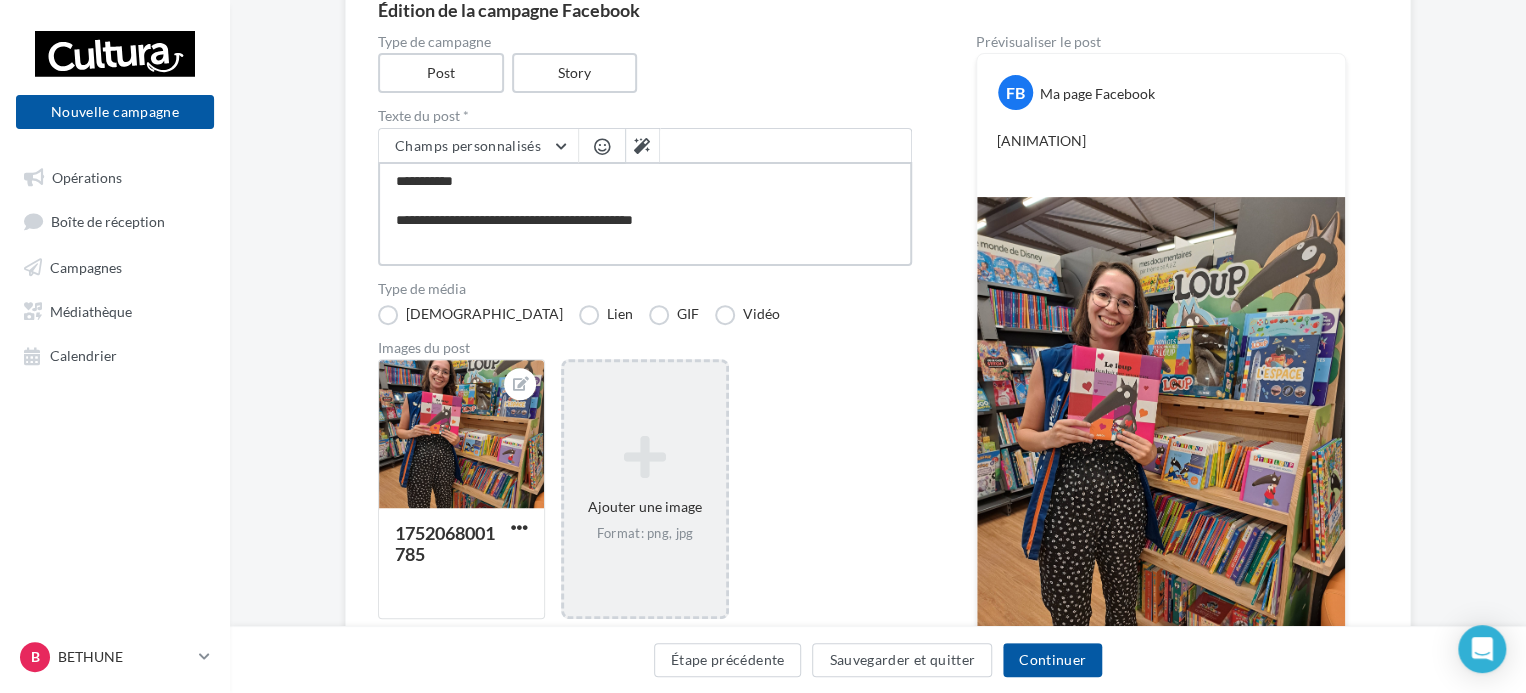 type on "**********" 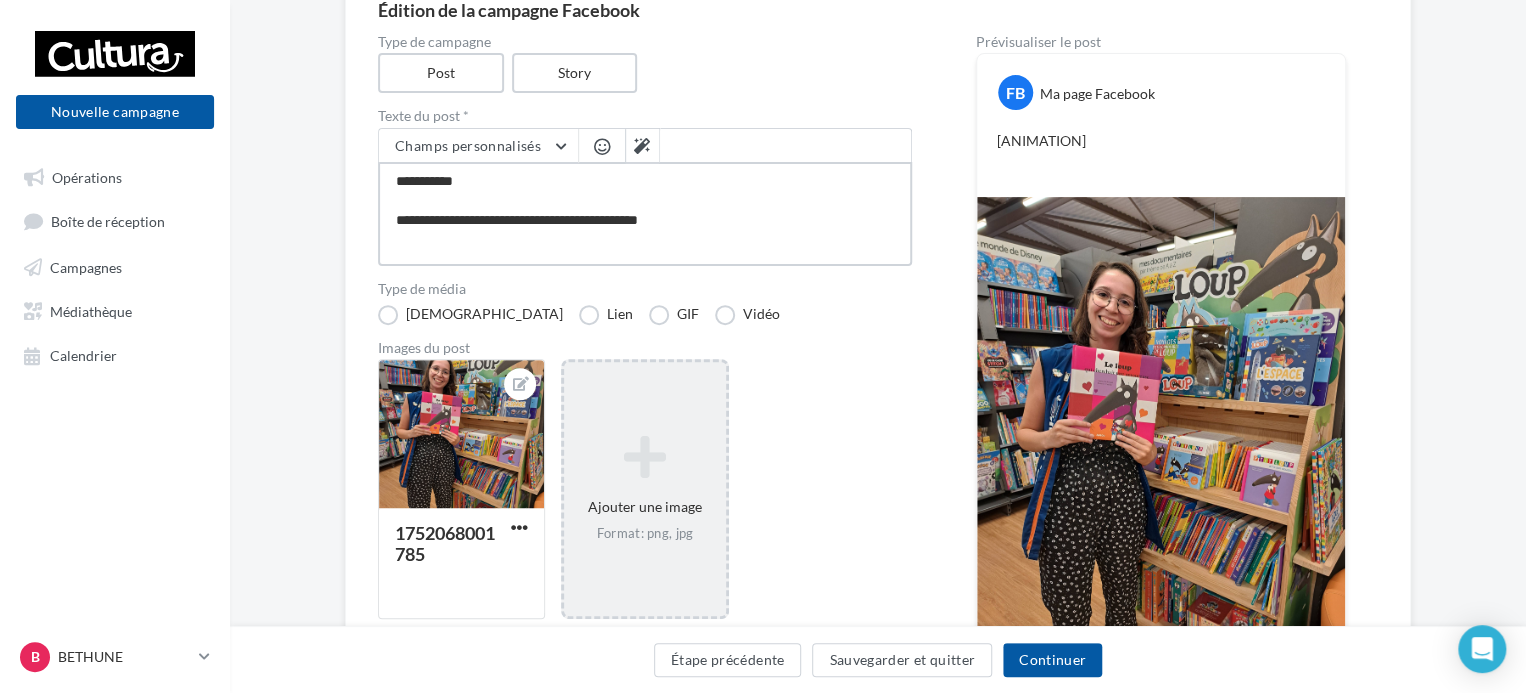 type on "**********" 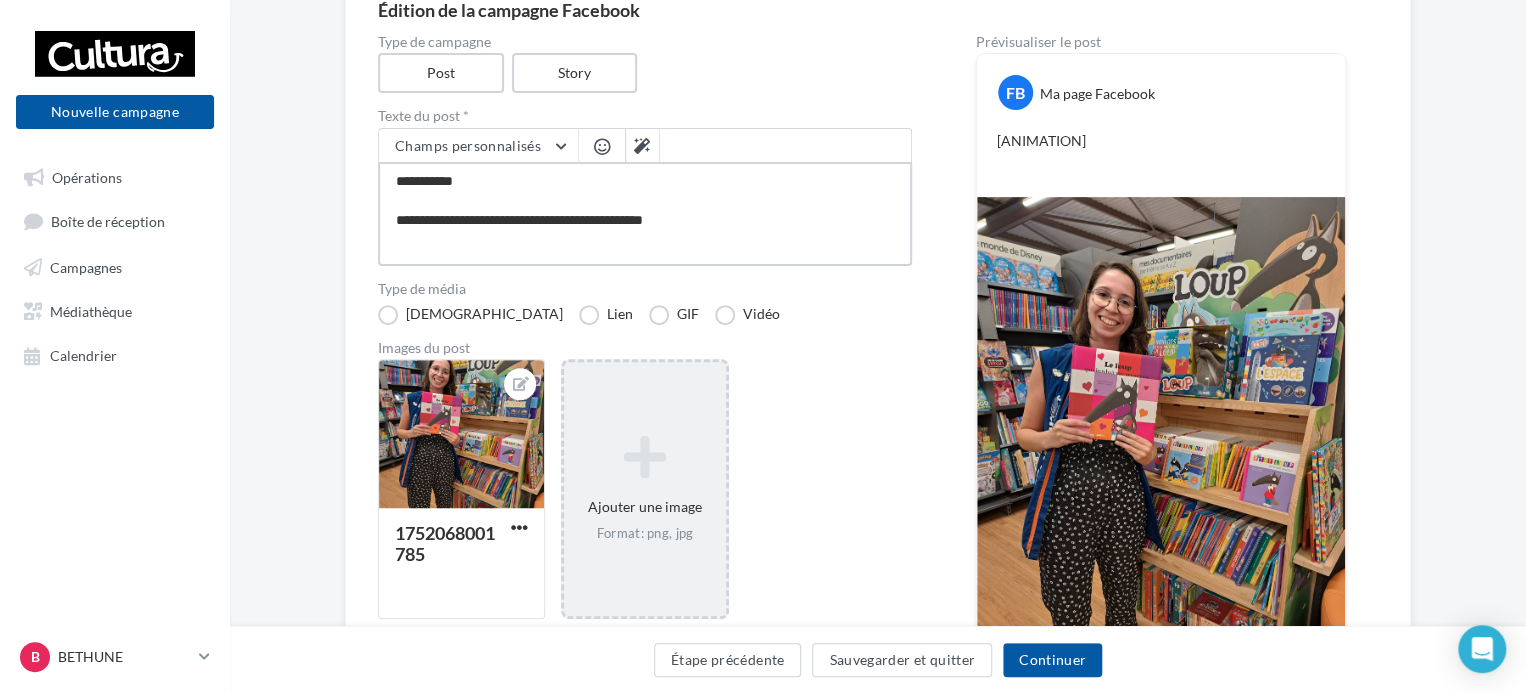 type on "**********" 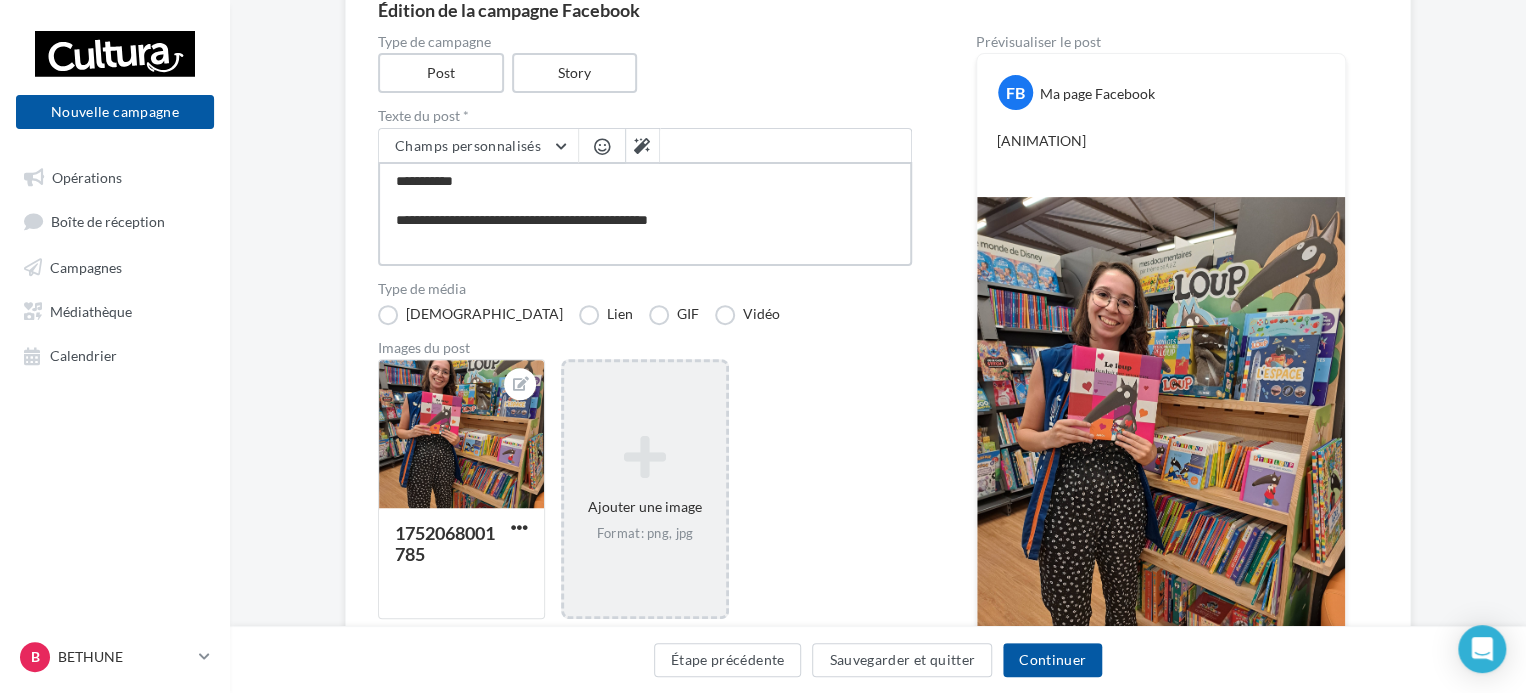 type on "**********" 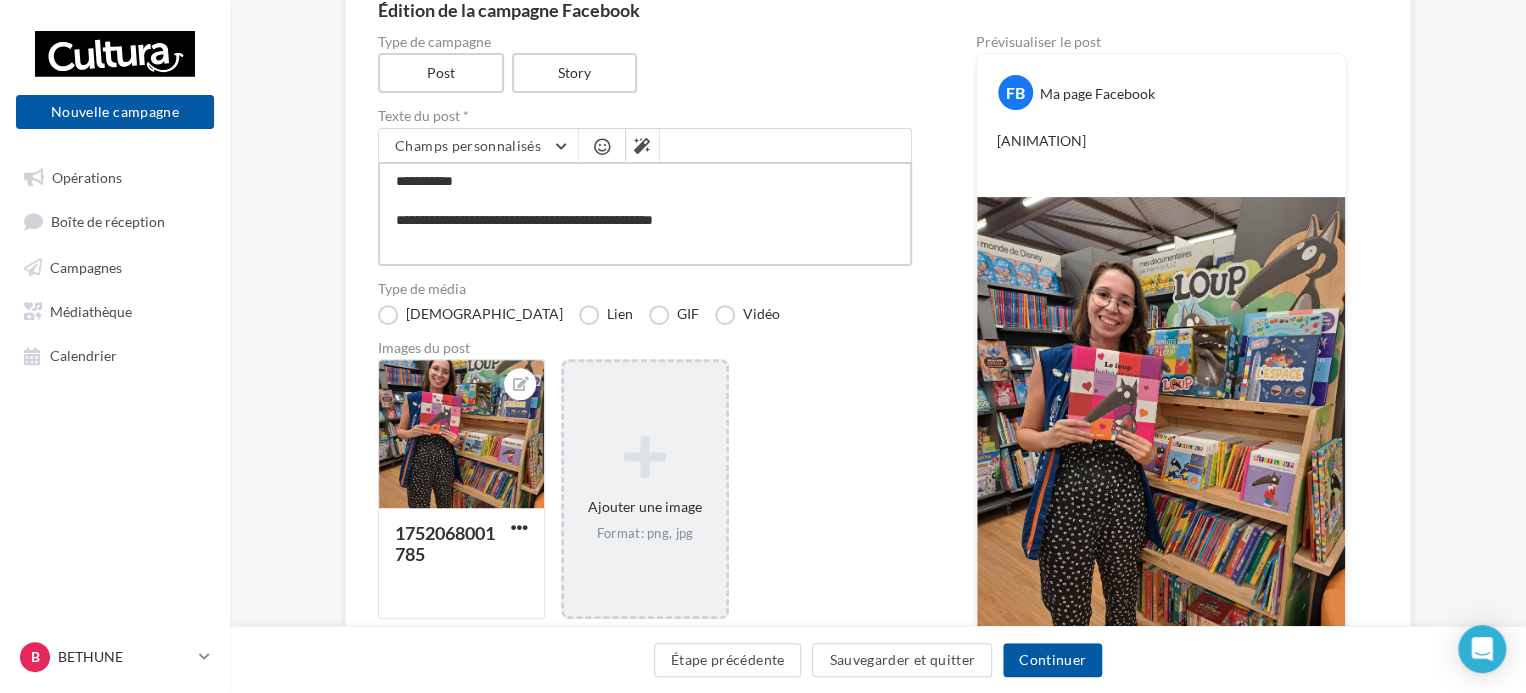 type on "**********" 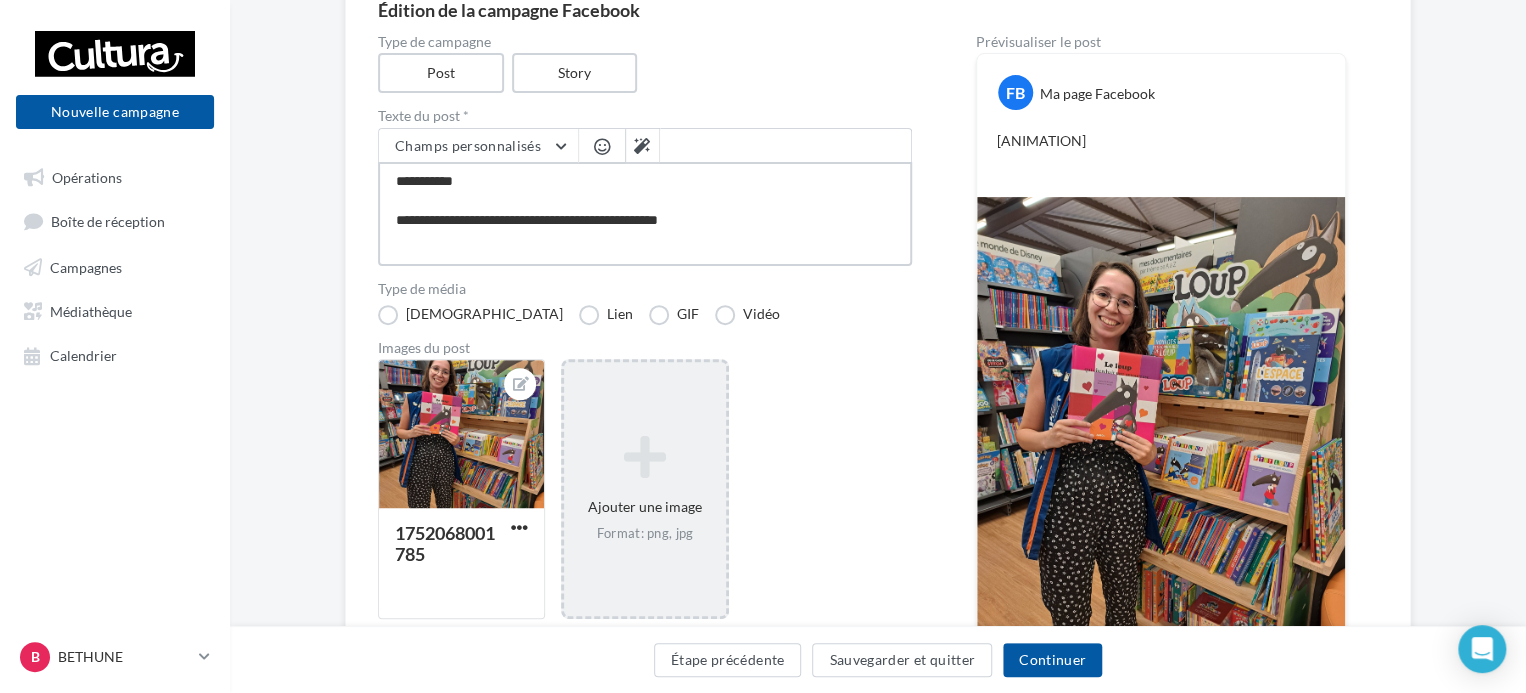 type on "**********" 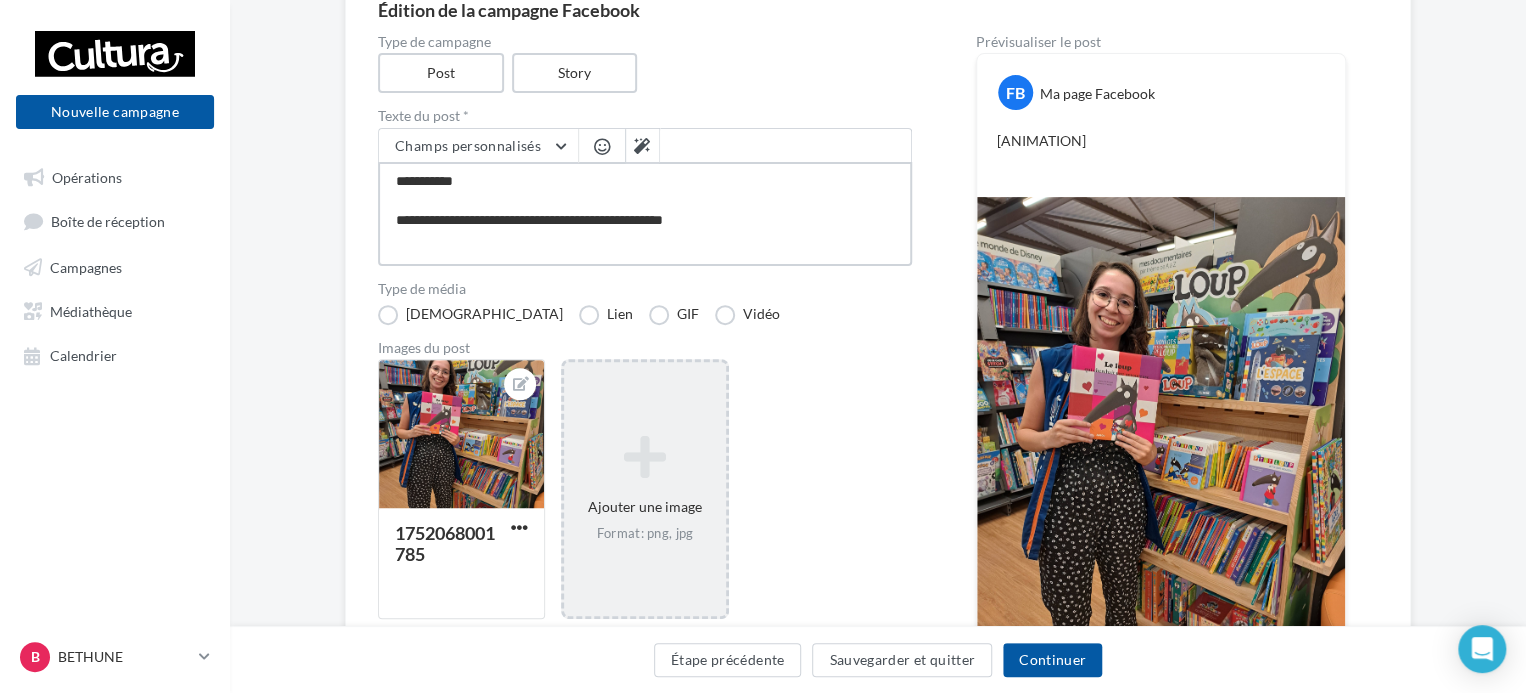 type on "**********" 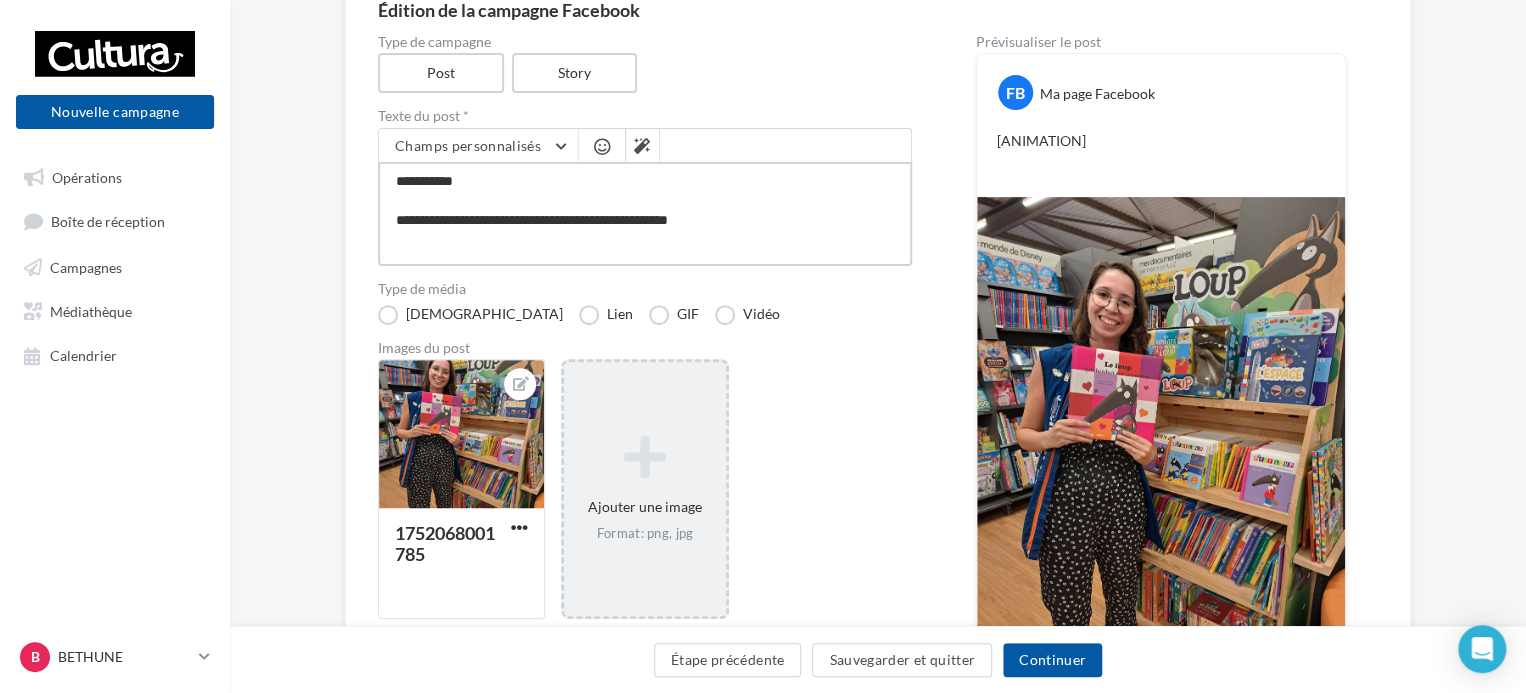 type on "**********" 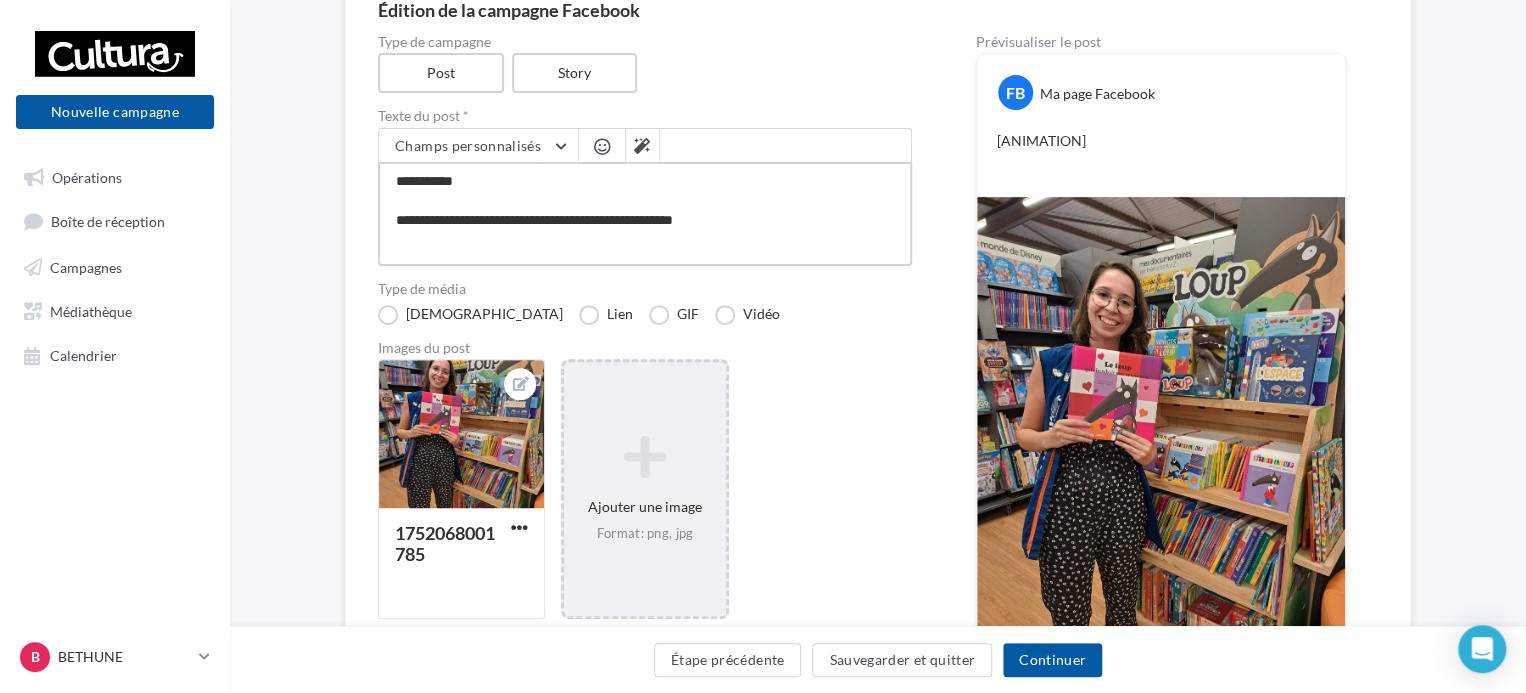 type on "**********" 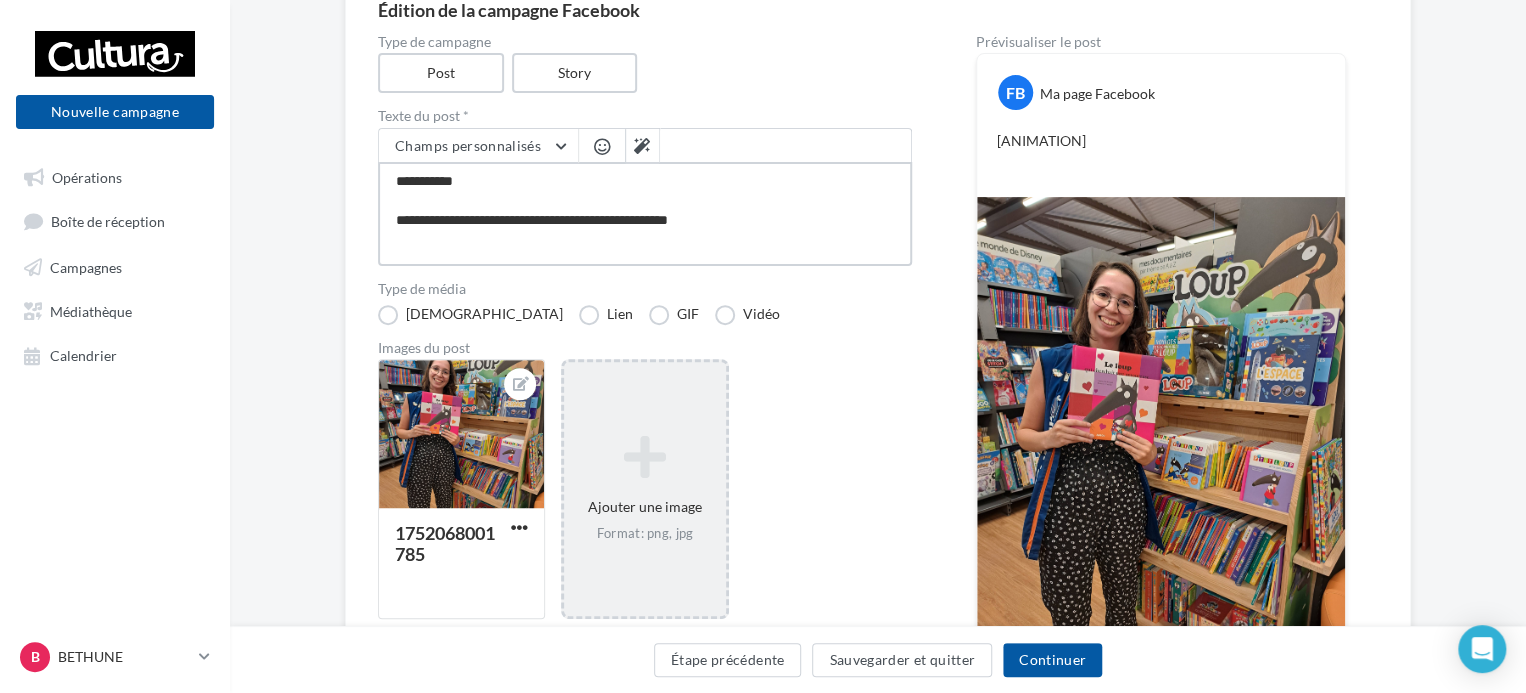 type on "**********" 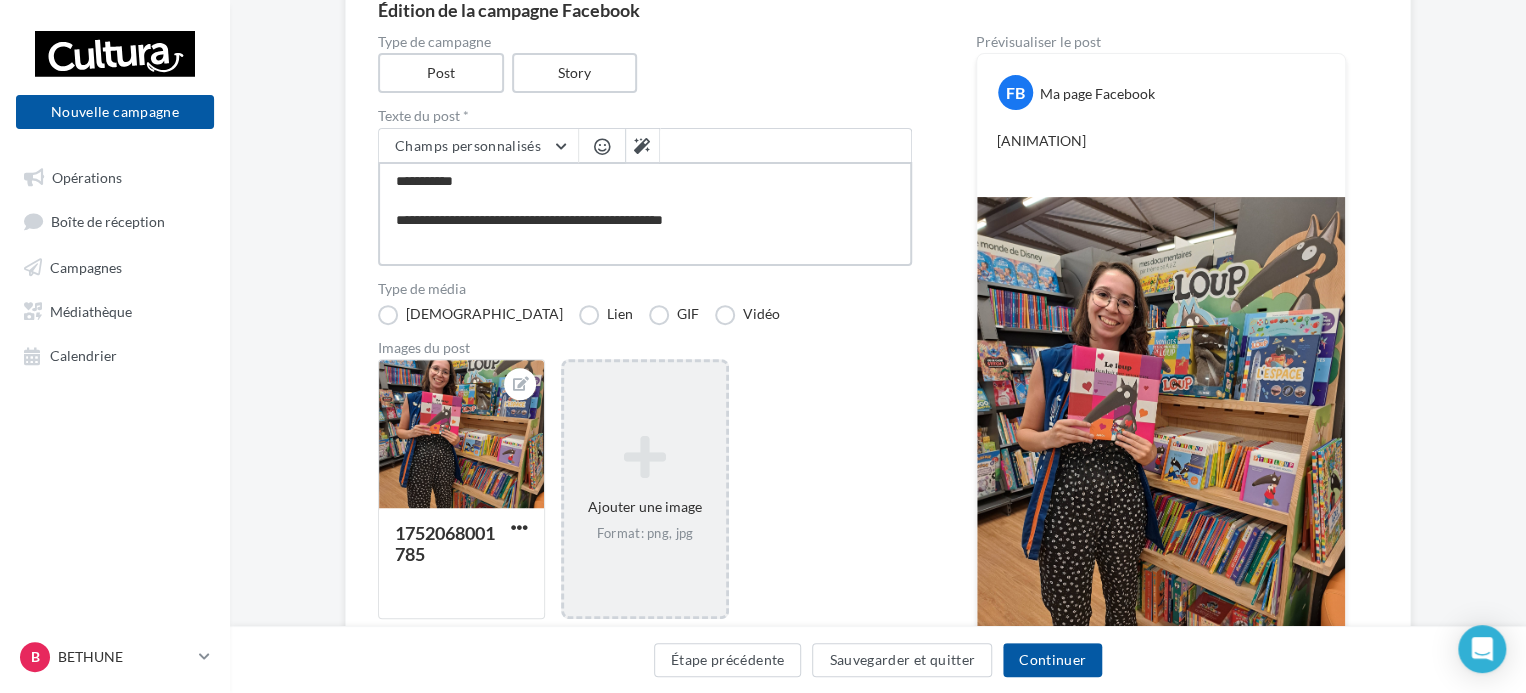 type on "**********" 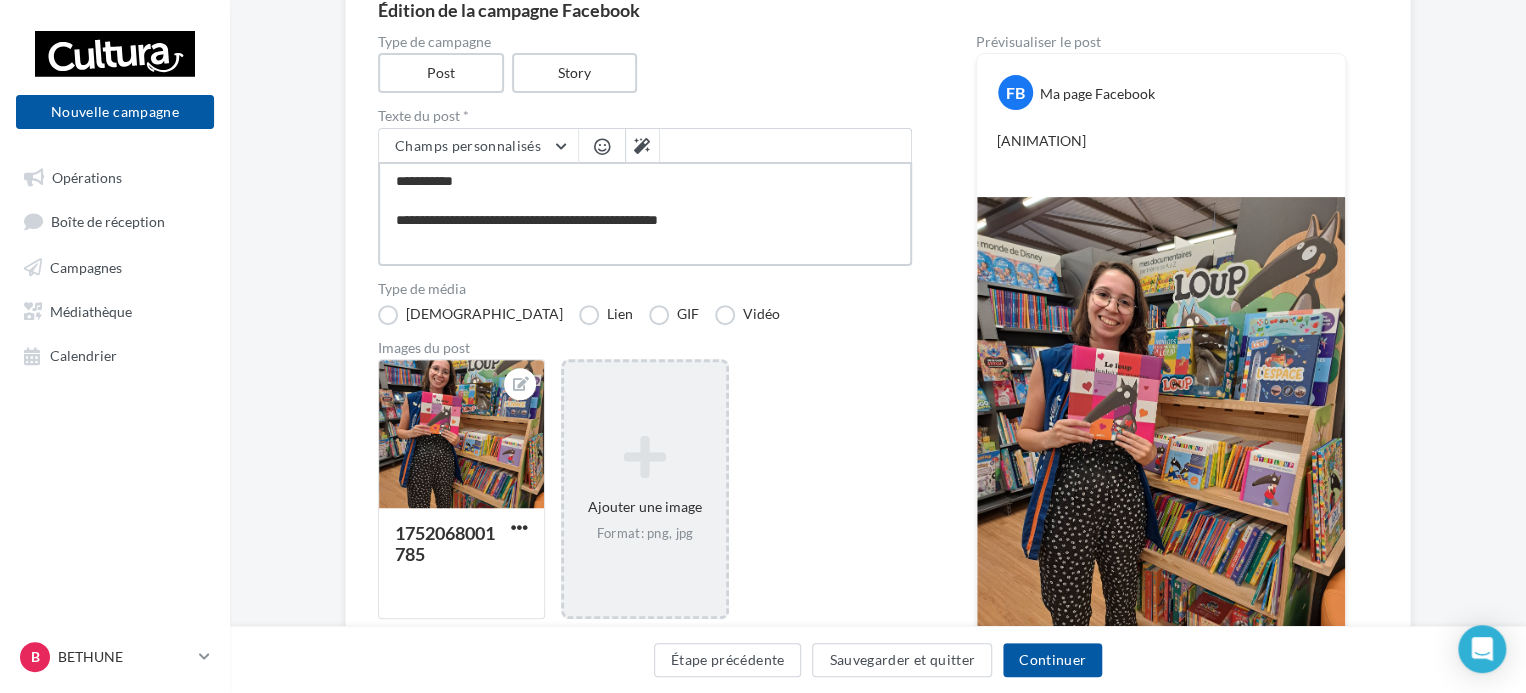 type on "**********" 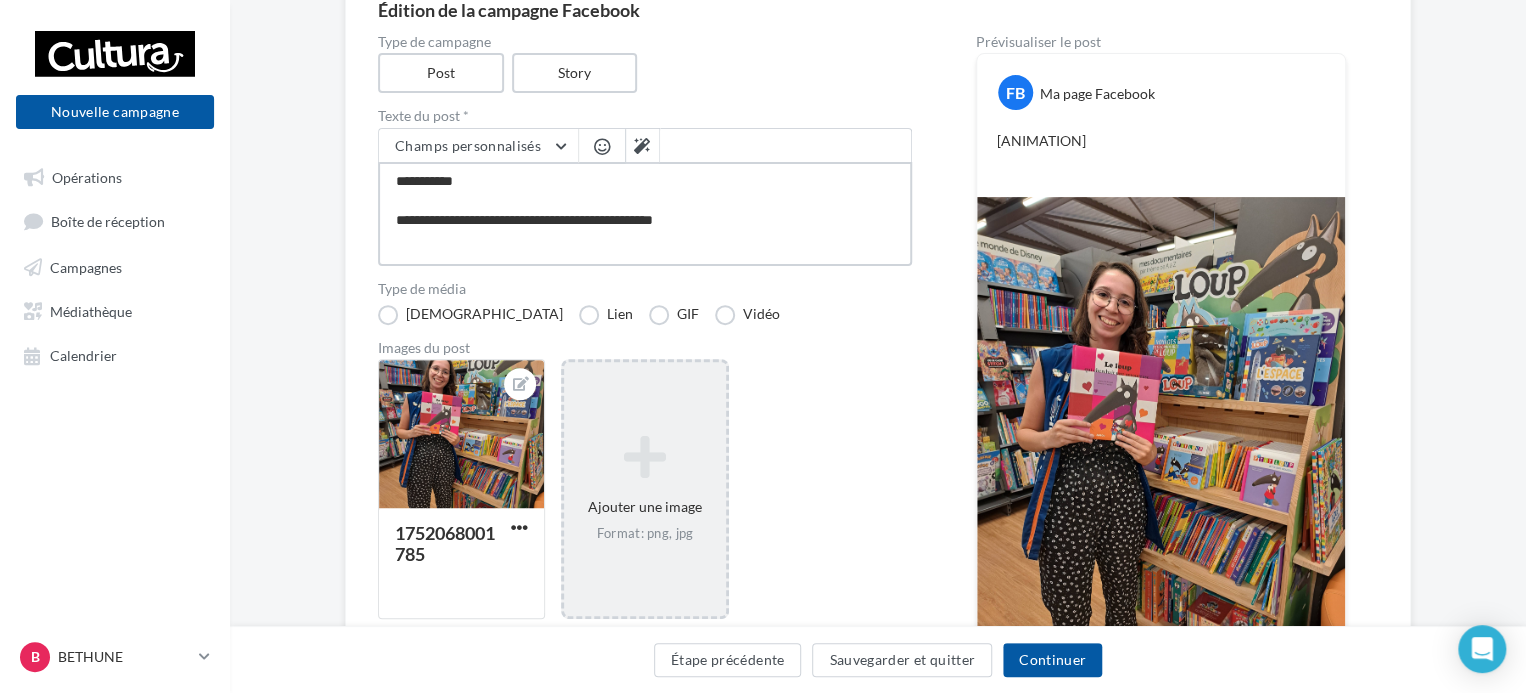 type on "**********" 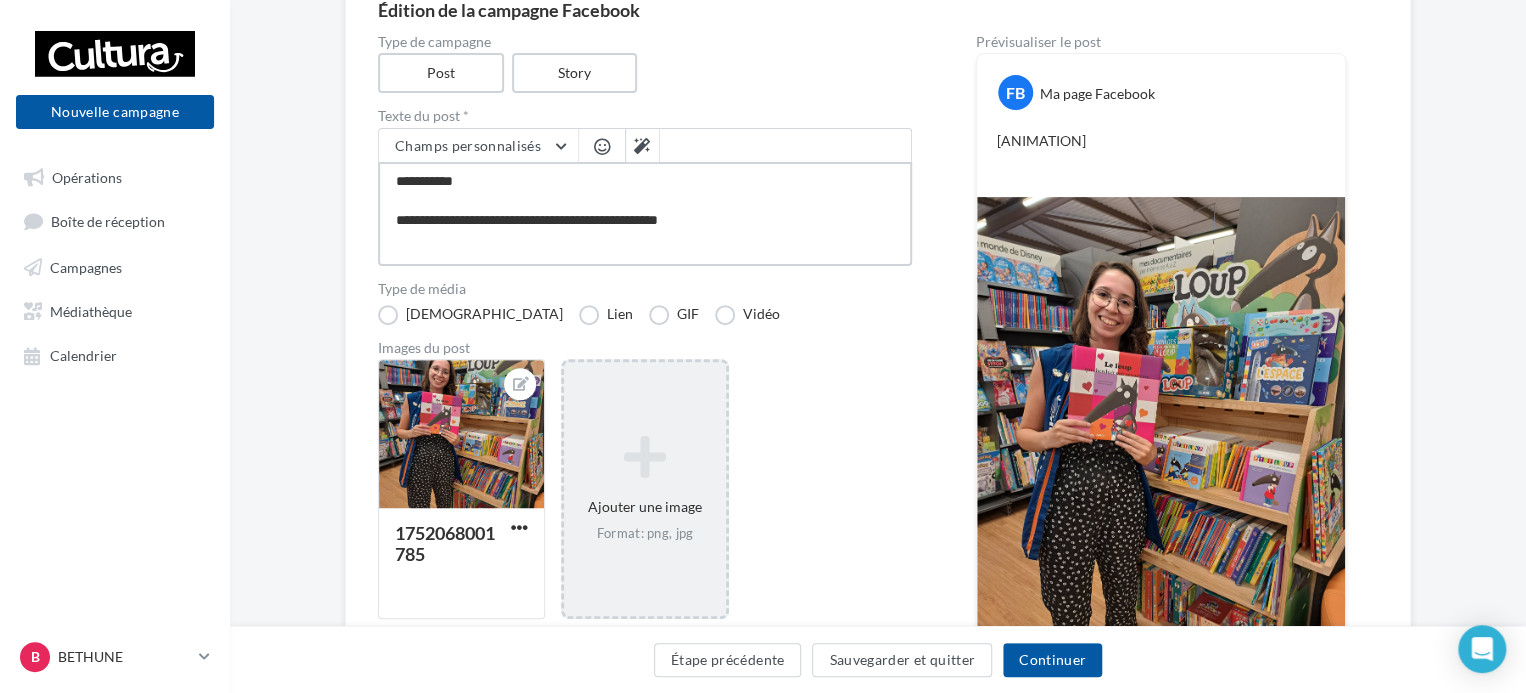 type on "**********" 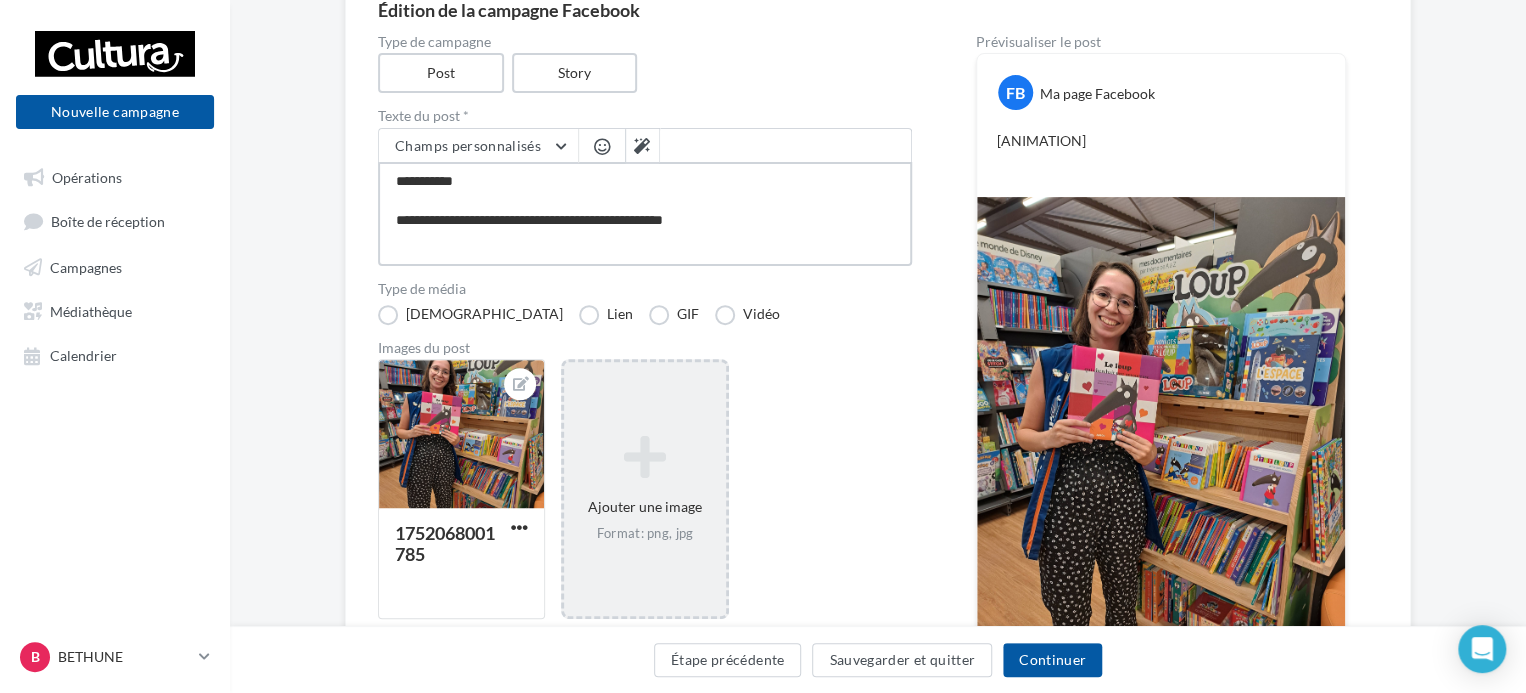 type on "**********" 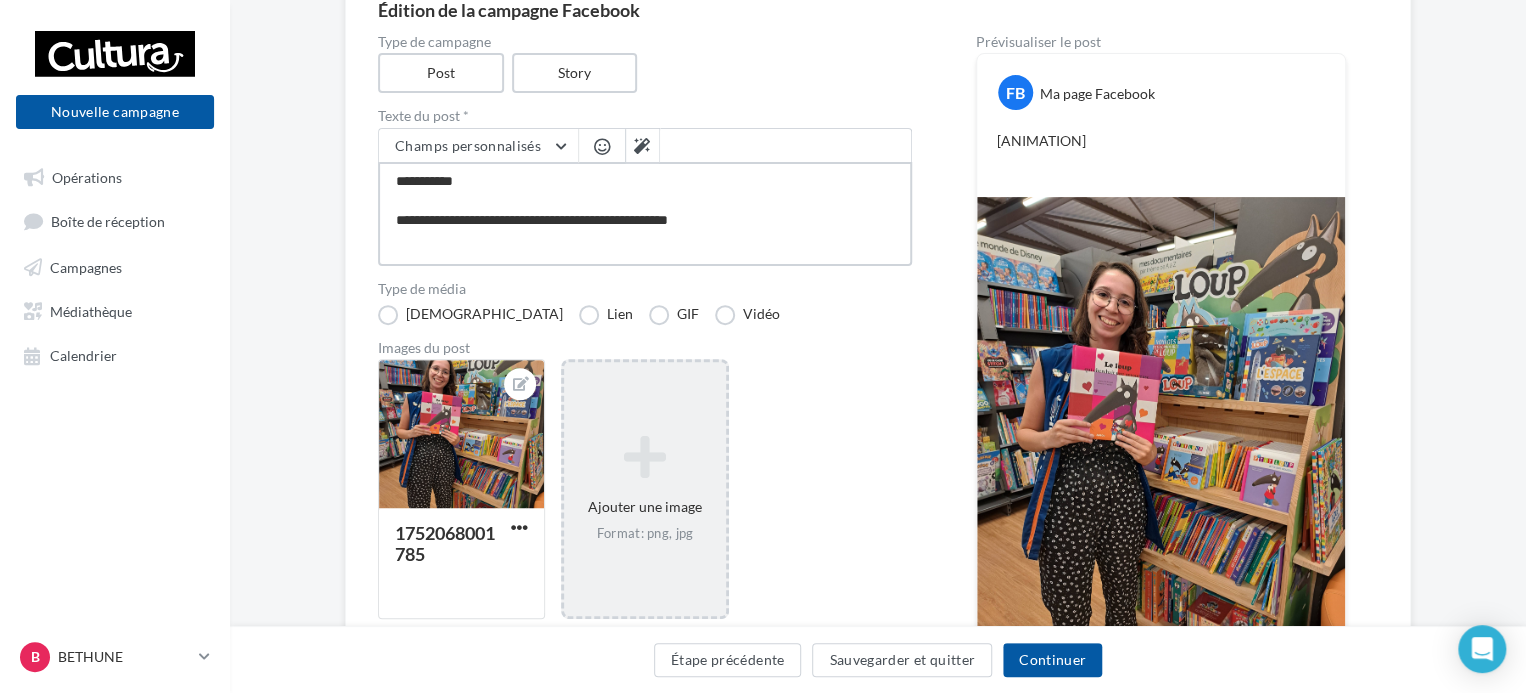 type on "**********" 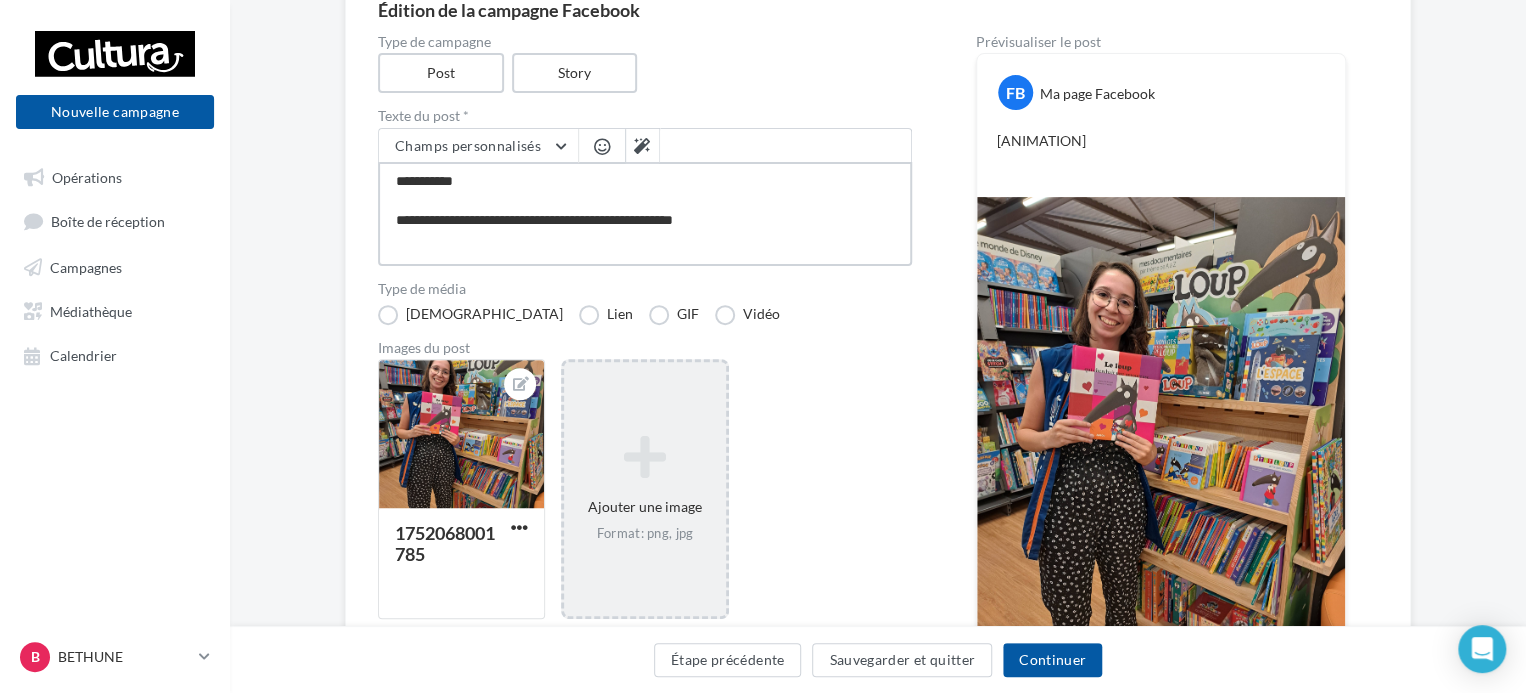 type on "**********" 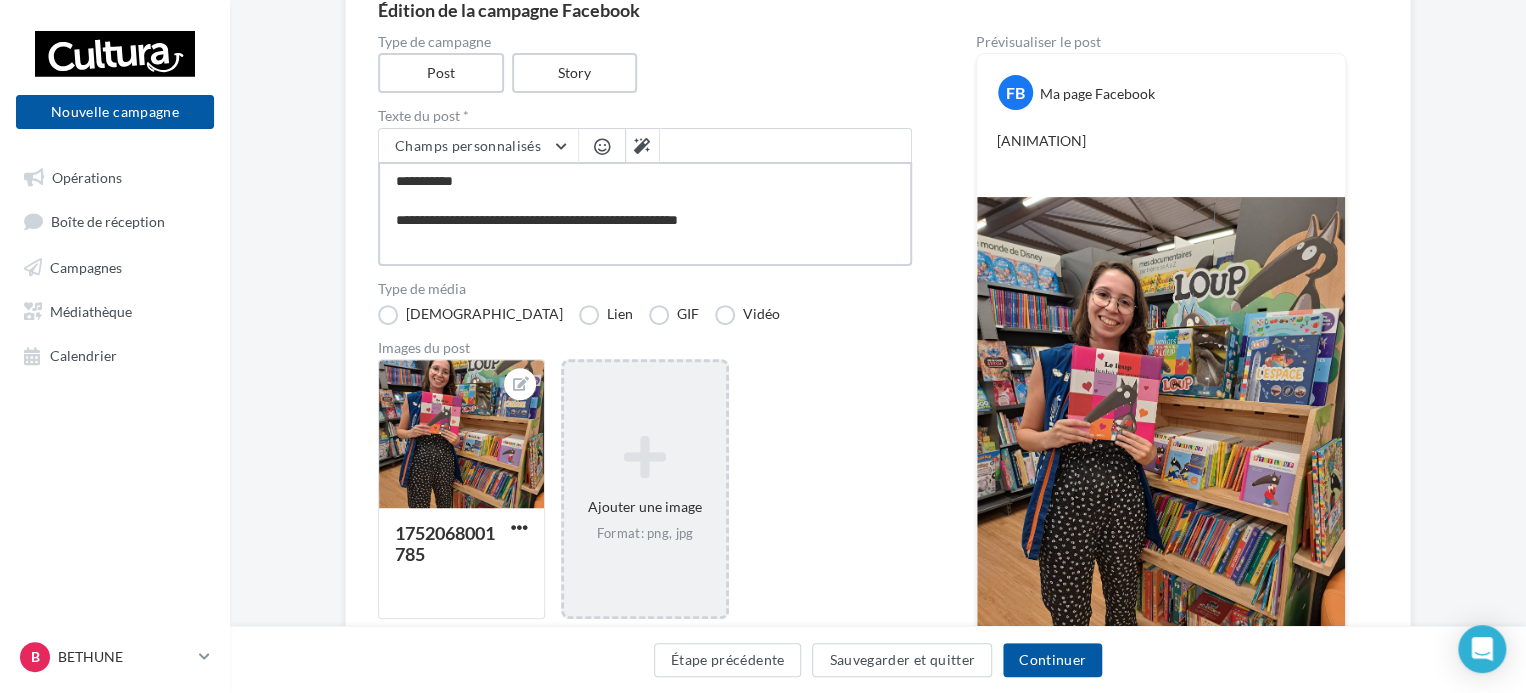 type on "**********" 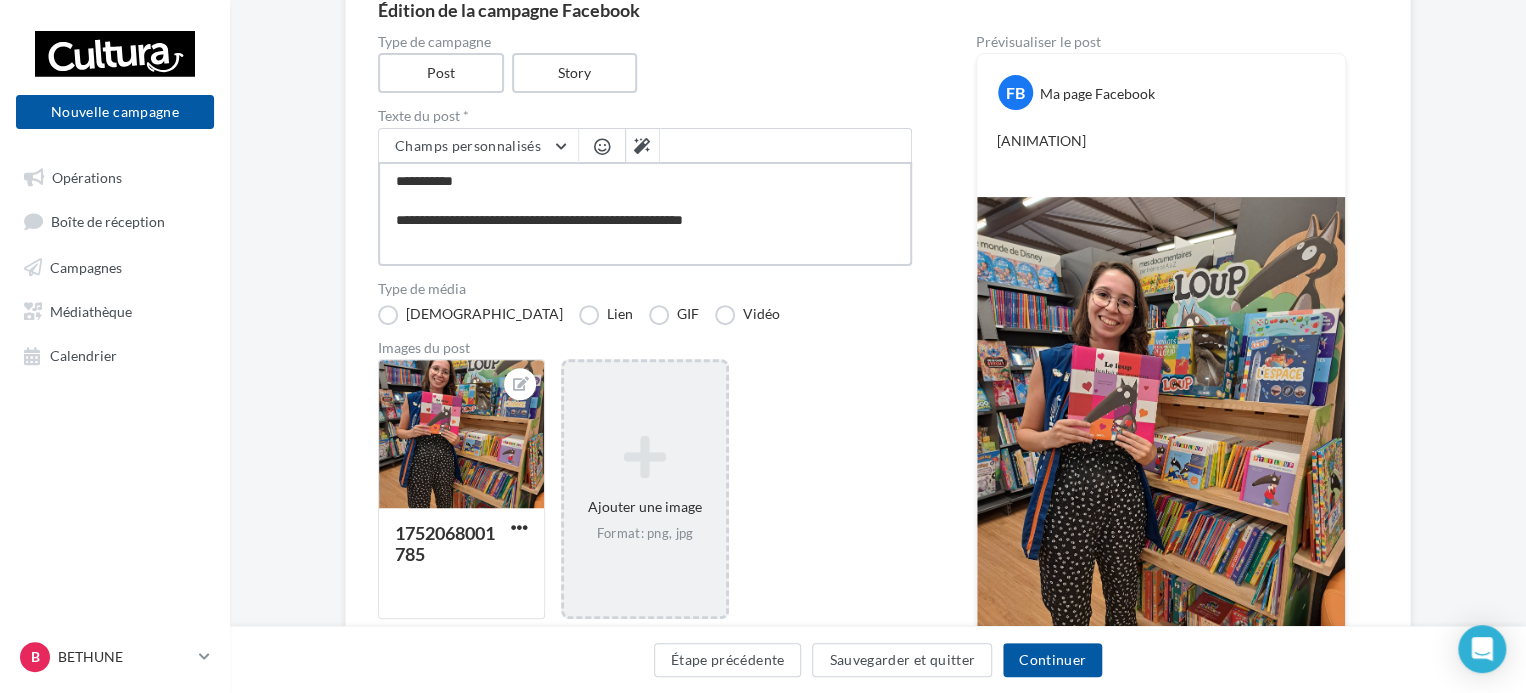 type on "**********" 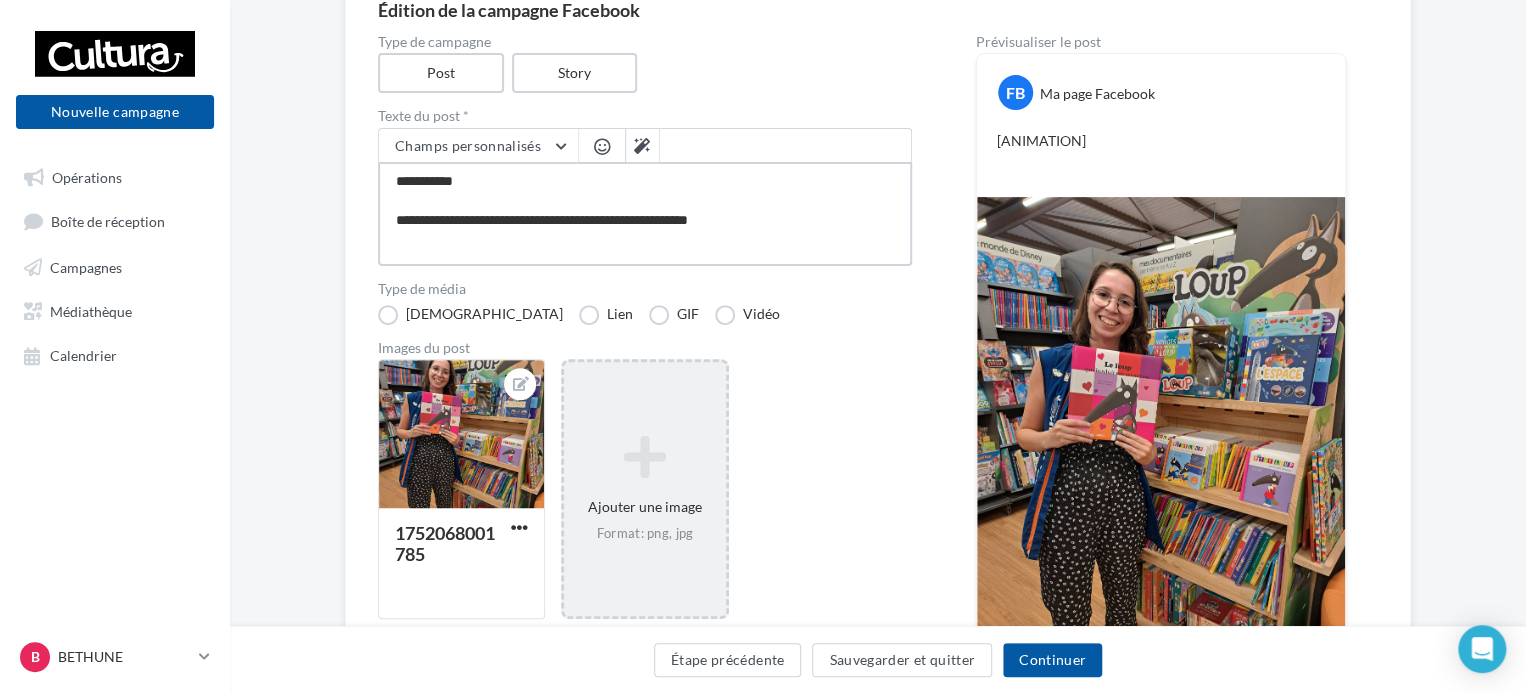 type on "**********" 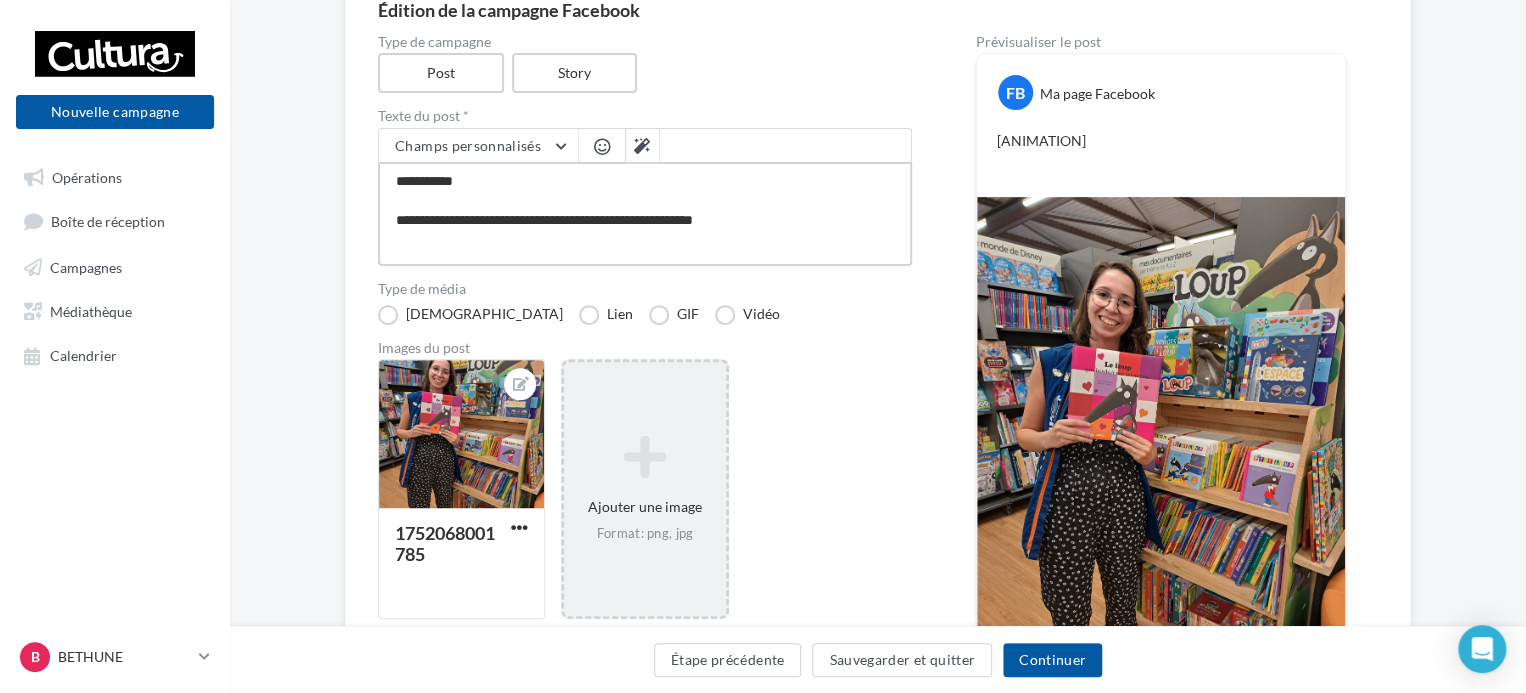 type on "**********" 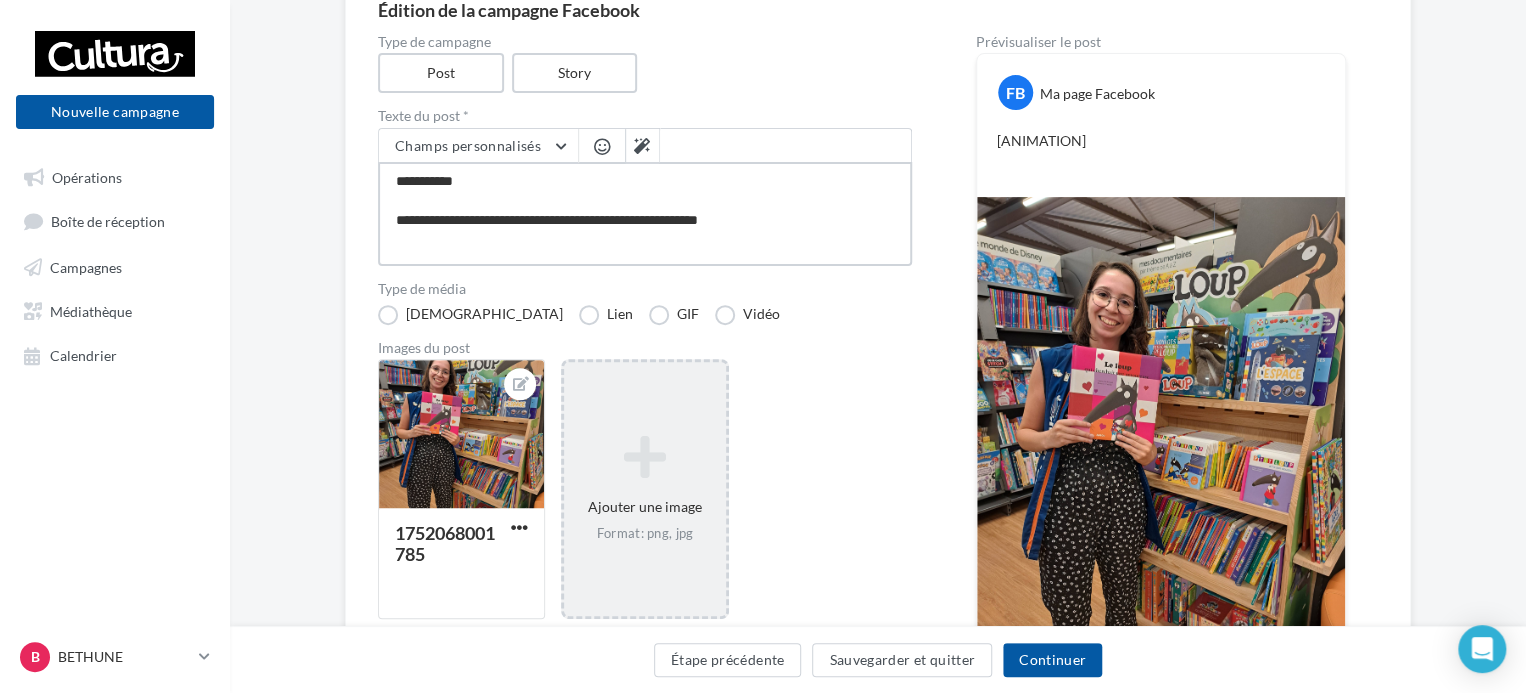 type on "**********" 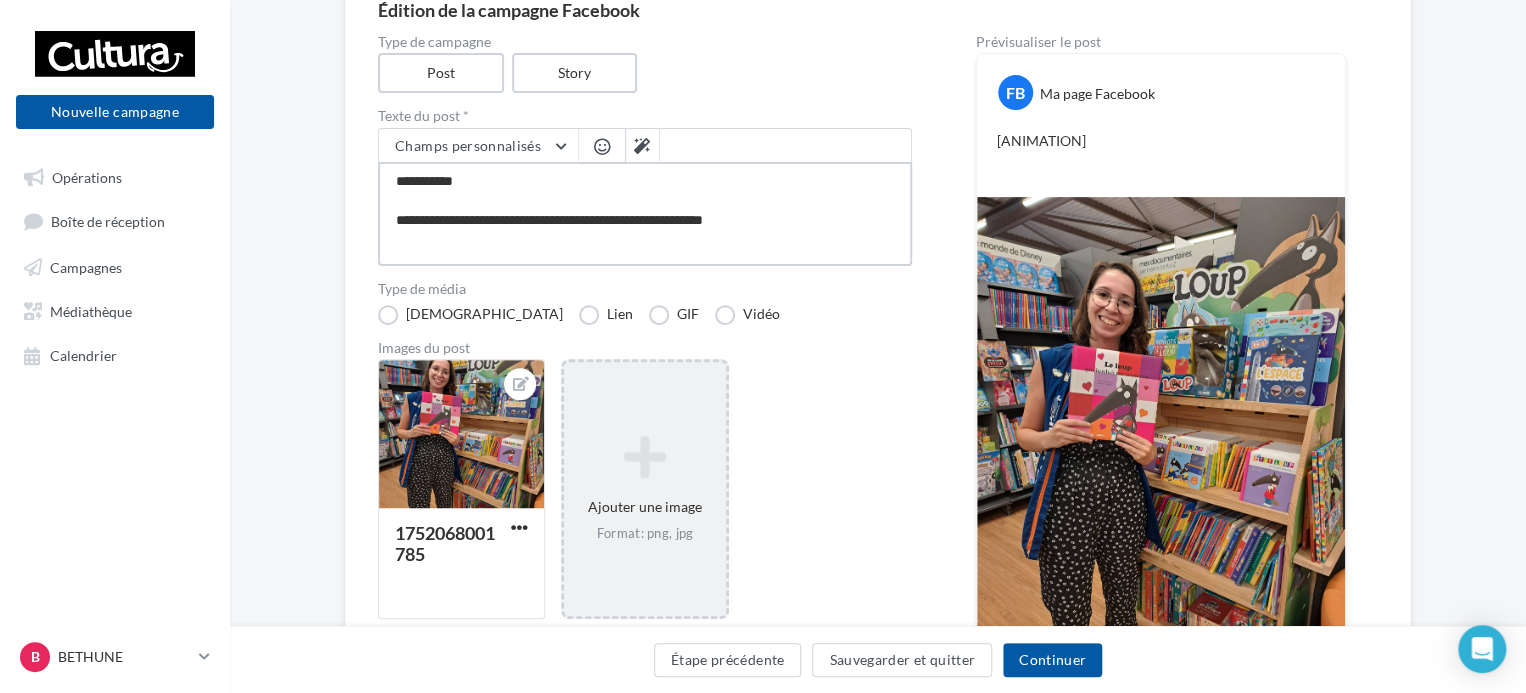 type on "**********" 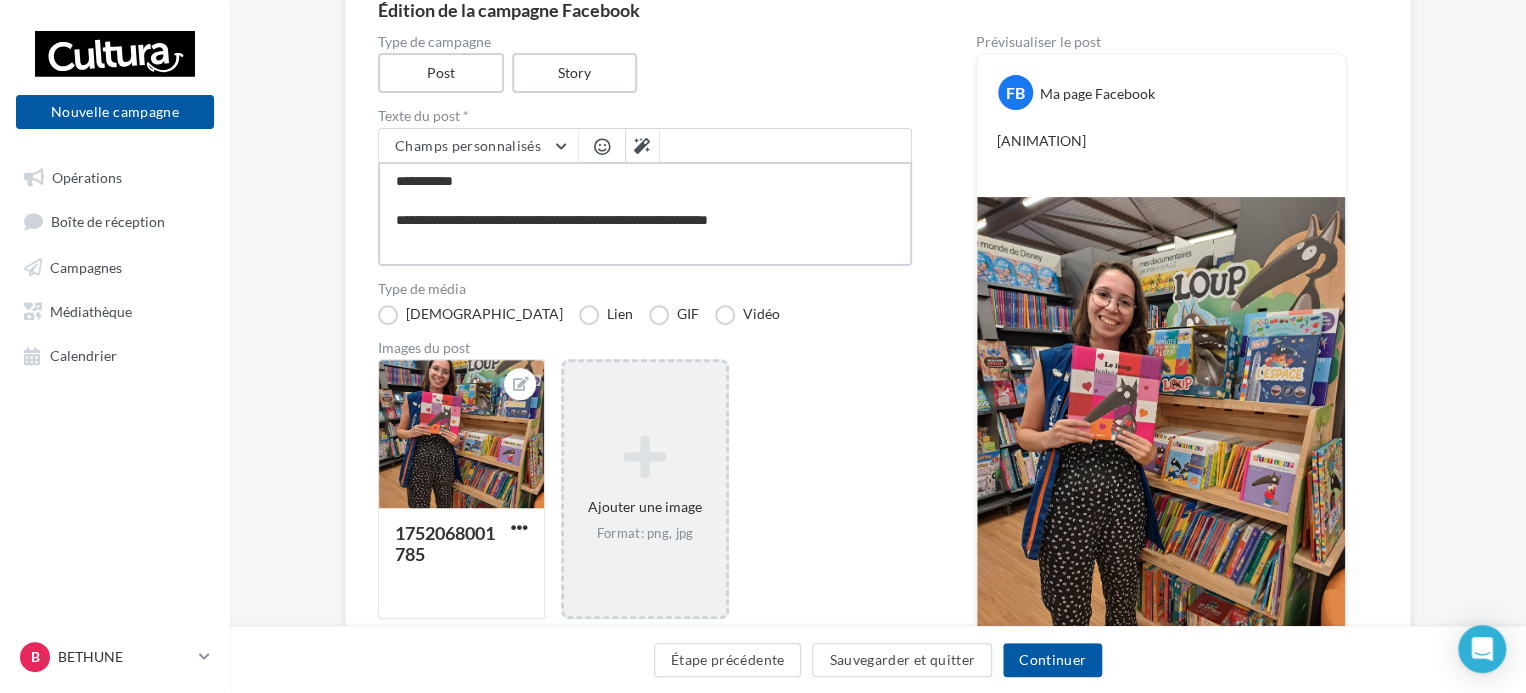 type on "**********" 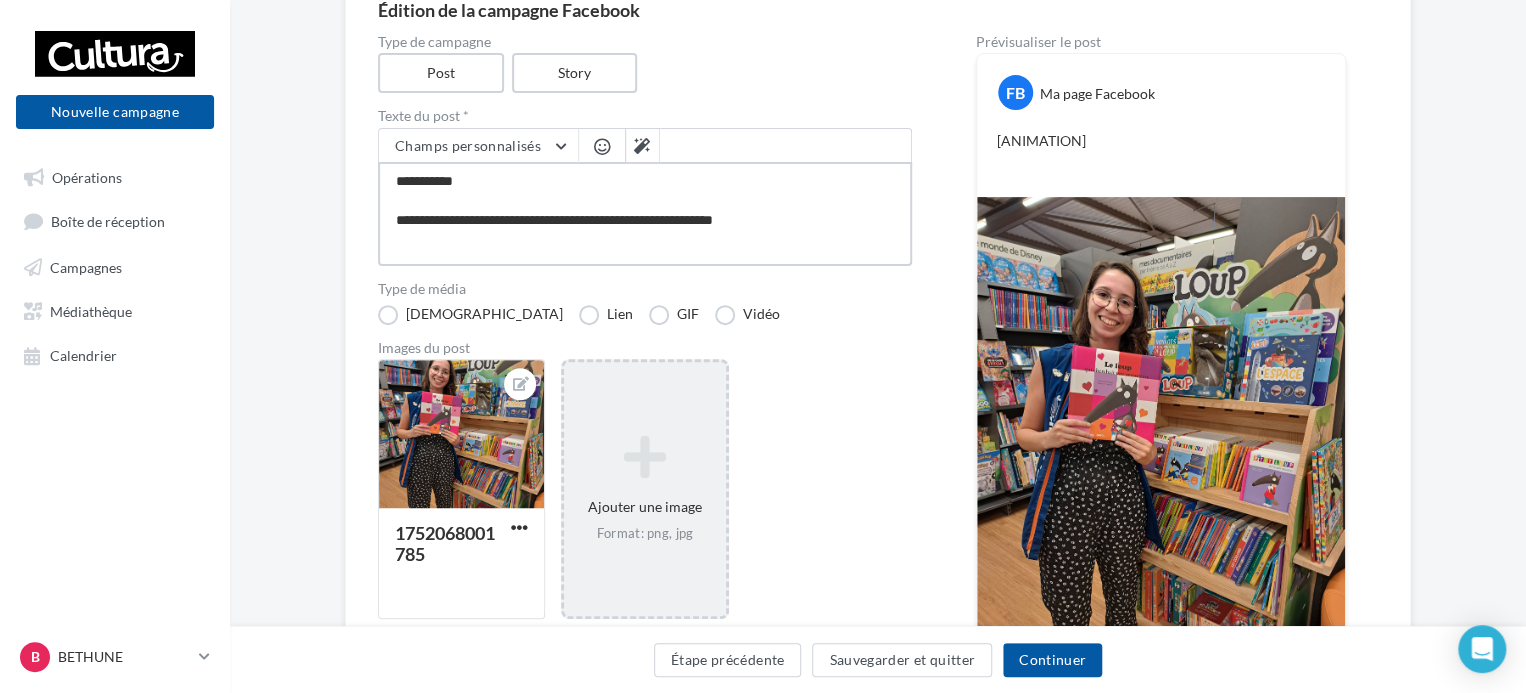 type on "**********" 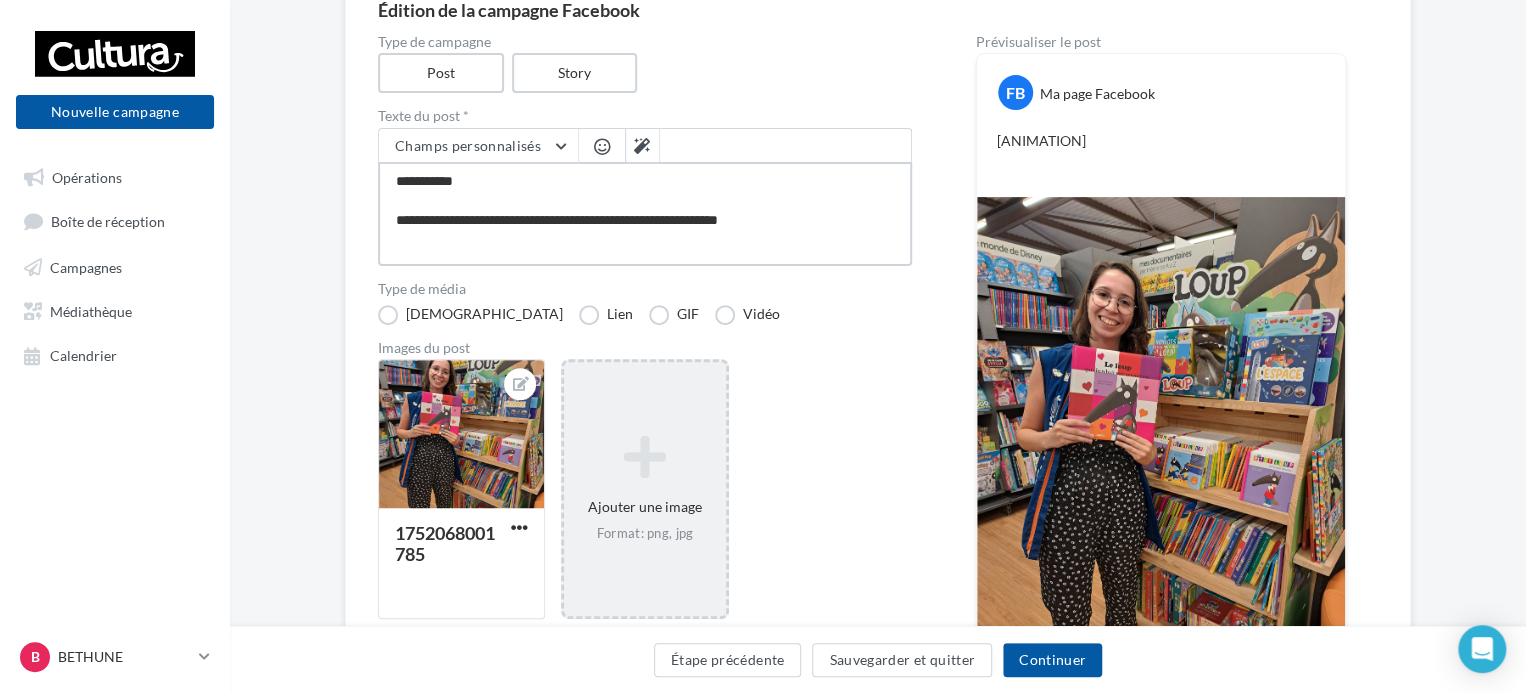 type on "**********" 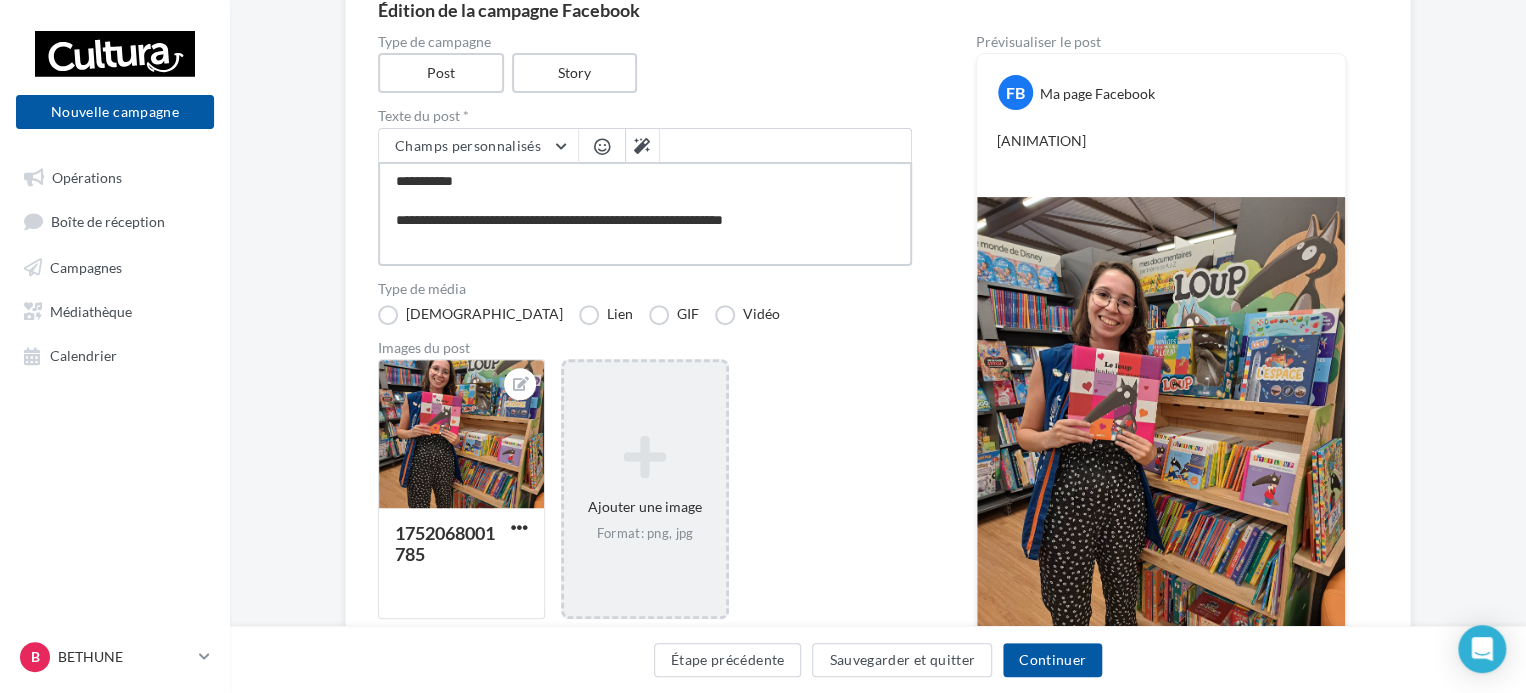type on "**********" 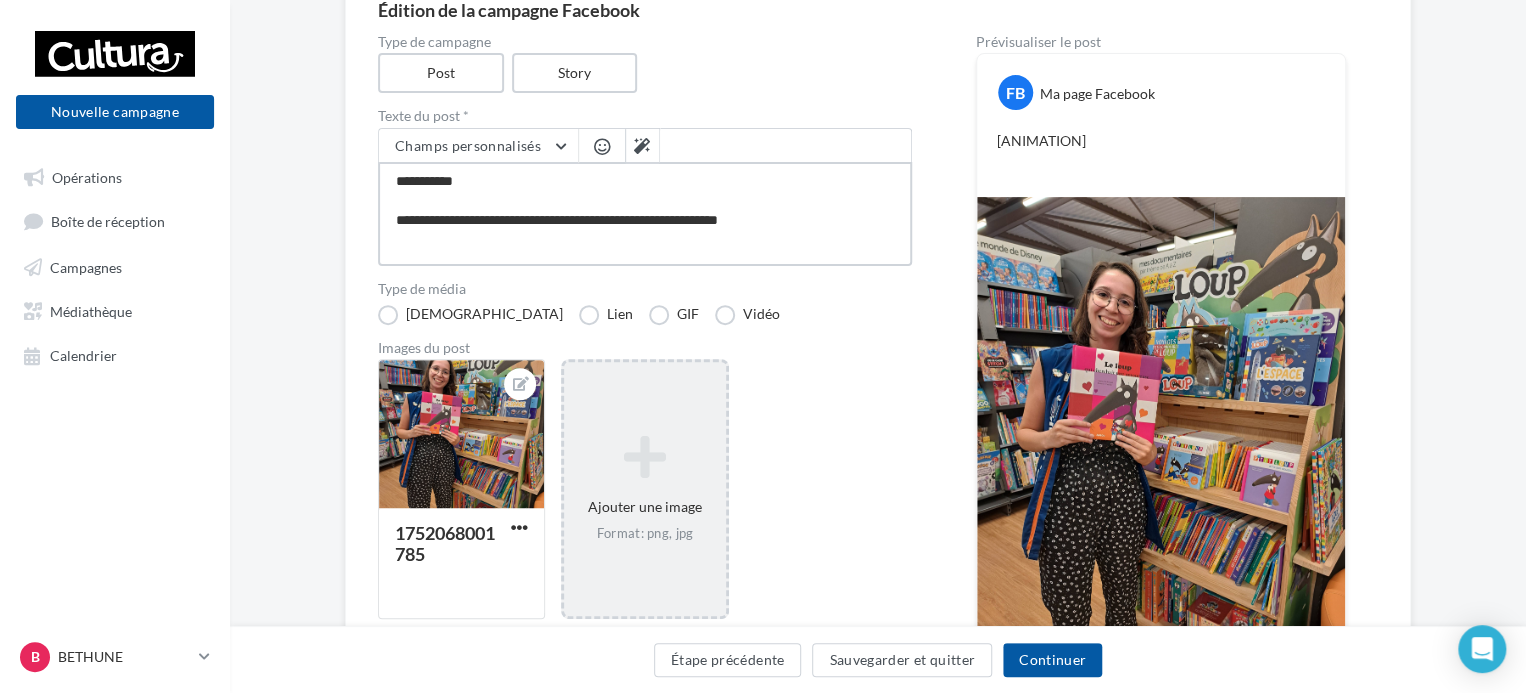 type on "**********" 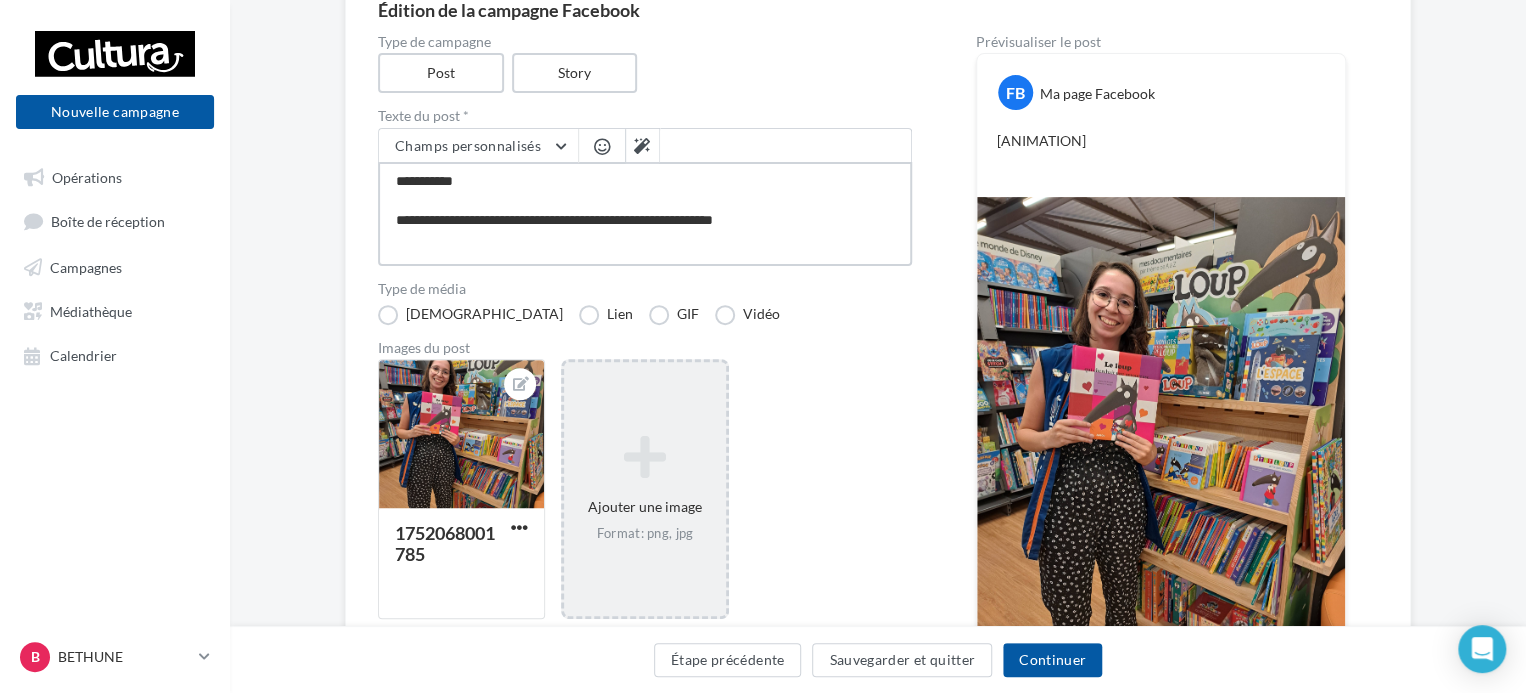 type on "**********" 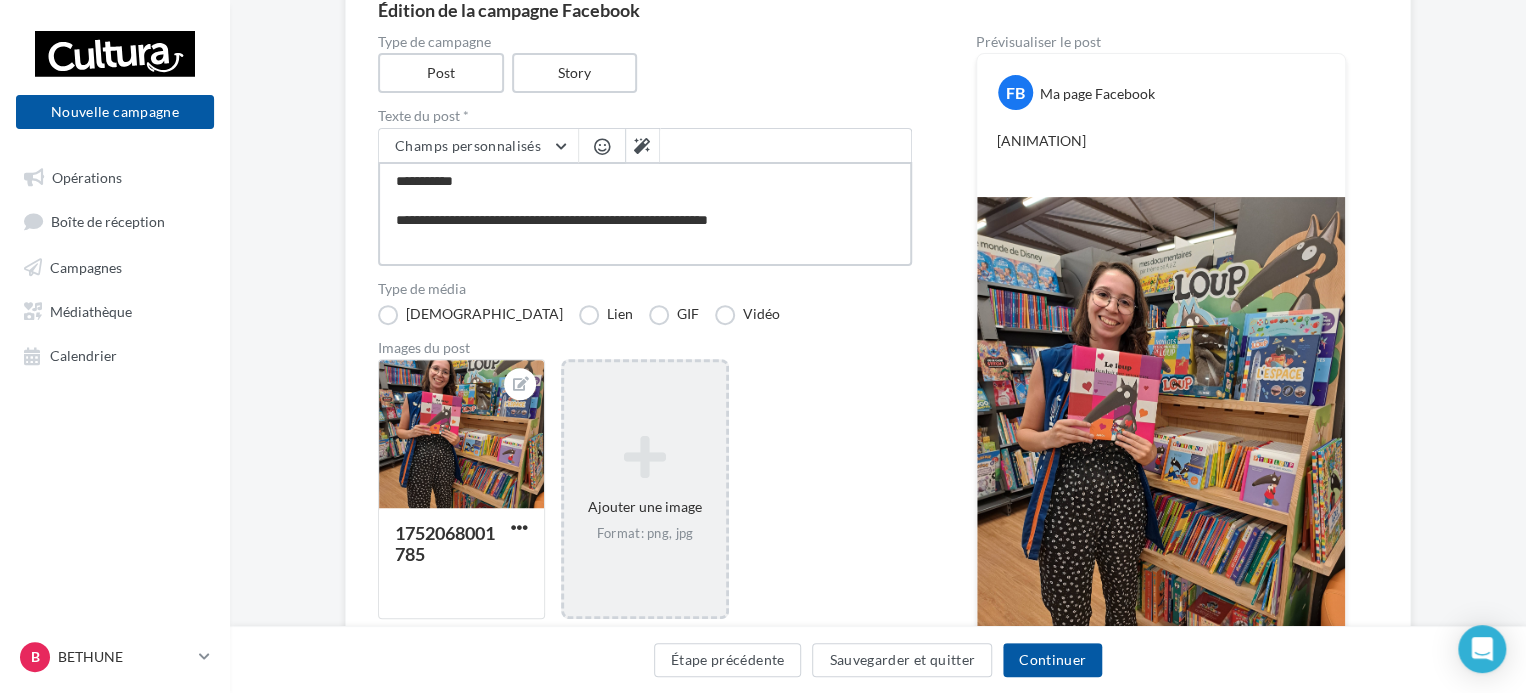 type on "**********" 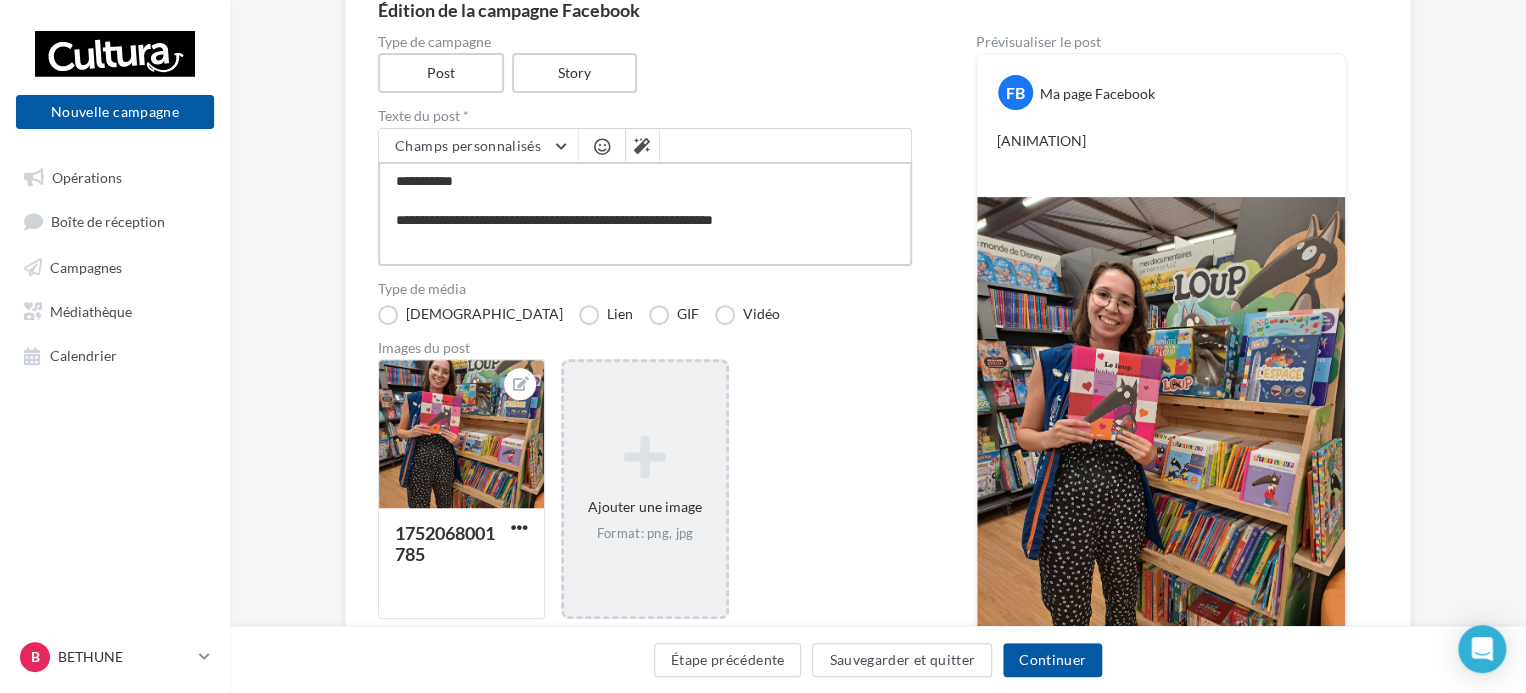 type on "**********" 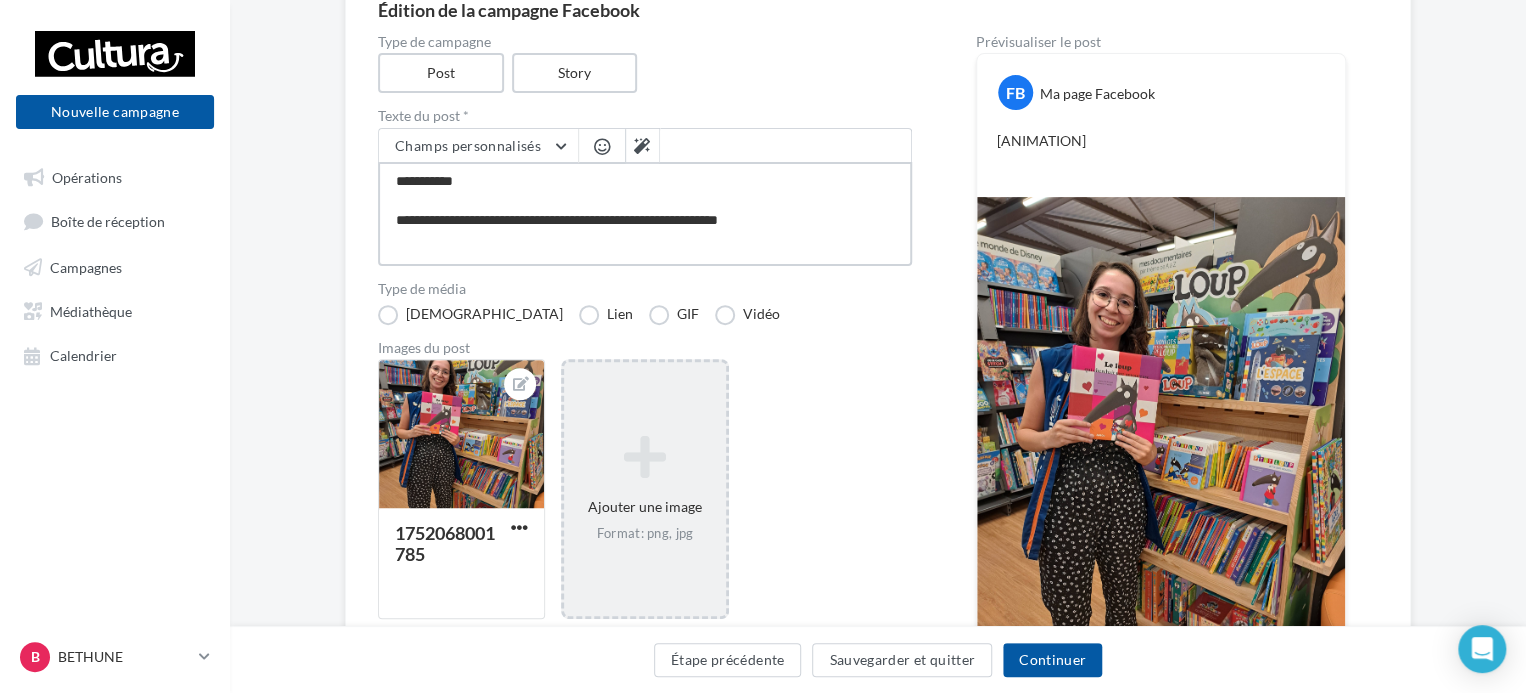 type on "**********" 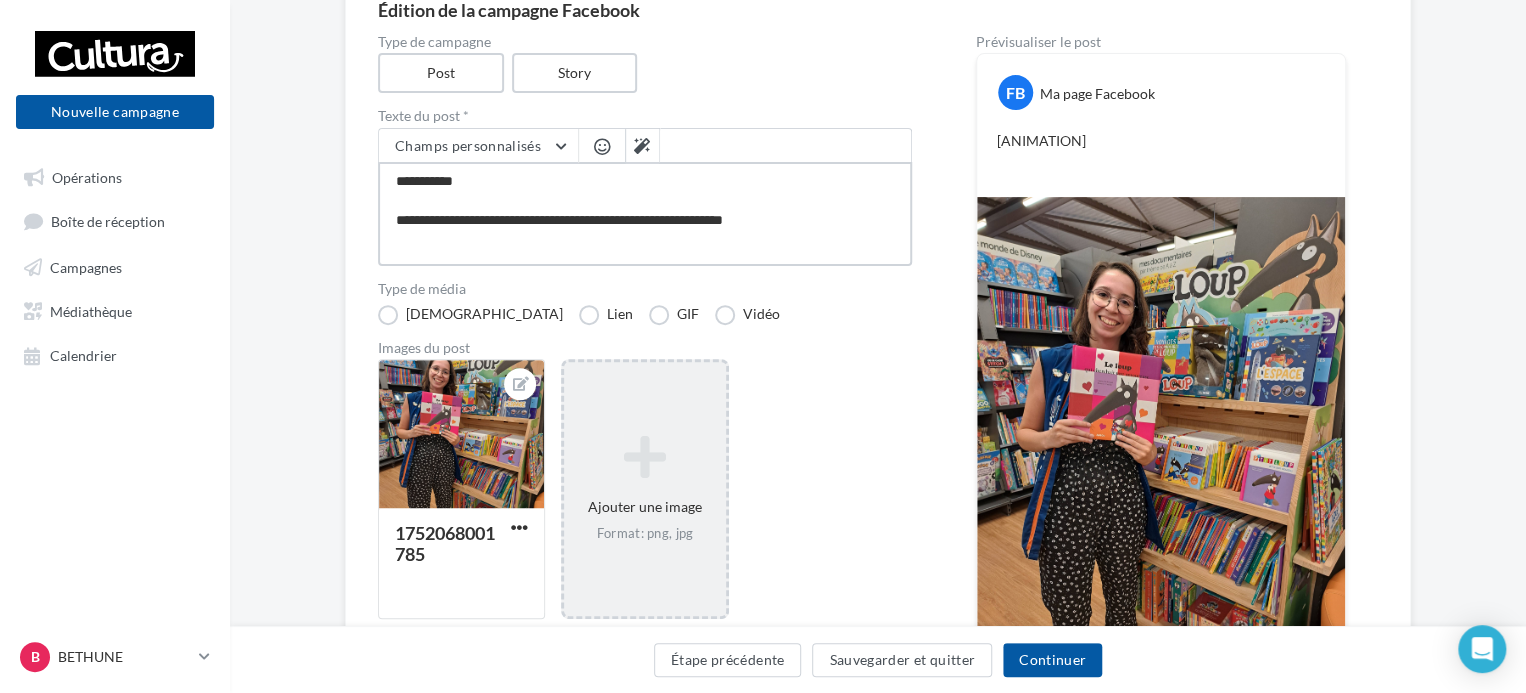 type on "**********" 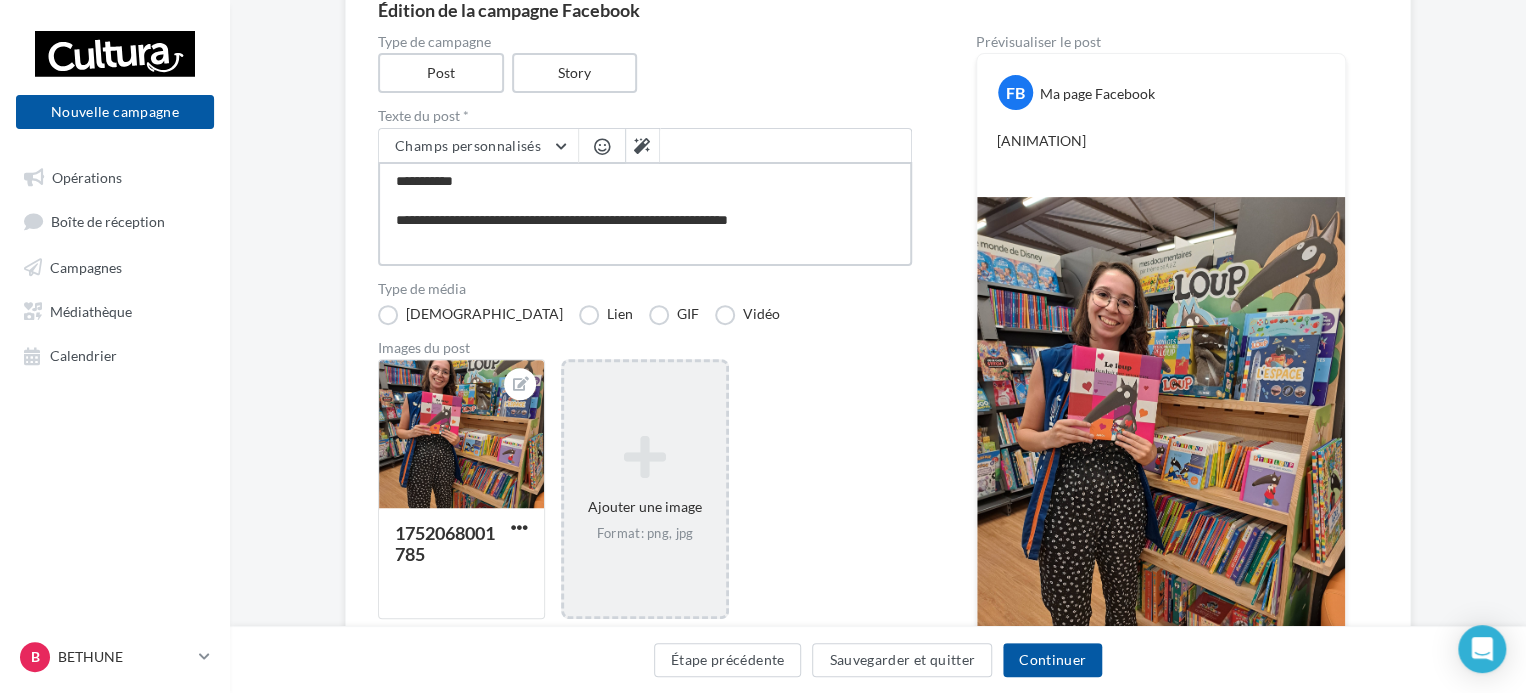 type on "**********" 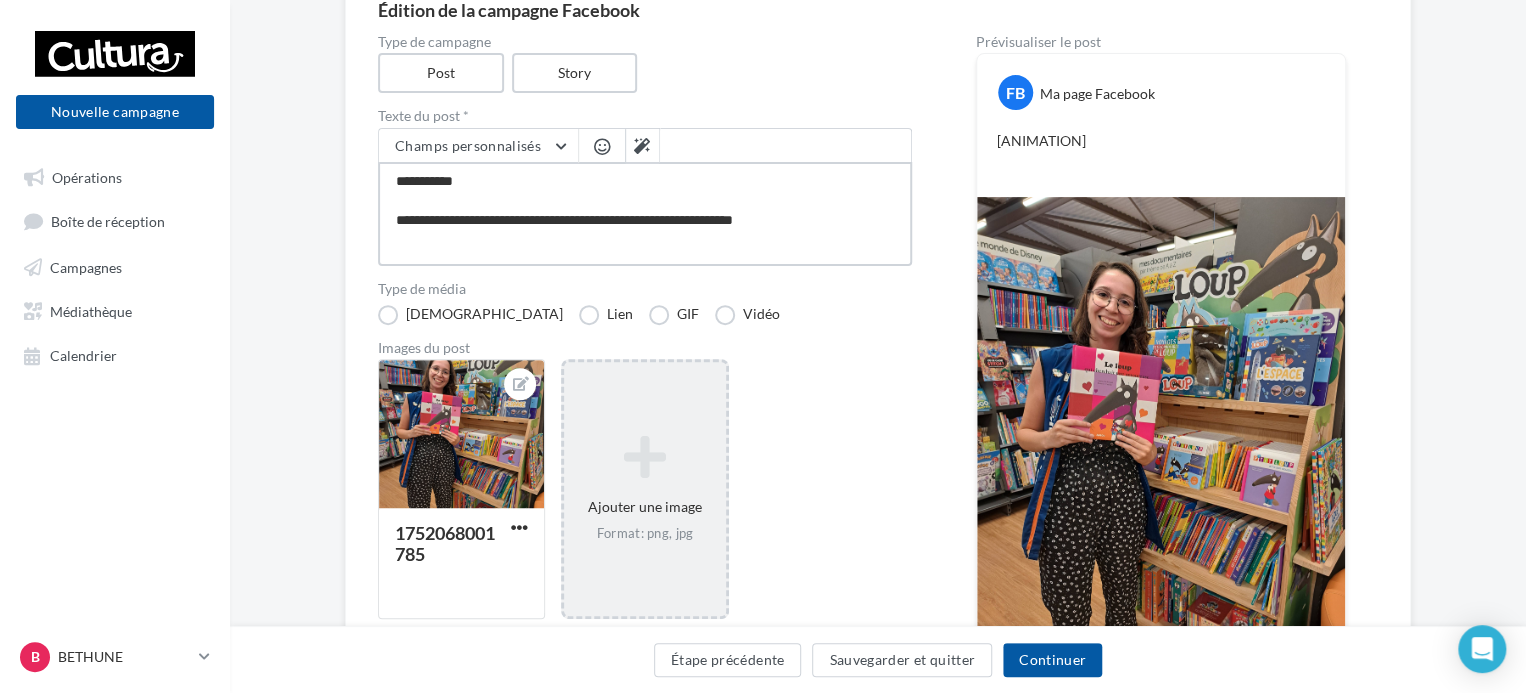 type on "**********" 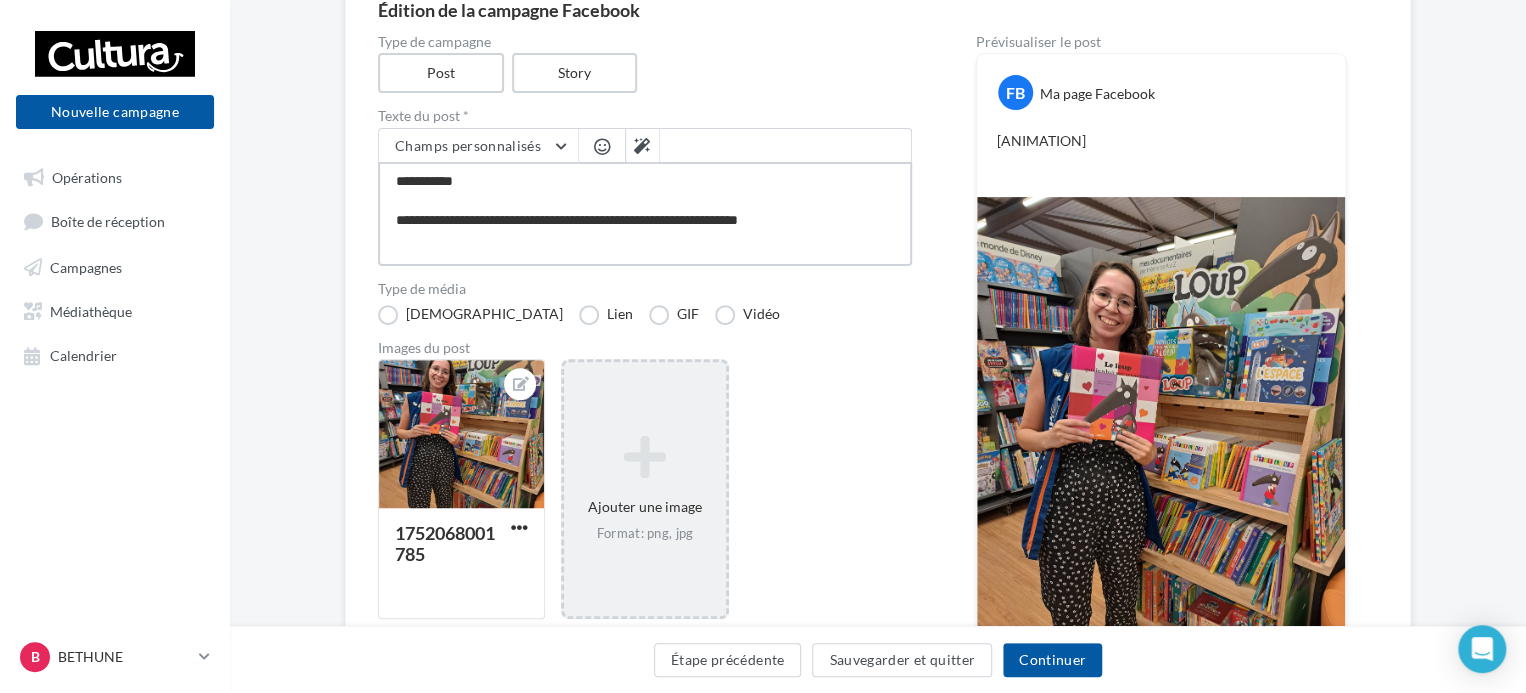 type on "**********" 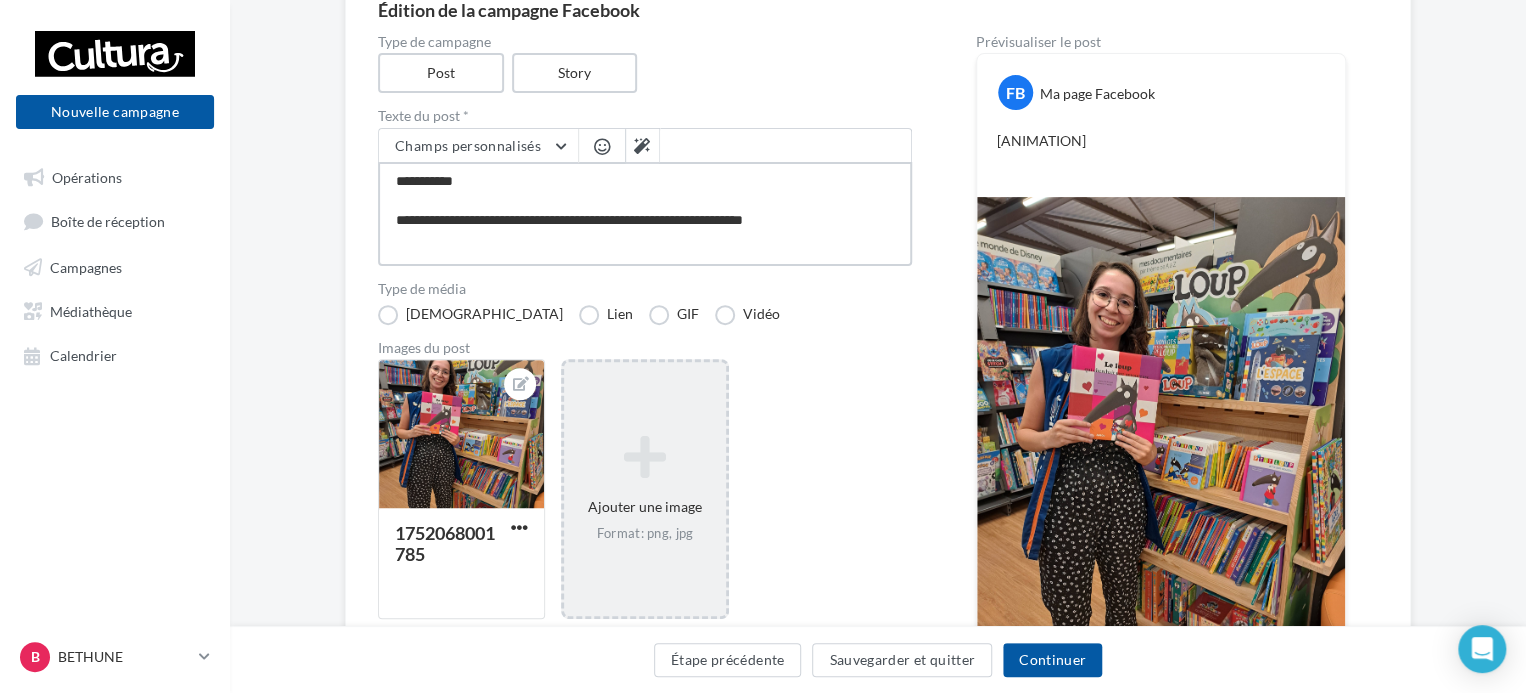 type on "**********" 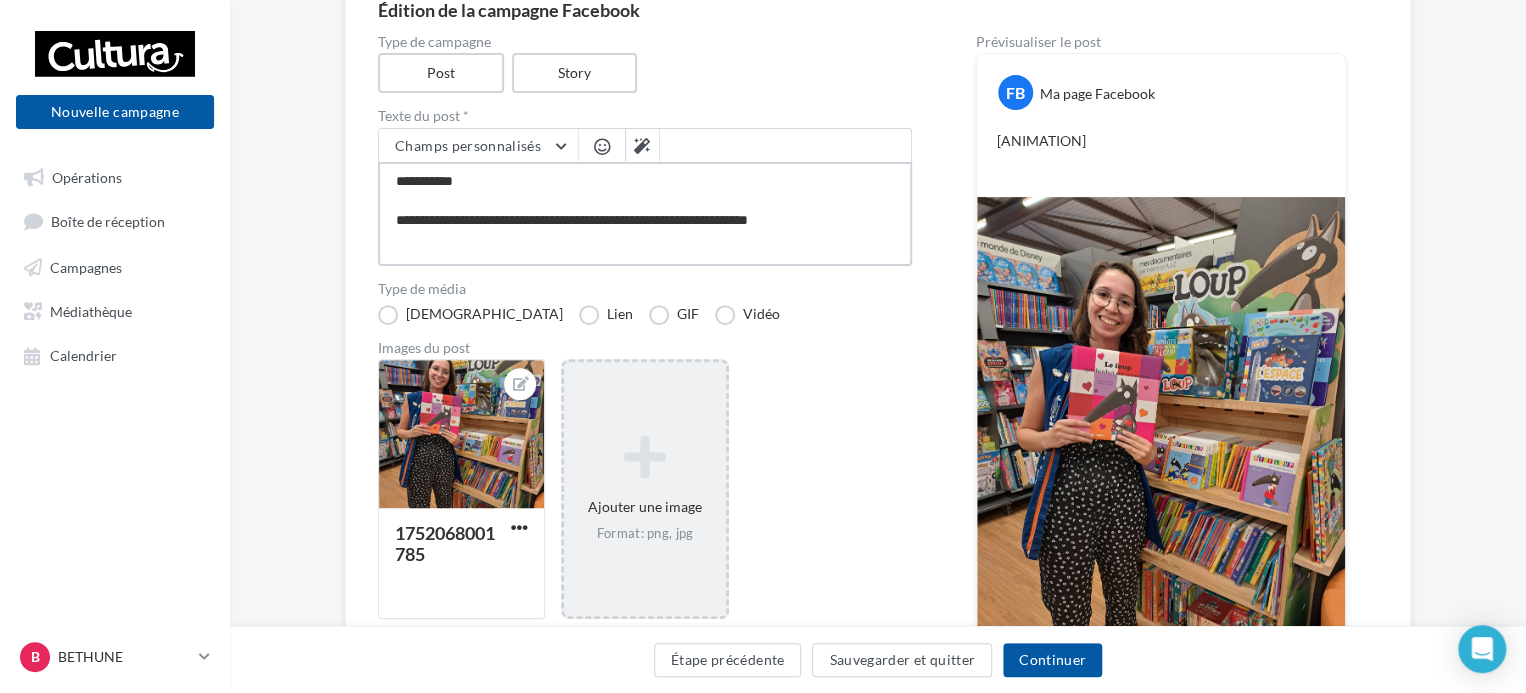 type on "**********" 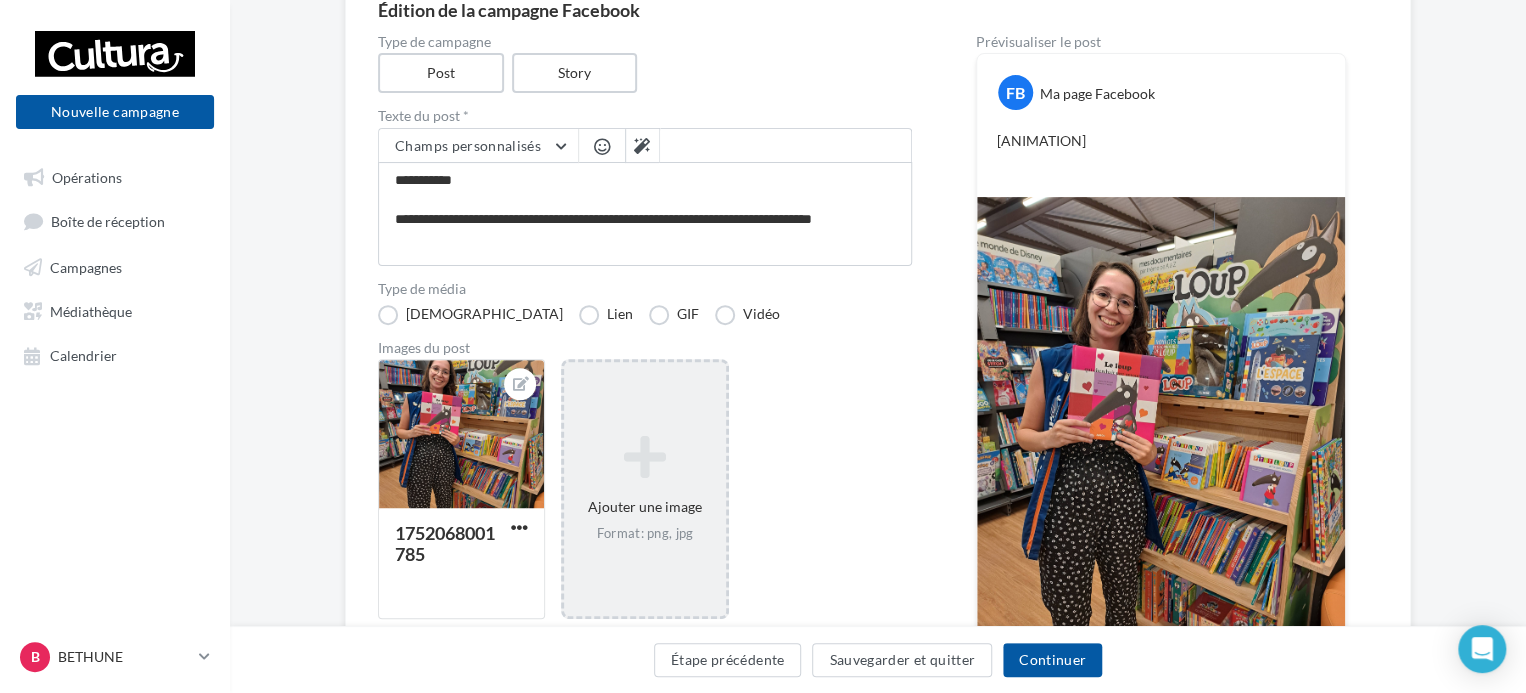click at bounding box center [602, 148] 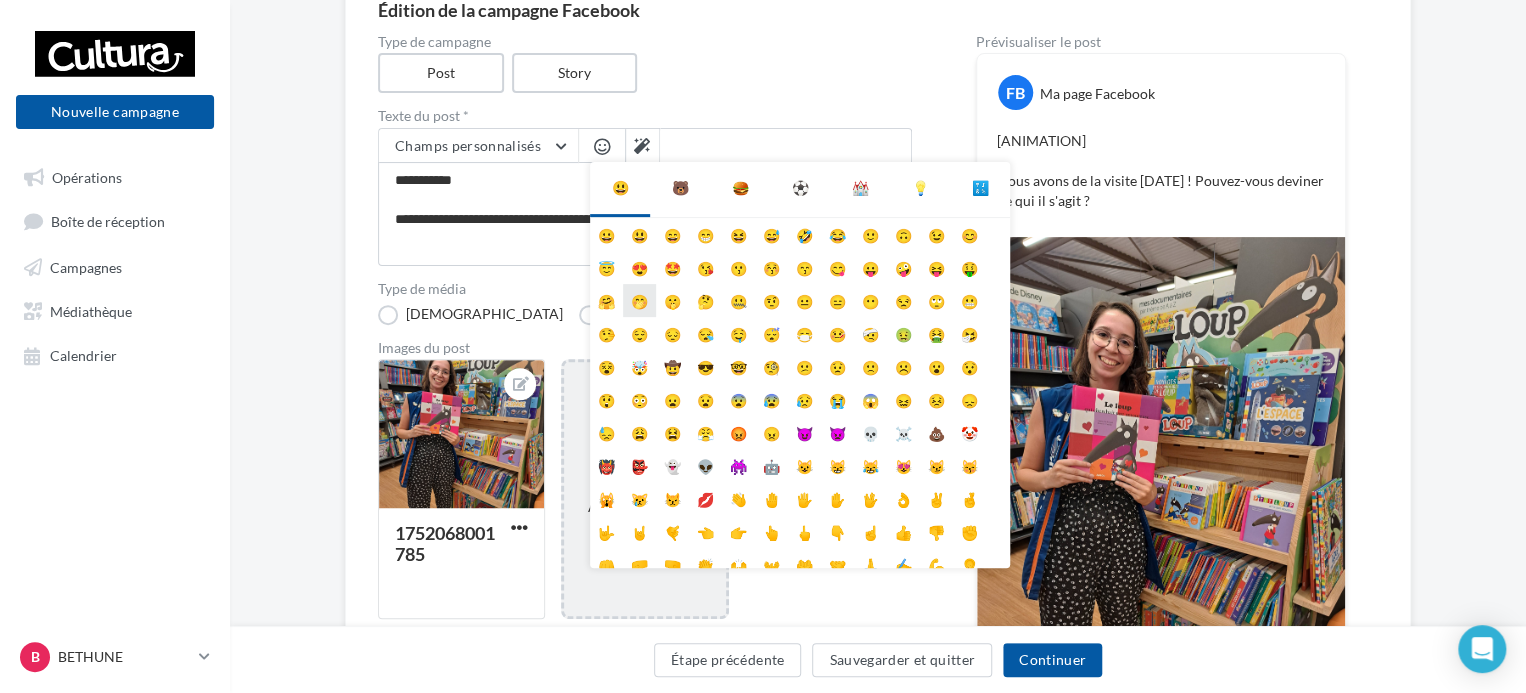 click on "🤭" at bounding box center (639, 300) 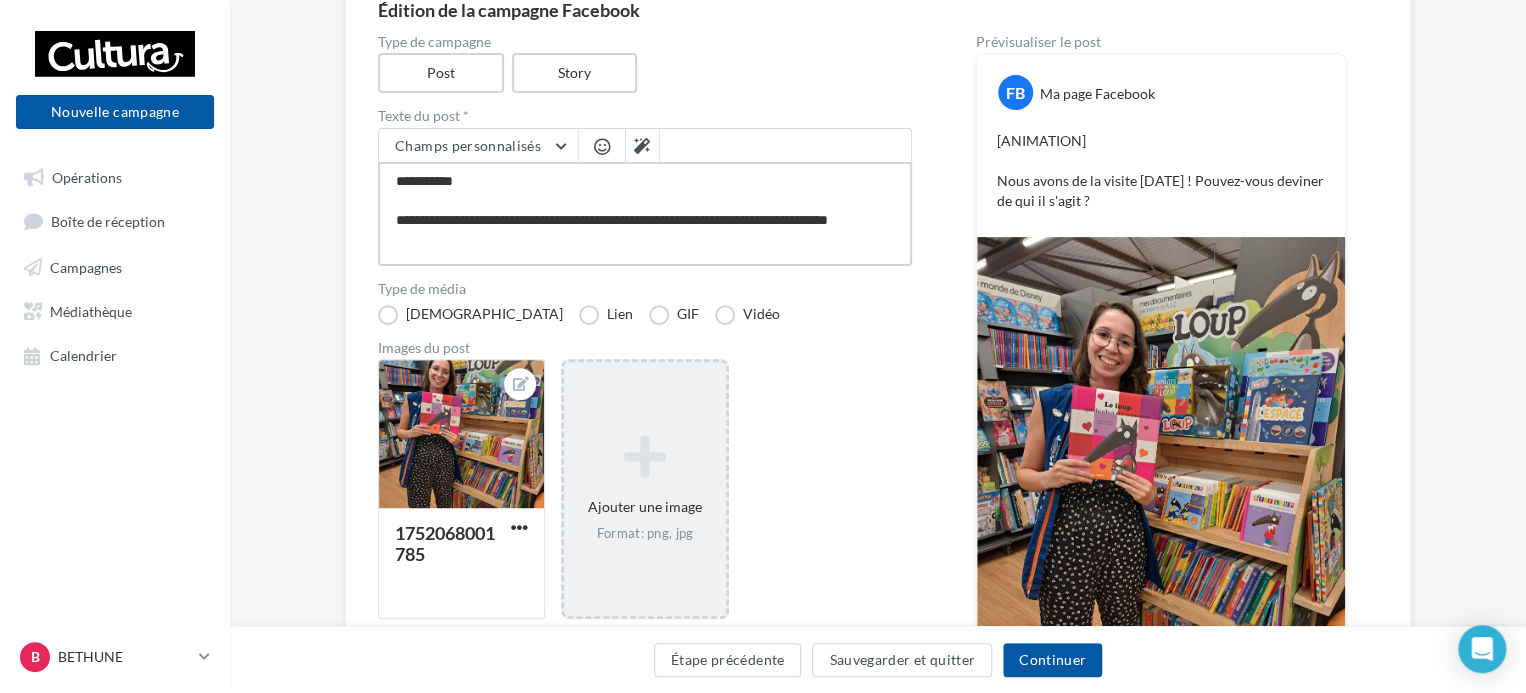 click on "**********" at bounding box center [645, 214] 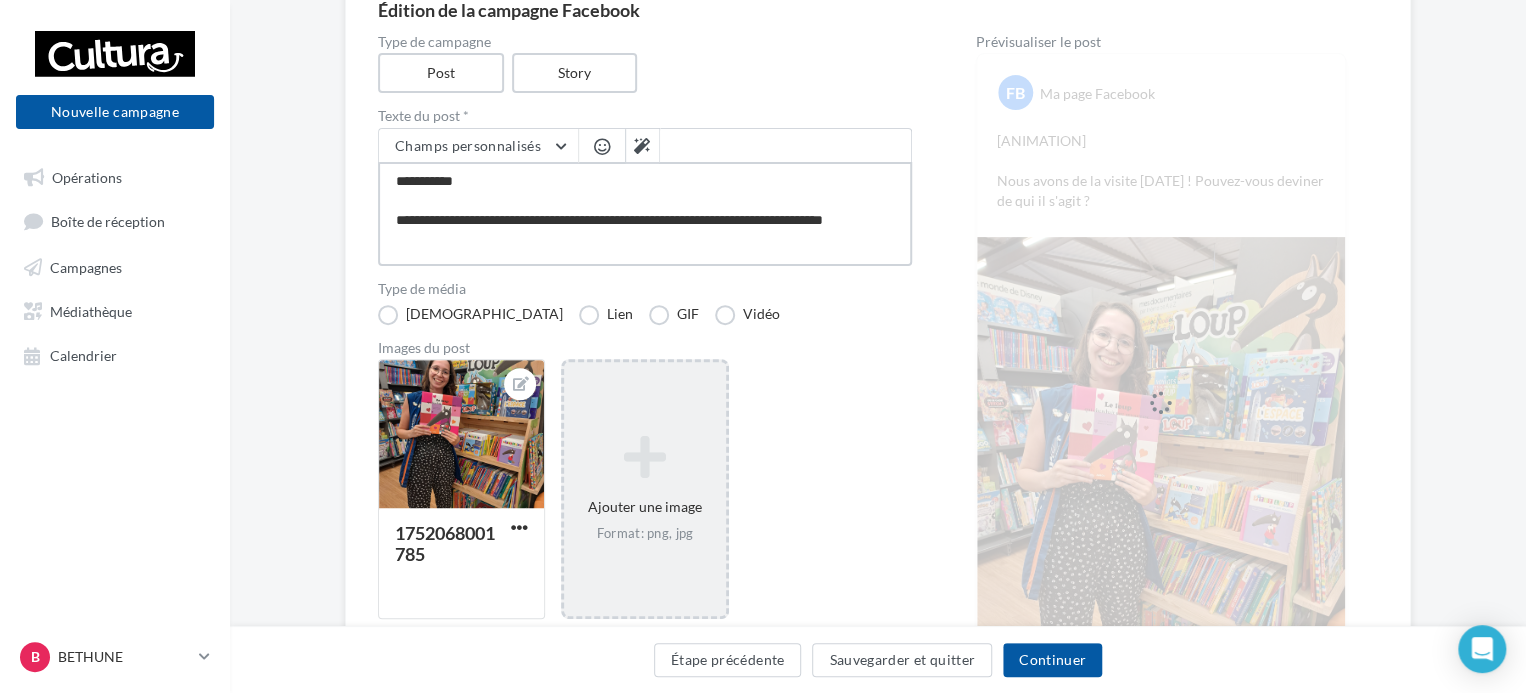 click on "**********" at bounding box center (645, 214) 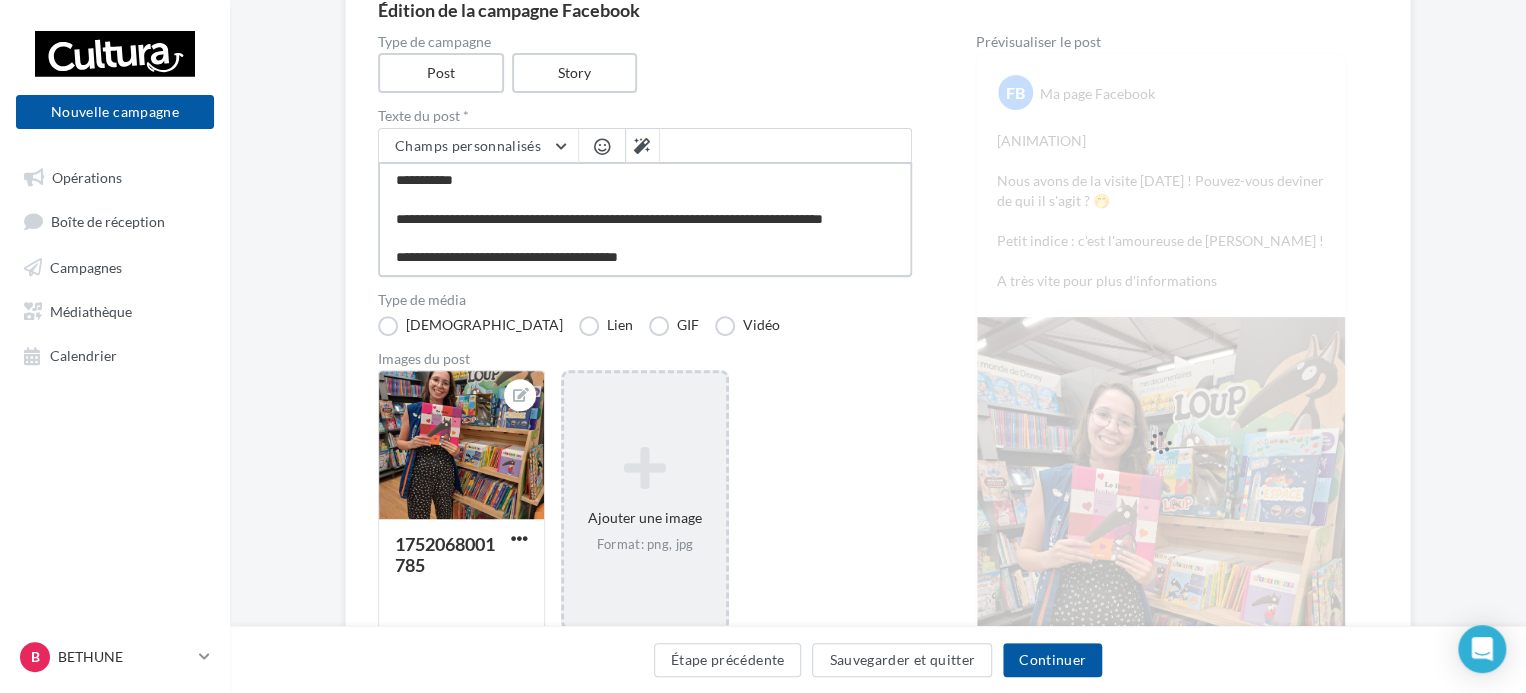 scroll, scrollTop: 48, scrollLeft: 0, axis: vertical 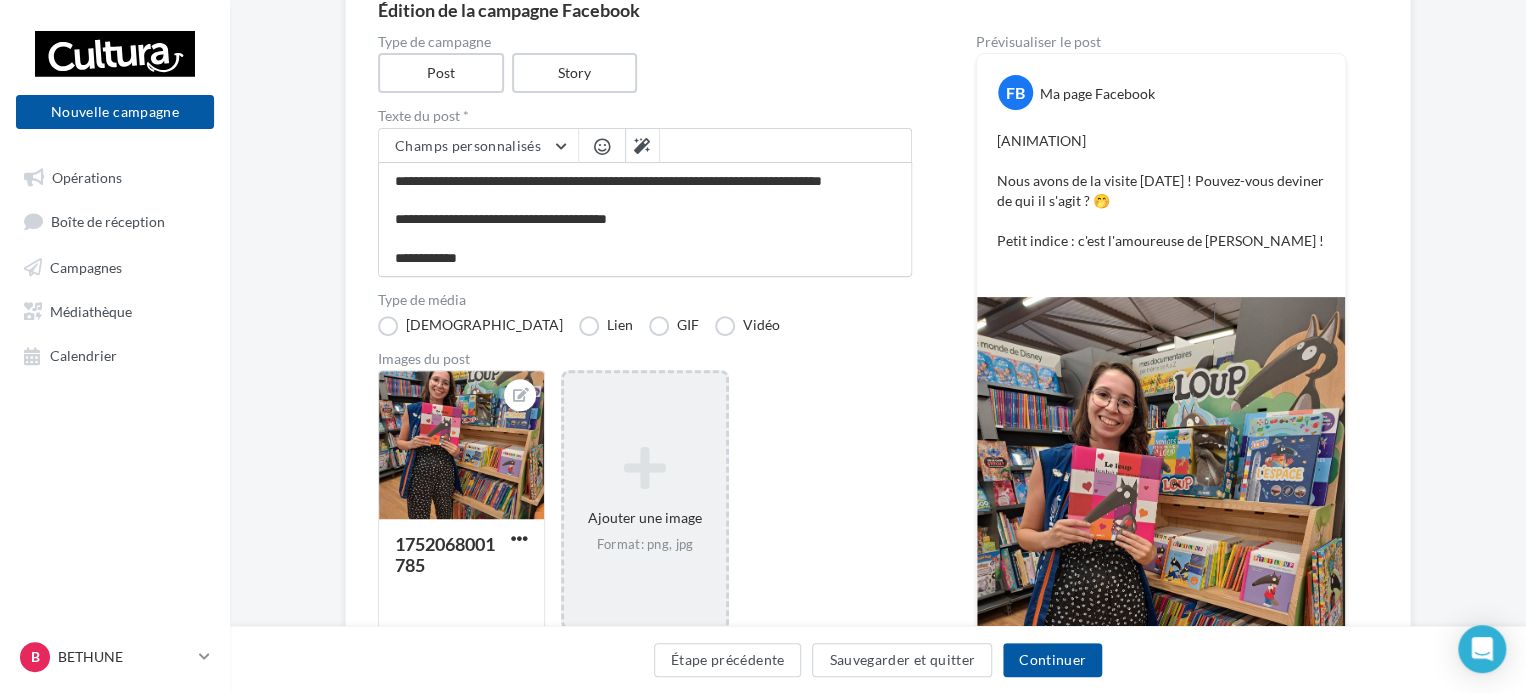 click at bounding box center [602, 146] 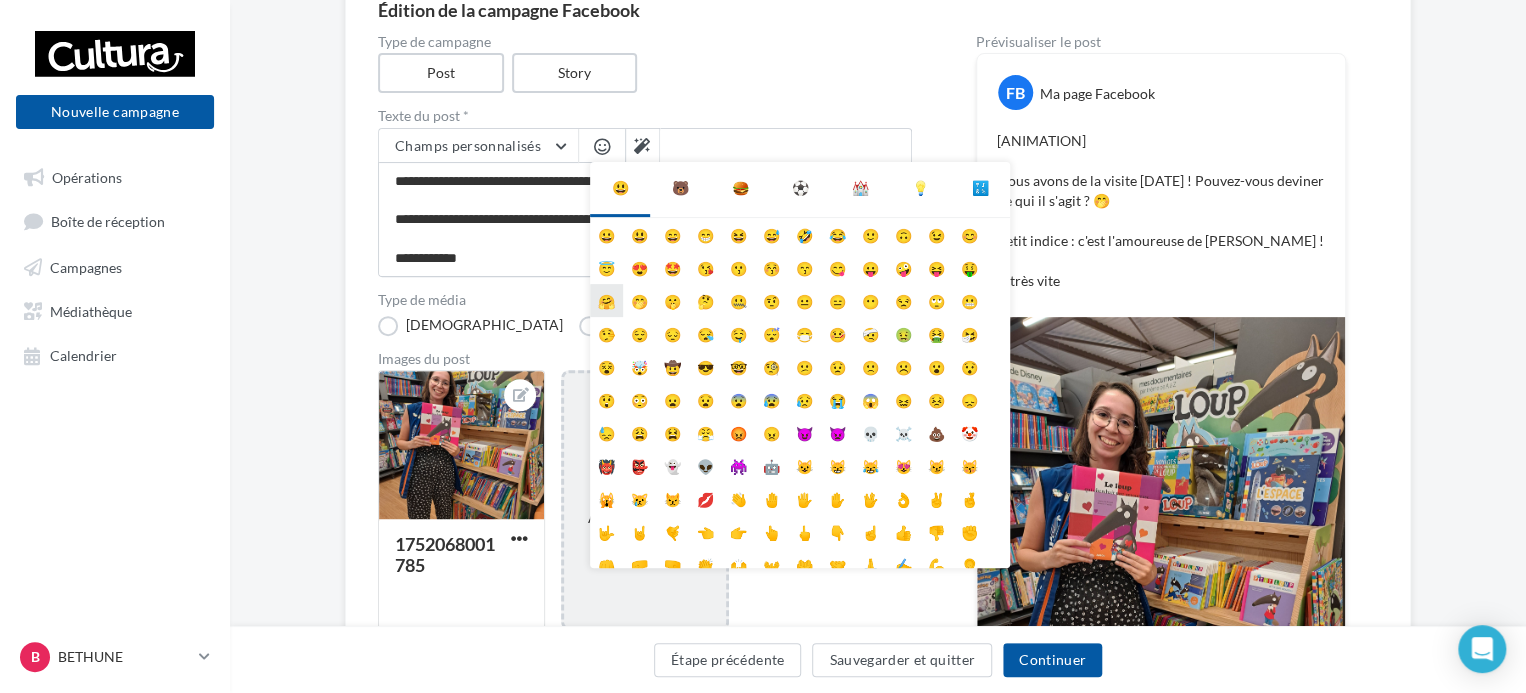 click on "🤗" at bounding box center (606, 300) 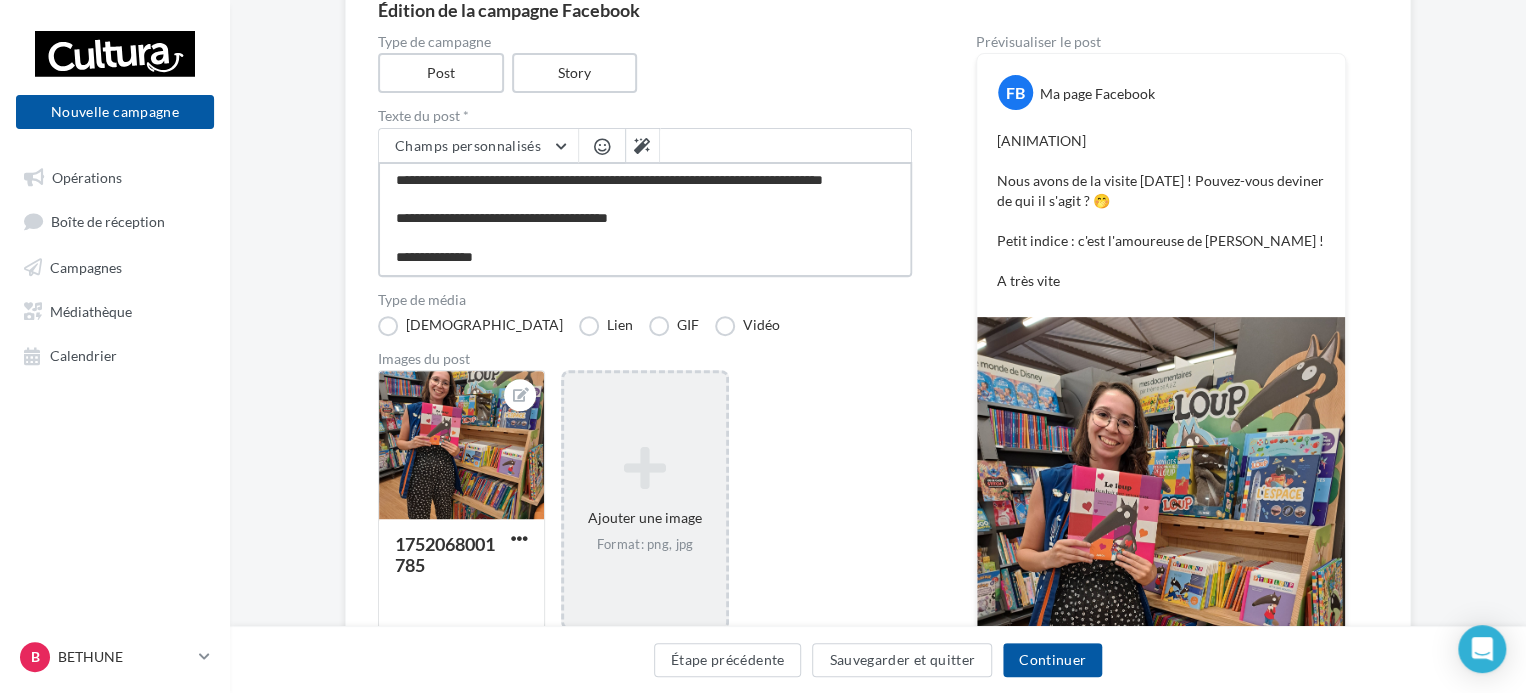 scroll, scrollTop: 48, scrollLeft: 0, axis: vertical 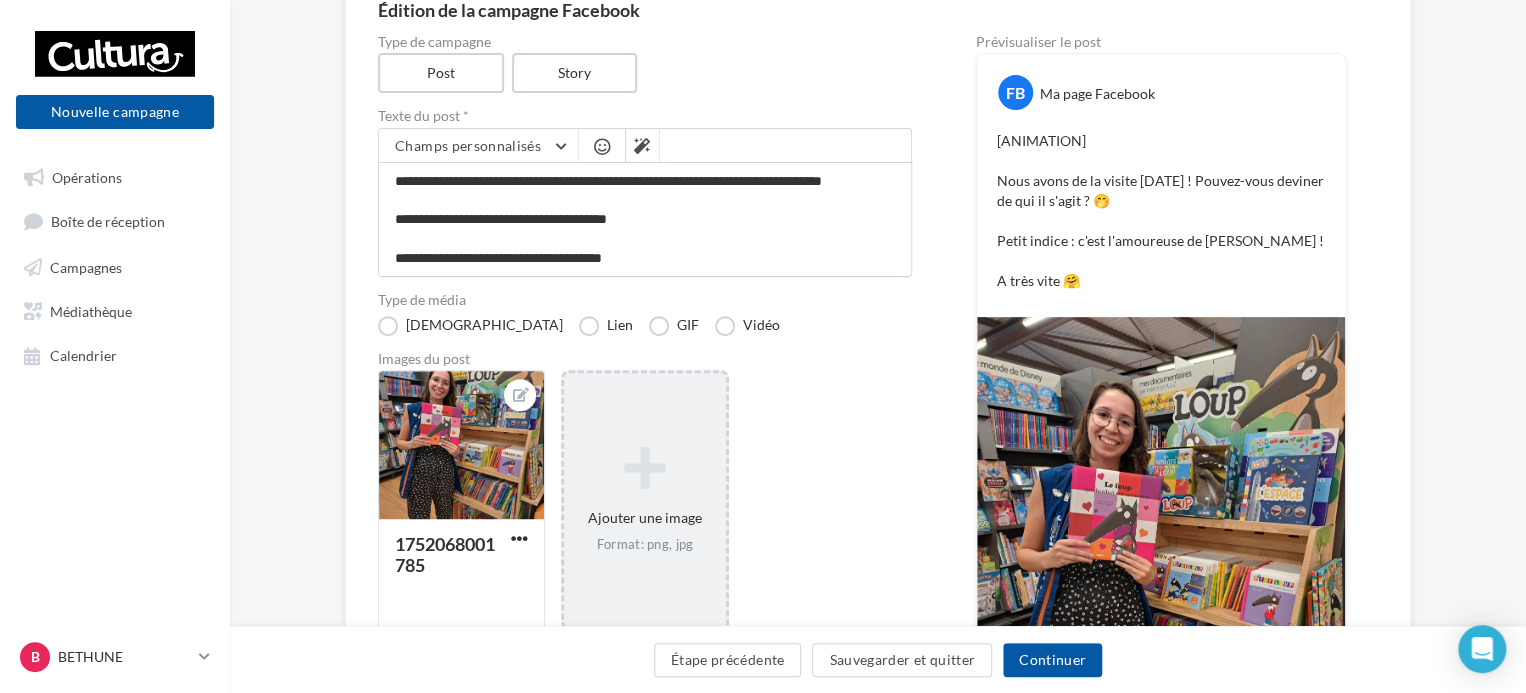 click on "Étape précédente   Sauvegarder et quitter        Continuer" at bounding box center (878, 659) 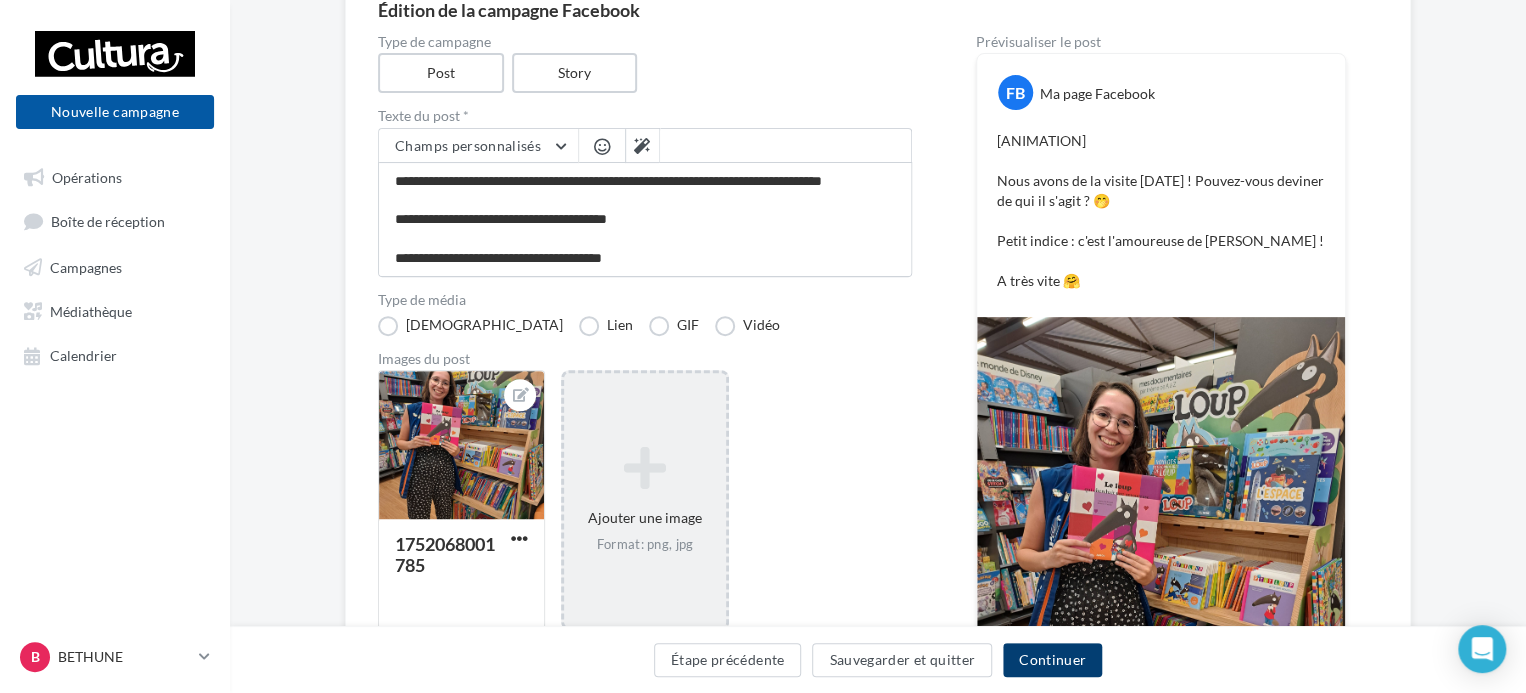 click on "Continuer" at bounding box center [1052, 660] 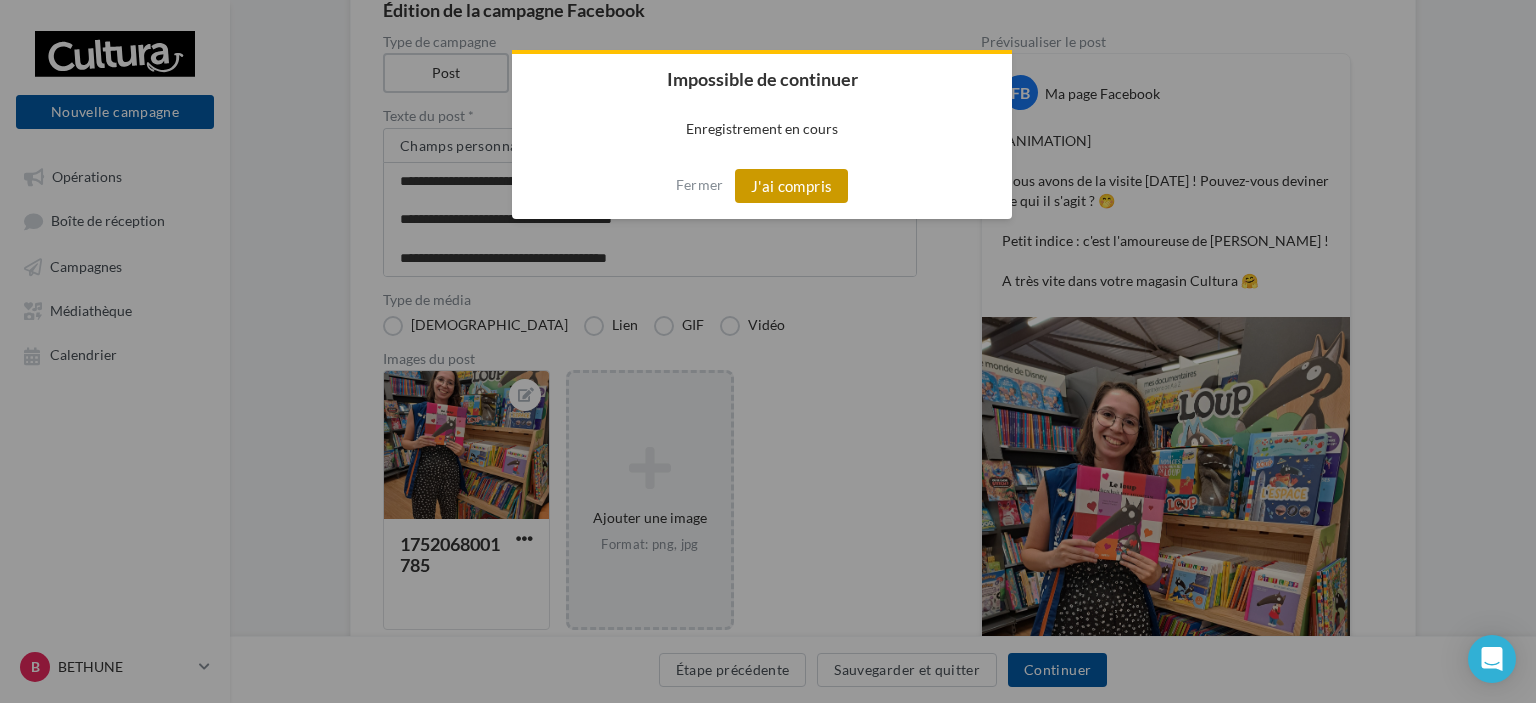 click on "J'ai compris" at bounding box center [792, 186] 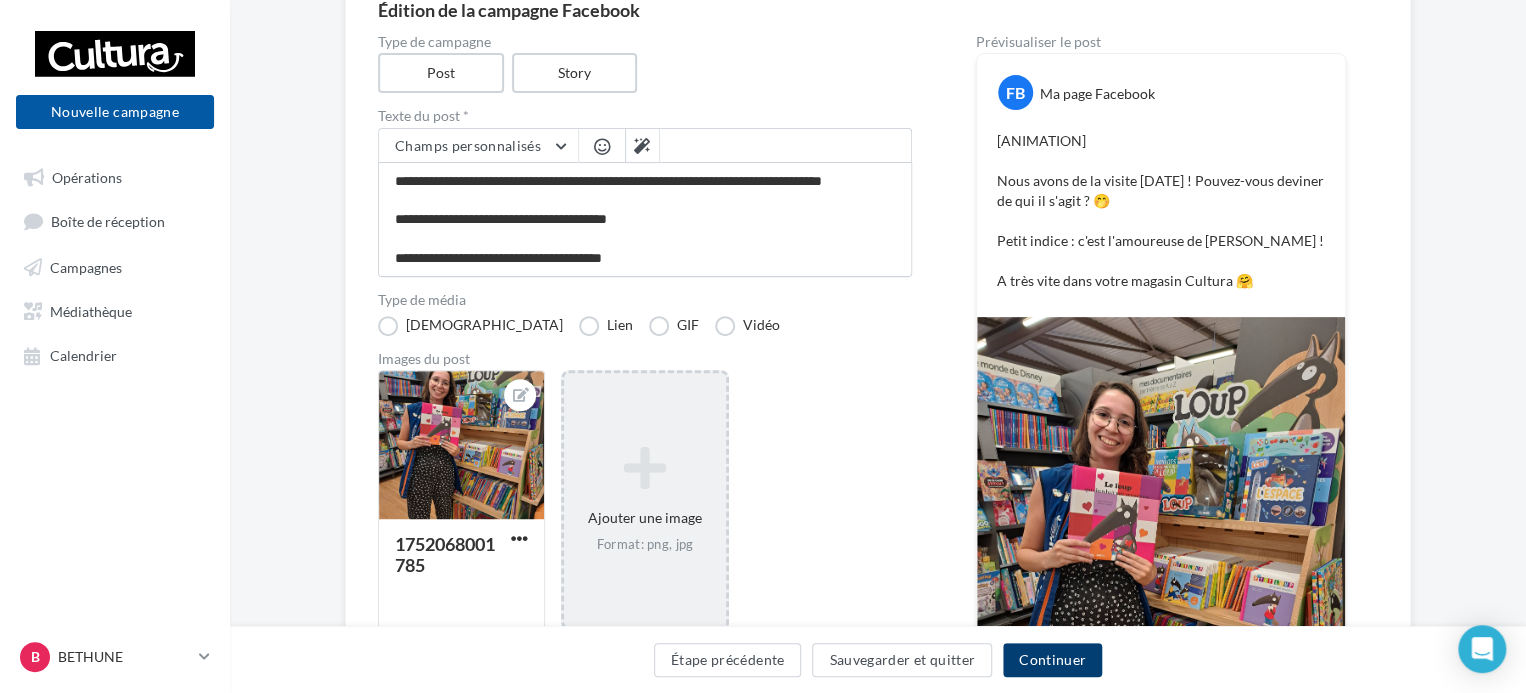 click on "Continuer" at bounding box center (1052, 660) 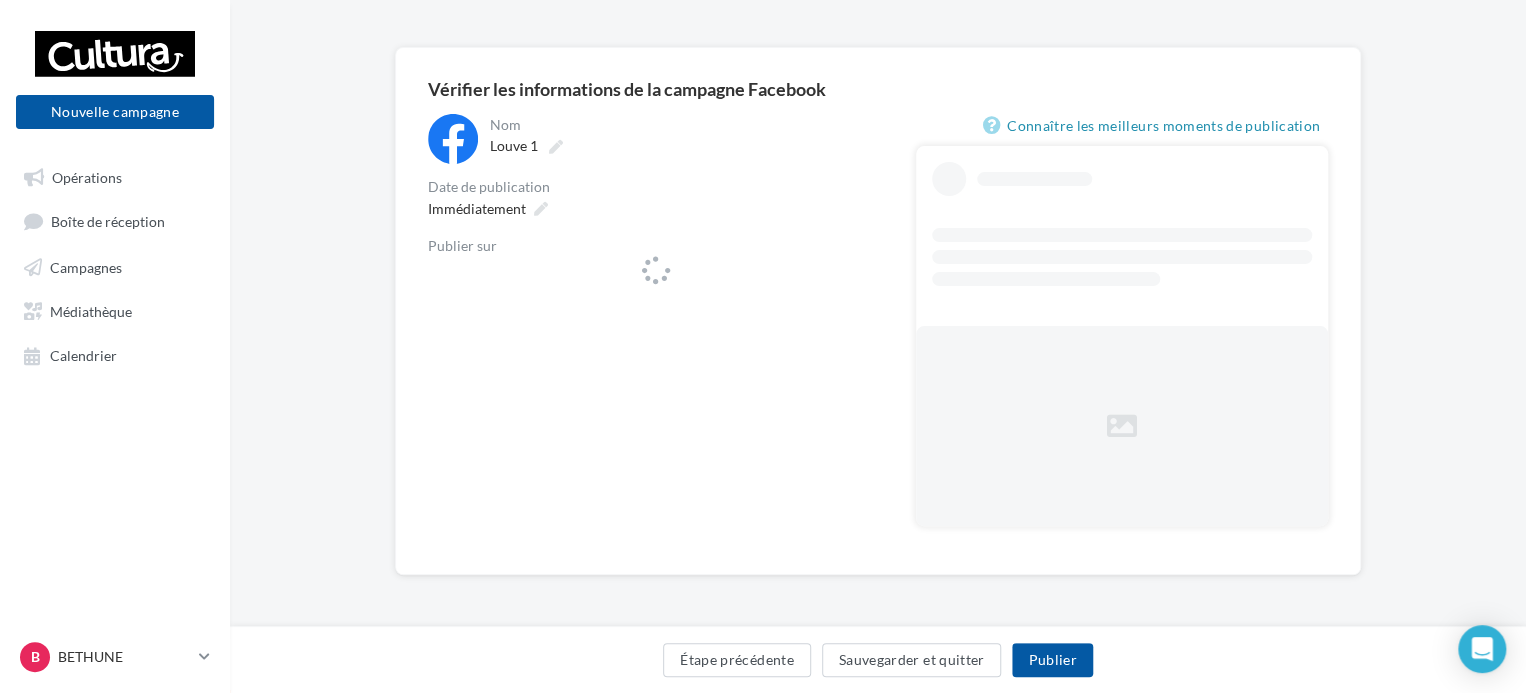 scroll, scrollTop: 0, scrollLeft: 0, axis: both 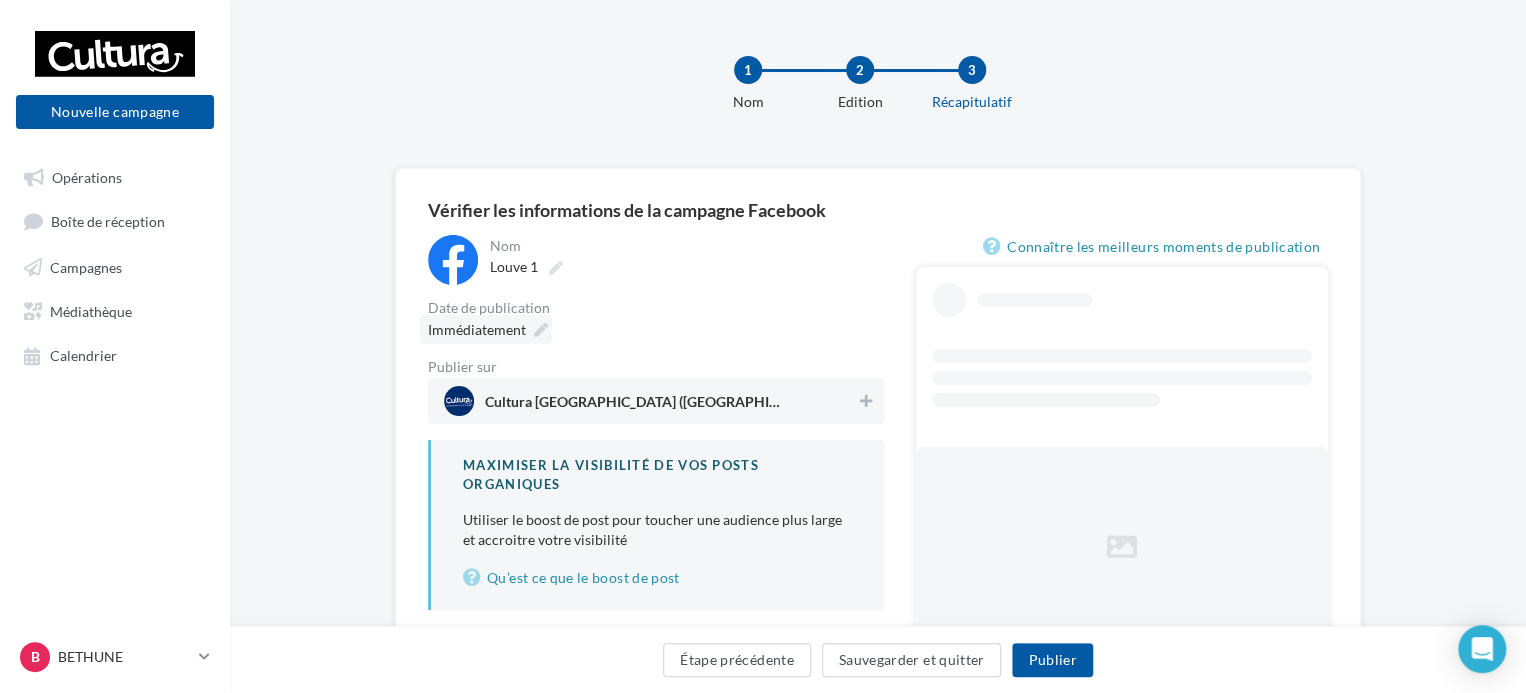 click at bounding box center (541, 330) 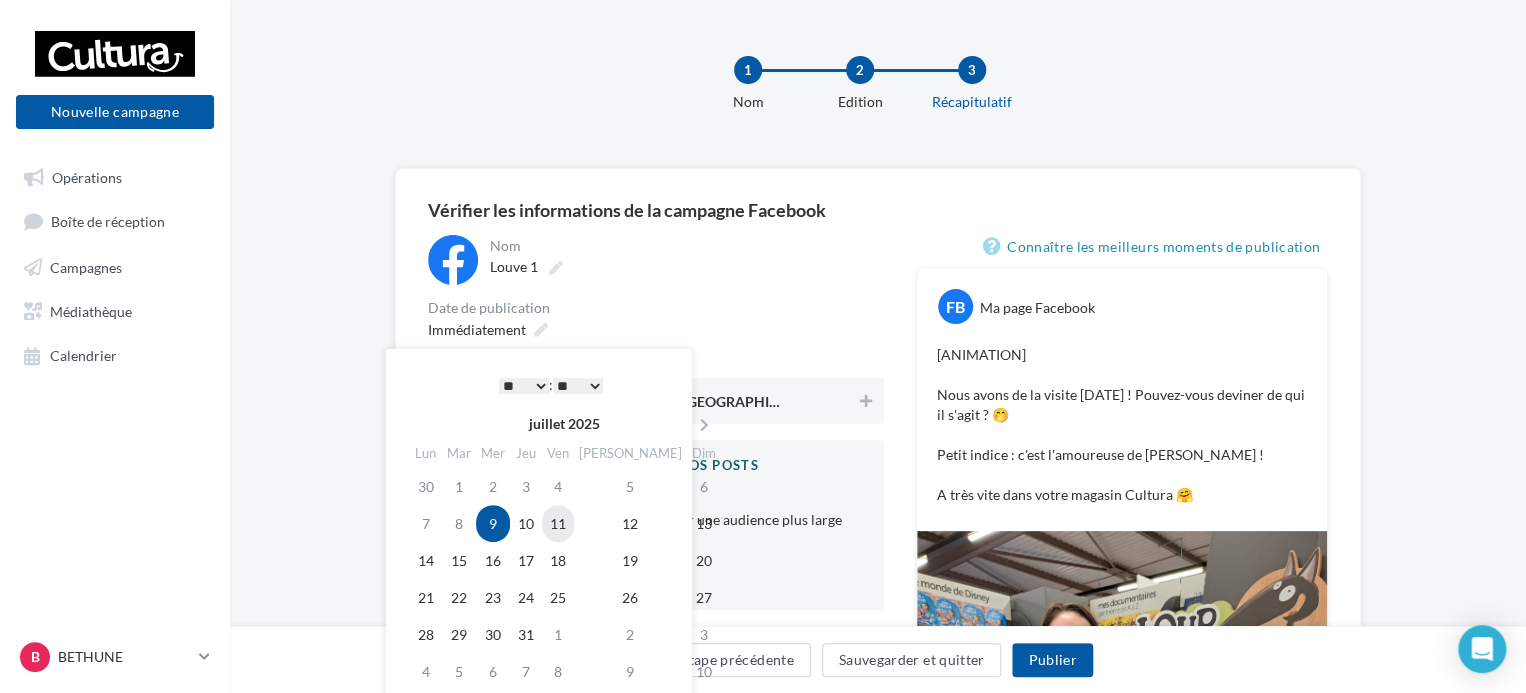 click on "11" at bounding box center (558, 523) 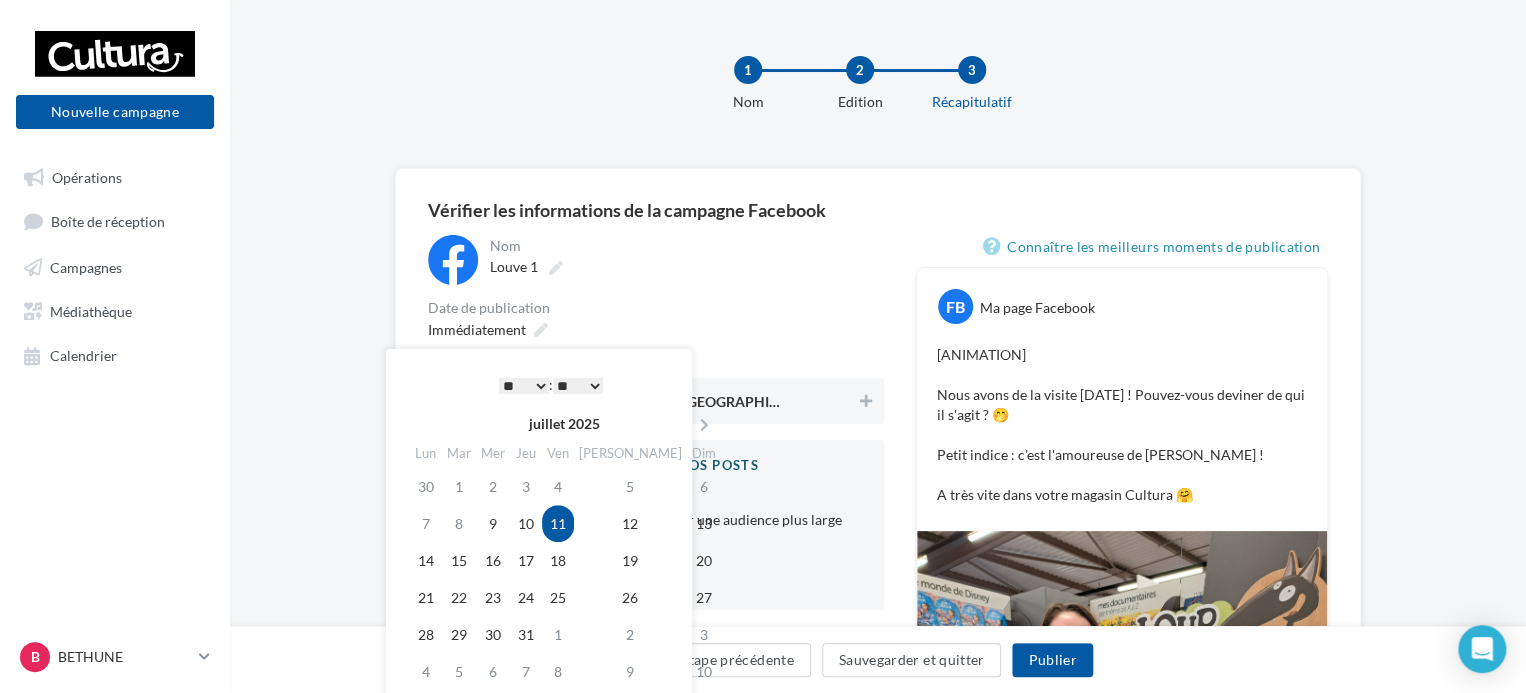 click on "* * * * * * * * * * ** ** ** ** ** ** ** ** ** ** ** ** ** **" at bounding box center (524, 386) 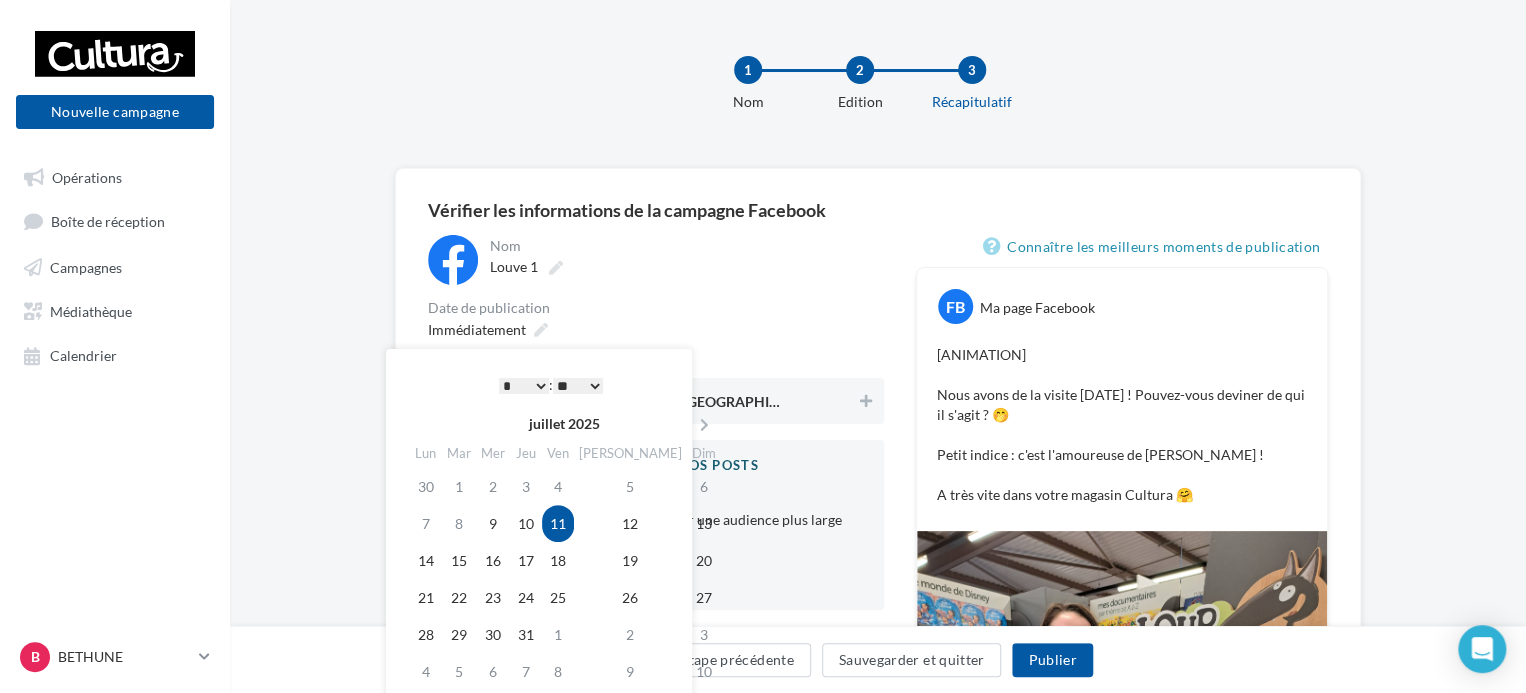 click on "** ** ** ** ** **" at bounding box center (578, 386) 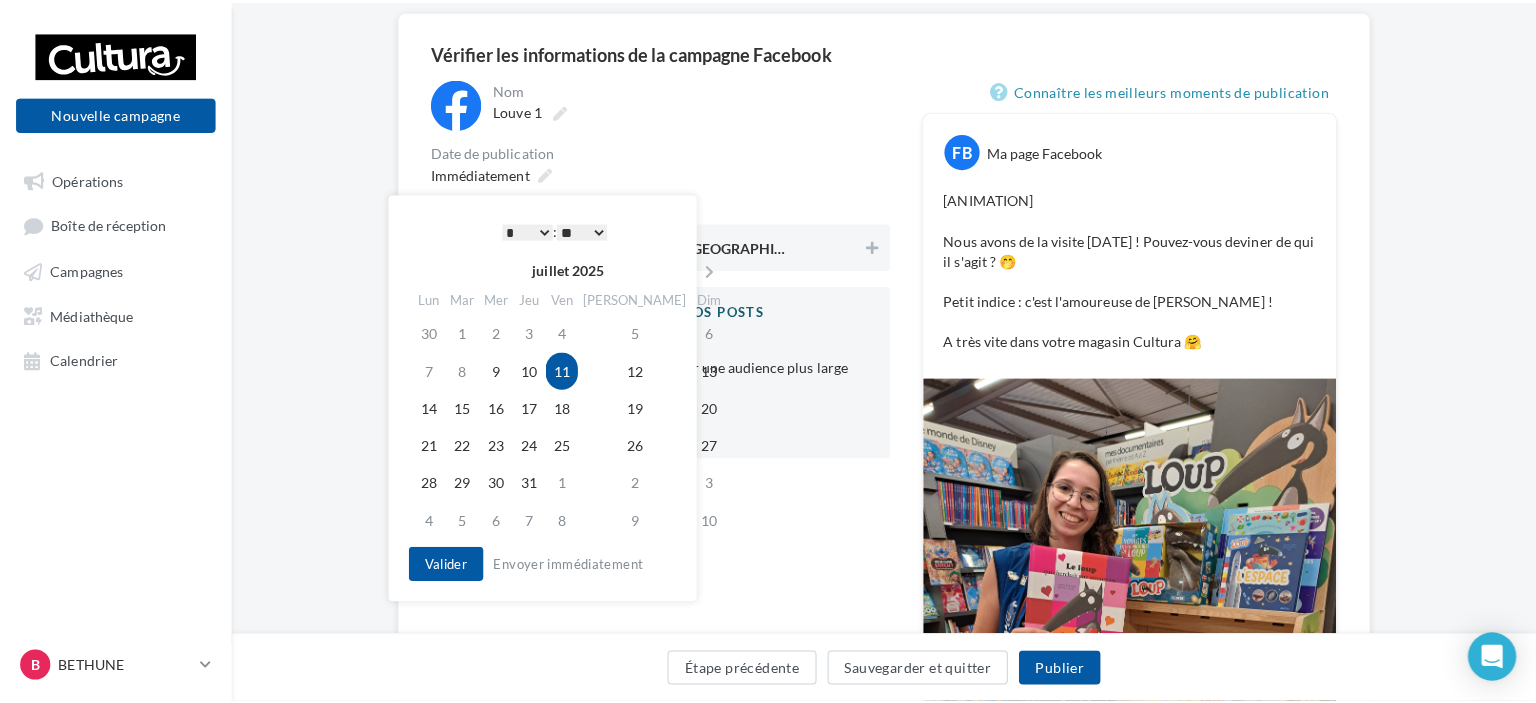 scroll, scrollTop: 200, scrollLeft: 0, axis: vertical 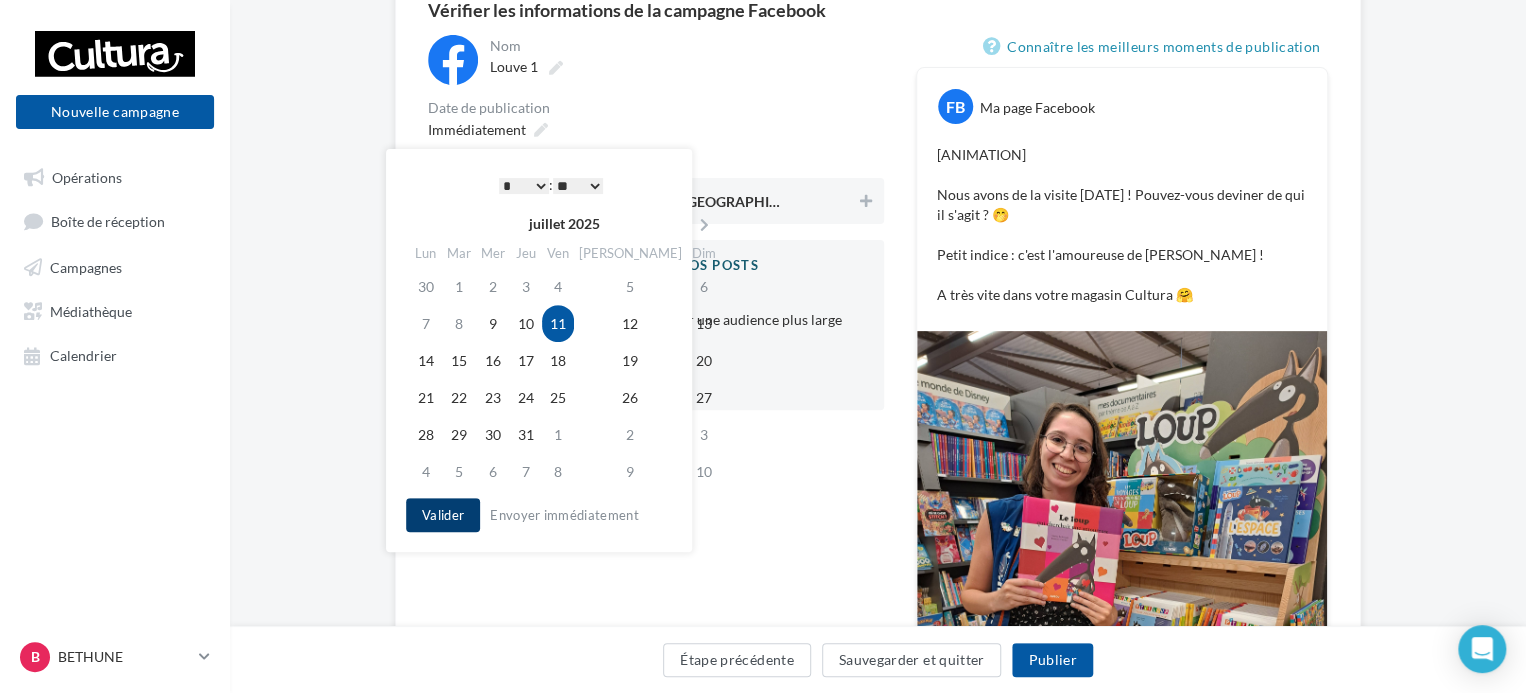 click on "Valider" at bounding box center [443, 515] 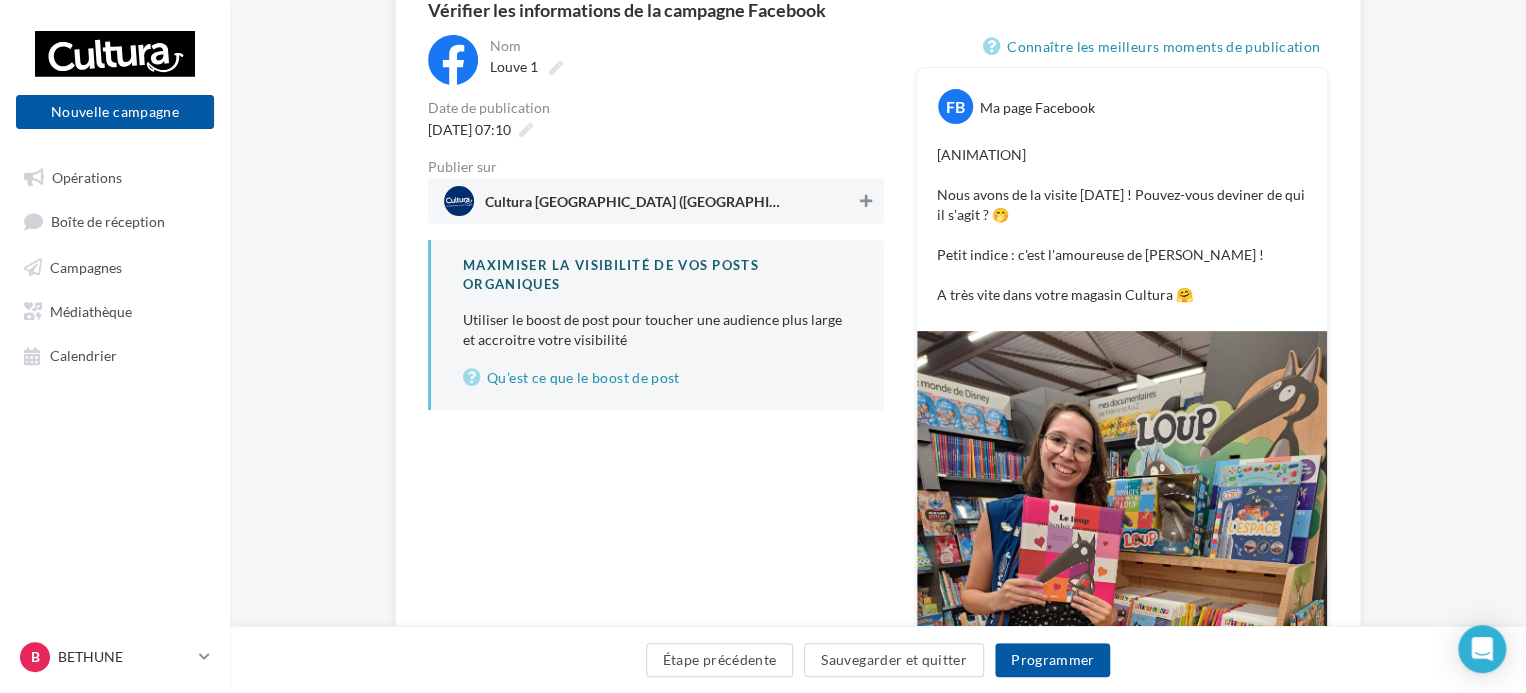 click at bounding box center [866, 201] 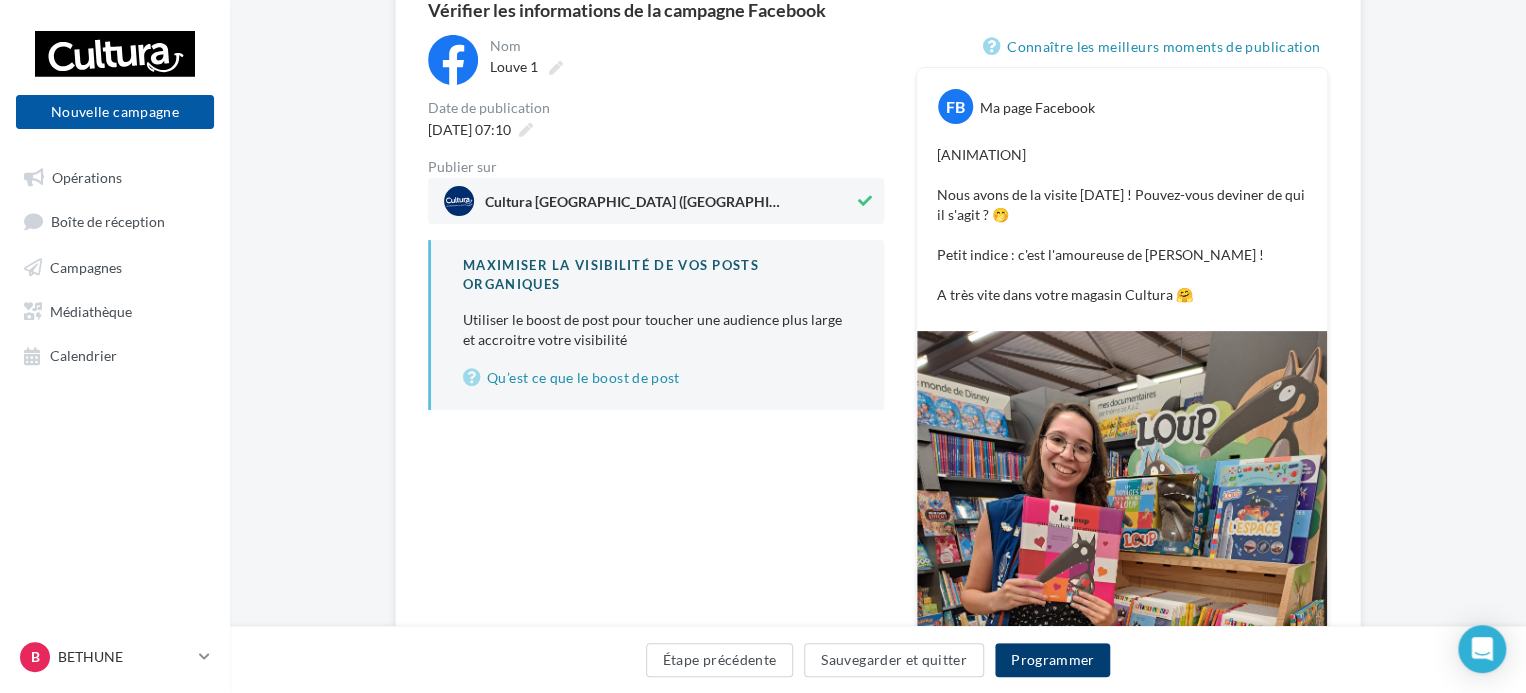 click on "Programmer" at bounding box center (1053, 660) 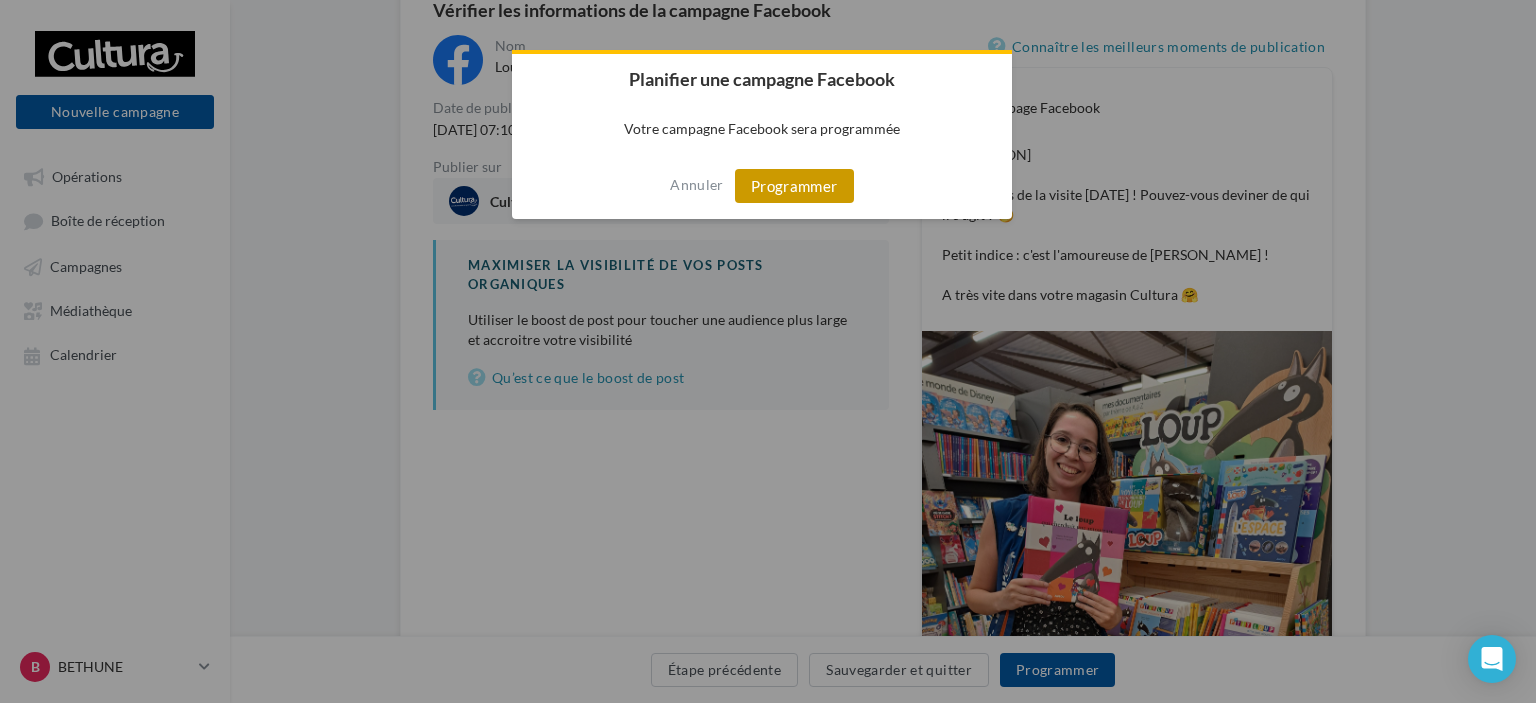 click on "Programmer" at bounding box center [794, 186] 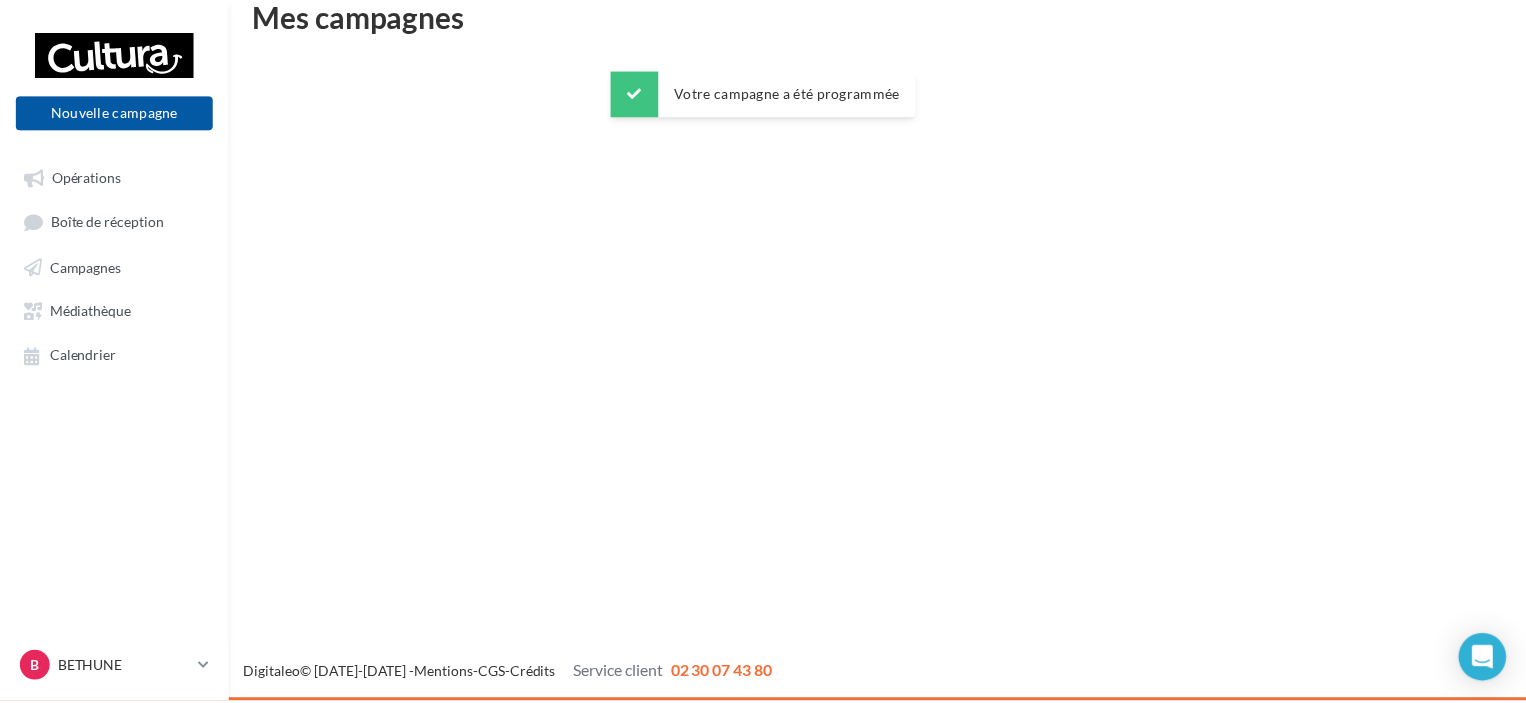 scroll, scrollTop: 32, scrollLeft: 0, axis: vertical 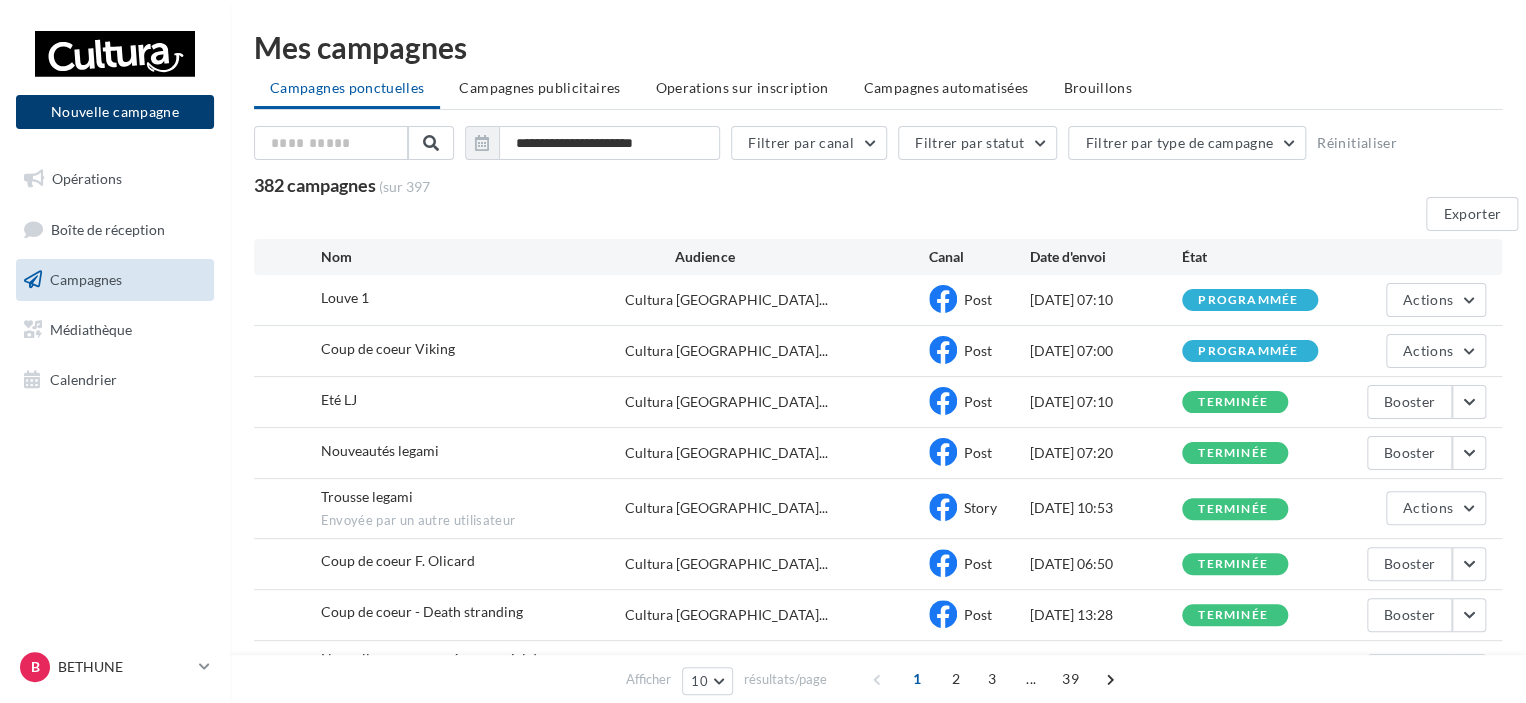 click on "Nouvelle campagne" at bounding box center [115, 112] 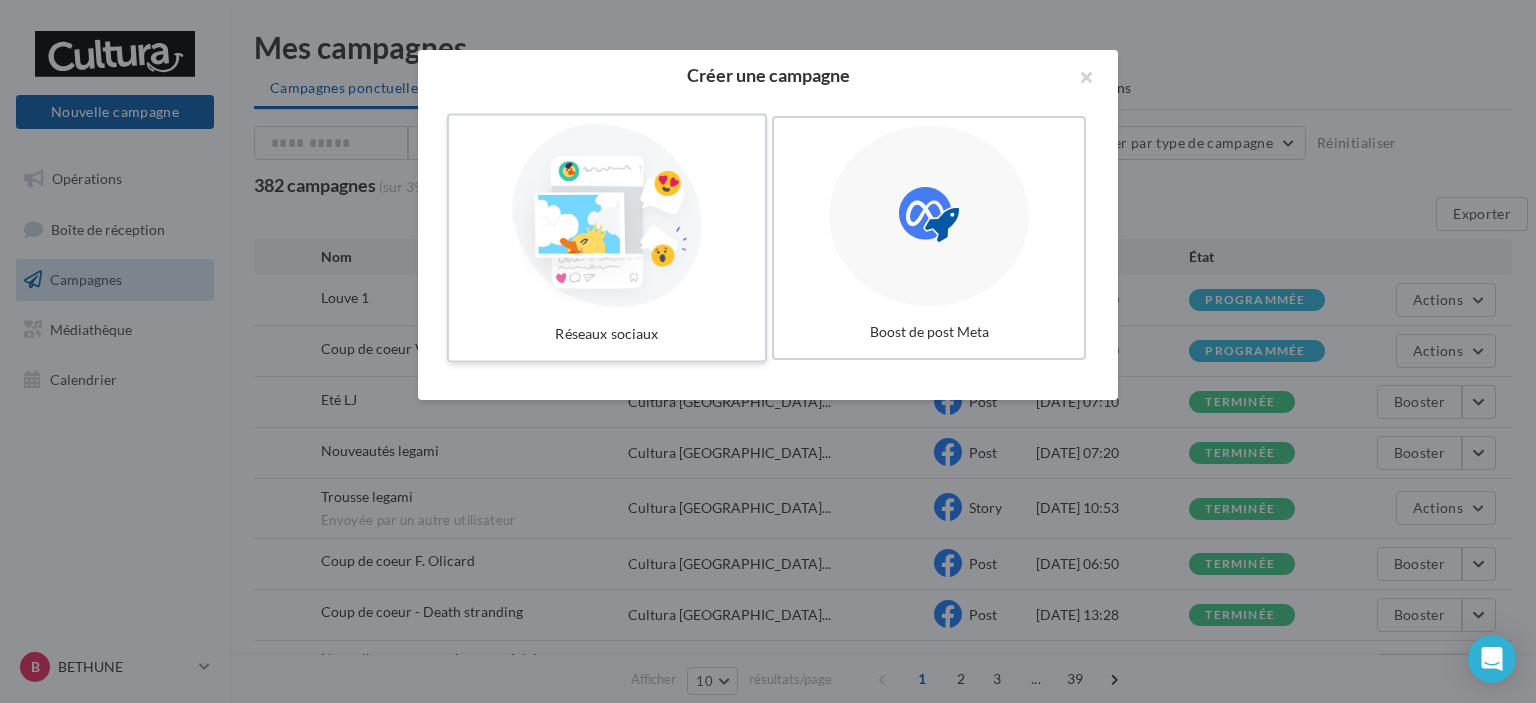click at bounding box center [607, 216] 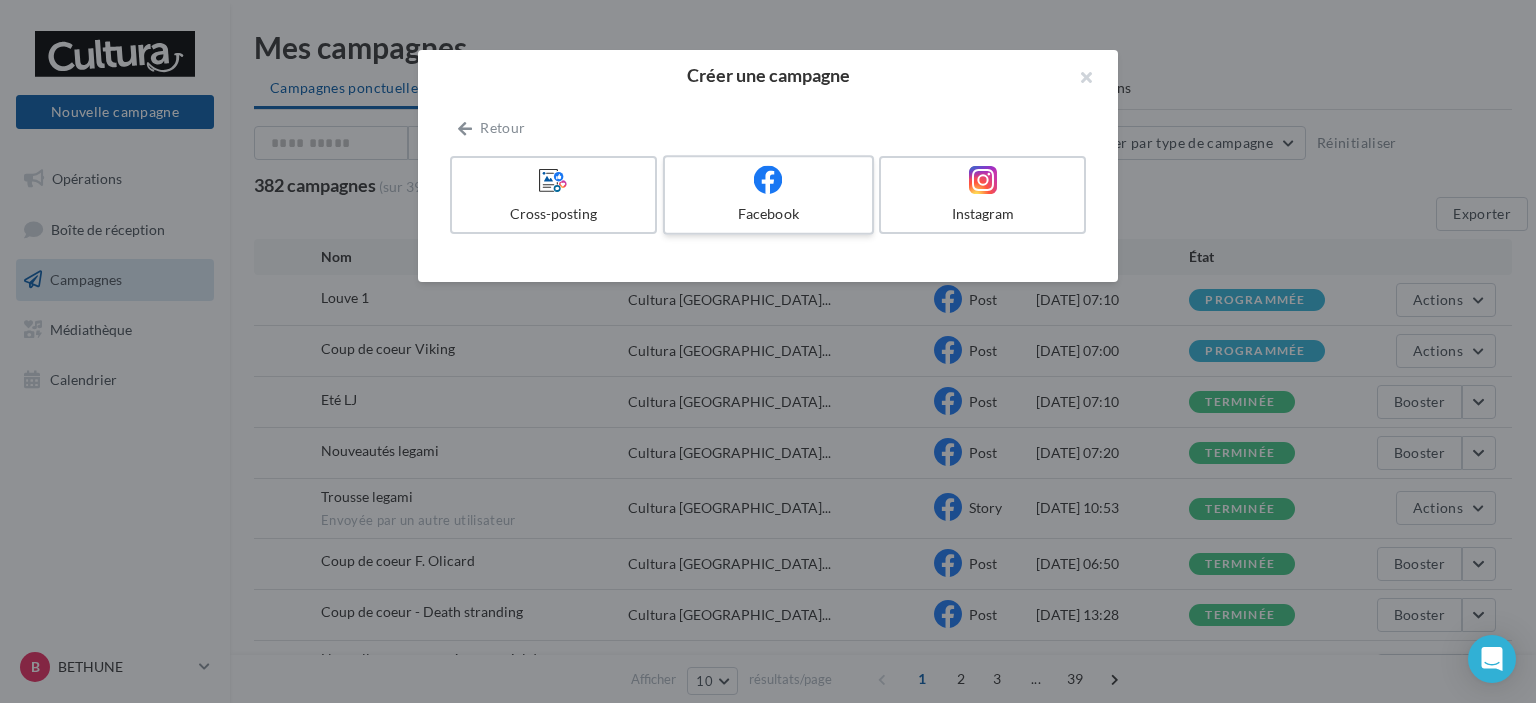 click on "Facebook" at bounding box center (768, 214) 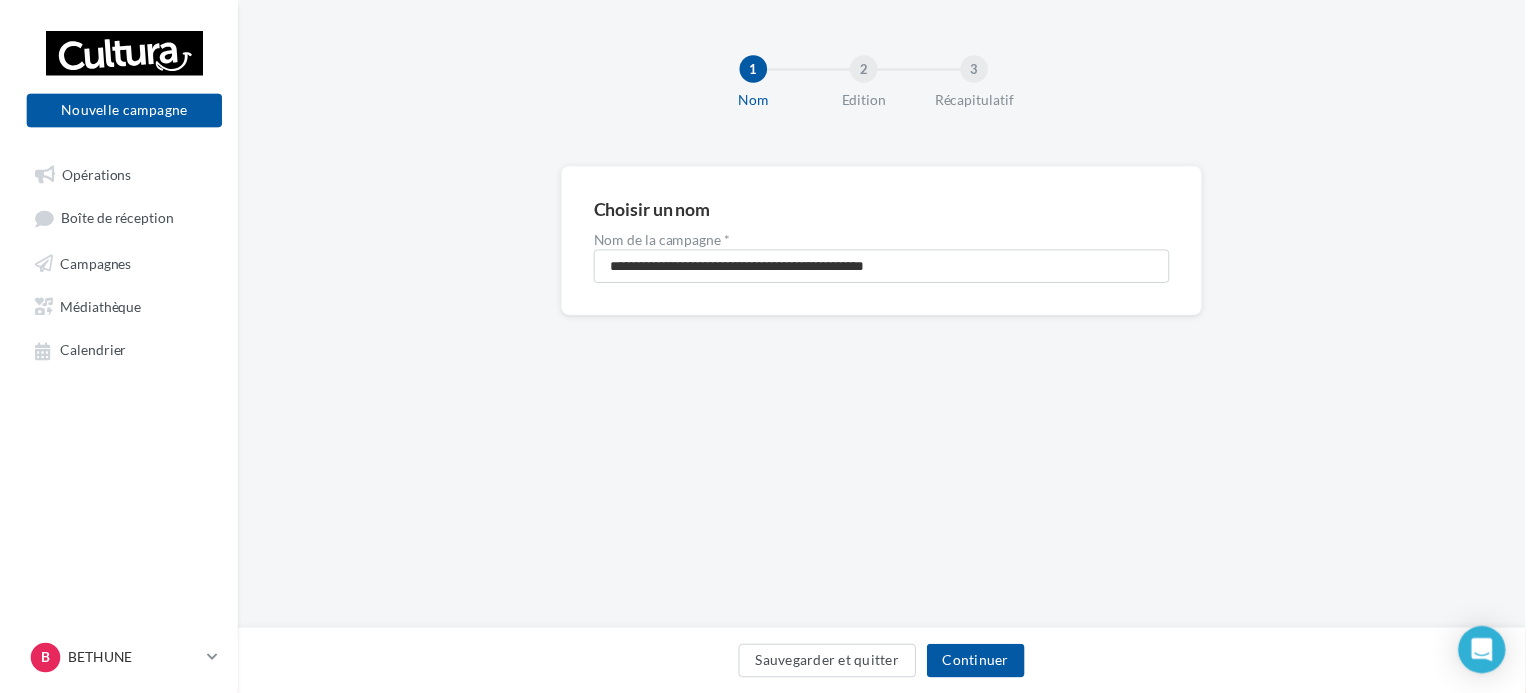 scroll, scrollTop: 0, scrollLeft: 0, axis: both 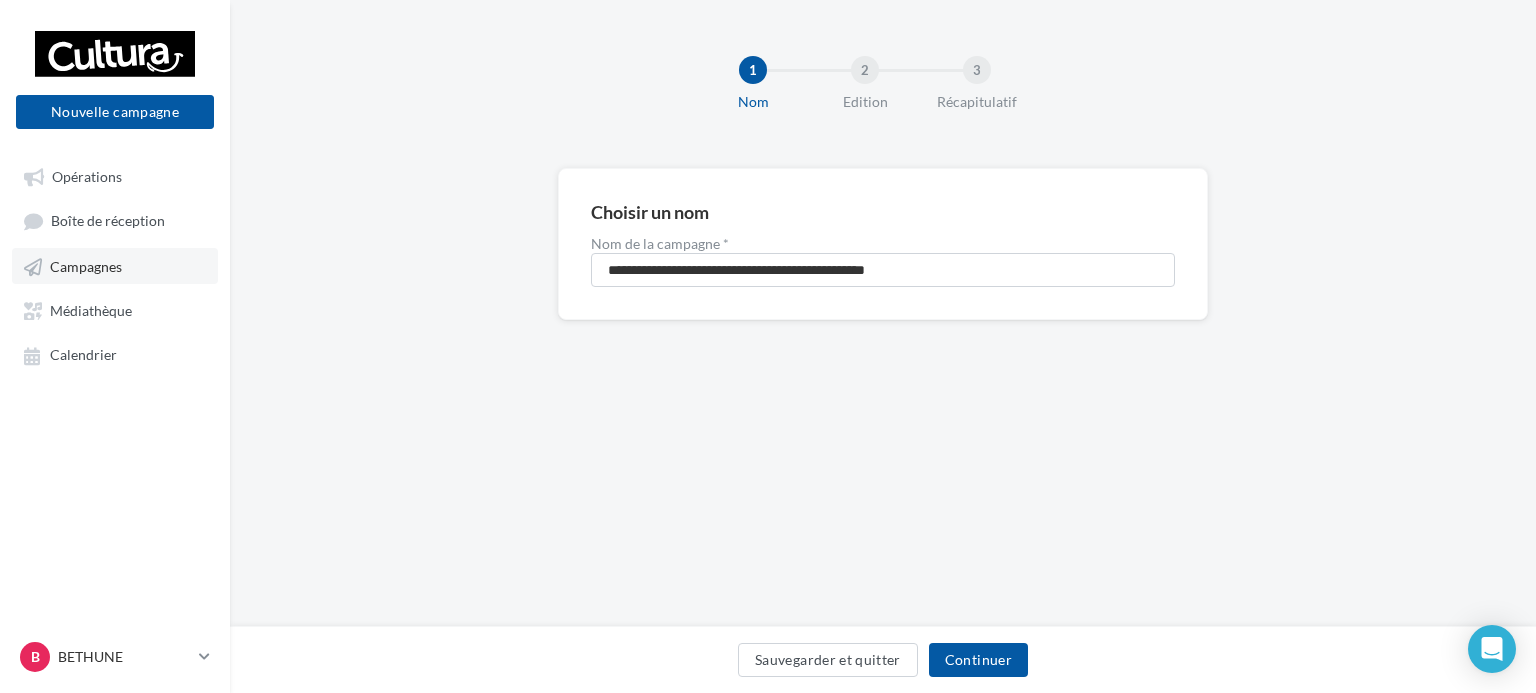 click on "Campagnes" at bounding box center [86, 266] 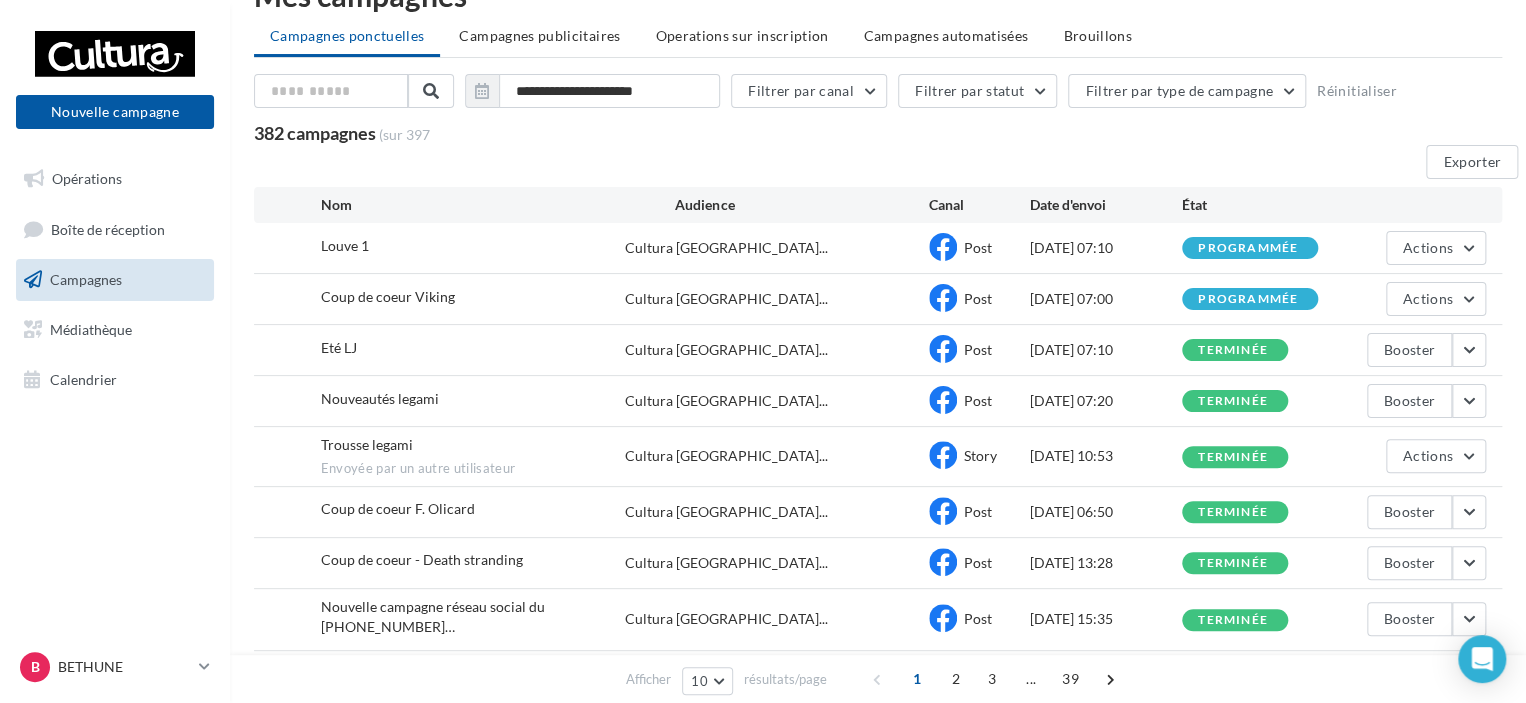 scroll, scrollTop: 100, scrollLeft: 0, axis: vertical 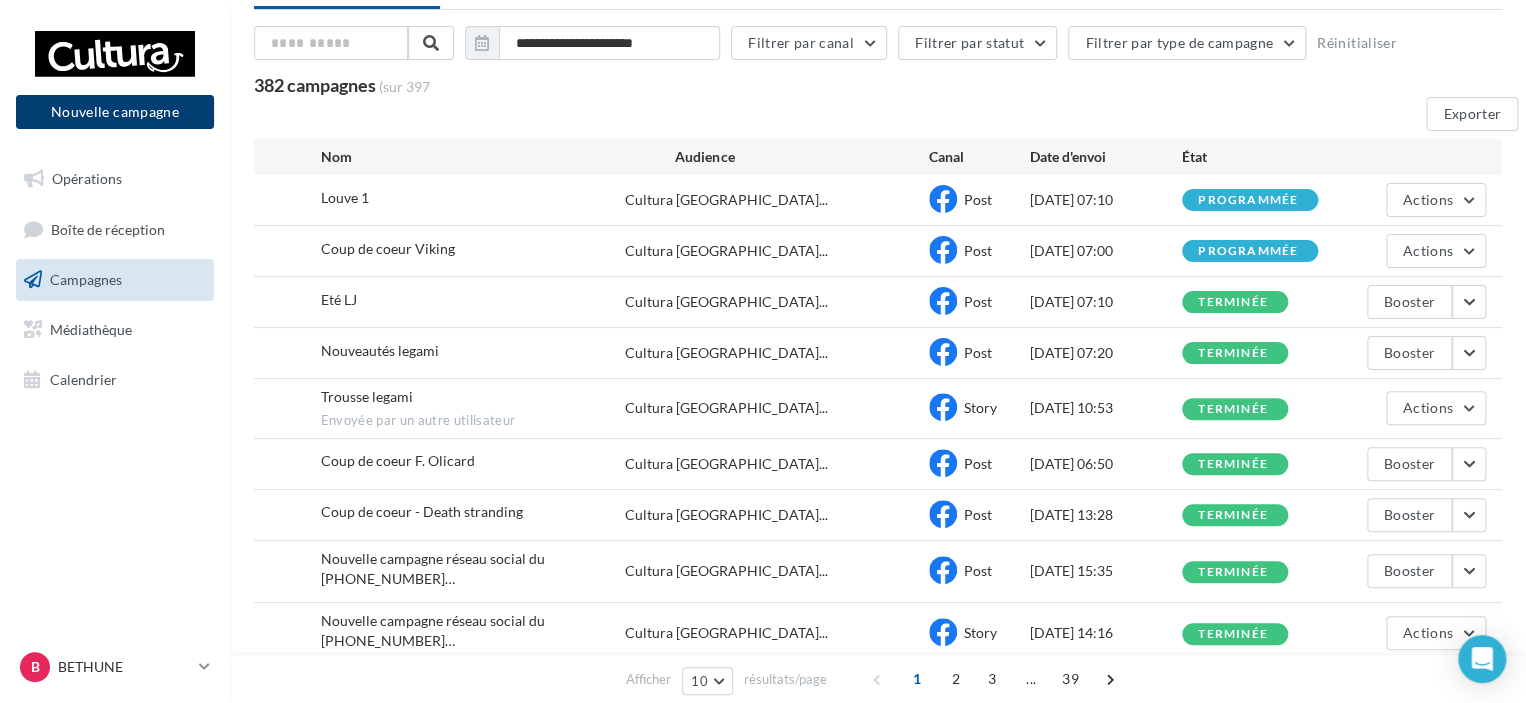 click on "Nouvelle campagne" at bounding box center [115, 112] 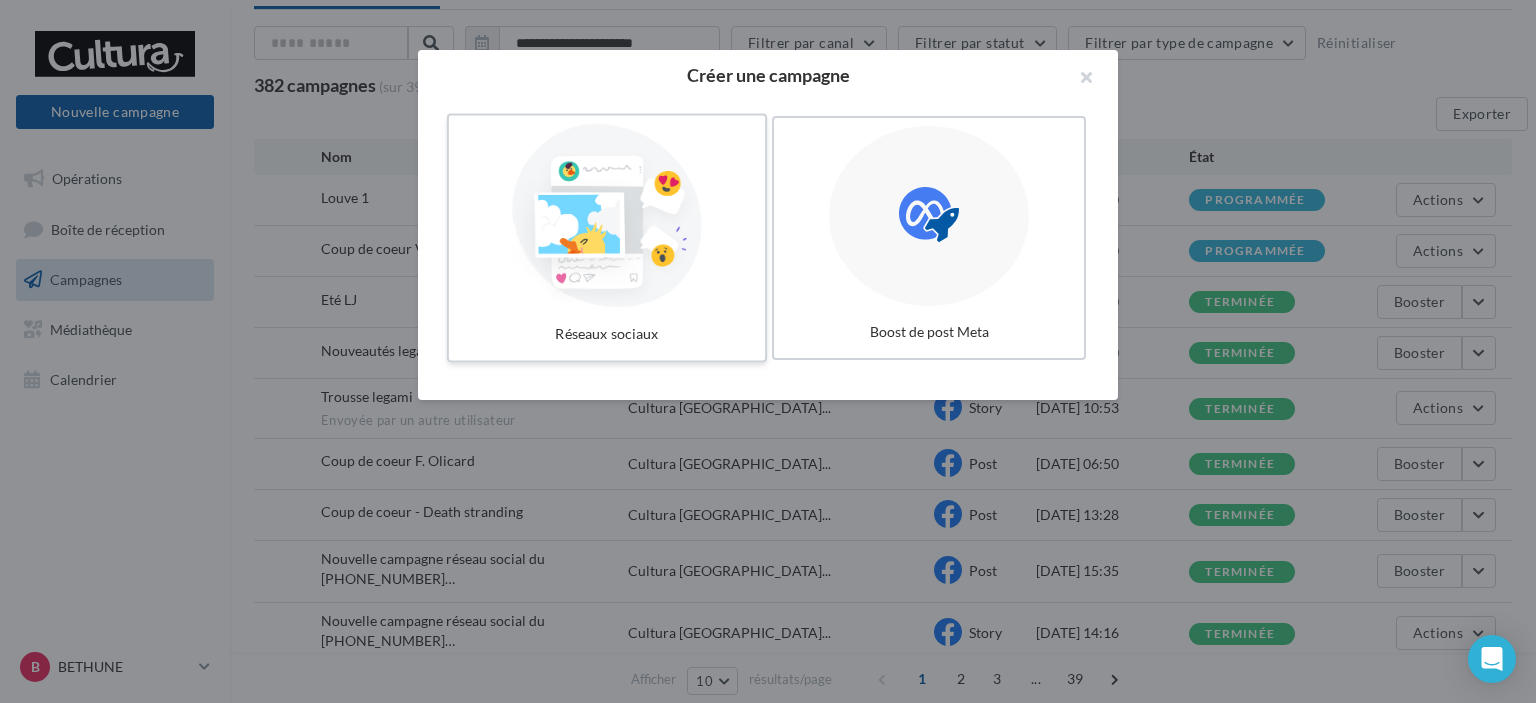 click at bounding box center [607, 216] 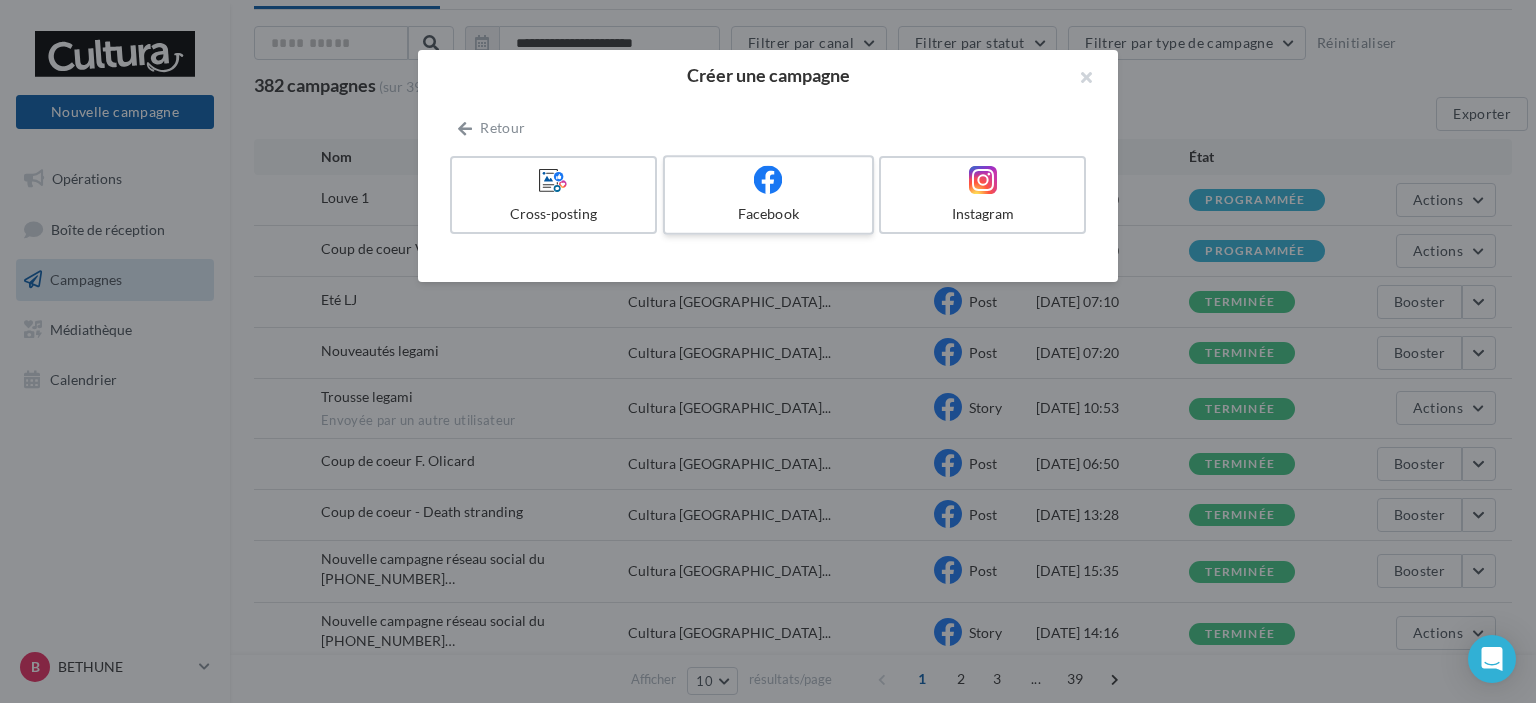 click on "Facebook" at bounding box center (768, 214) 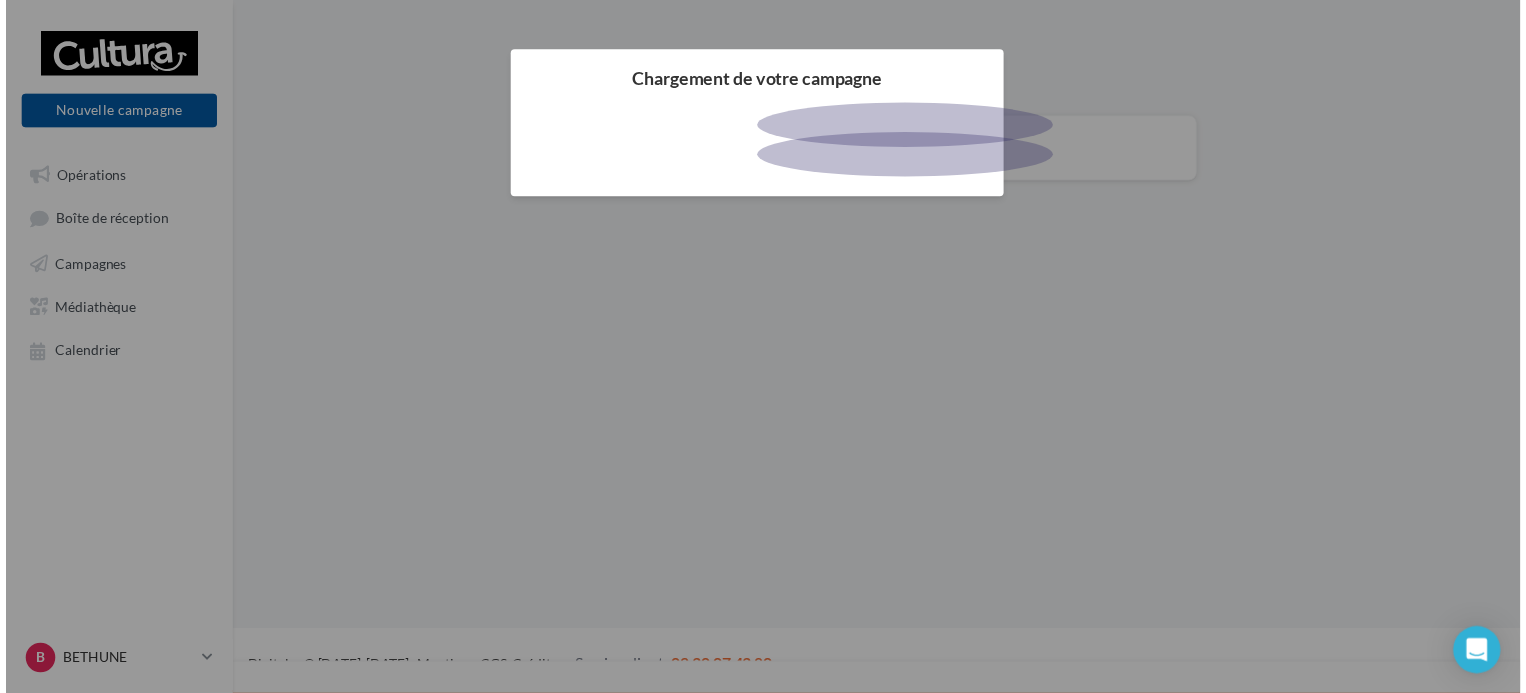 scroll, scrollTop: 0, scrollLeft: 0, axis: both 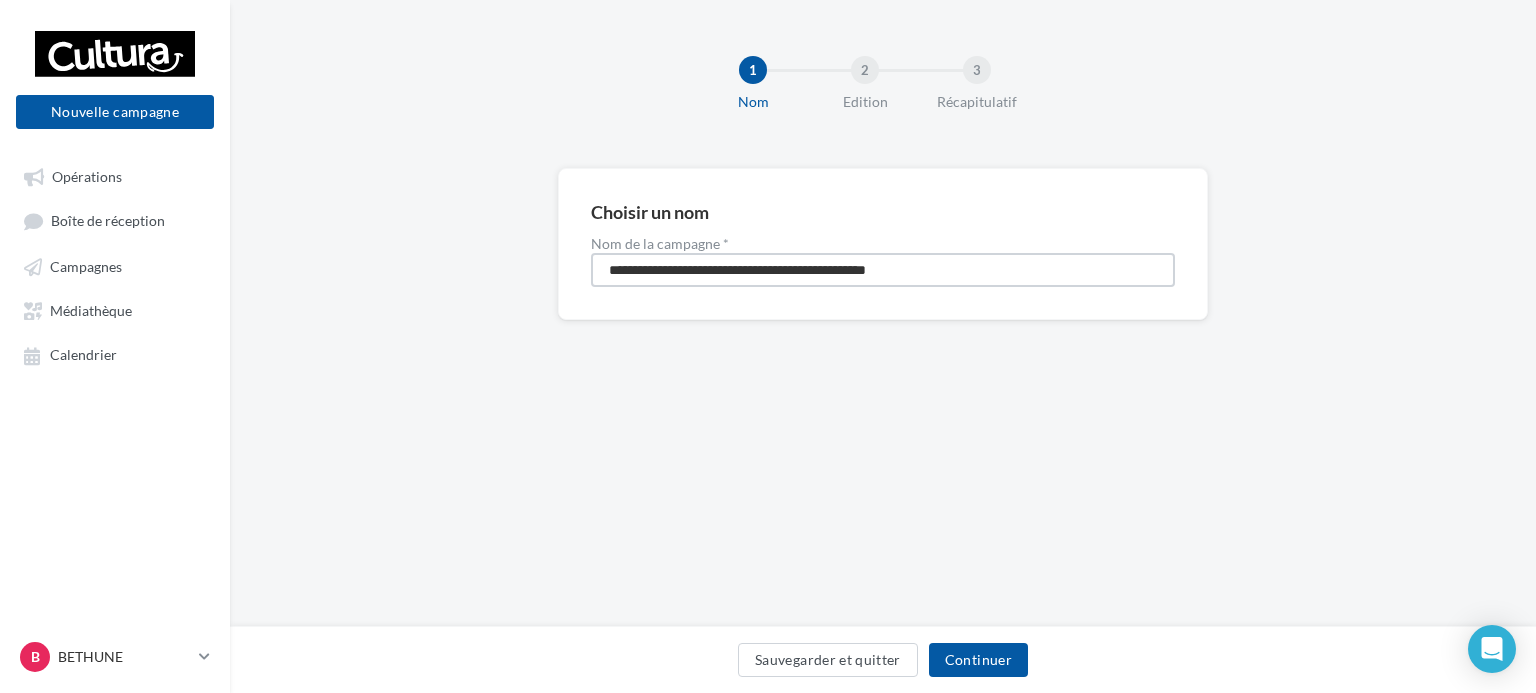 click on "**********" at bounding box center [883, 270] 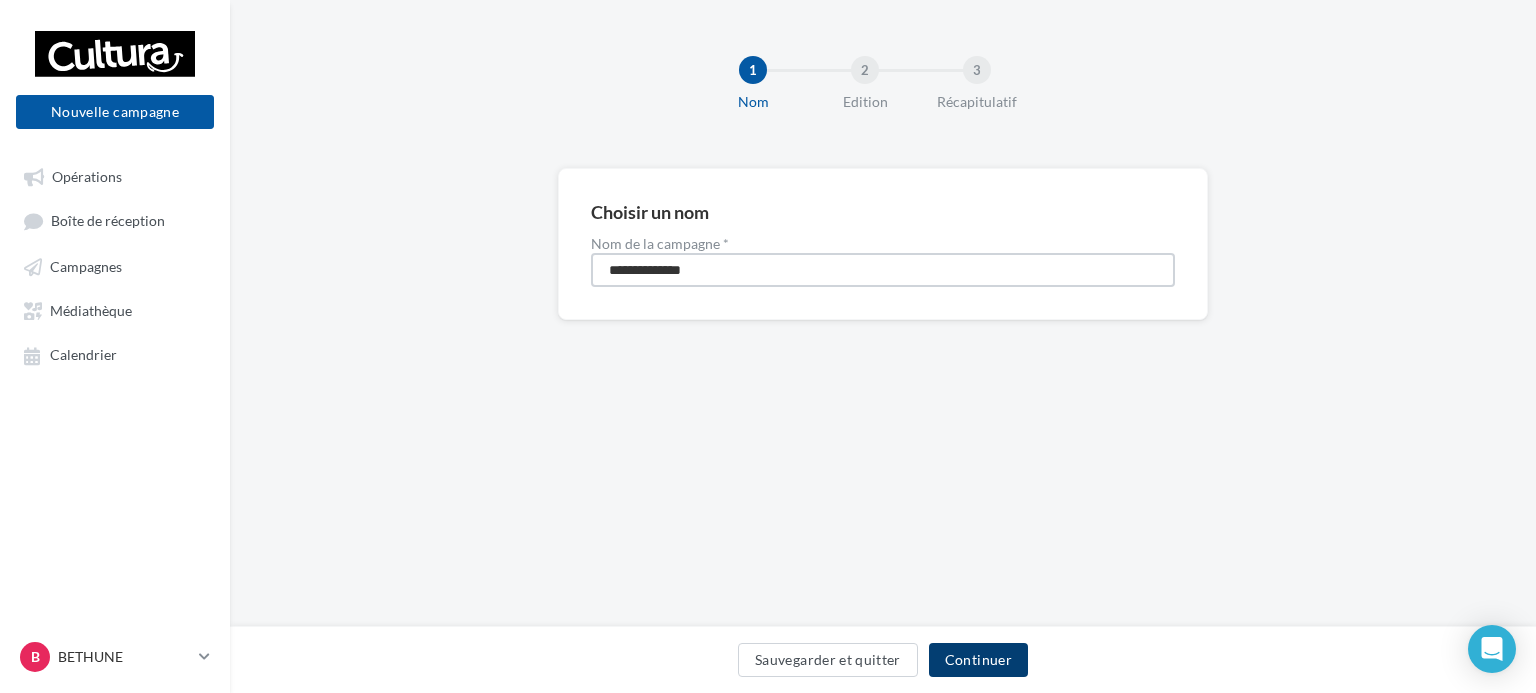 type on "**********" 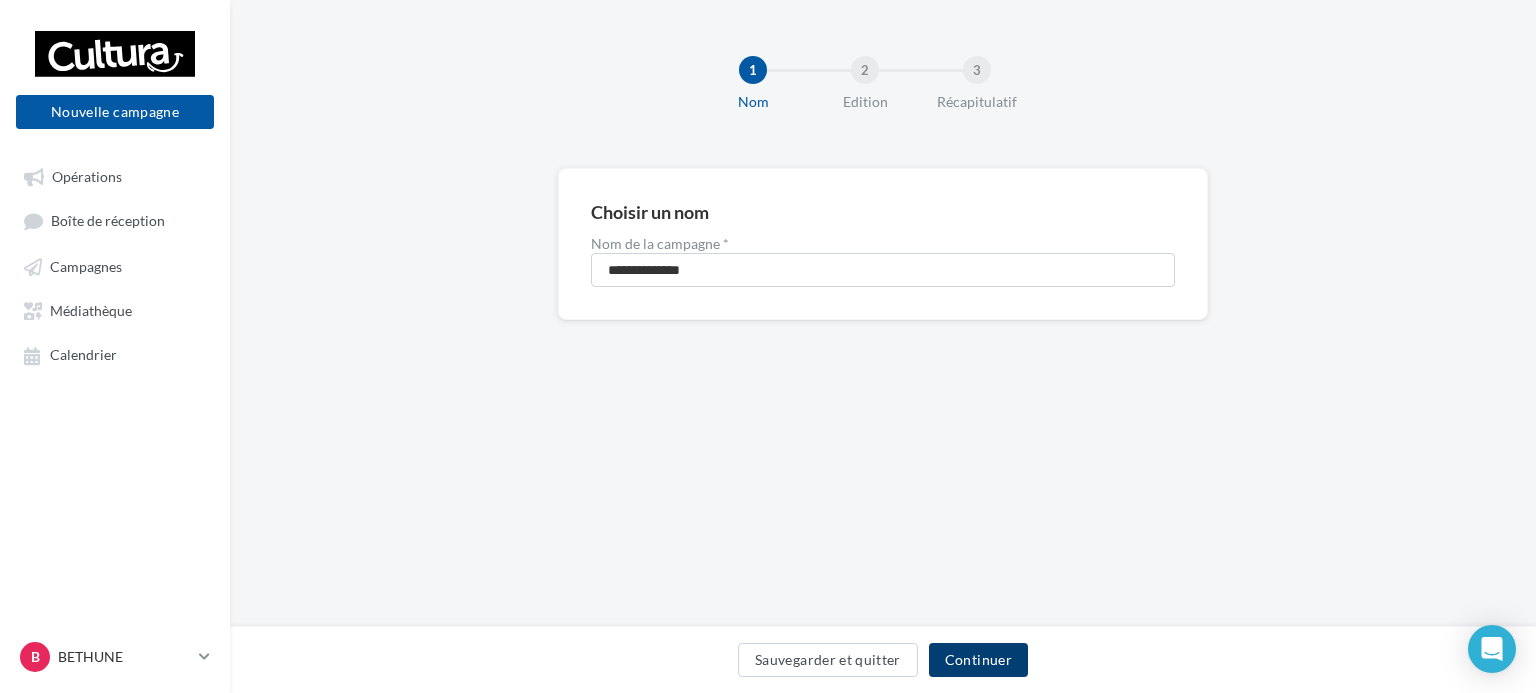 click on "Continuer" at bounding box center [978, 660] 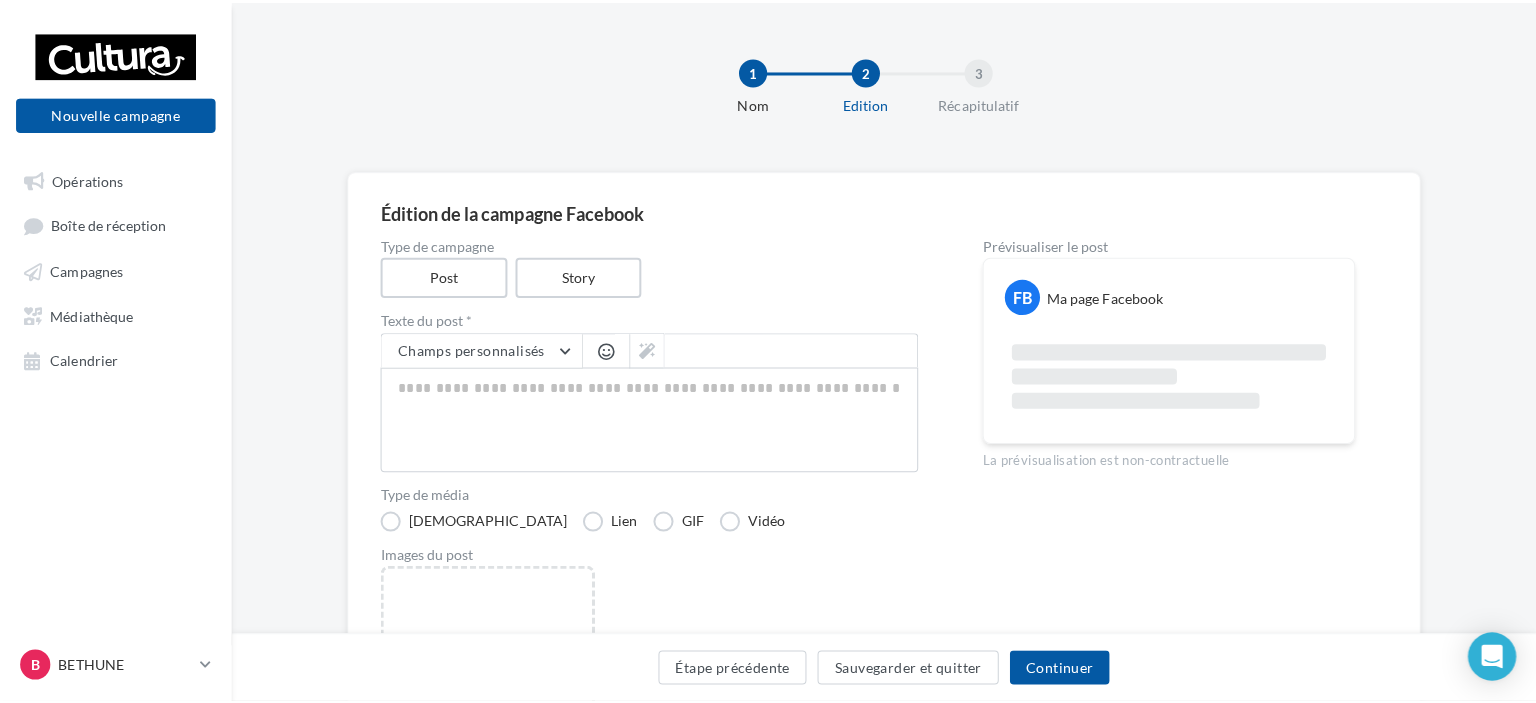 scroll, scrollTop: 200, scrollLeft: 0, axis: vertical 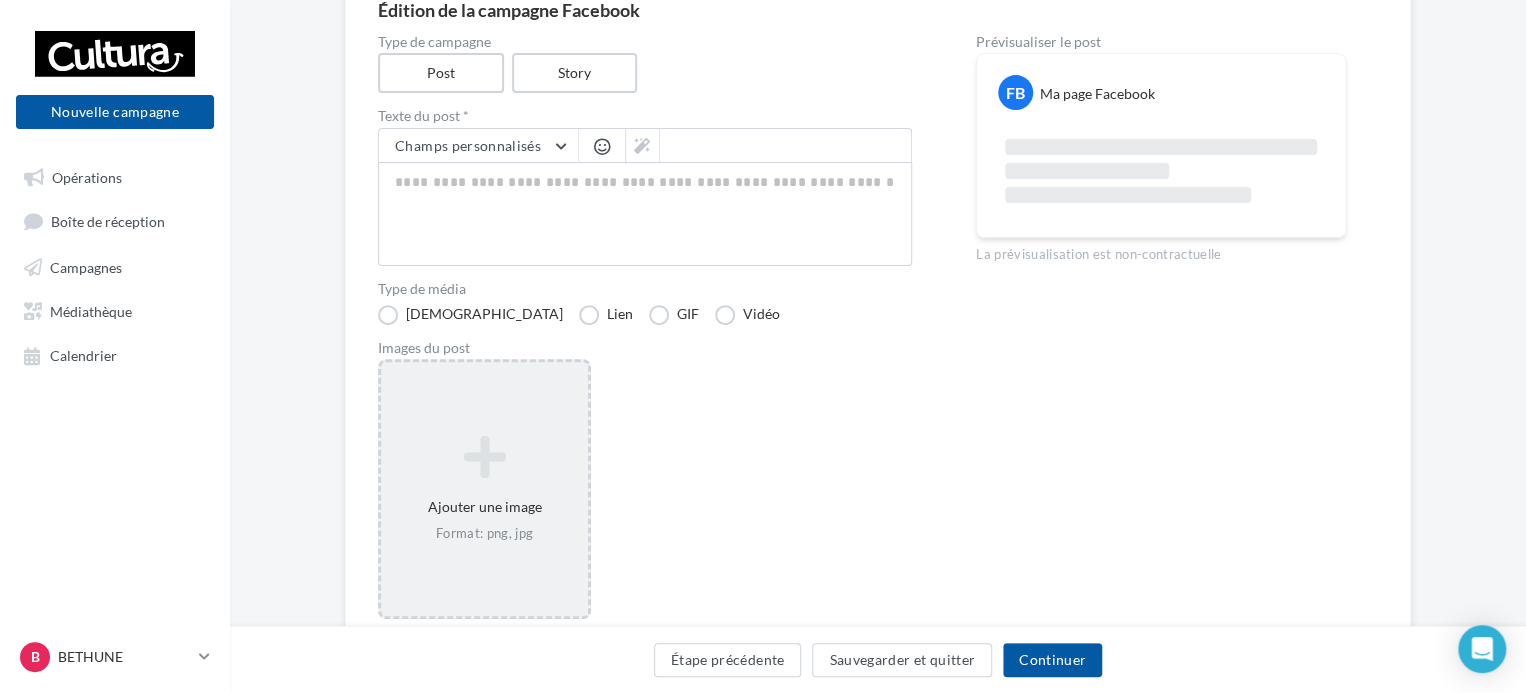click at bounding box center (484, 457) 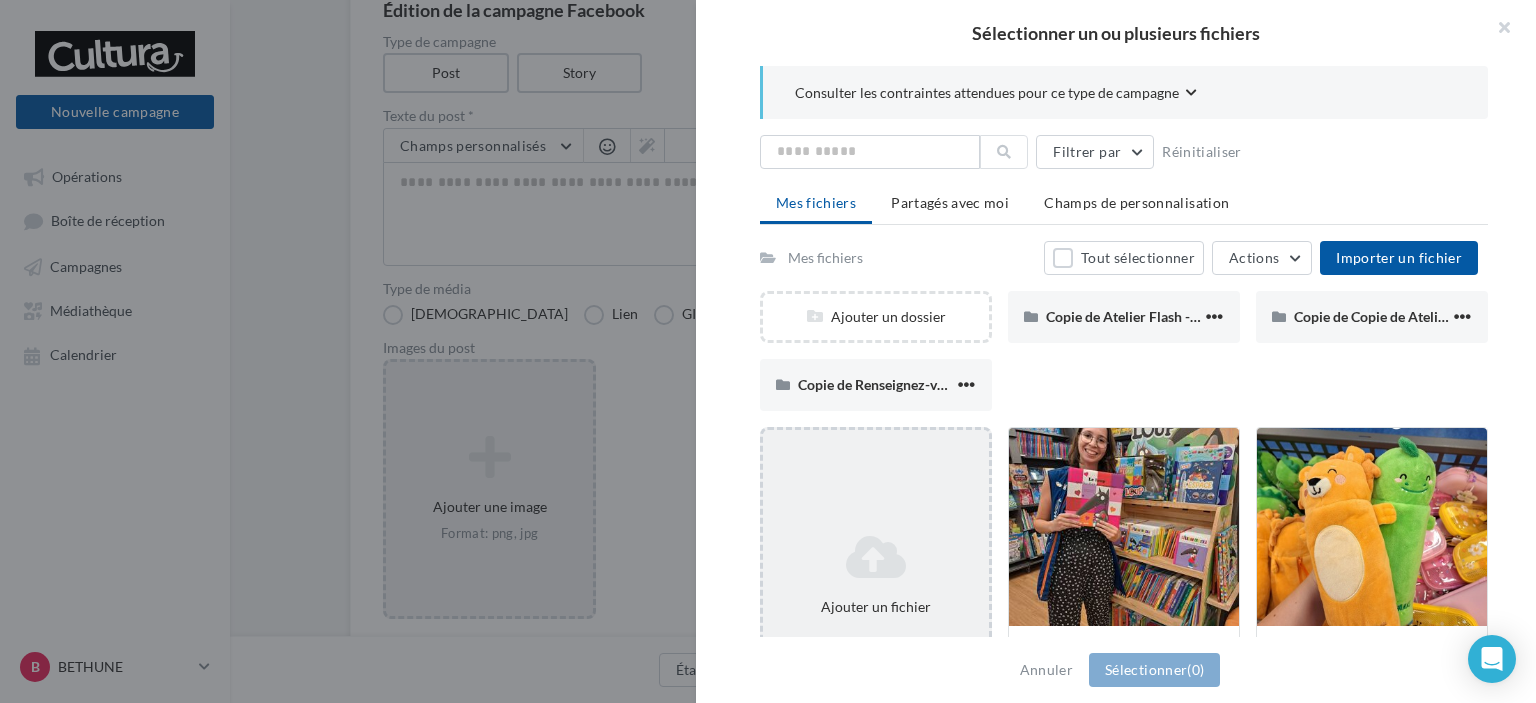 click on "Ajouter un fichier" at bounding box center (876, 575) 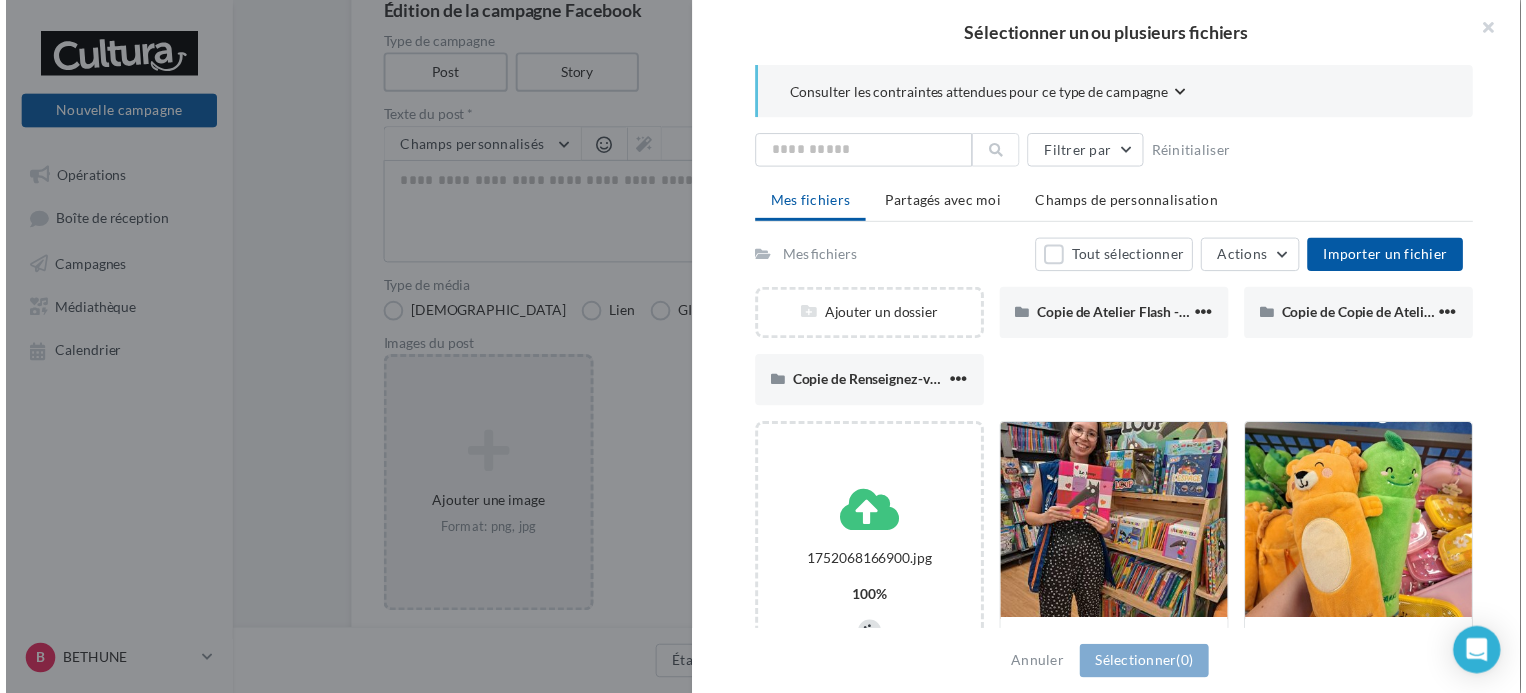 scroll, scrollTop: 100, scrollLeft: 0, axis: vertical 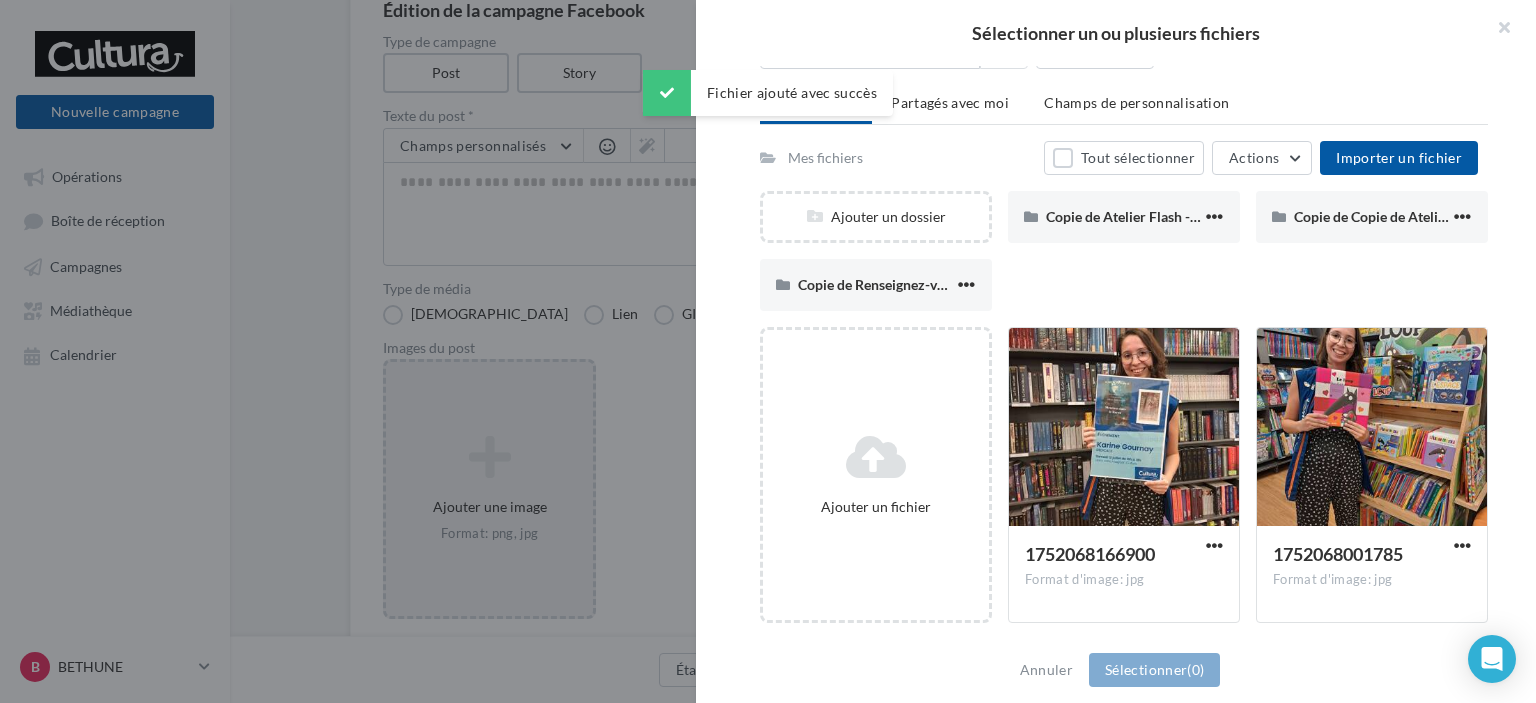 click at bounding box center [1124, 428] 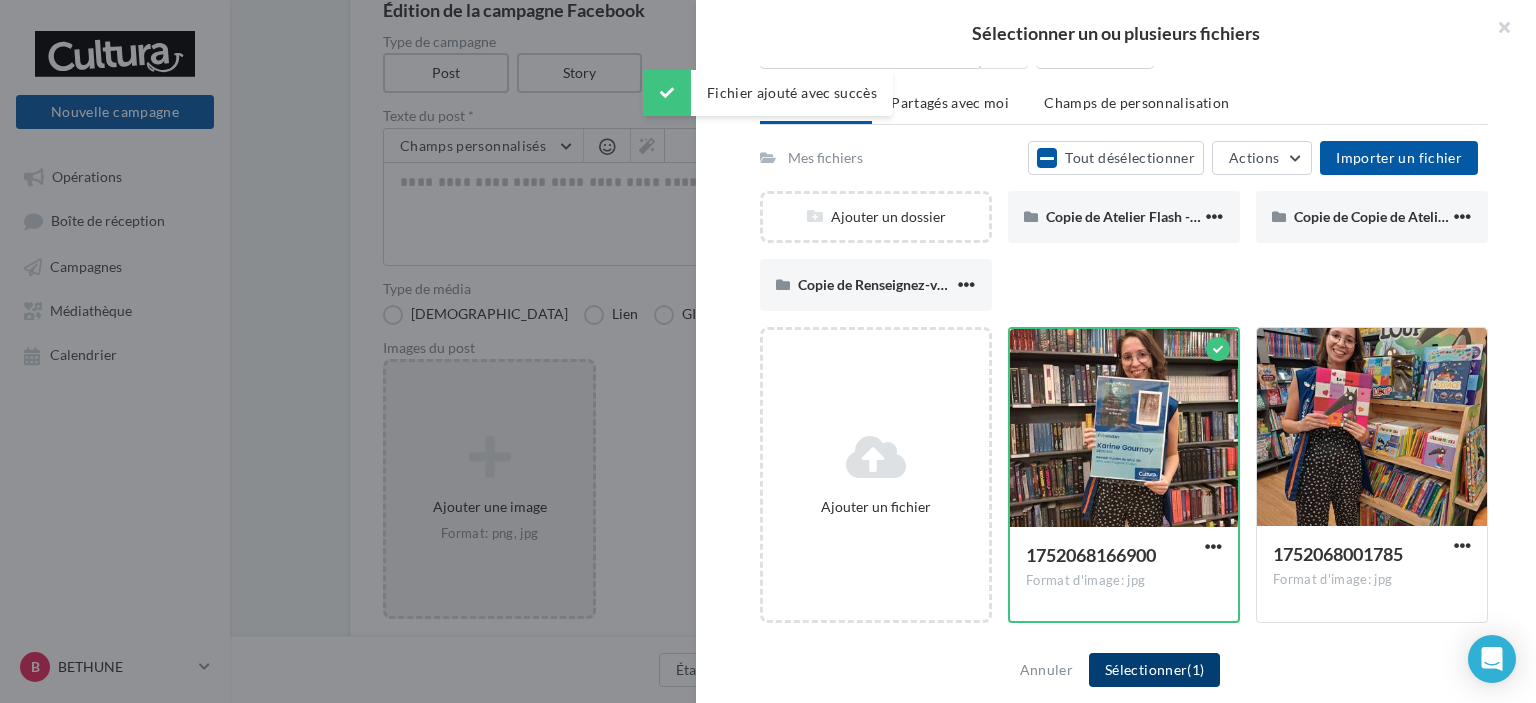 click on "Sélectionner   (1)" at bounding box center [1154, 670] 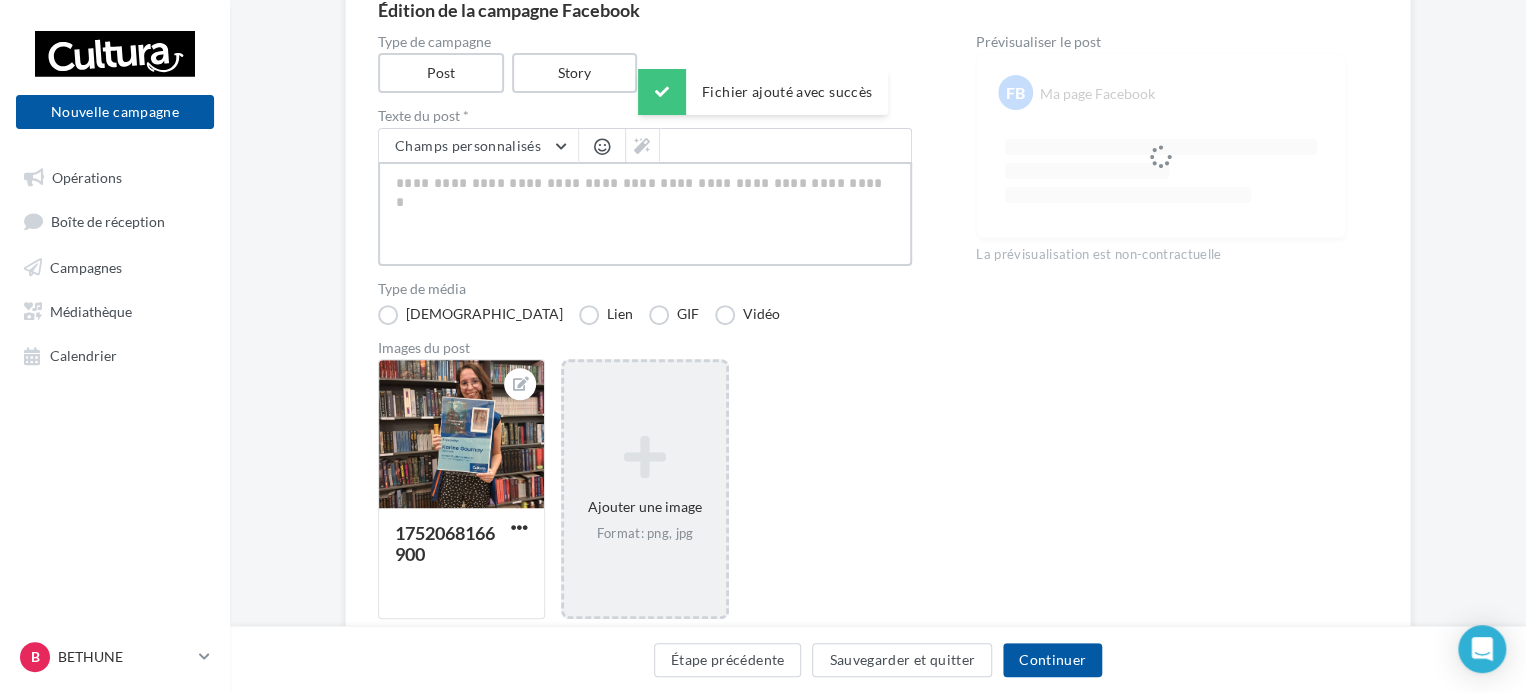 click at bounding box center (645, 214) 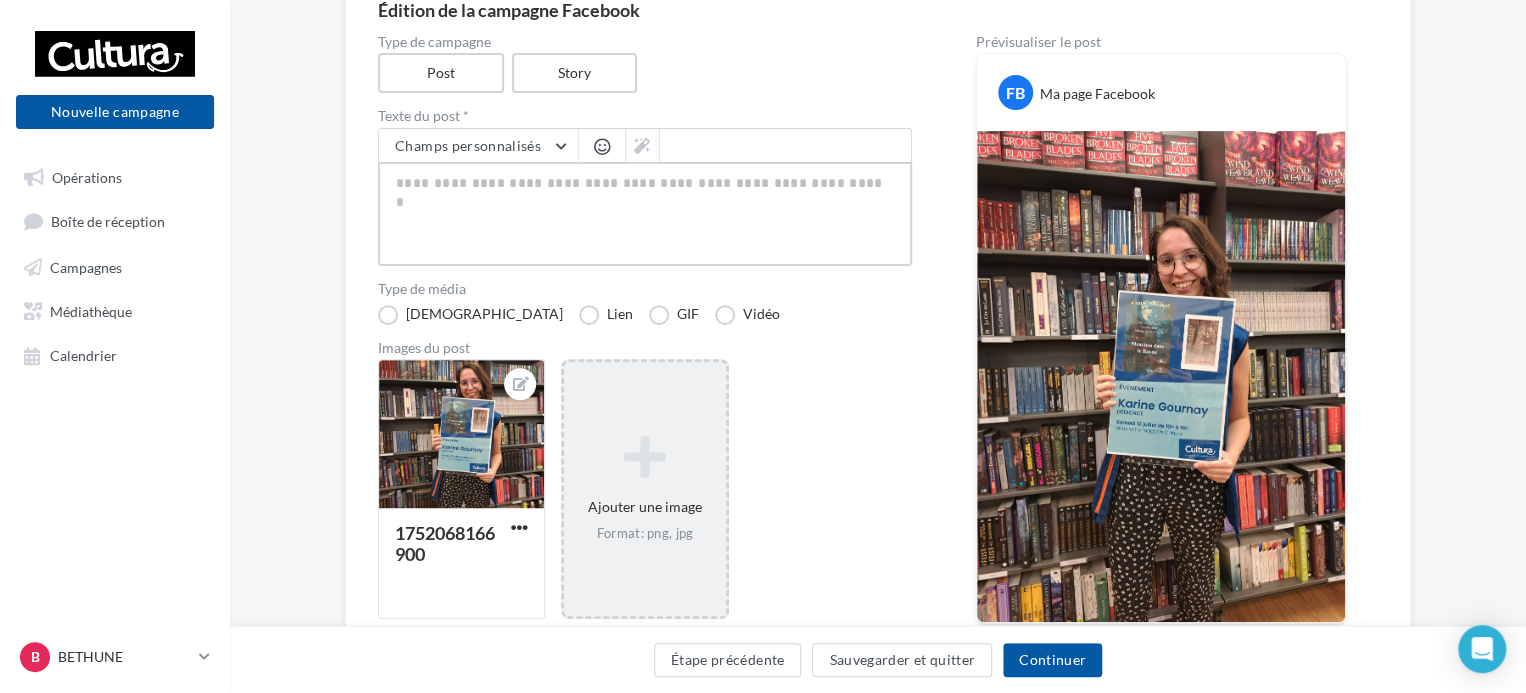 type on "*" 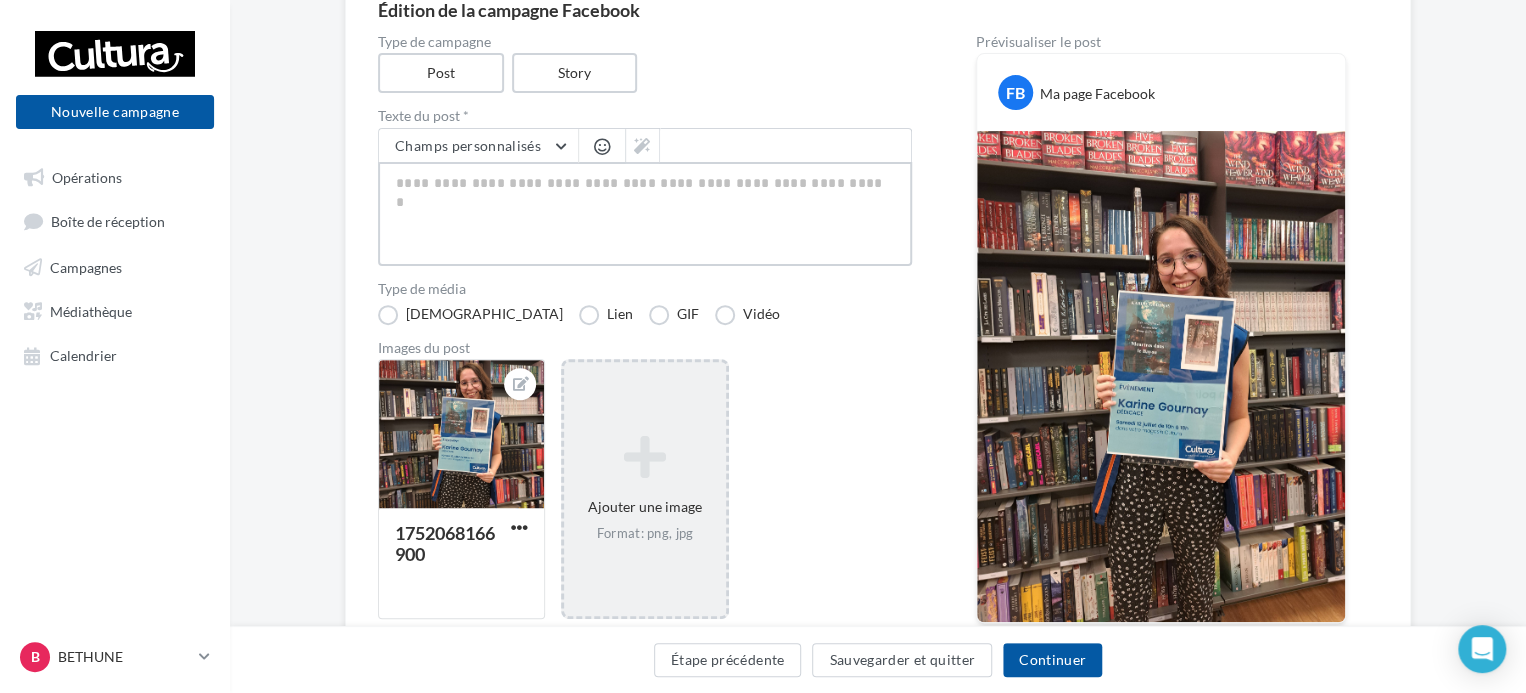 type on "*" 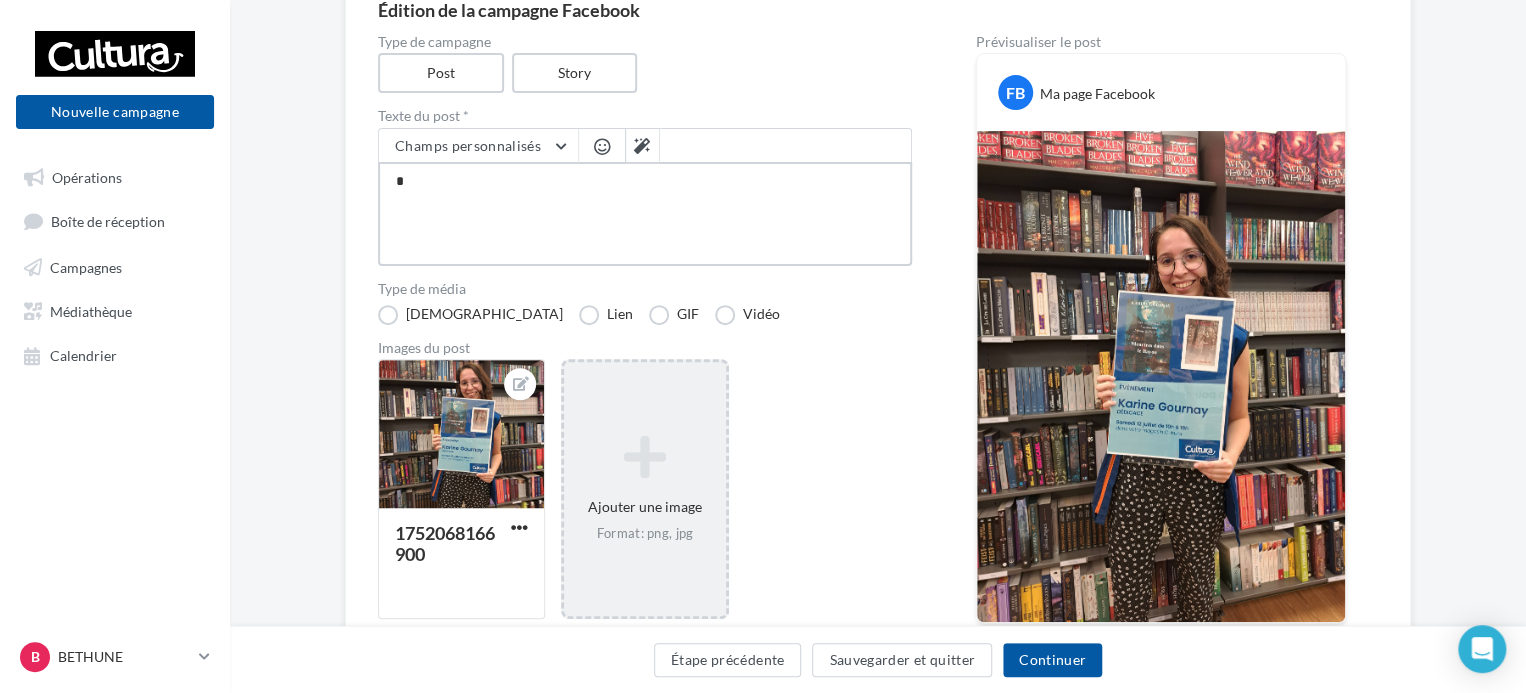type on "**" 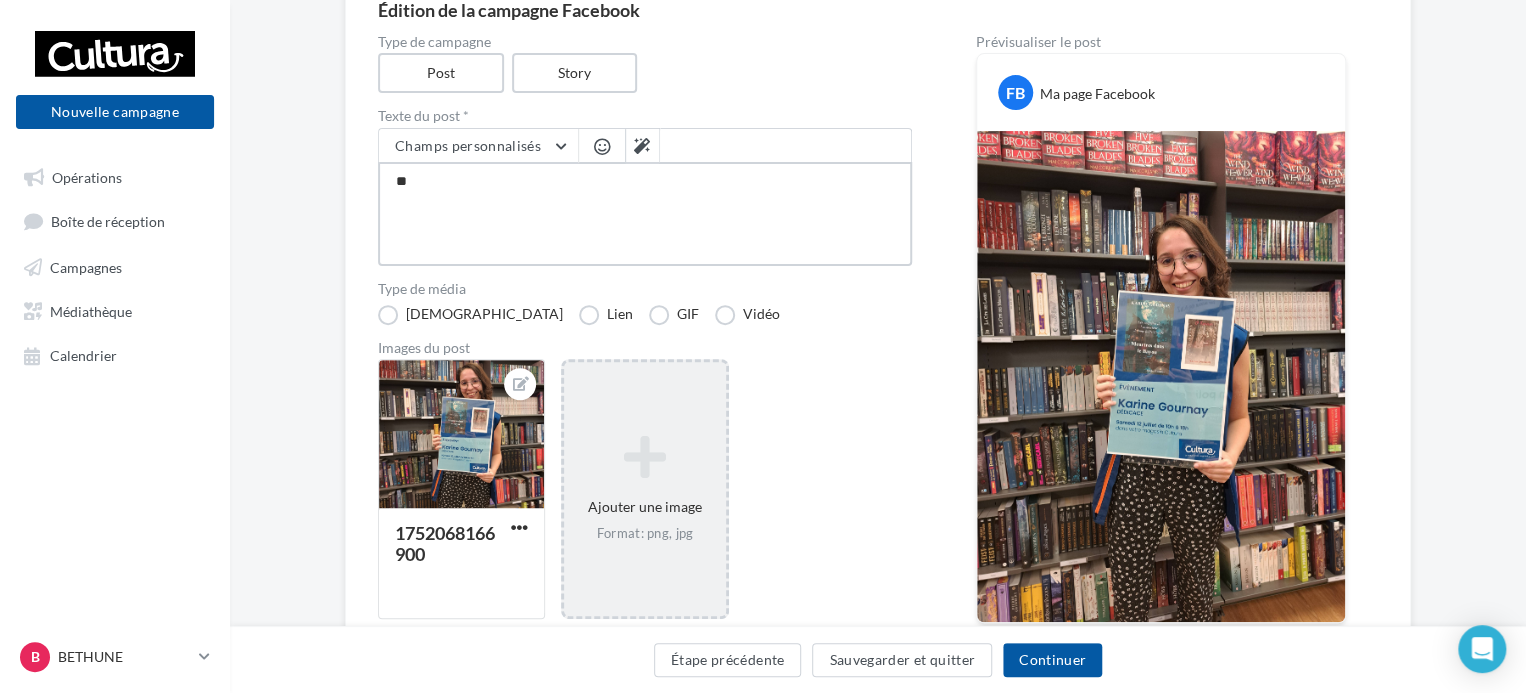 type on "***" 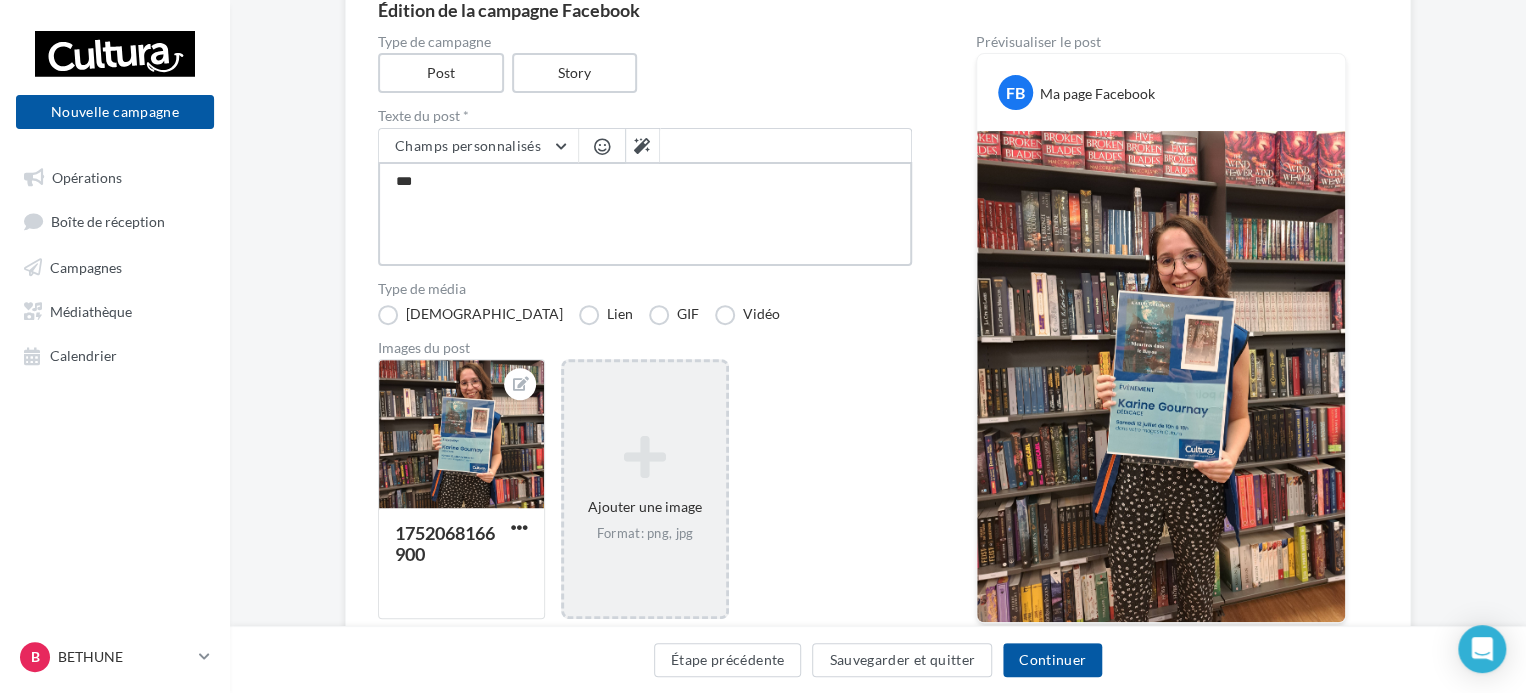 type on "****" 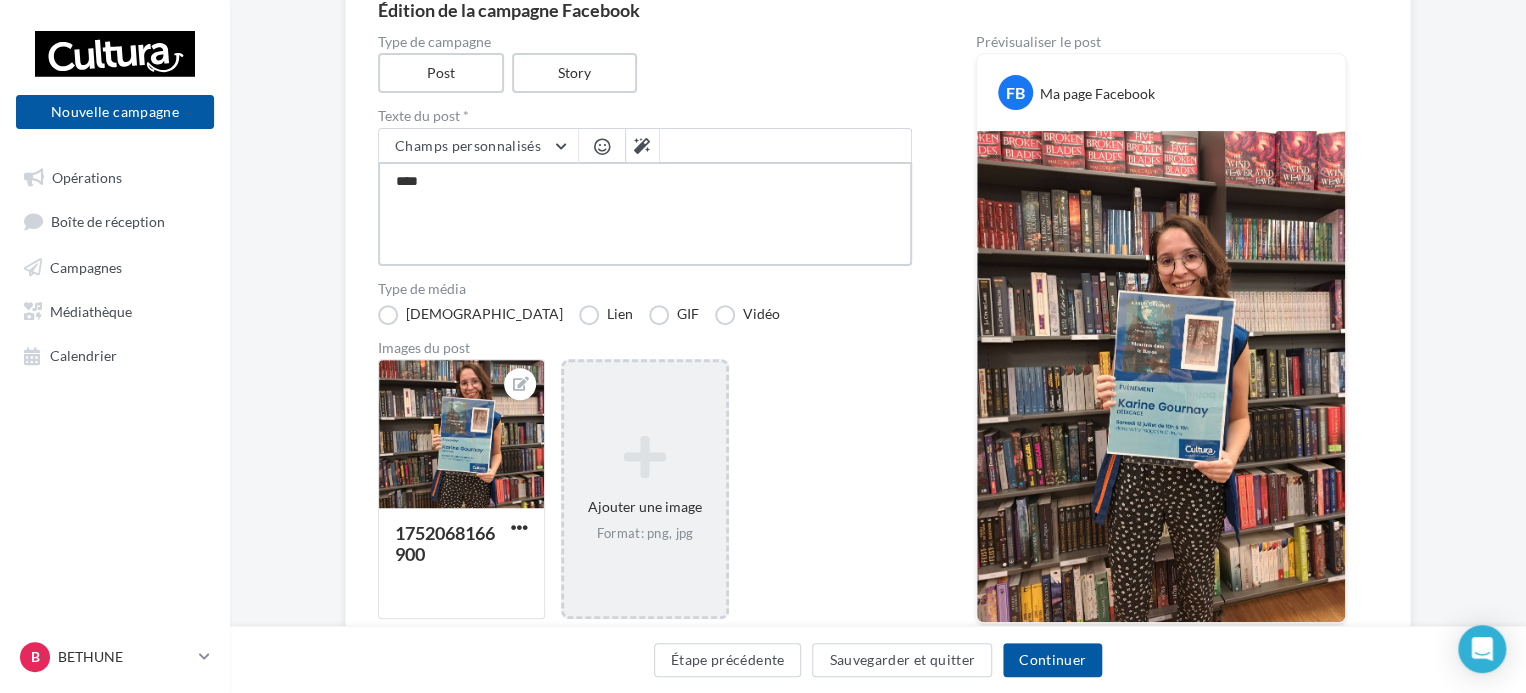 type on "*****" 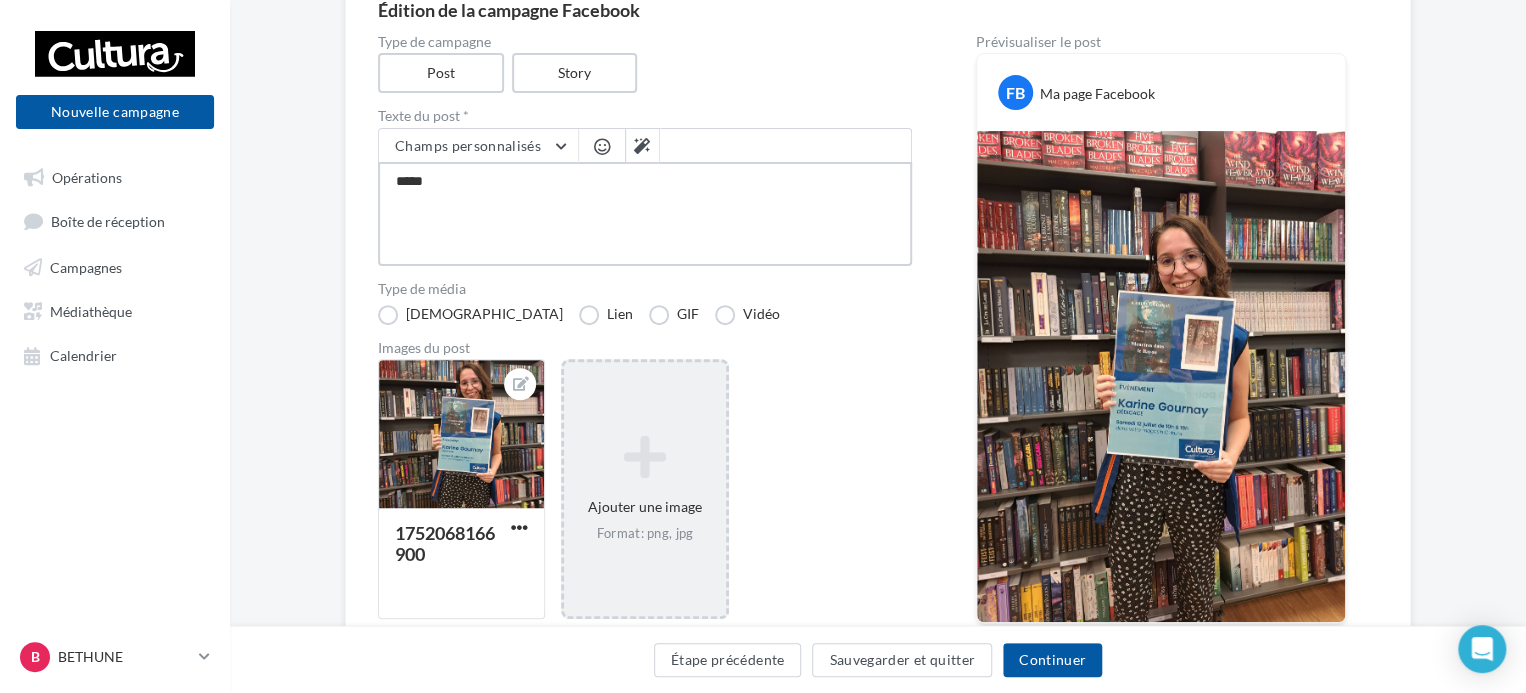 type on "******" 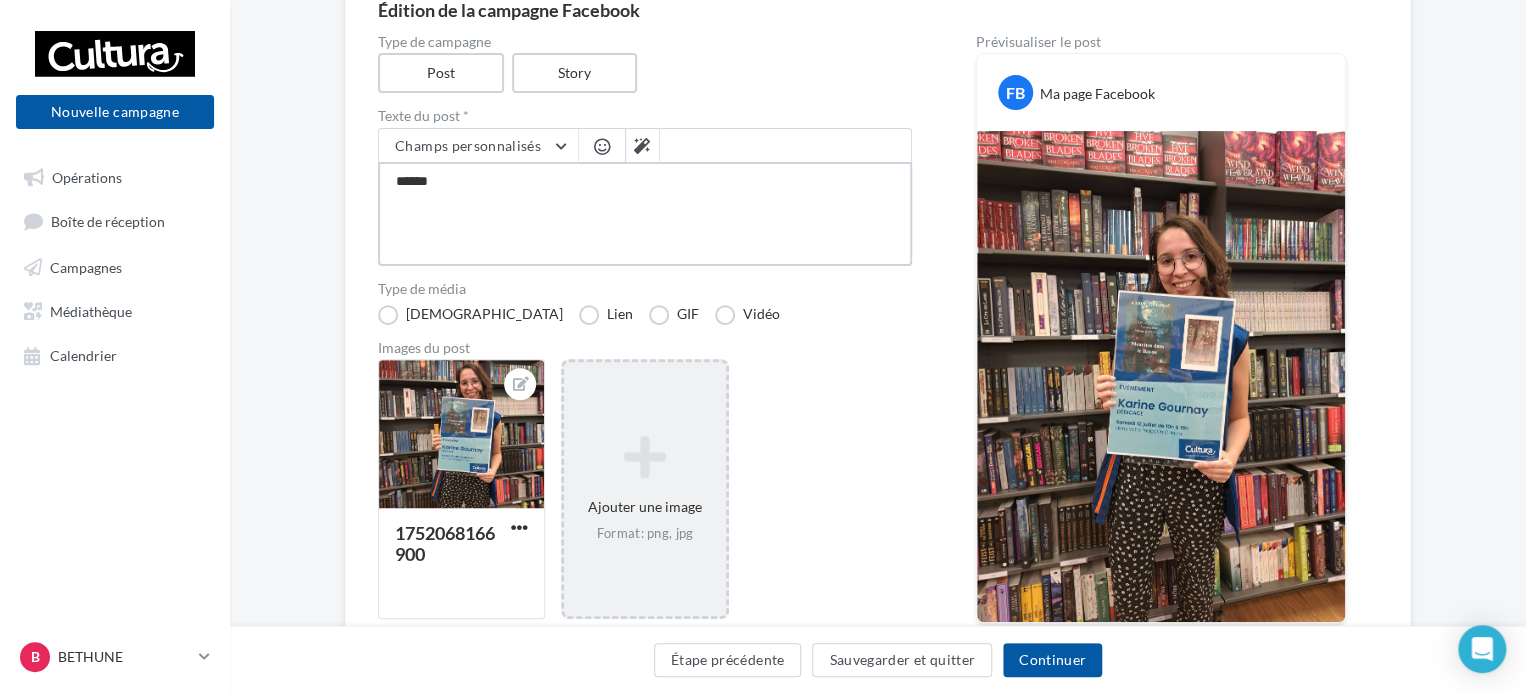 type on "*******" 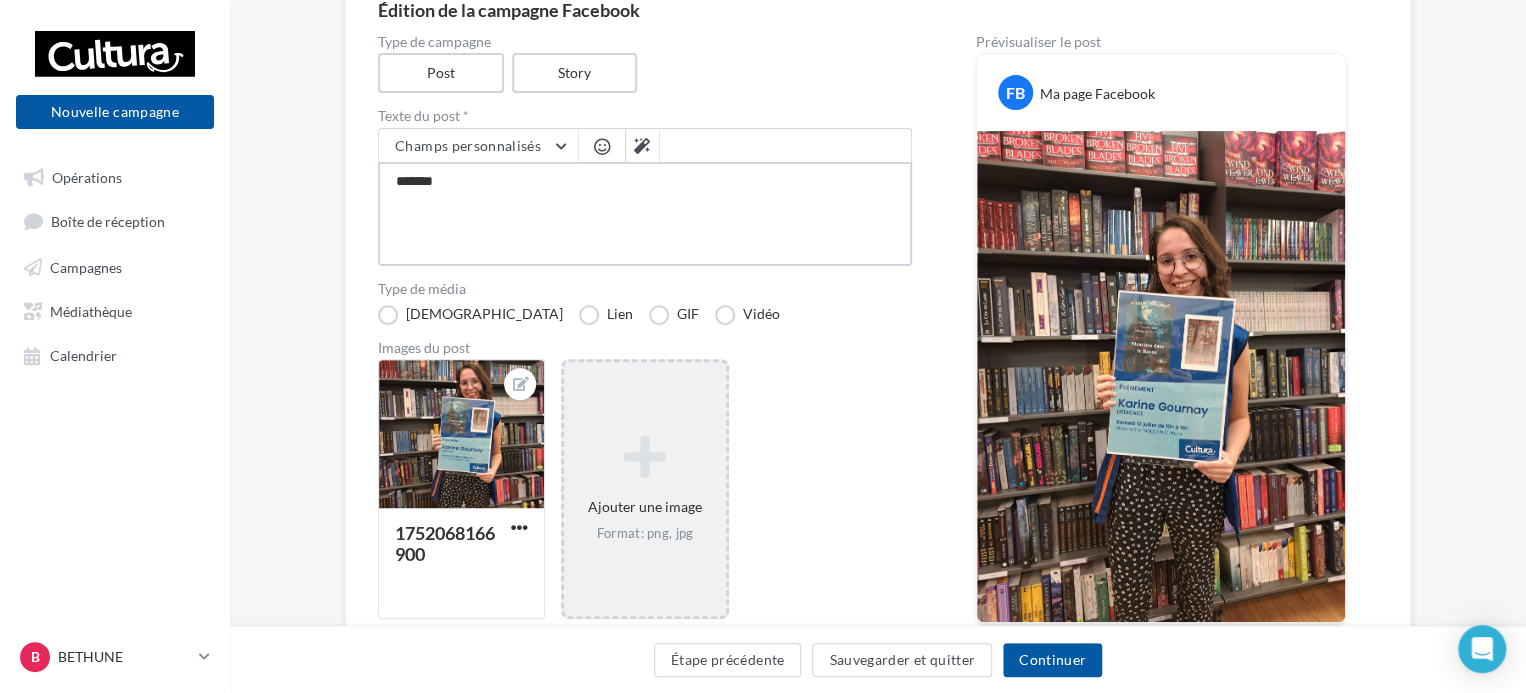 type on "********" 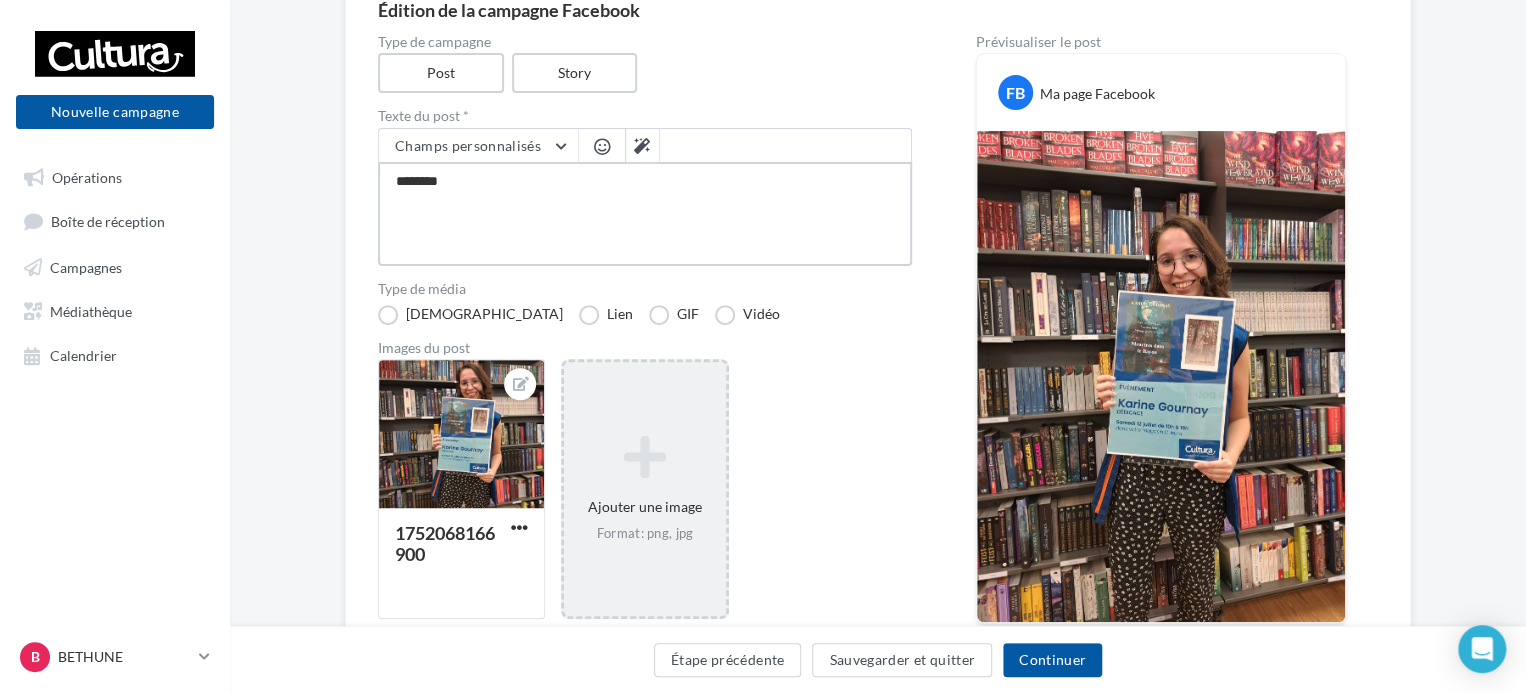 type on "*********" 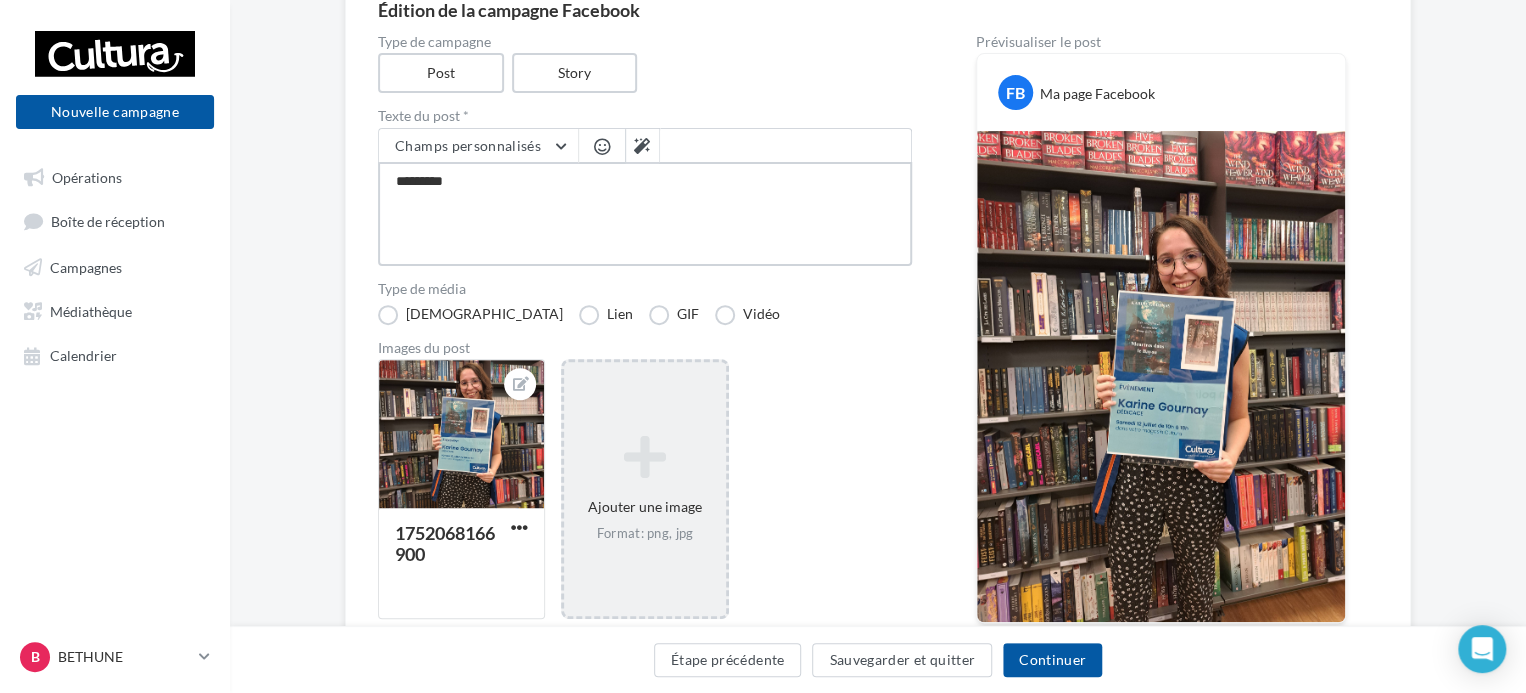 type on "**********" 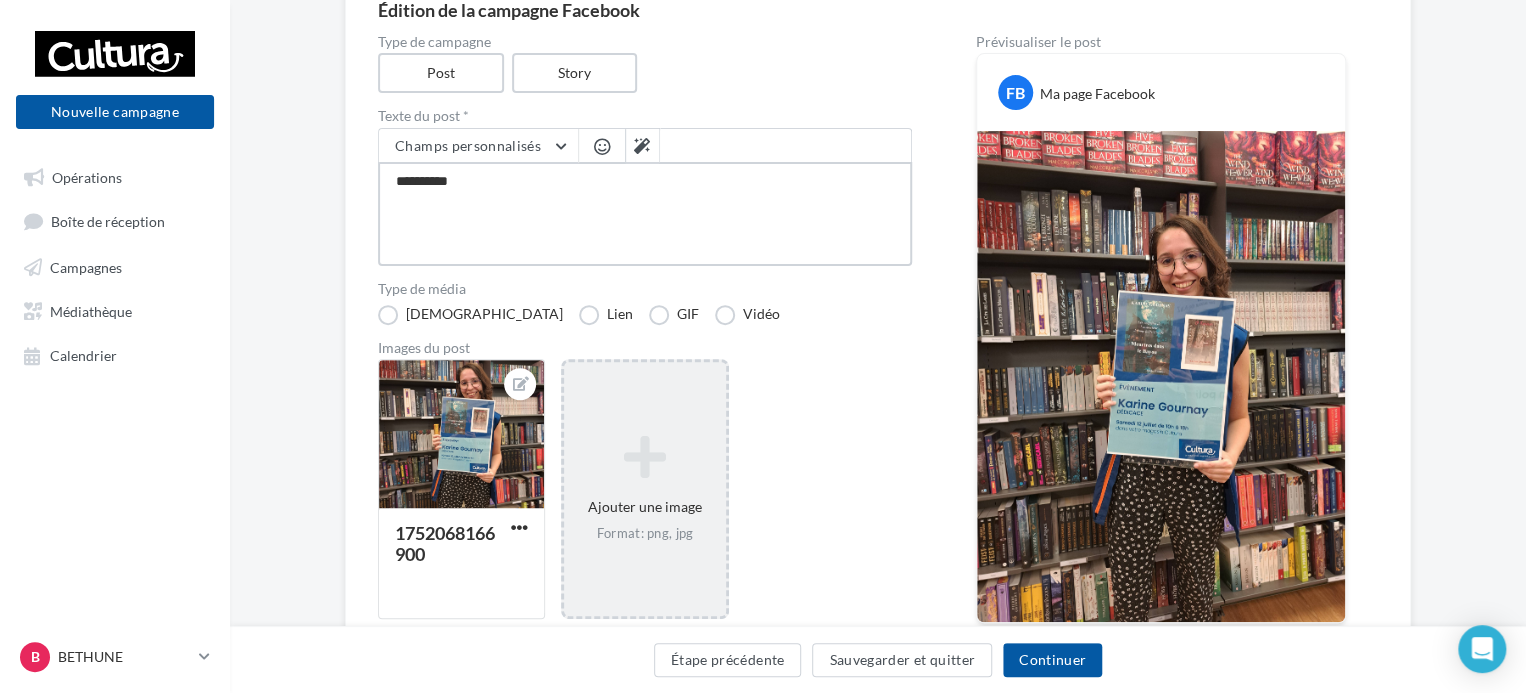 type on "**********" 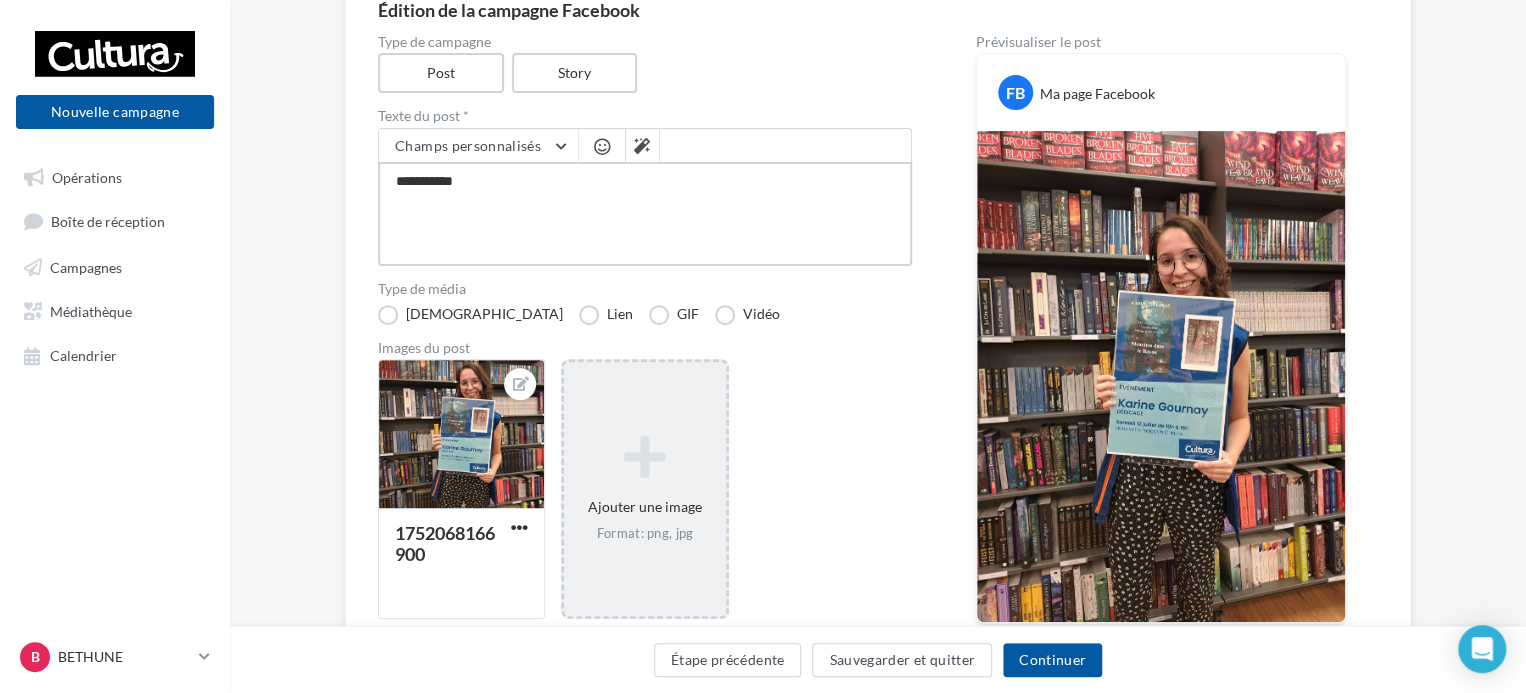 type on "**********" 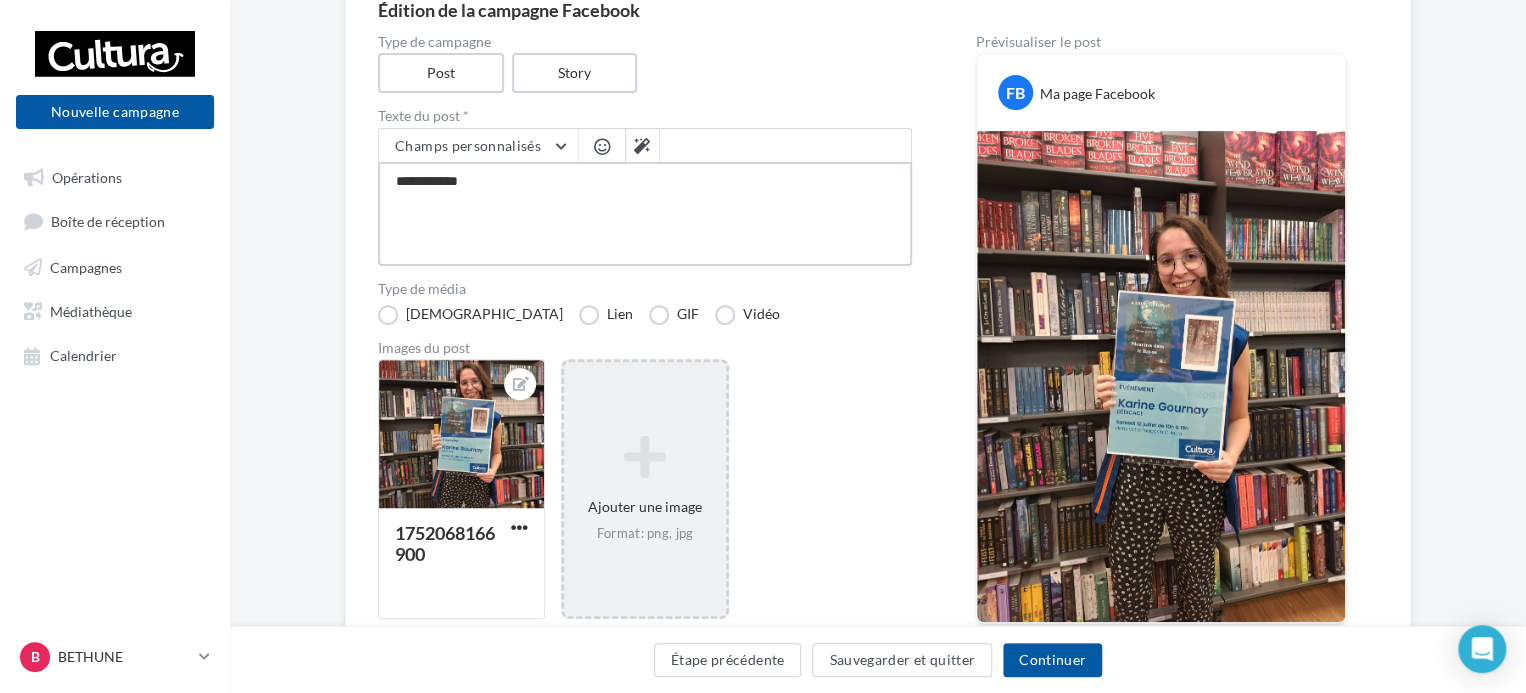 type on "**********" 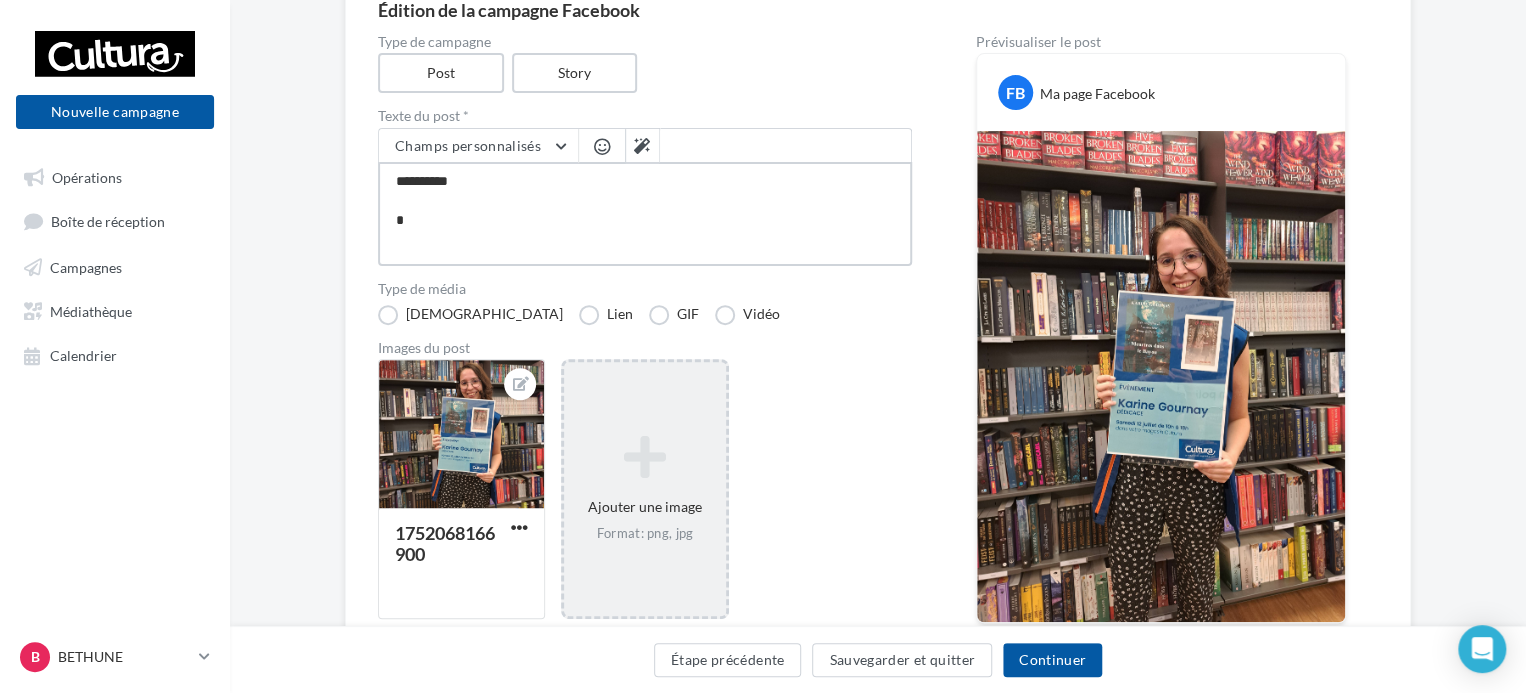 type on "**********" 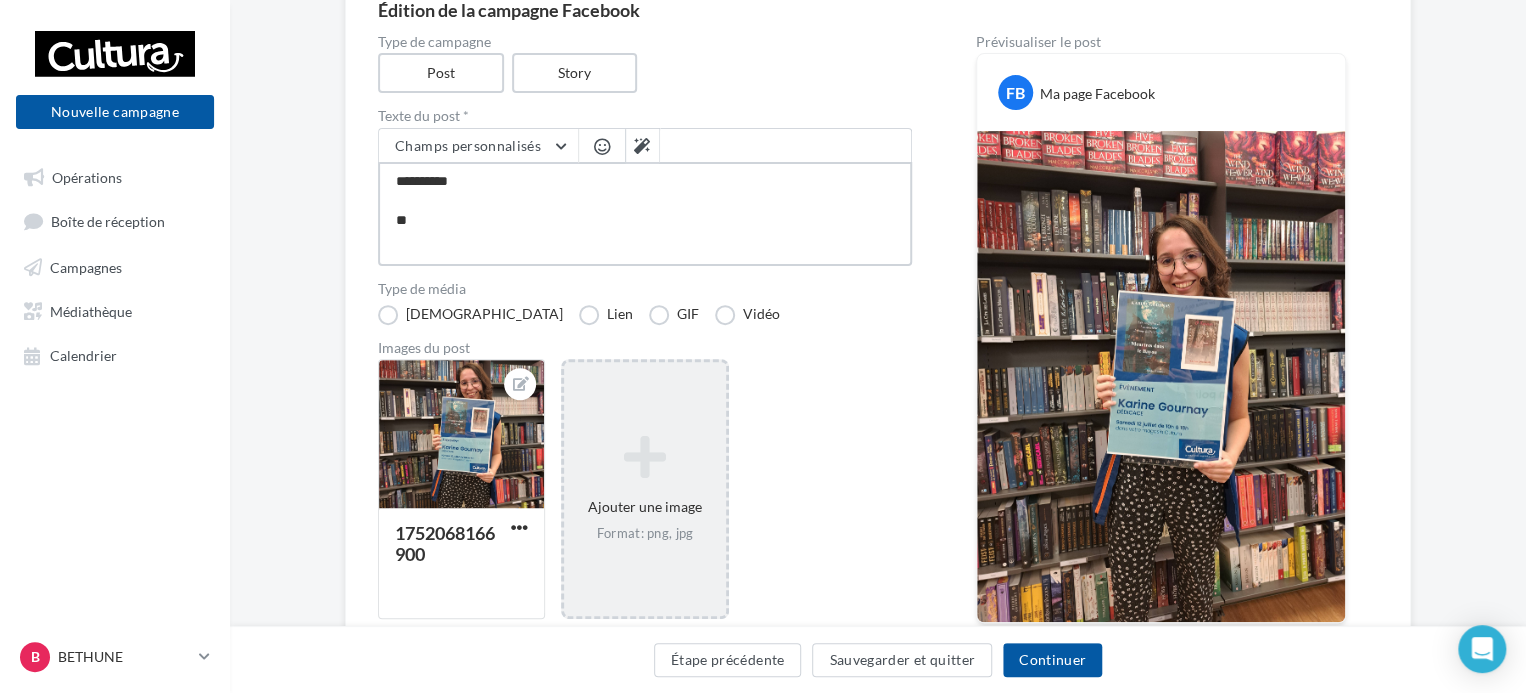 type on "**********" 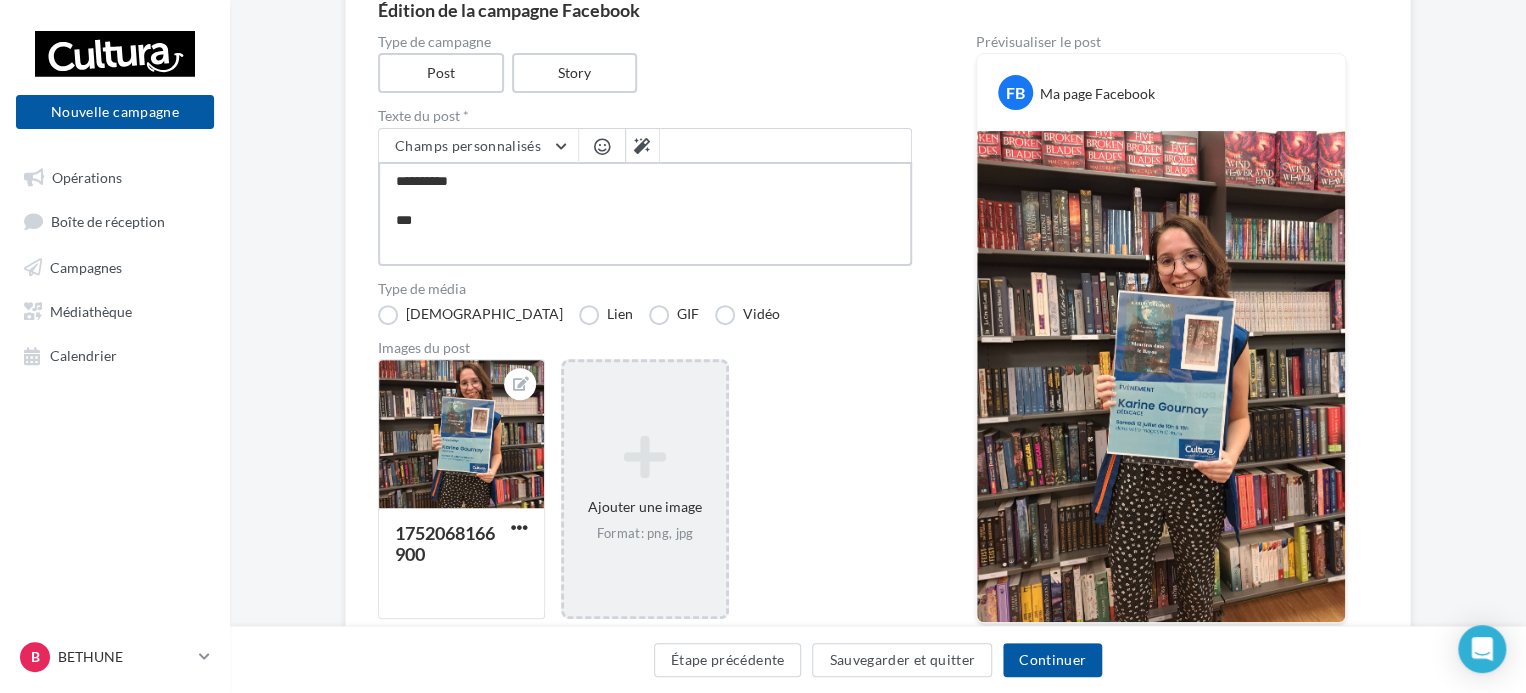 type on "**********" 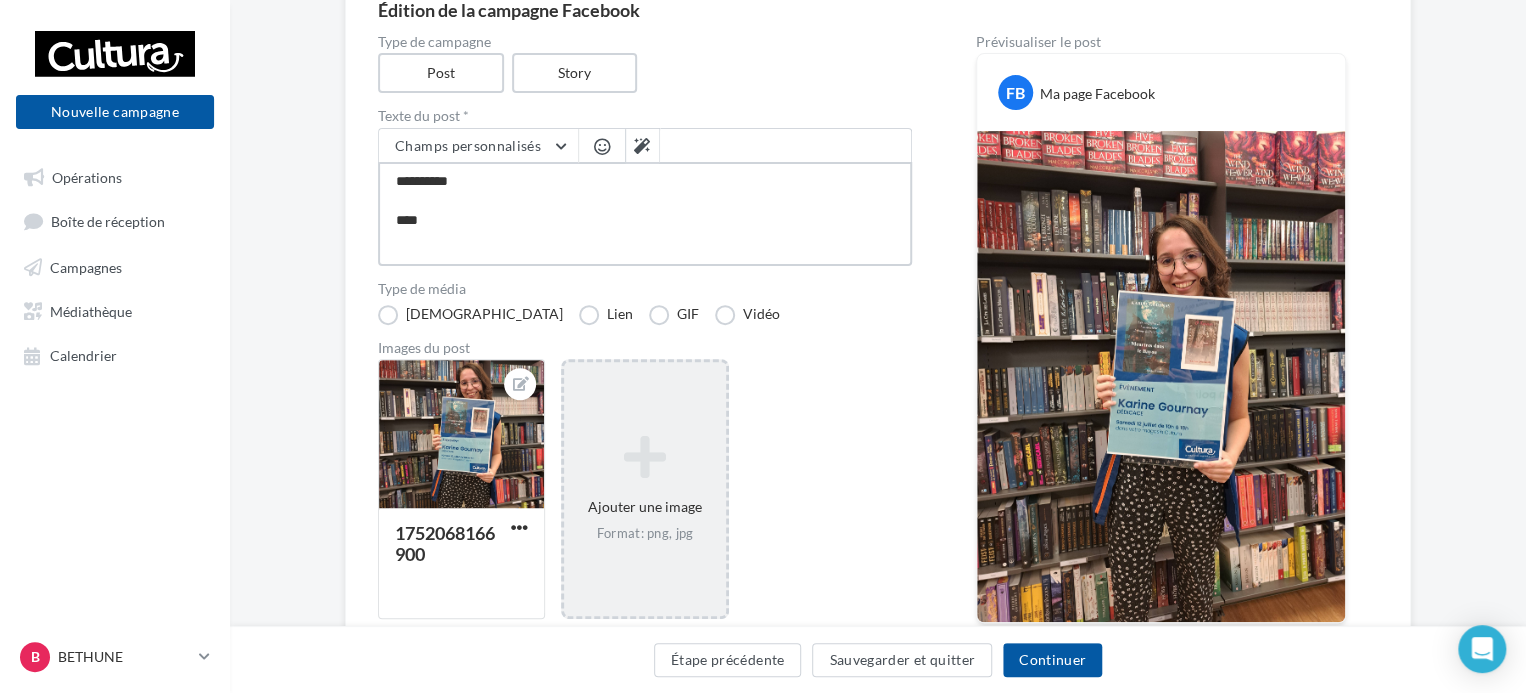 type on "**********" 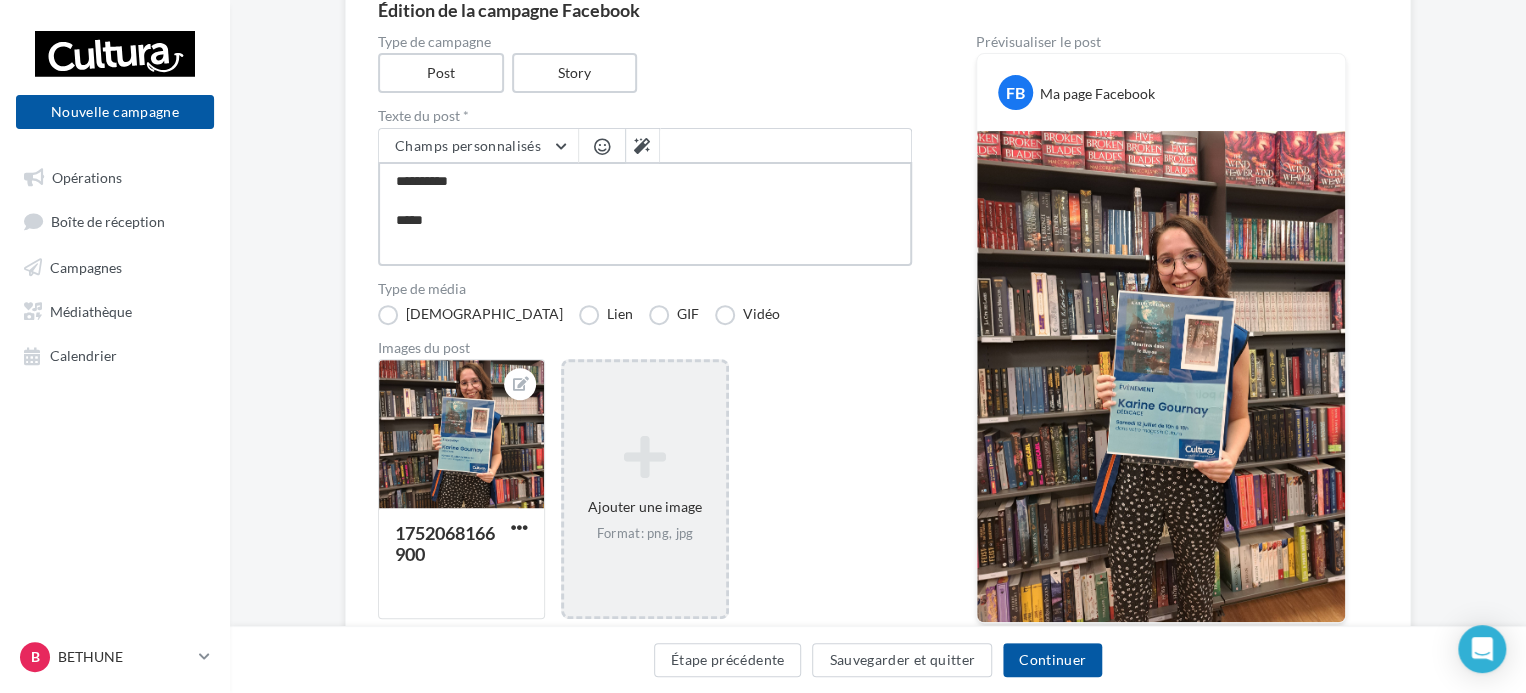type on "**********" 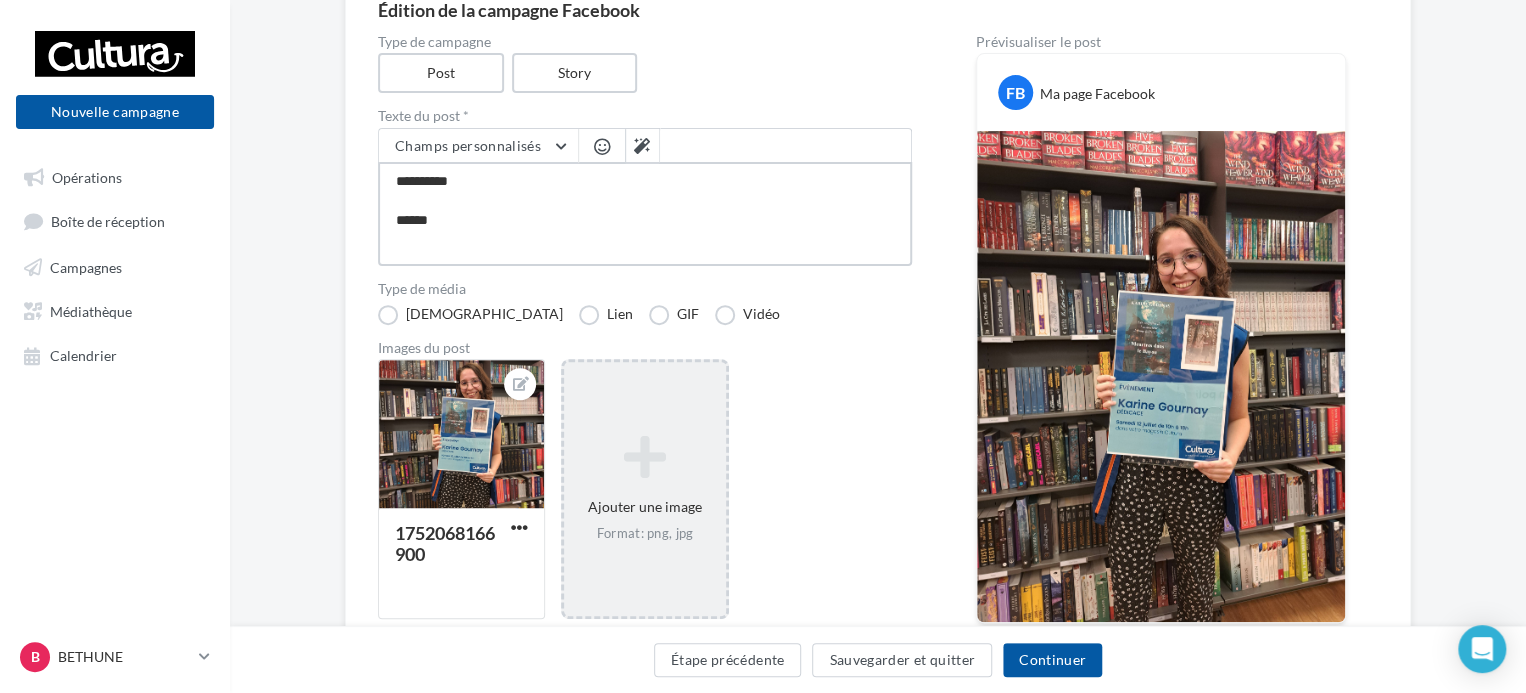 type on "**********" 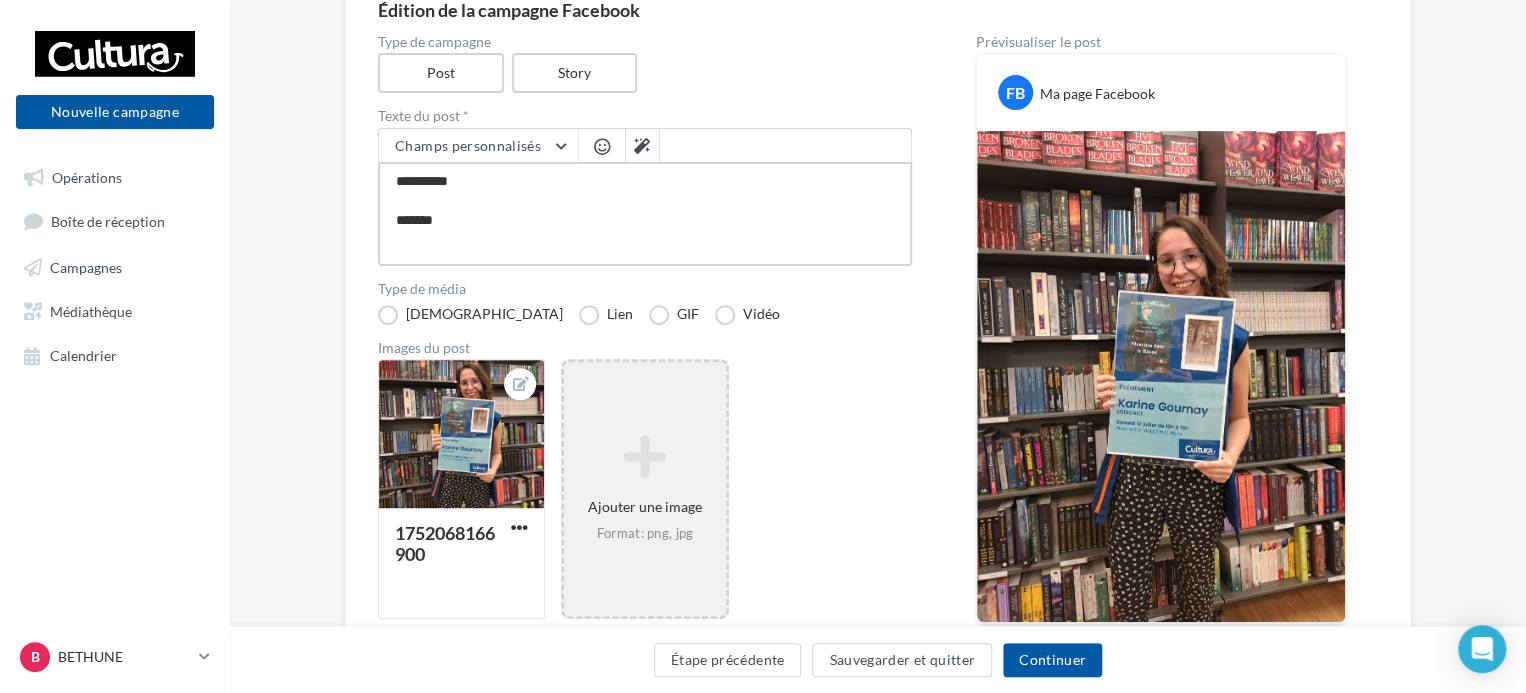 type on "**********" 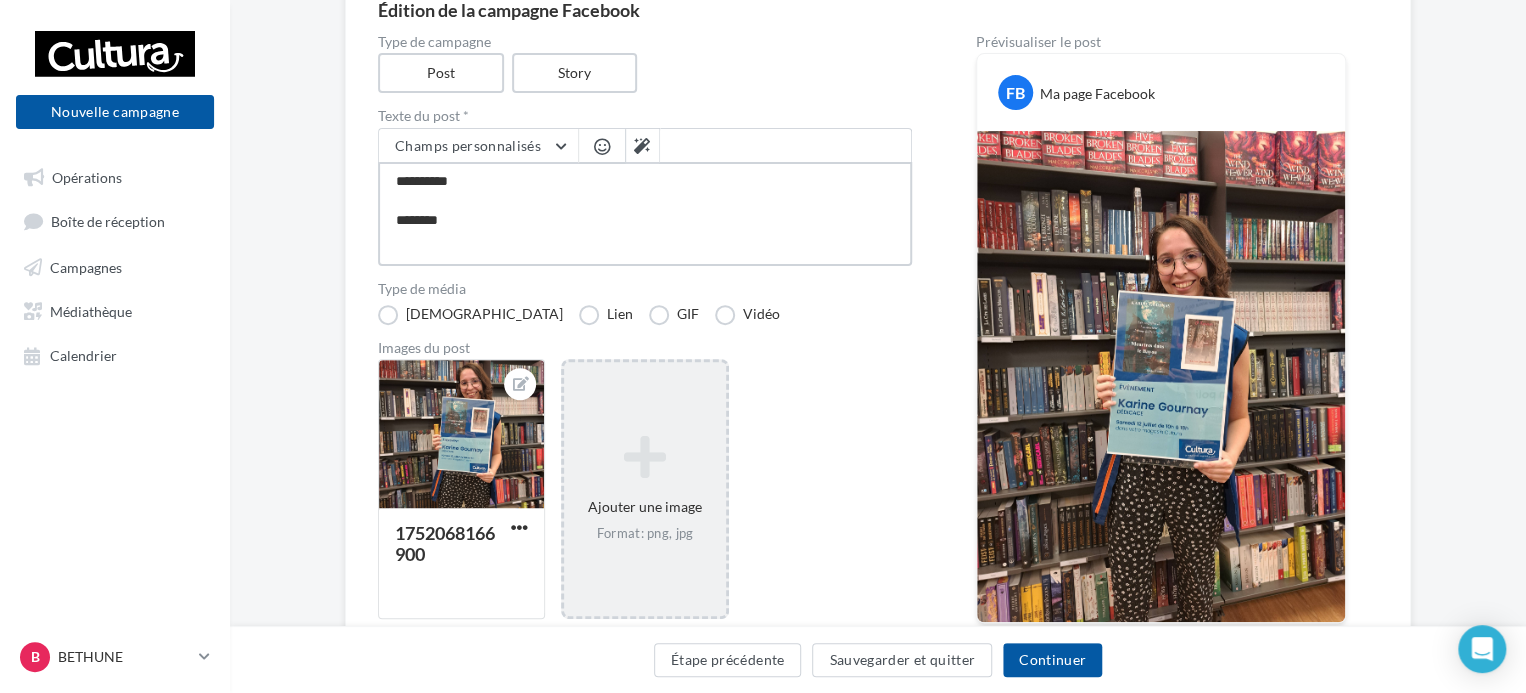type on "**********" 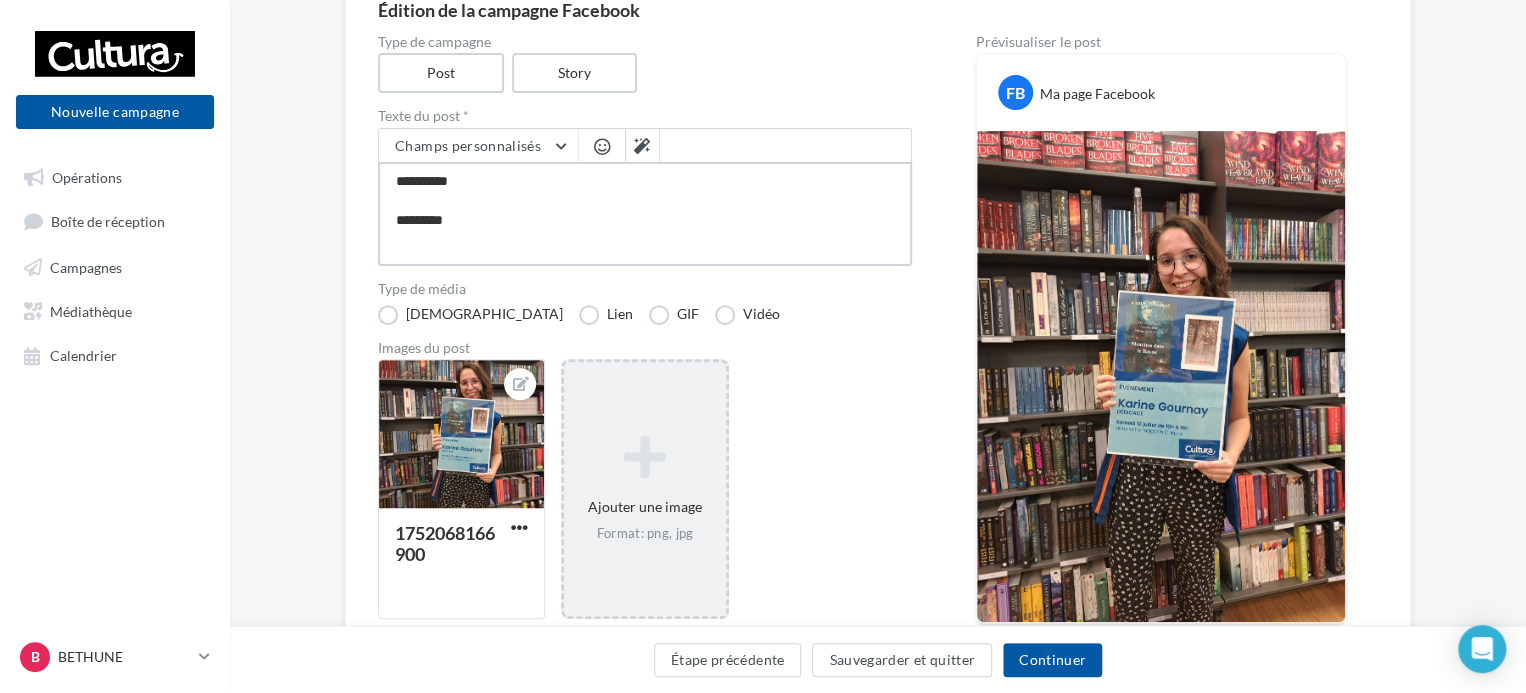 type on "**********" 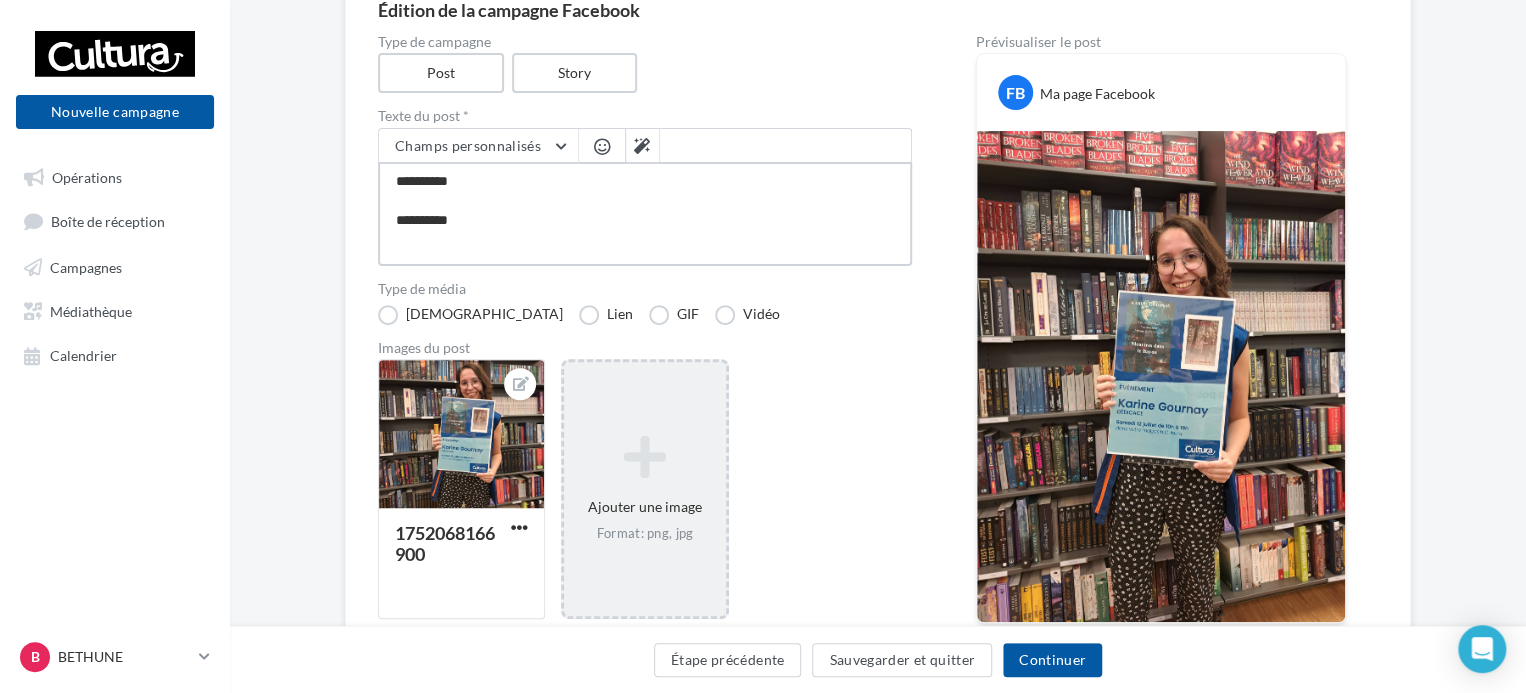 type on "**********" 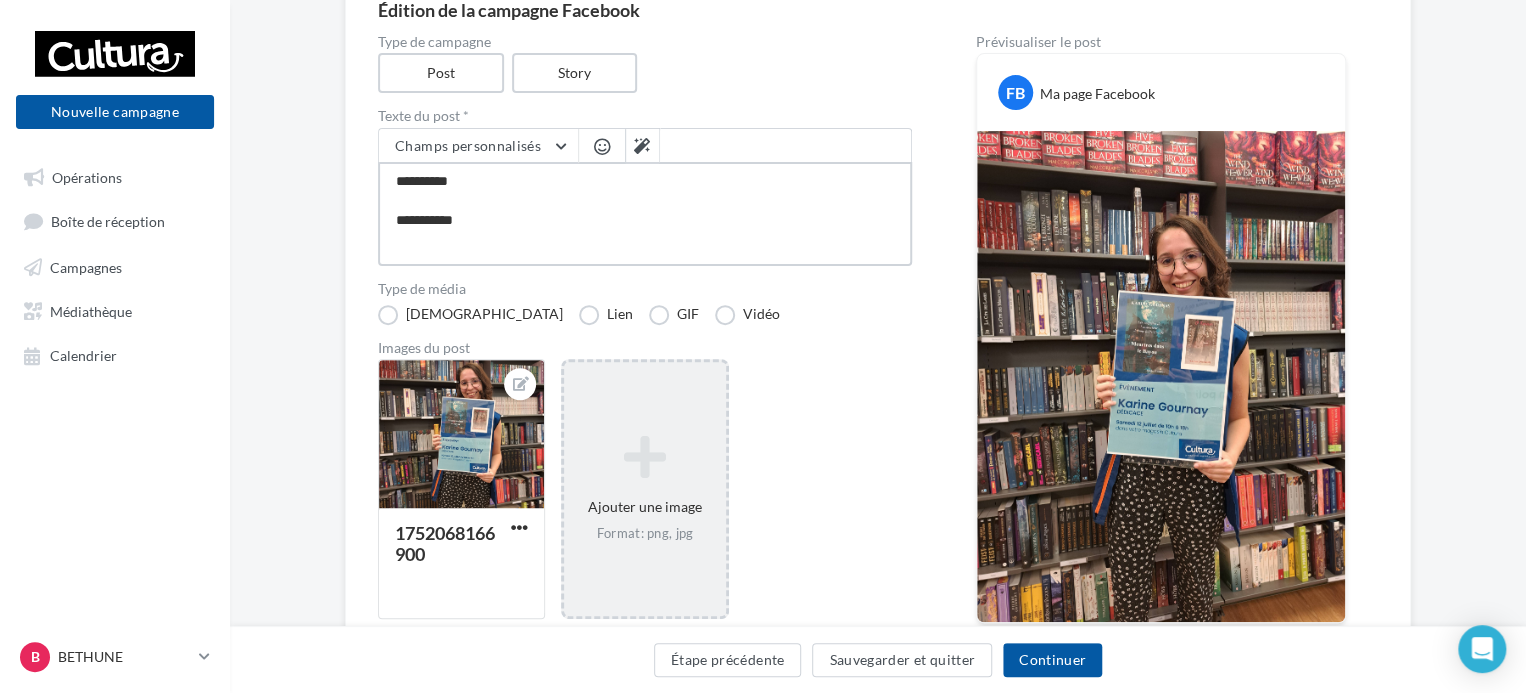 type on "**********" 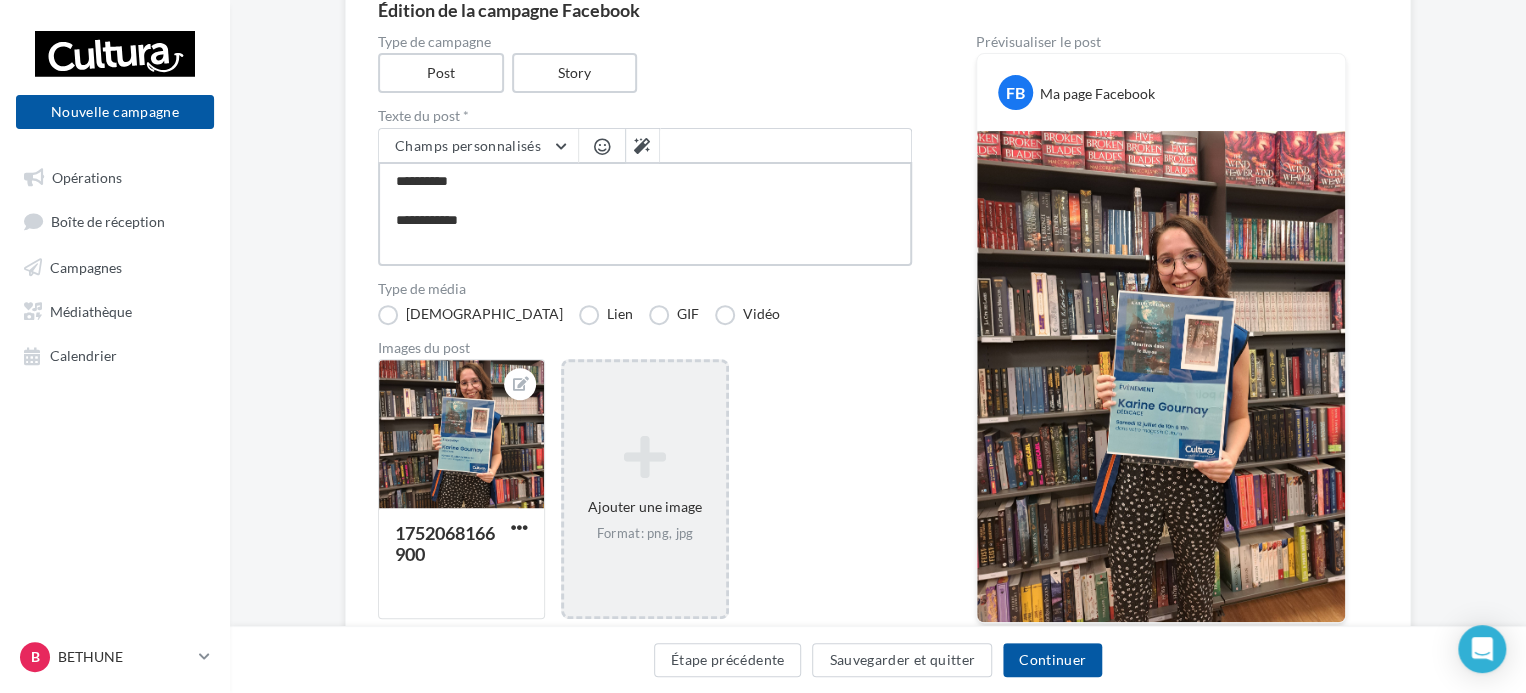 type on "**********" 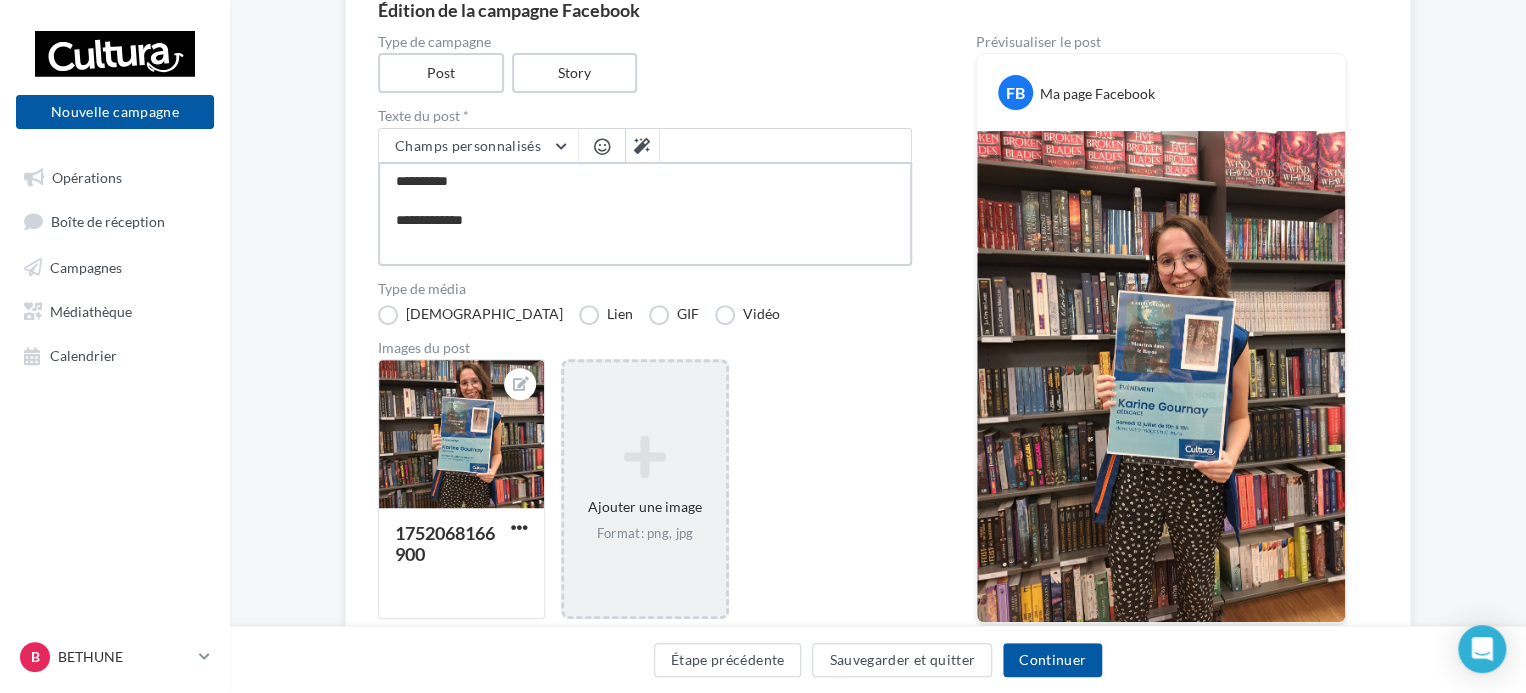 type on "**********" 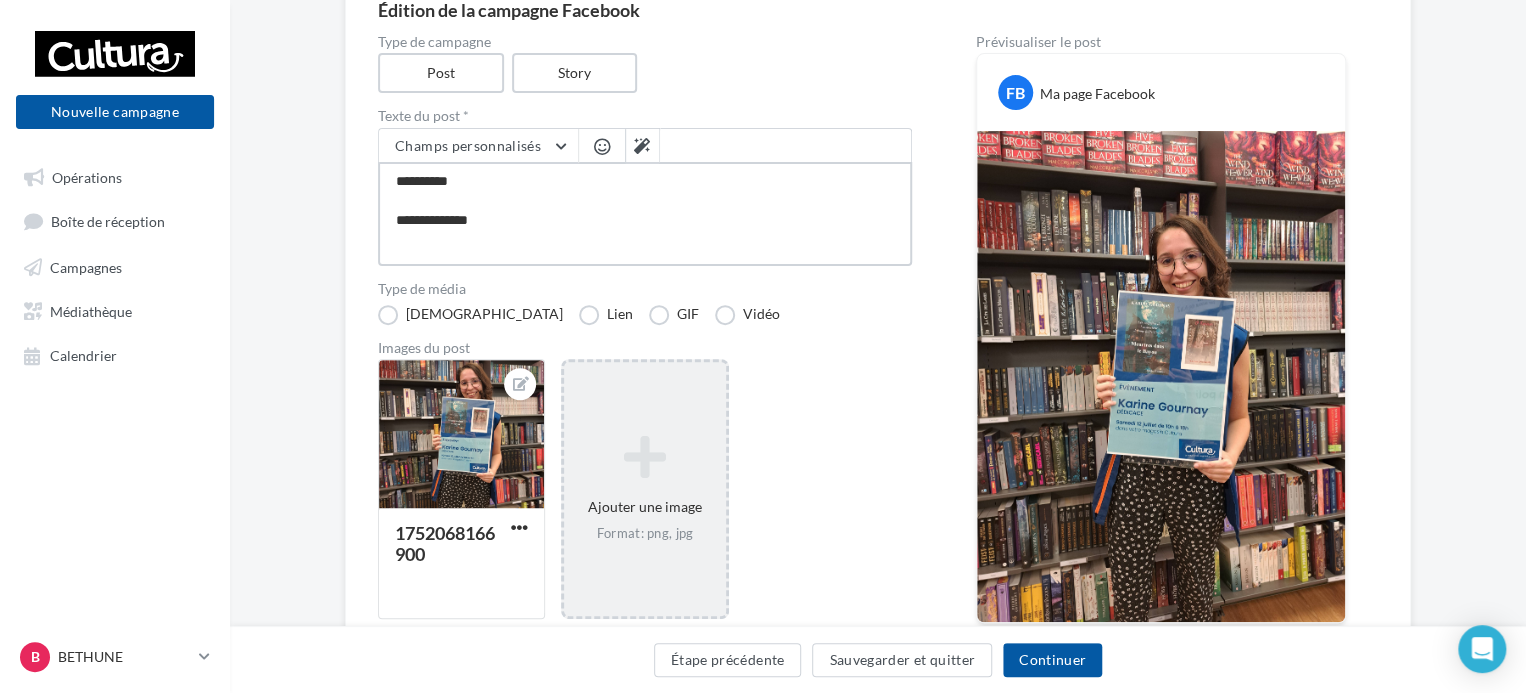 type on "**********" 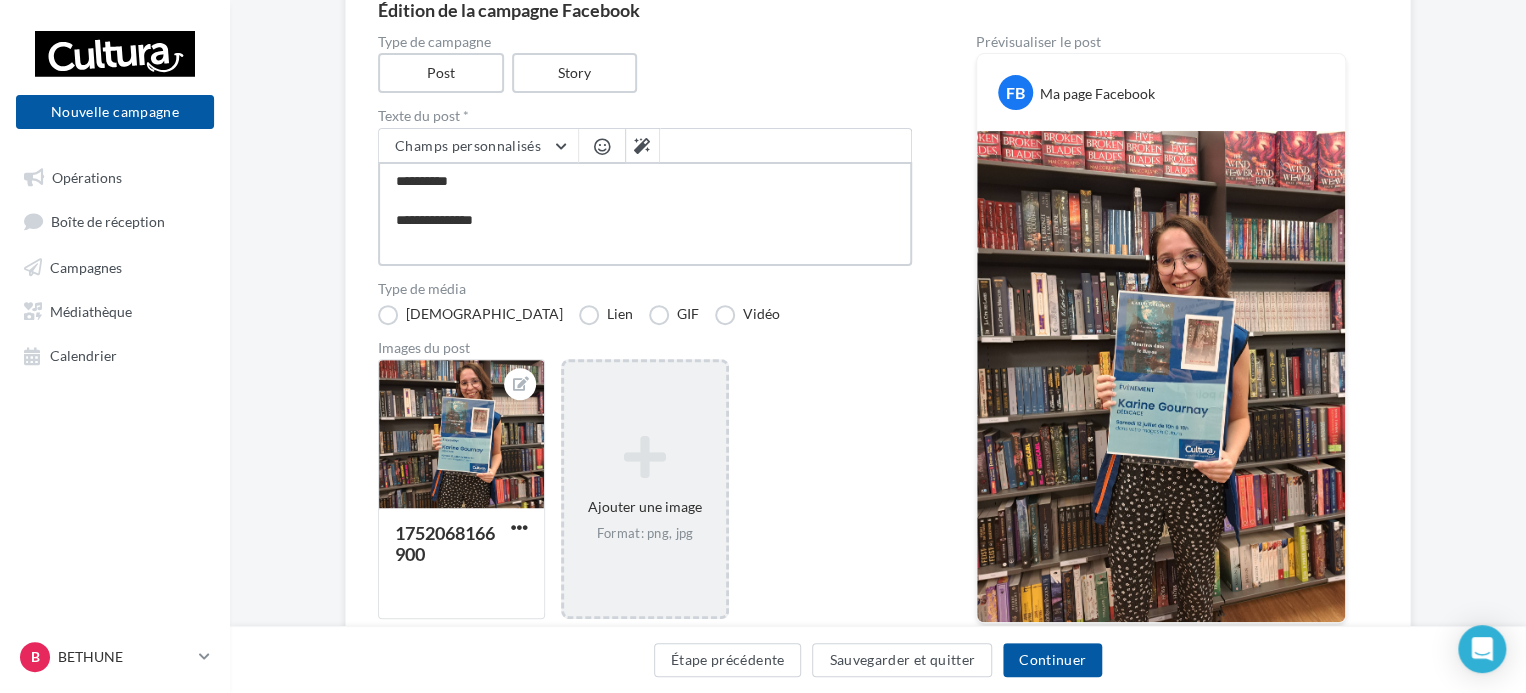 type on "**********" 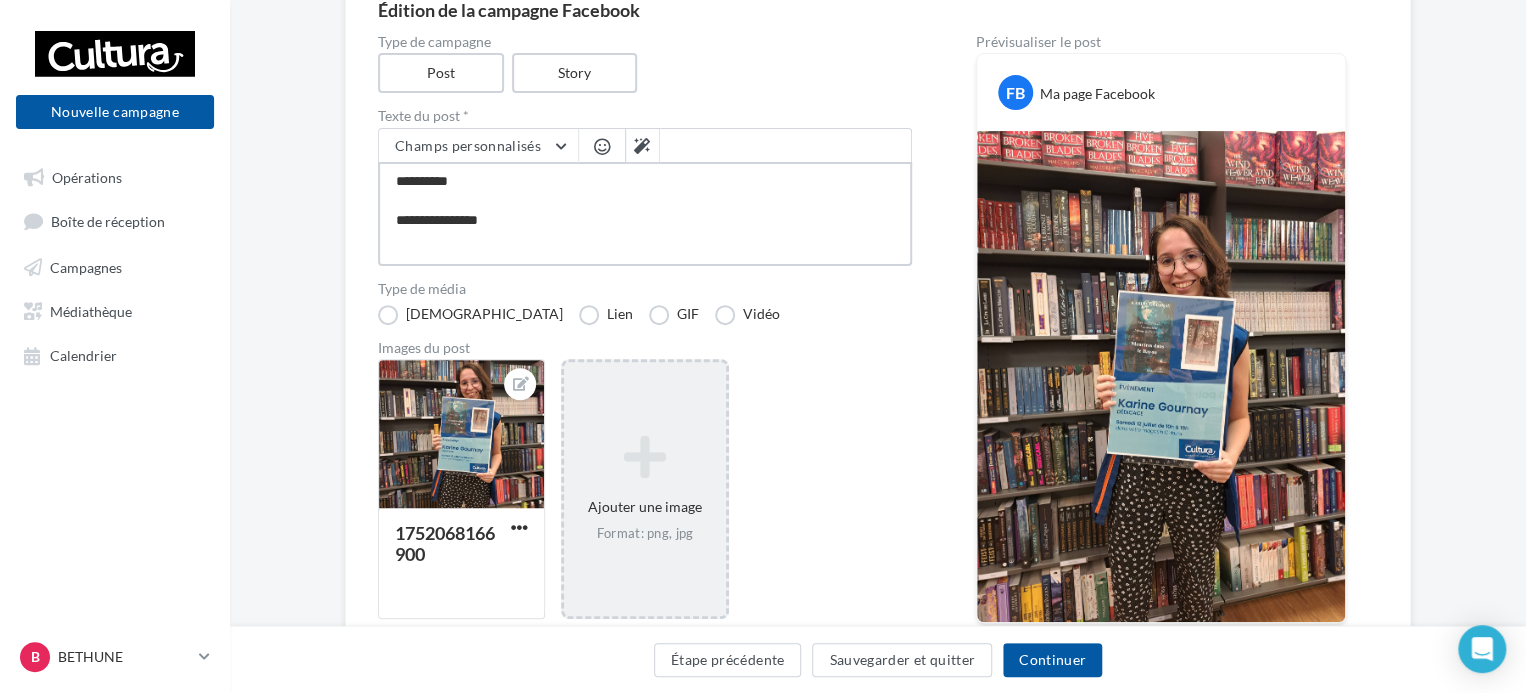type on "**********" 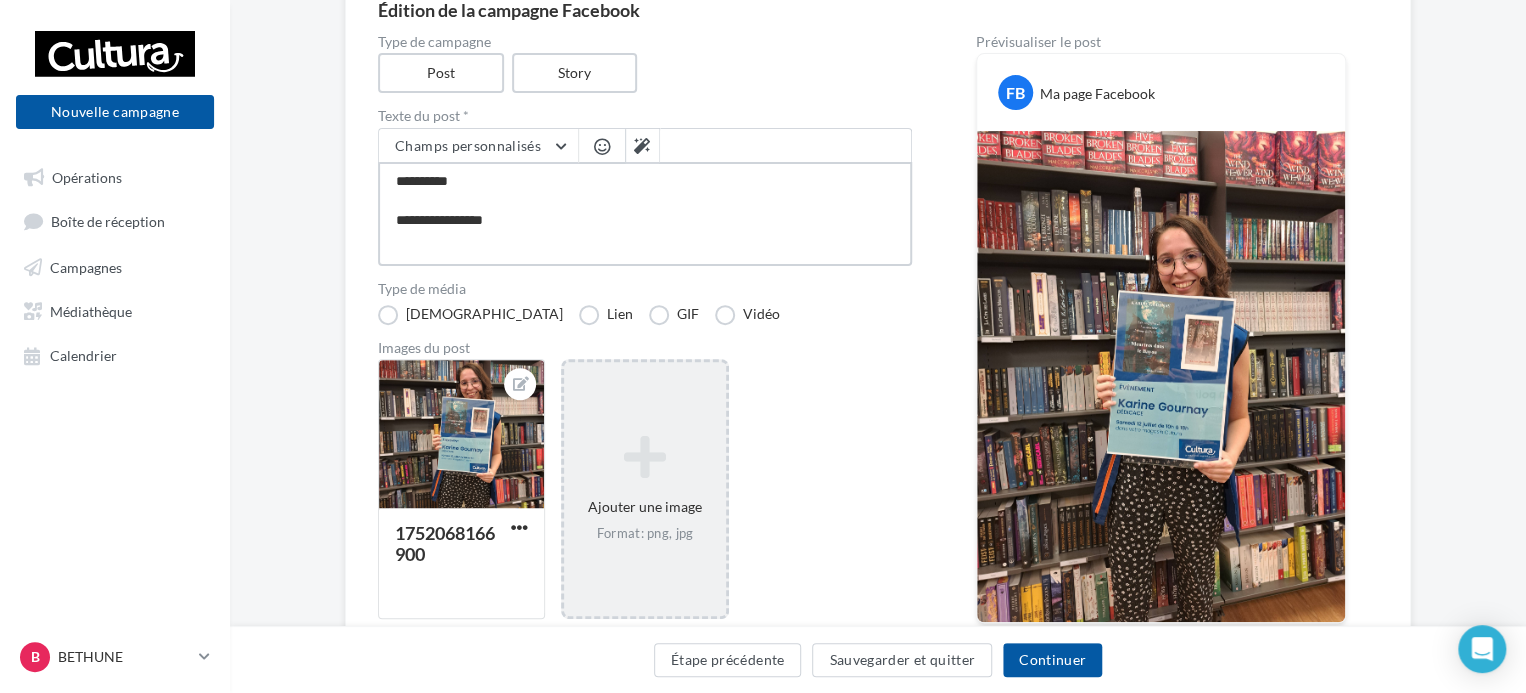 type on "**********" 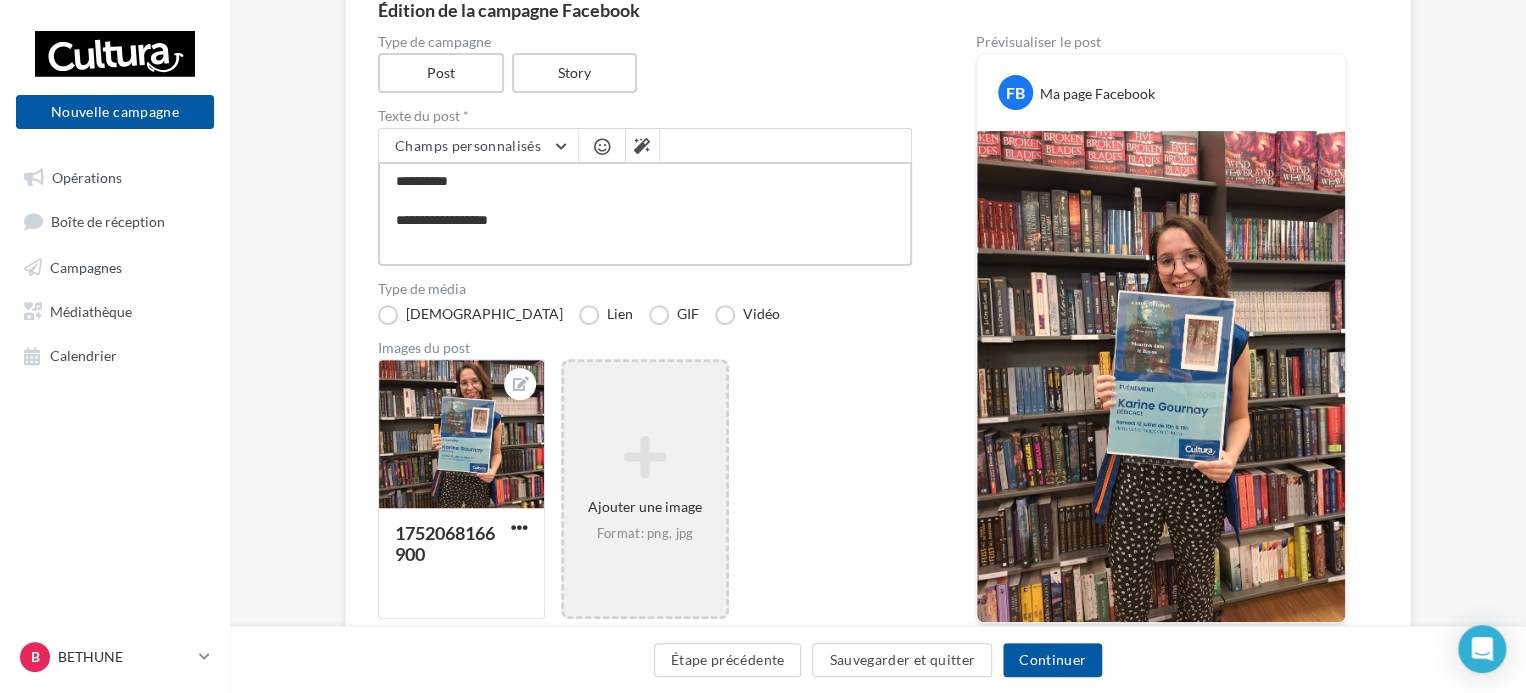 type on "**********" 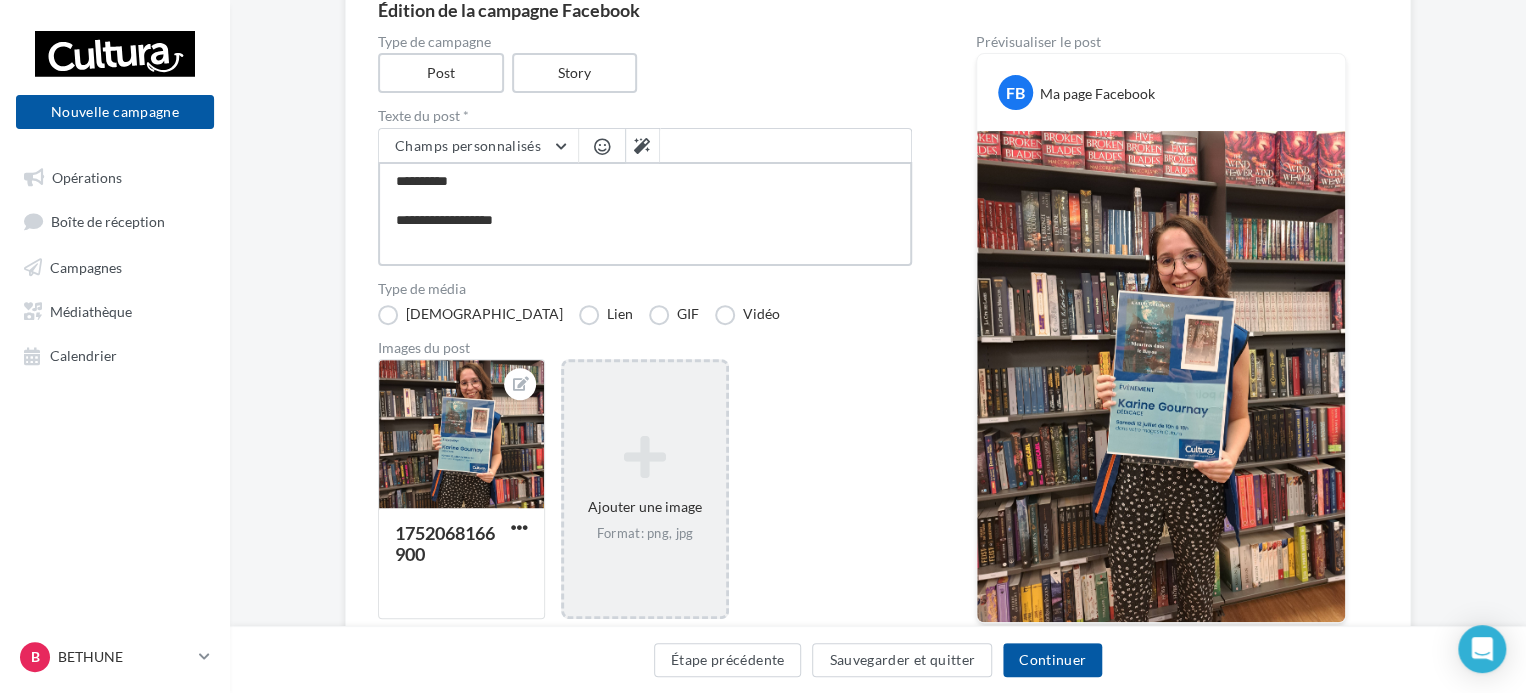 type on "**********" 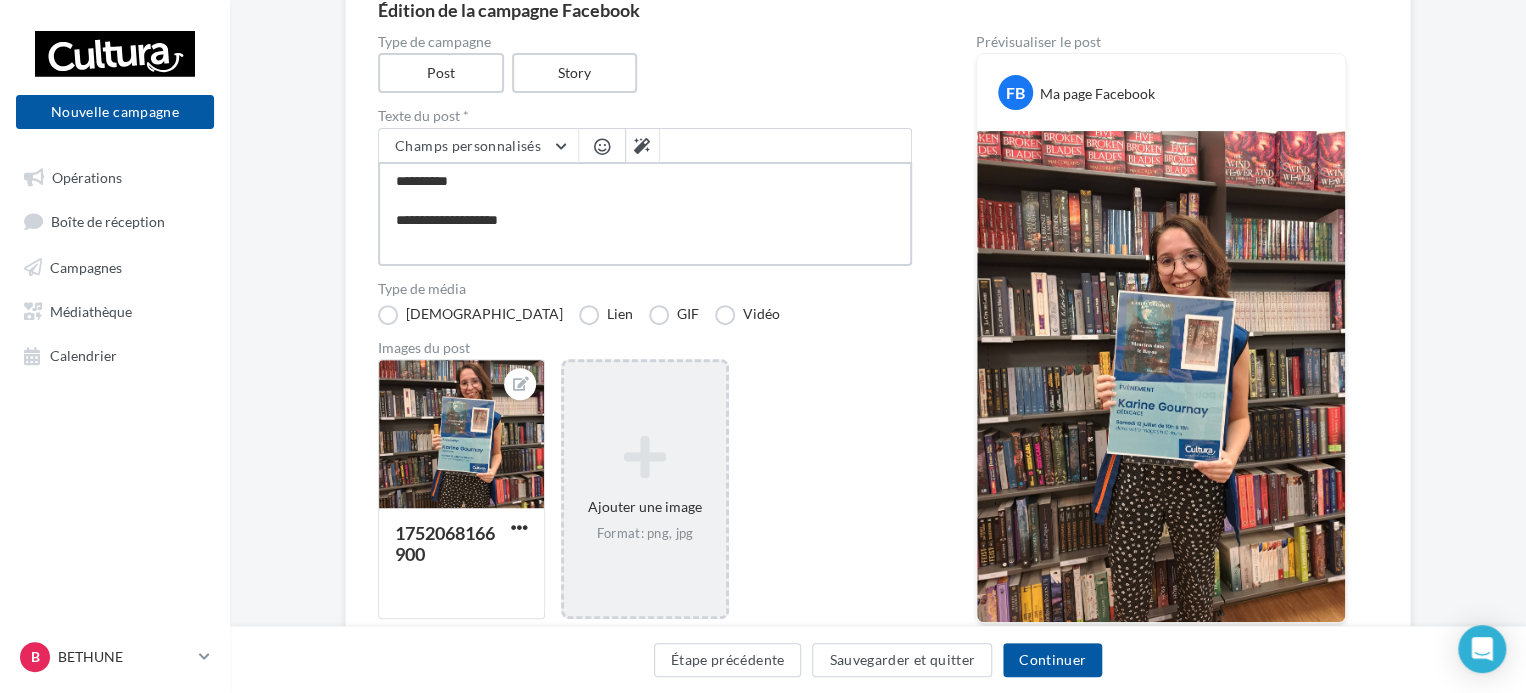 type on "**********" 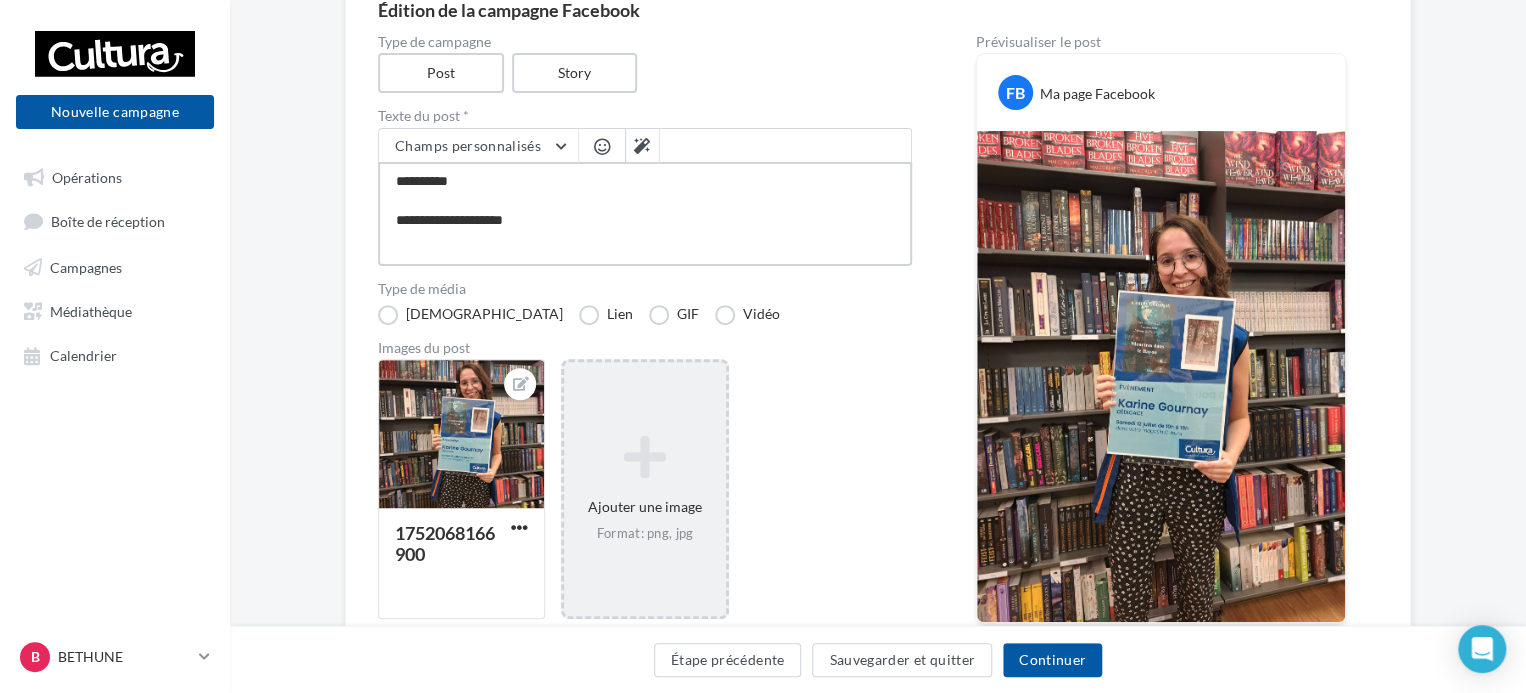 type on "**********" 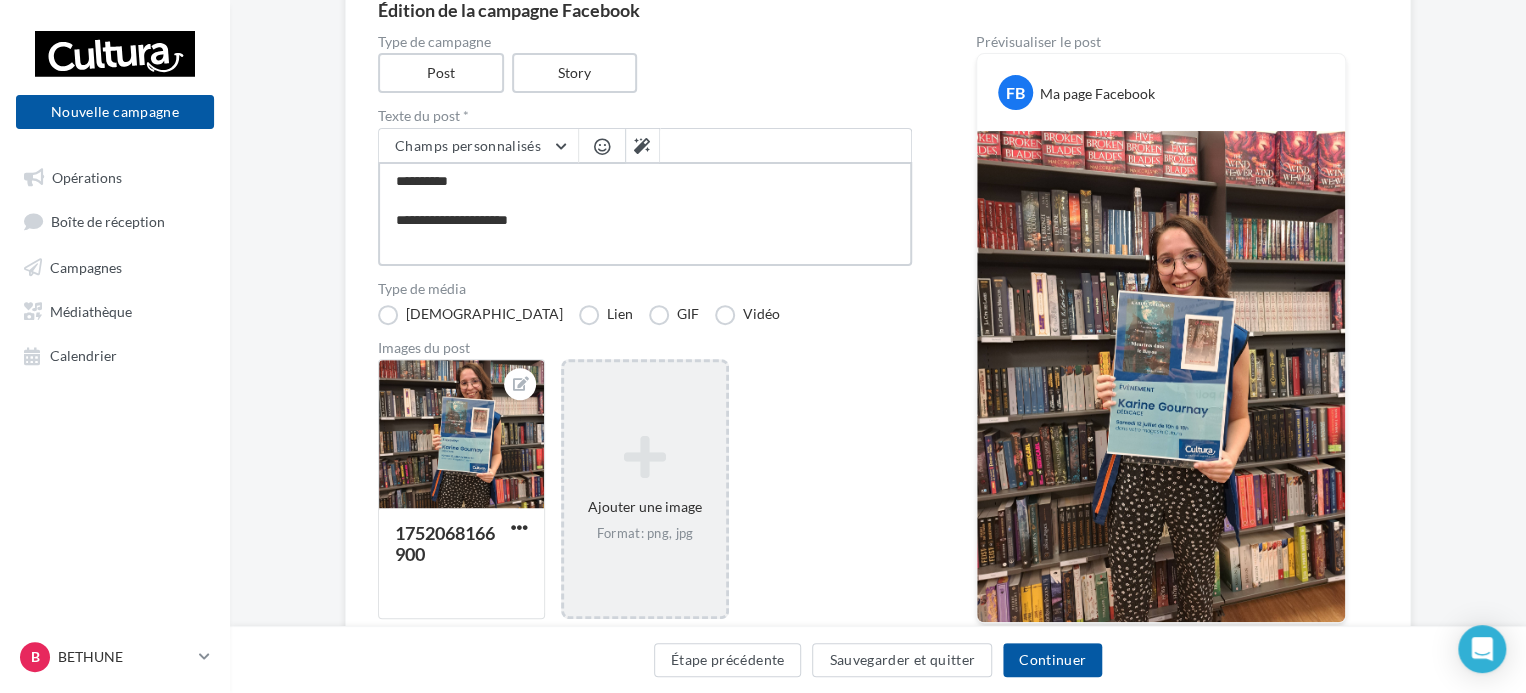 type on "**********" 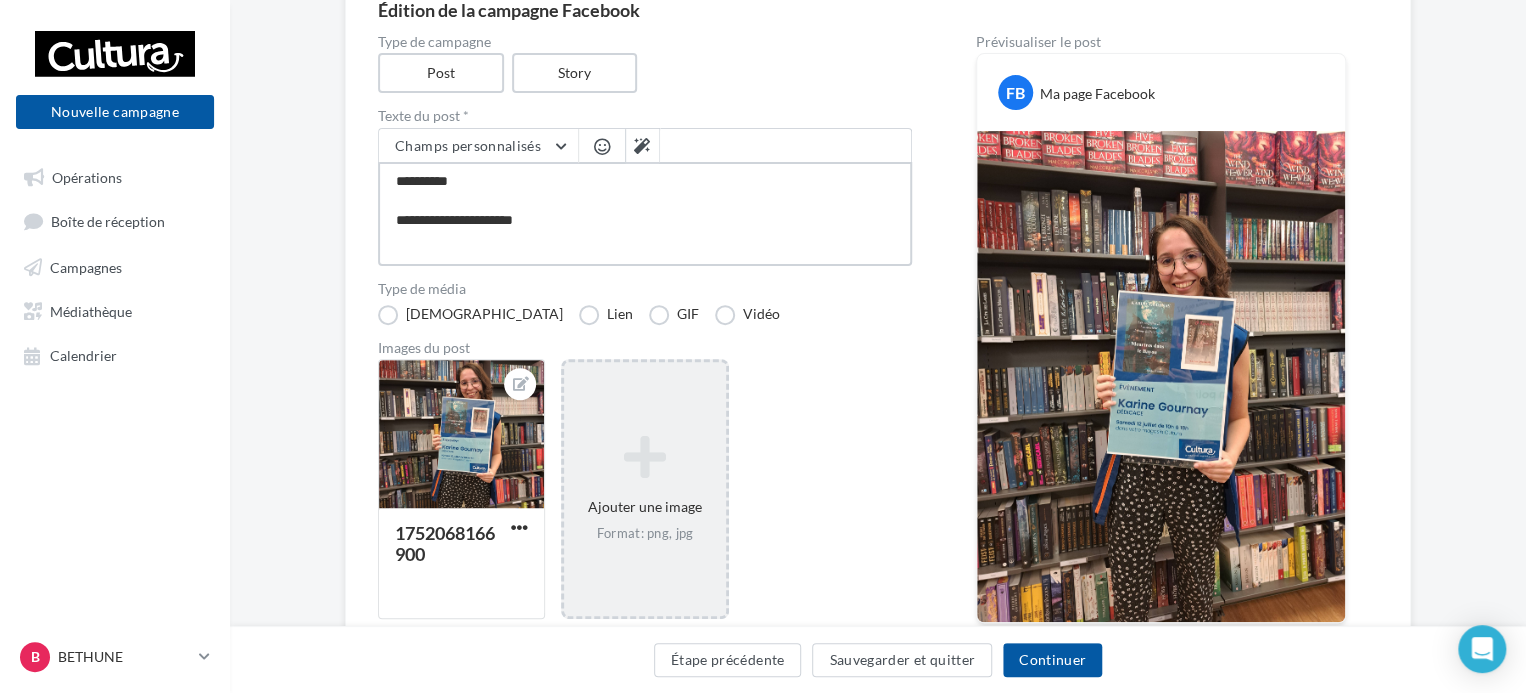 type on "**********" 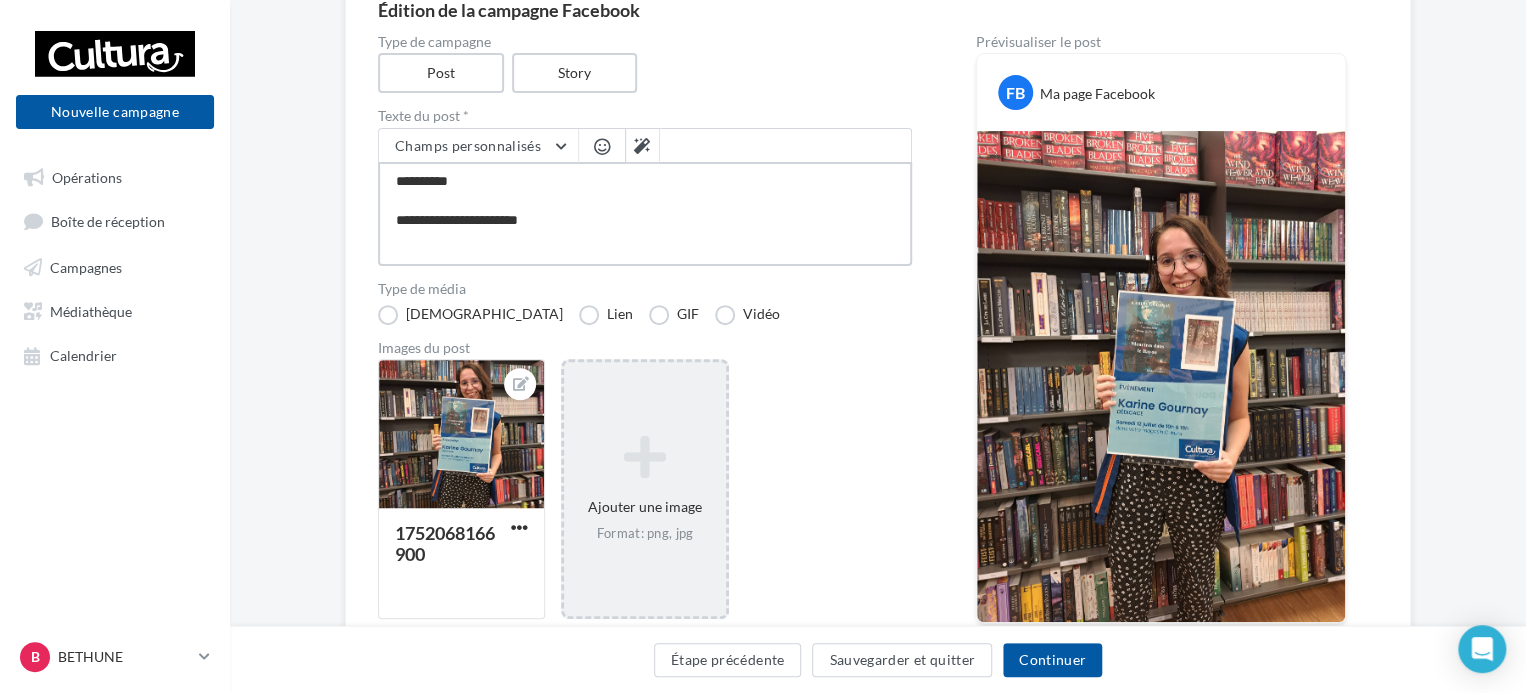type on "**********" 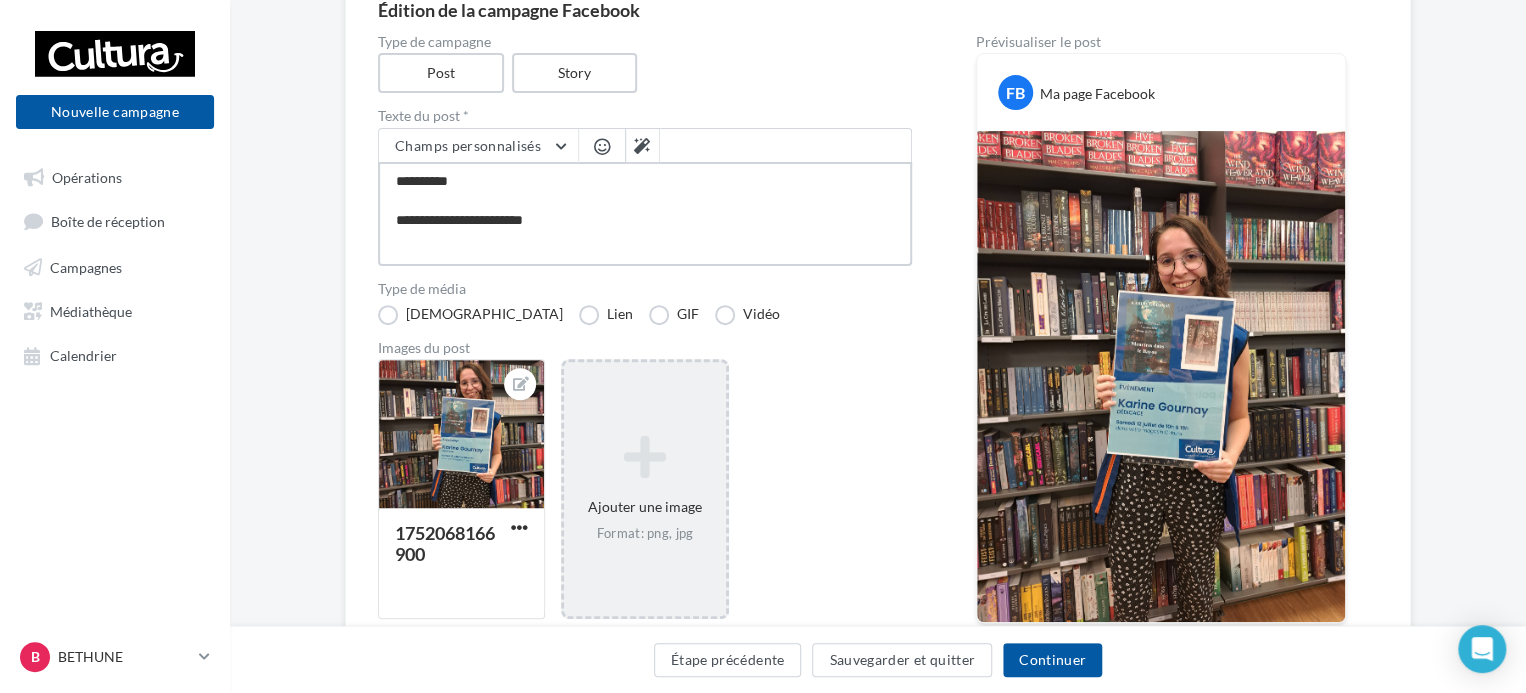 type on "**********" 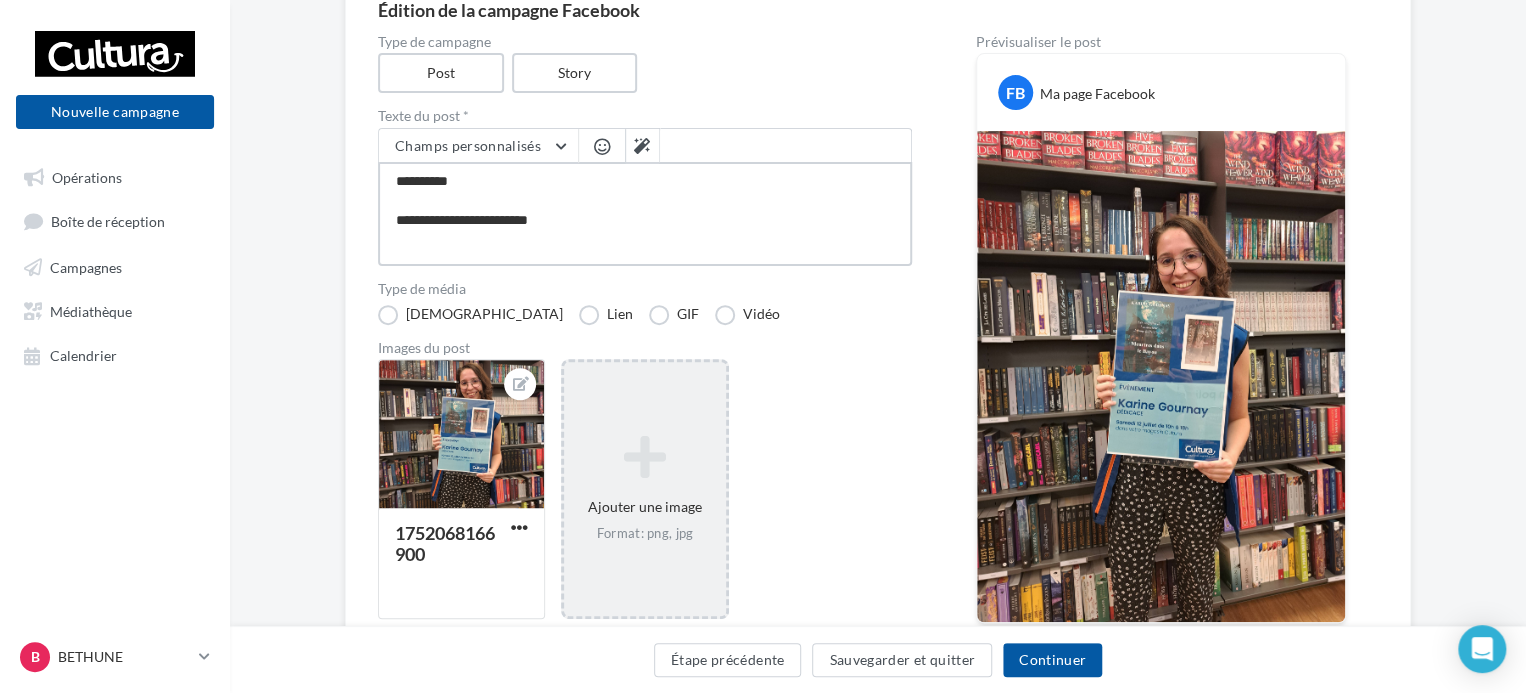 type on "**********" 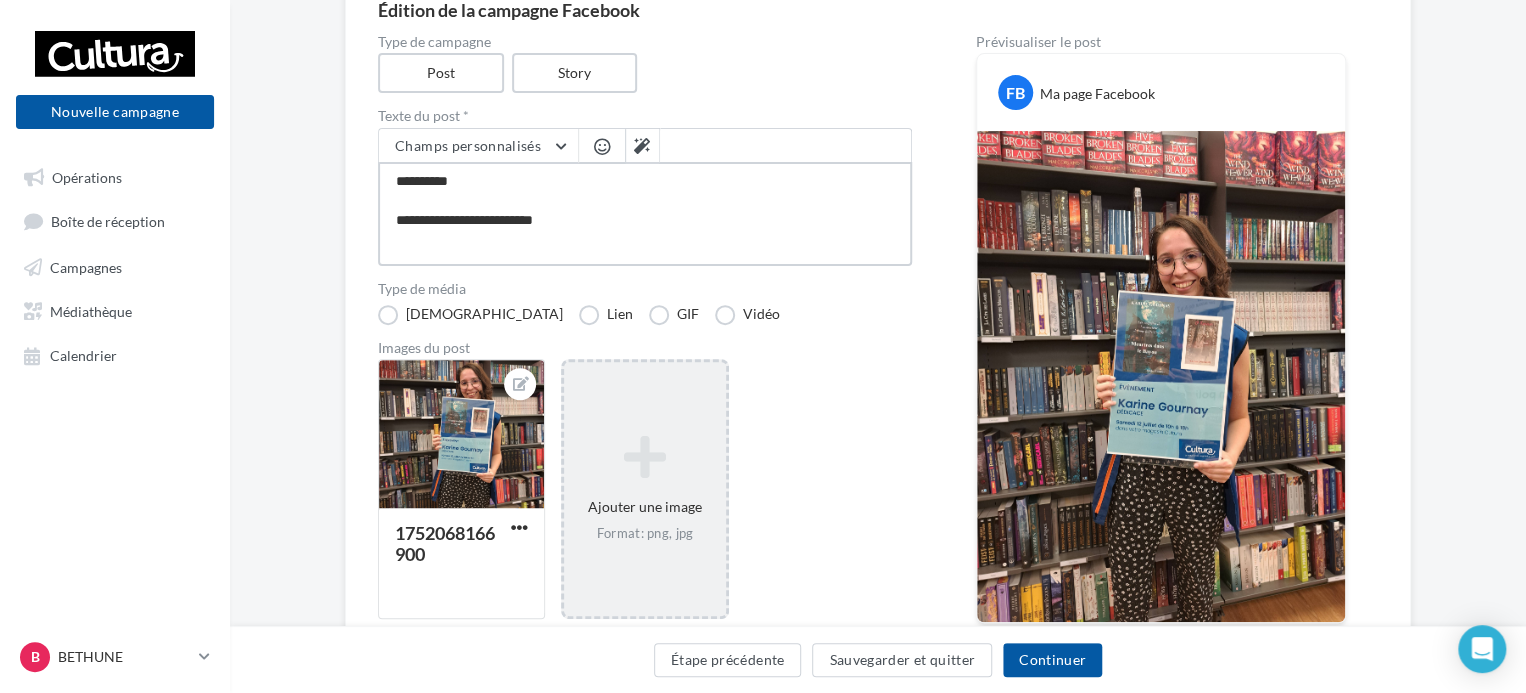 type on "**********" 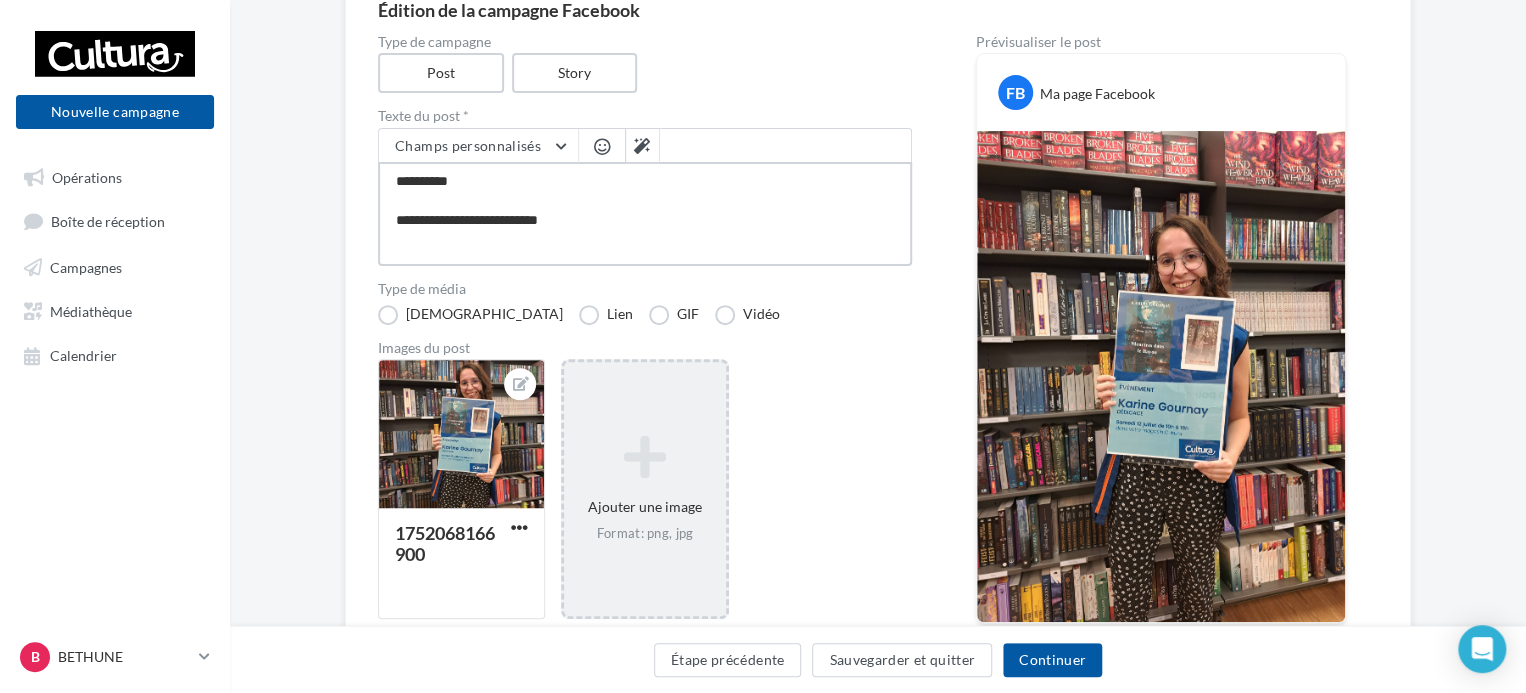 type on "**********" 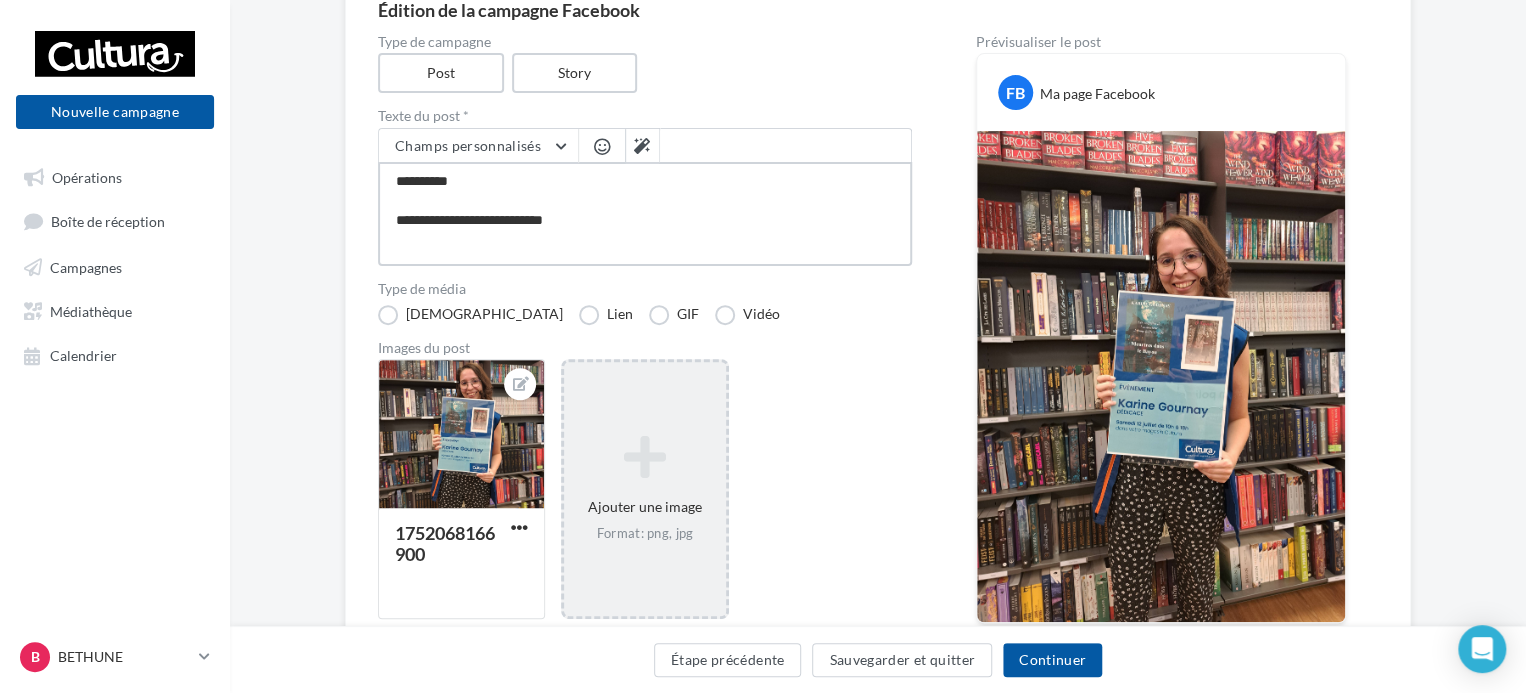 type on "**********" 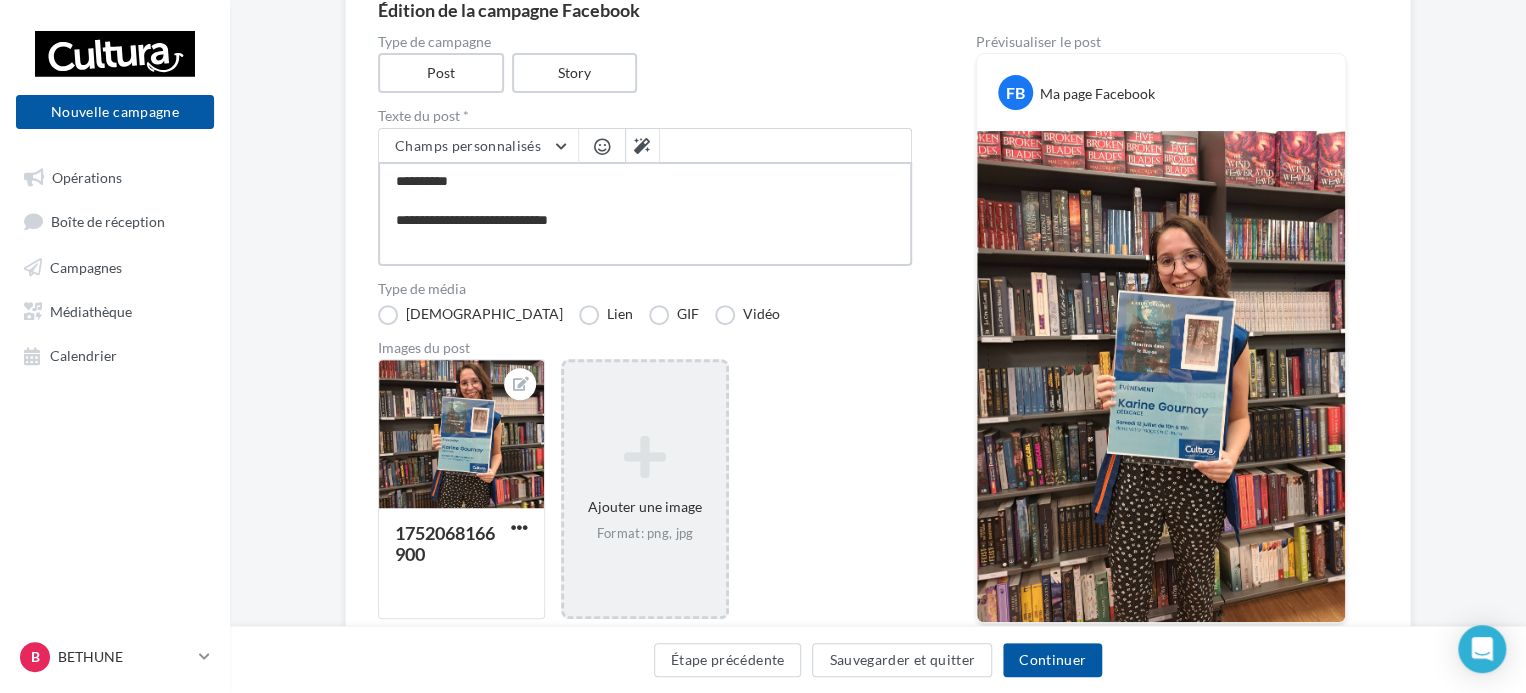 type on "**********" 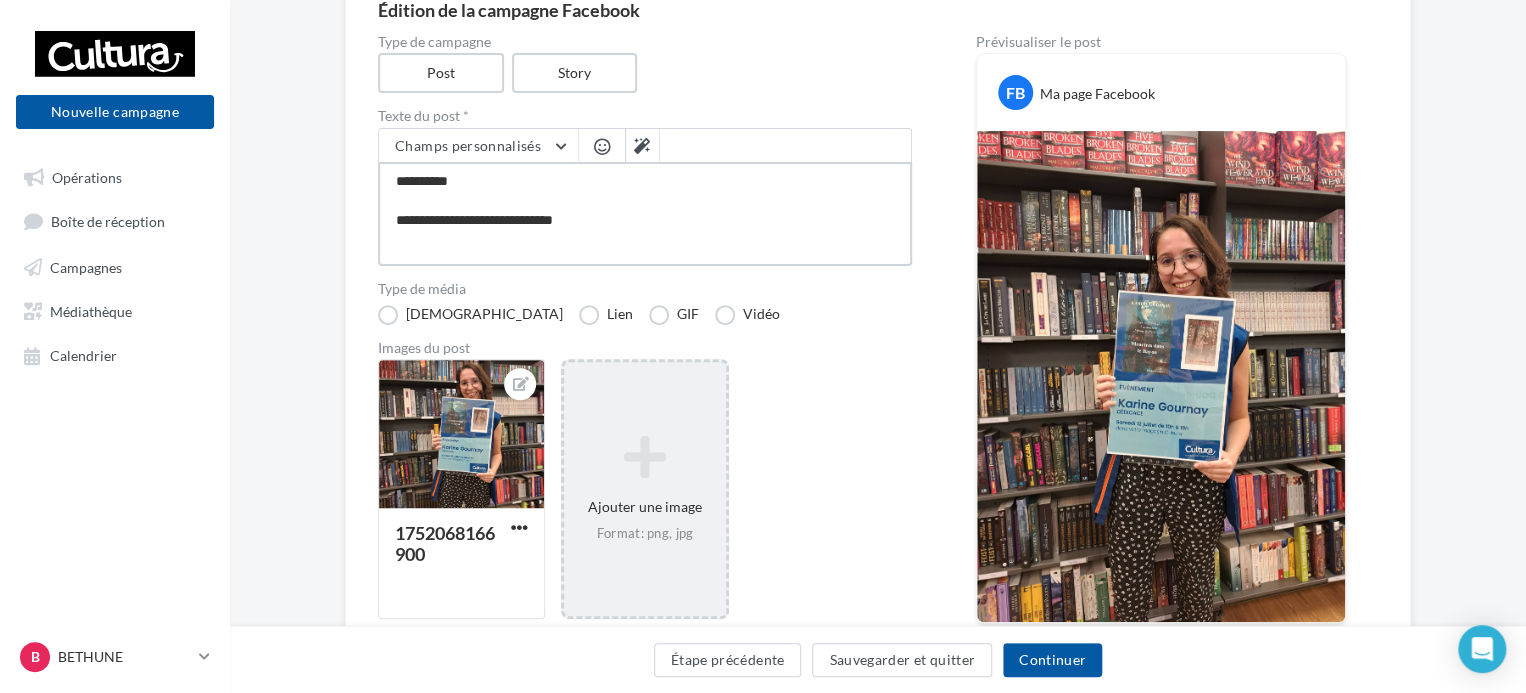 type on "**********" 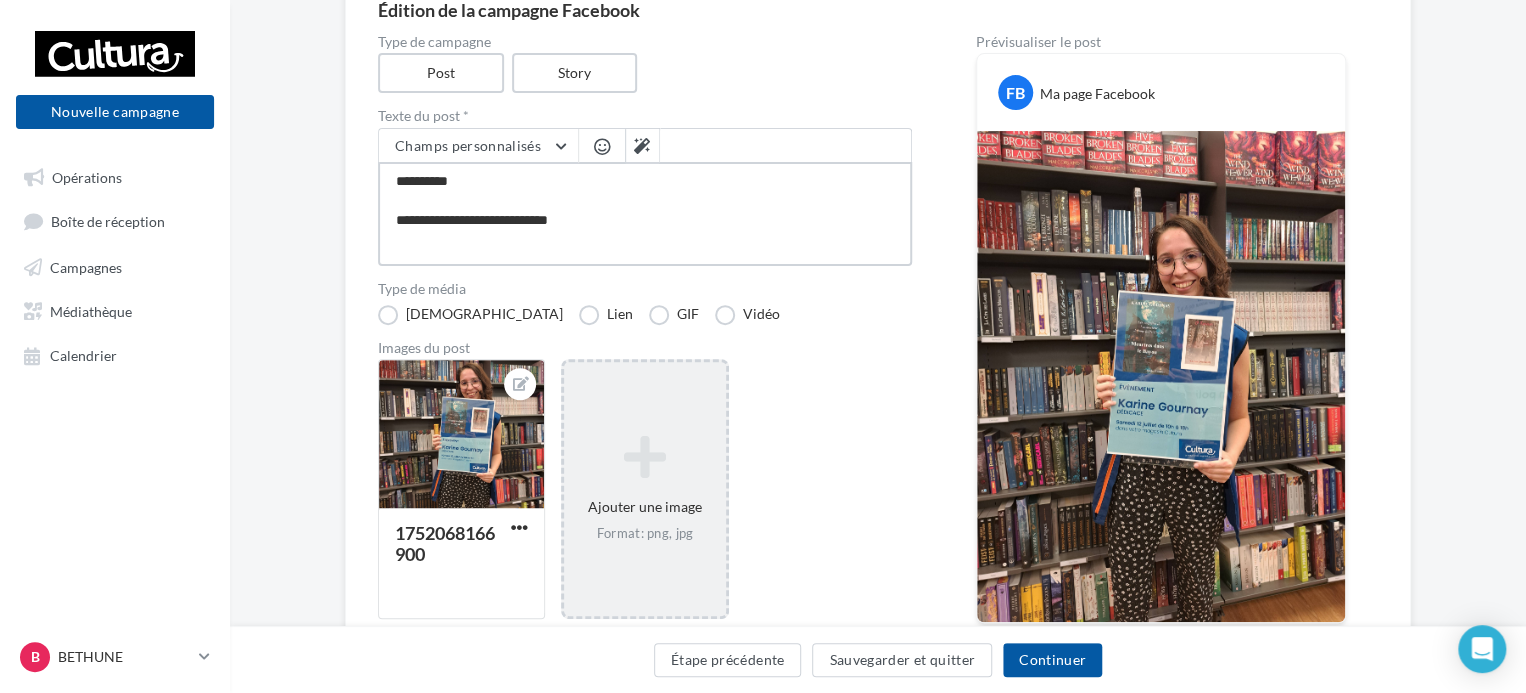 type on "**********" 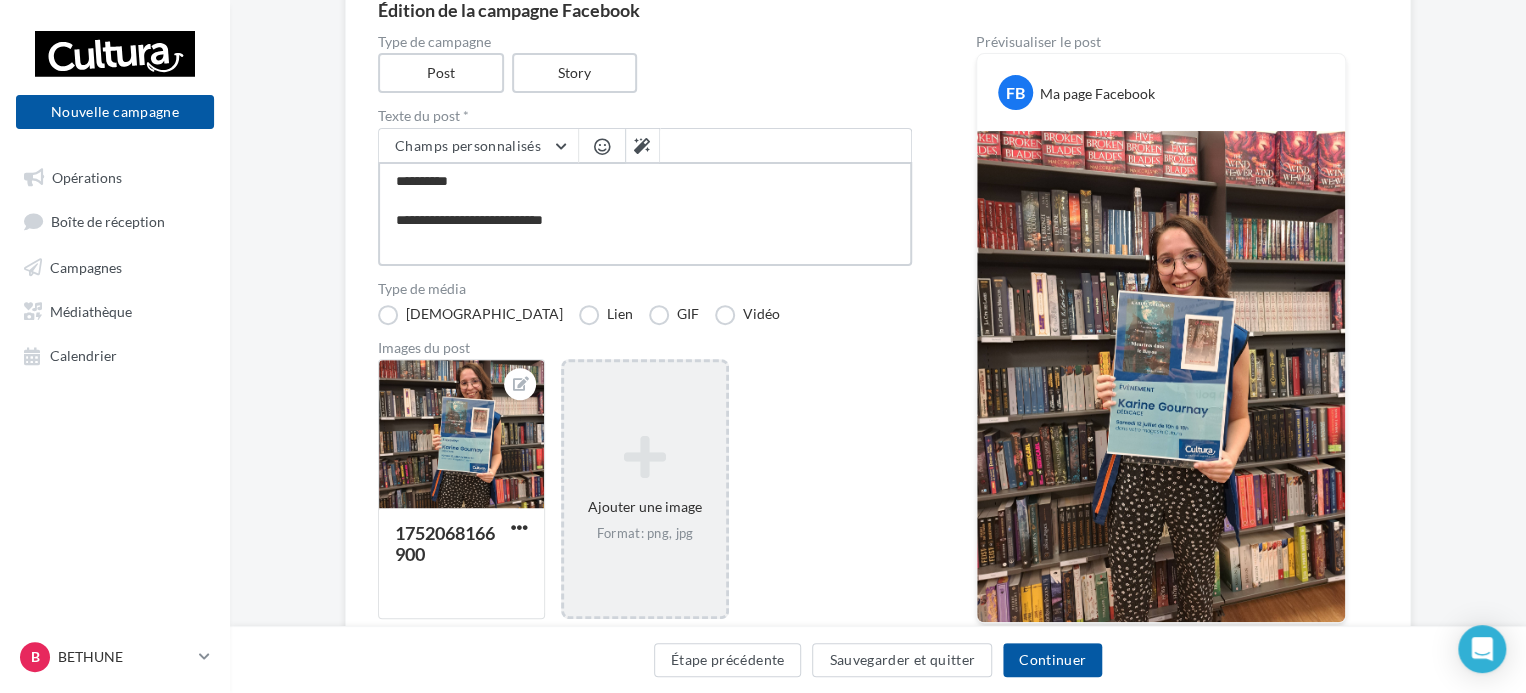 type on "**********" 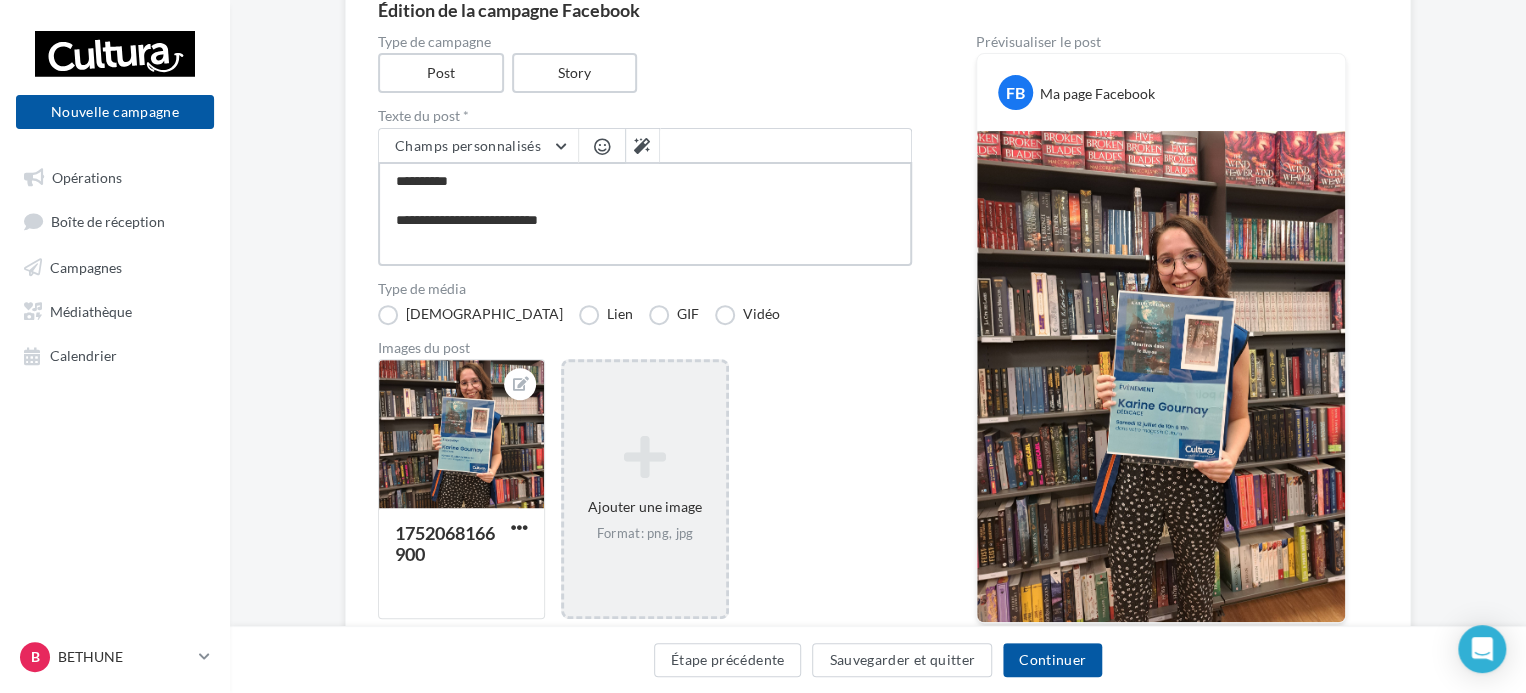 type on "**********" 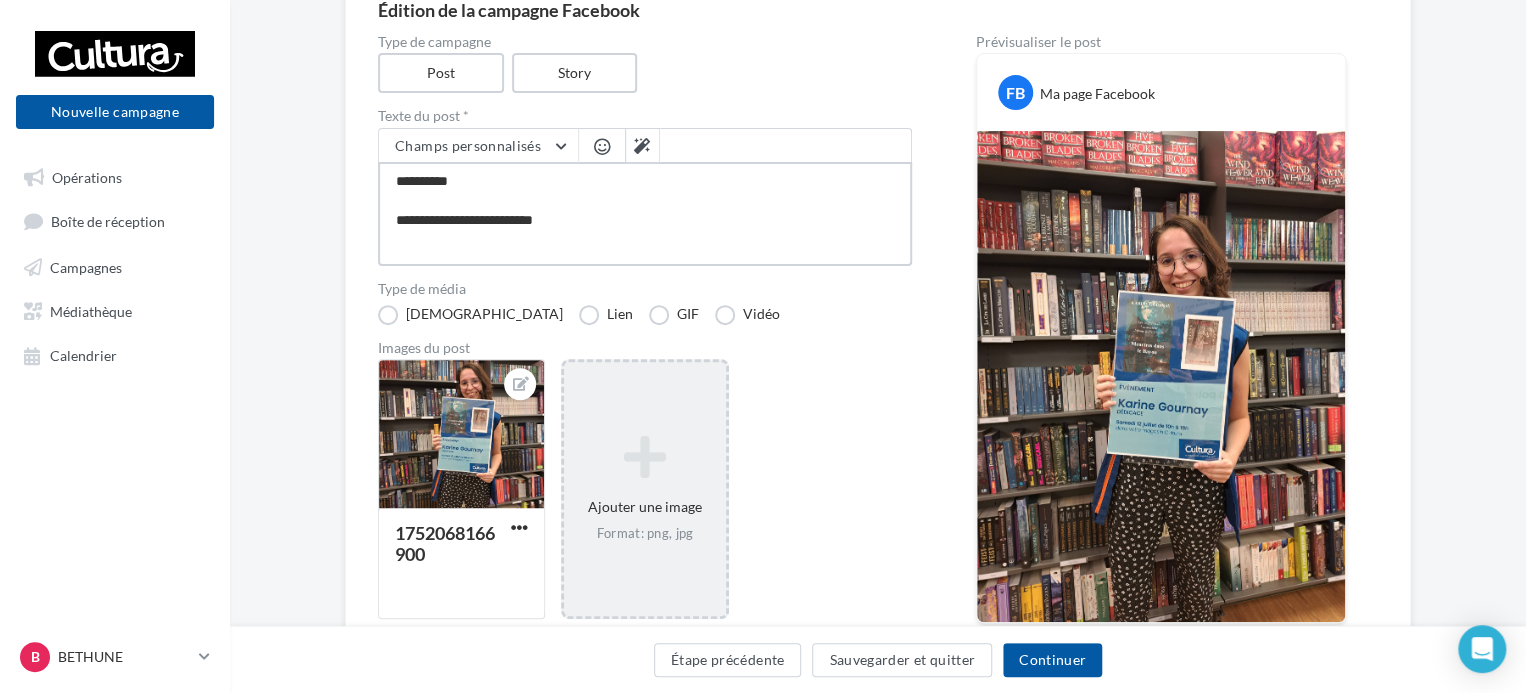 type on "**********" 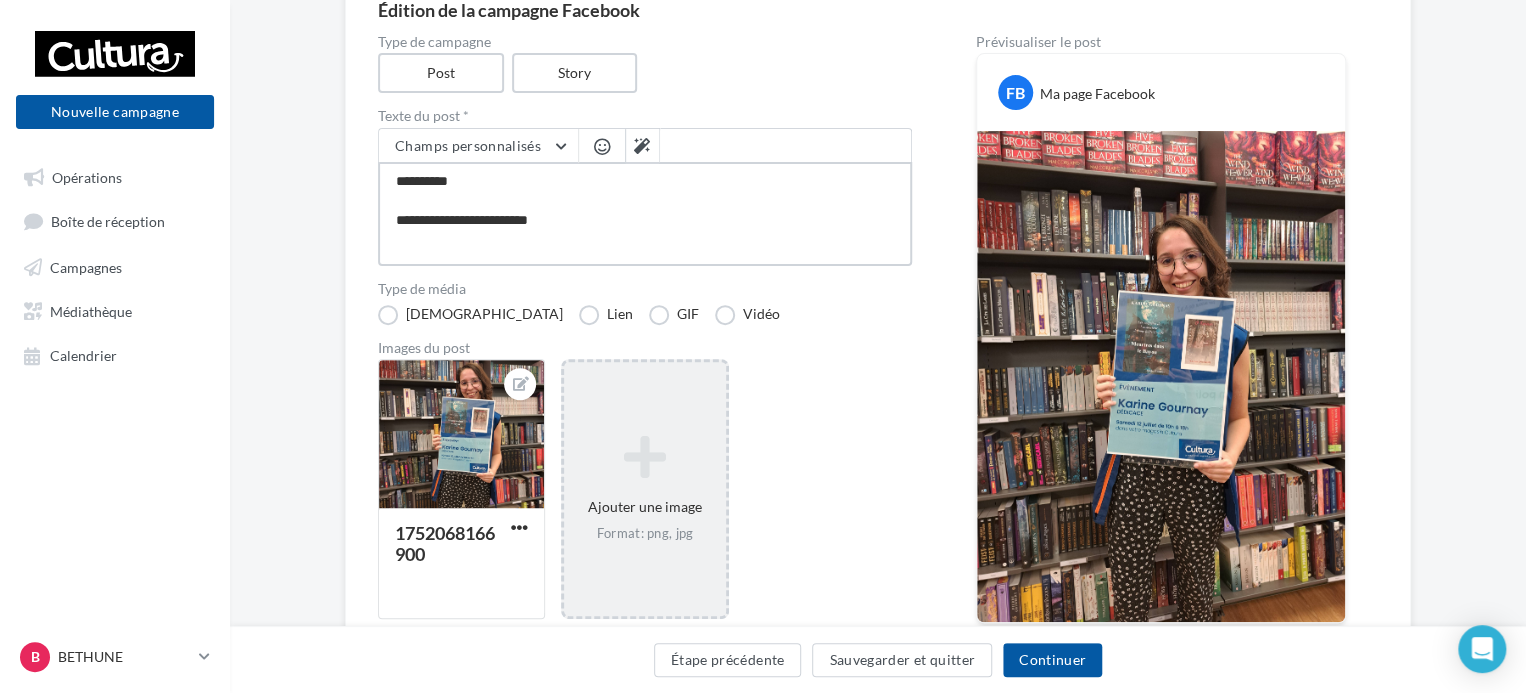 type on "**********" 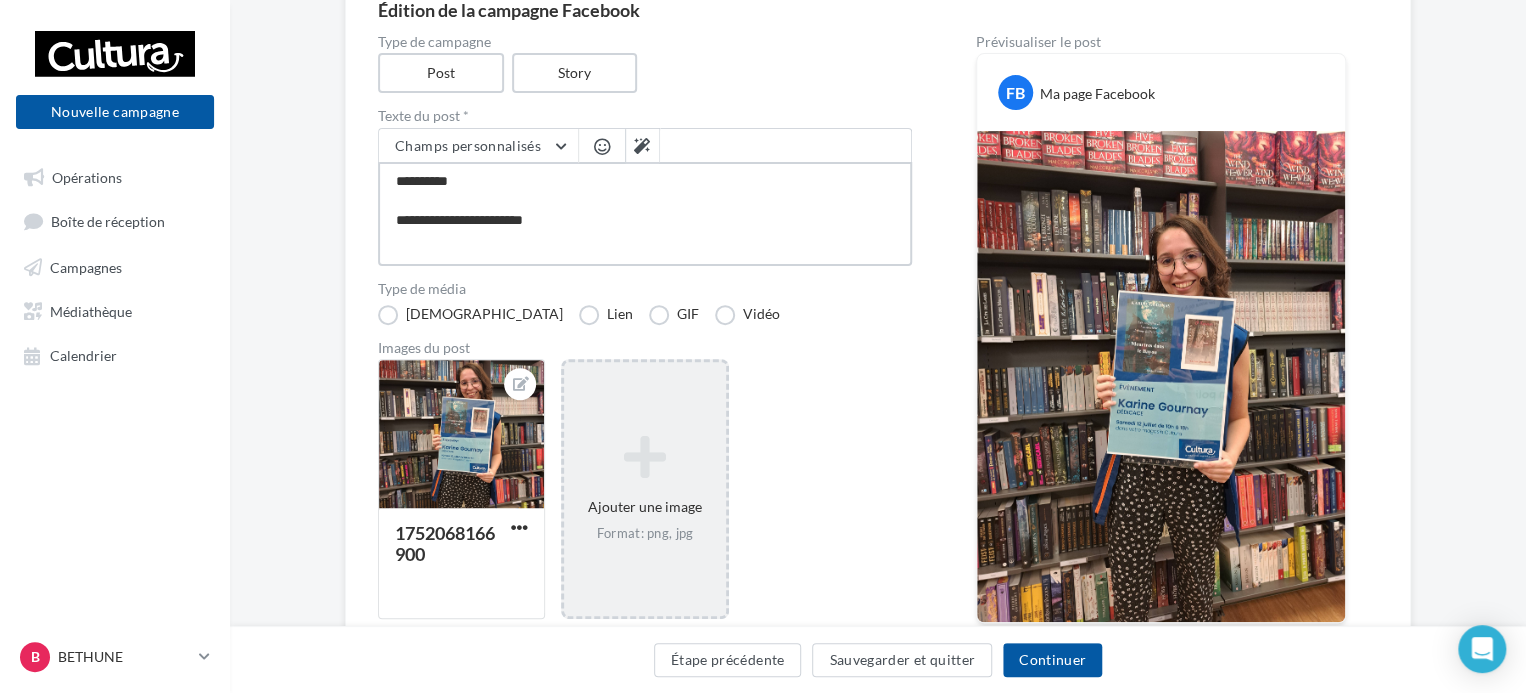type on "**********" 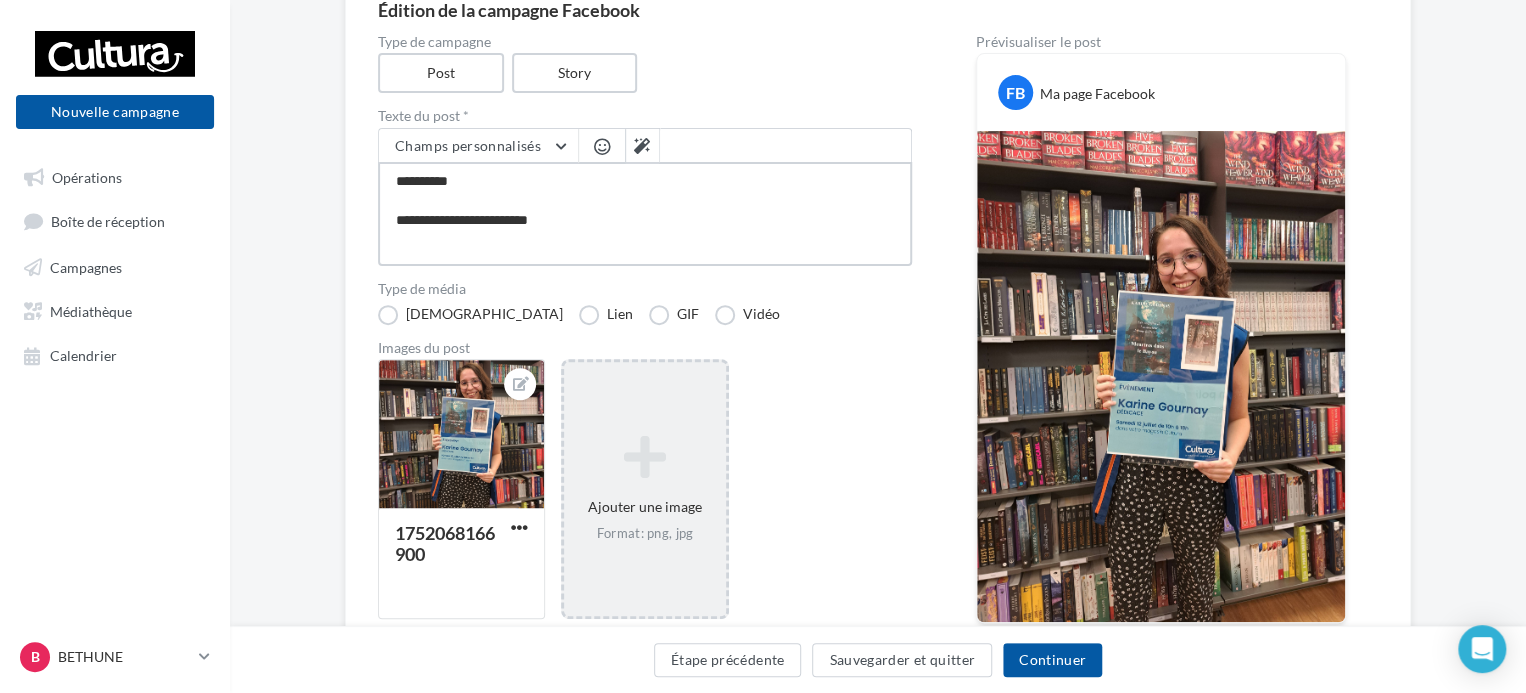 type on "**********" 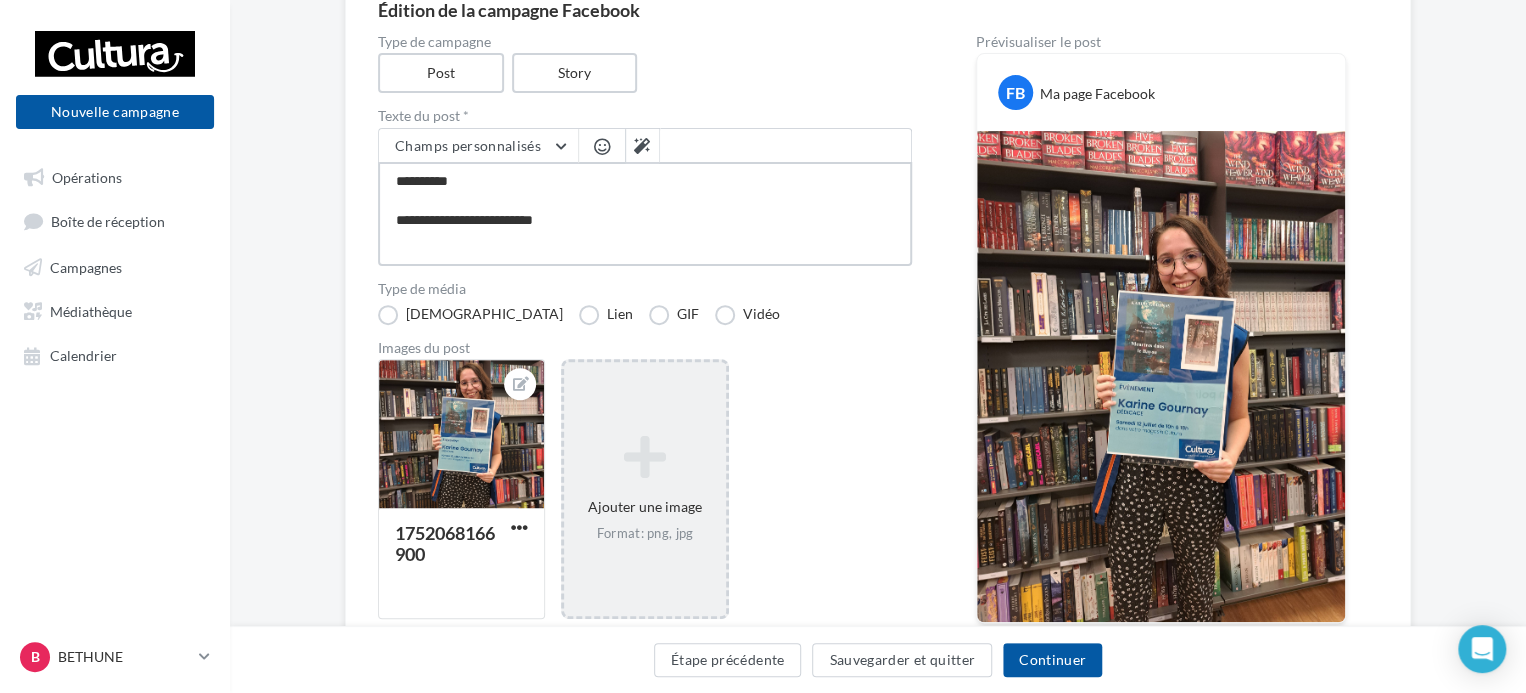 type on "**********" 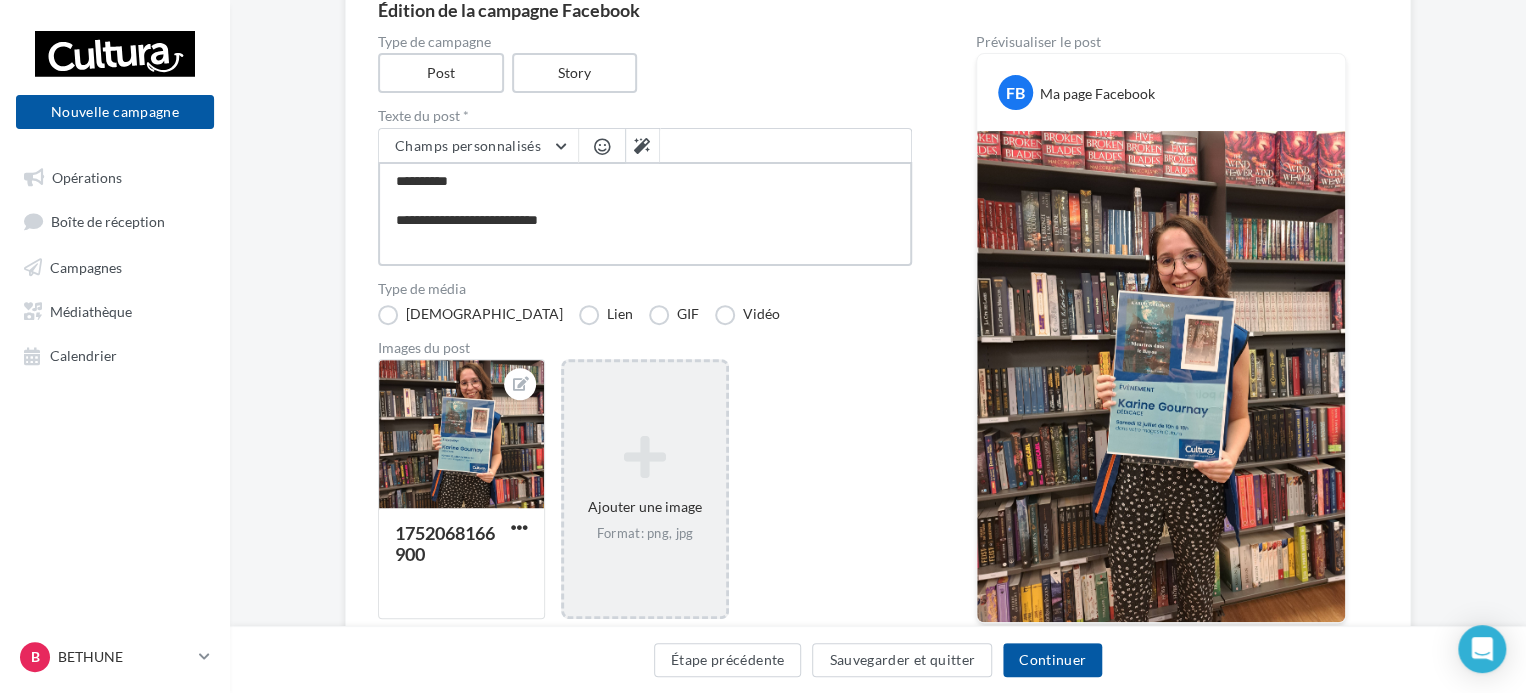 type on "**********" 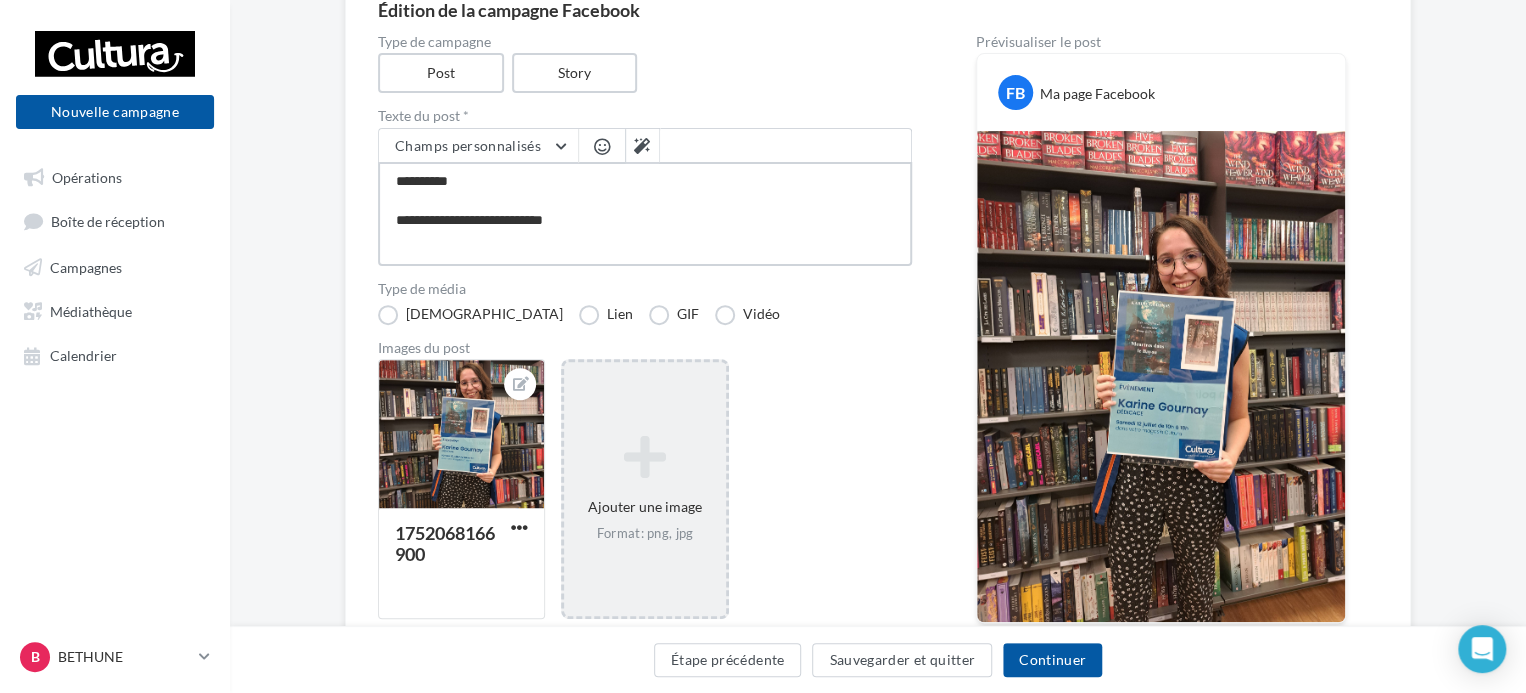 type on "**********" 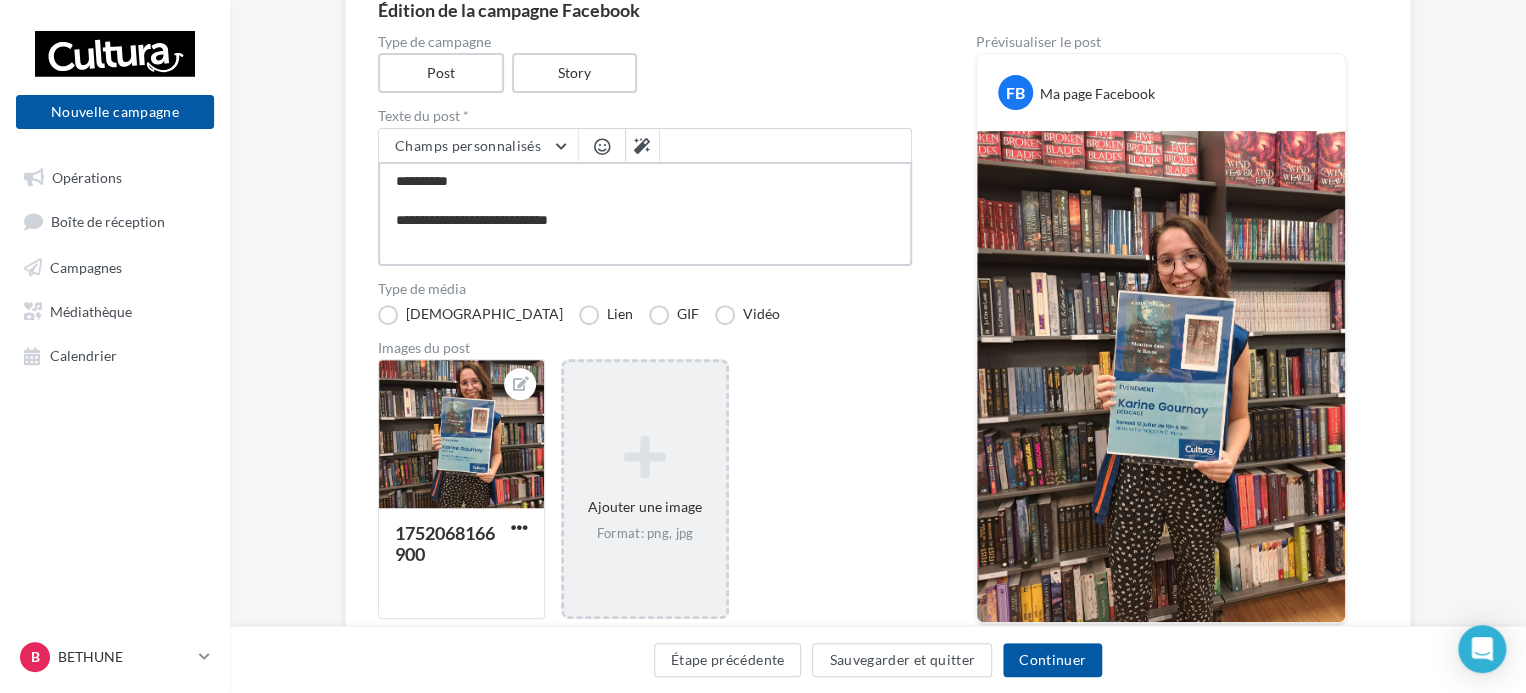 type on "**********" 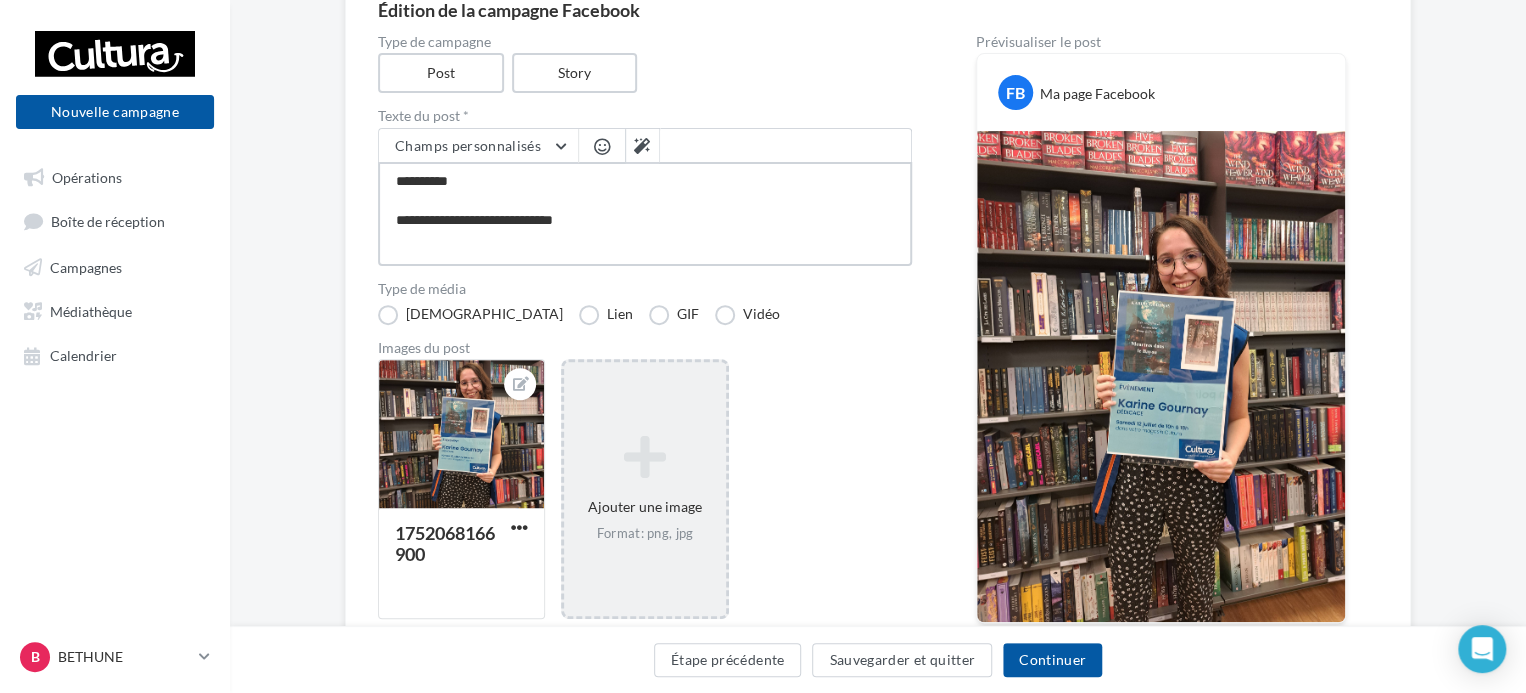 type on "**********" 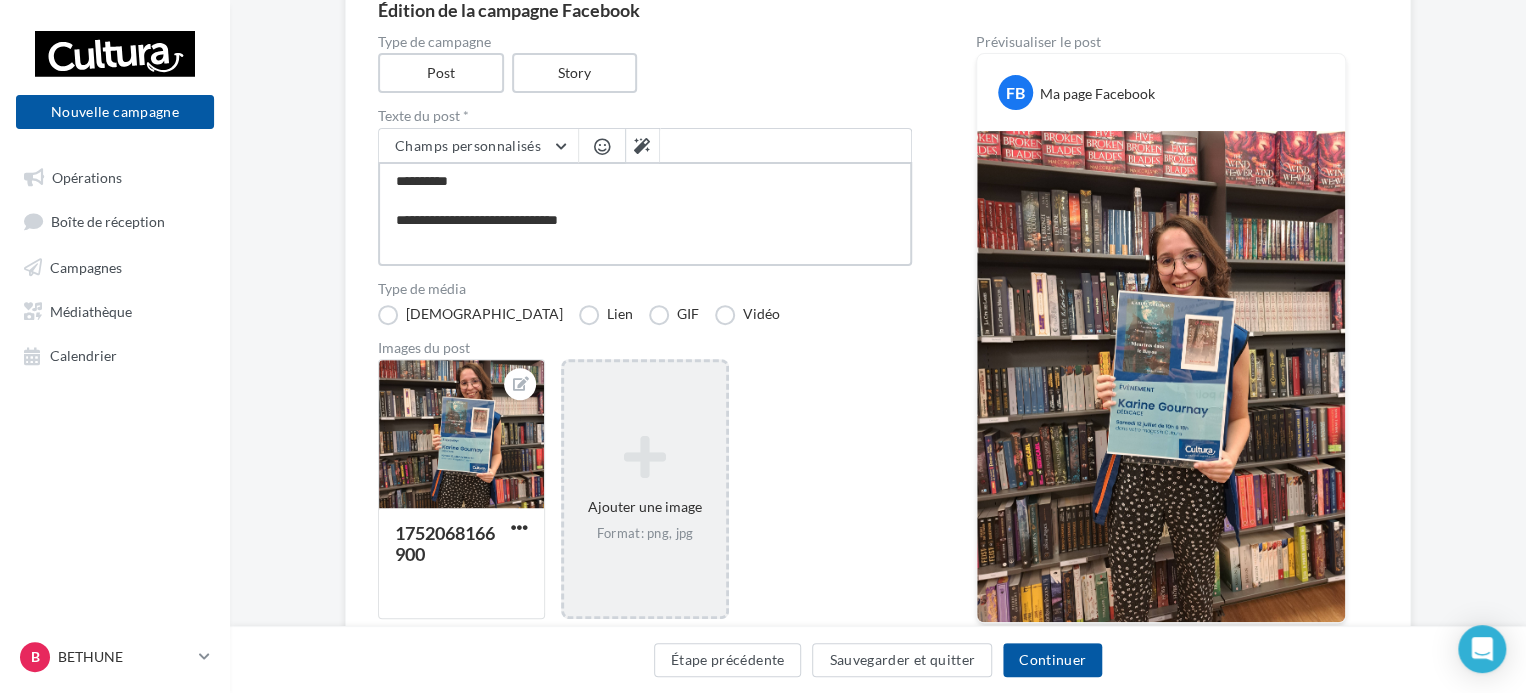 type on "**********" 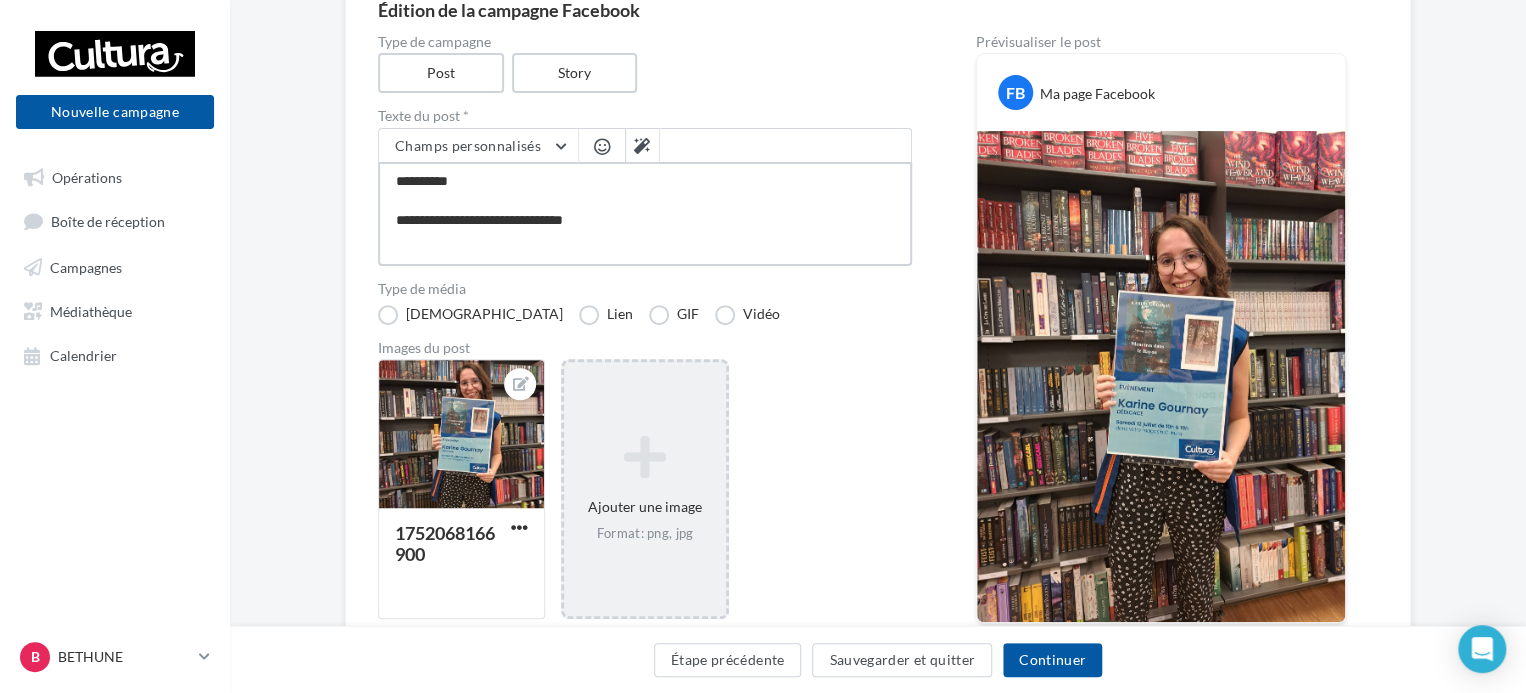 type on "**********" 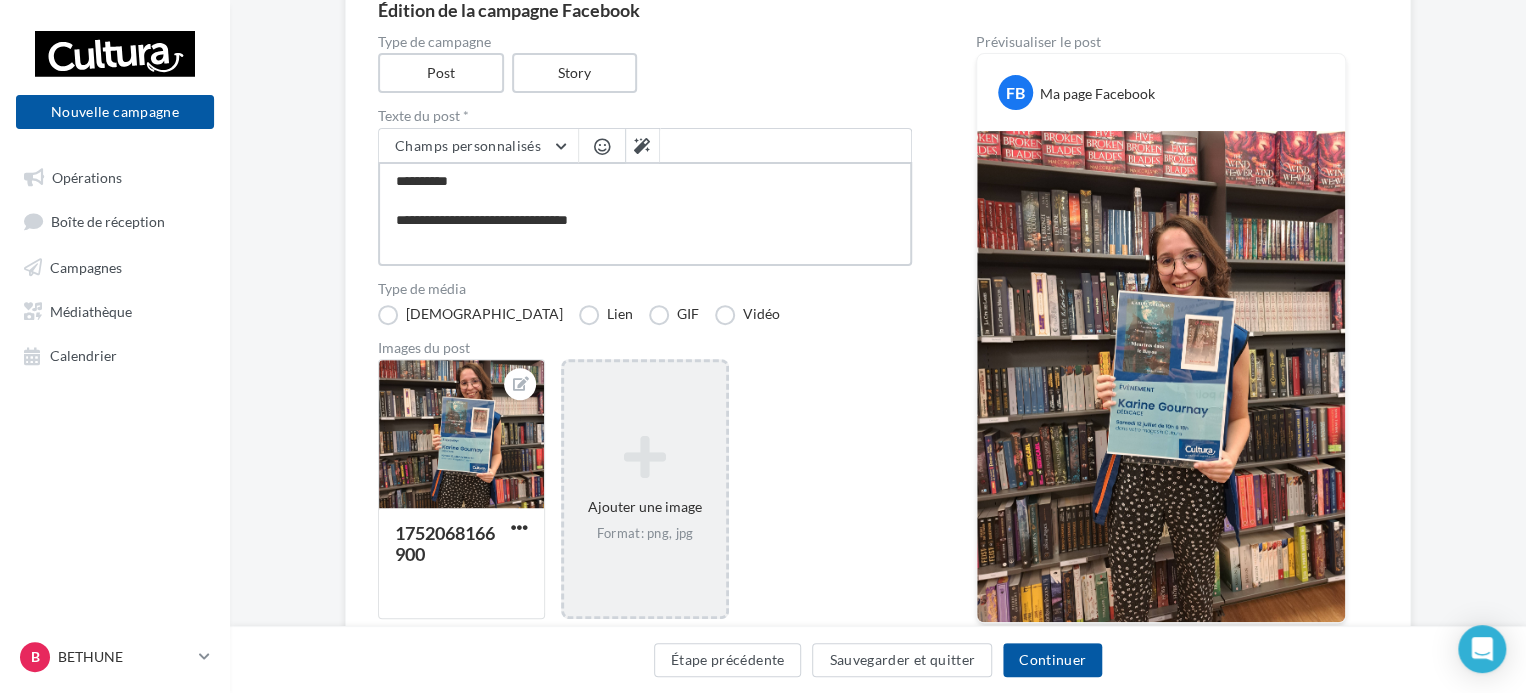 type on "**********" 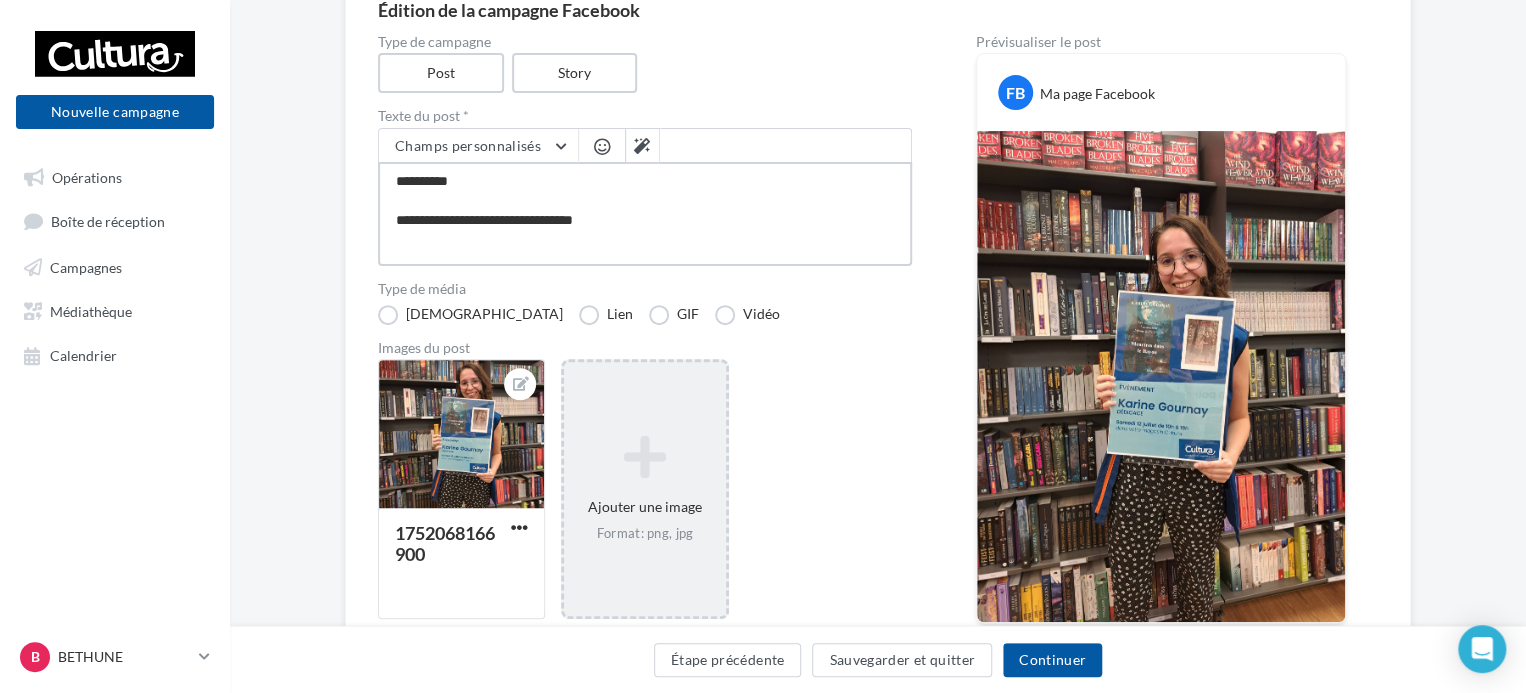 type on "**********" 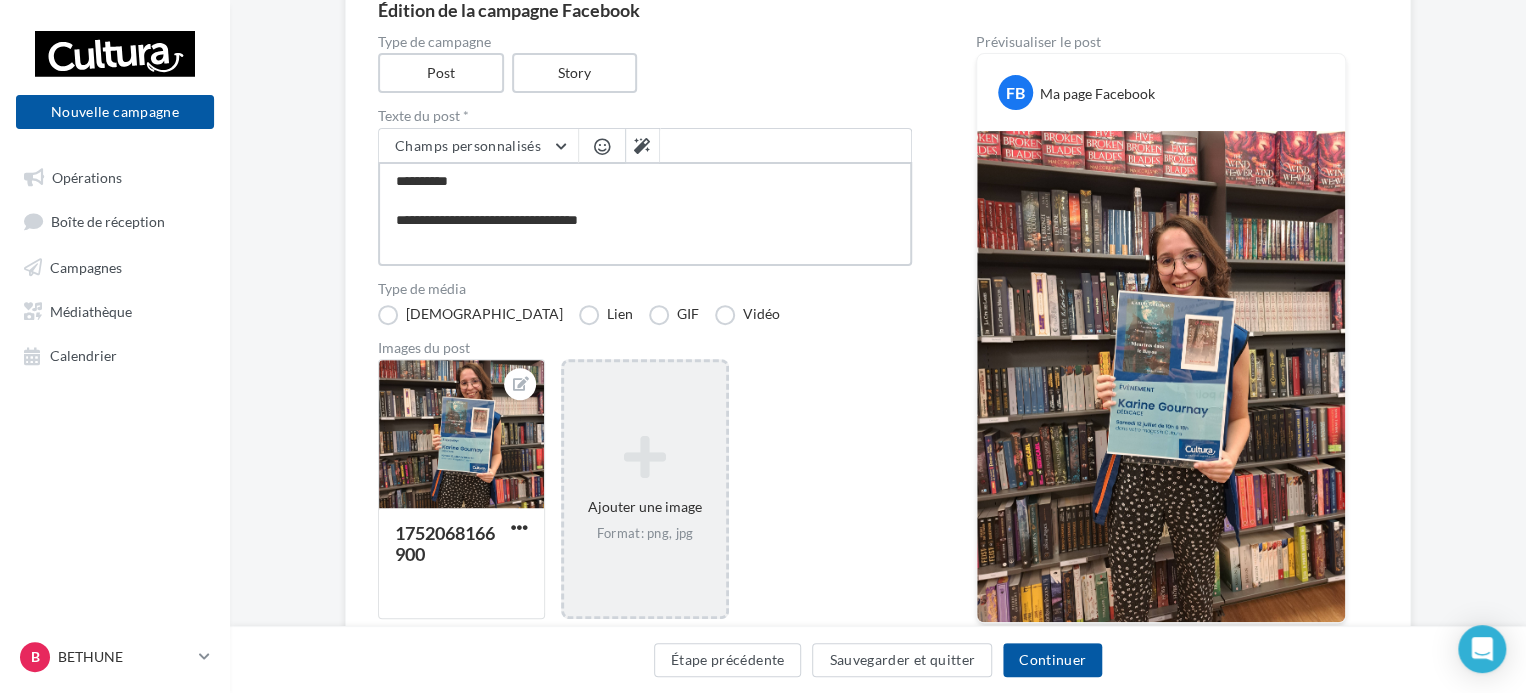 type on "**********" 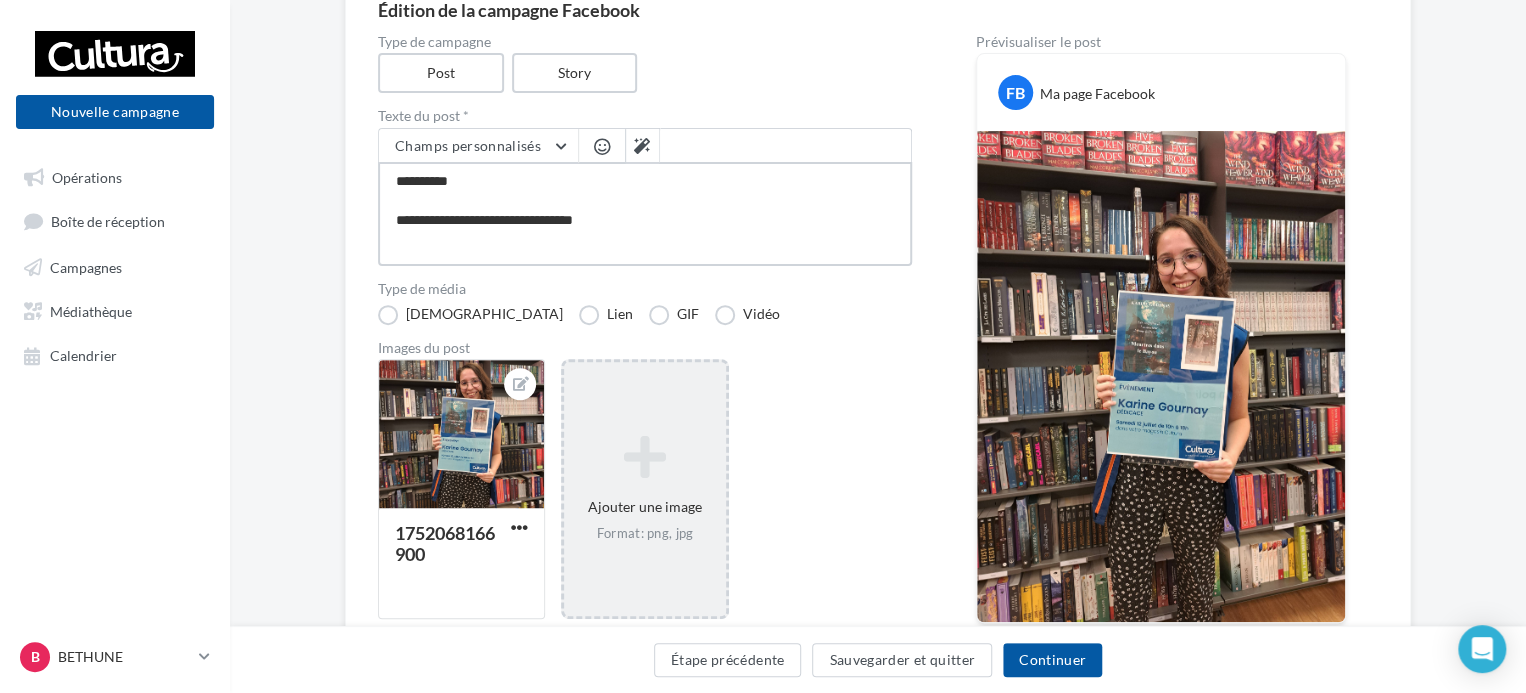 type on "**********" 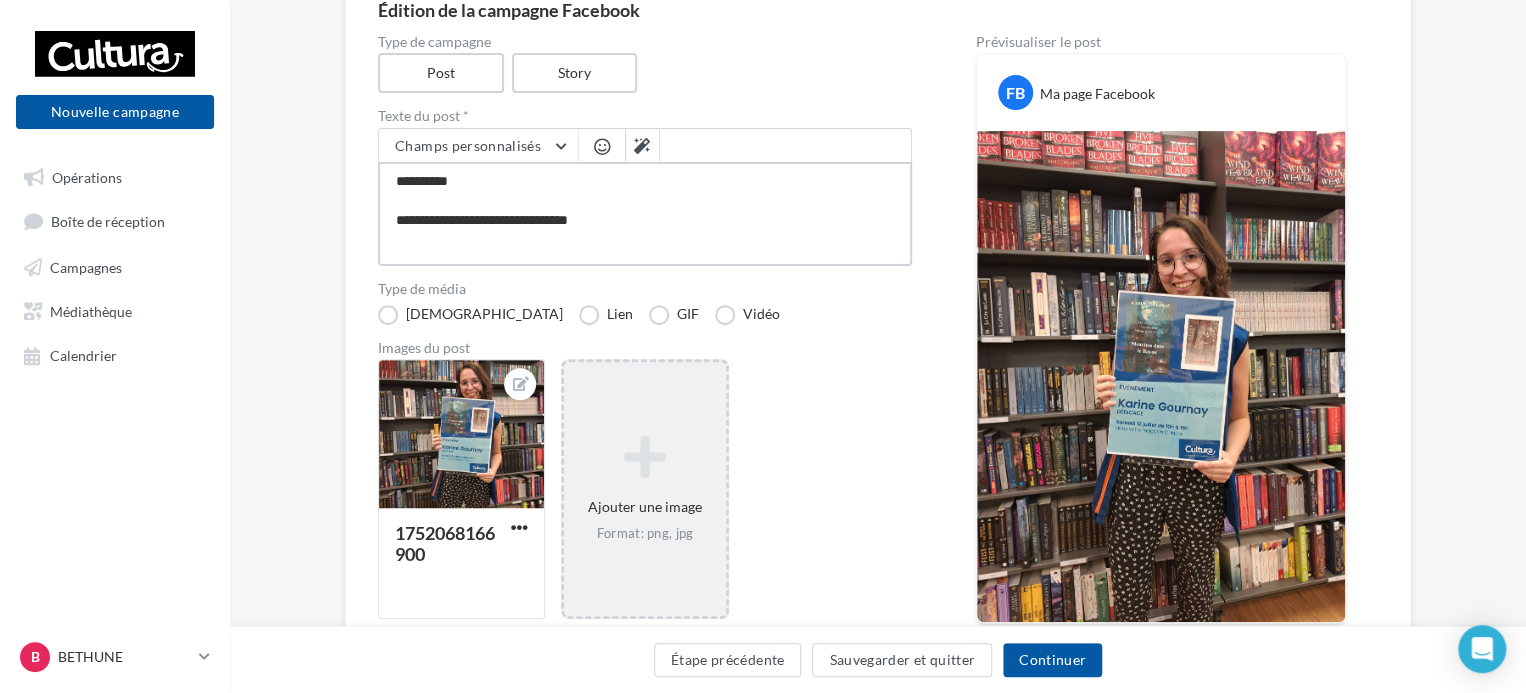 type on "**********" 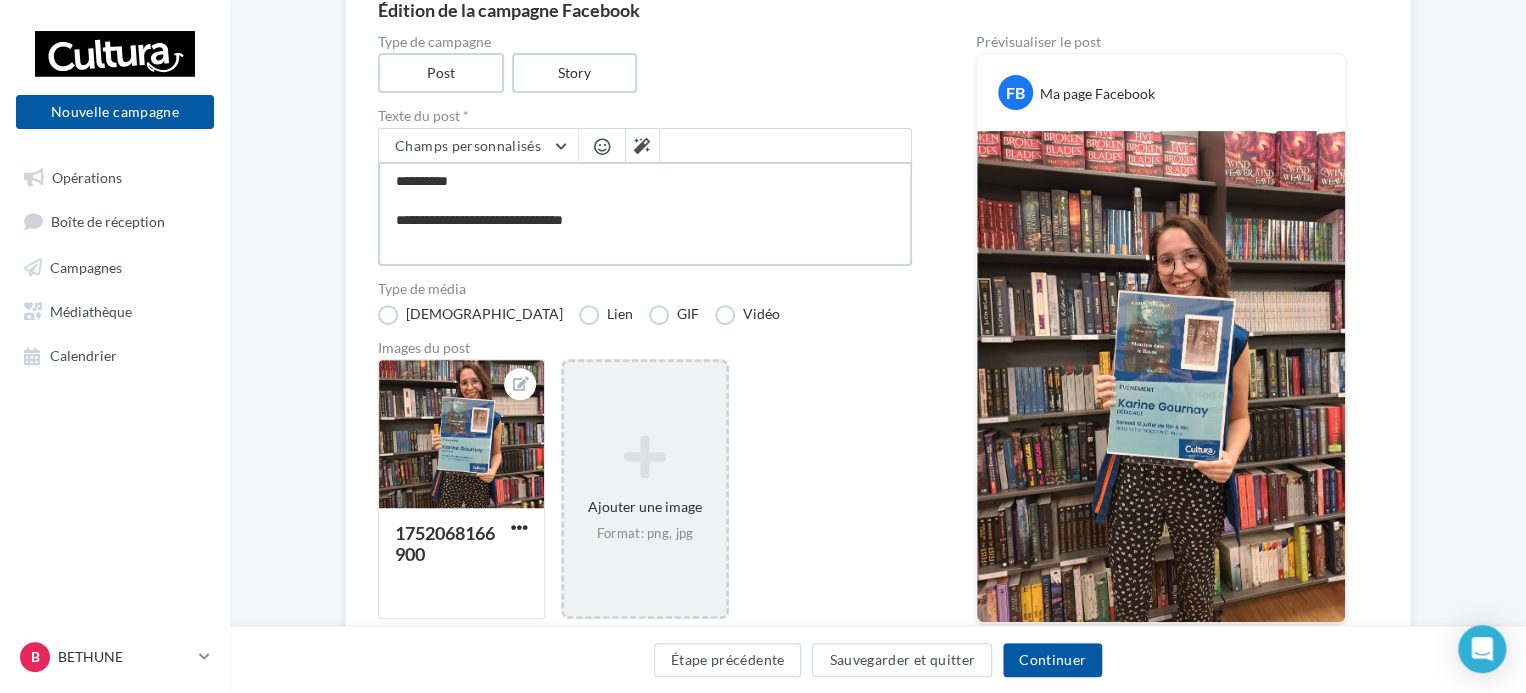 type on "**********" 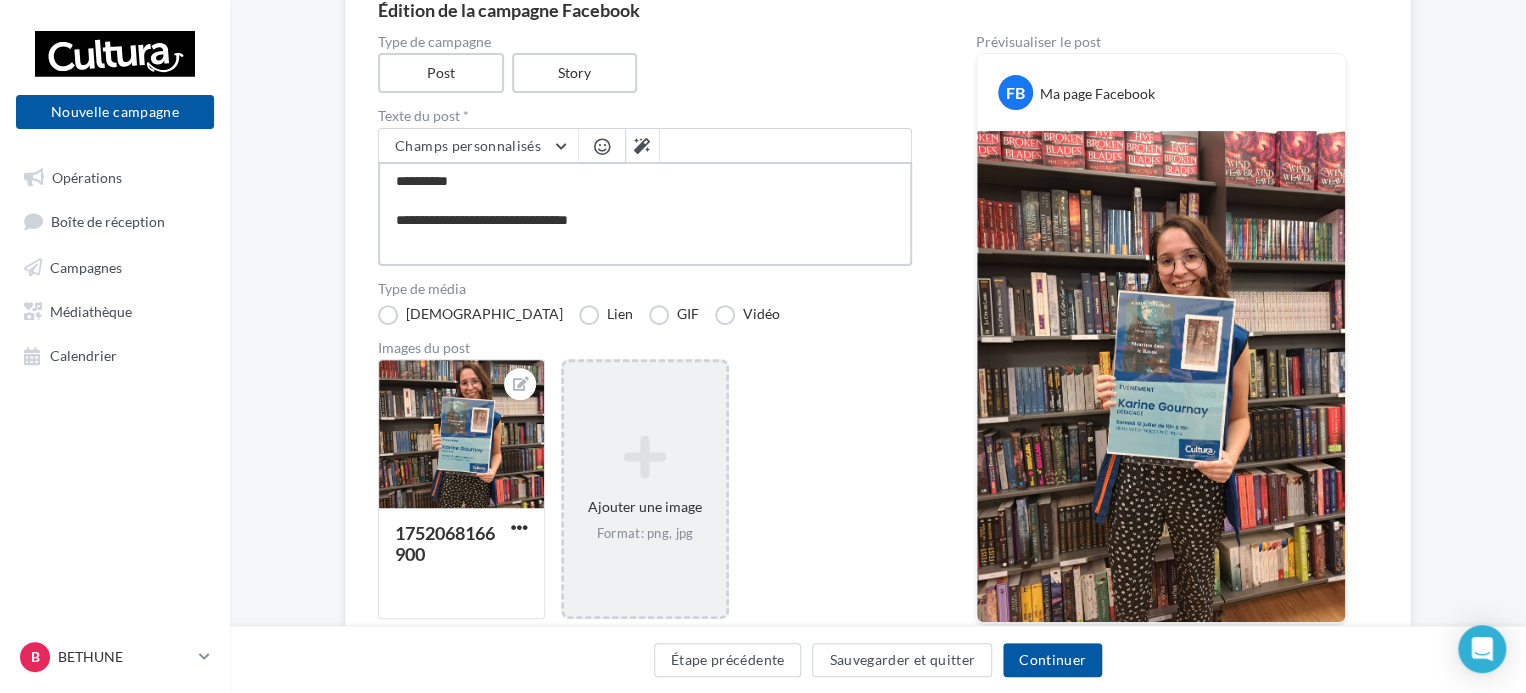 type on "**********" 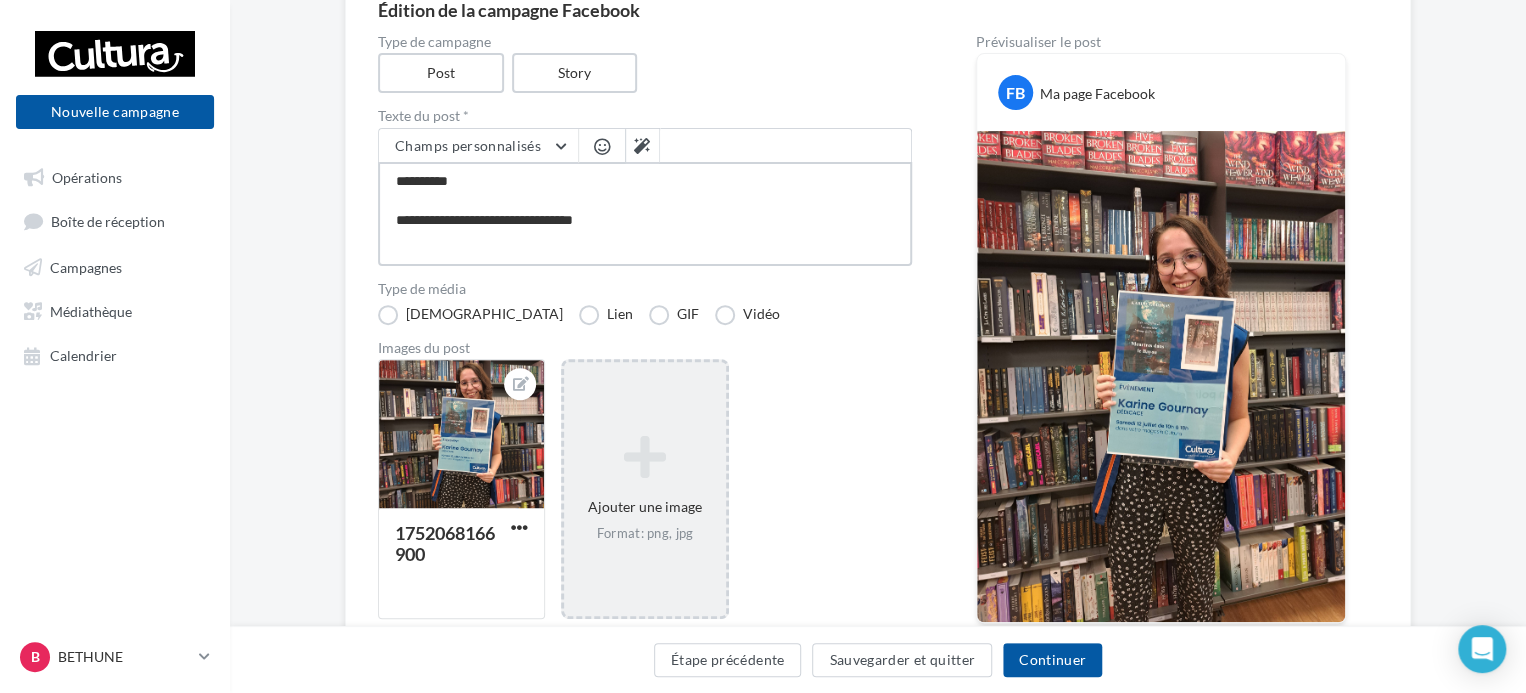type on "**********" 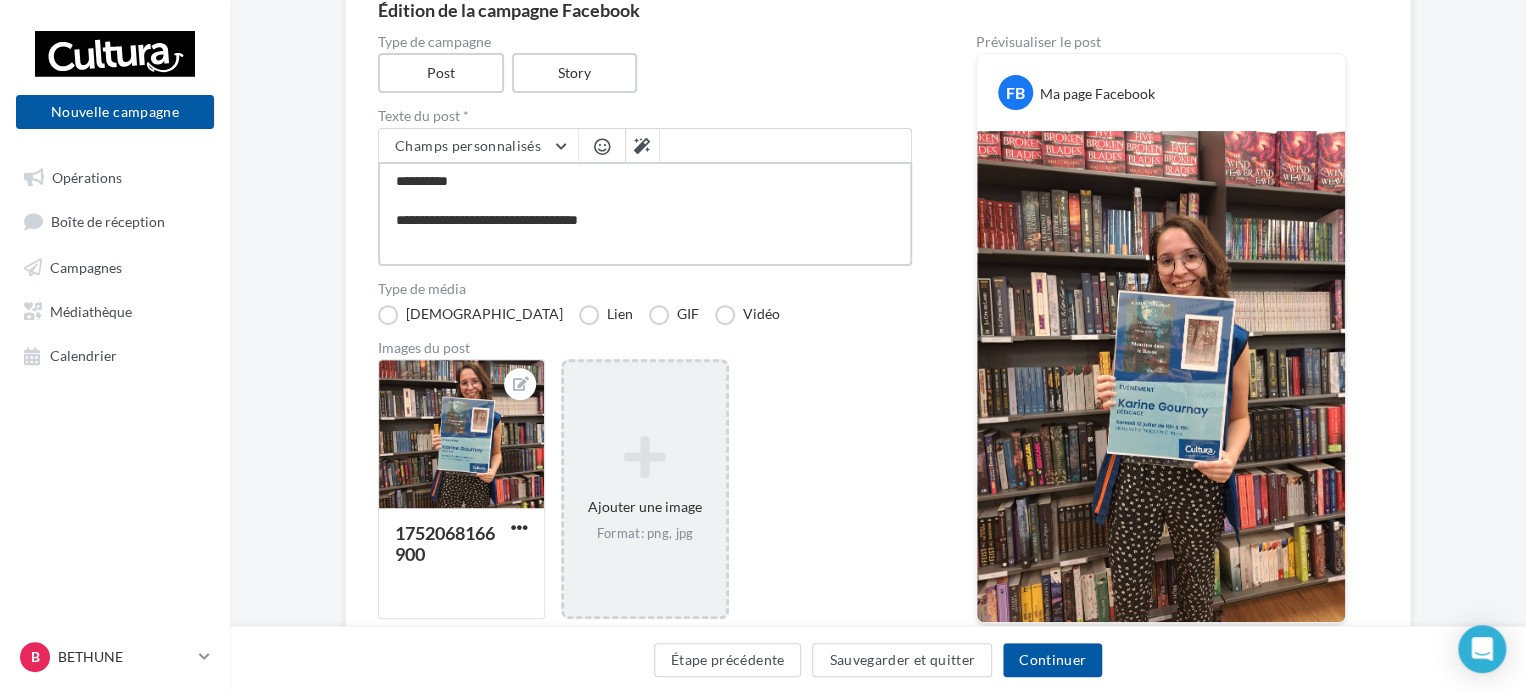 type on "**********" 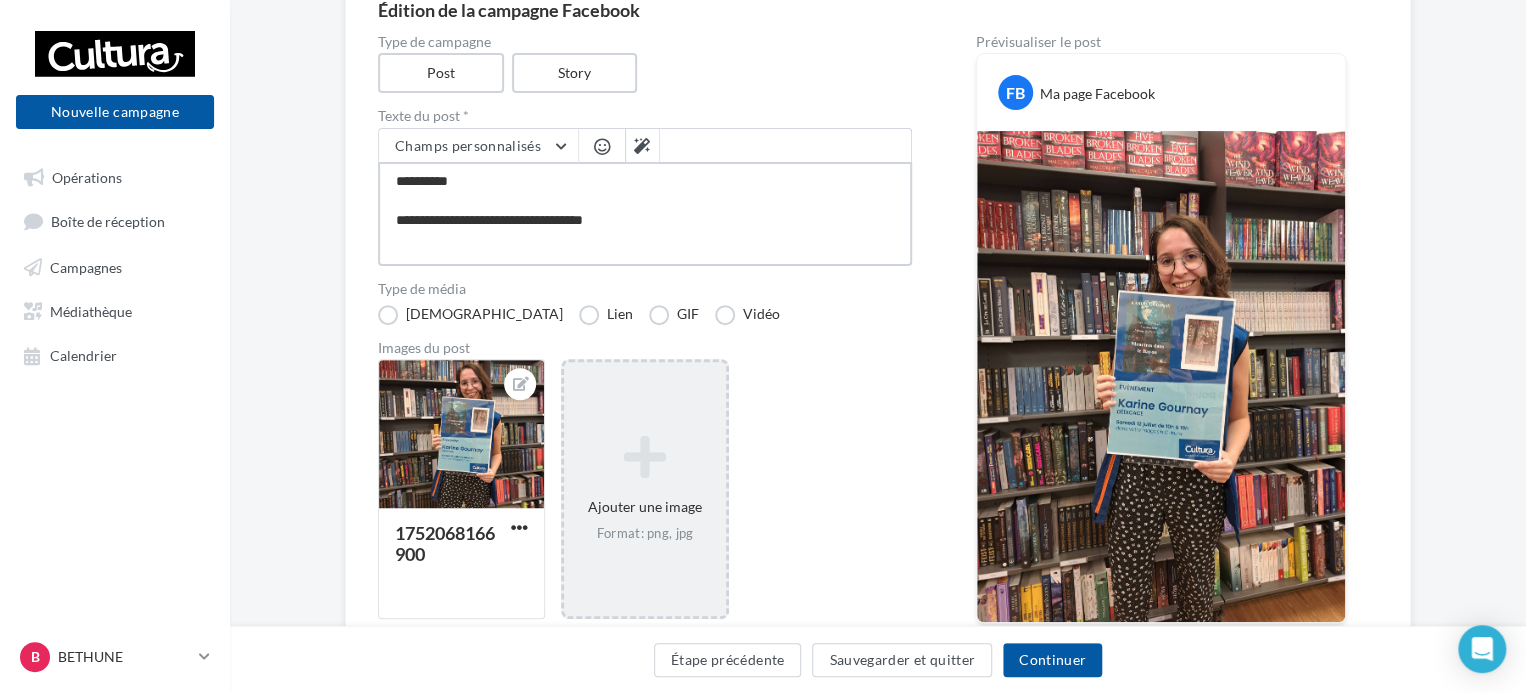 type on "**********" 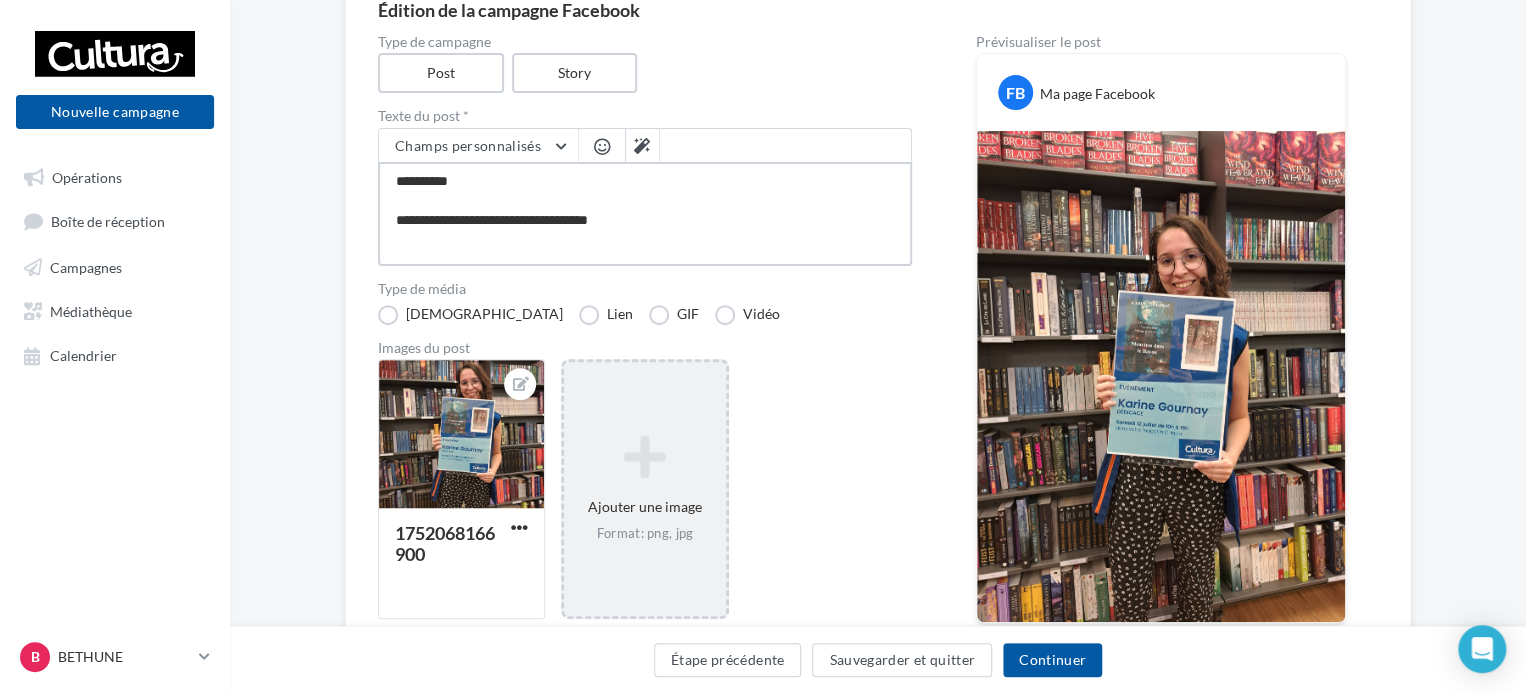 type on "**********" 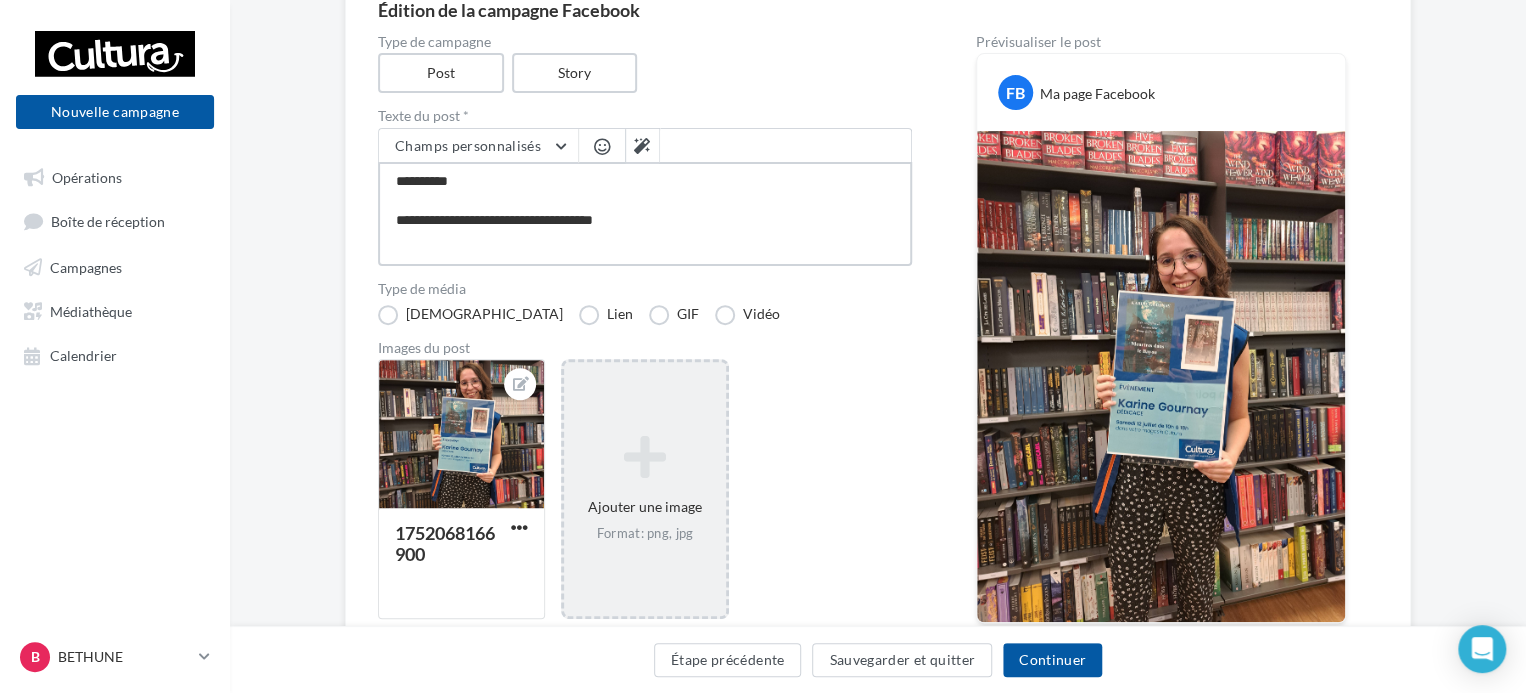 type on "**********" 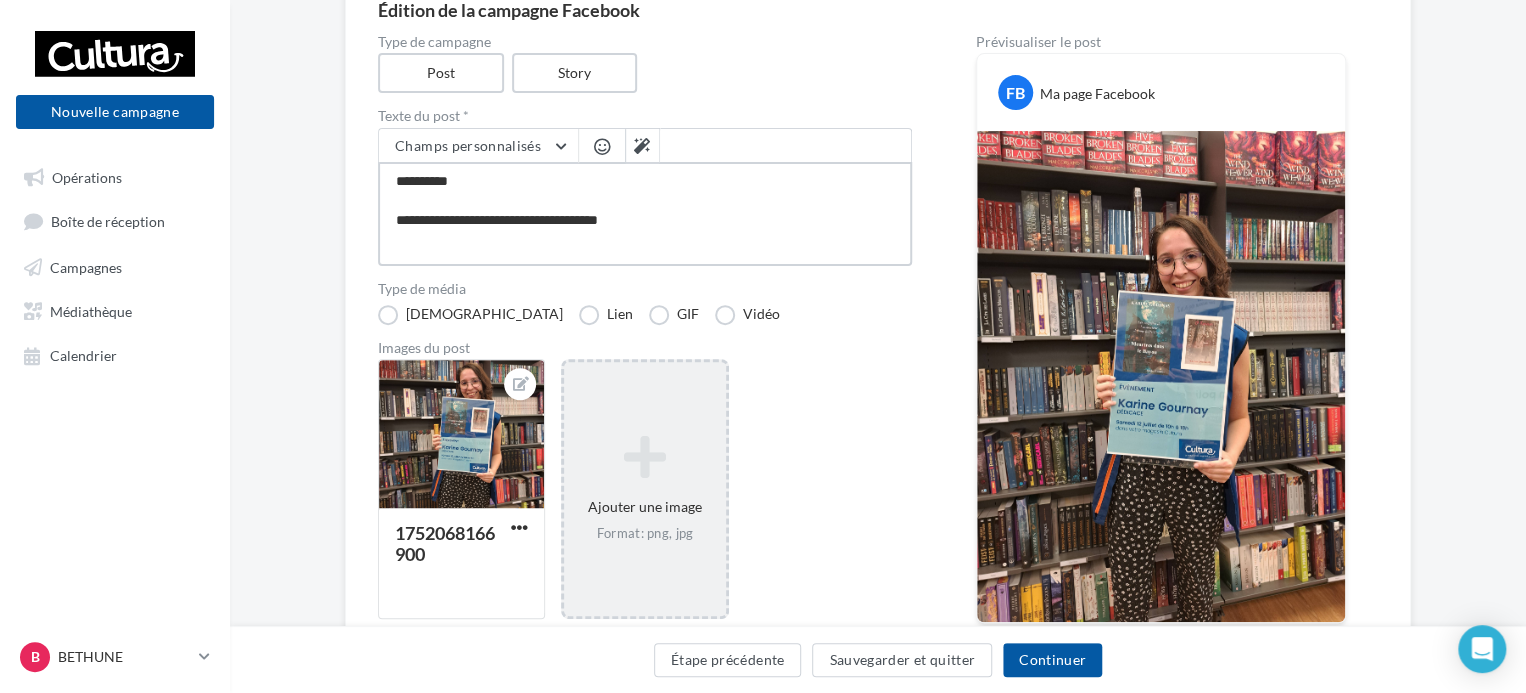 type on "**********" 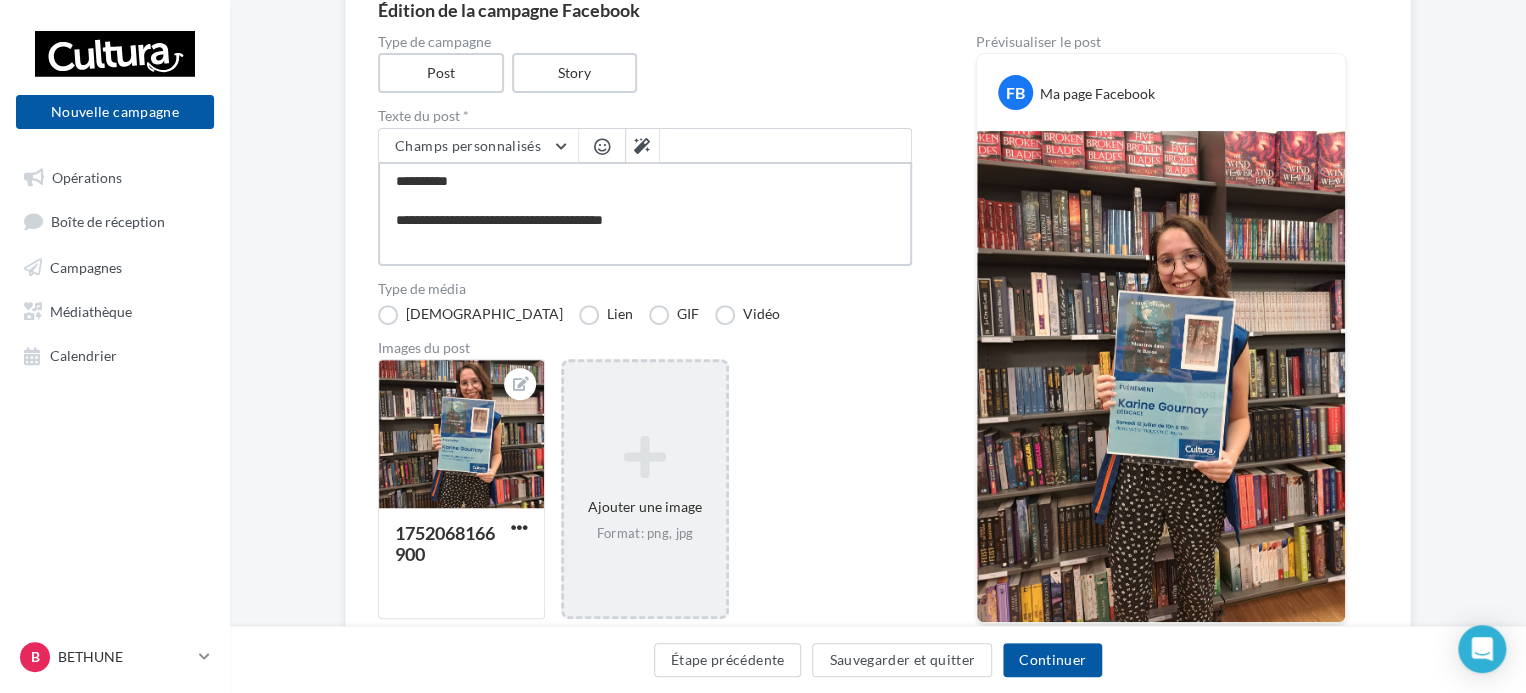type on "**********" 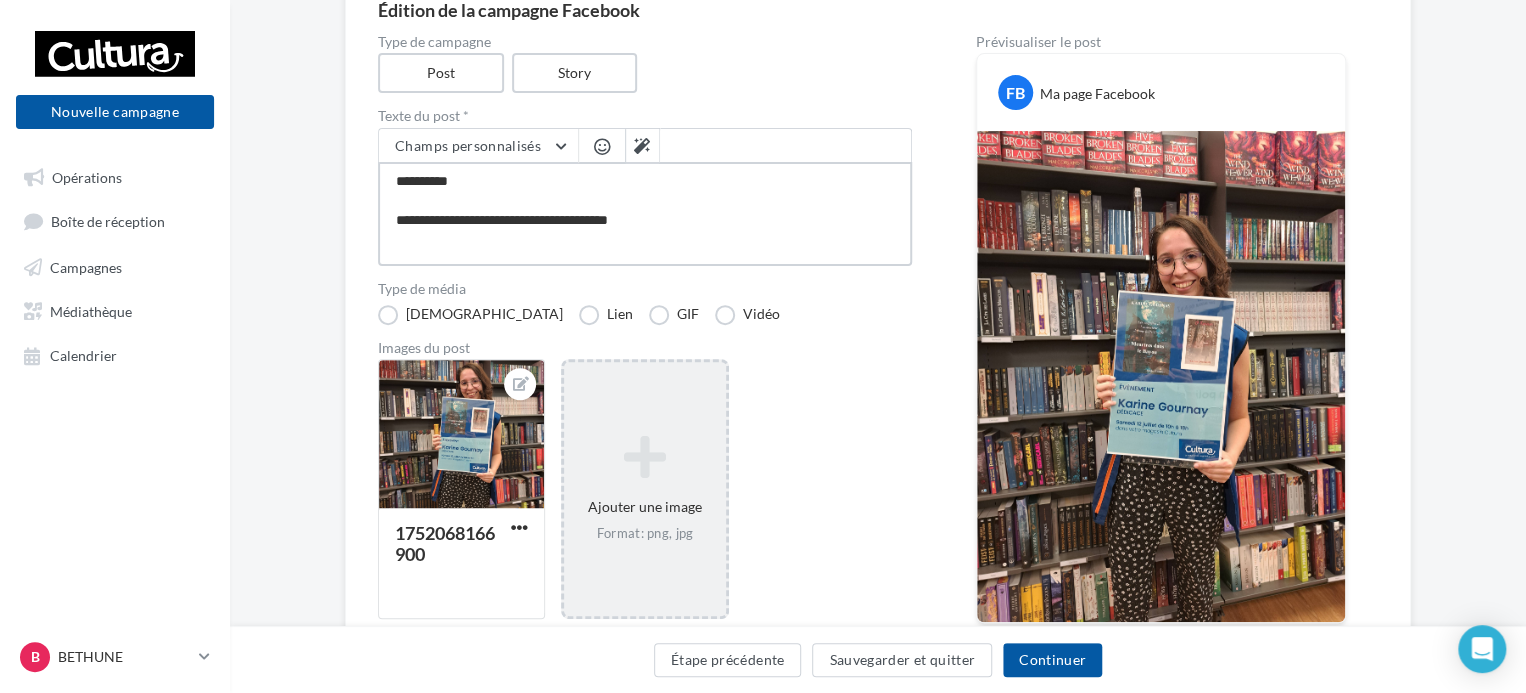 type on "**********" 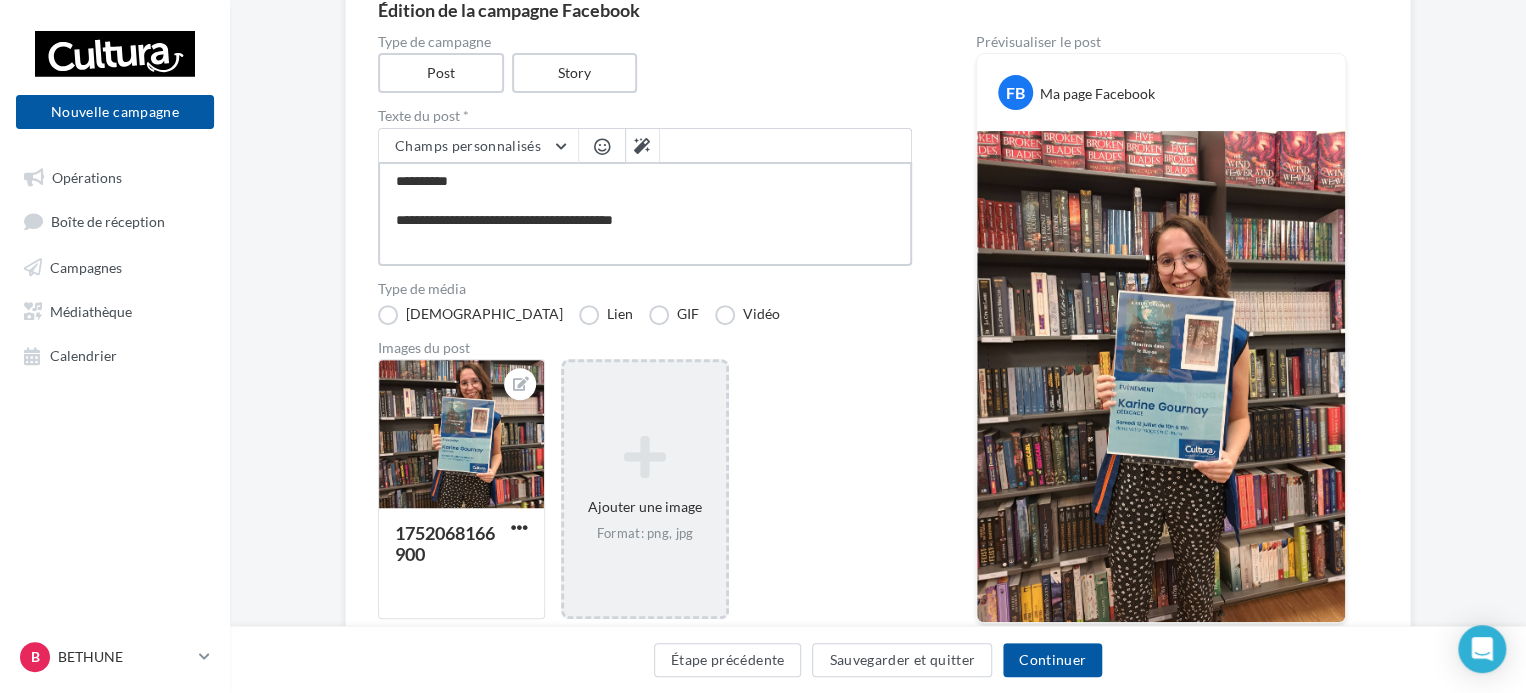 type on "**********" 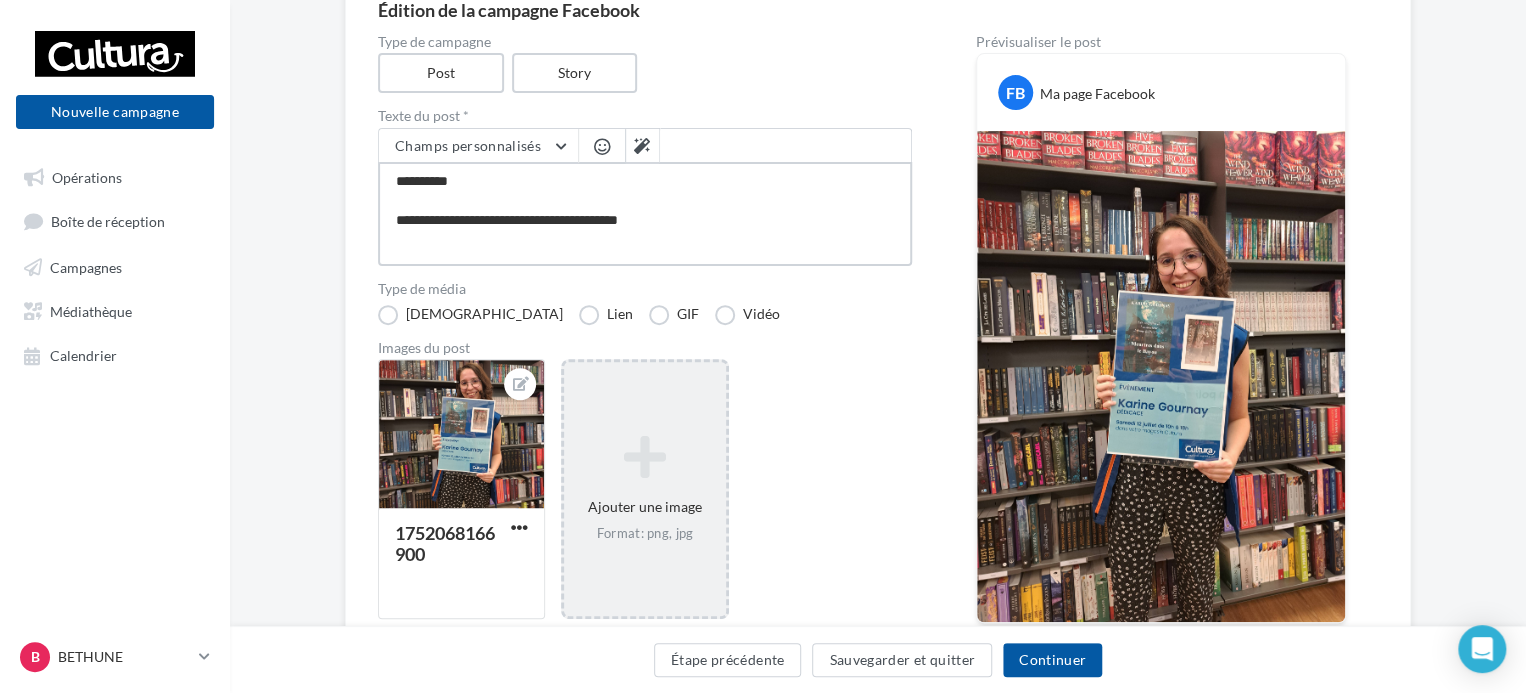 type on "**********" 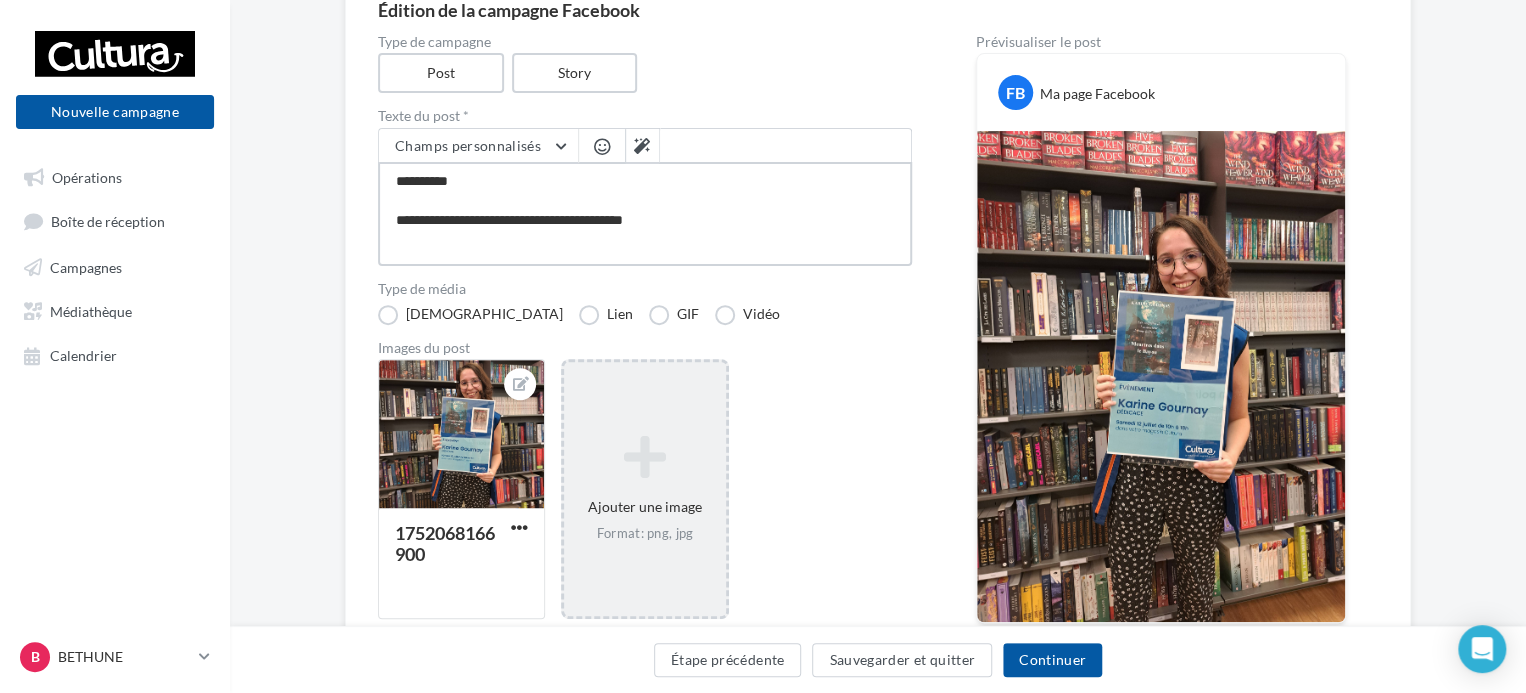 type on "**********" 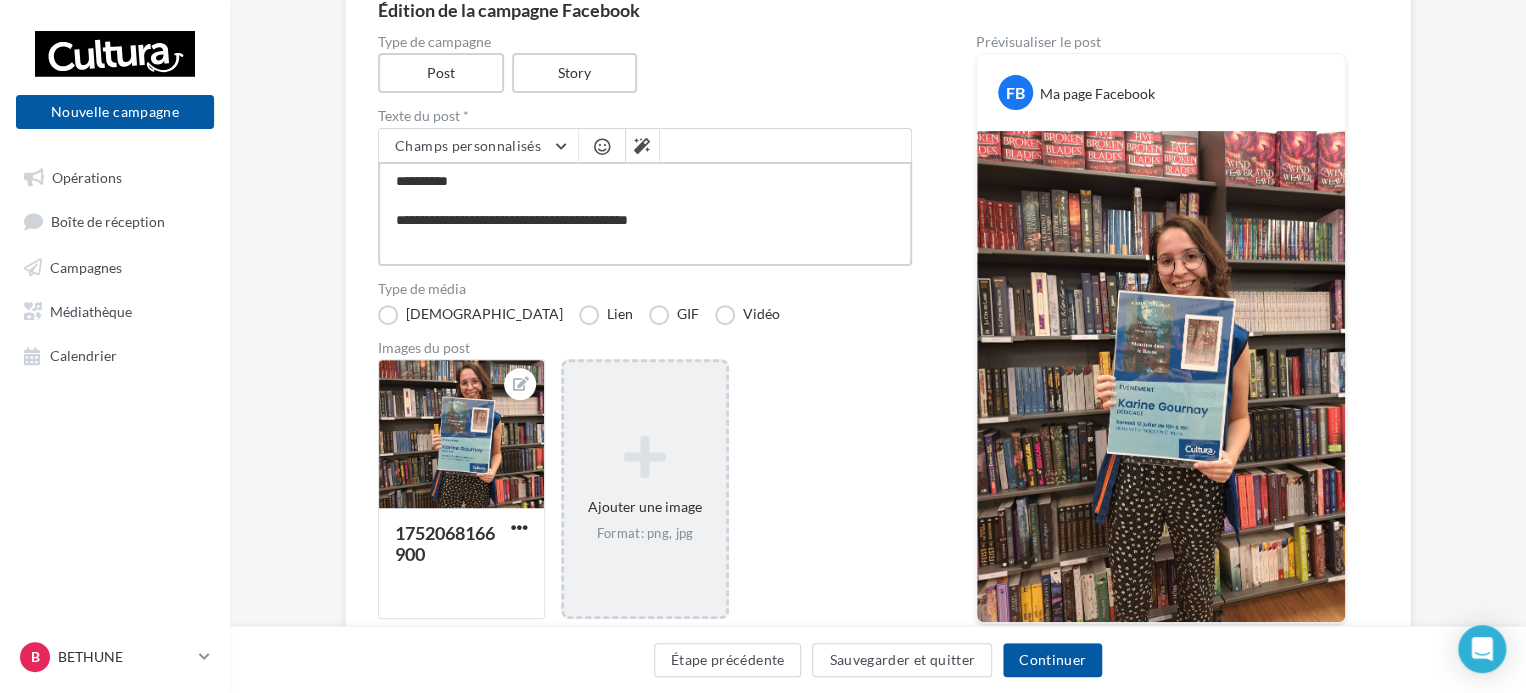 type on "**********" 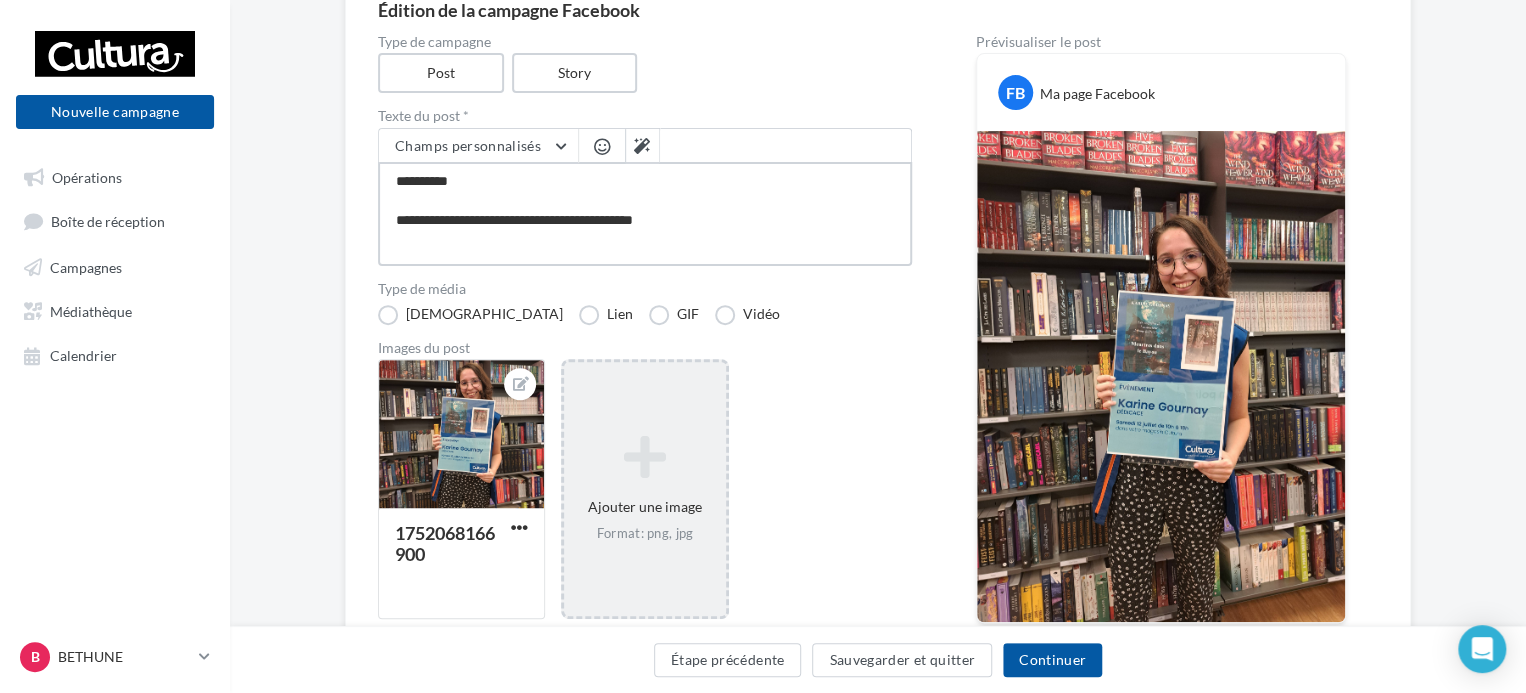 type on "**********" 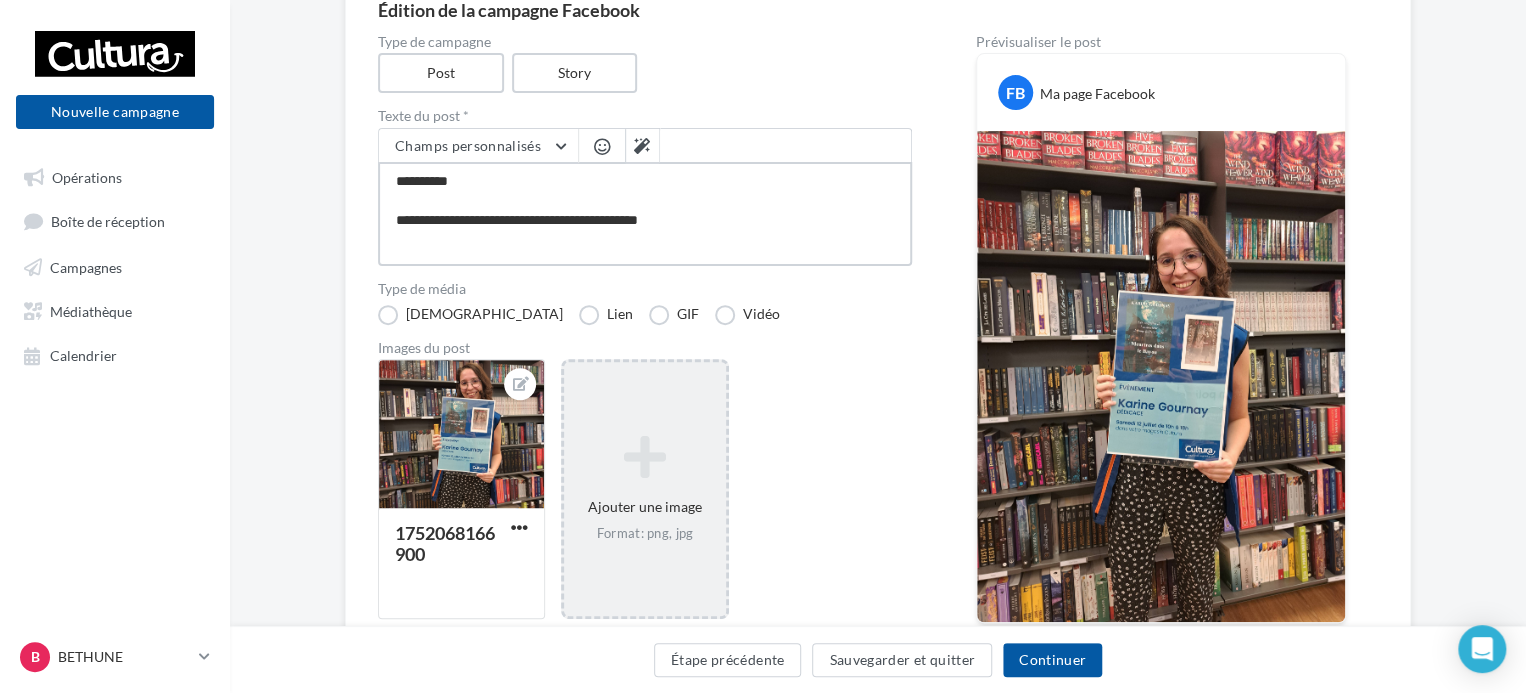 type on "**********" 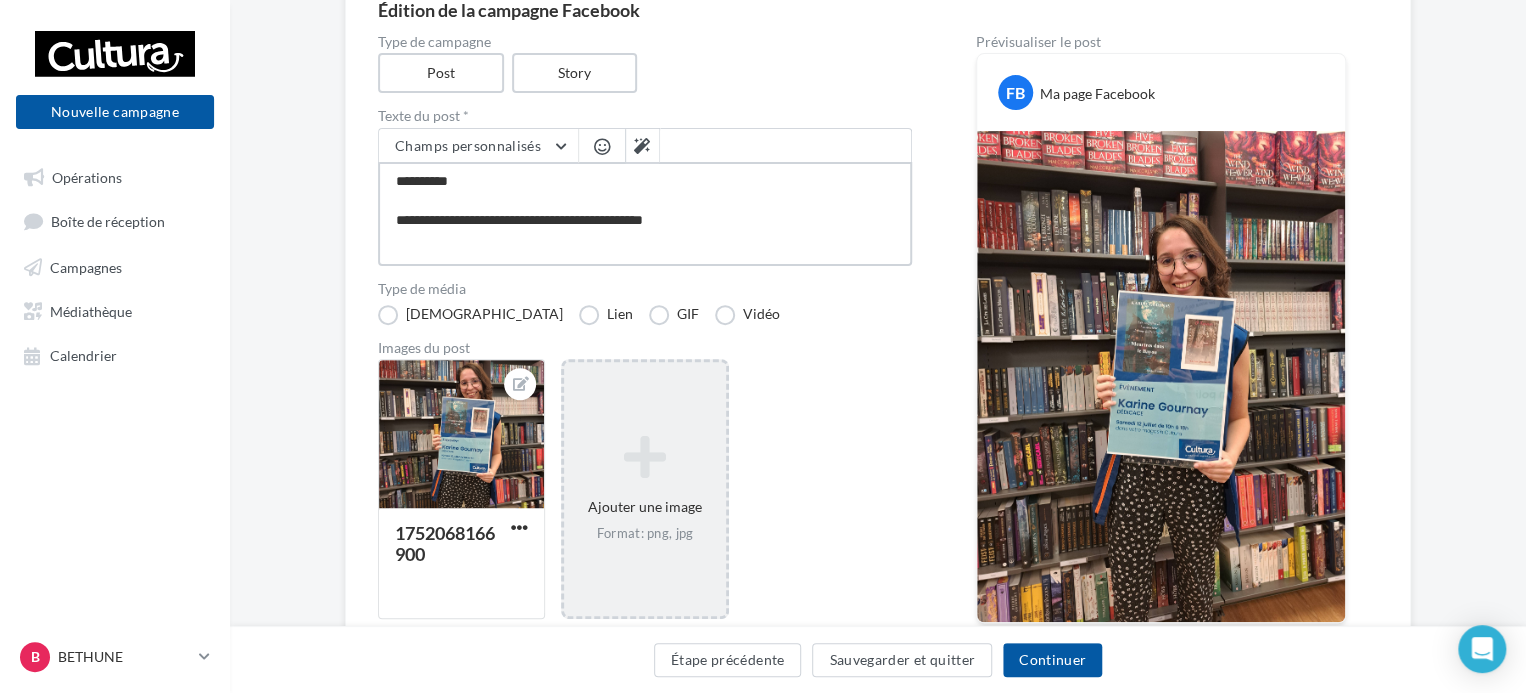 type on "**********" 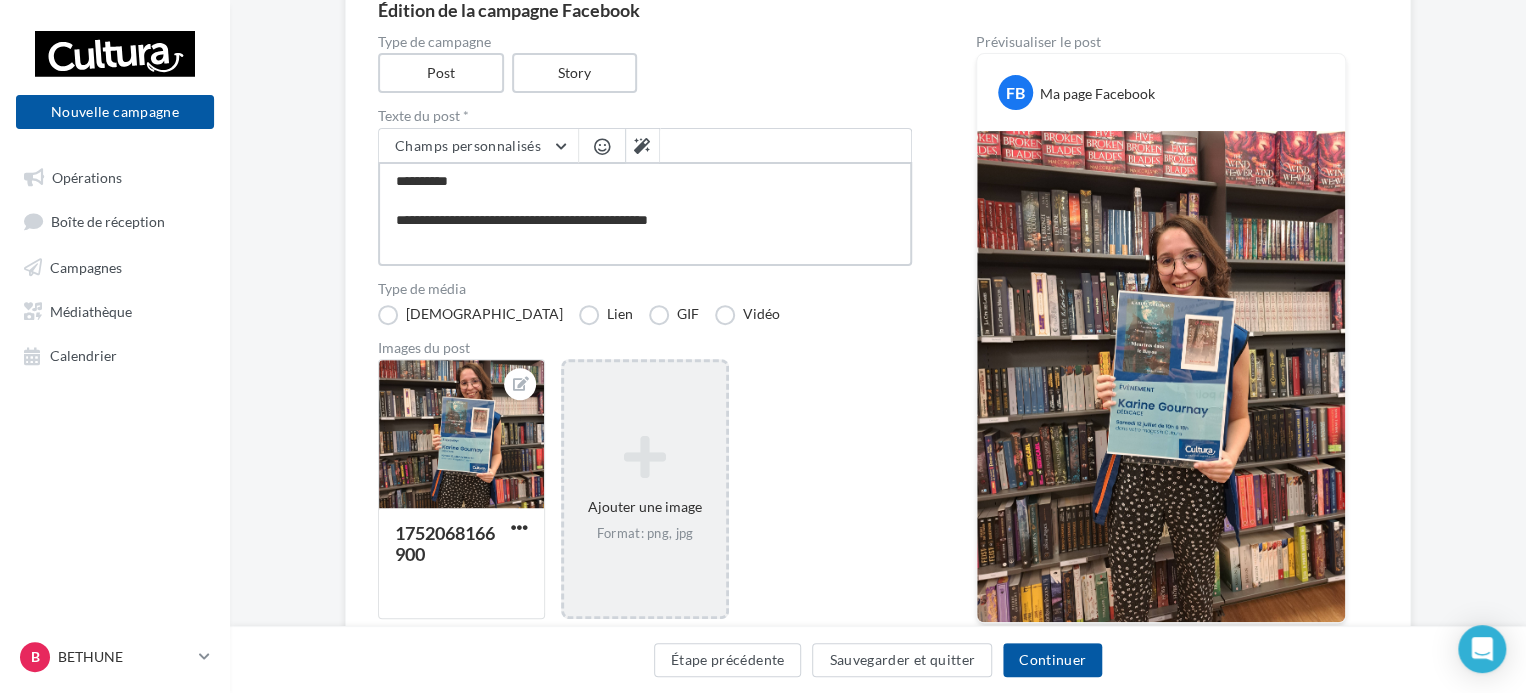 type on "**********" 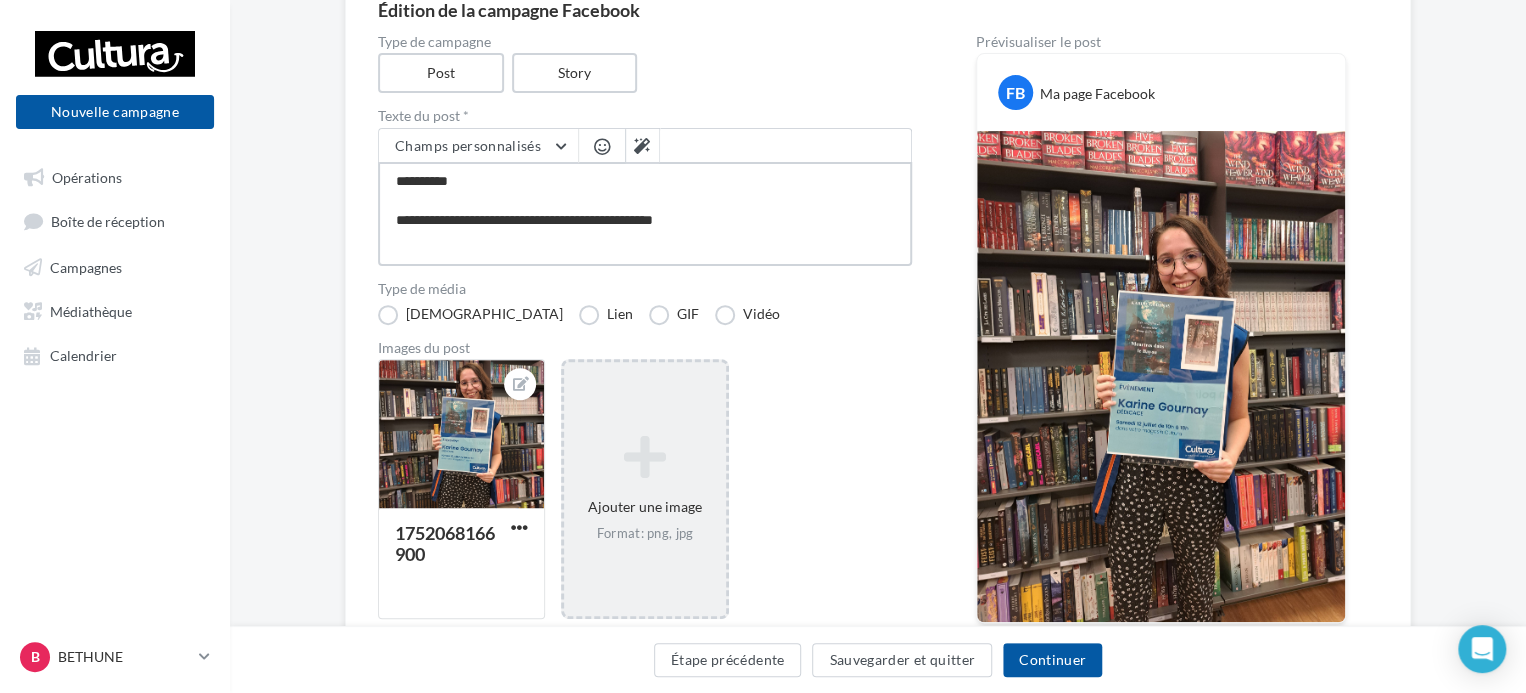 type on "**********" 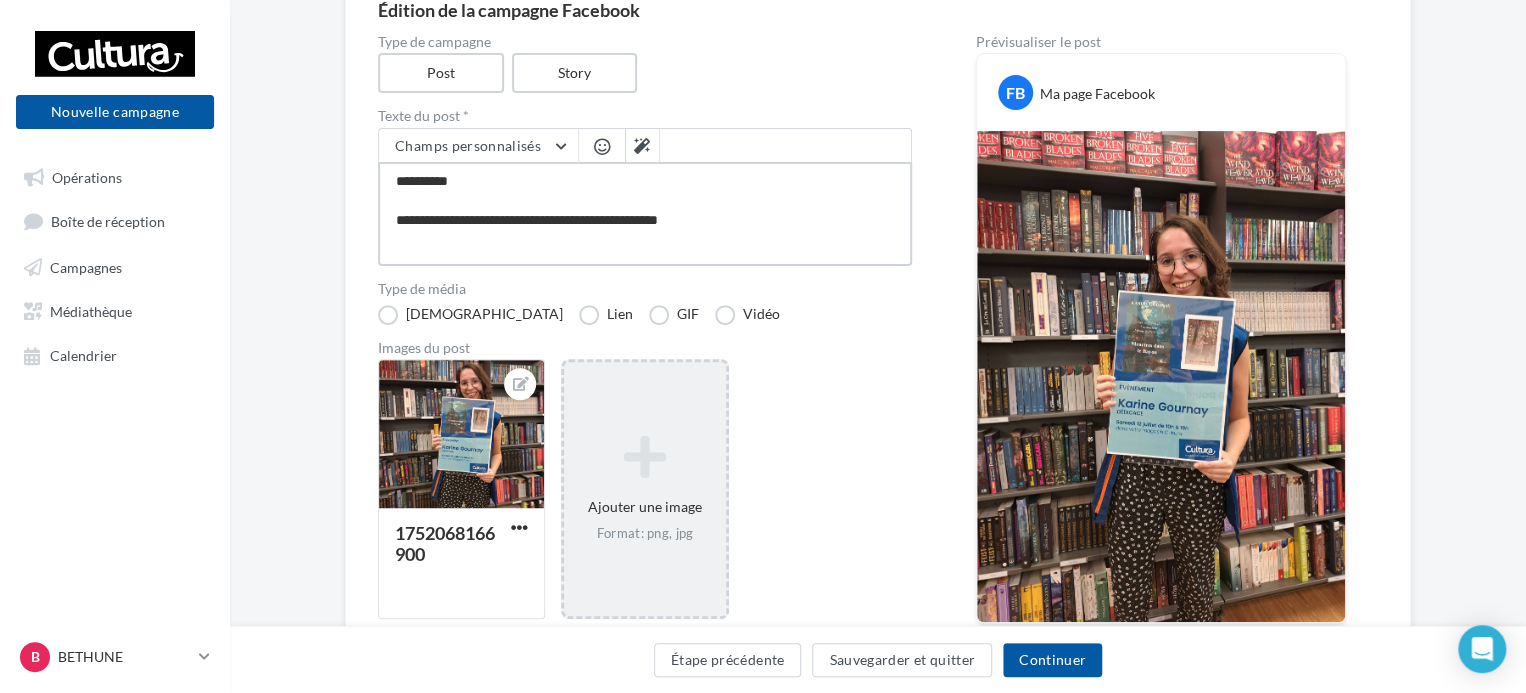 type on "**********" 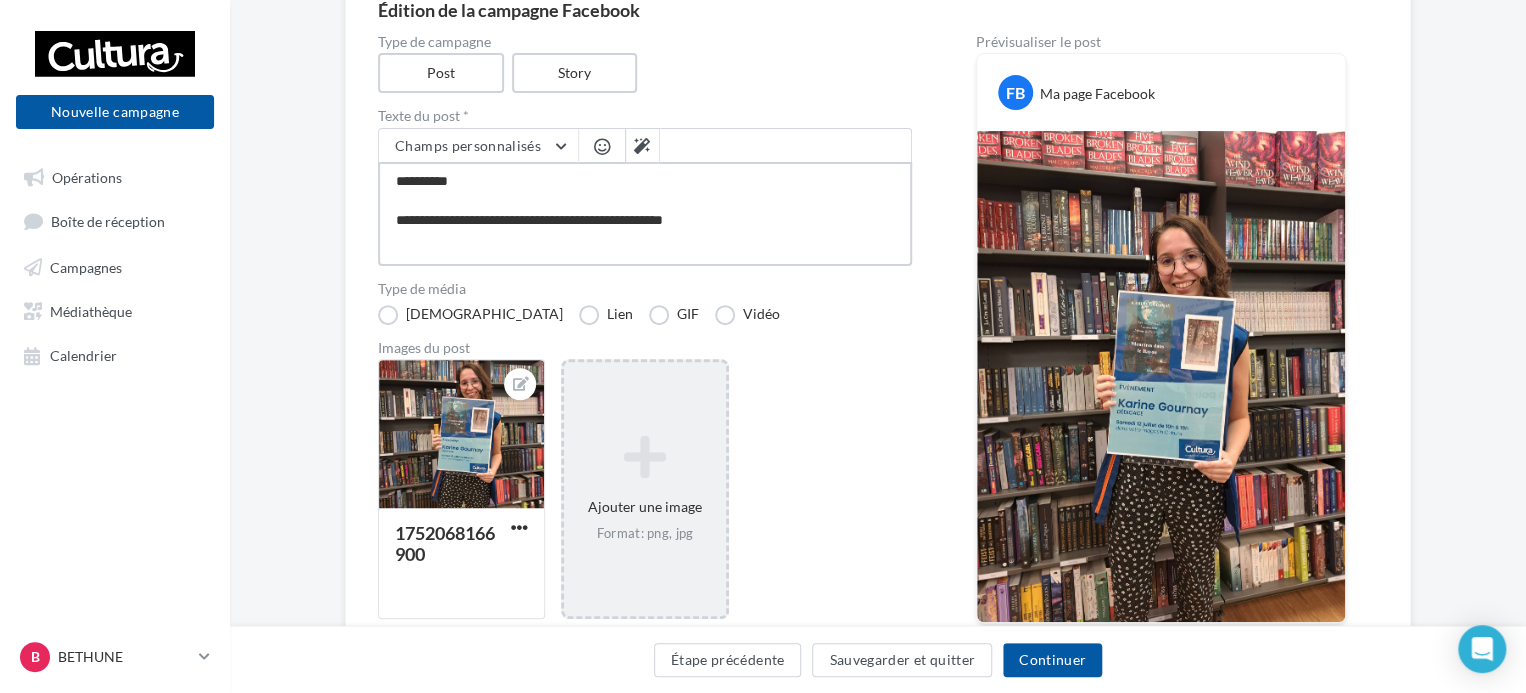 type on "**********" 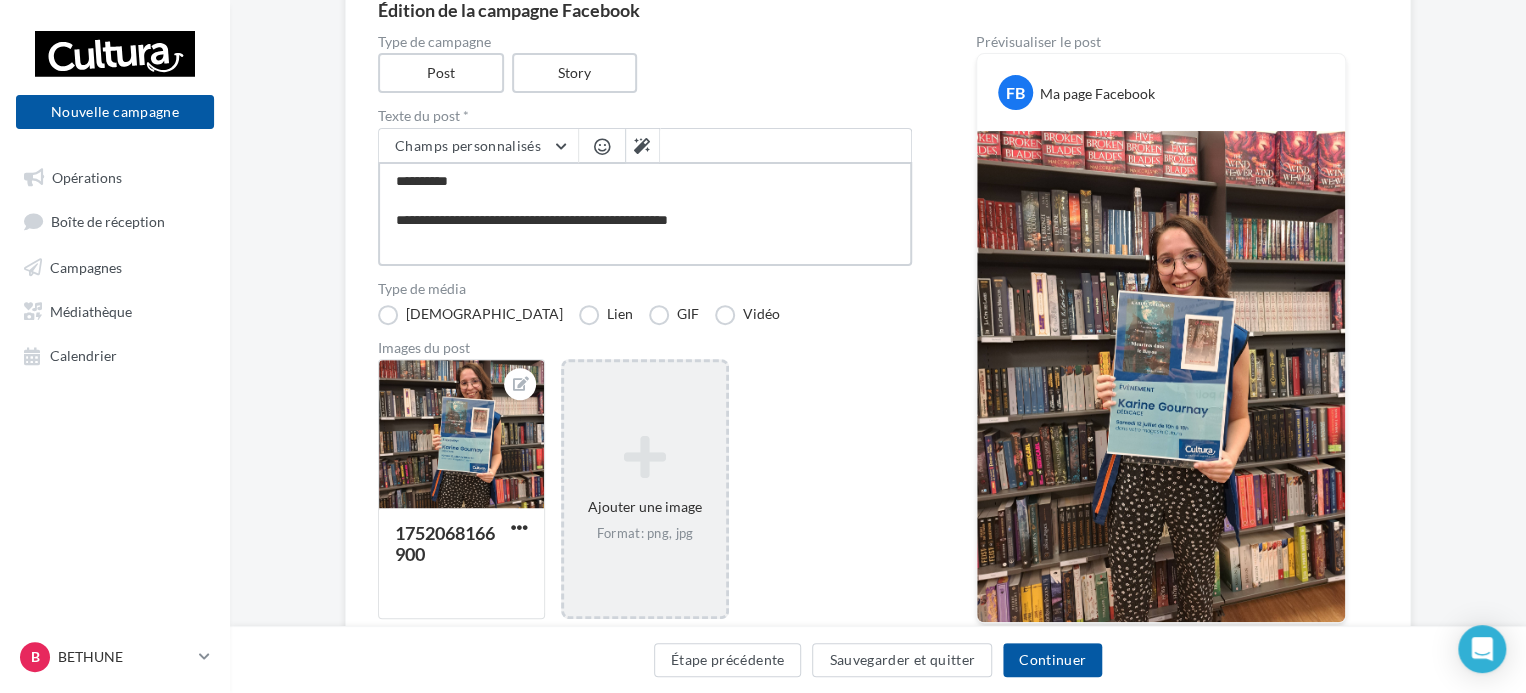 type on "**********" 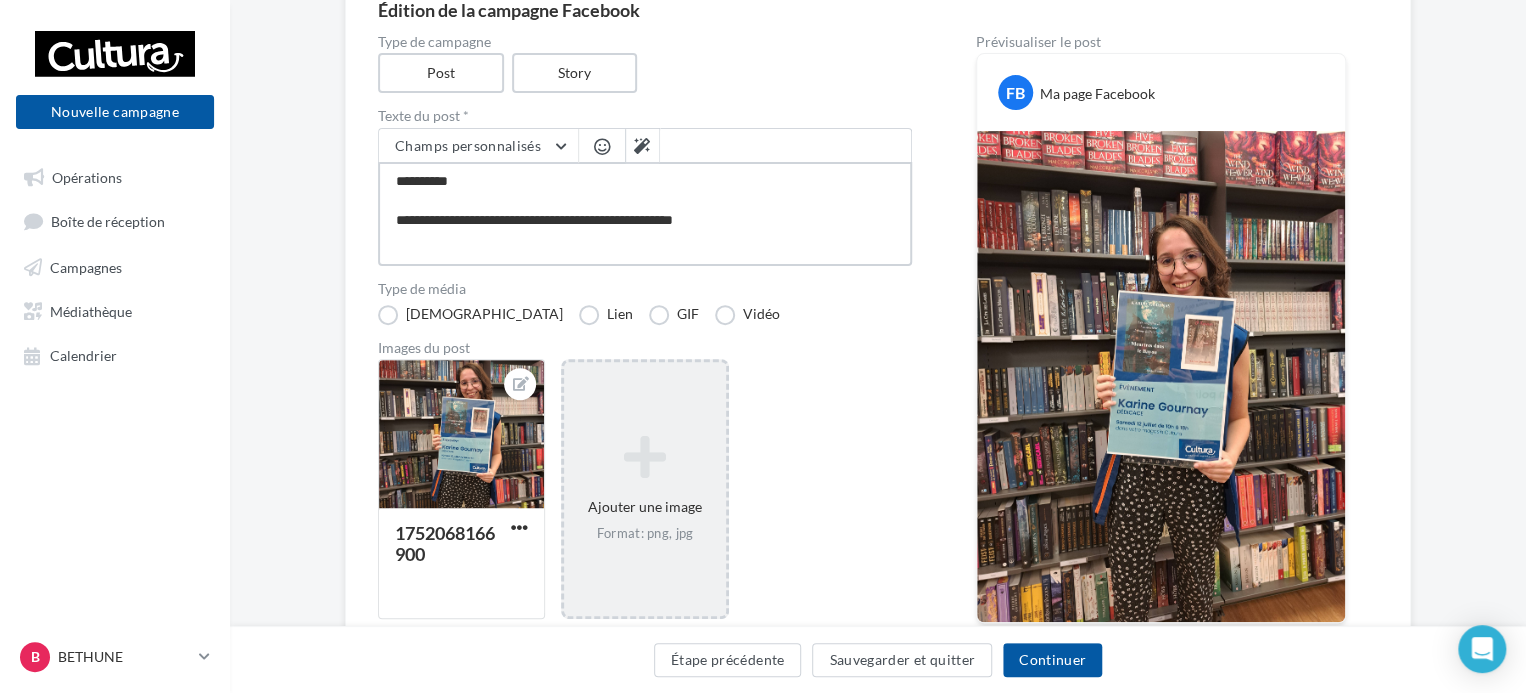 type on "**********" 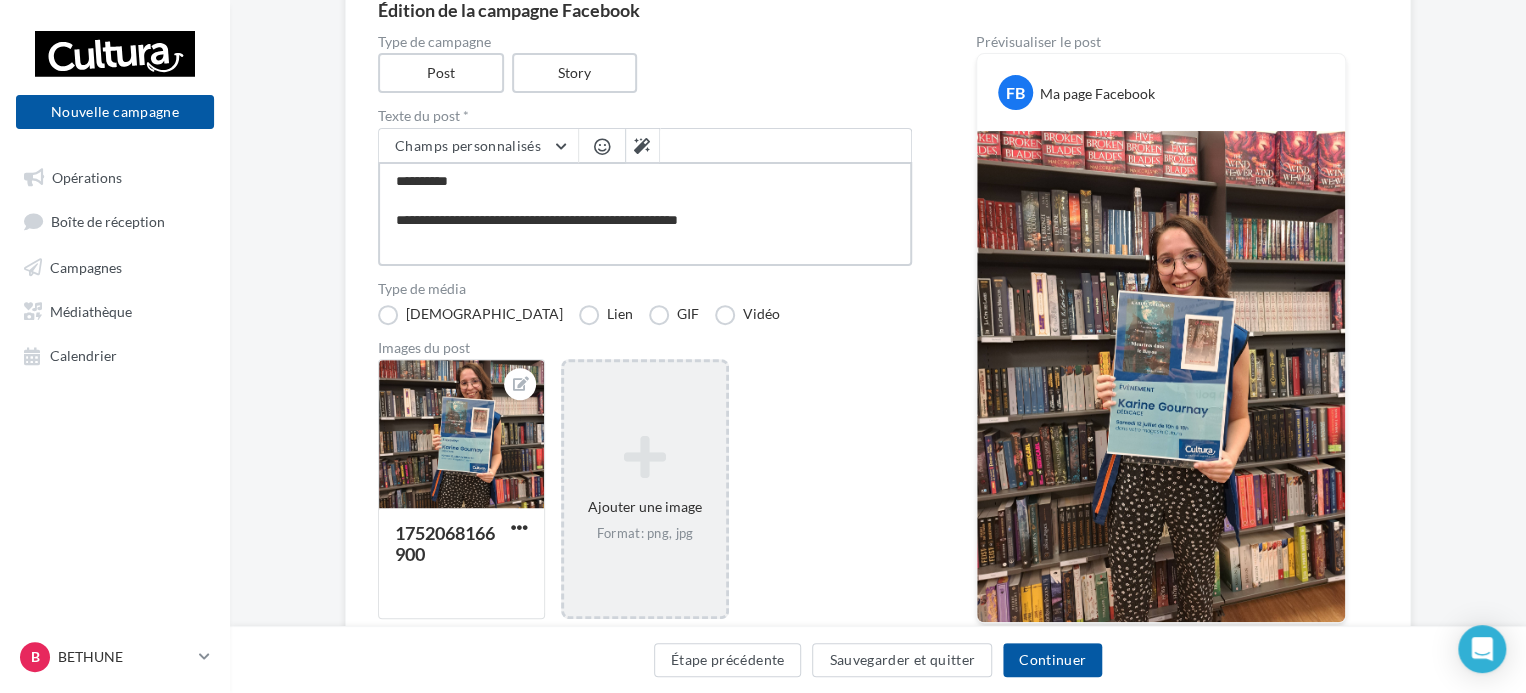 type on "**********" 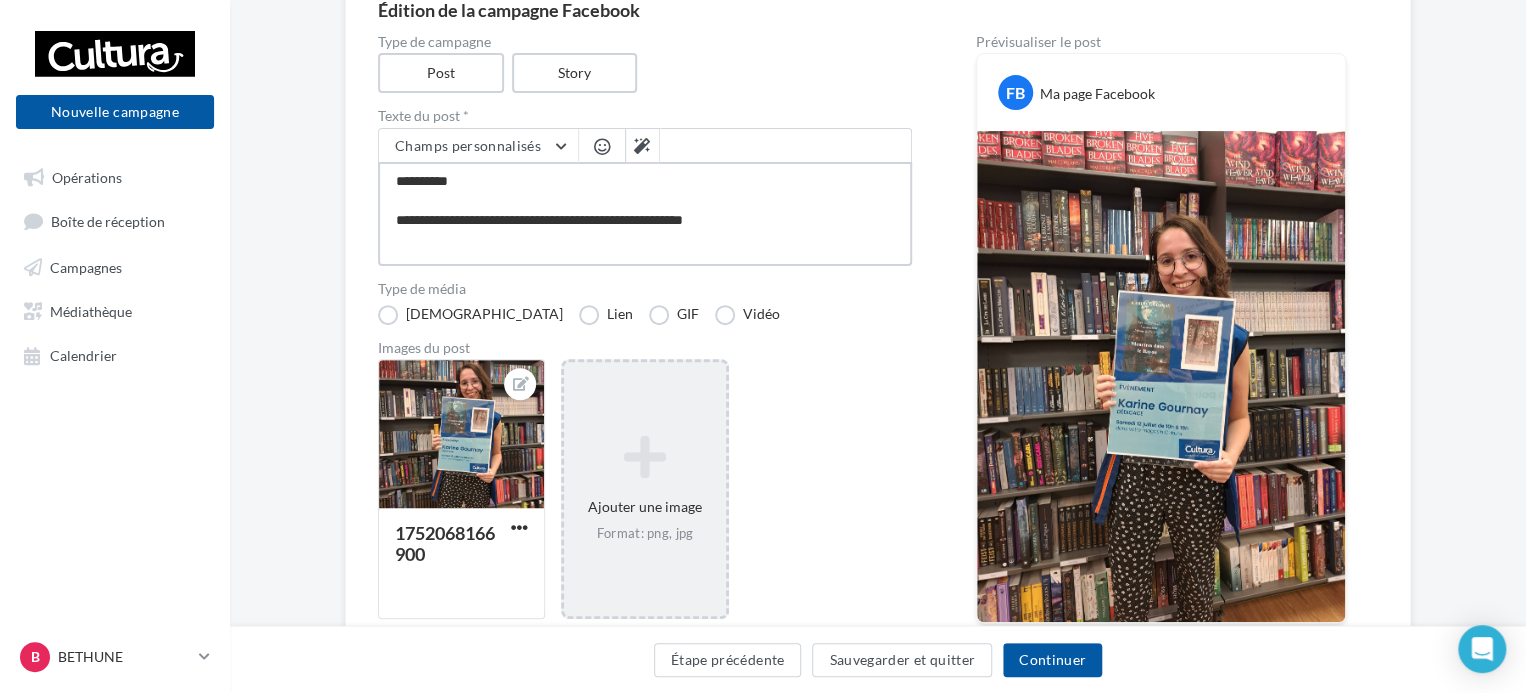 type on "**********" 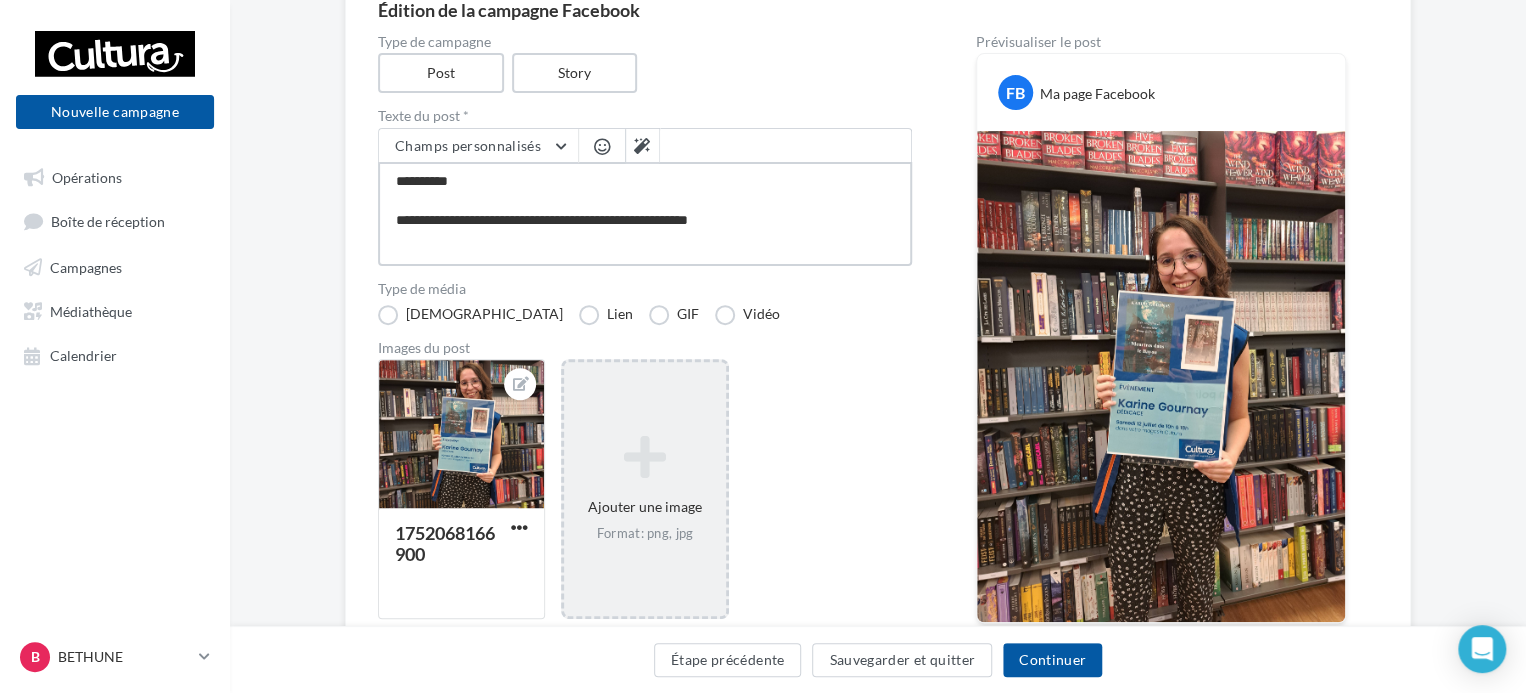 type on "**********" 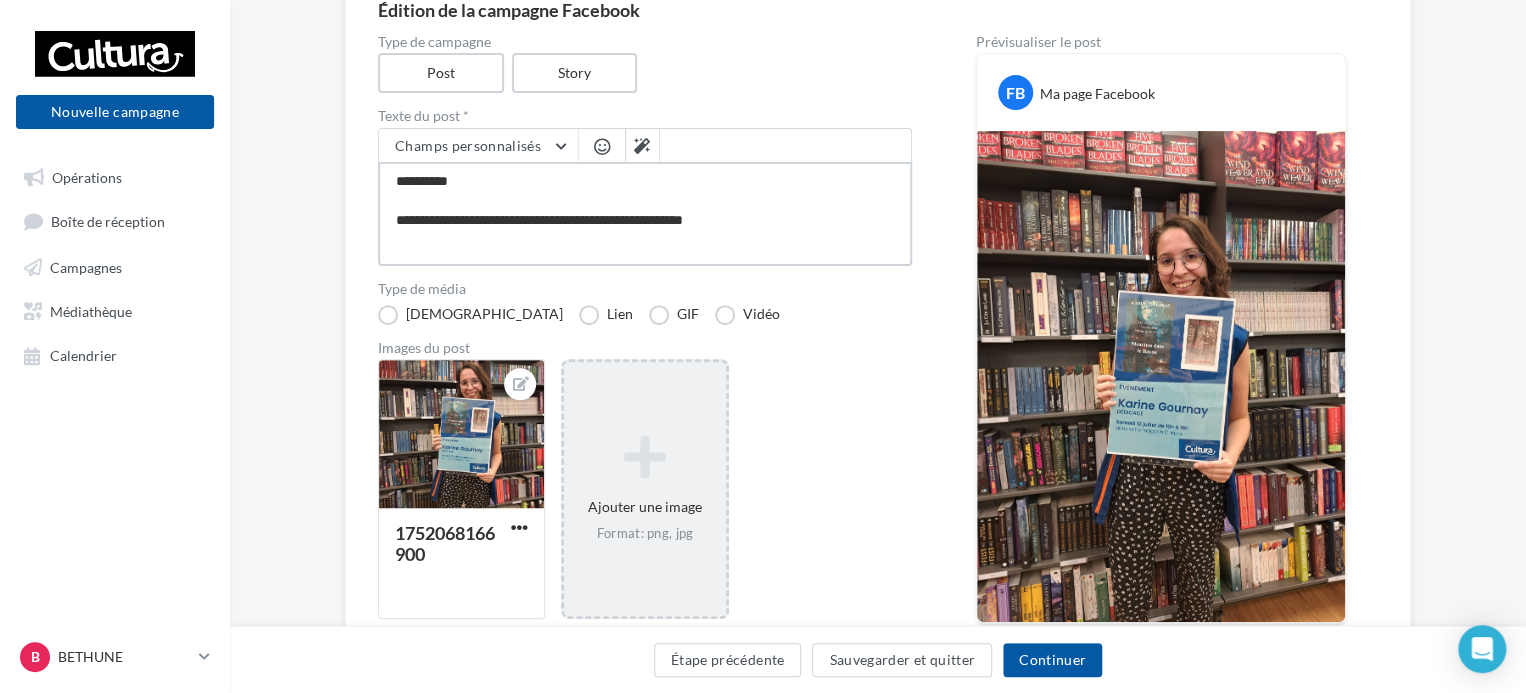 type on "**********" 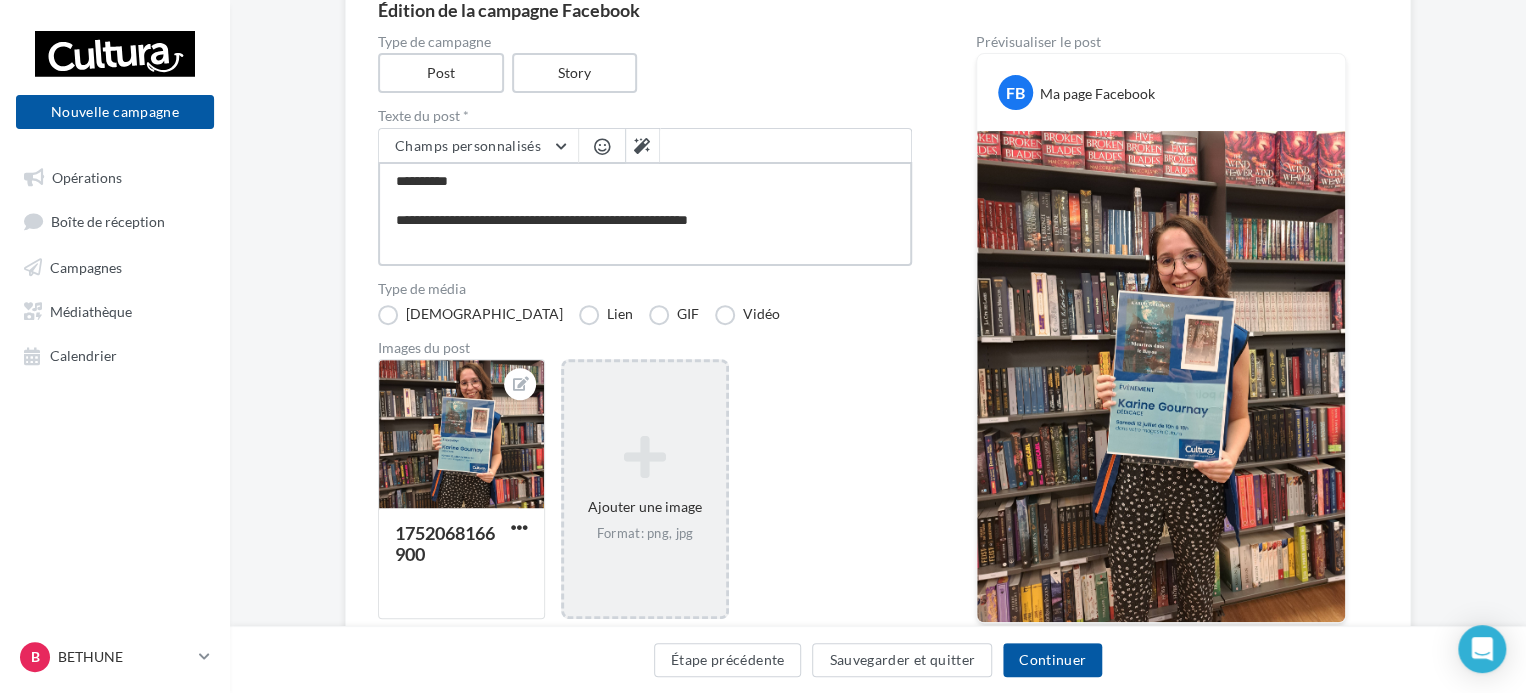 type on "**********" 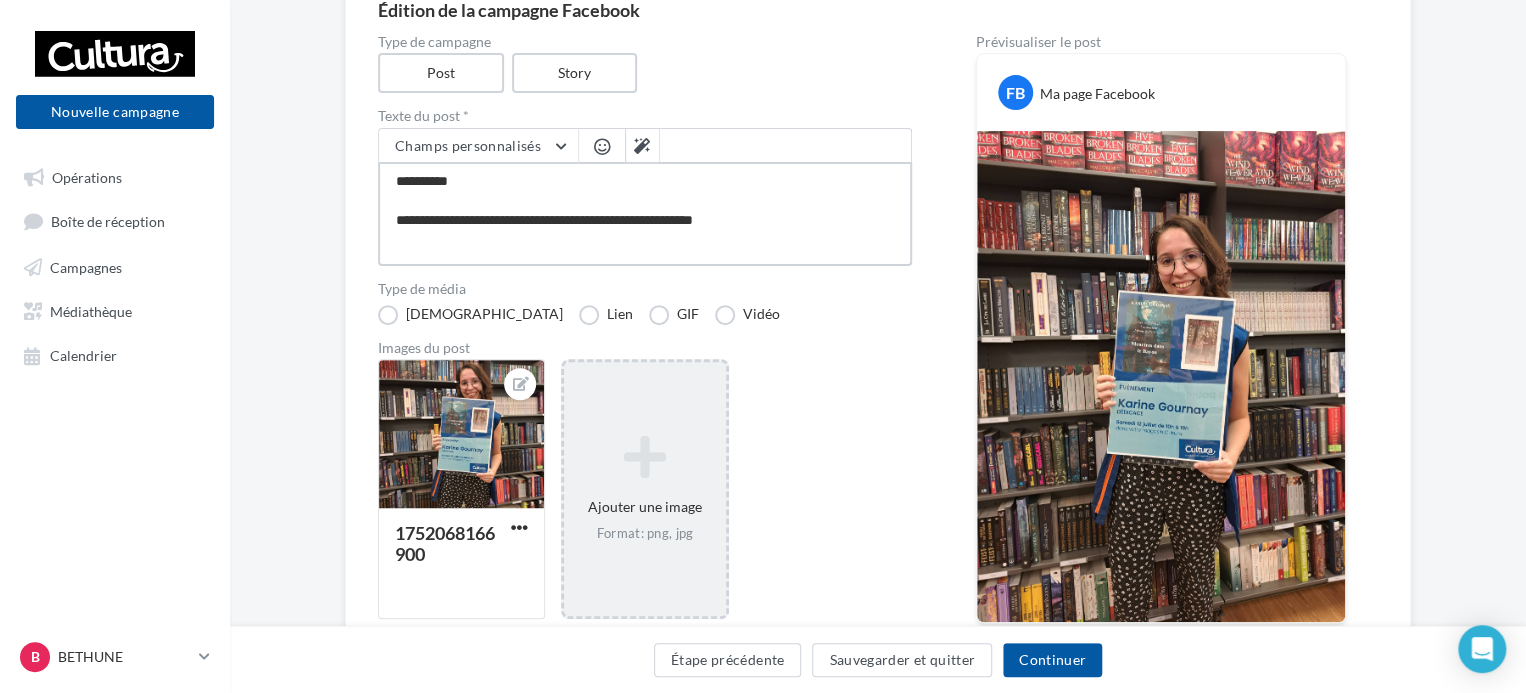 type on "**********" 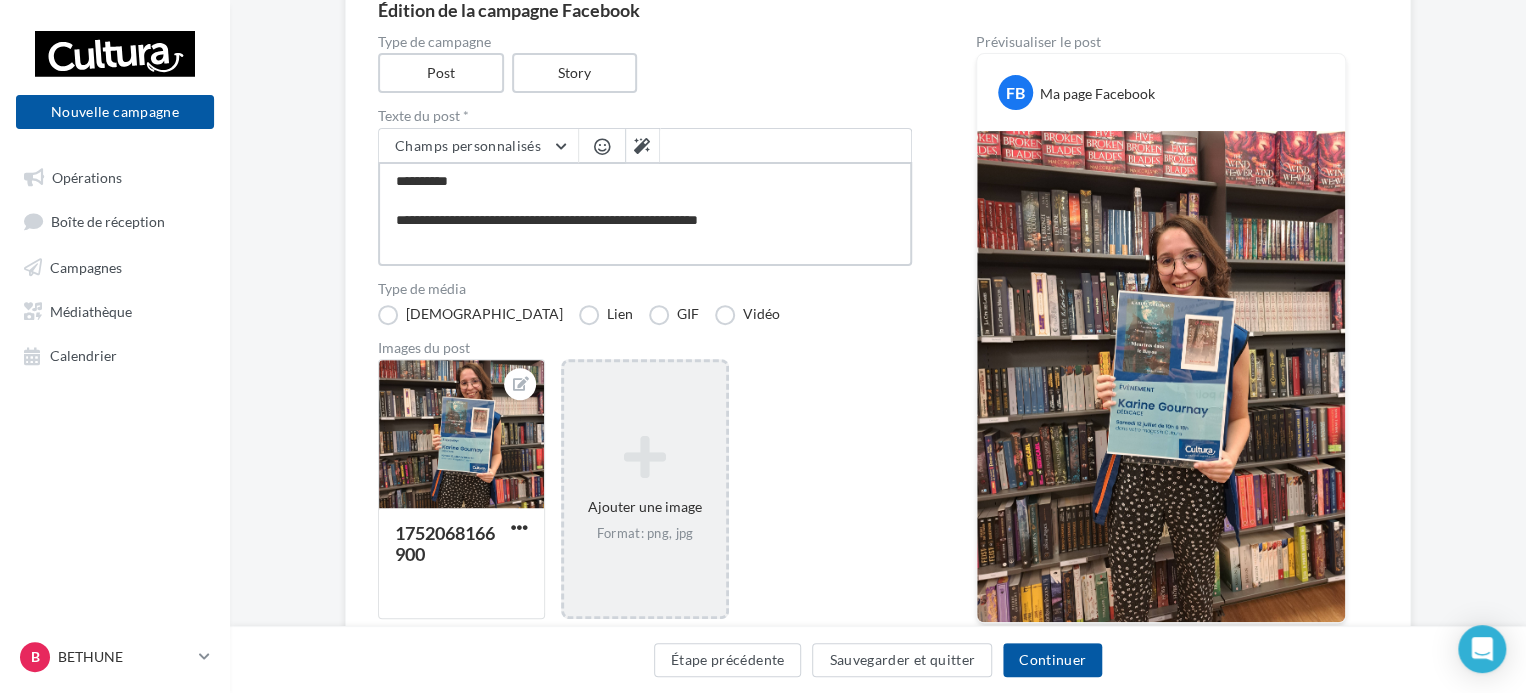 type on "**********" 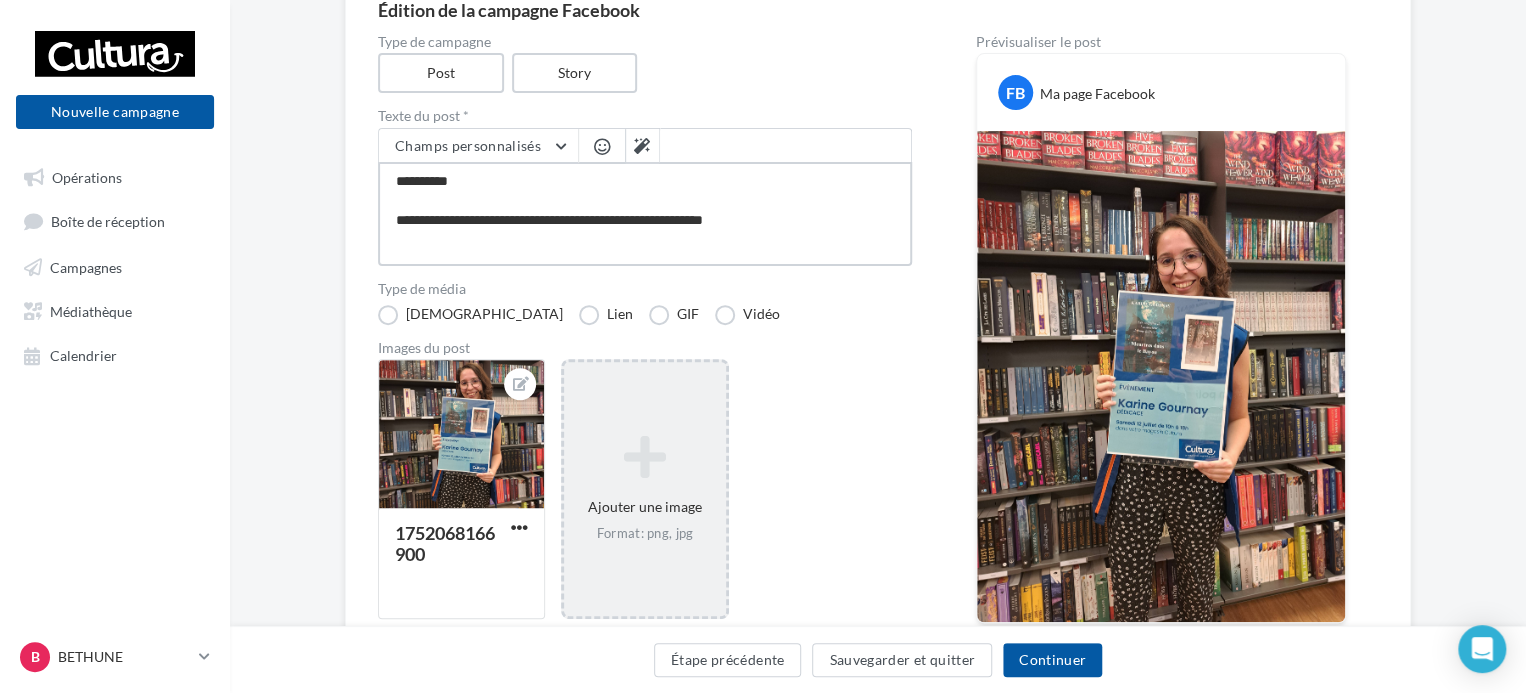 type on "**********" 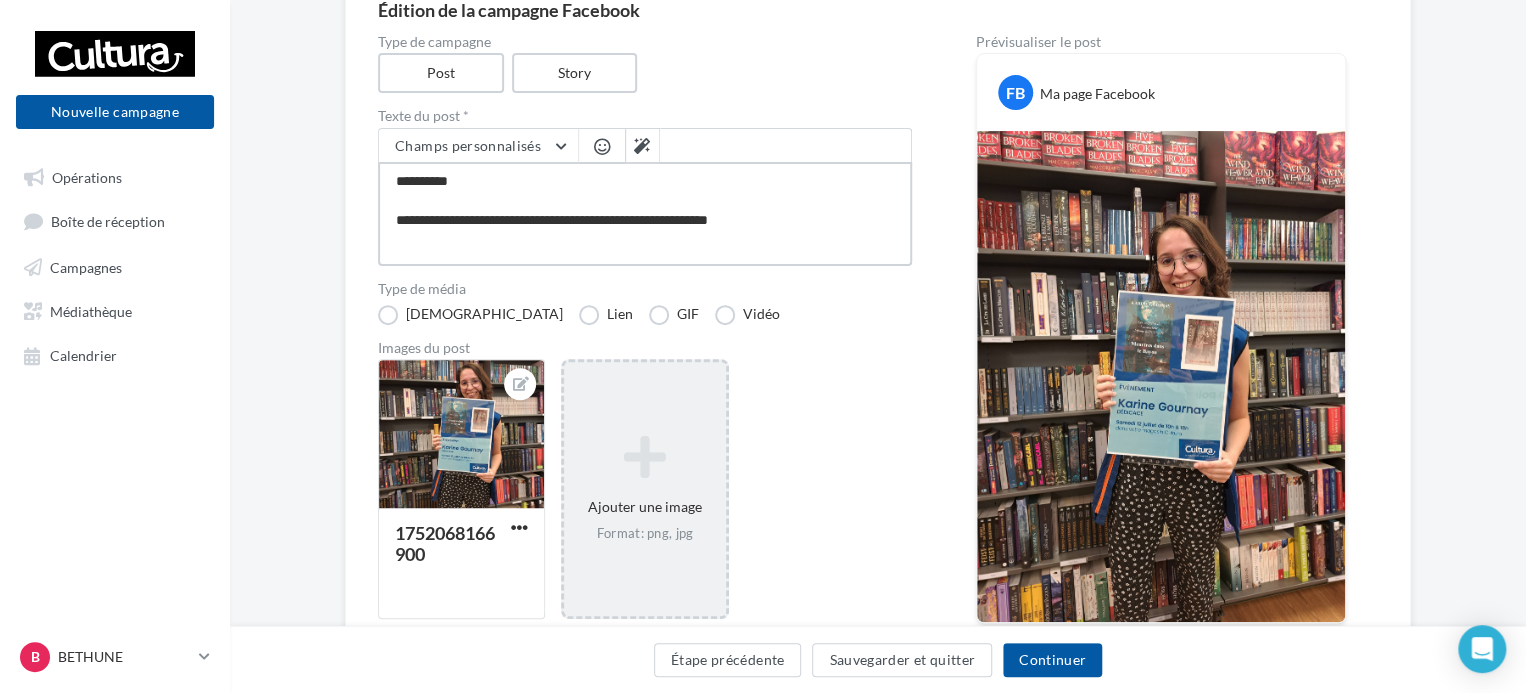 type on "**********" 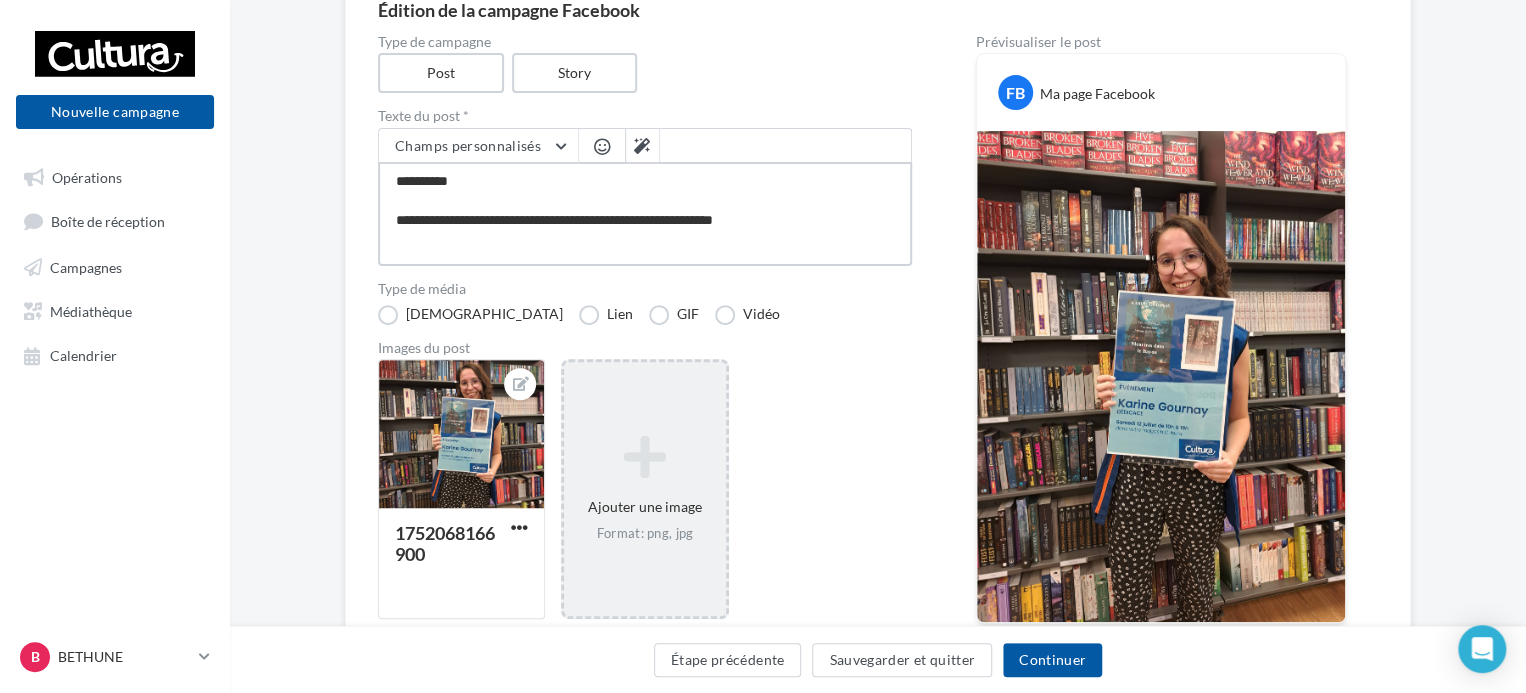 type on "**********" 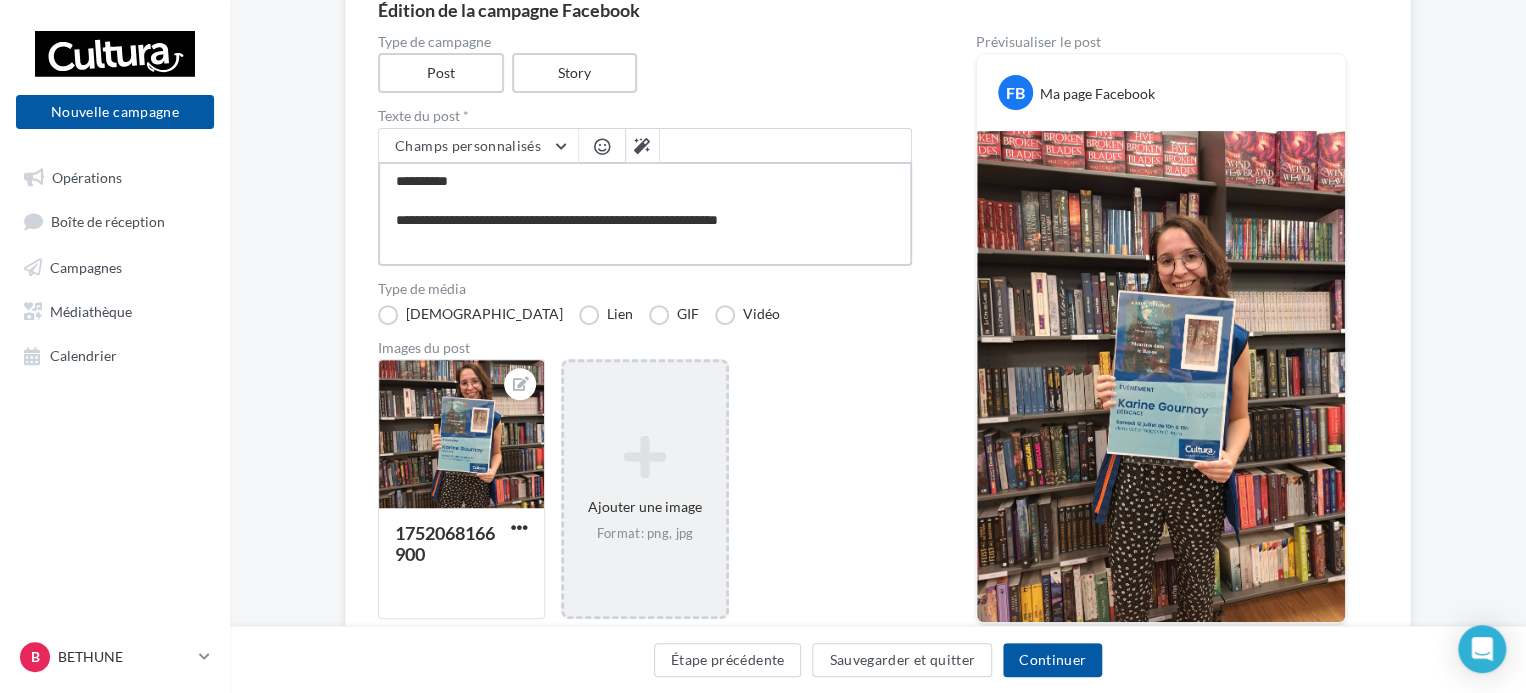 type on "**********" 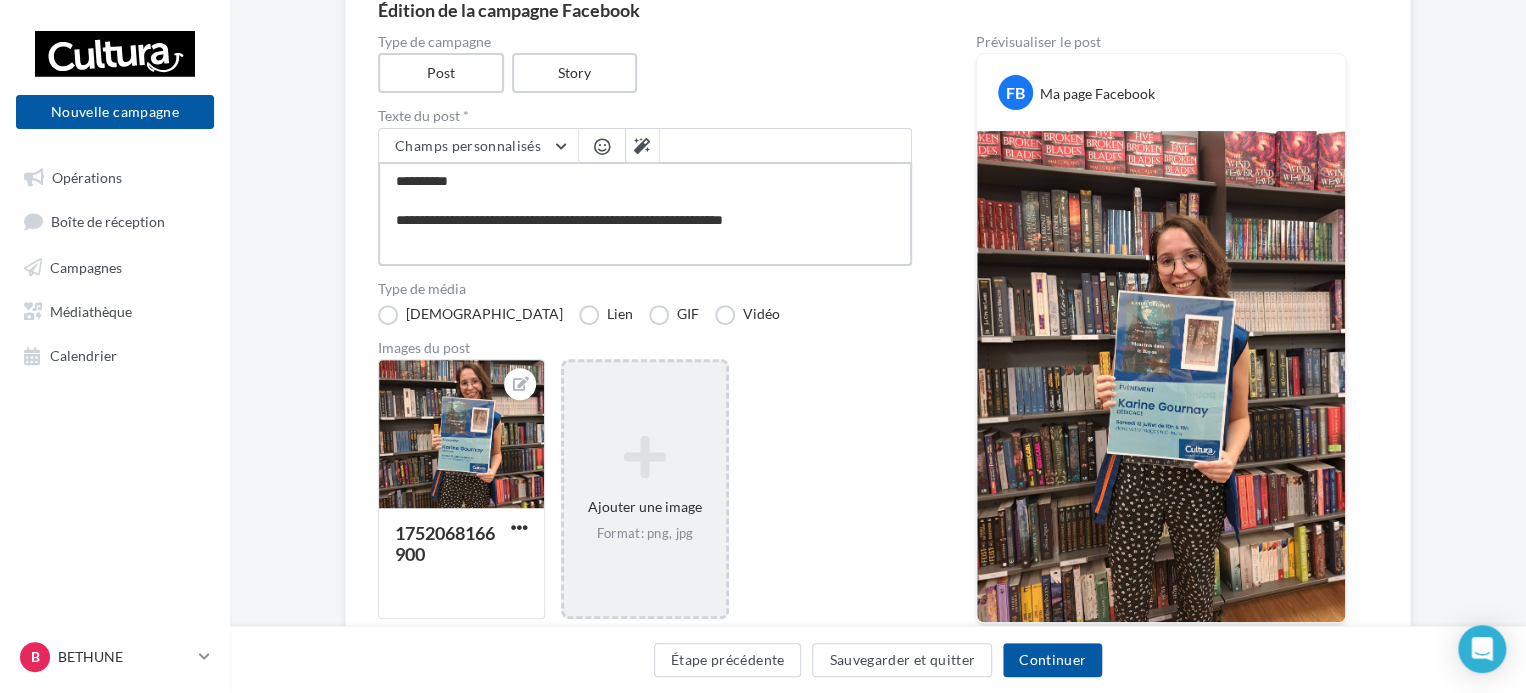 type on "**********" 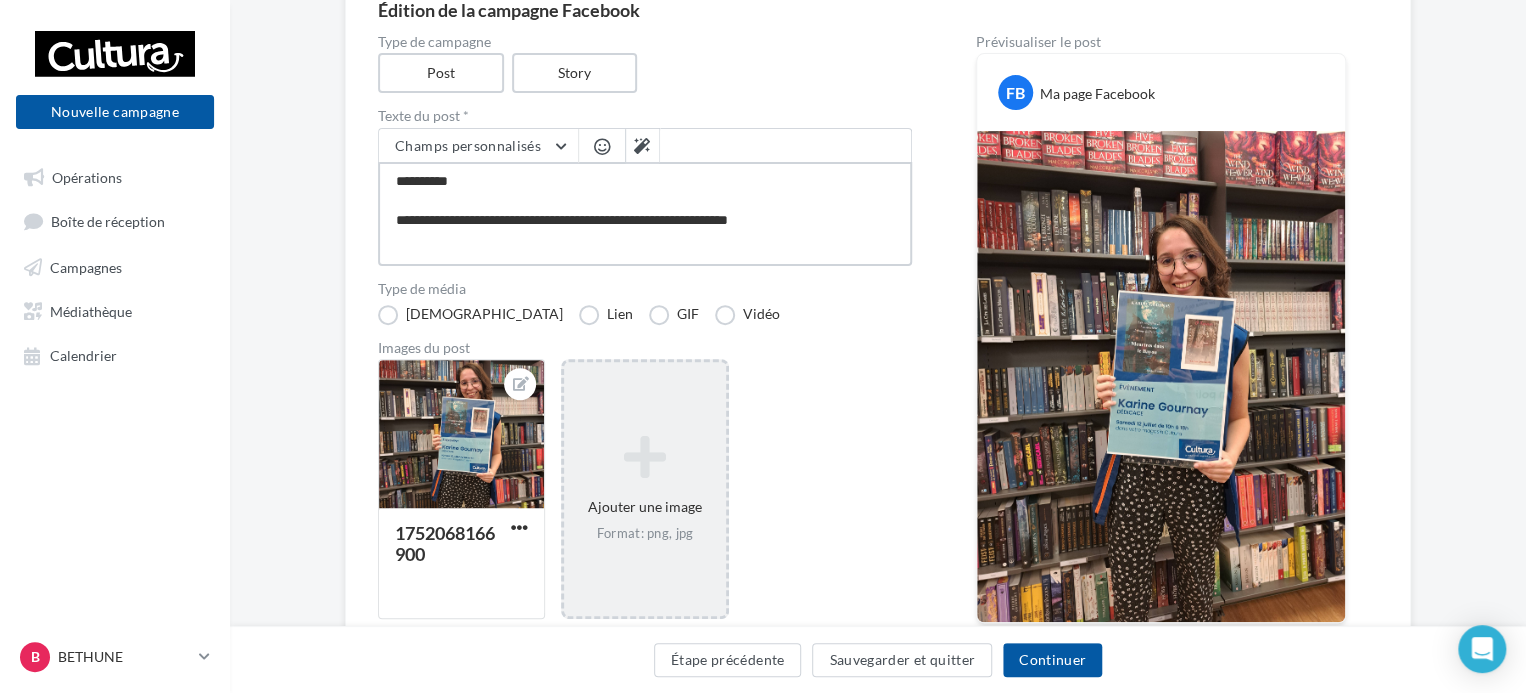 type on "**********" 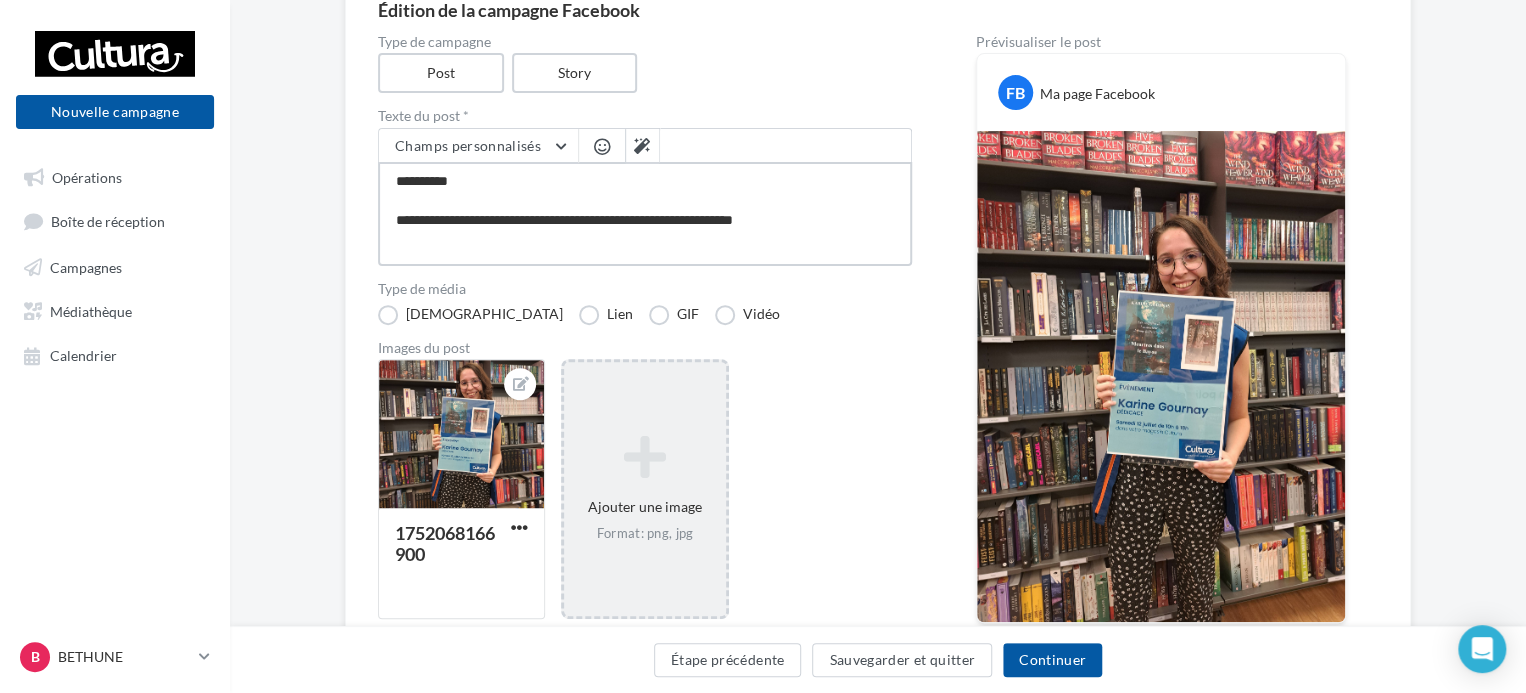 type on "**********" 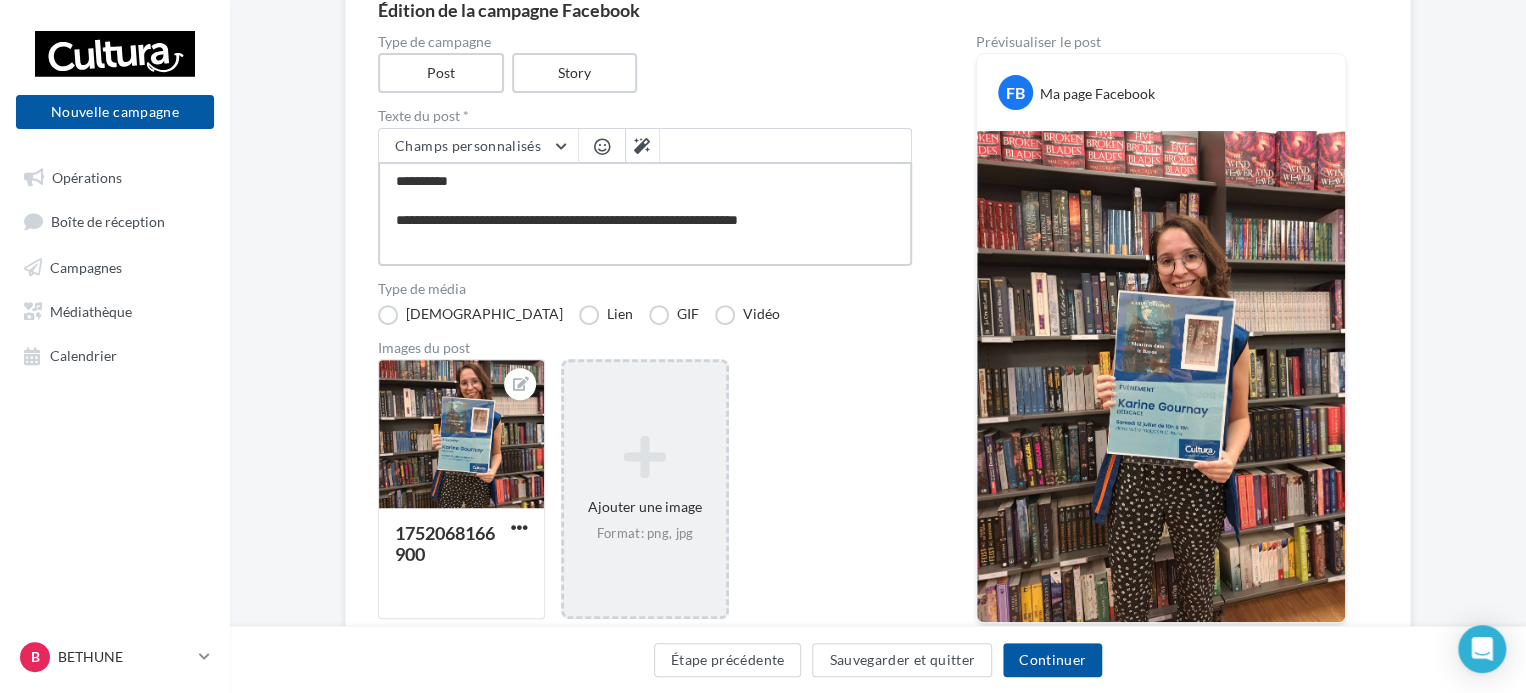 type on "**********" 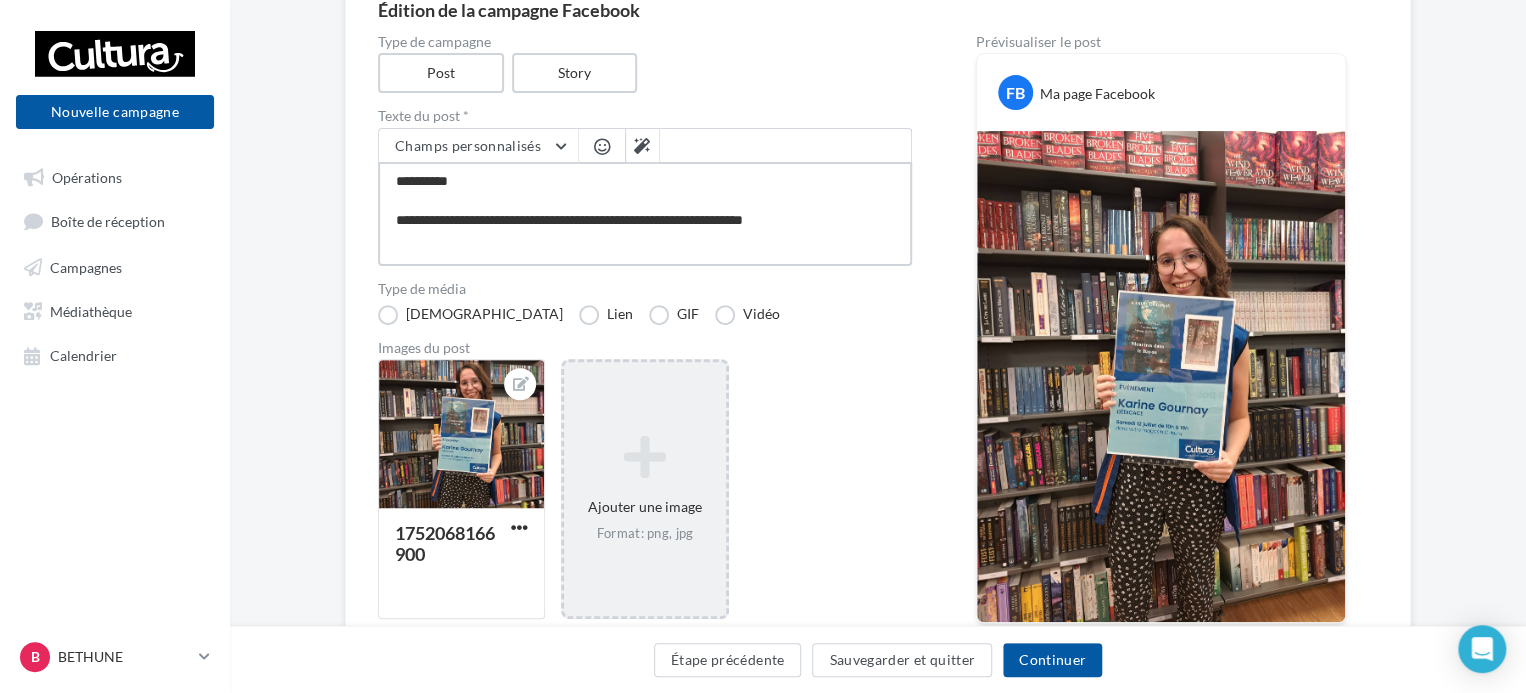 type on "**********" 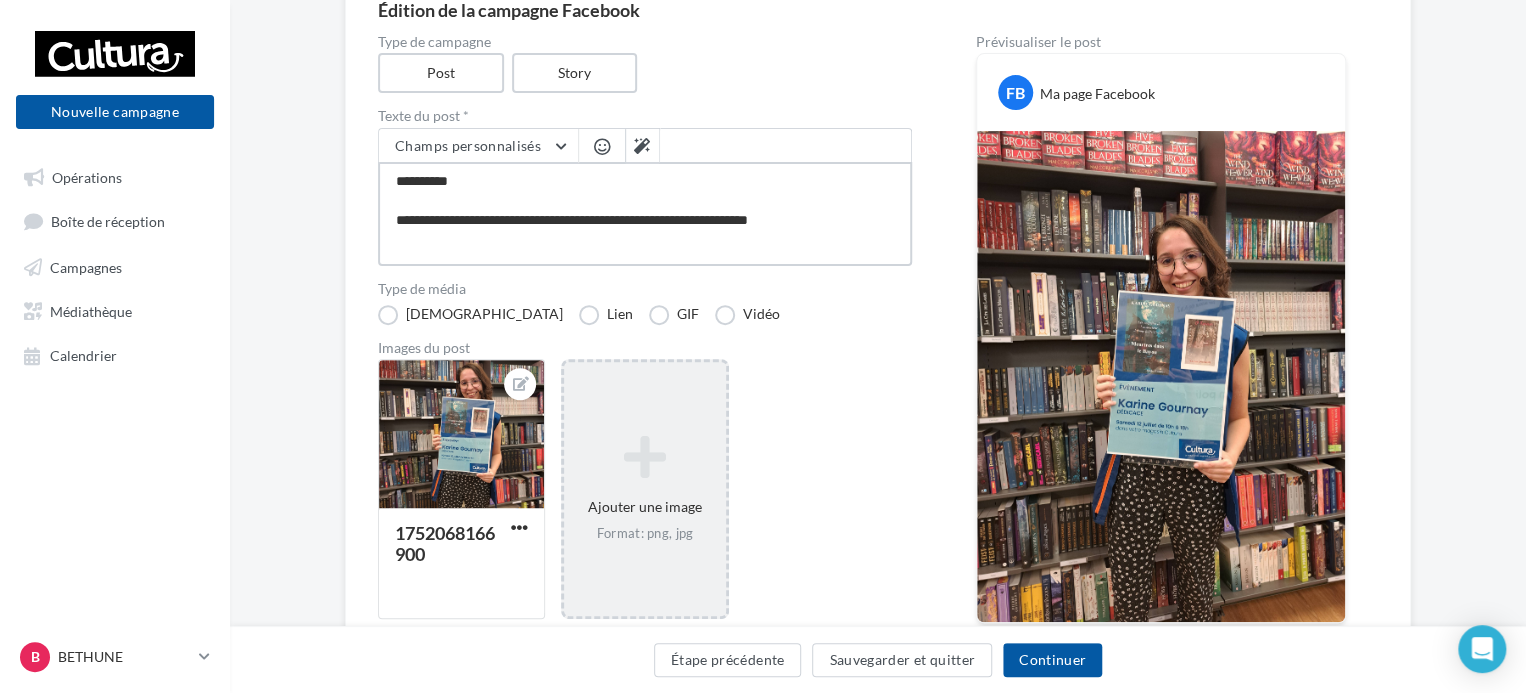 type on "**********" 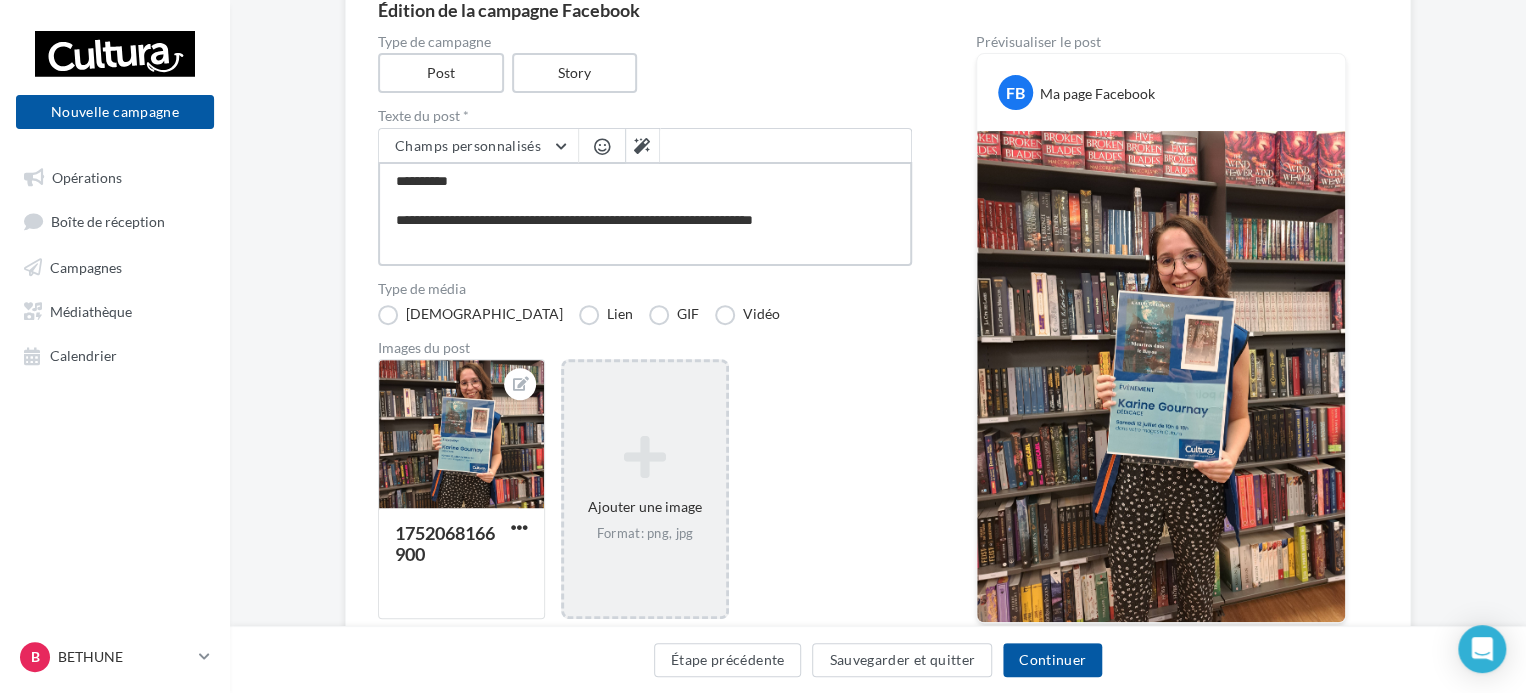 type on "**********" 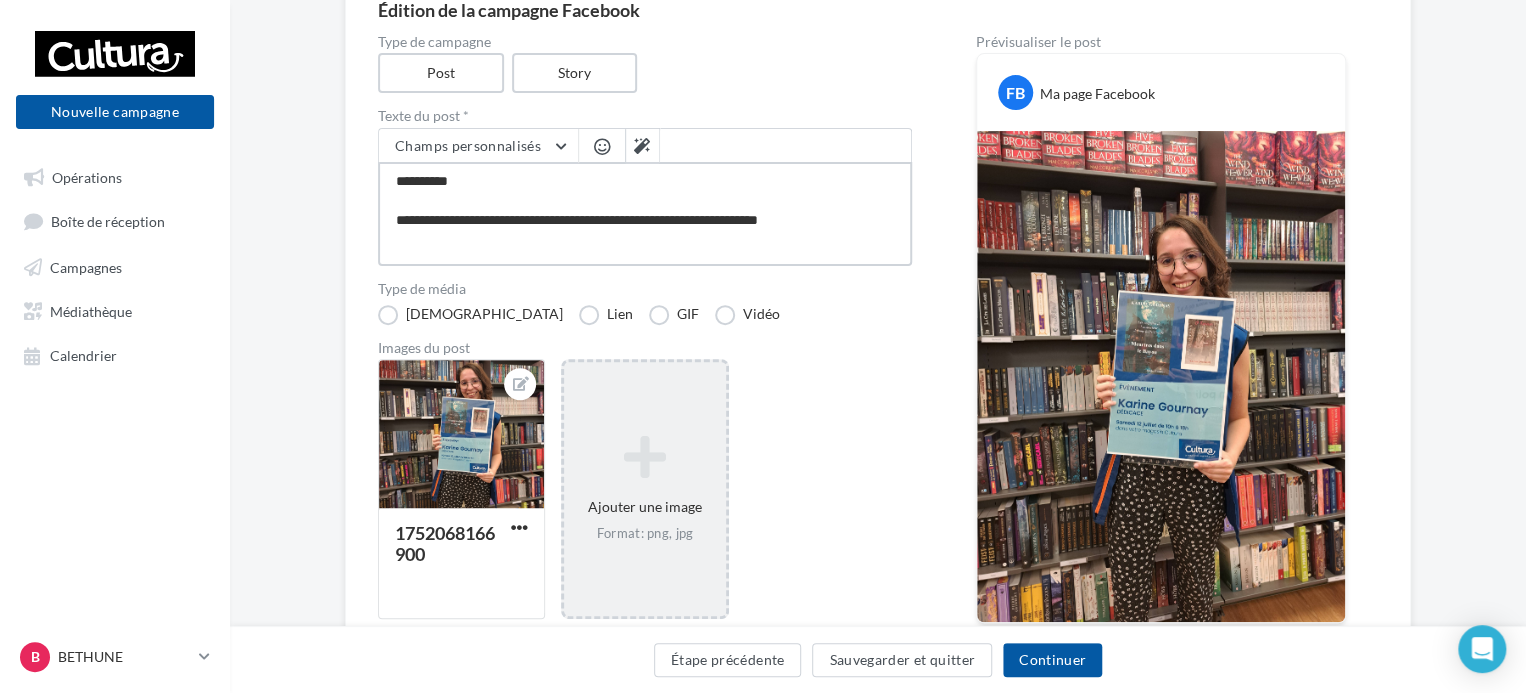 type on "**********" 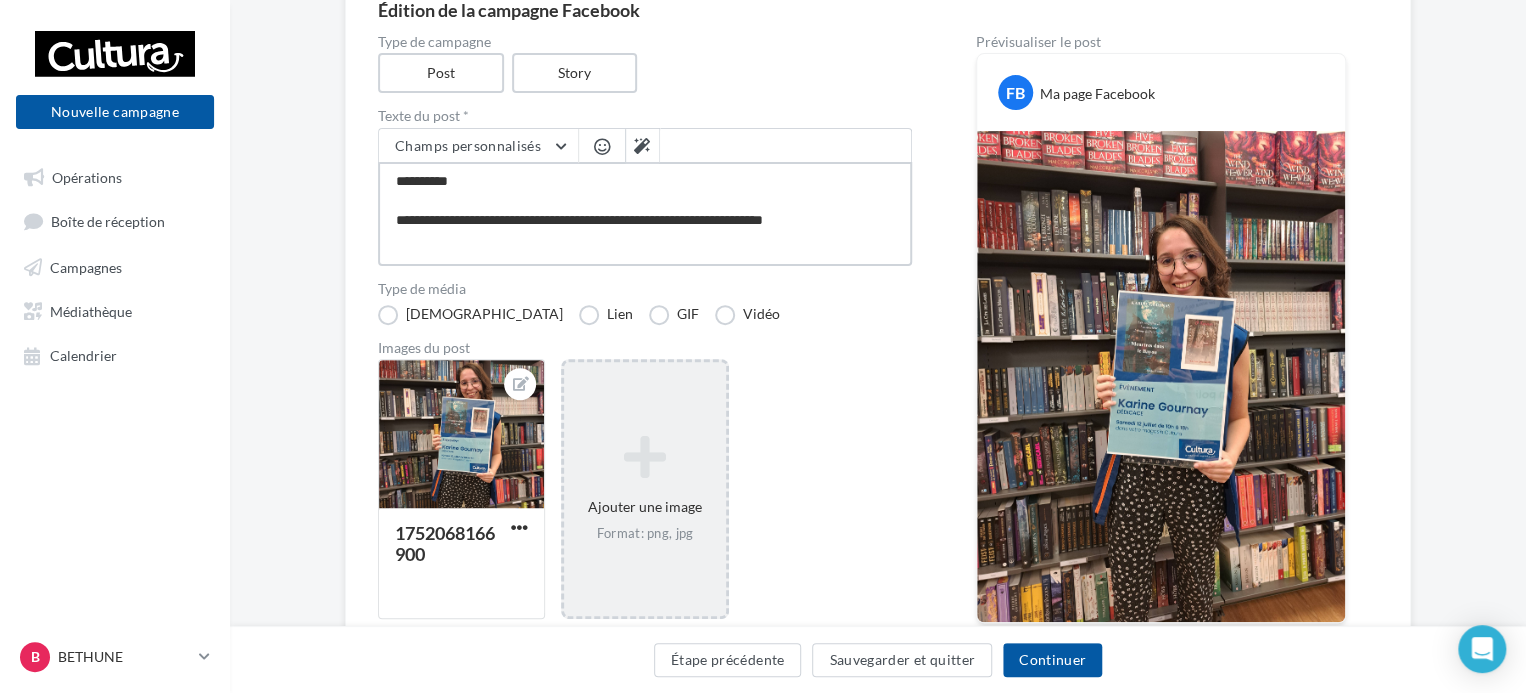 type on "**********" 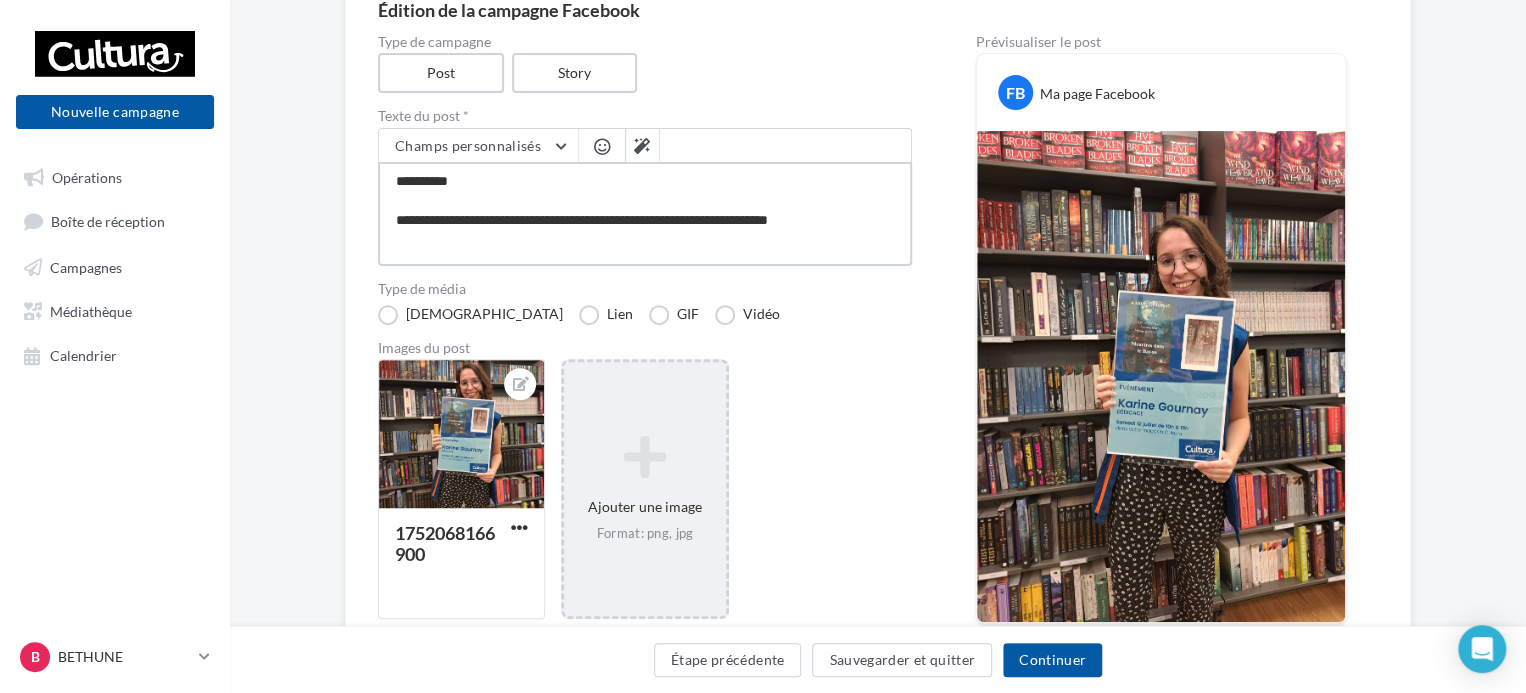 type on "**********" 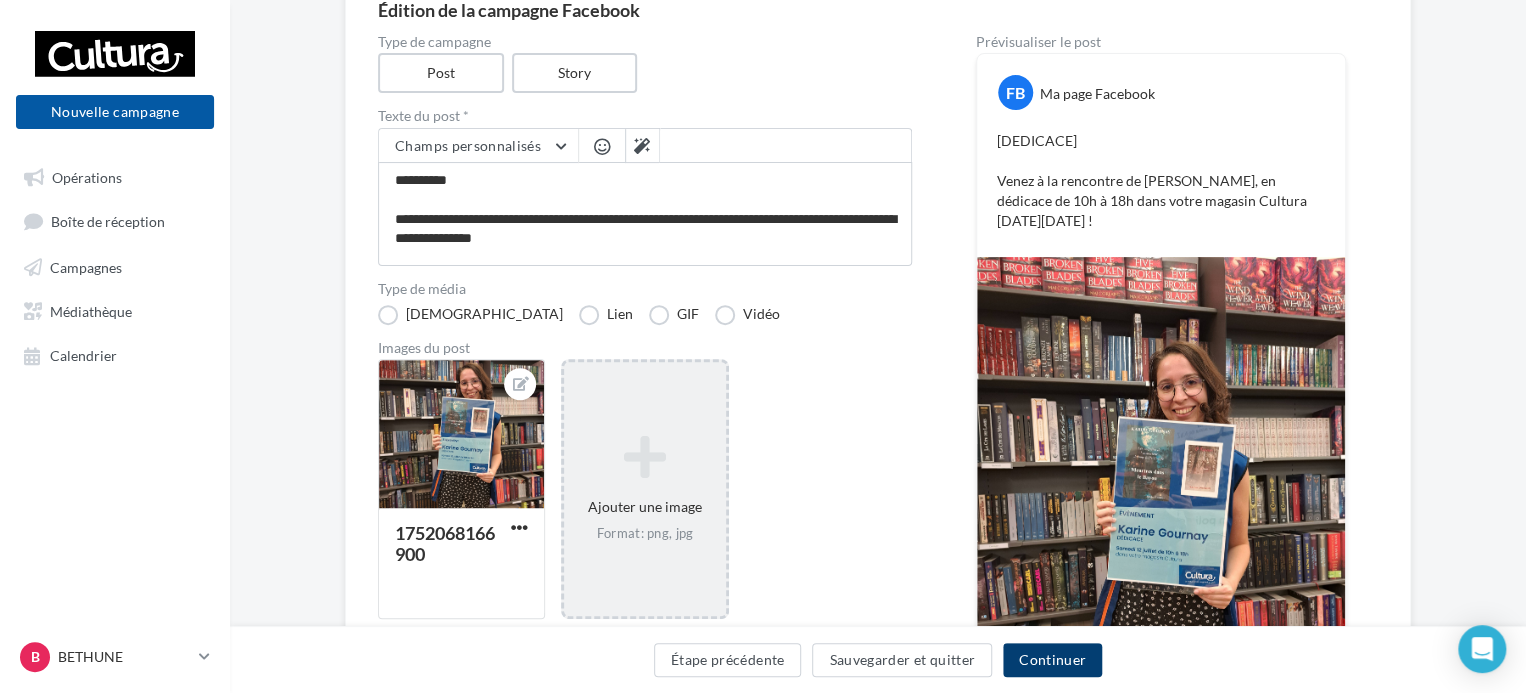 click on "Continuer" at bounding box center (1052, 660) 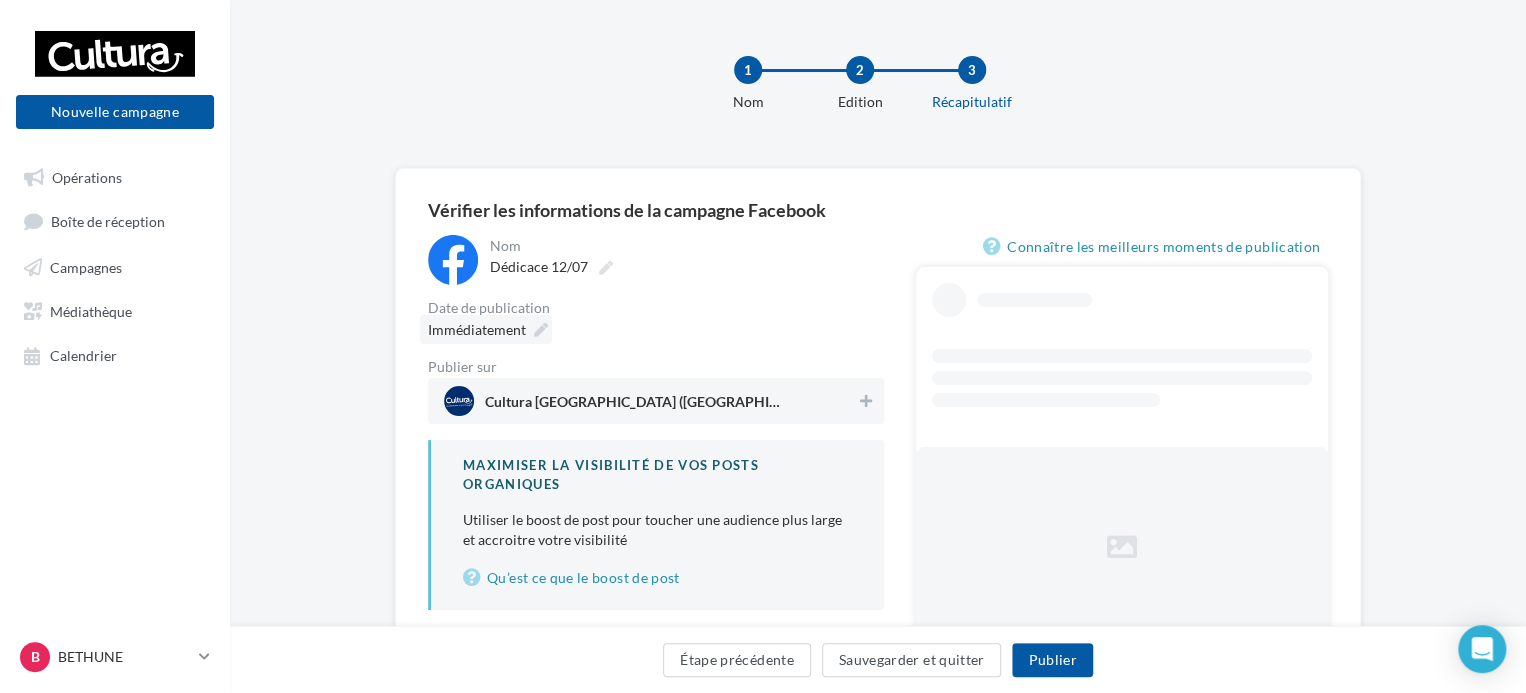 click at bounding box center (541, 330) 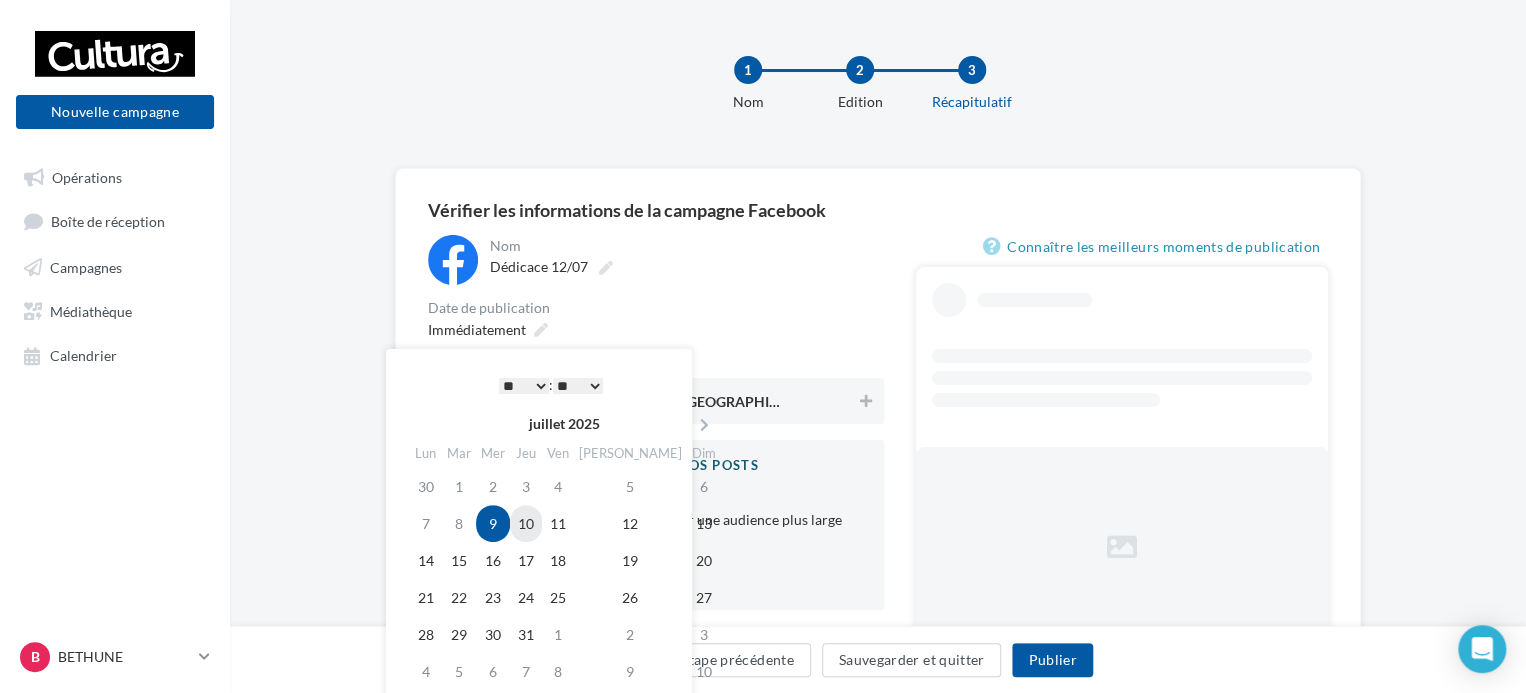 click on "10" at bounding box center [526, 523] 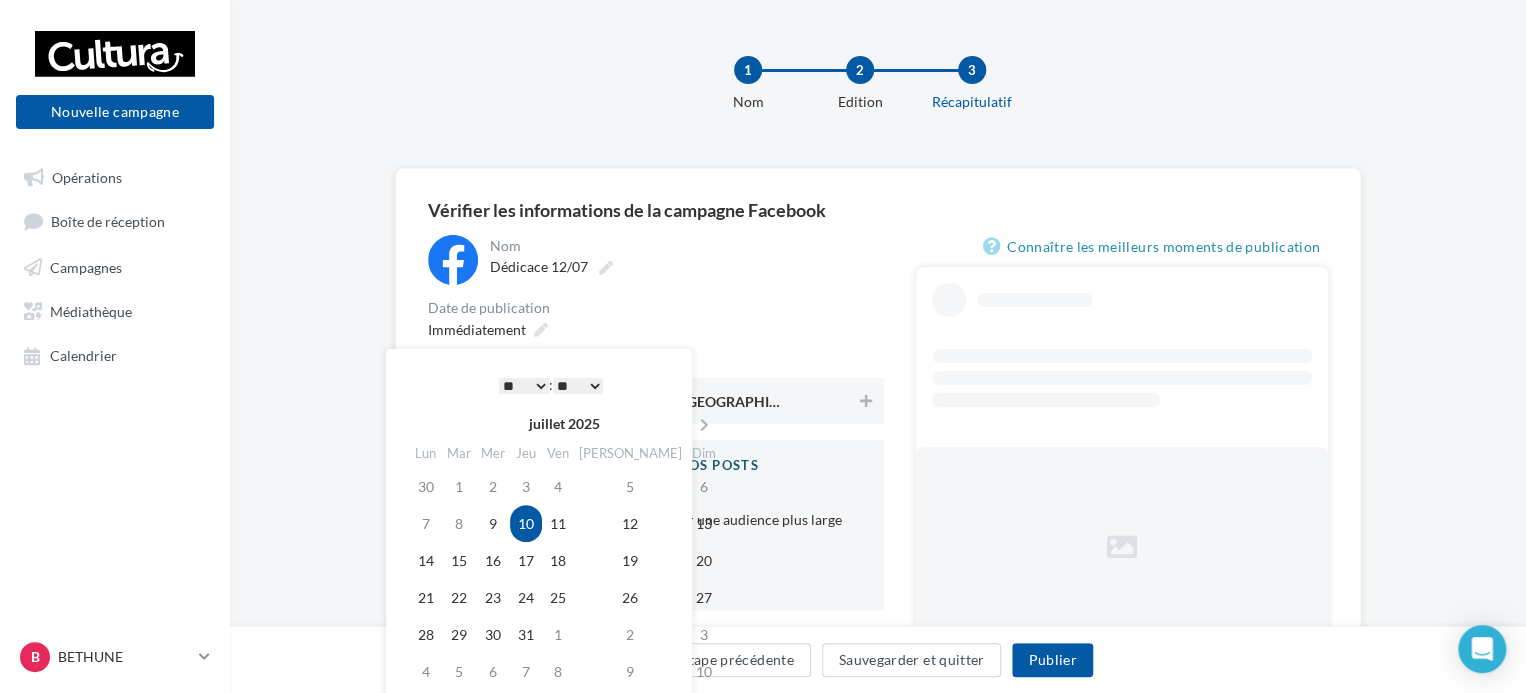 click on "* * * * * * * * * * ** ** ** ** ** ** ** ** ** ** ** ** ** **" at bounding box center (524, 386) 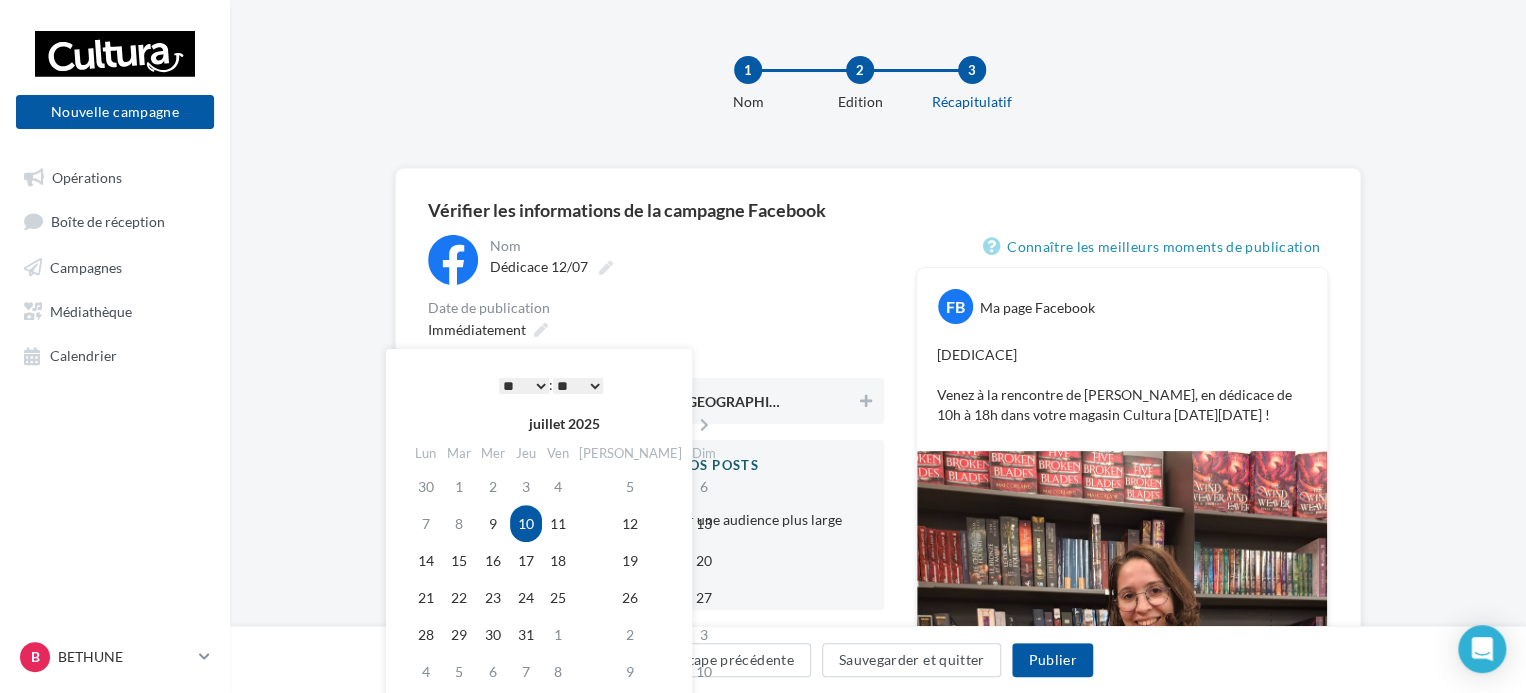 drag, startPoint x: 562, startPoint y: 378, endPoint x: 573, endPoint y: 392, distance: 17.804493 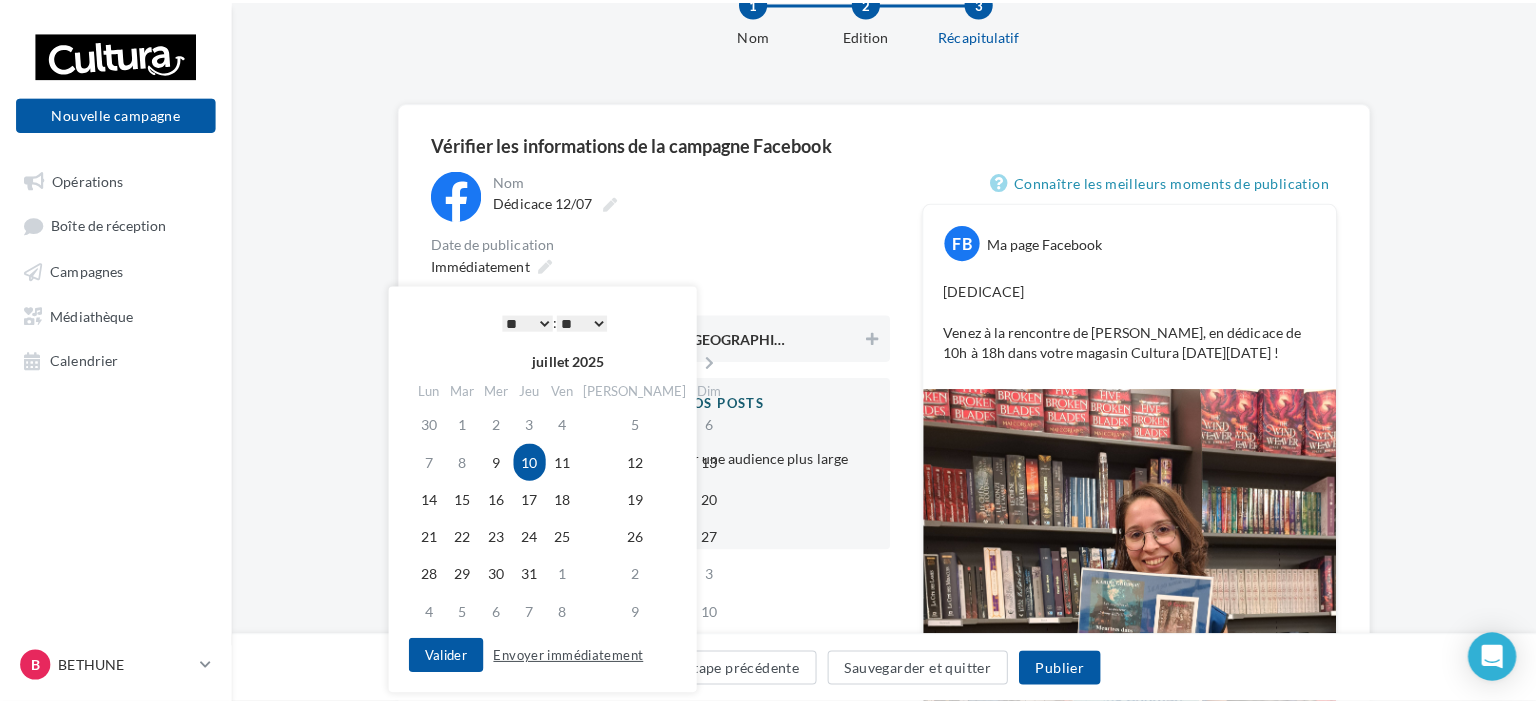 scroll, scrollTop: 100, scrollLeft: 0, axis: vertical 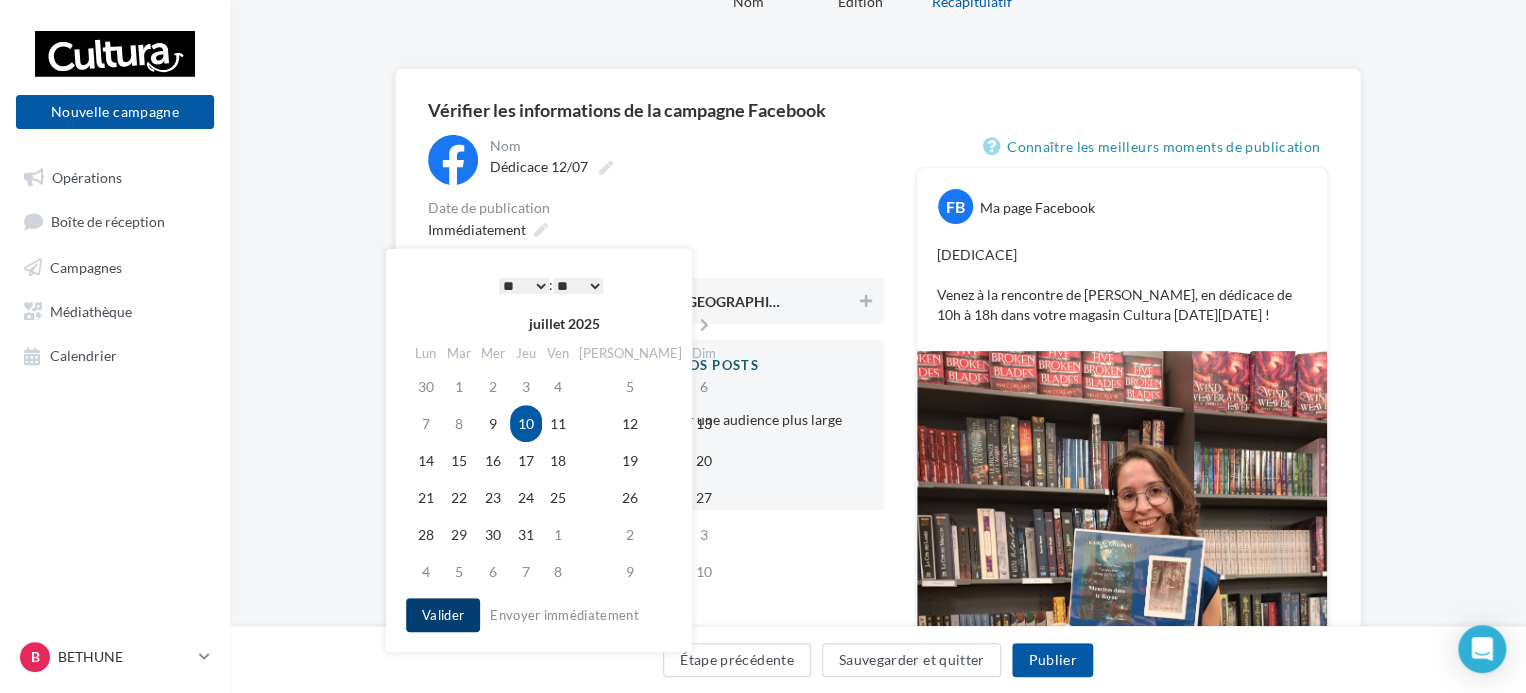 click on "Valider" at bounding box center (443, 615) 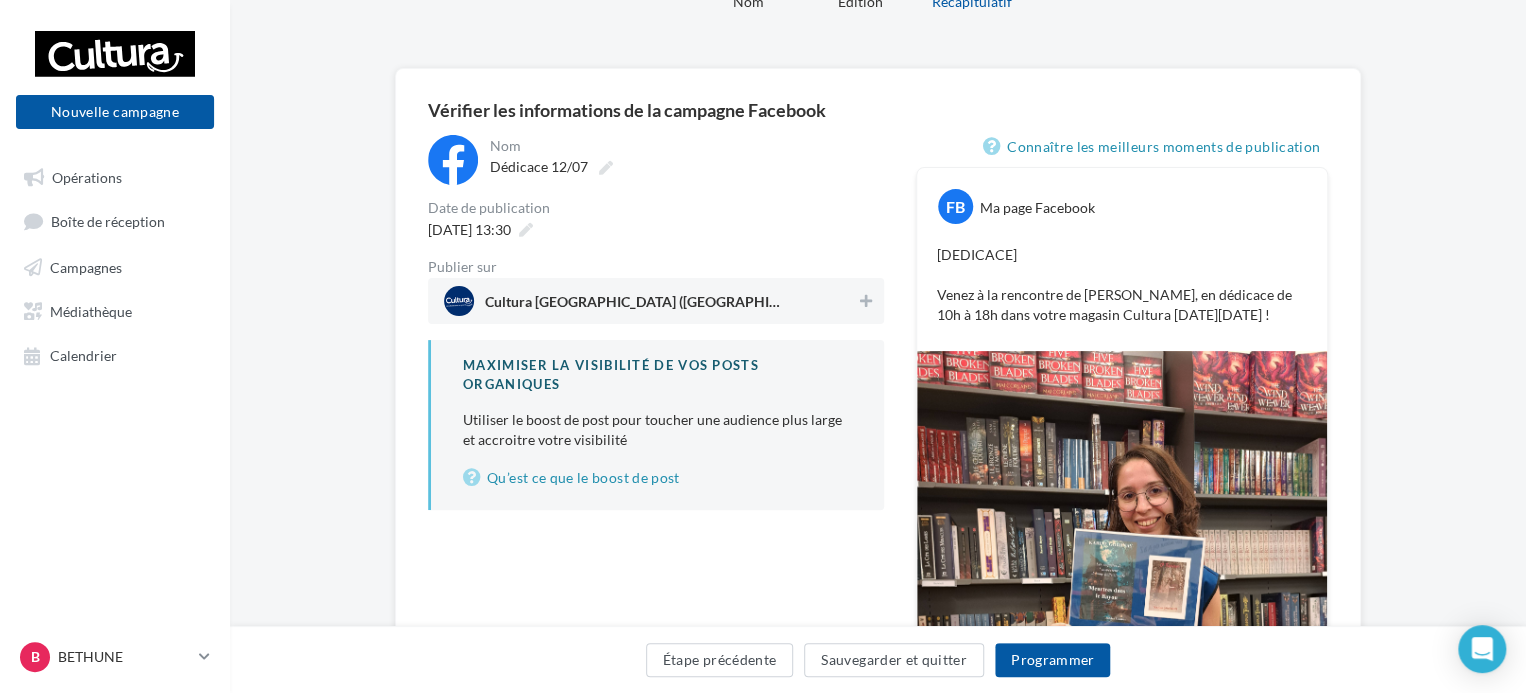 click on "Cultura [GEOGRAPHIC_DATA] ([GEOGRAPHIC_DATA])" at bounding box center [650, 301] 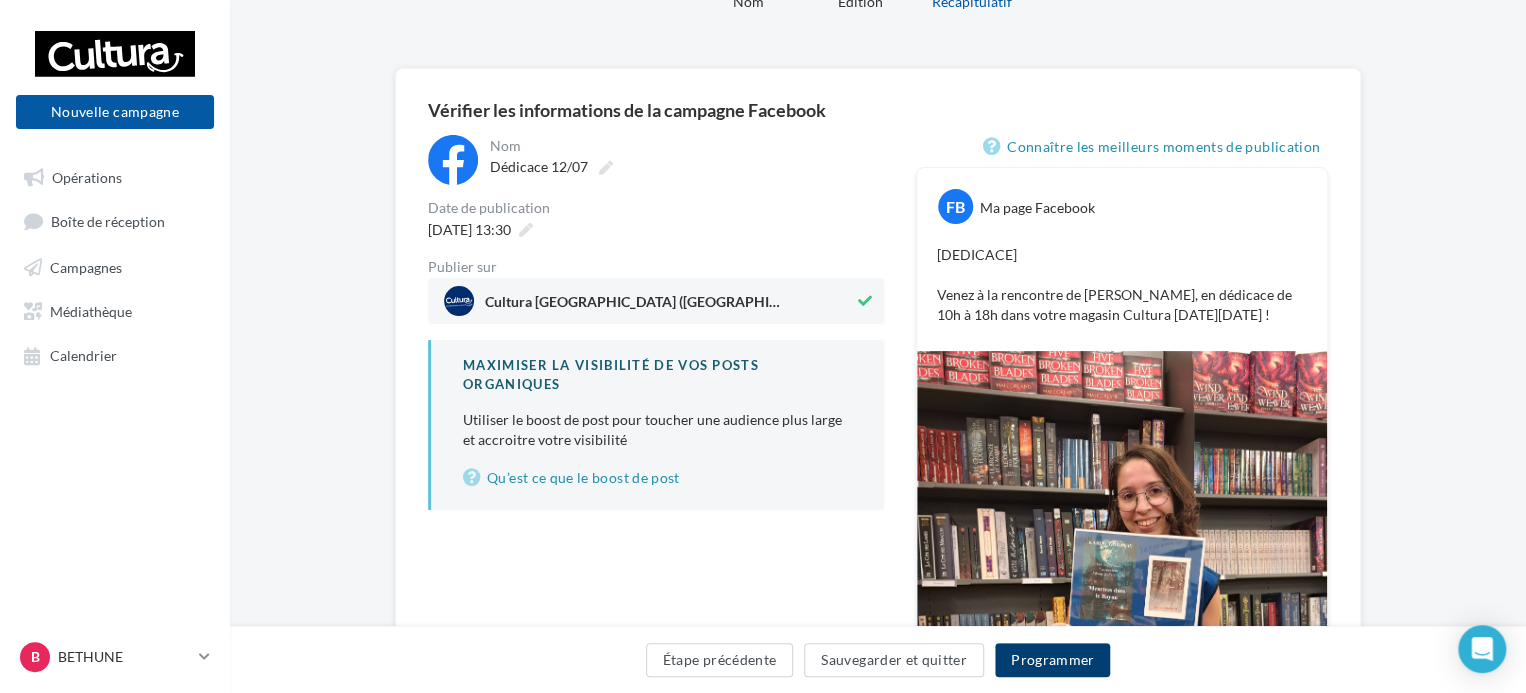 click on "Programmer" at bounding box center [1053, 660] 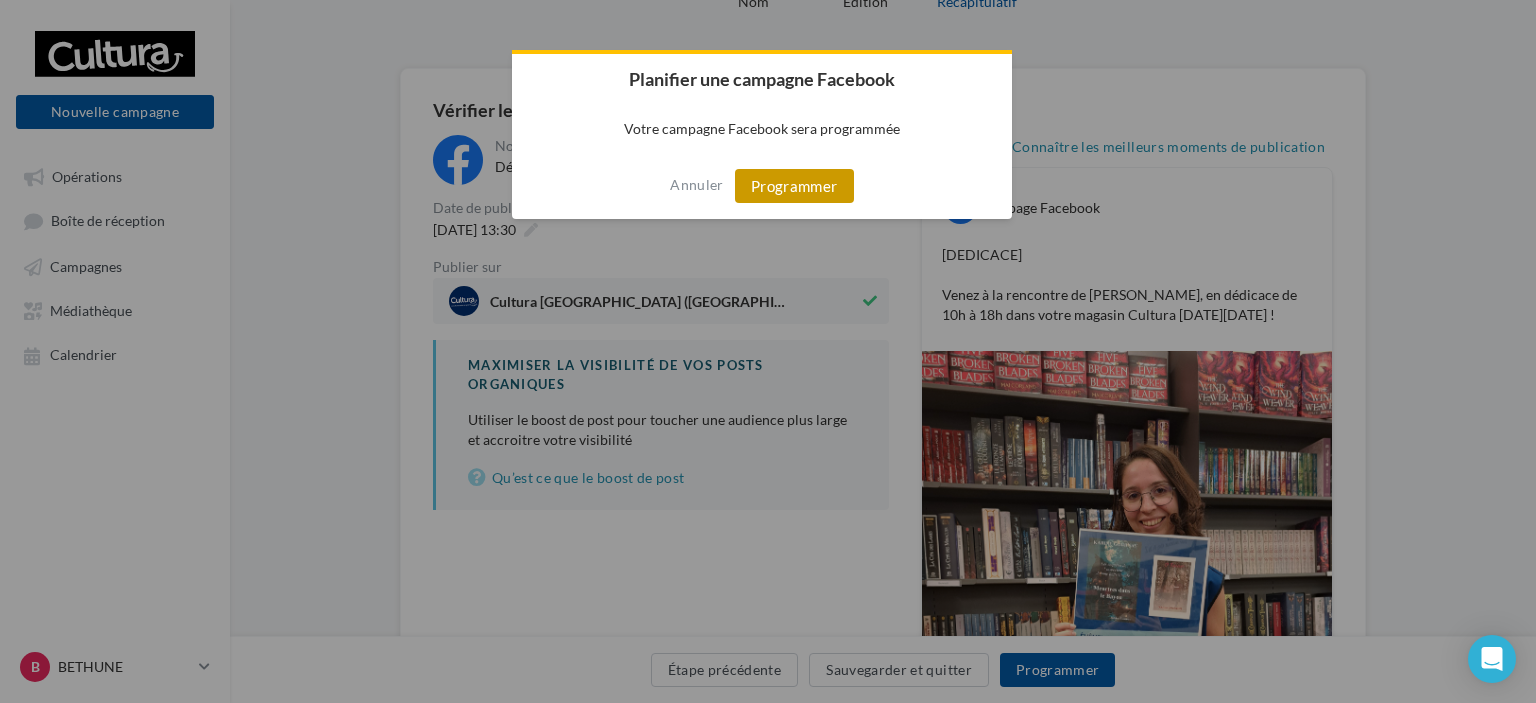 click on "Programmer" at bounding box center [794, 186] 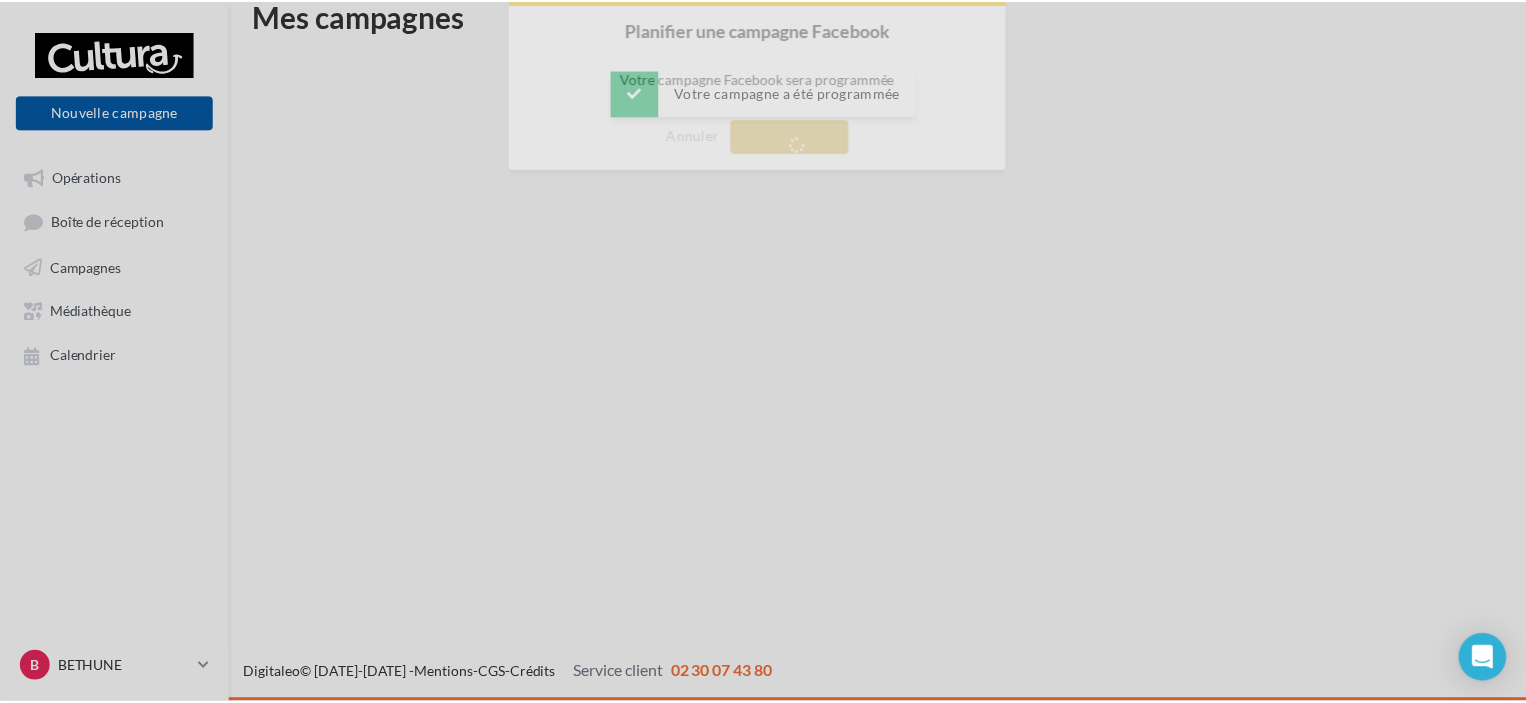 scroll, scrollTop: 32, scrollLeft: 0, axis: vertical 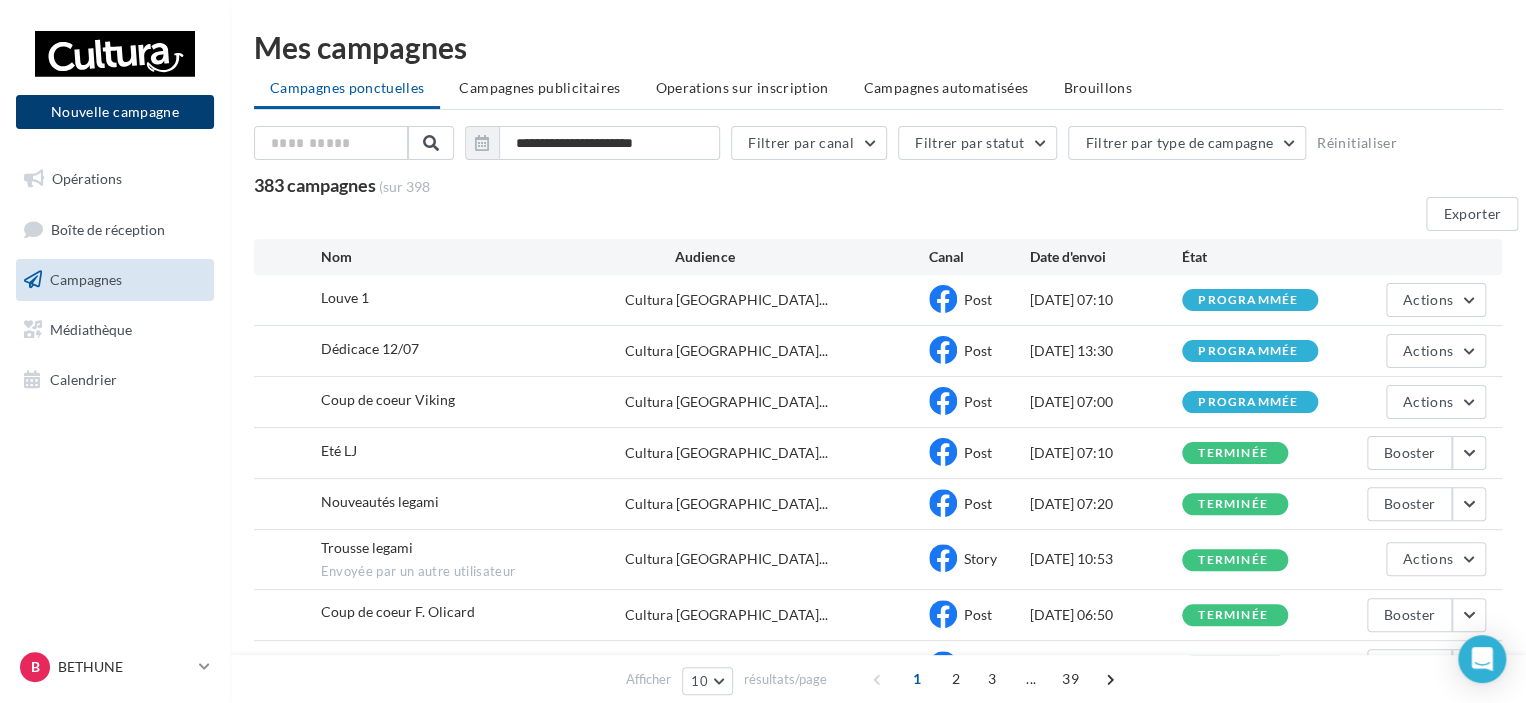 click on "Nouvelle campagne" at bounding box center [115, 112] 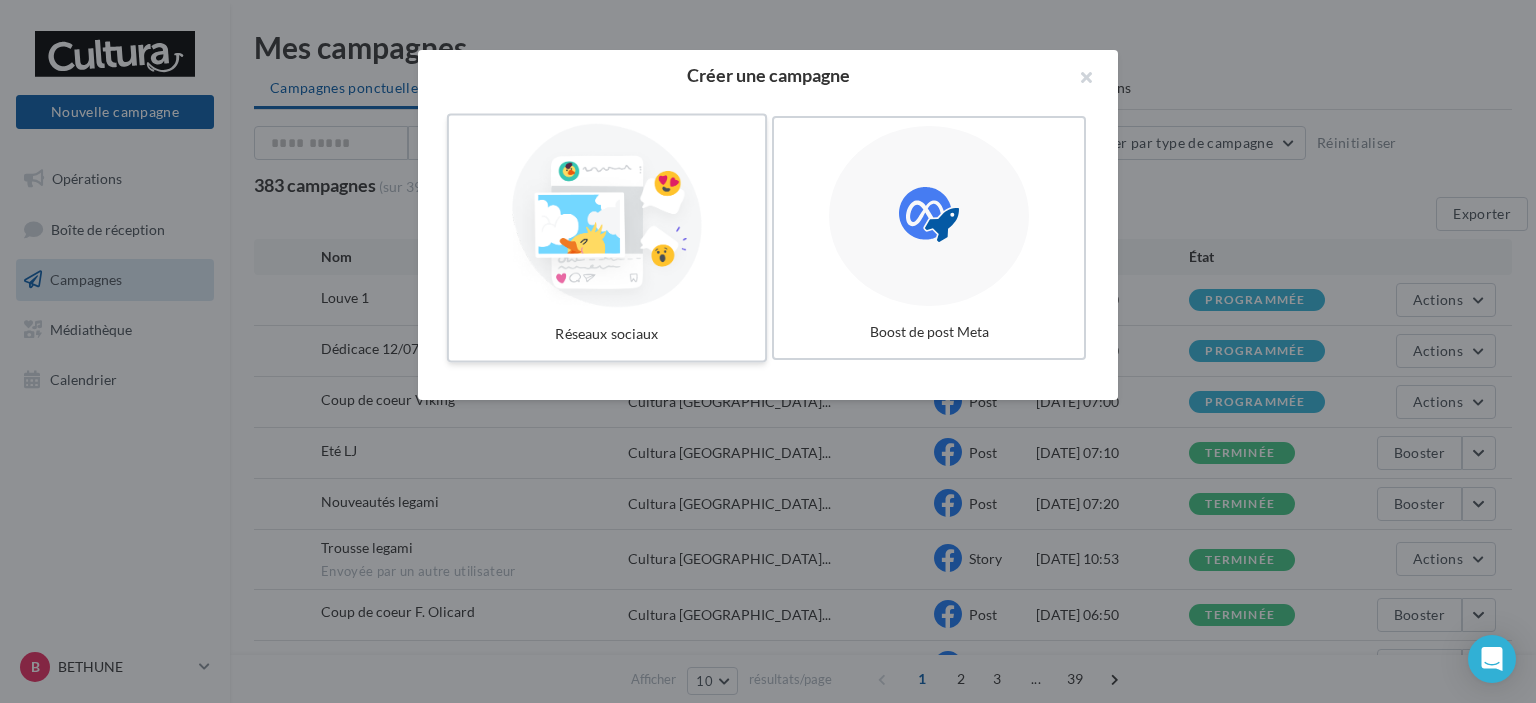 click at bounding box center [607, 216] 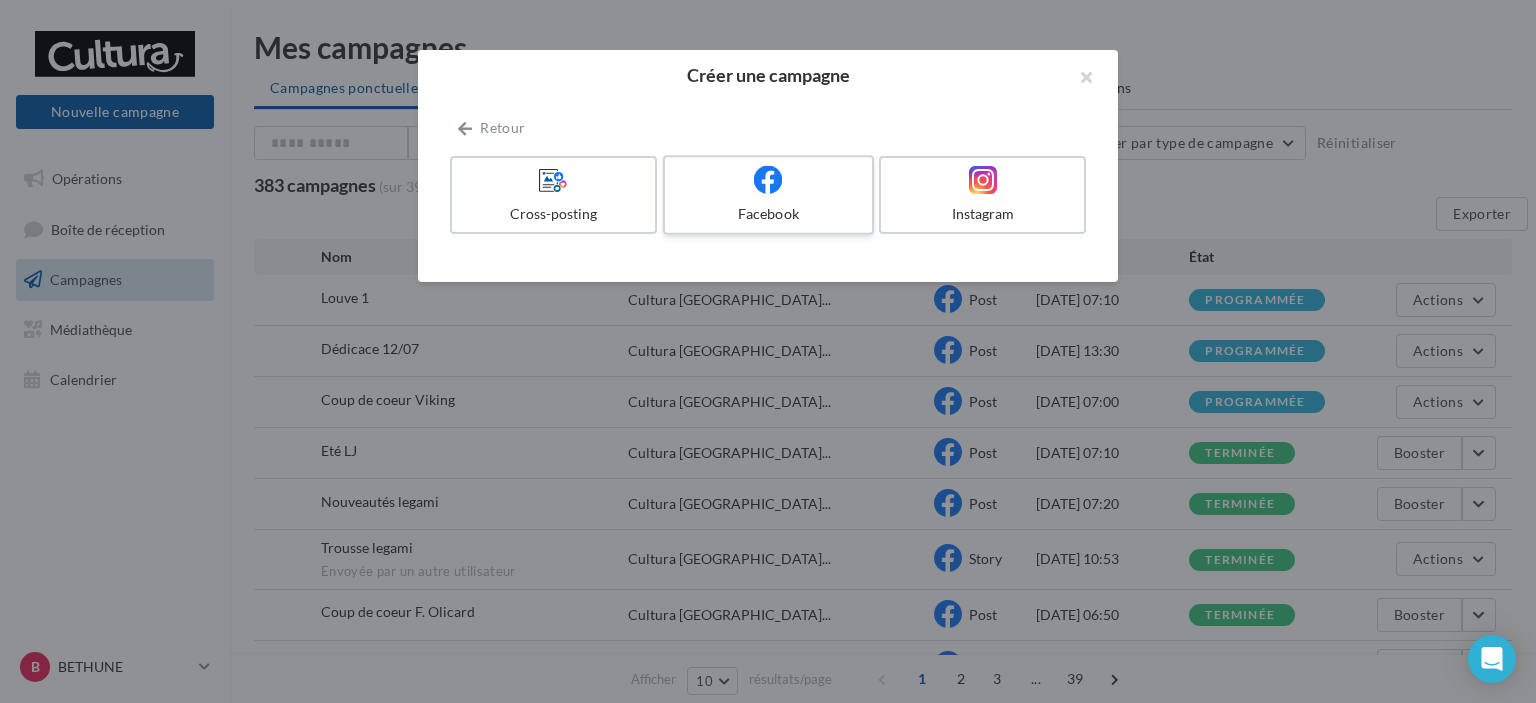 click at bounding box center (768, 180) 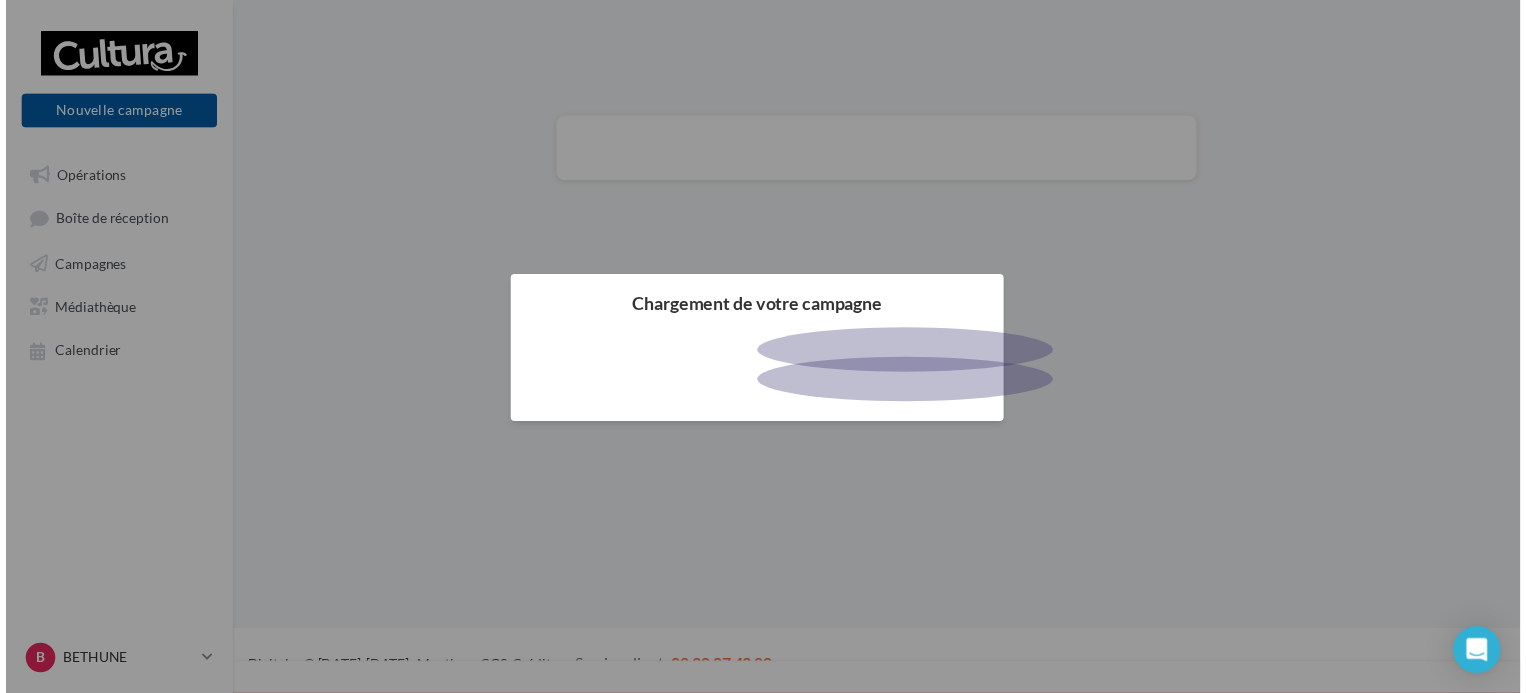 scroll, scrollTop: 0, scrollLeft: 0, axis: both 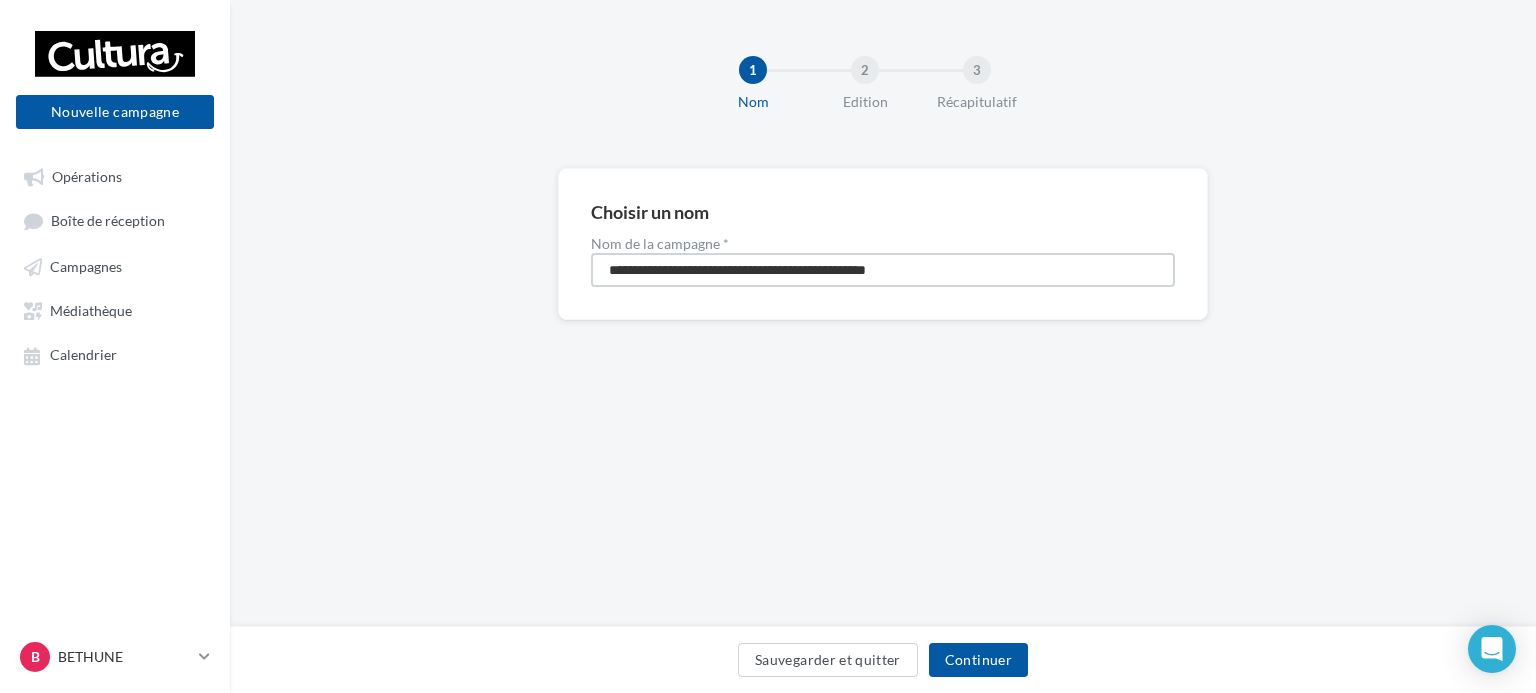 click on "**********" at bounding box center [883, 270] 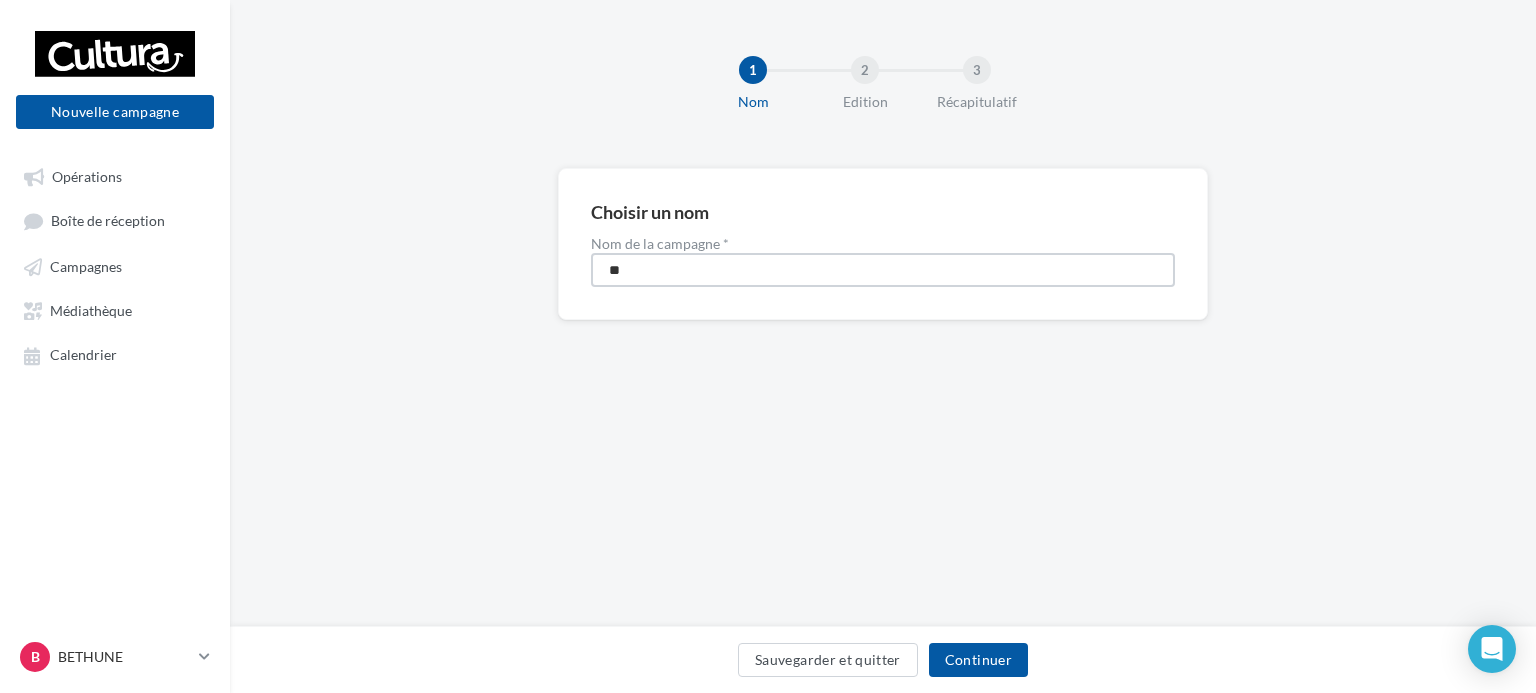 type on "*" 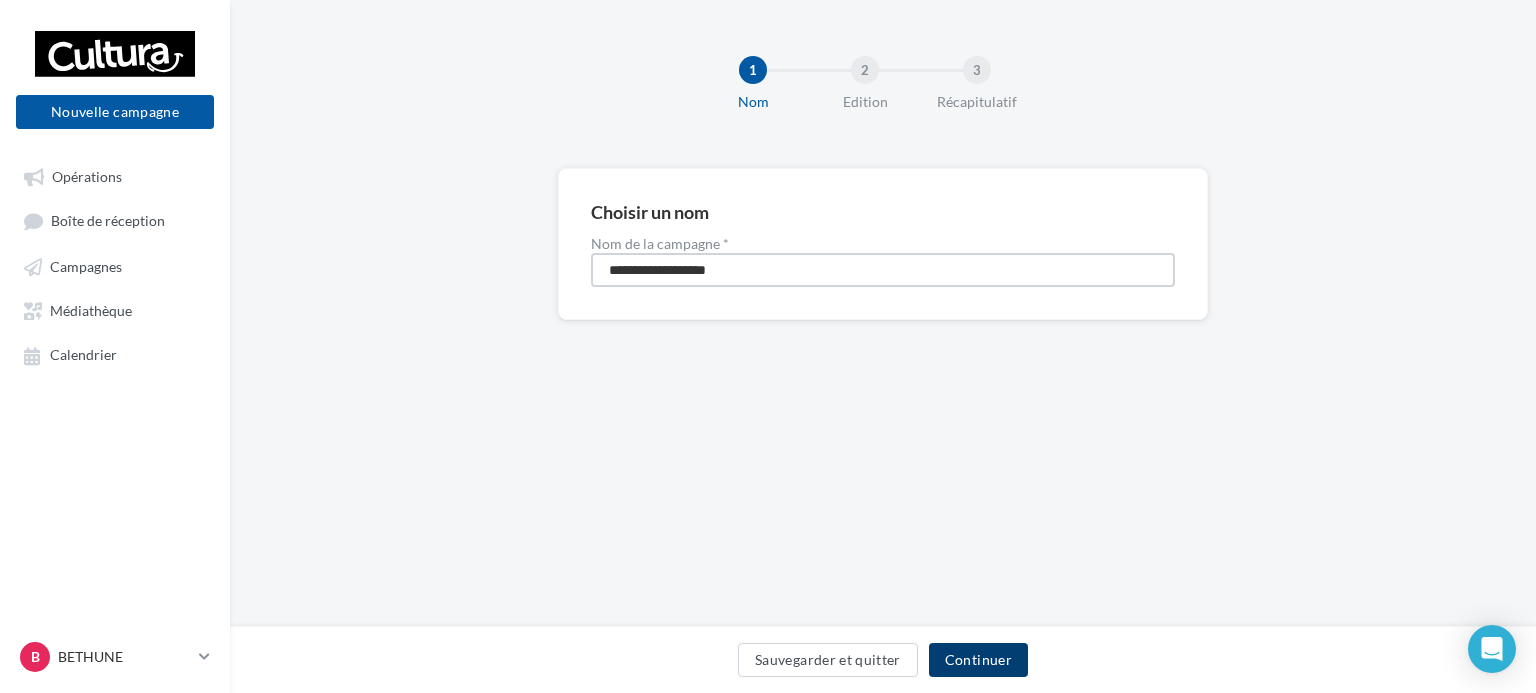 type on "**********" 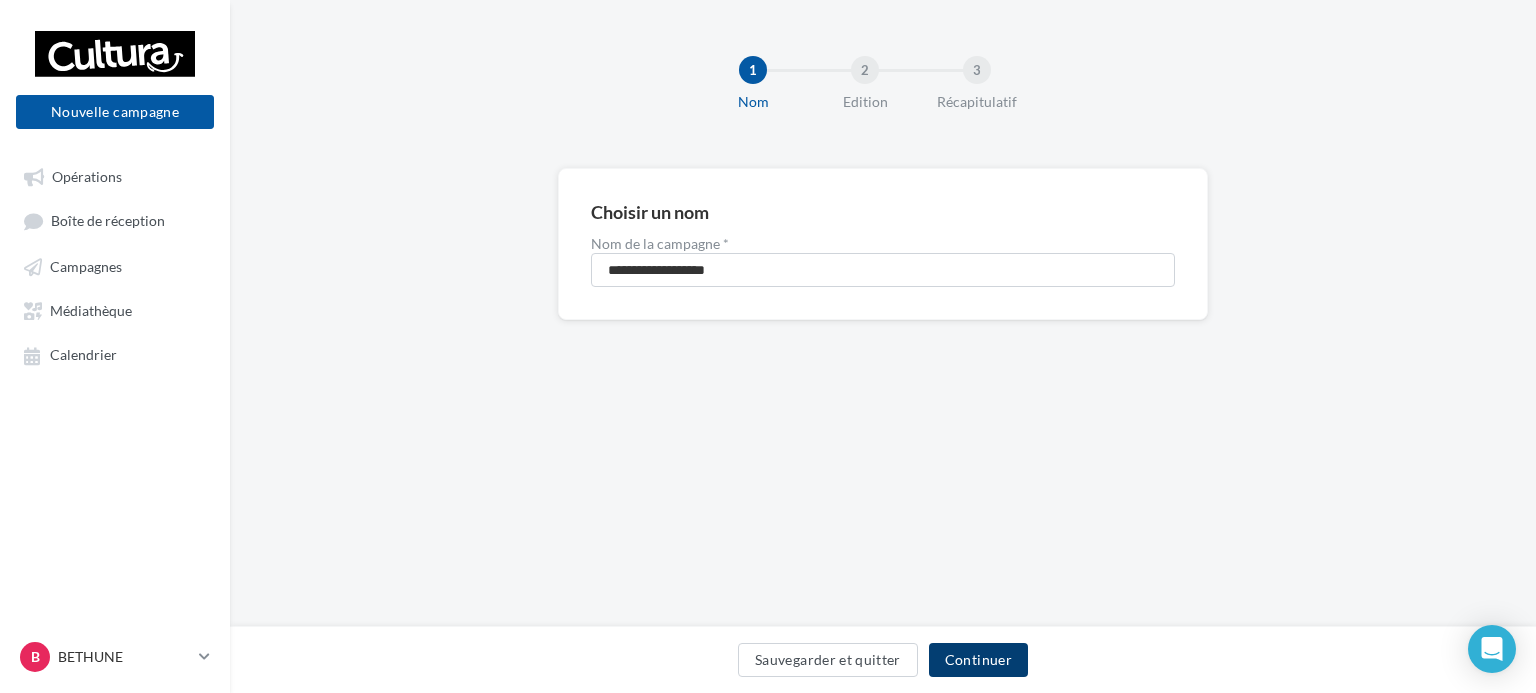 click on "Continuer" at bounding box center [978, 660] 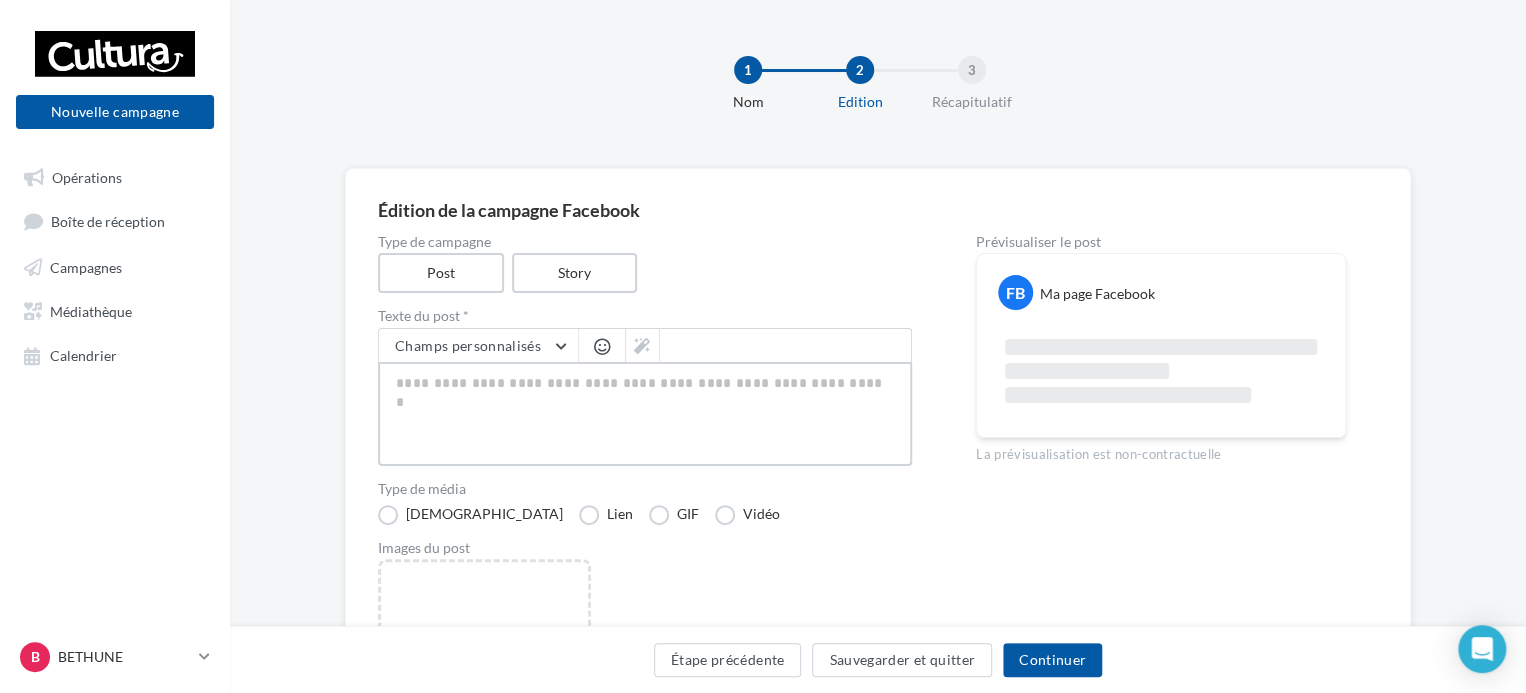 click at bounding box center (645, 414) 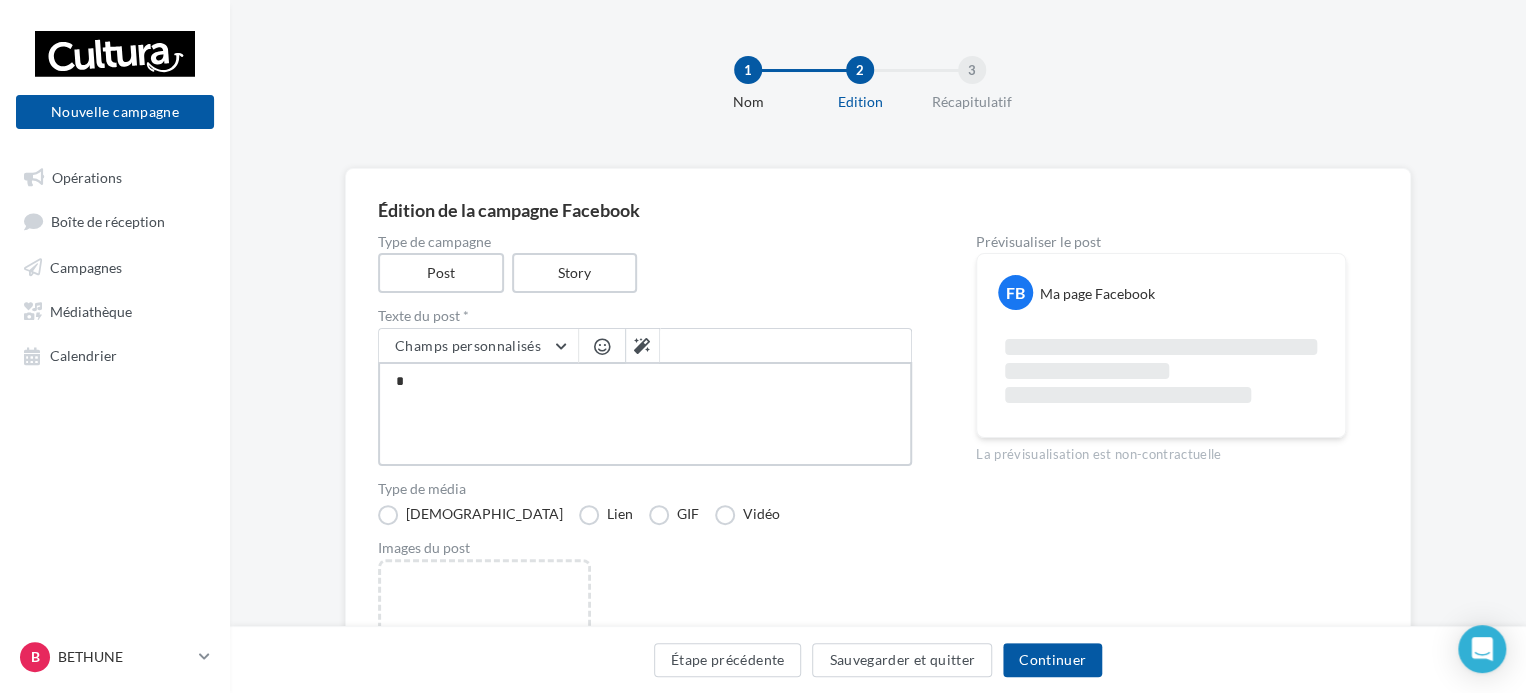 type on "**" 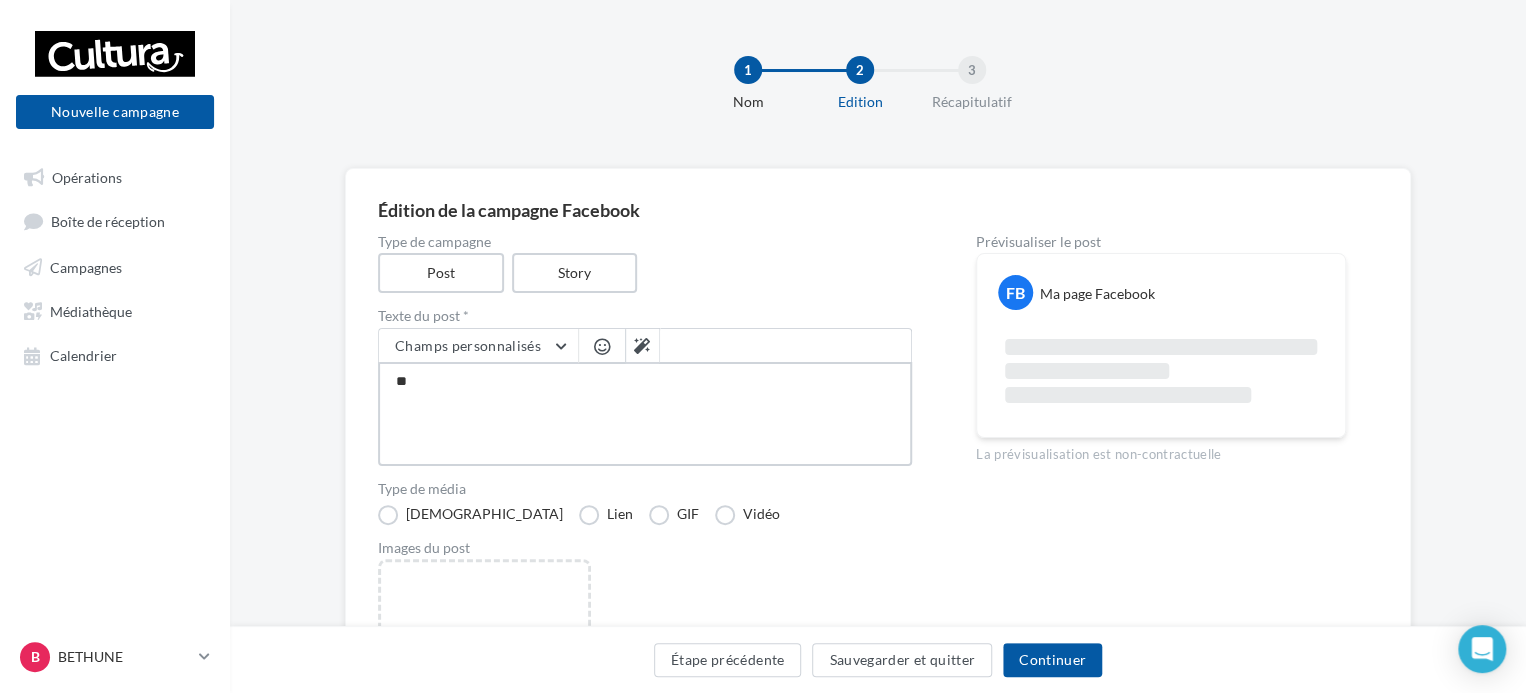 type on "***" 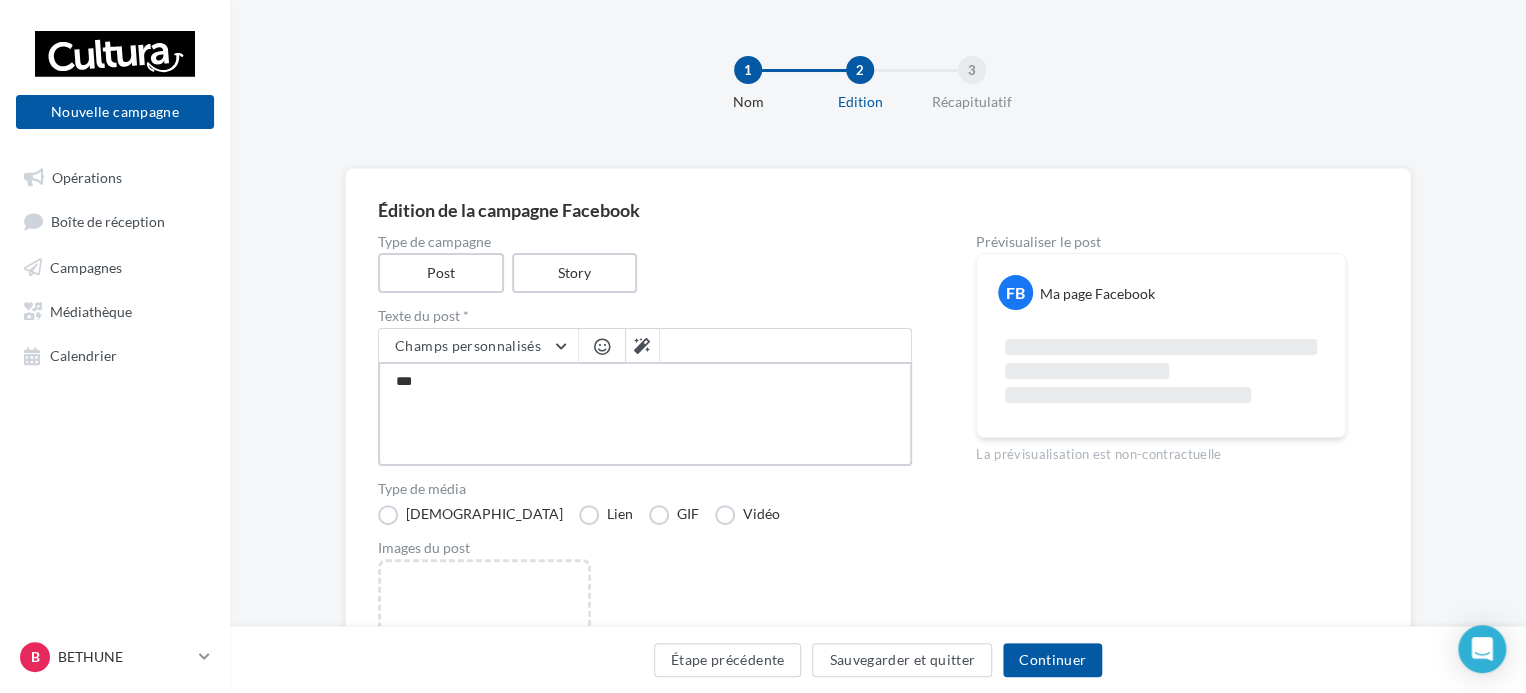 type on "****" 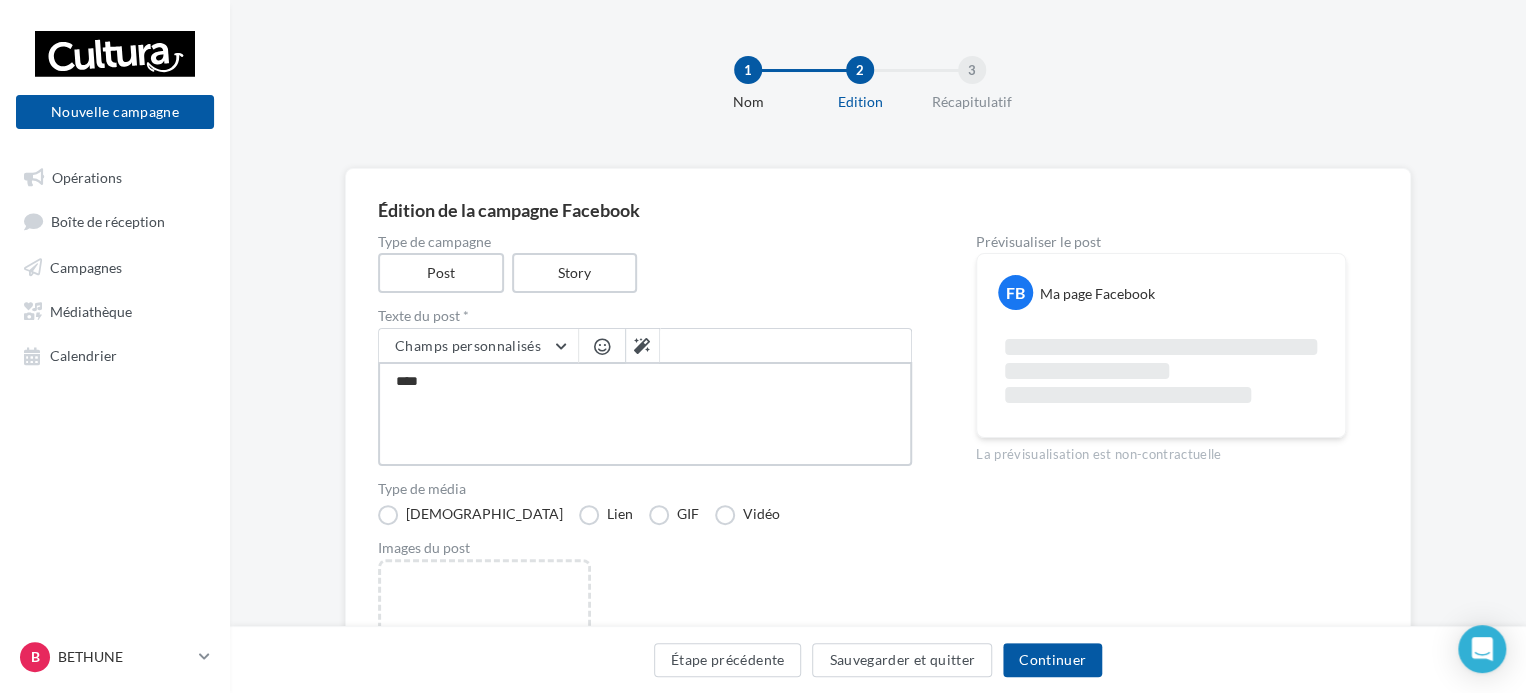 type on "*****" 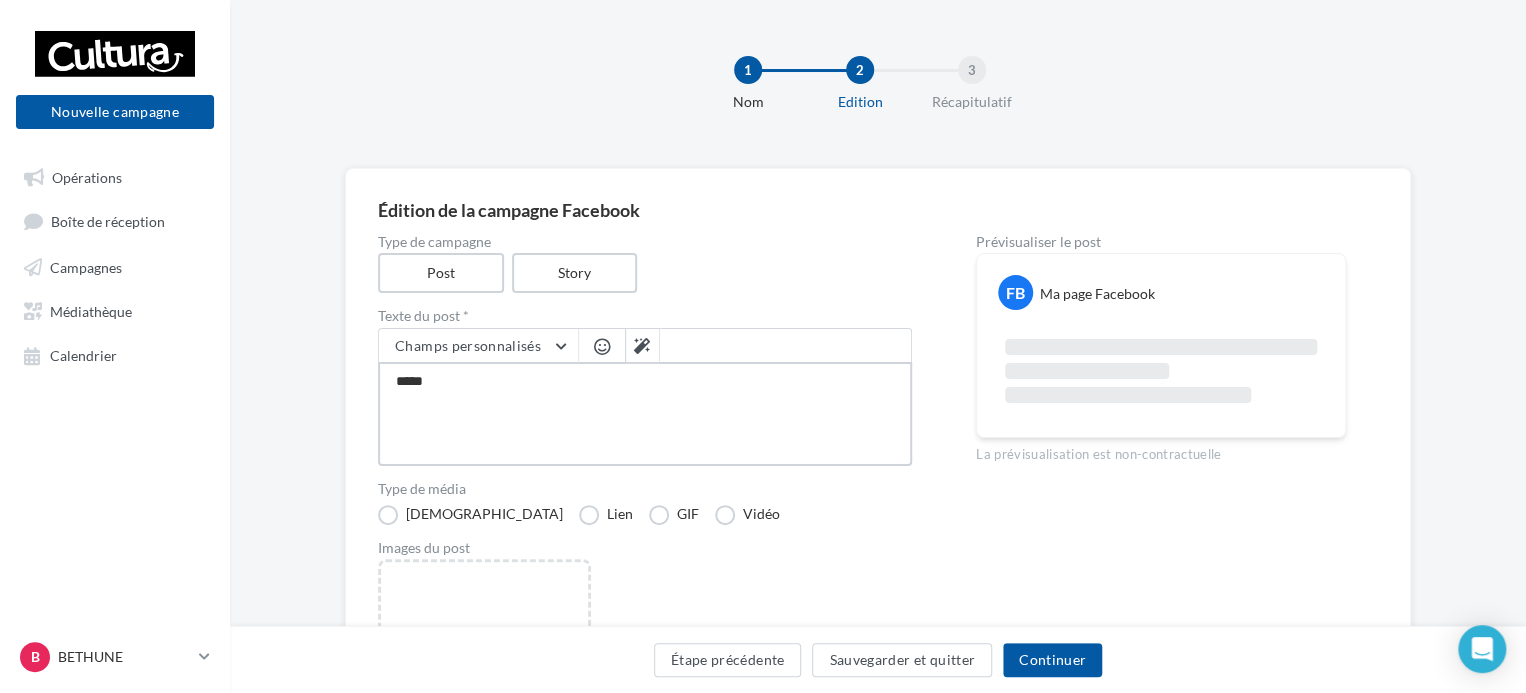 type on "******" 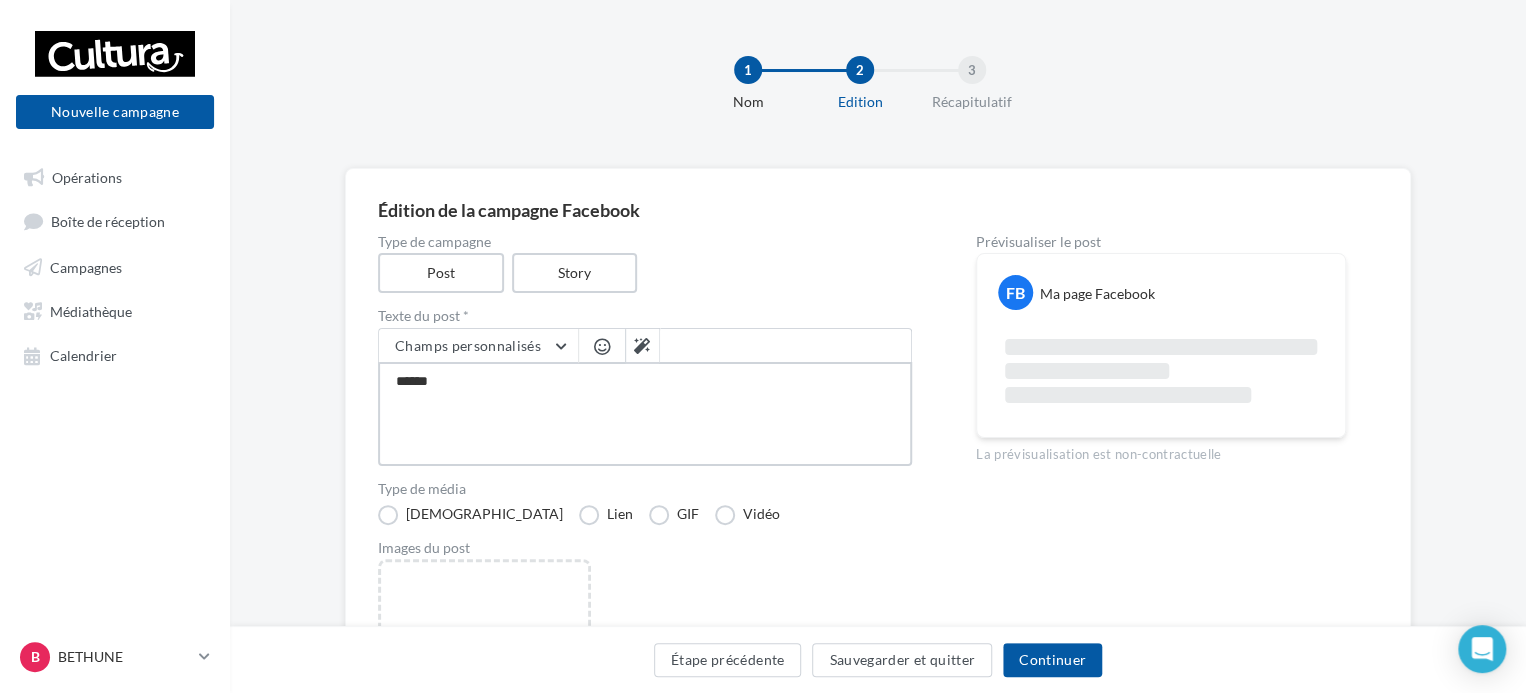 type on "*******" 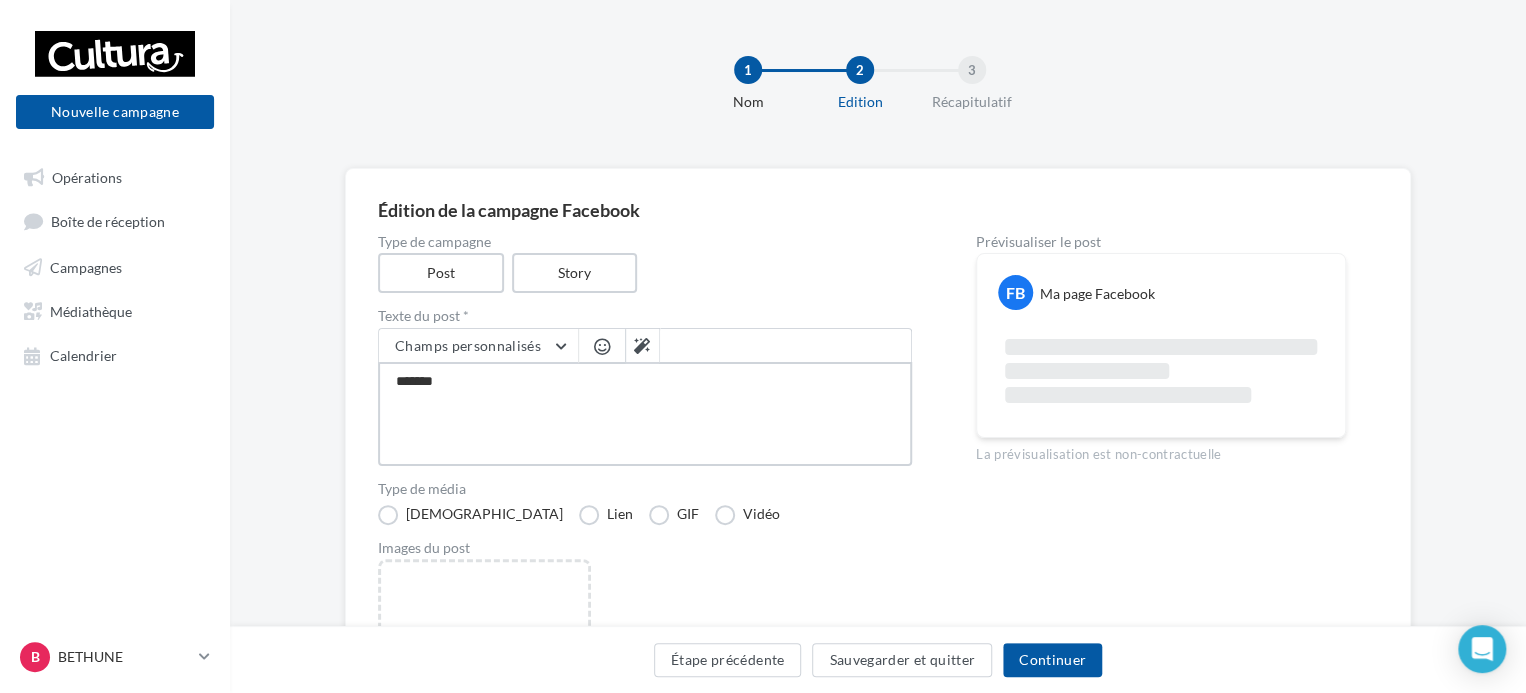 type on "********" 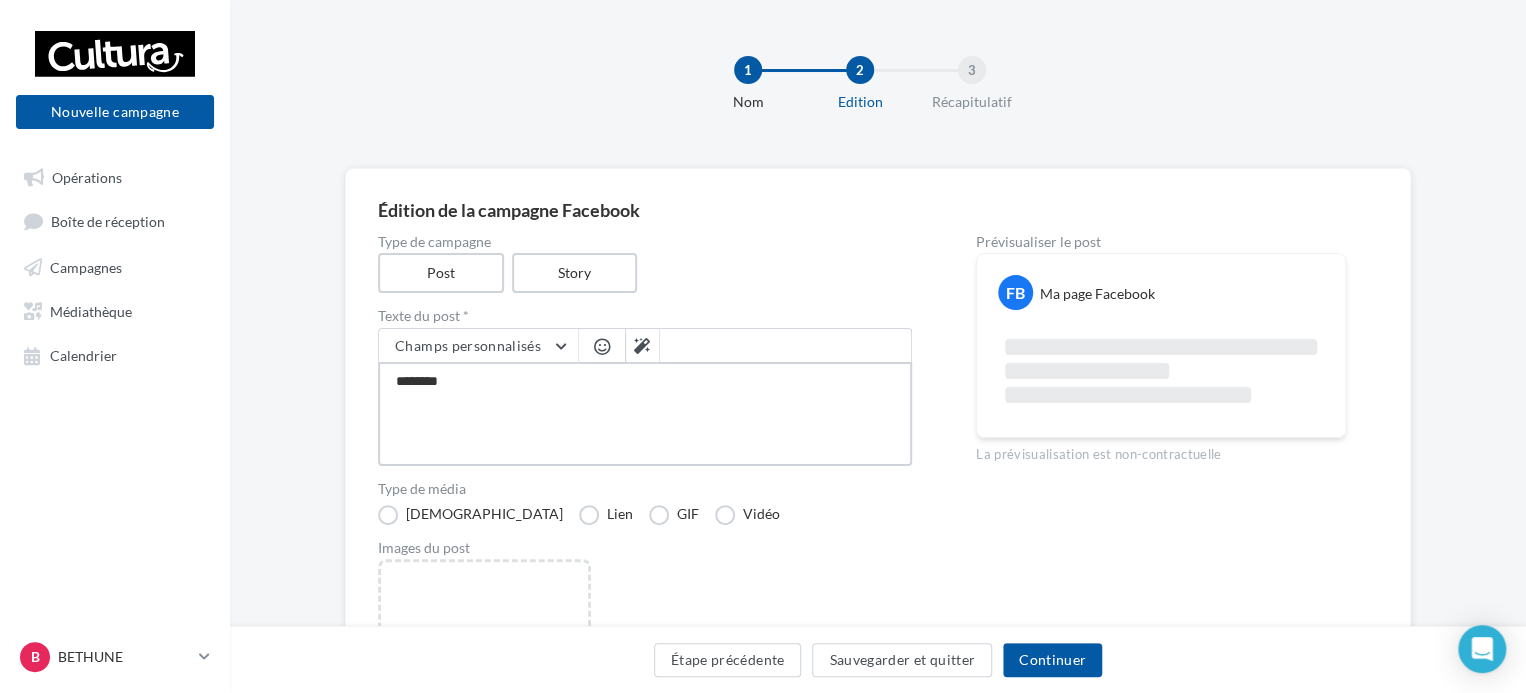 type on "*********" 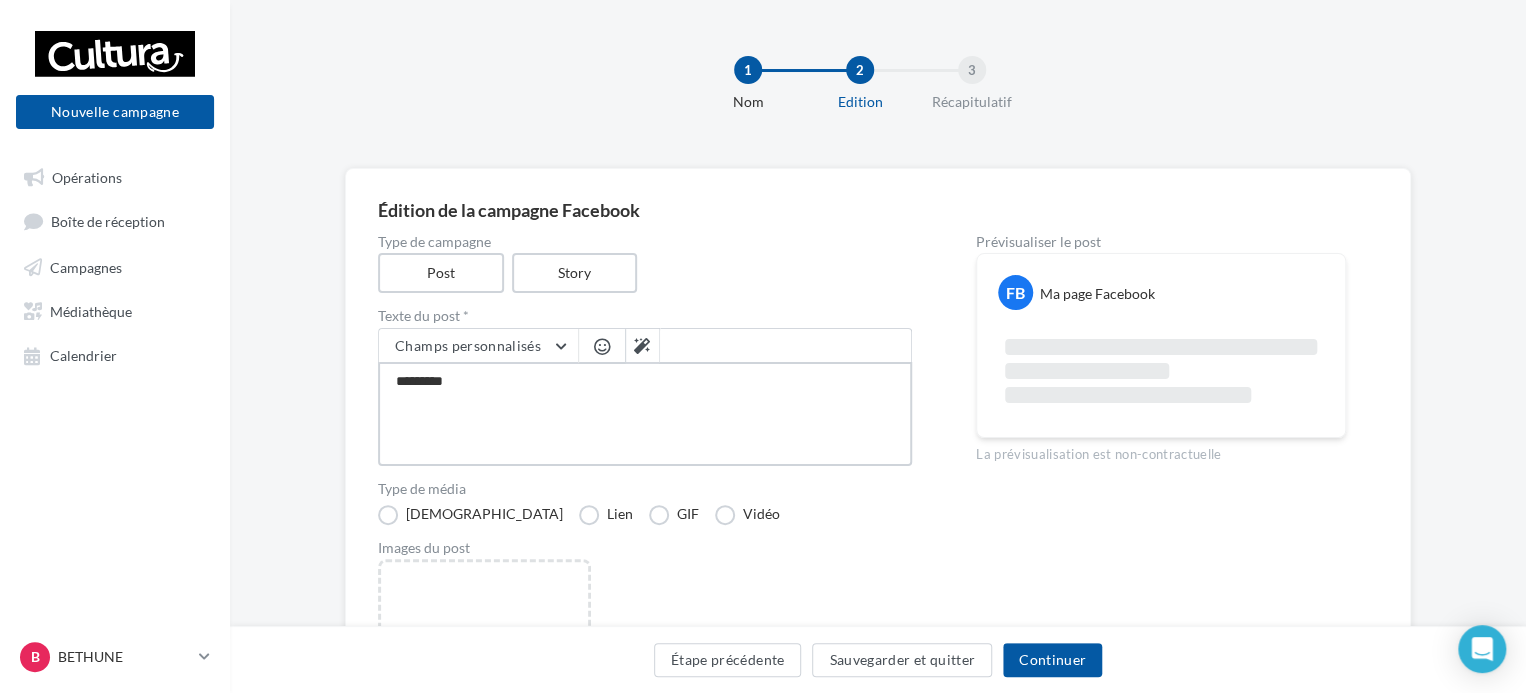 type on "**********" 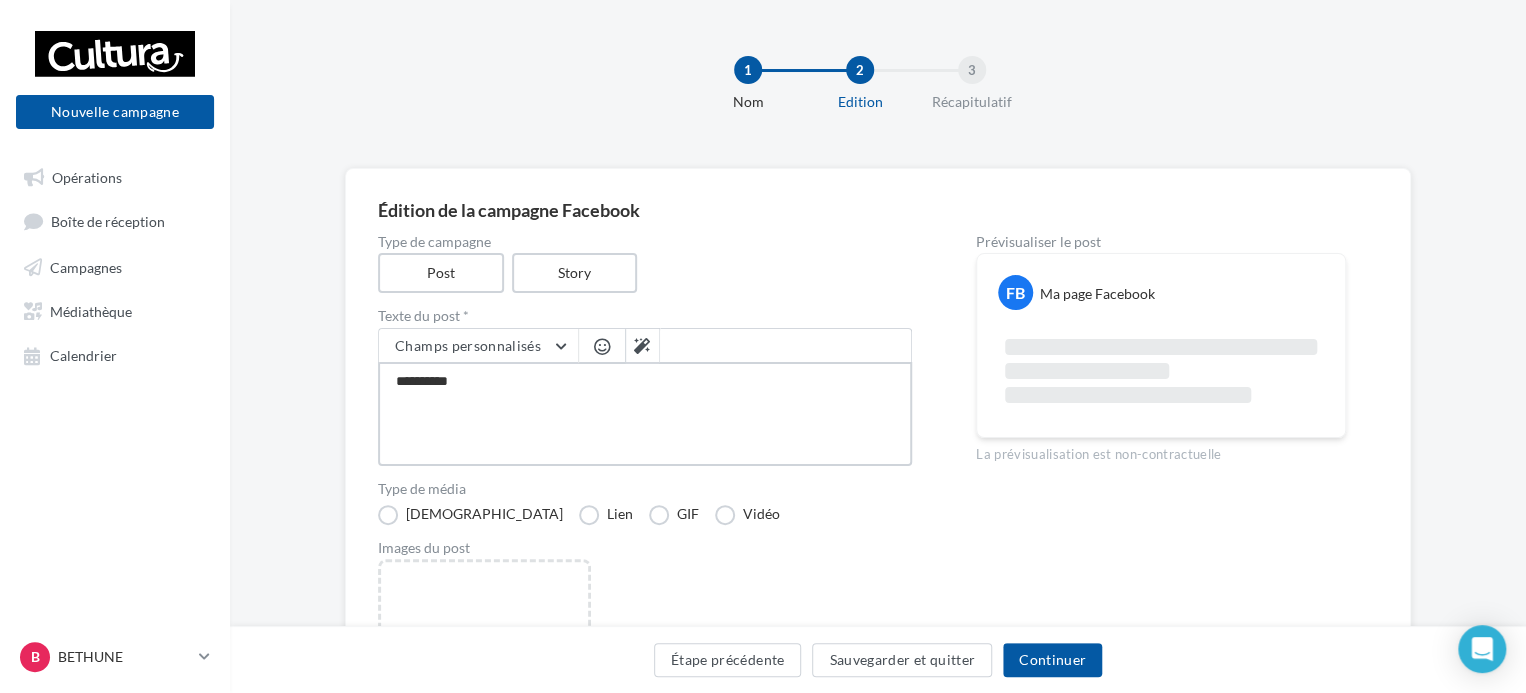 type on "**********" 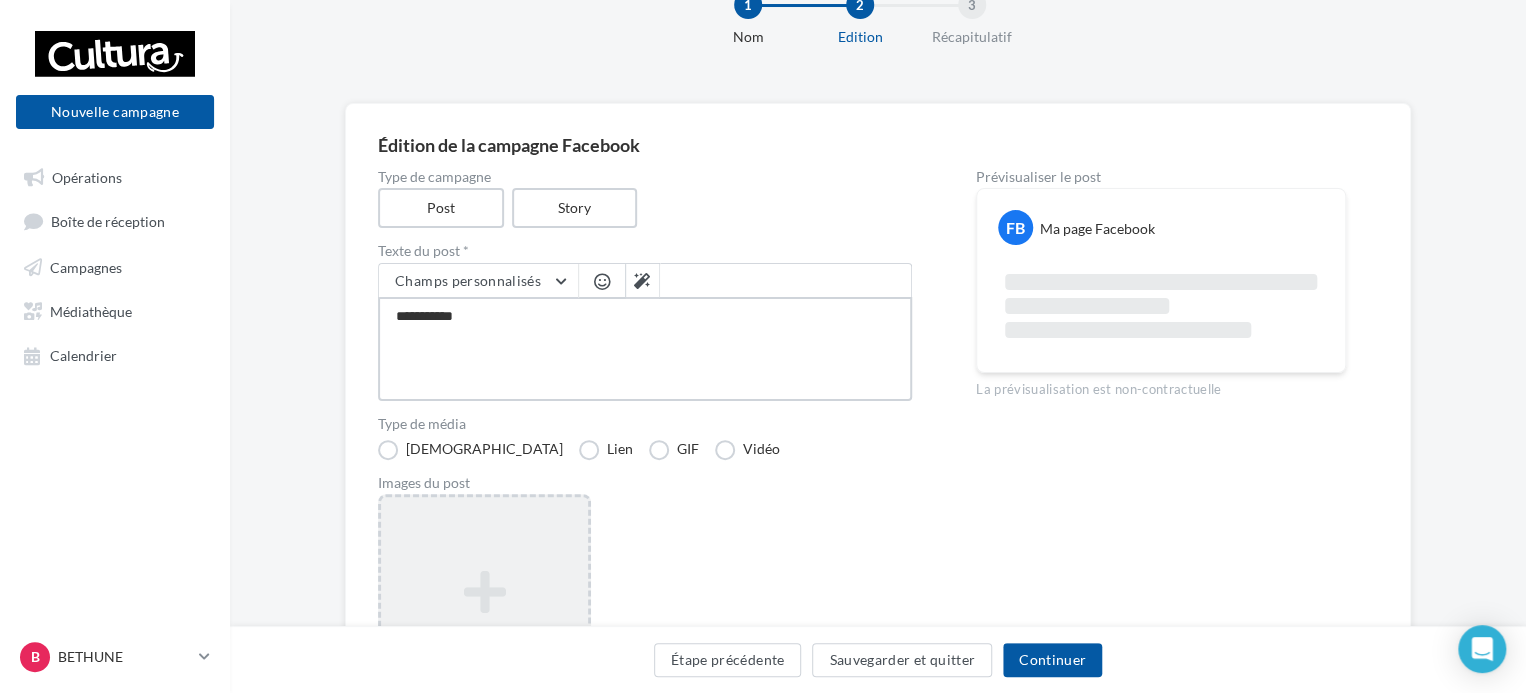 scroll, scrollTop: 100, scrollLeft: 0, axis: vertical 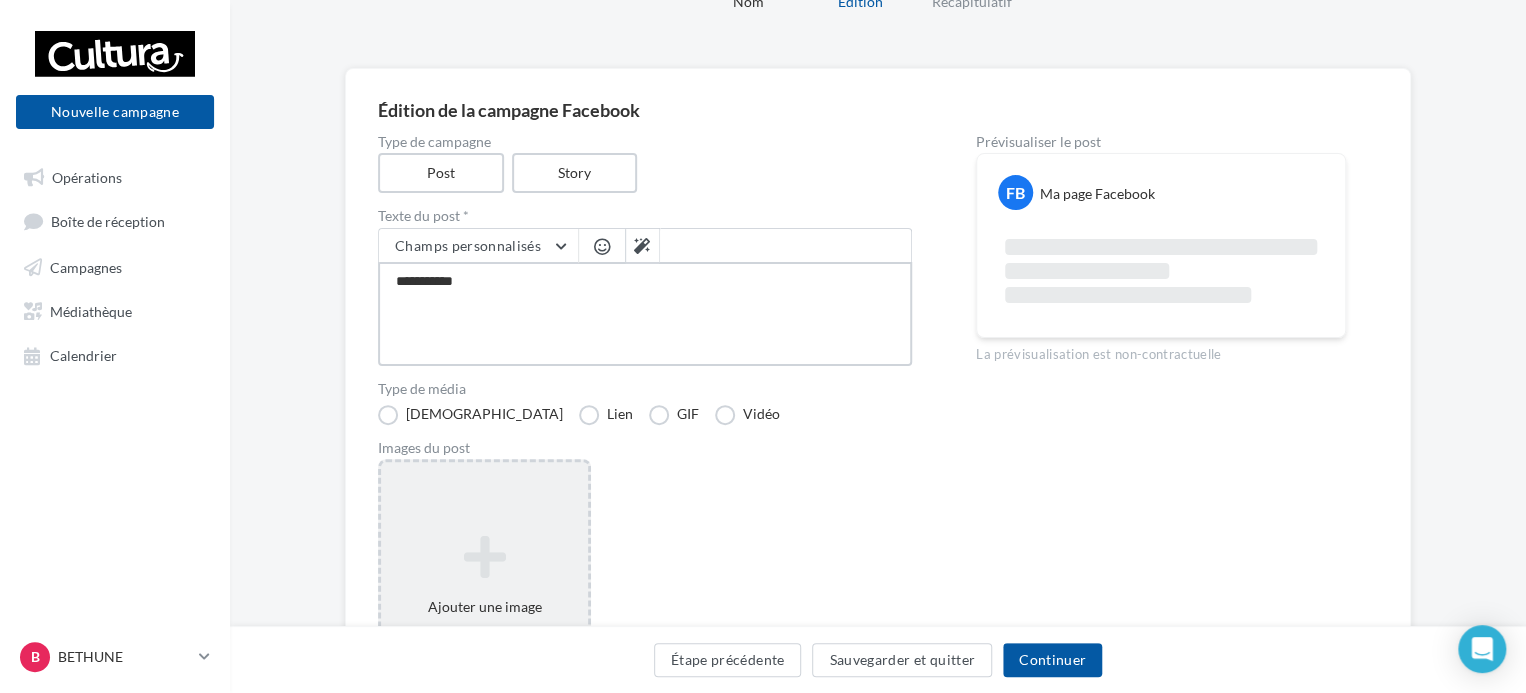 type on "**********" 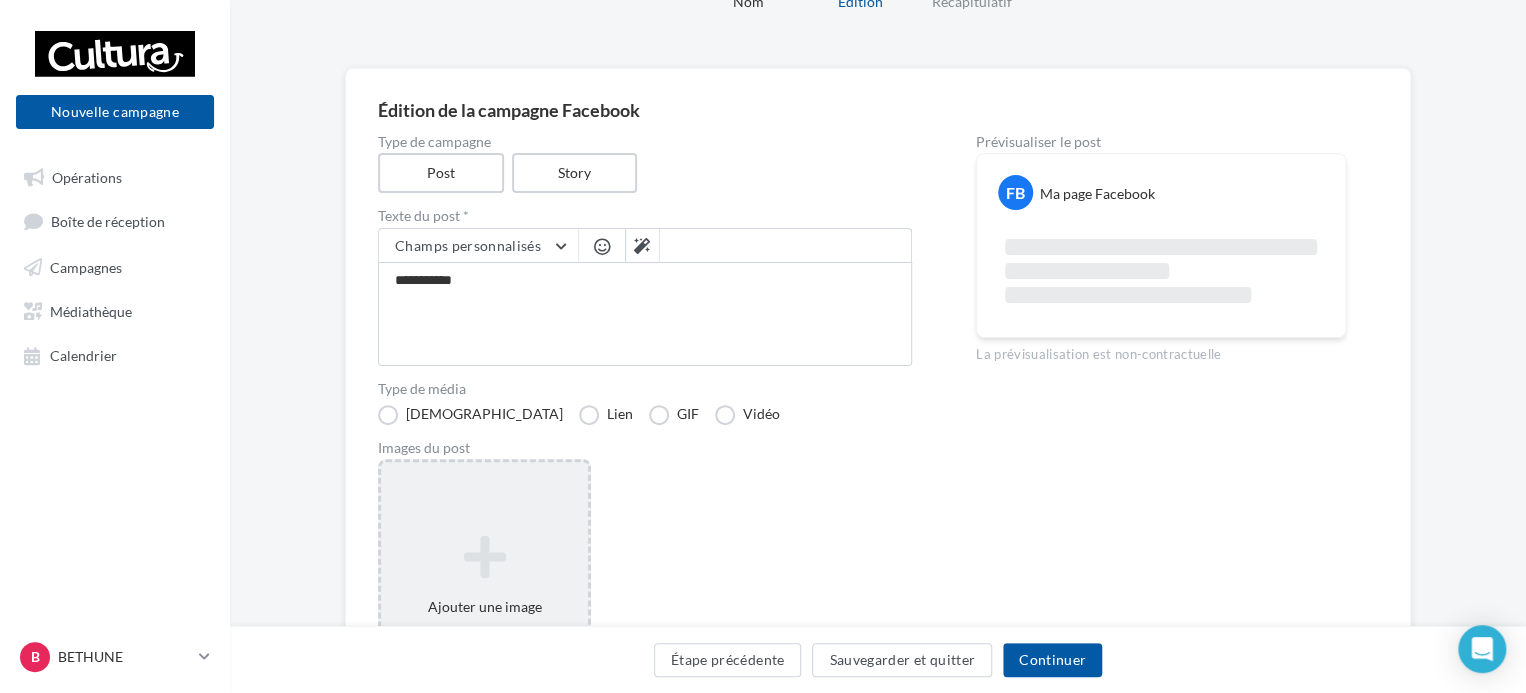 click on "Ajouter une image     Format: png, jpg" at bounding box center [484, 589] 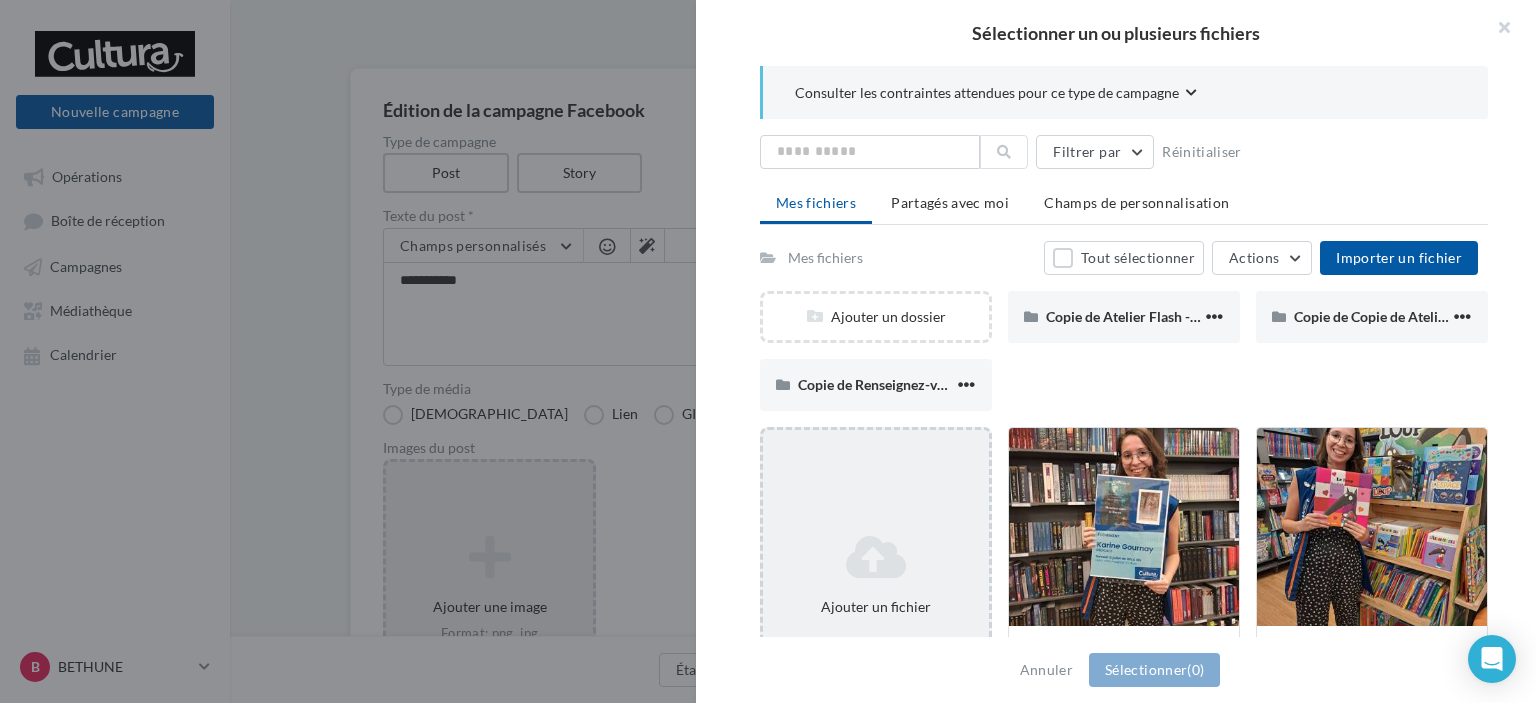 click on "Ajouter un fichier" at bounding box center [876, 575] 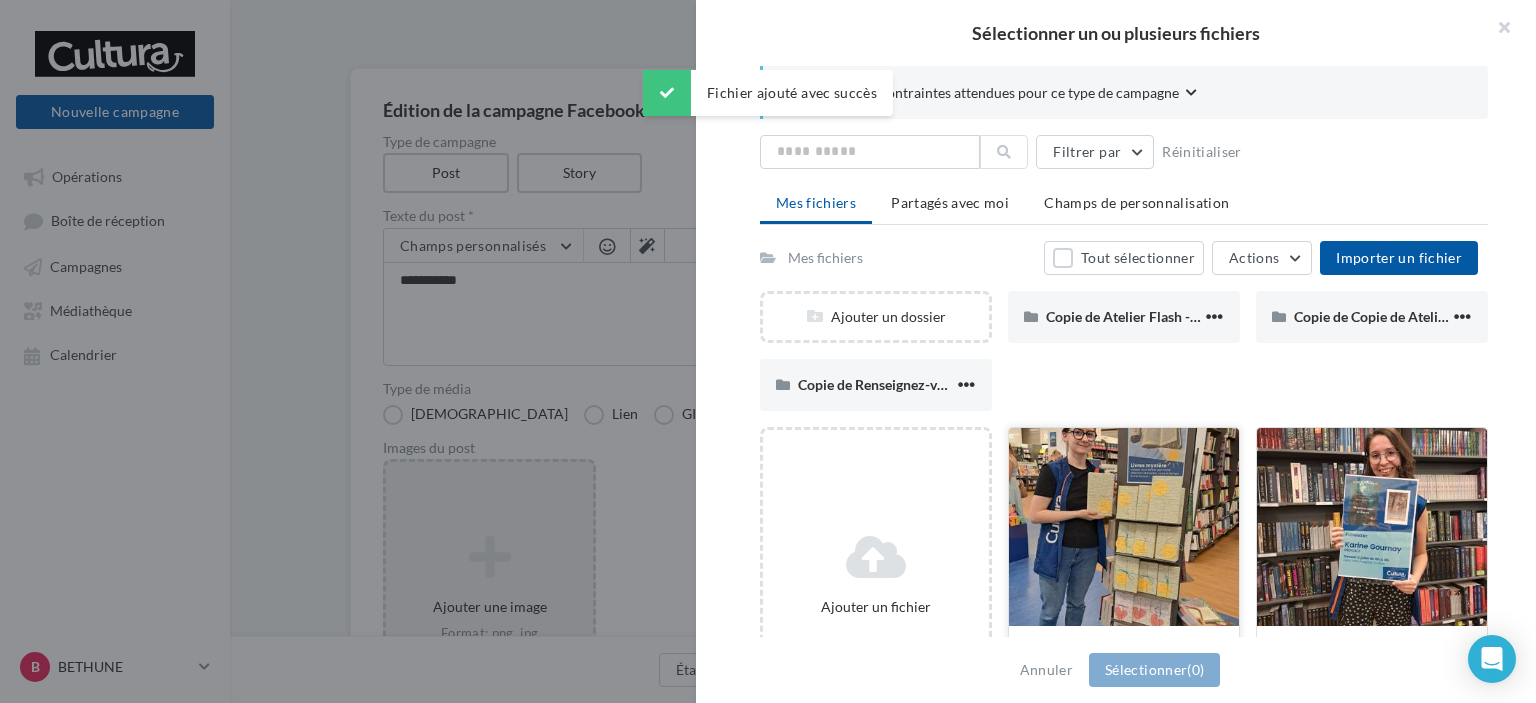 click at bounding box center (1124, 528) 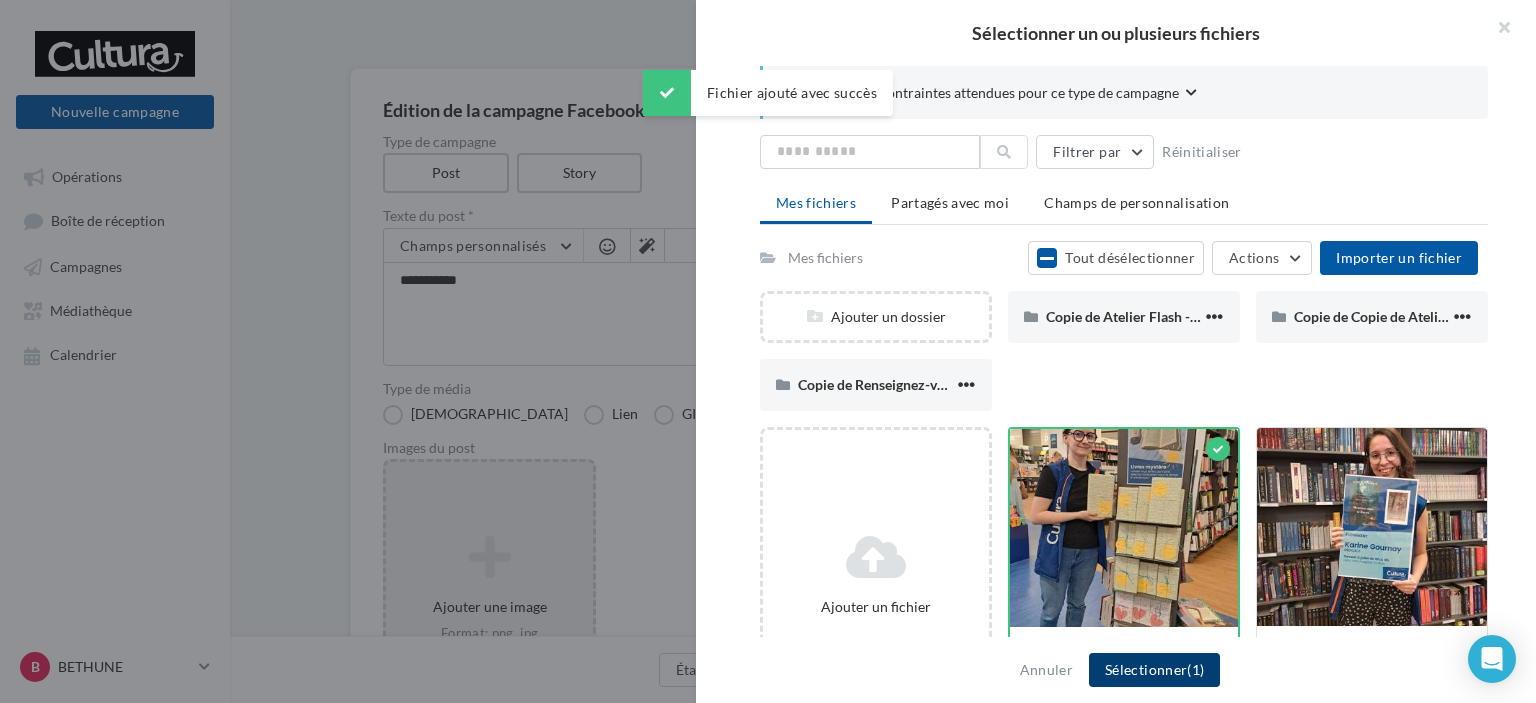 click on "Sélectionner   (1)" at bounding box center [1154, 670] 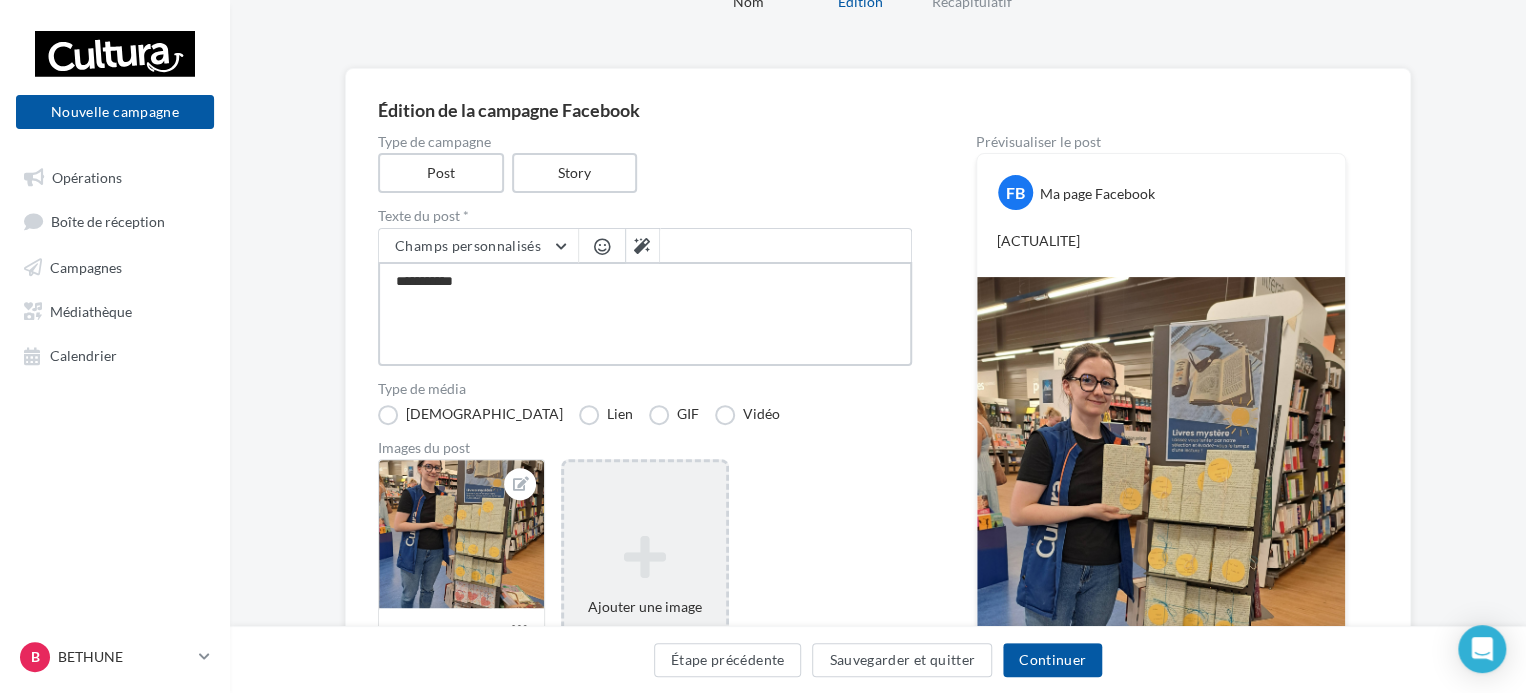 click on "**********" at bounding box center [645, 314] 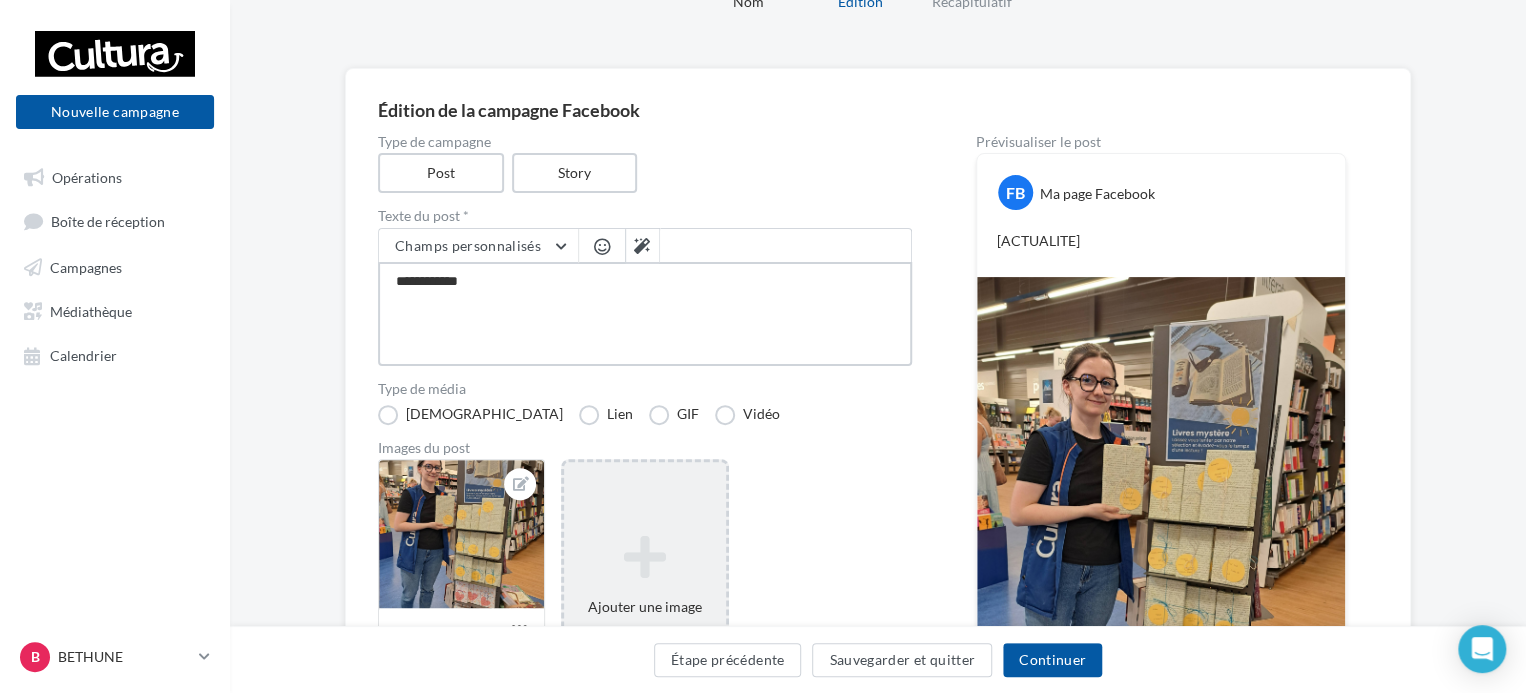 type on "**********" 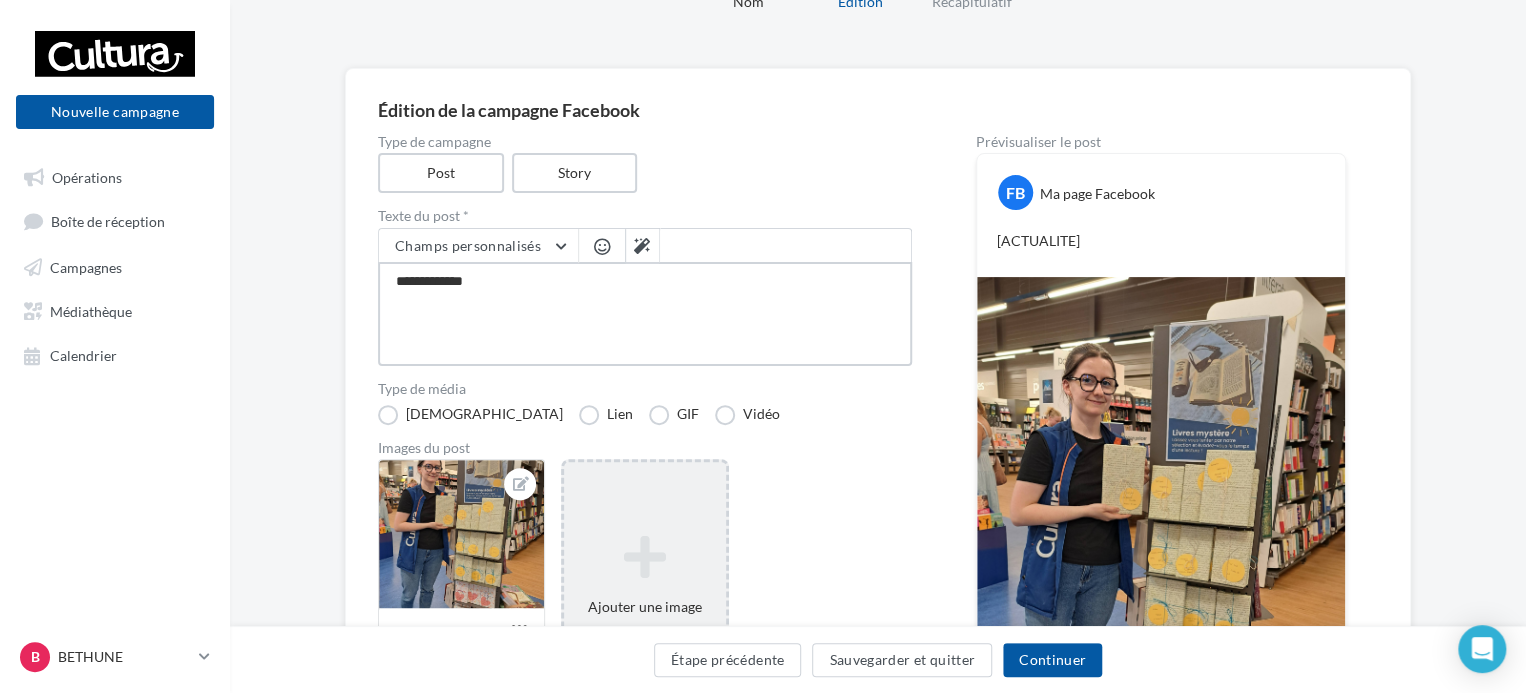 type on "**********" 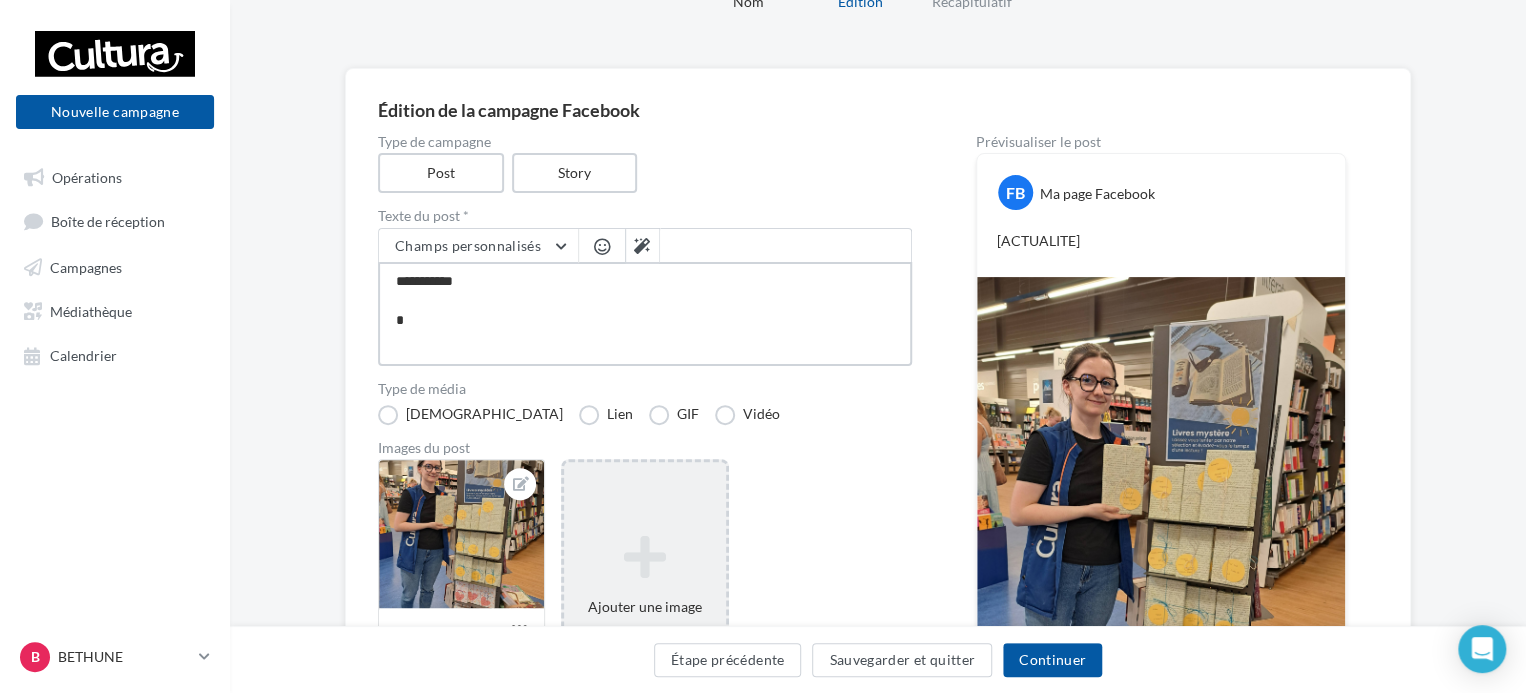 type on "**********" 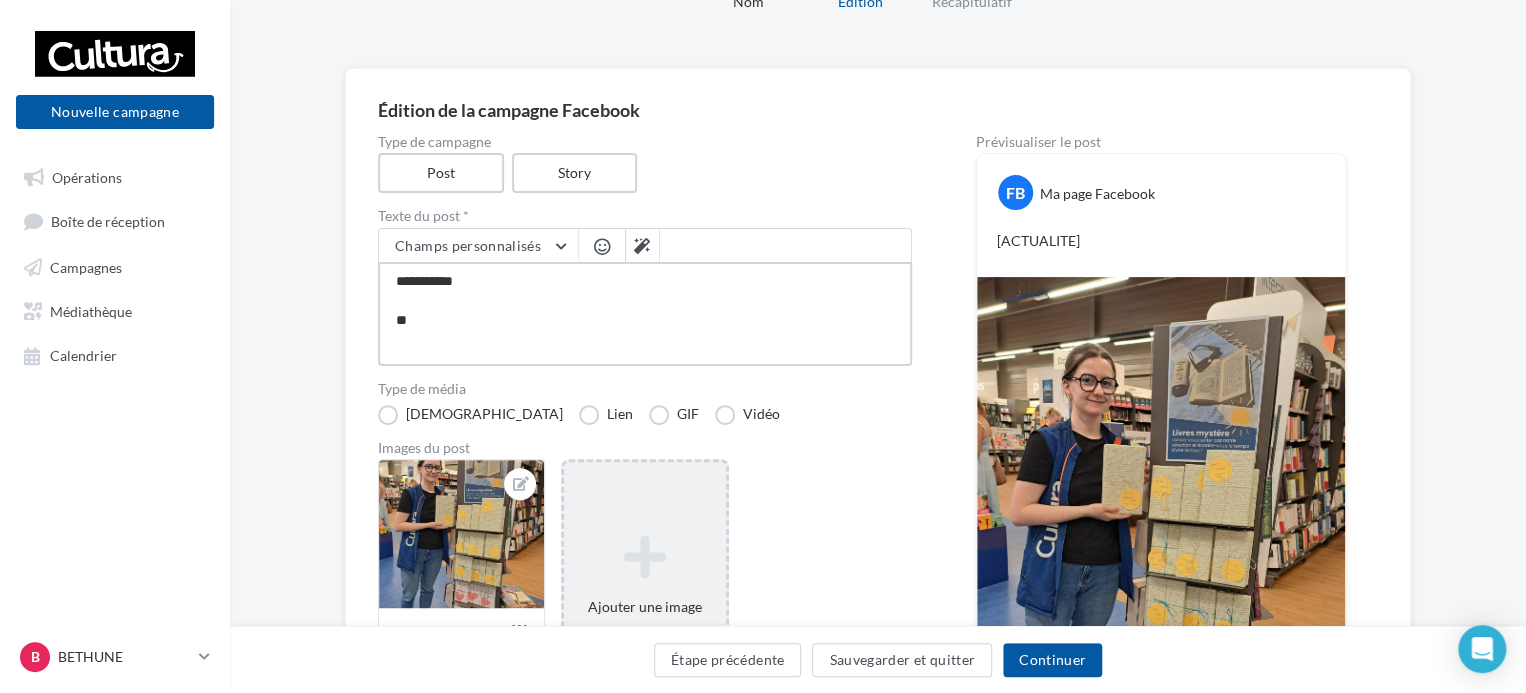 type on "**********" 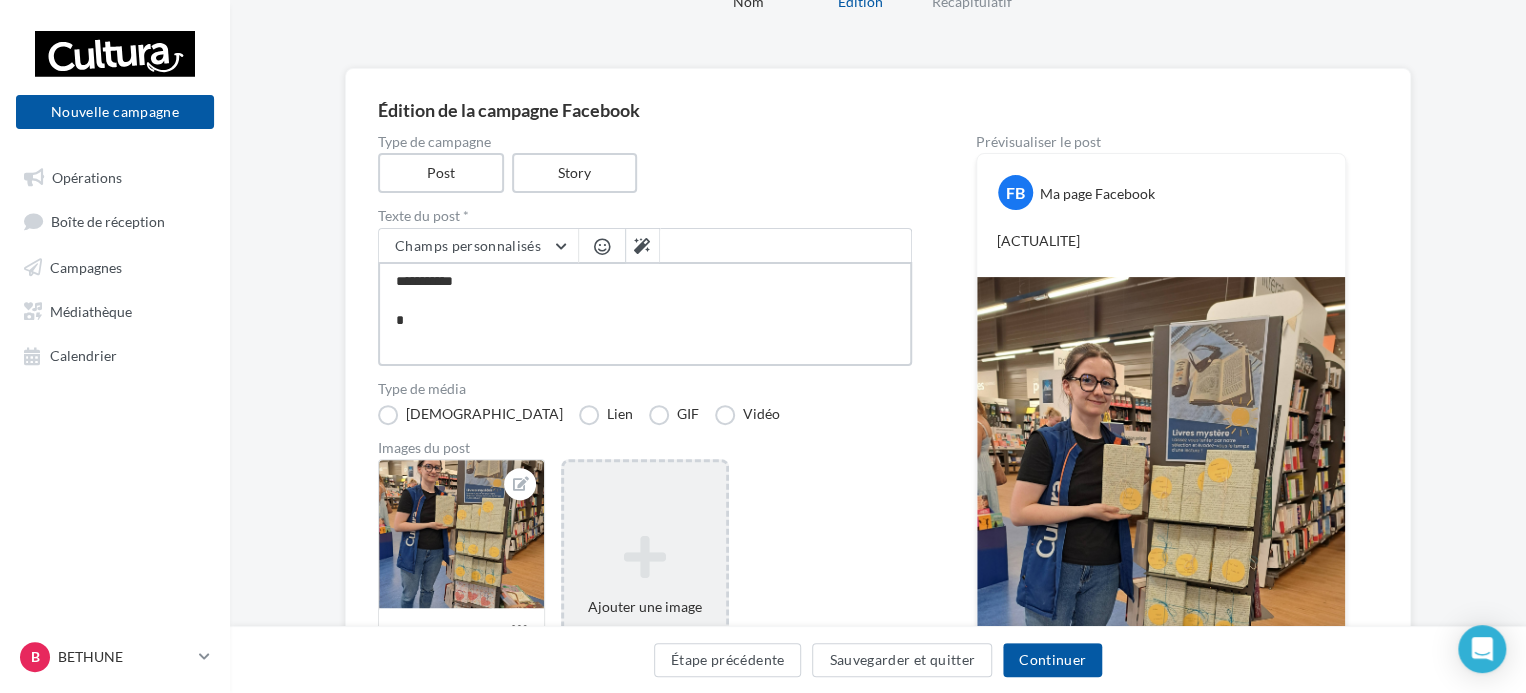 type on "**********" 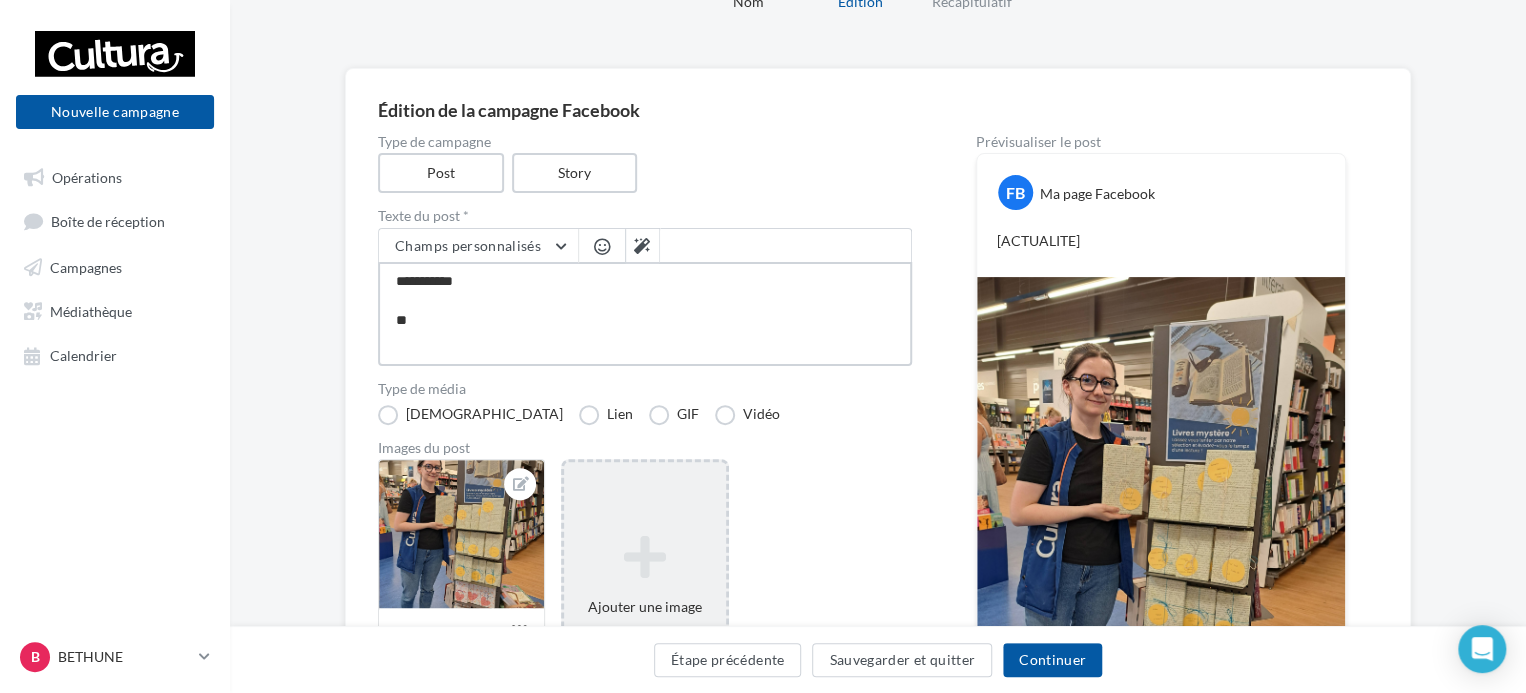 type on "**********" 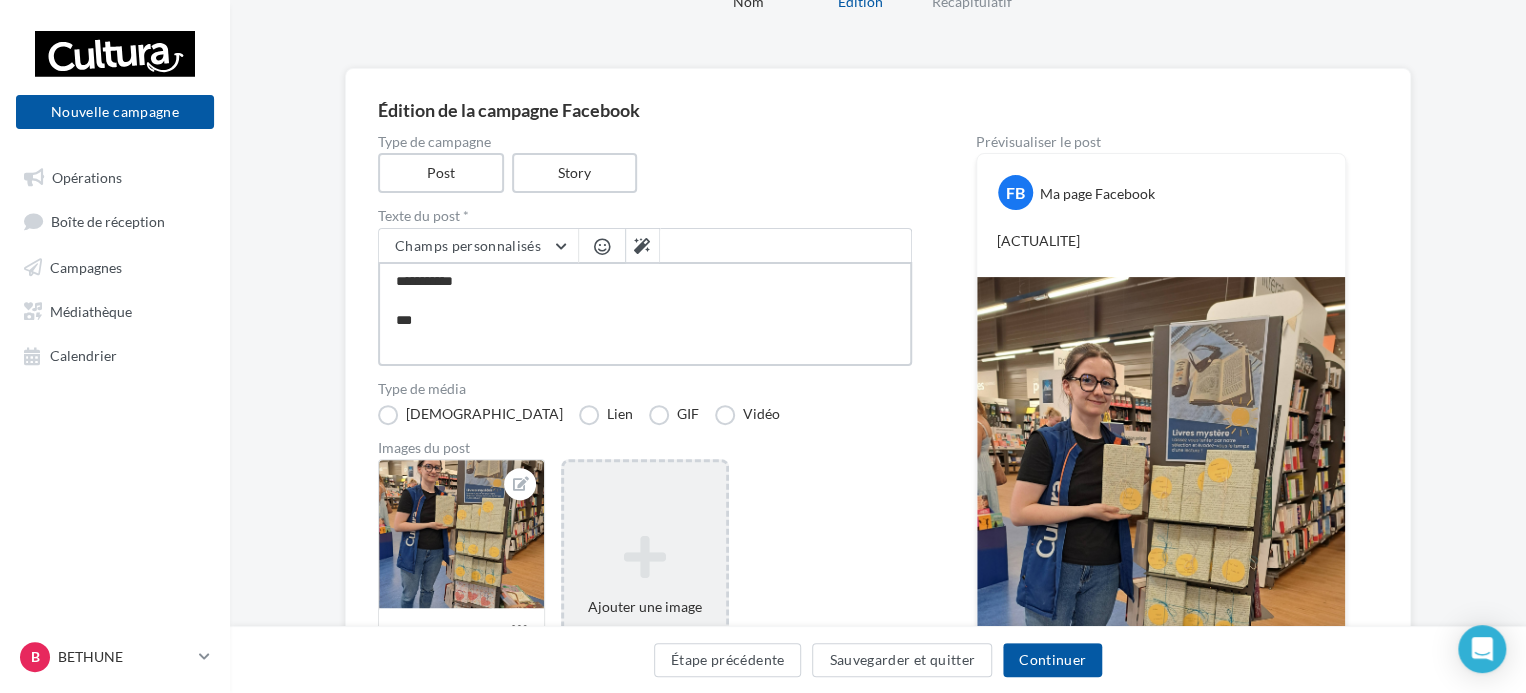 type on "**********" 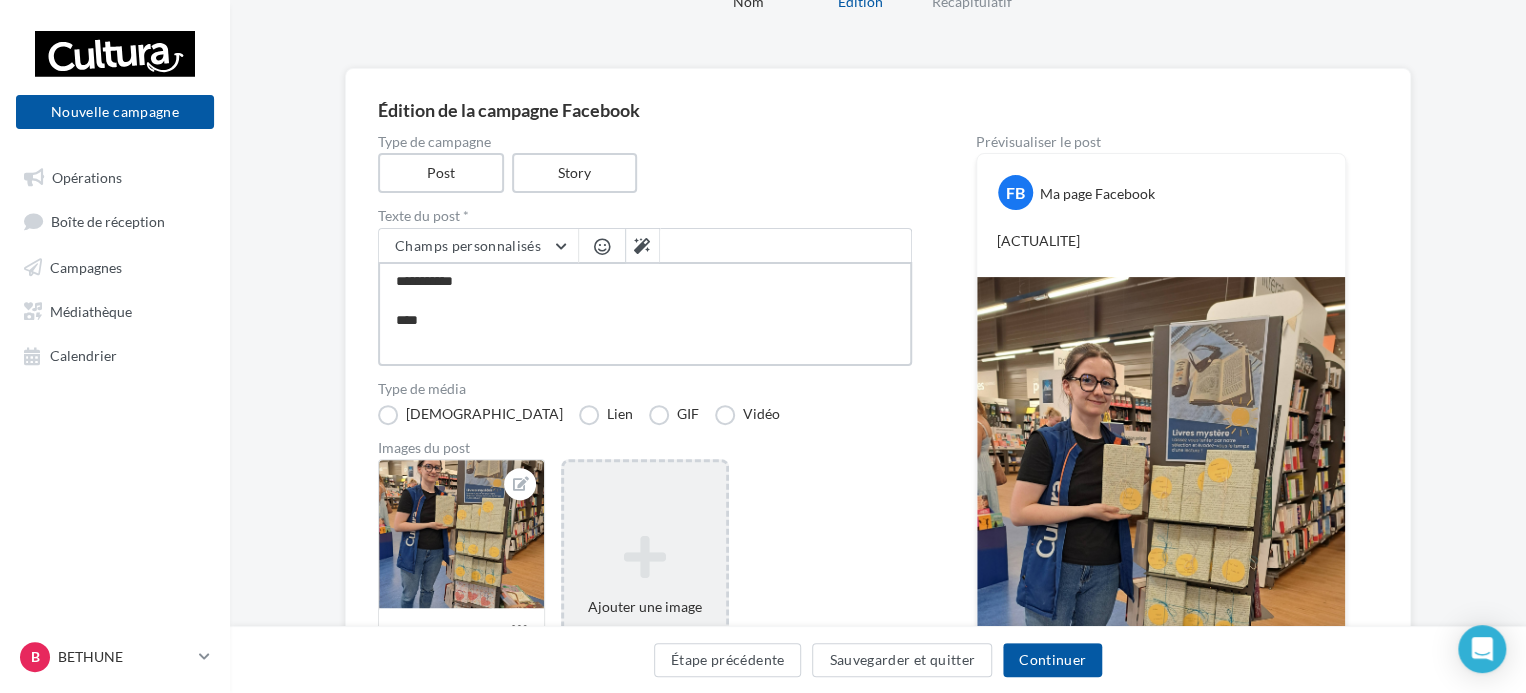 type on "**********" 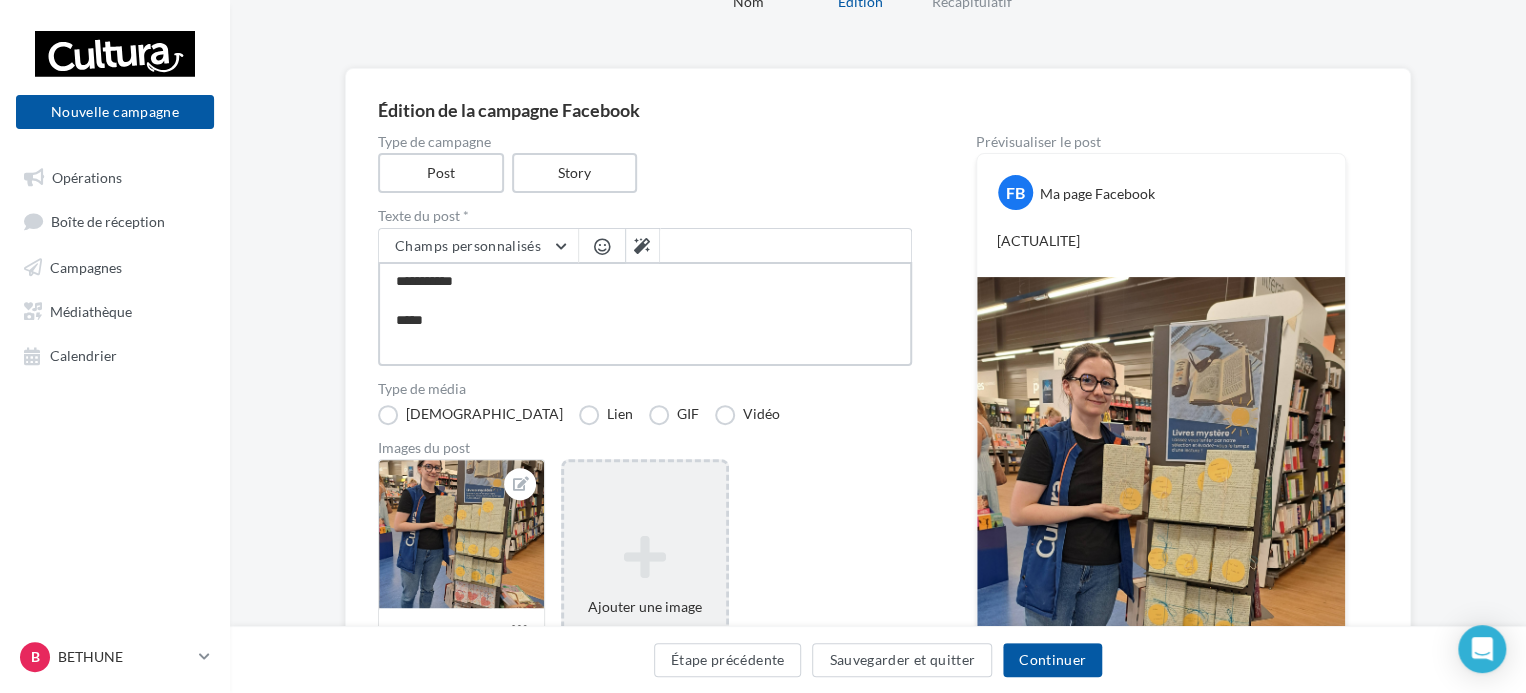 type on "**********" 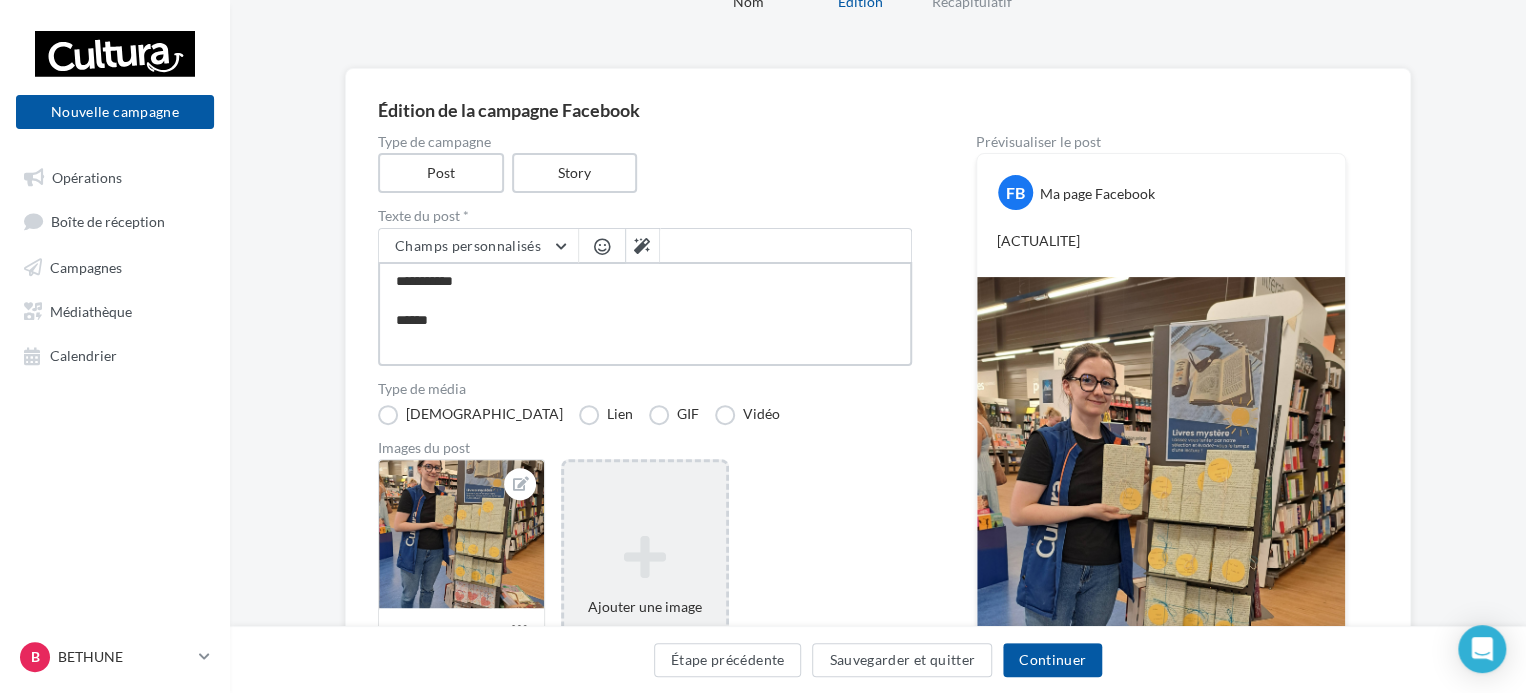 type on "**********" 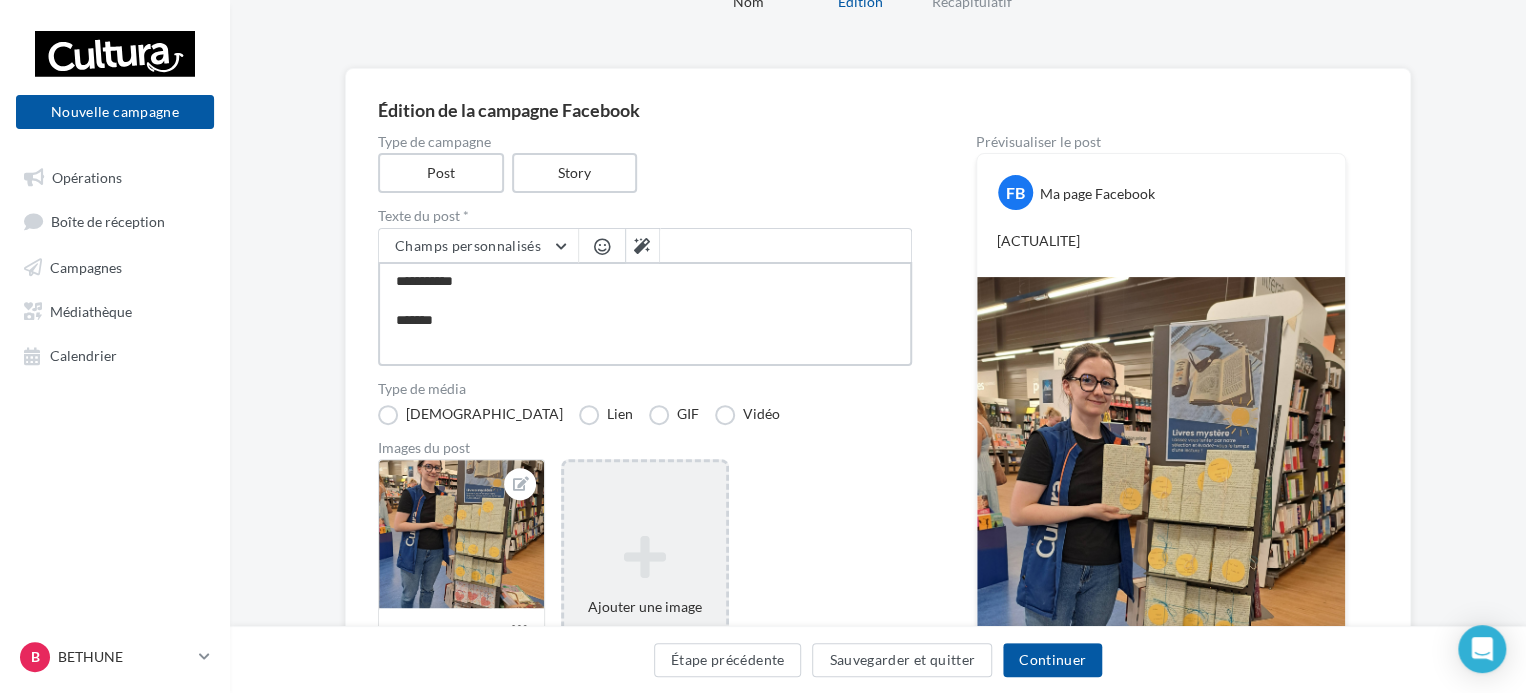 type on "**********" 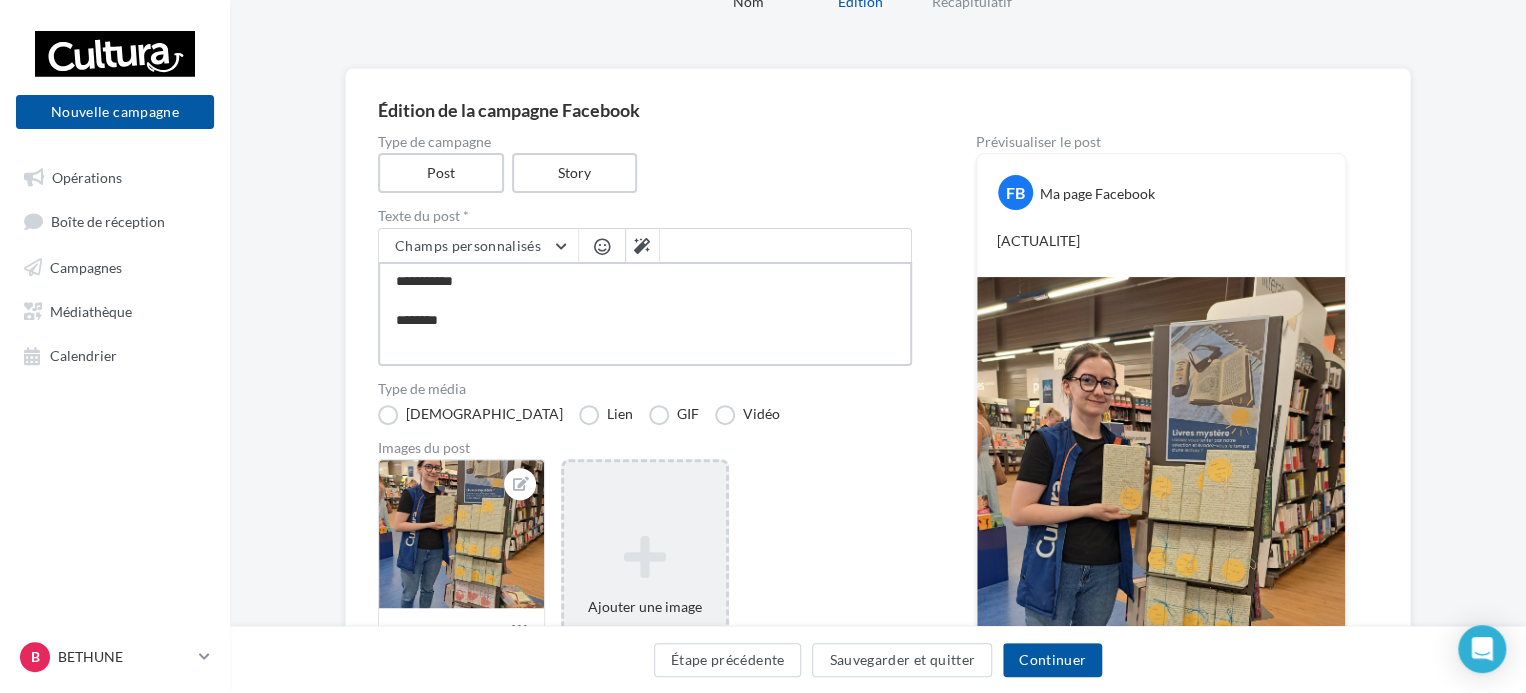 type on "**********" 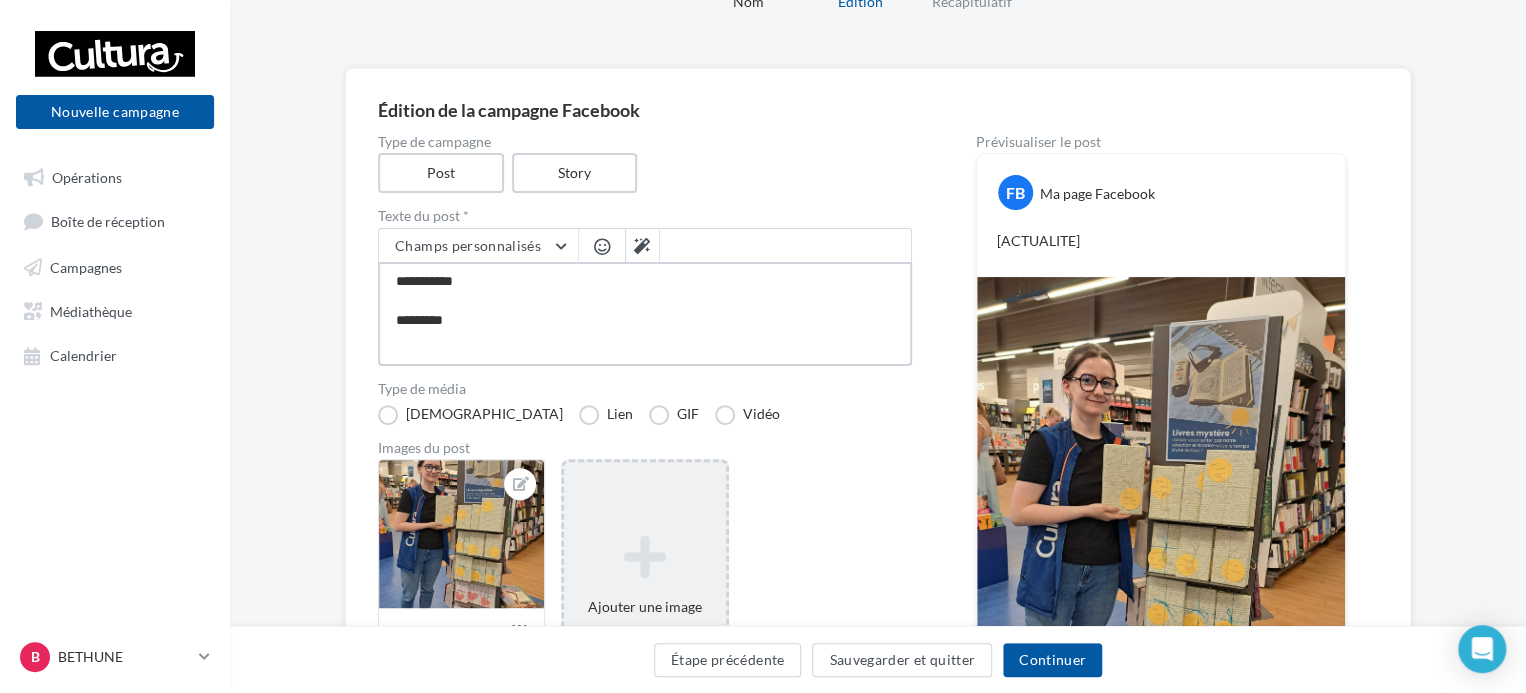 type on "**********" 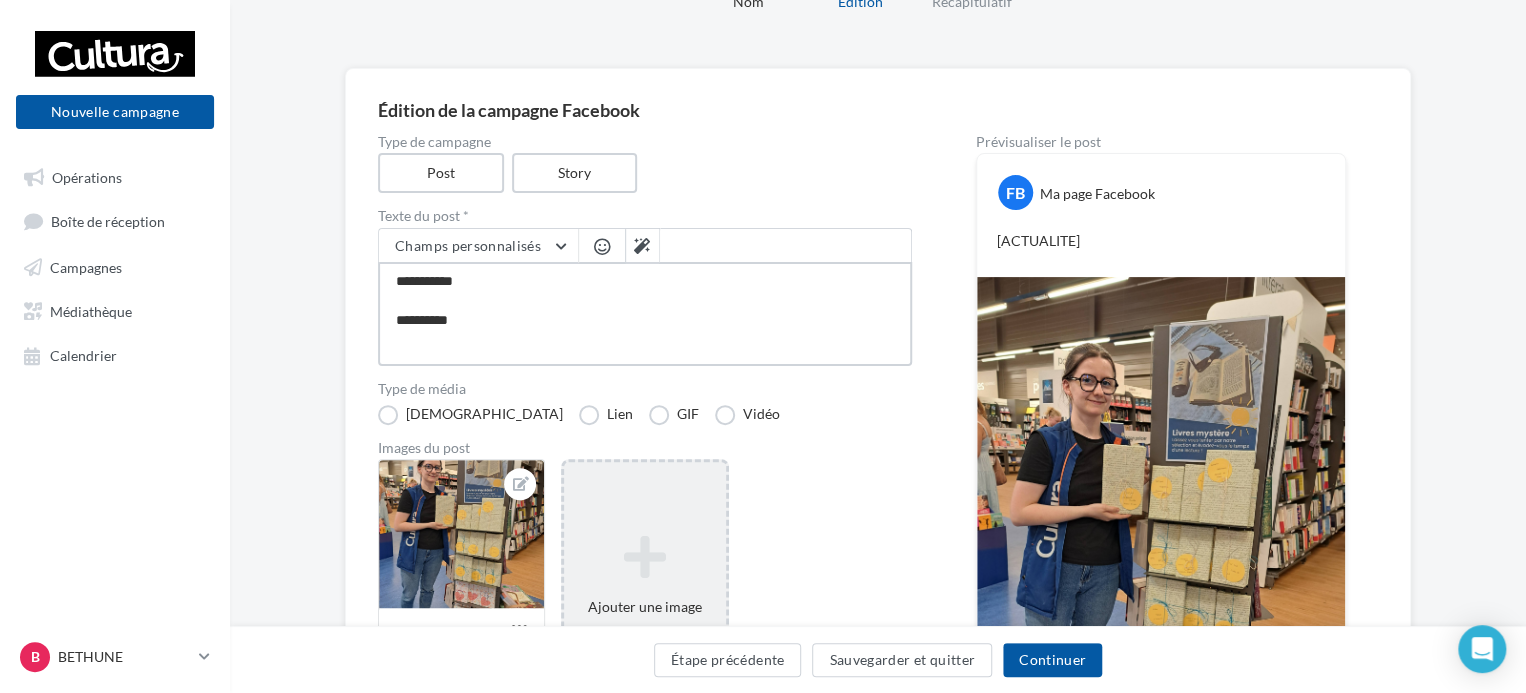 type on "**********" 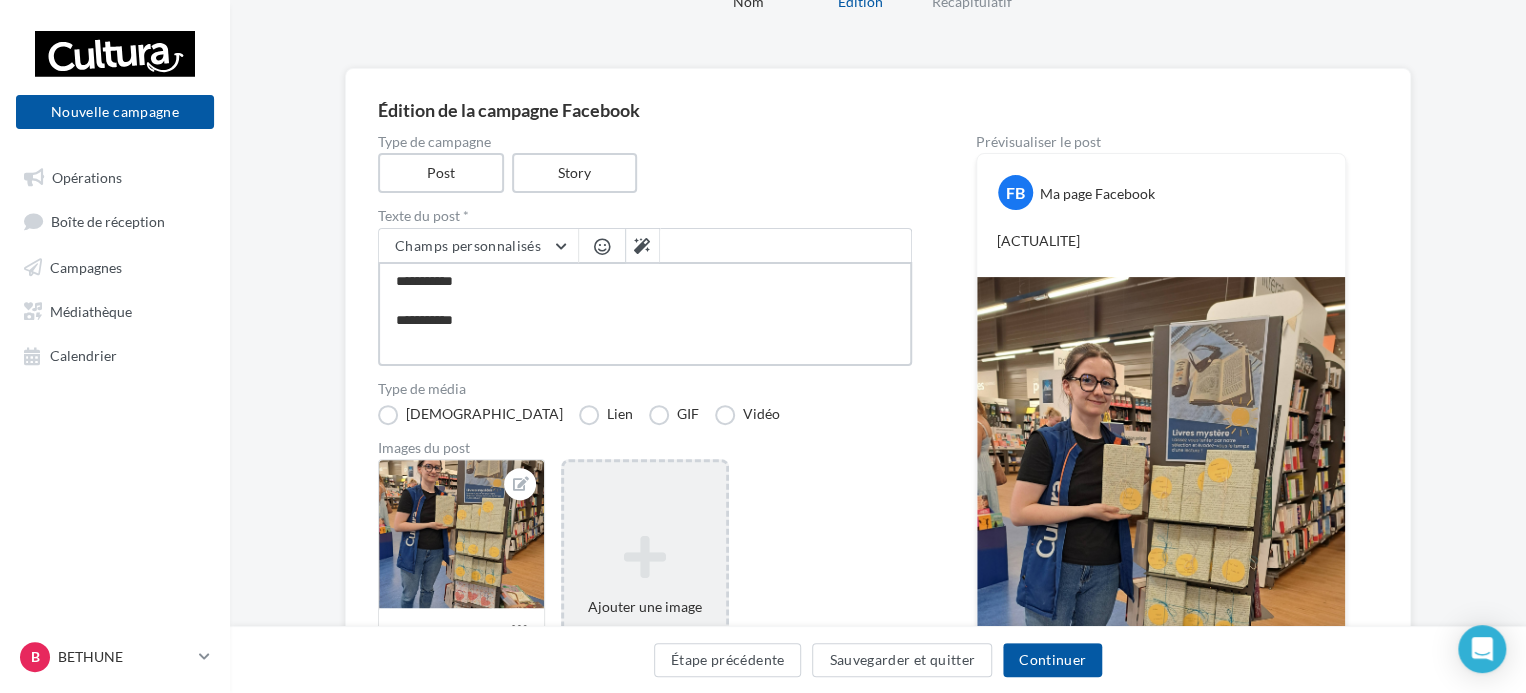 type on "**********" 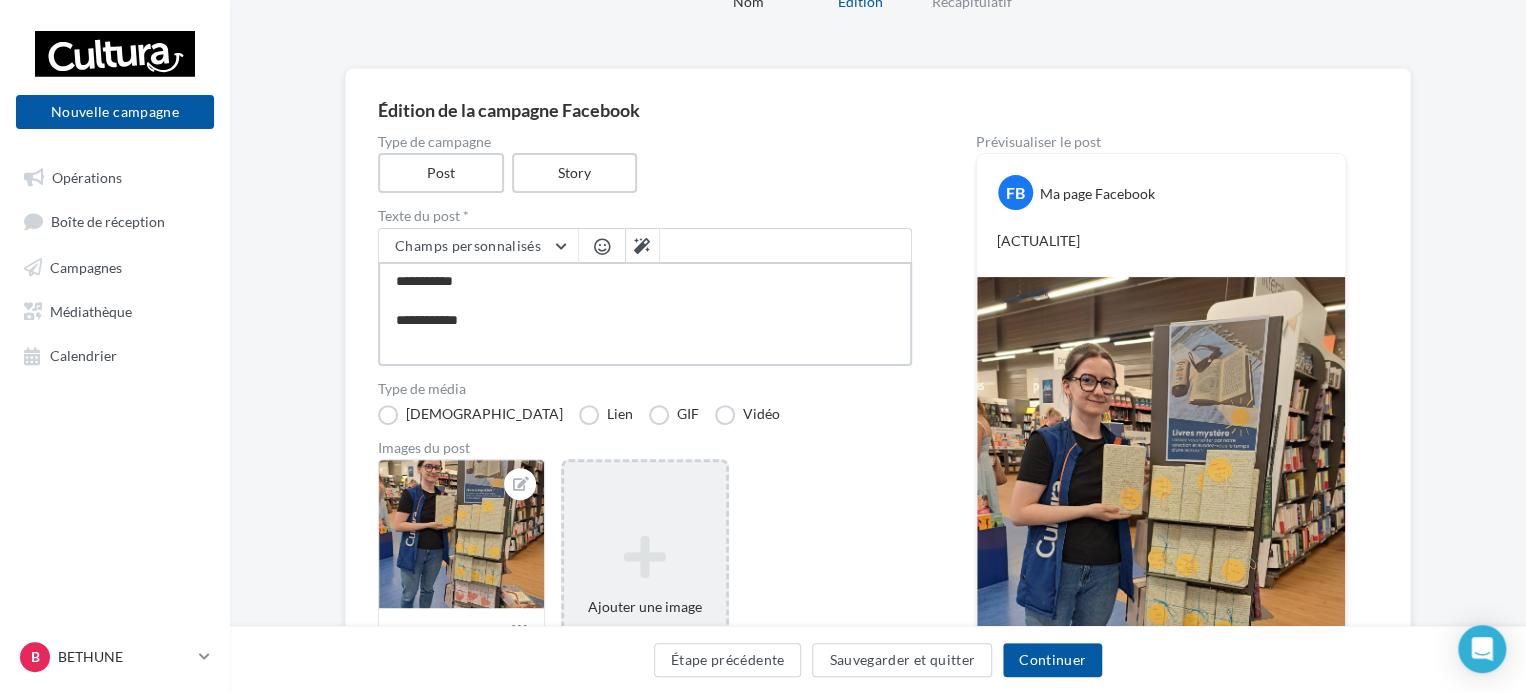 type on "**********" 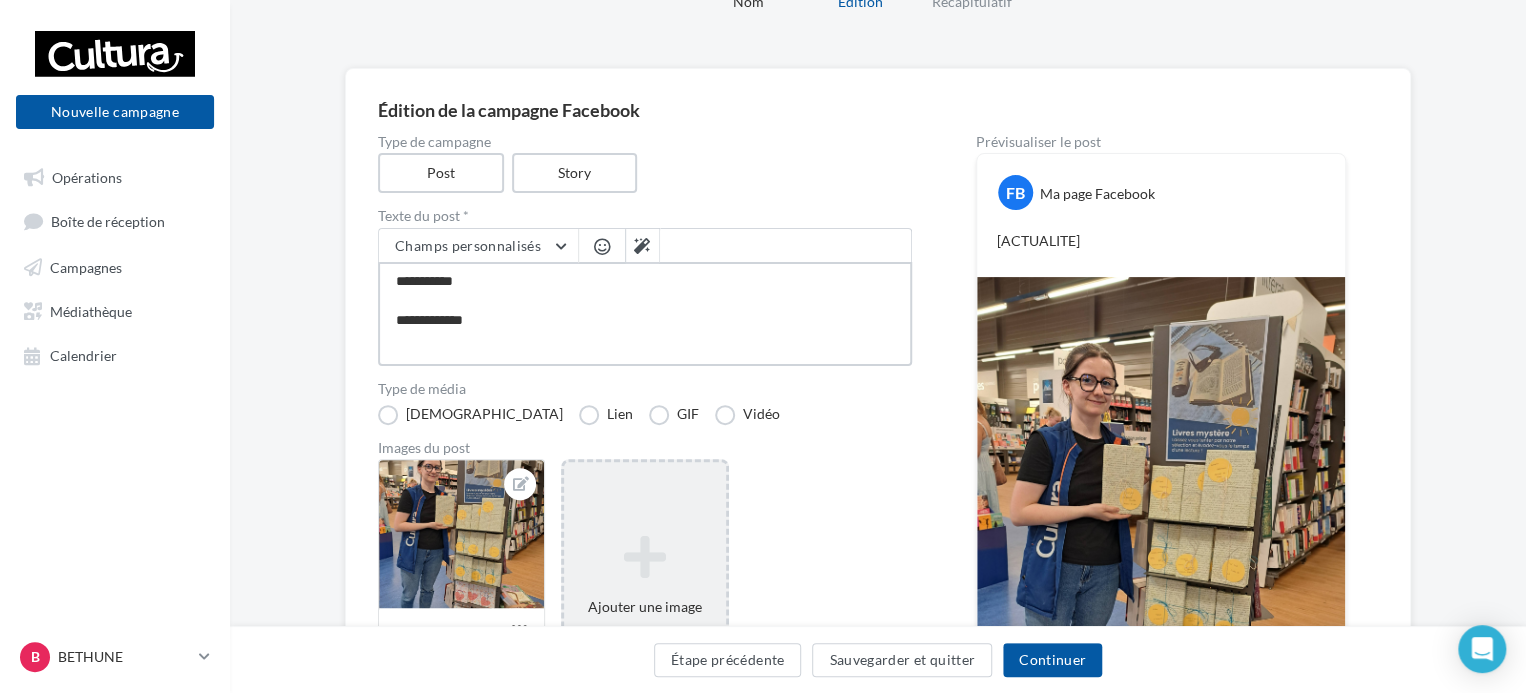 type on "**********" 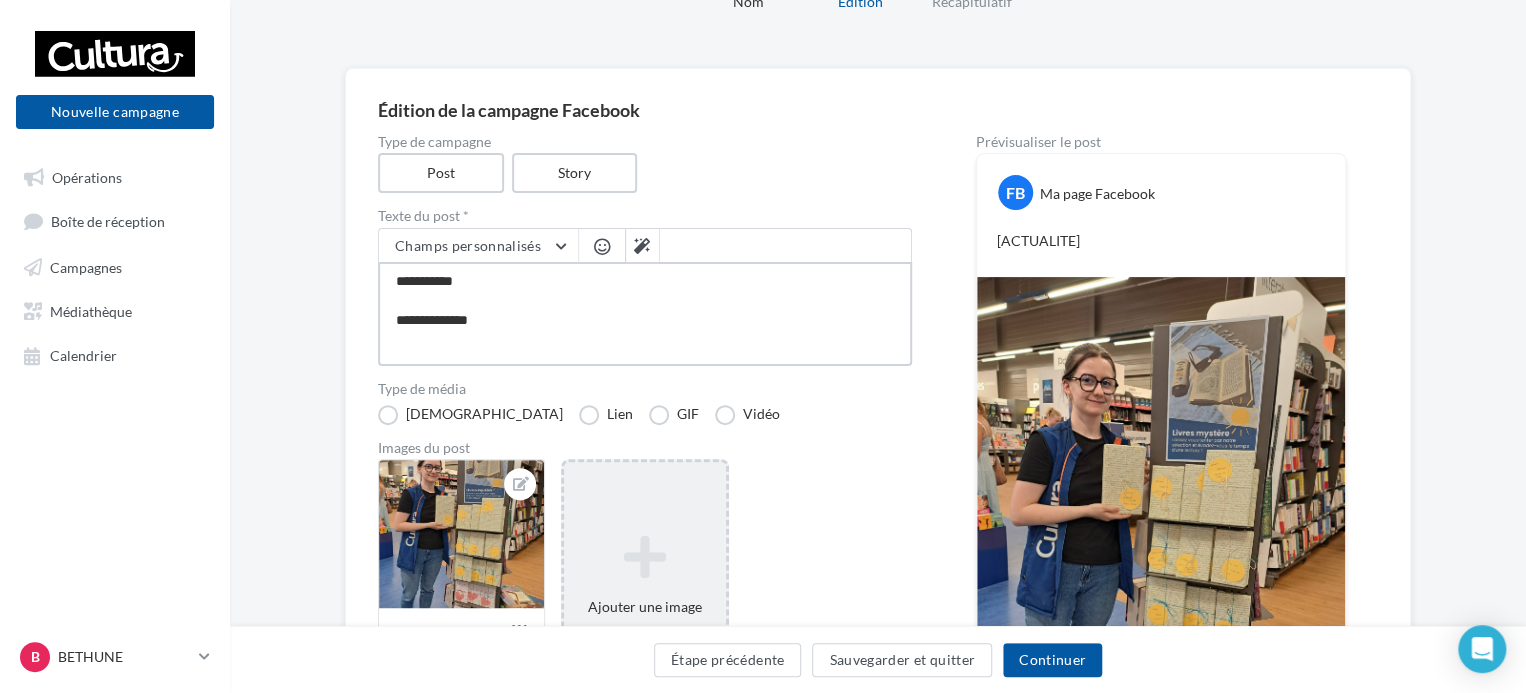 type on "**********" 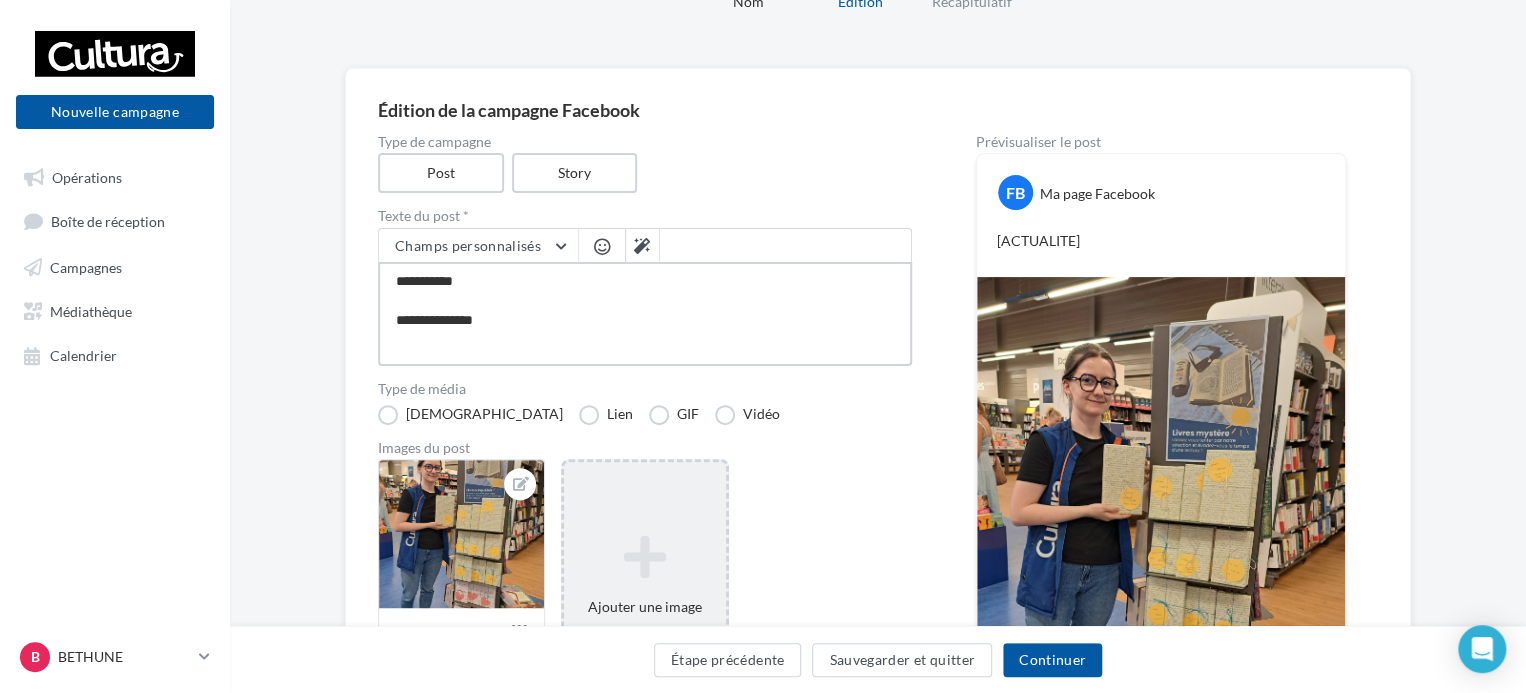 type on "**********" 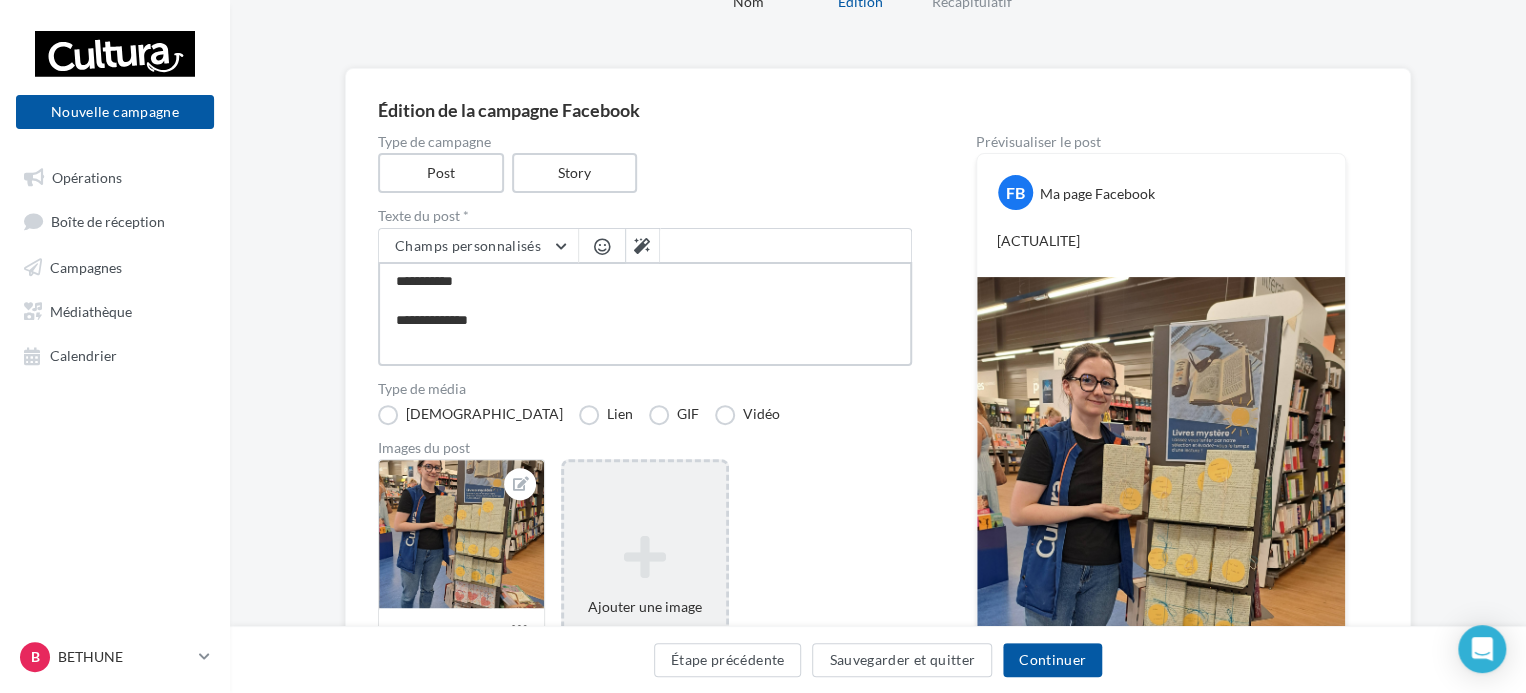 type on "**********" 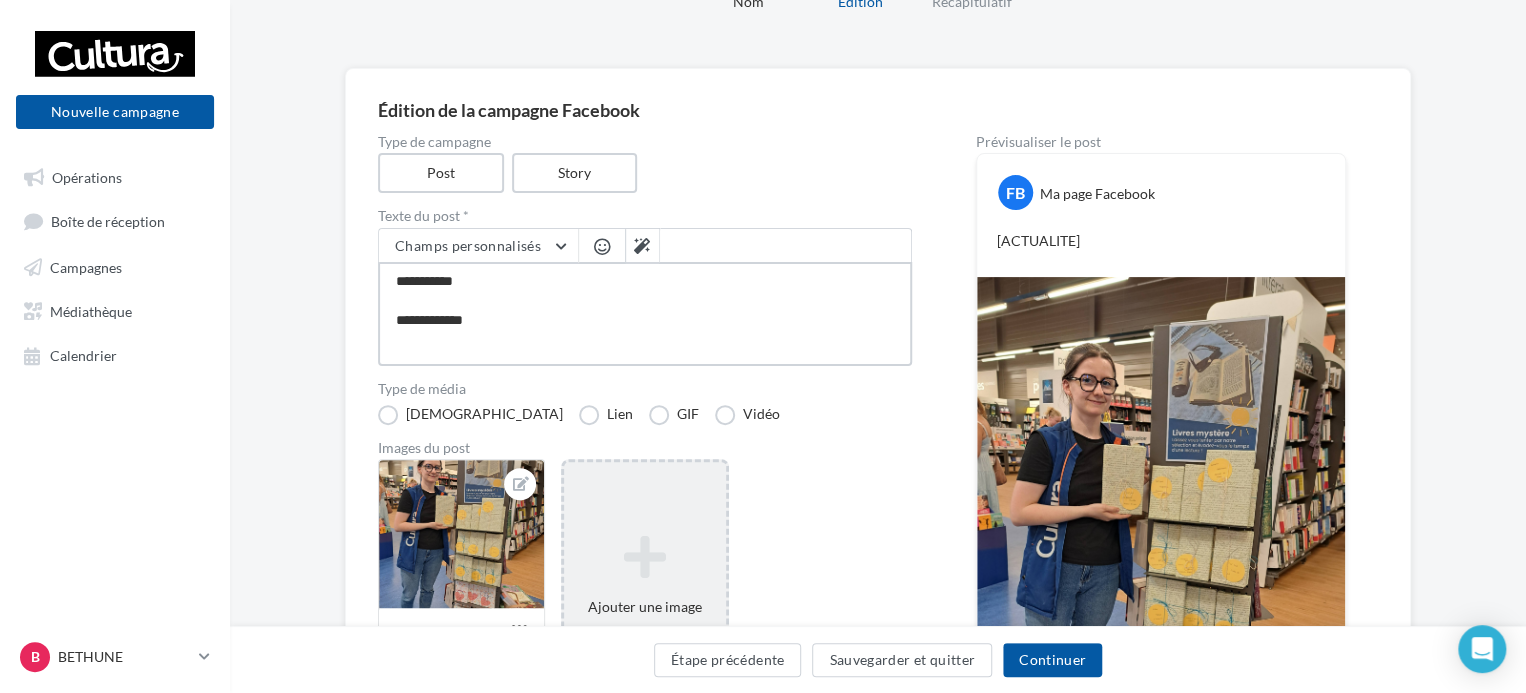 type on "**********" 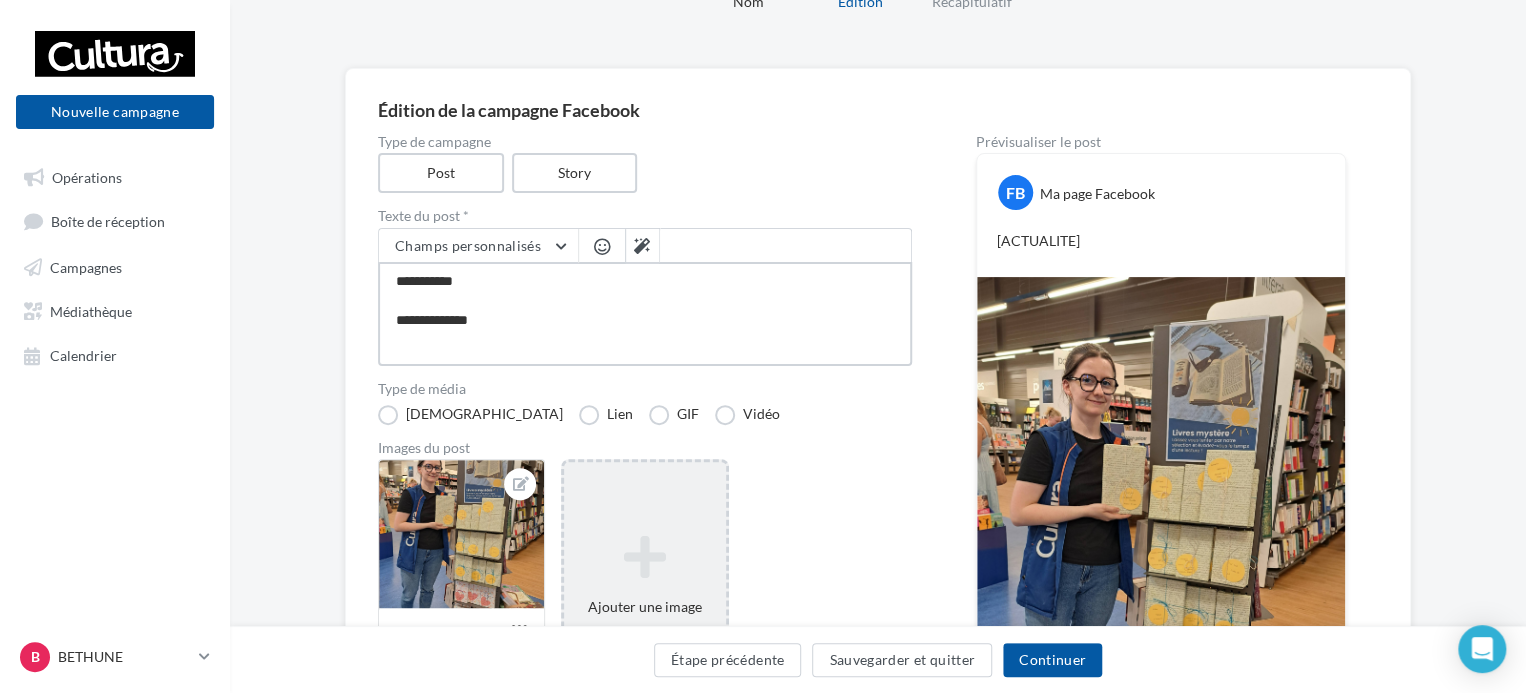 type on "**********" 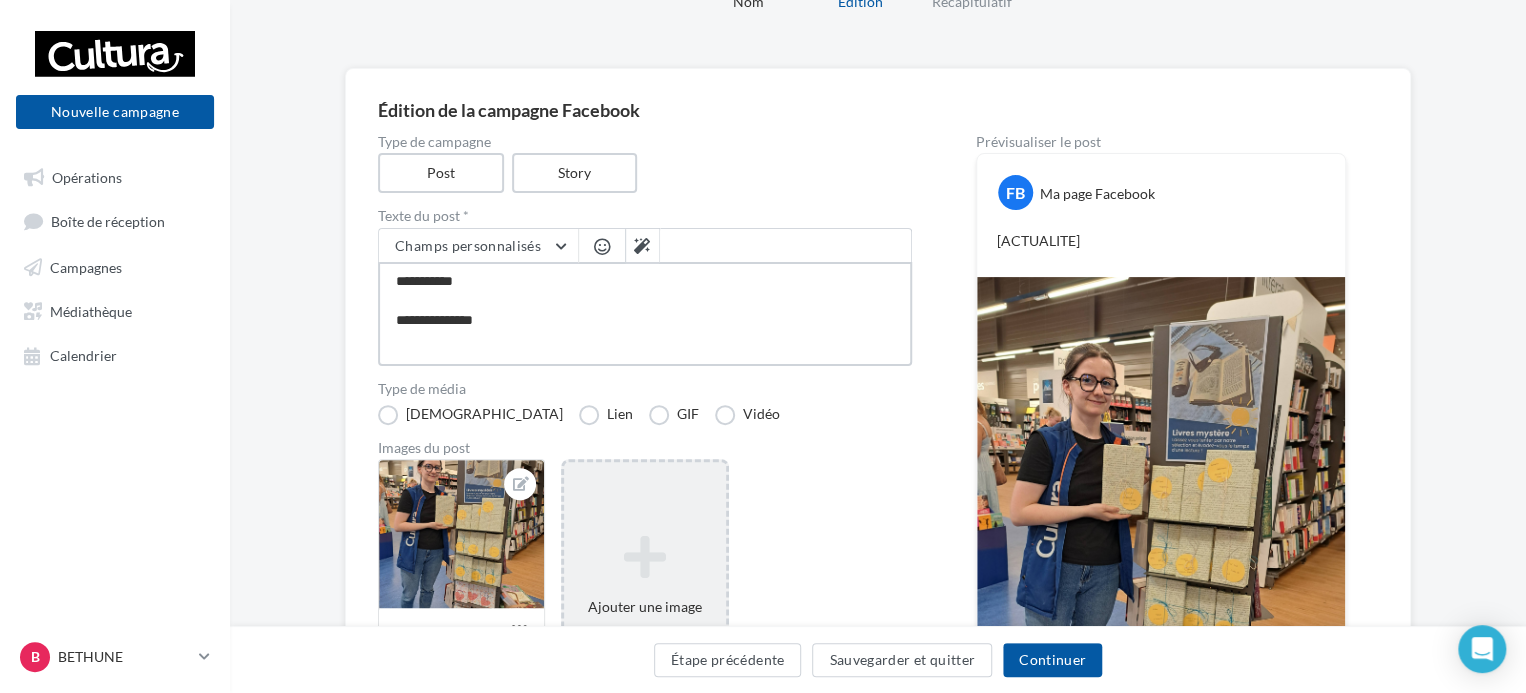 type on "**********" 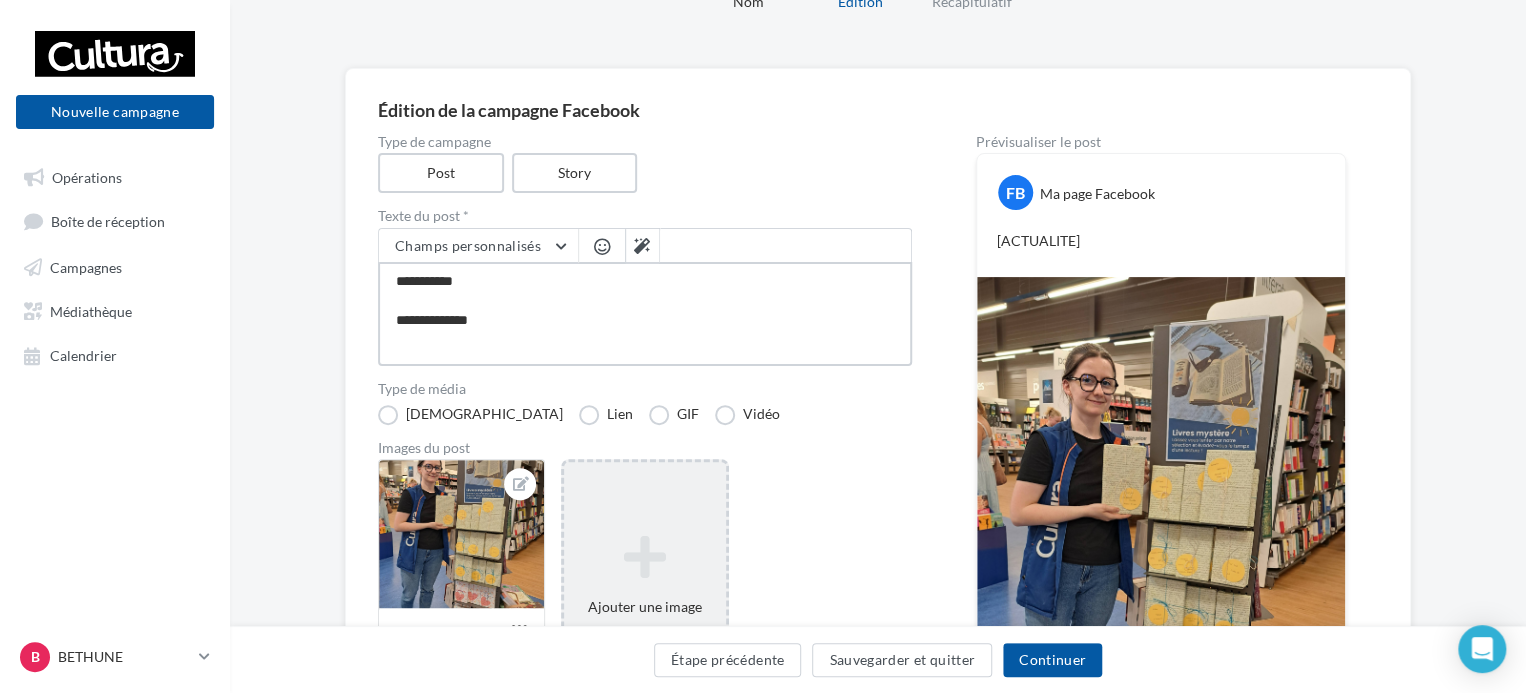 type on "**********" 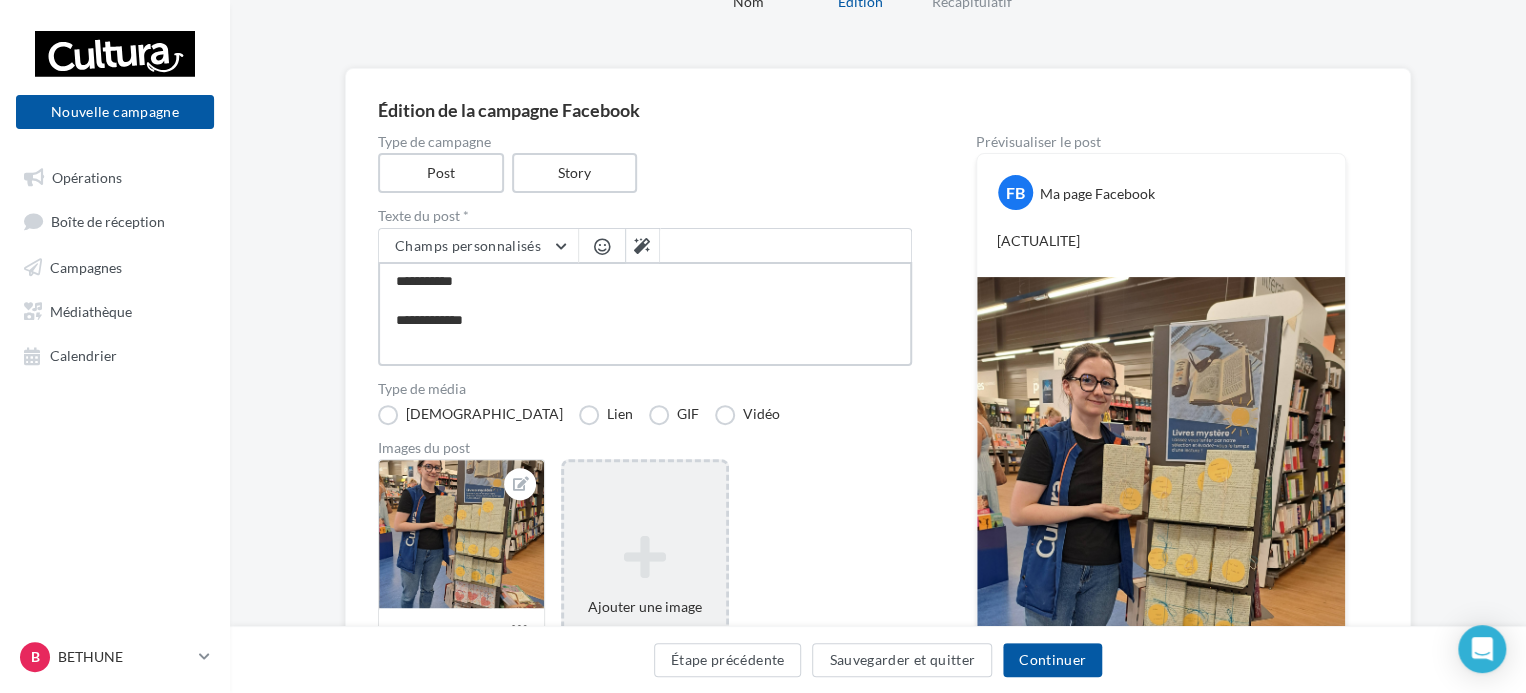 type on "**********" 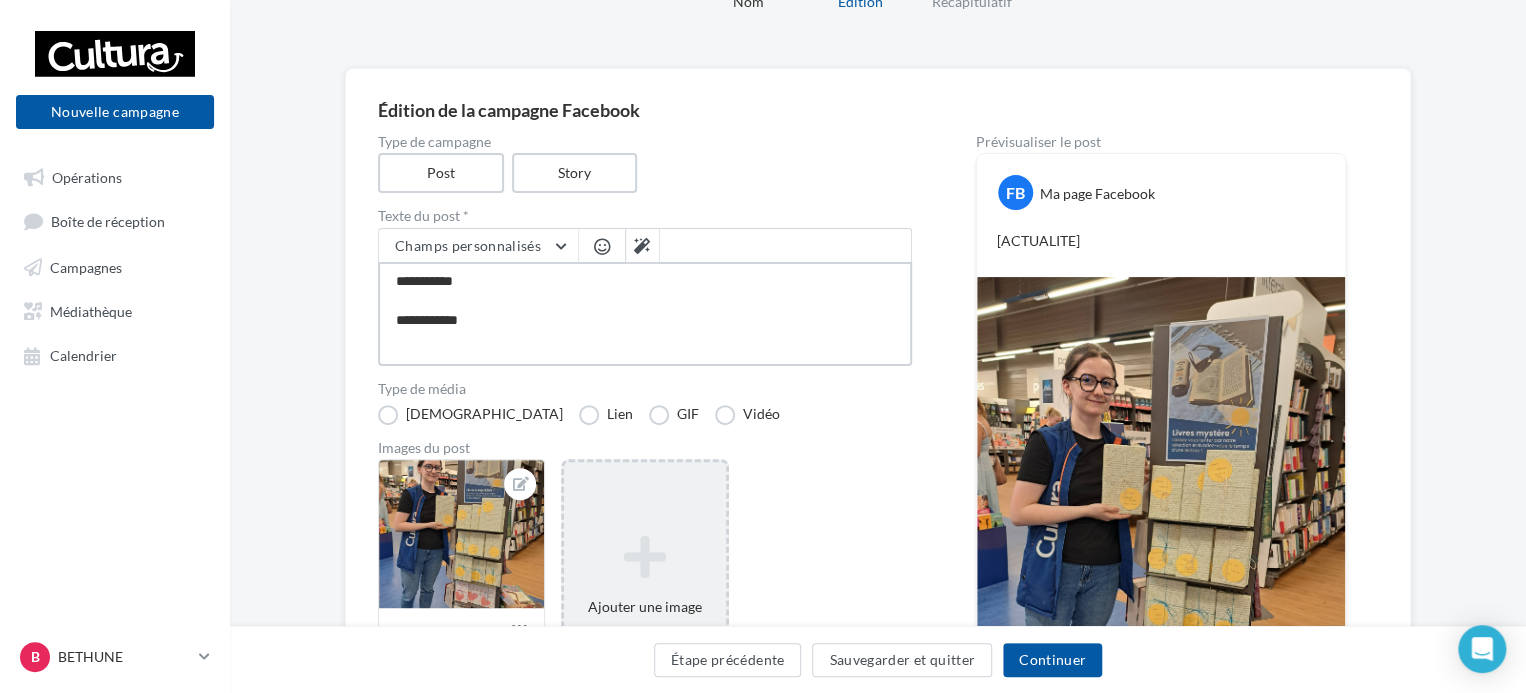 type on "**********" 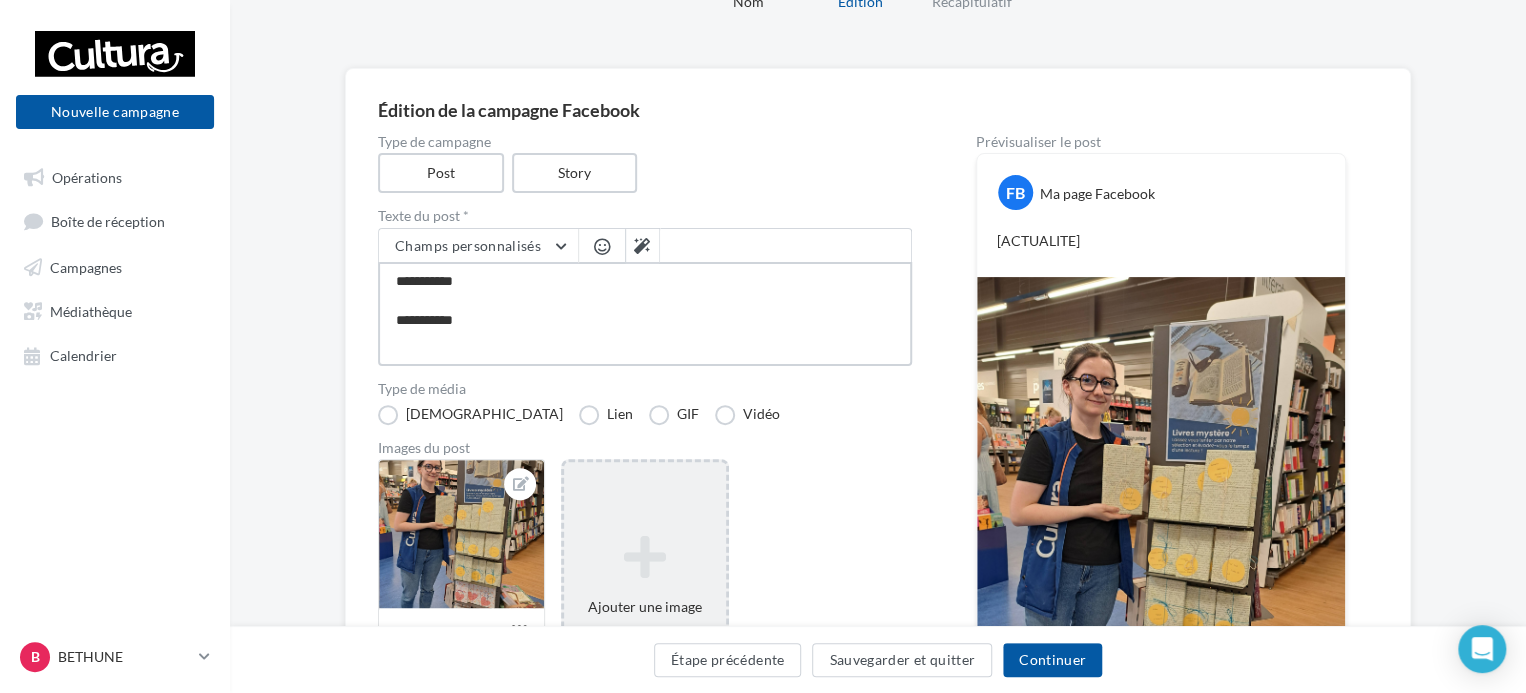 type on "**********" 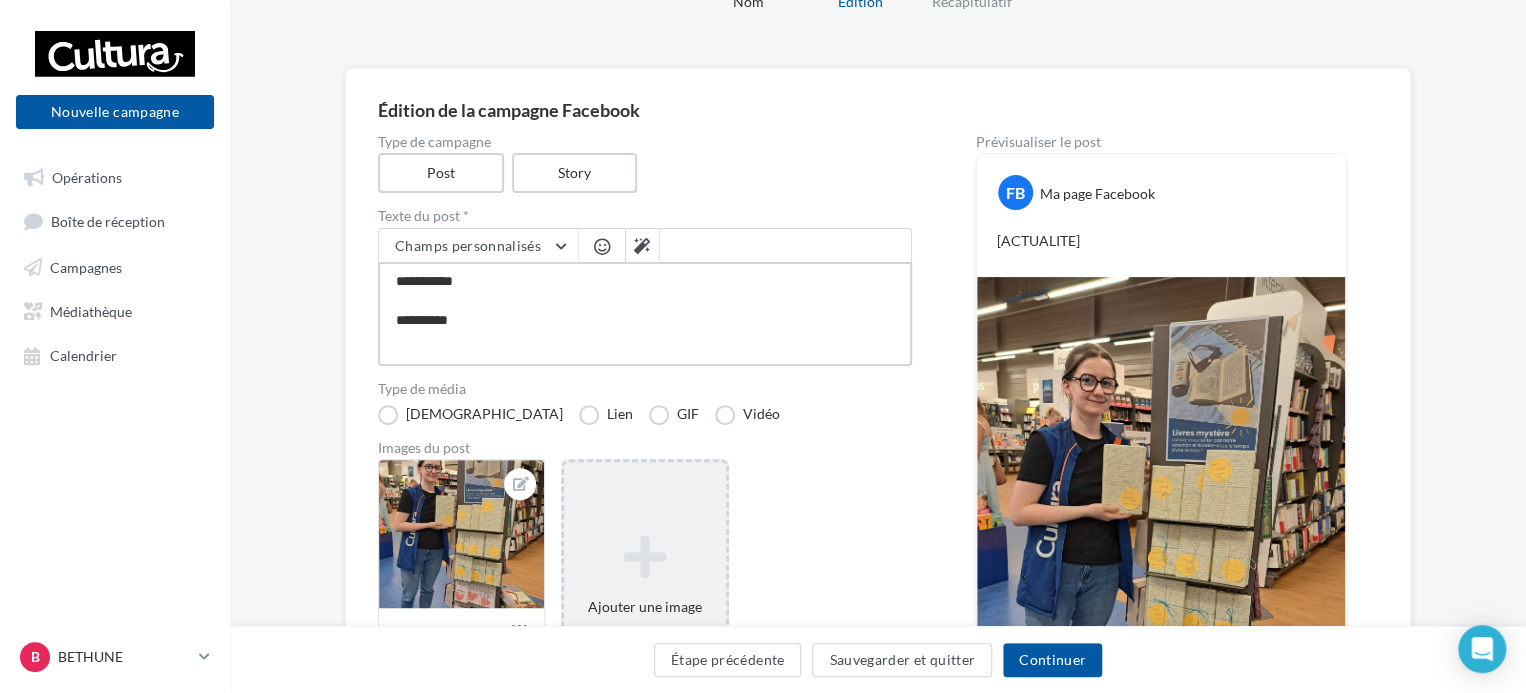 type on "**********" 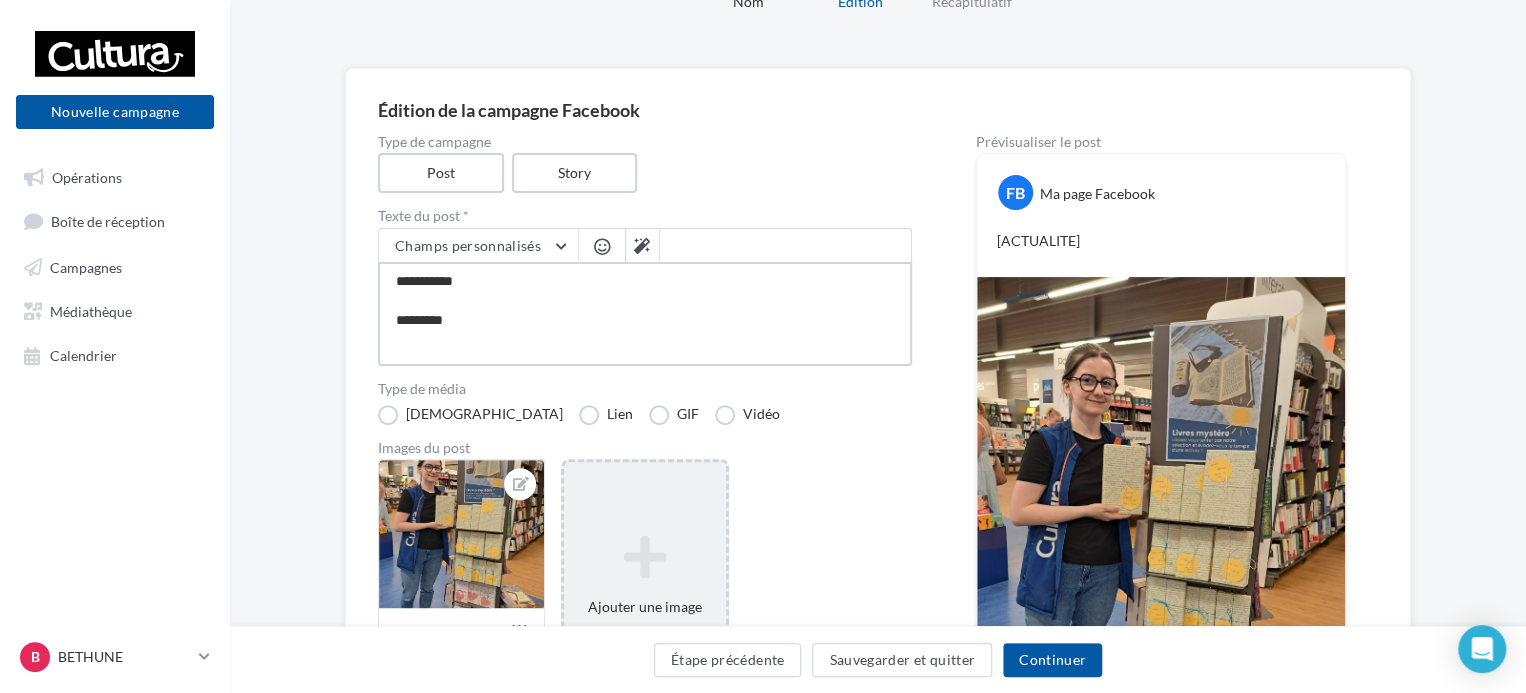 type on "**********" 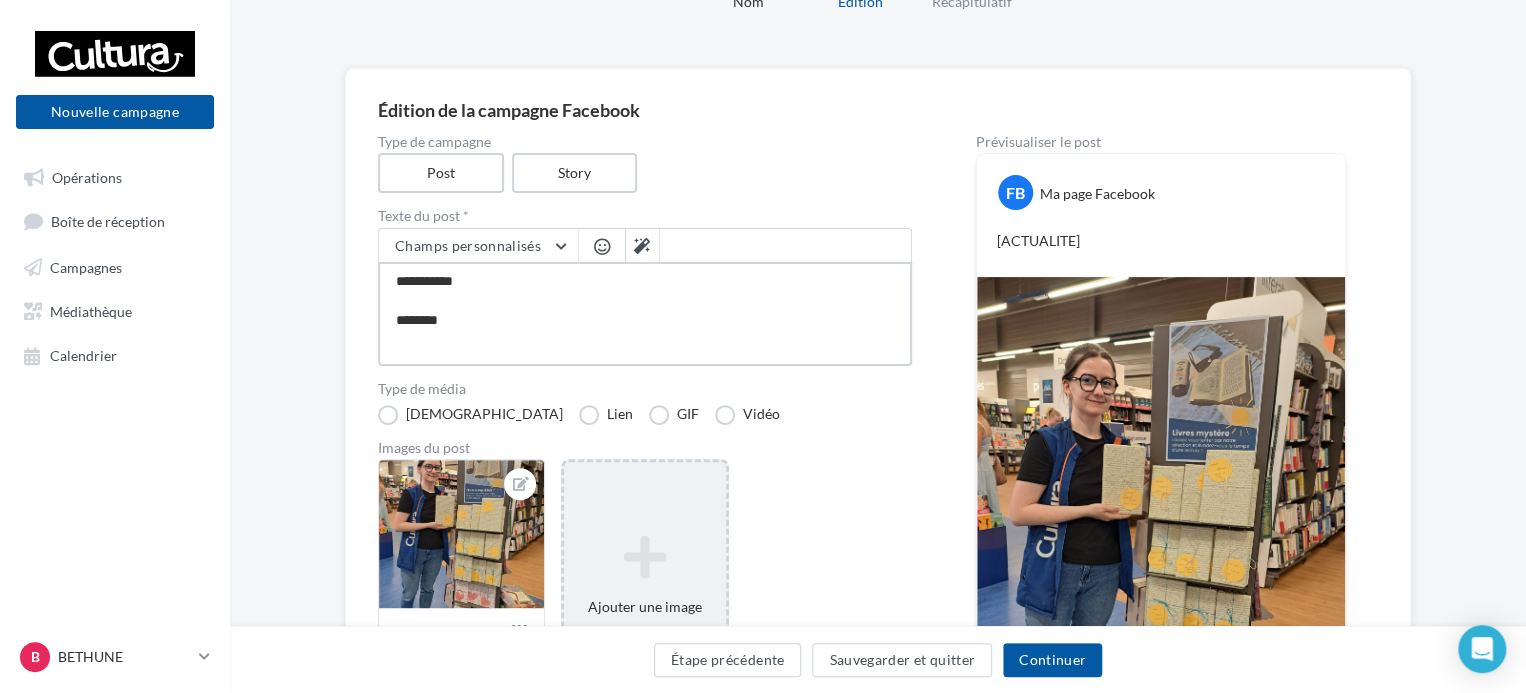 type on "**********" 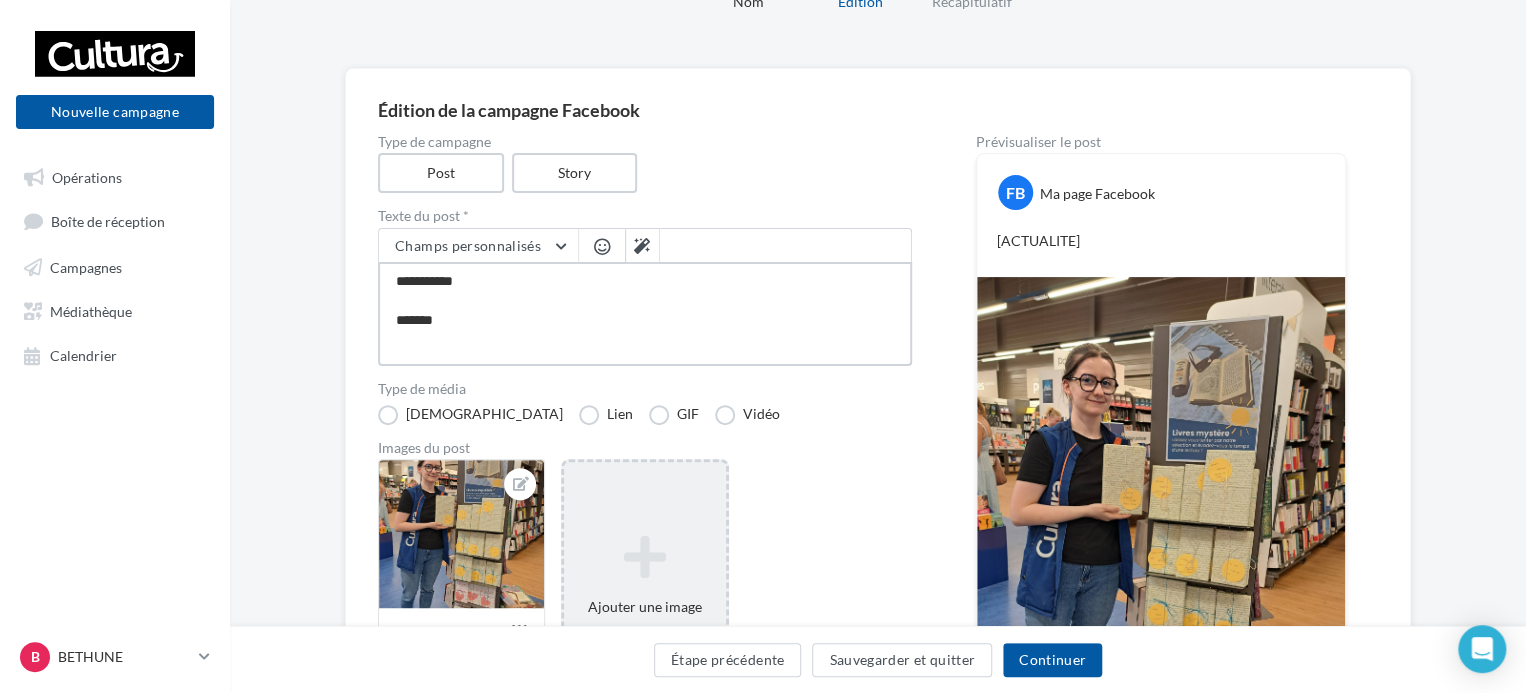 type on "**********" 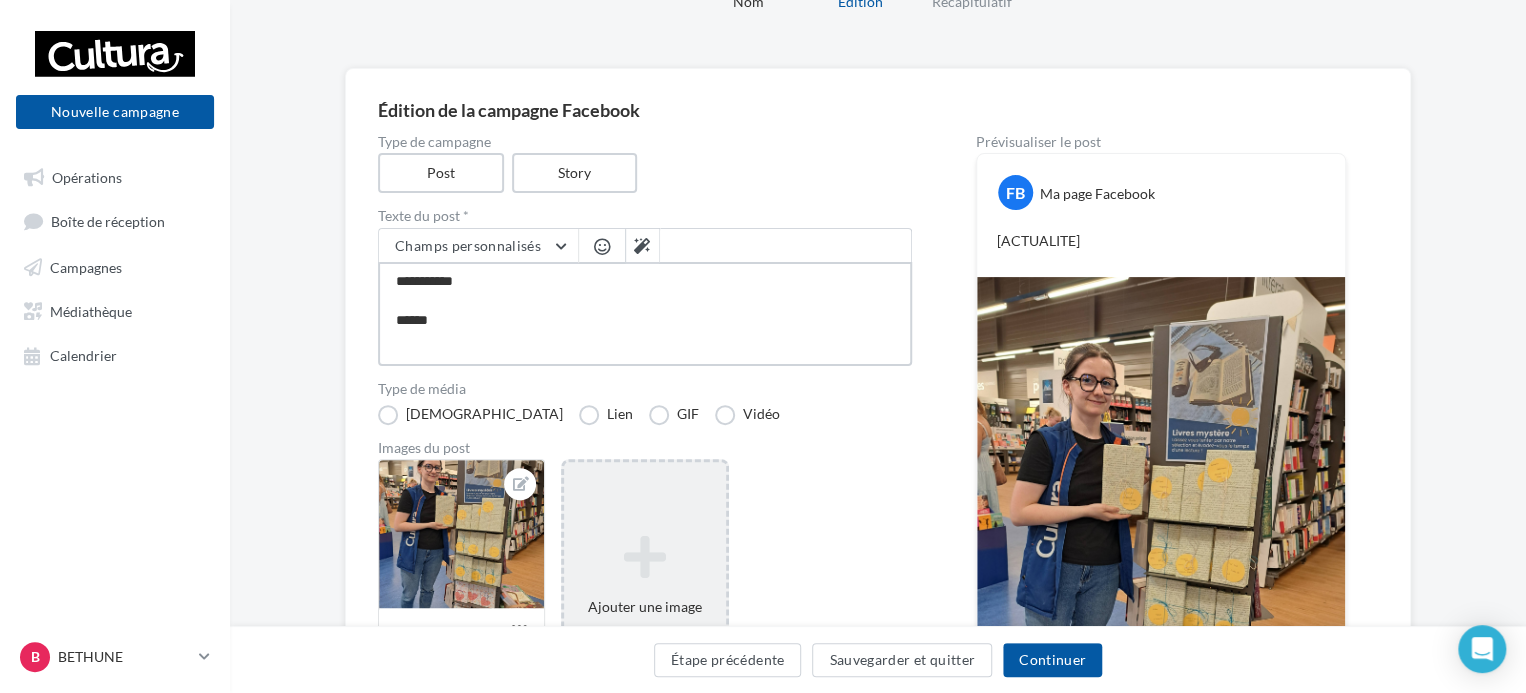 type on "**********" 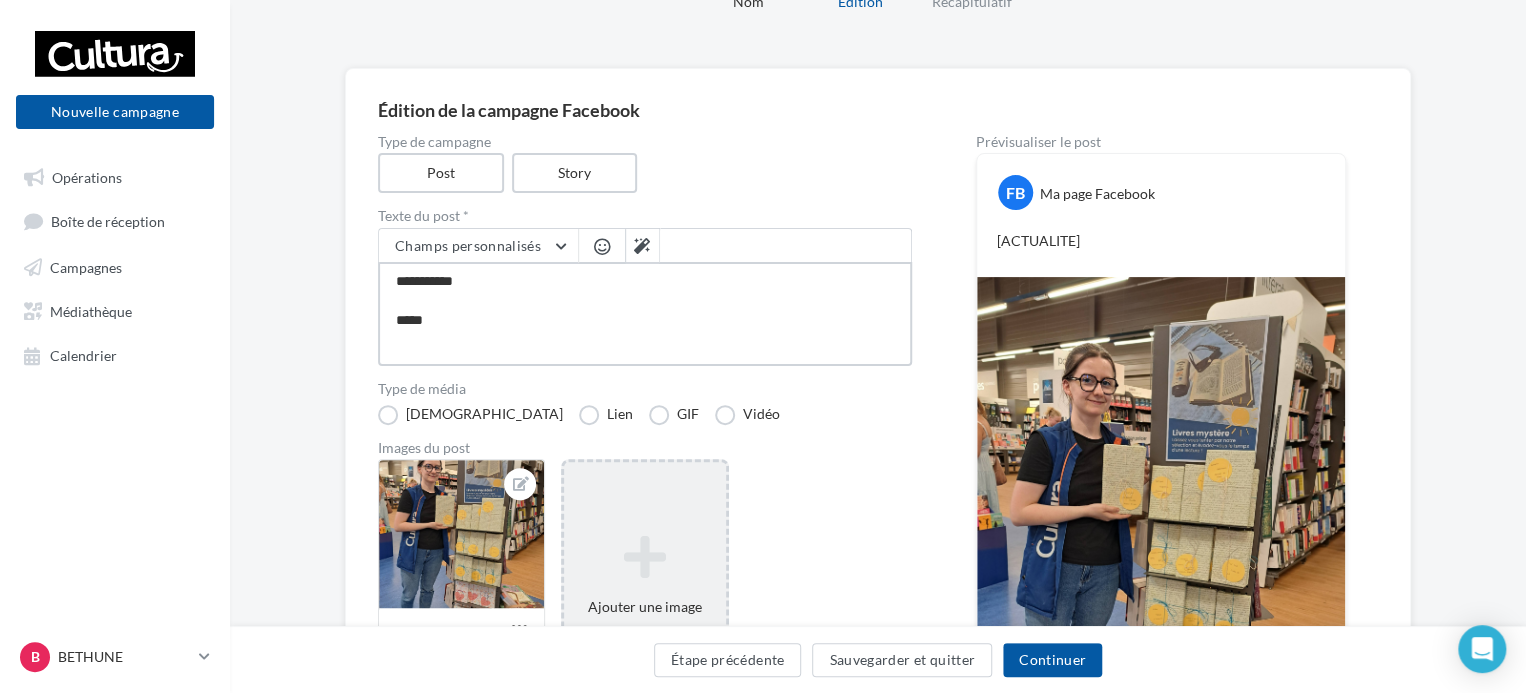 type on "**********" 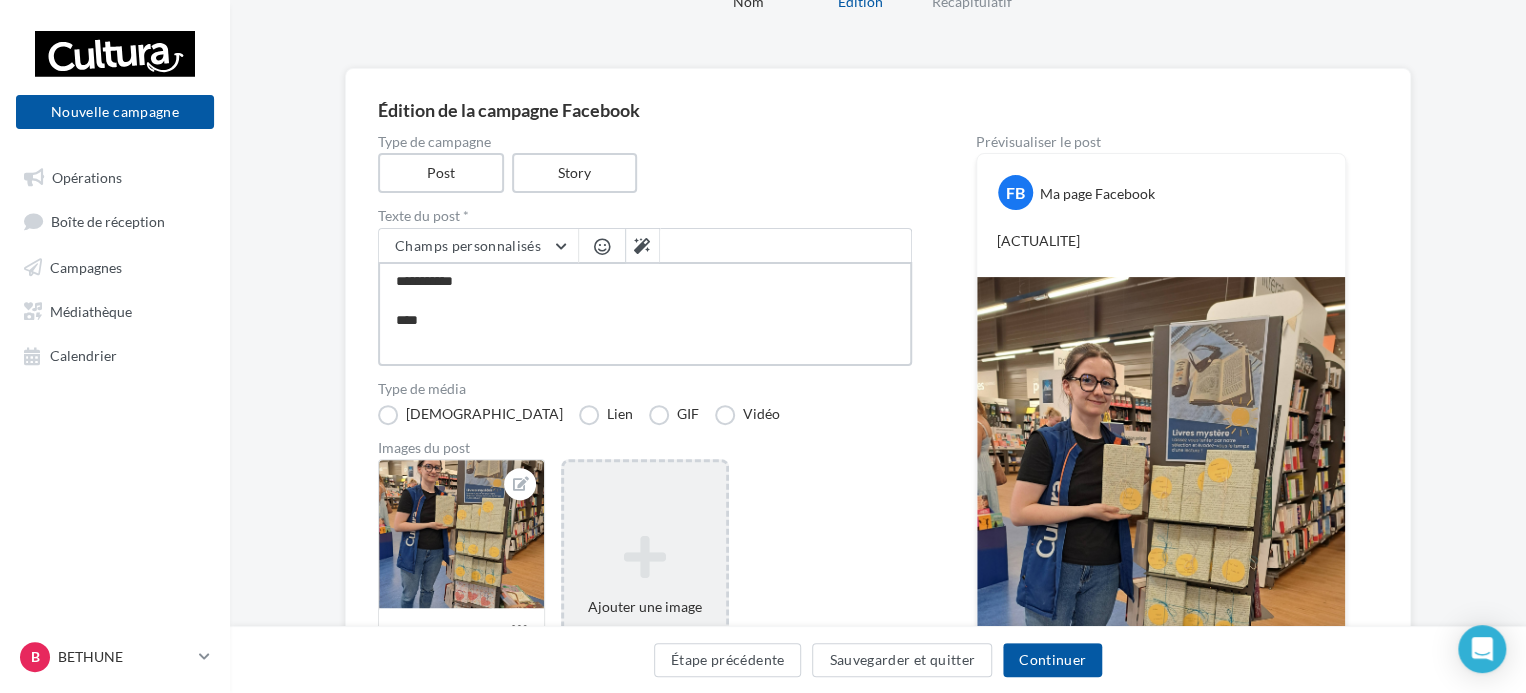 type on "**********" 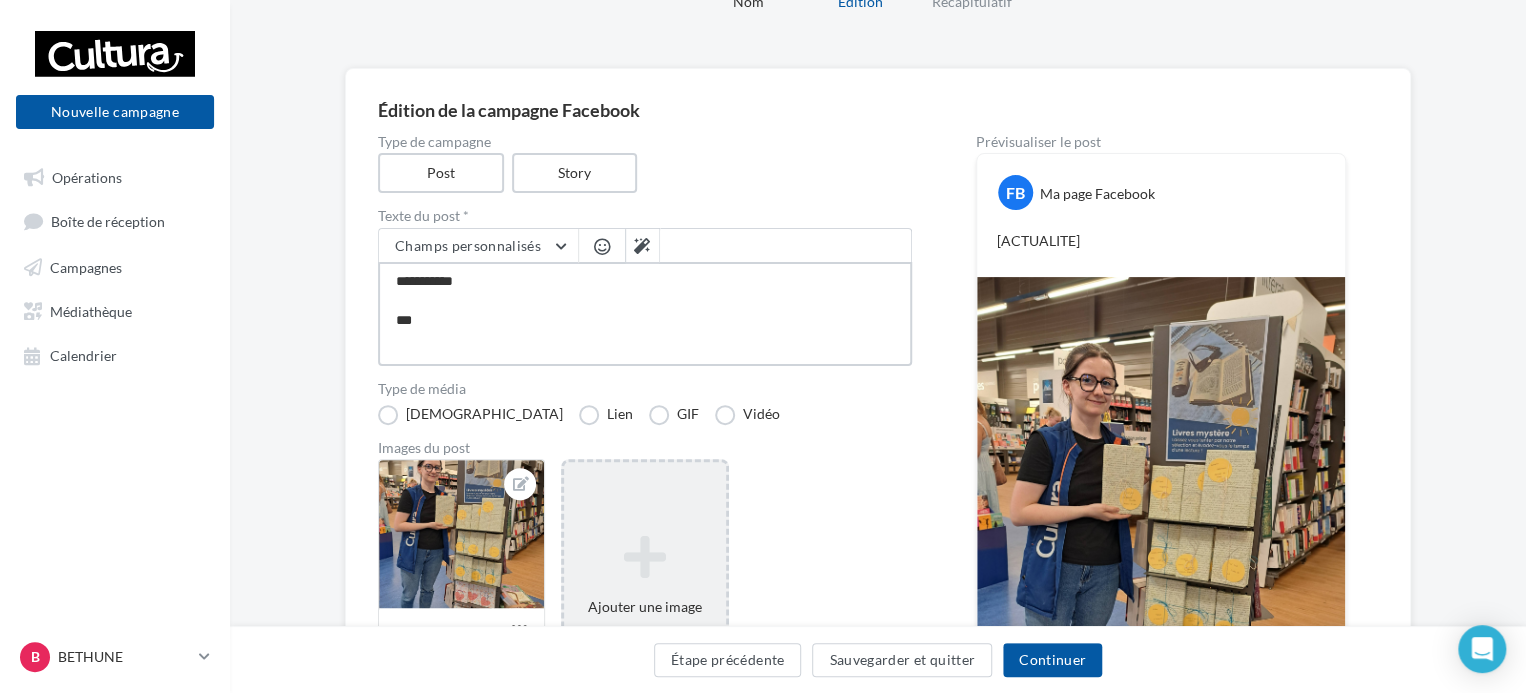 type on "**********" 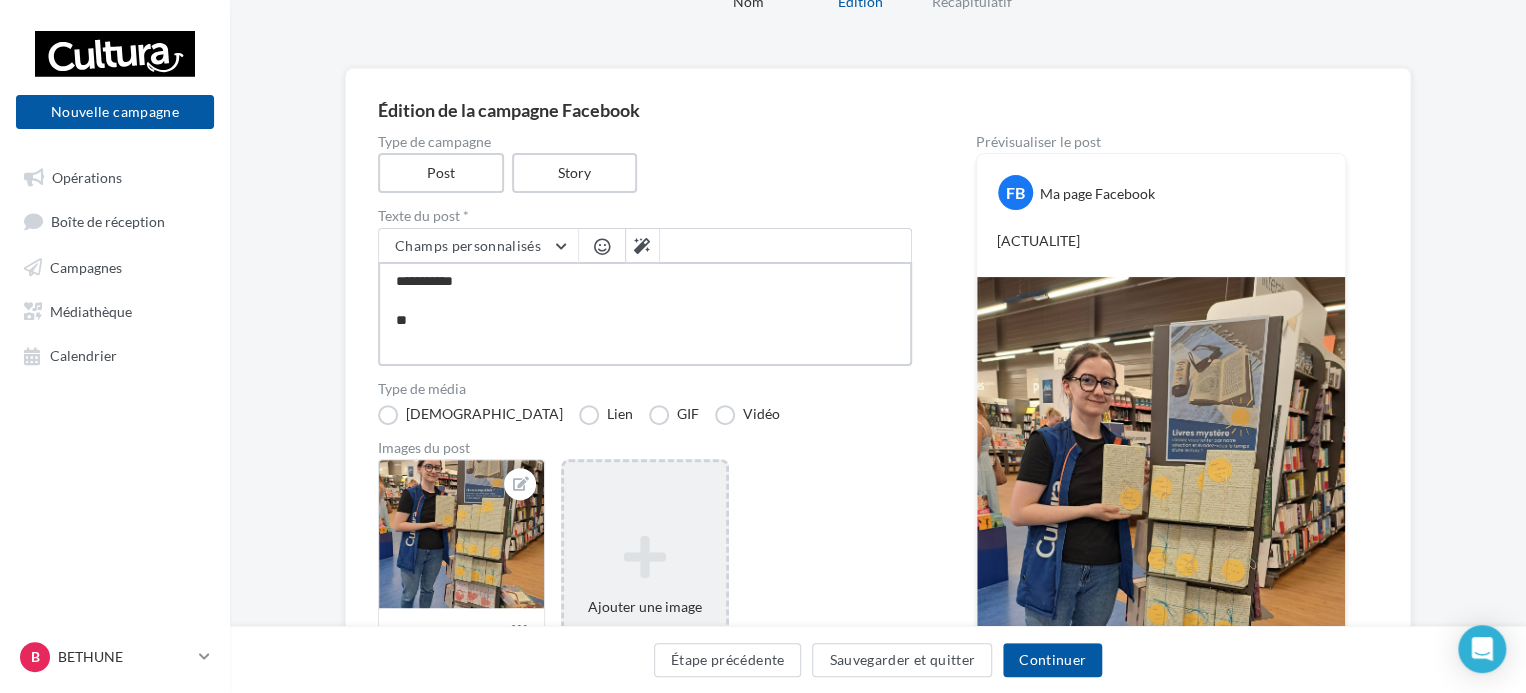 type on "**********" 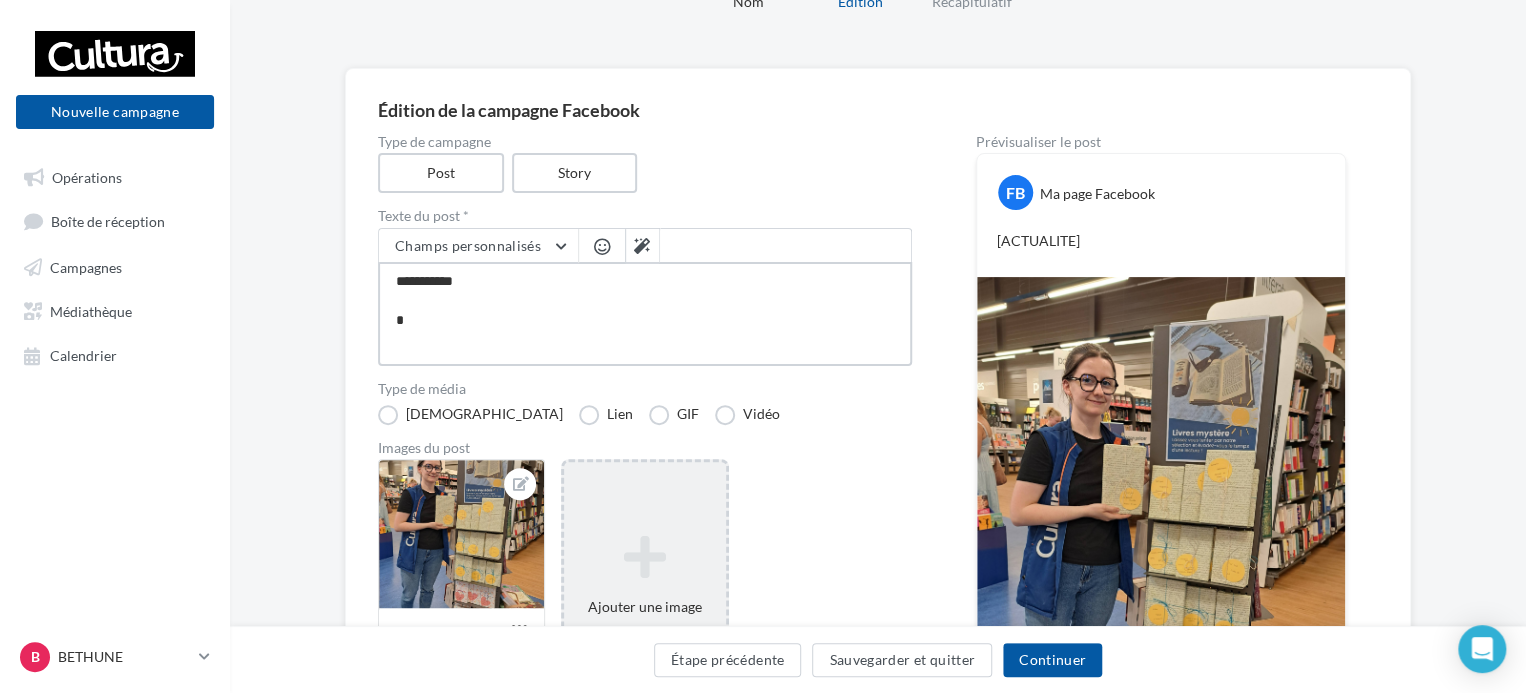 type on "**********" 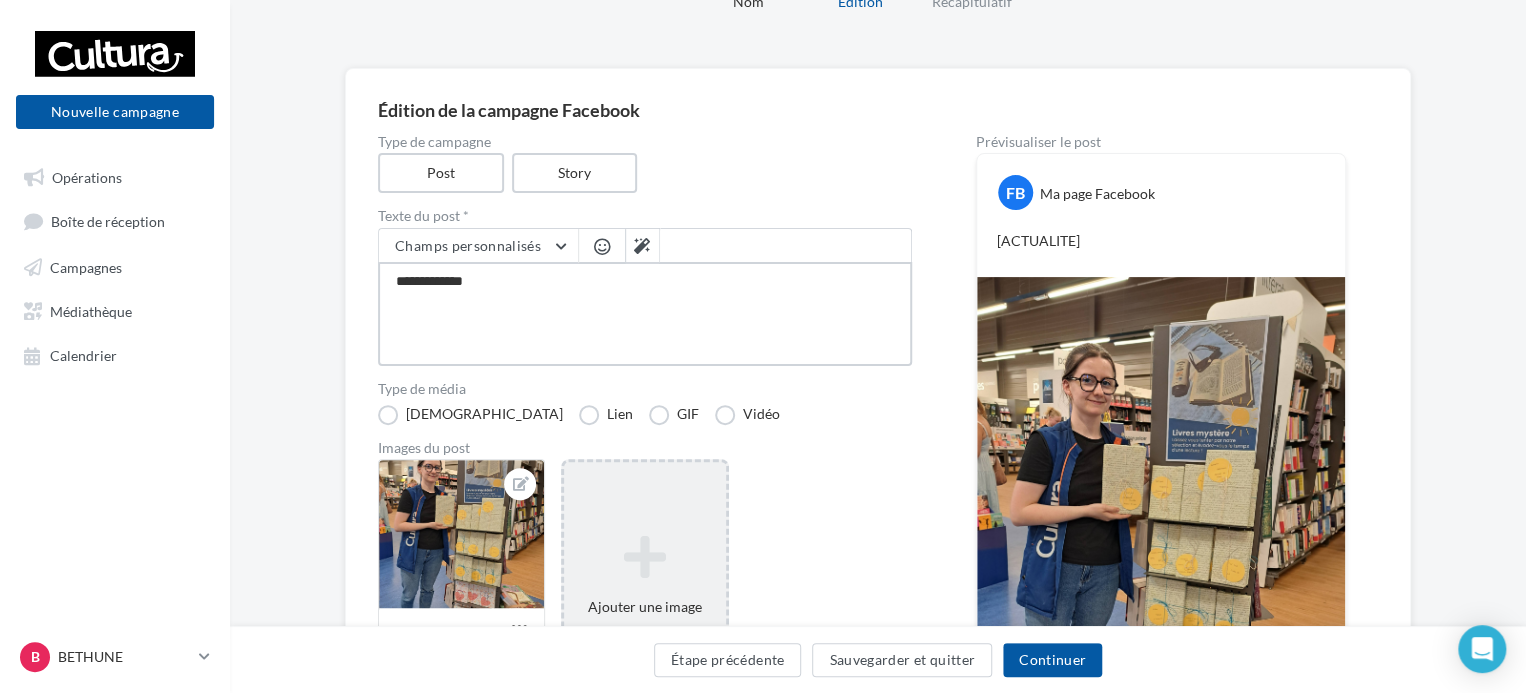 type on "**********" 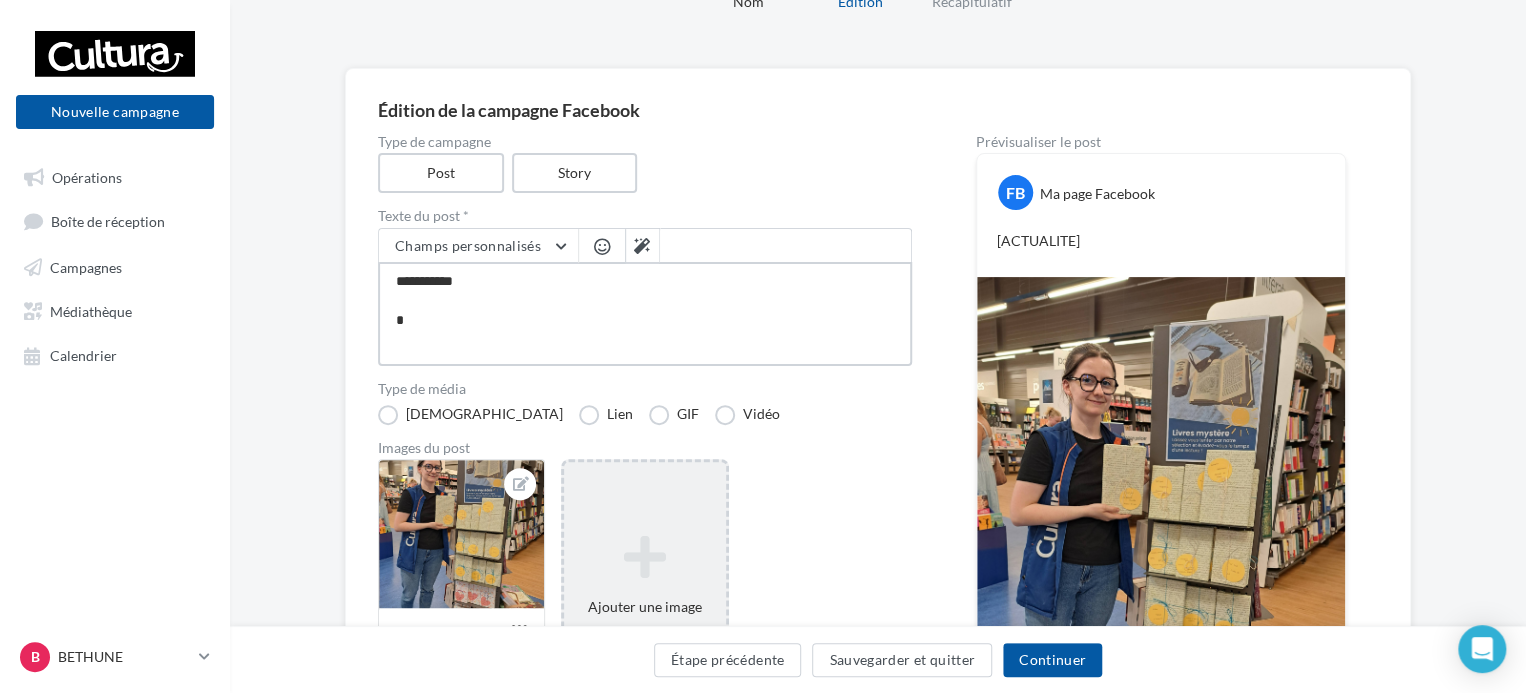 type on "**********" 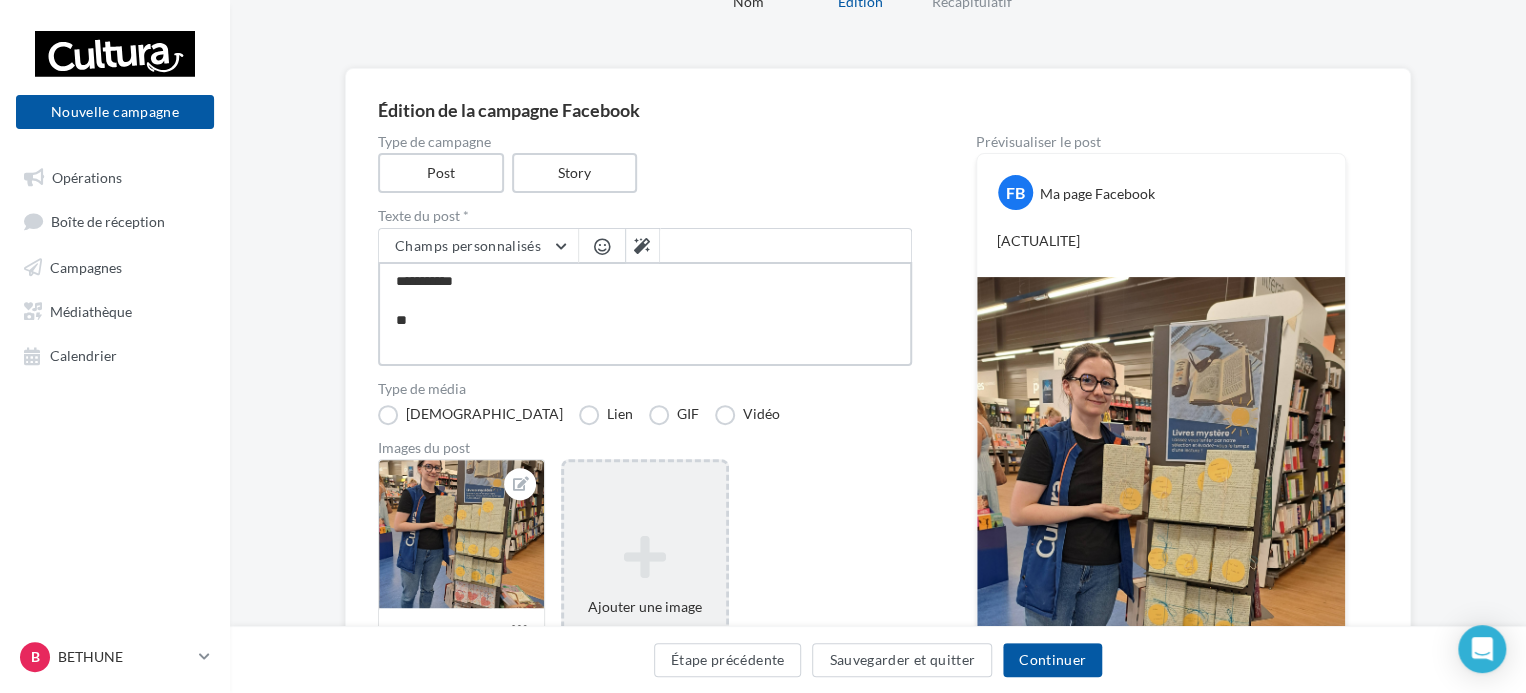 type on "**********" 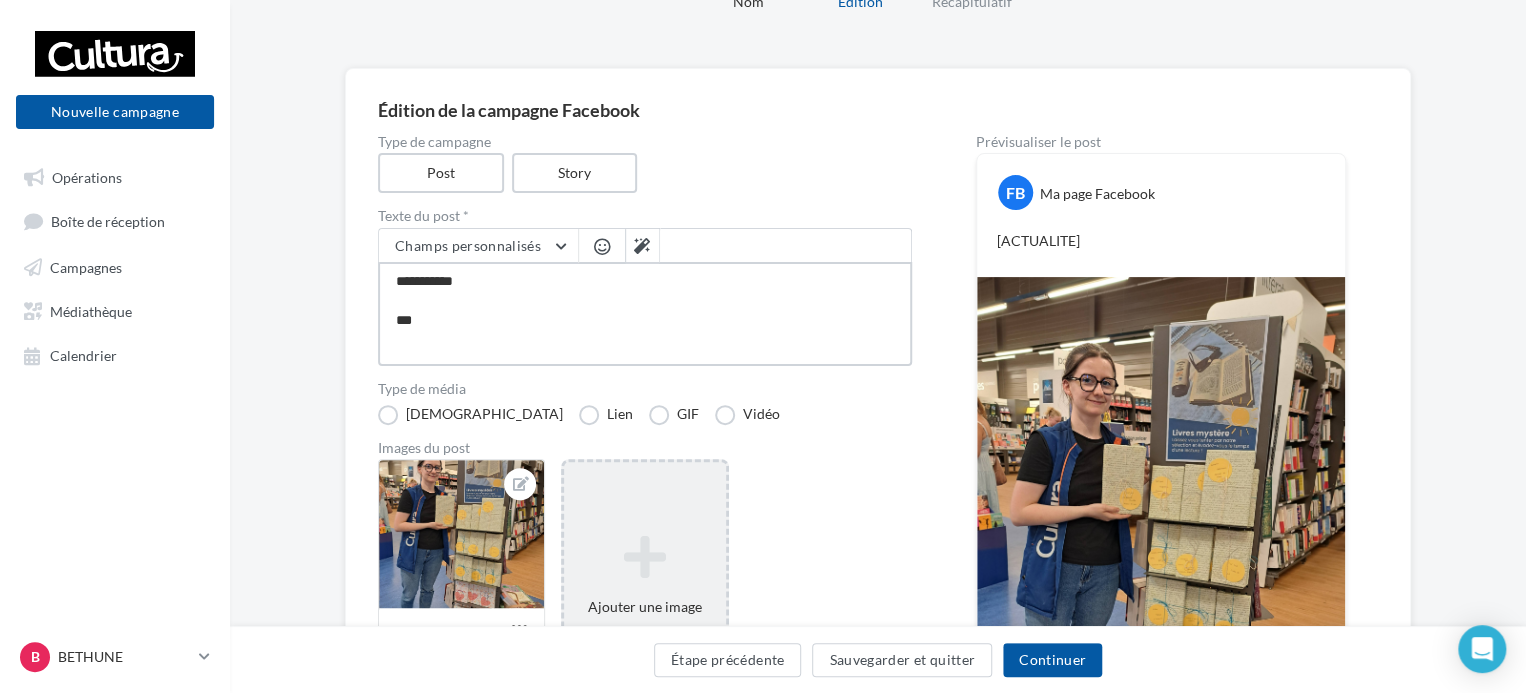 type on "**********" 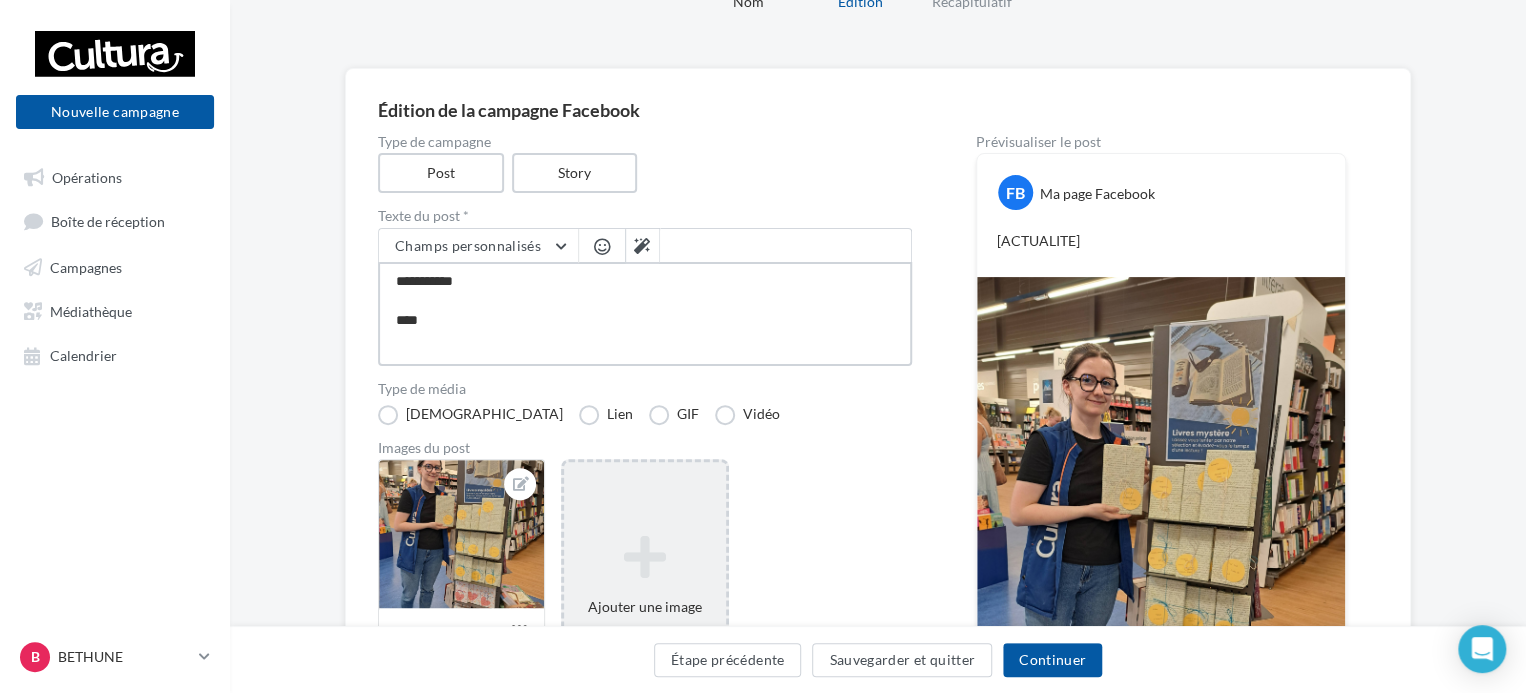 type on "**********" 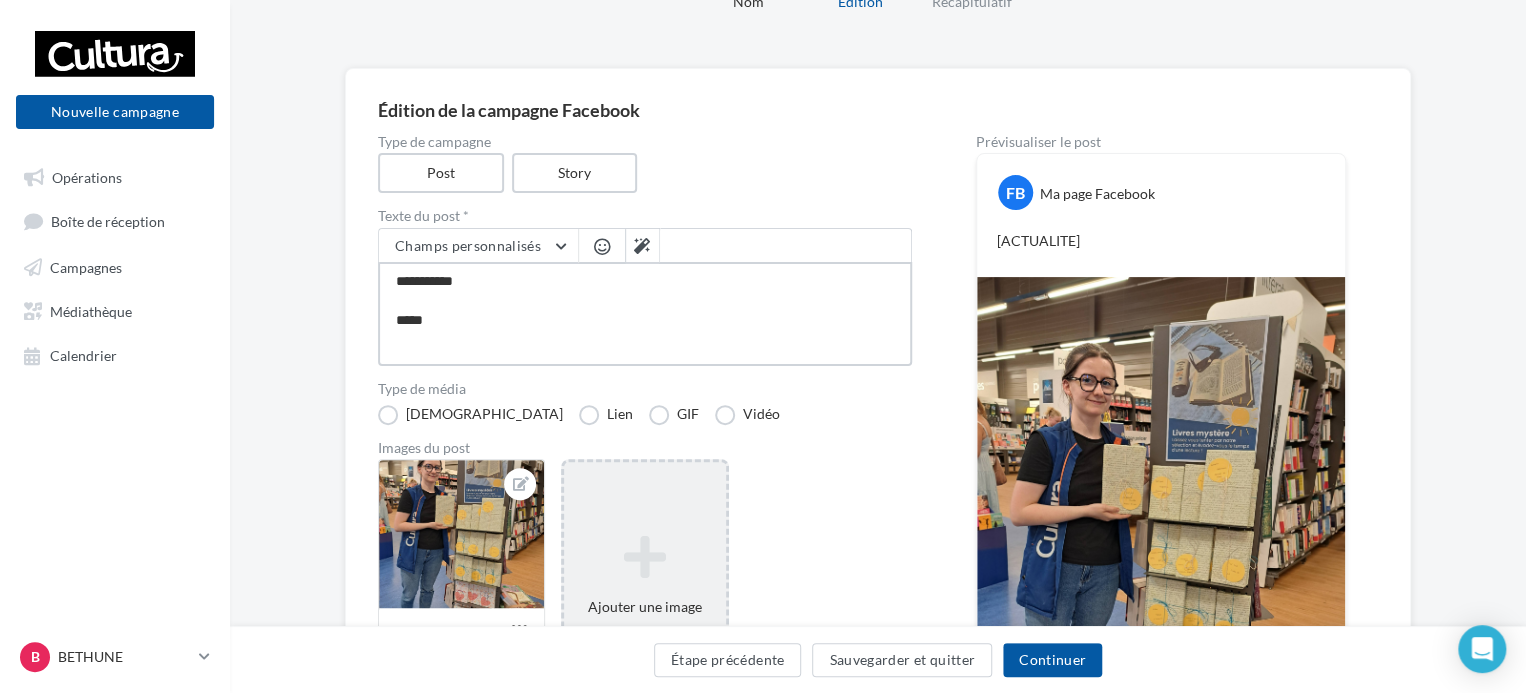 type on "**********" 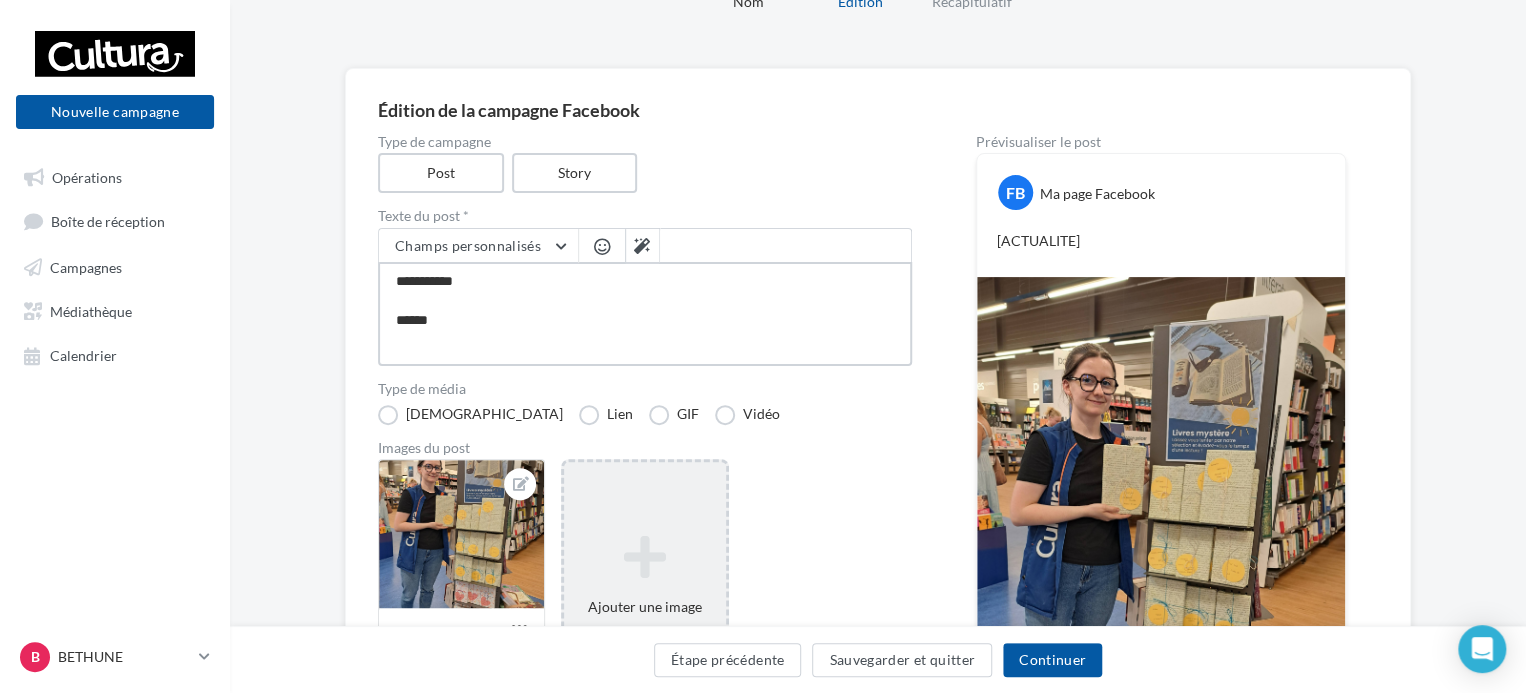 type on "**********" 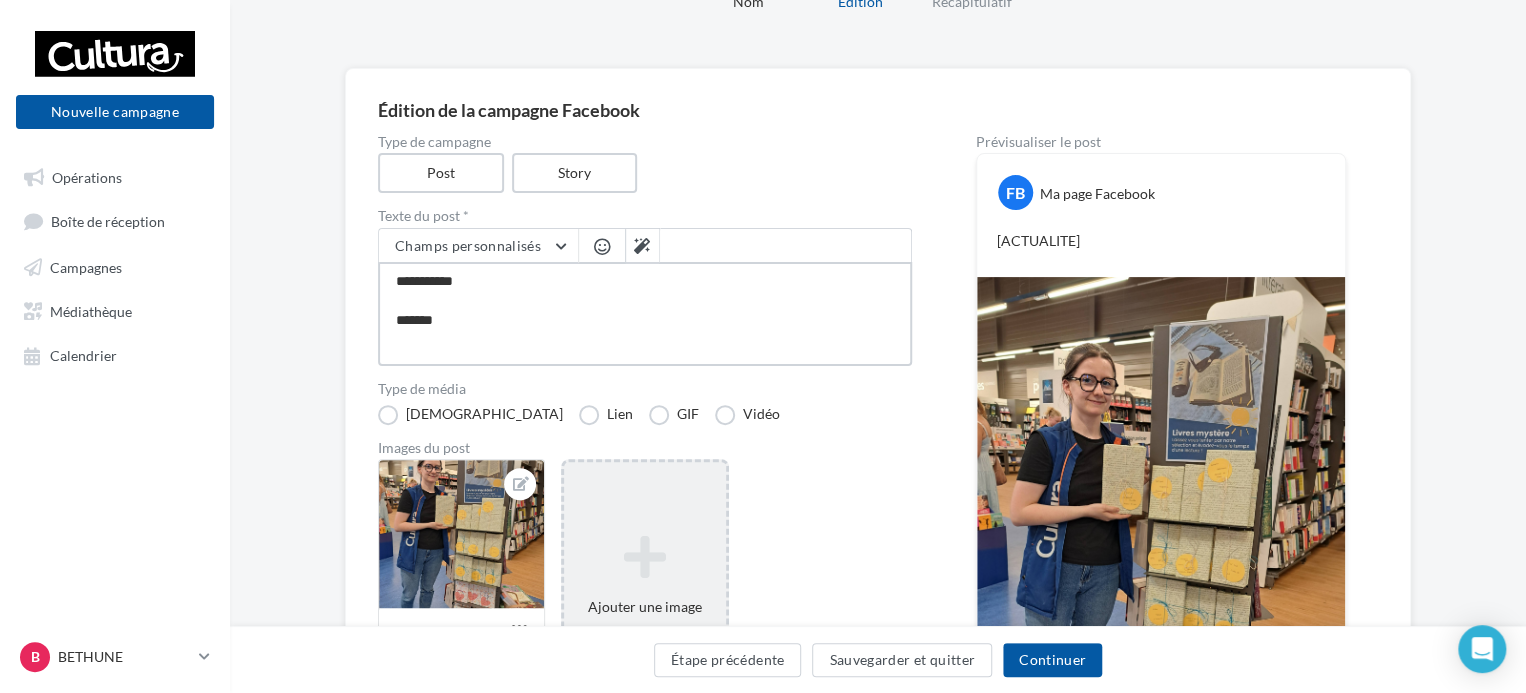 type on "**********" 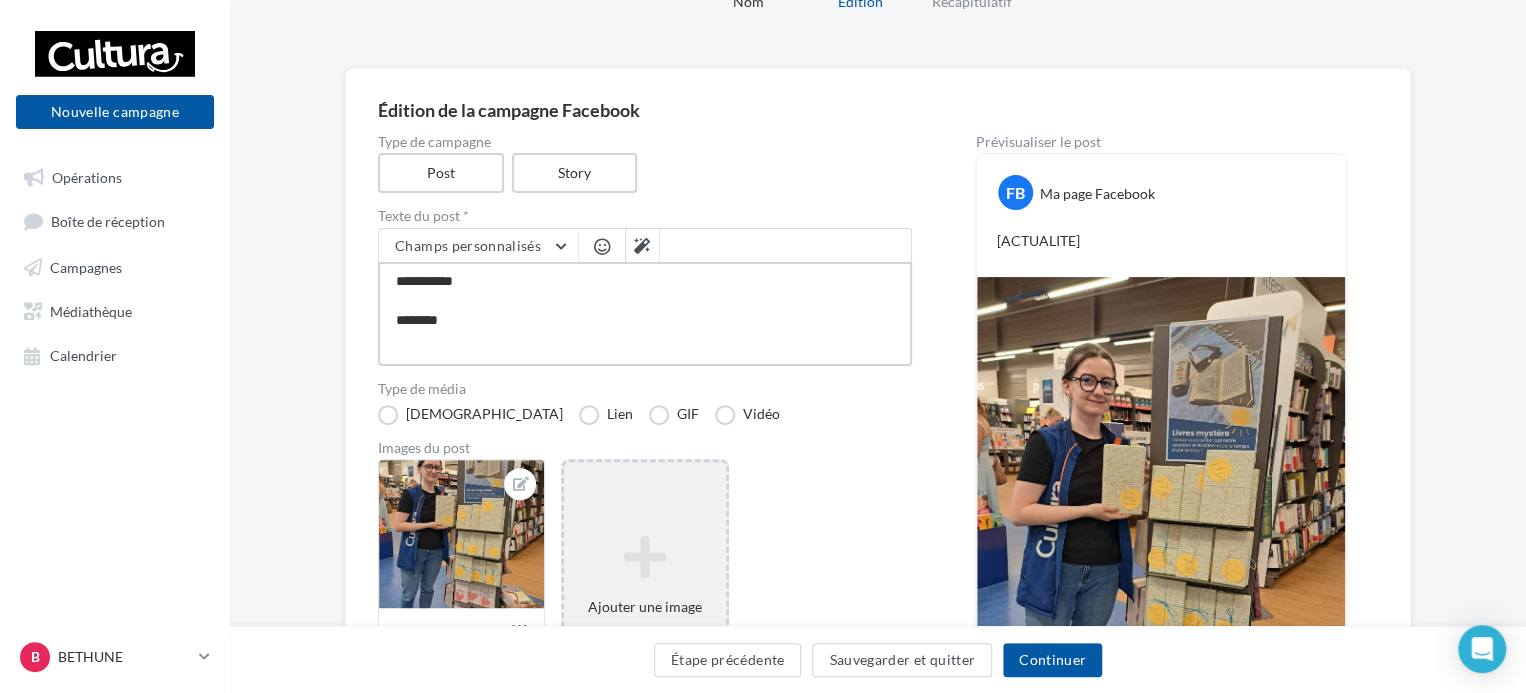 type on "**********" 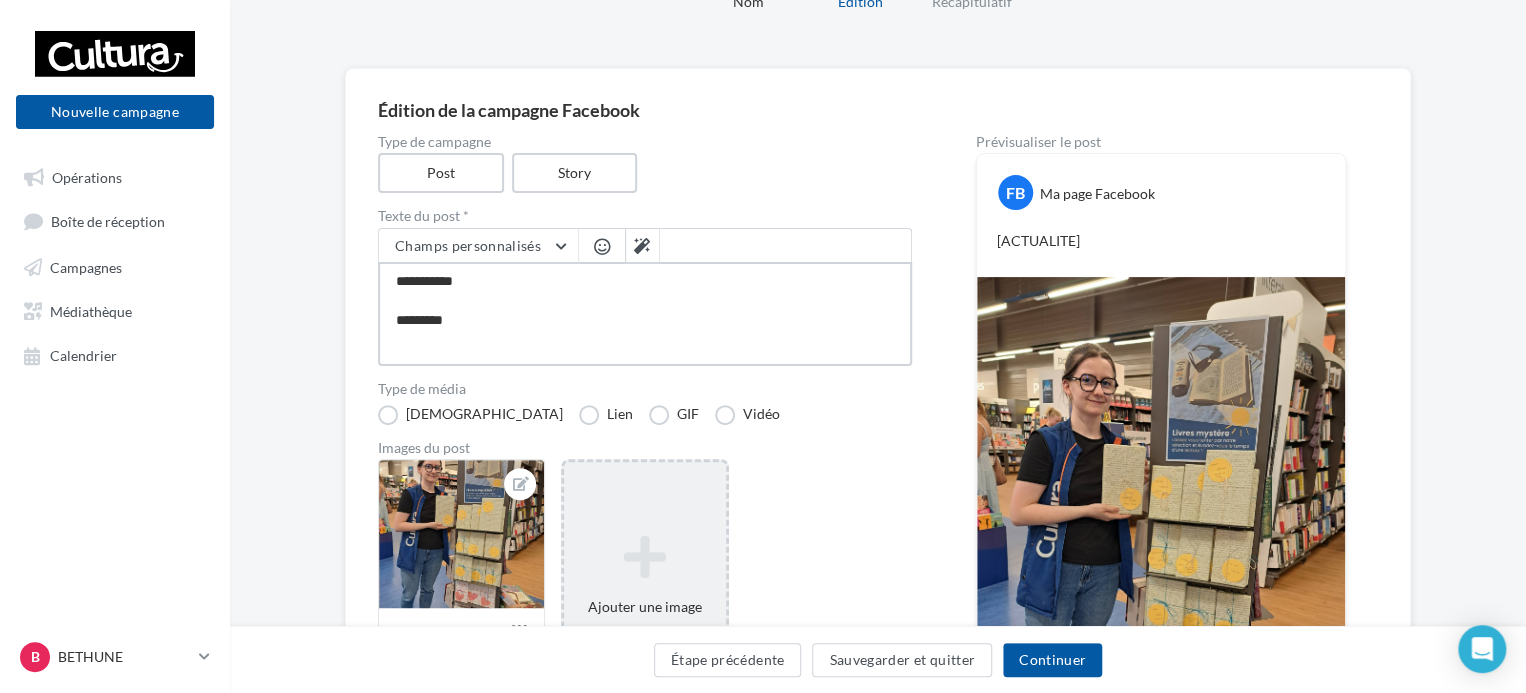 type on "**********" 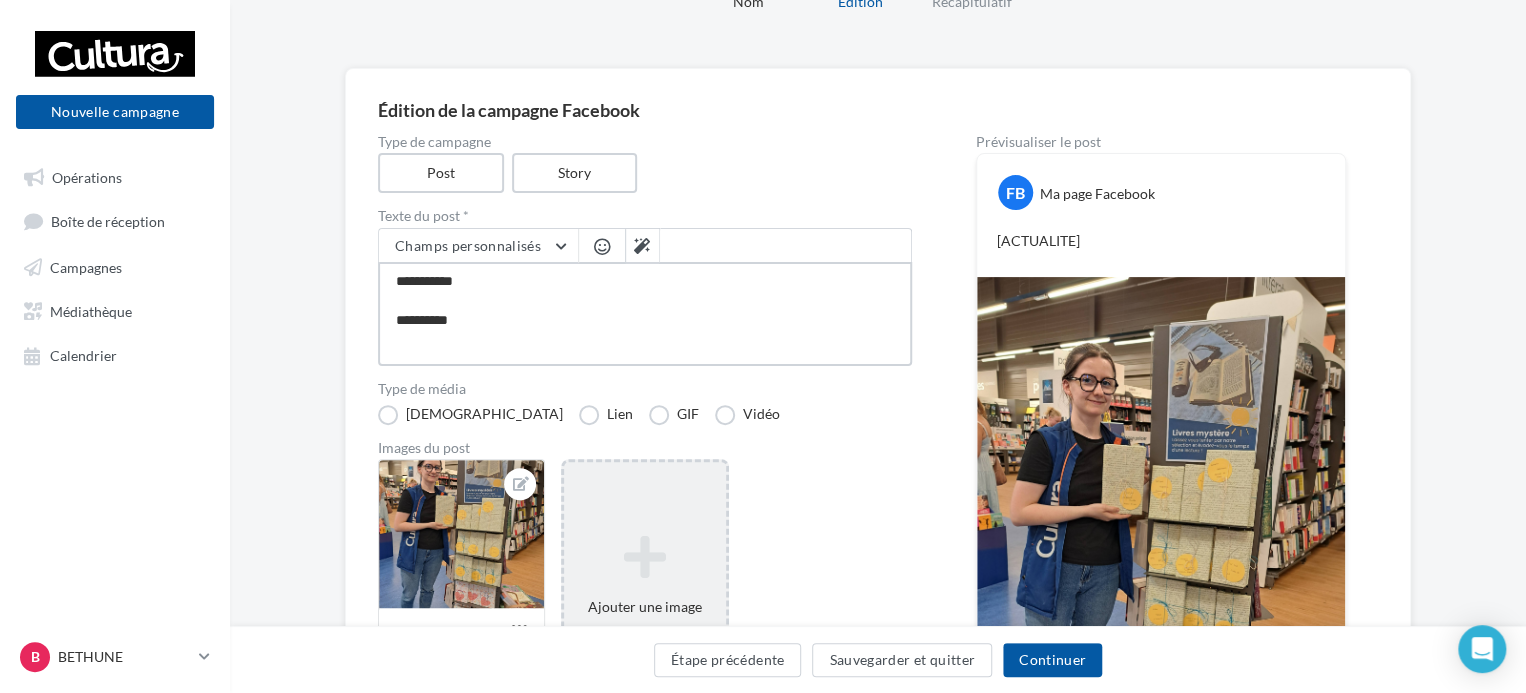 type on "**********" 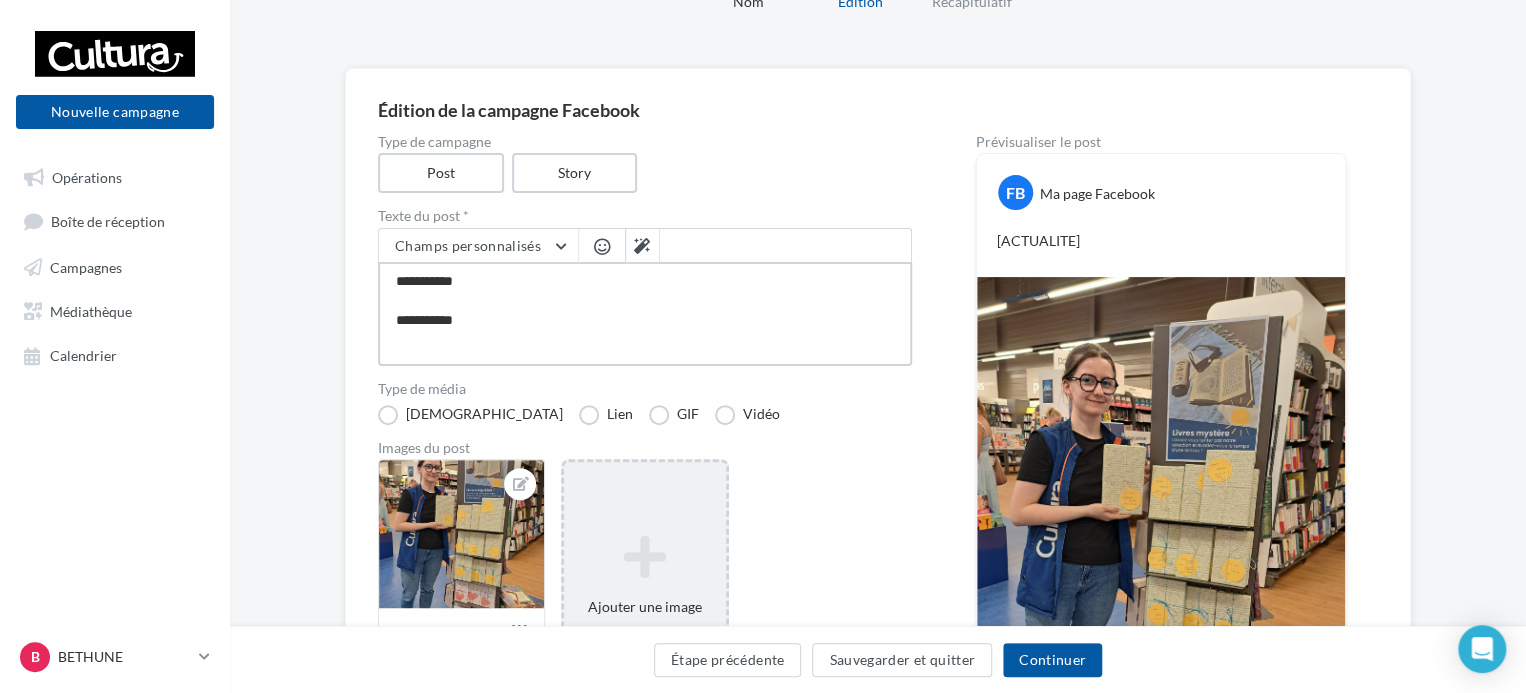 type on "**********" 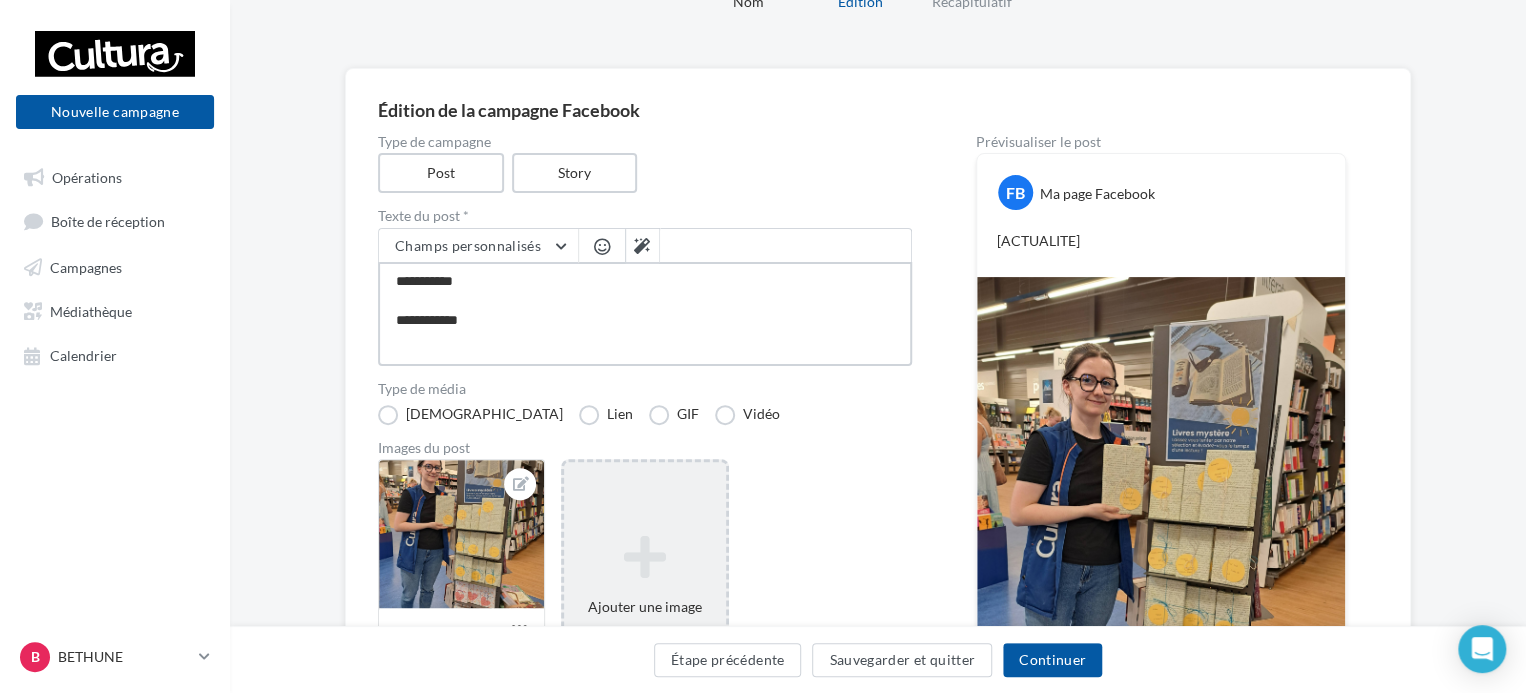 type on "**********" 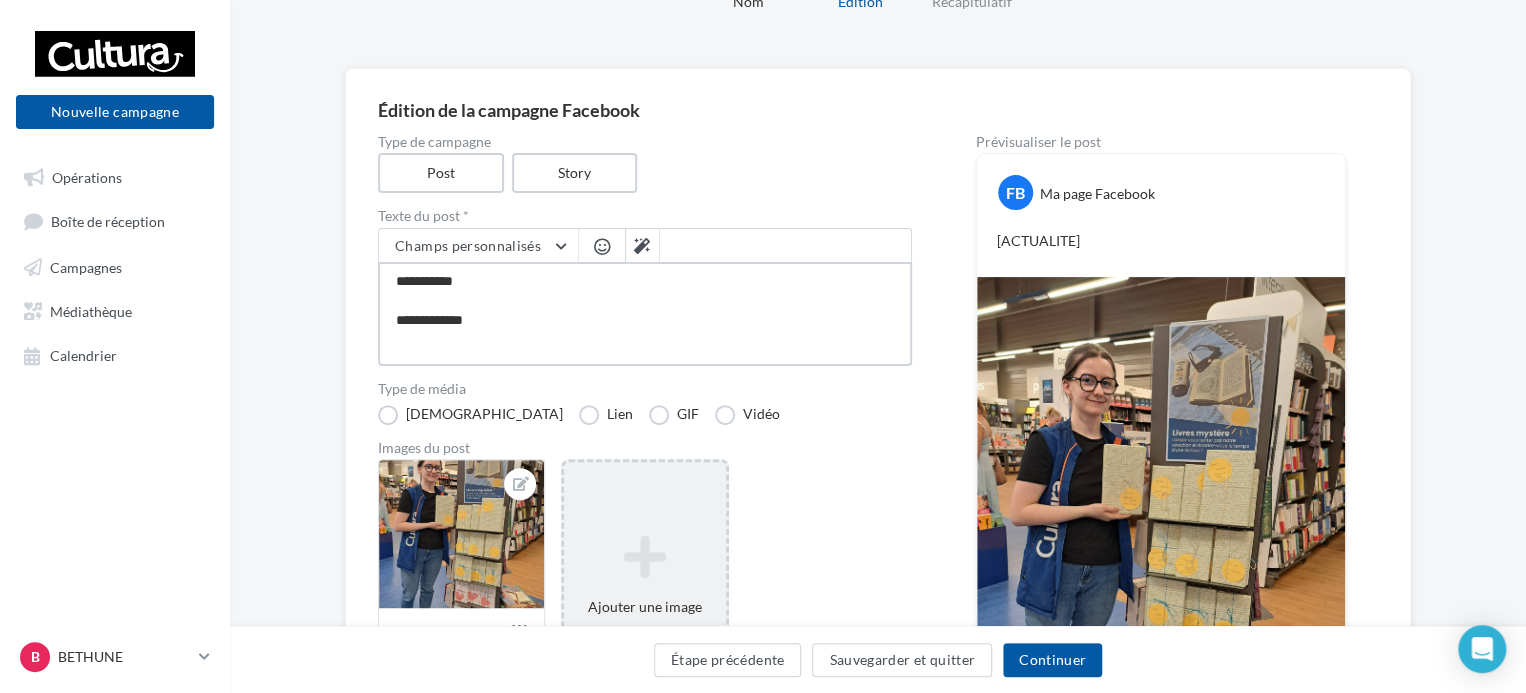 type on "**********" 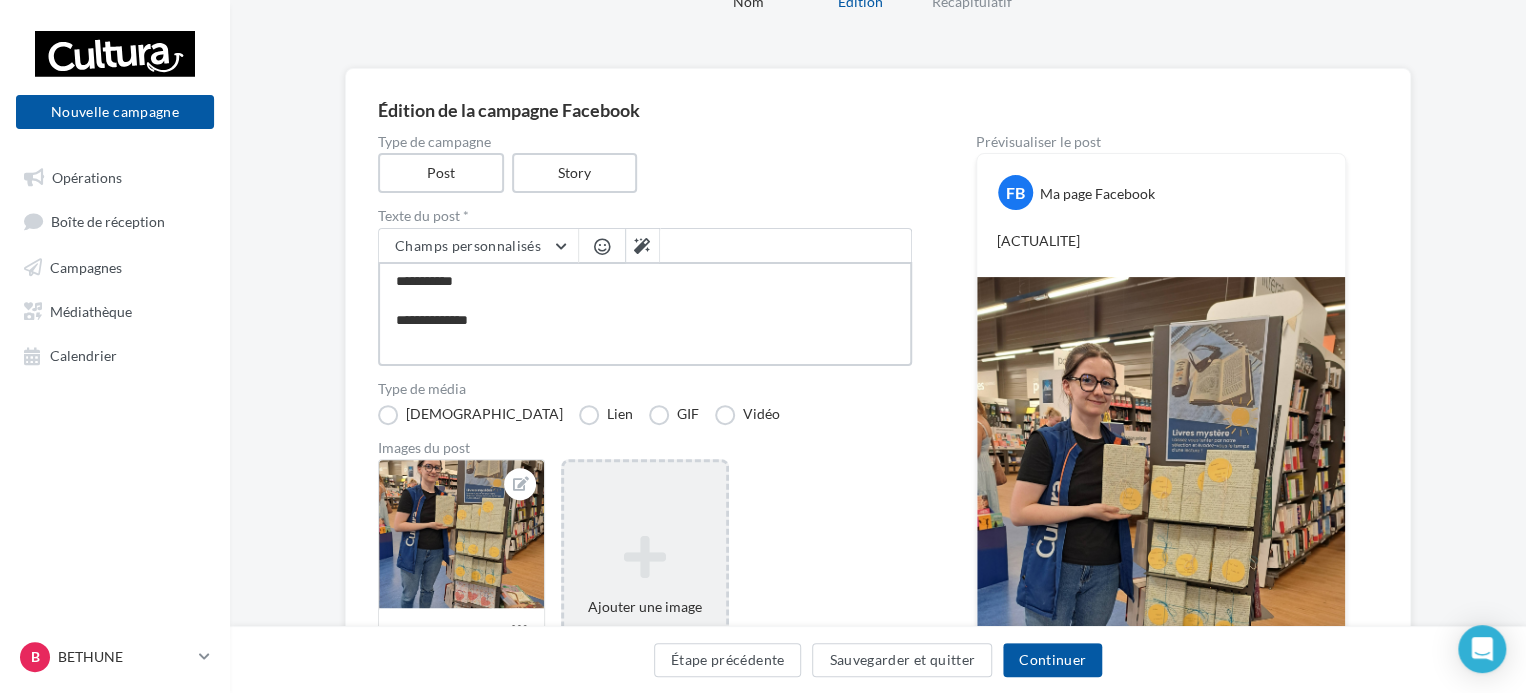 type on "**********" 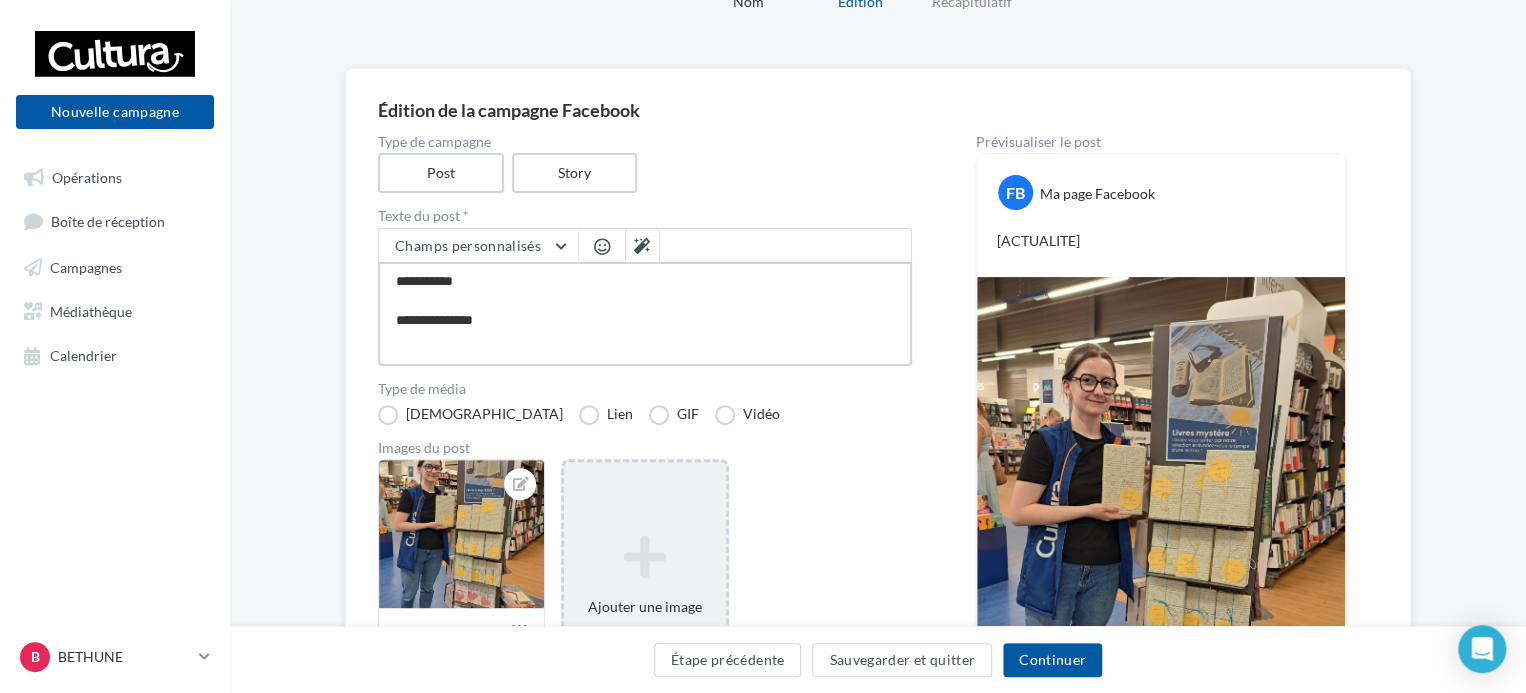 type on "**********" 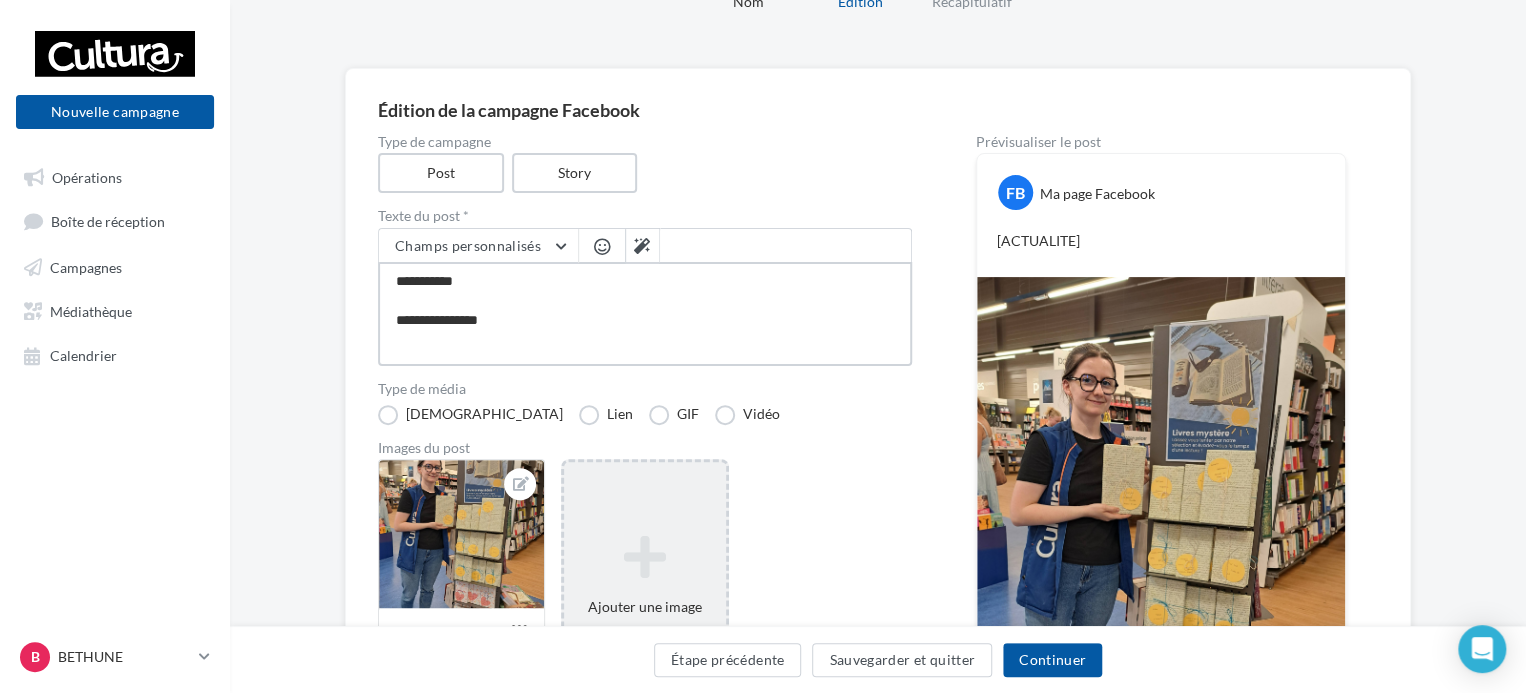 type on "**********" 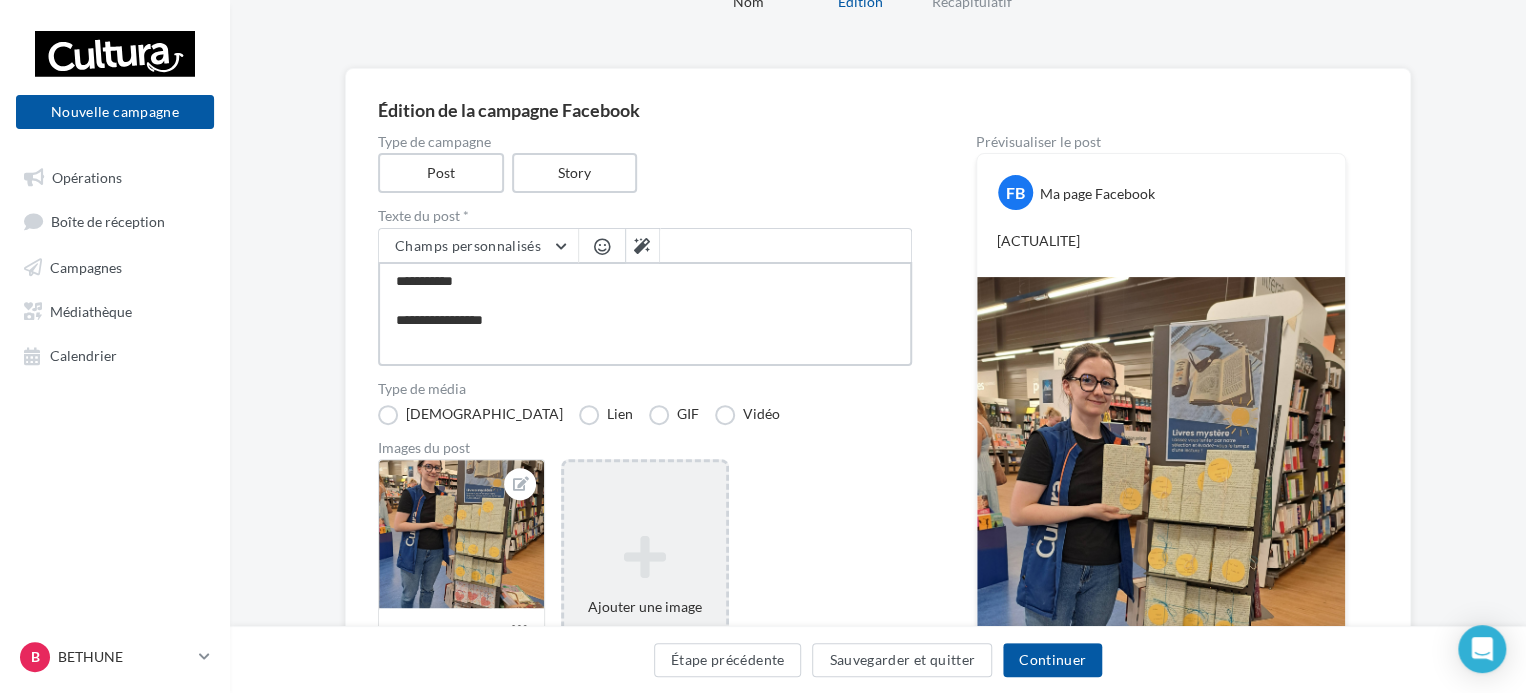 type on "**********" 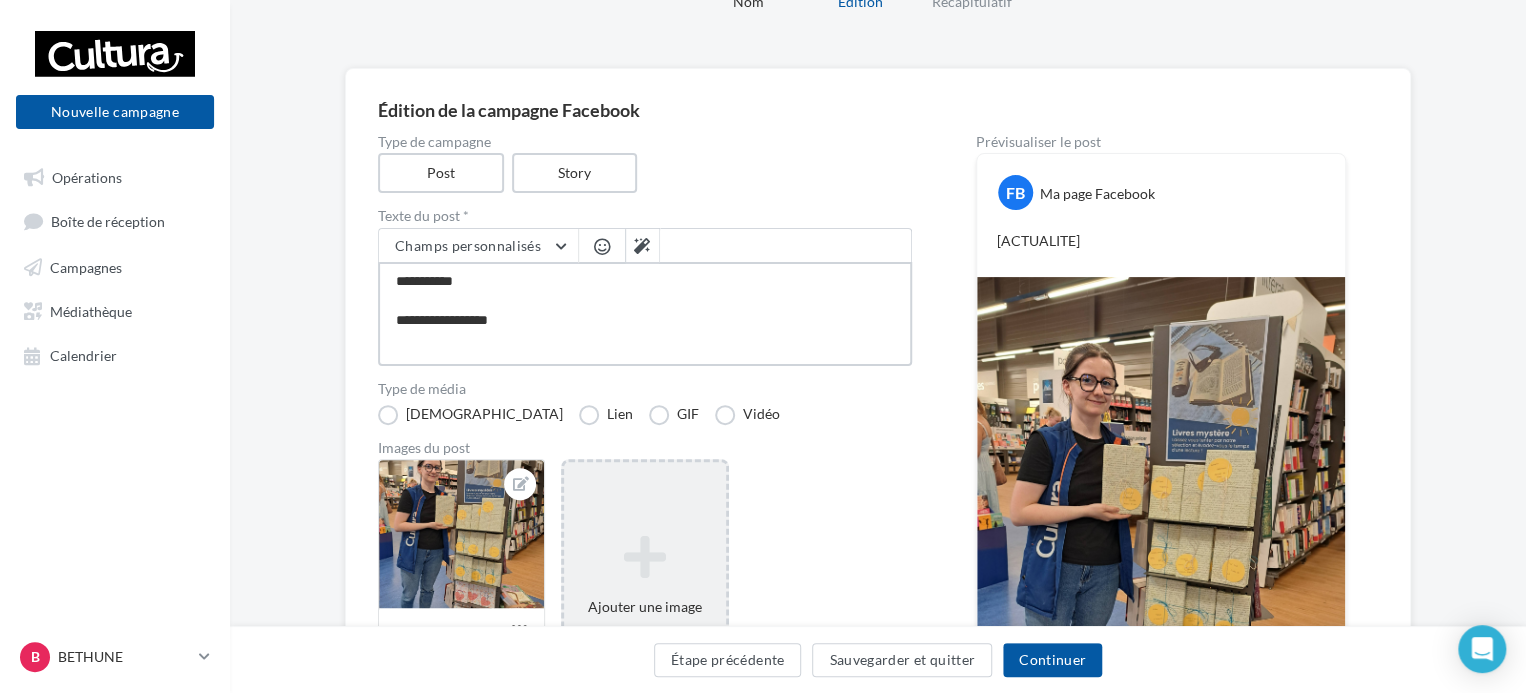type on "**********" 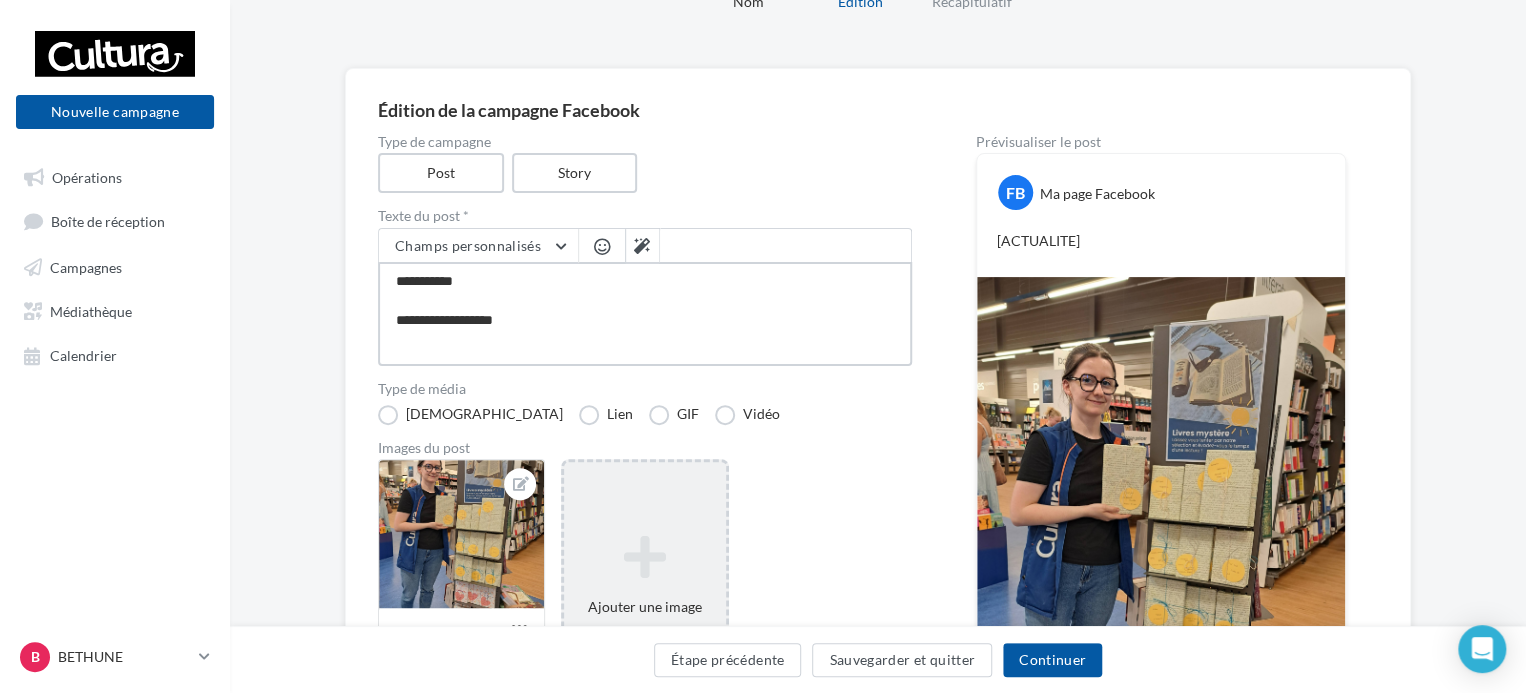type on "**********" 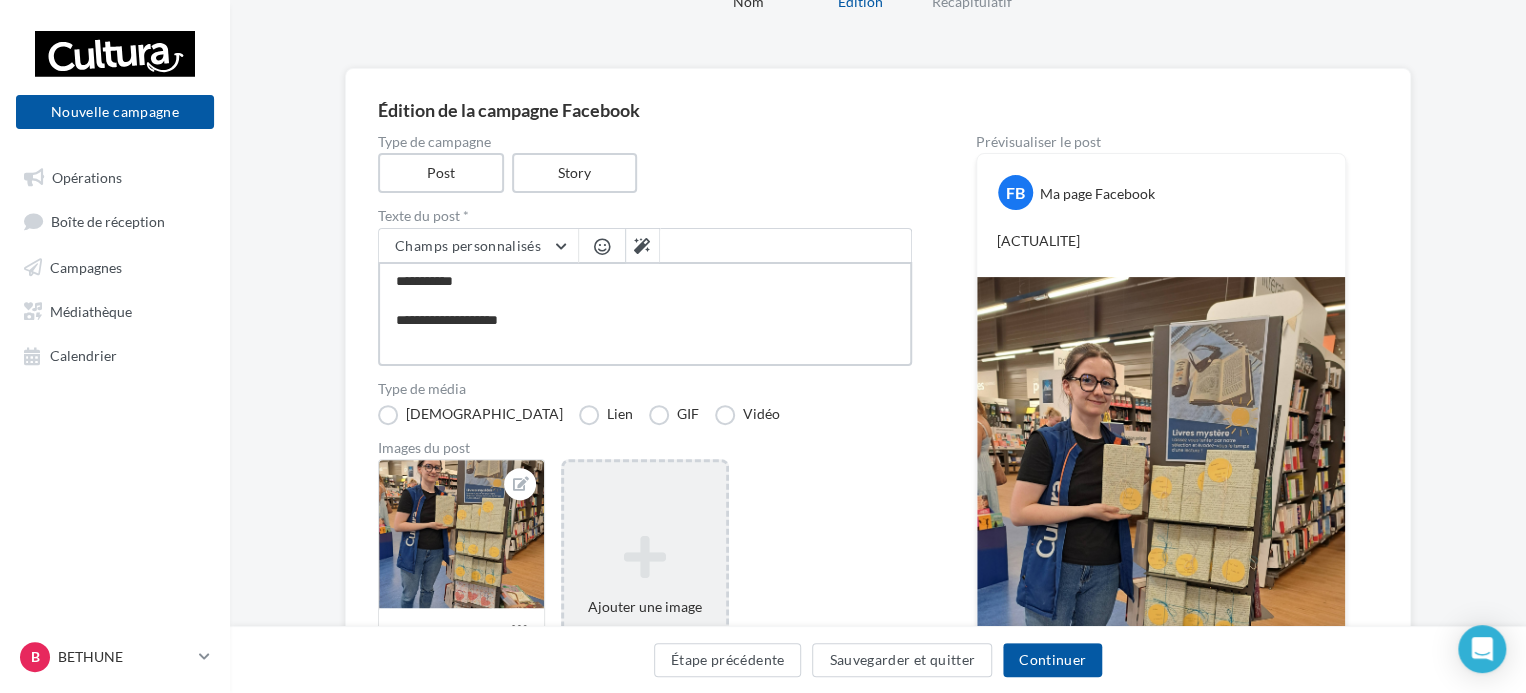 type on "**********" 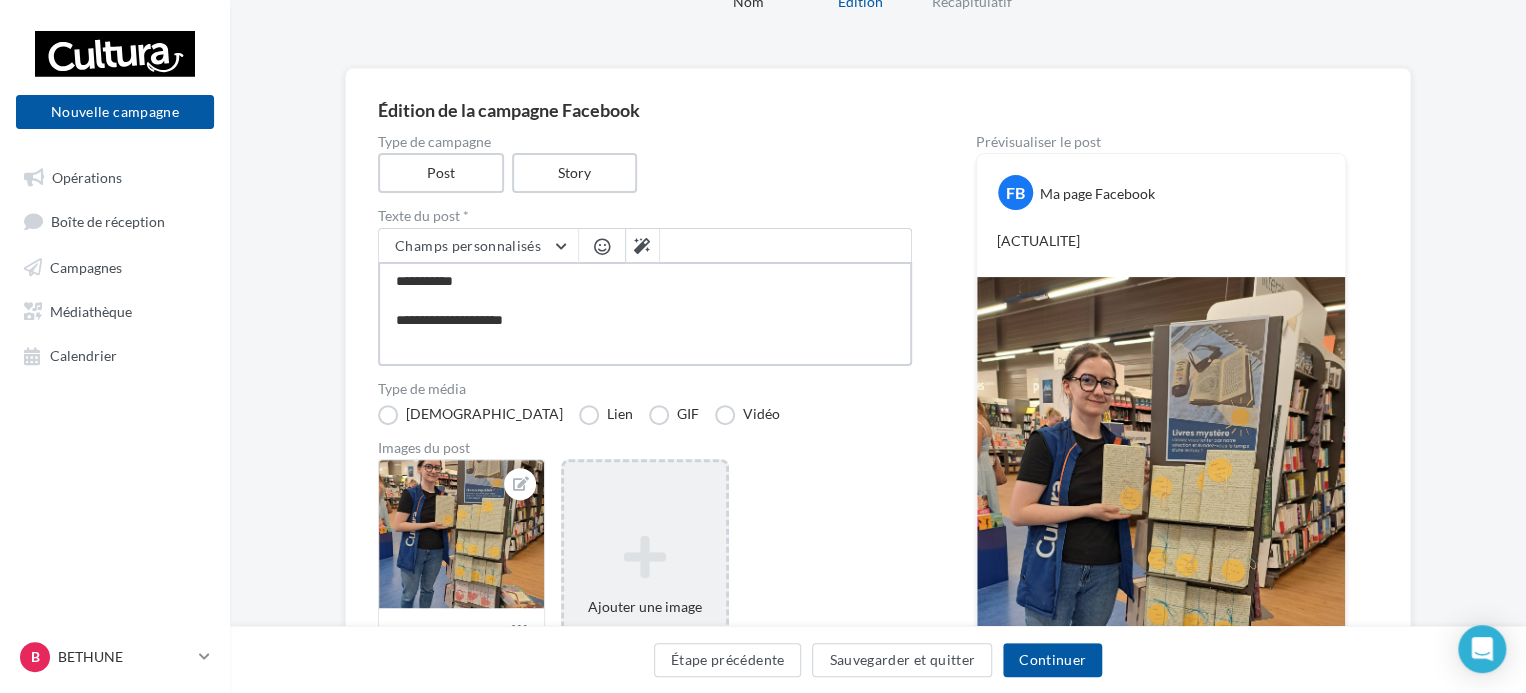 type on "**********" 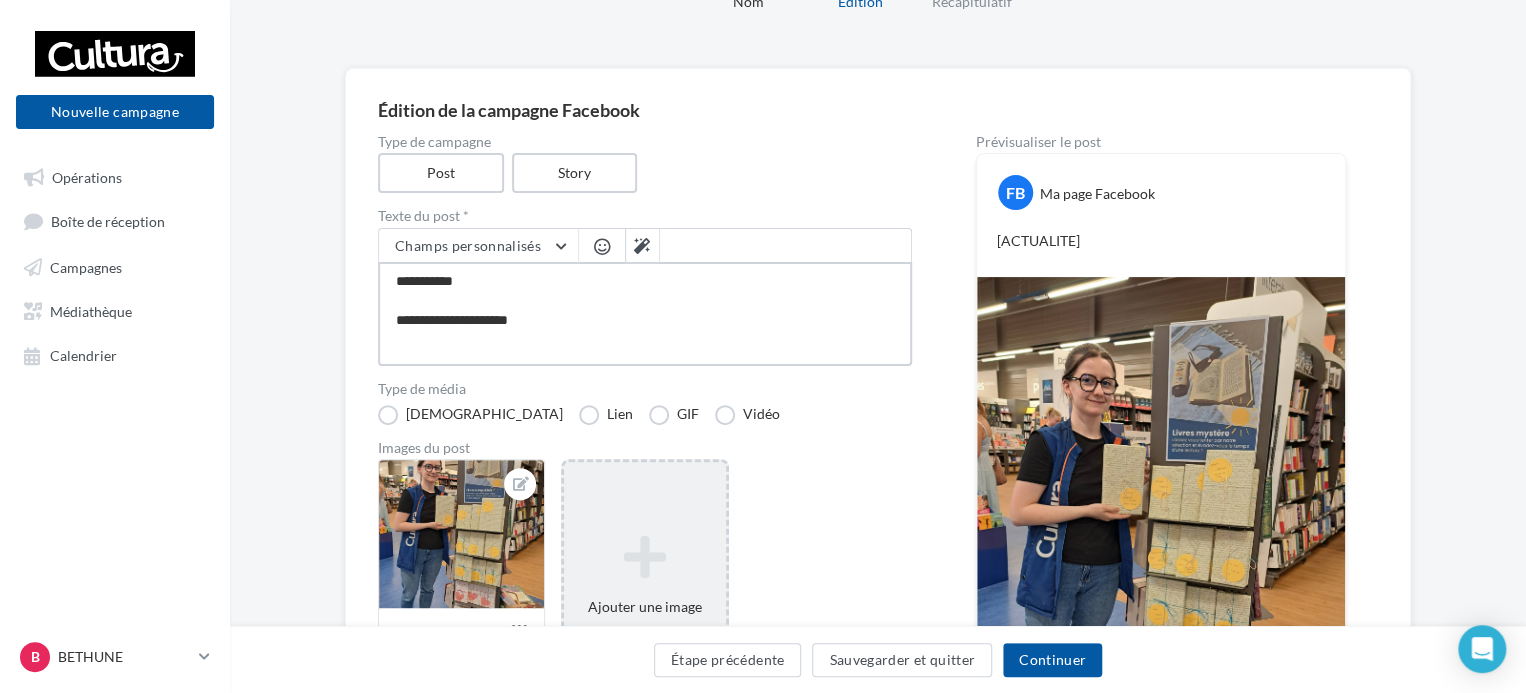 type on "**********" 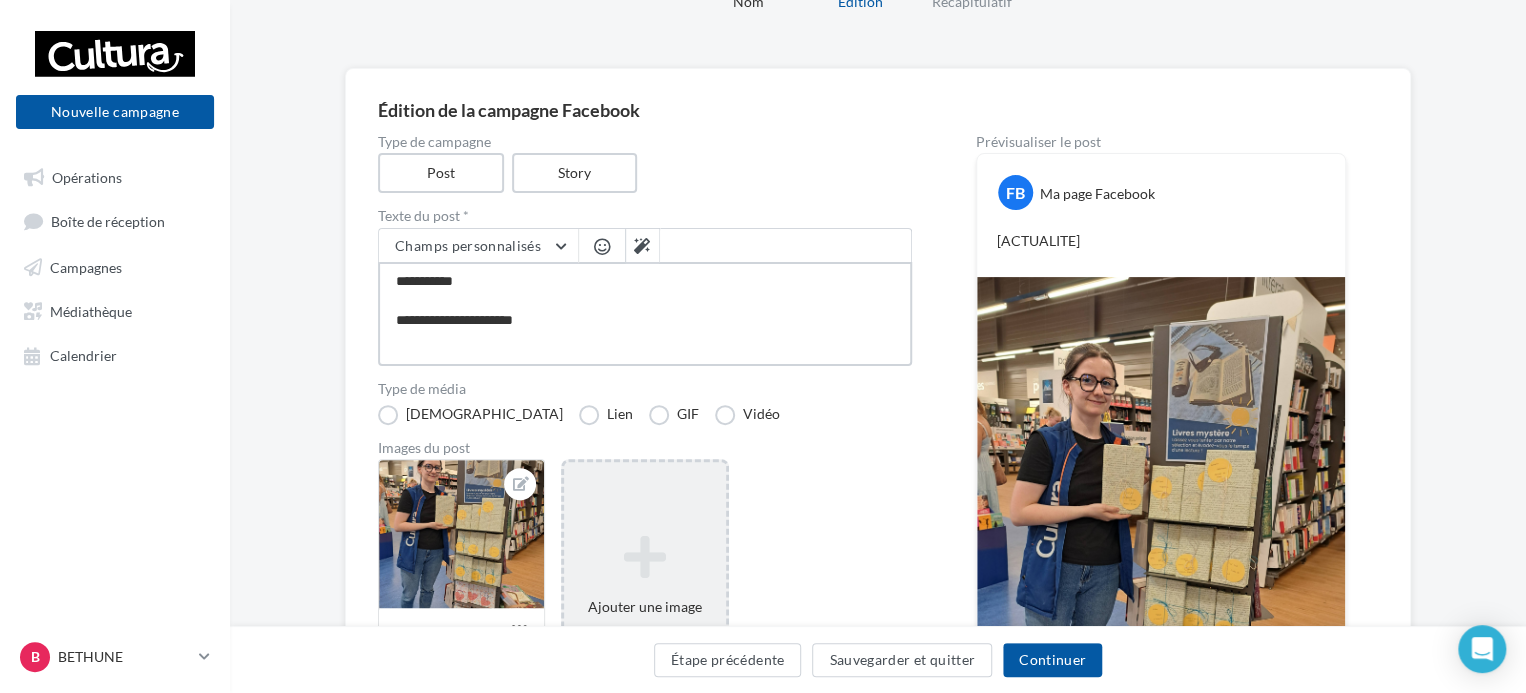 type on "**********" 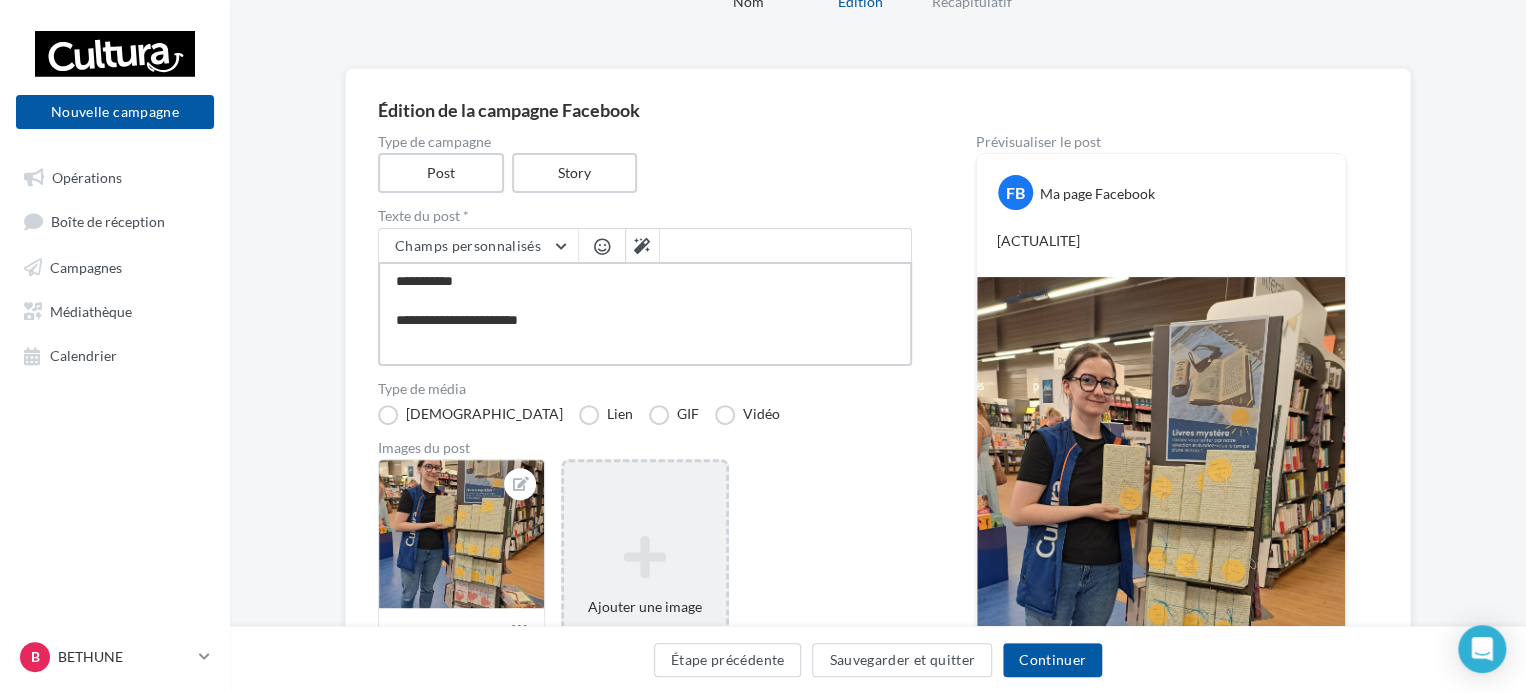 type on "**********" 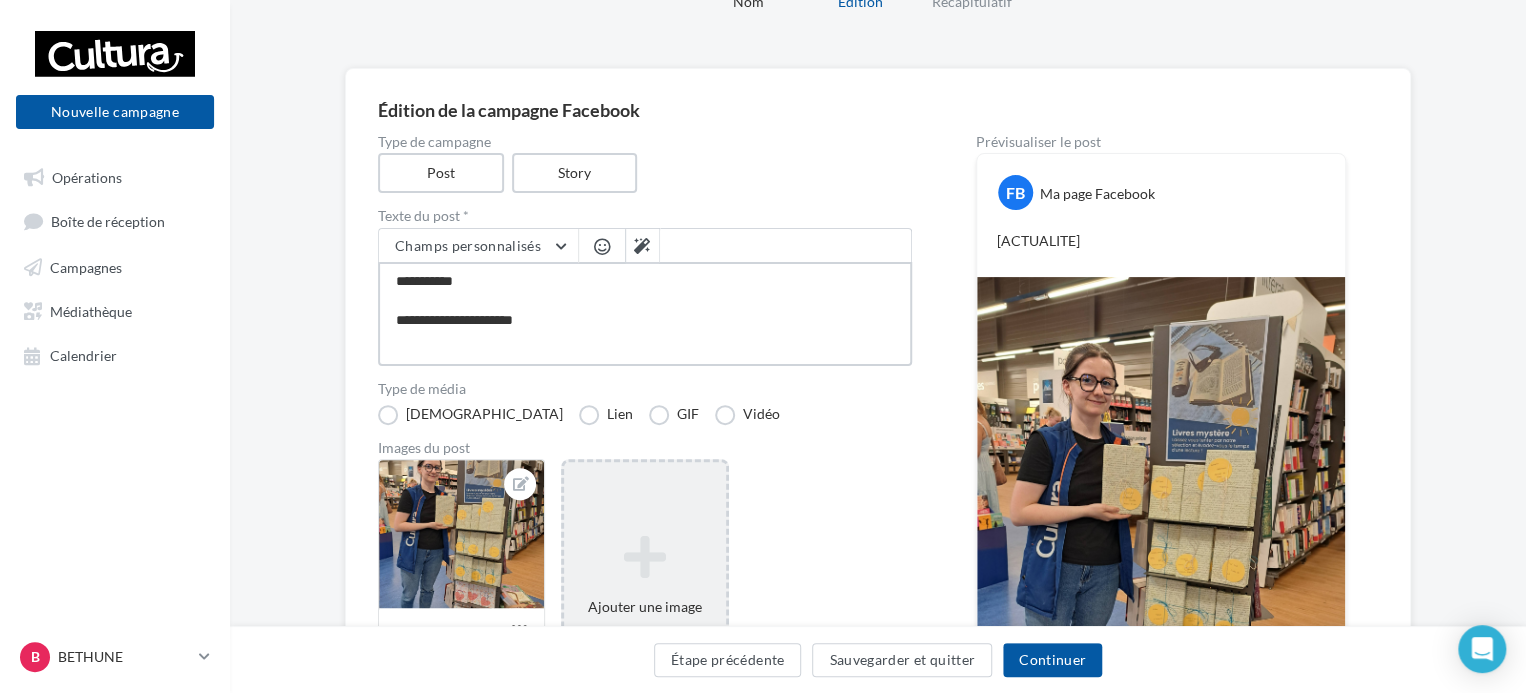 type on "**********" 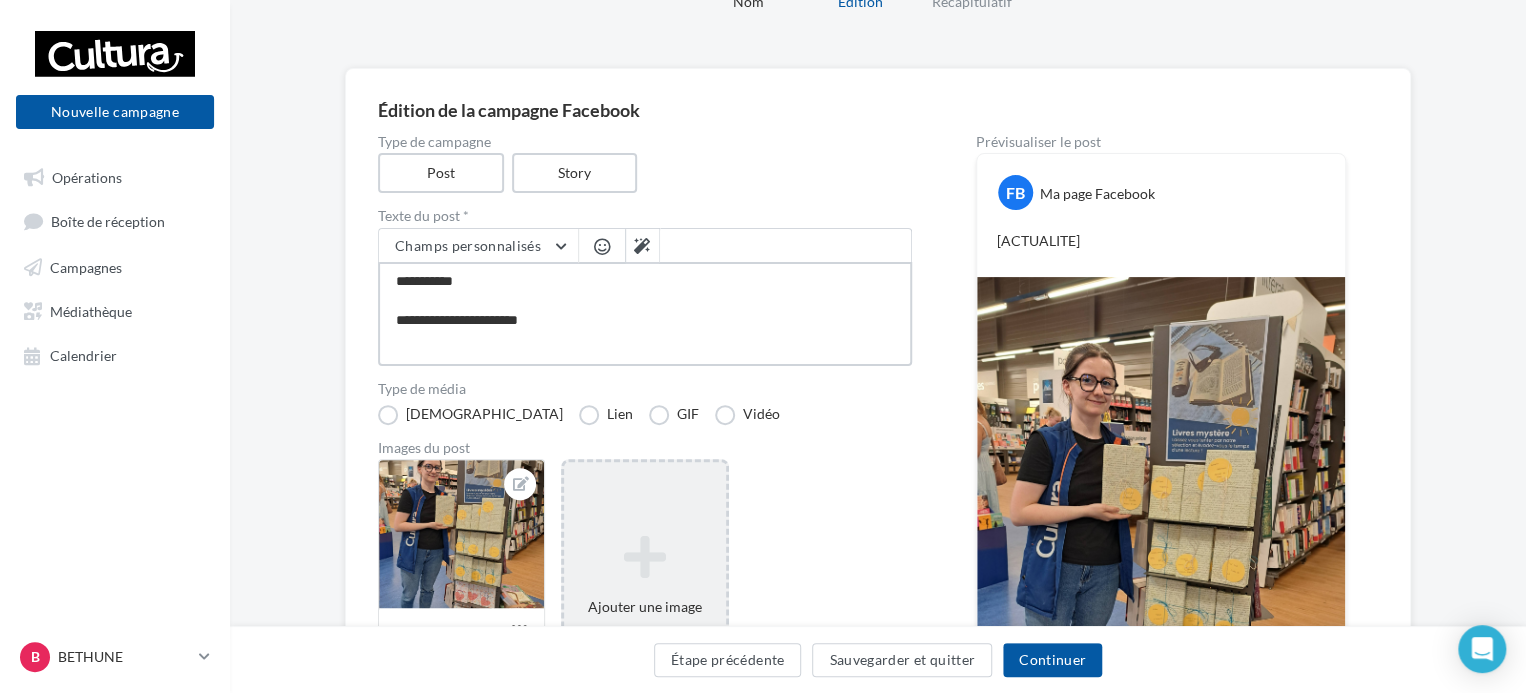 type on "**********" 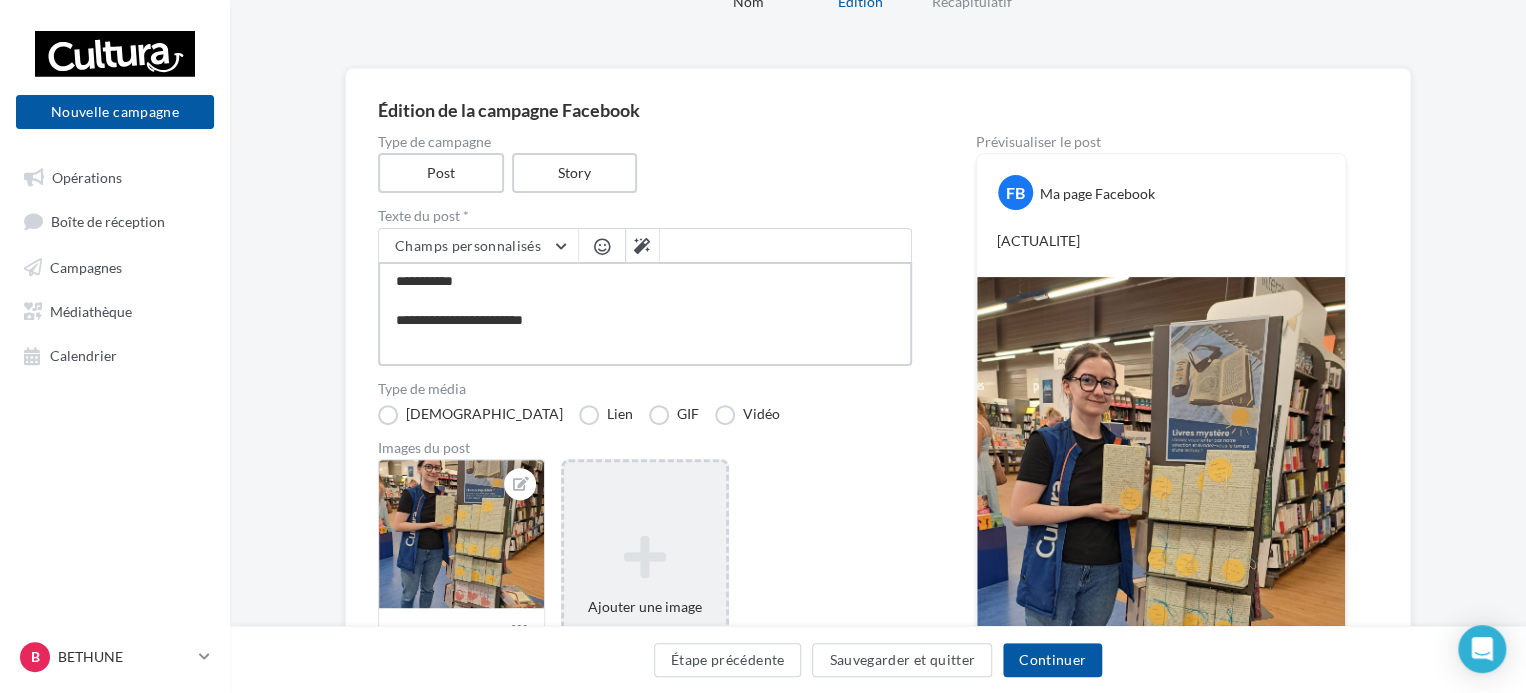 type on "**********" 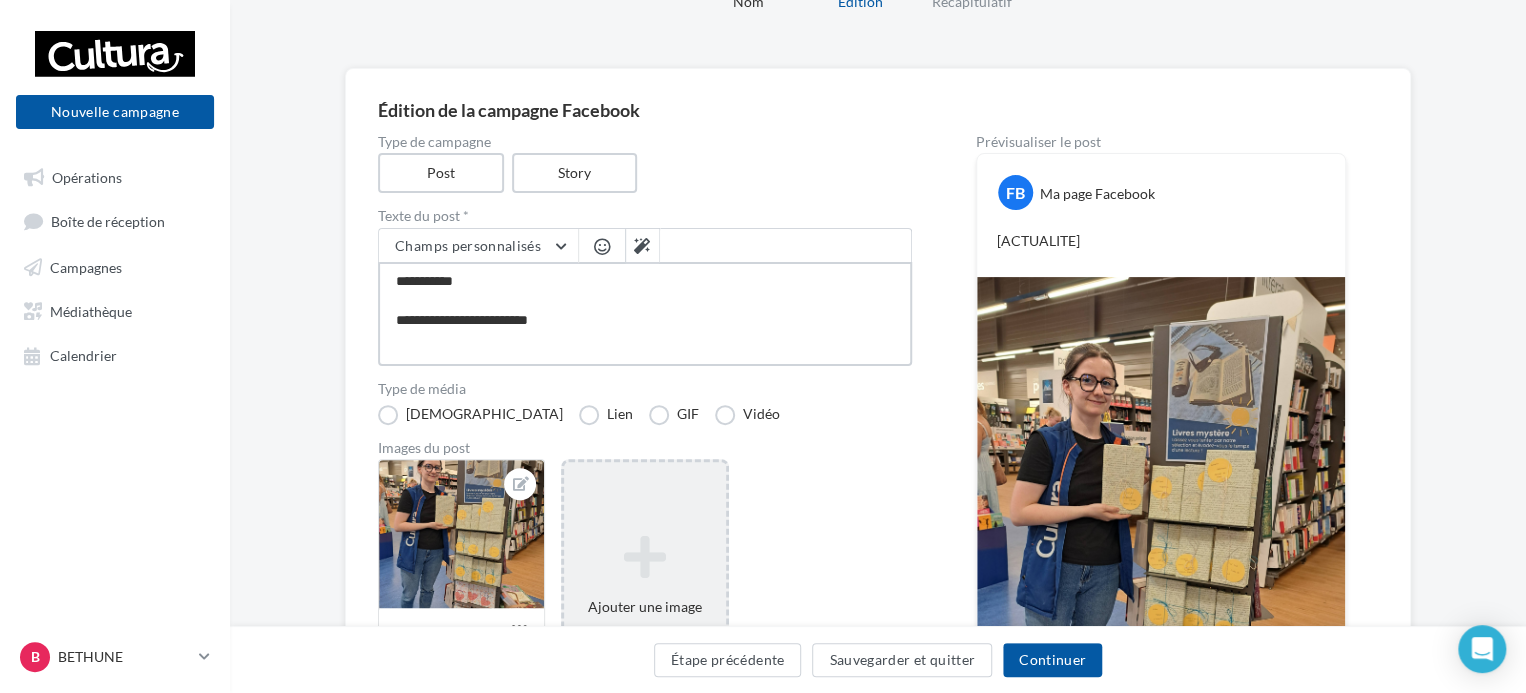 type on "**********" 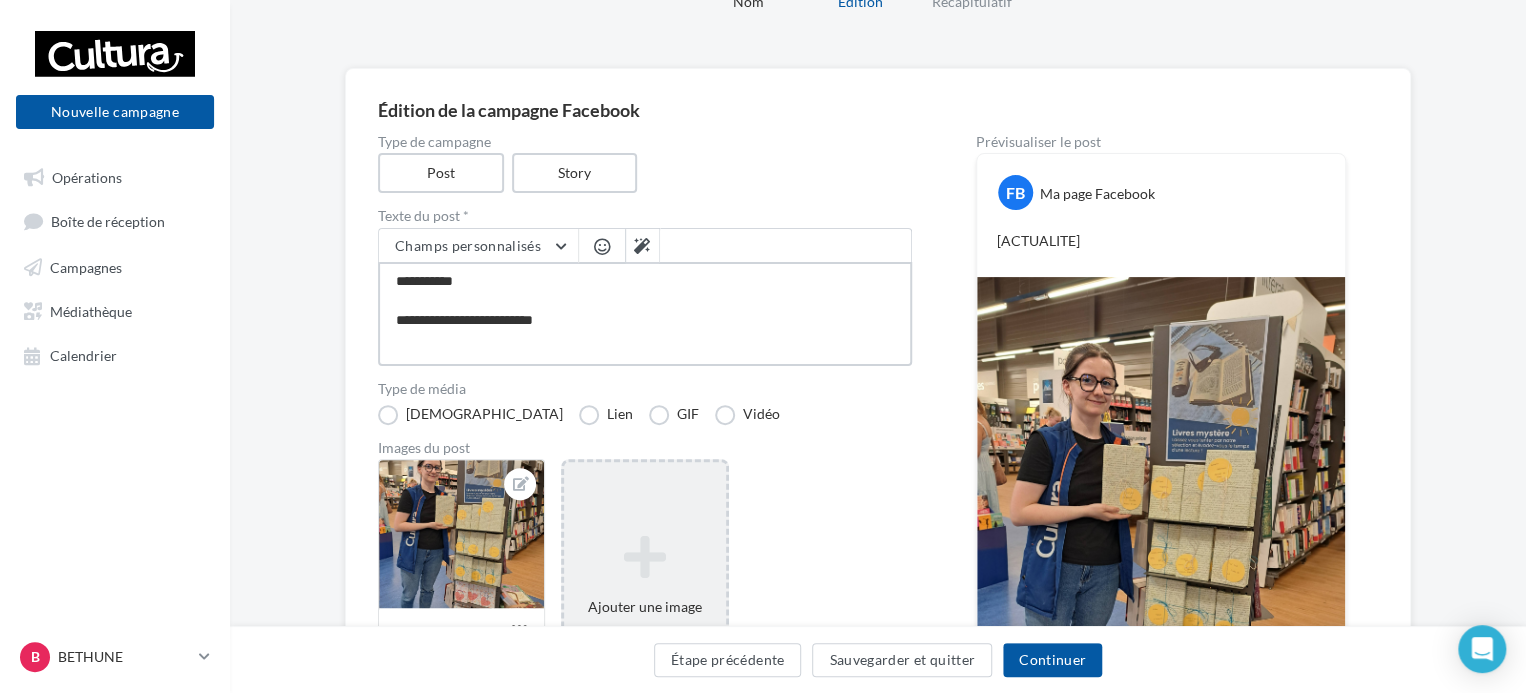 type on "**********" 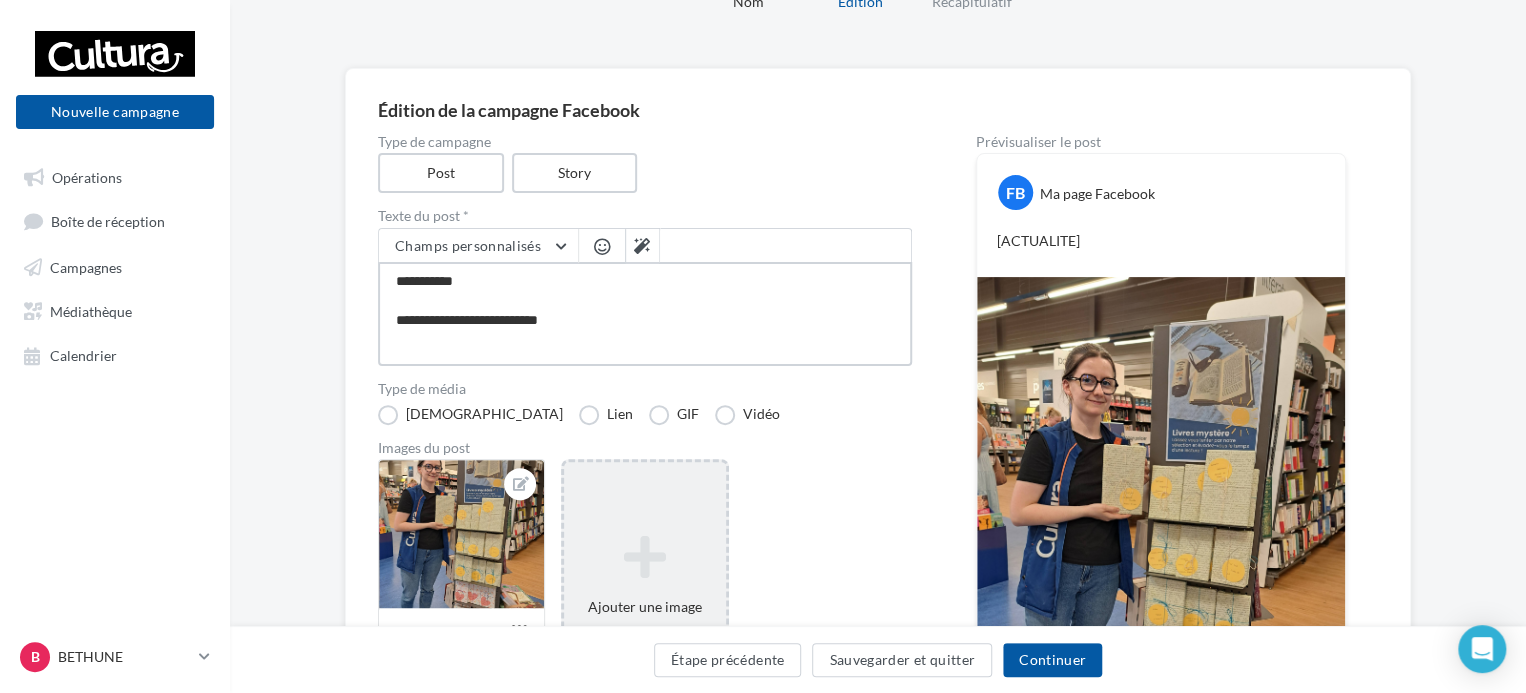 type on "**********" 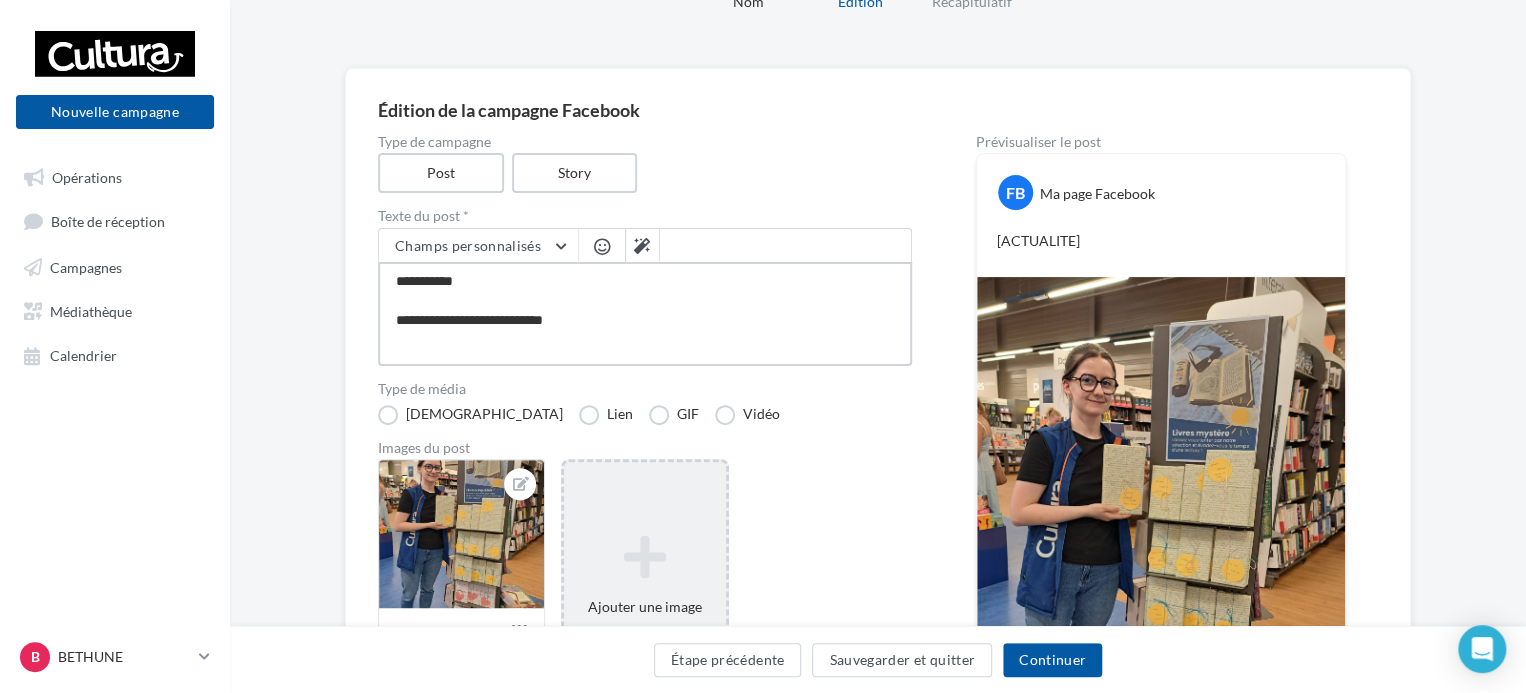 type on "**********" 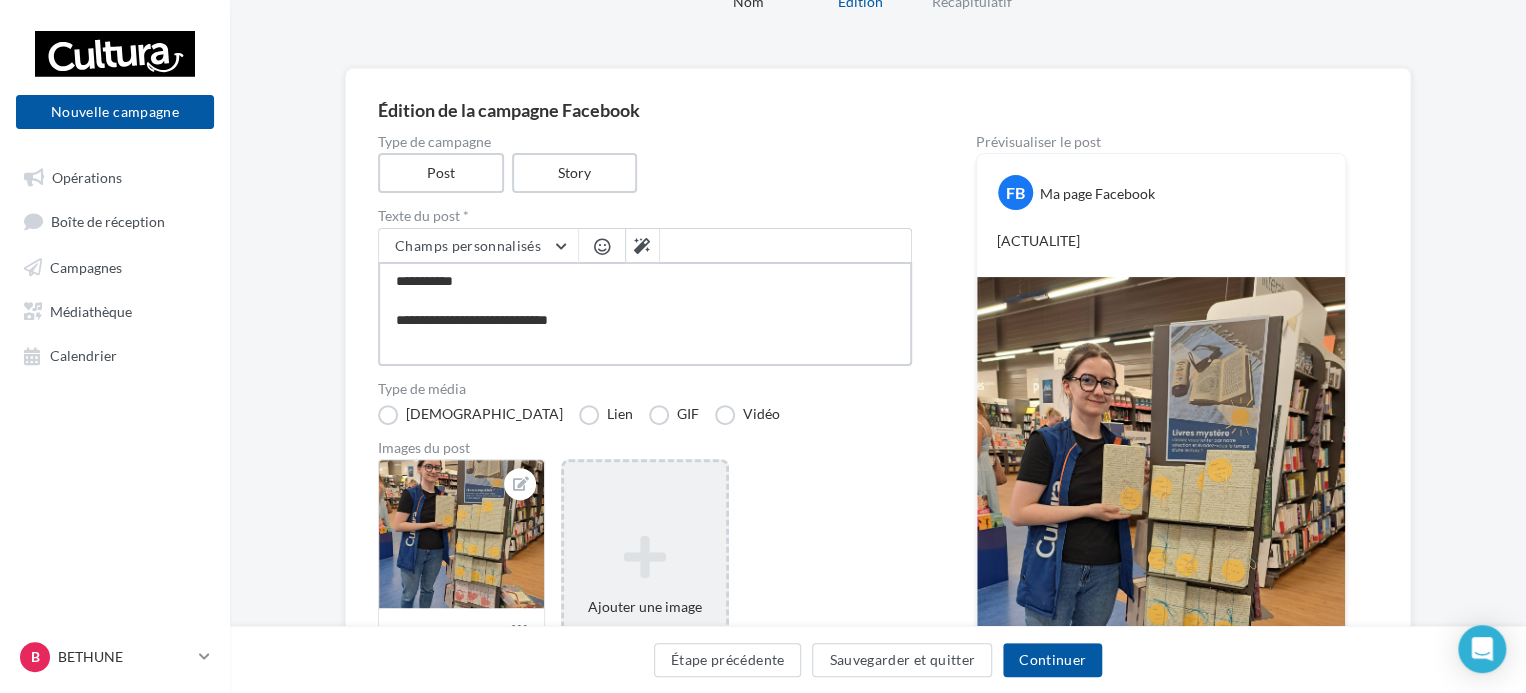 type on "**********" 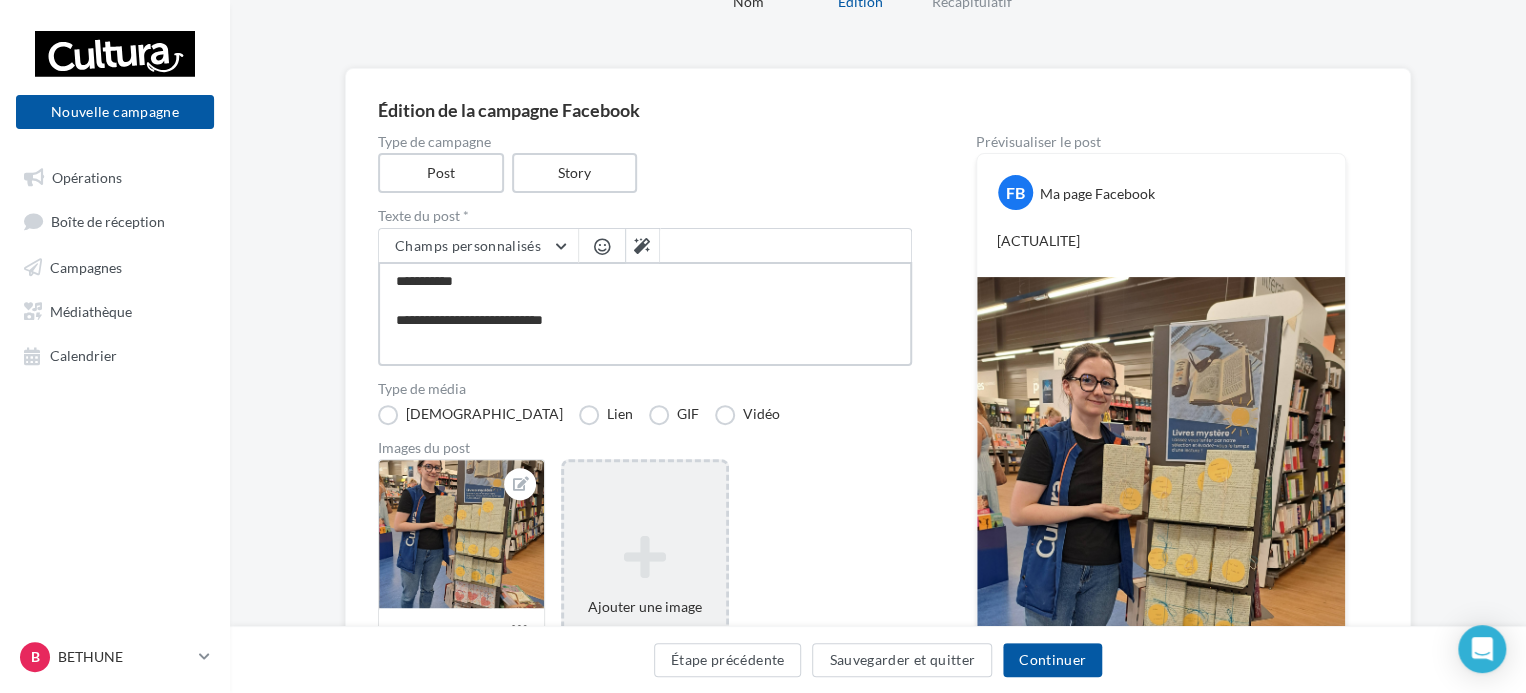 type on "**********" 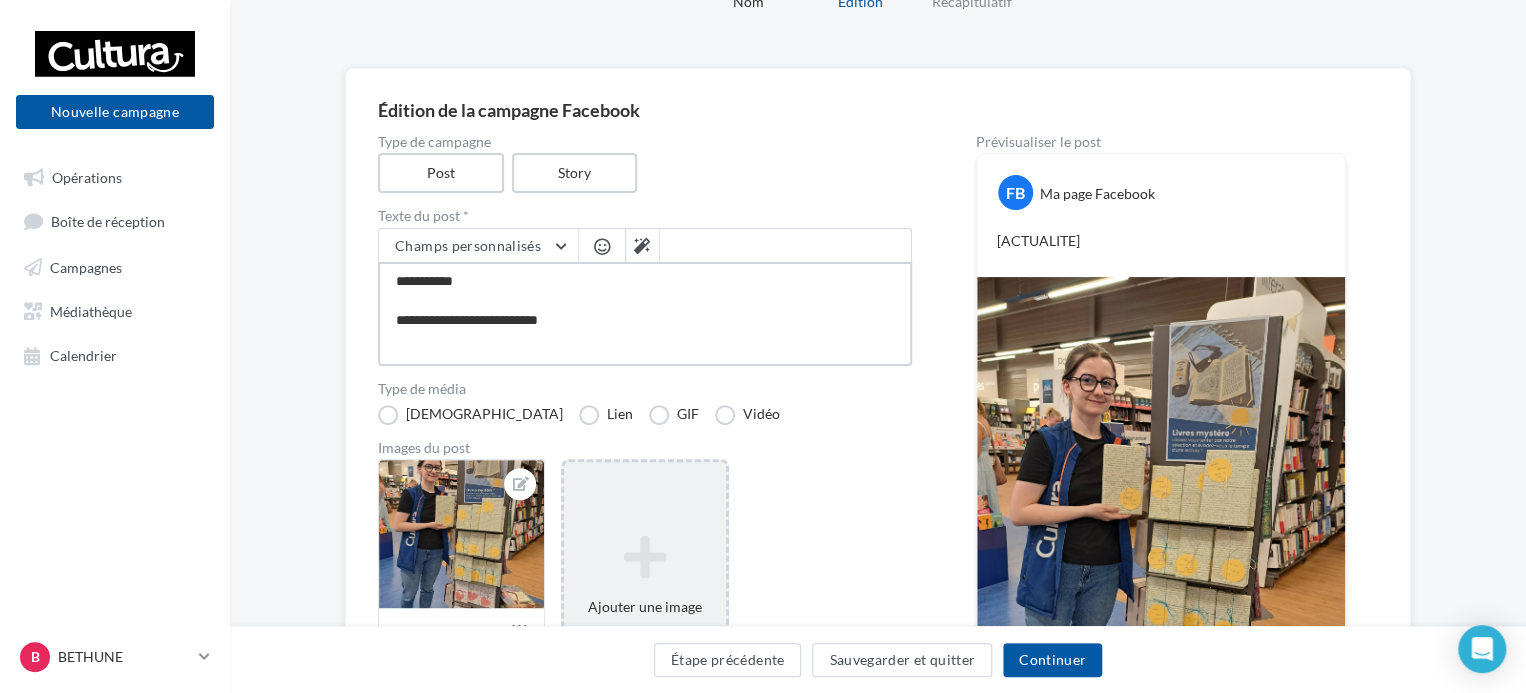 type on "**********" 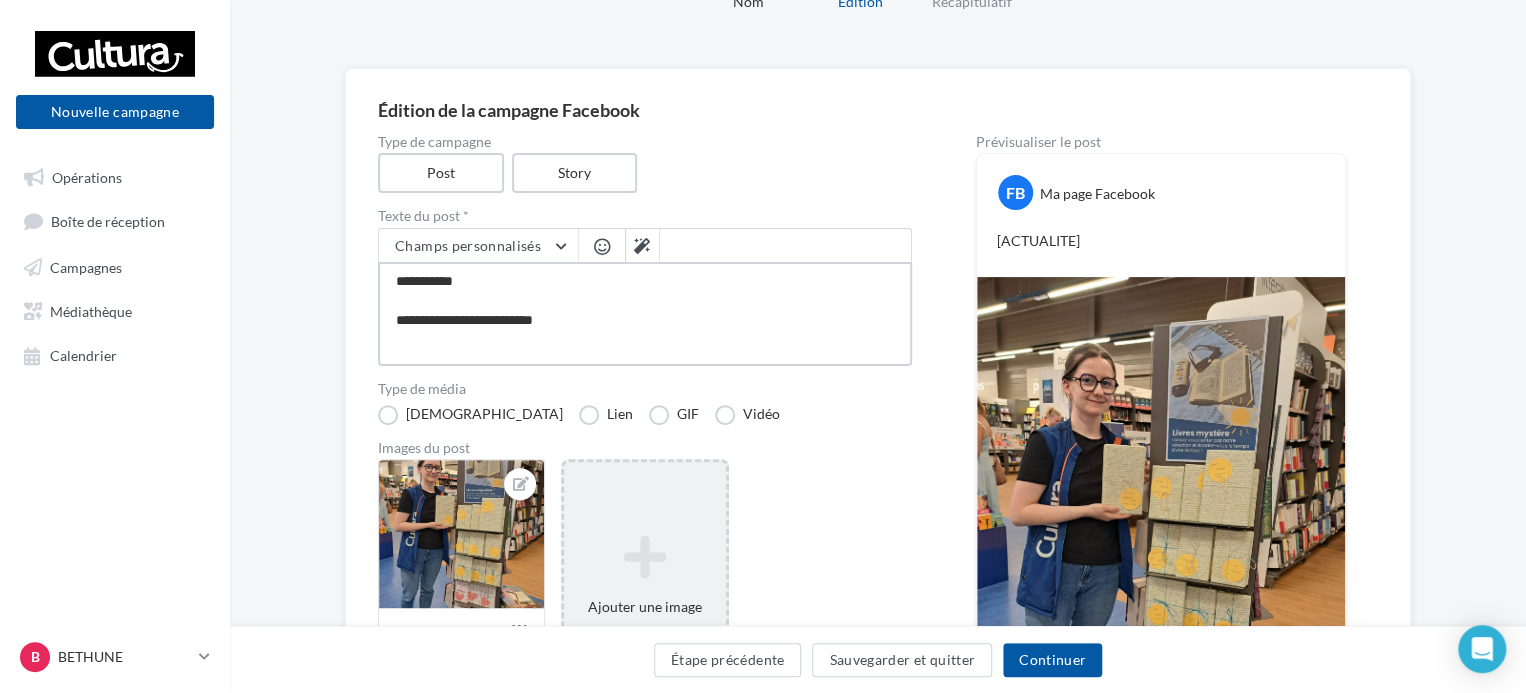 type on "**********" 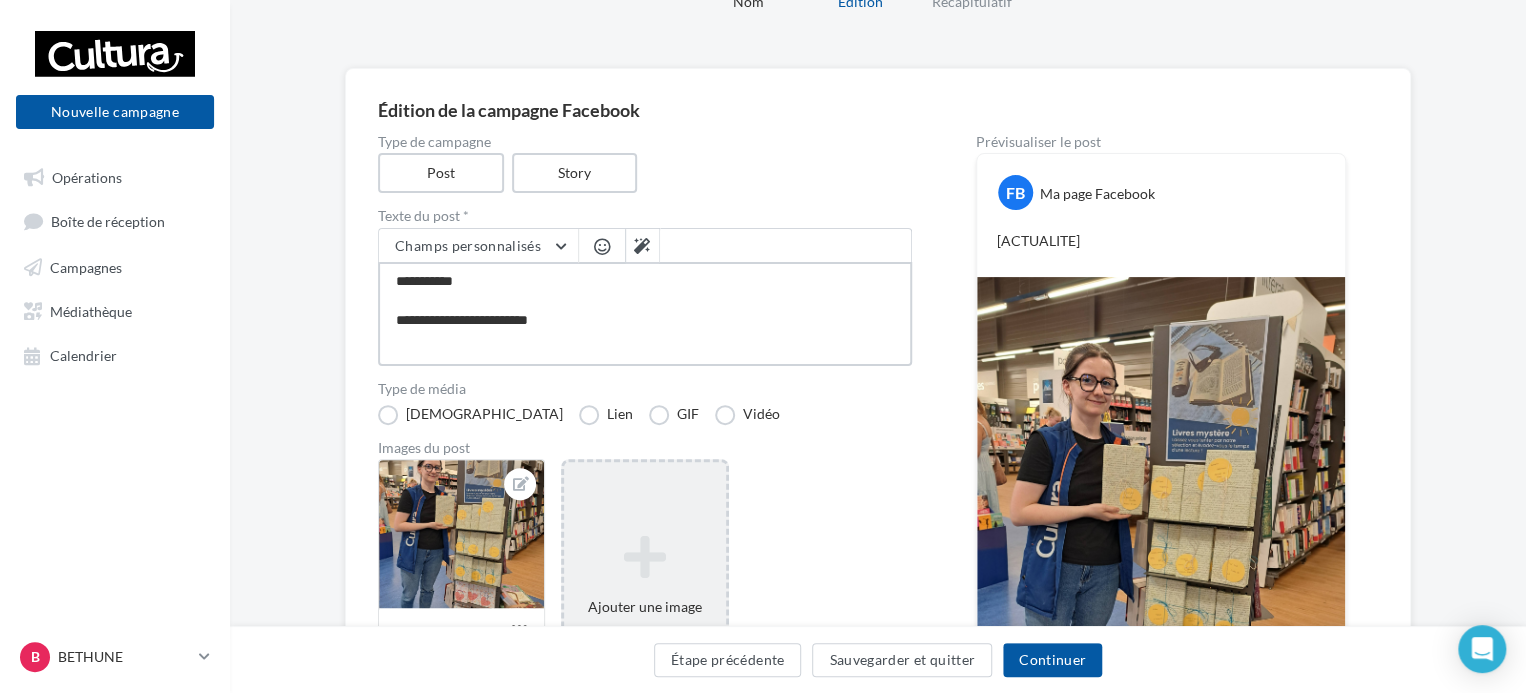 type on "**********" 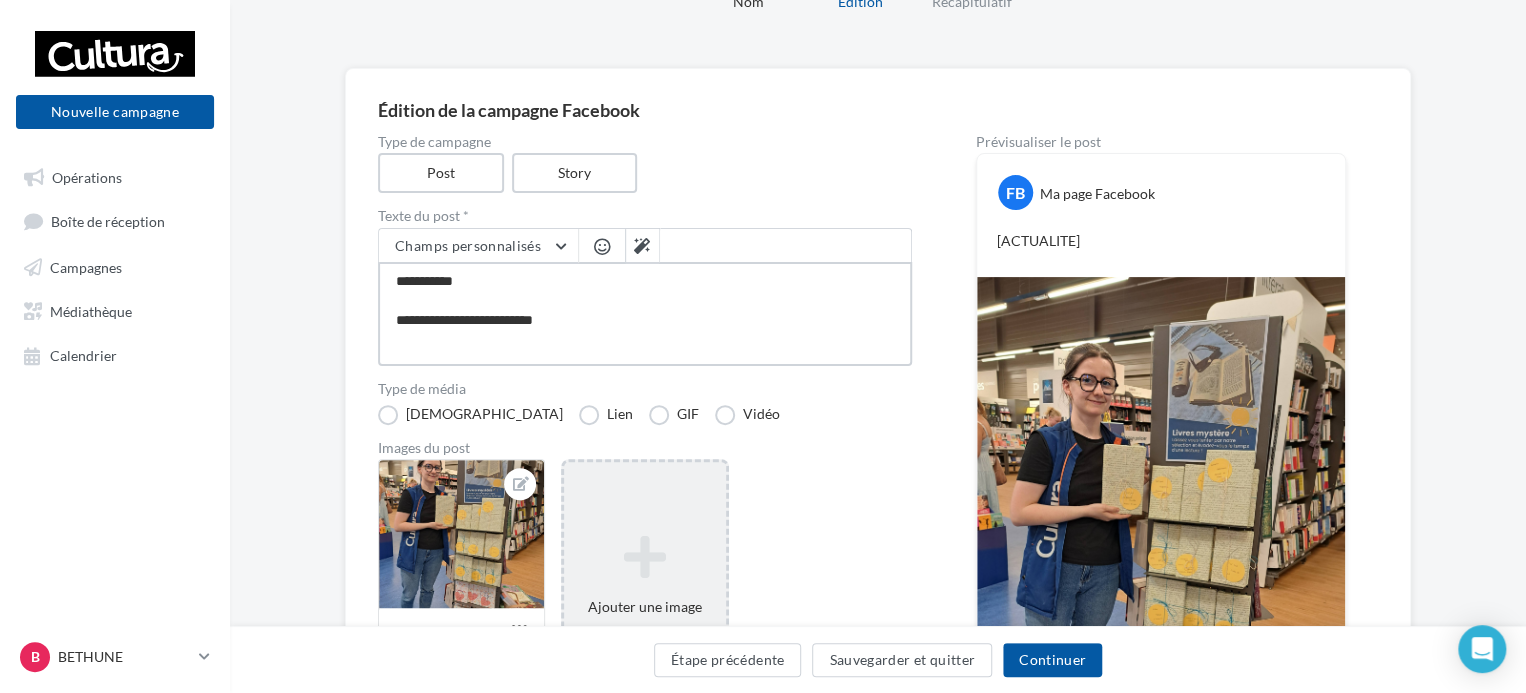 type on "**********" 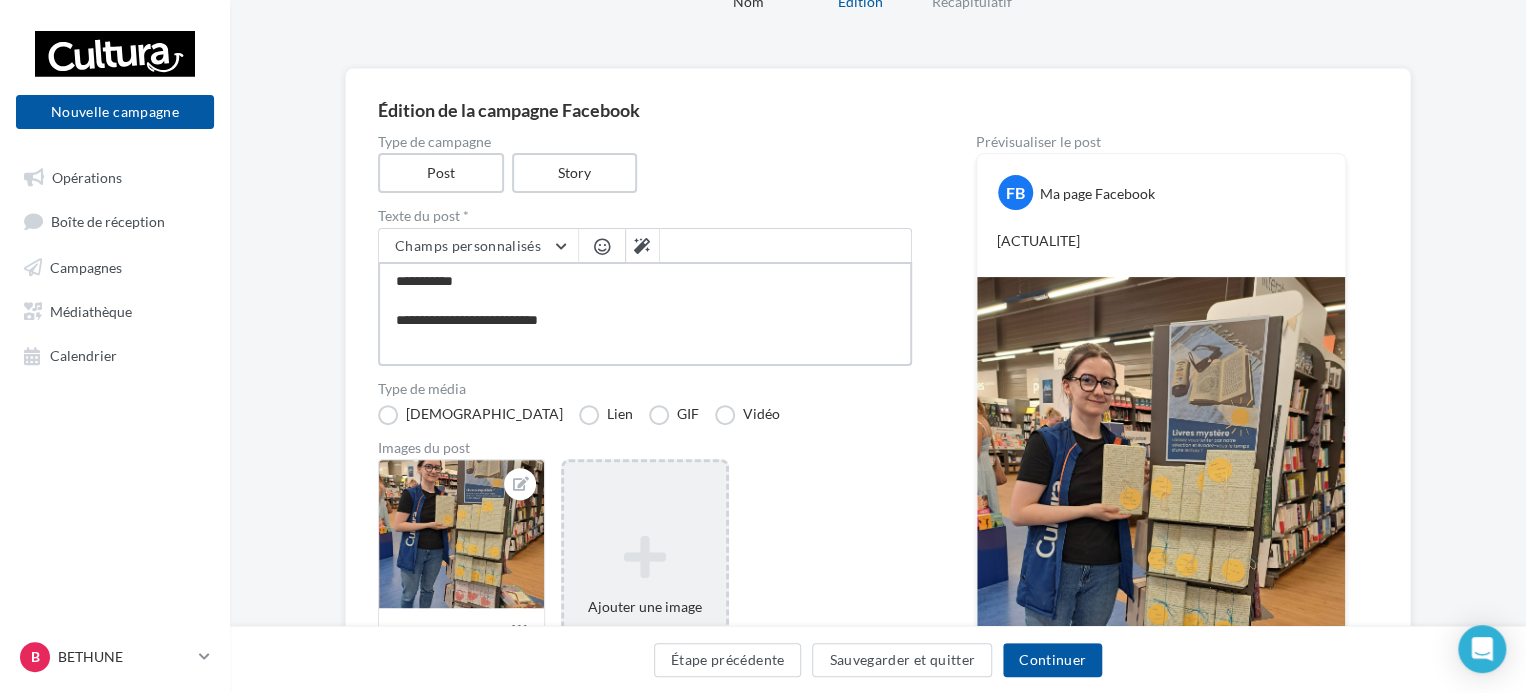 type on "**********" 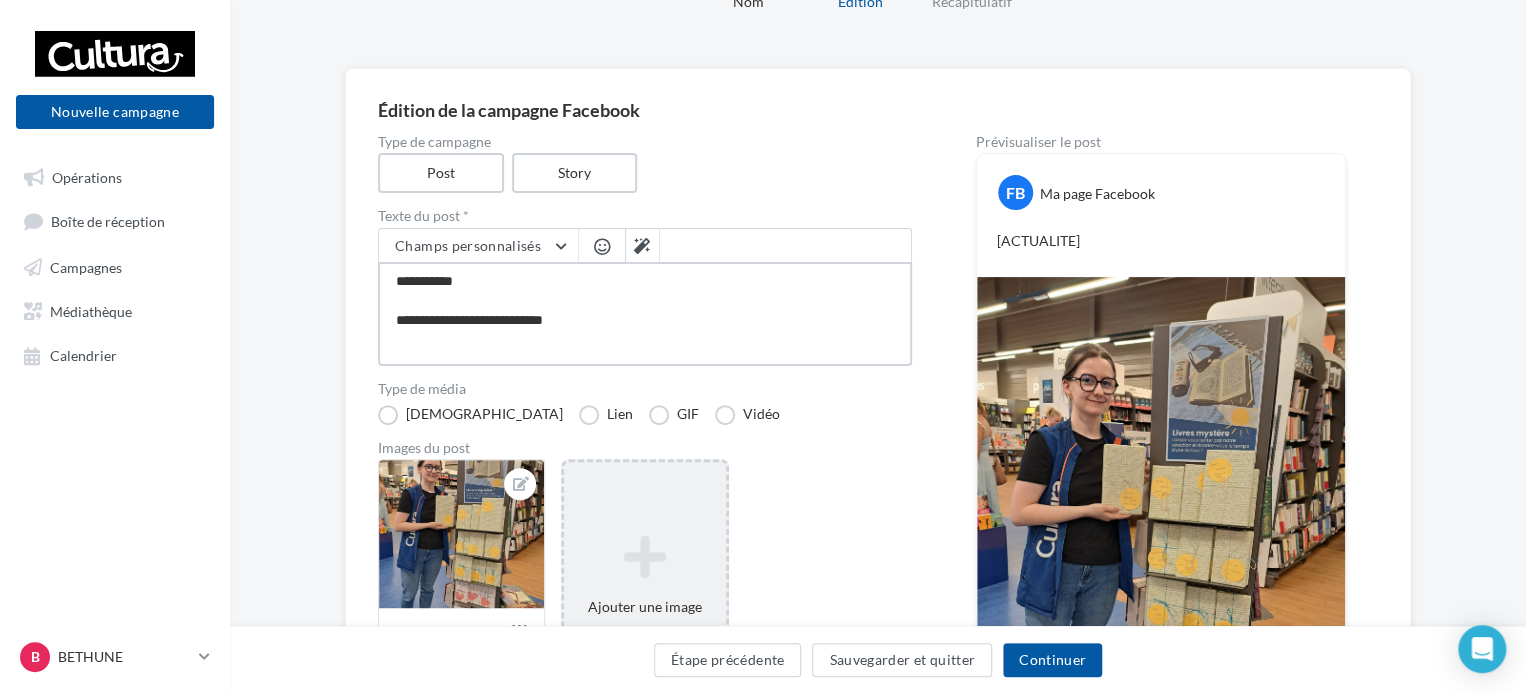 type on "**********" 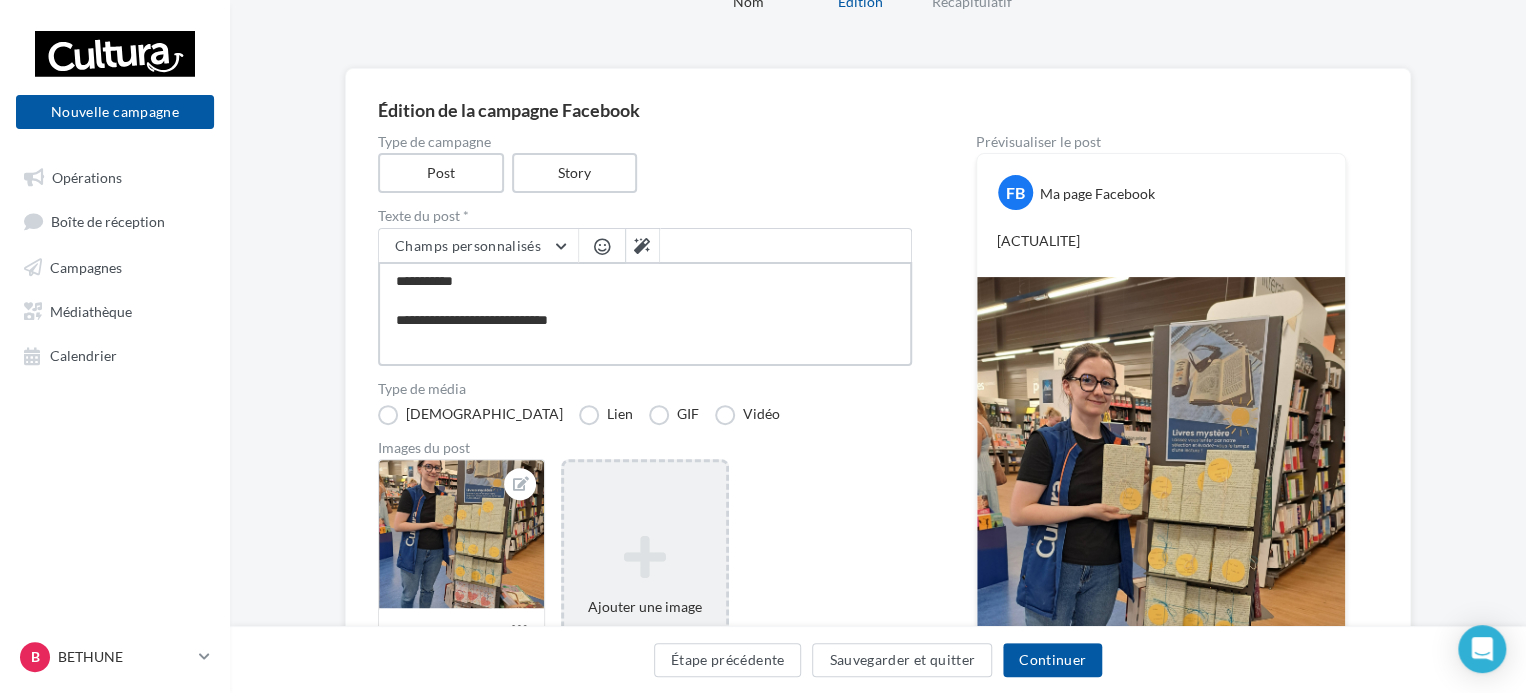 type on "**********" 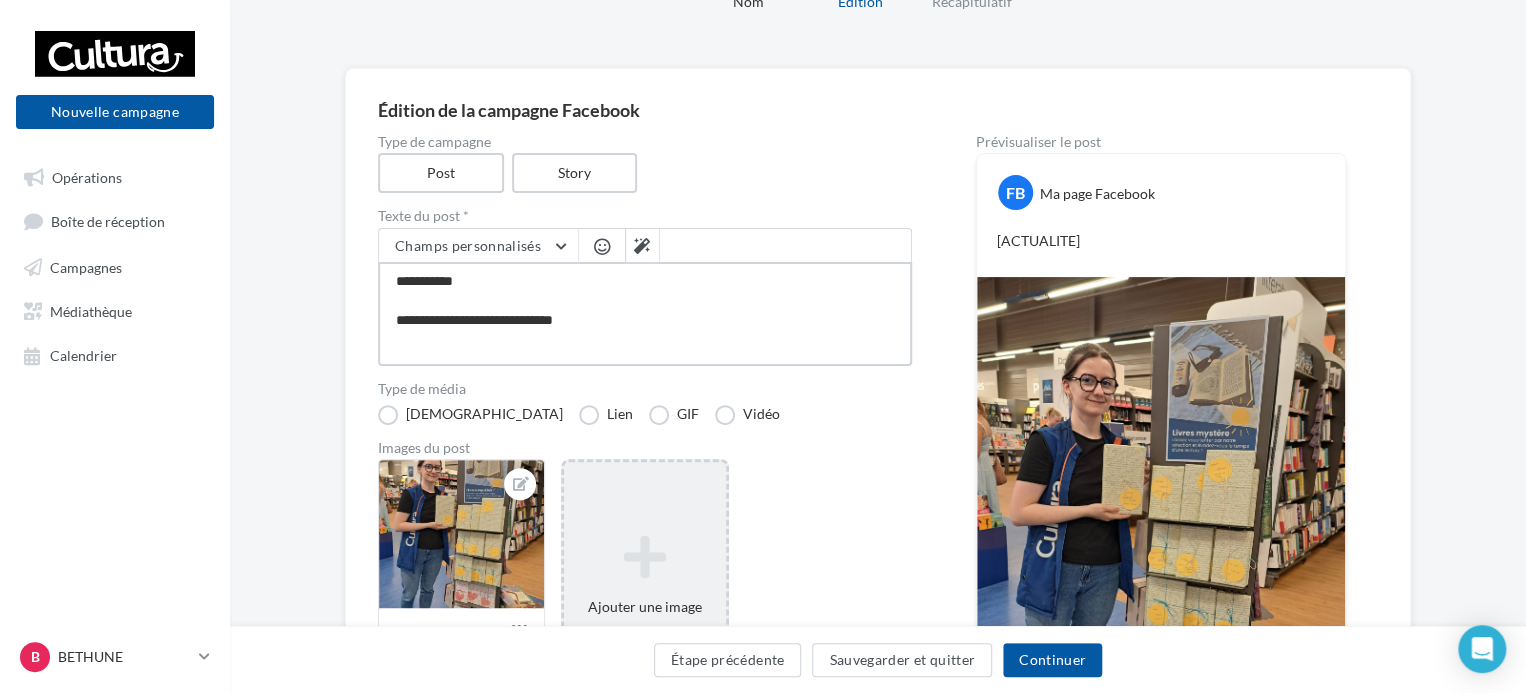 type on "**********" 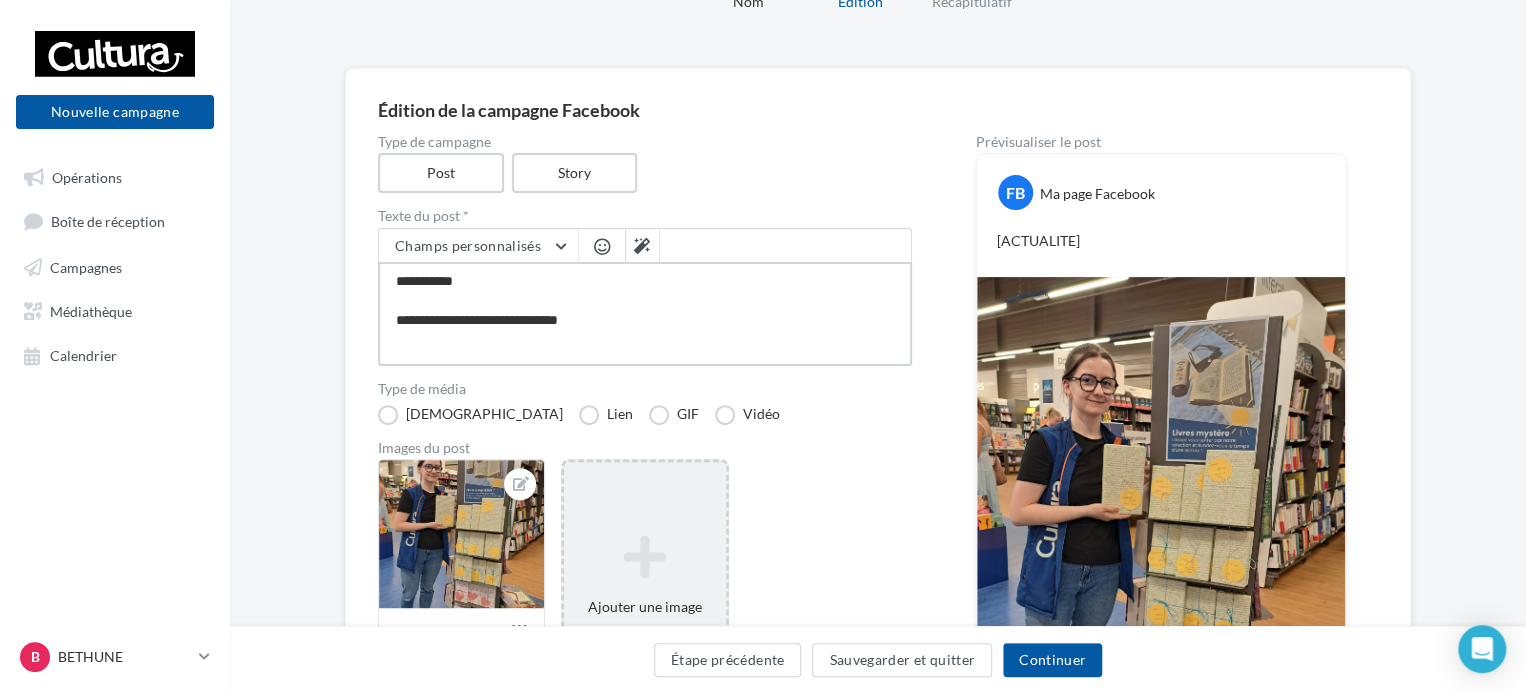 type on "**********" 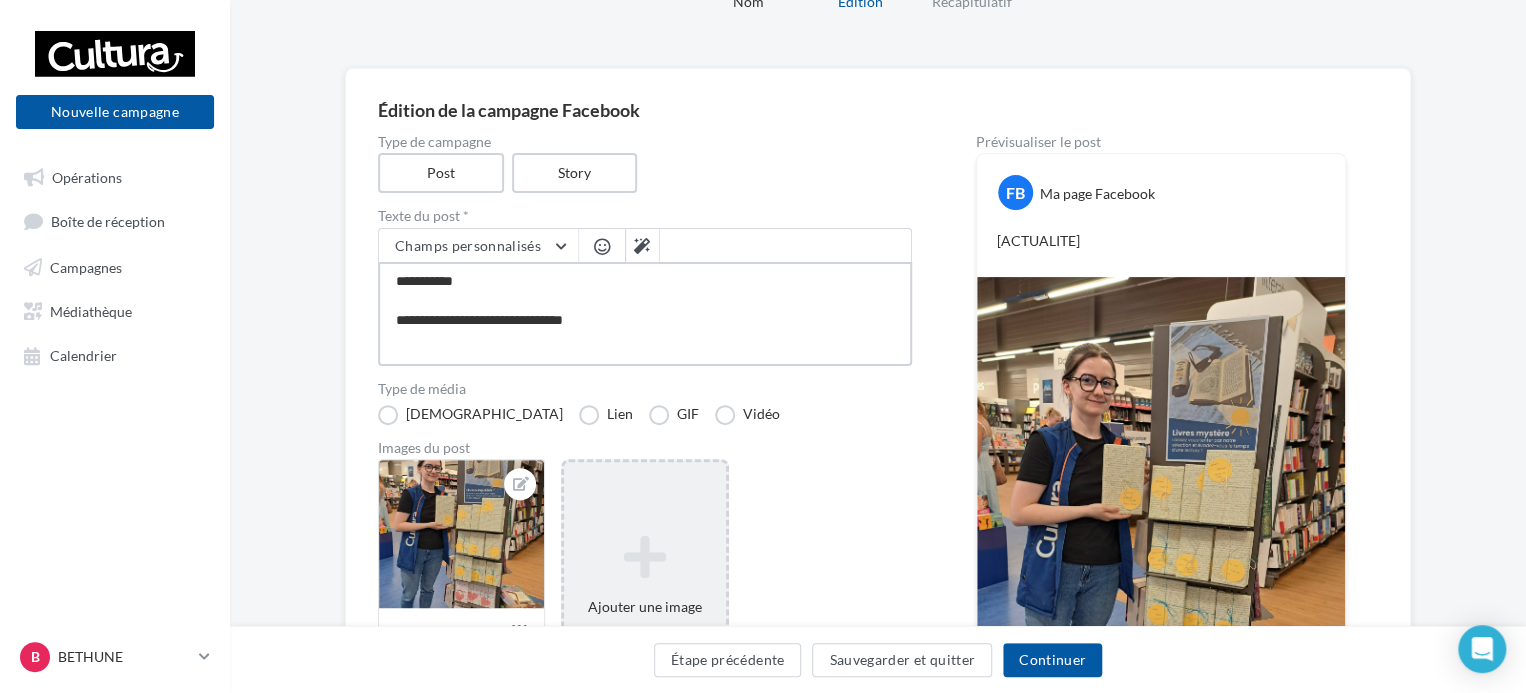 type on "**********" 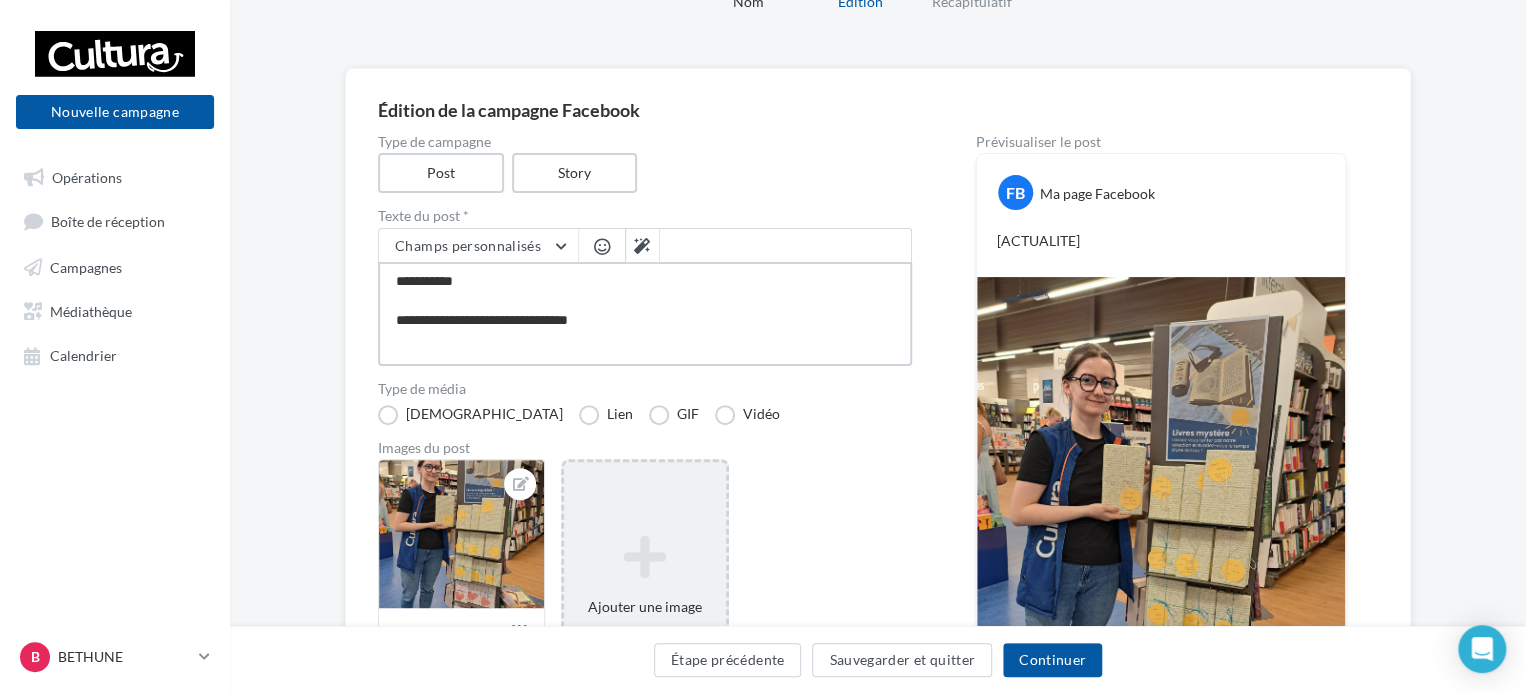 type on "**********" 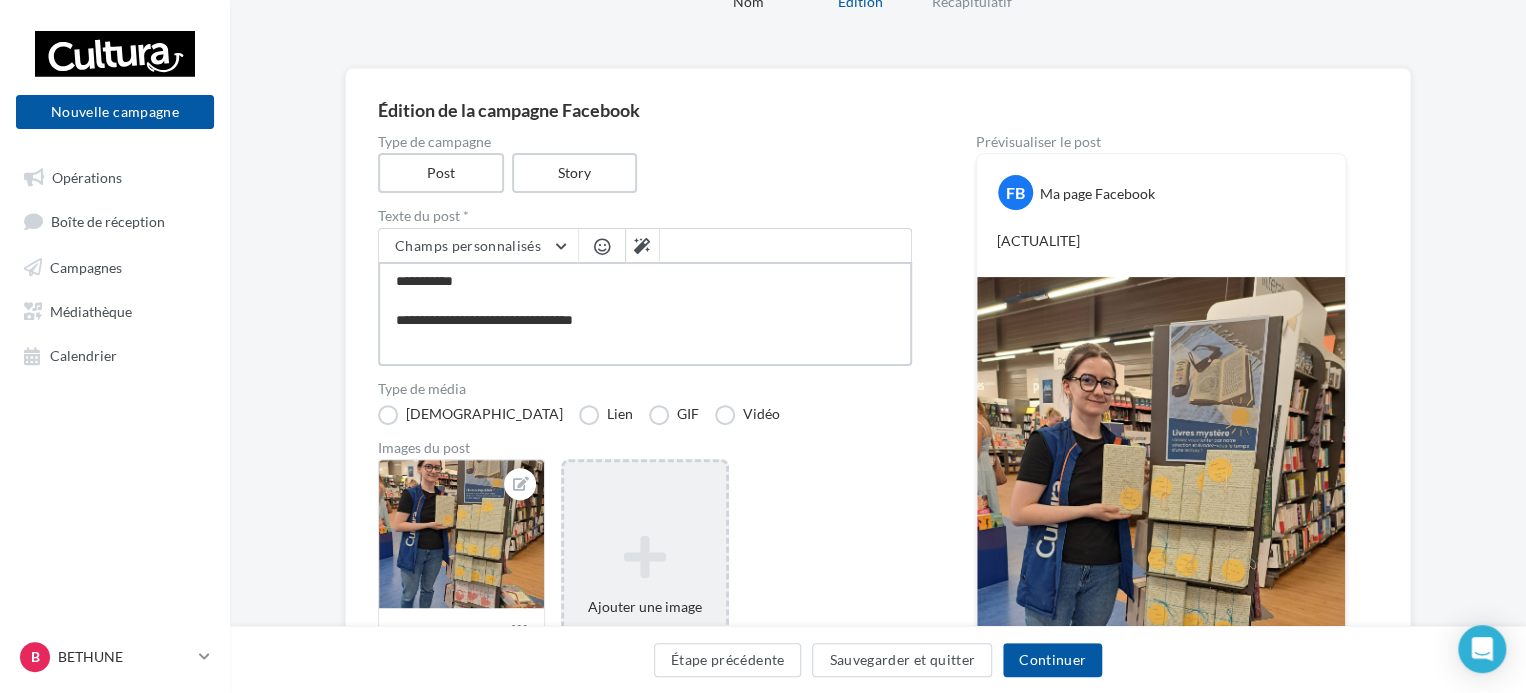 type on "**********" 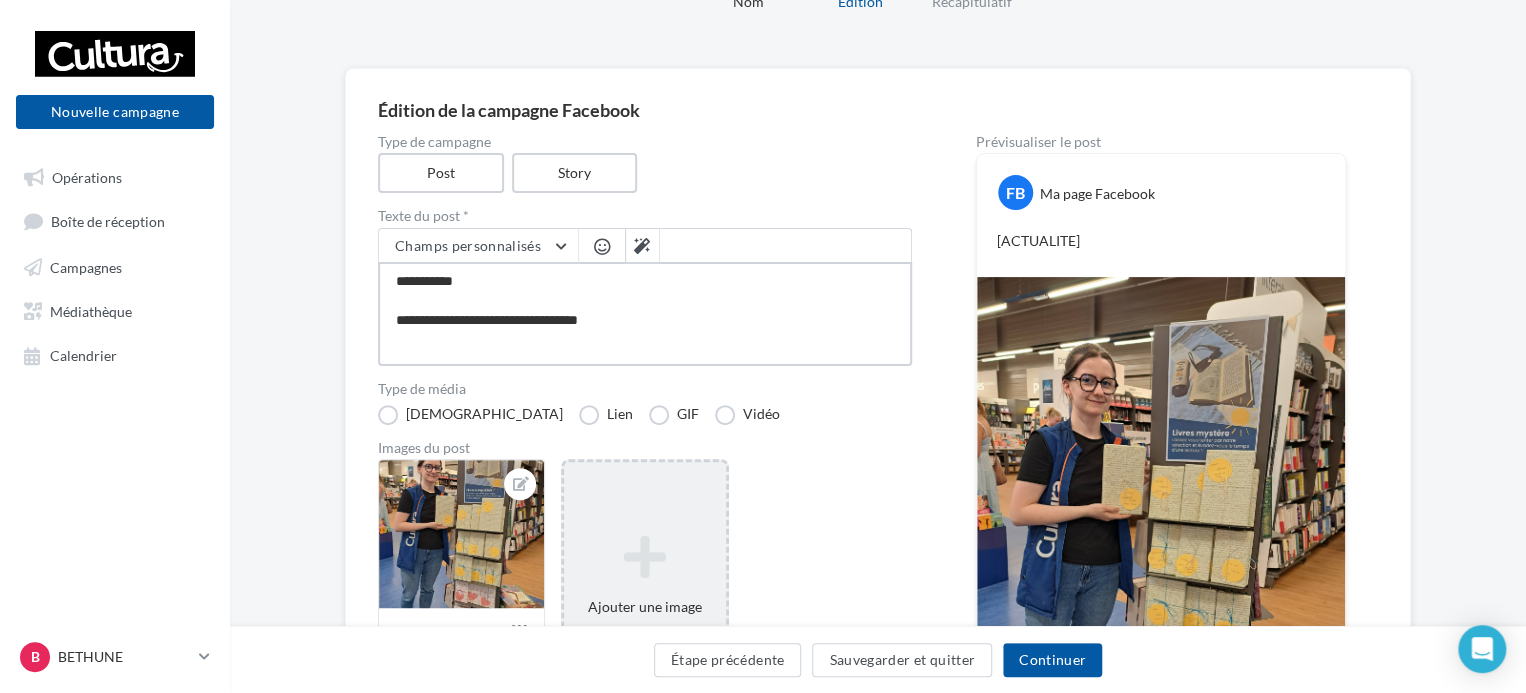 type on "**********" 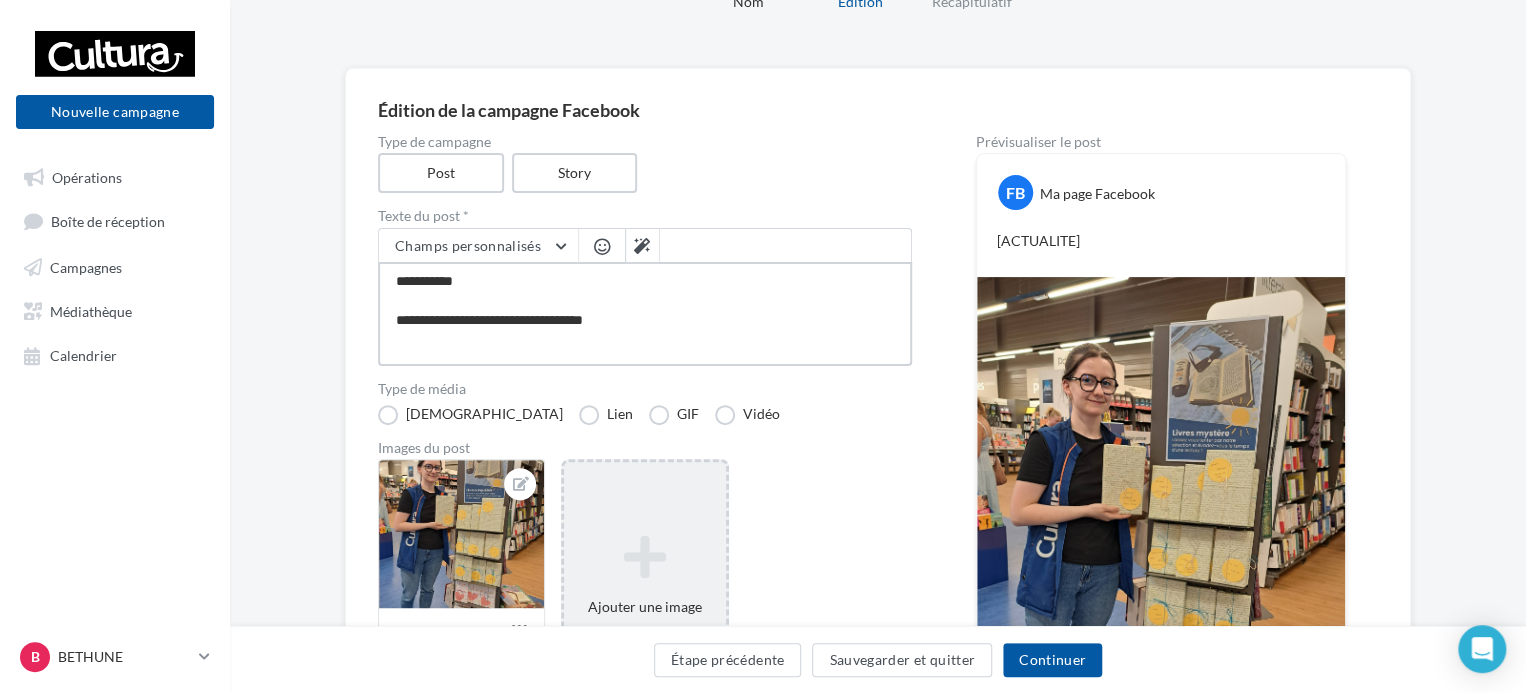 type on "**********" 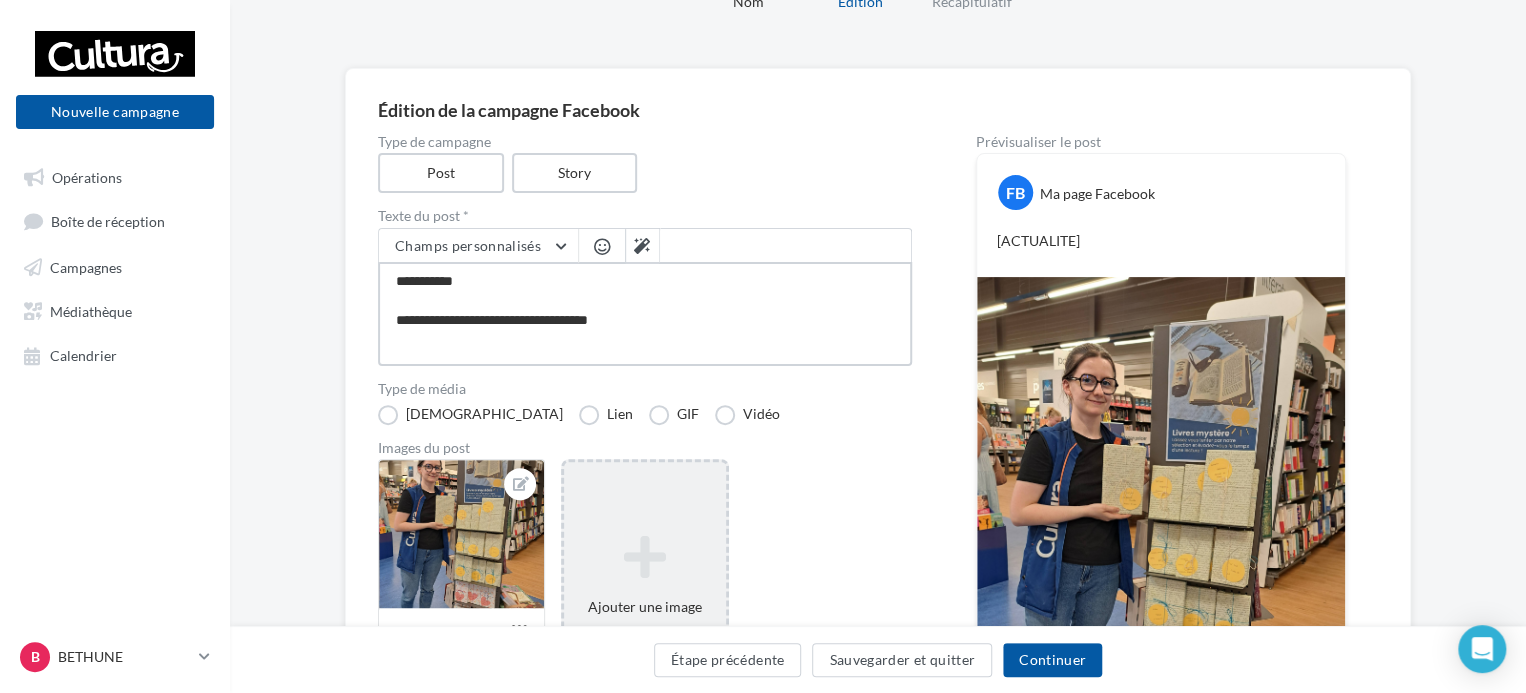 type on "**********" 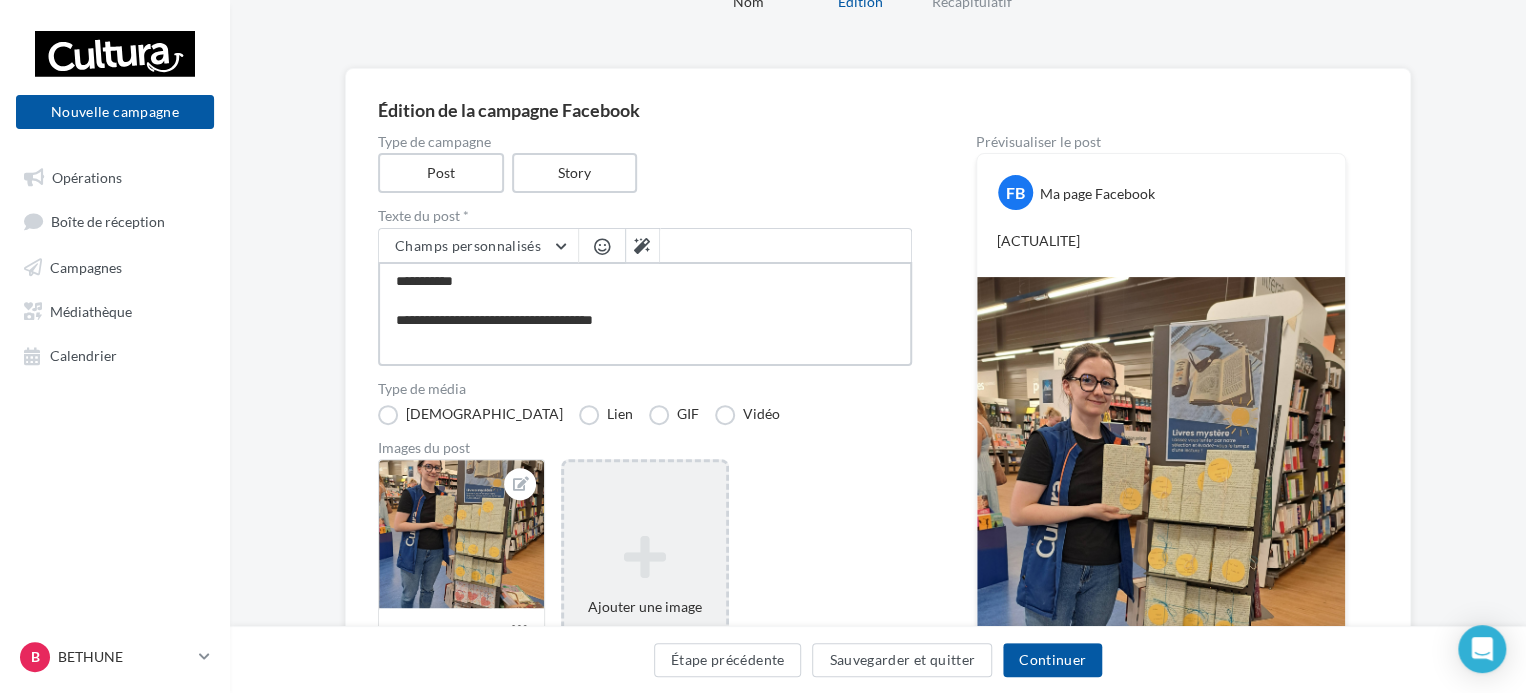 type on "**********" 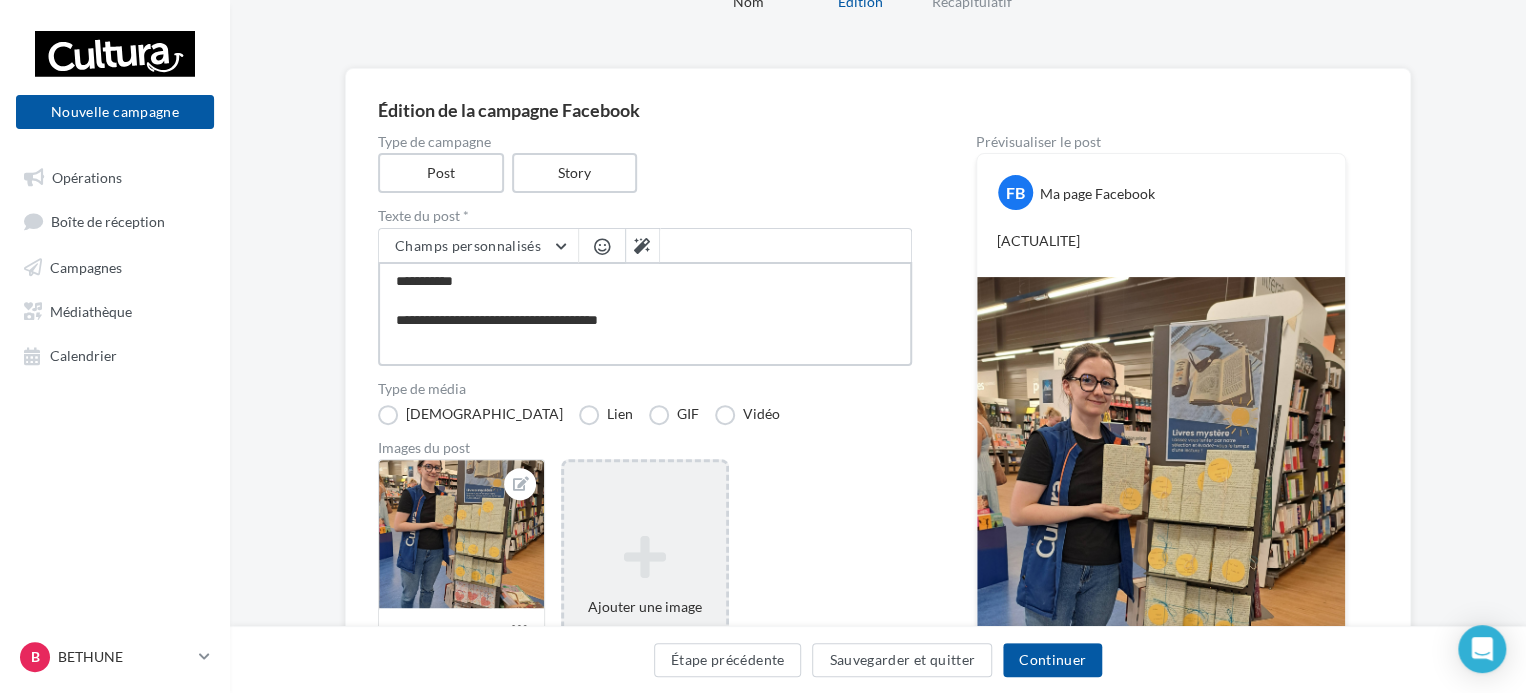 type on "**********" 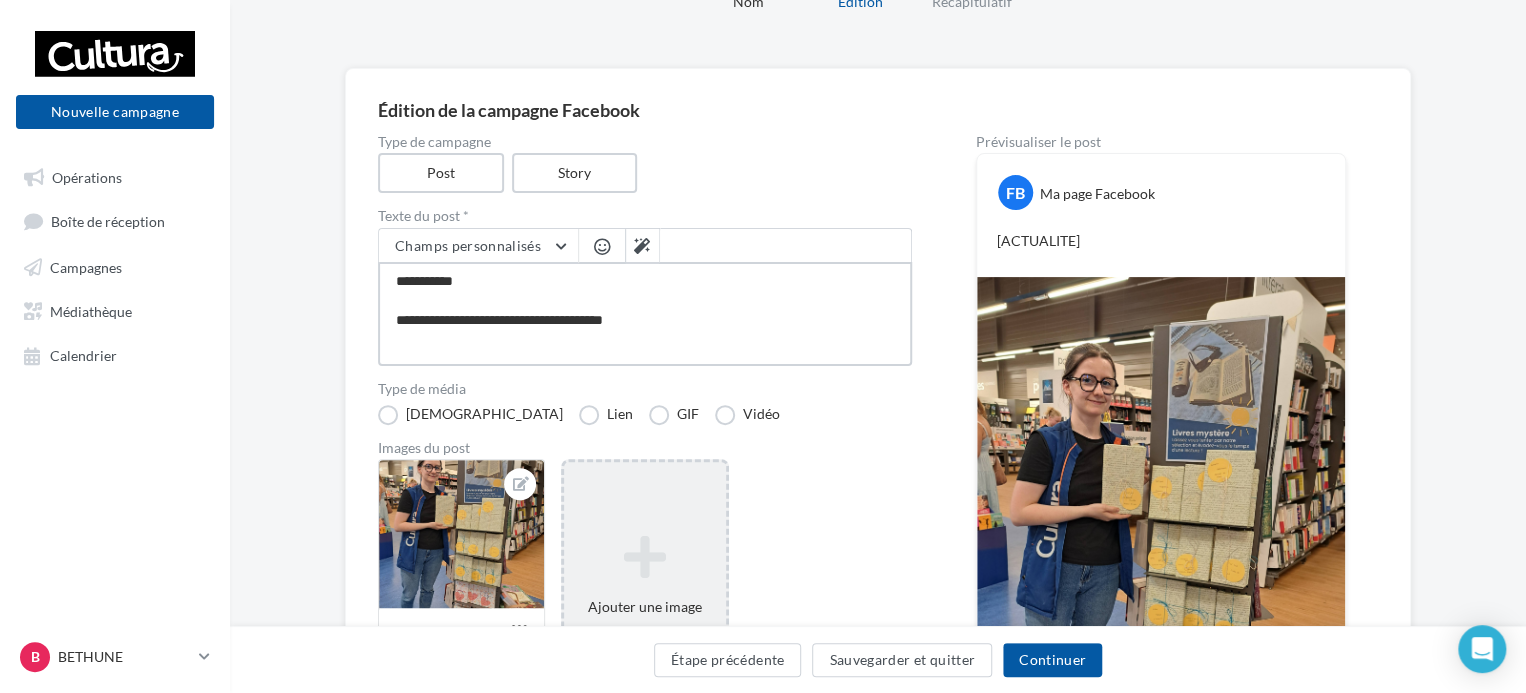 type on "**********" 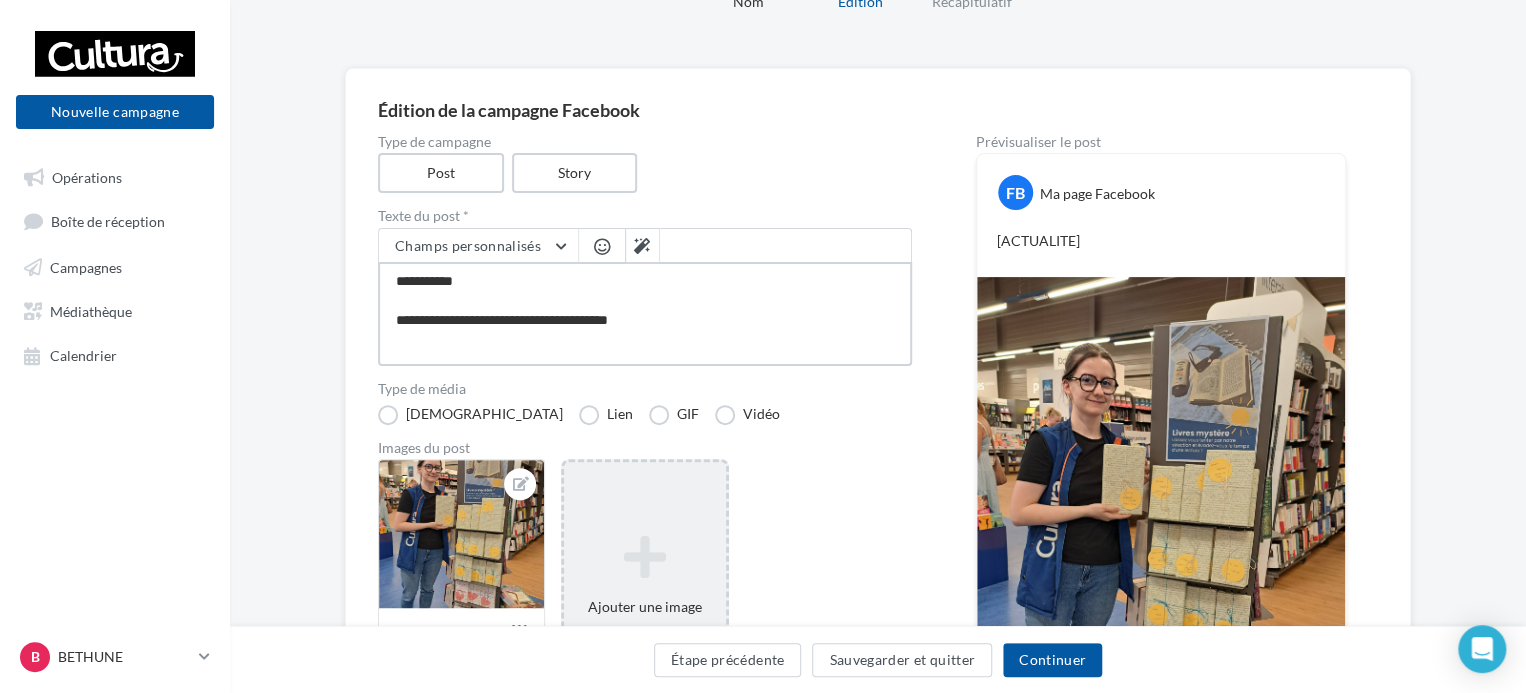 type on "**********" 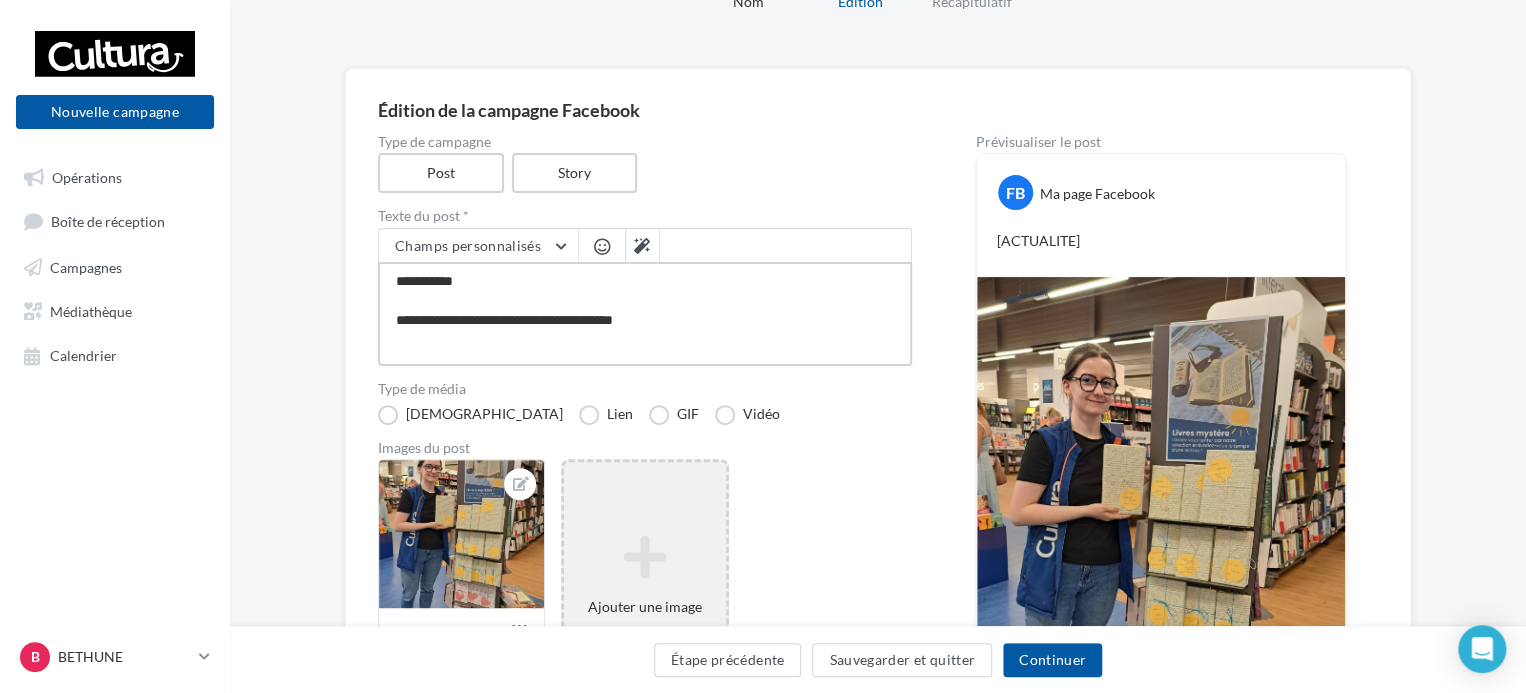 type on "**********" 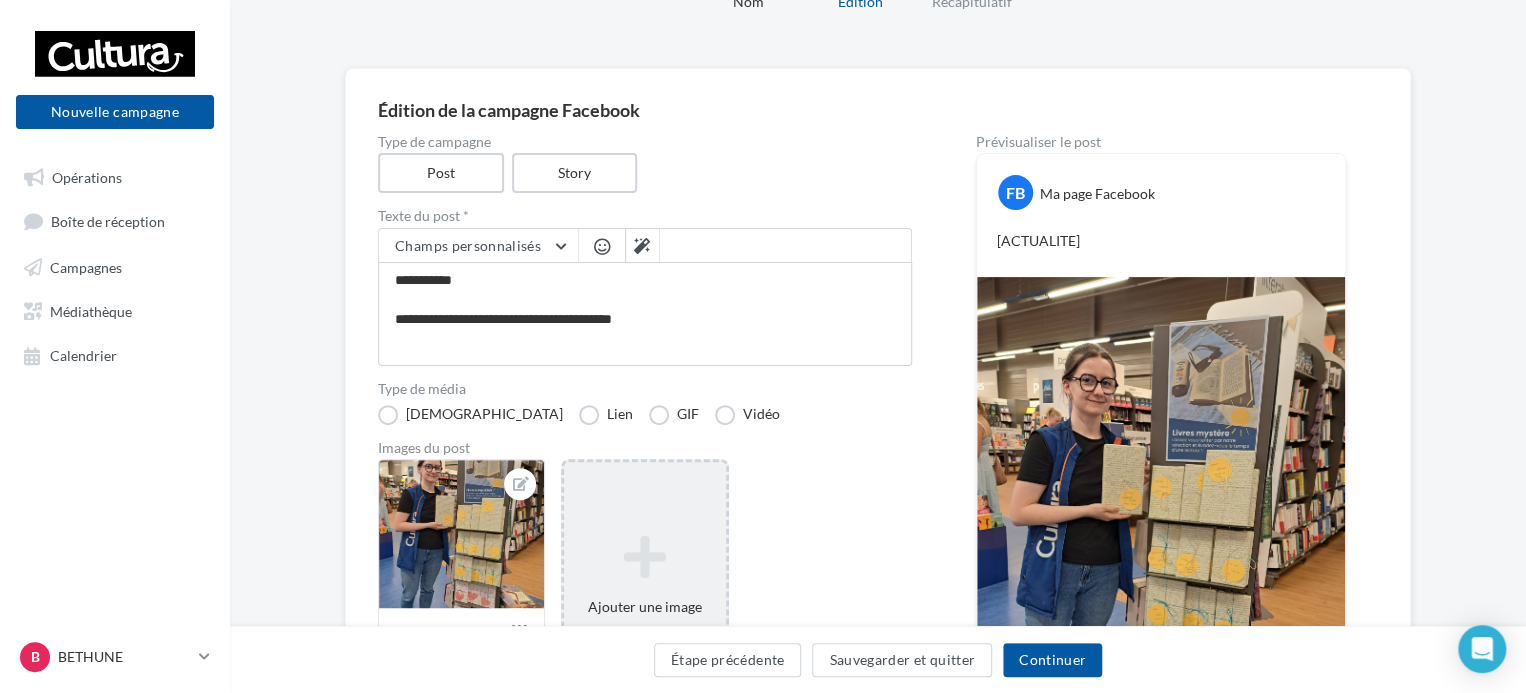 click at bounding box center [602, 246] 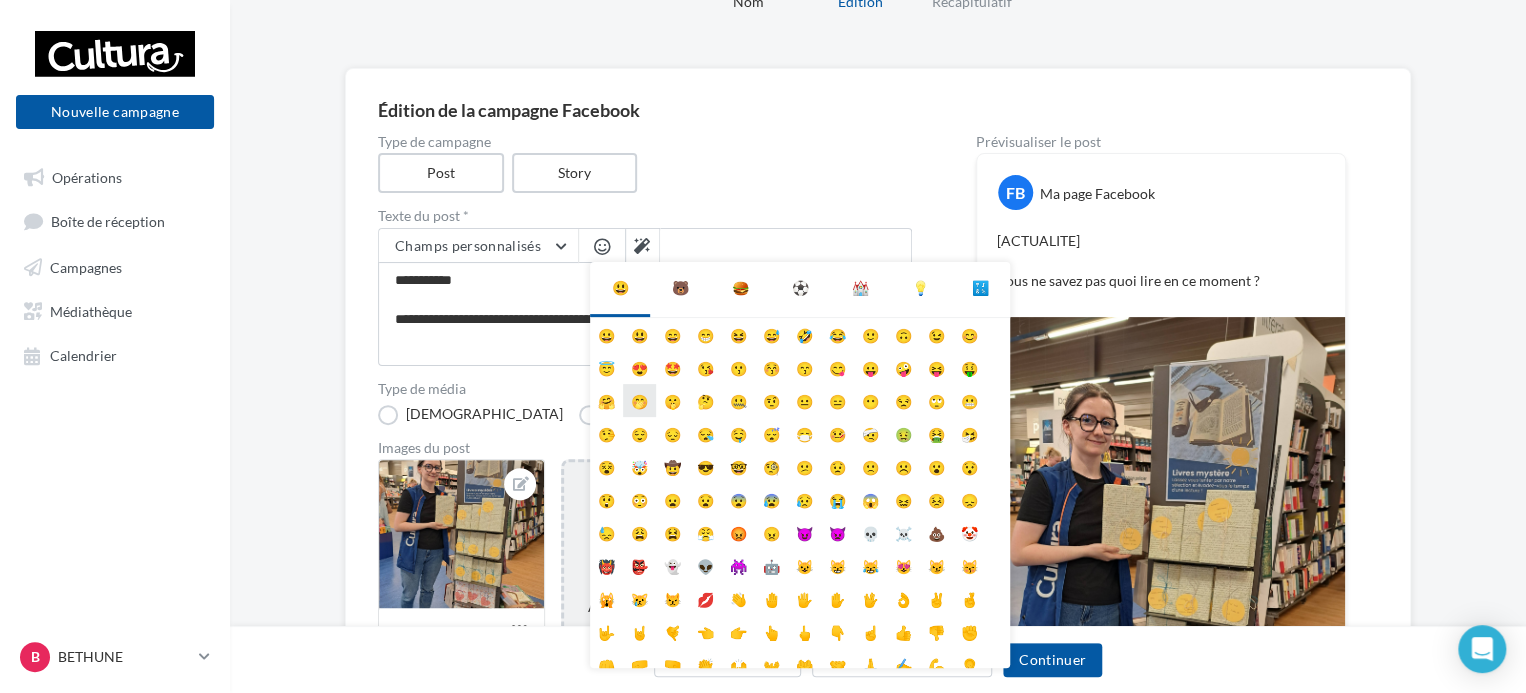 click on "🤭" at bounding box center [639, 400] 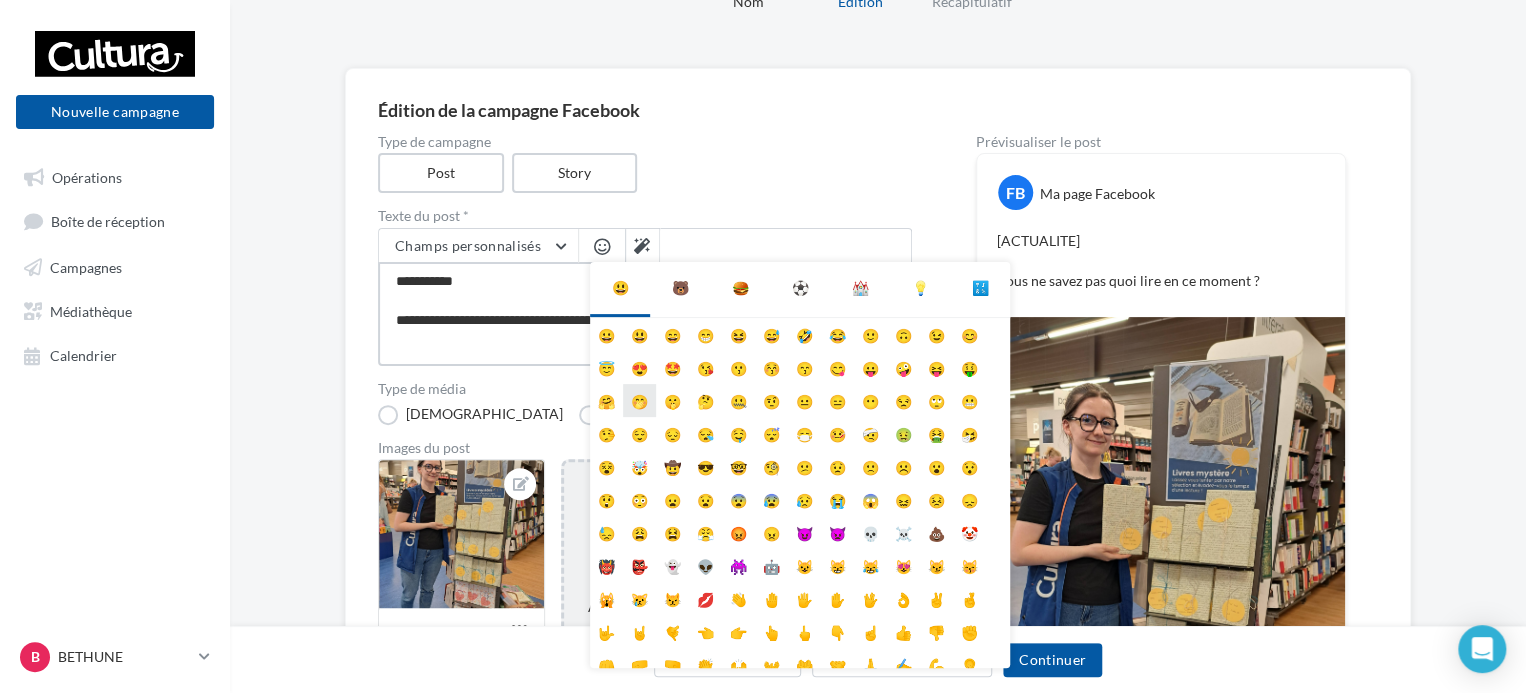 type on "**********" 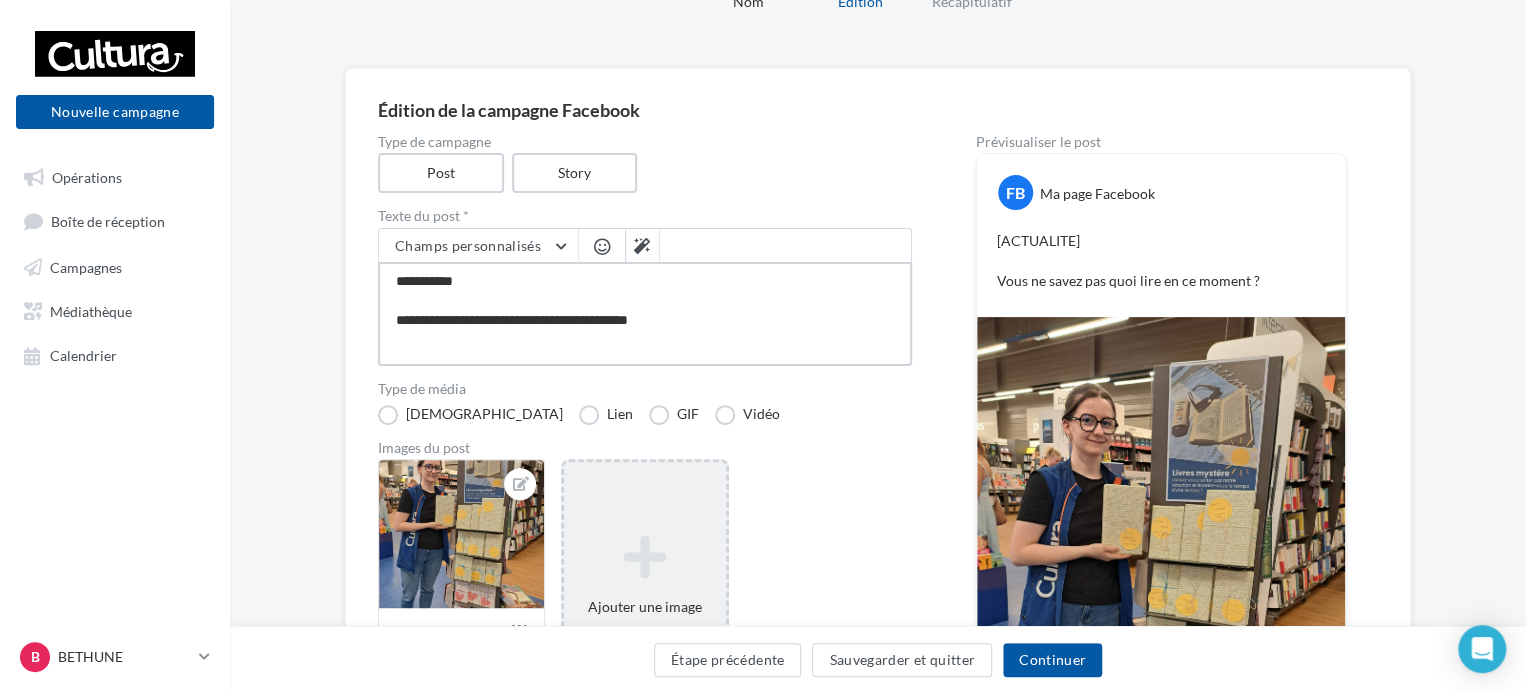 click on "**********" at bounding box center [645, 314] 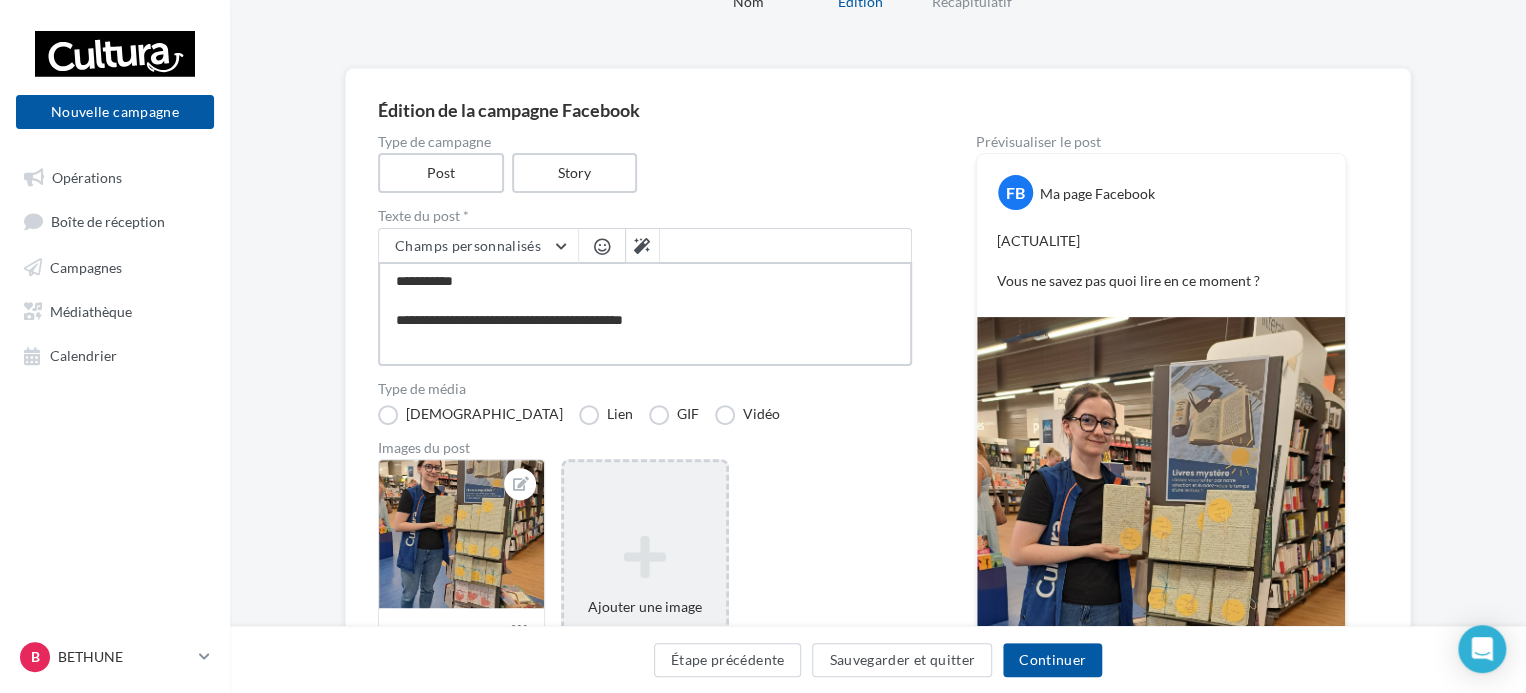 click on "**********" at bounding box center [645, 314] 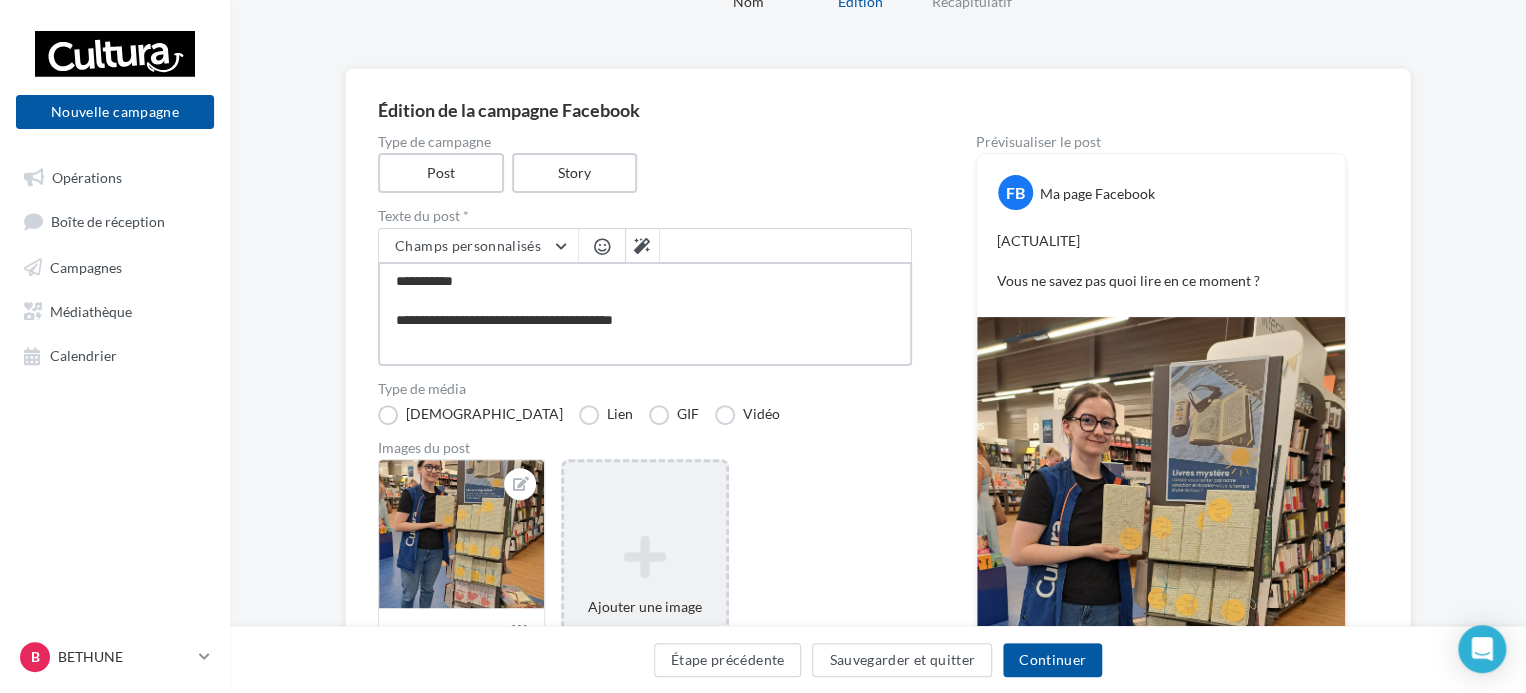 type on "**********" 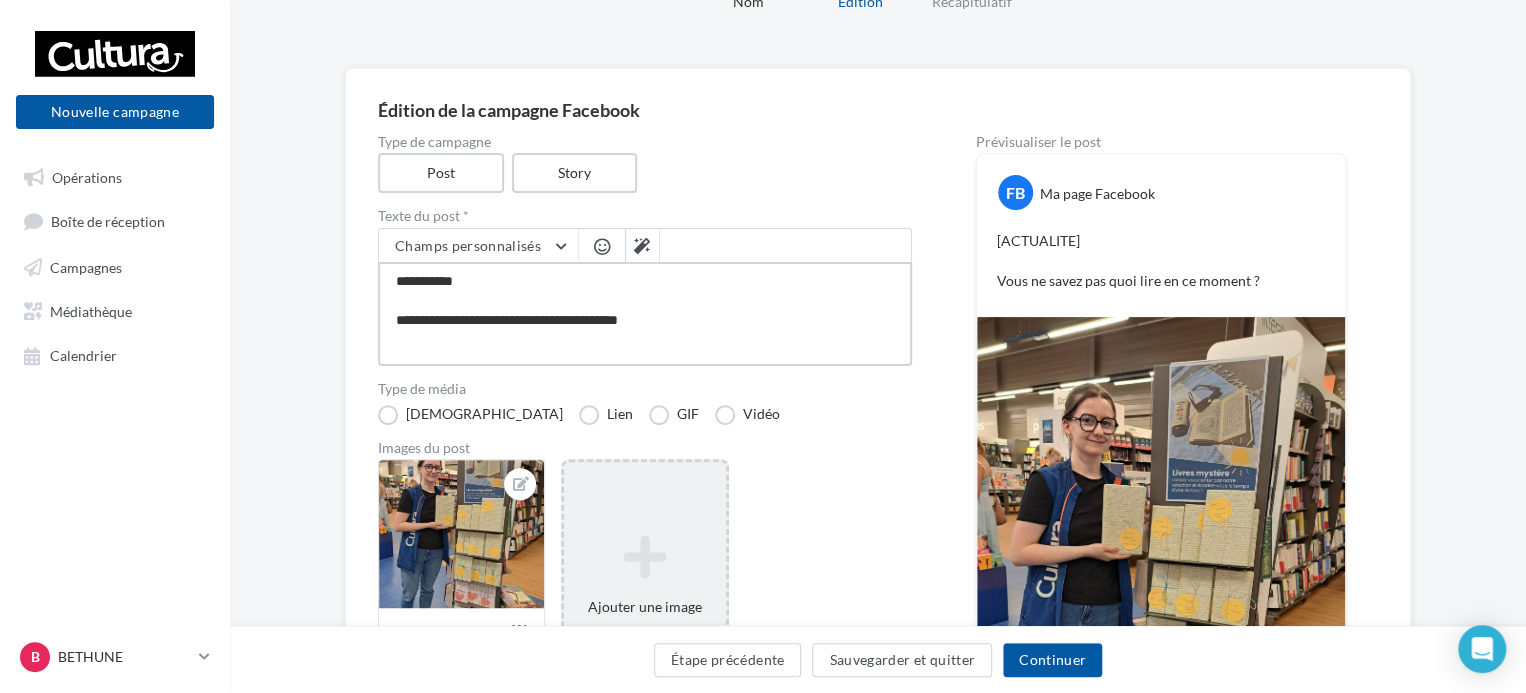 type on "**********" 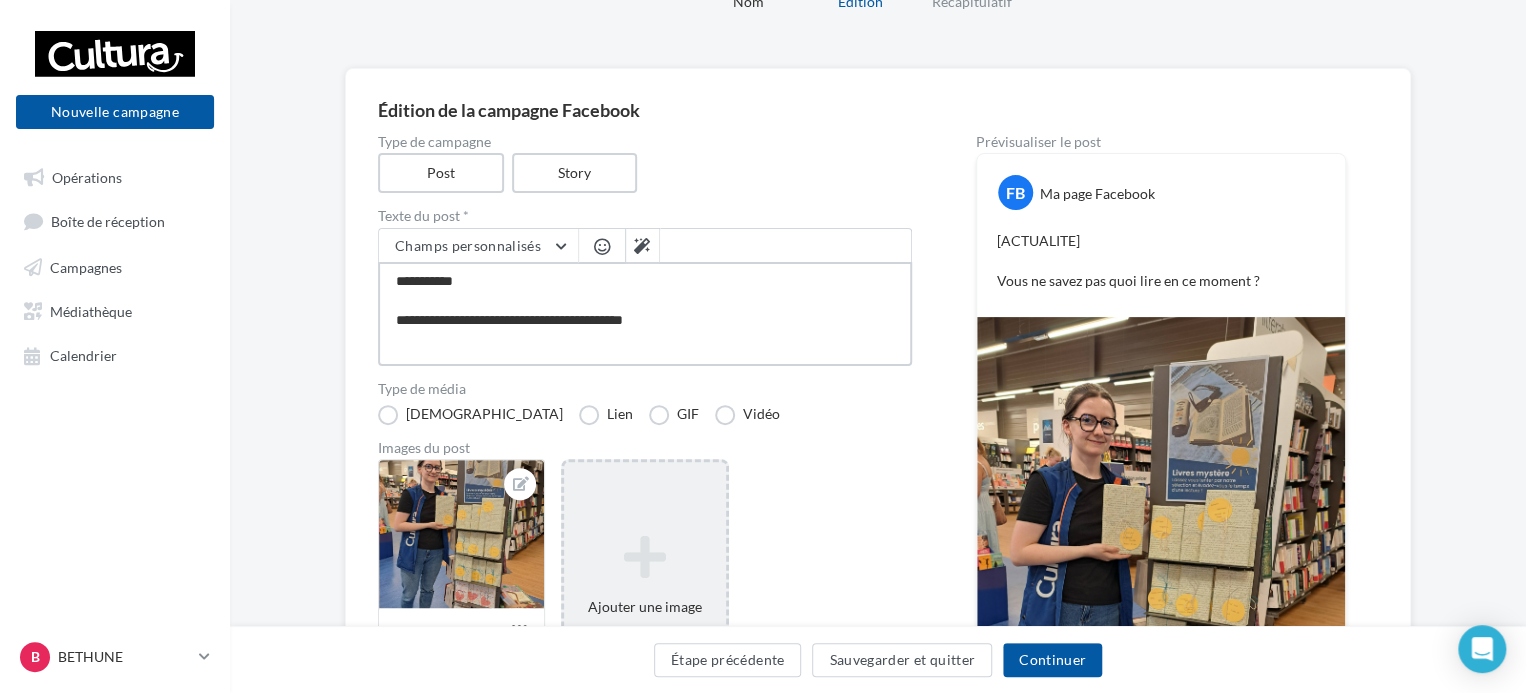 type 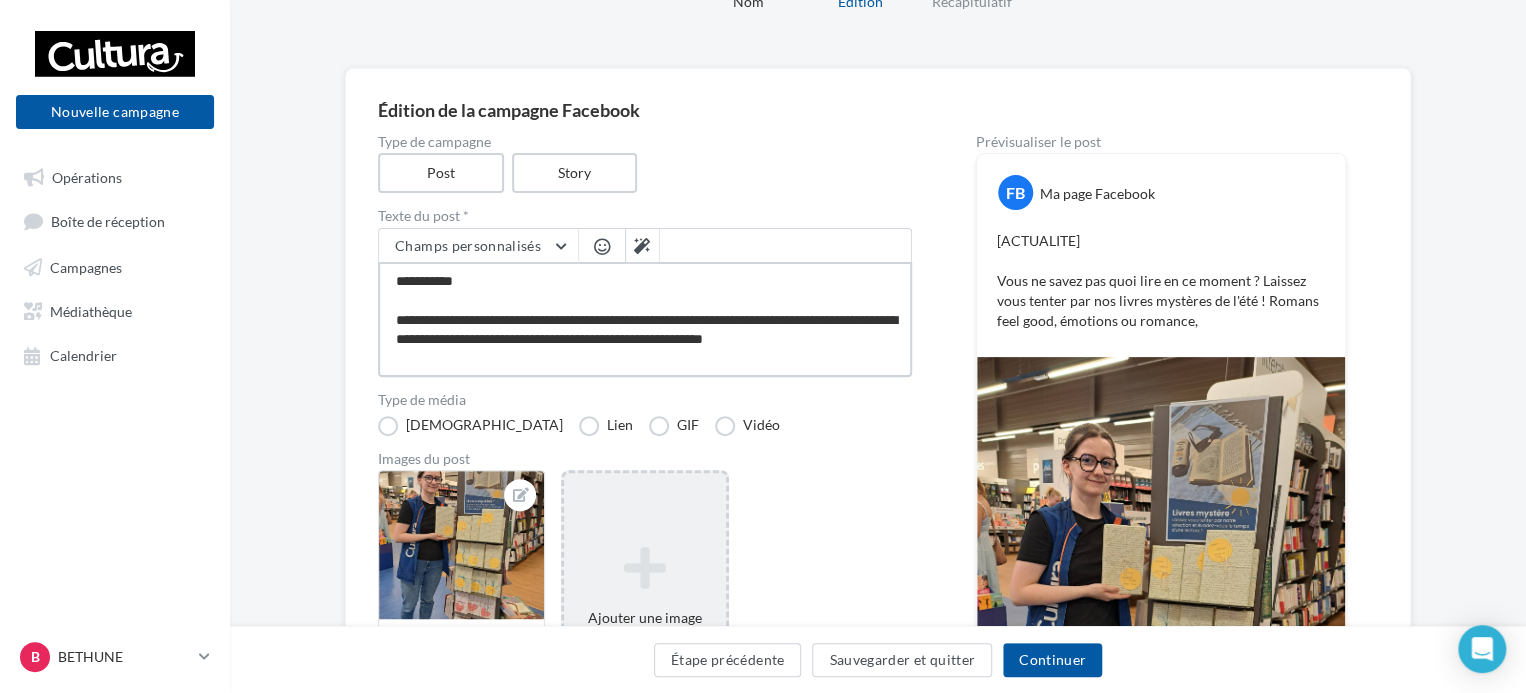 scroll, scrollTop: 0, scrollLeft: 0, axis: both 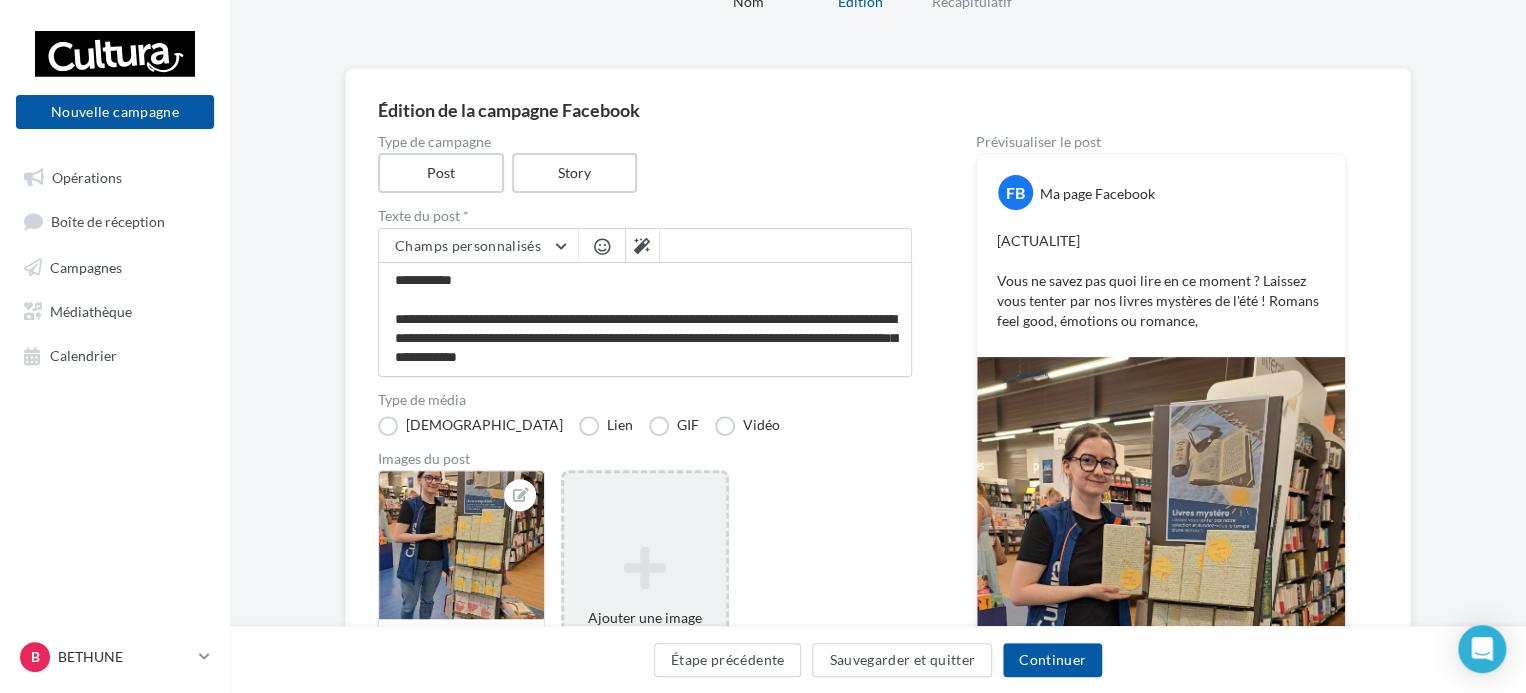 click at bounding box center (602, 246) 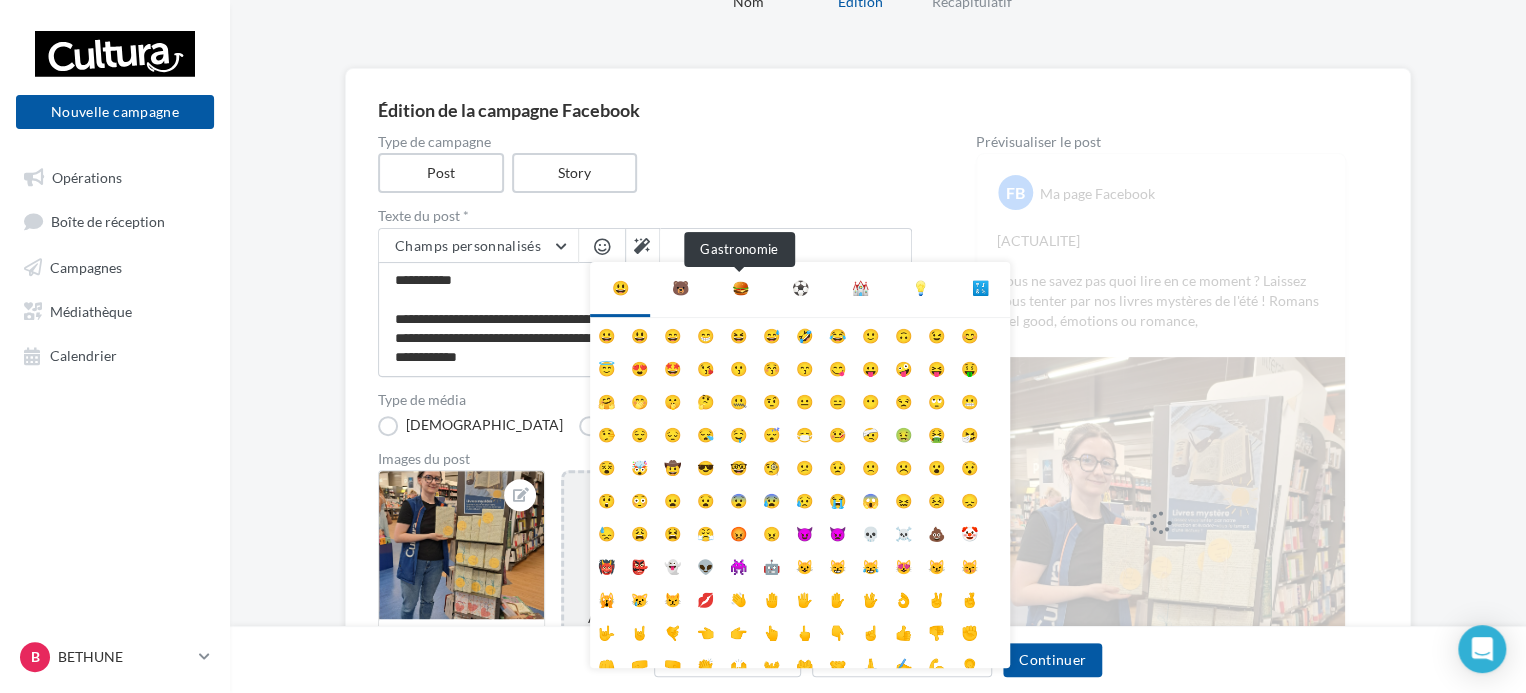 click on "🍔" at bounding box center [740, 288] 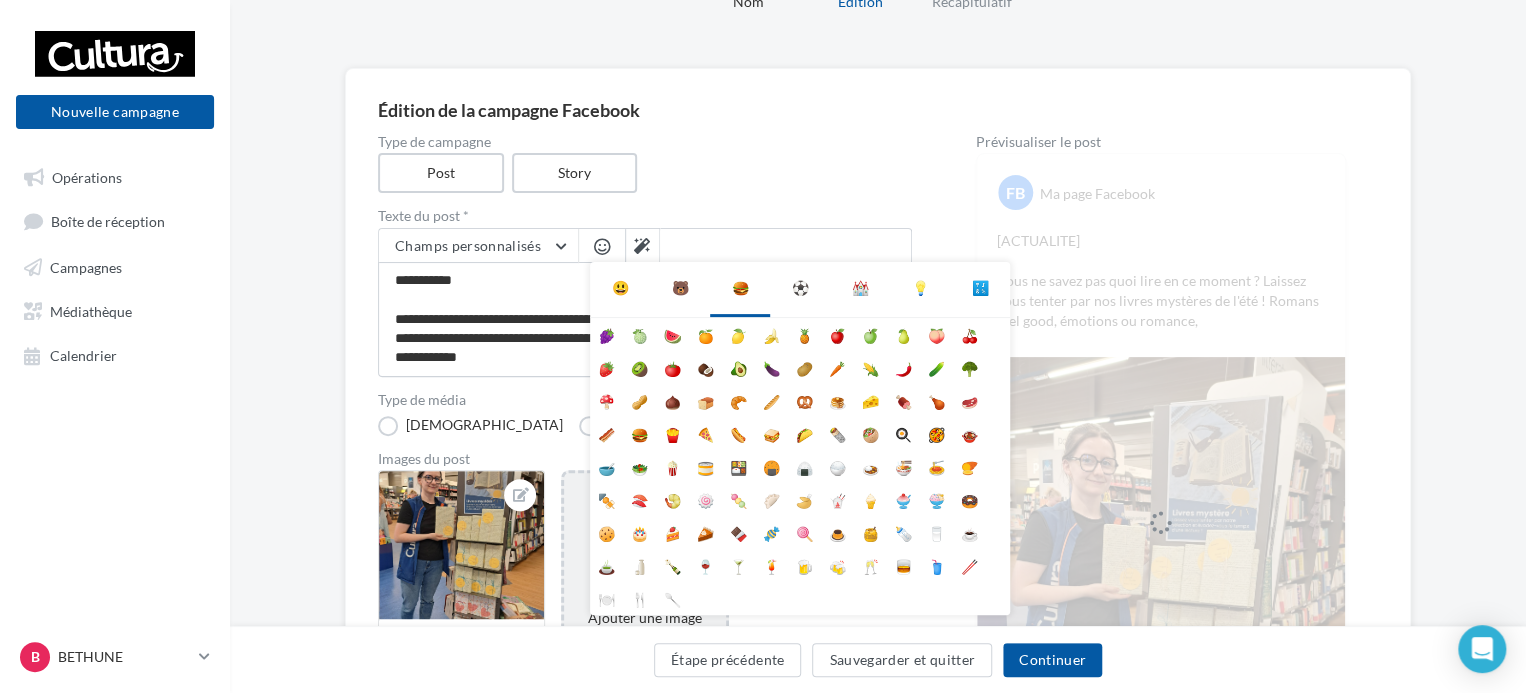 click on "🐻" at bounding box center (680, 288) 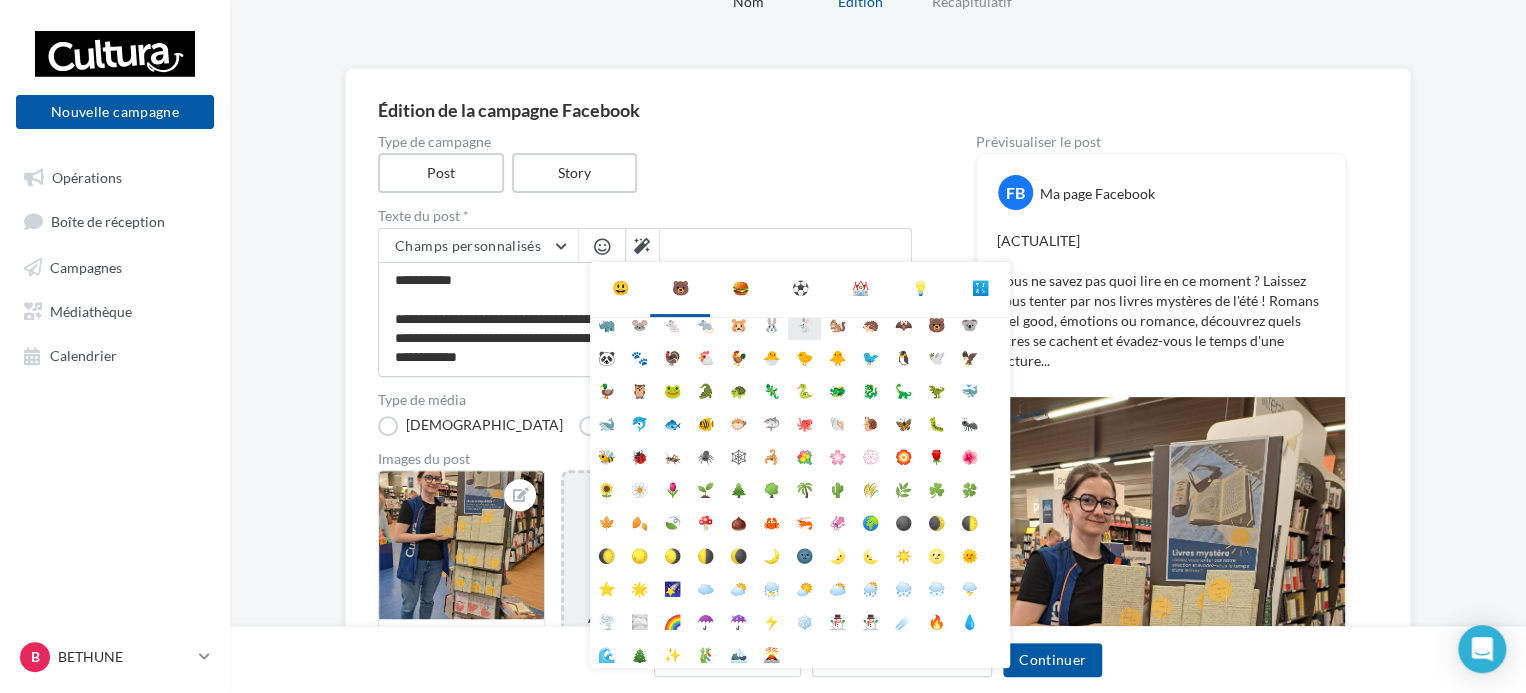 scroll, scrollTop: 112, scrollLeft: 0, axis: vertical 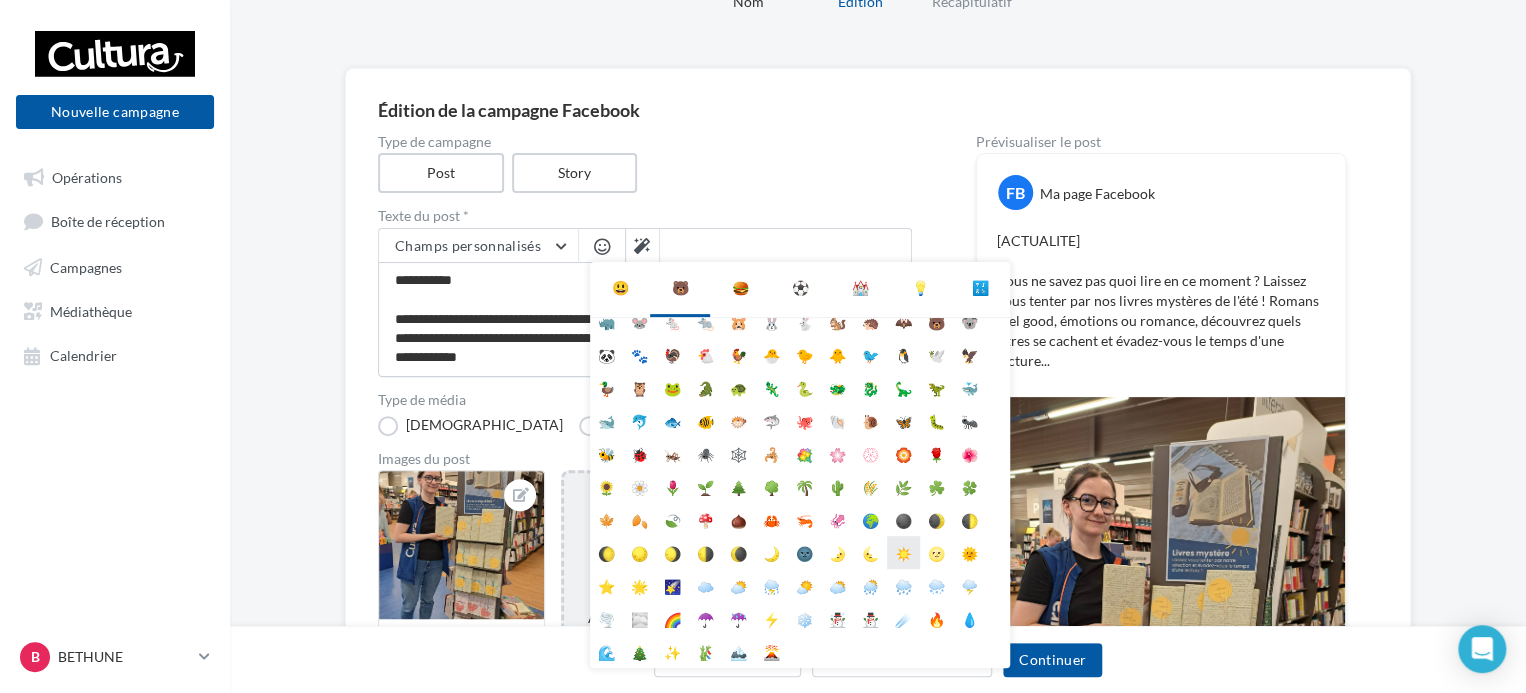 click on "☀️" at bounding box center (903, 552) 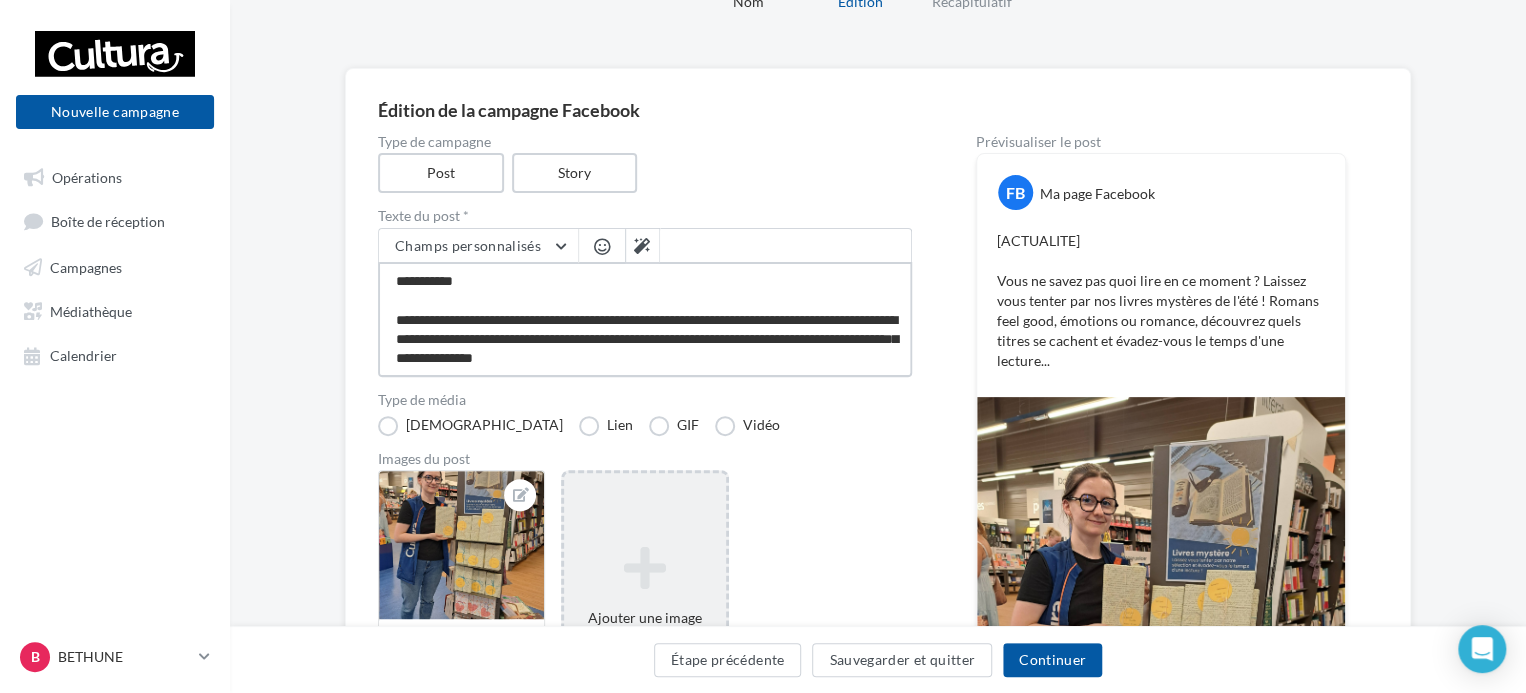 click on "**********" at bounding box center [645, 319] 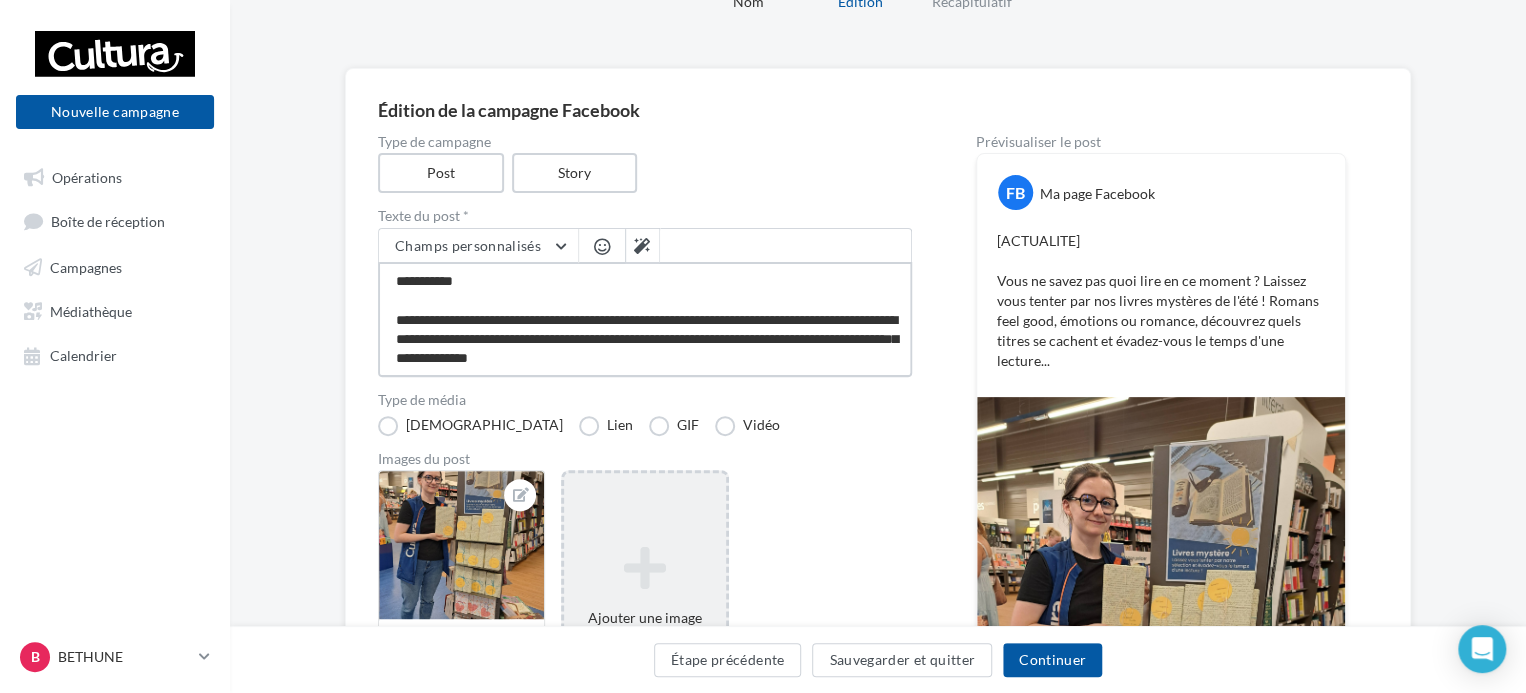 click on "**********" at bounding box center [645, 319] 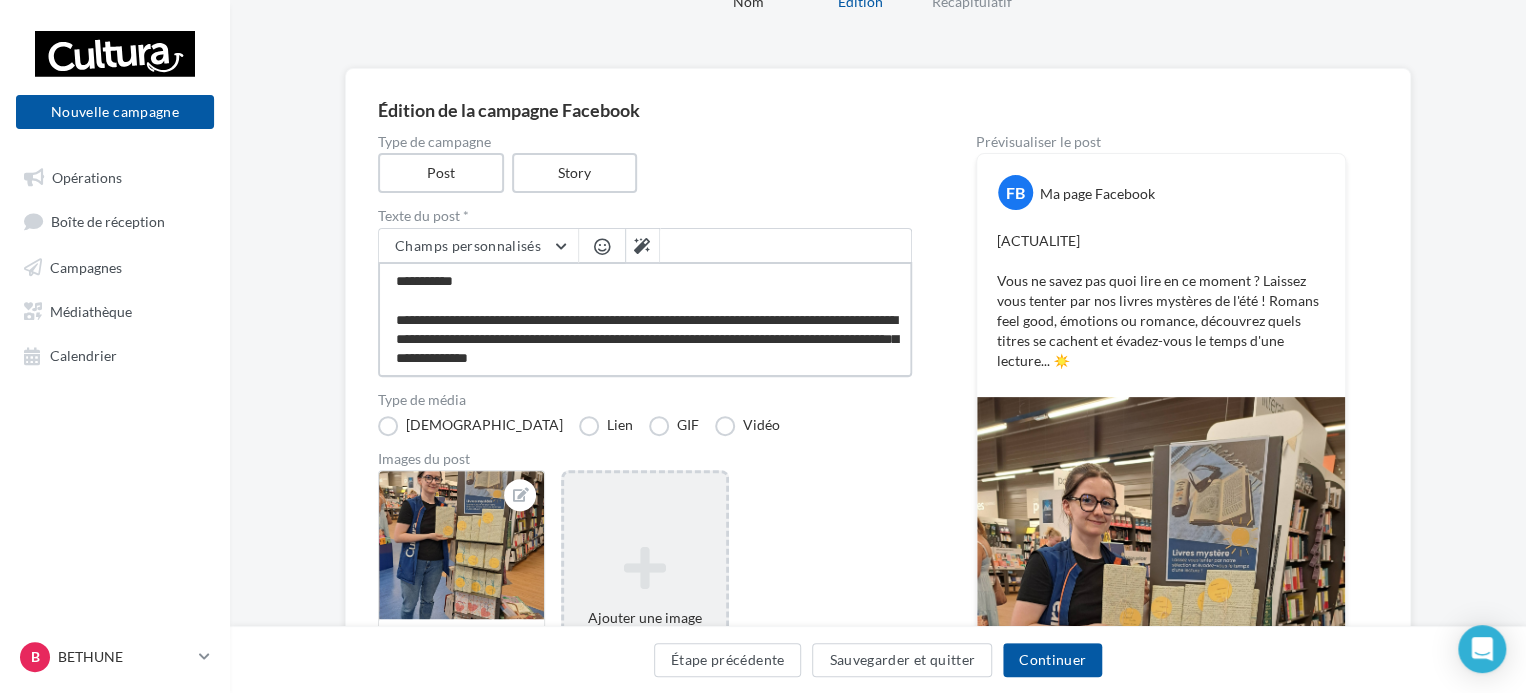click on "**********" at bounding box center [645, 319] 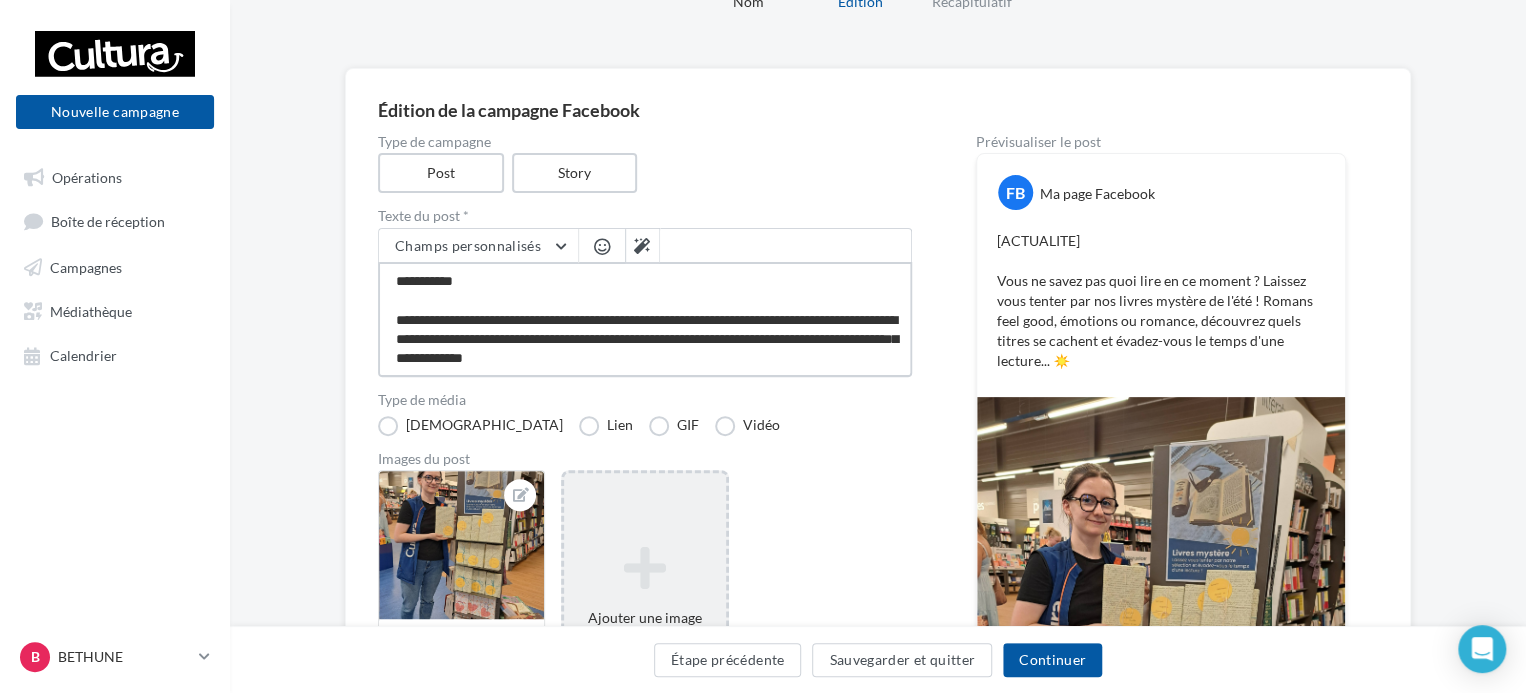 click on "**********" at bounding box center [645, 319] 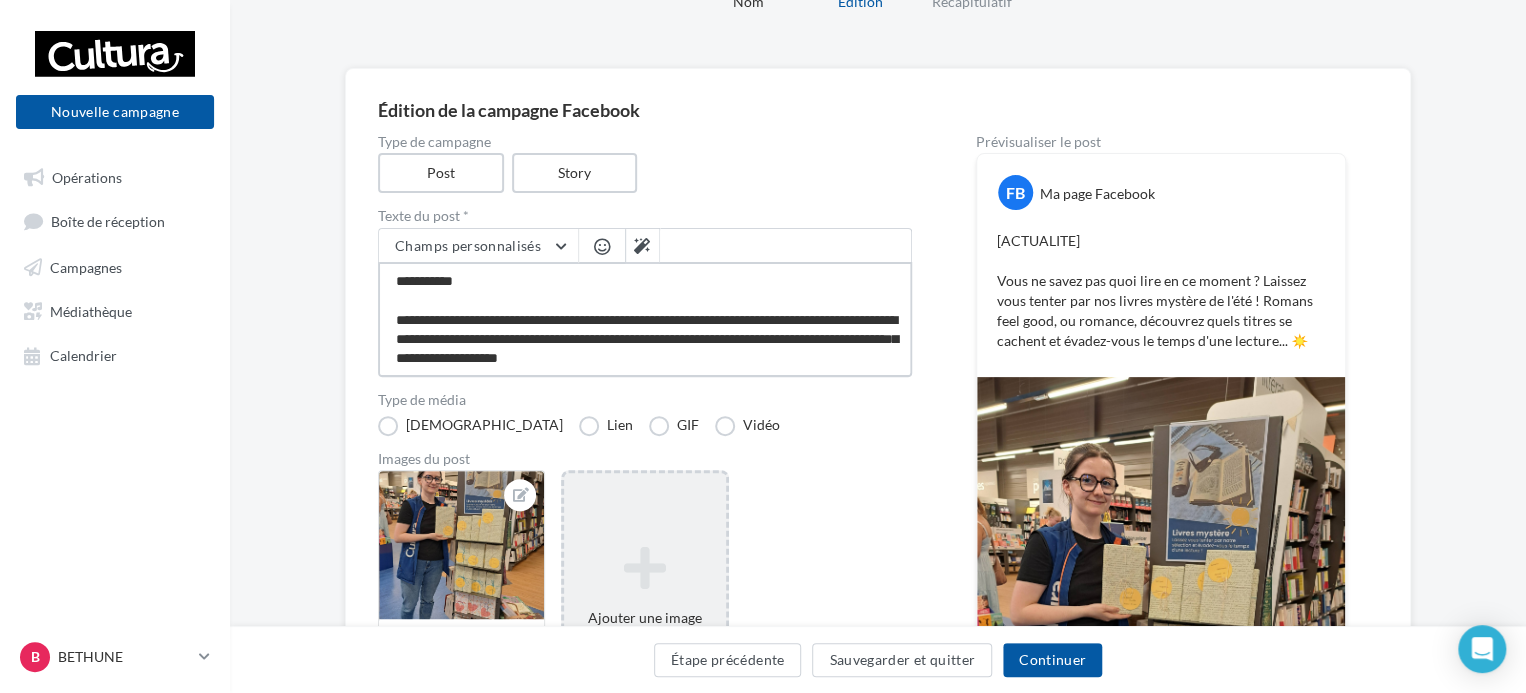 click on "**********" at bounding box center (645, 319) 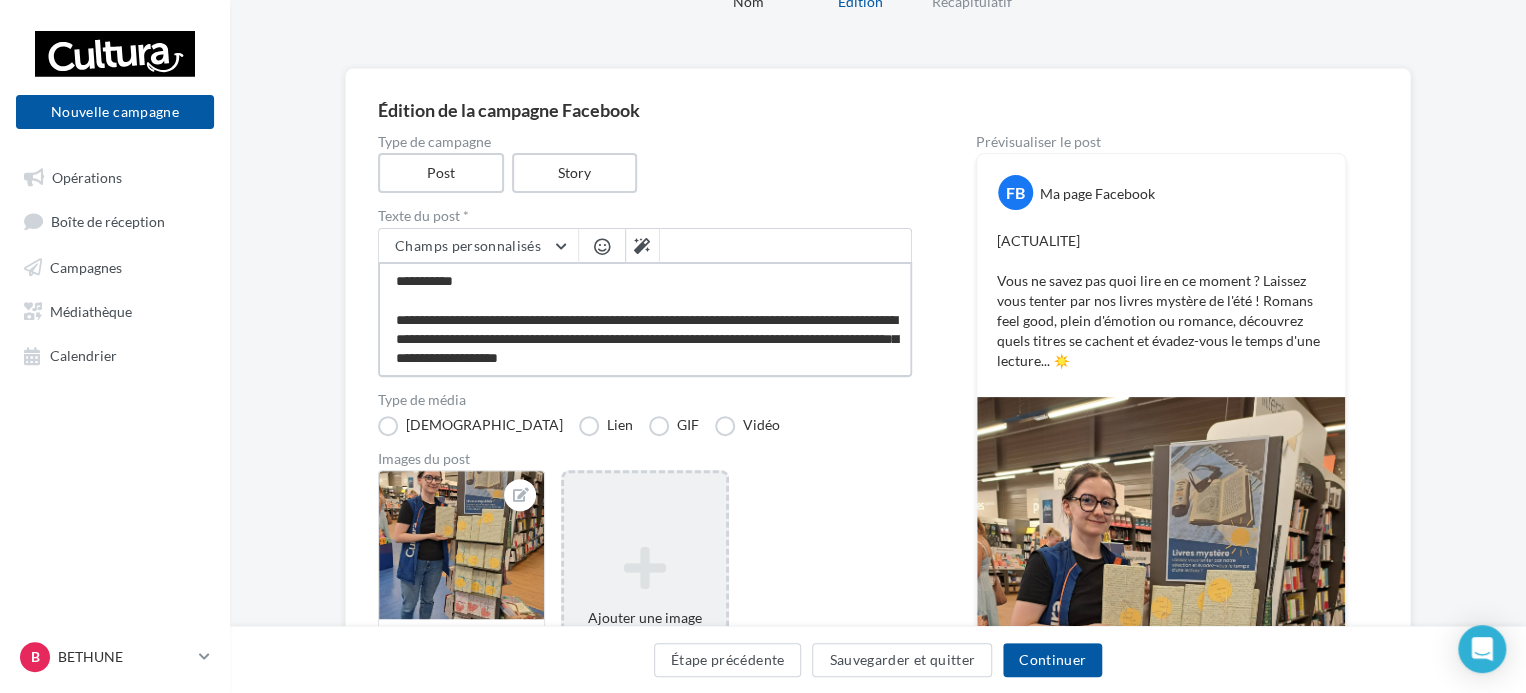 click on "**********" at bounding box center (645, 319) 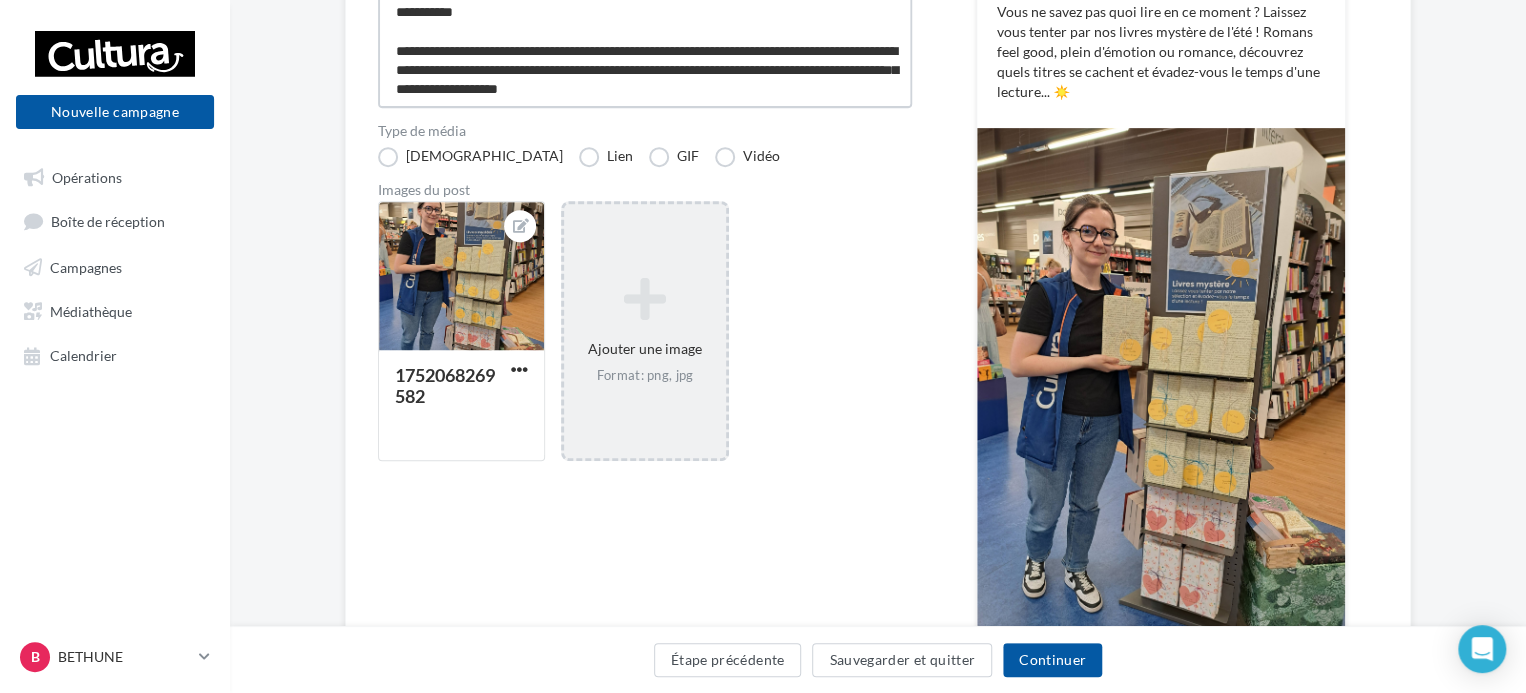 scroll, scrollTop: 400, scrollLeft: 0, axis: vertical 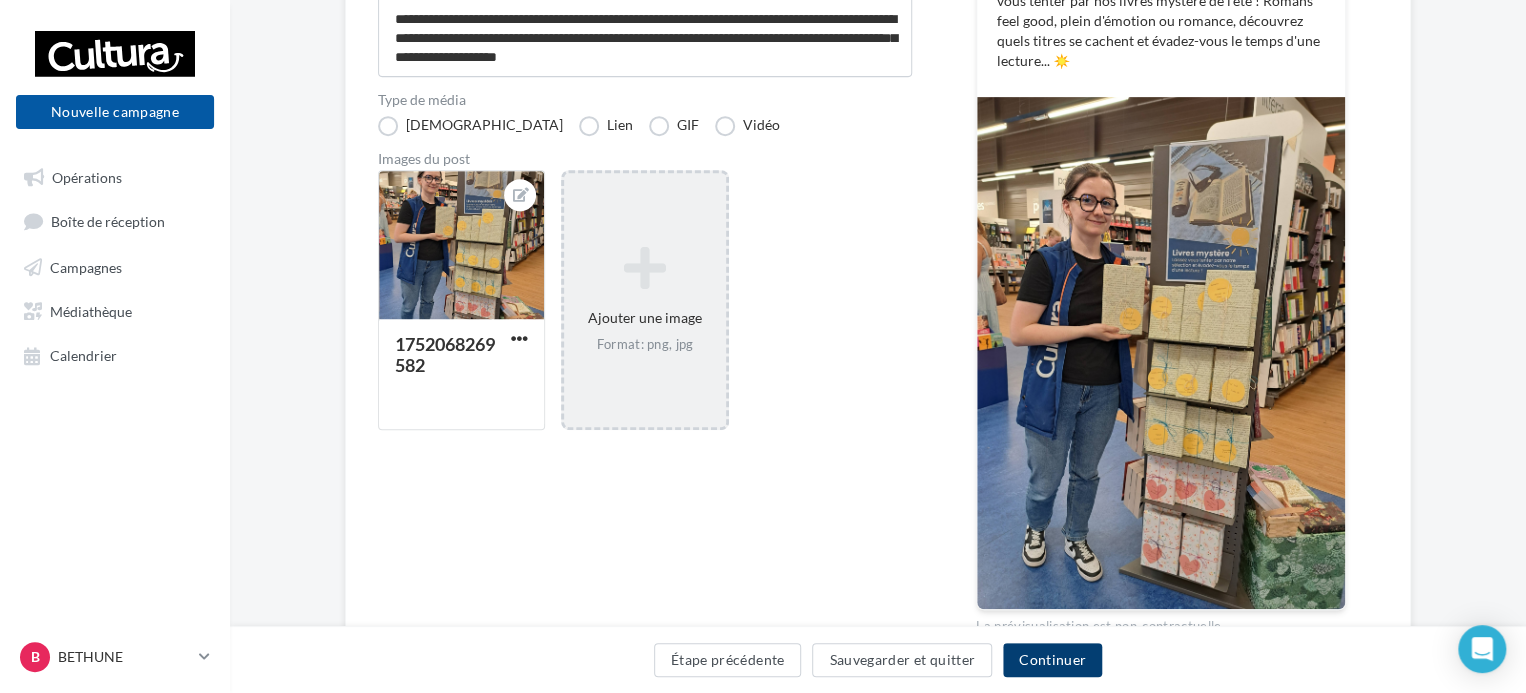 click on "Continuer" at bounding box center (1052, 660) 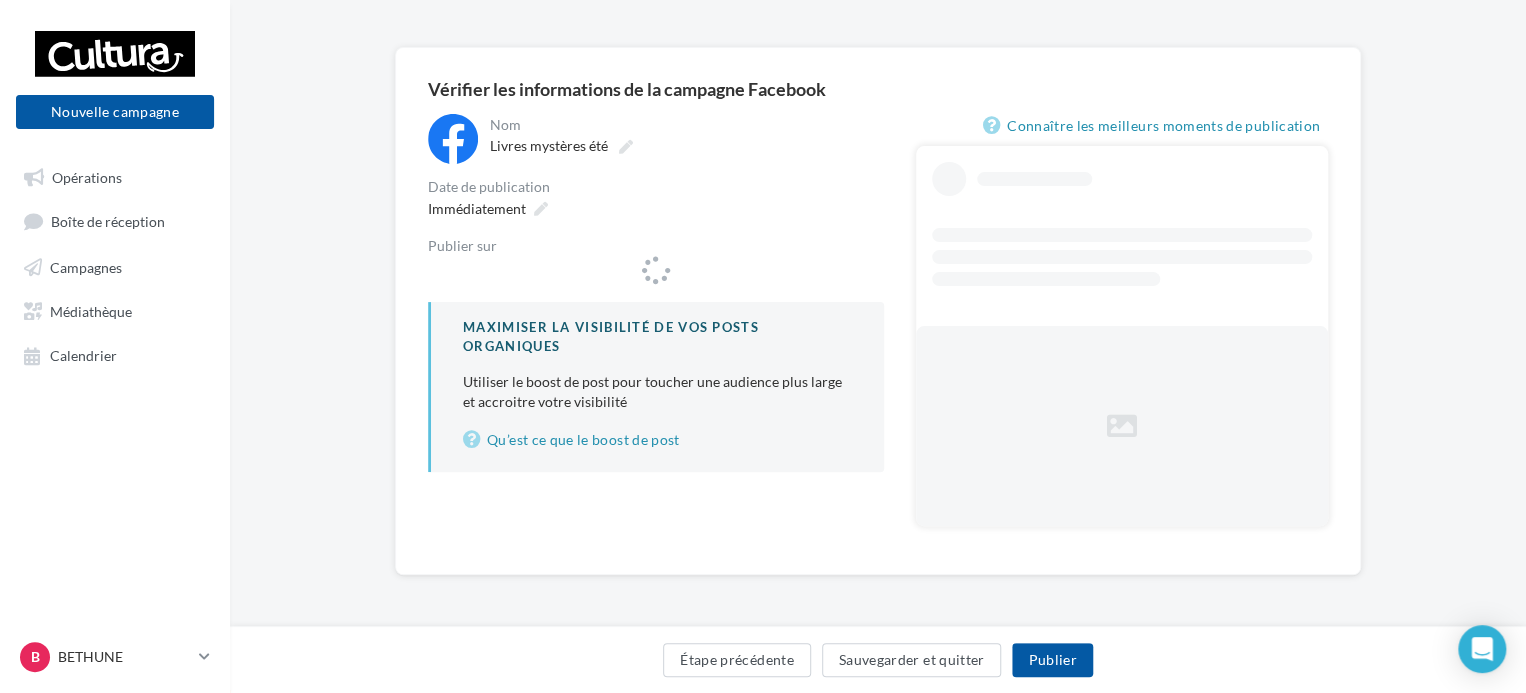 scroll, scrollTop: 0, scrollLeft: 0, axis: both 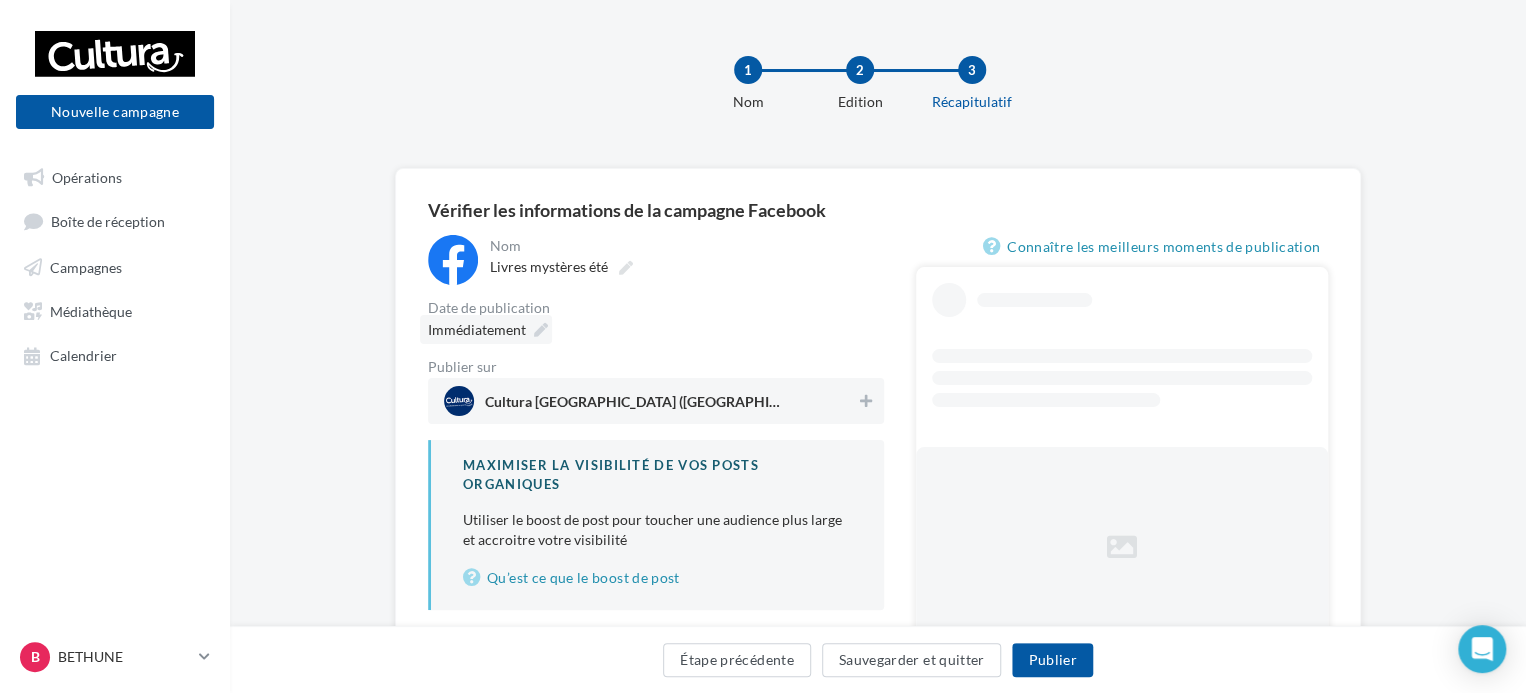 click on "Immédiatement" at bounding box center (486, 329) 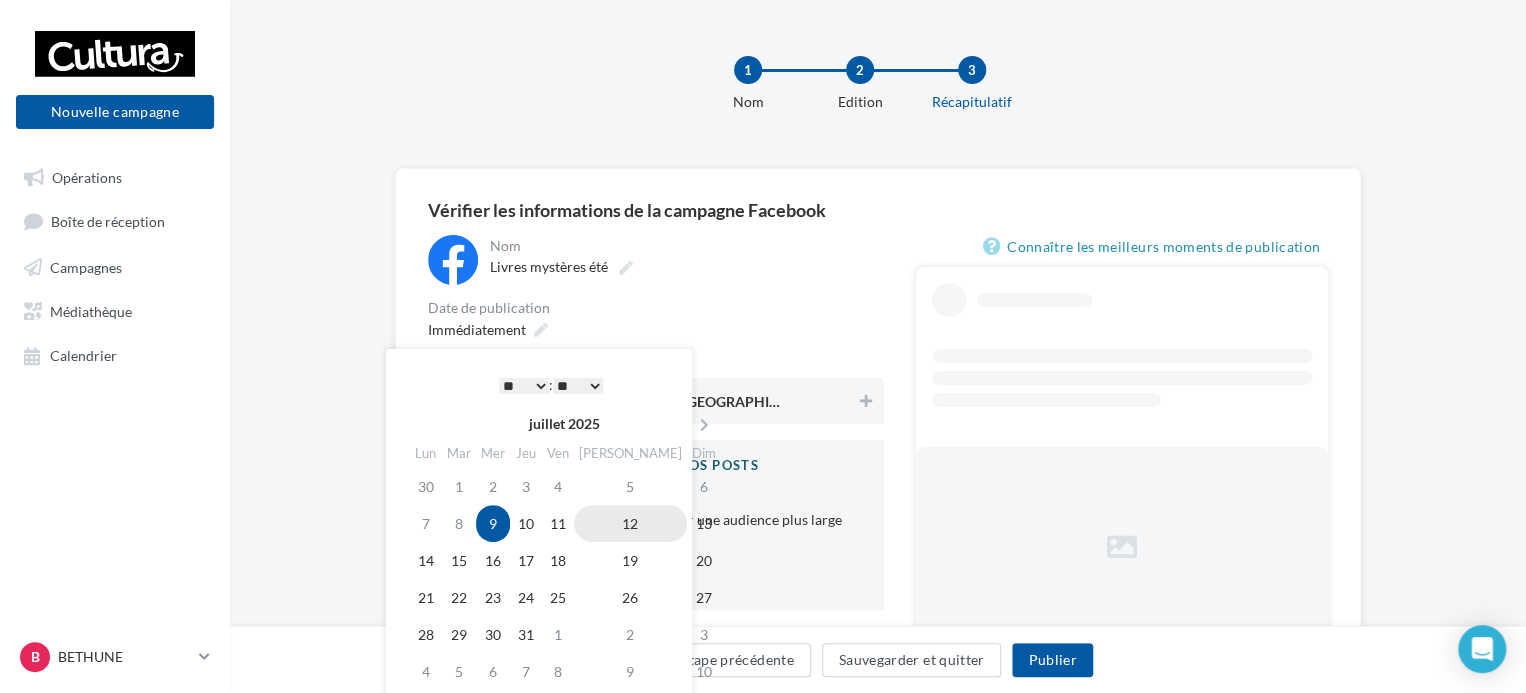 click on "12" at bounding box center [630, 523] 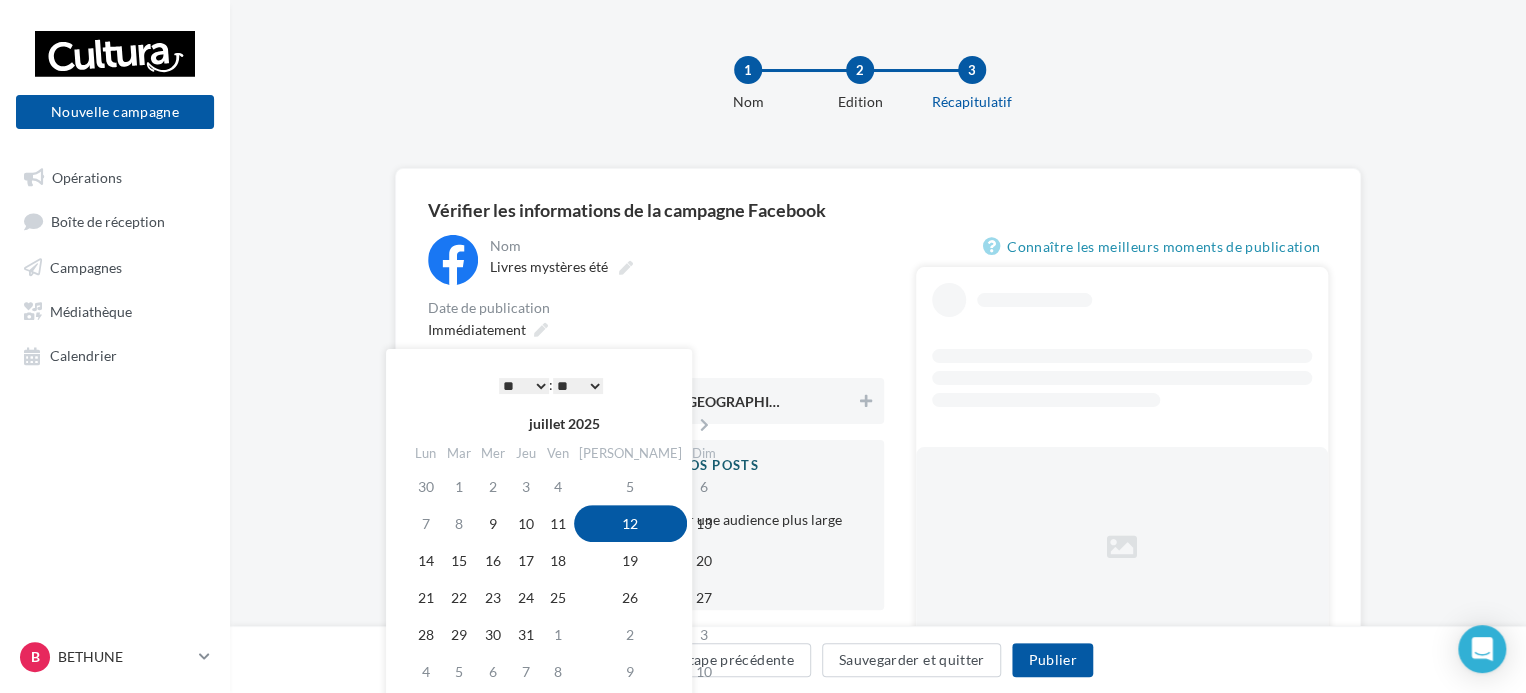 click on "* * * * * * * * * * ** ** ** ** ** ** ** ** ** ** ** ** ** **" at bounding box center [524, 386] 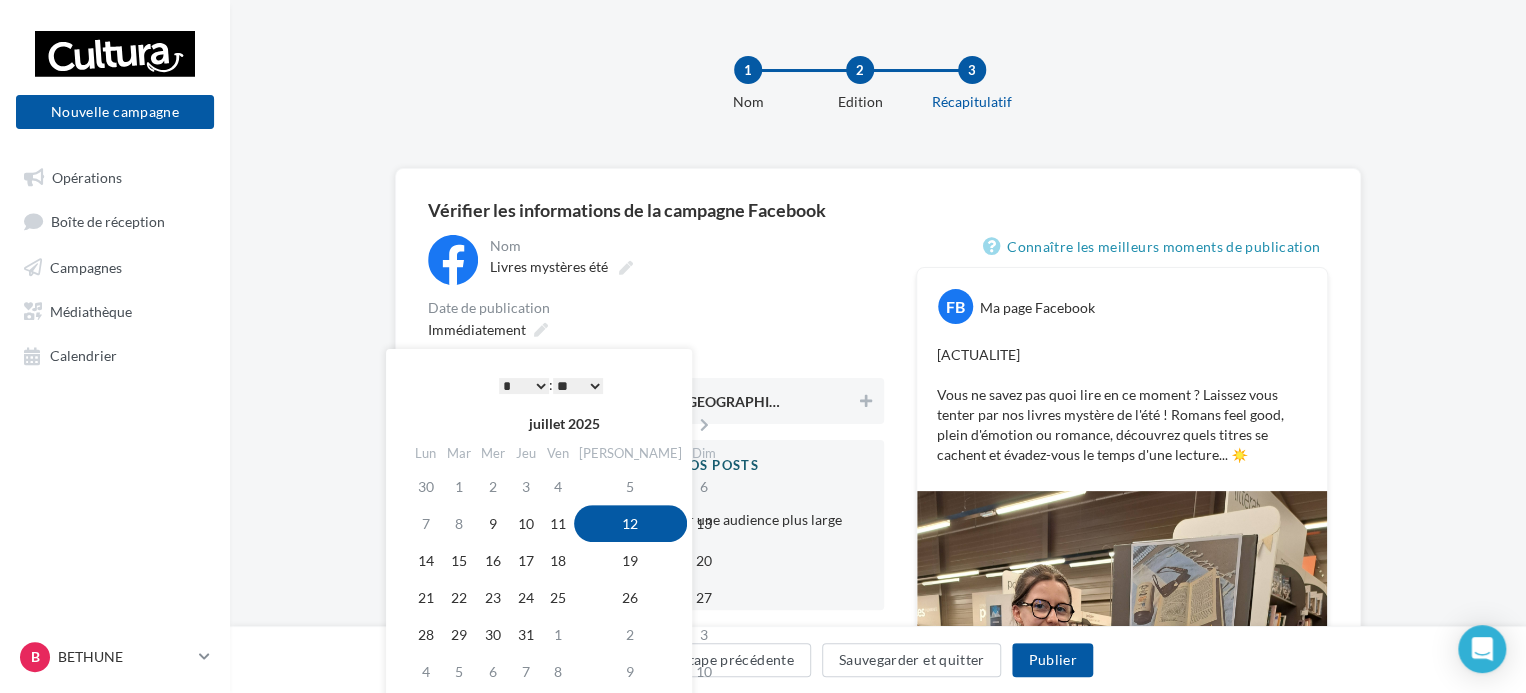 click on "* * * * * * * * * * ** ** ** ** ** ** ** ** ** ** ** ** ** **  :  ** ** ** ** ** **" at bounding box center [551, 385] 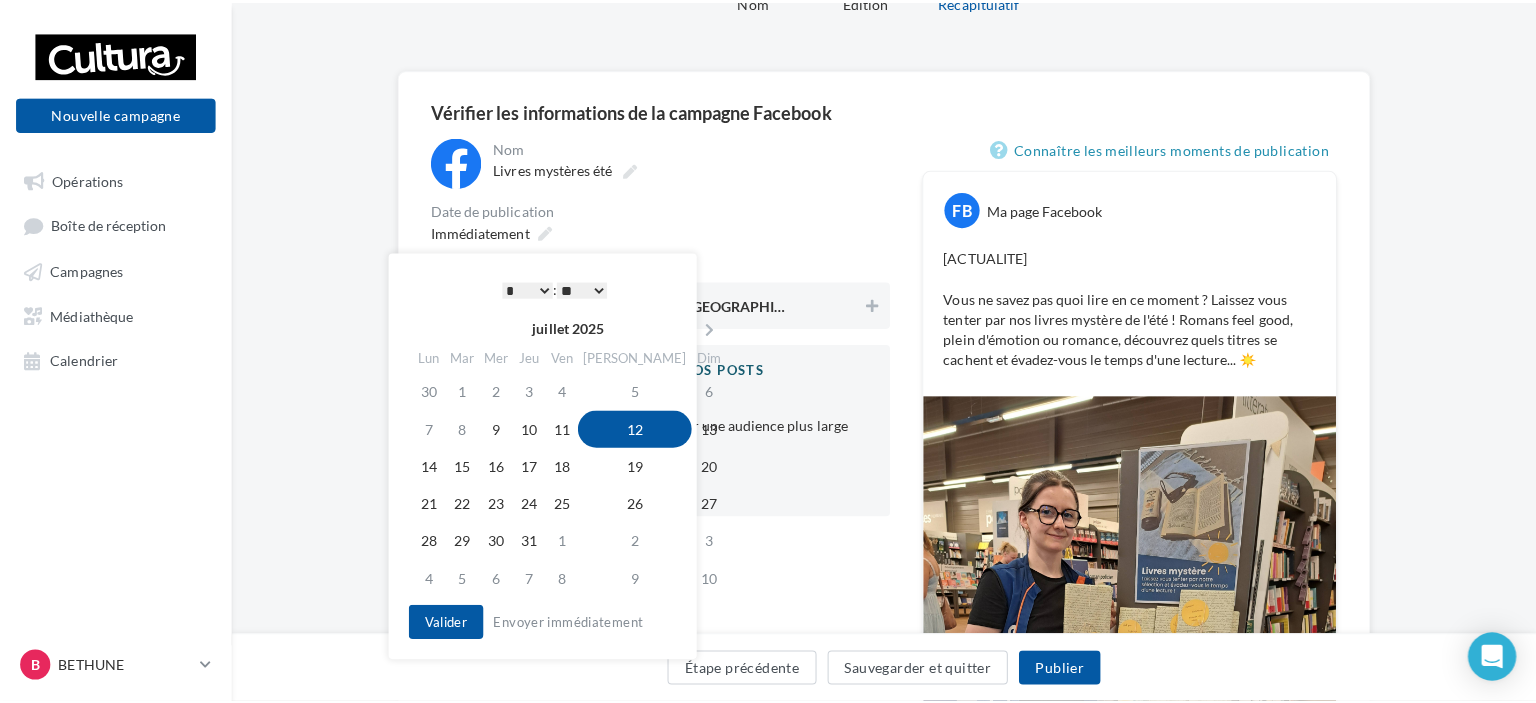 scroll, scrollTop: 200, scrollLeft: 0, axis: vertical 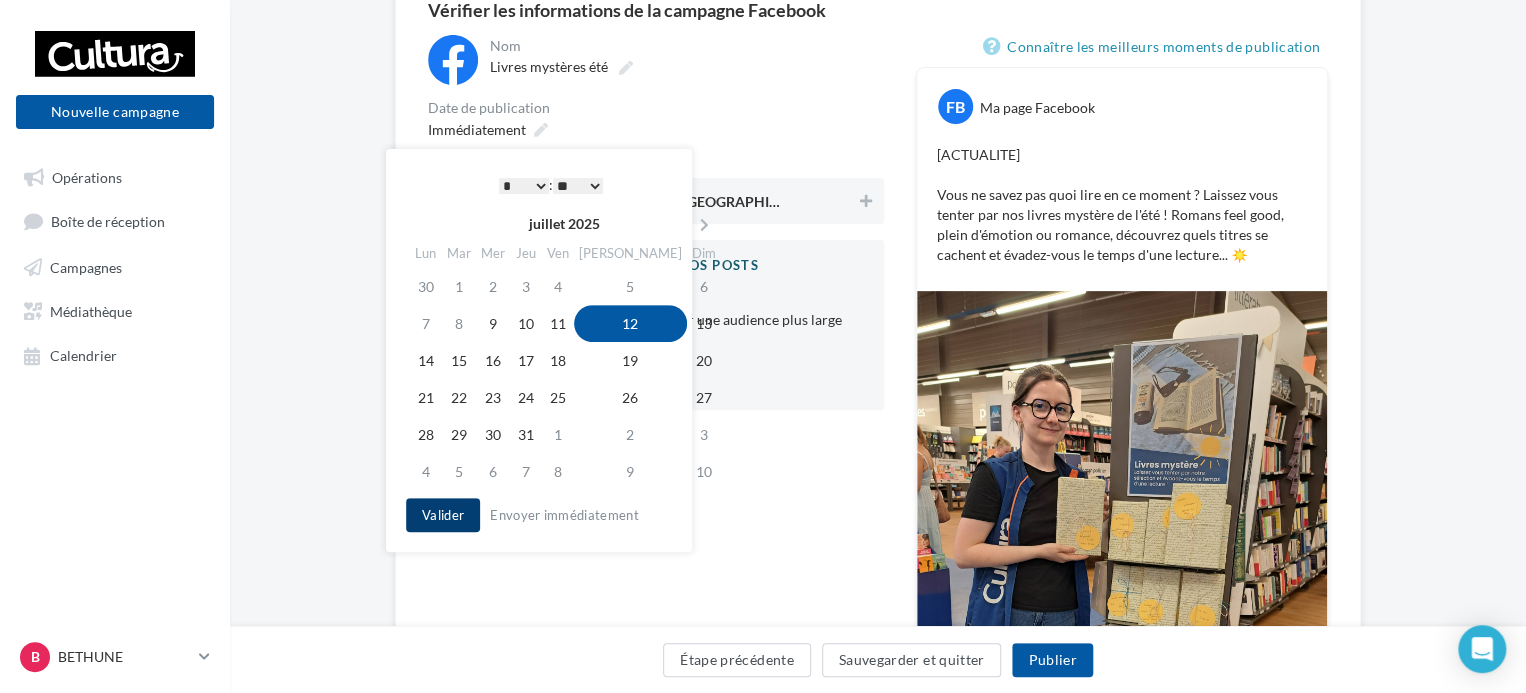 click on "Valider" at bounding box center [443, 515] 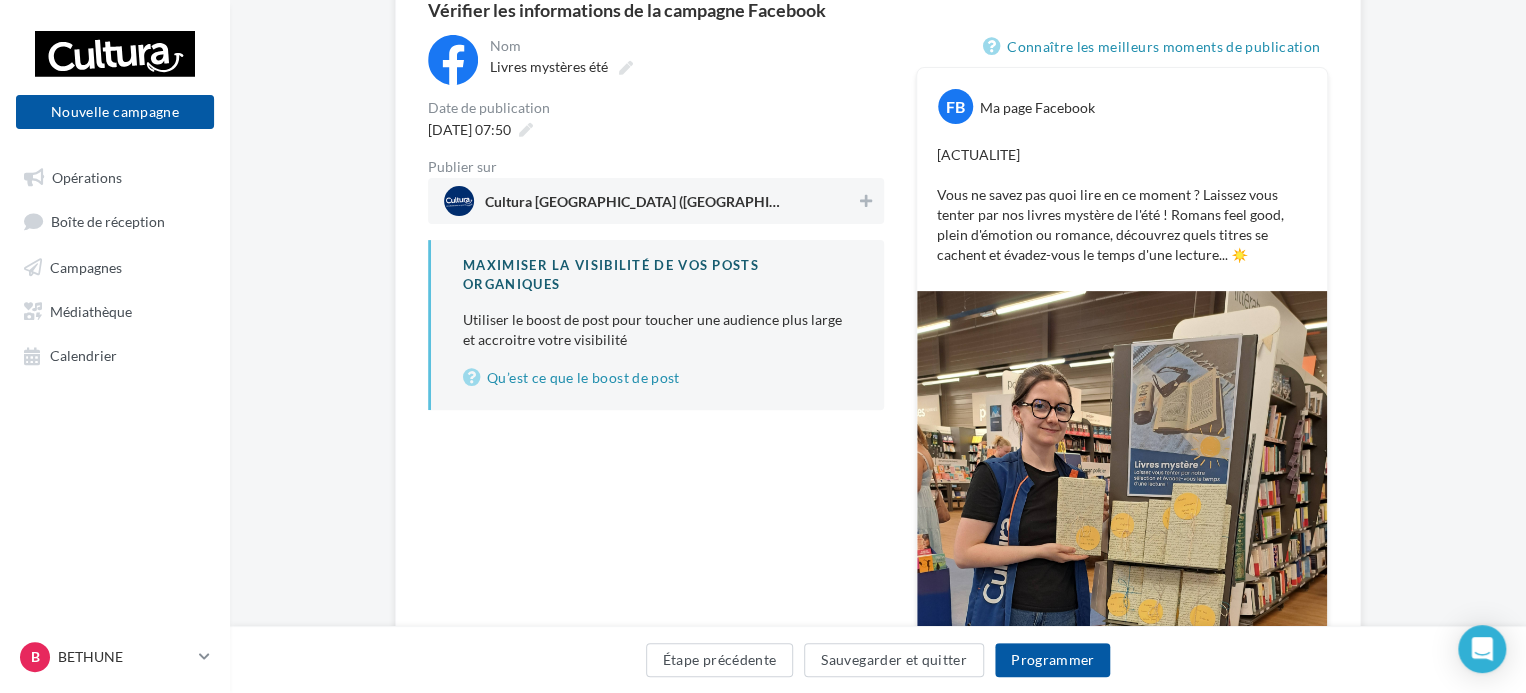 click on "Cultura [GEOGRAPHIC_DATA] ([GEOGRAPHIC_DATA])" at bounding box center (650, 201) 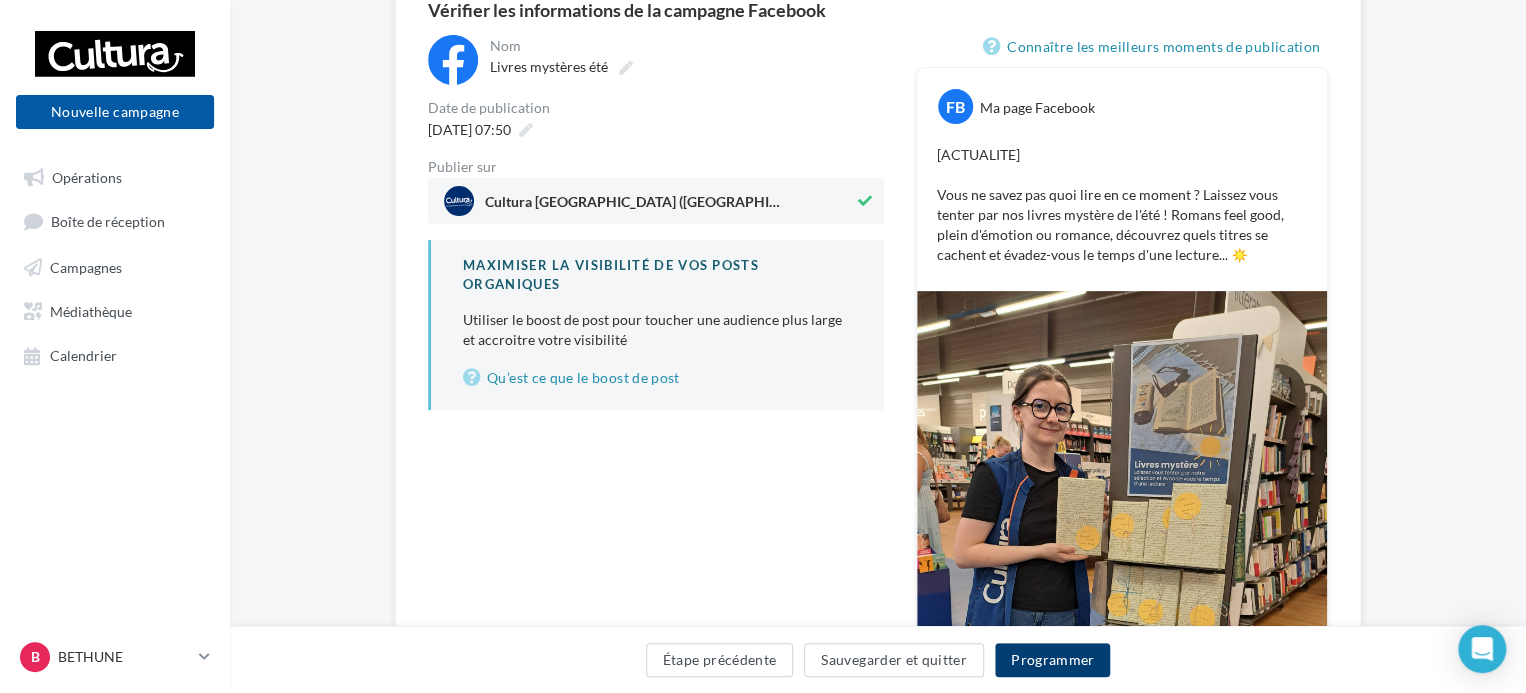 click on "Programmer" at bounding box center (1053, 660) 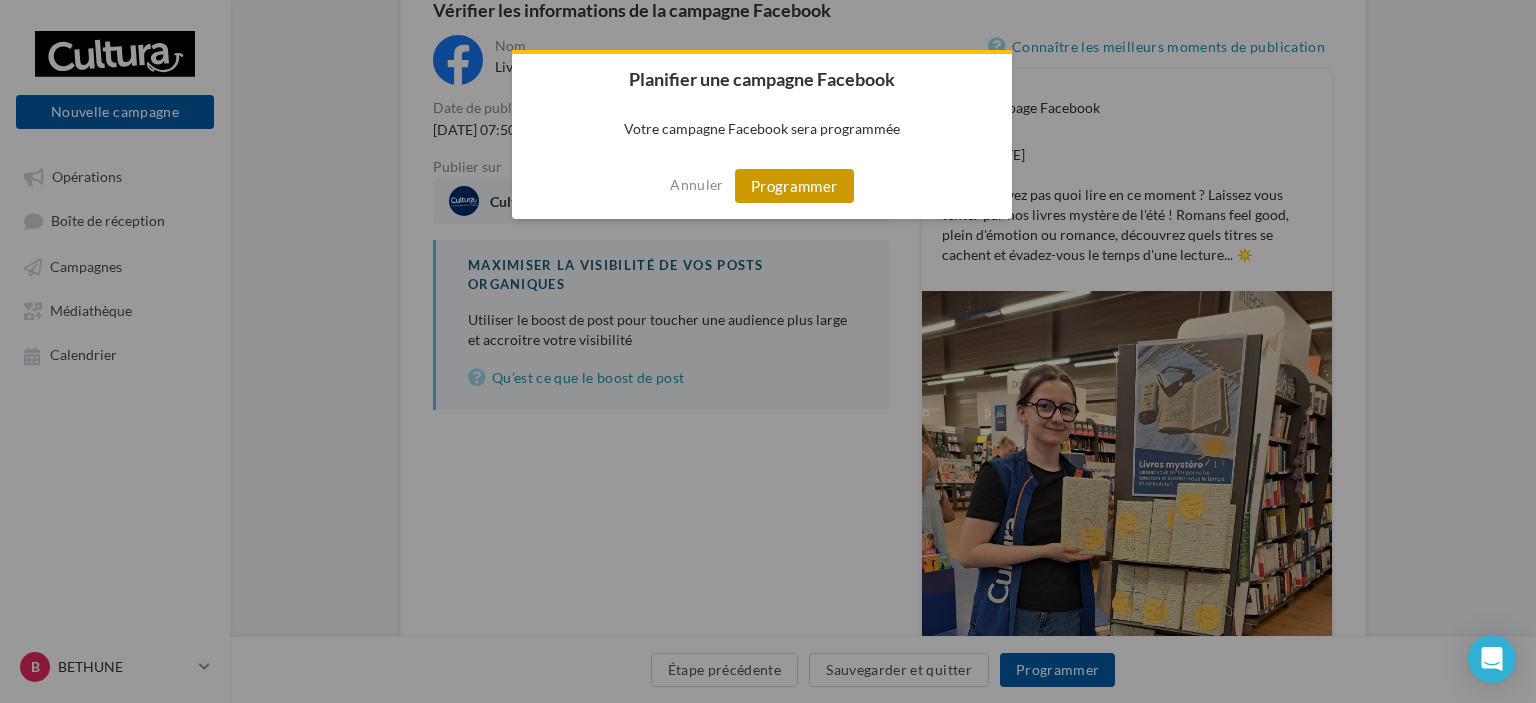 click on "Programmer" at bounding box center [794, 186] 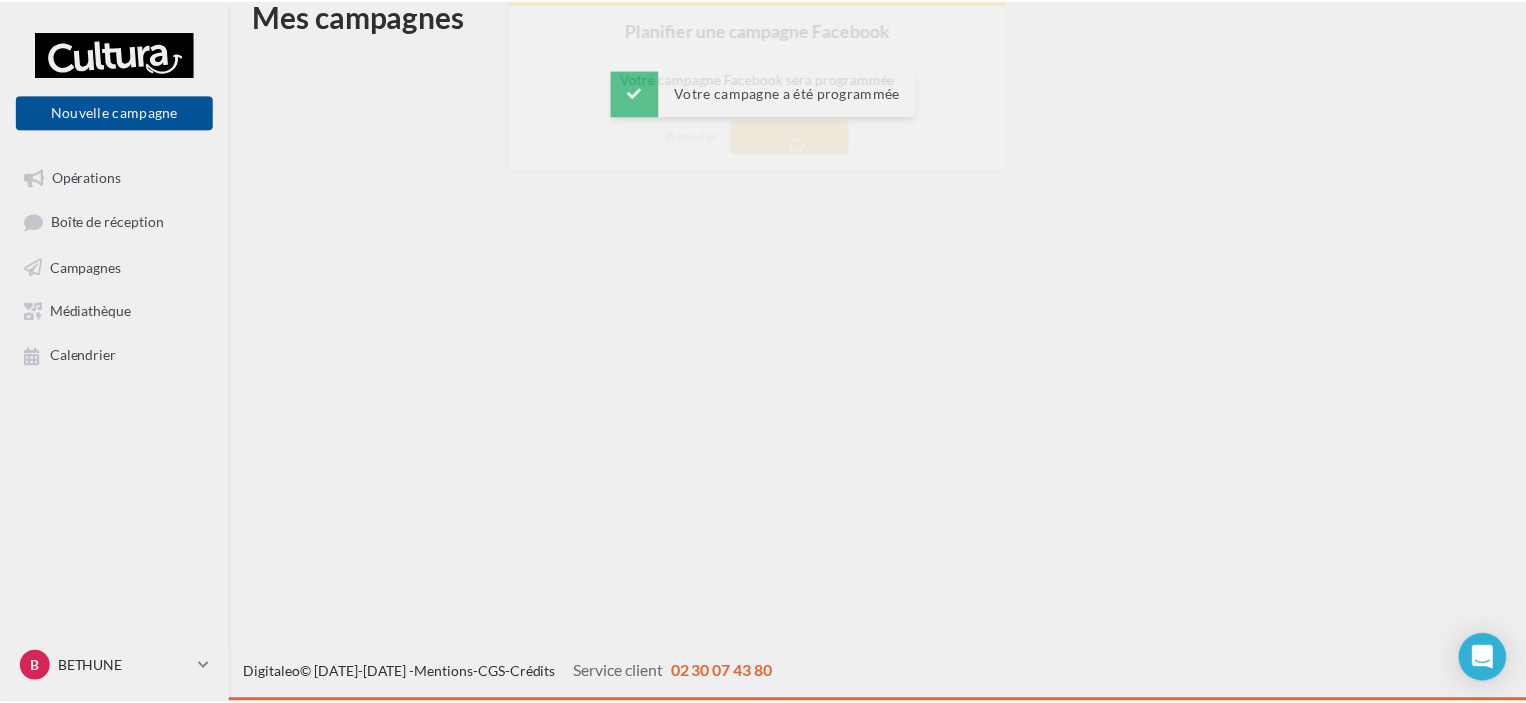 scroll, scrollTop: 32, scrollLeft: 0, axis: vertical 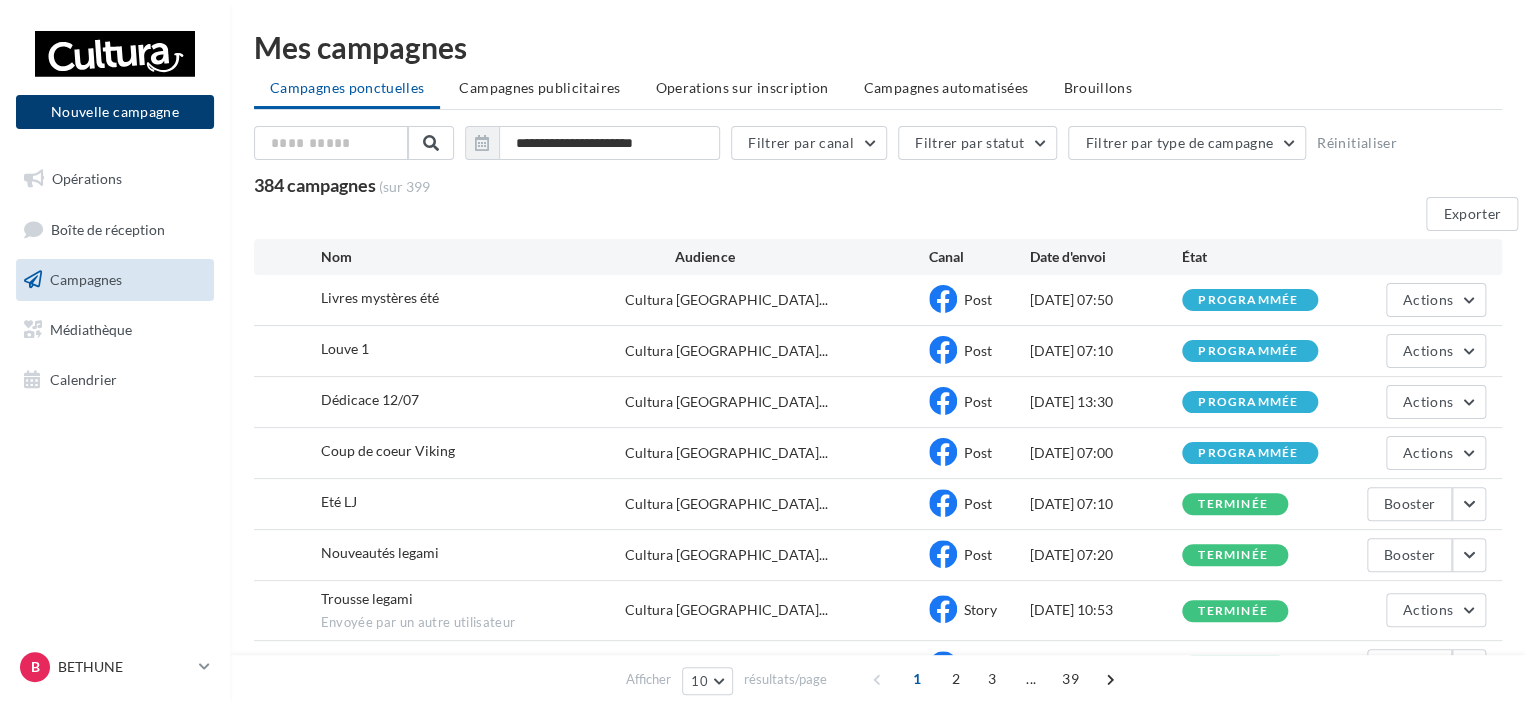 click on "Nouvelle campagne" at bounding box center (115, 112) 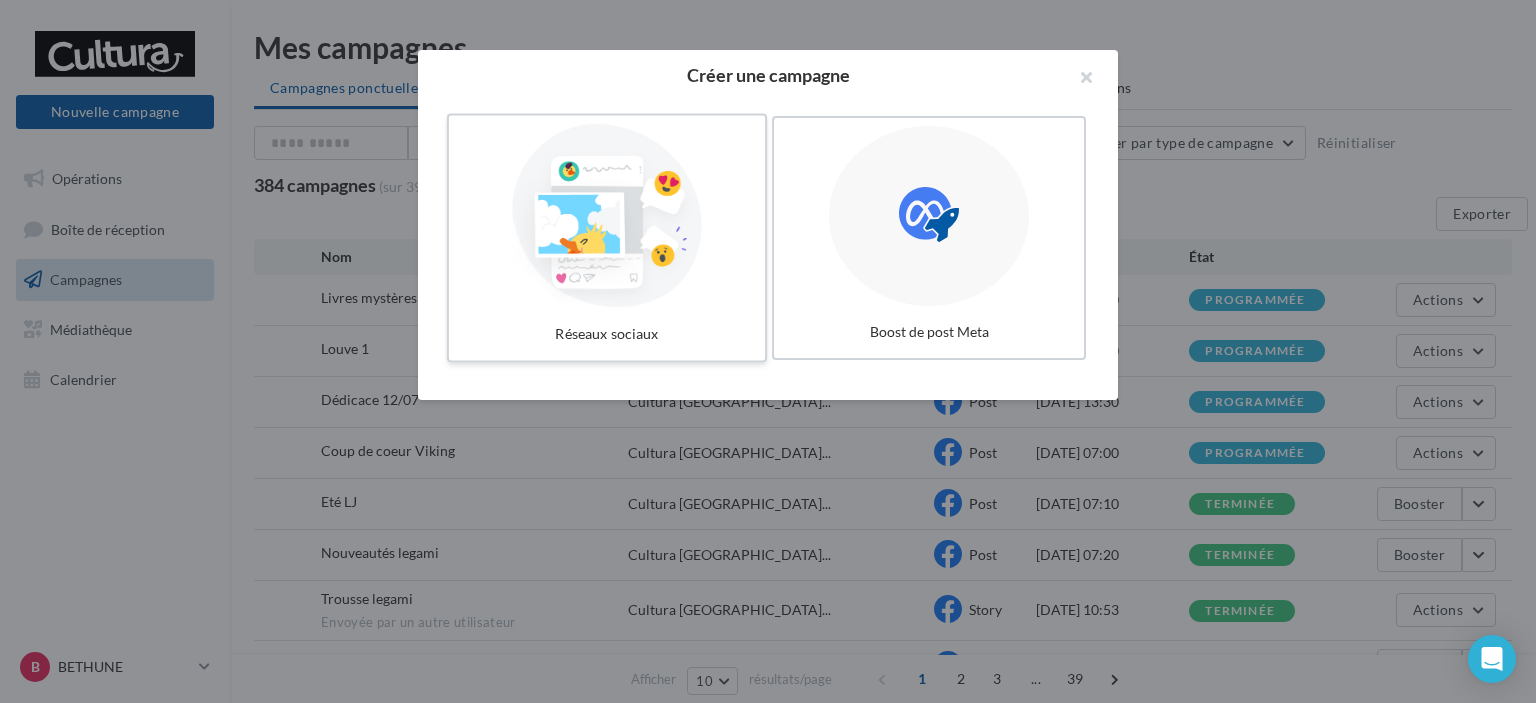 click at bounding box center [607, 216] 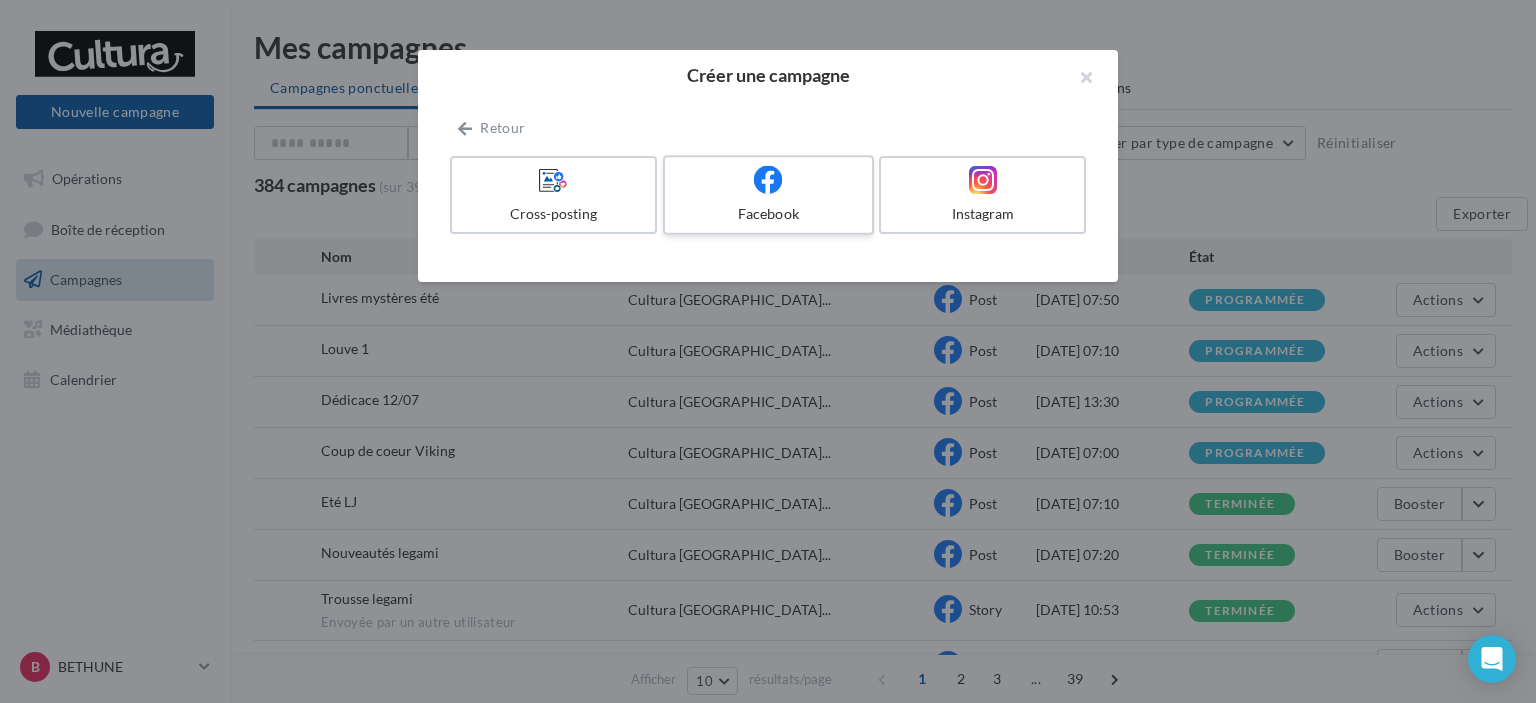 click at bounding box center [768, 180] 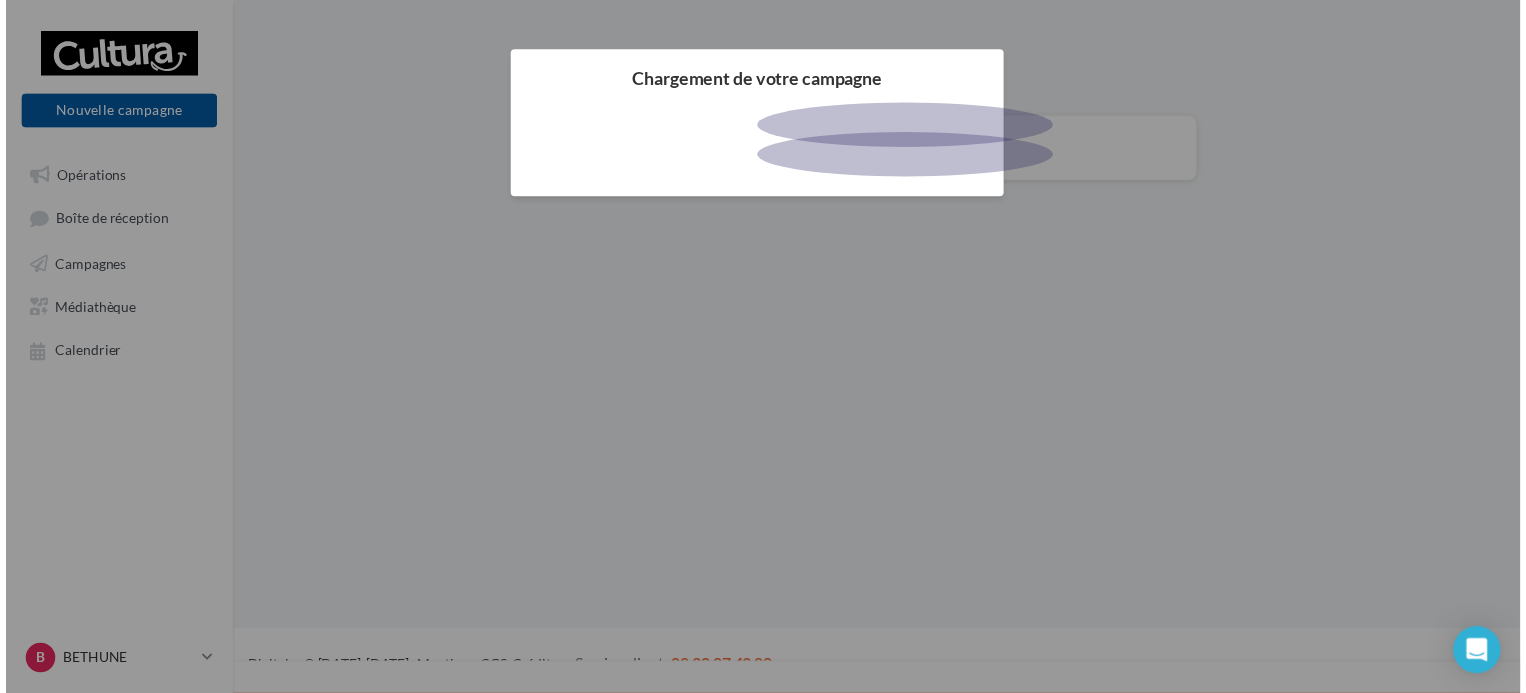 scroll, scrollTop: 0, scrollLeft: 0, axis: both 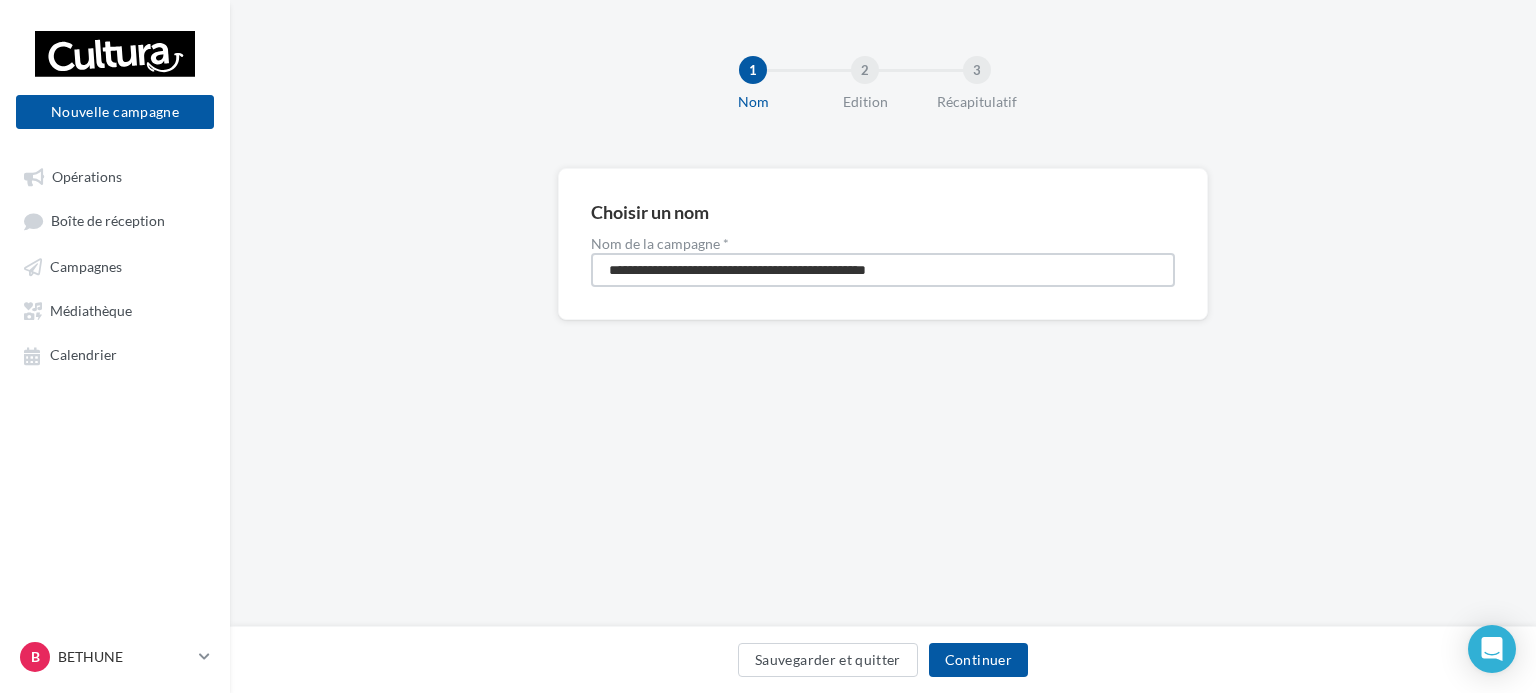 click on "**********" at bounding box center [883, 270] 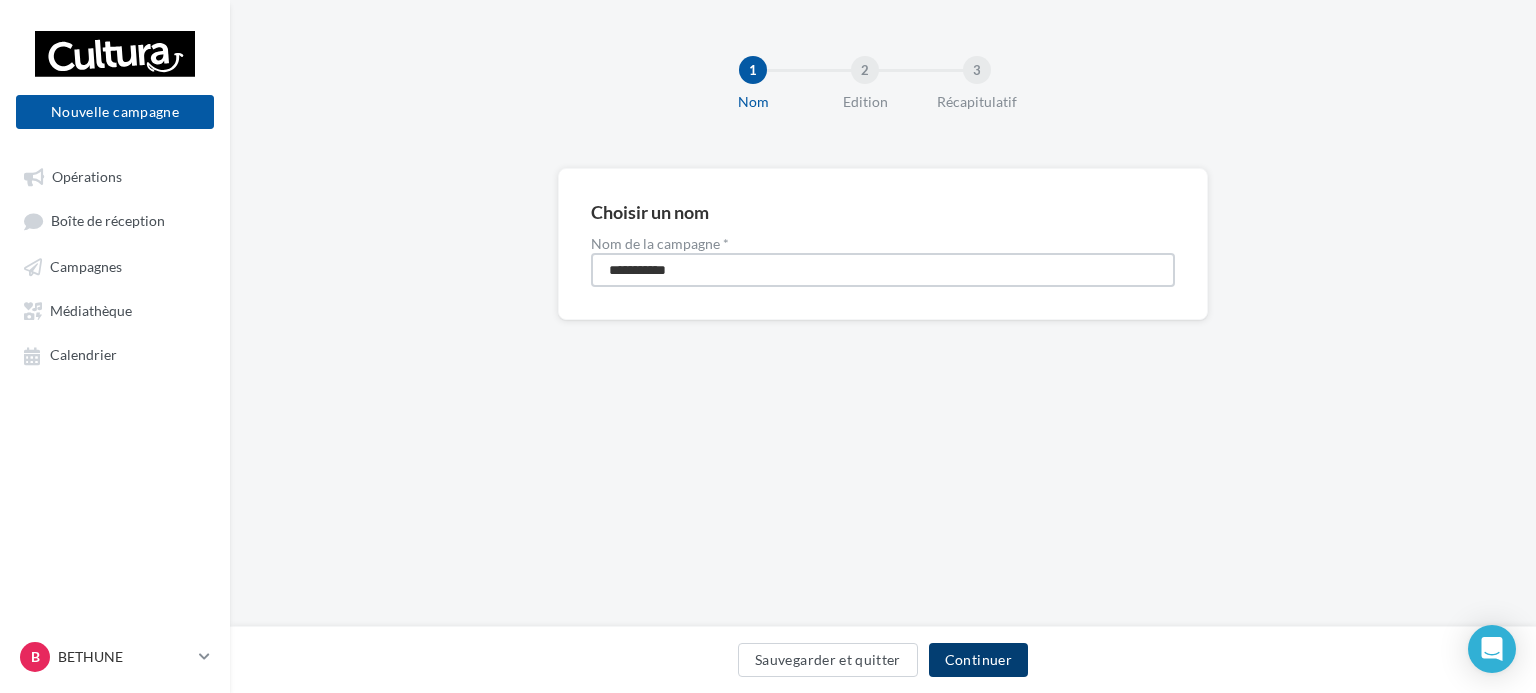 type on "**********" 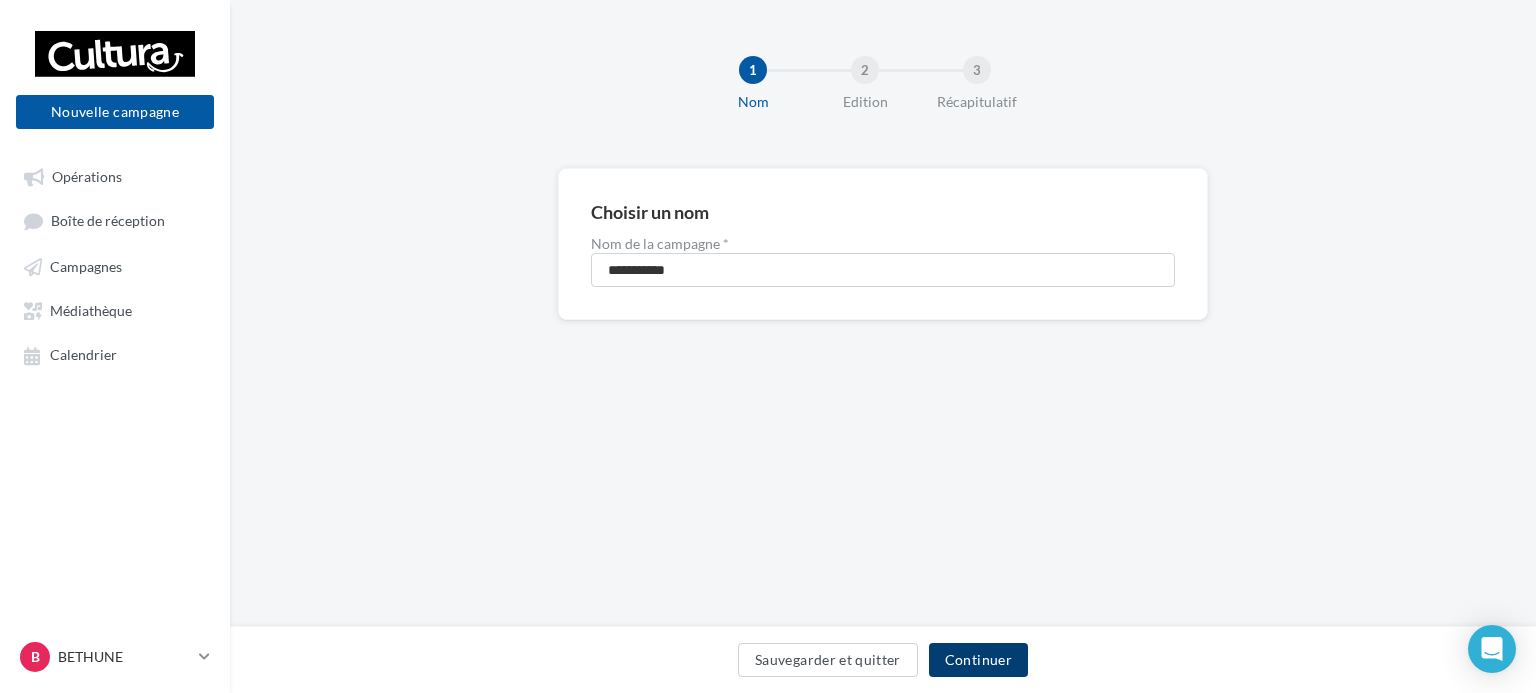 click on "Continuer" at bounding box center [978, 660] 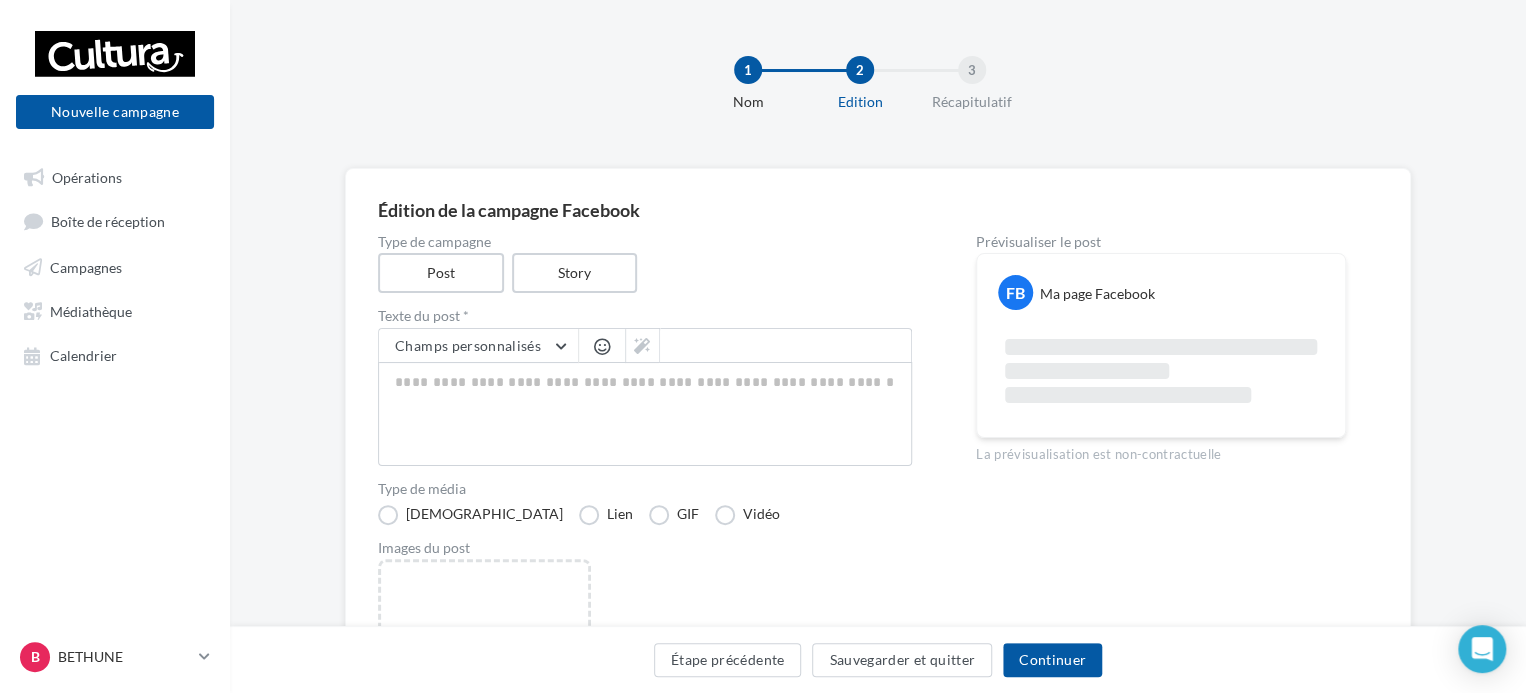 scroll, scrollTop: 200, scrollLeft: 0, axis: vertical 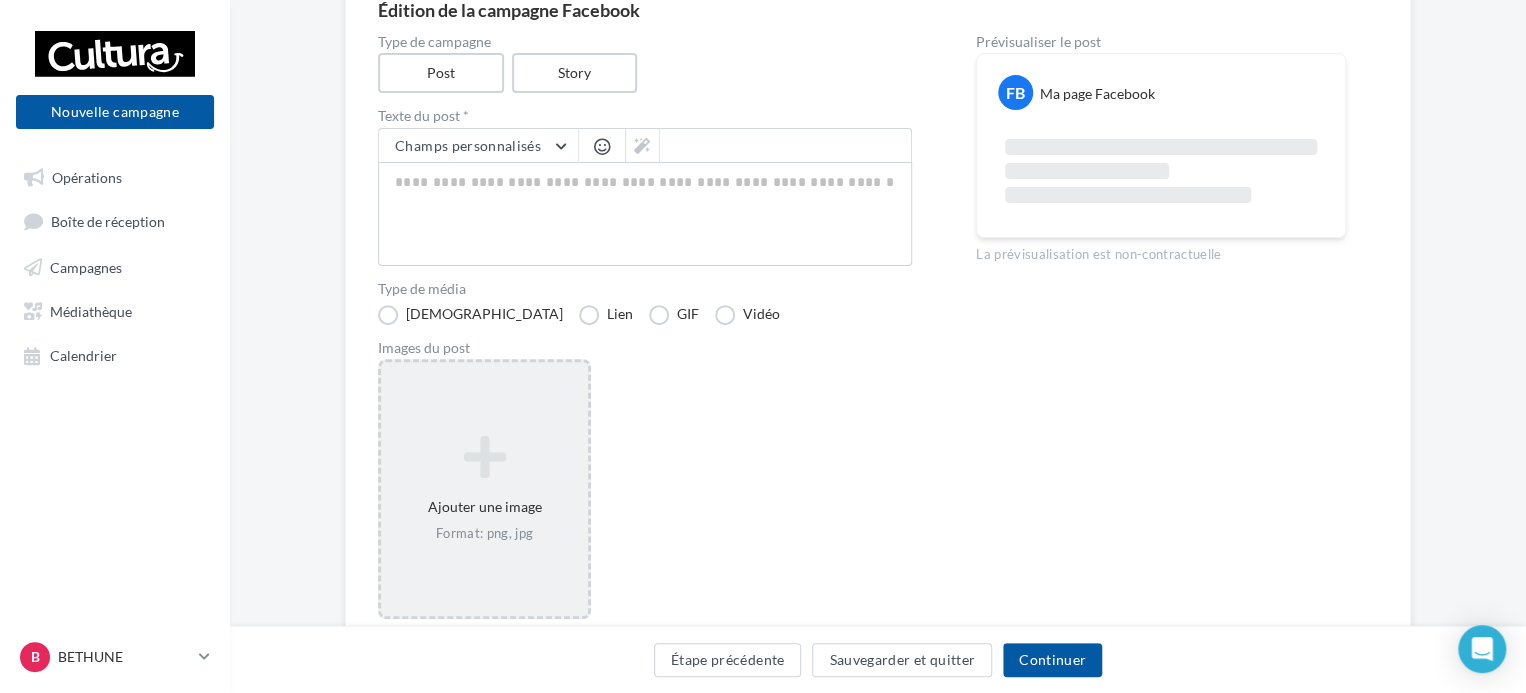 click at bounding box center [484, 457] 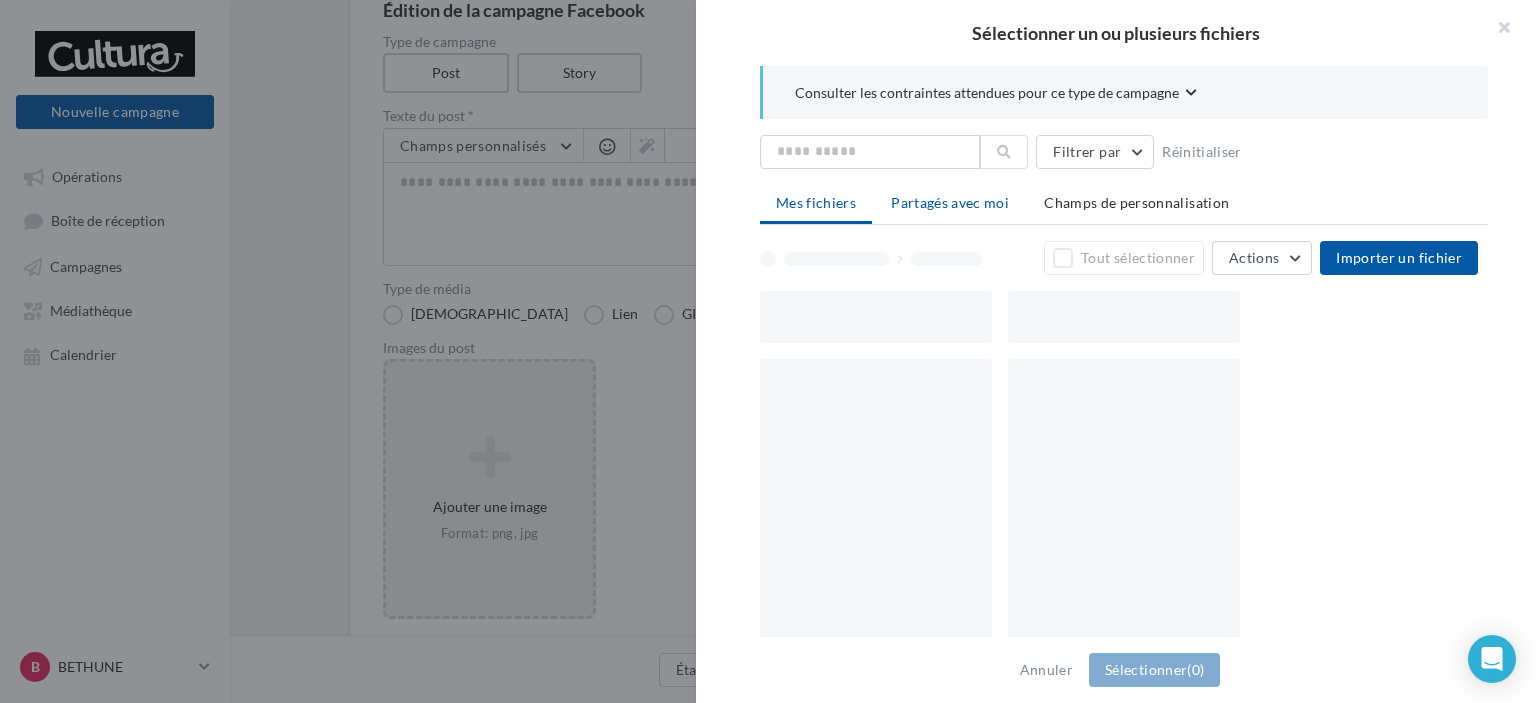 click on "Partagés avec moi" at bounding box center (950, 202) 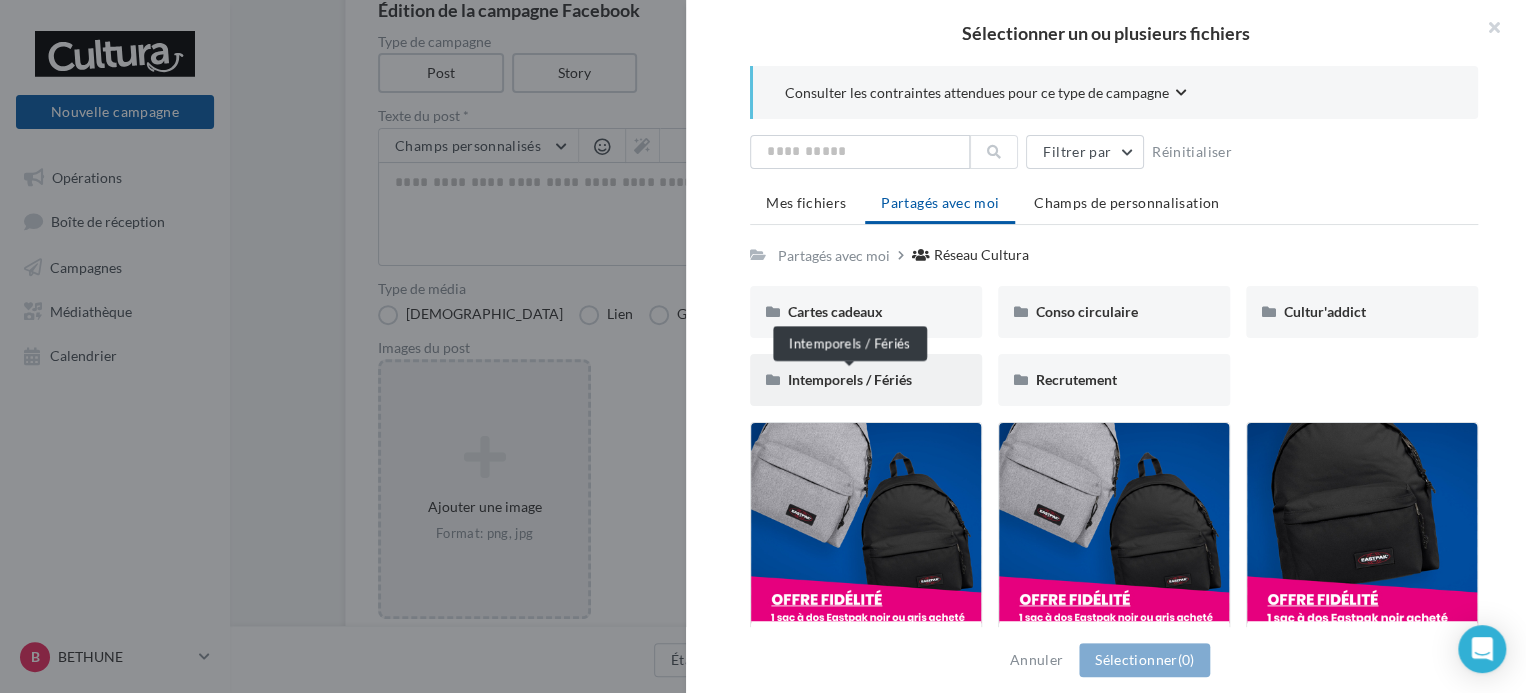 click on "Intemporels / Fériés" at bounding box center [850, 379] 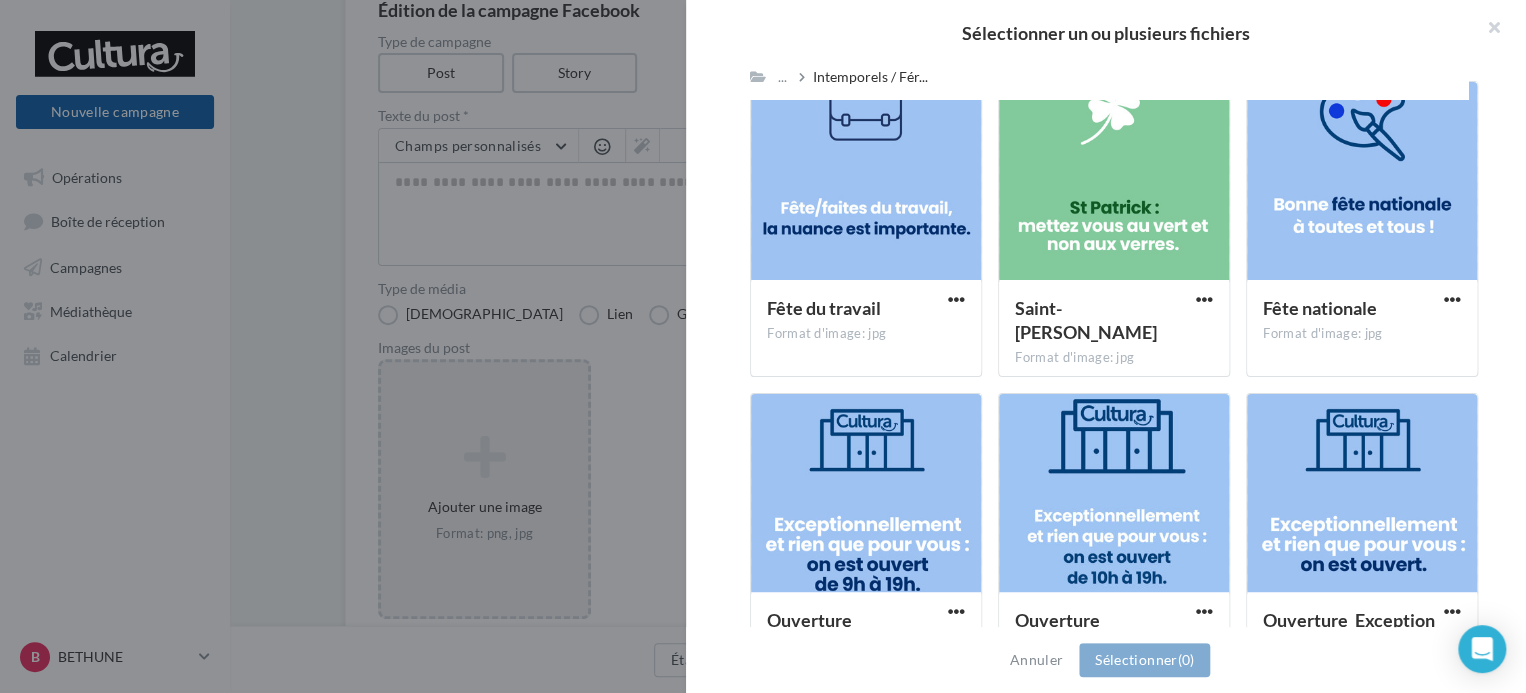 scroll, scrollTop: 1768, scrollLeft: 0, axis: vertical 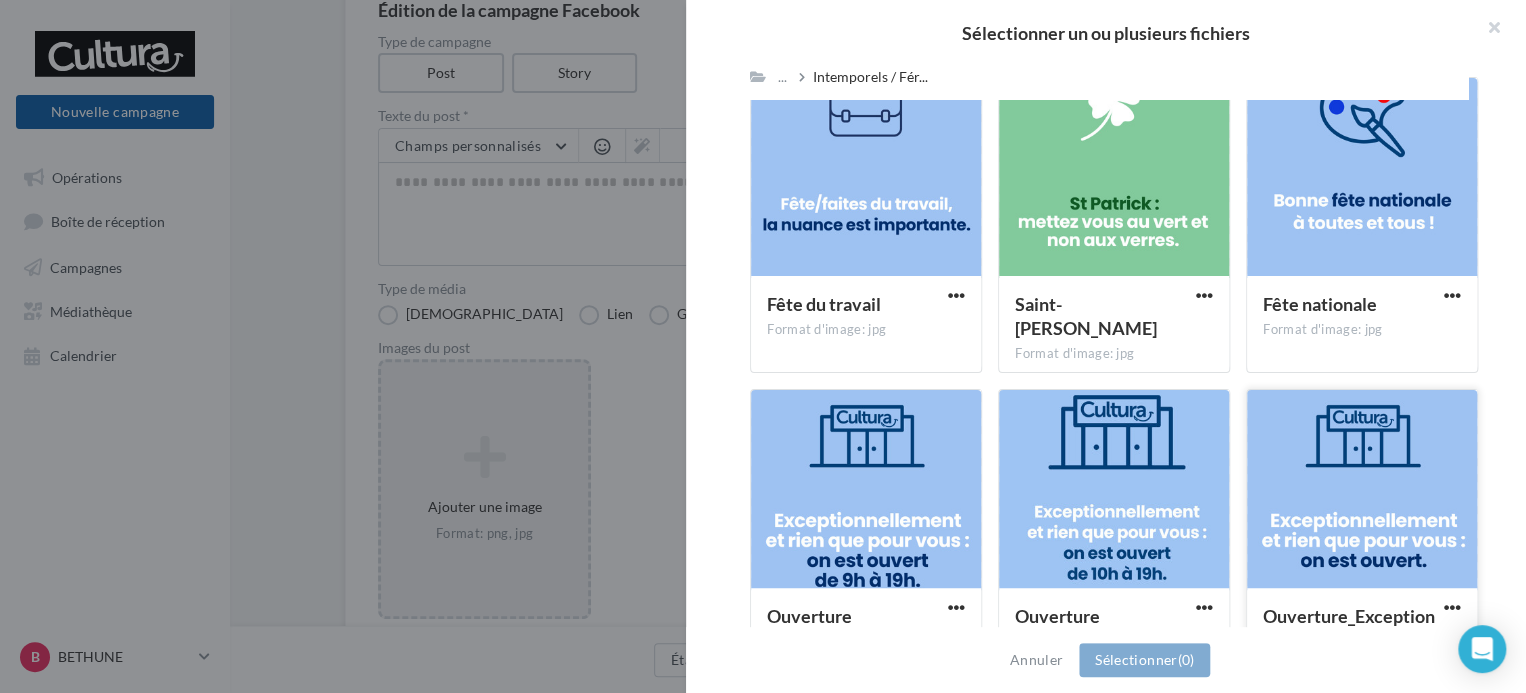 click at bounding box center [1362, 490] 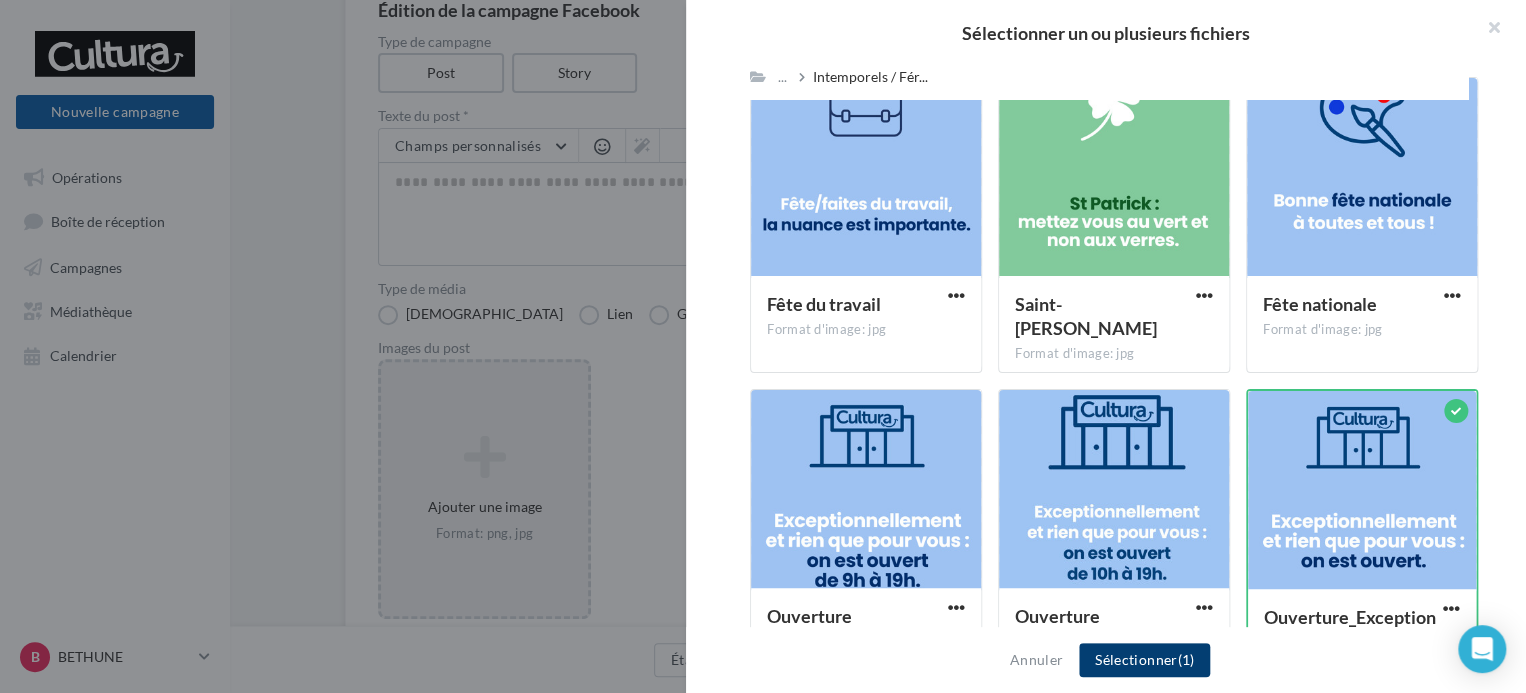 click on "Sélectionner   (1)" at bounding box center [1144, 660] 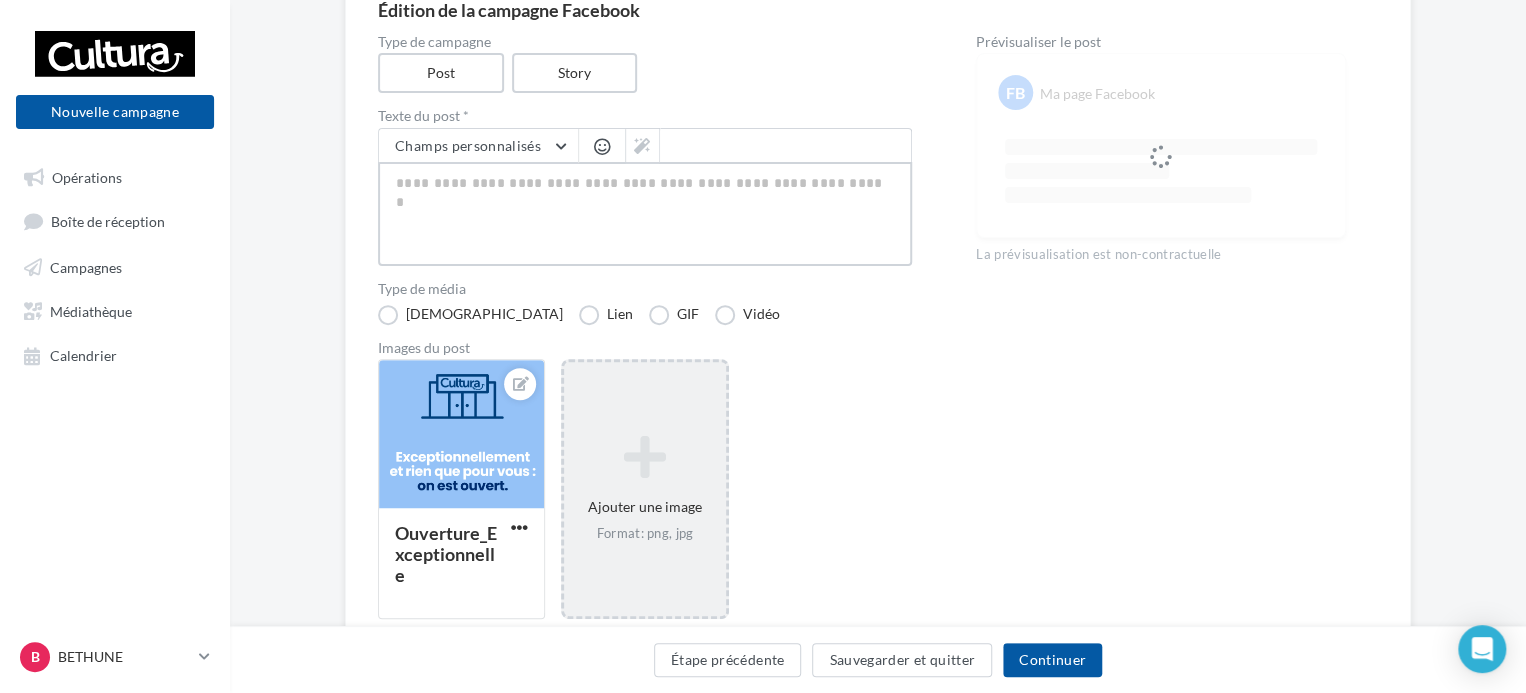click at bounding box center [645, 214] 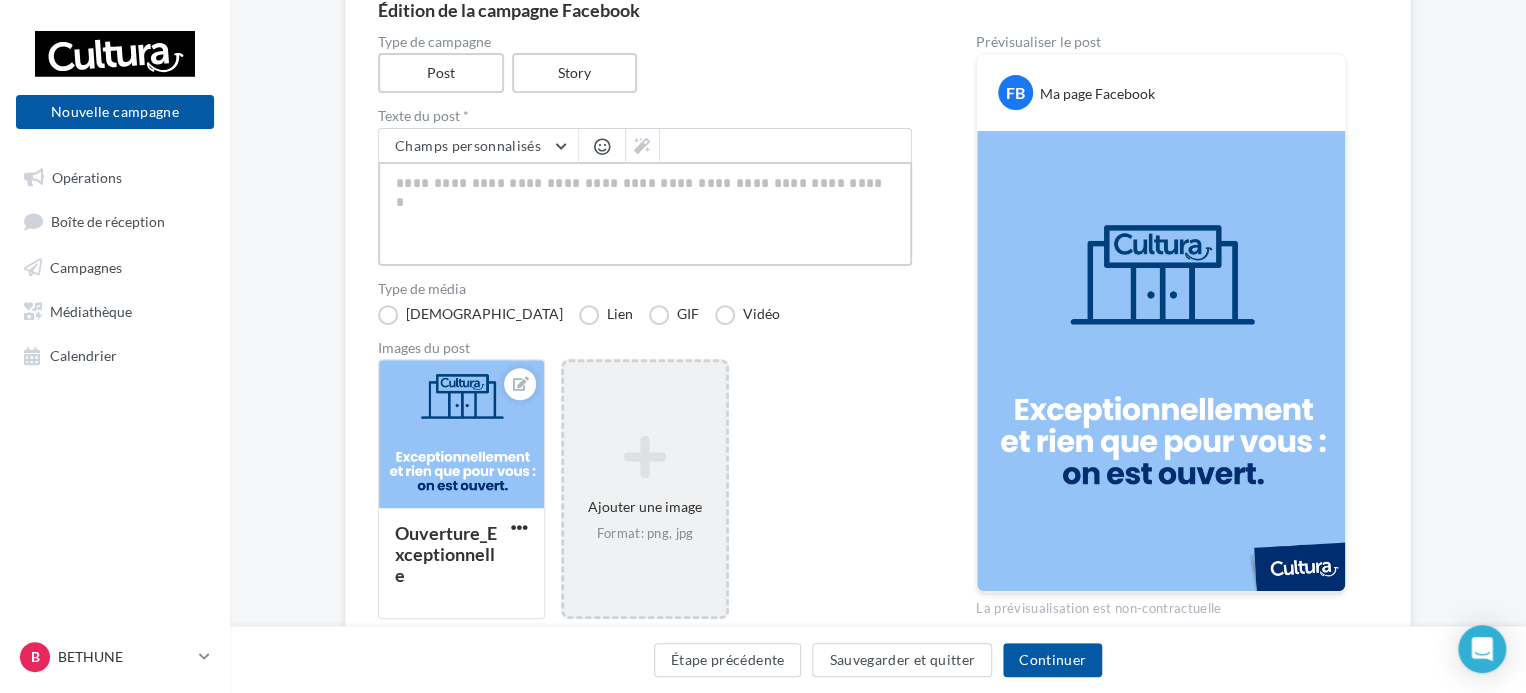 type on "*" 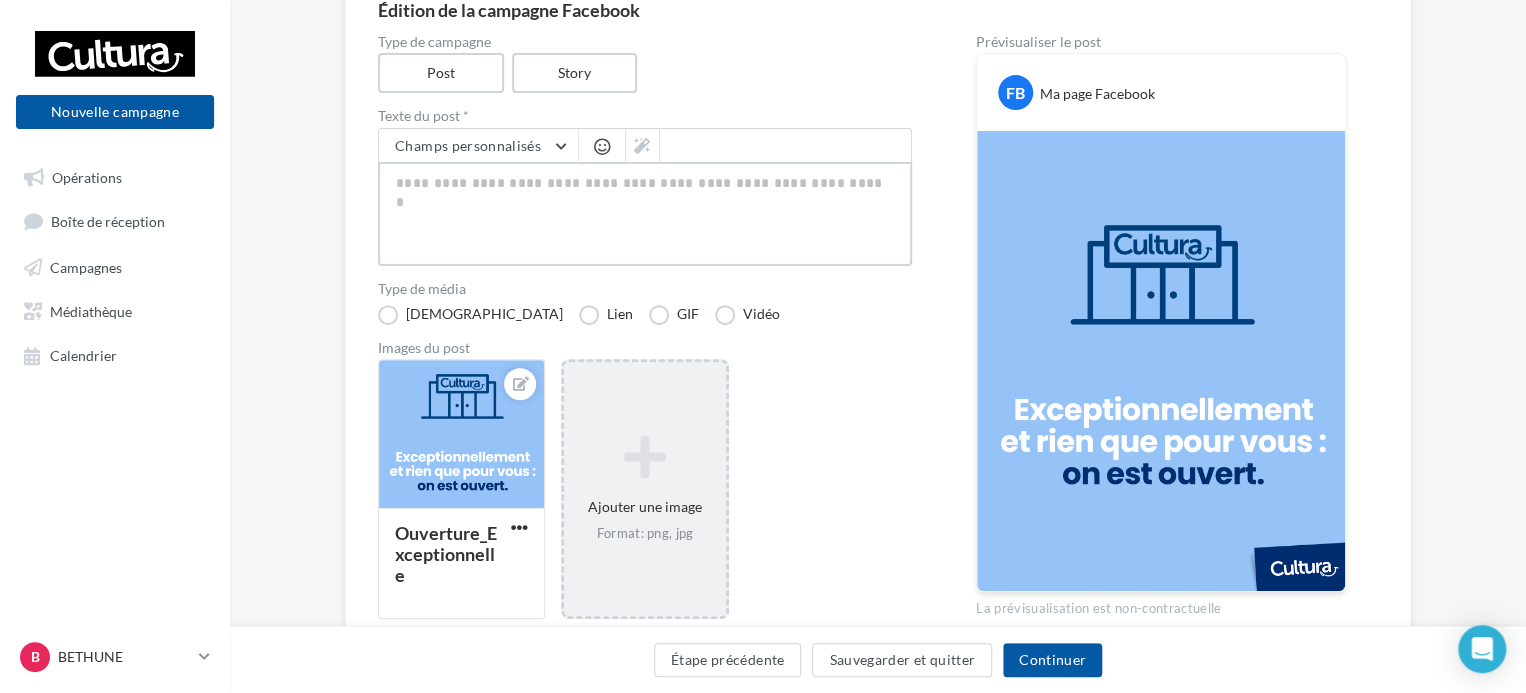 type on "*" 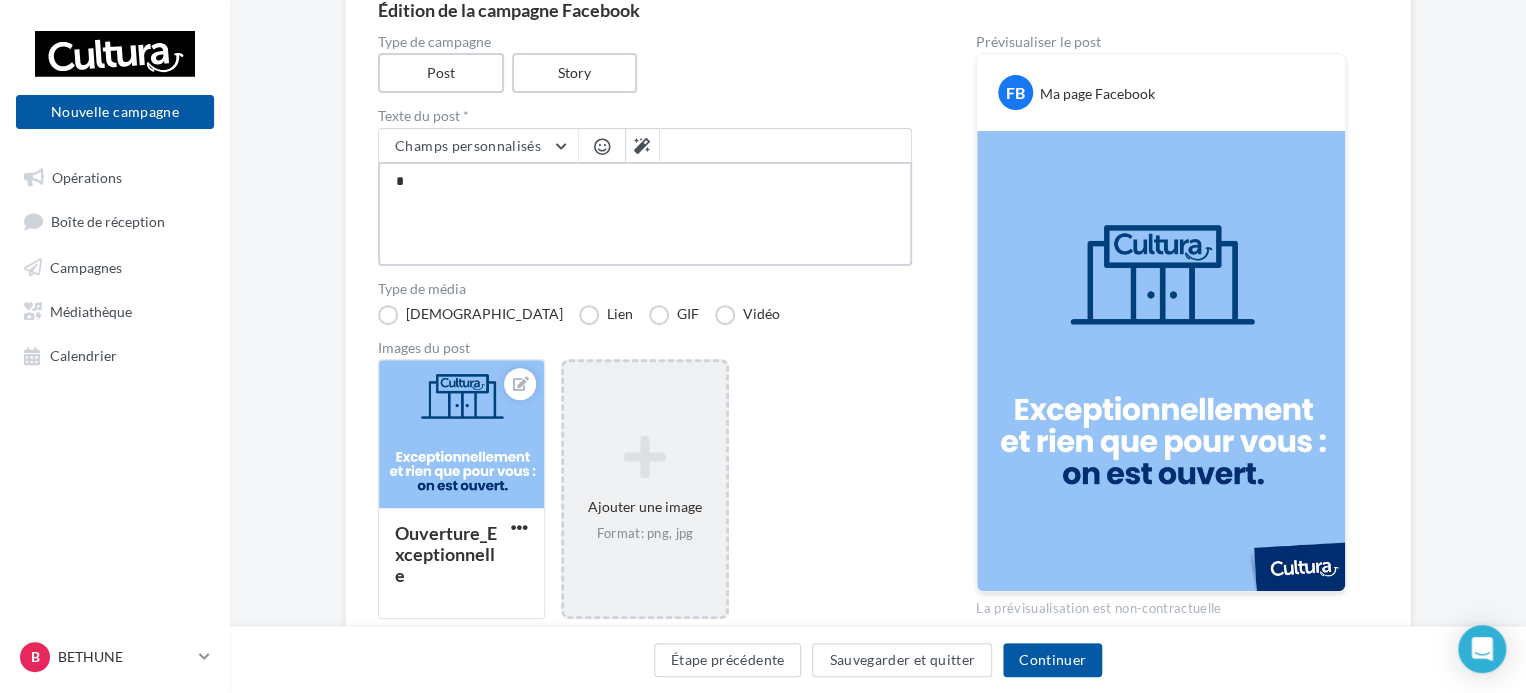 type on "**" 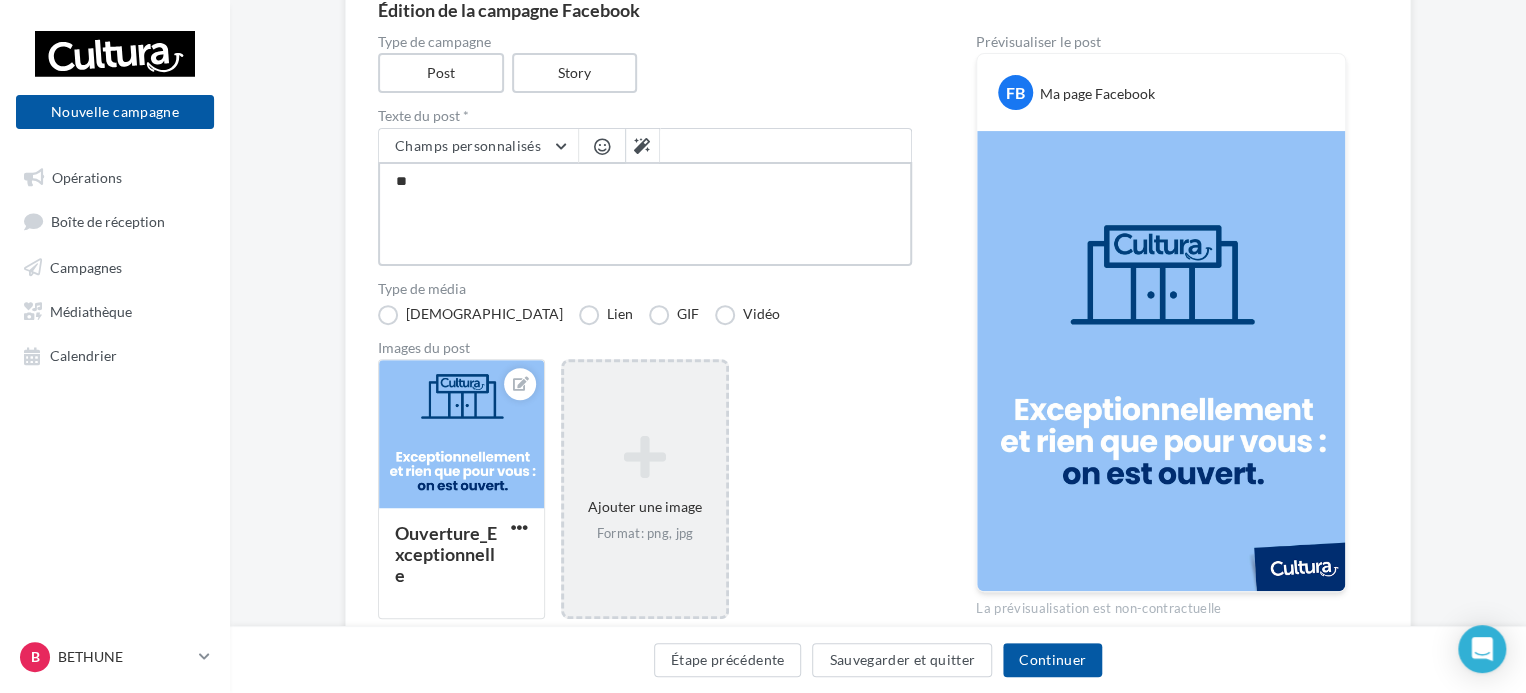 type on "***" 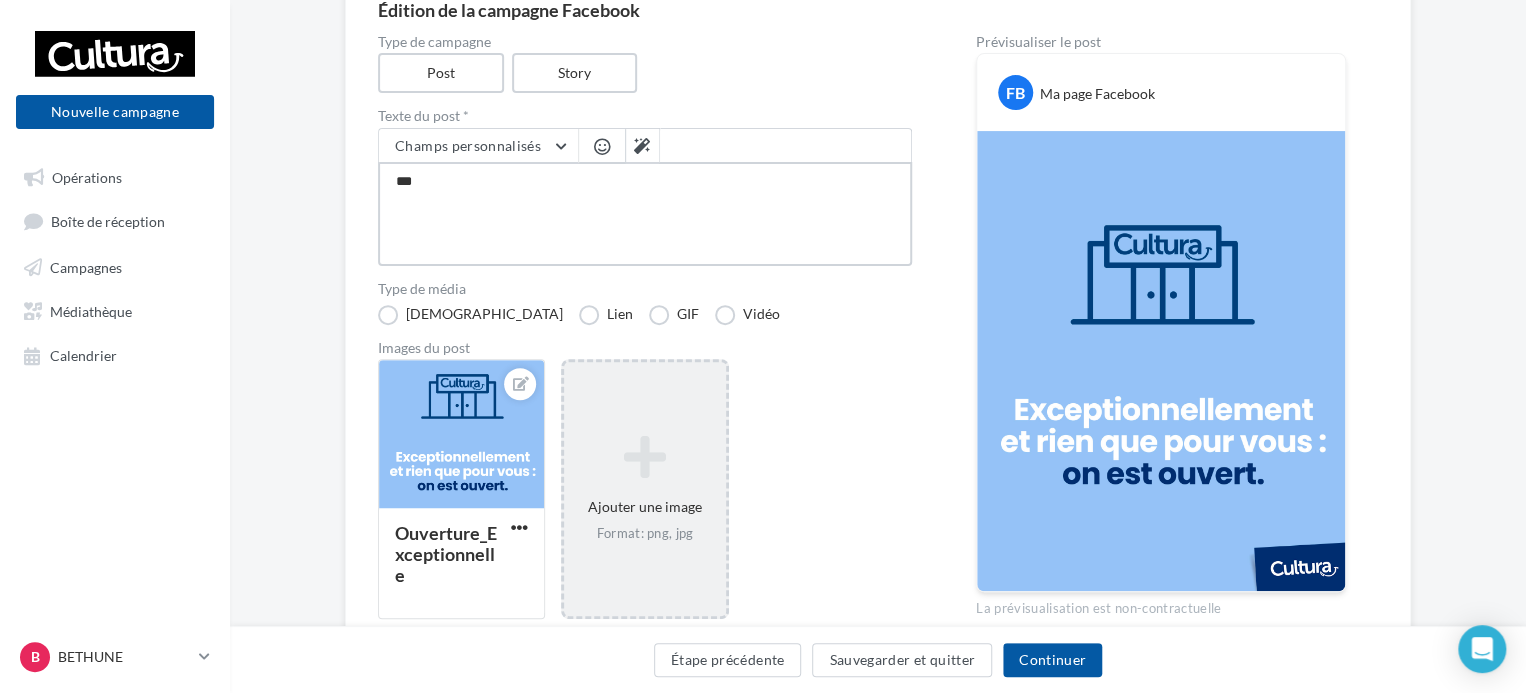 type on "****" 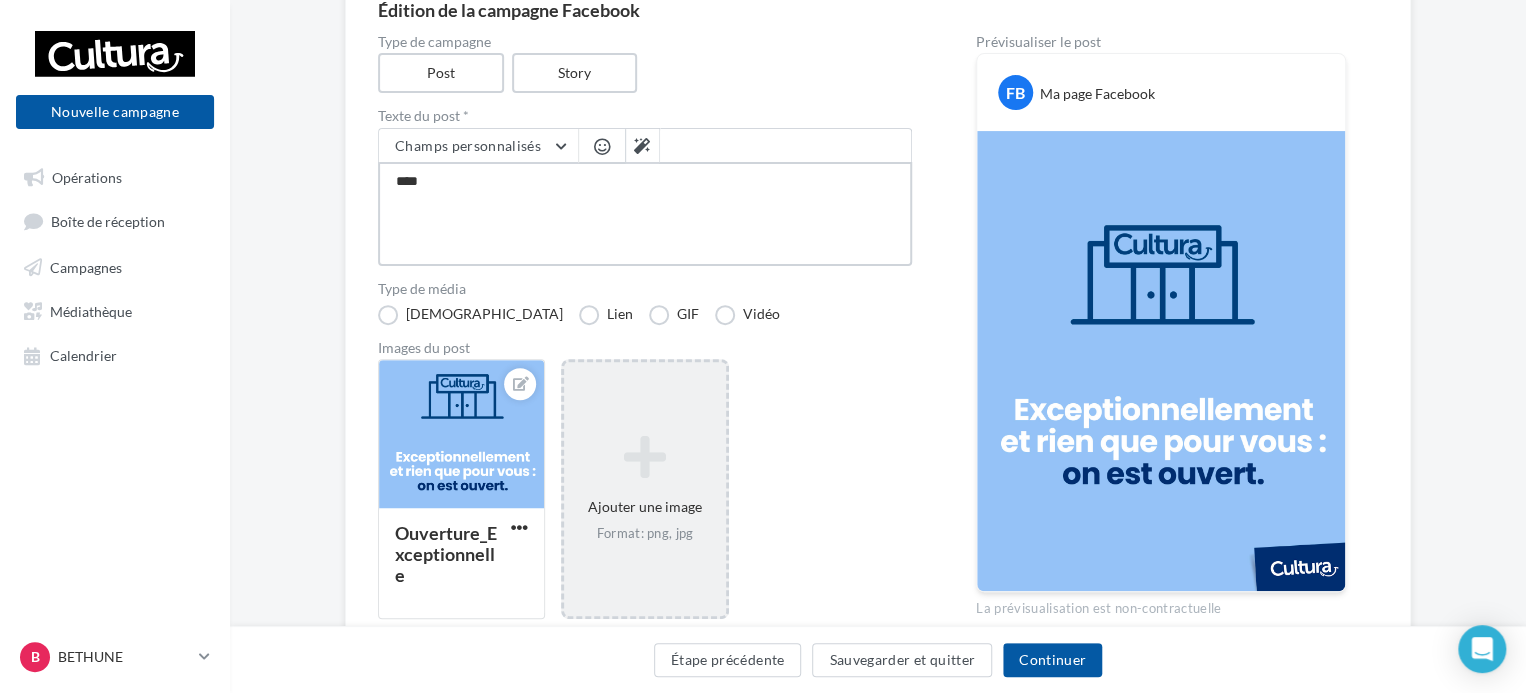 type on "*****" 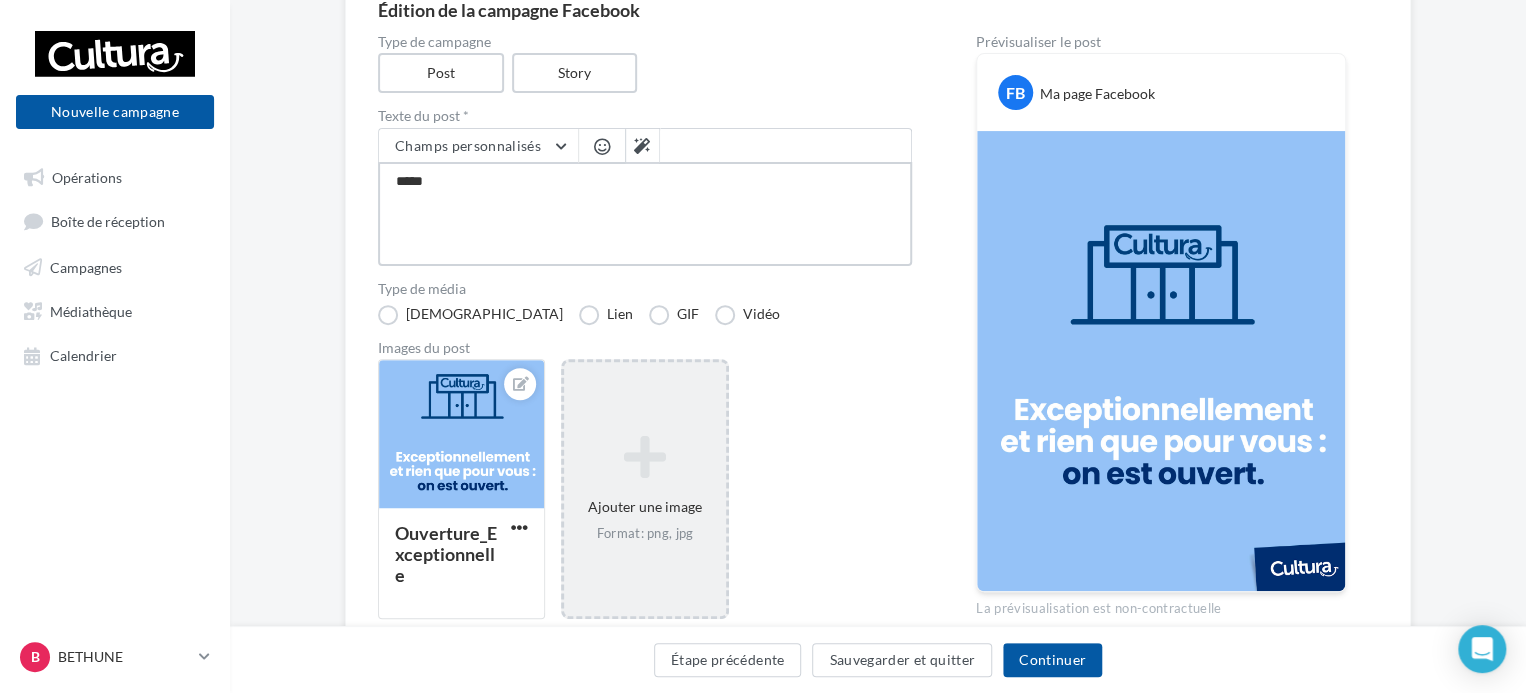 type on "******" 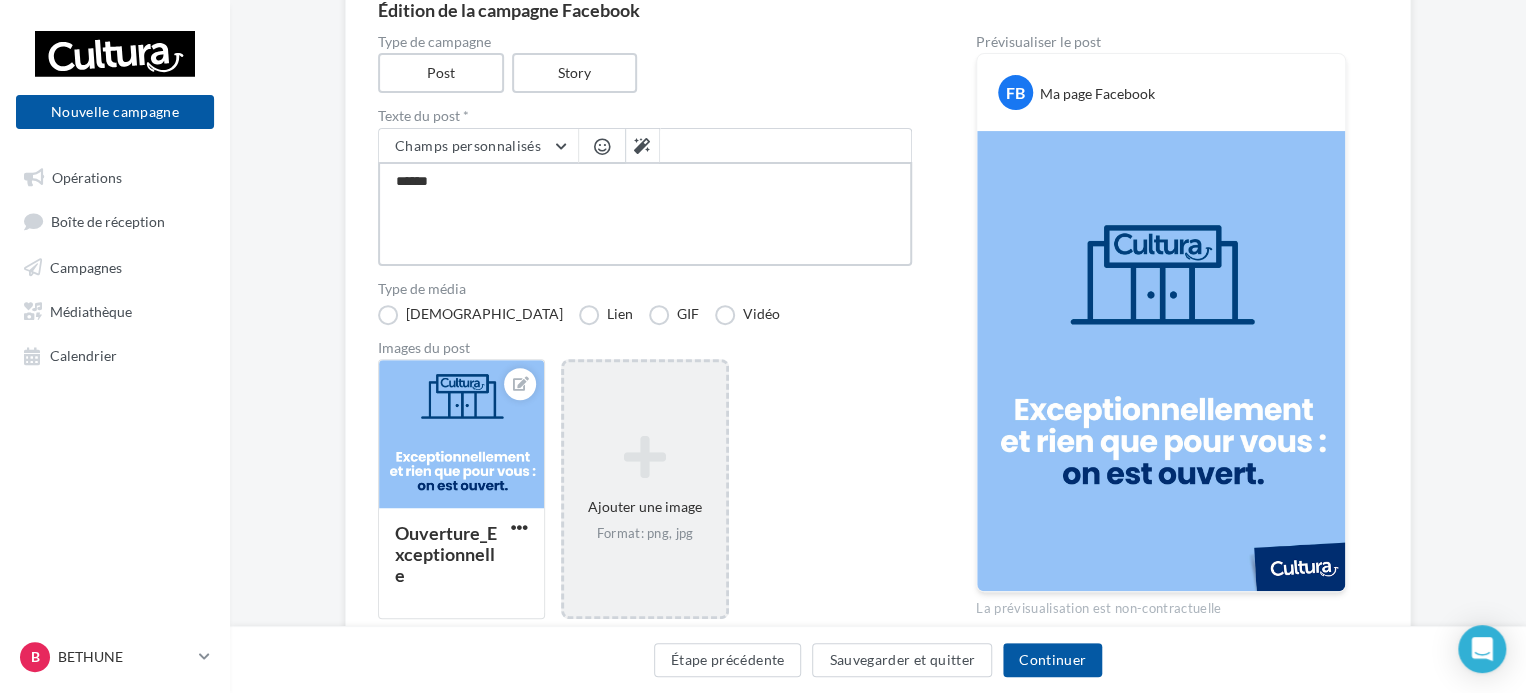 type on "*******" 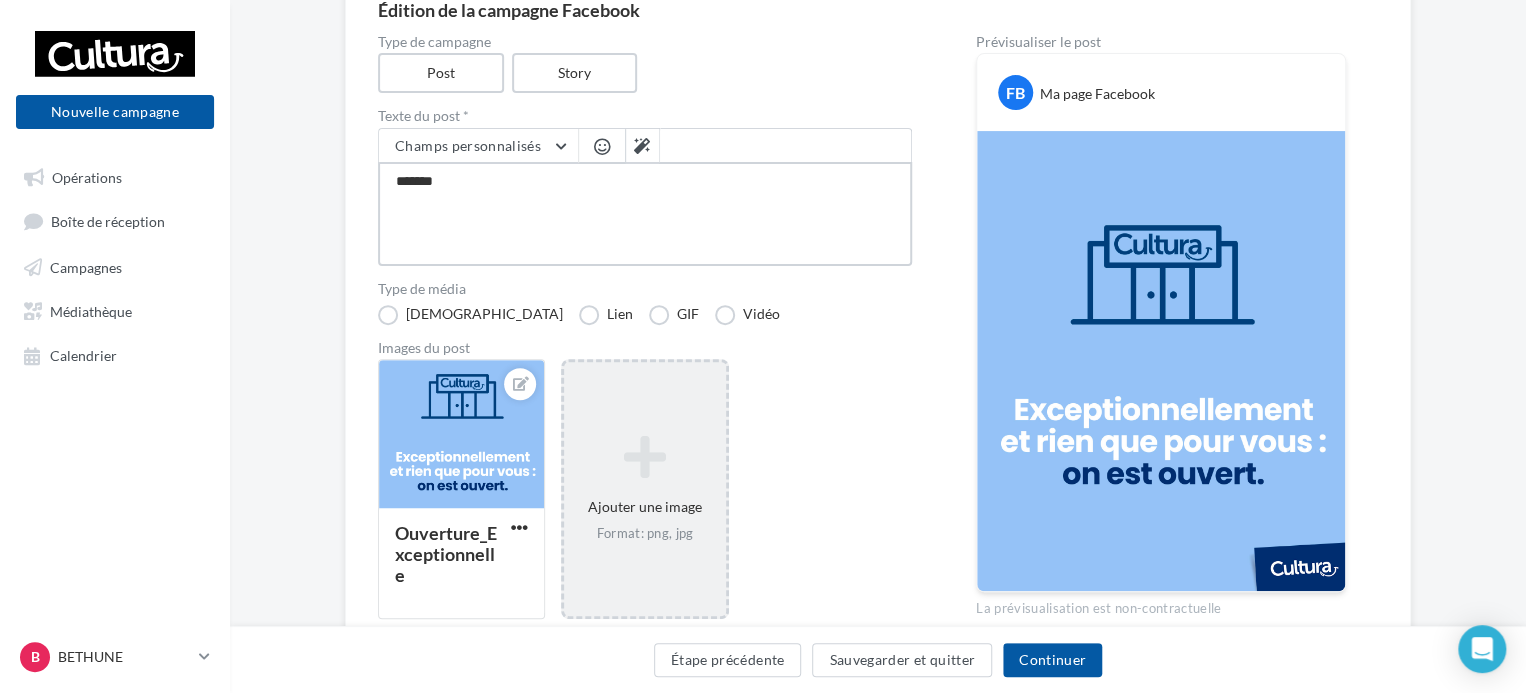 type on "********" 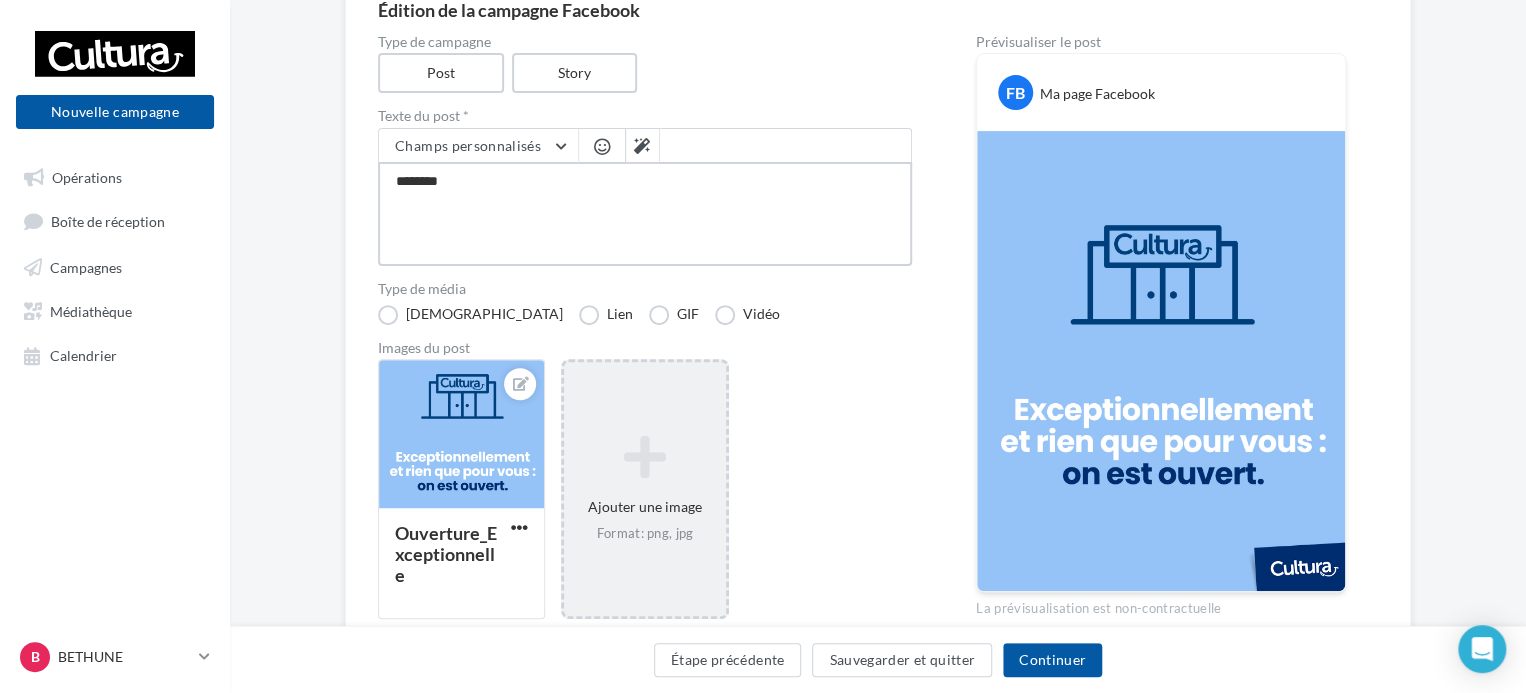 type on "*********" 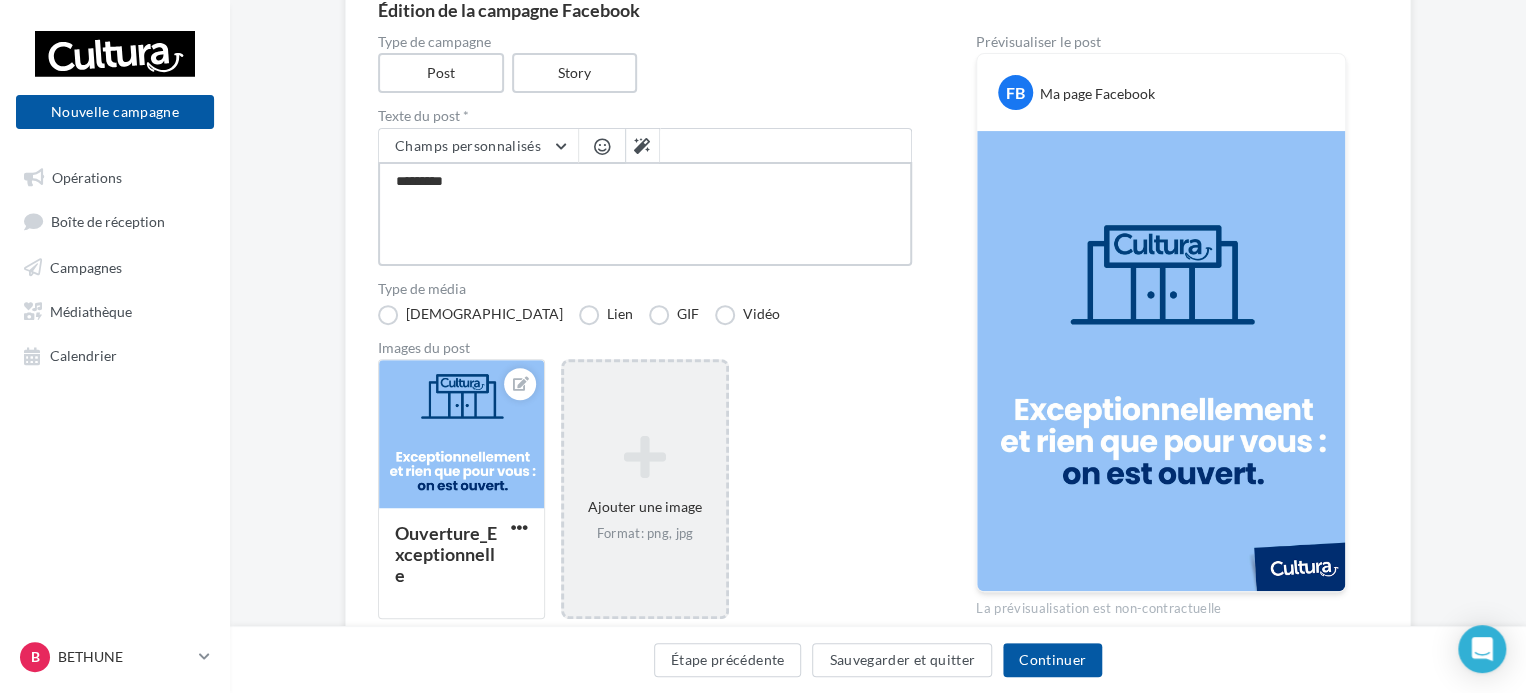 type on "**********" 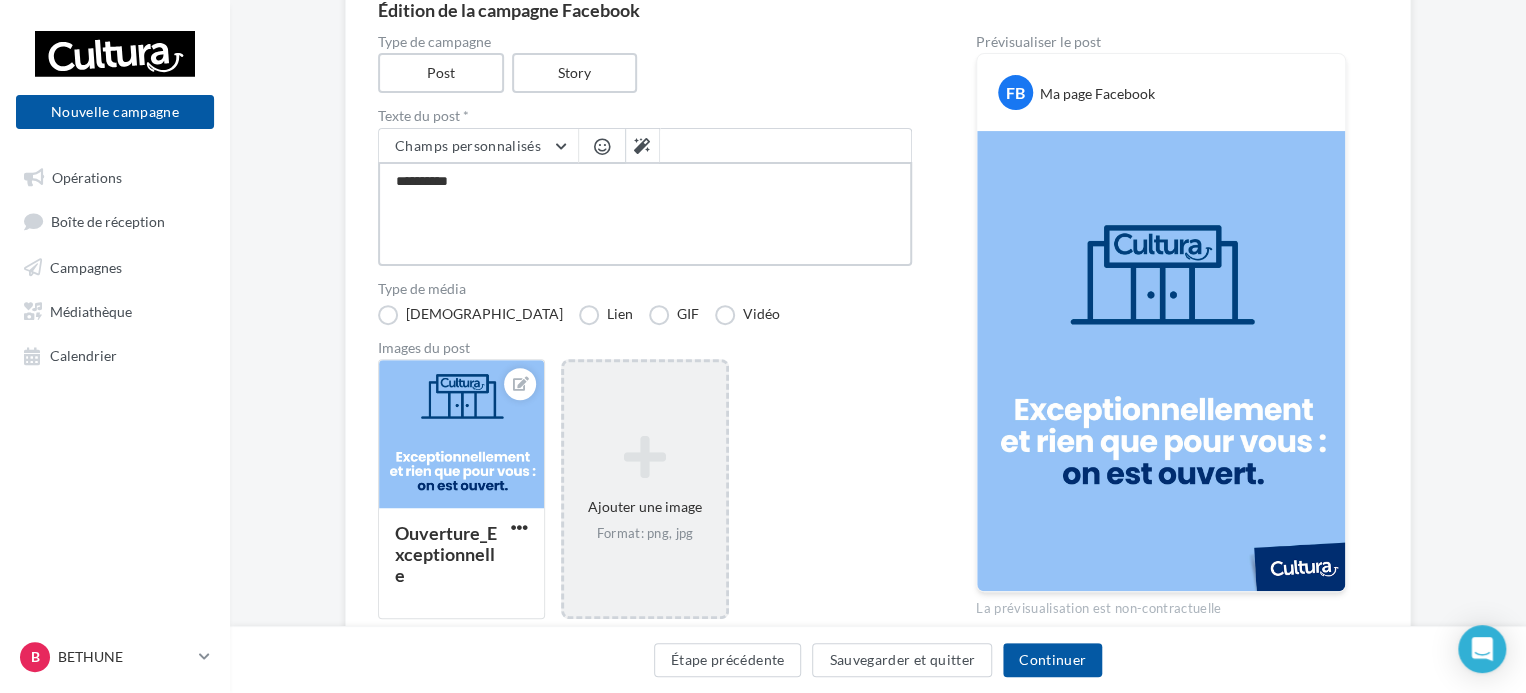 type on "**********" 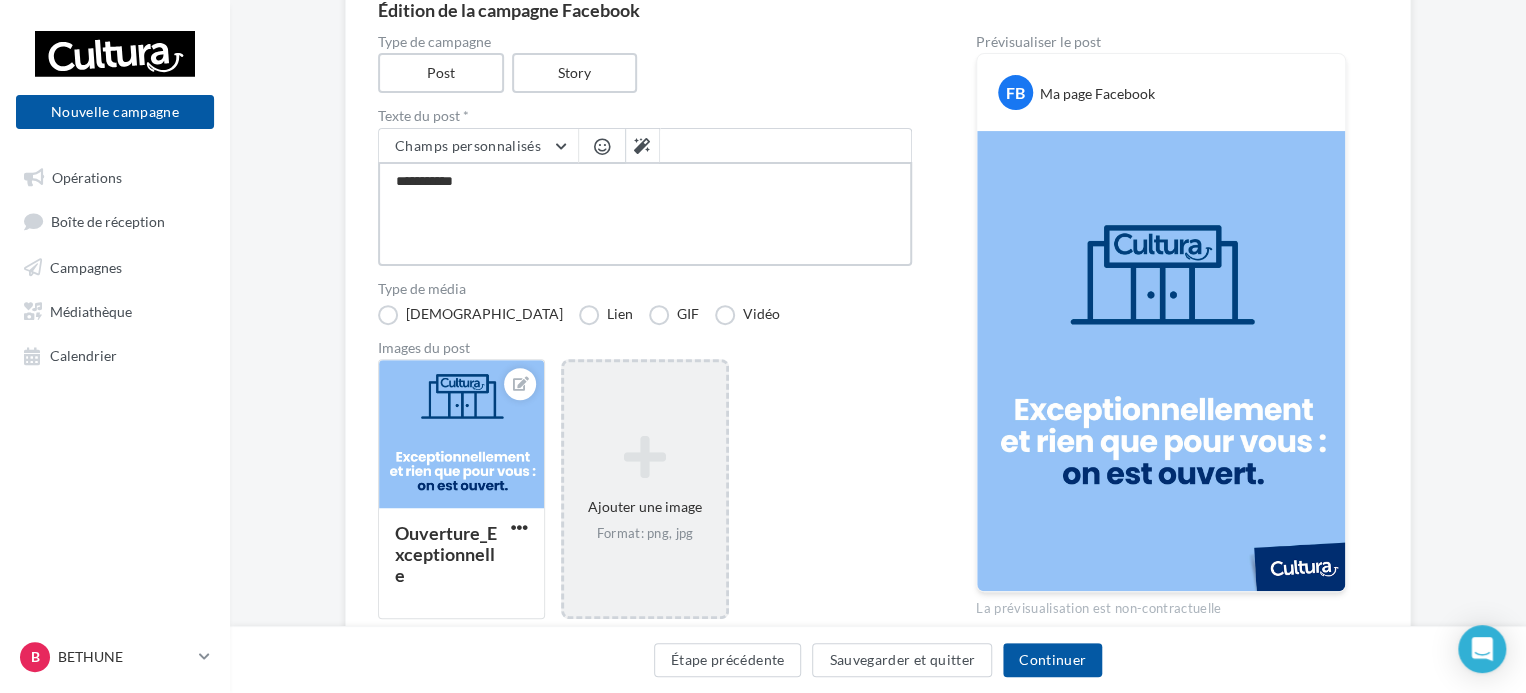 type on "**********" 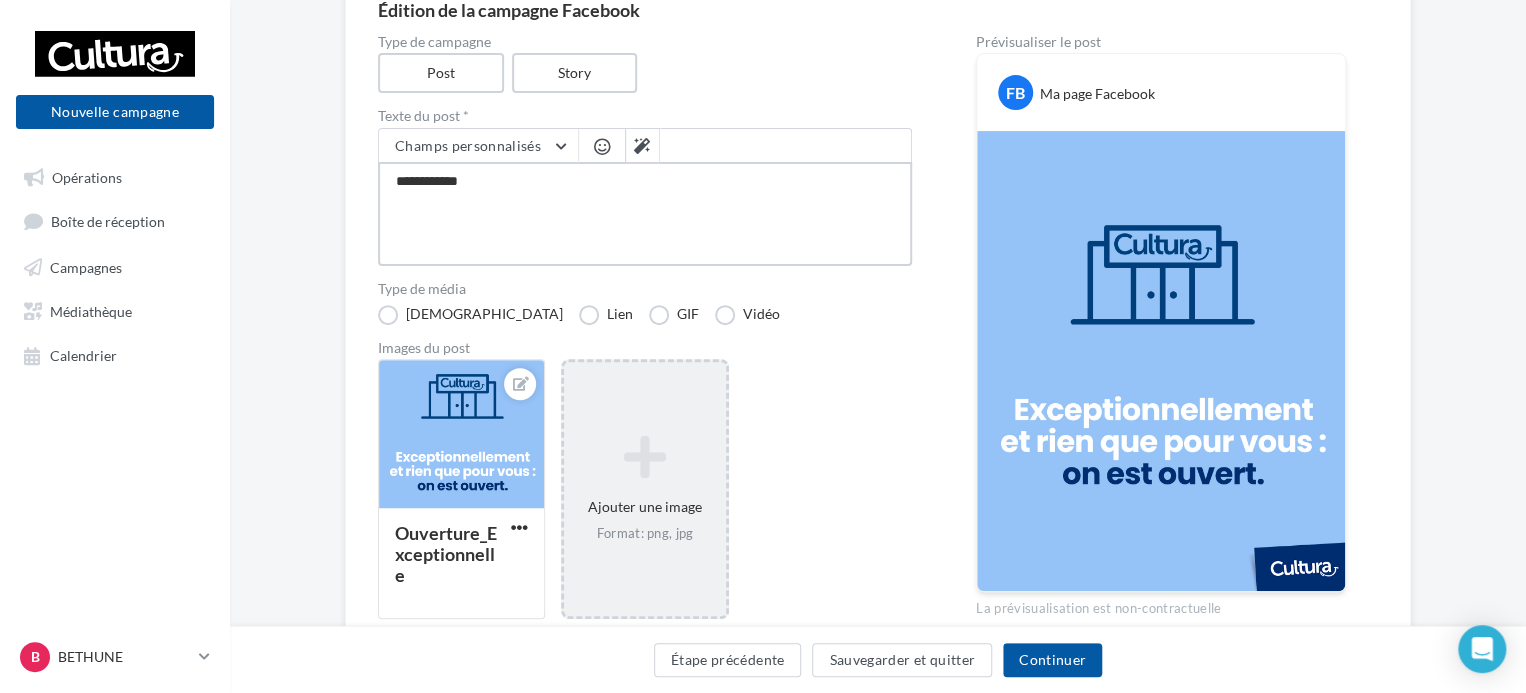type on "**********" 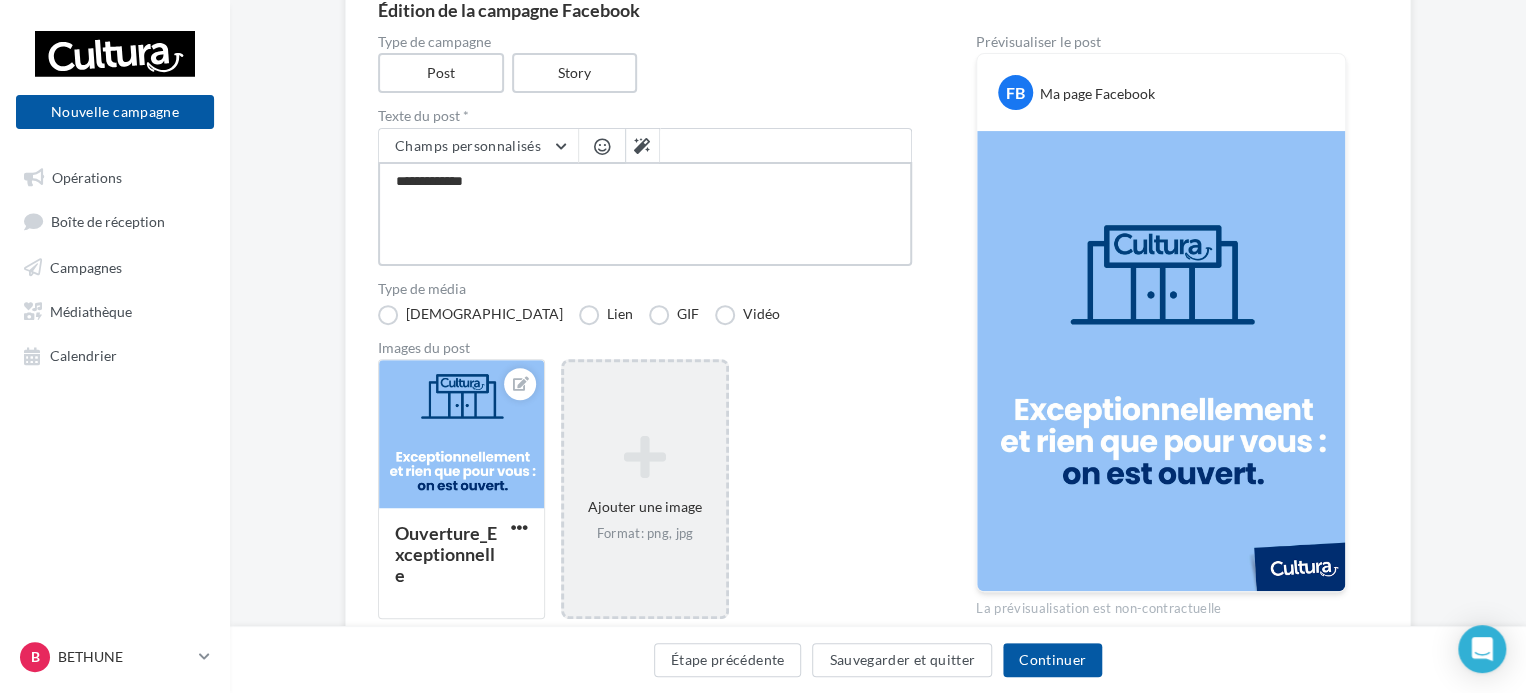 type on "**********" 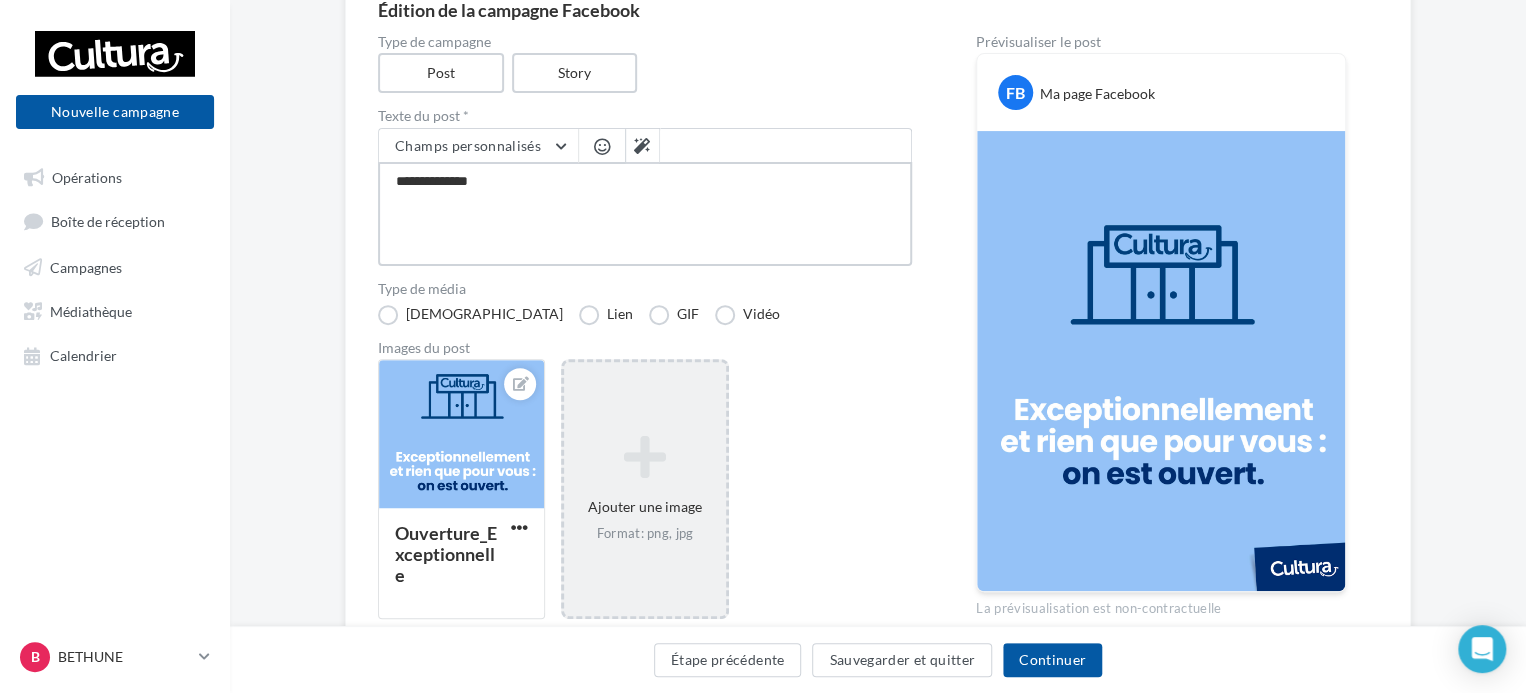 type on "**********" 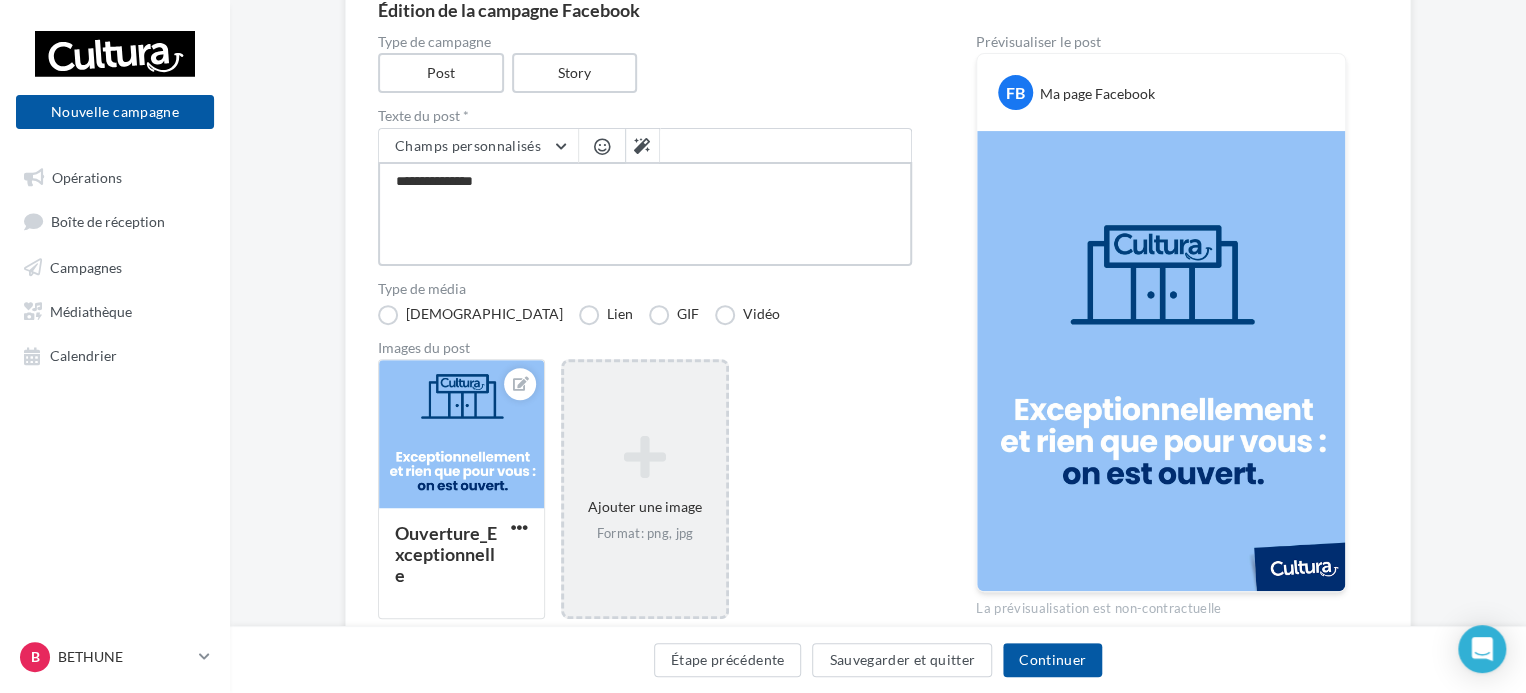 type on "**********" 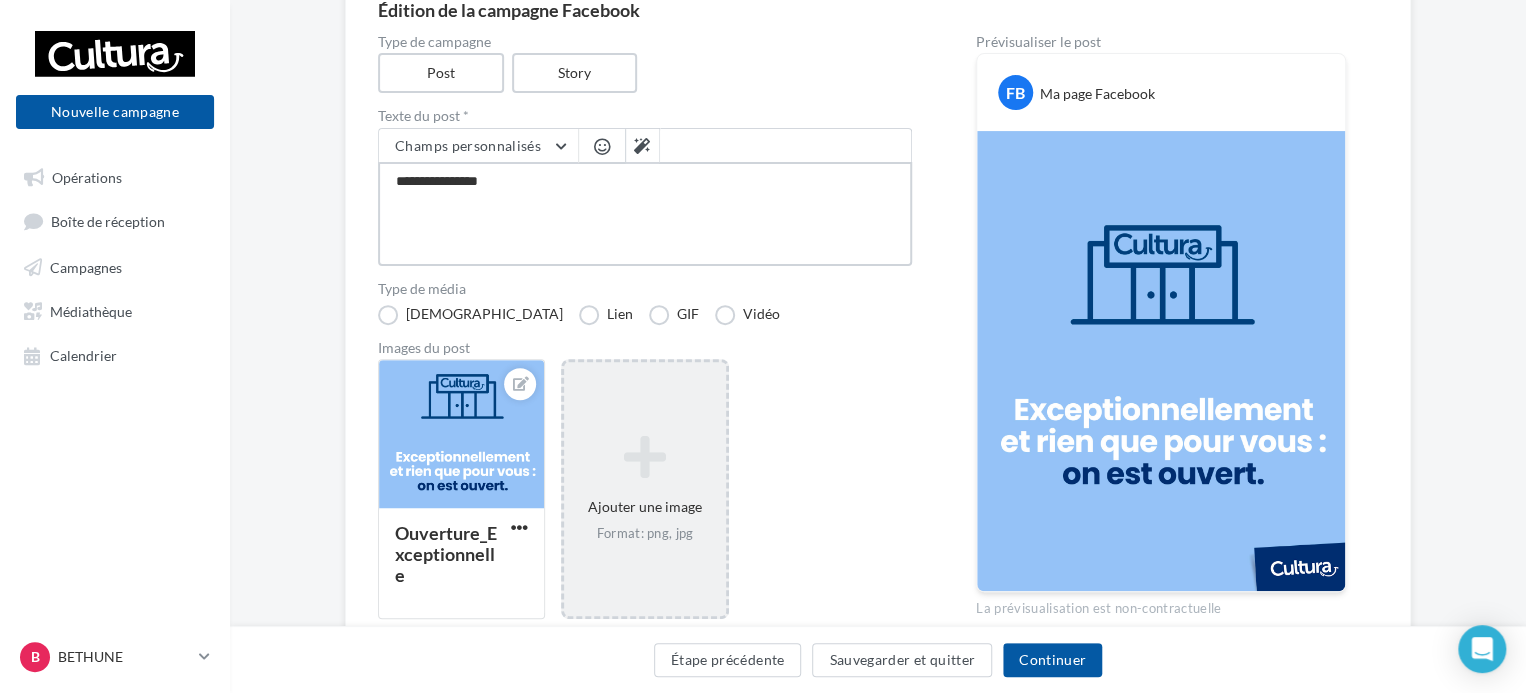 type on "**********" 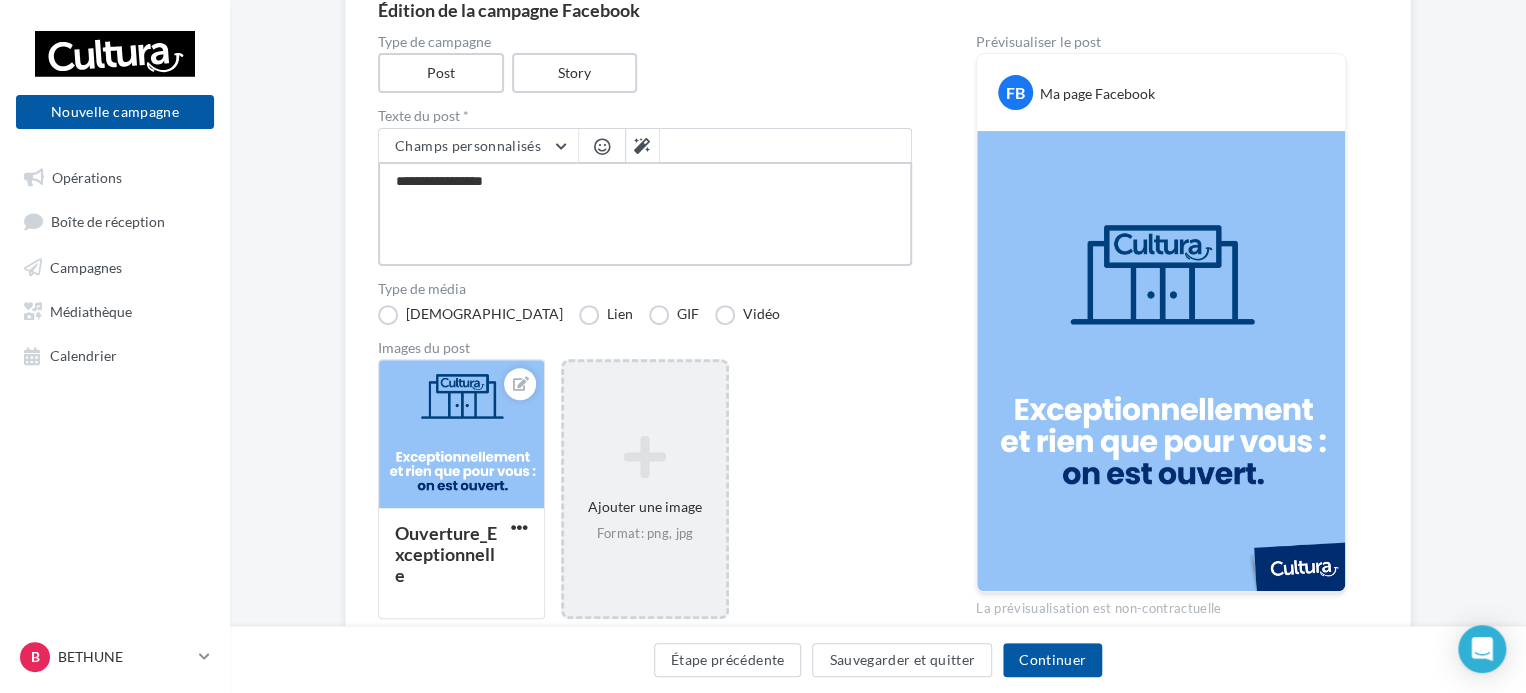 type on "**********" 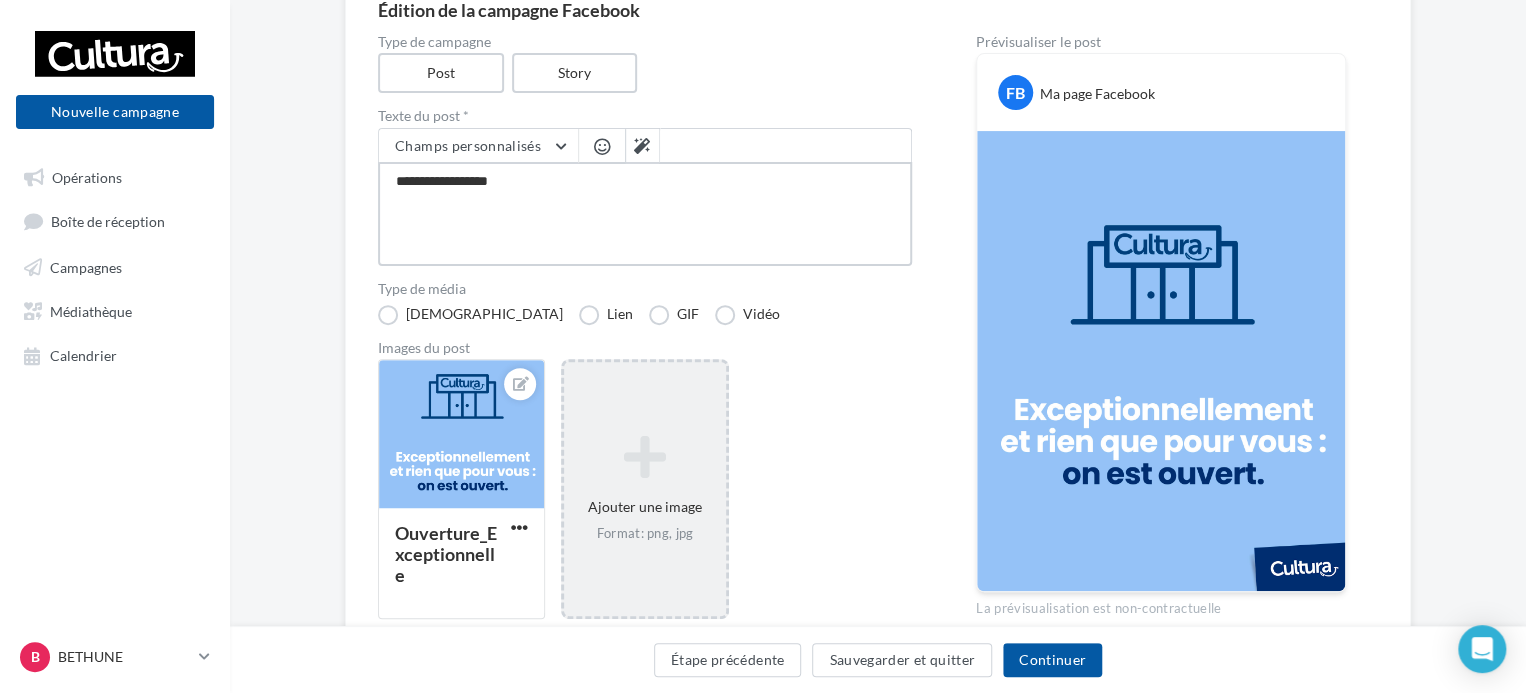 type on "**********" 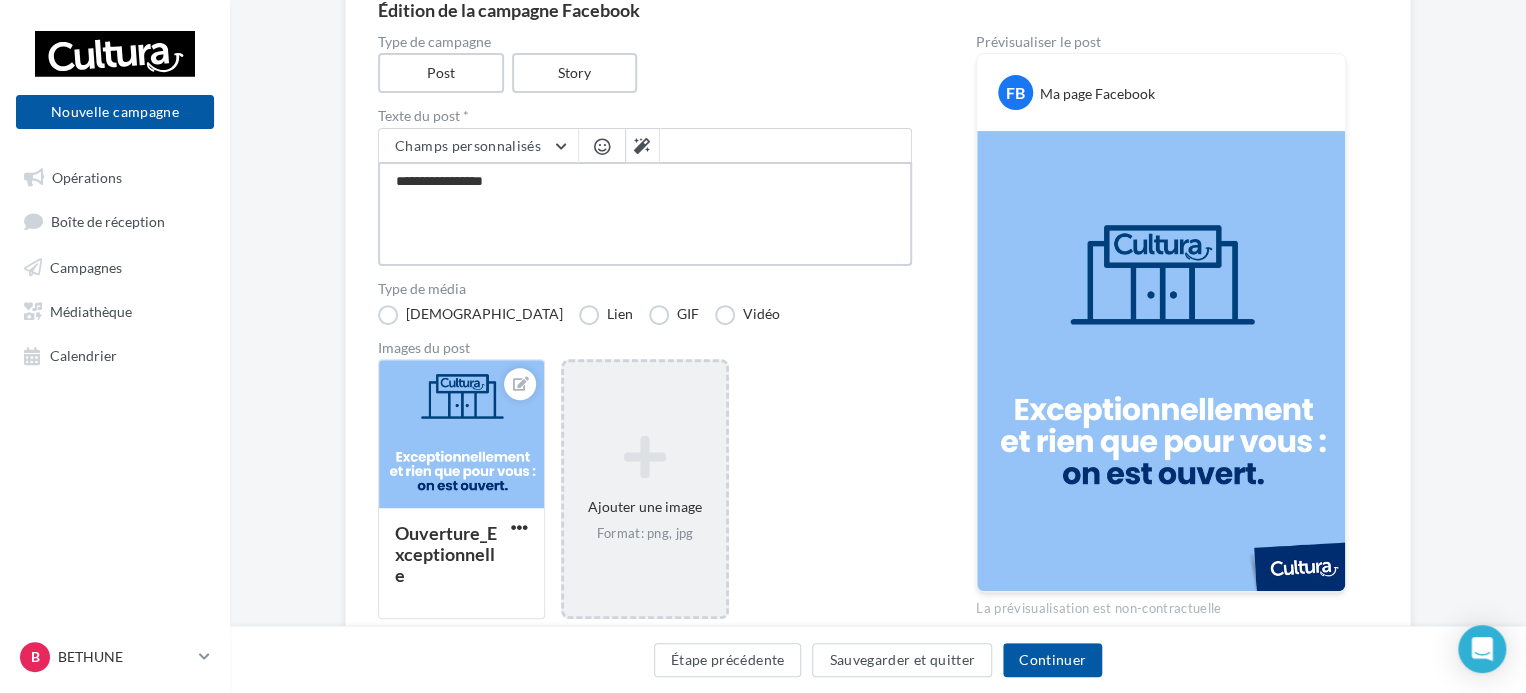 type on "**********" 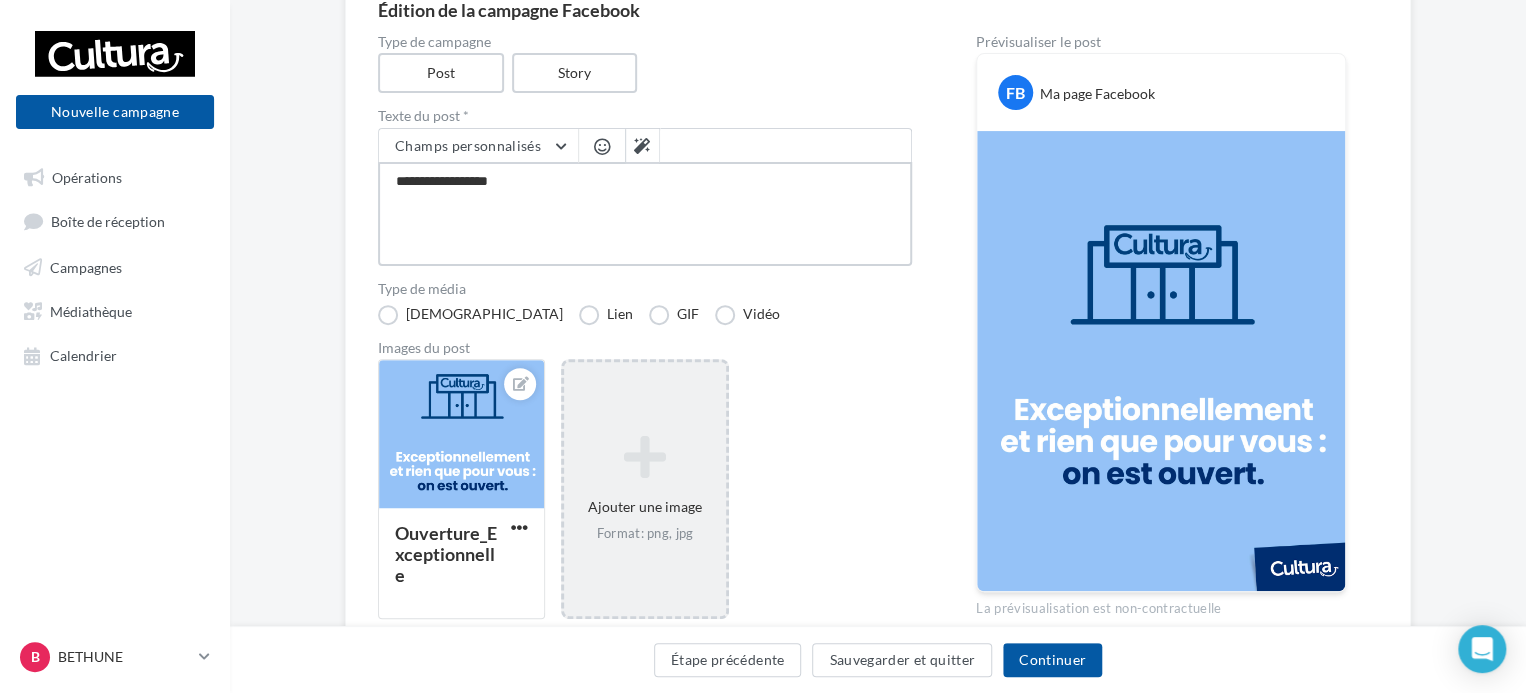 type on "**********" 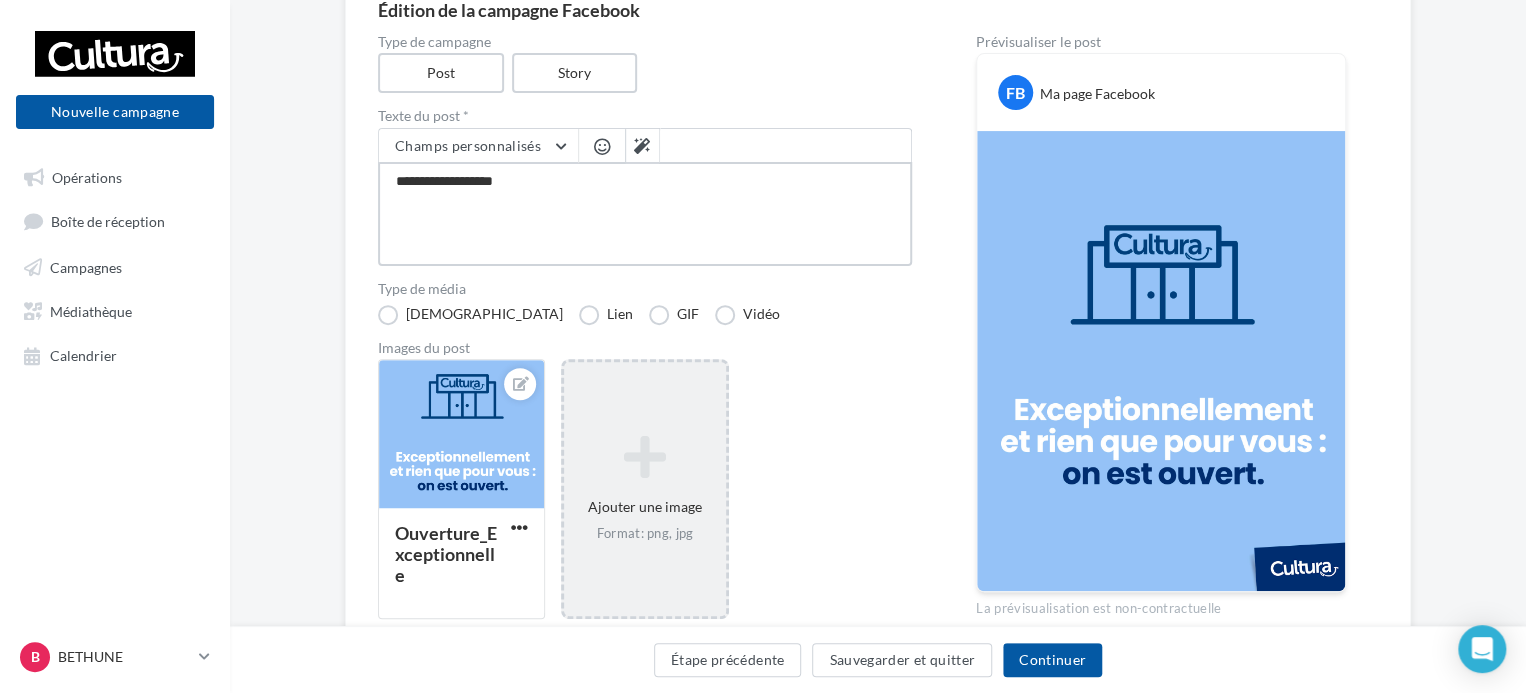 type on "**********" 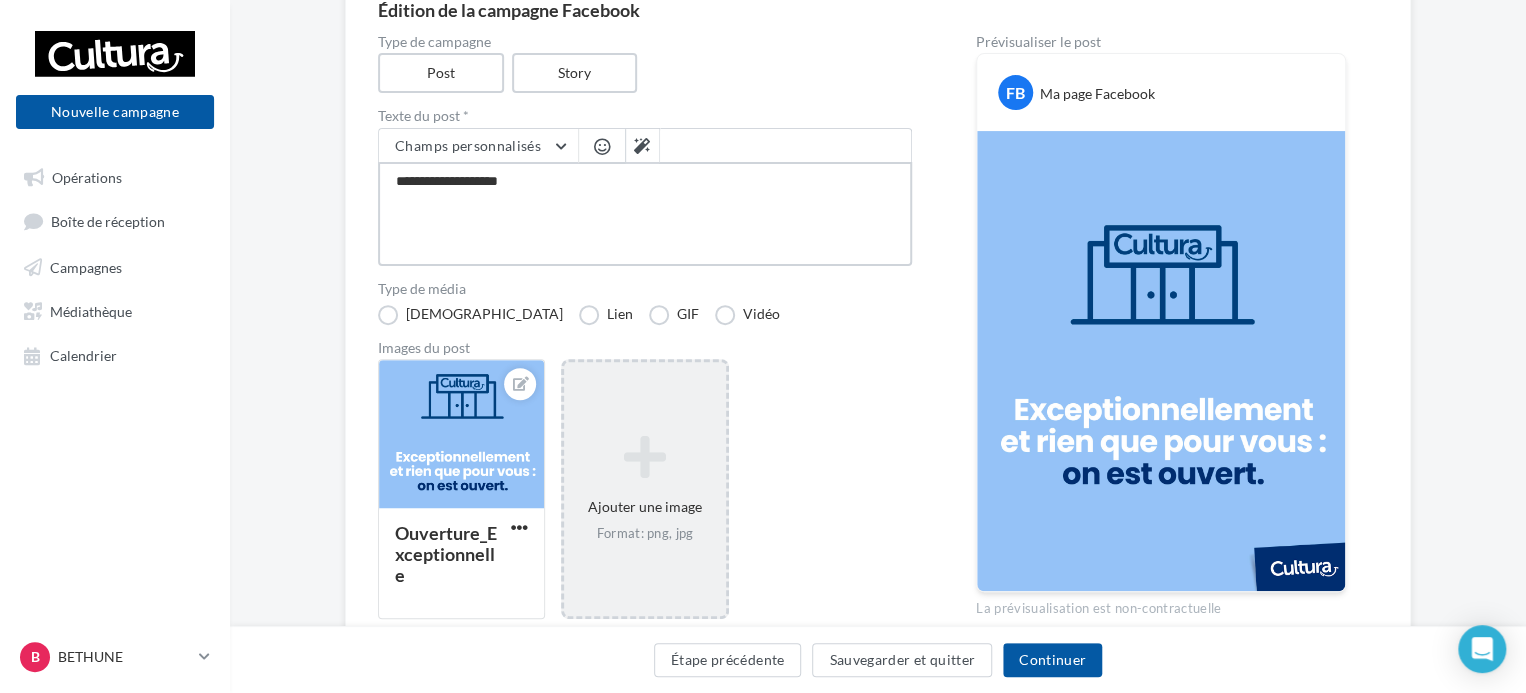 type on "**********" 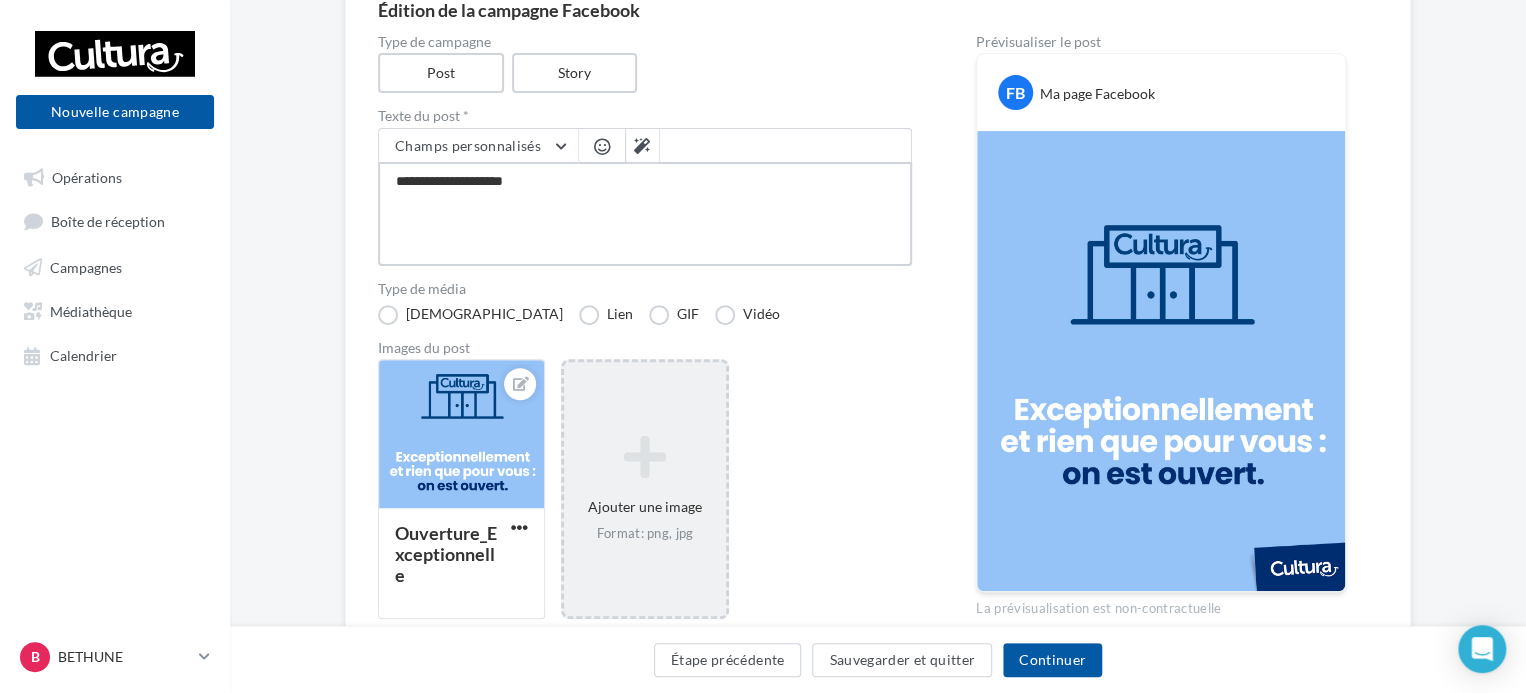 type on "**********" 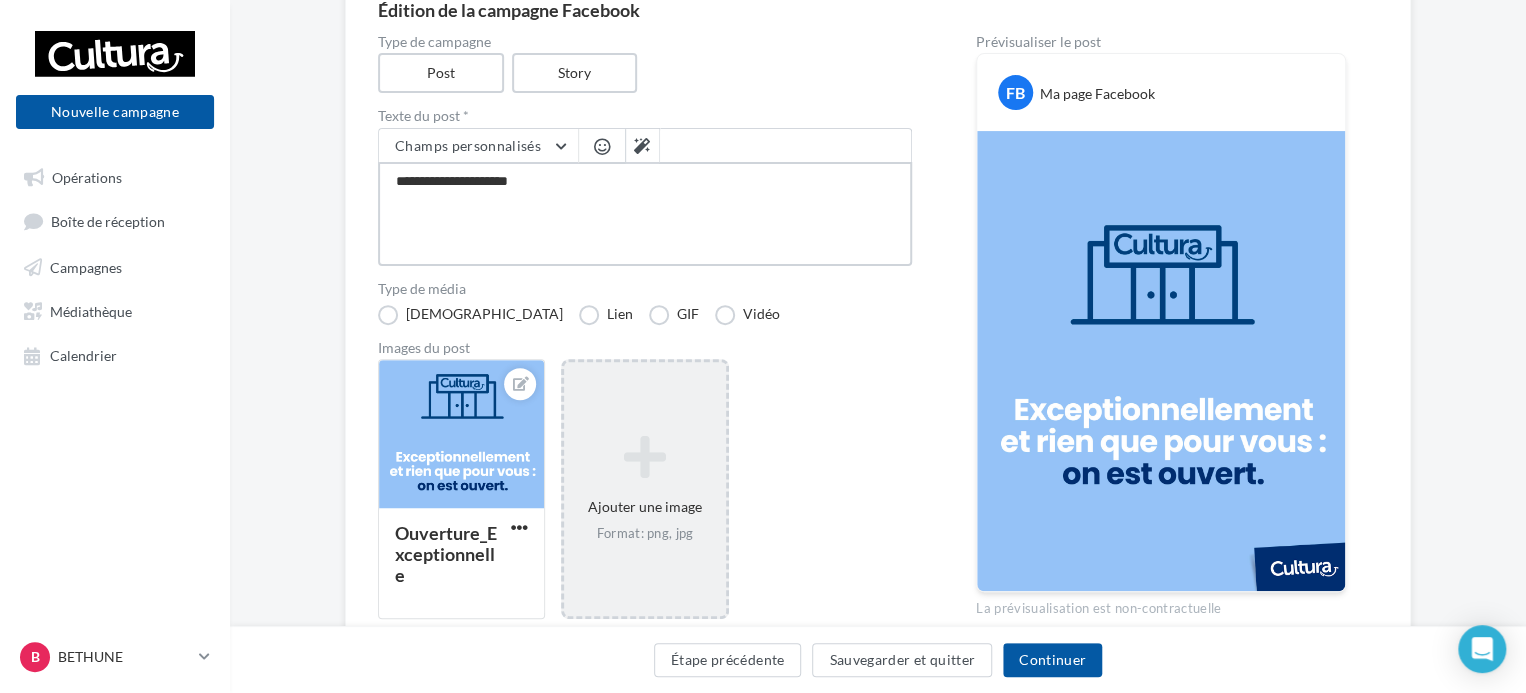 type on "**********" 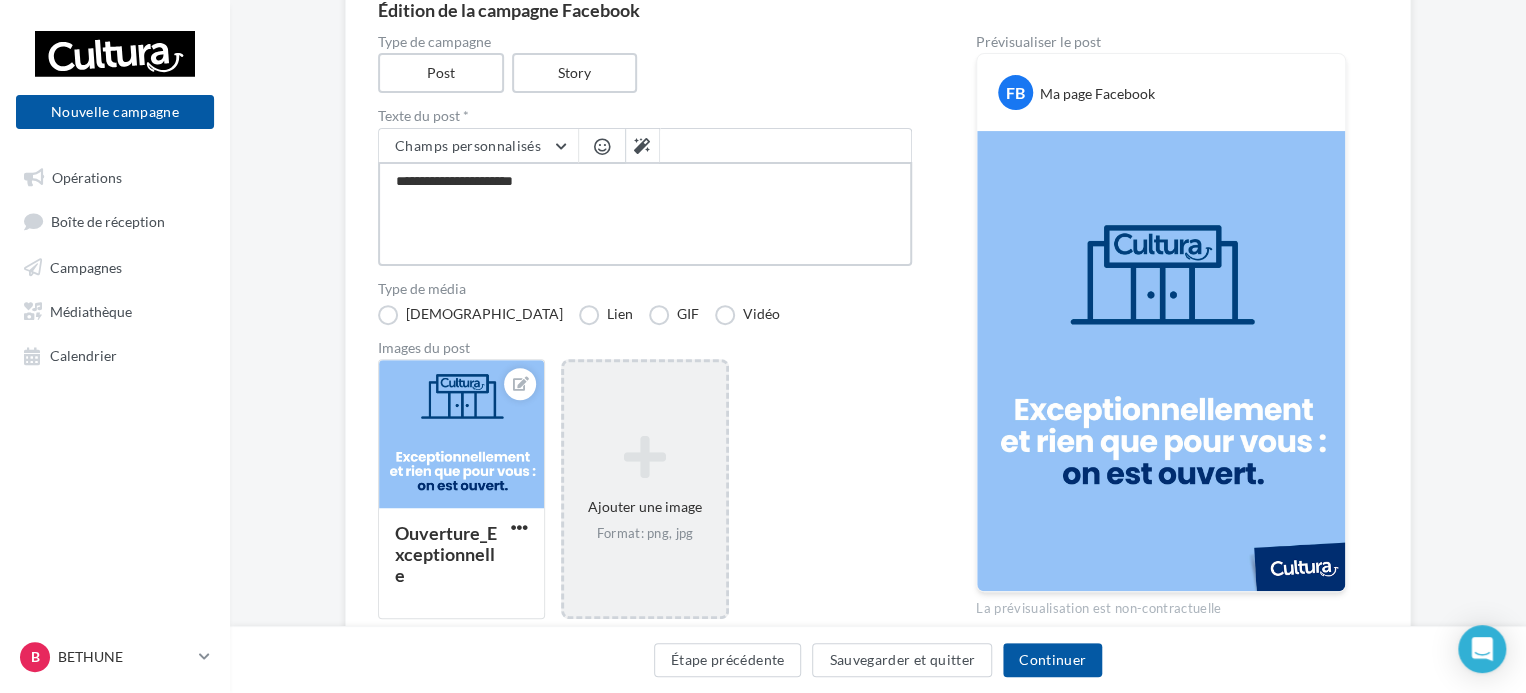 type on "**********" 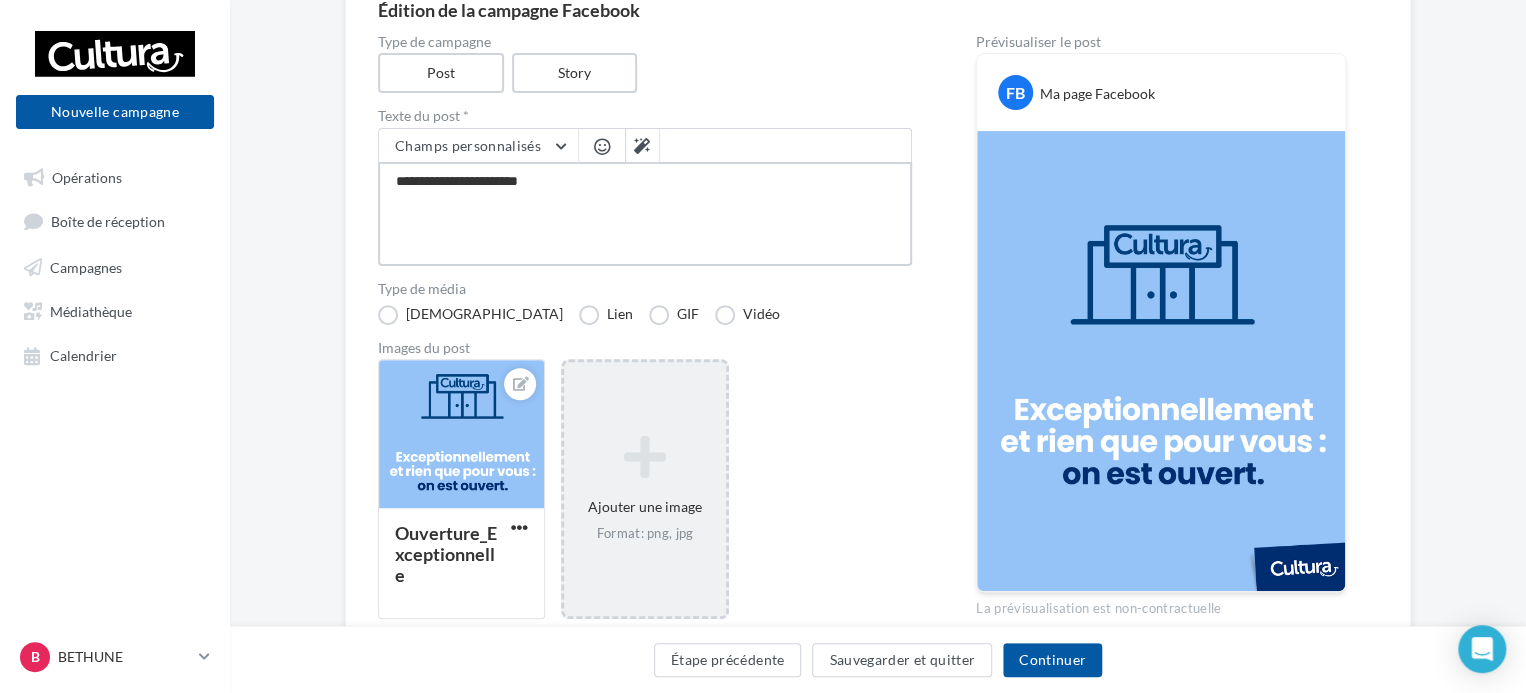 type on "**********" 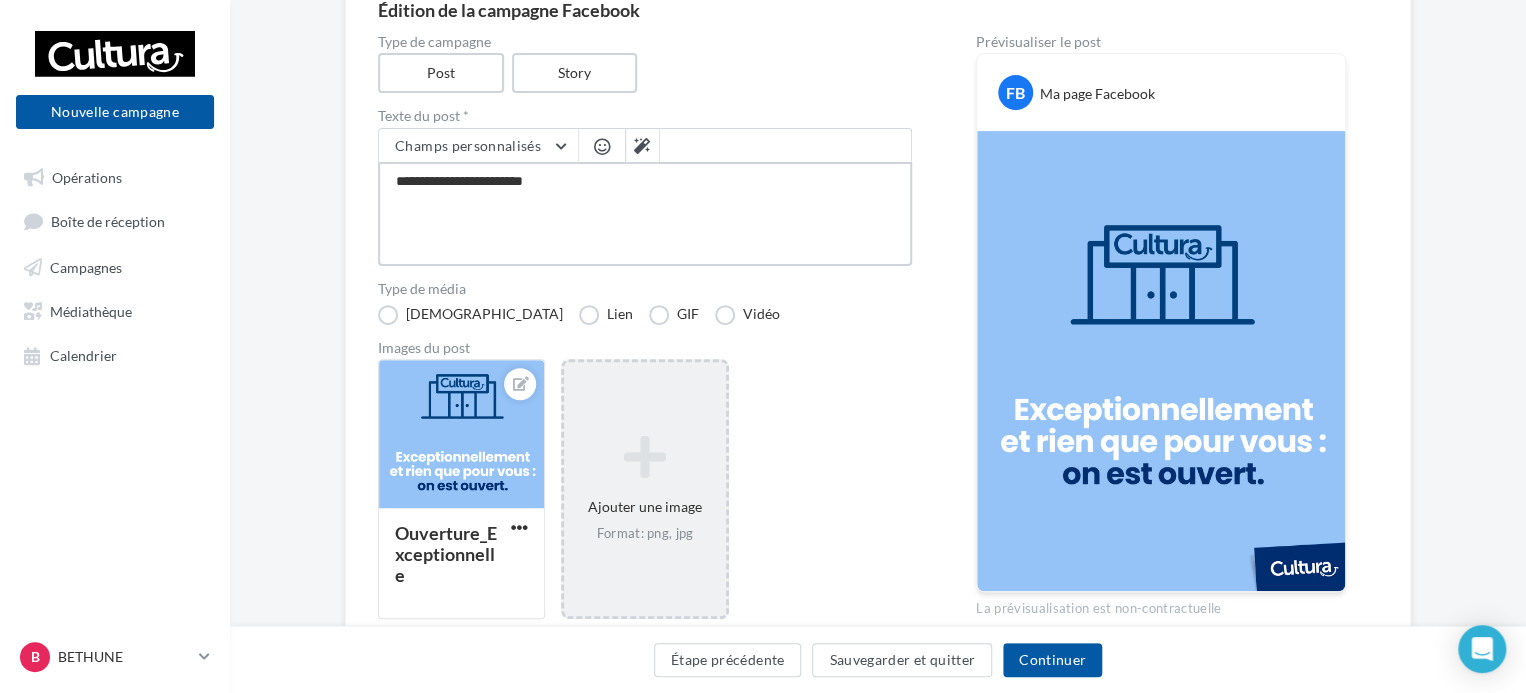 type on "**********" 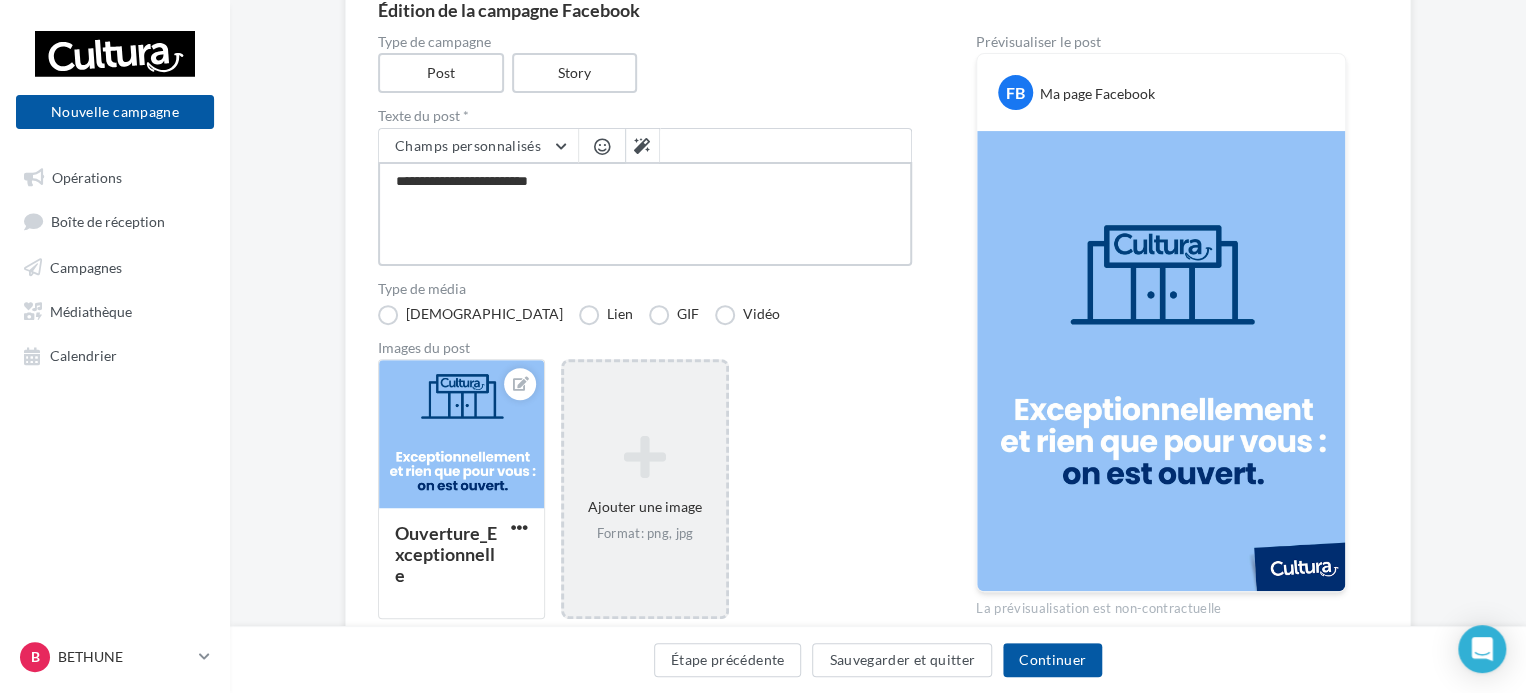 type on "**********" 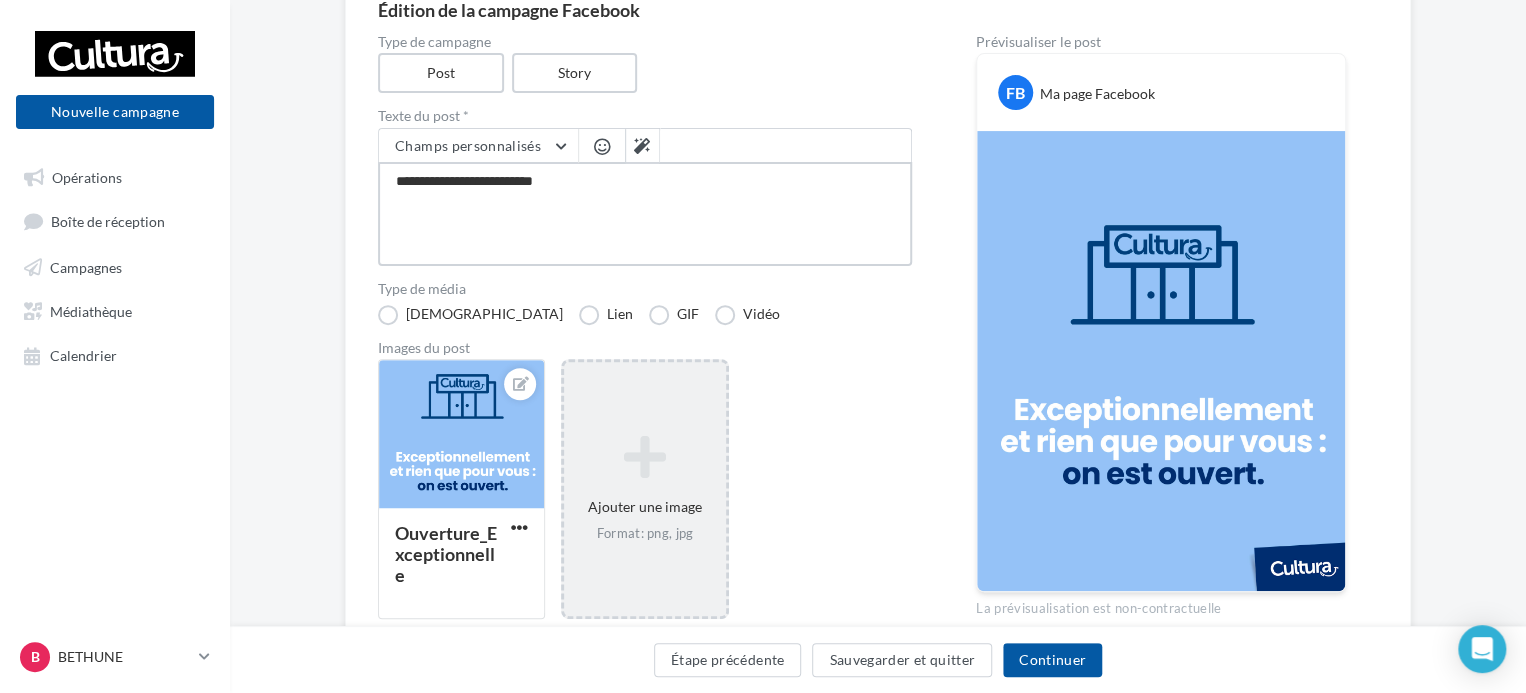 type on "**********" 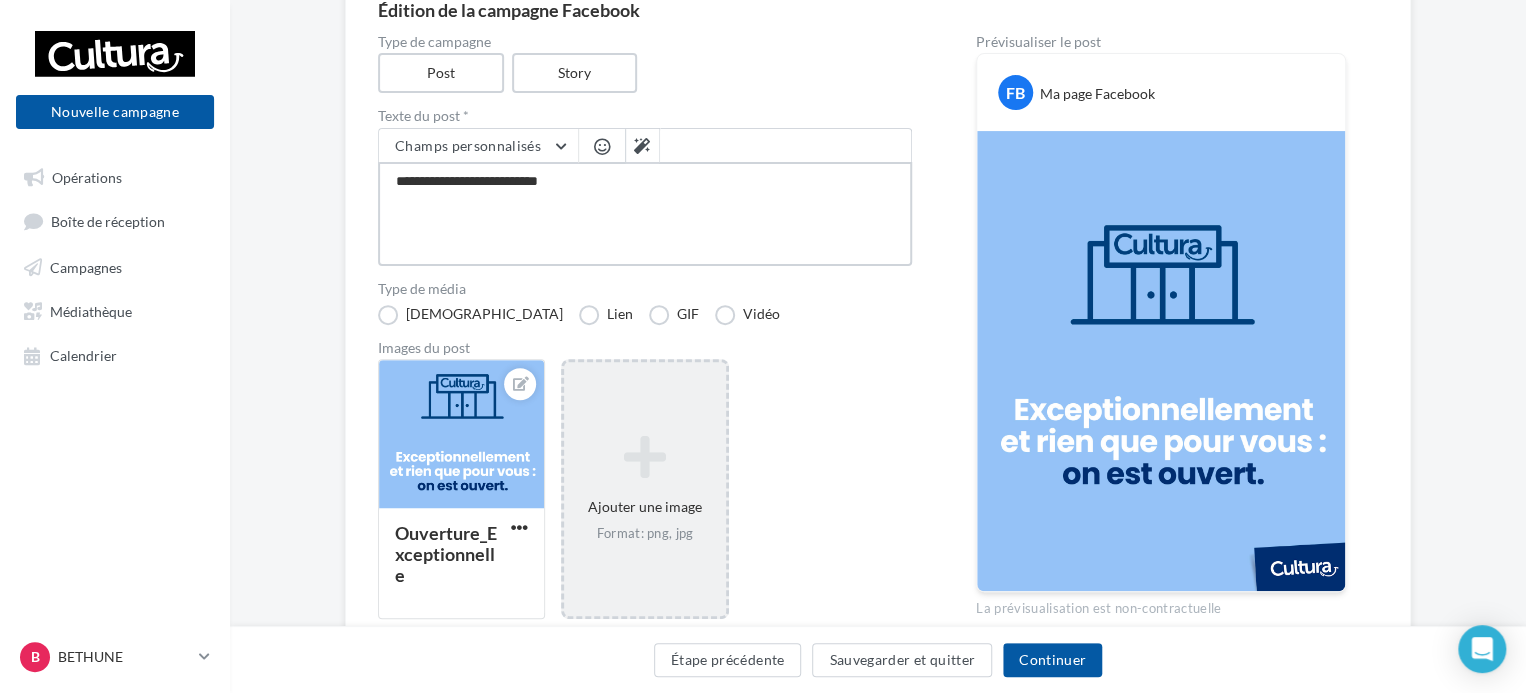 type on "**********" 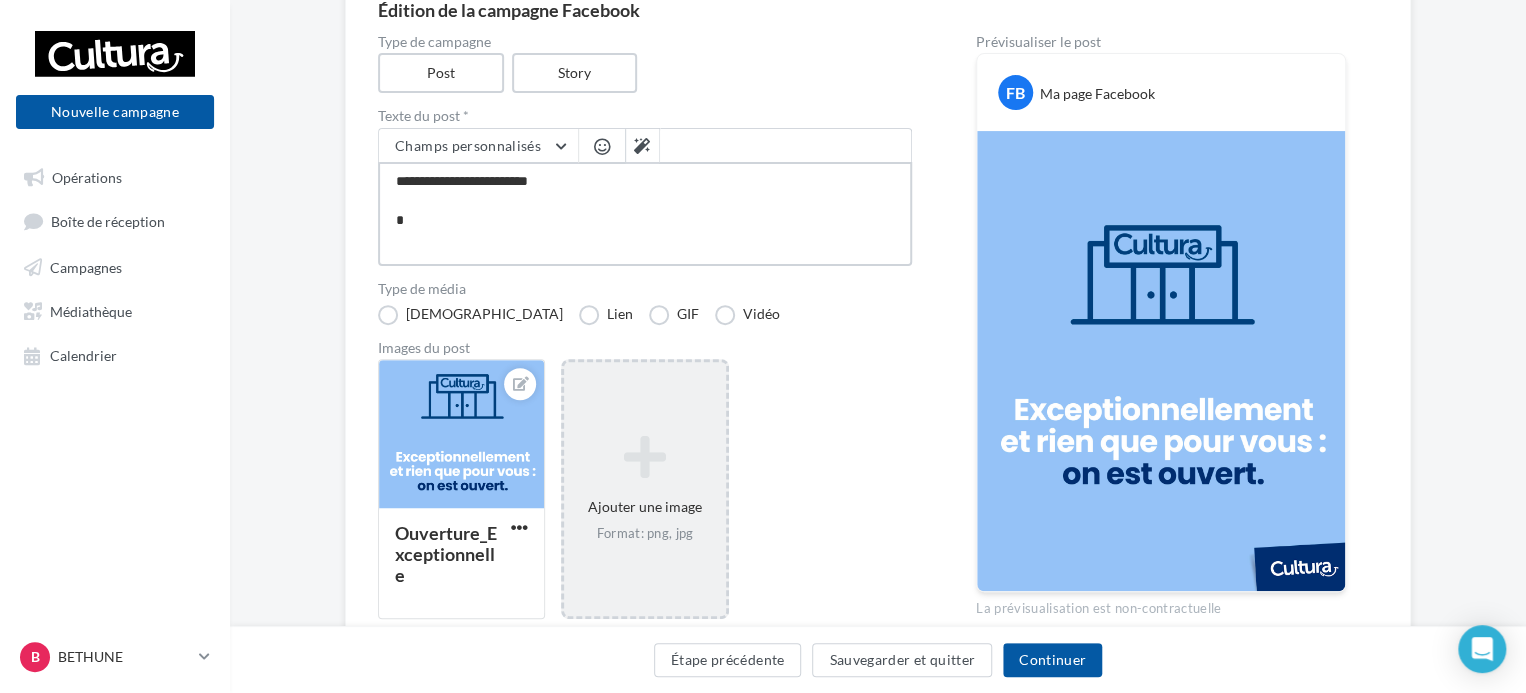 type on "**********" 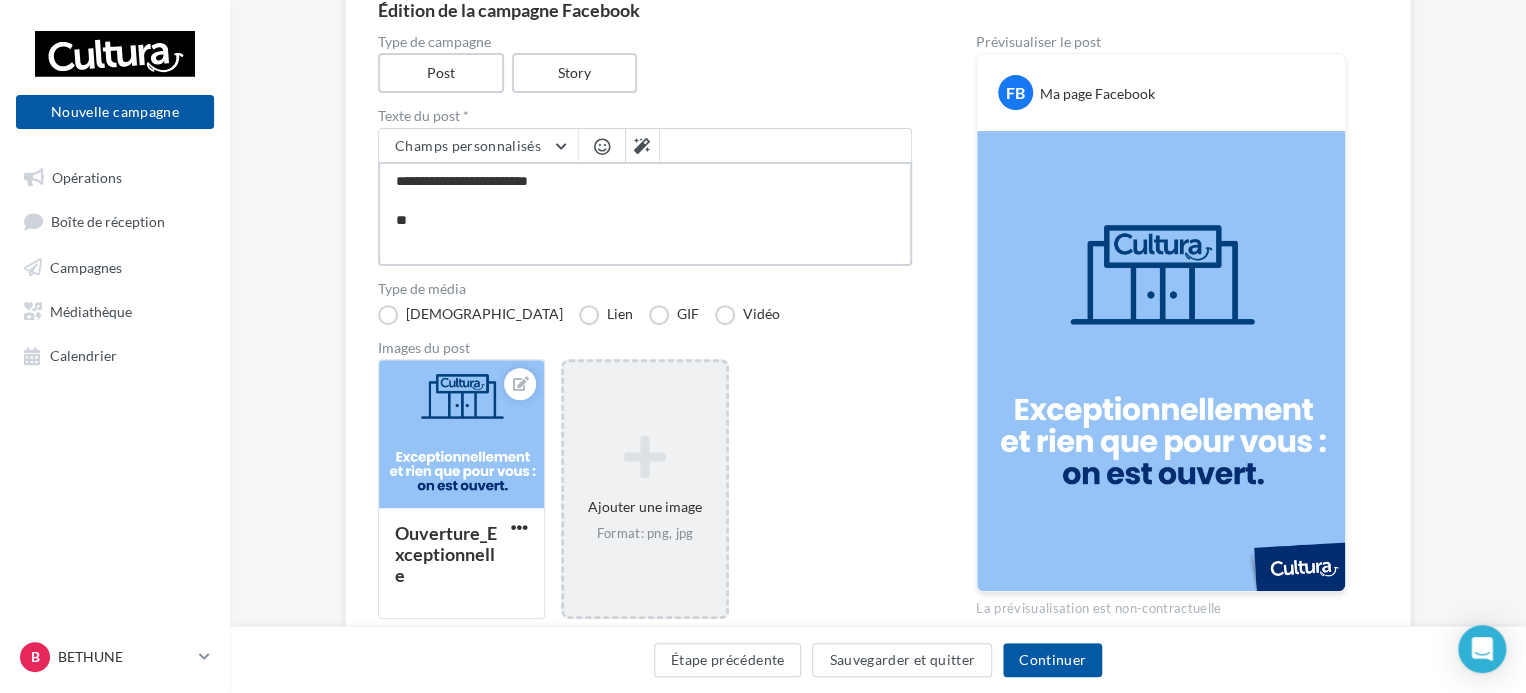 type on "**********" 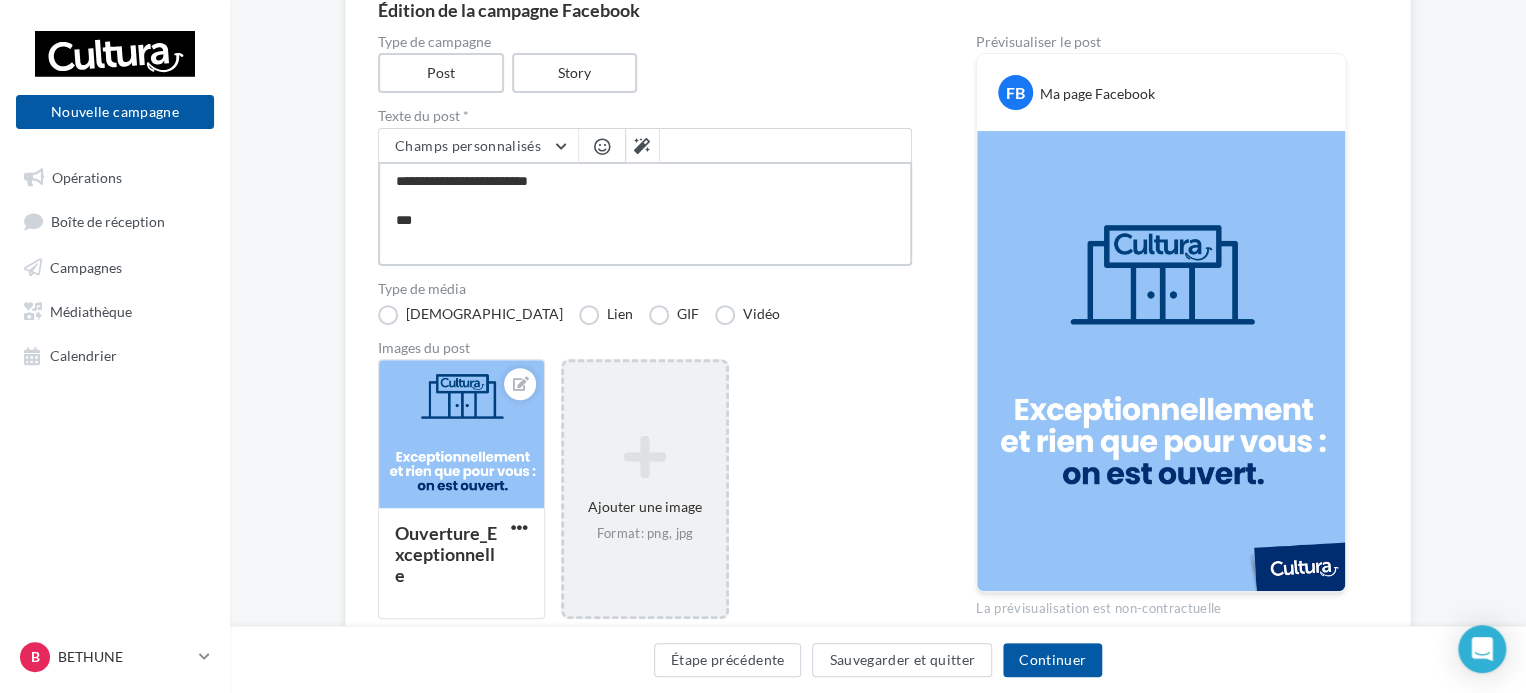 type on "**********" 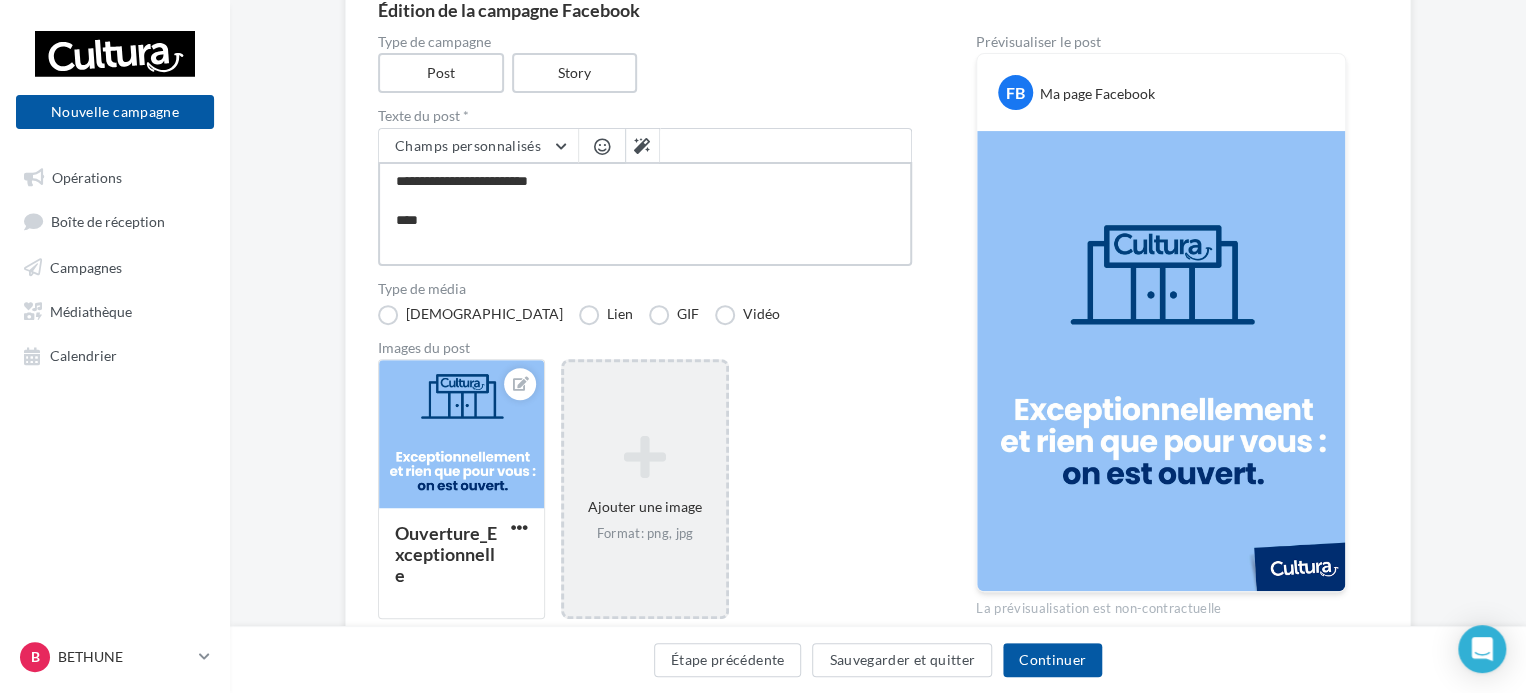 type on "**********" 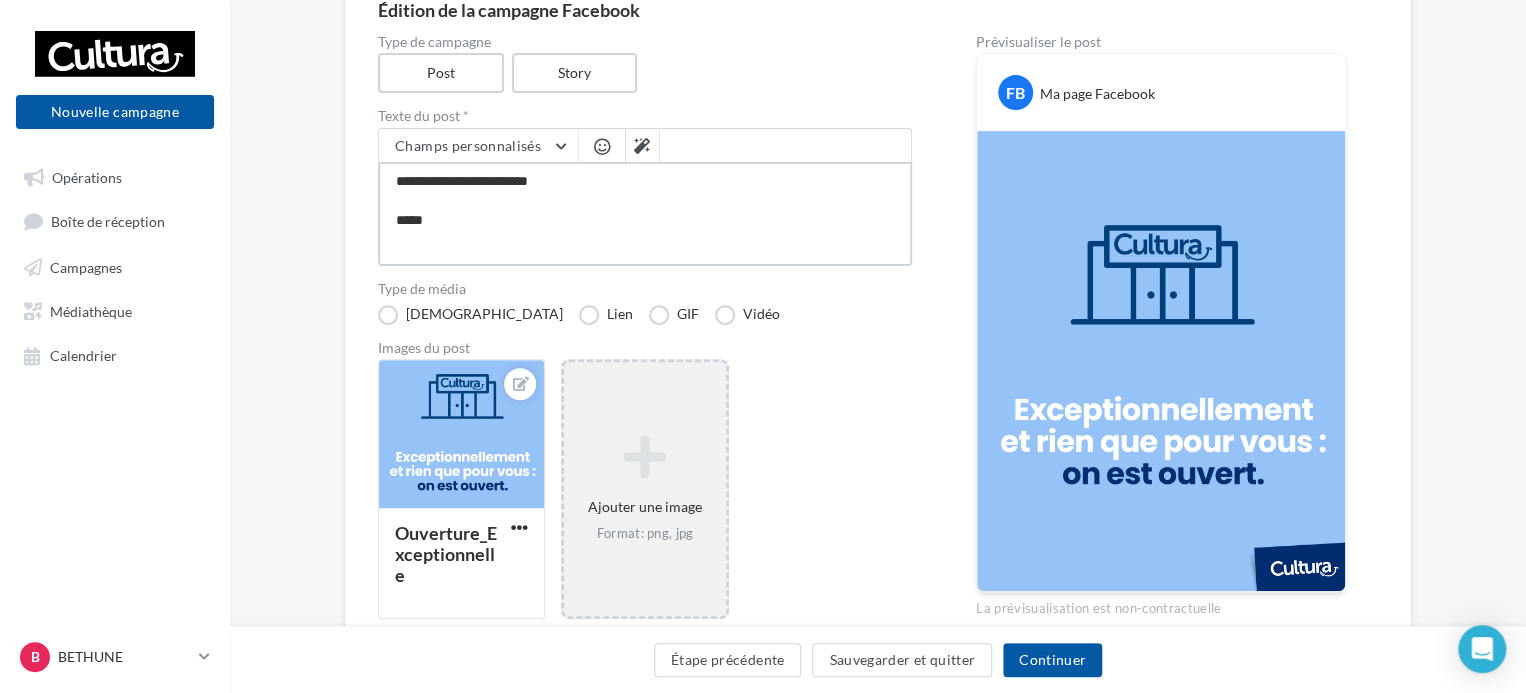 type on "**********" 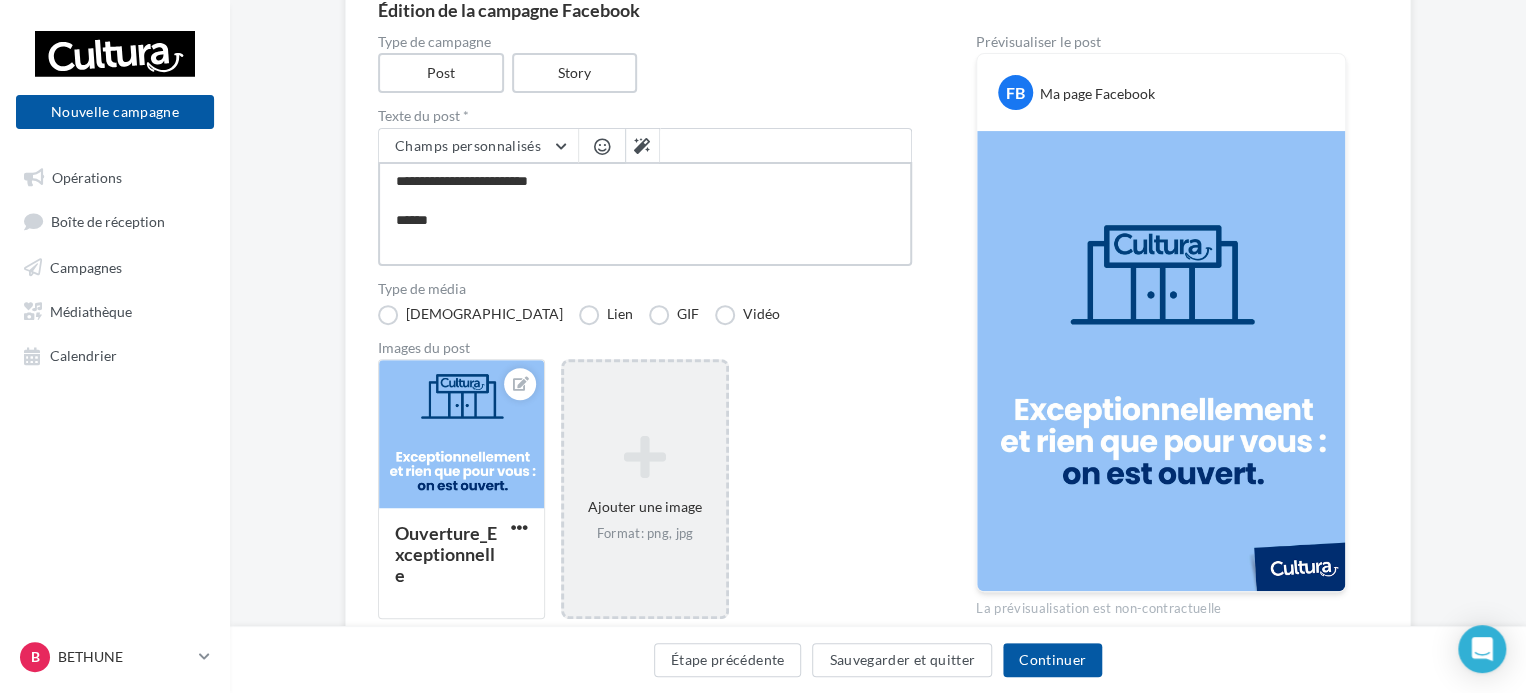 type on "**********" 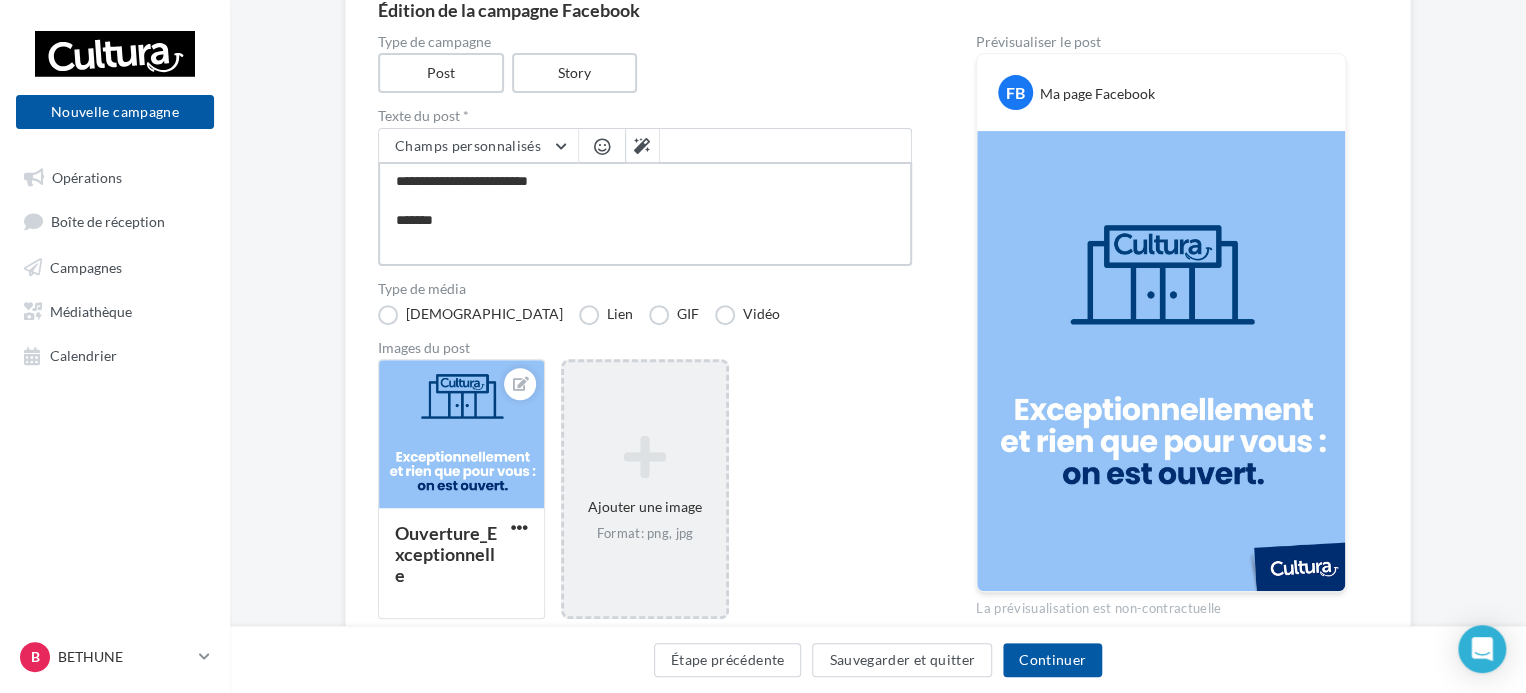 type on "**********" 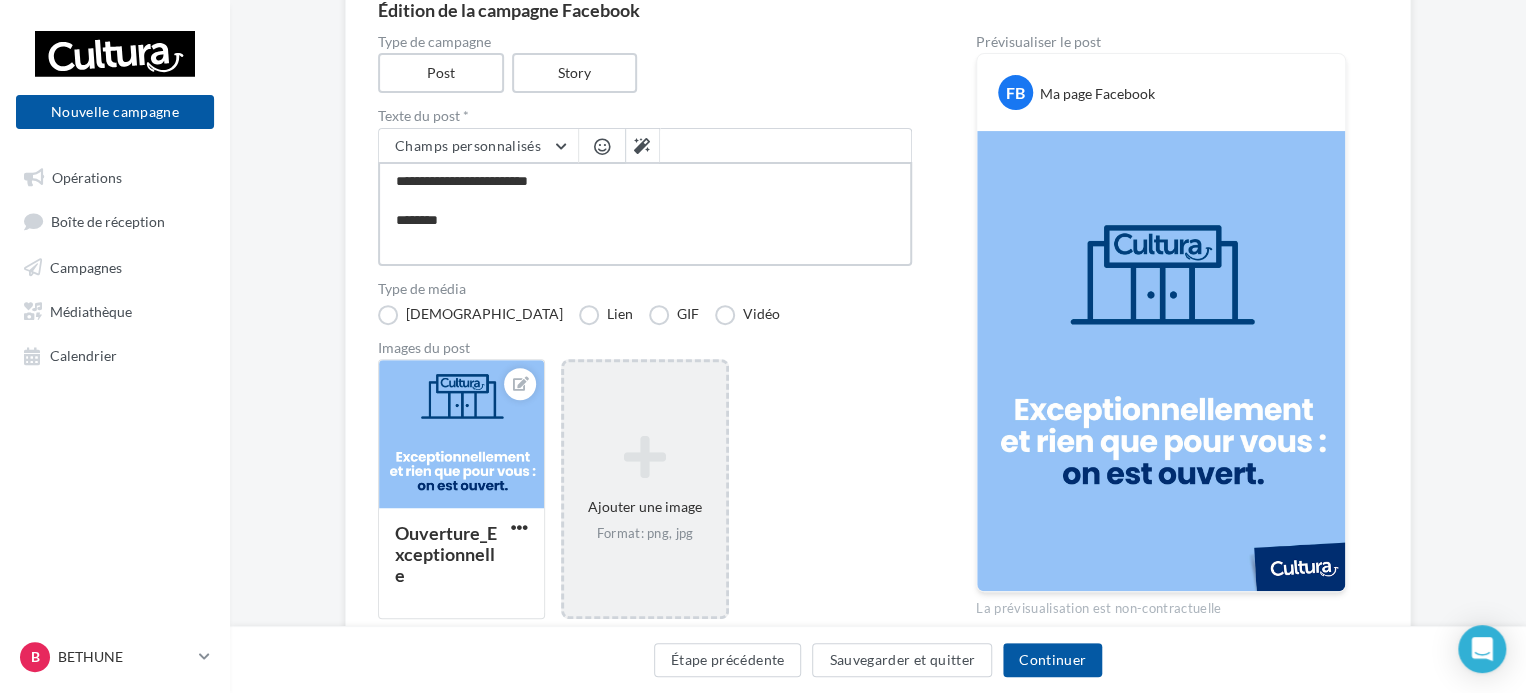 type on "**********" 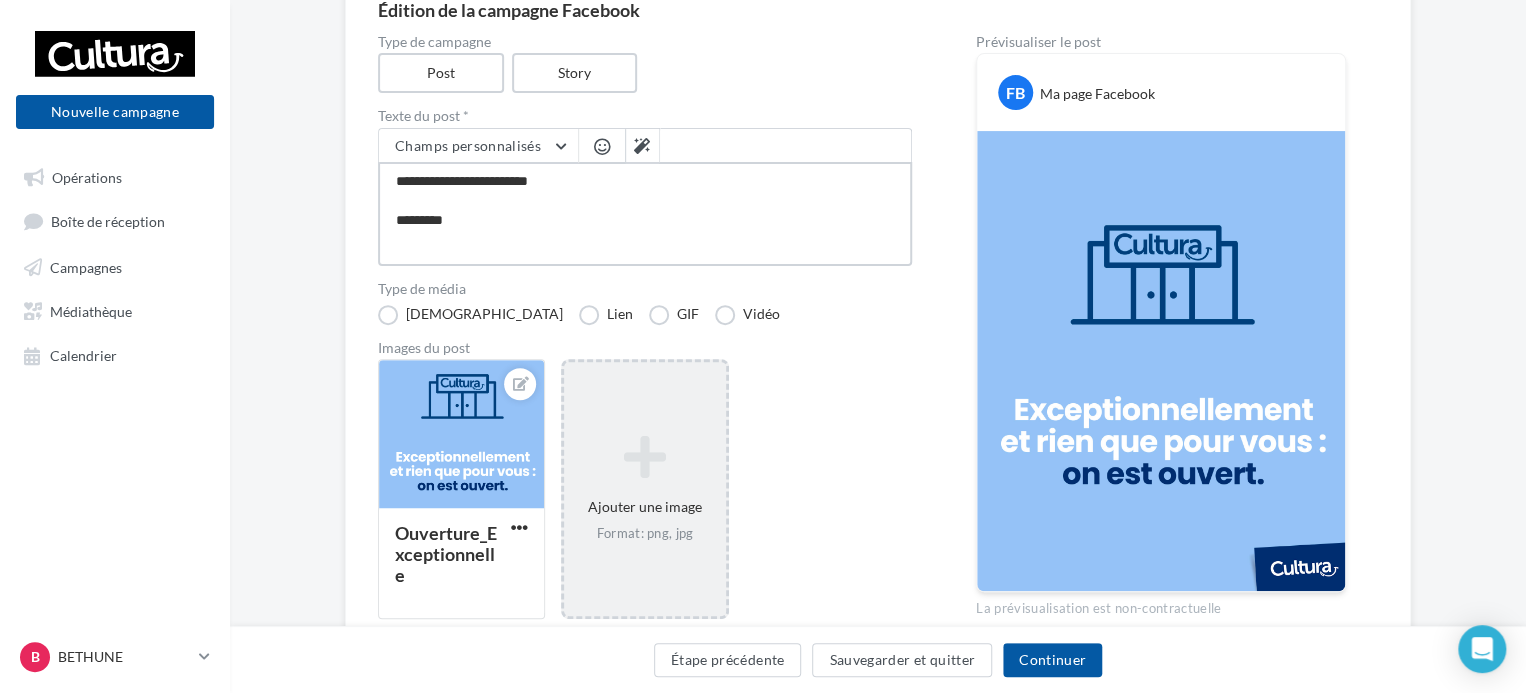 type on "**********" 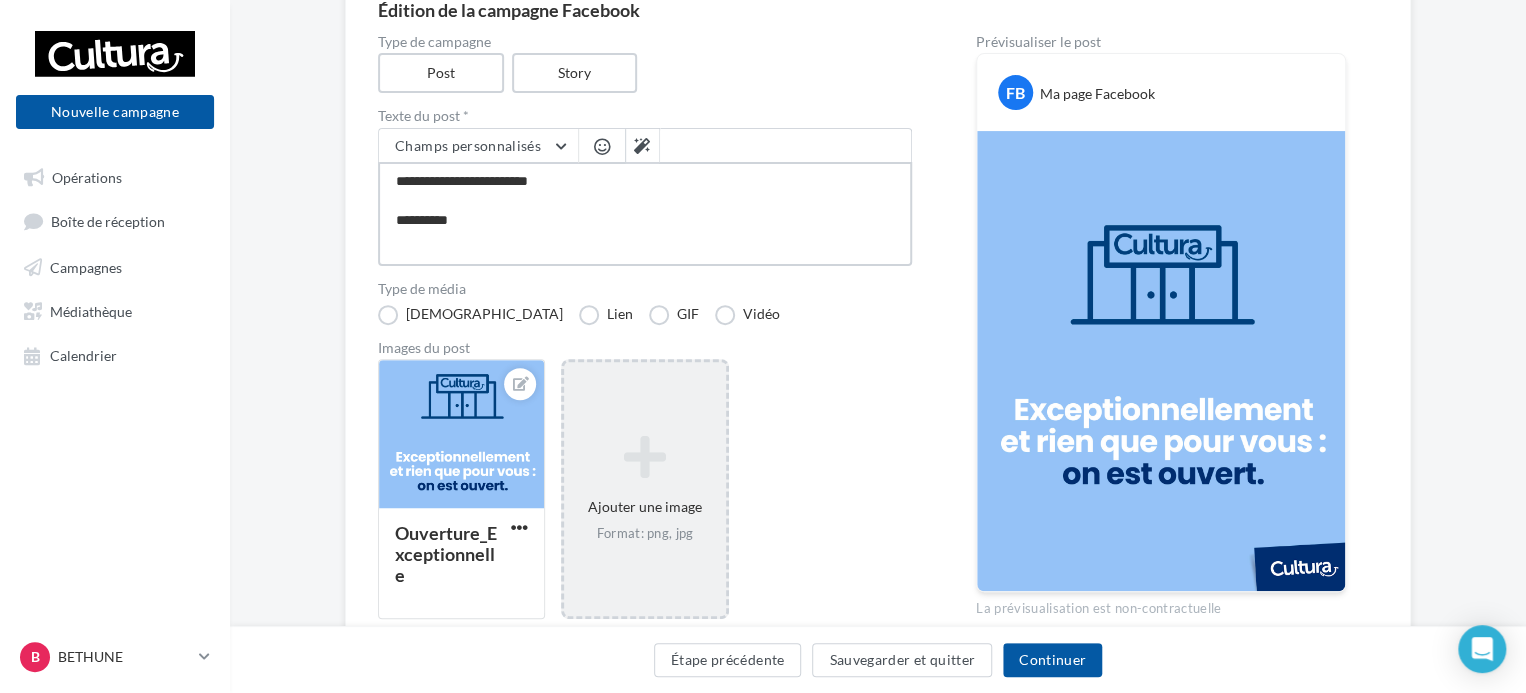 type on "**********" 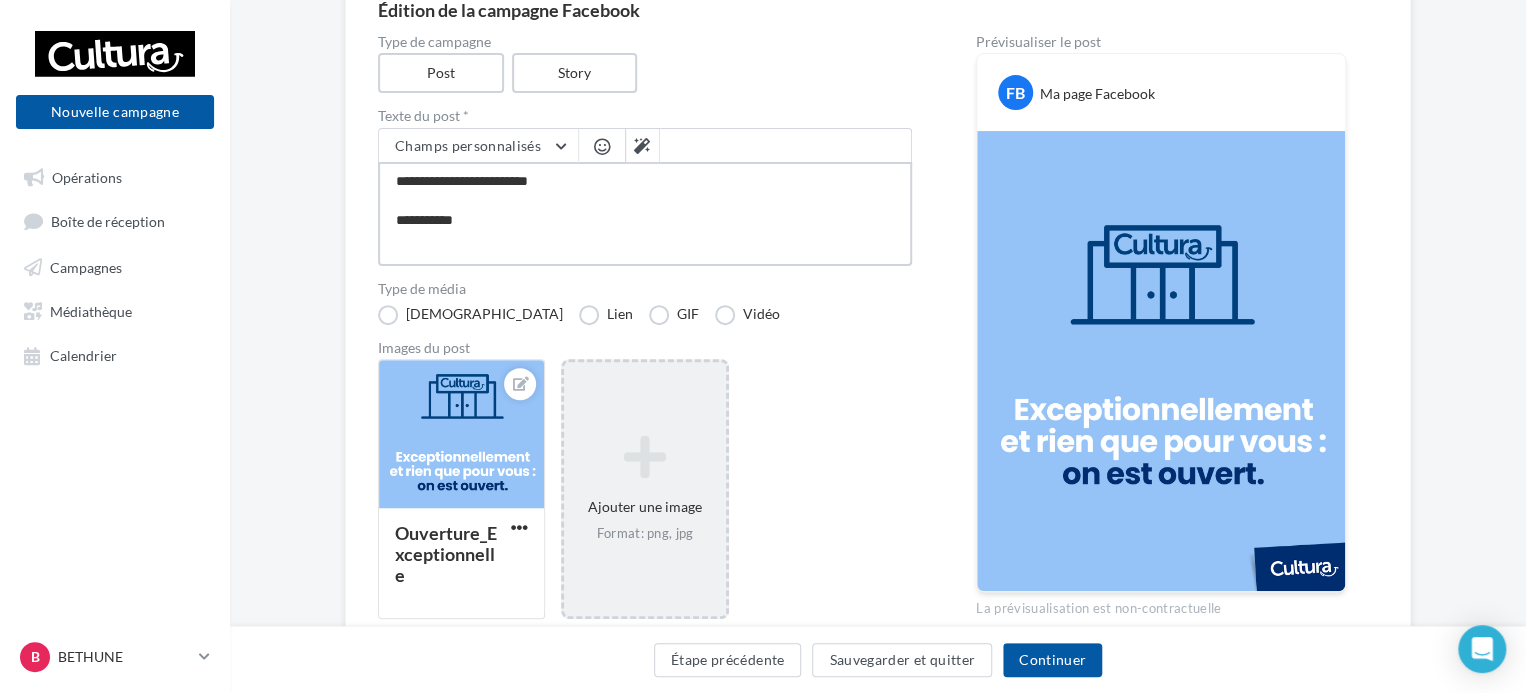 type on "**********" 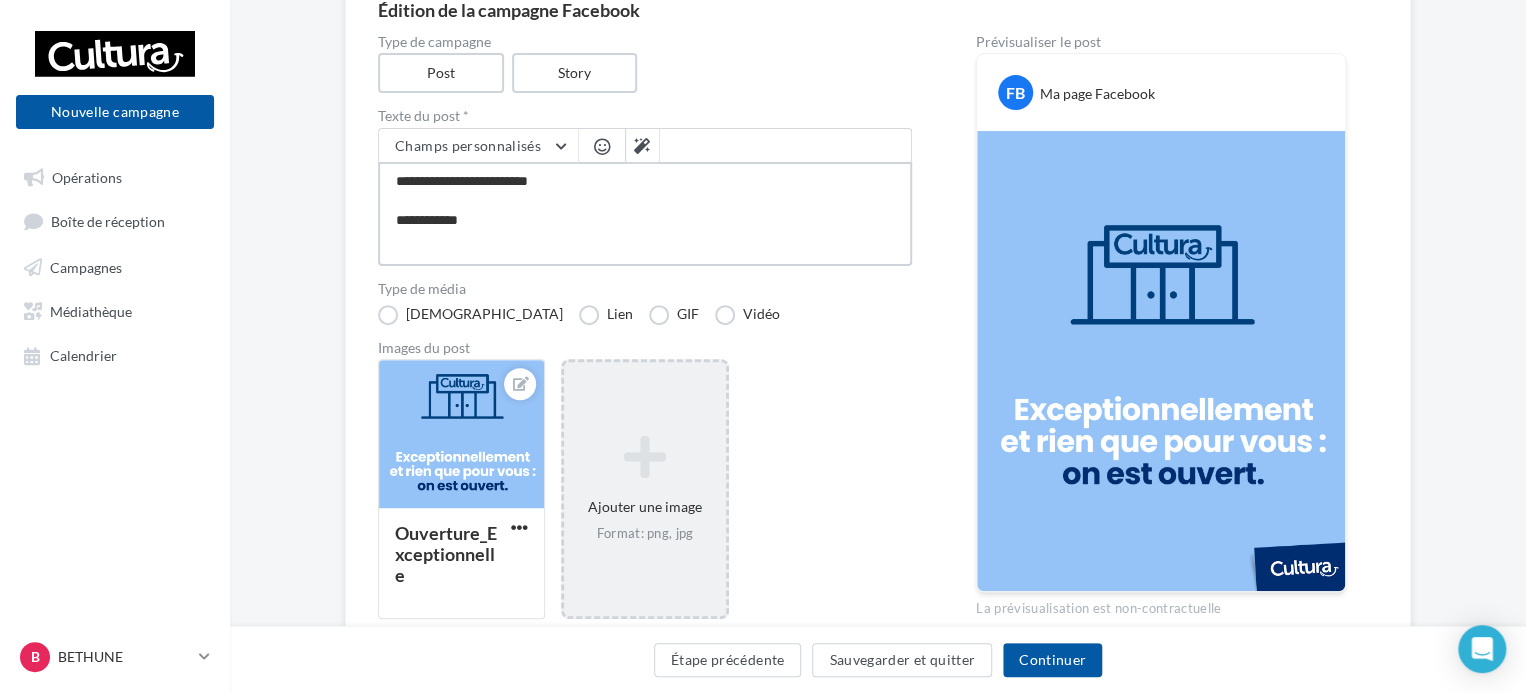 type on "**********" 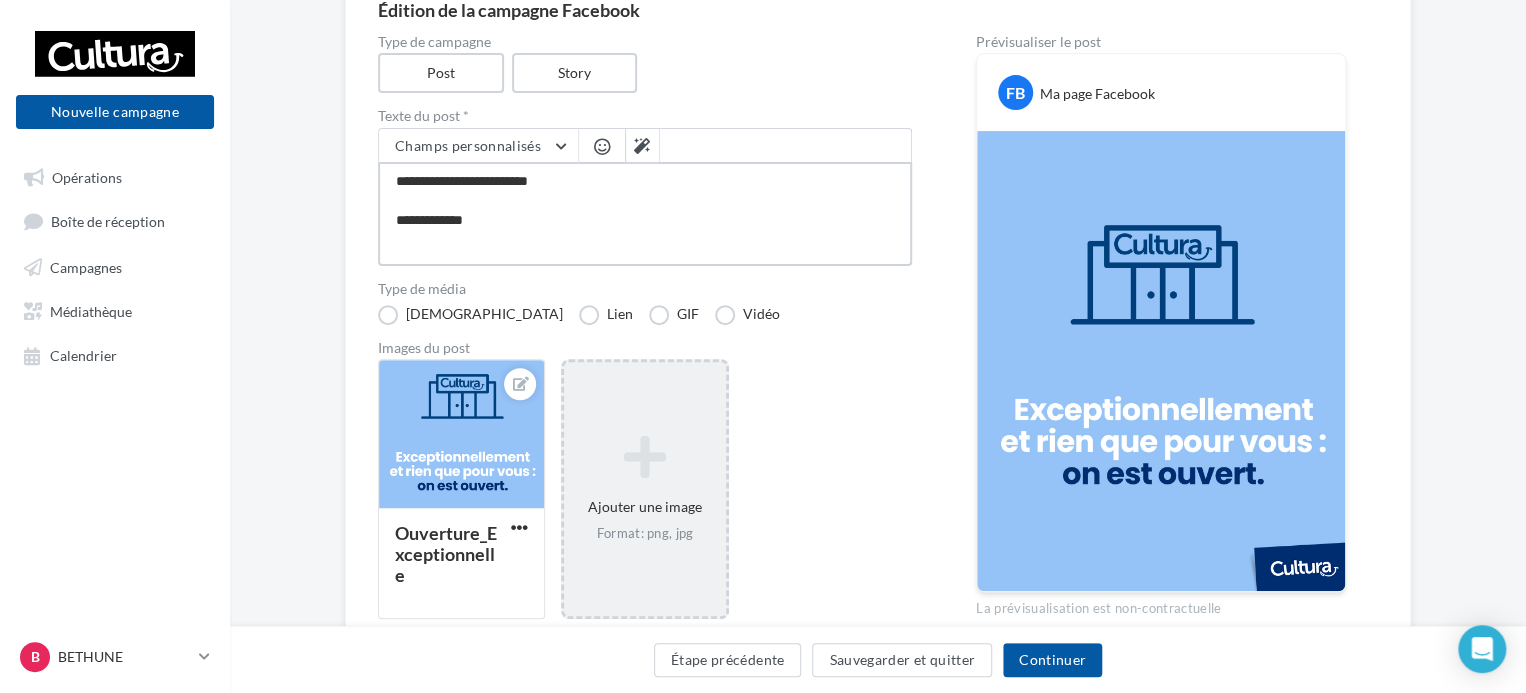 type on "**********" 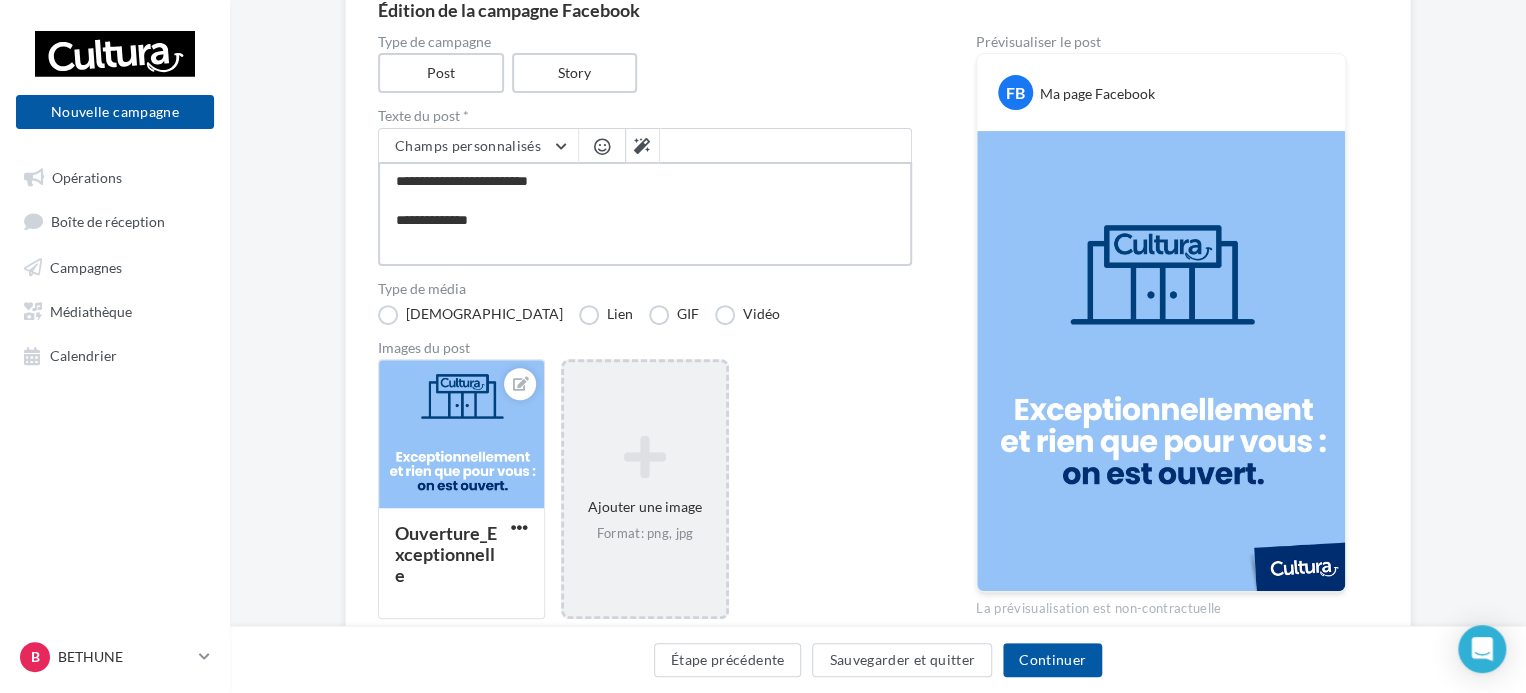 type on "**********" 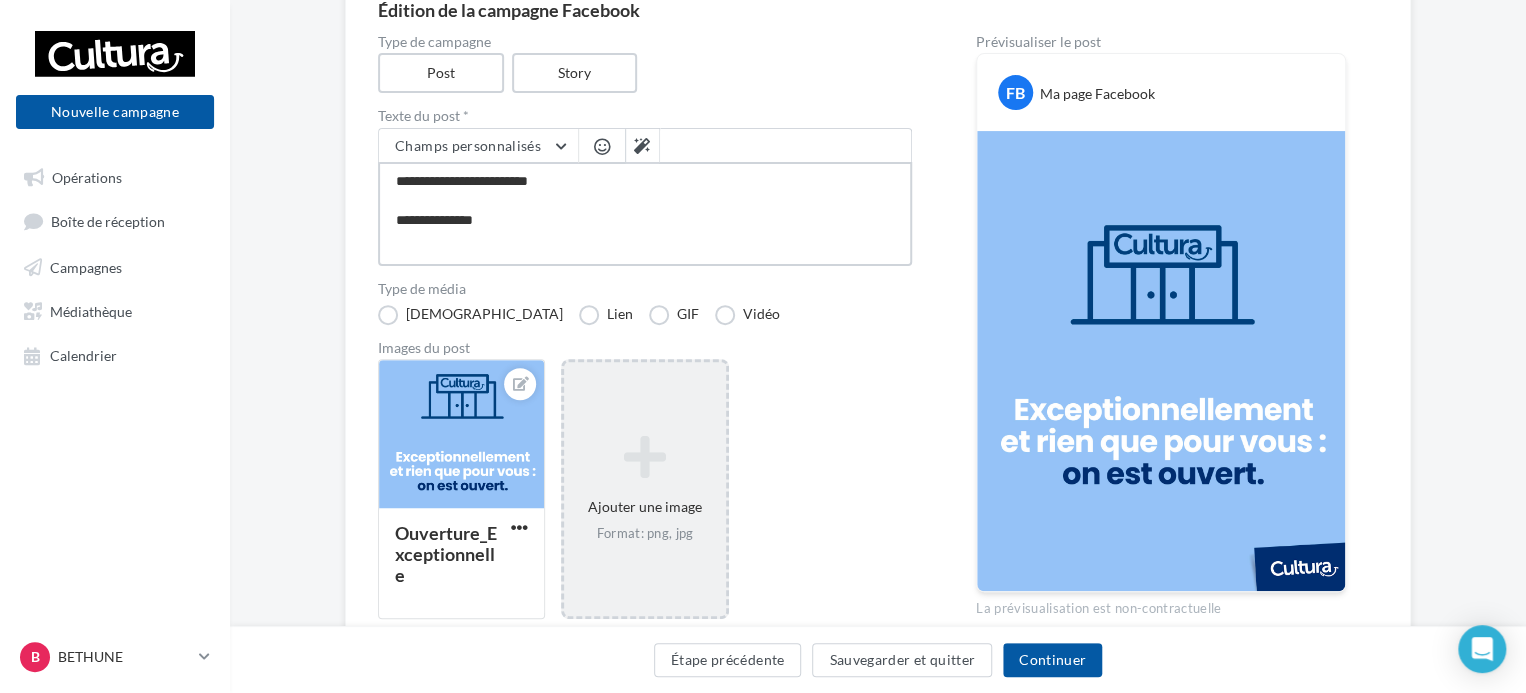 type on "**********" 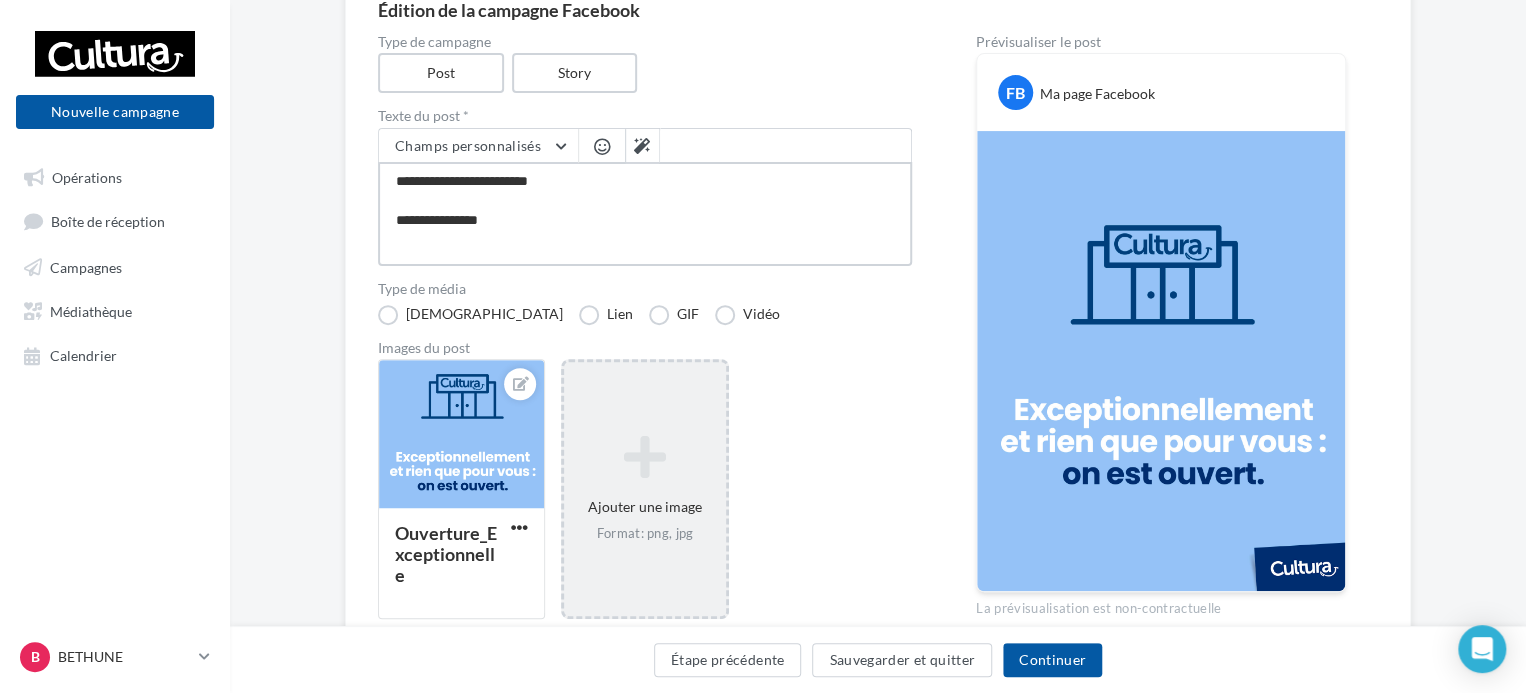 type on "**********" 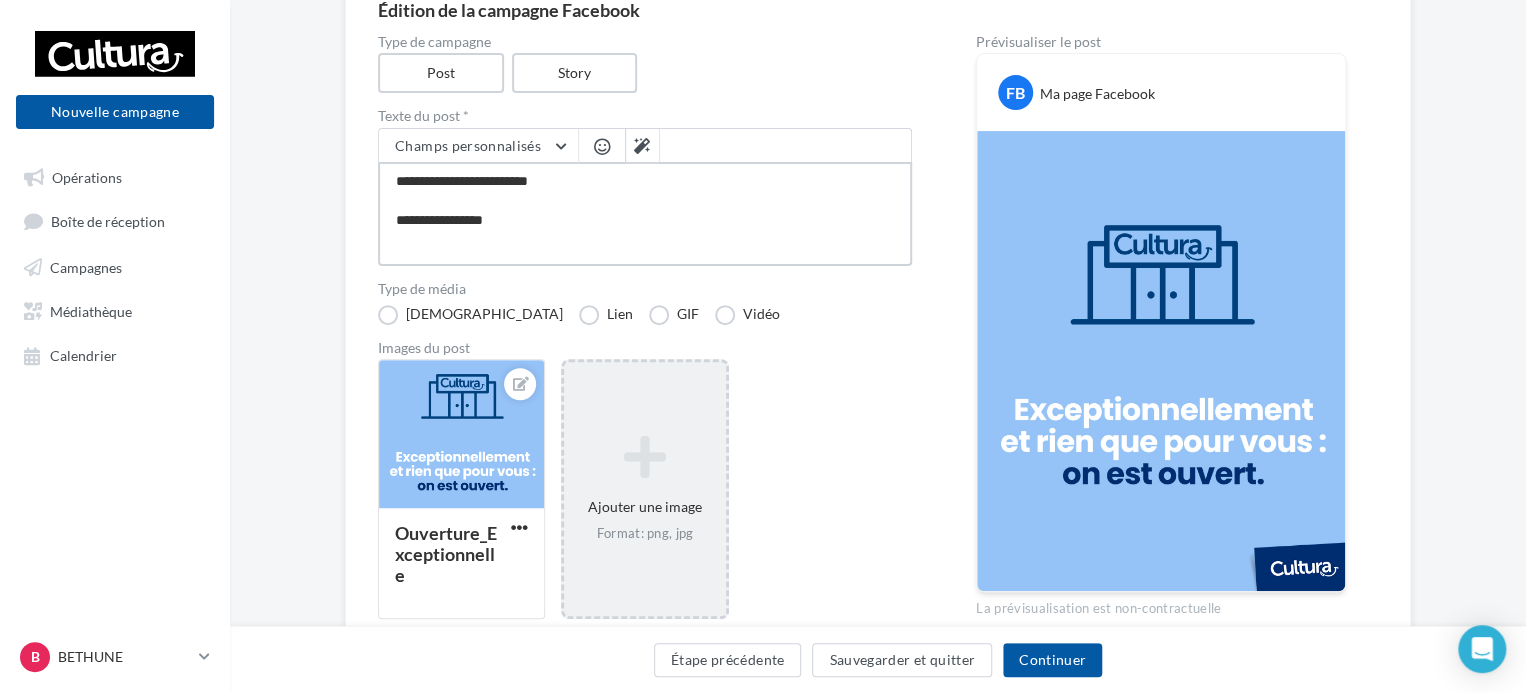 type on "**********" 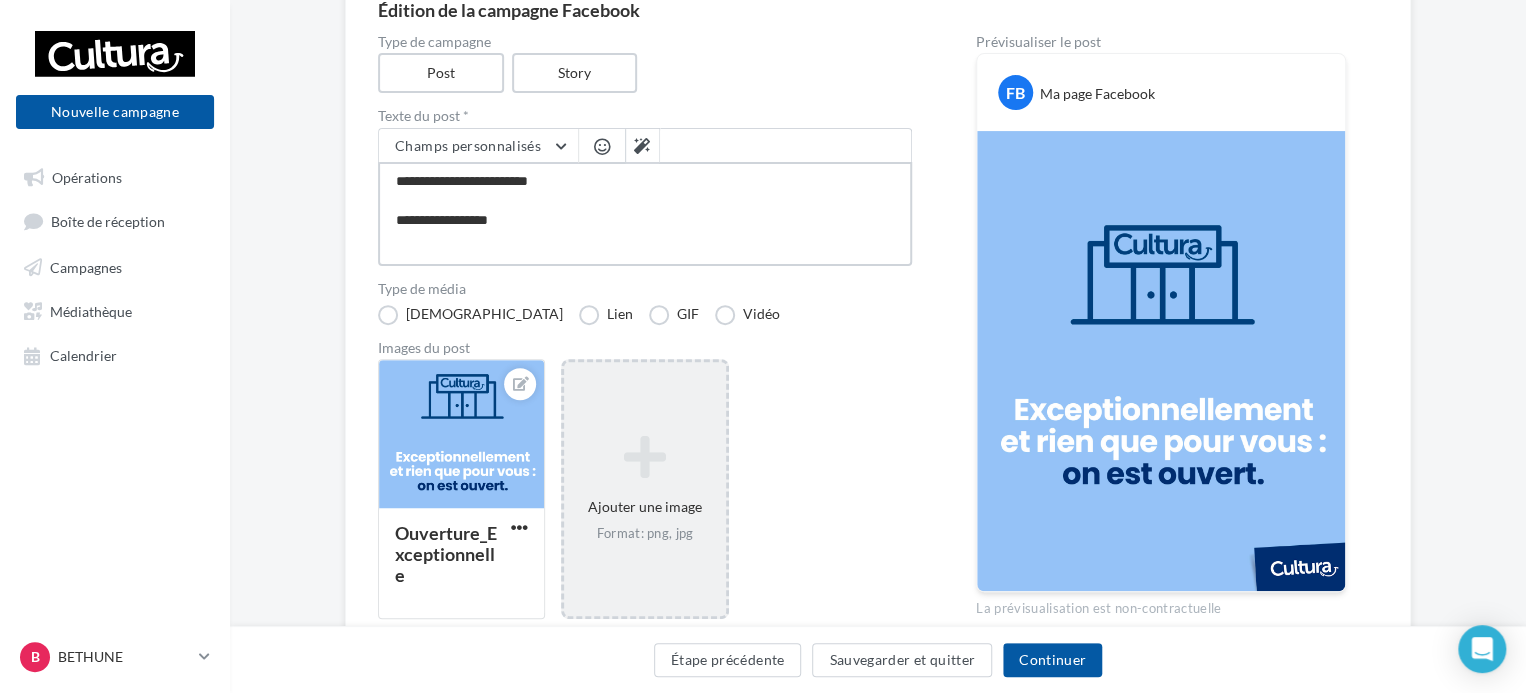type on "**********" 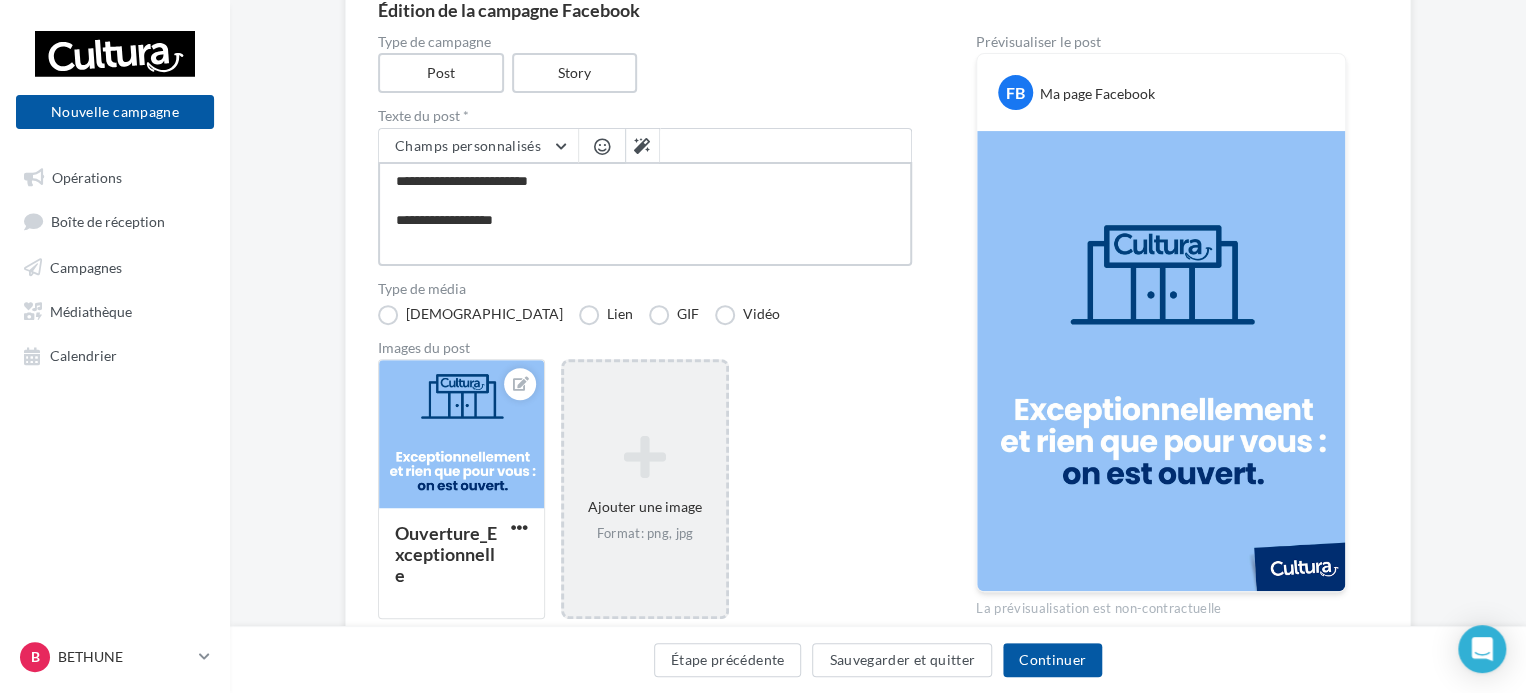 type on "**********" 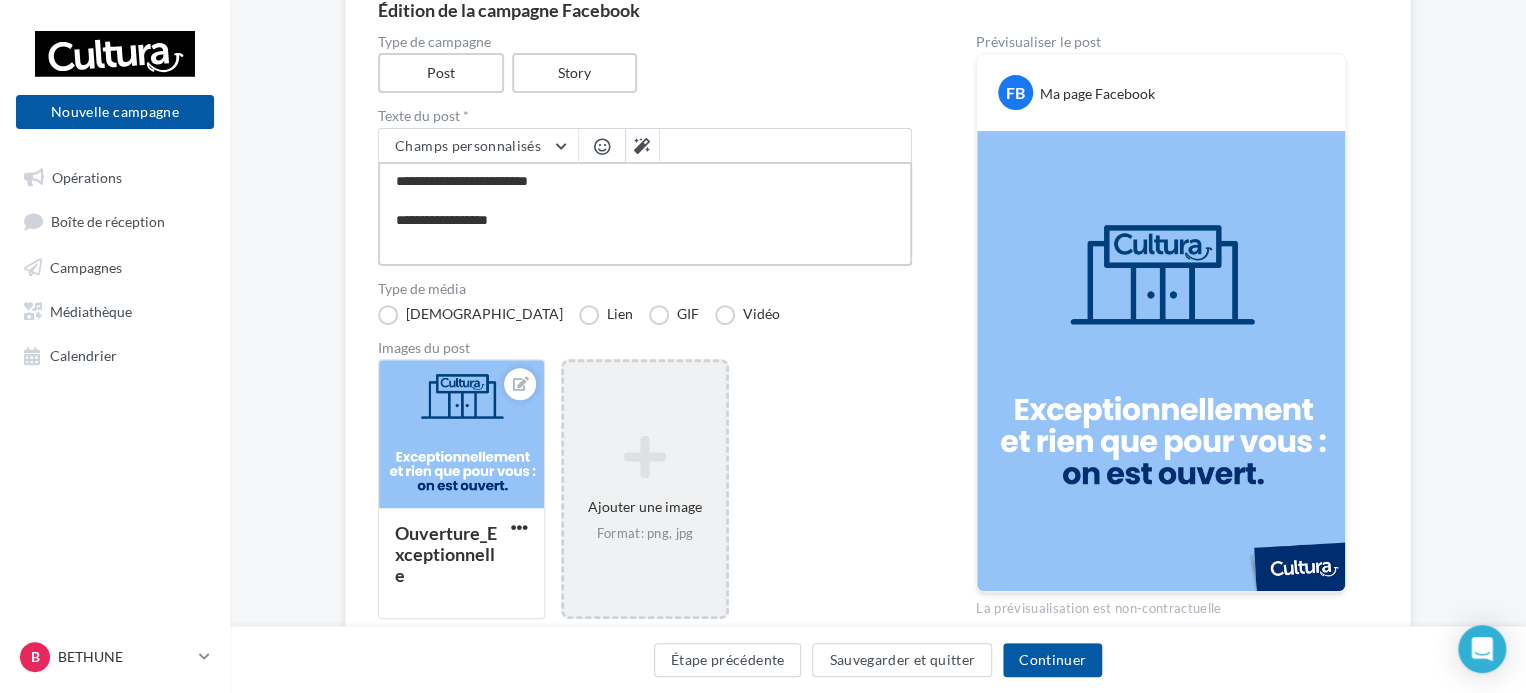 type on "**********" 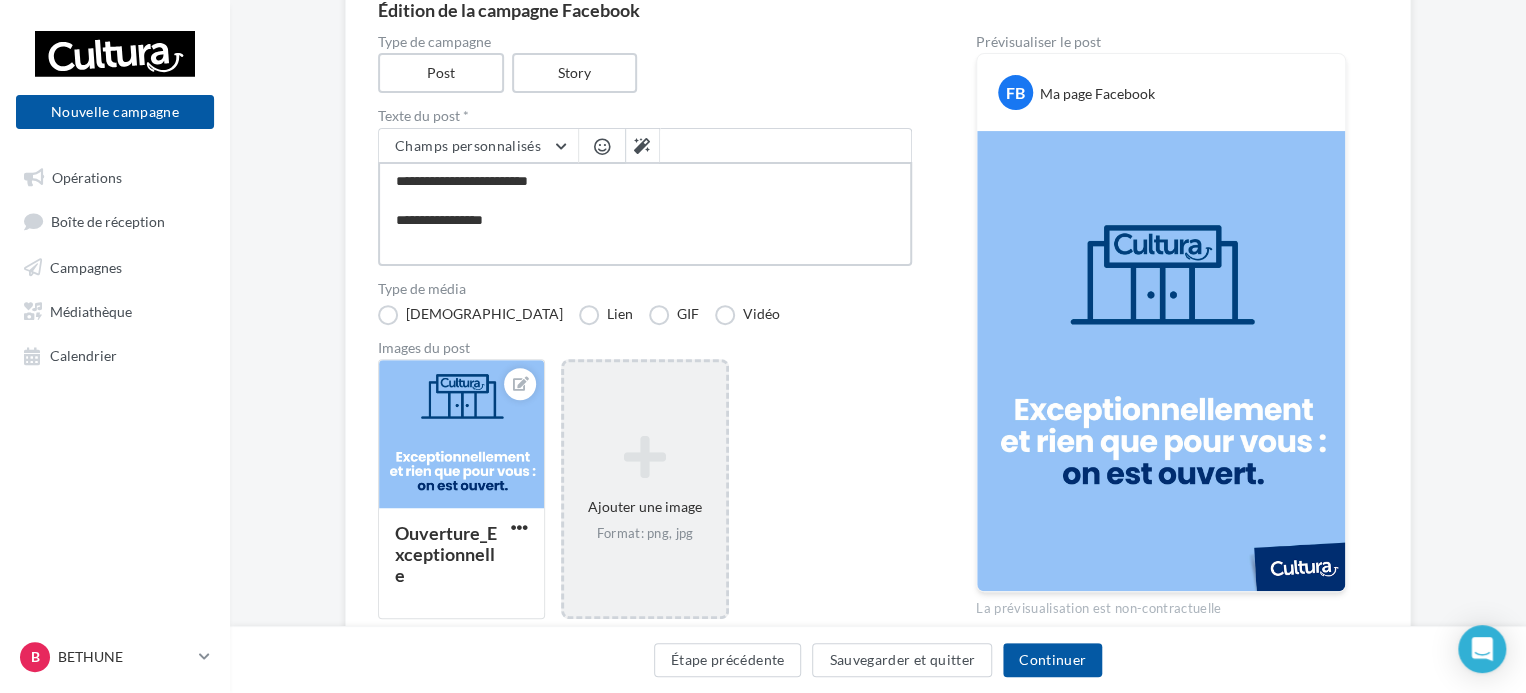 type on "**********" 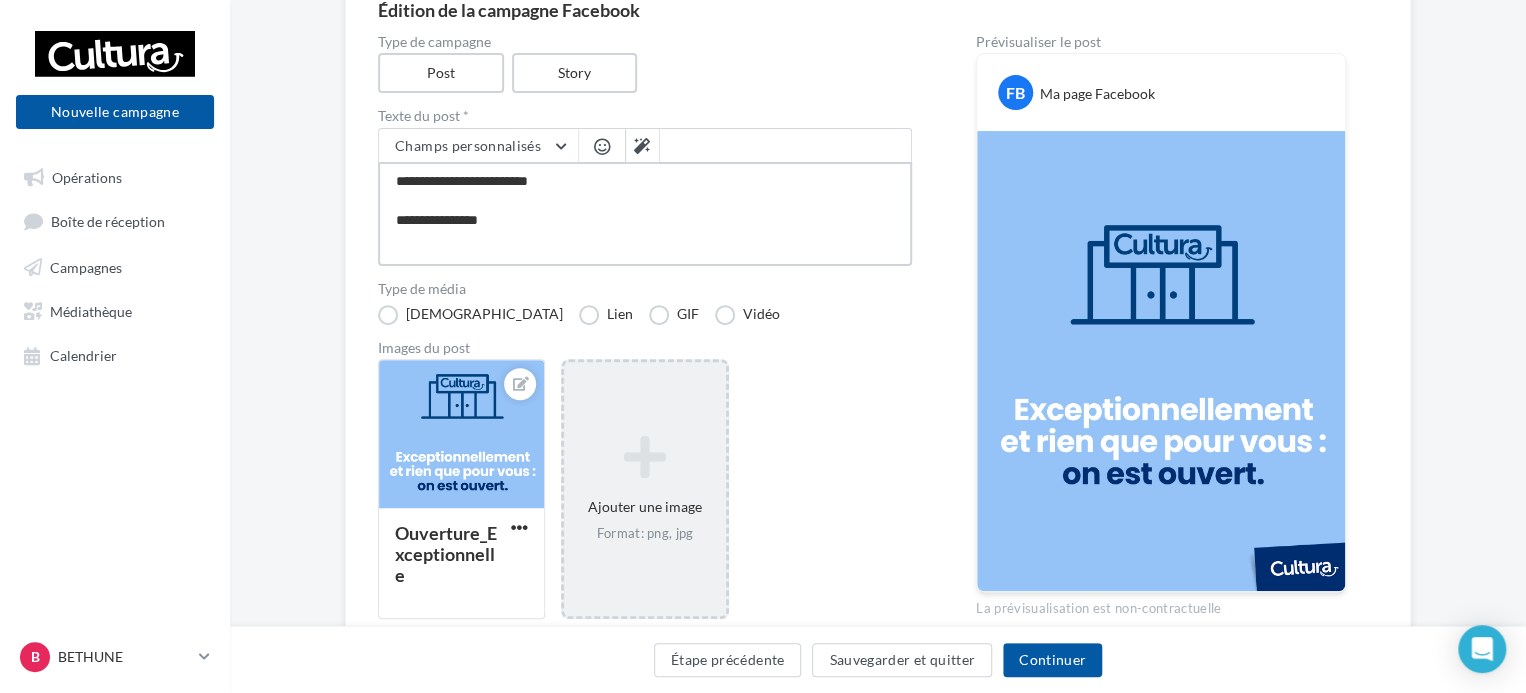type on "**********" 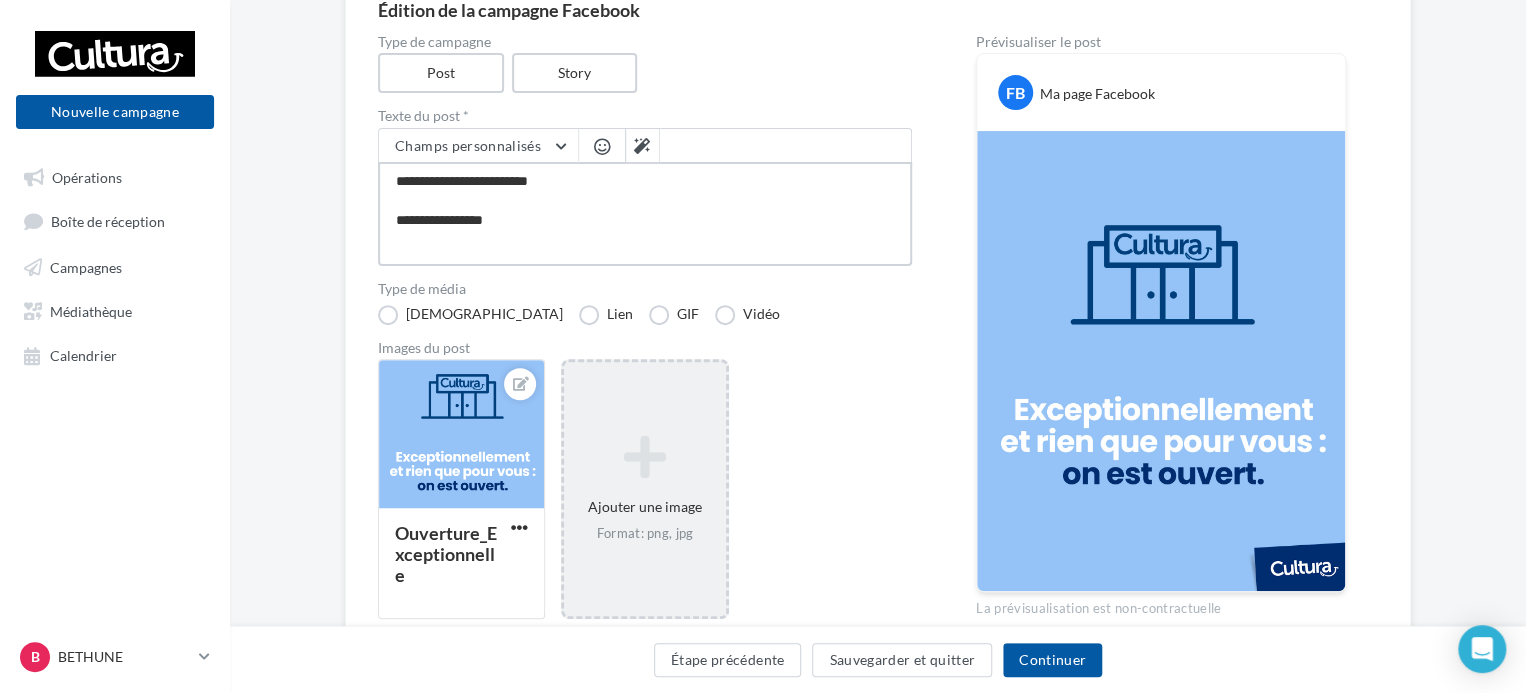 type on "**********" 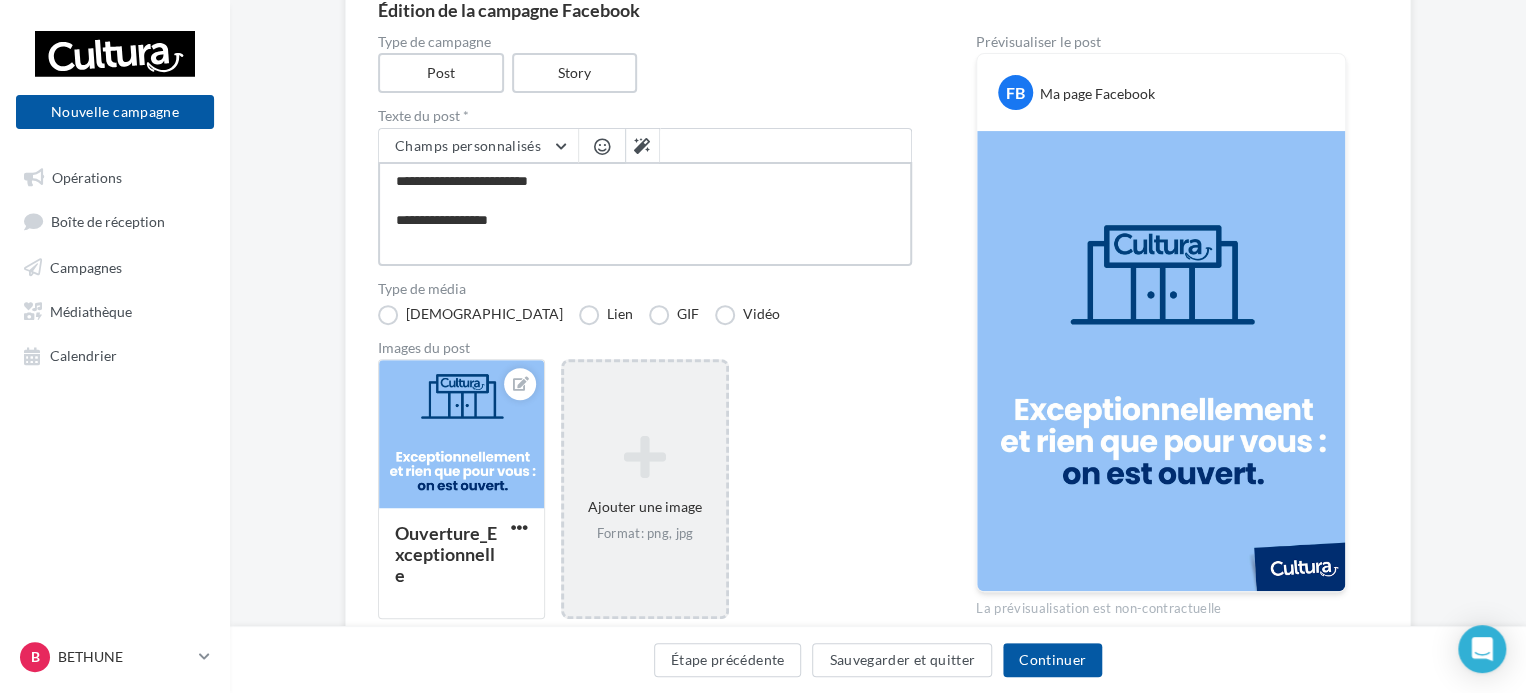 type on "**********" 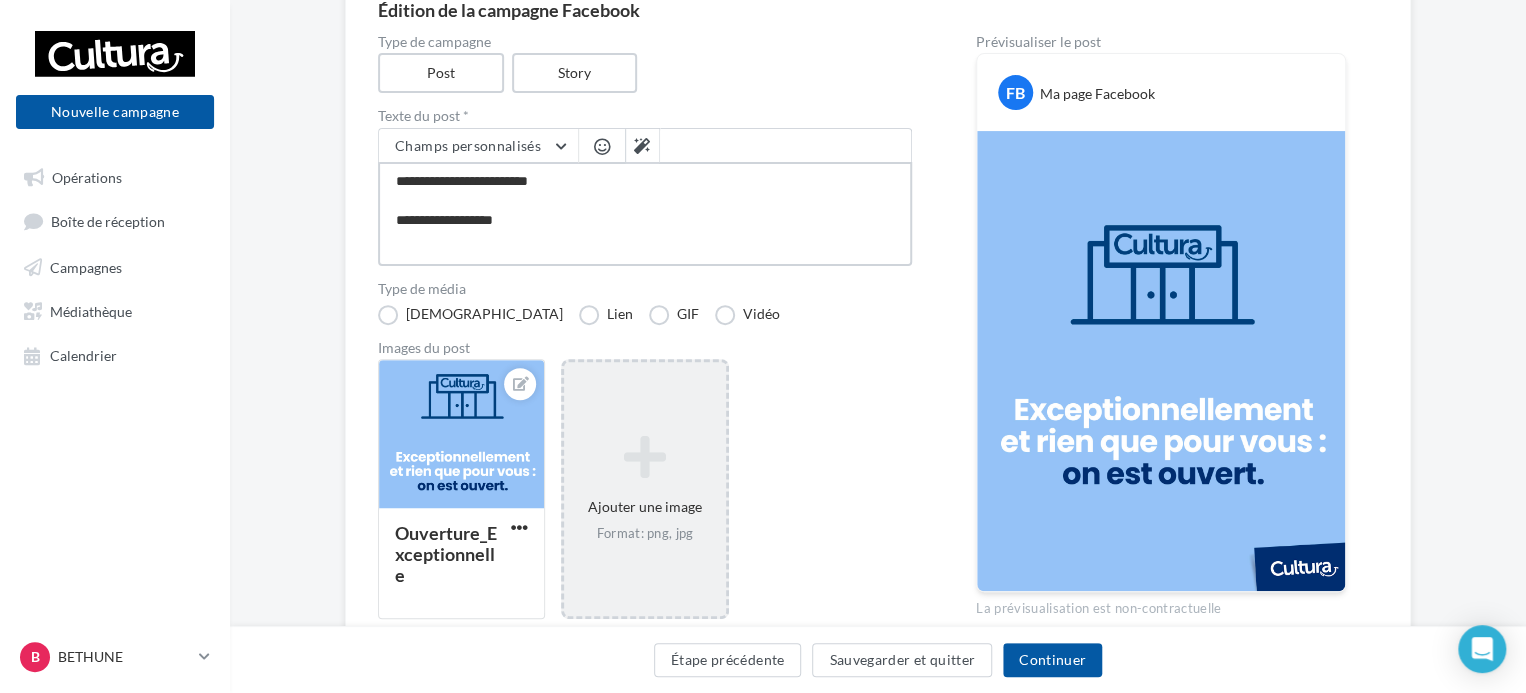 type on "**********" 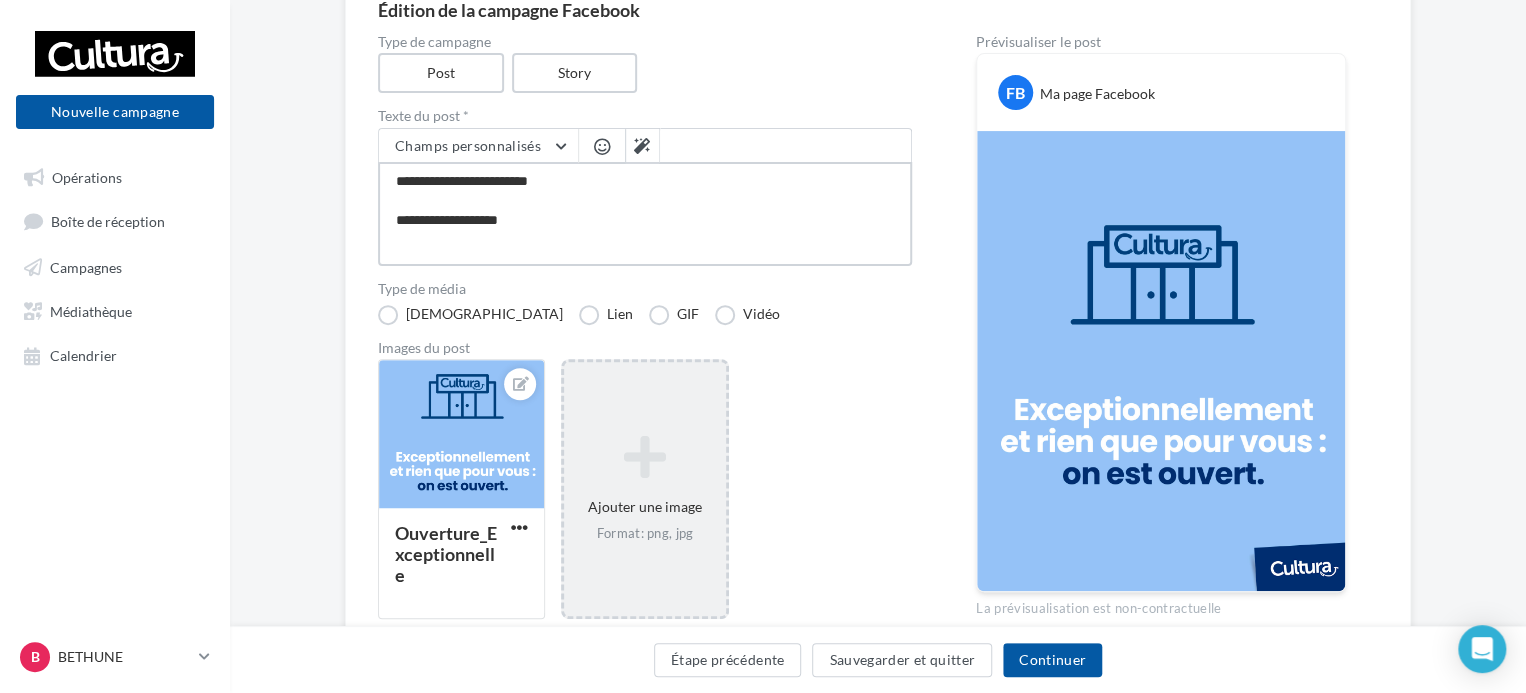 type on "**********" 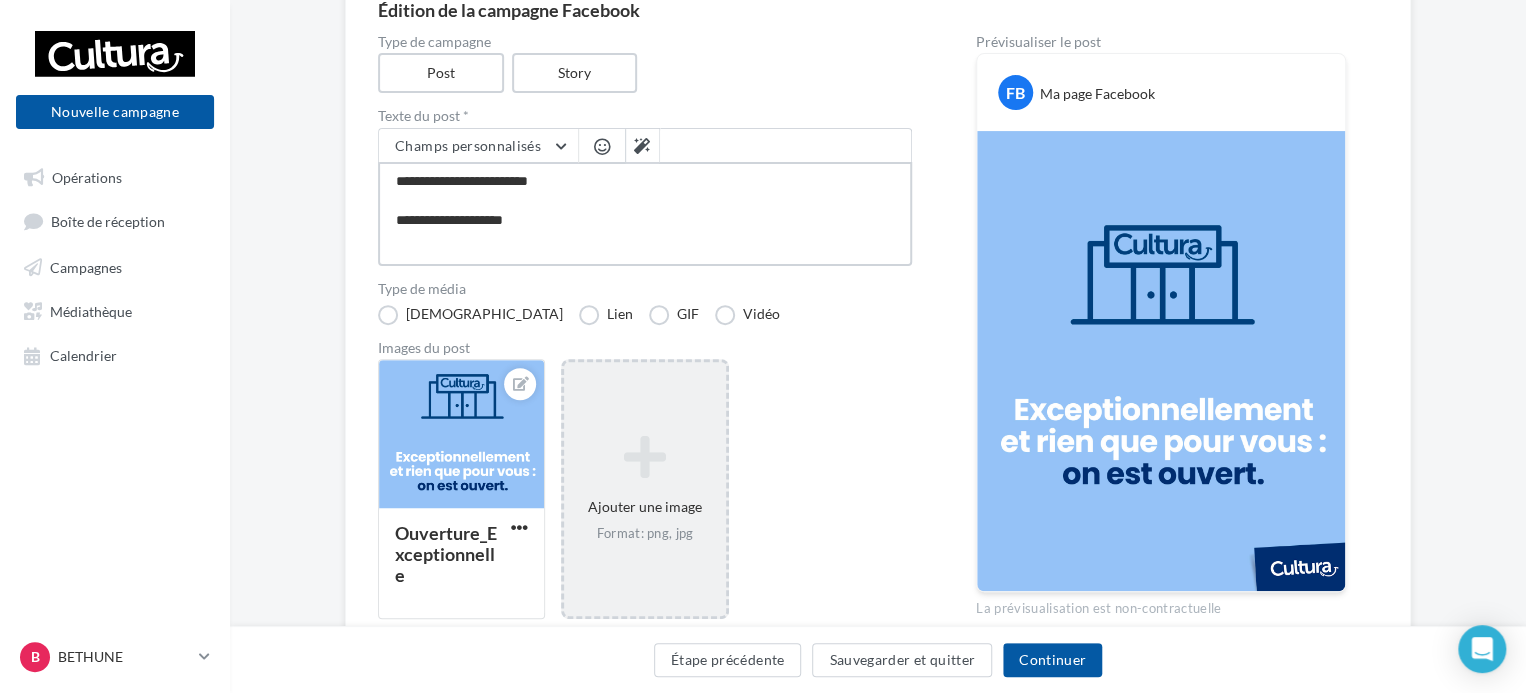 type on "**********" 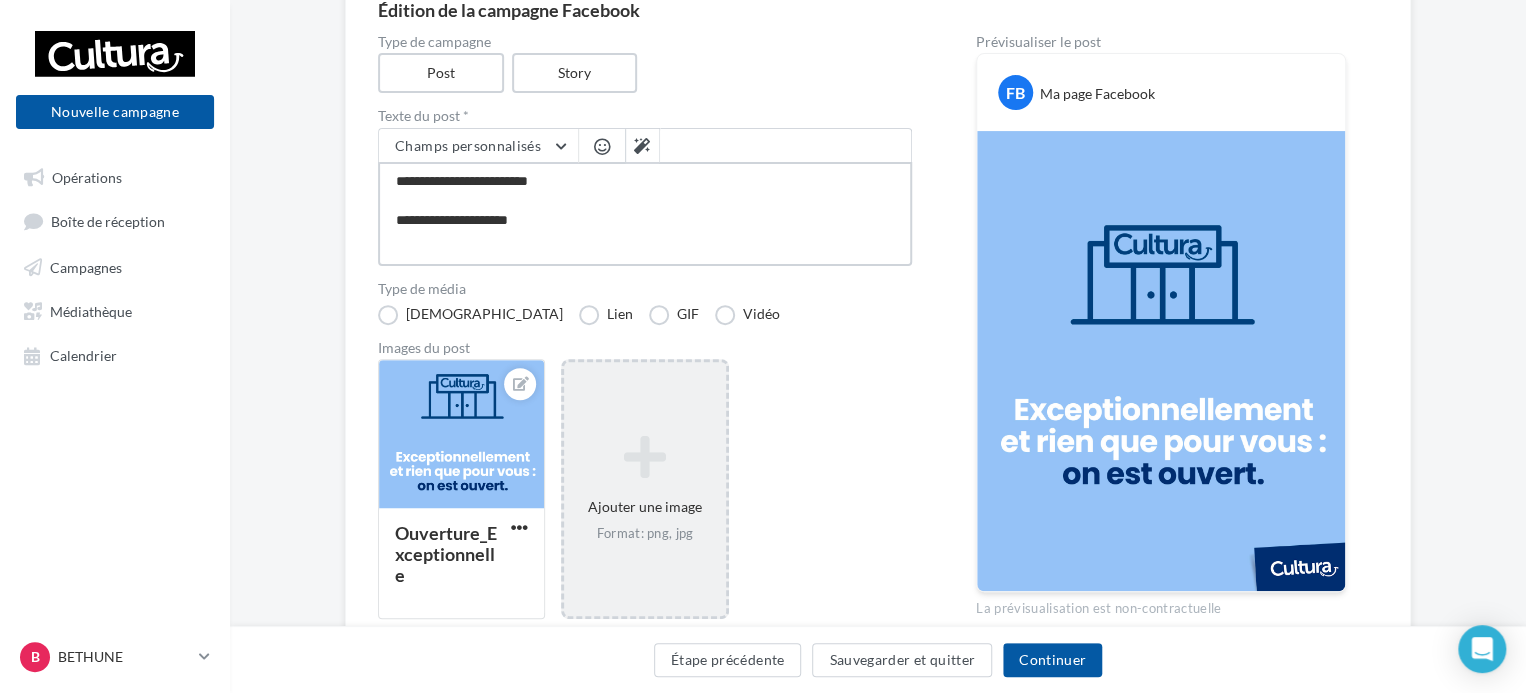 type on "**********" 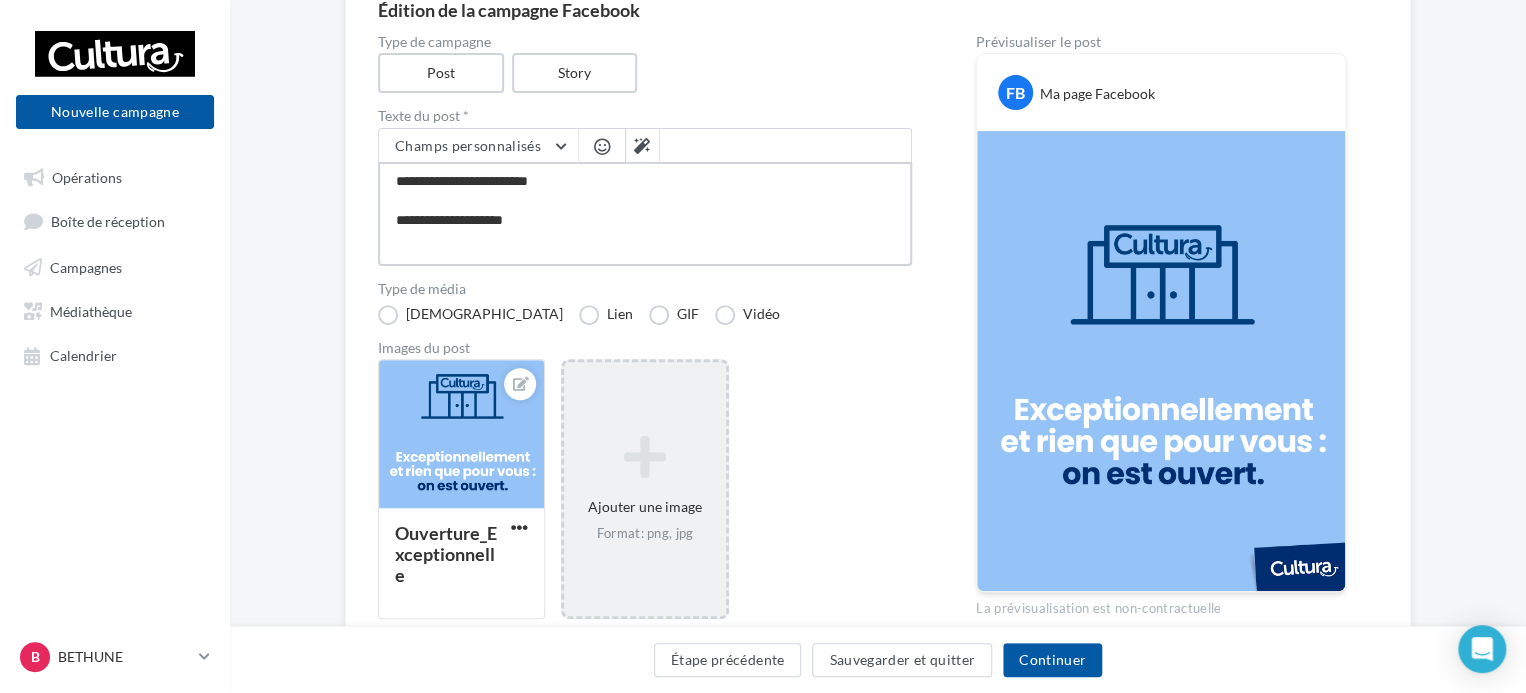 type on "**********" 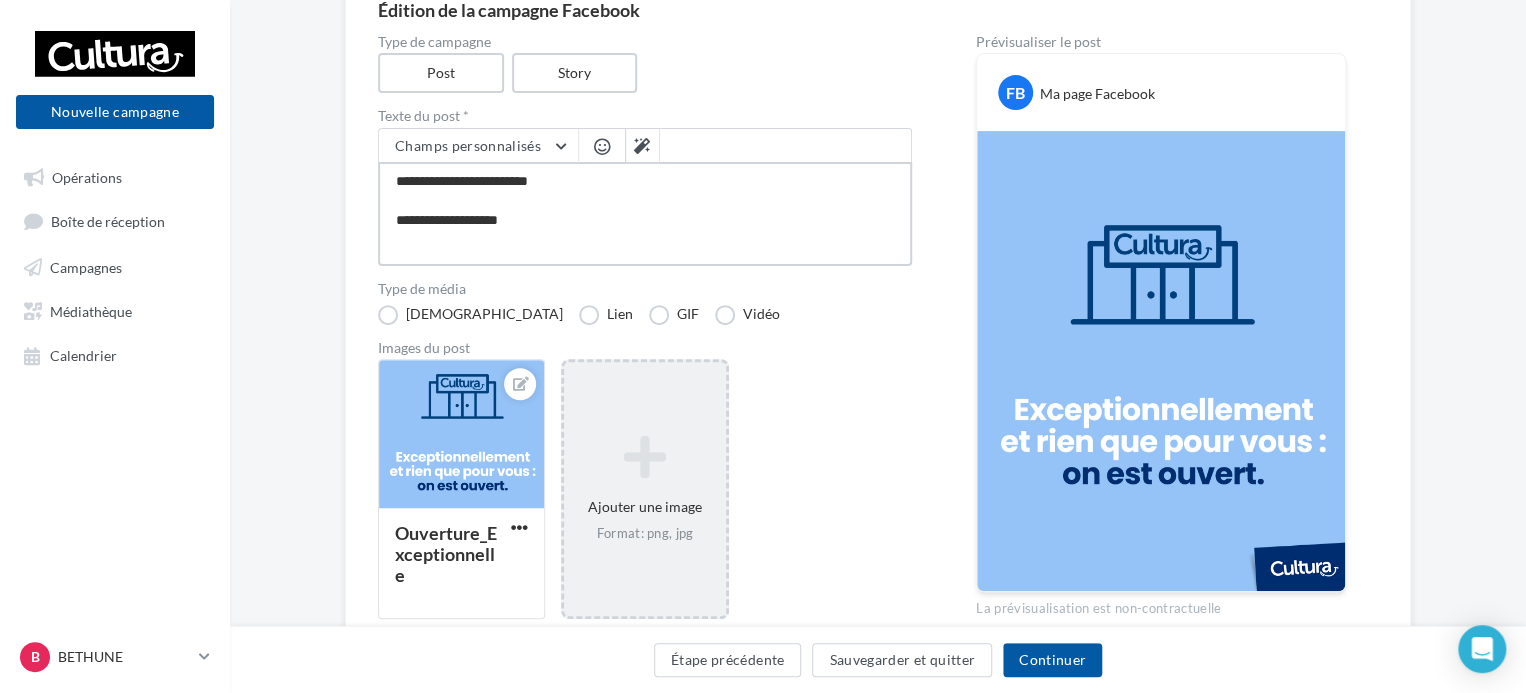 type on "**********" 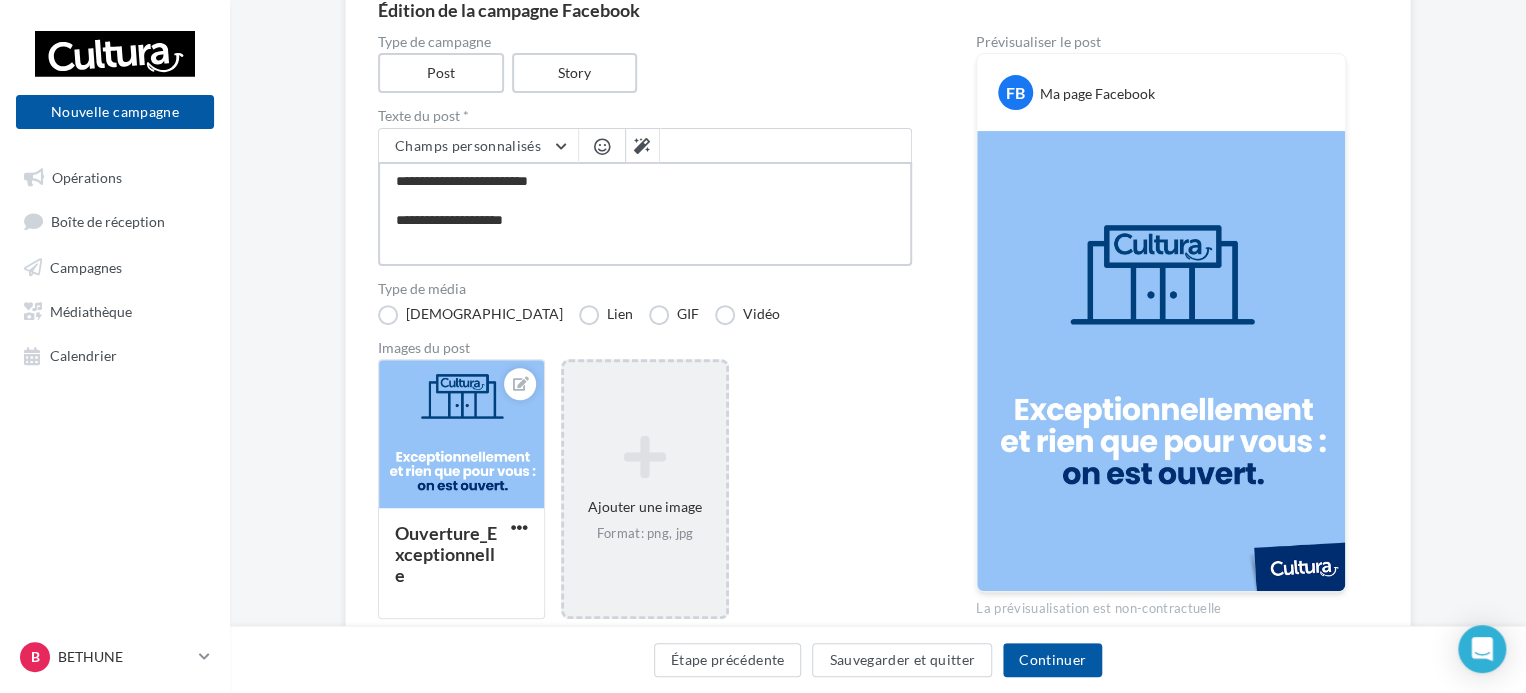 type on "**********" 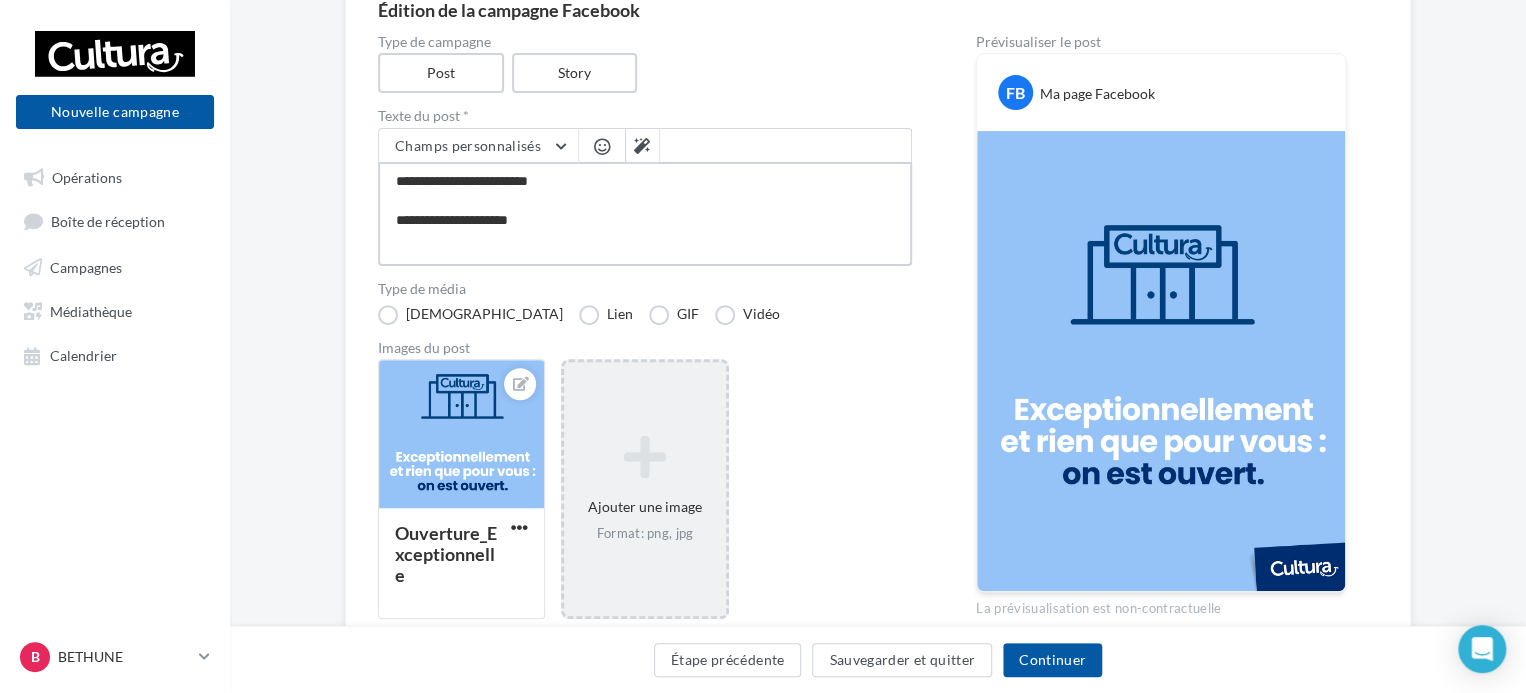 type on "**********" 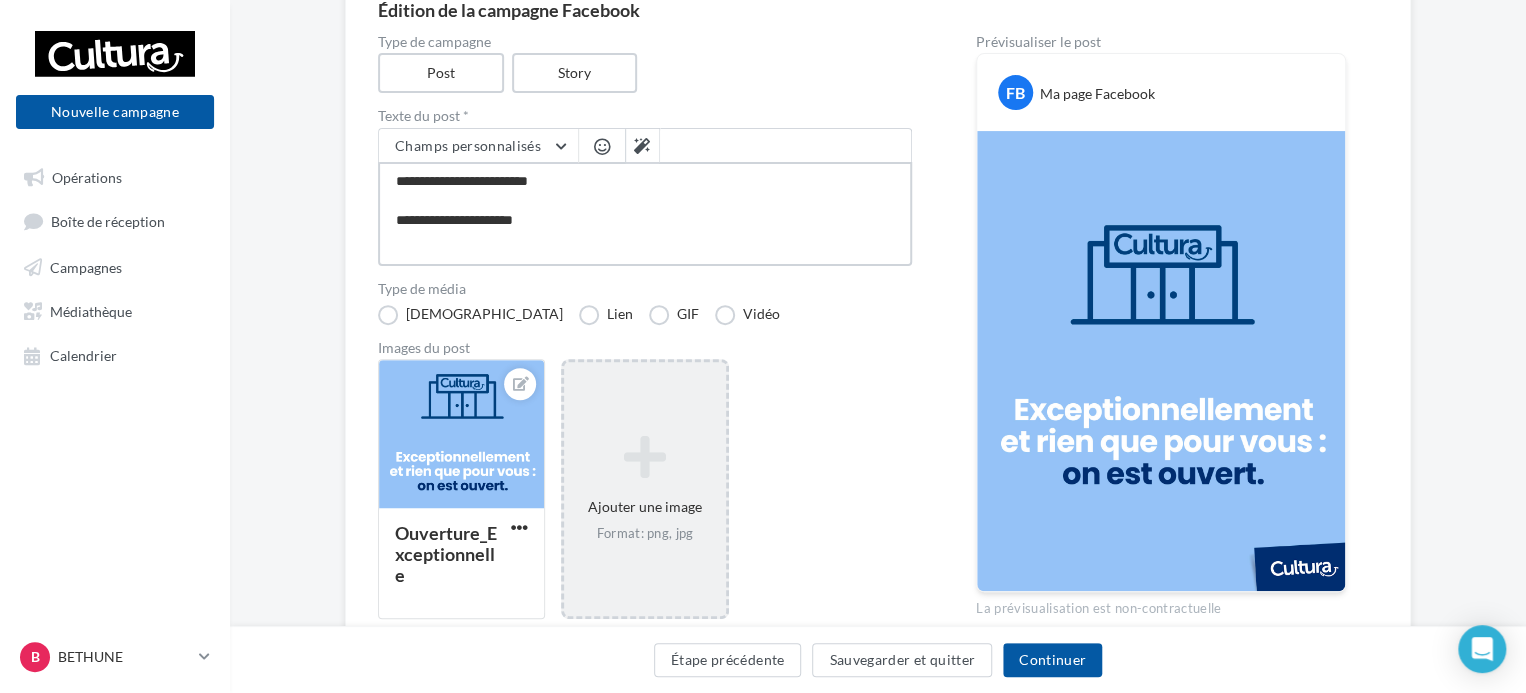 type on "**********" 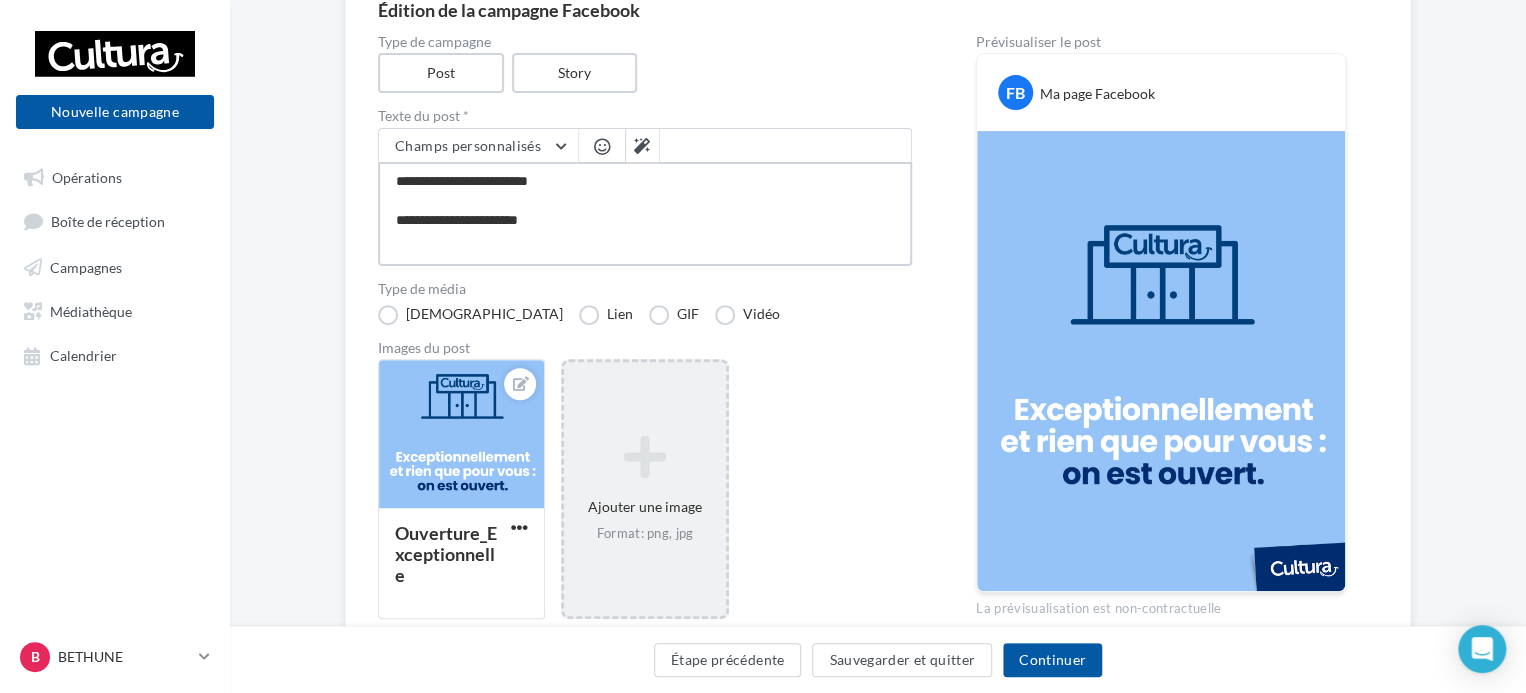 type on "**********" 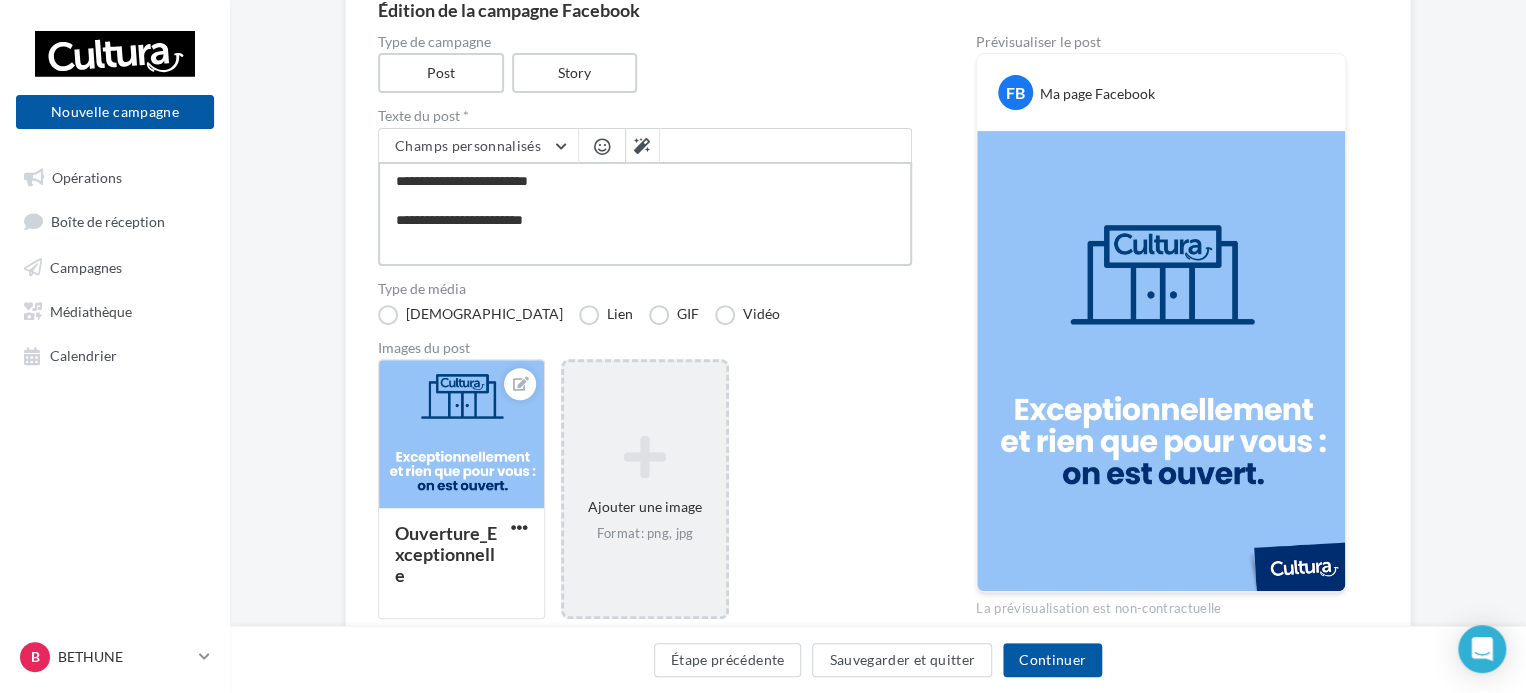 type on "**********" 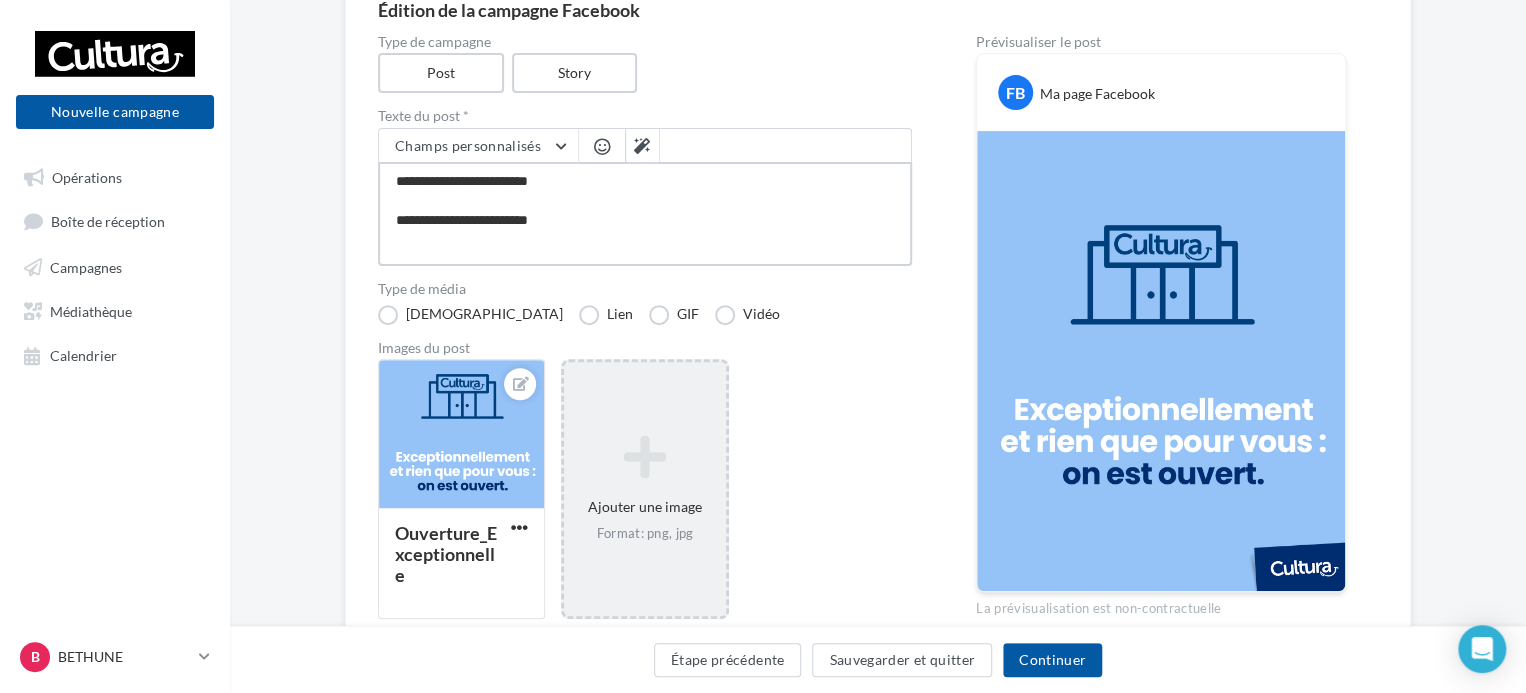 type on "**********" 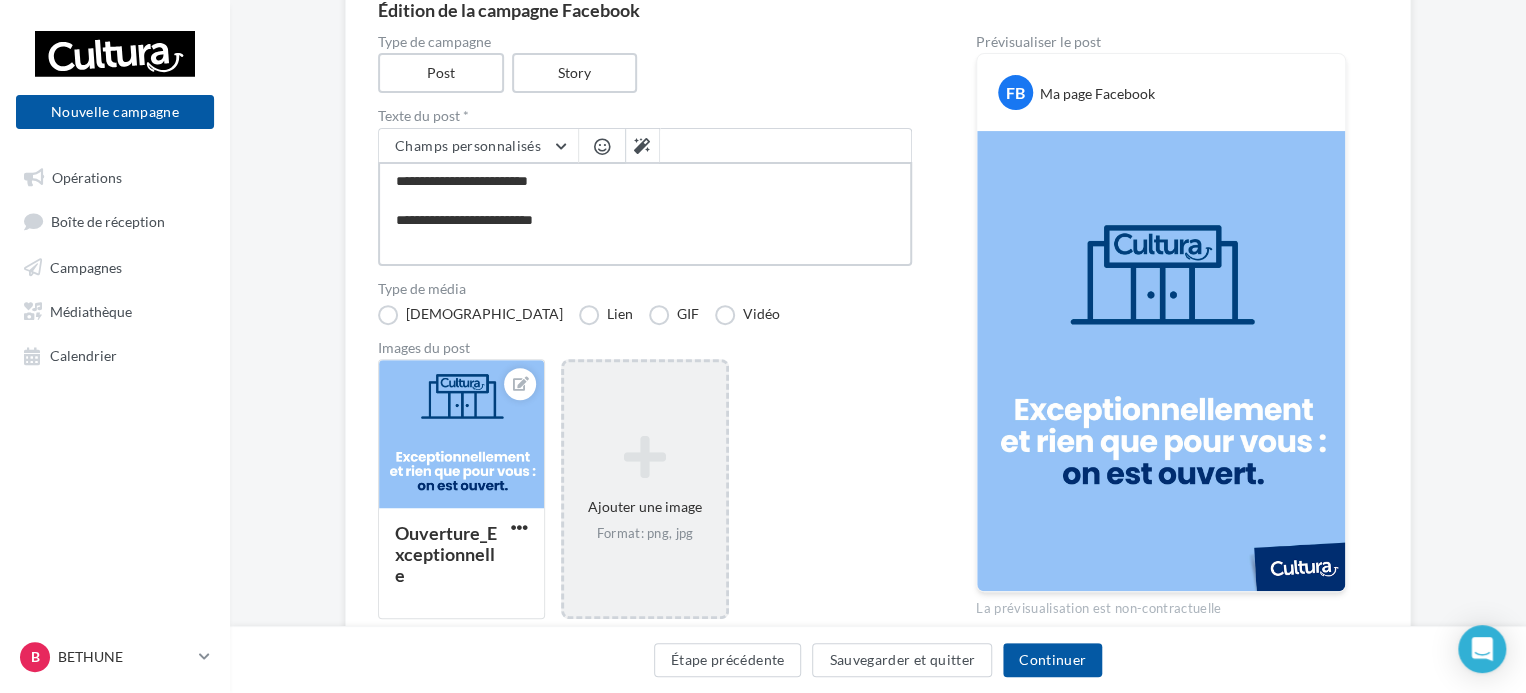 type on "**********" 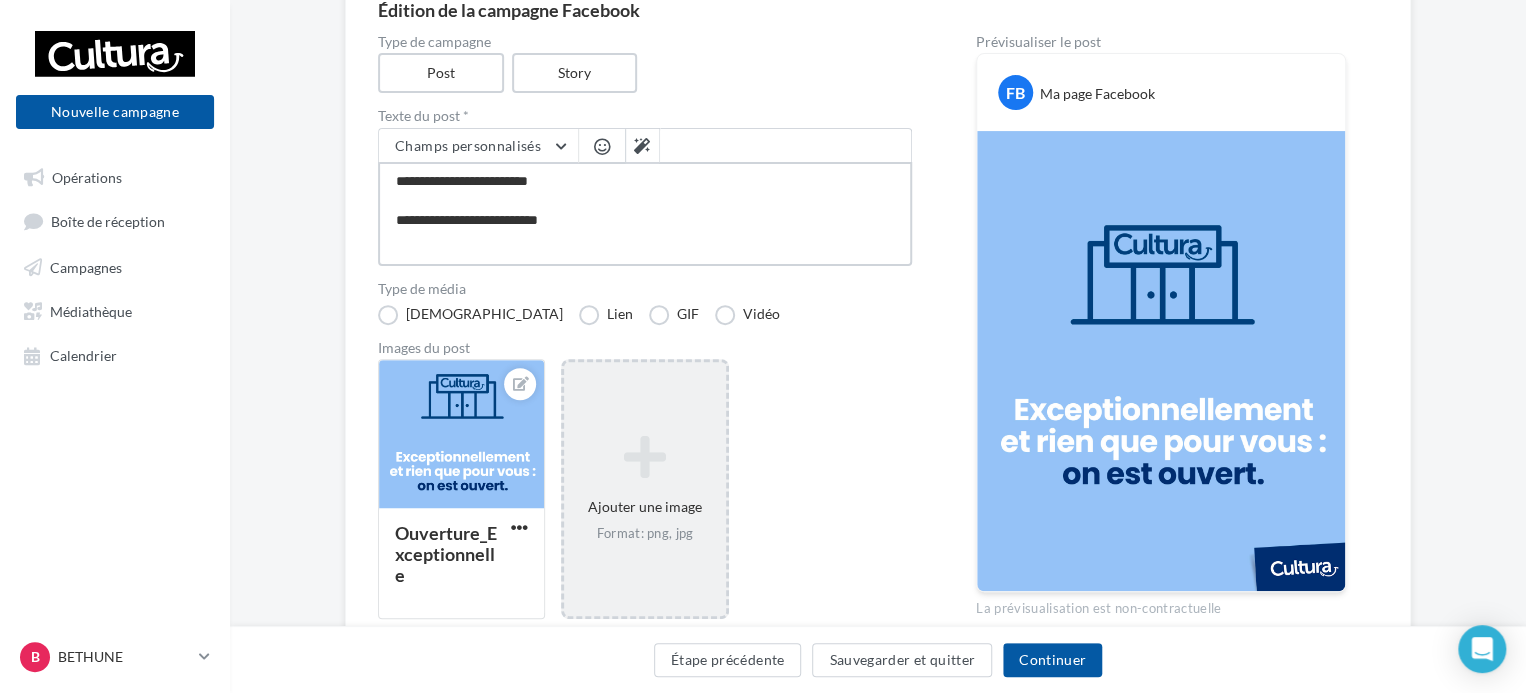 type on "**********" 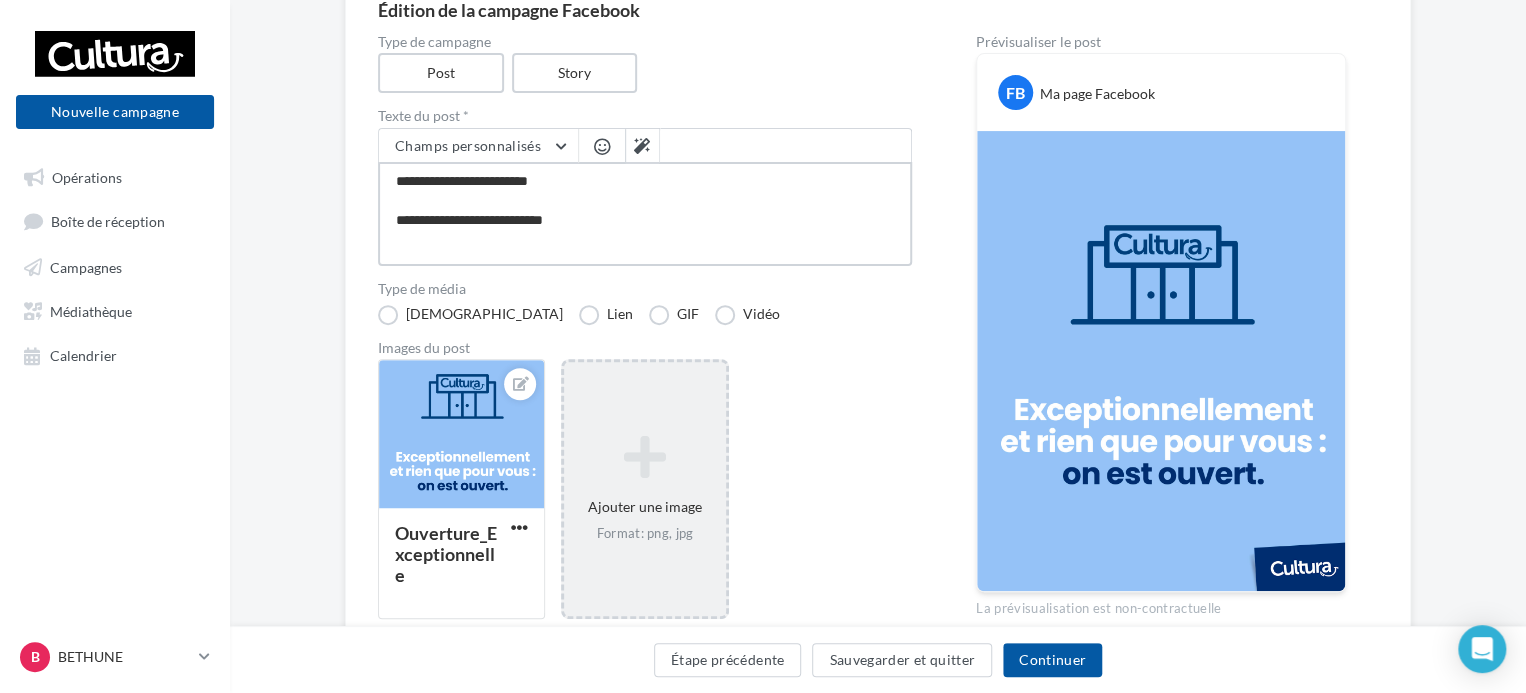 type on "**********" 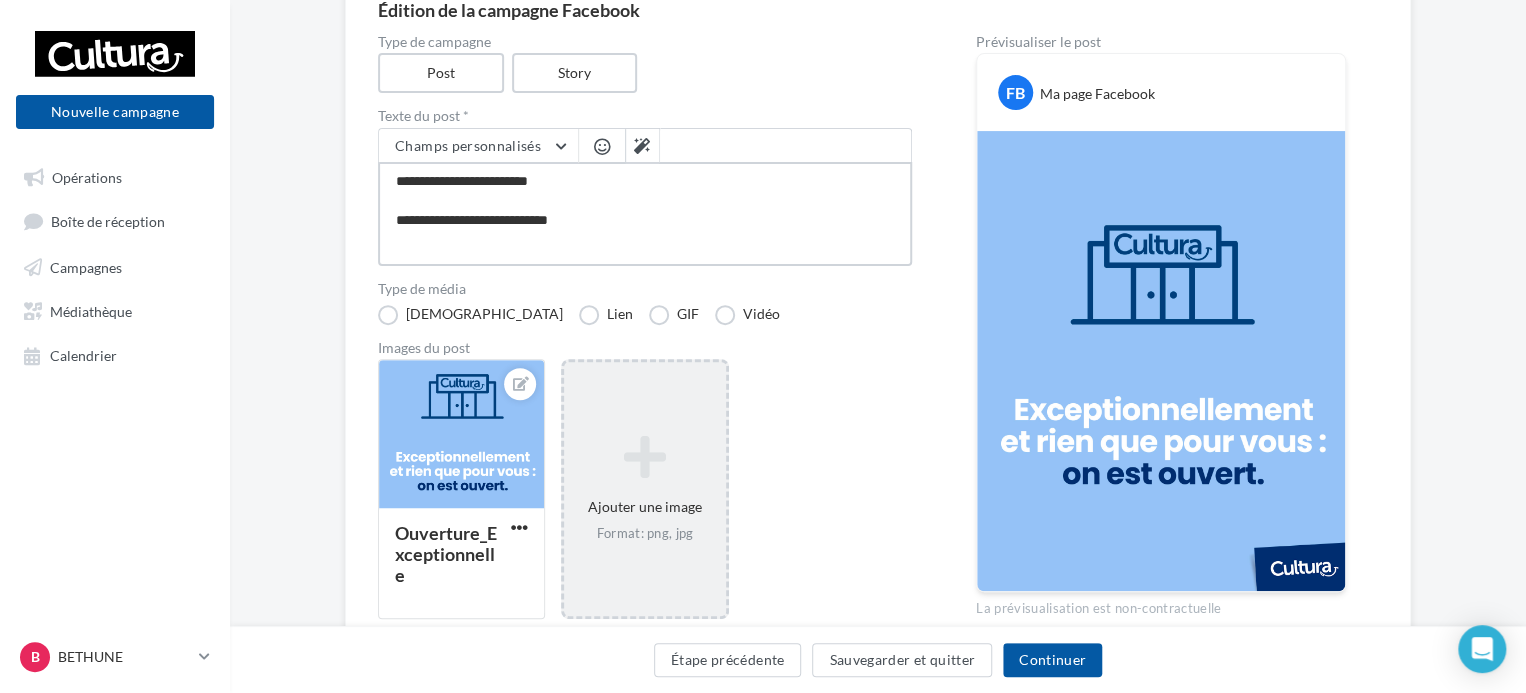type on "**********" 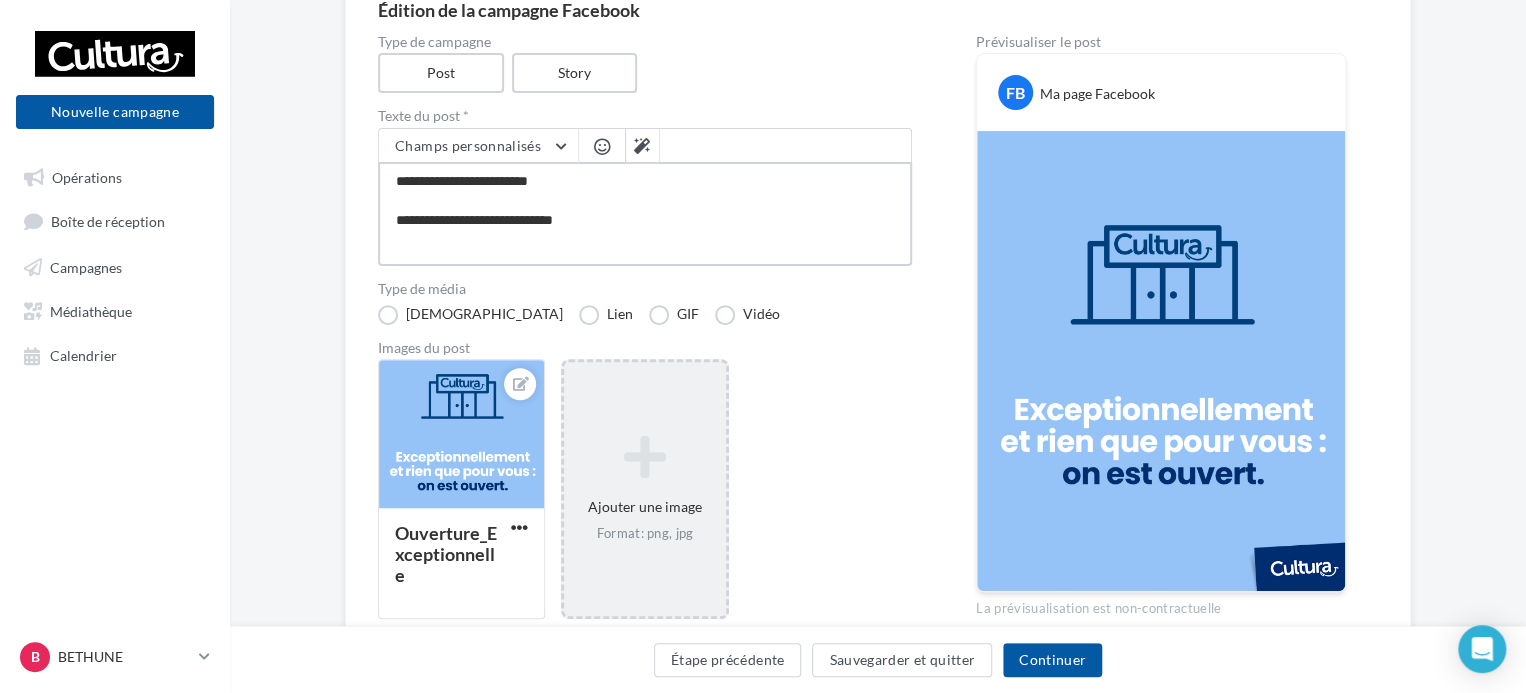 type on "**********" 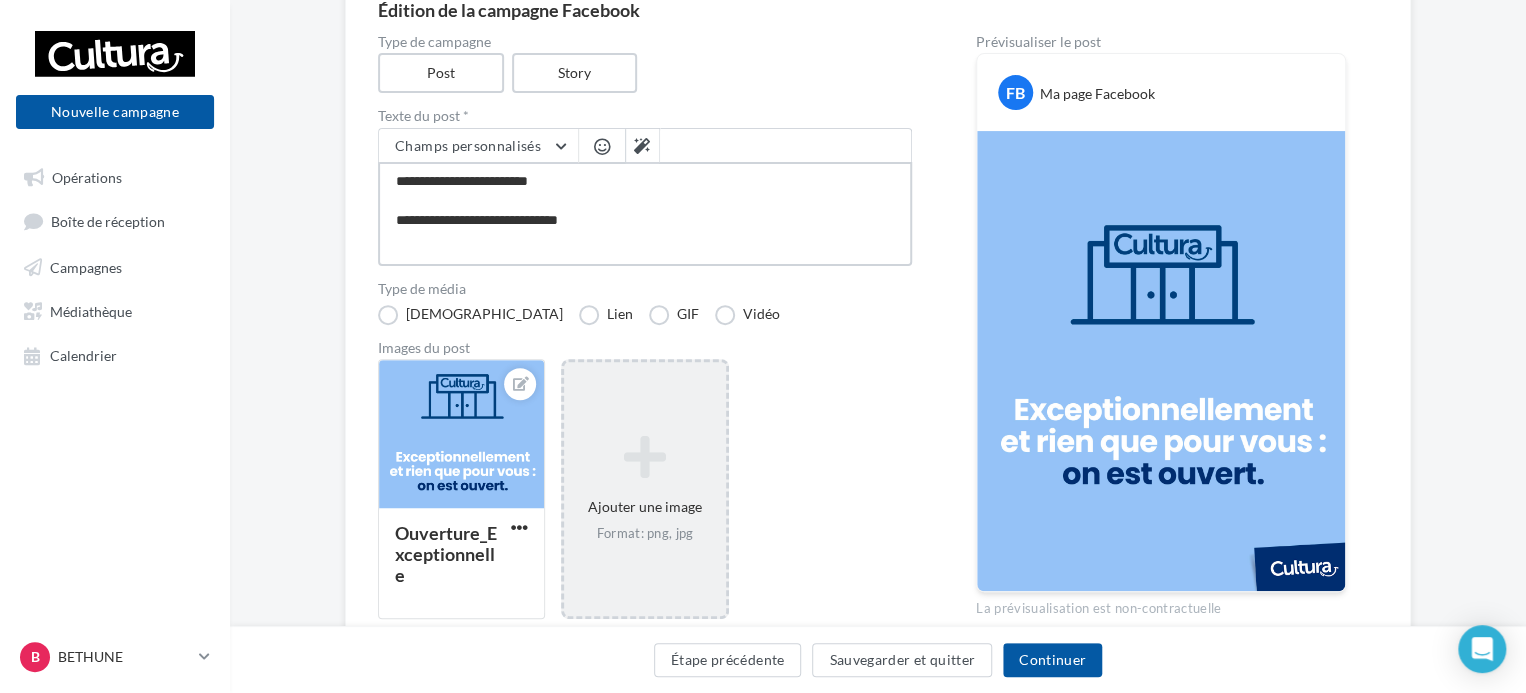 type on "**********" 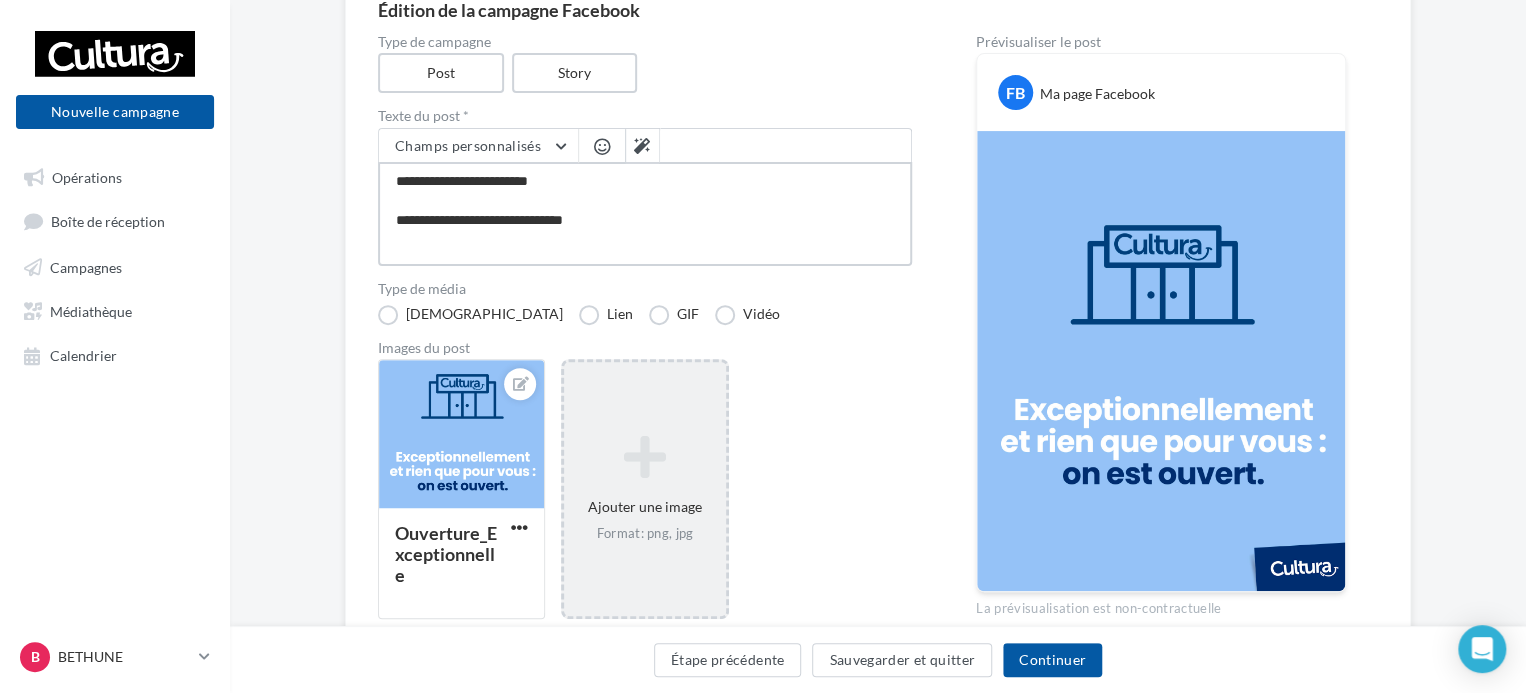 type on "**********" 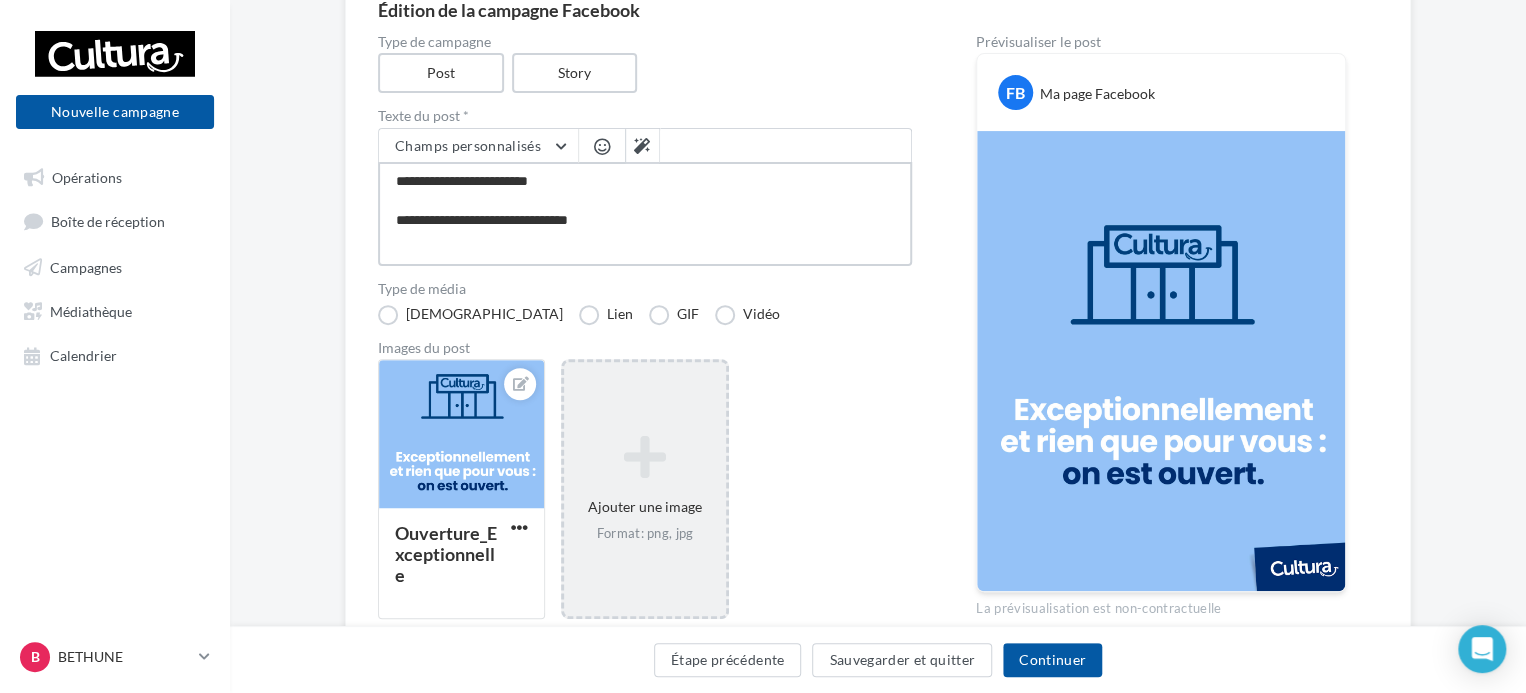 type on "**********" 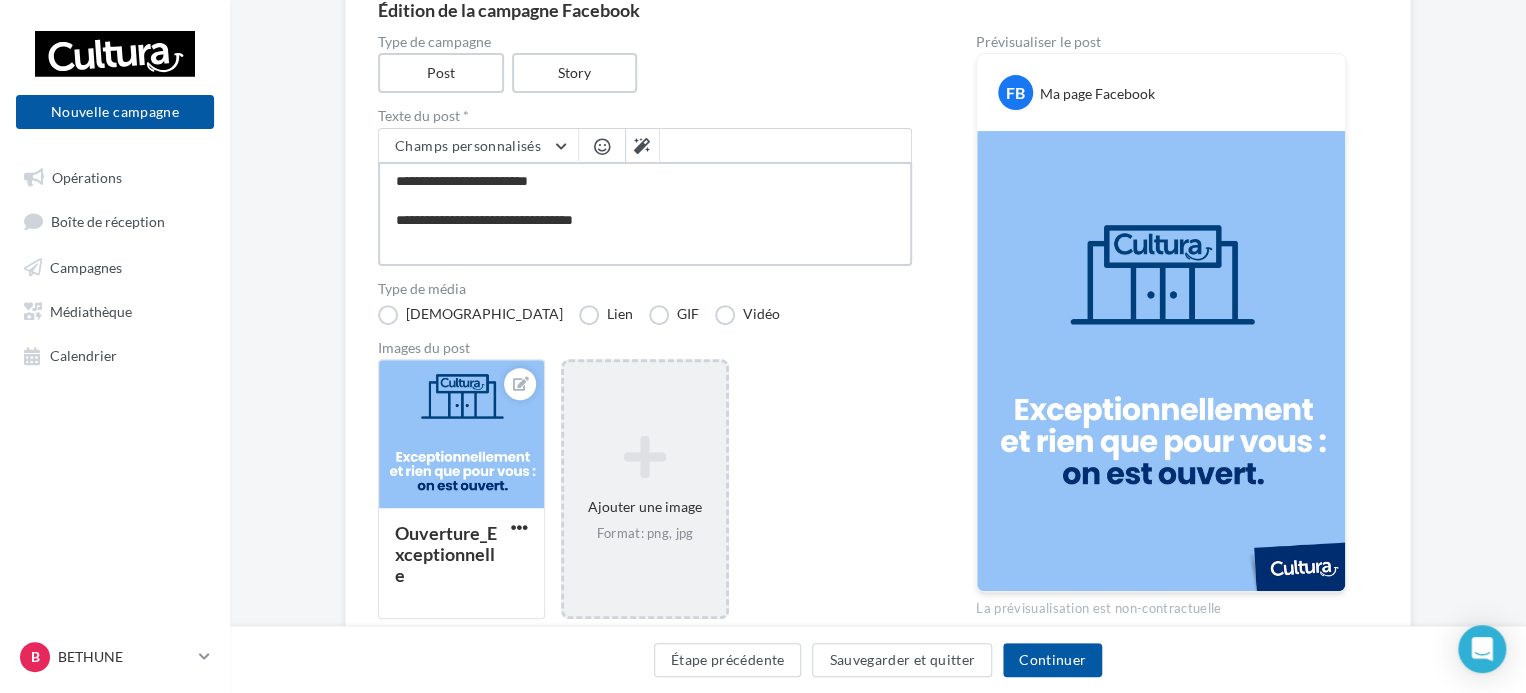type on "**********" 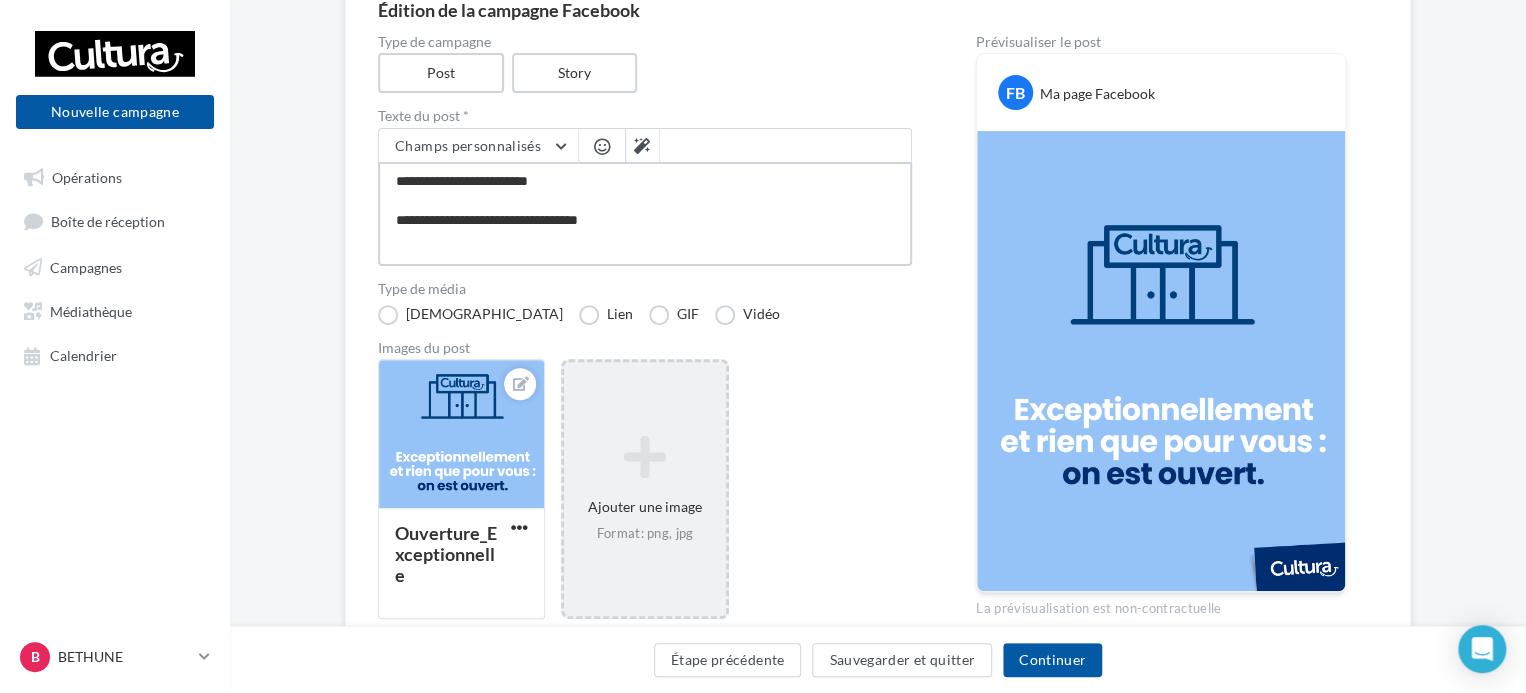 type on "**********" 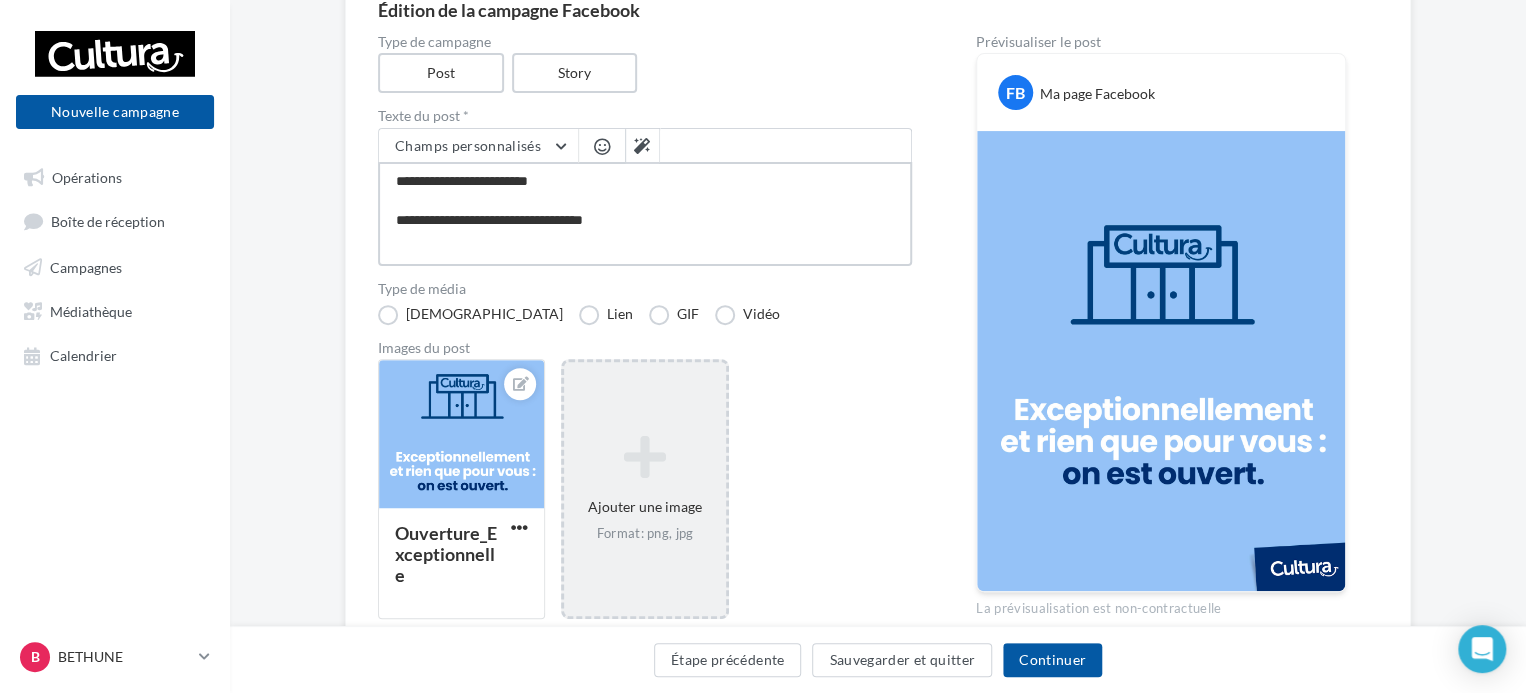type on "**********" 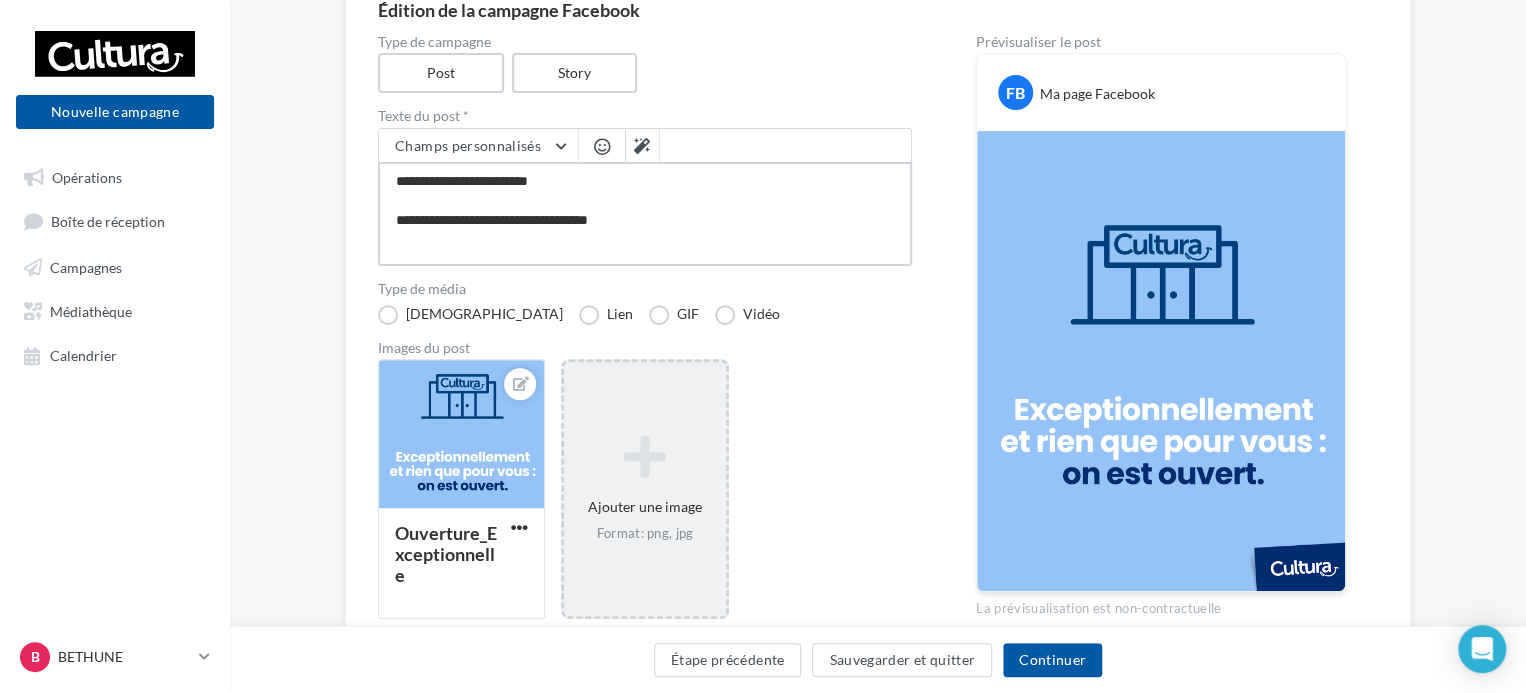 type on "**********" 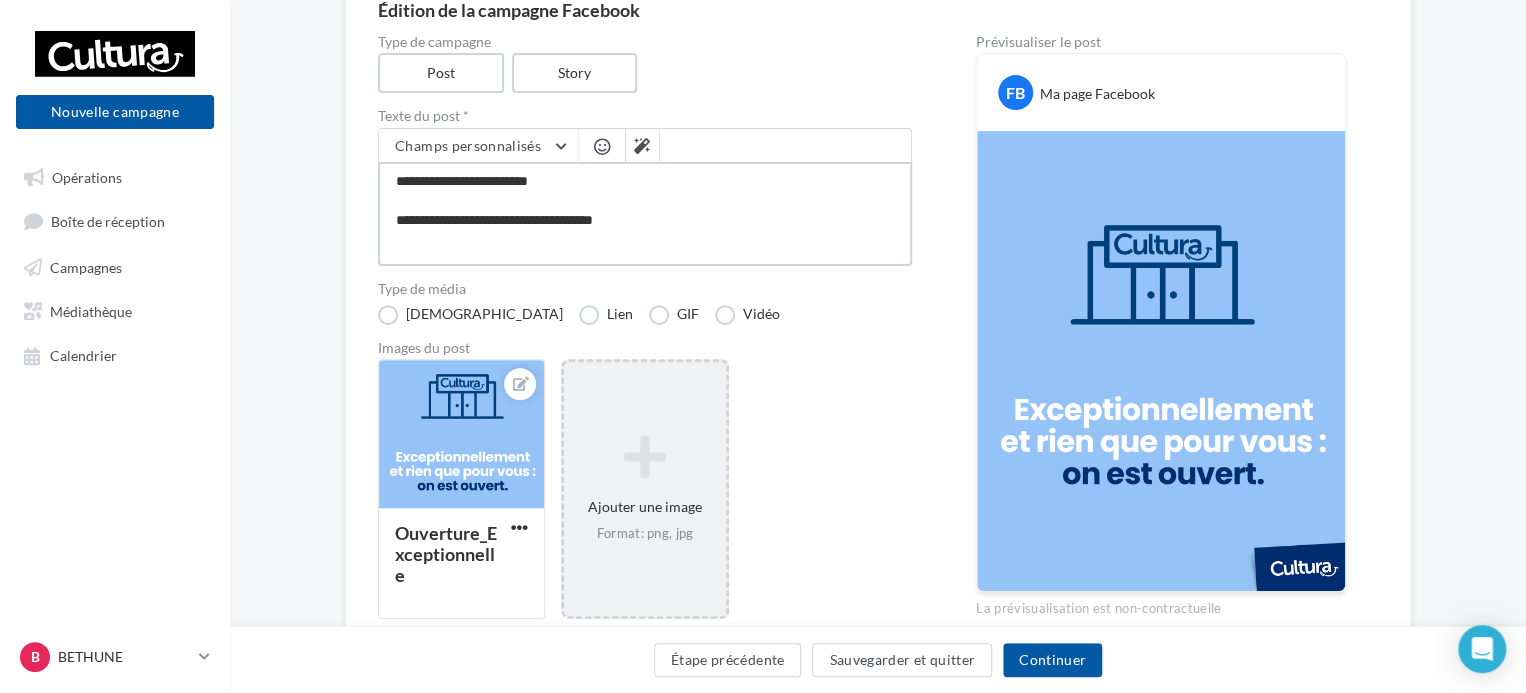 type on "**********" 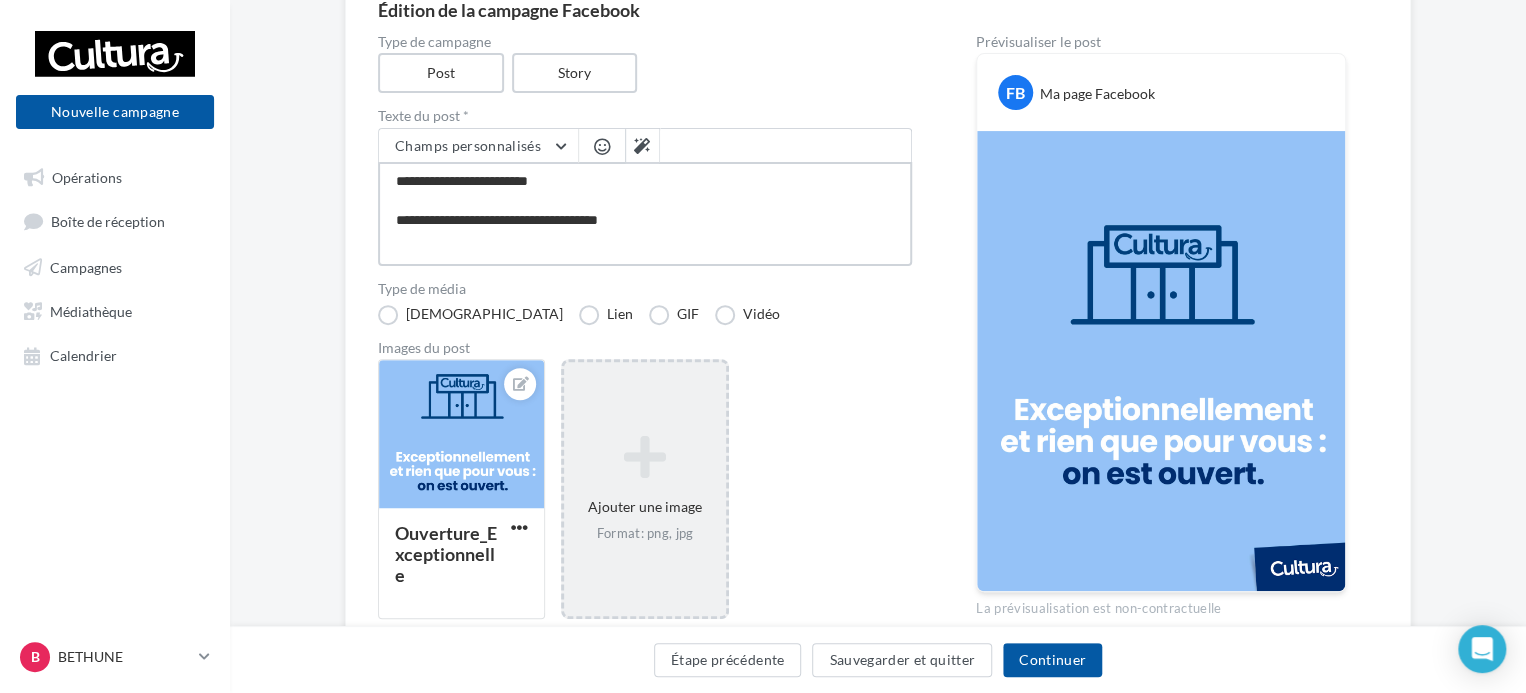 type on "**********" 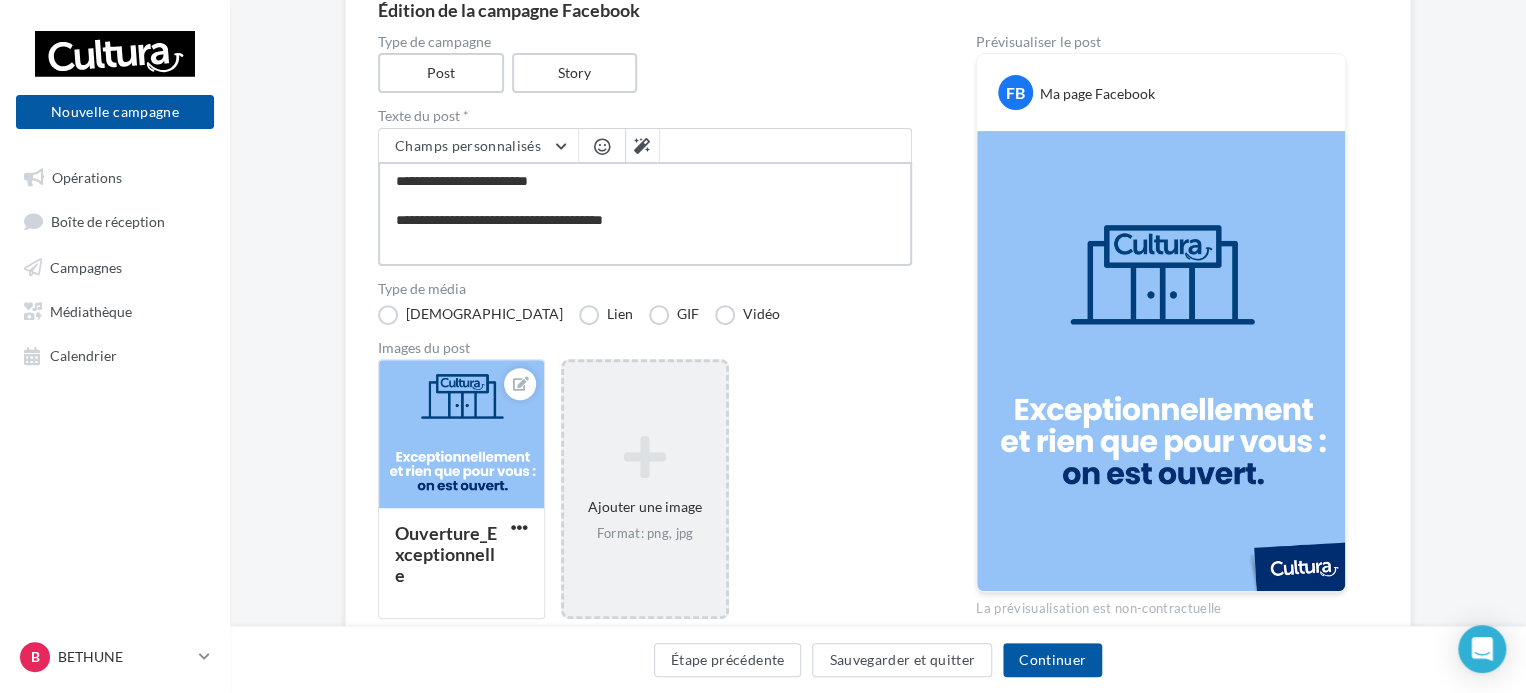 type on "**********" 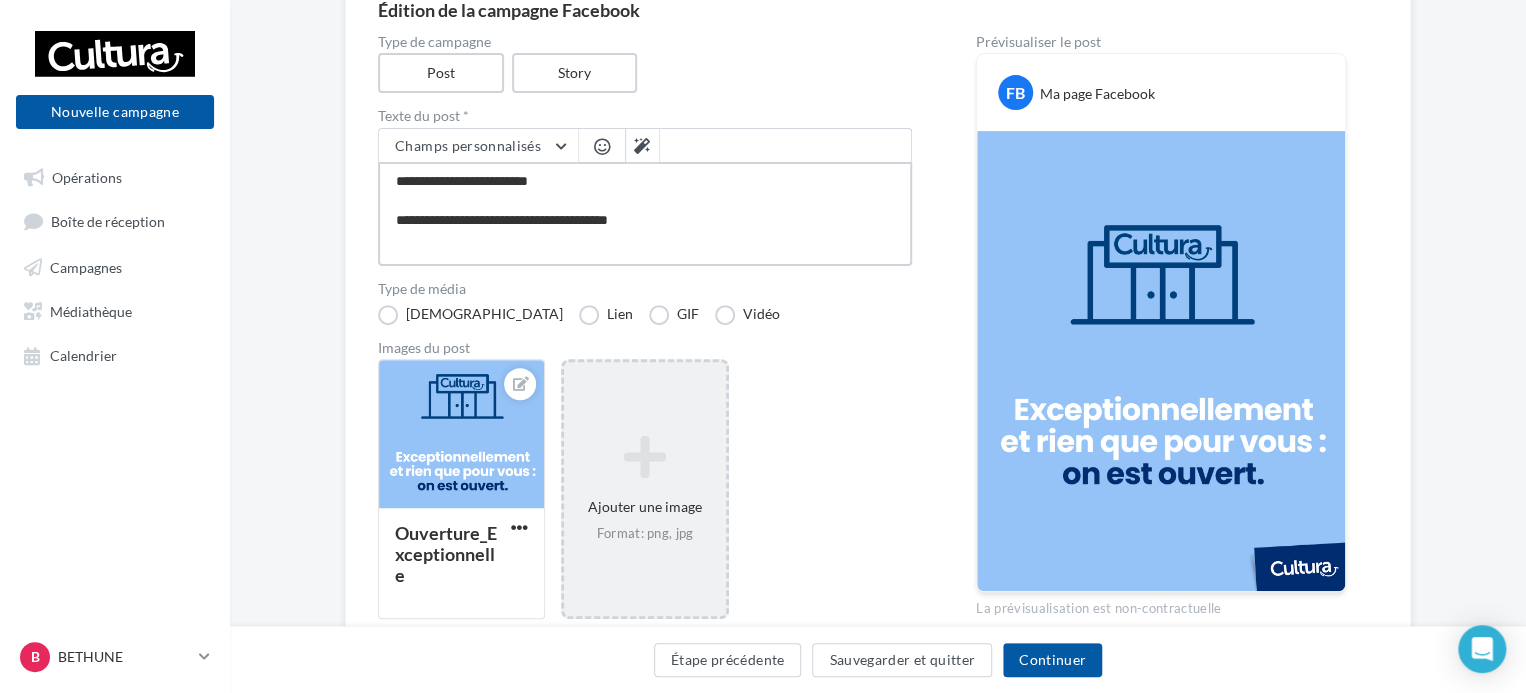 type on "**********" 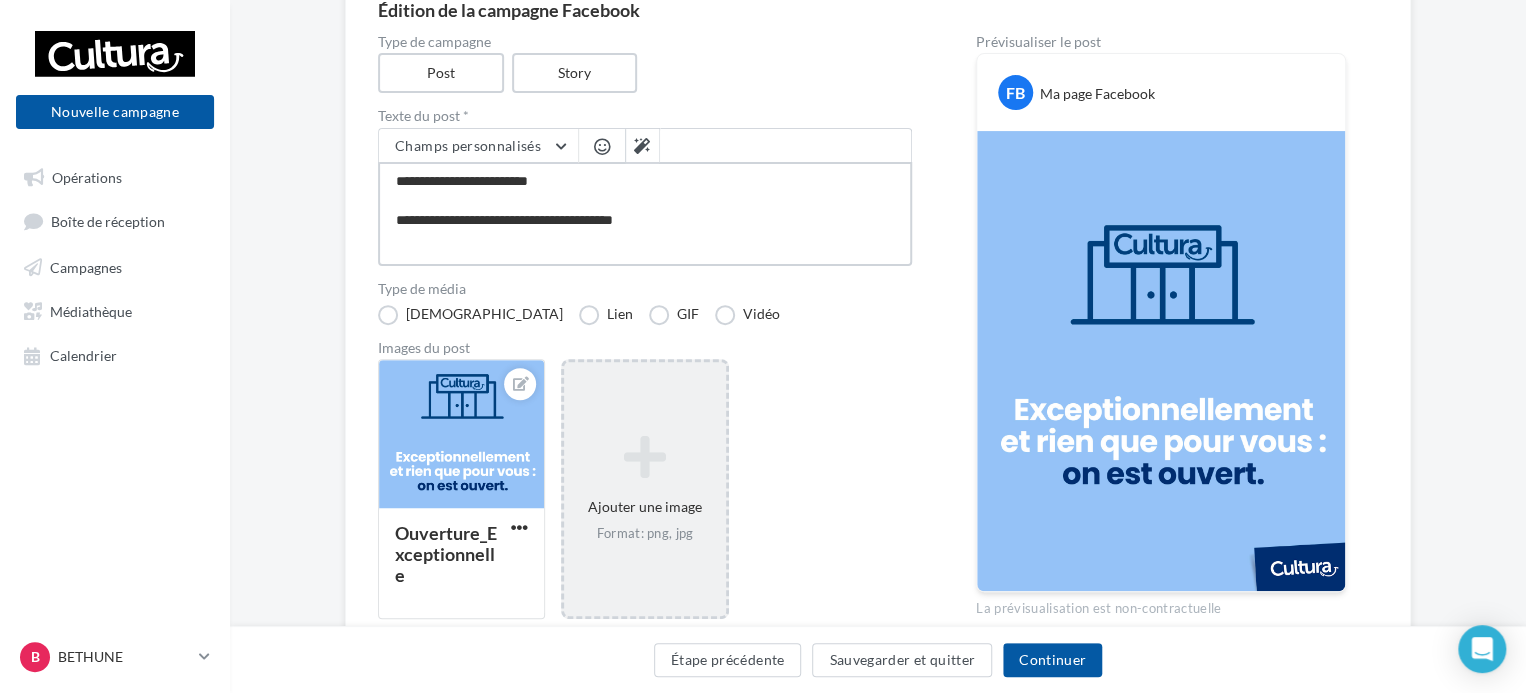 type on "**********" 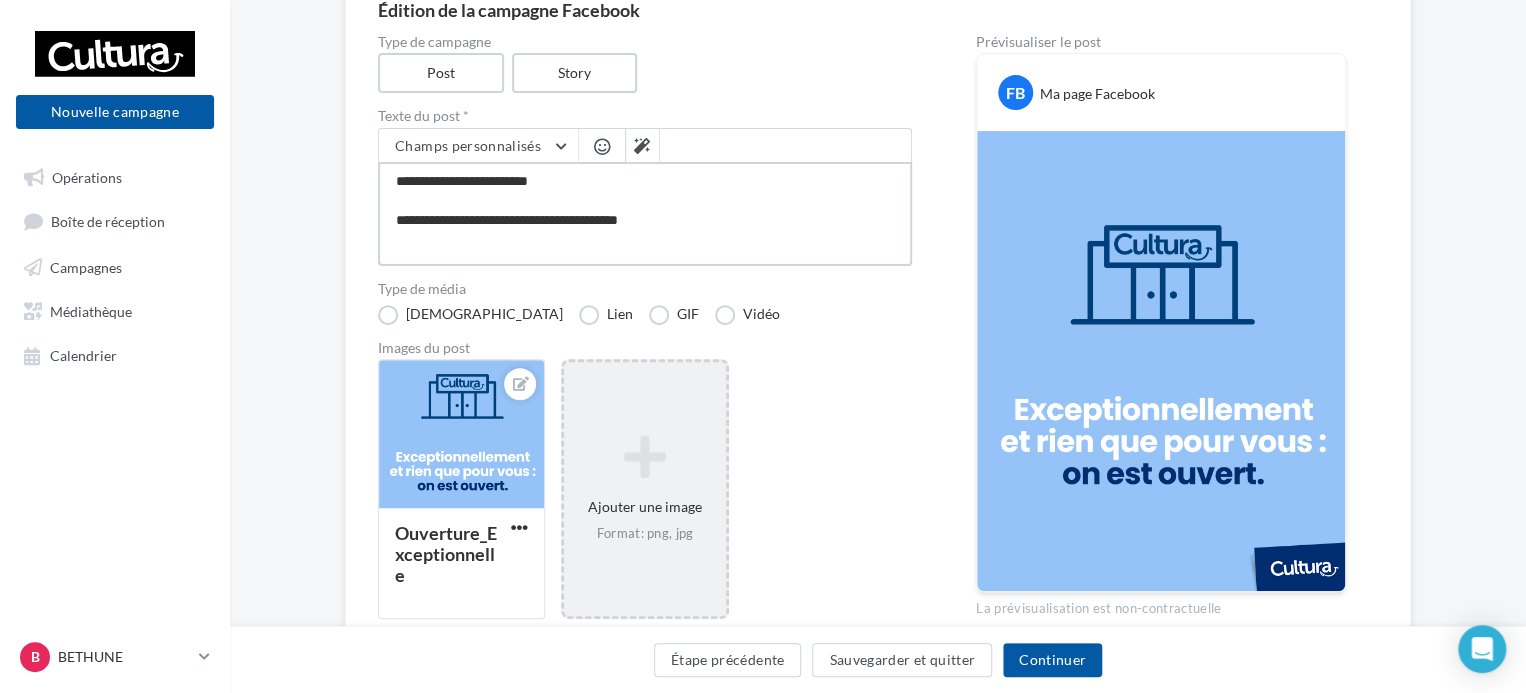 type on "**********" 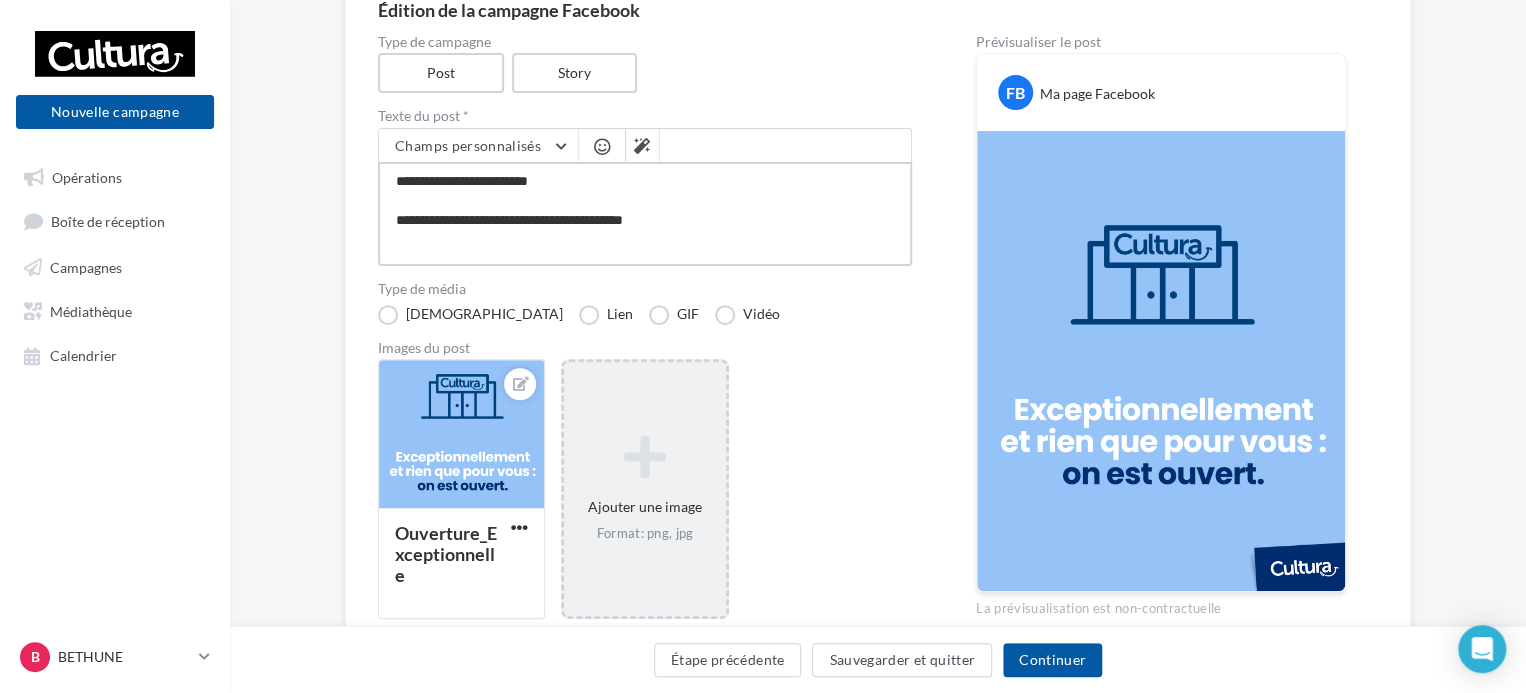 type on "**********" 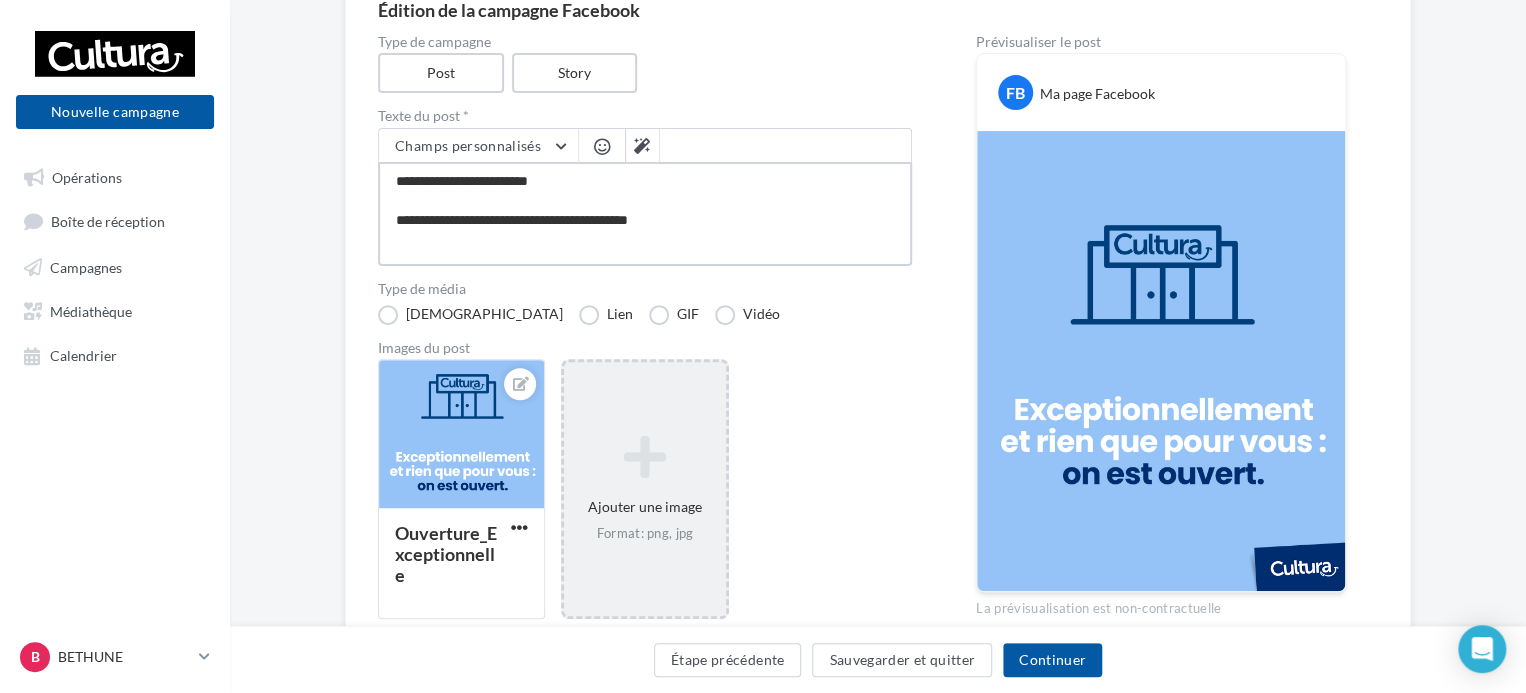 type on "**********" 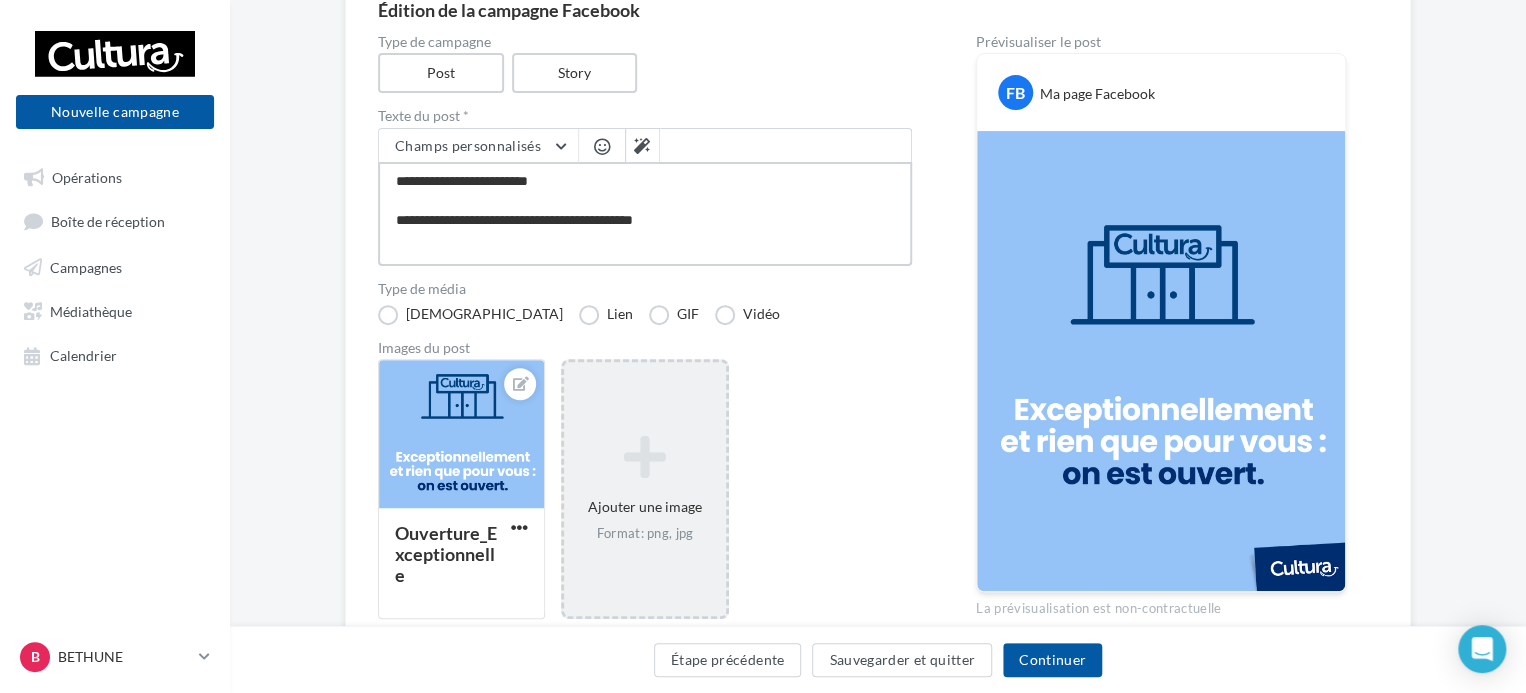 type on "**********" 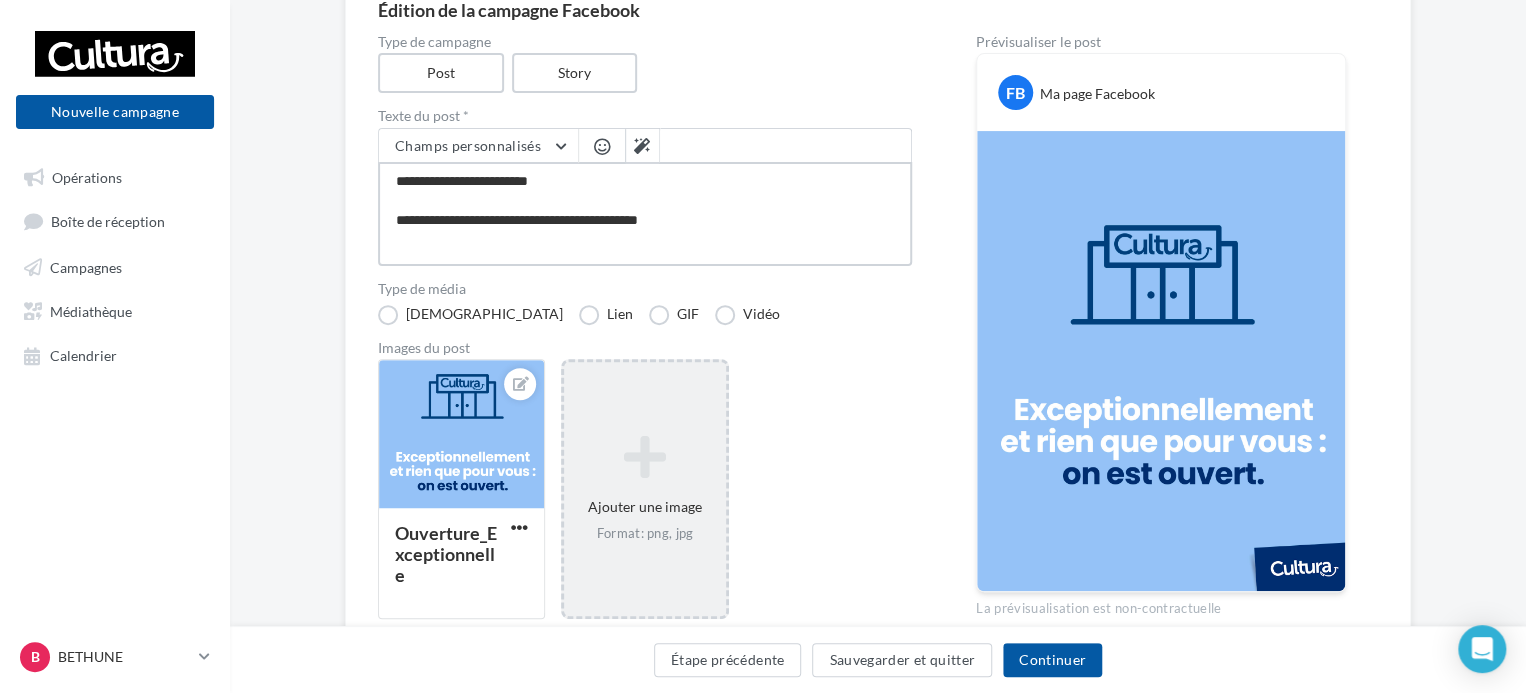 type on "**********" 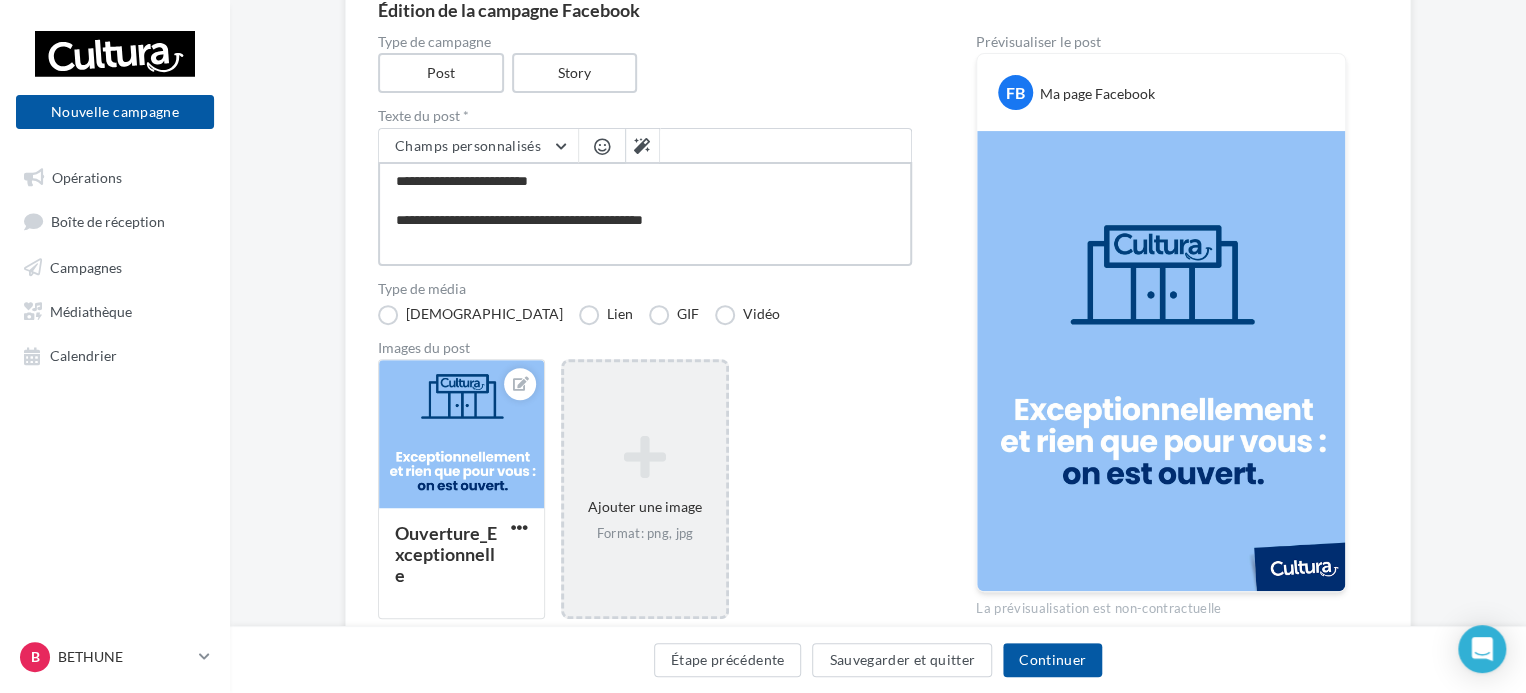 type on "**********" 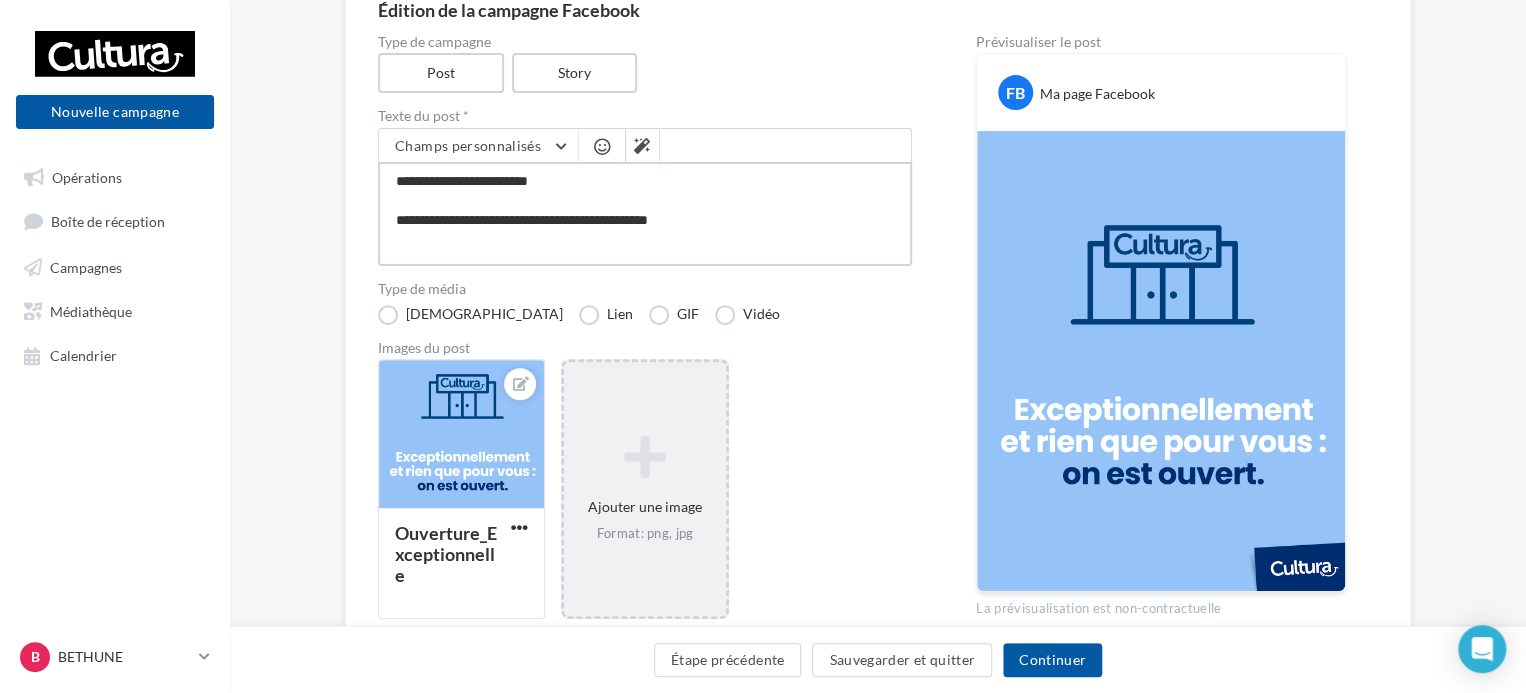 type on "**********" 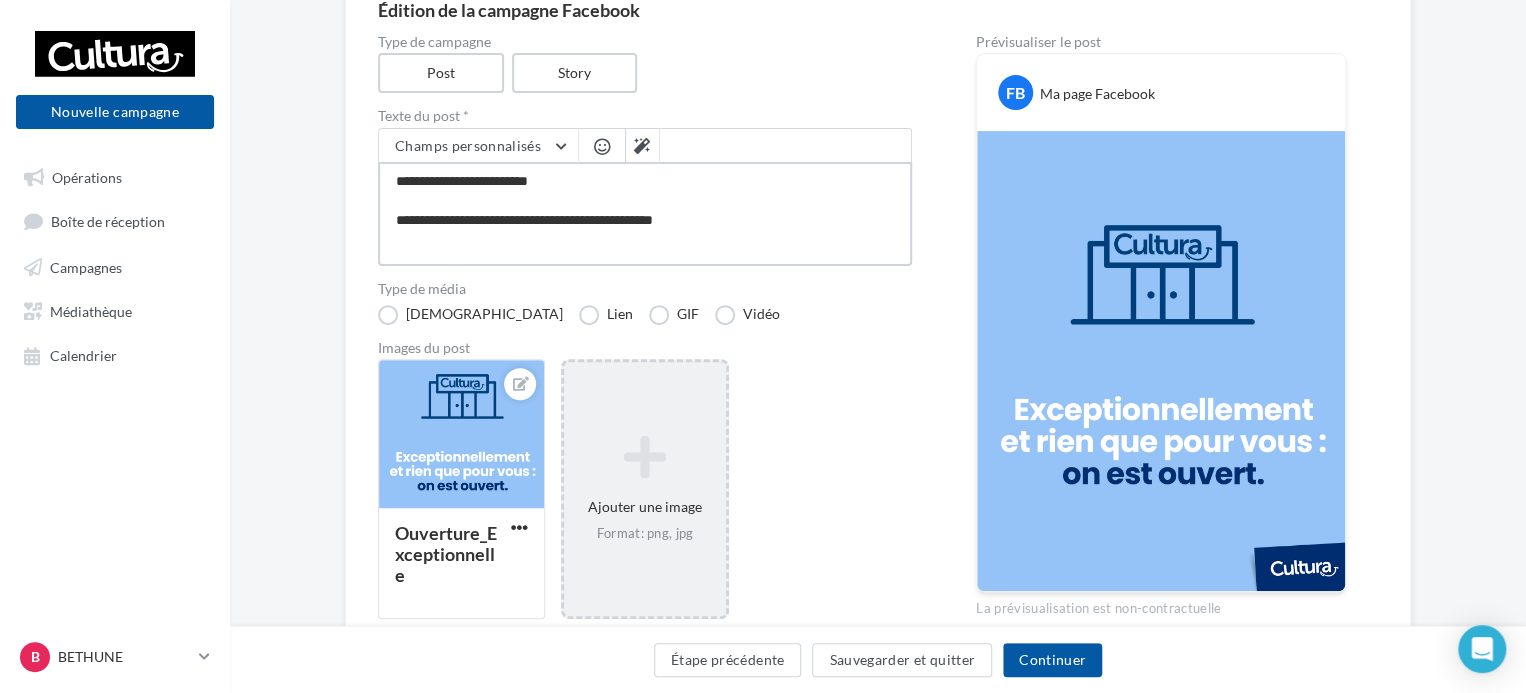 type on "**********" 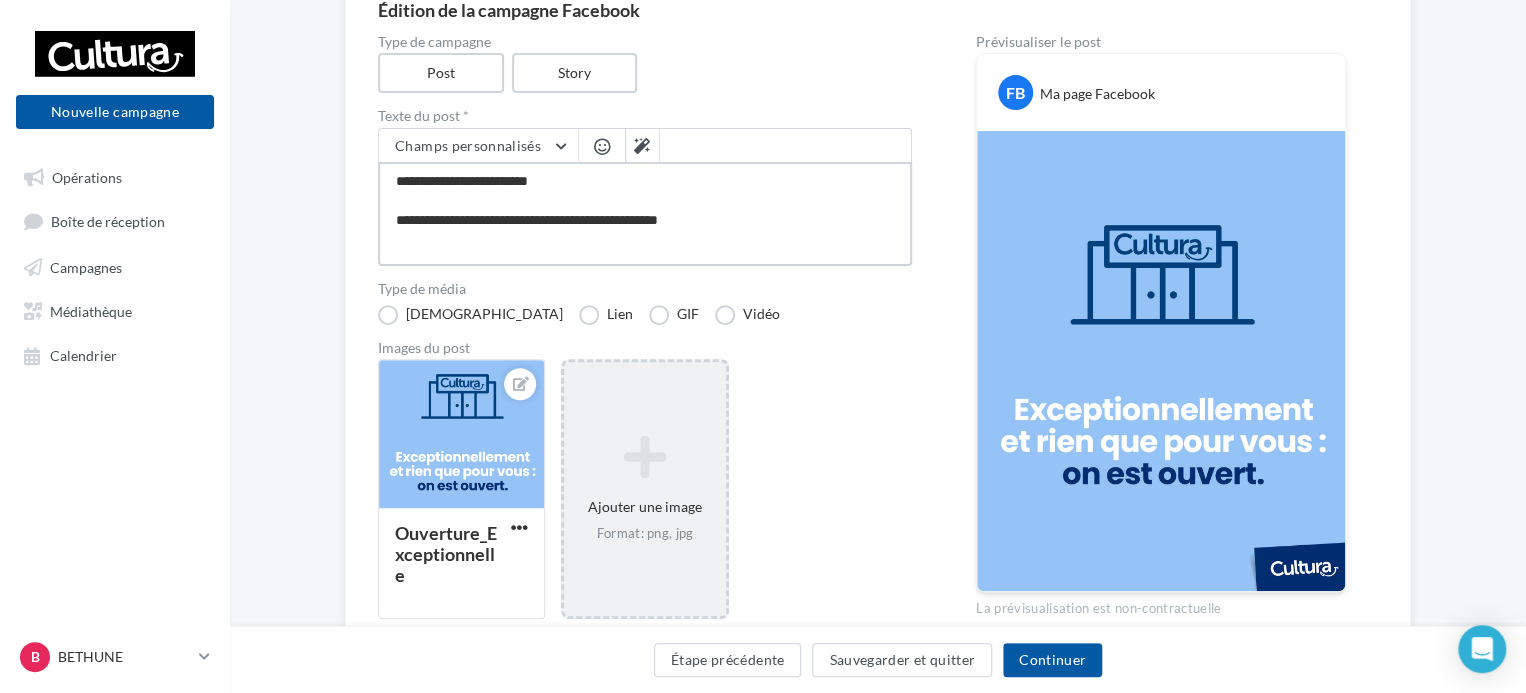 type on "**********" 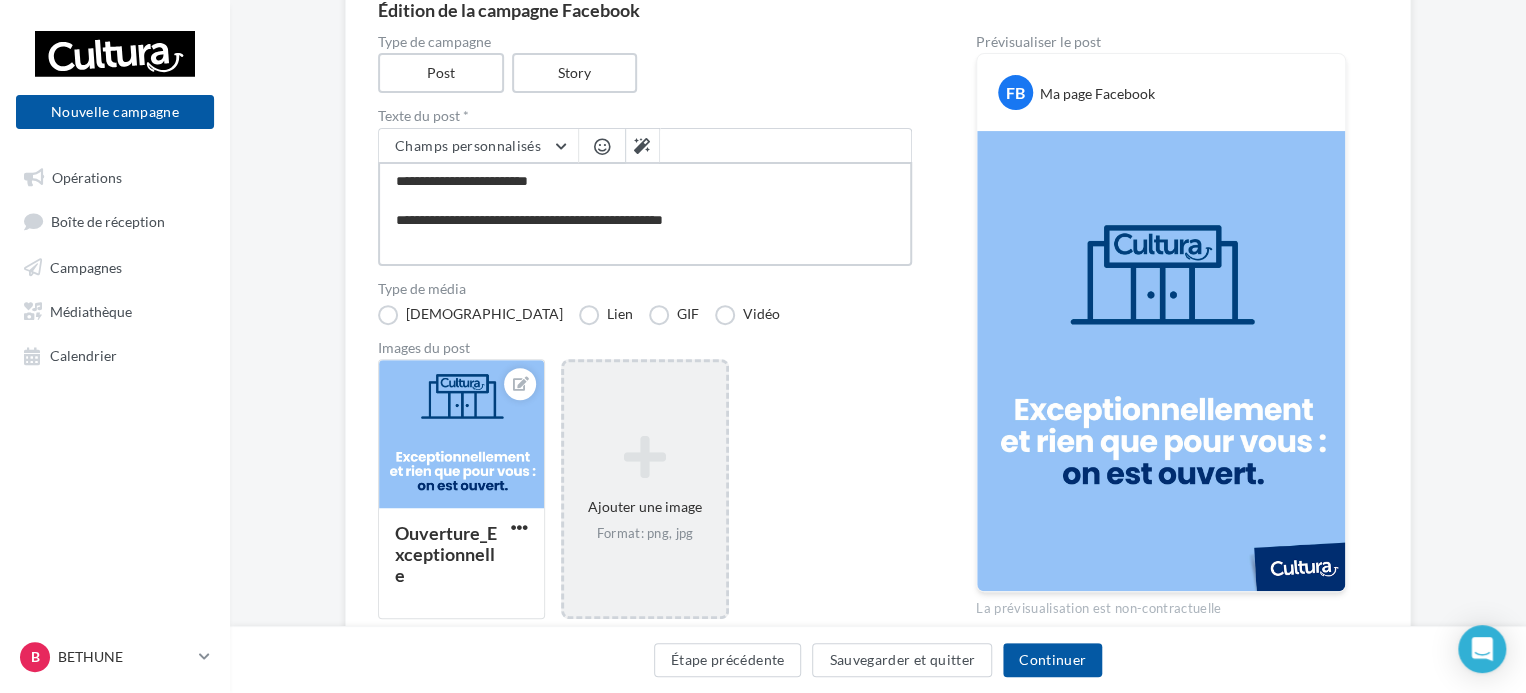 type on "**********" 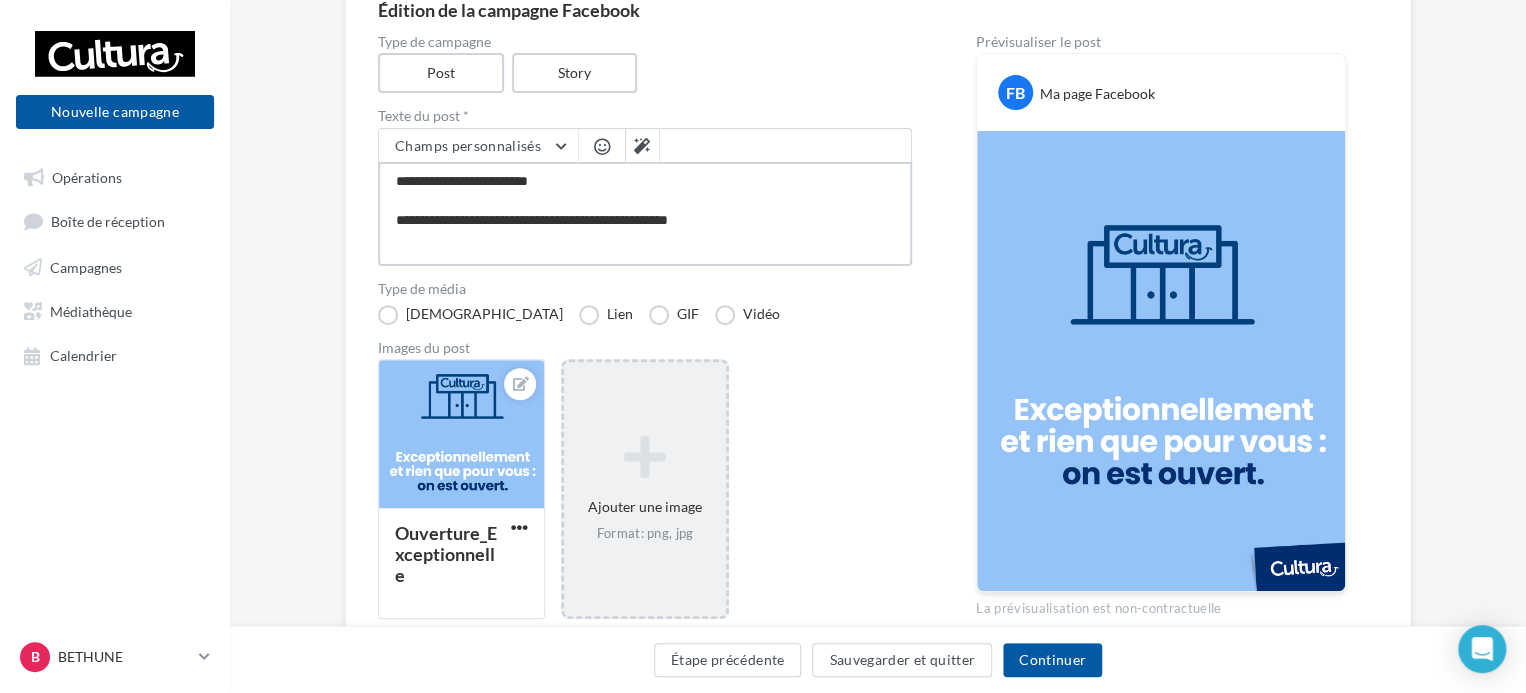 type on "**********" 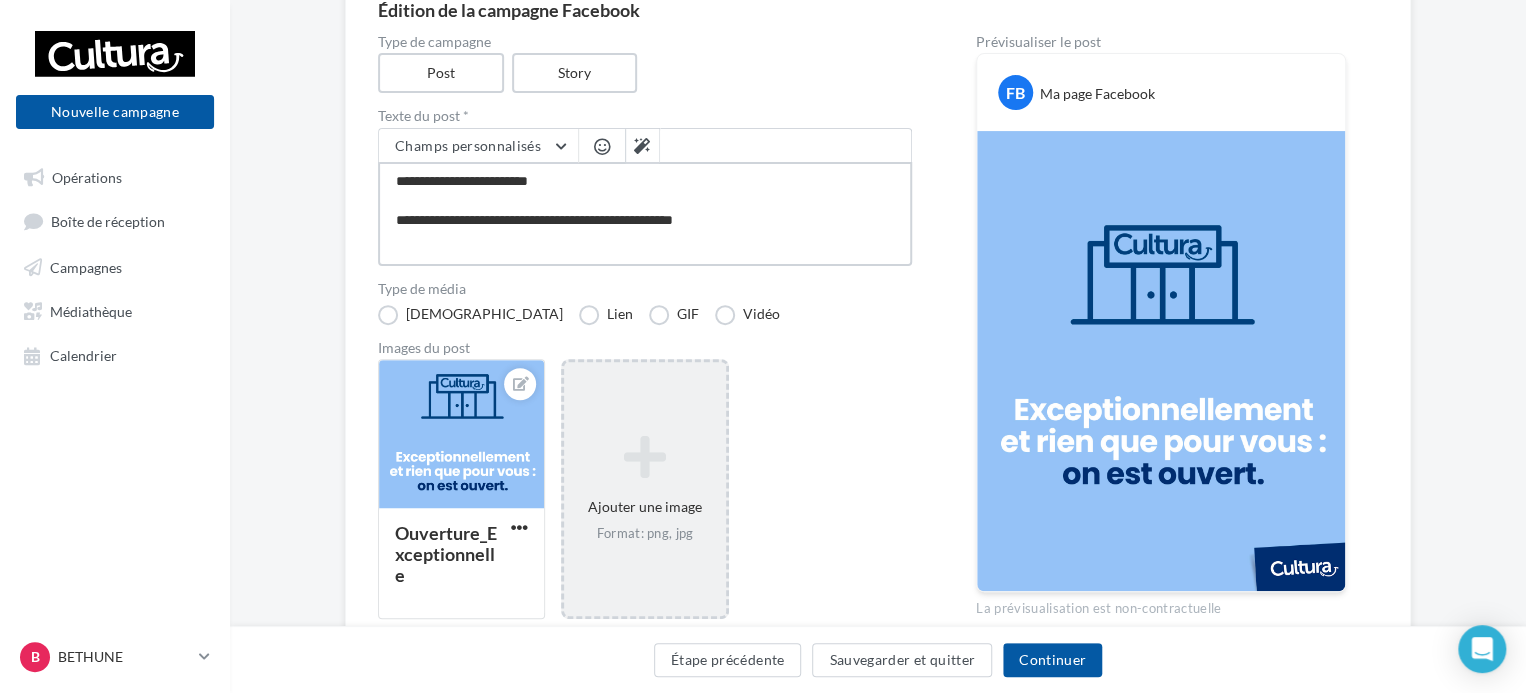 type on "**********" 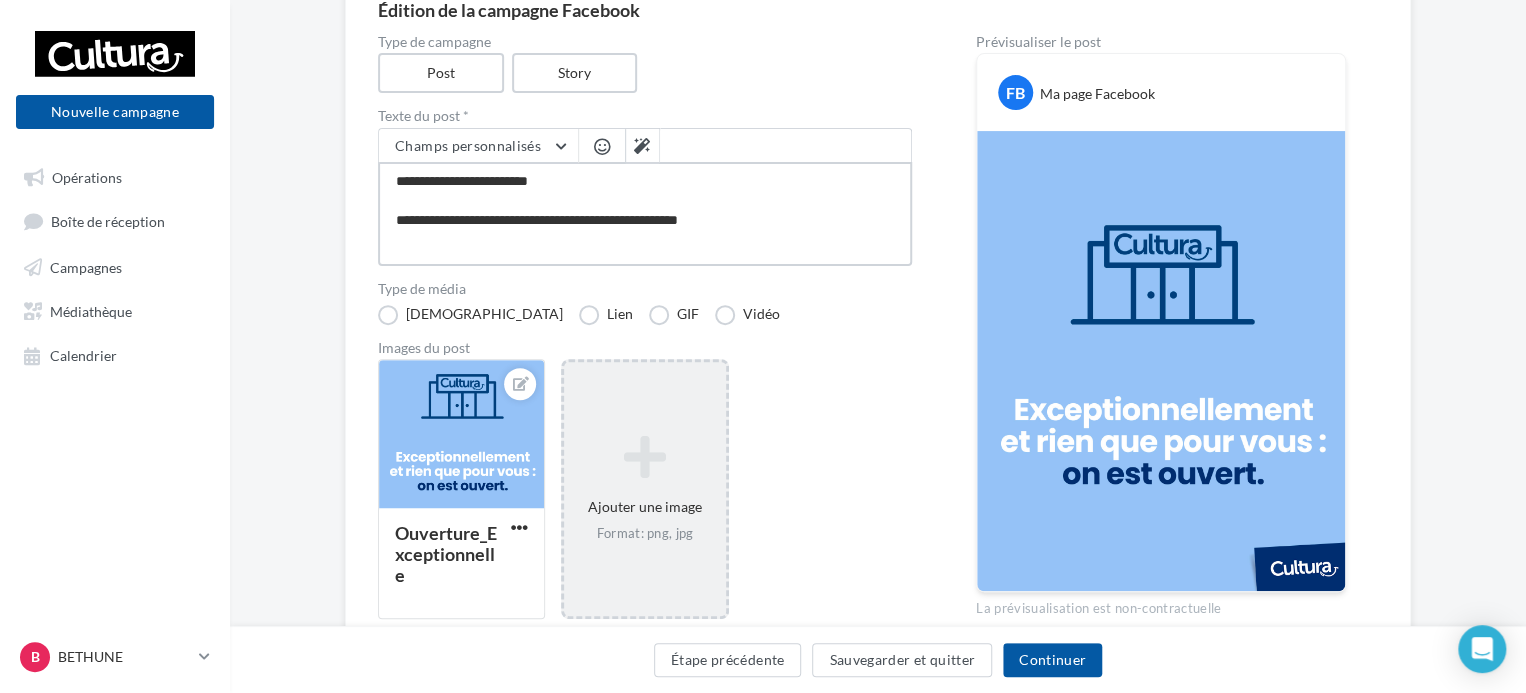 type on "**********" 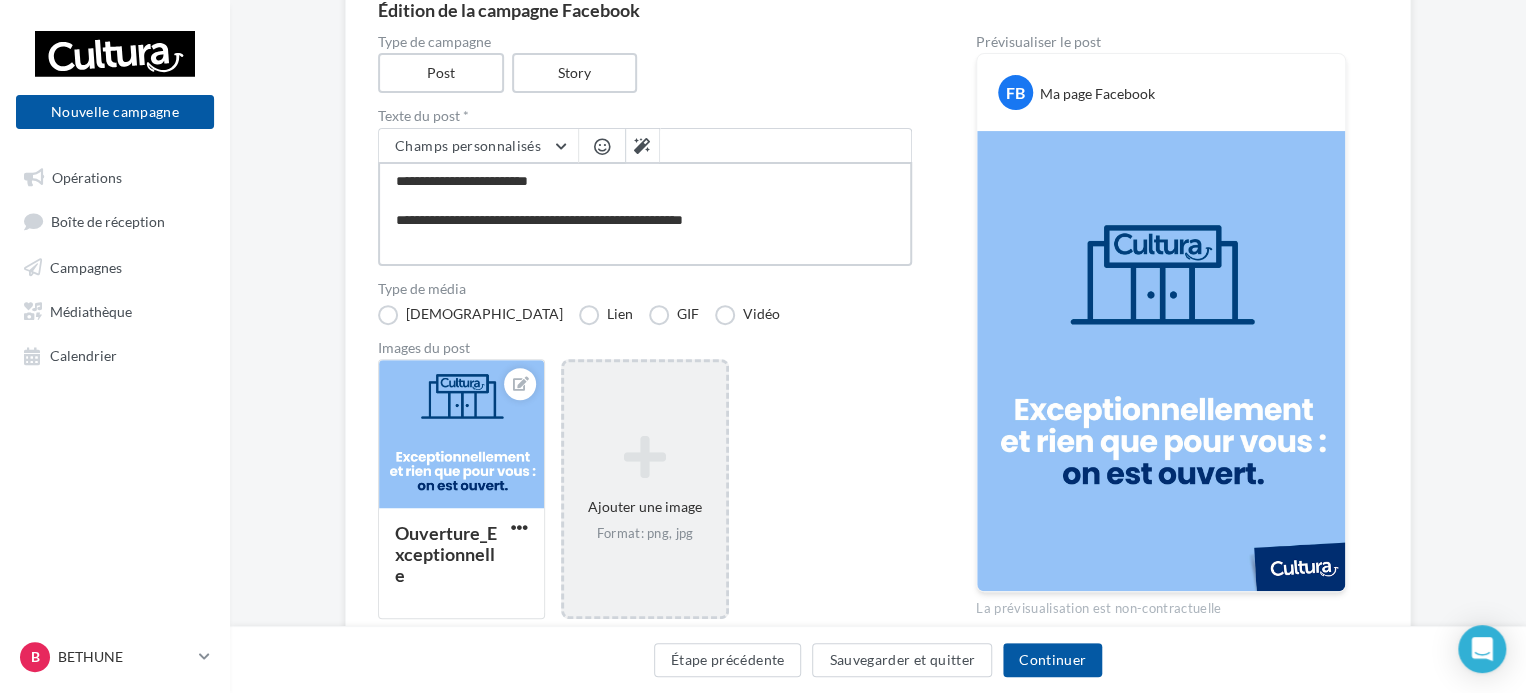 type on "**********" 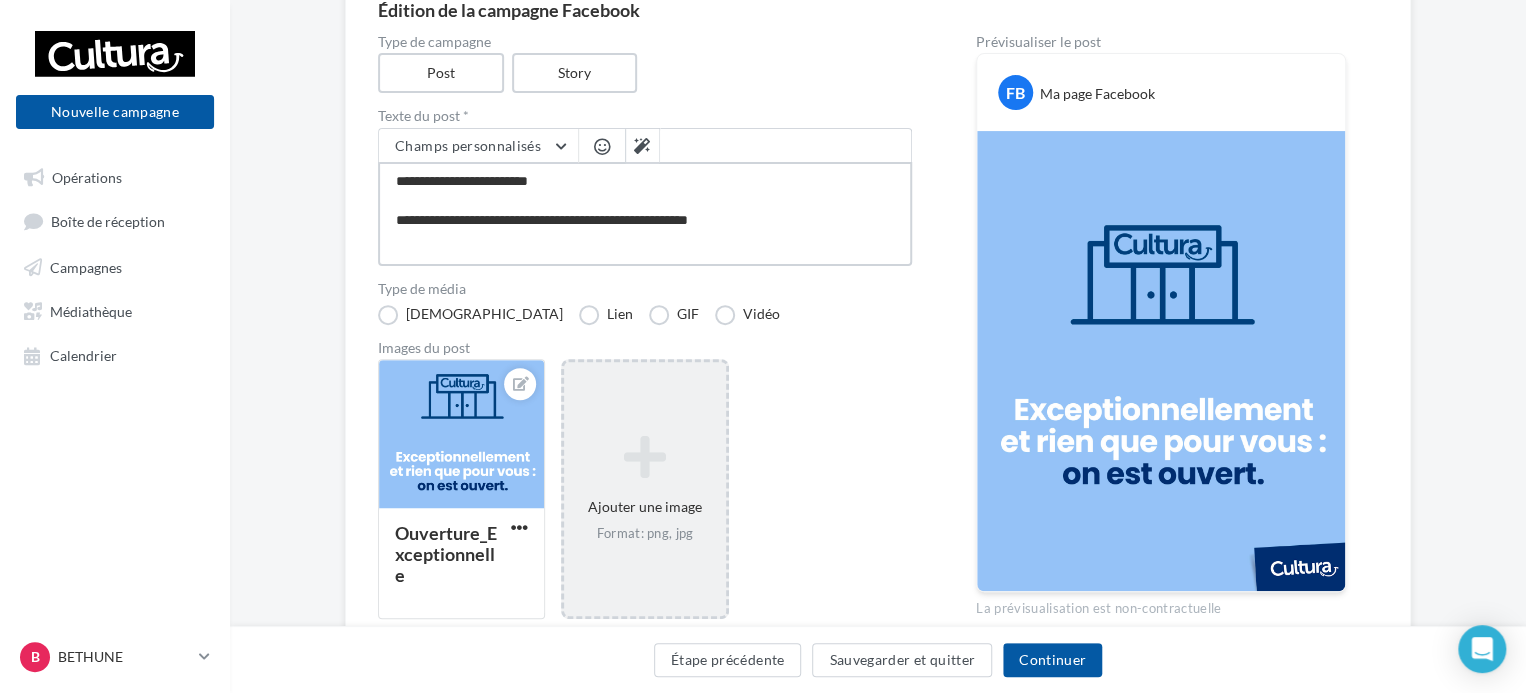 type on "**********" 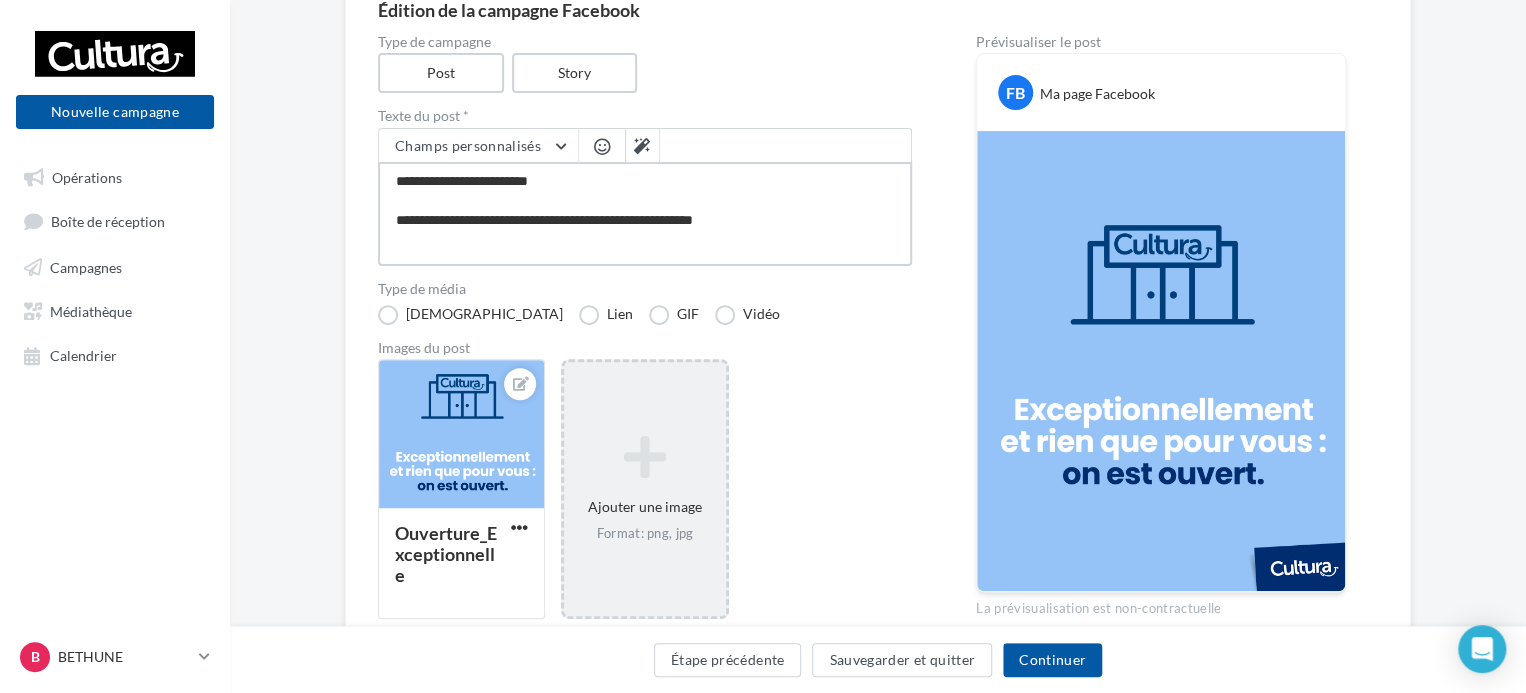 type on "**********" 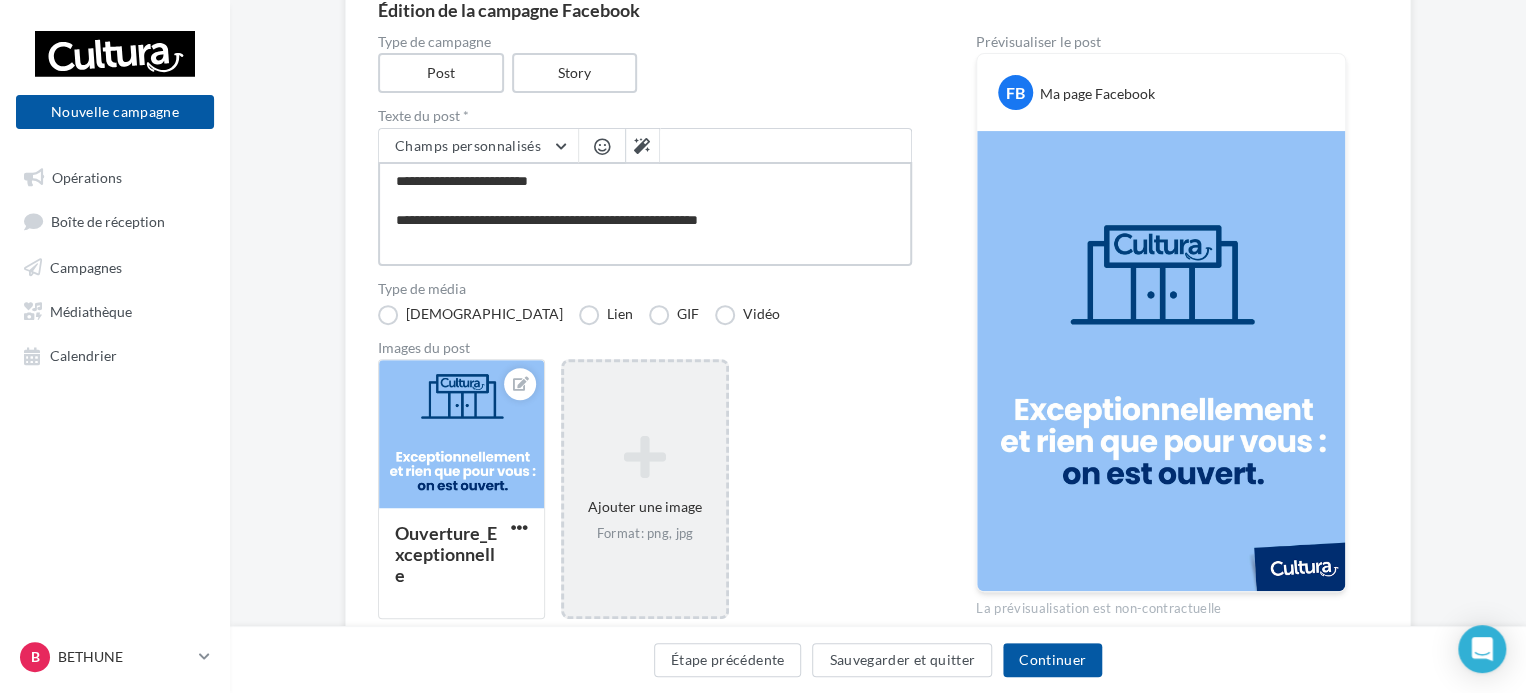 type on "**********" 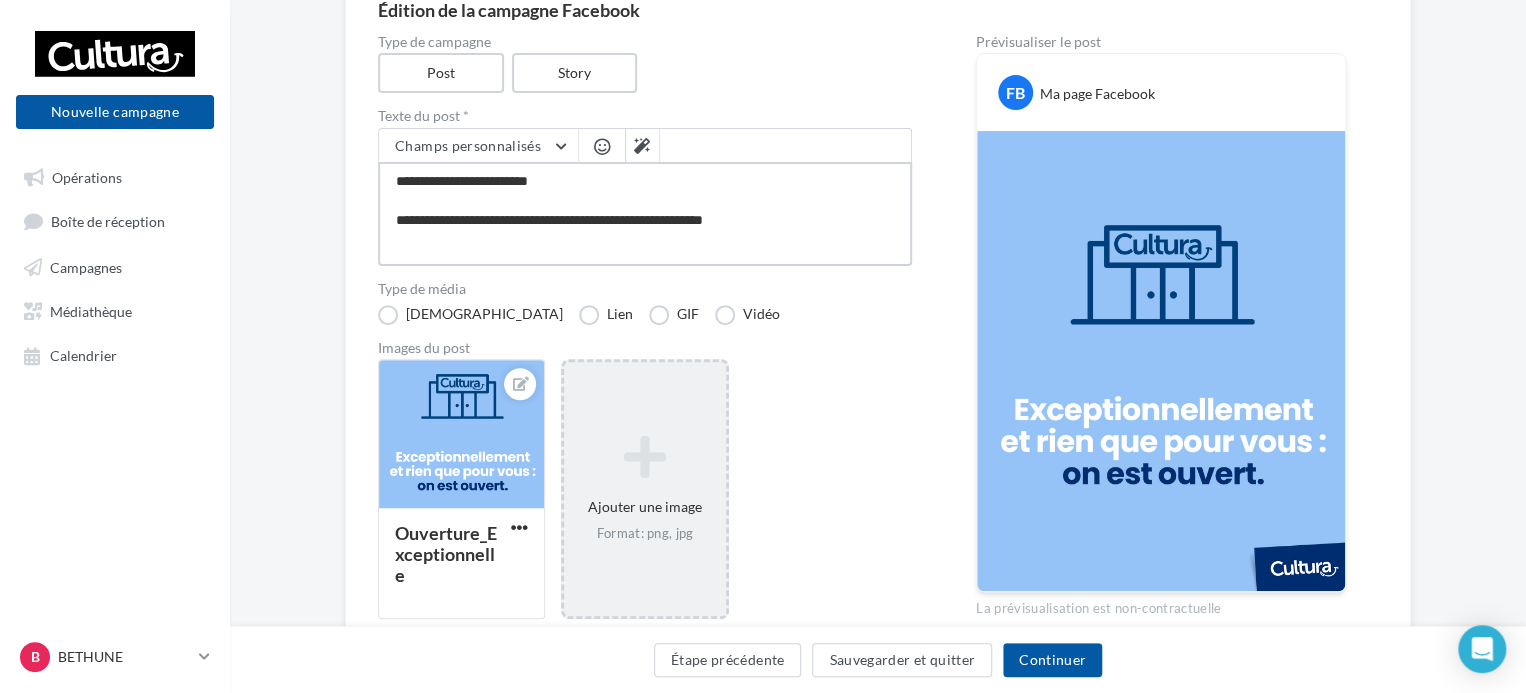type on "**********" 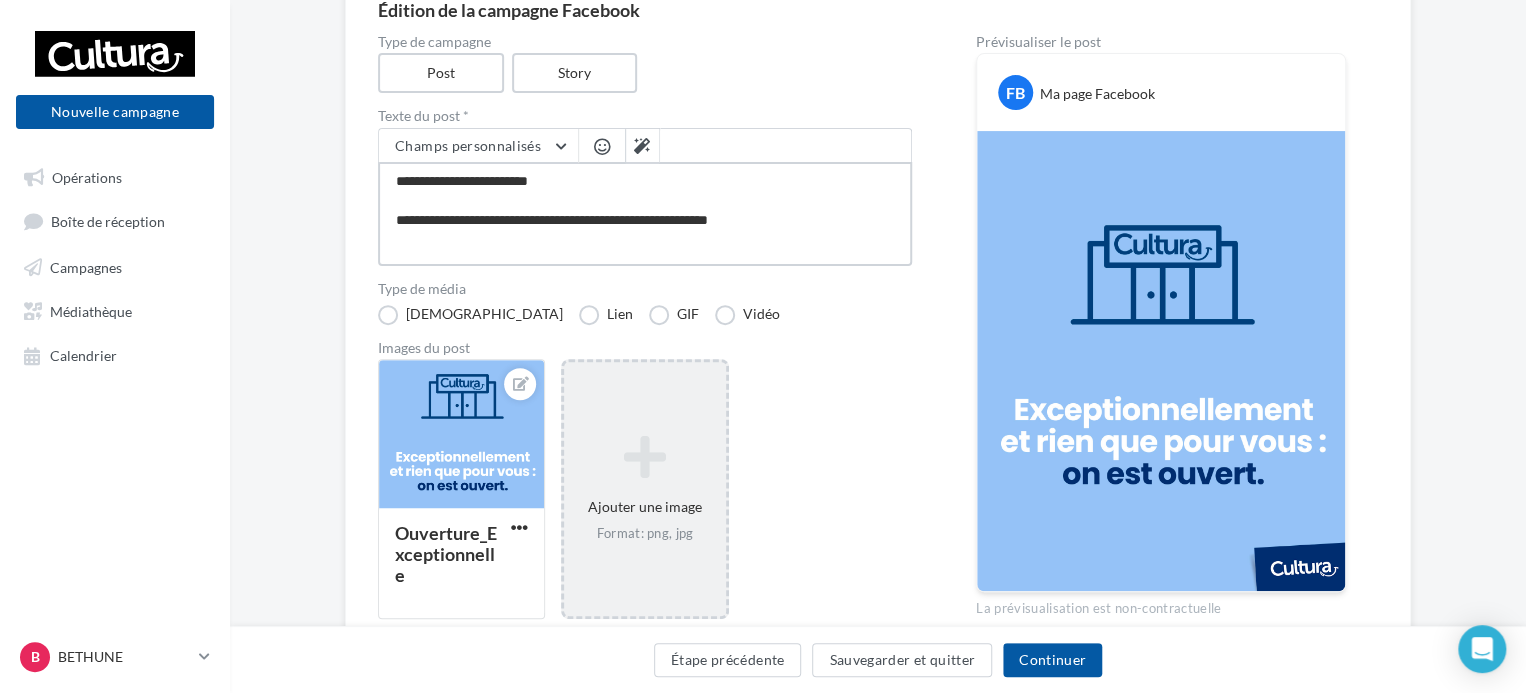 type on "**********" 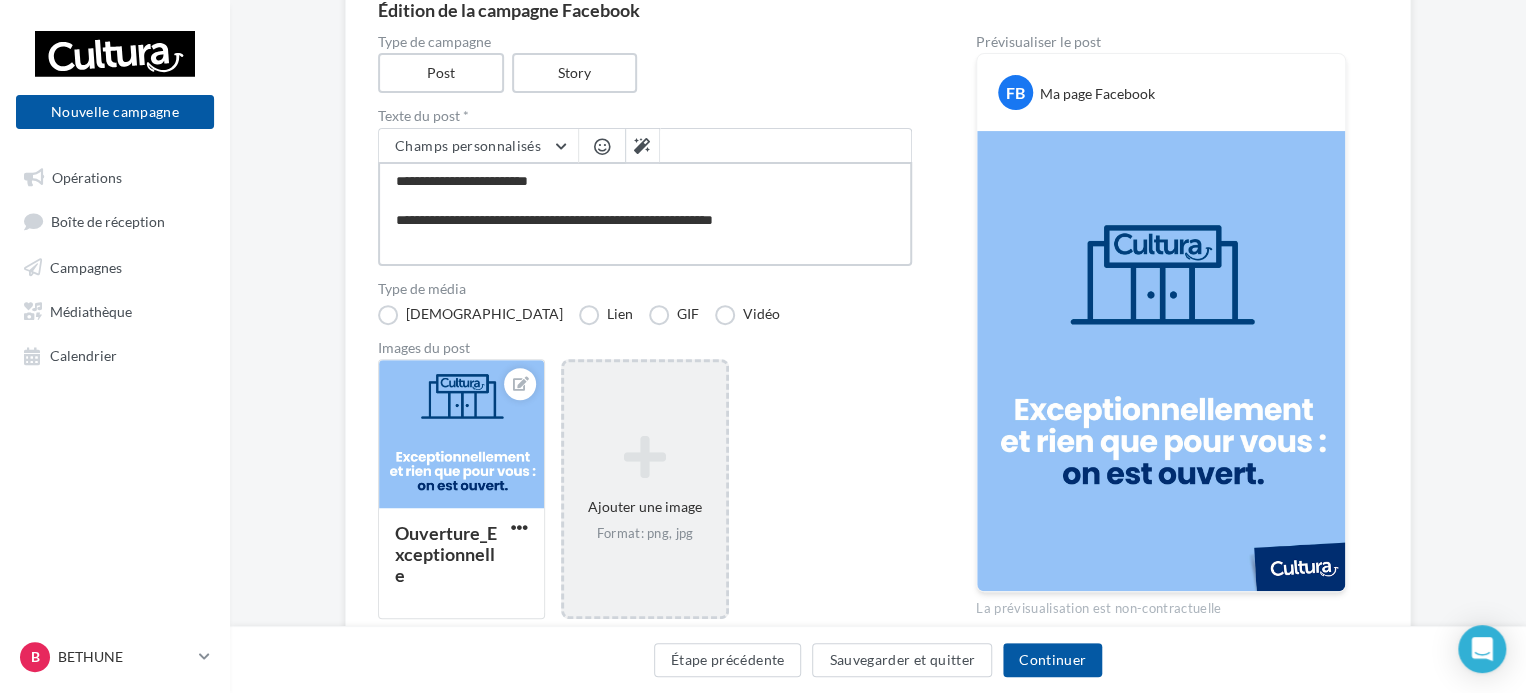 type on "**********" 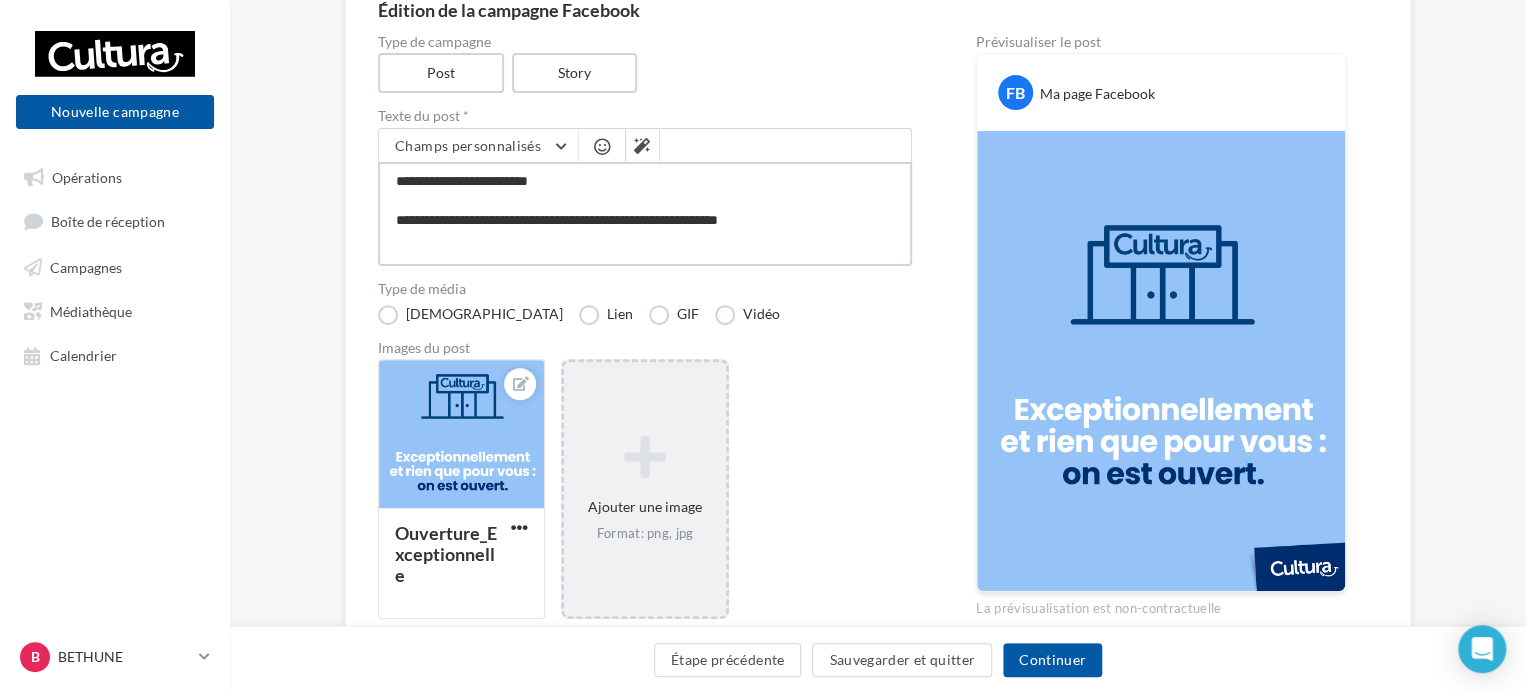 type on "**********" 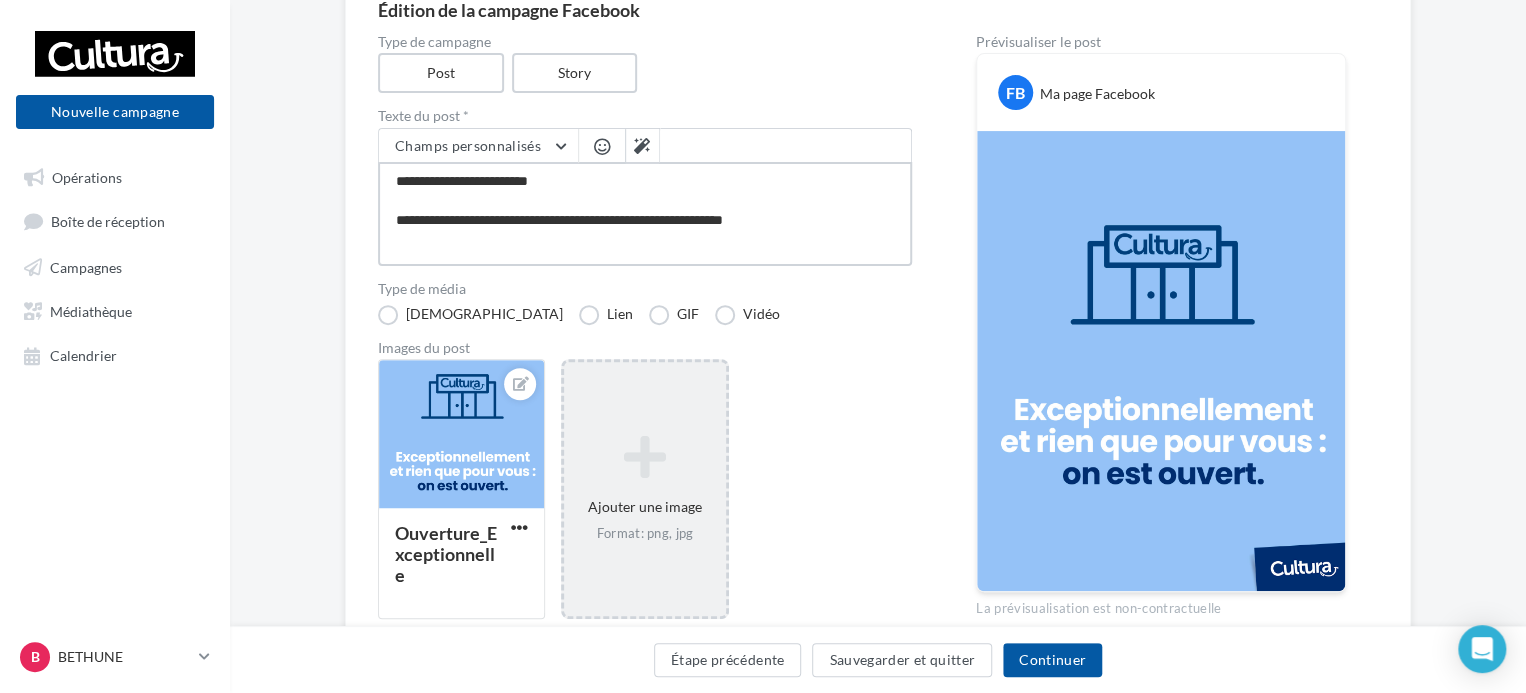 type on "**********" 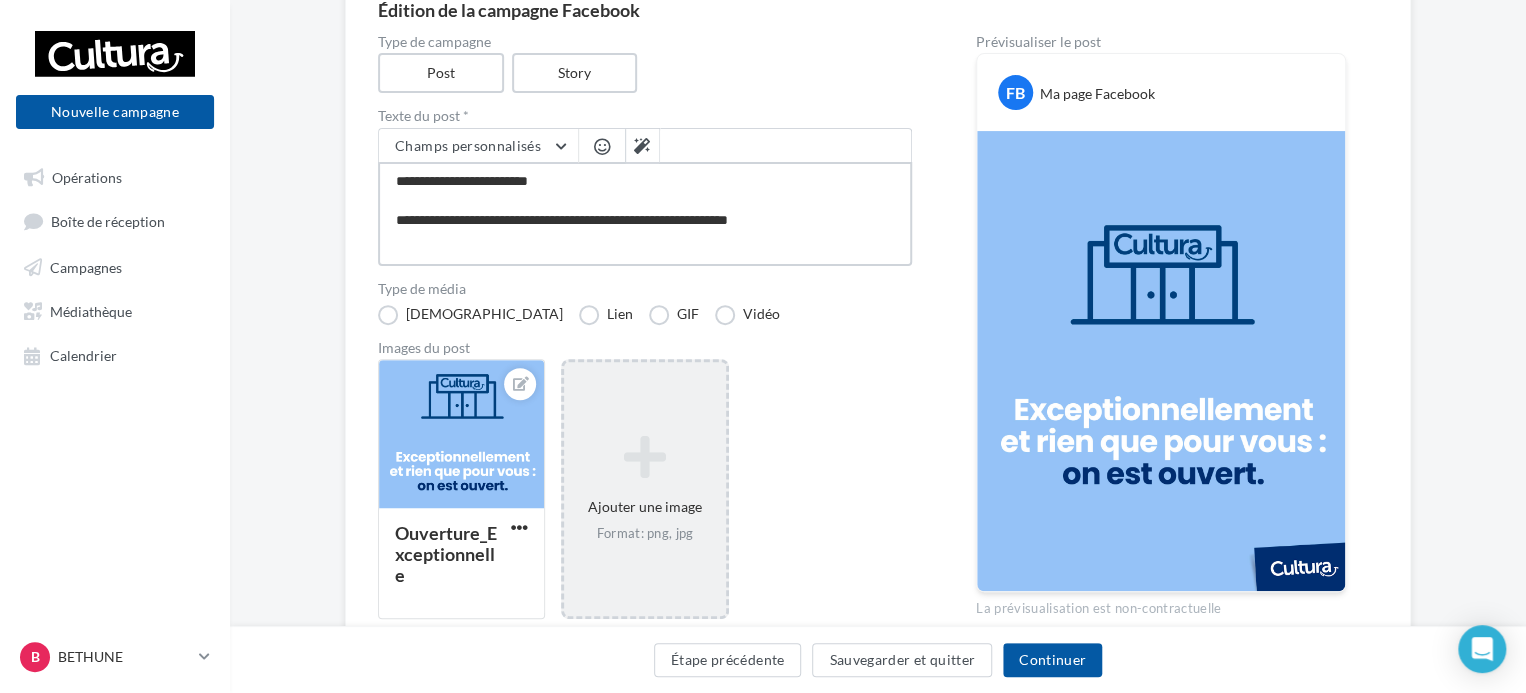type on "**********" 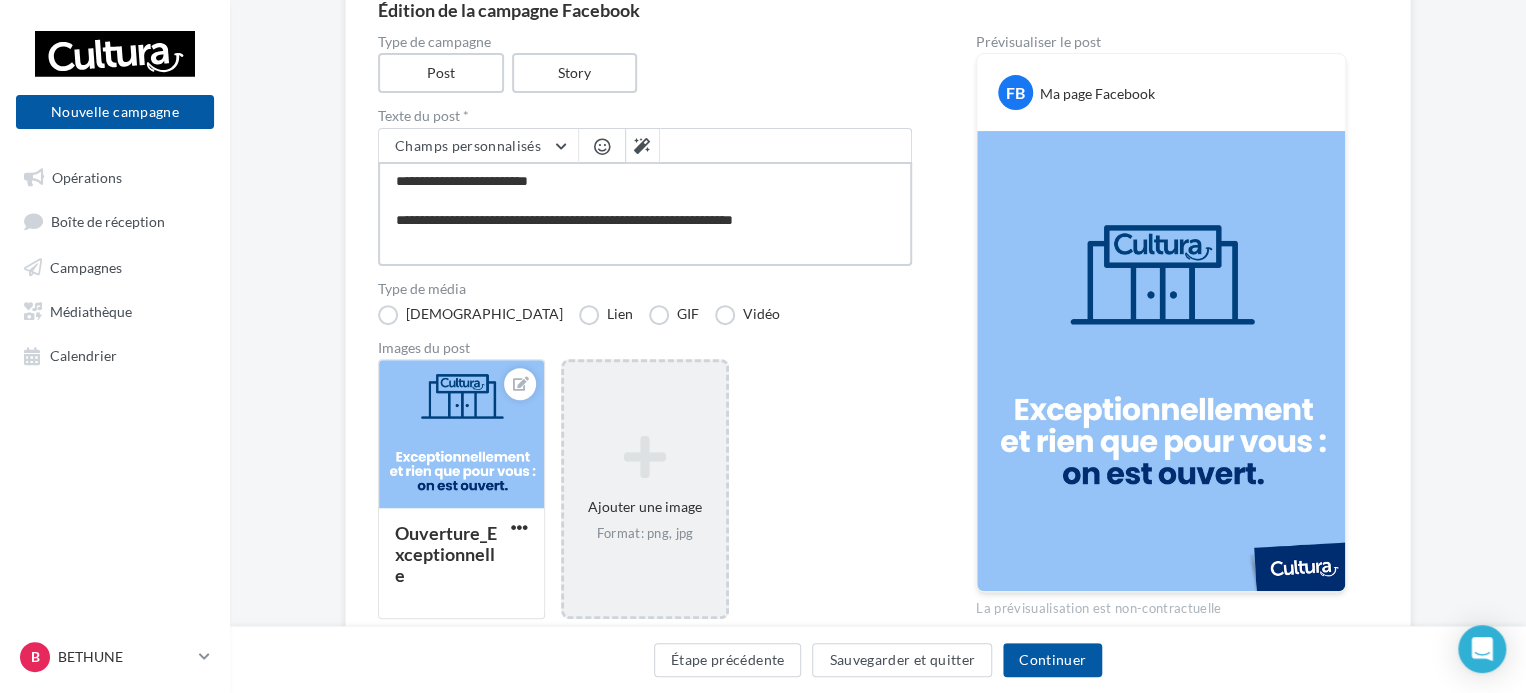 type on "**********" 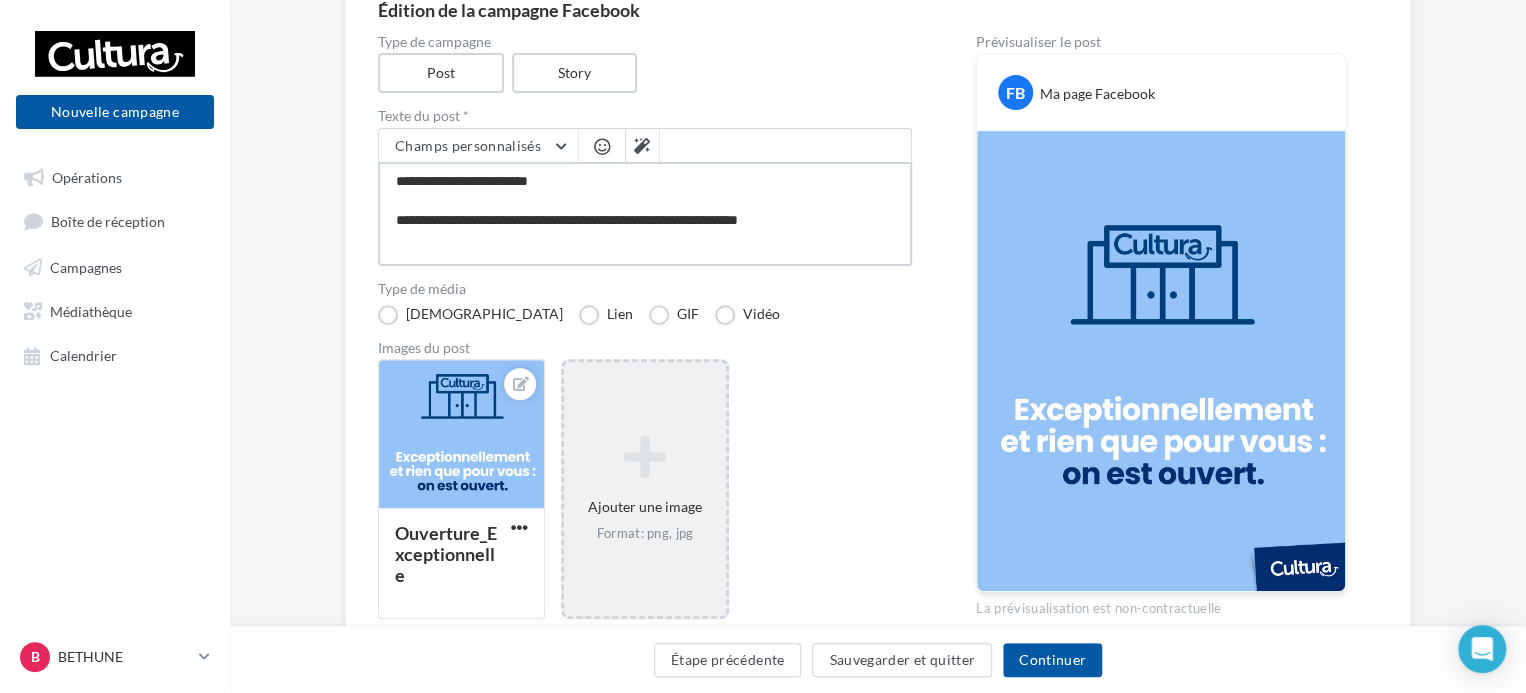 type 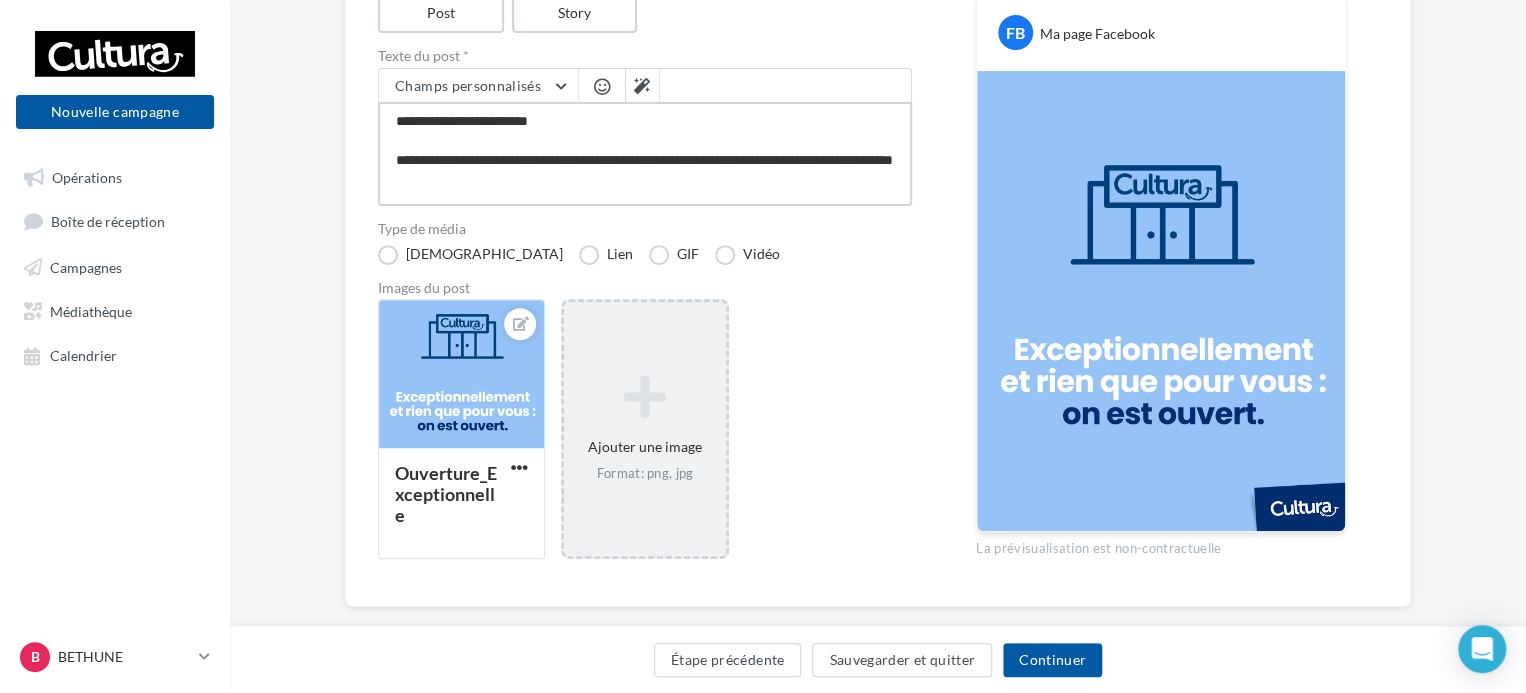 scroll, scrollTop: 292, scrollLeft: 0, axis: vertical 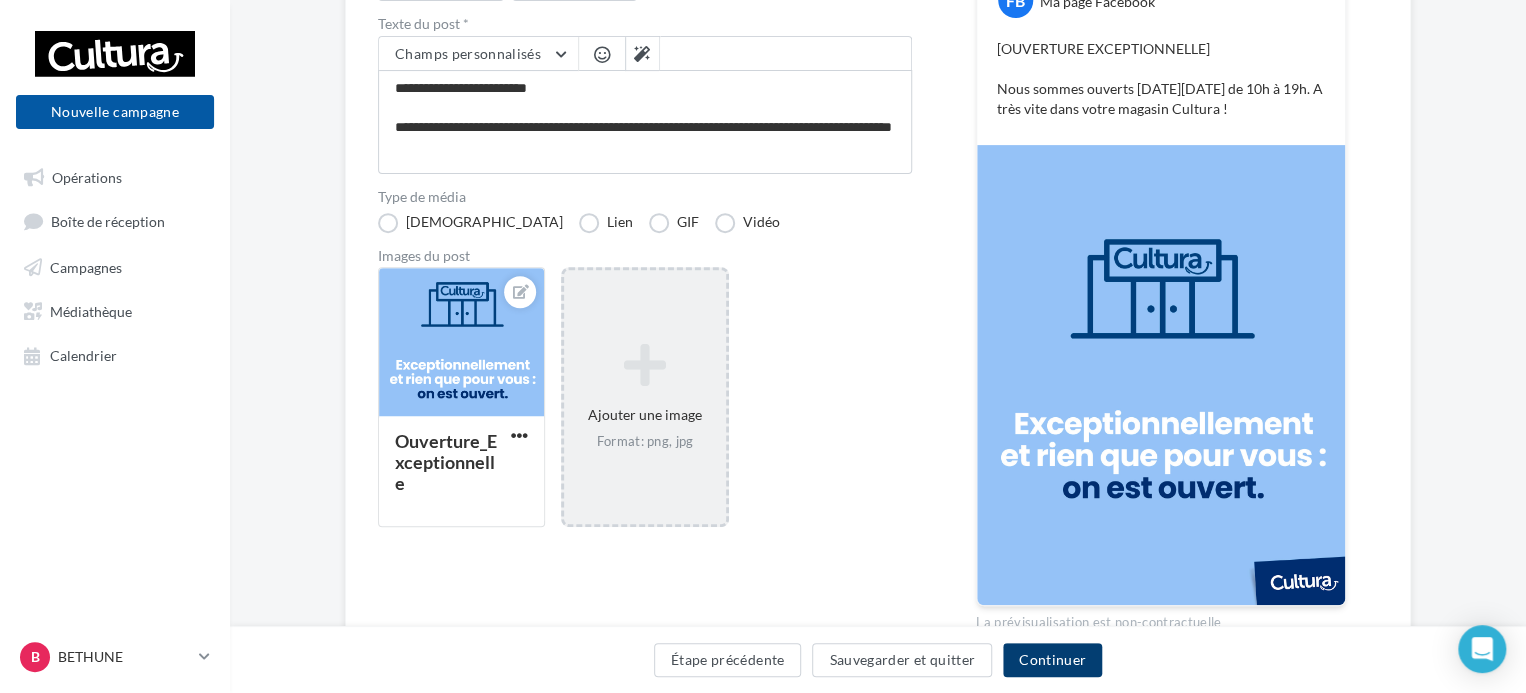click on "Continuer" at bounding box center (1052, 660) 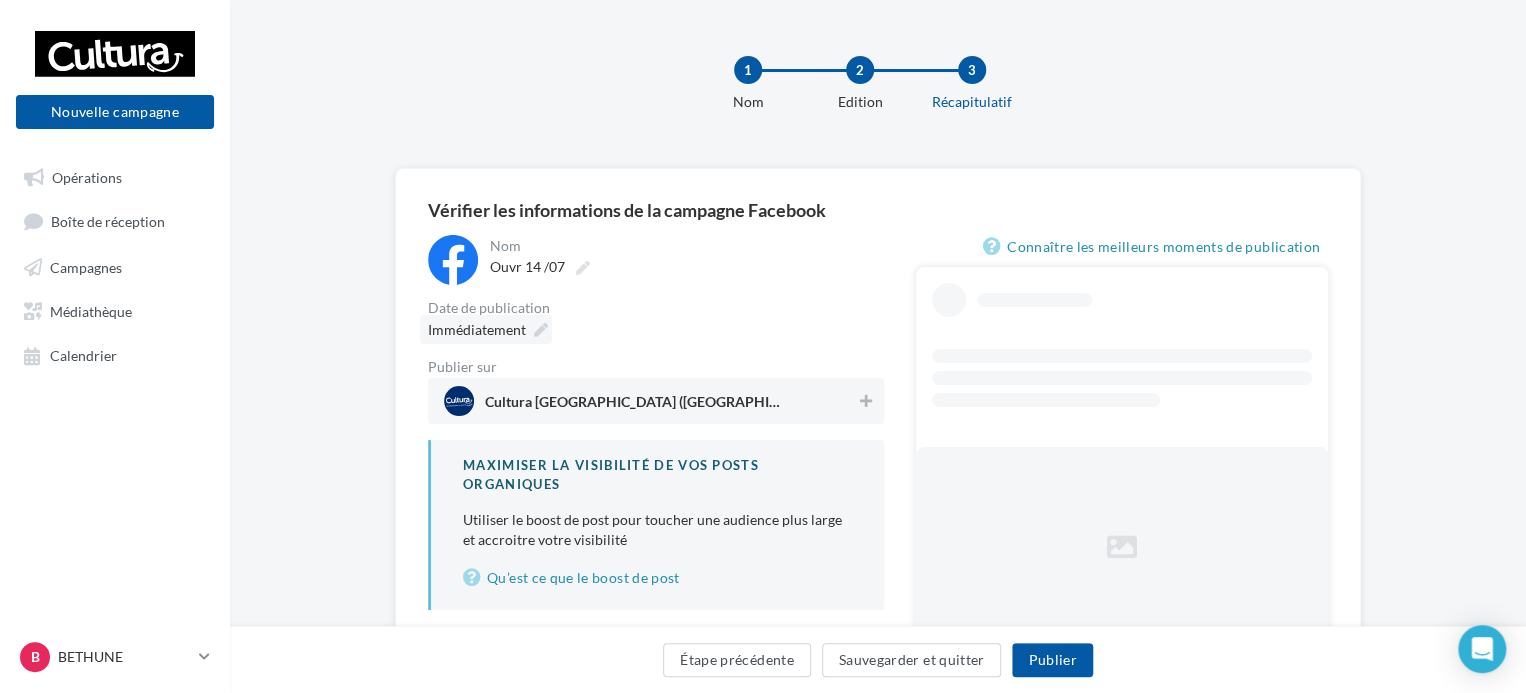 click on "Immédiatement" at bounding box center (486, 329) 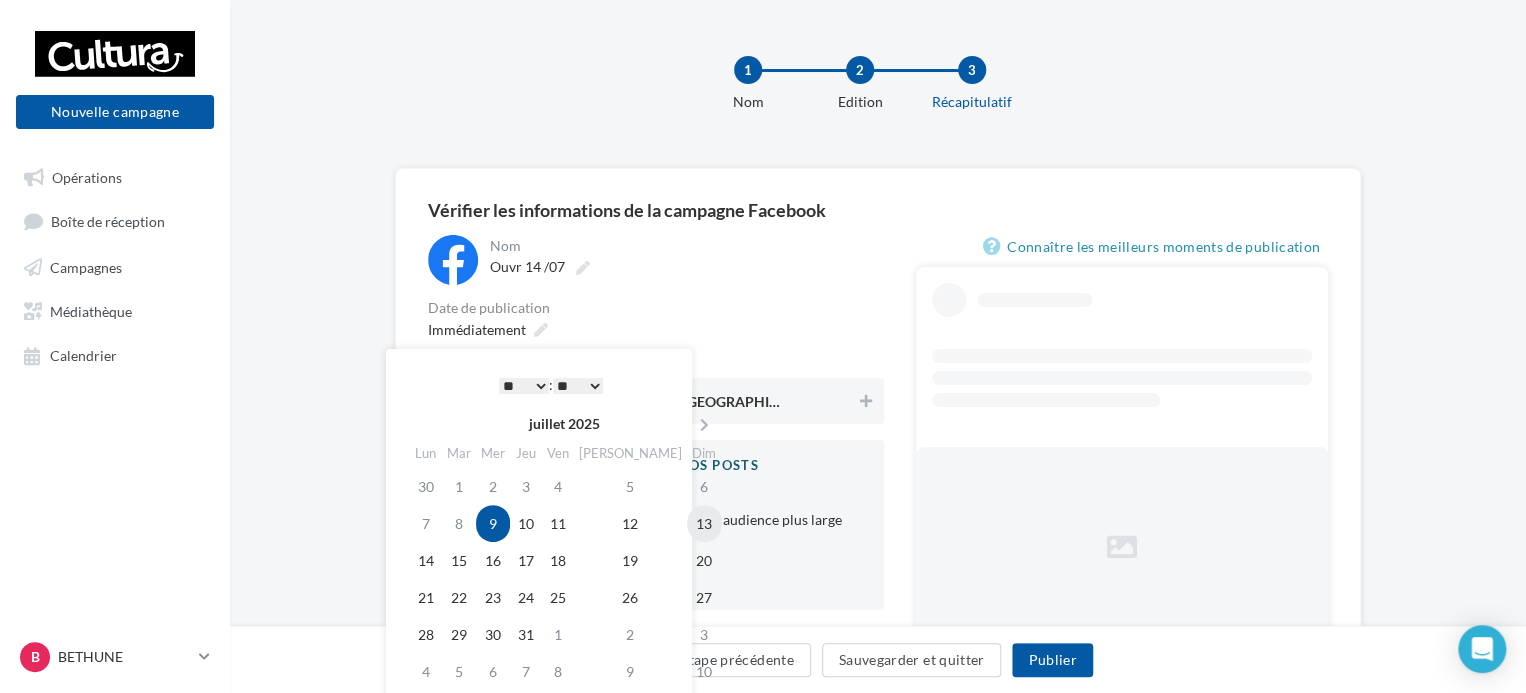 click on "13" at bounding box center [704, 523] 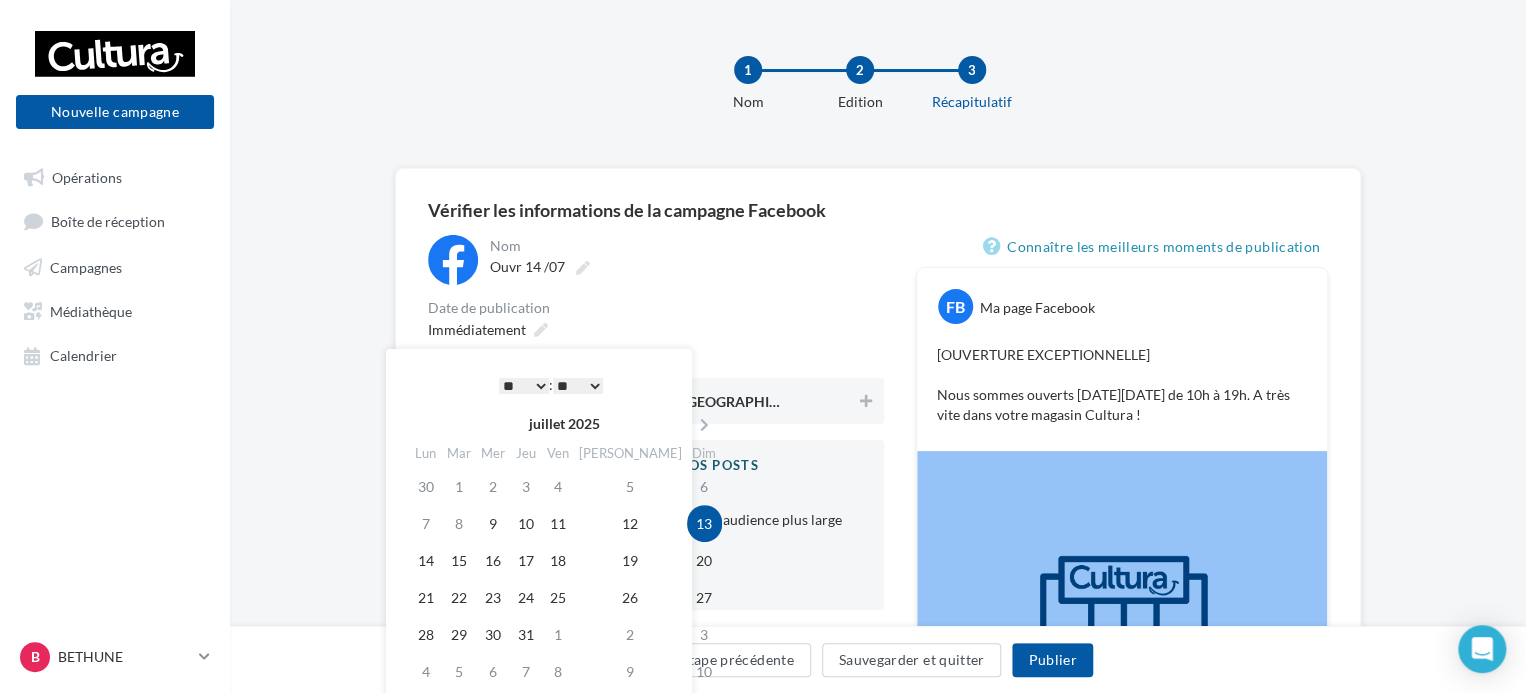 click on "* * * * * * * * * * ** ** ** ** ** ** ** ** ** ** ** ** ** **" at bounding box center [524, 386] 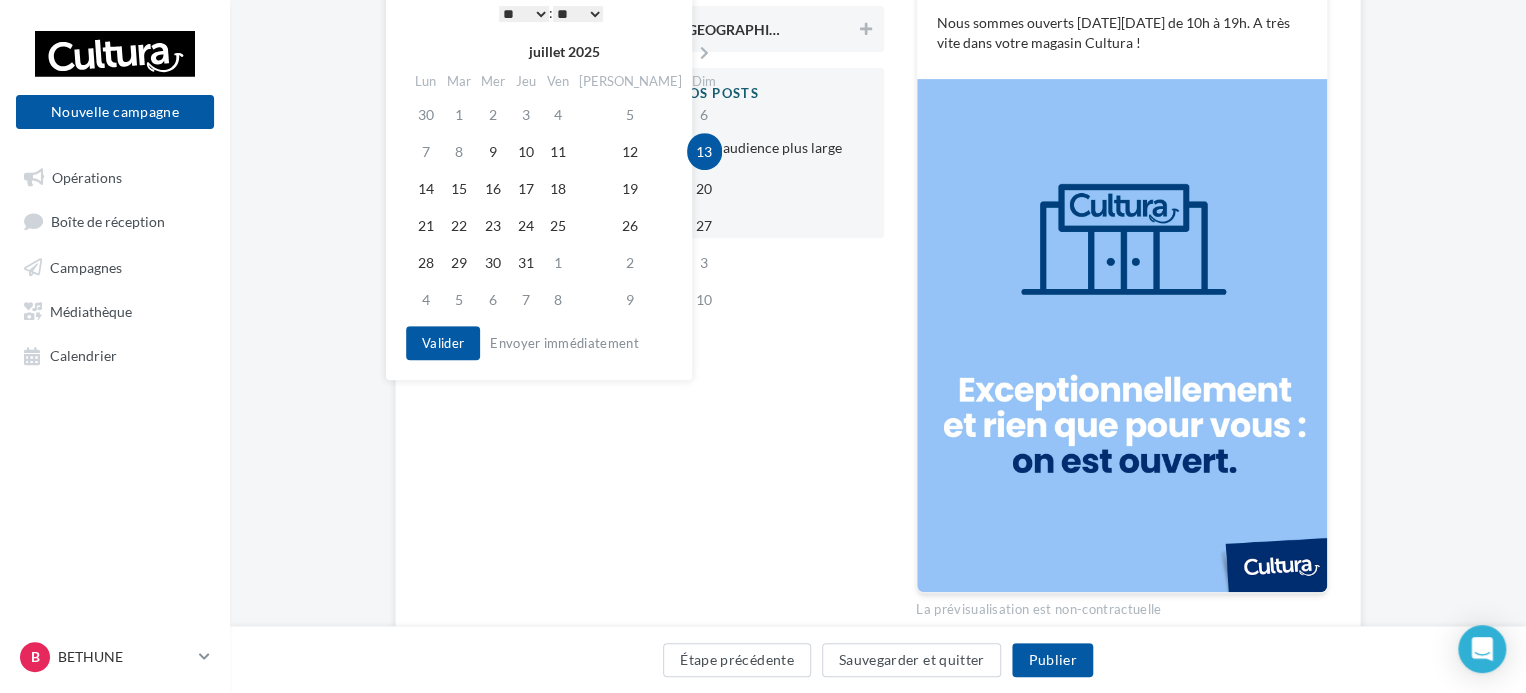 scroll, scrollTop: 400, scrollLeft: 0, axis: vertical 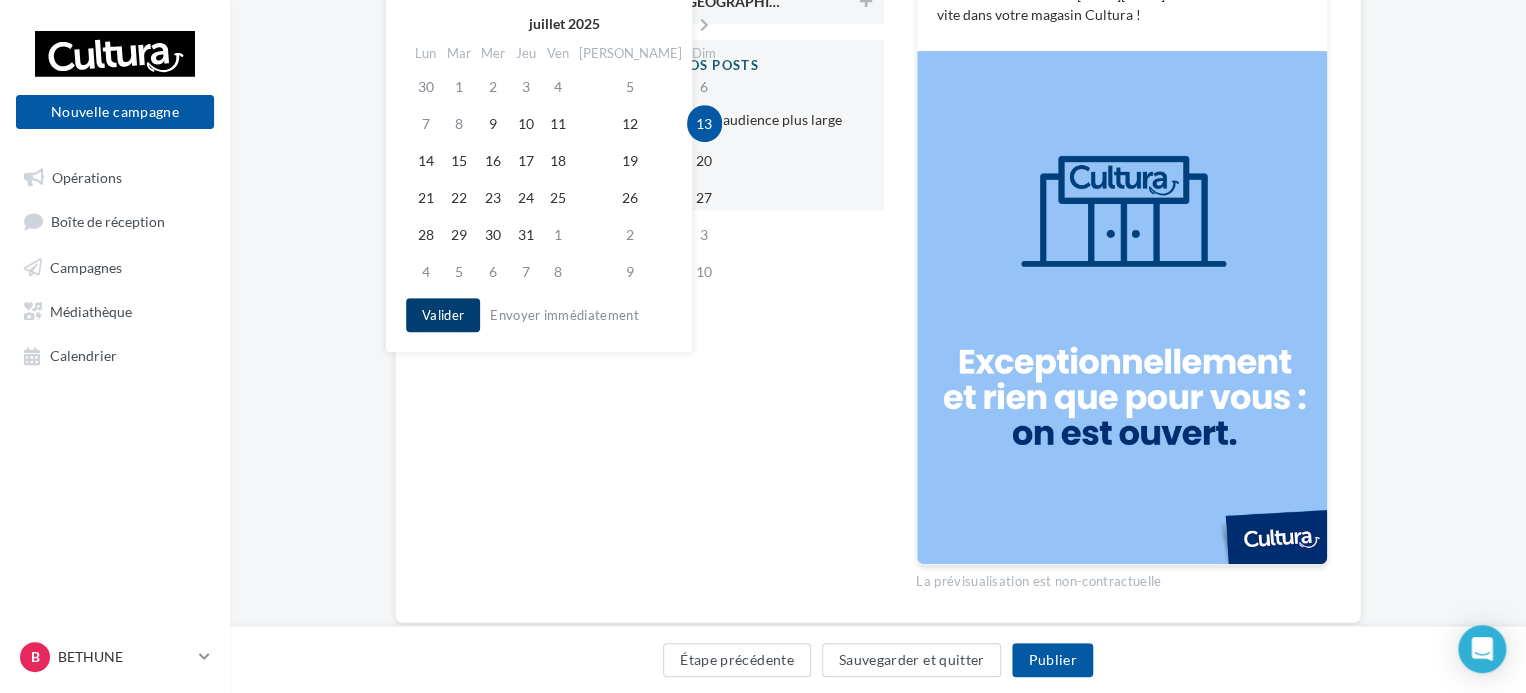 click on "Valider" at bounding box center [443, 315] 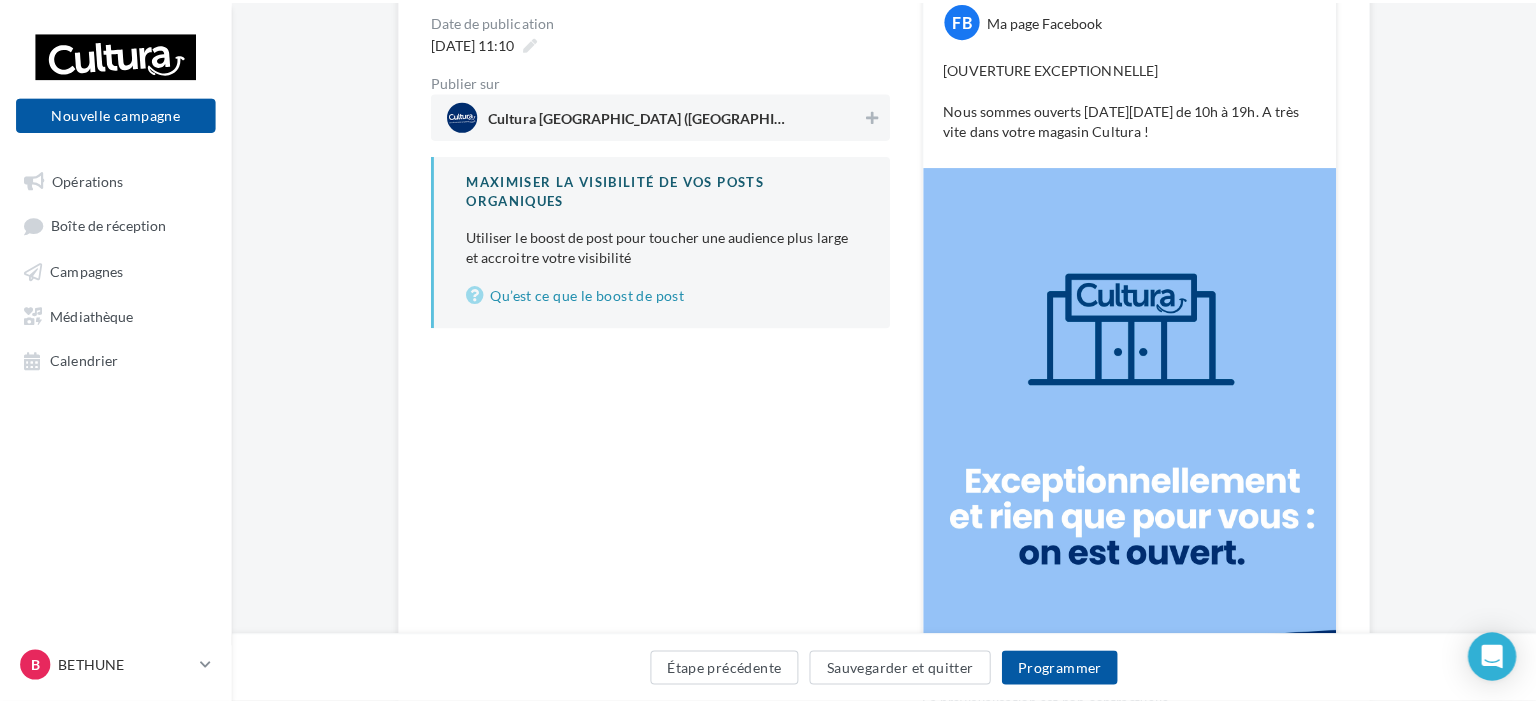 scroll, scrollTop: 200, scrollLeft: 0, axis: vertical 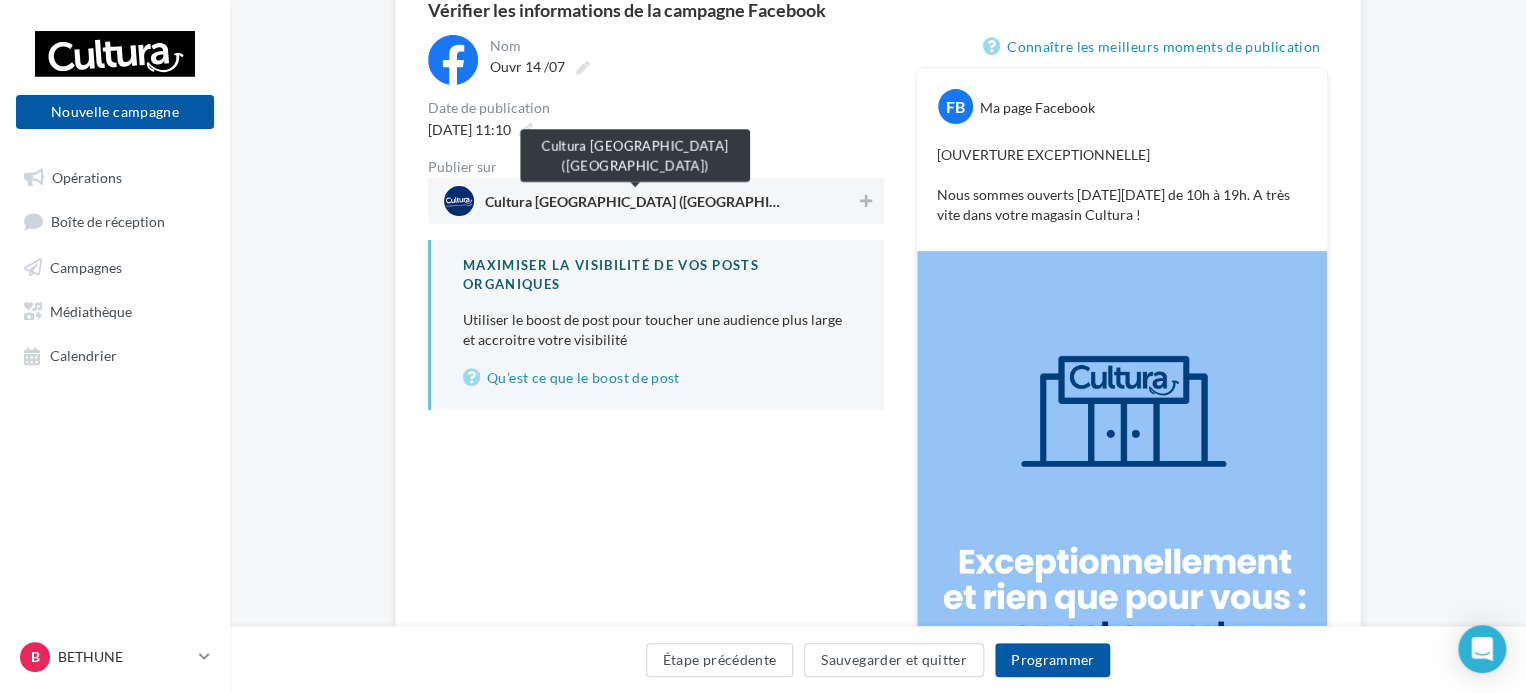 click on "Cultura Fouquières-lès-Béthune (Fouquières-lès-Béthune)" at bounding box center (635, 206) 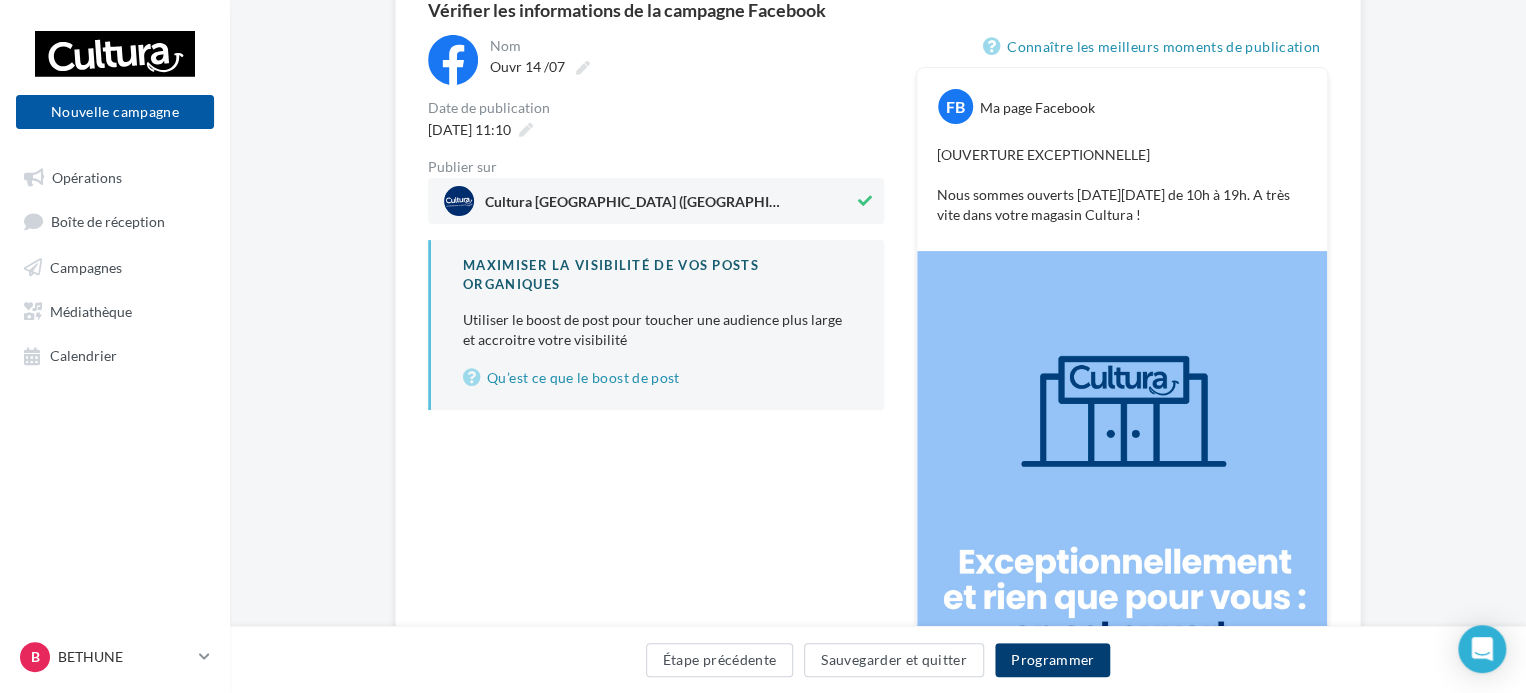 click on "Programmer" at bounding box center [1053, 660] 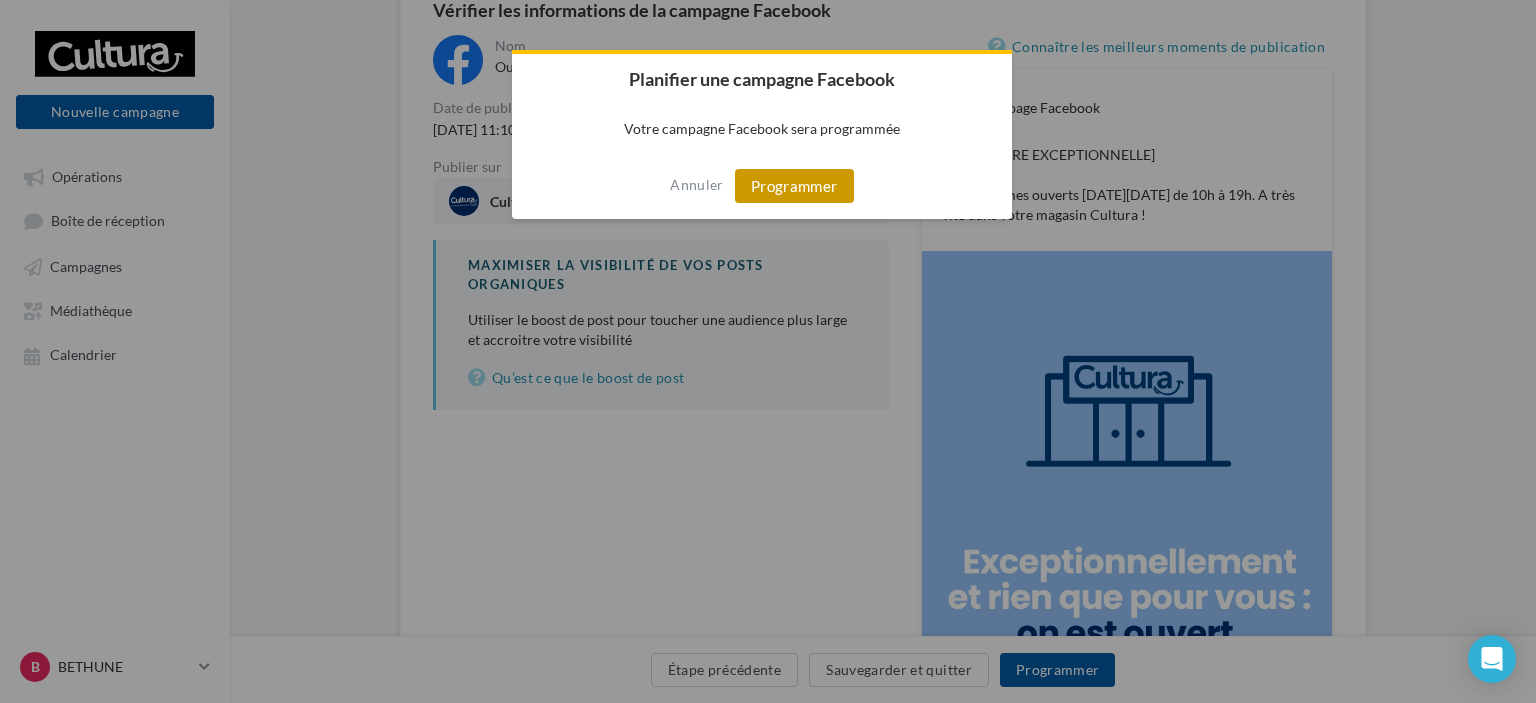 click on "Programmer" at bounding box center [794, 186] 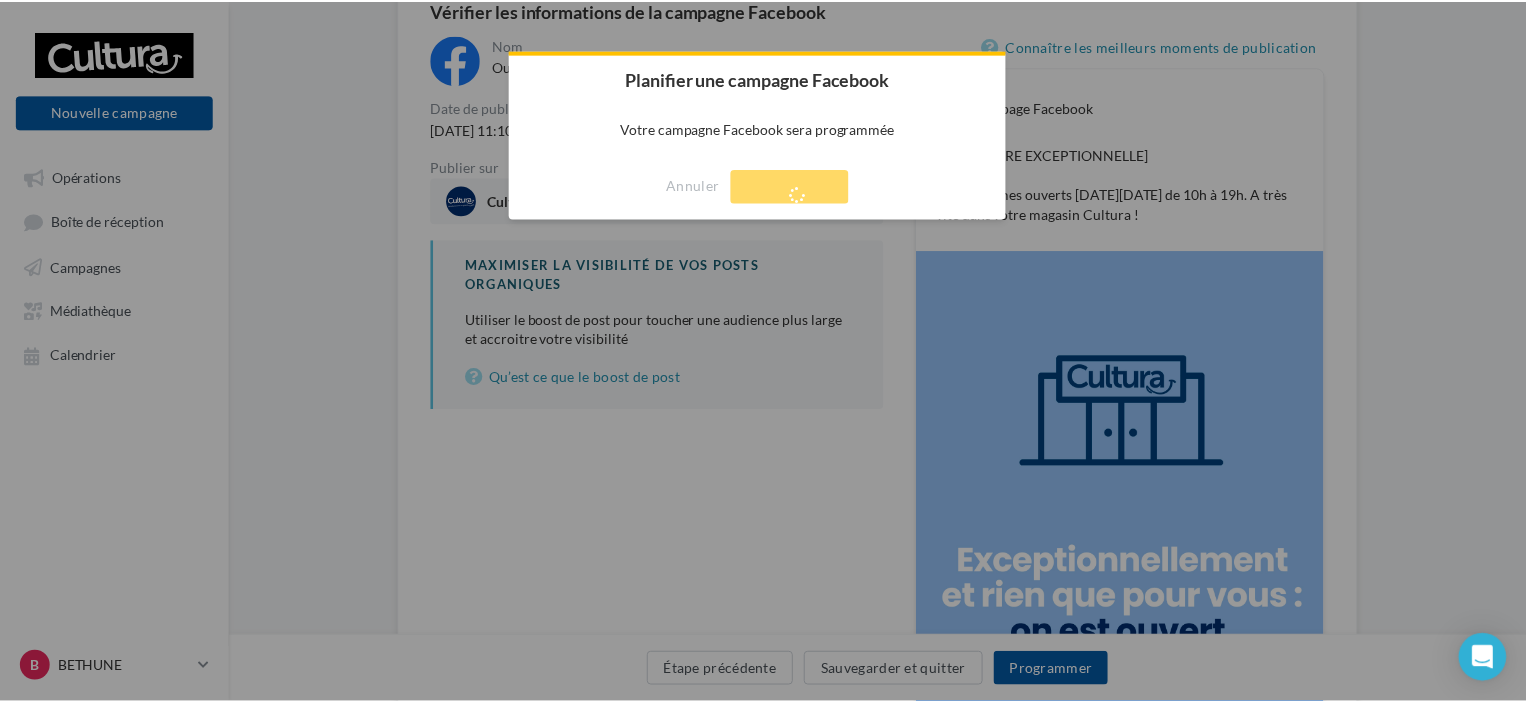scroll, scrollTop: 32, scrollLeft: 0, axis: vertical 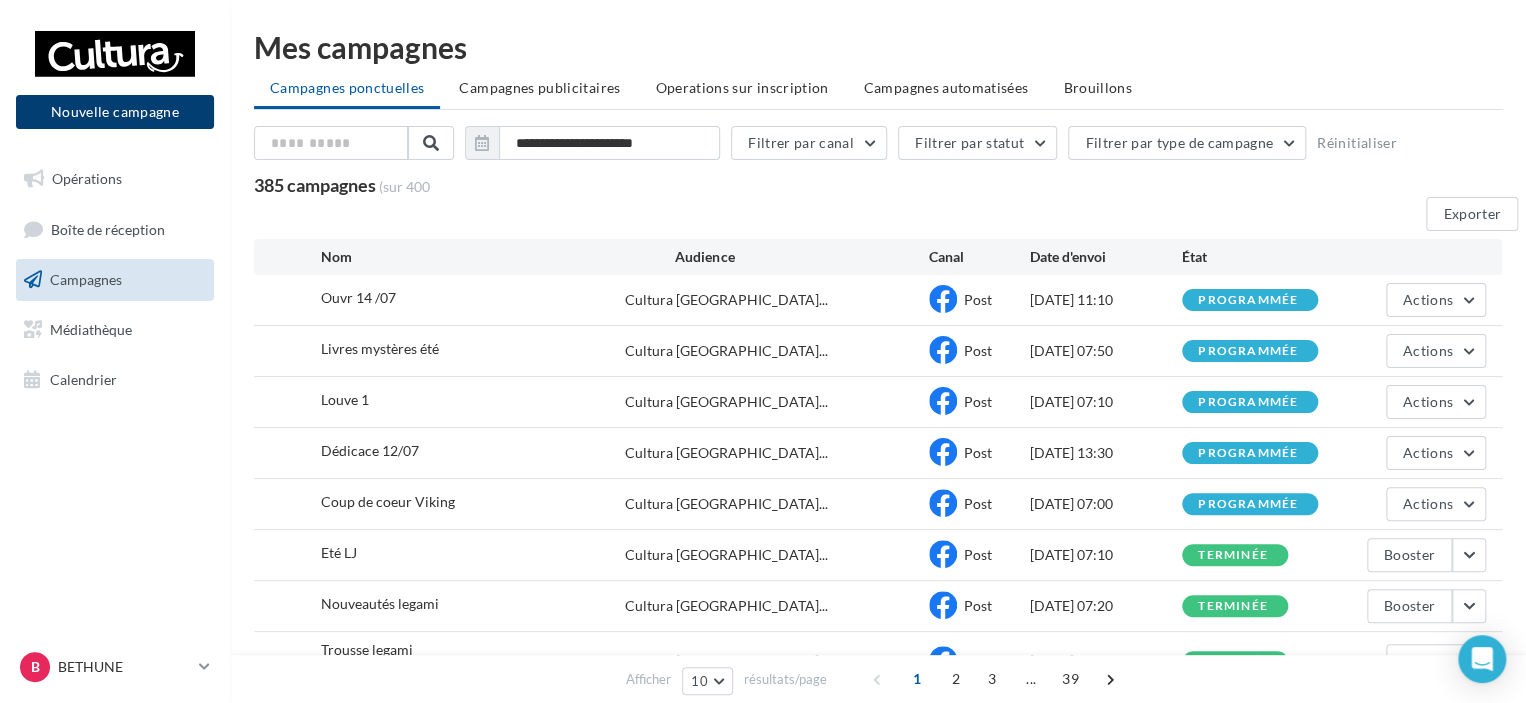 click on "Nouvelle campagne" at bounding box center [115, 112] 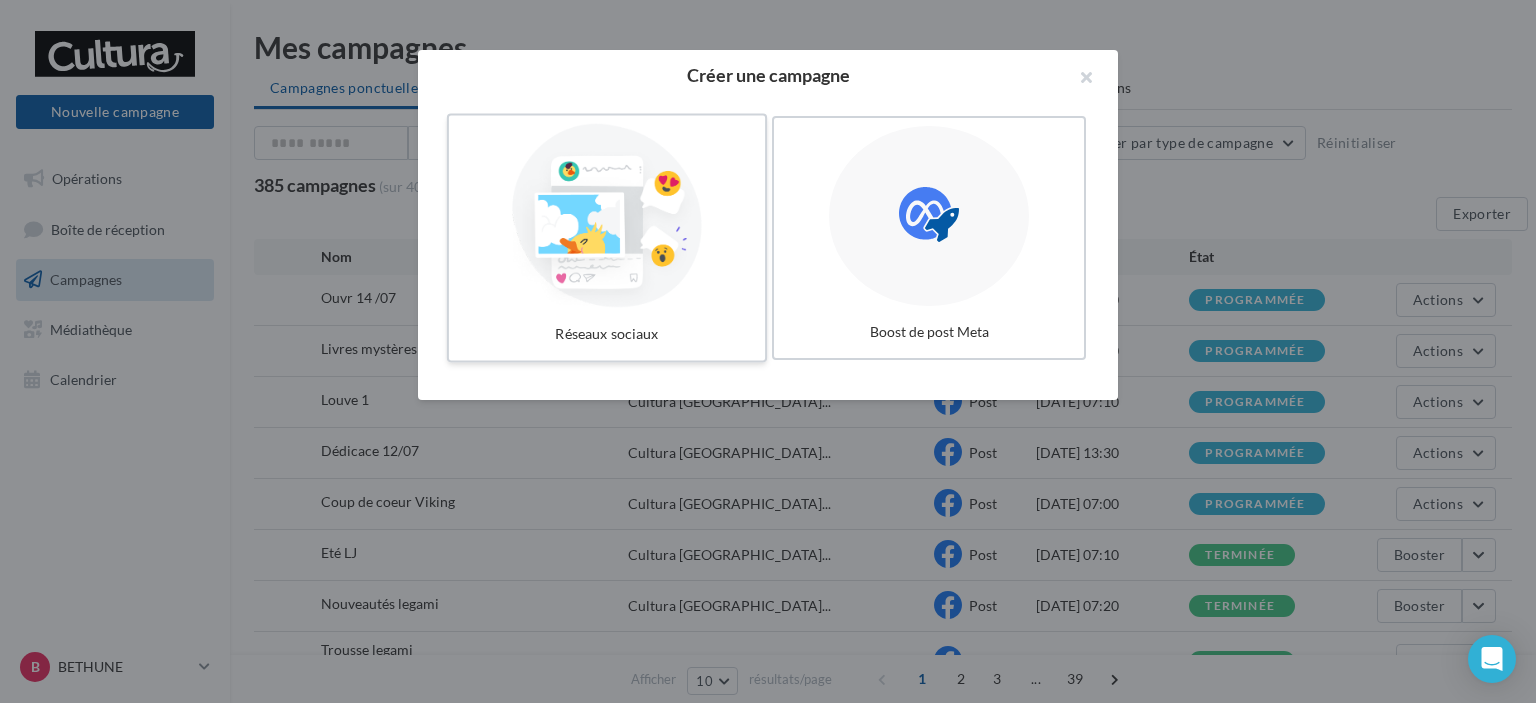 click at bounding box center (607, 216) 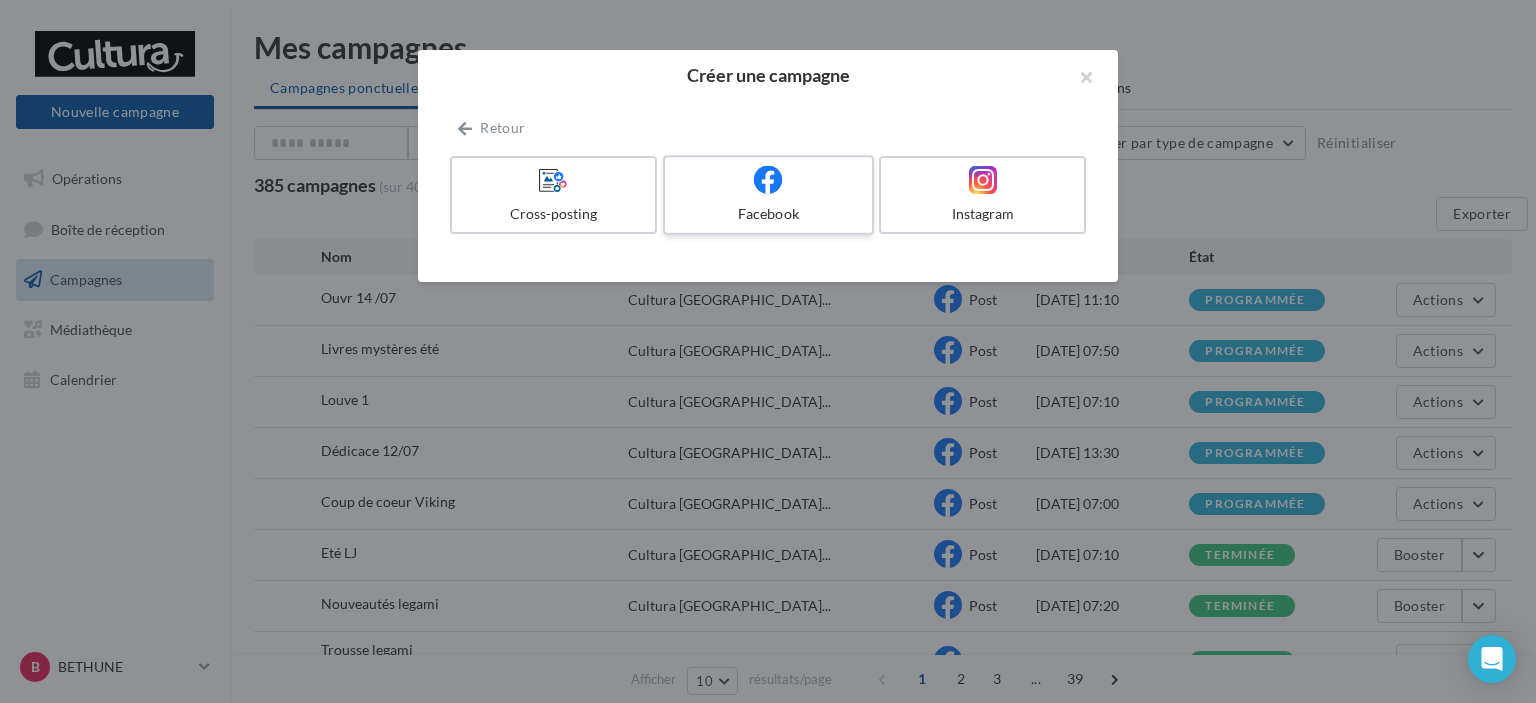 click on "Facebook" at bounding box center [768, 195] 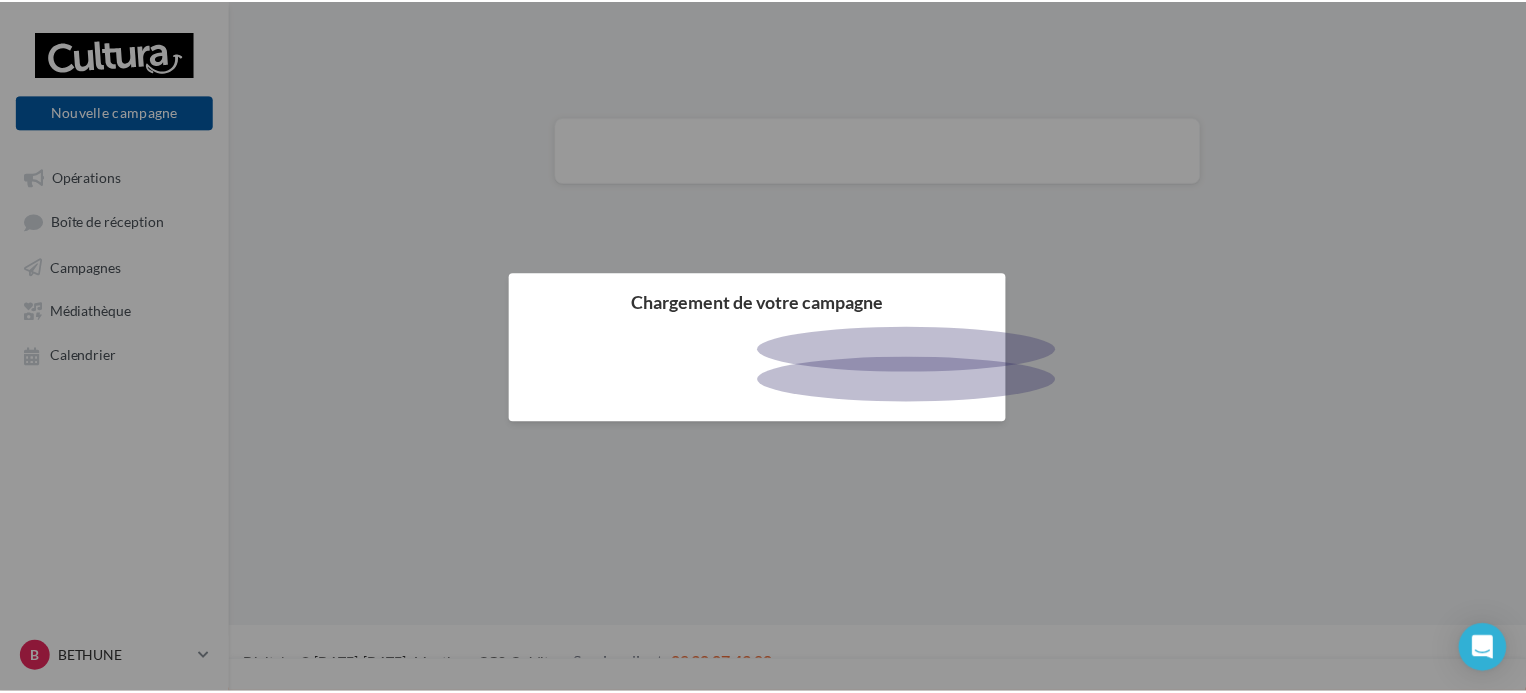 scroll, scrollTop: 0, scrollLeft: 0, axis: both 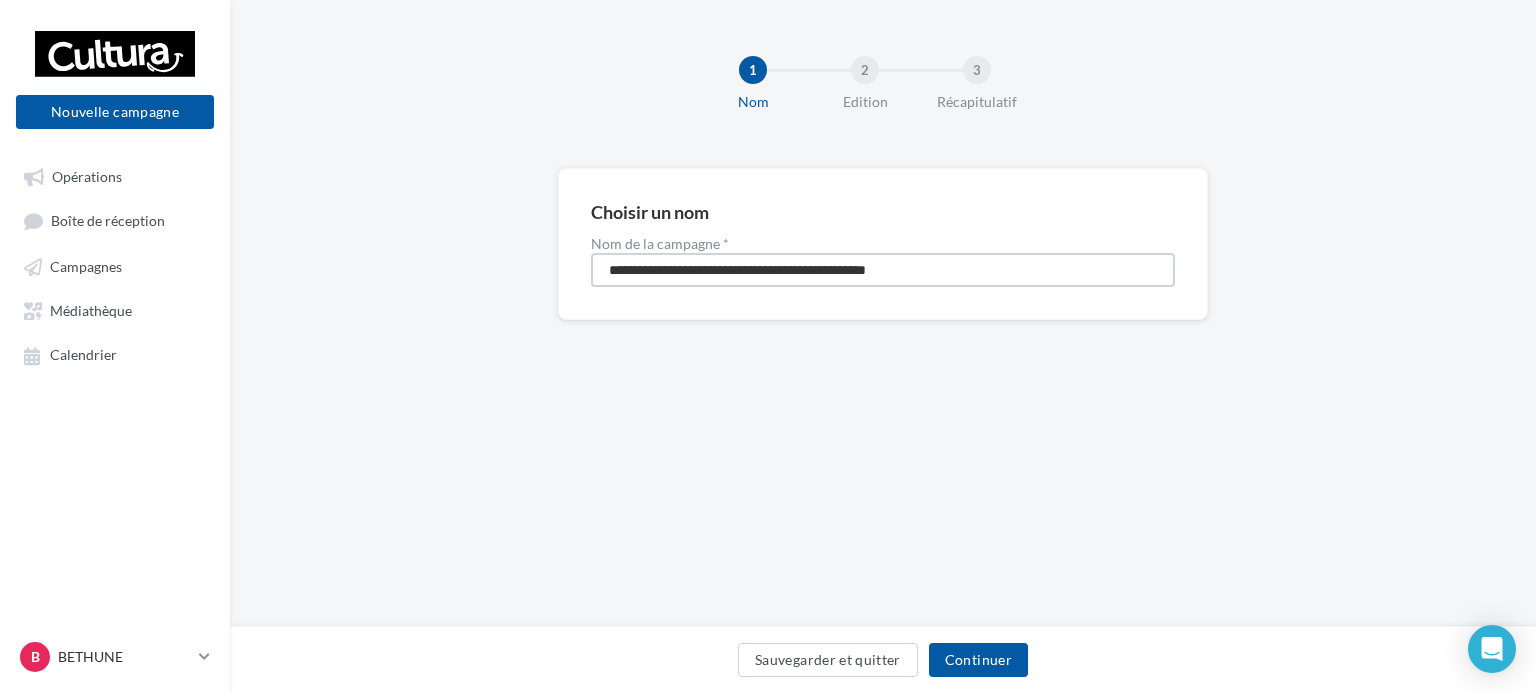 click on "**********" at bounding box center (883, 270) 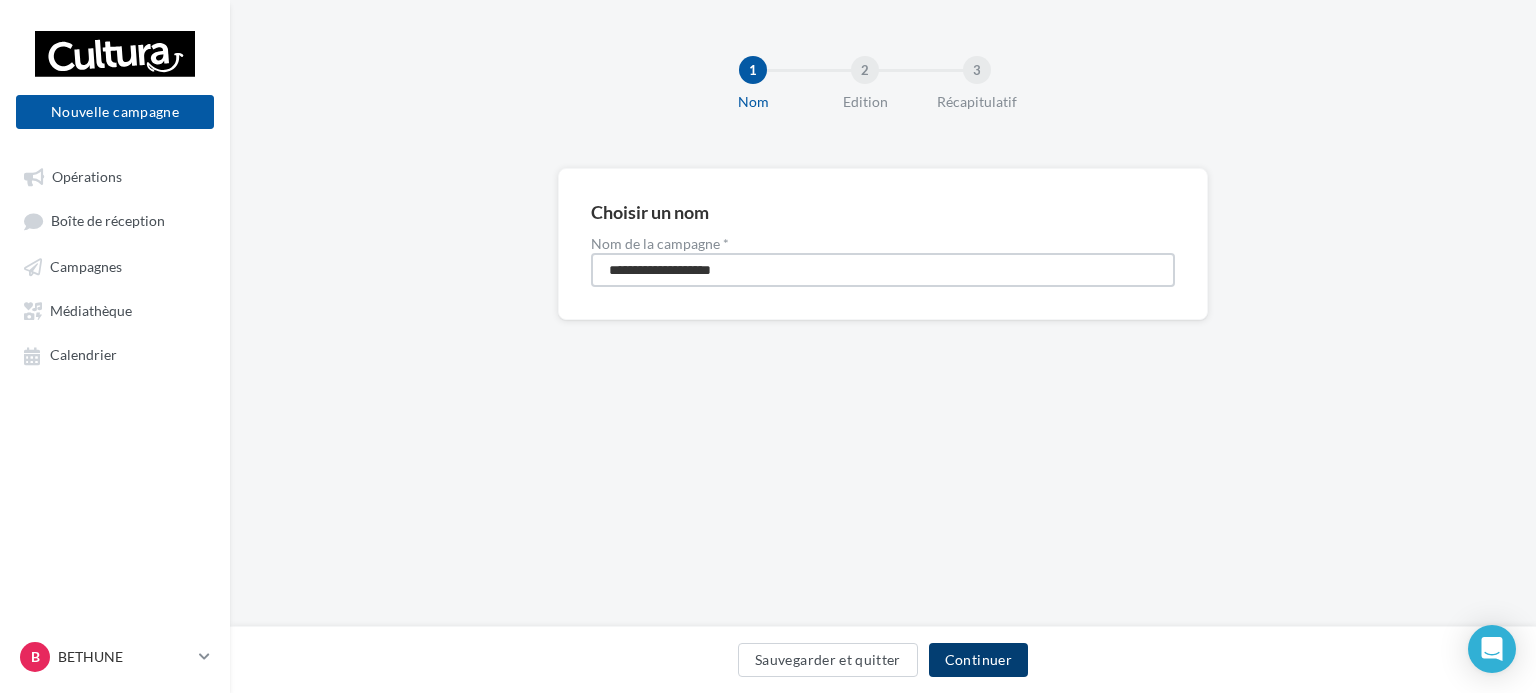 type on "**********" 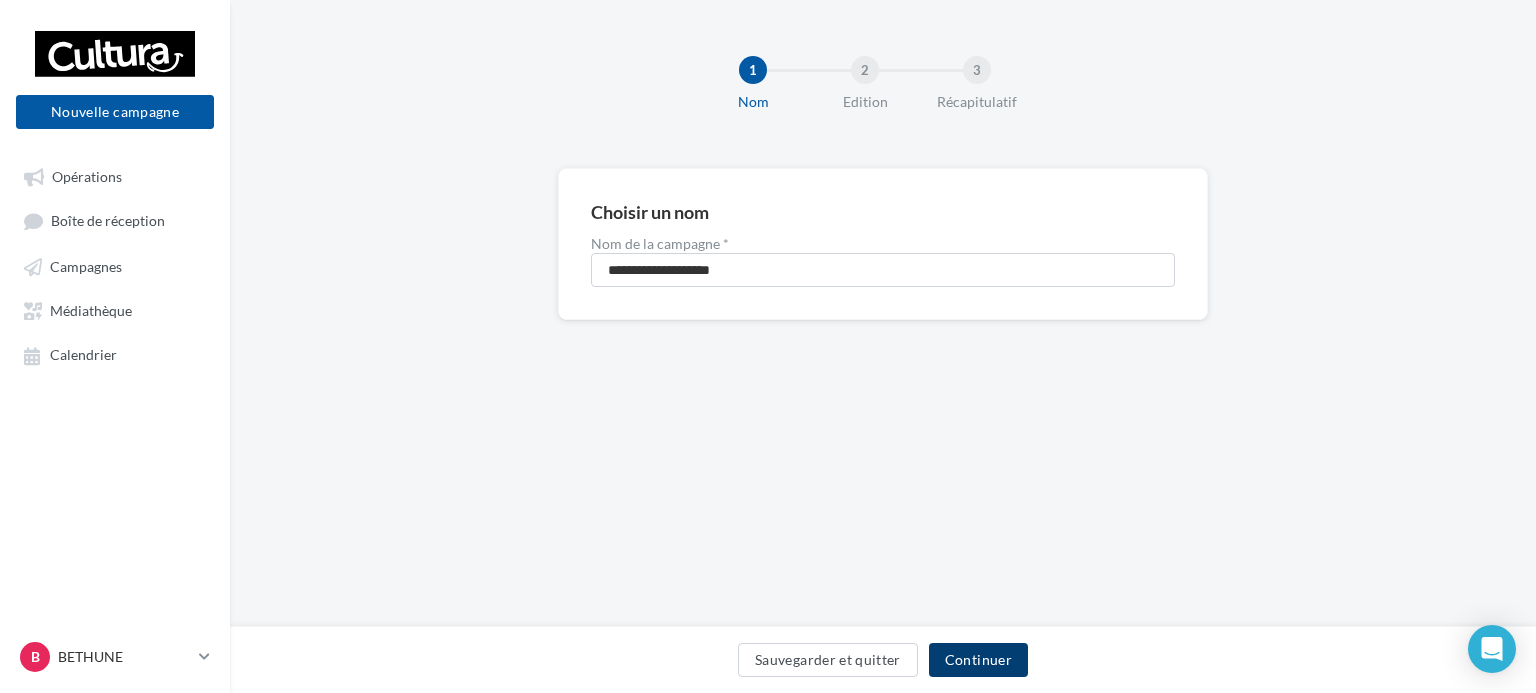click on "Continuer" at bounding box center (978, 660) 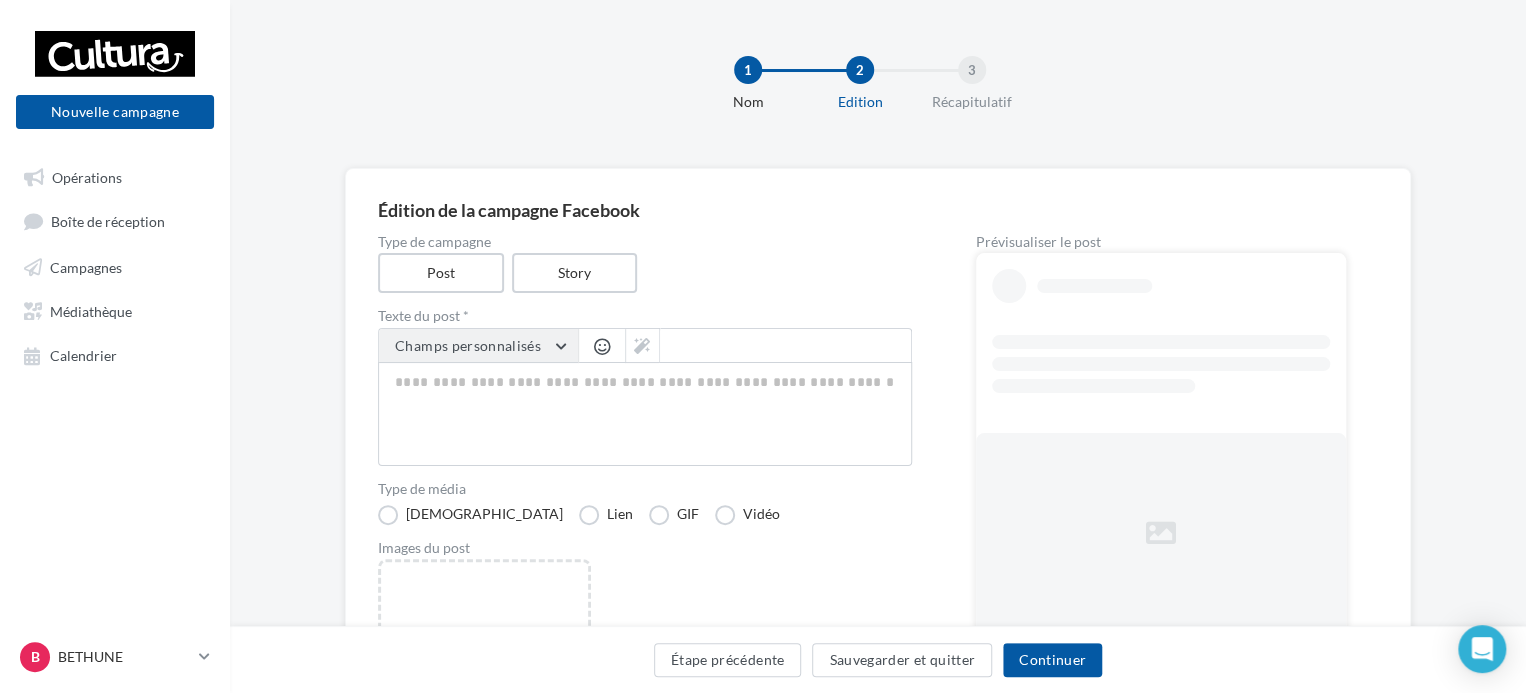 click on "Champs personnalisés" at bounding box center (468, 345) 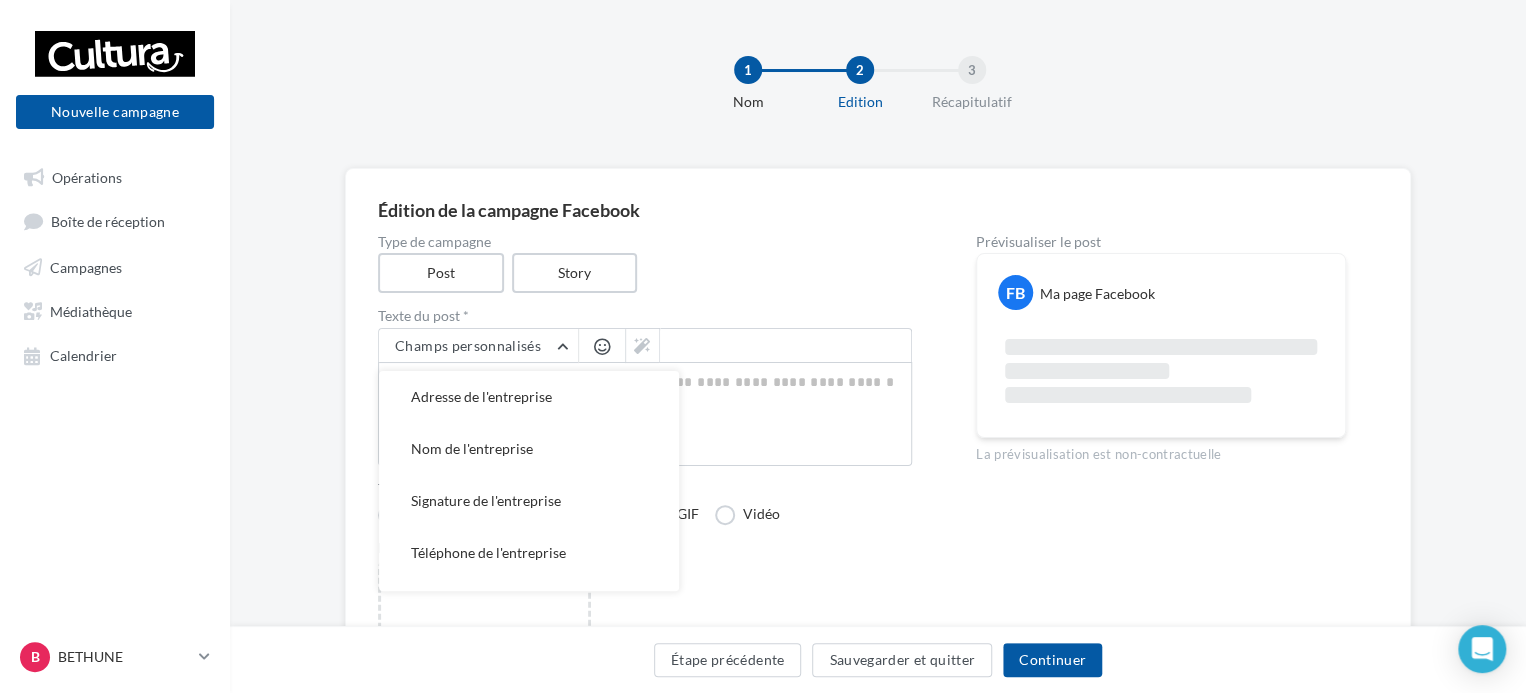 click on "Type de campagne
Post
Story
Texte du post
*     Champs personnalisés         Adresse de l'entreprise     Nom de l'entreprise     Signature de l'entreprise     Téléphone de l'entreprise     Site internet de l'entreprise     Code Postal     Ville                                        Type de média
Visuel   Lien   GIF   Vidéo
Images du post
Ajouter une image     Format: png, jpg" at bounding box center (645, 533) 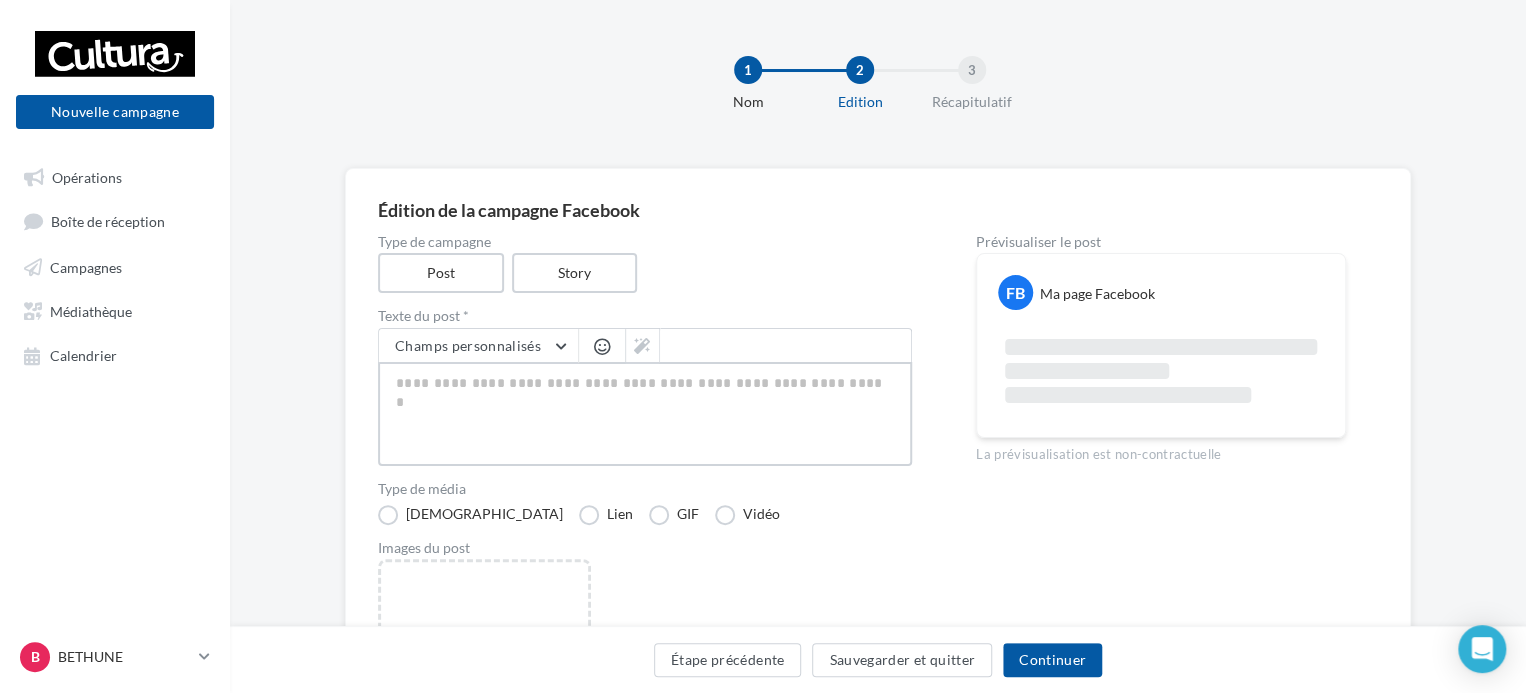 click at bounding box center [645, 414] 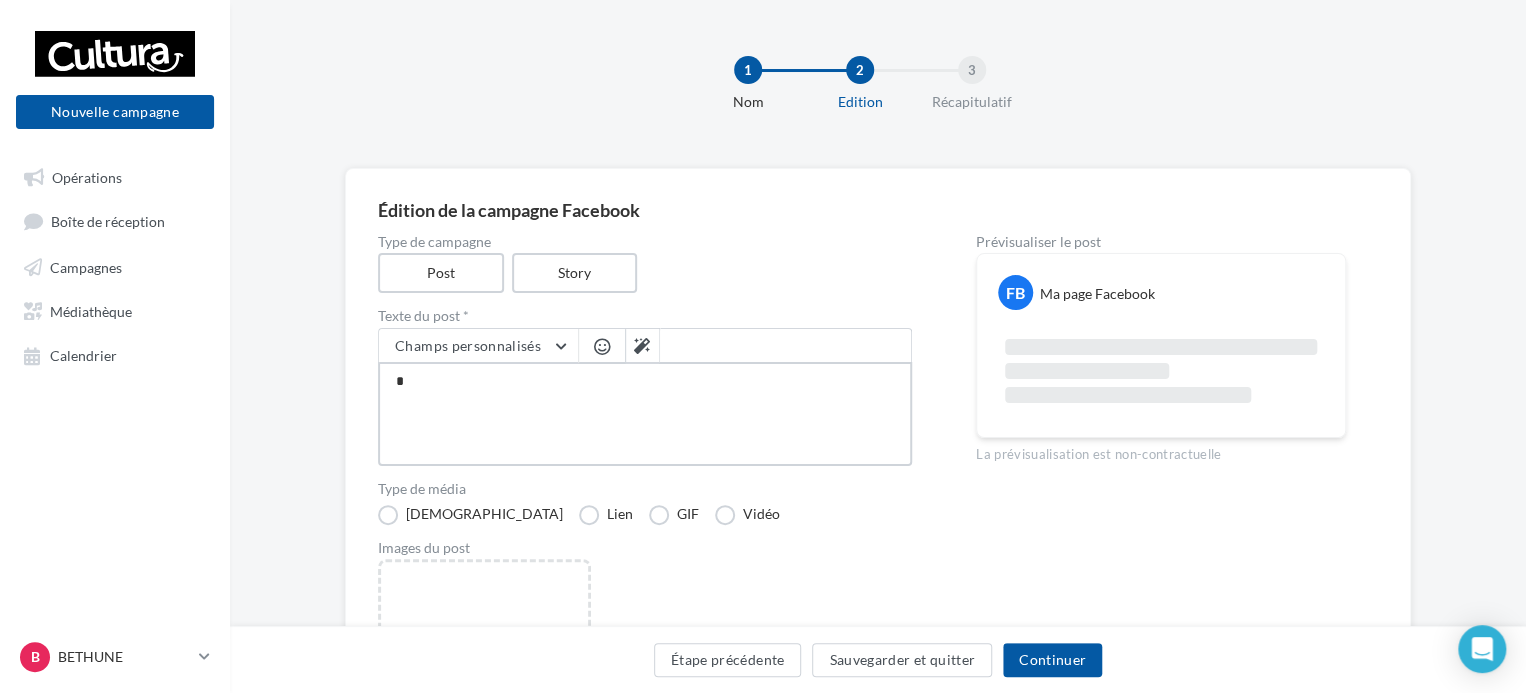 type on "**" 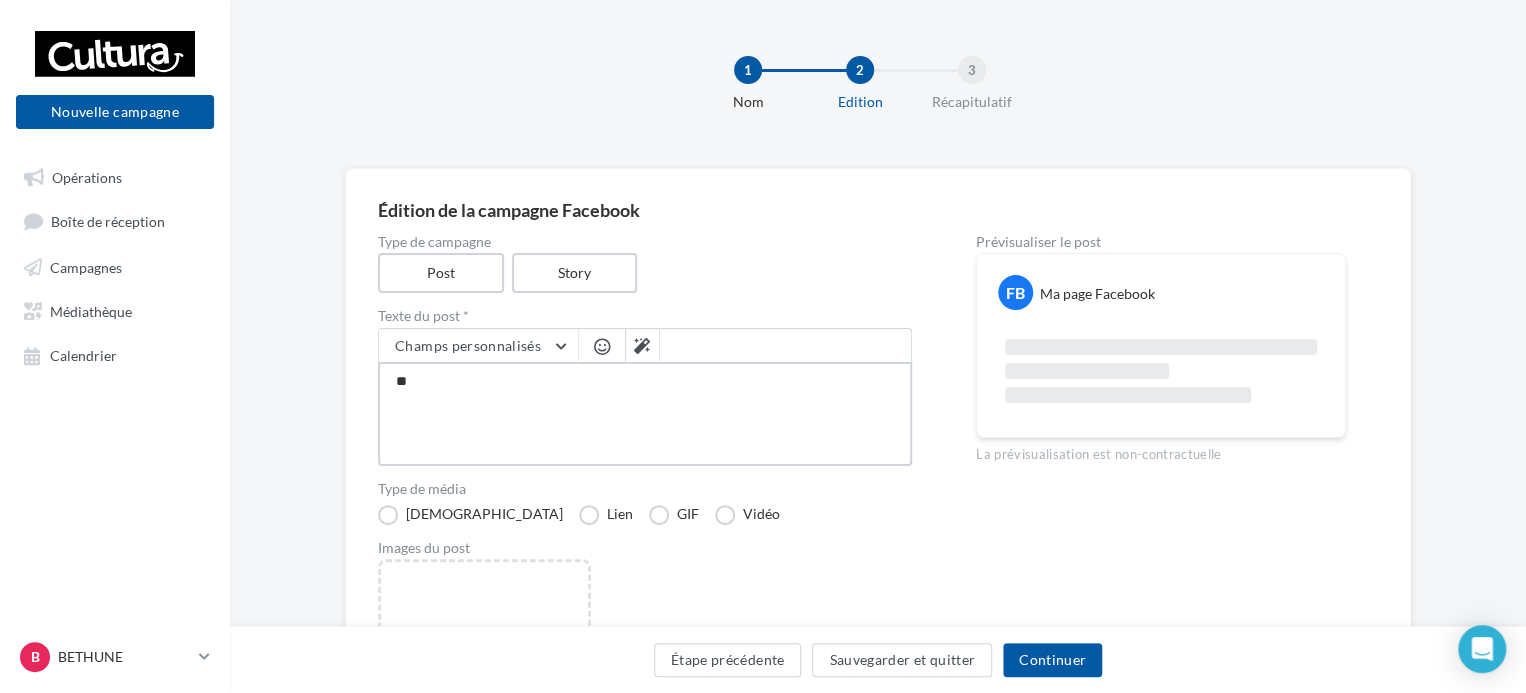 type on "***" 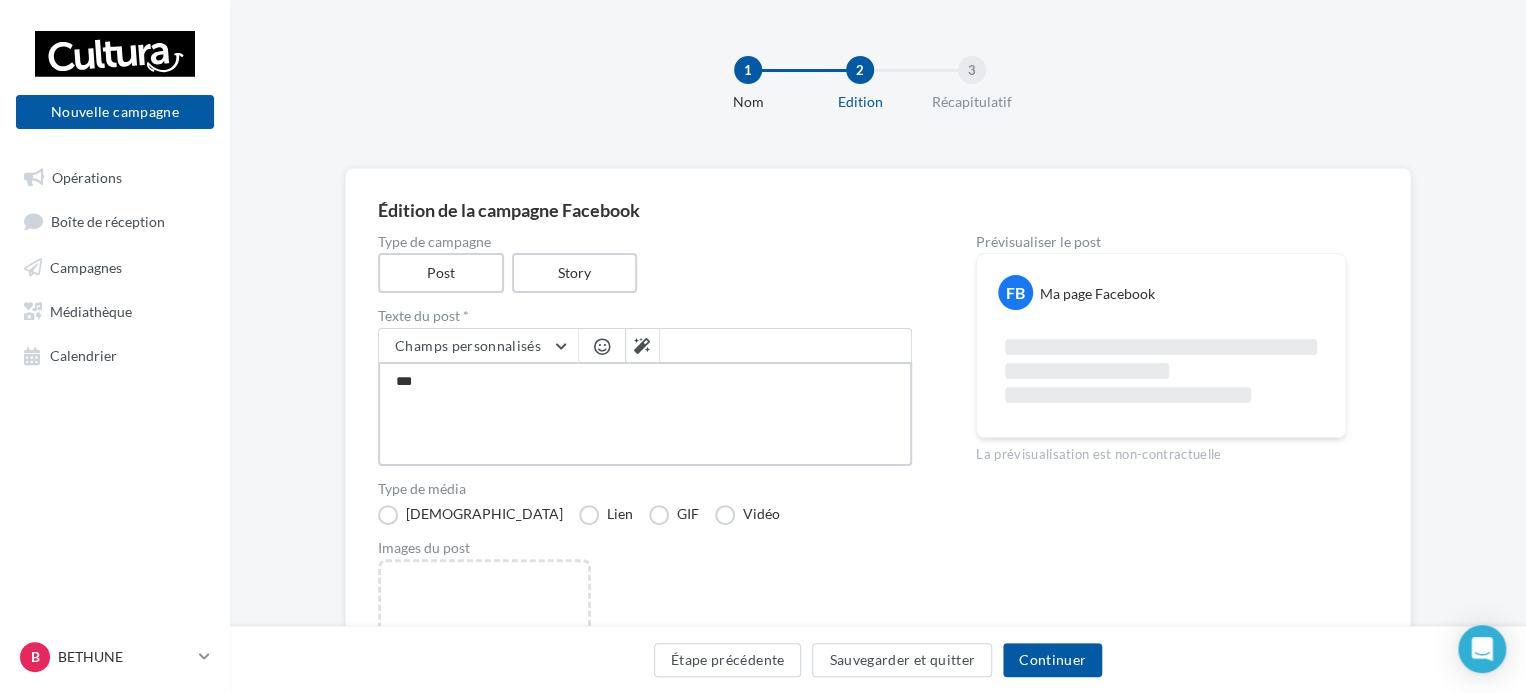 type on "****" 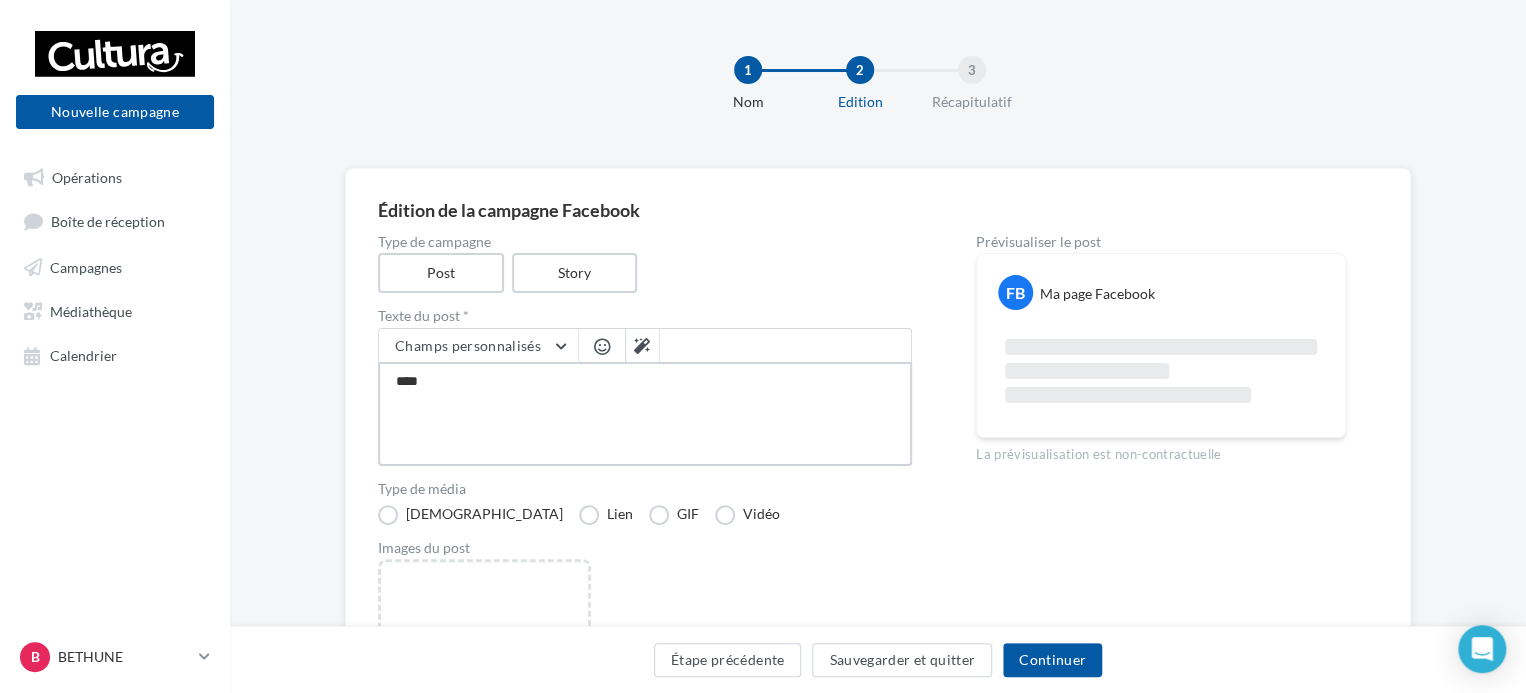 type on "*****" 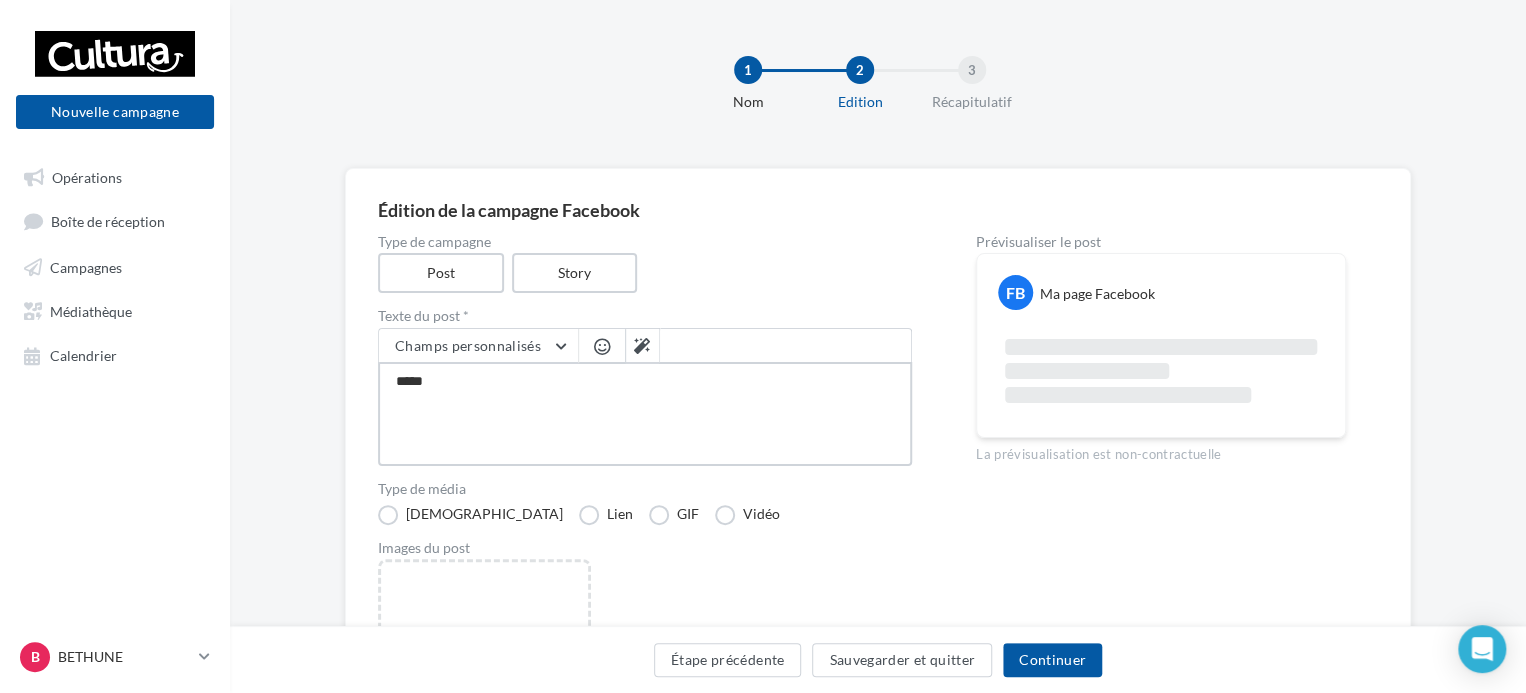 type on "****" 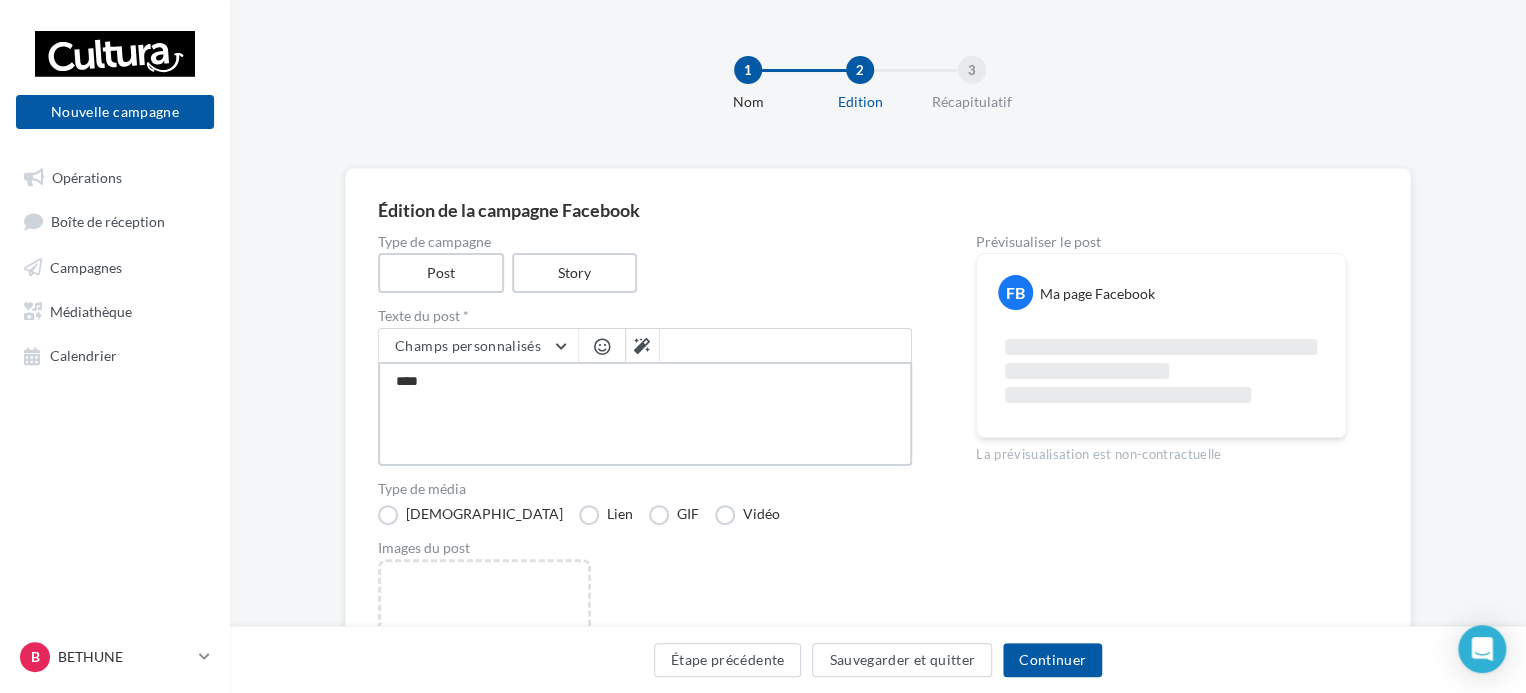 type on "*****" 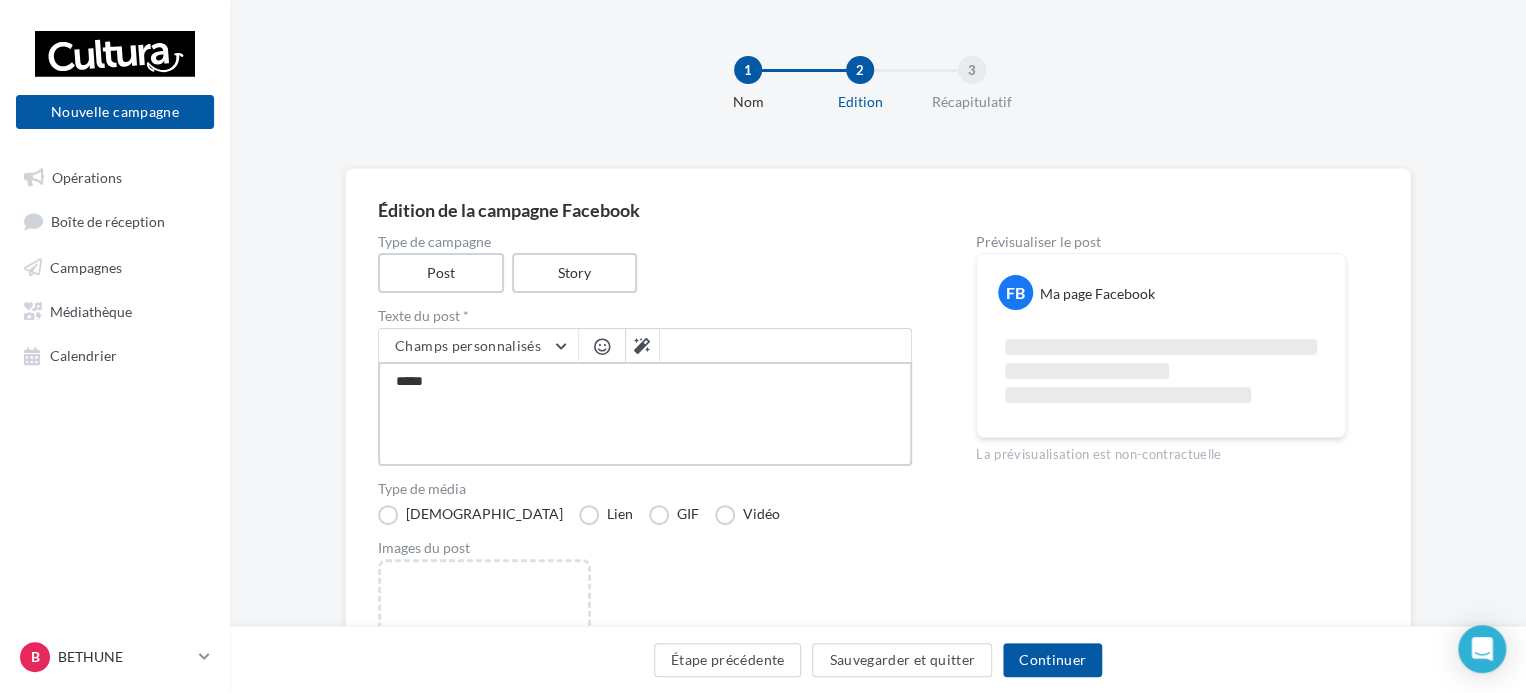 type on "*****" 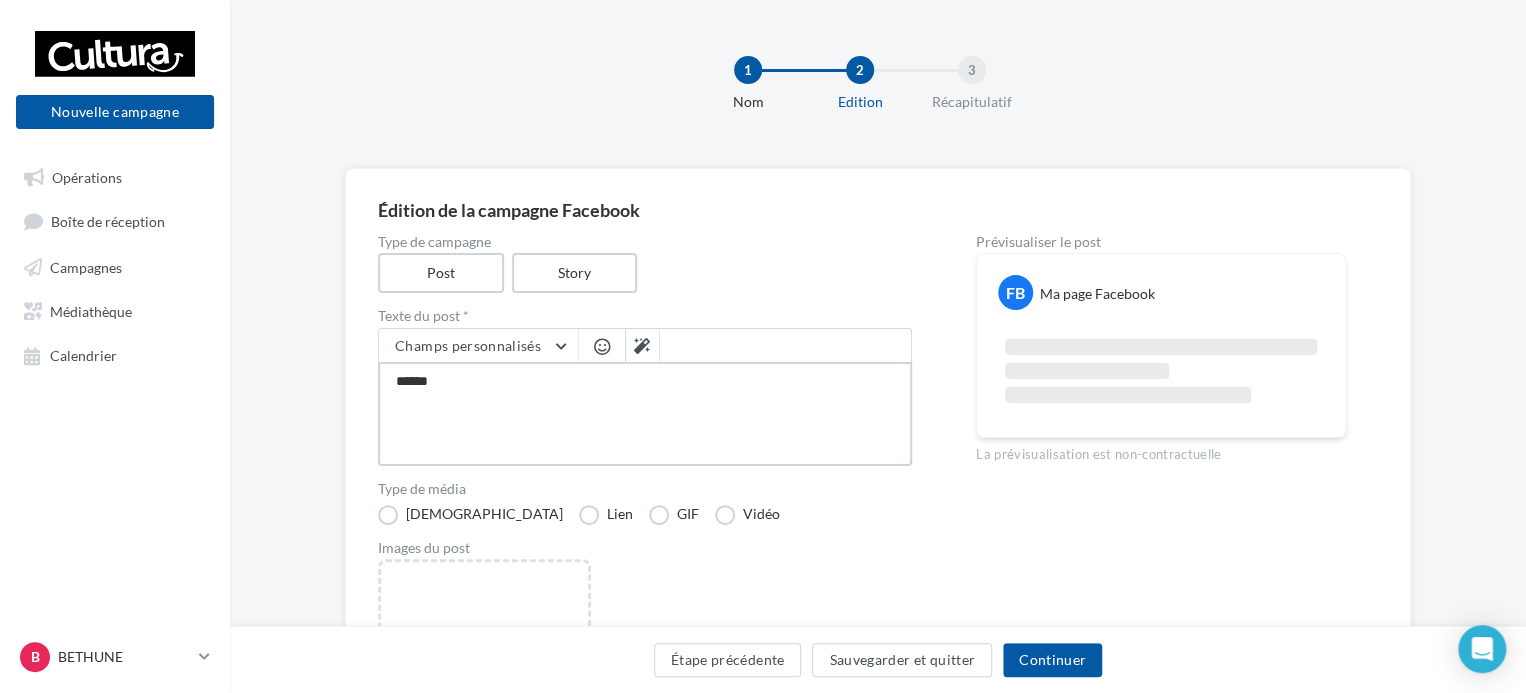 type on "*****" 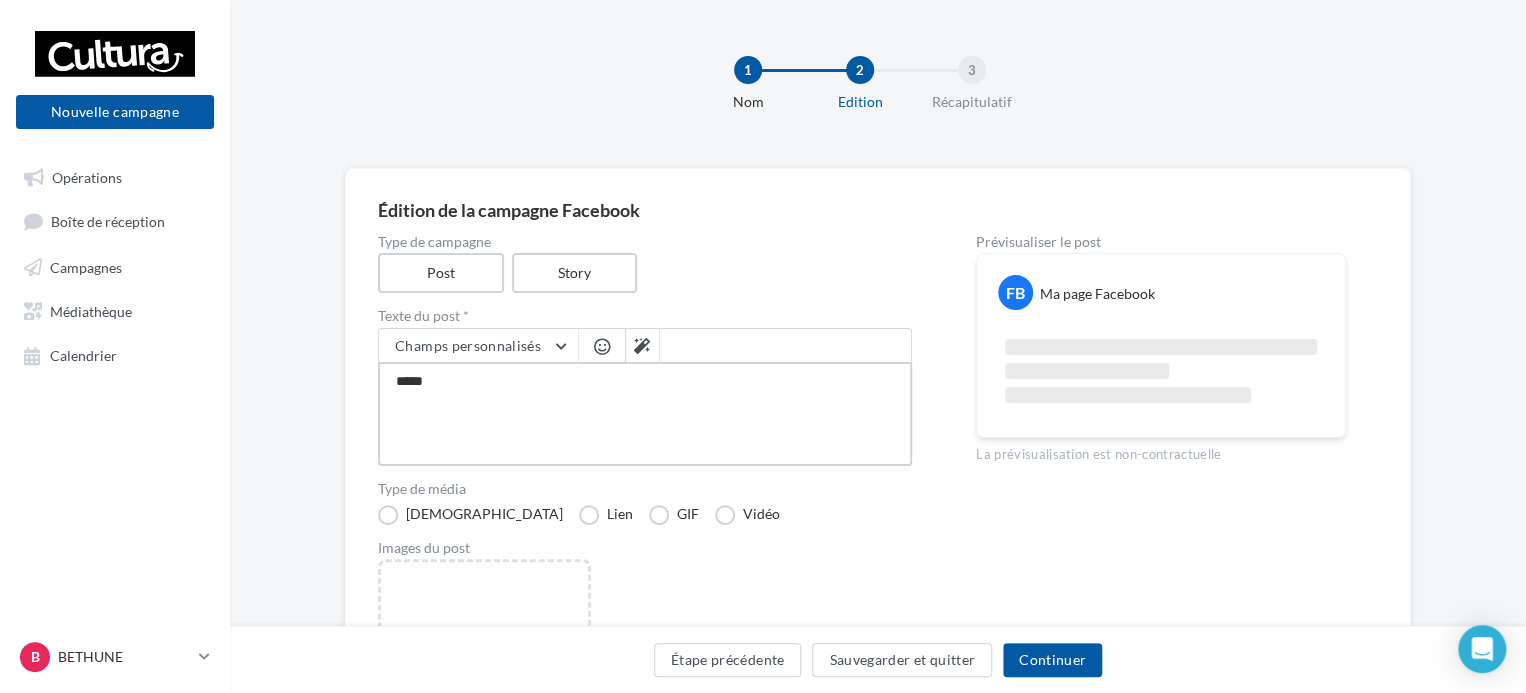 type on "****" 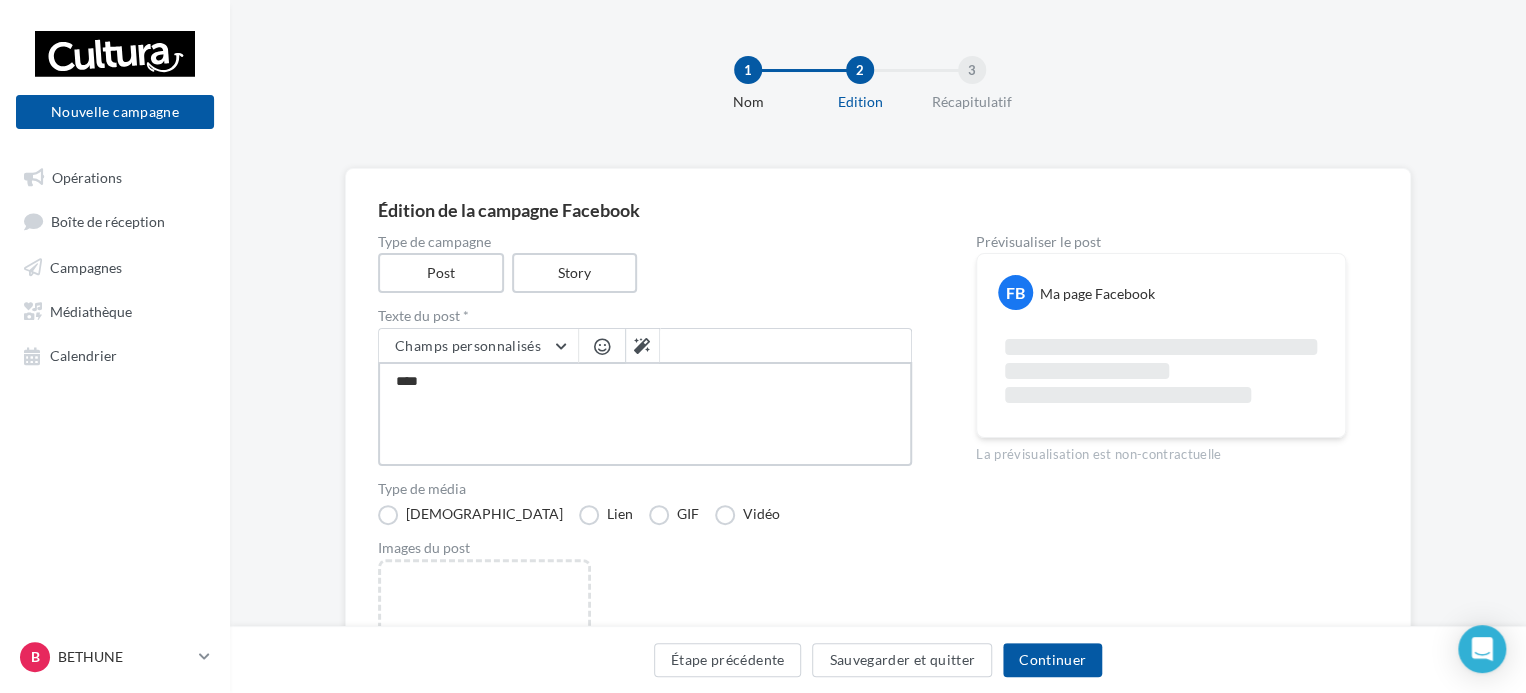 type on "*****" 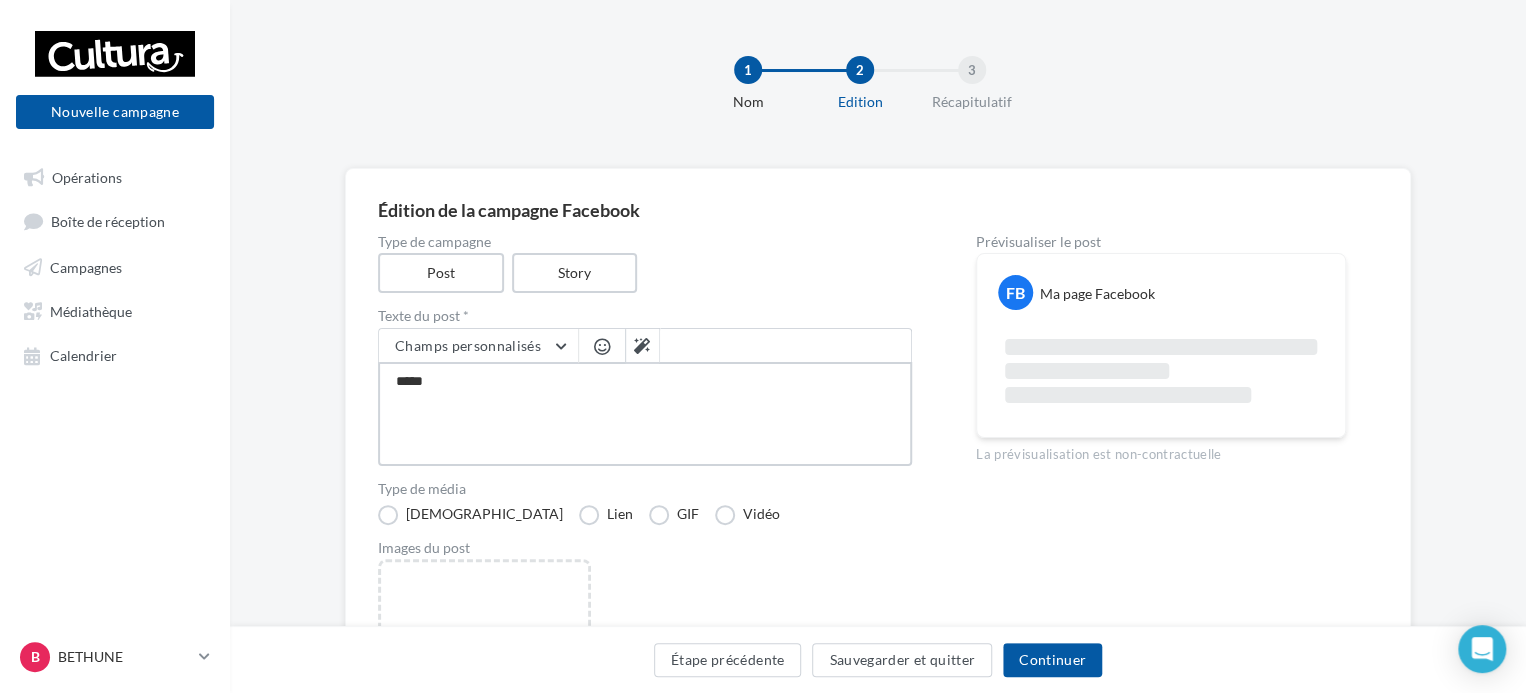 type on "*****" 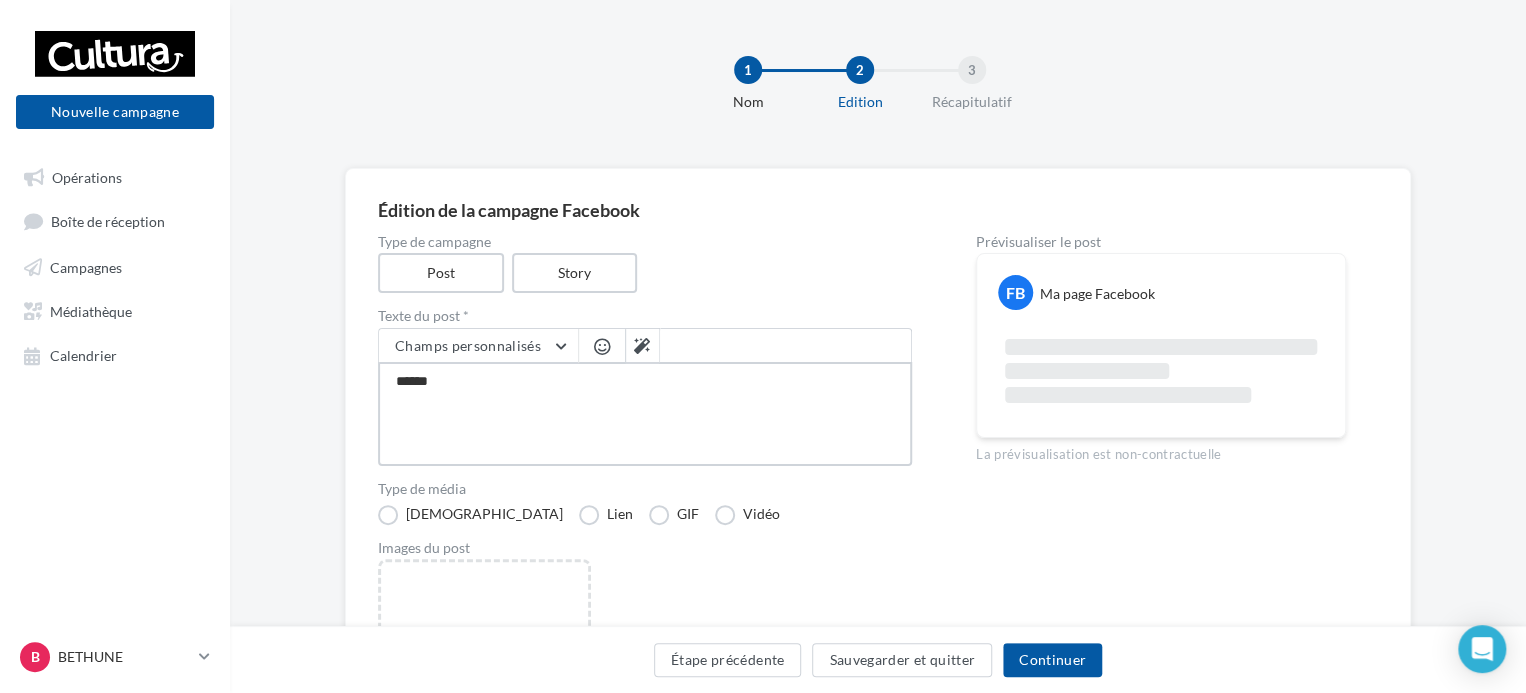 type on "*******" 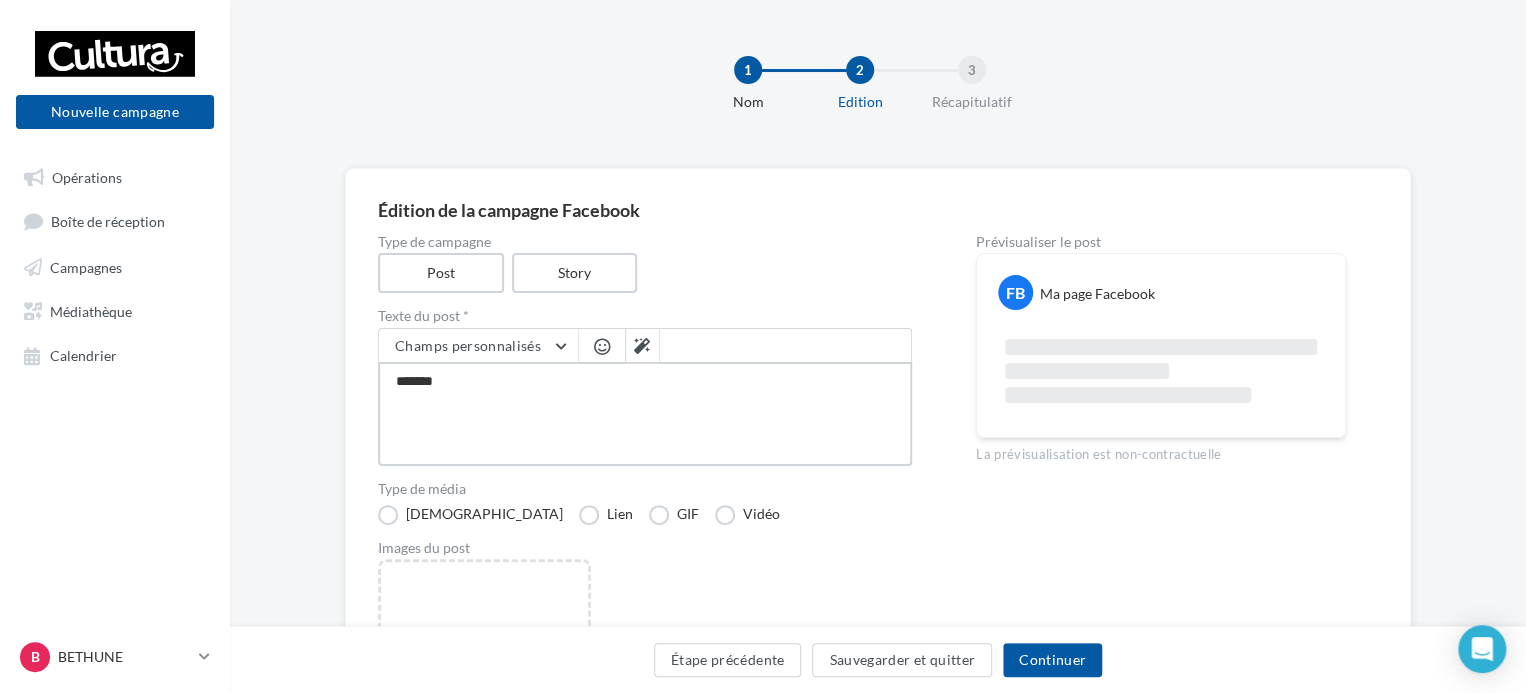 type on "********" 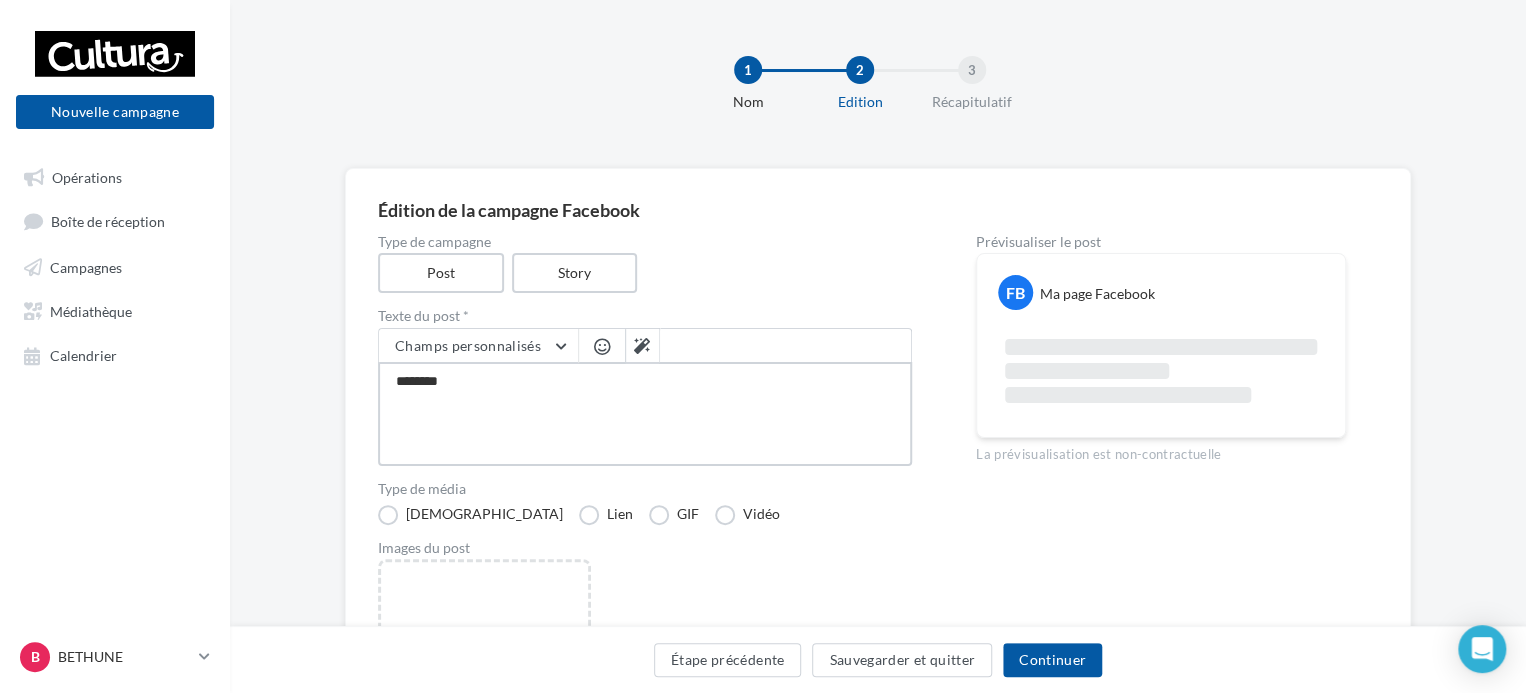type on "********" 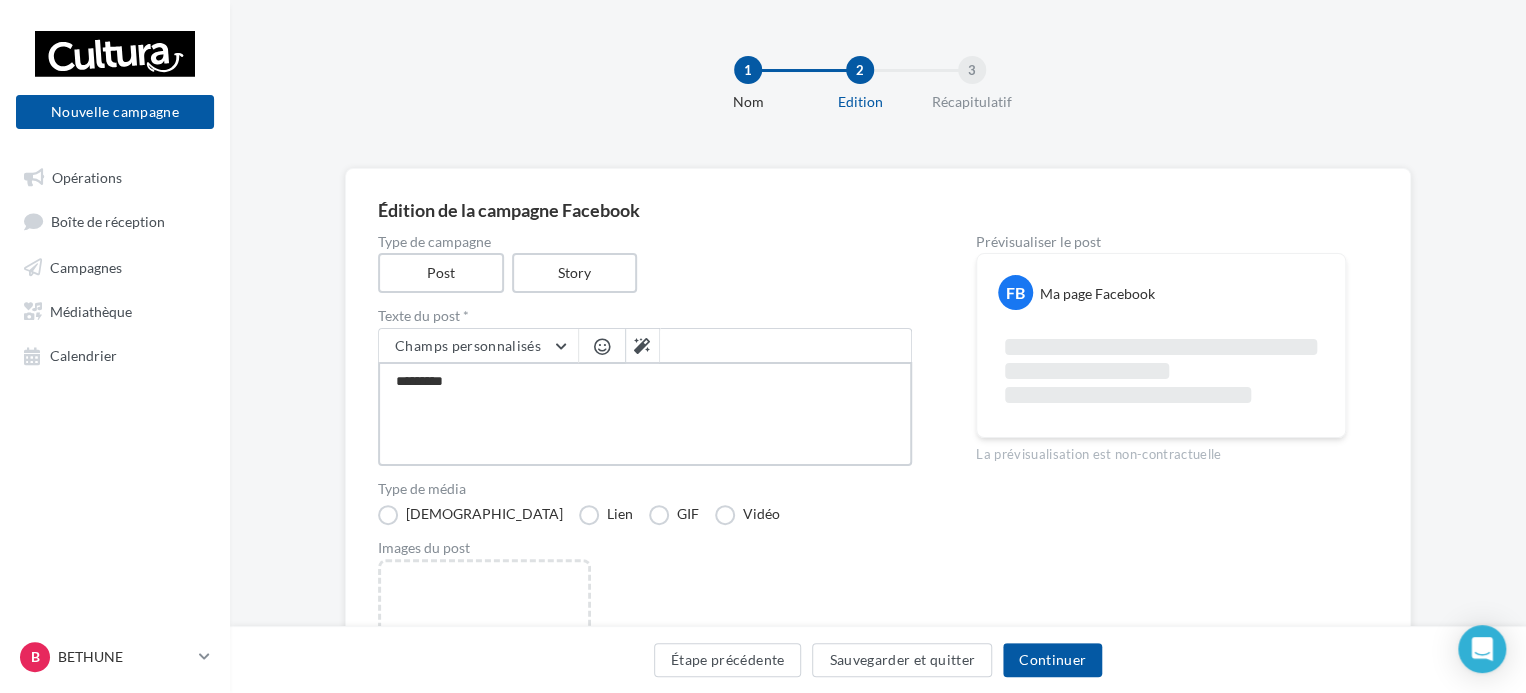 type on "**********" 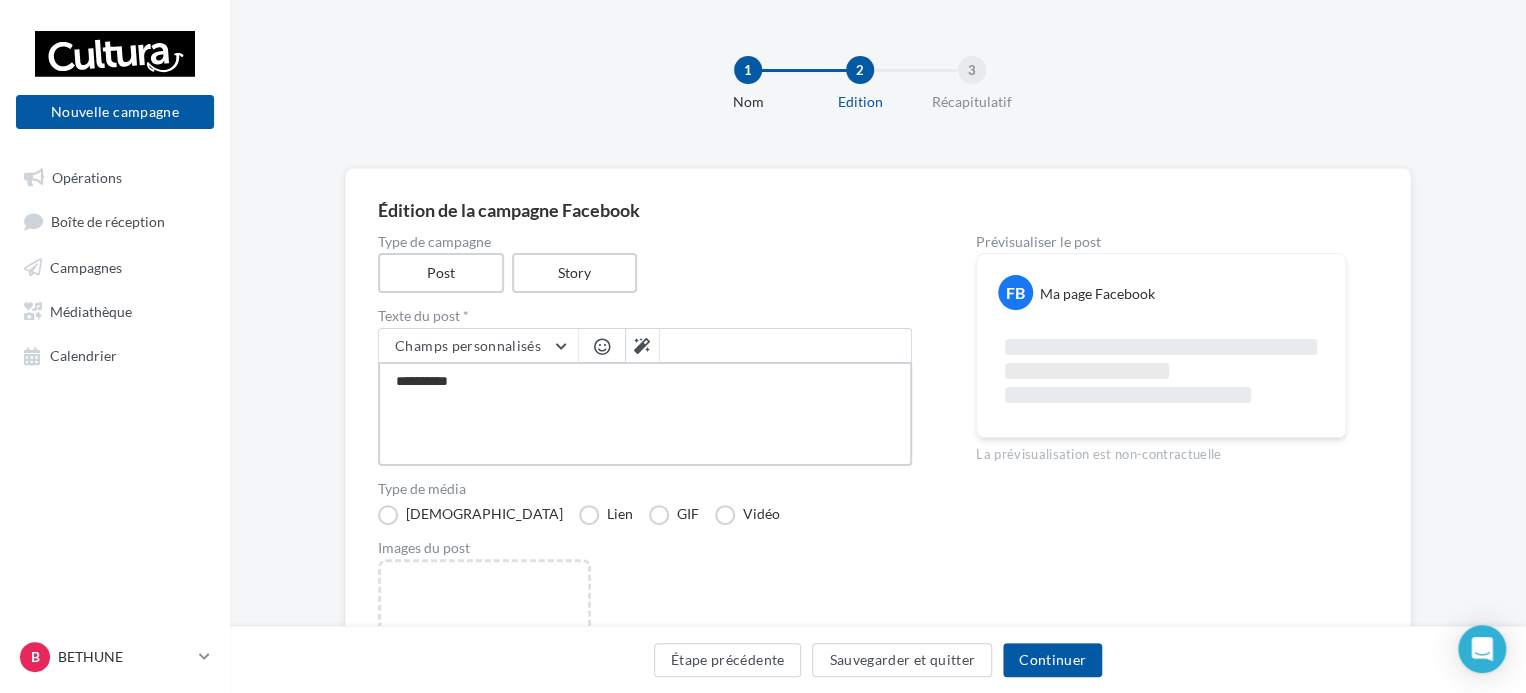 type on "**********" 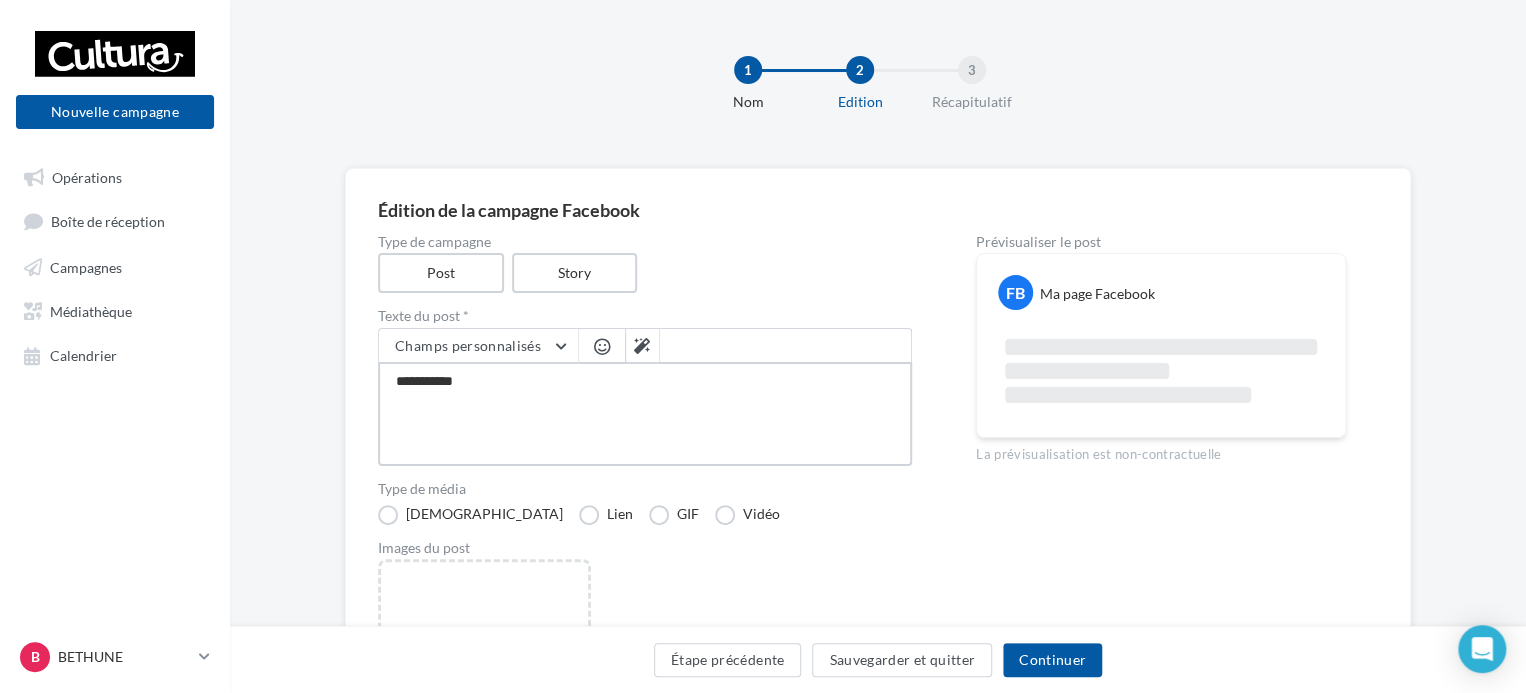 type on "**********" 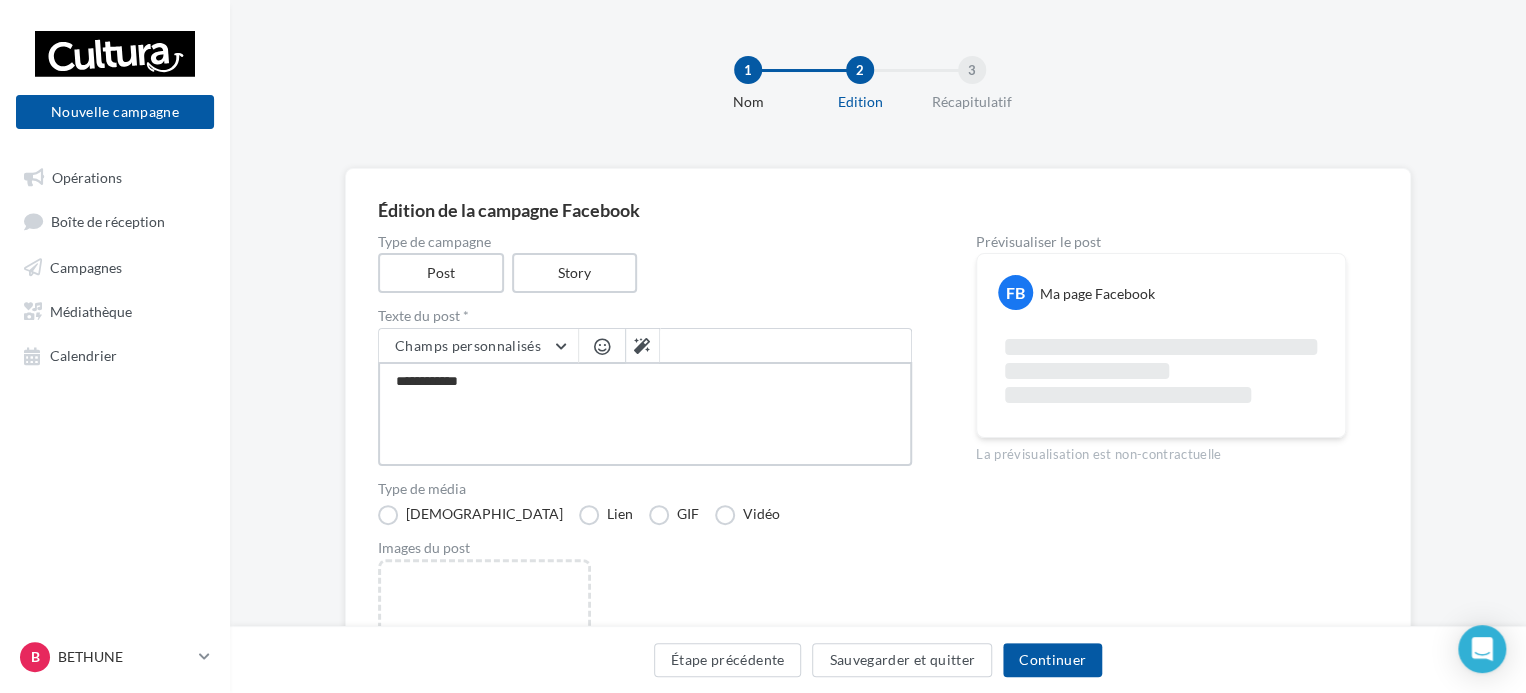 type on "**********" 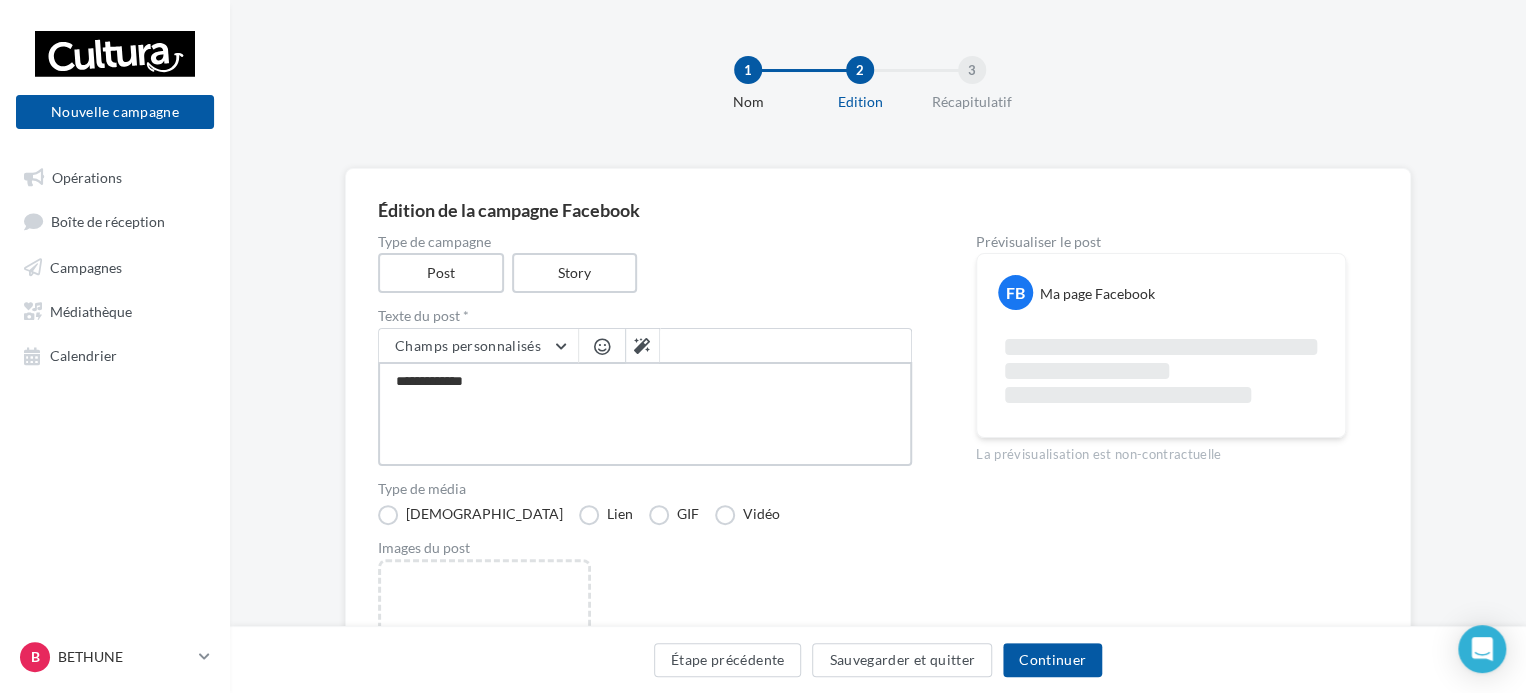 type on "**********" 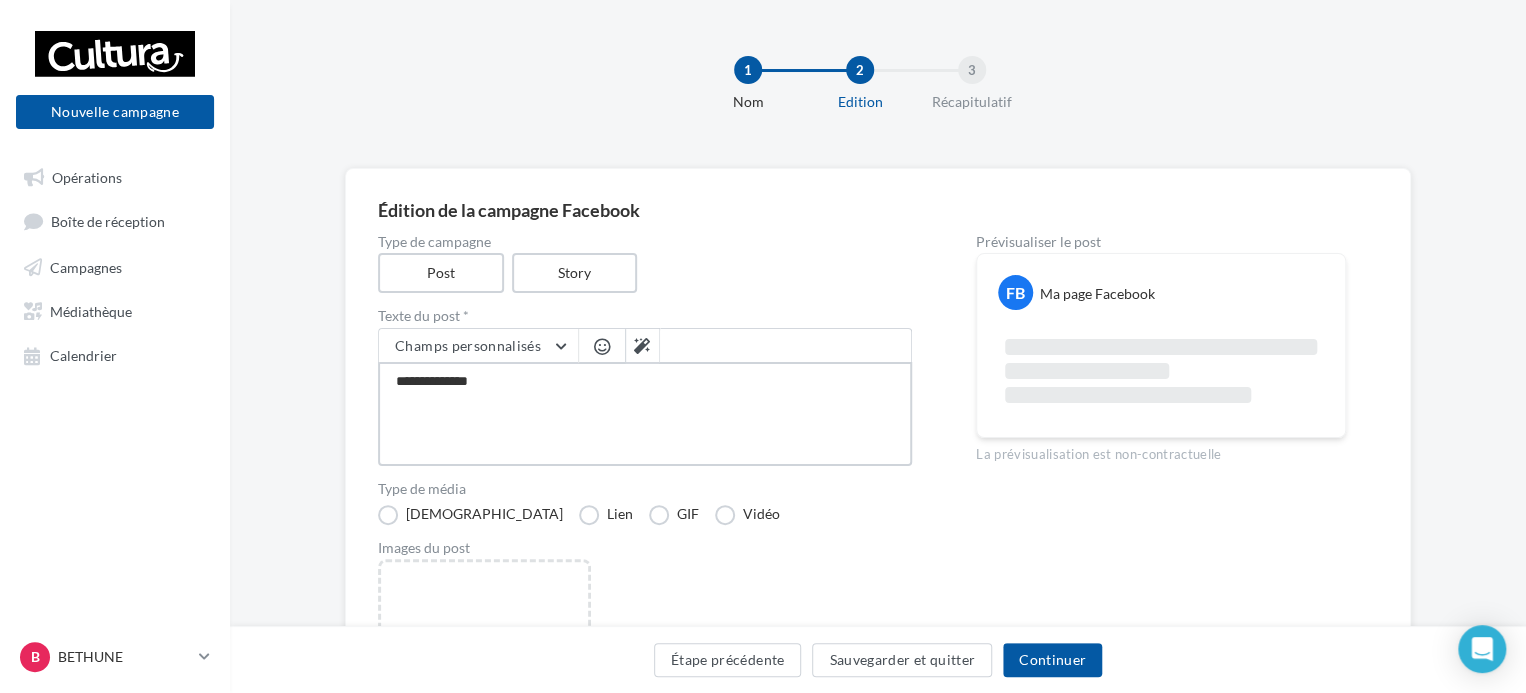 type on "**********" 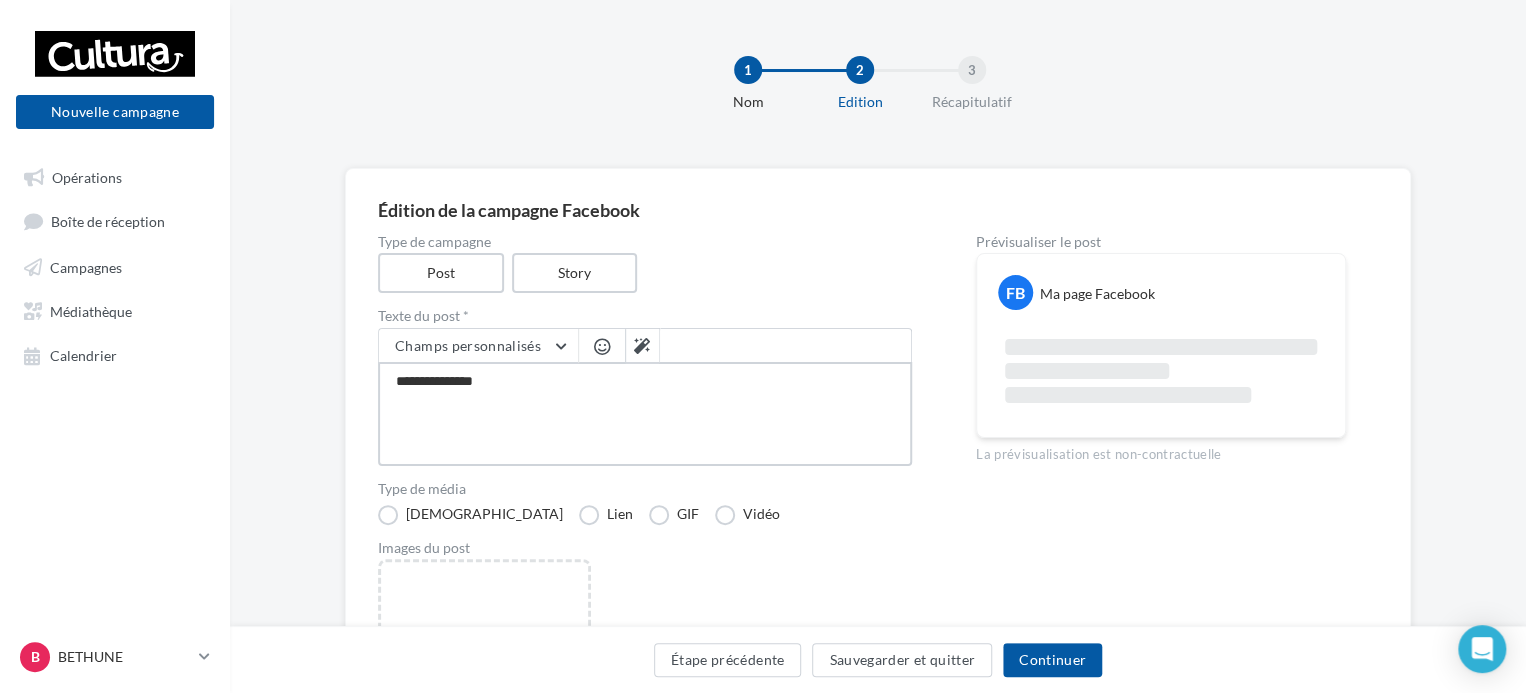 type on "**********" 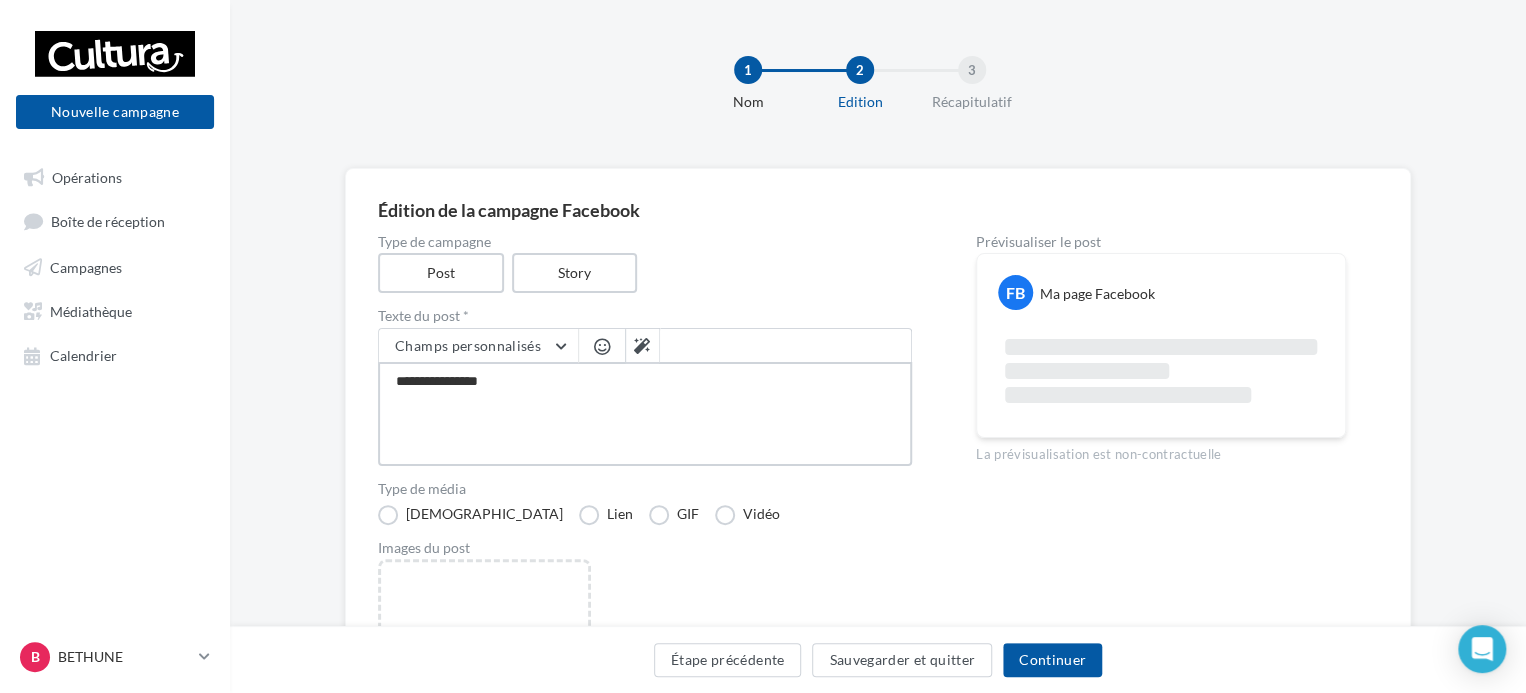 type on "**********" 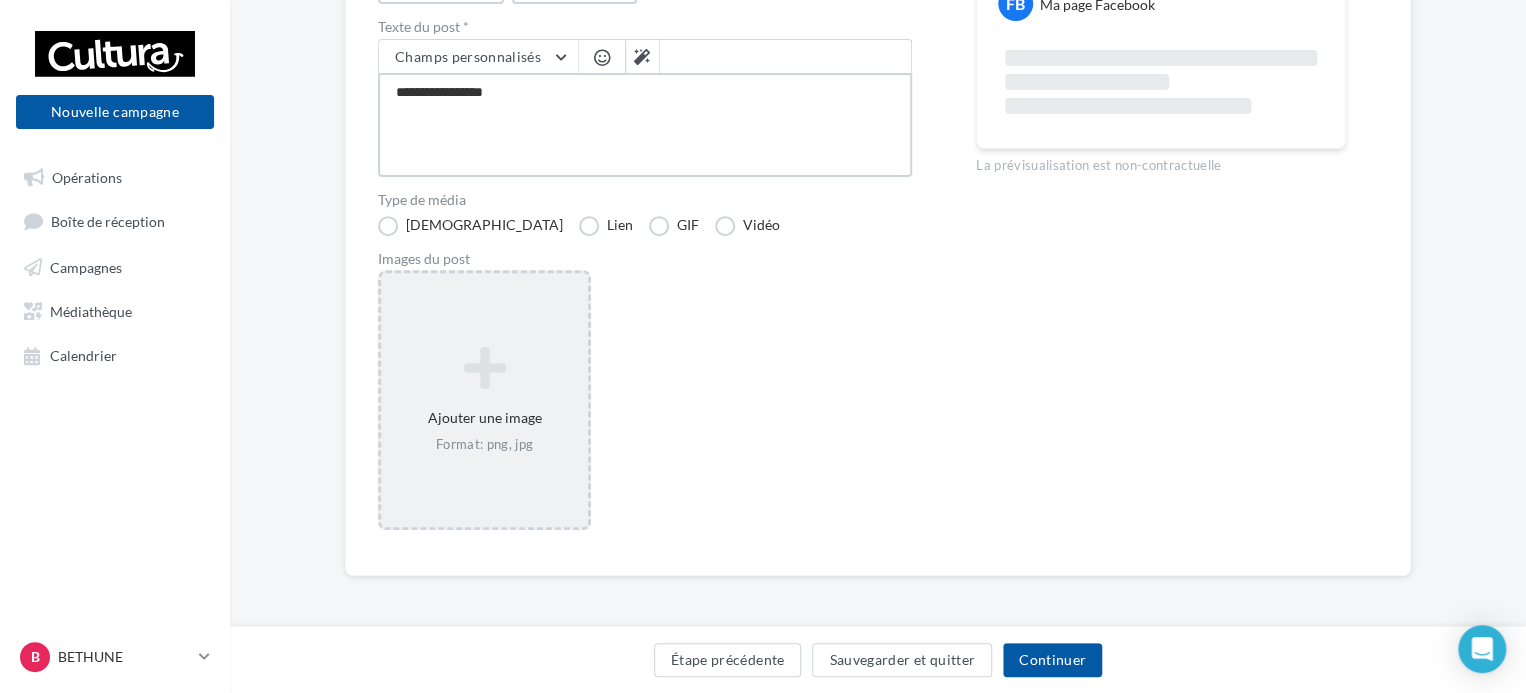 type on "**********" 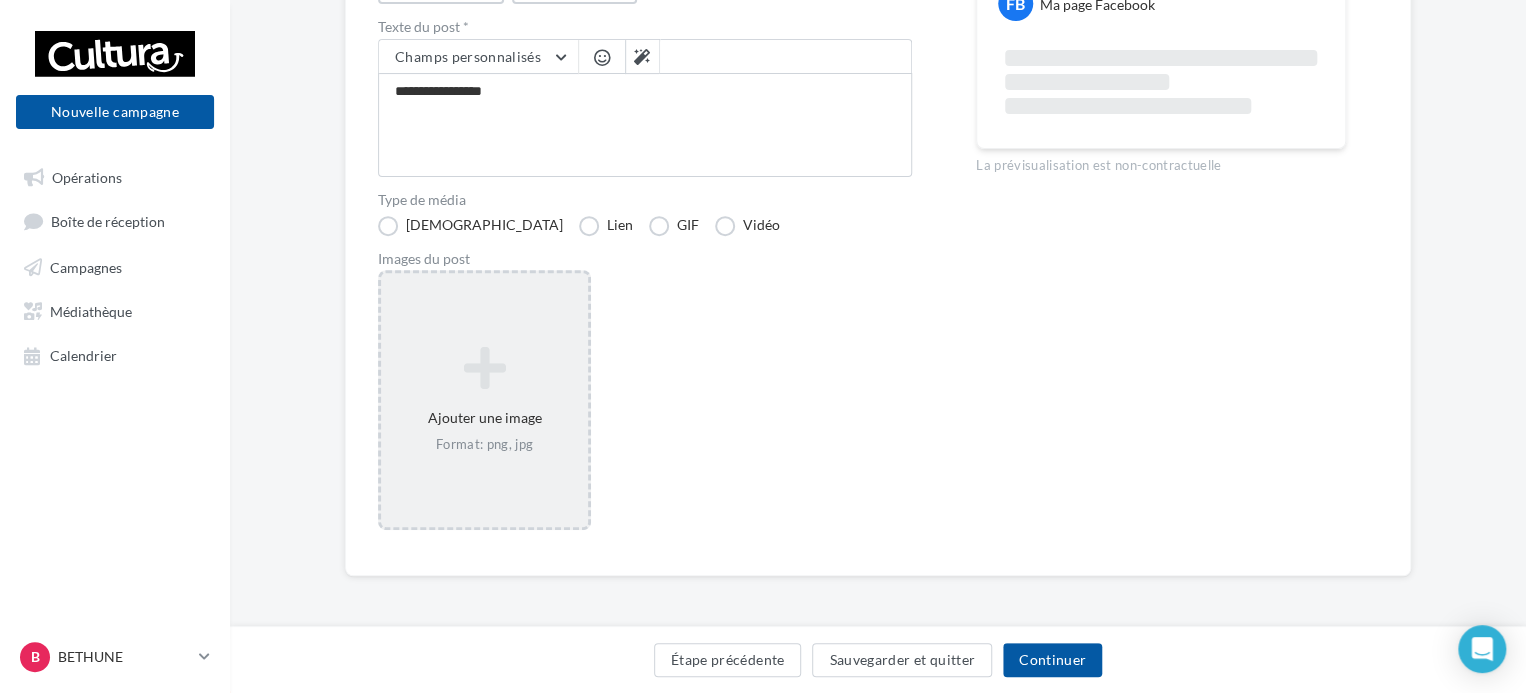 click at bounding box center (484, 368) 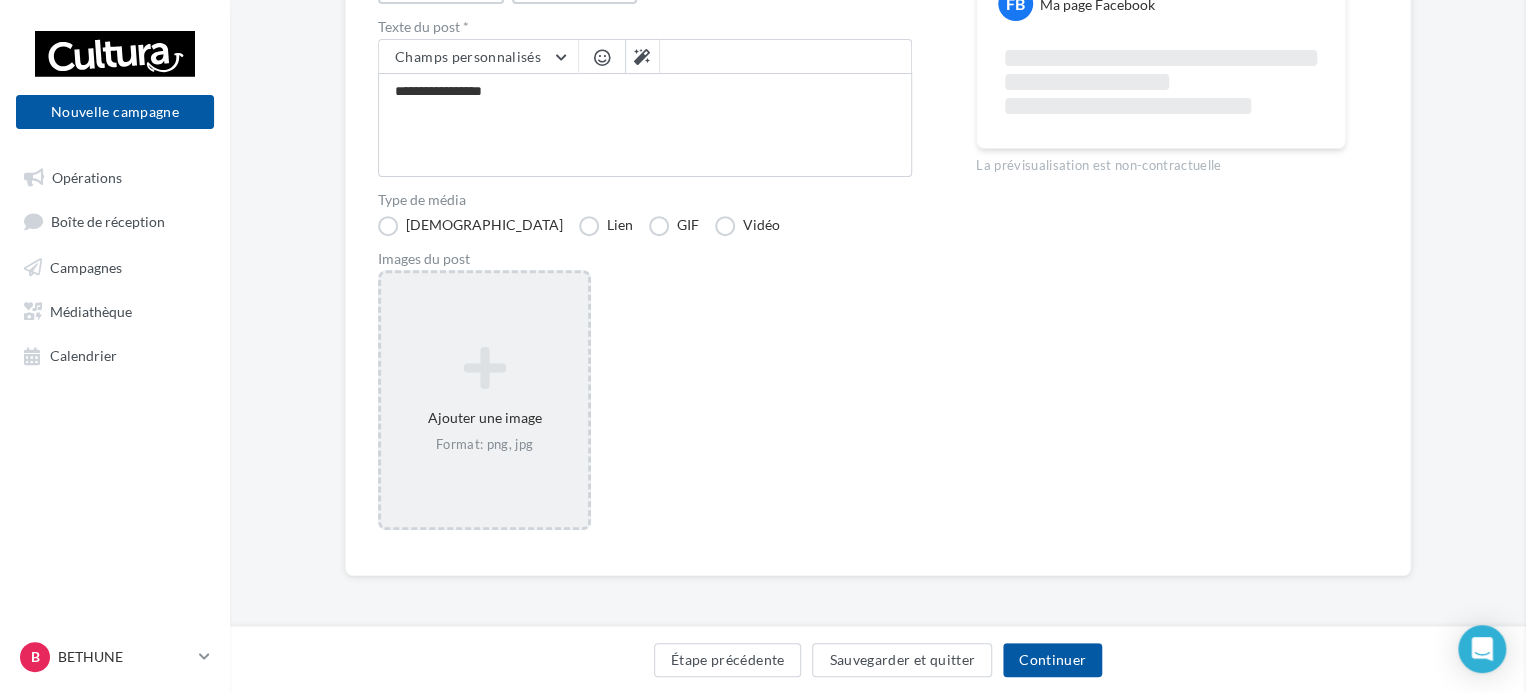 scroll, scrollTop: 279, scrollLeft: 0, axis: vertical 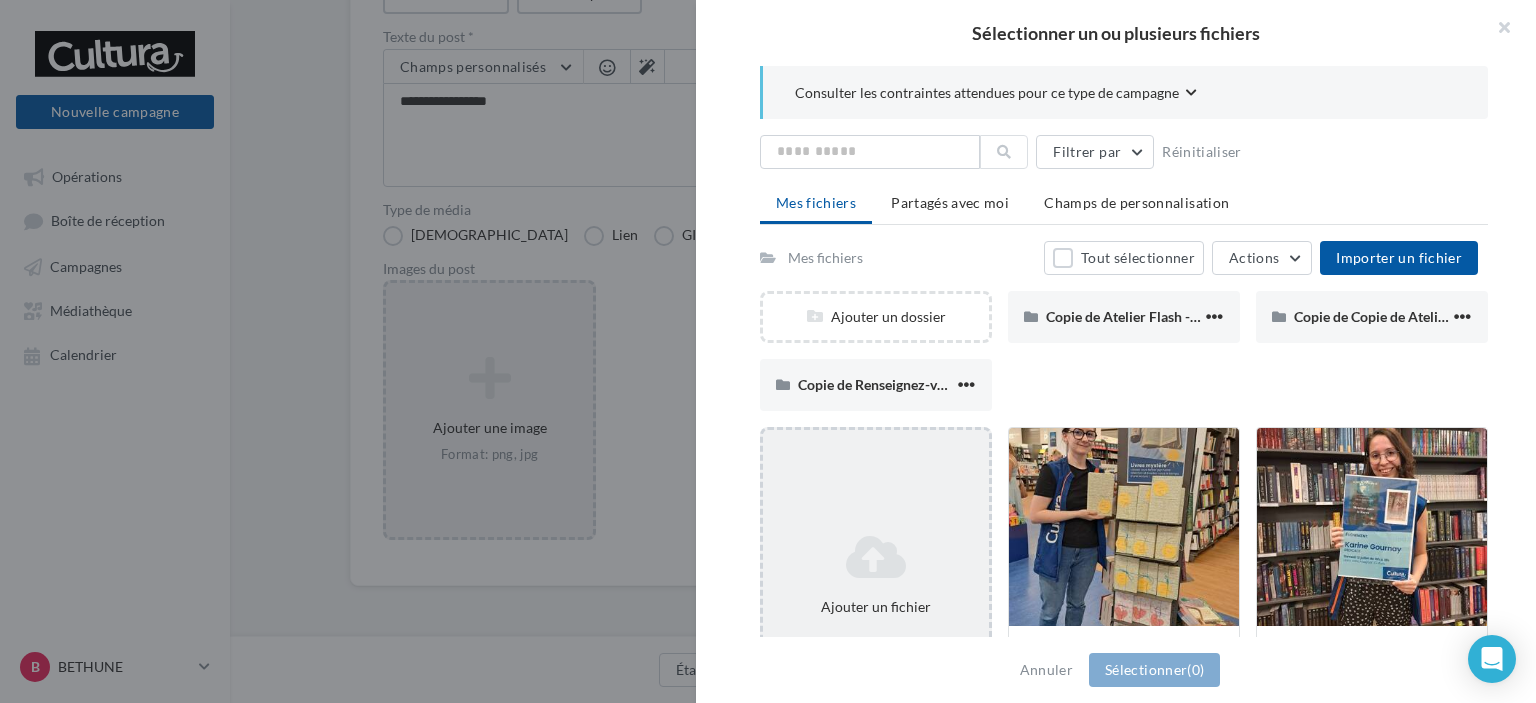 click on "Ajouter un fichier" at bounding box center [876, 575] 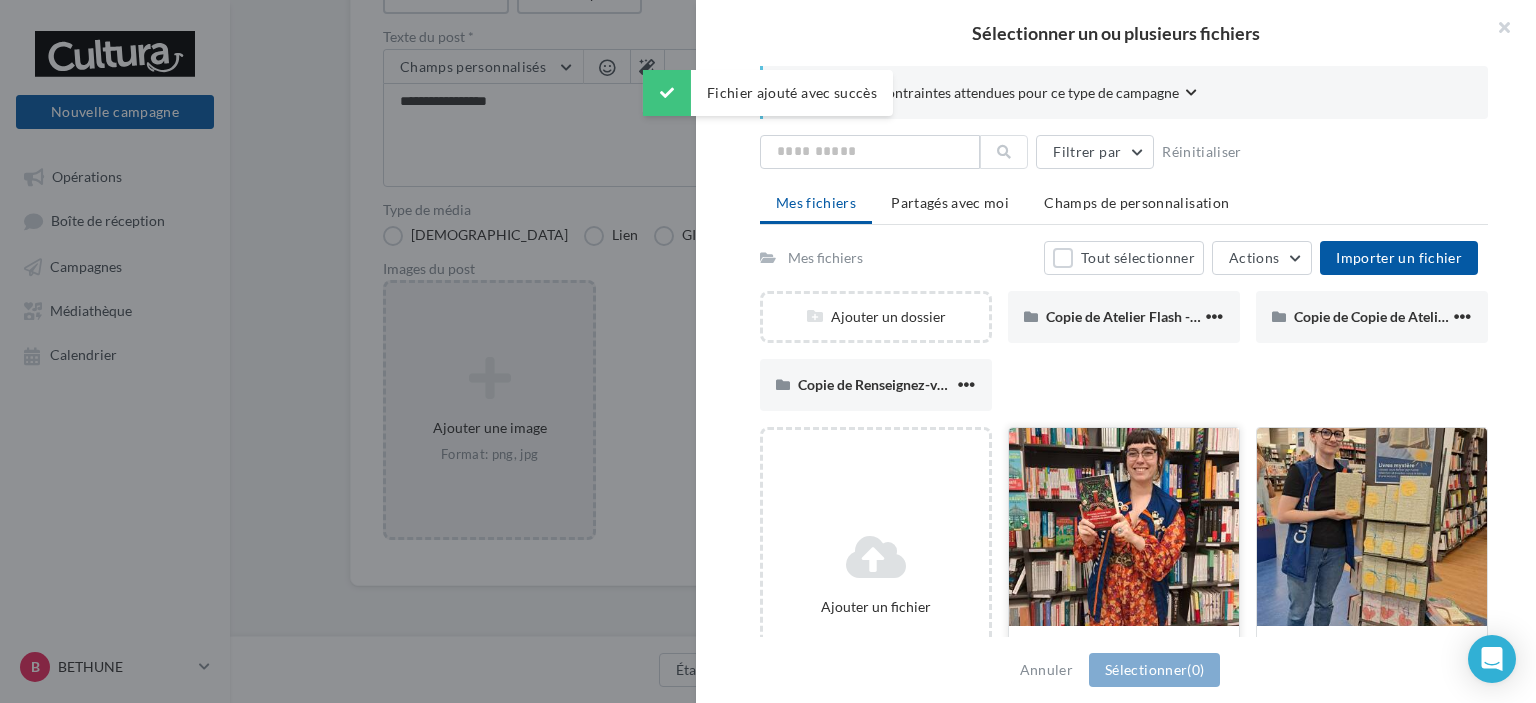 click at bounding box center [1124, 528] 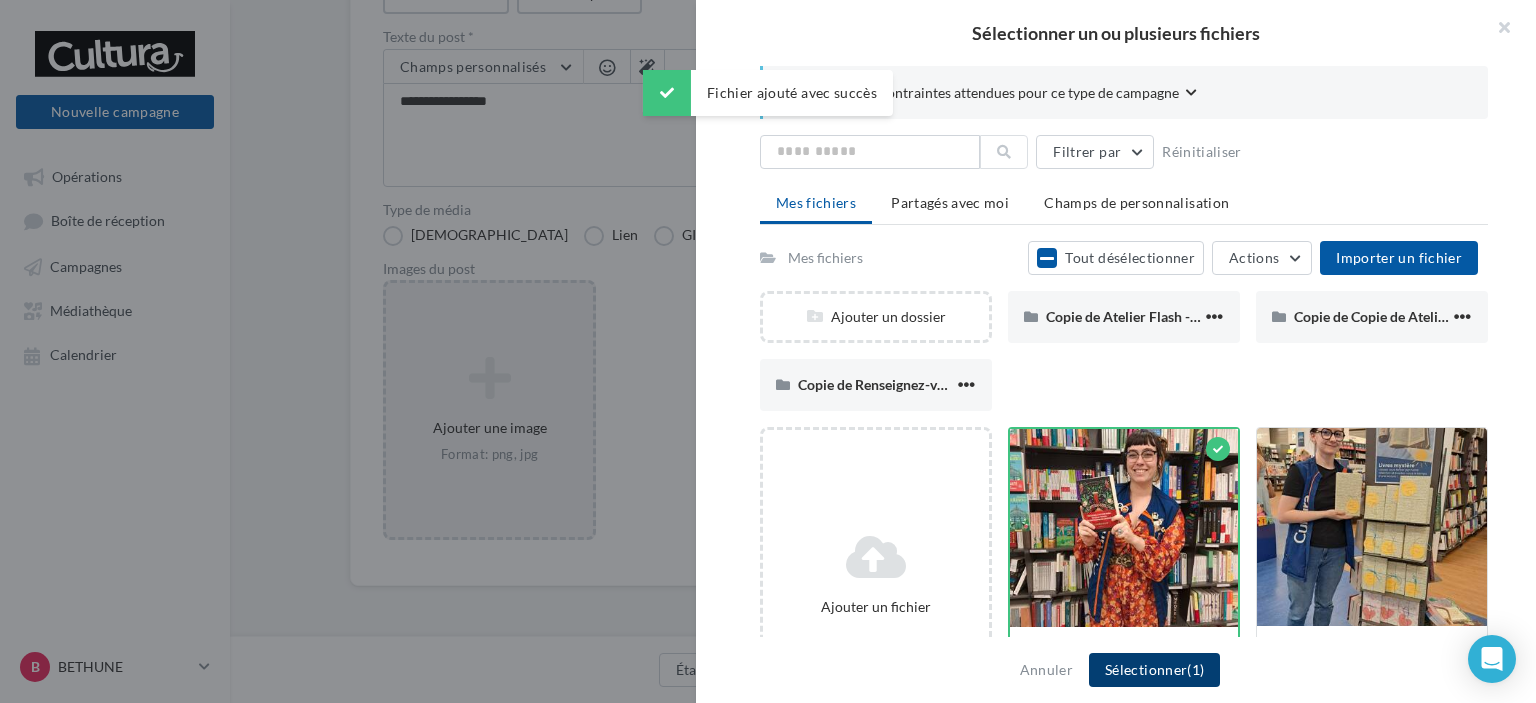 click on "Sélectionner   (1)" at bounding box center [1154, 670] 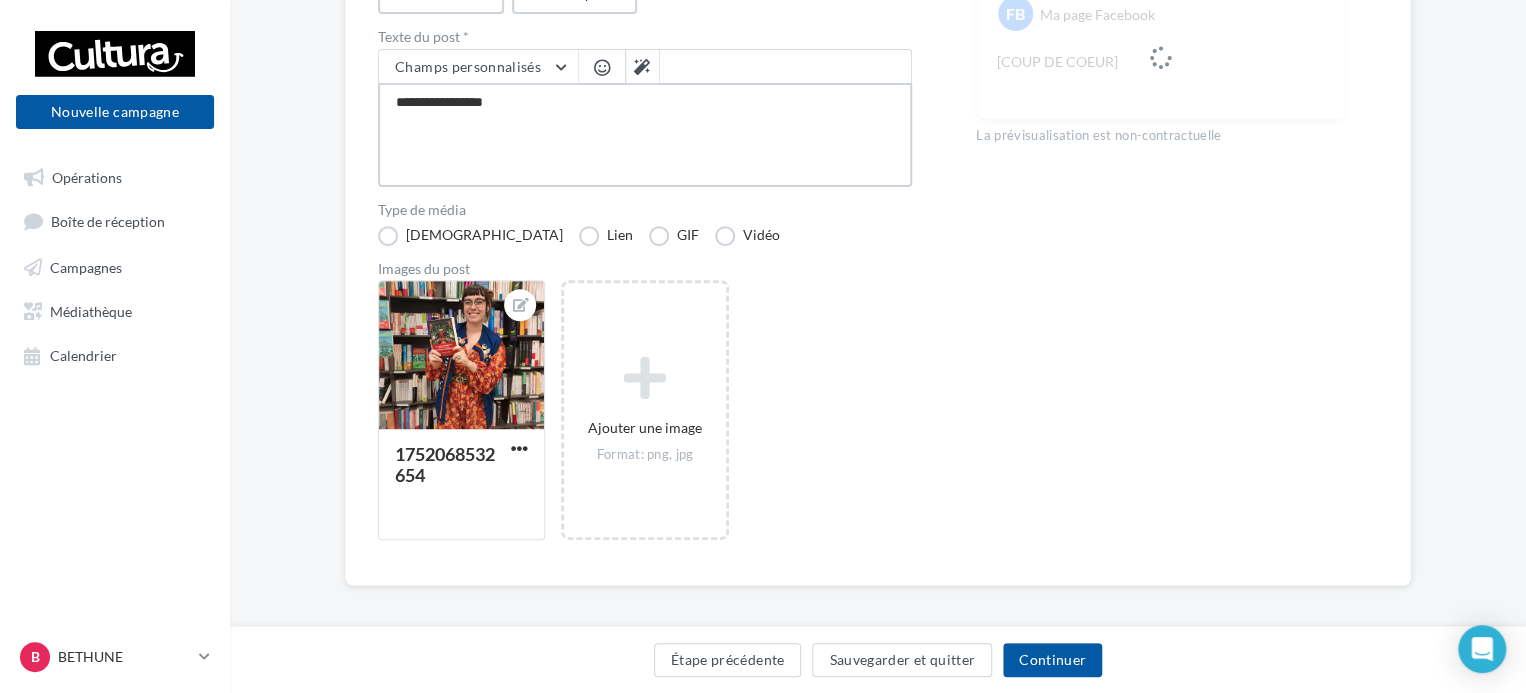click on "**********" at bounding box center (645, 135) 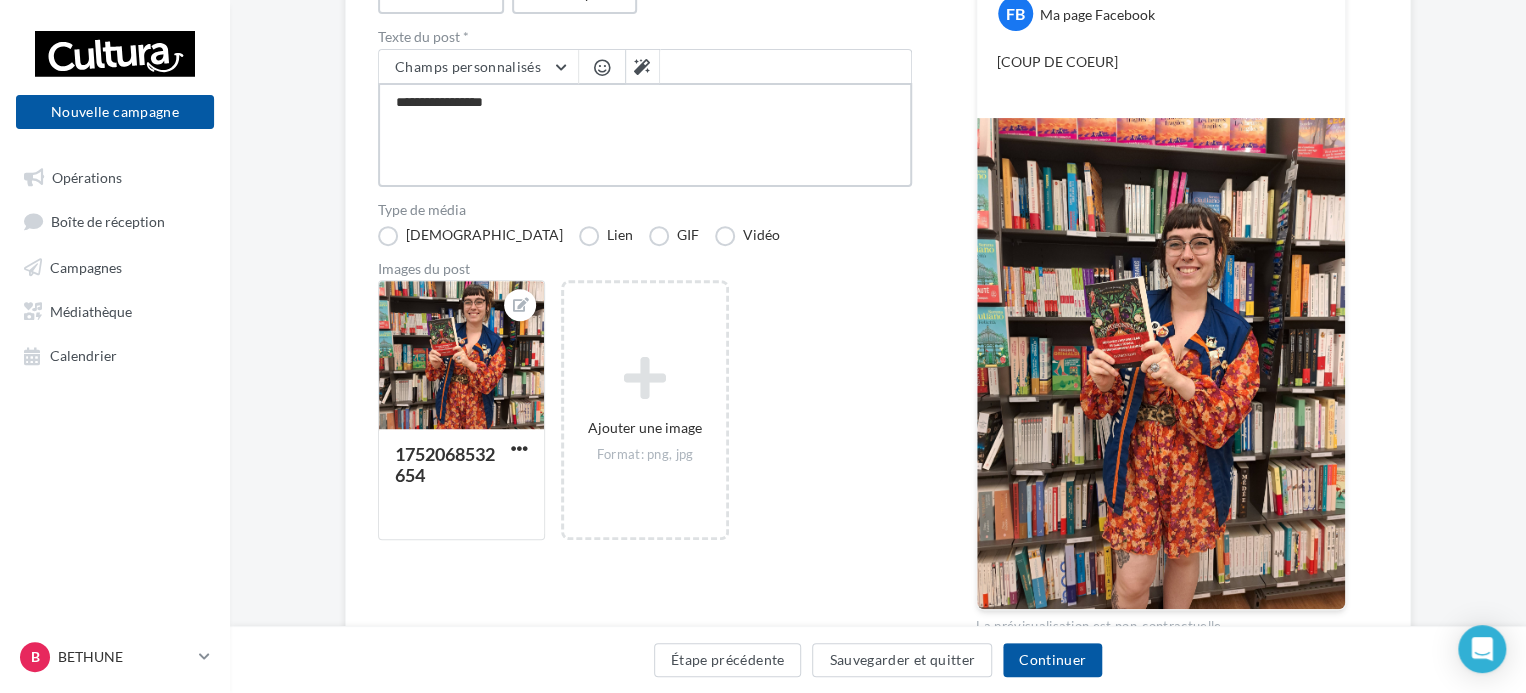 type on "**********" 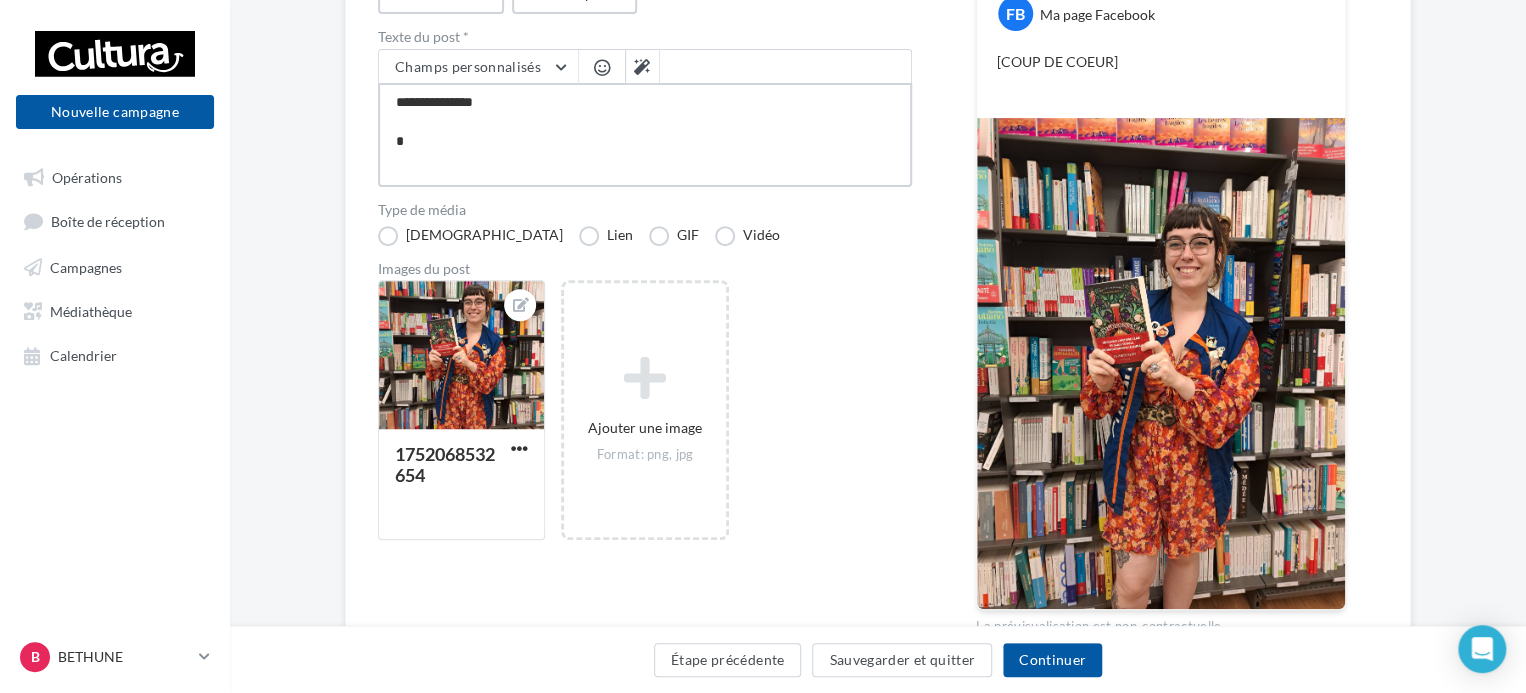 type on "**********" 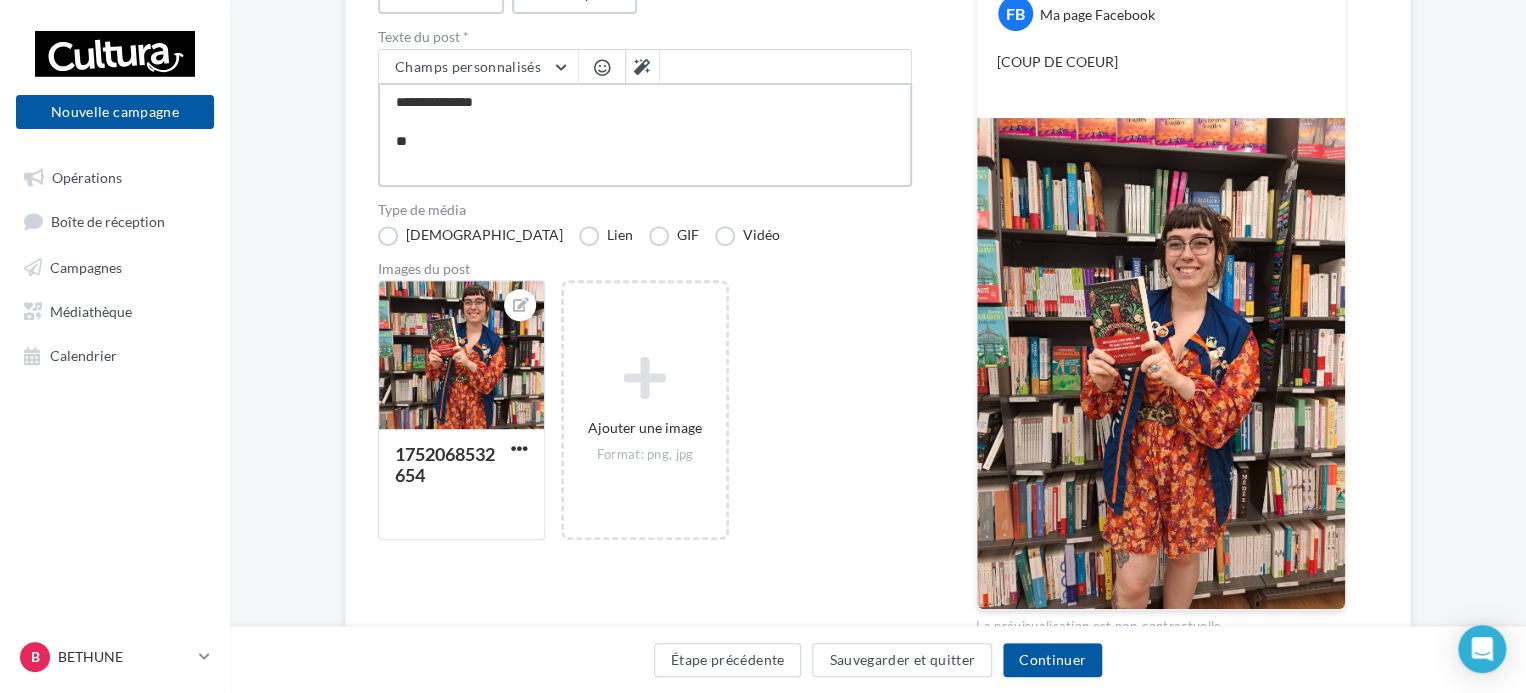 type on "**********" 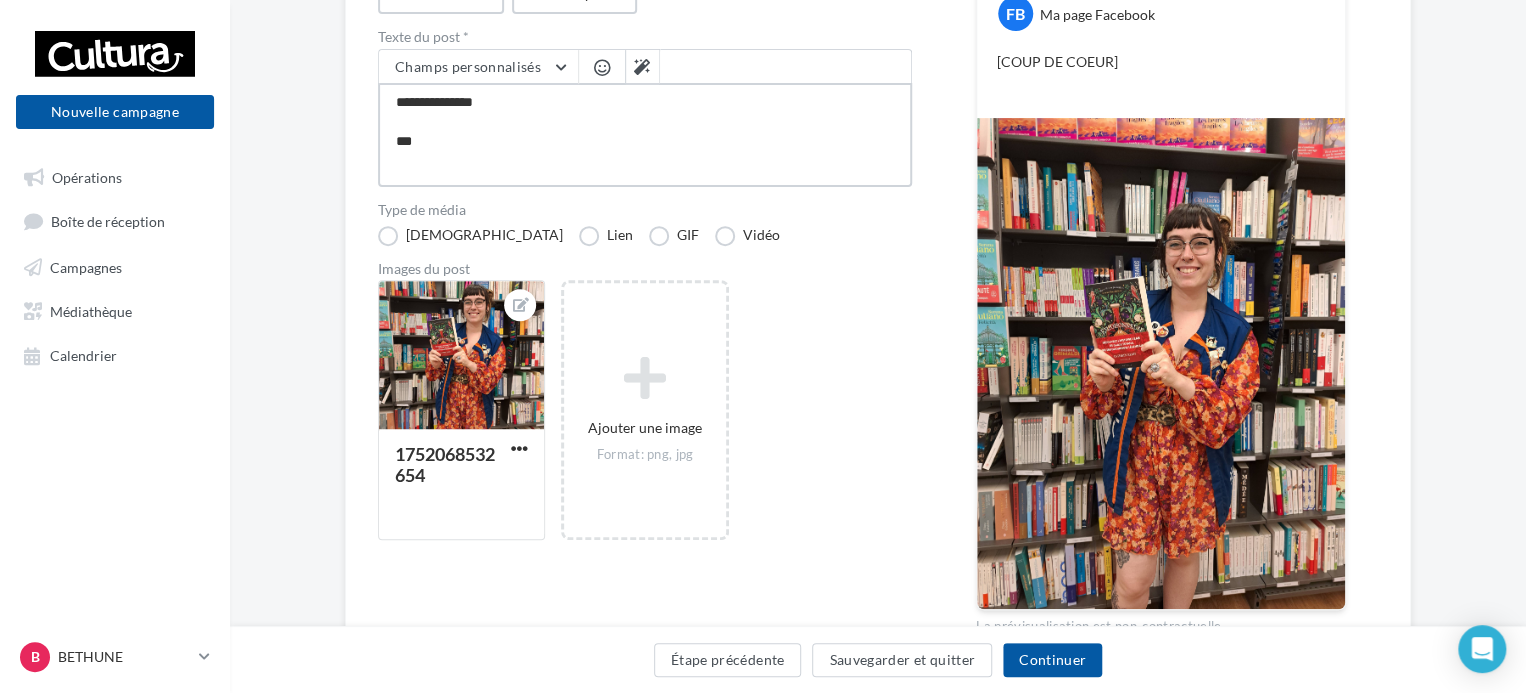 type on "**********" 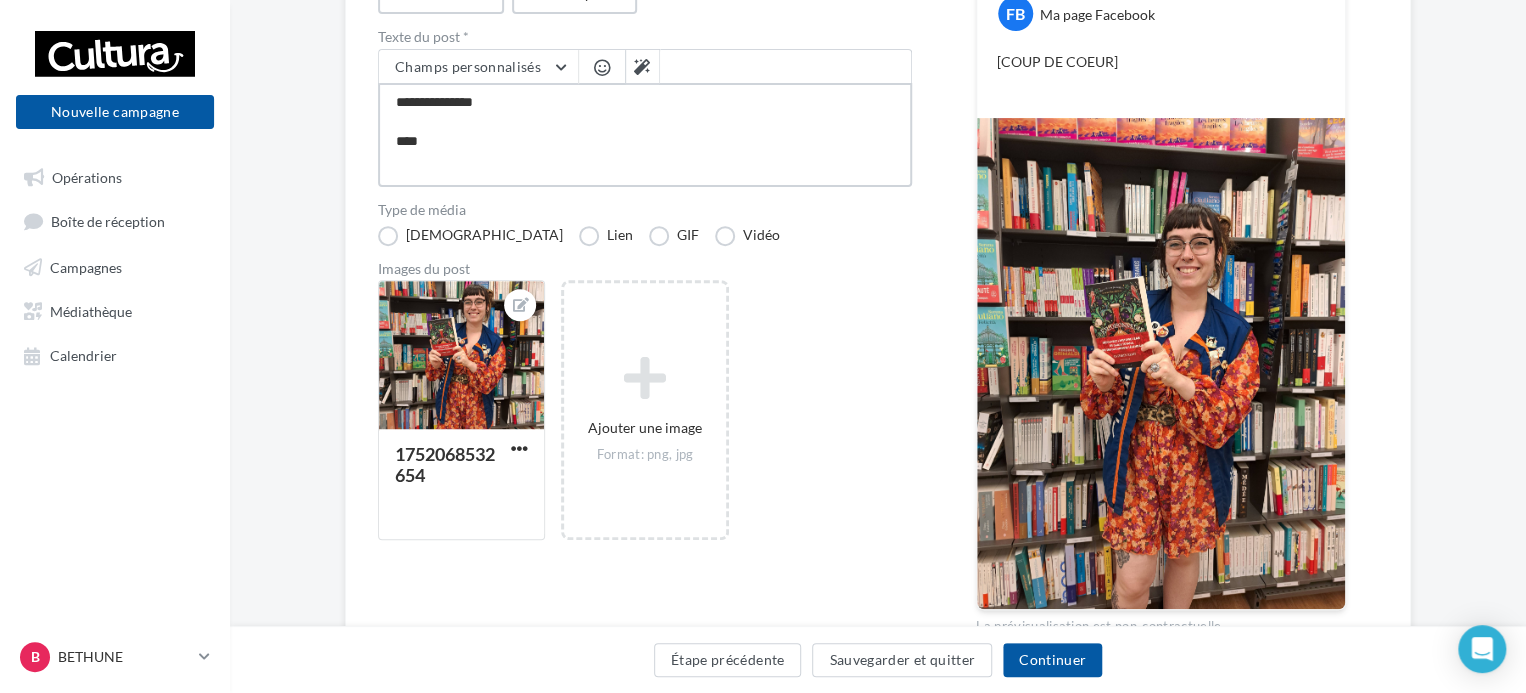 type on "**********" 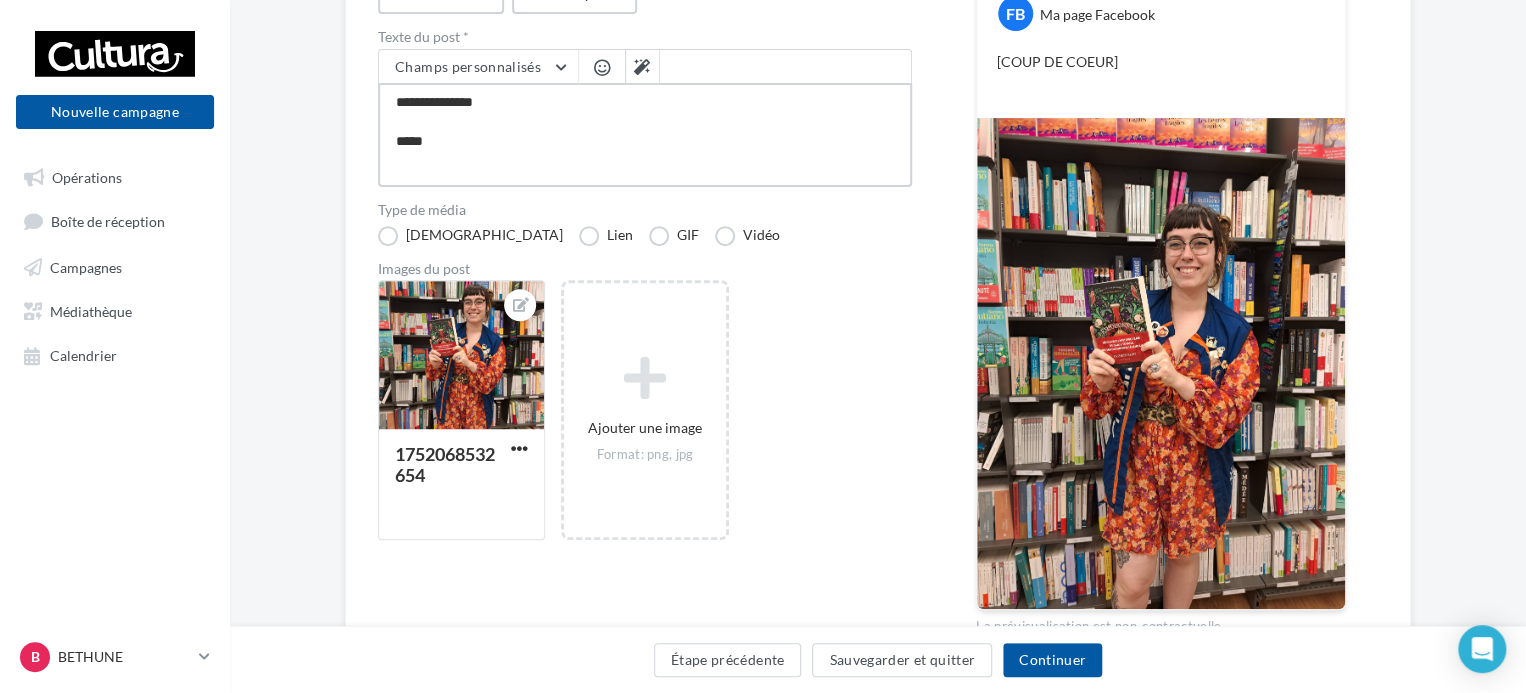 type on "**********" 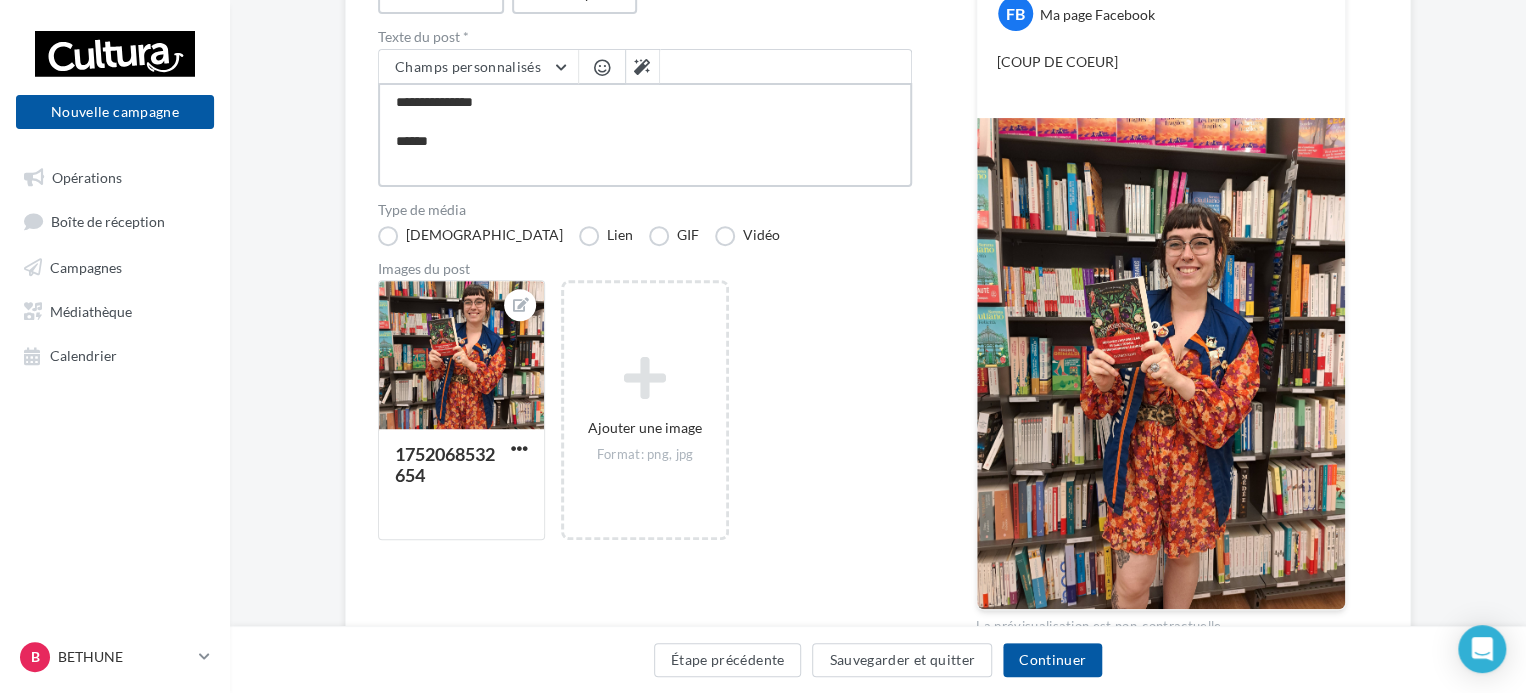 type on "**********" 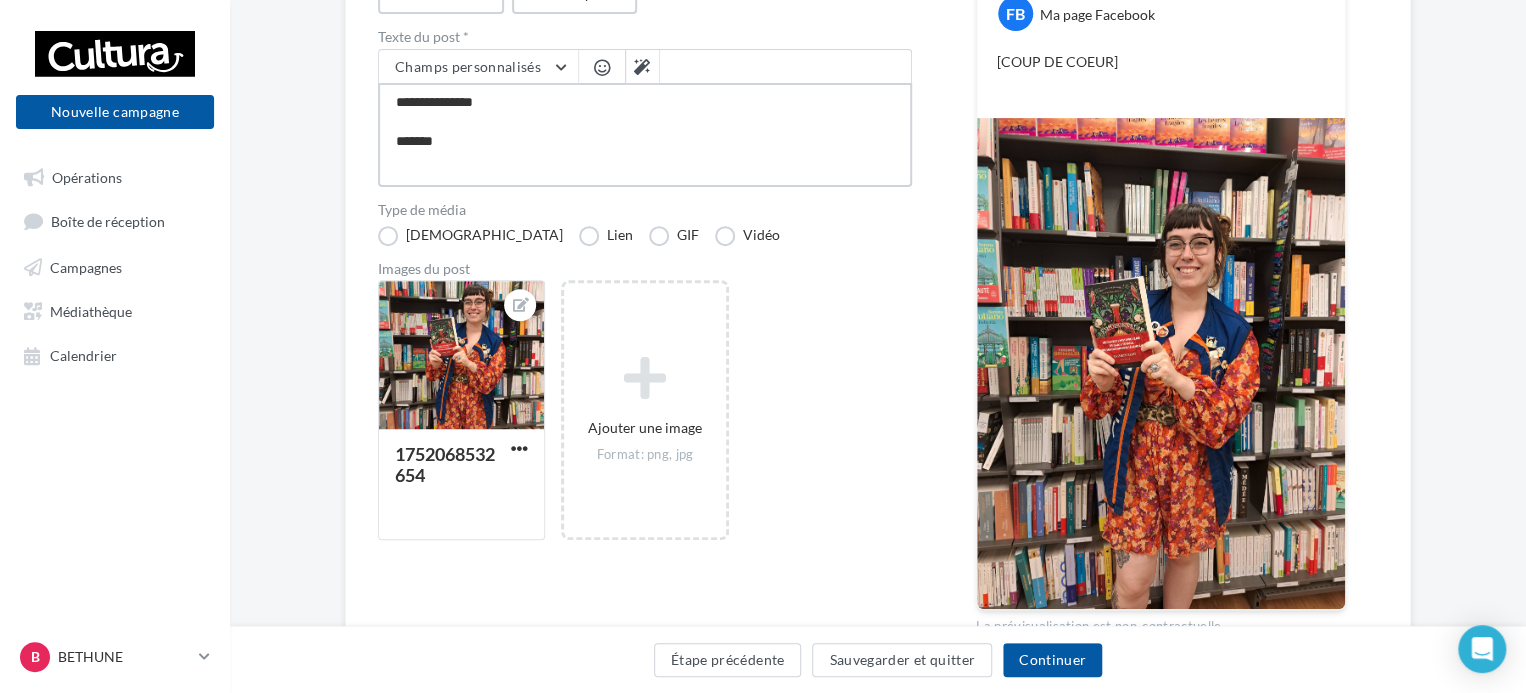 type on "**********" 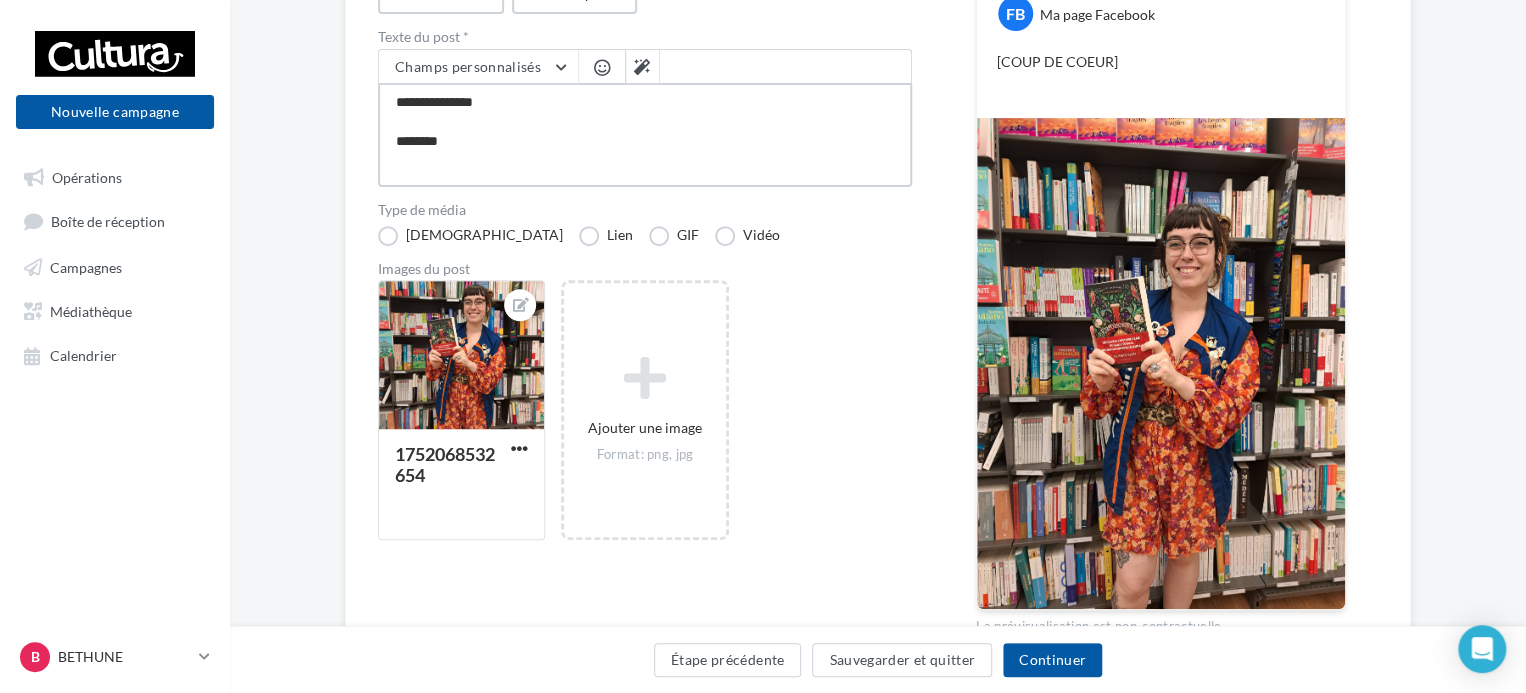 type on "**********" 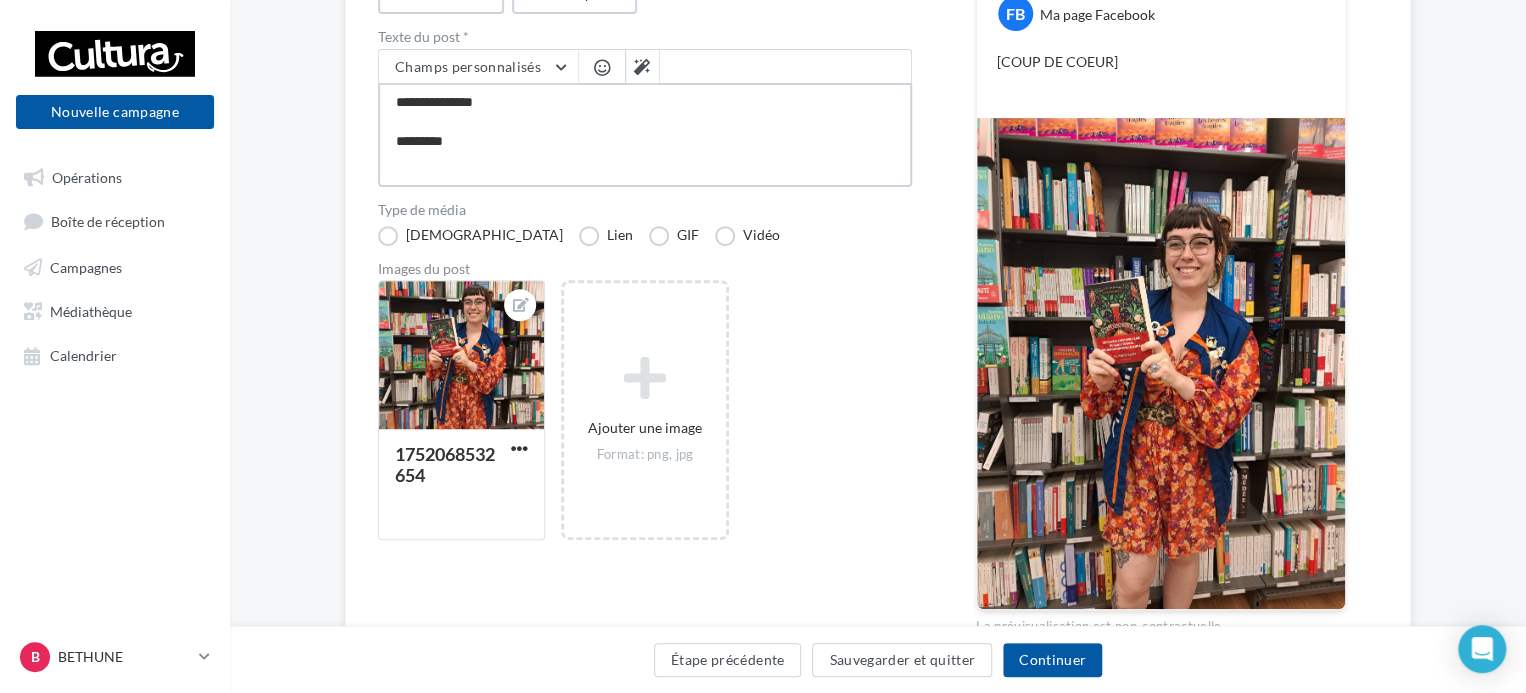 type on "**********" 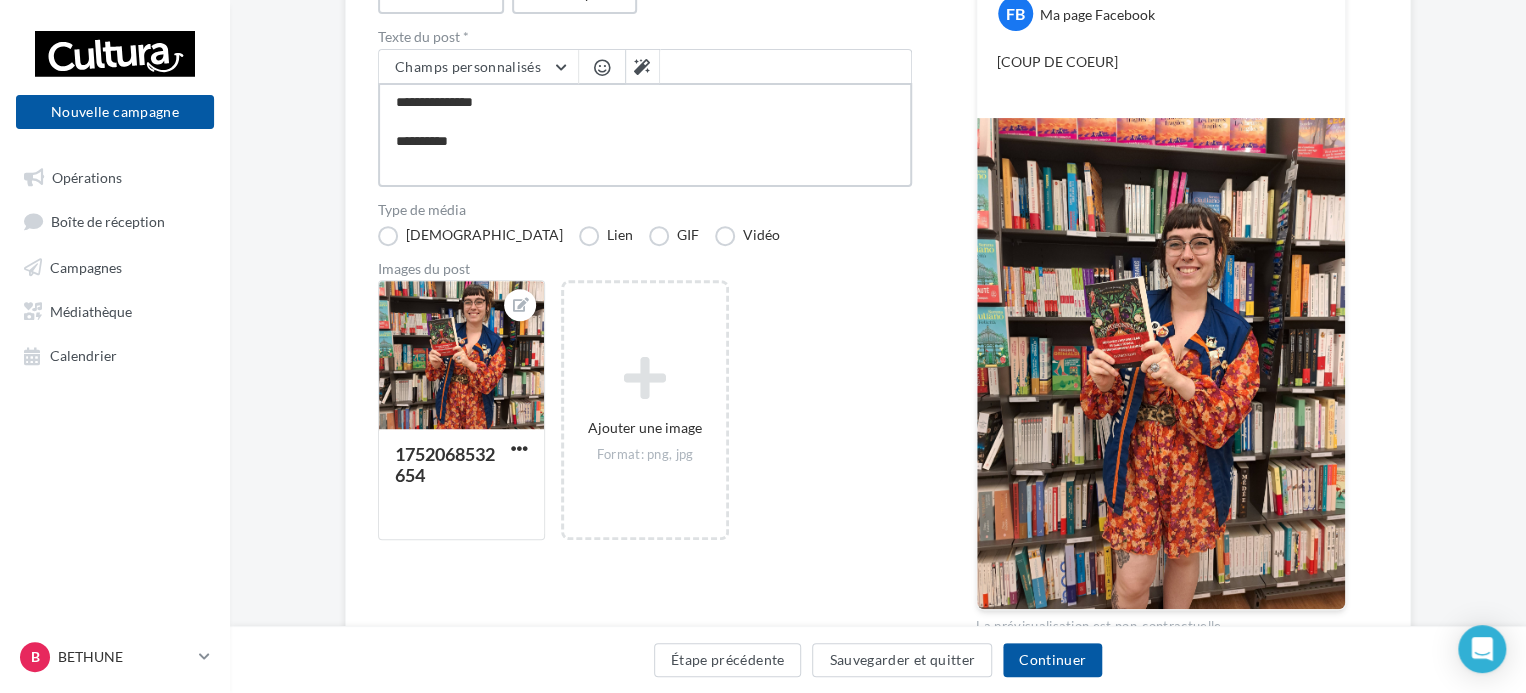 type on "**********" 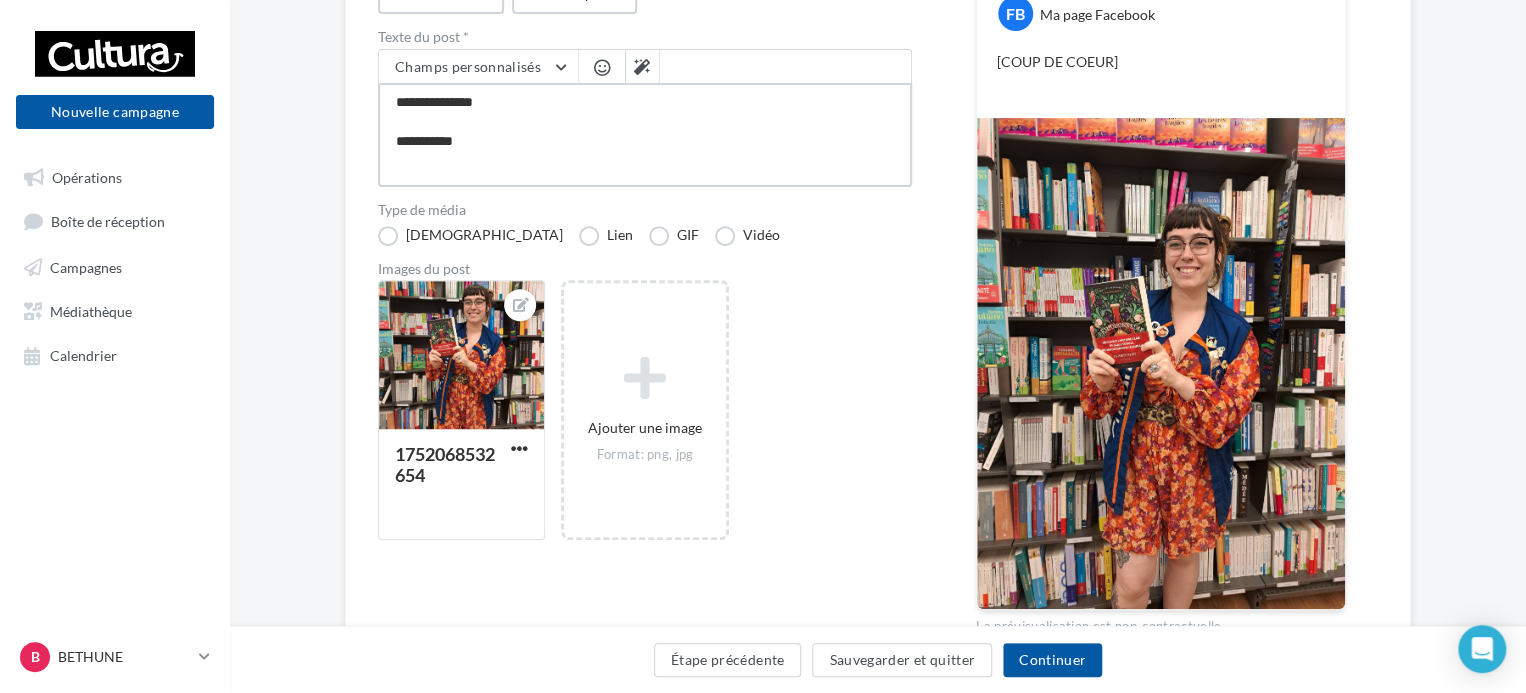 type on "**********" 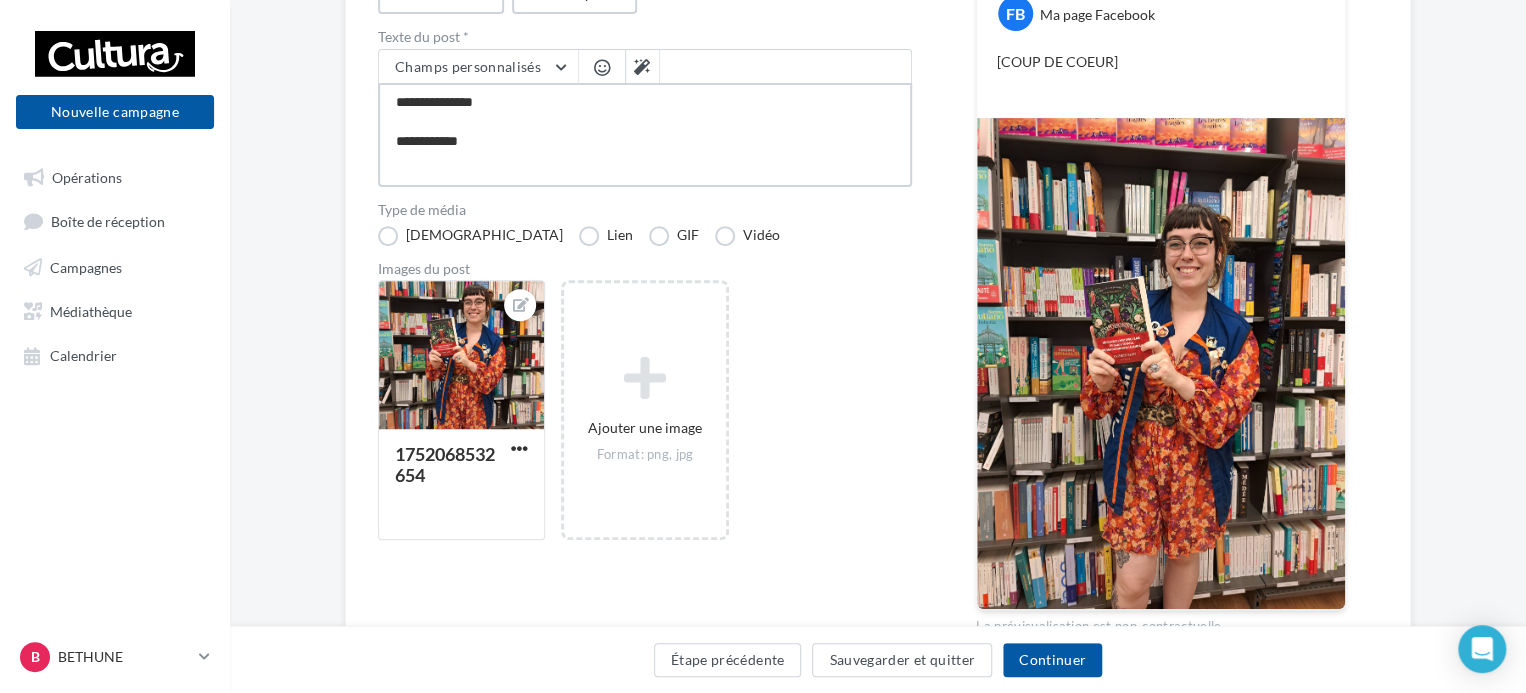 type on "**********" 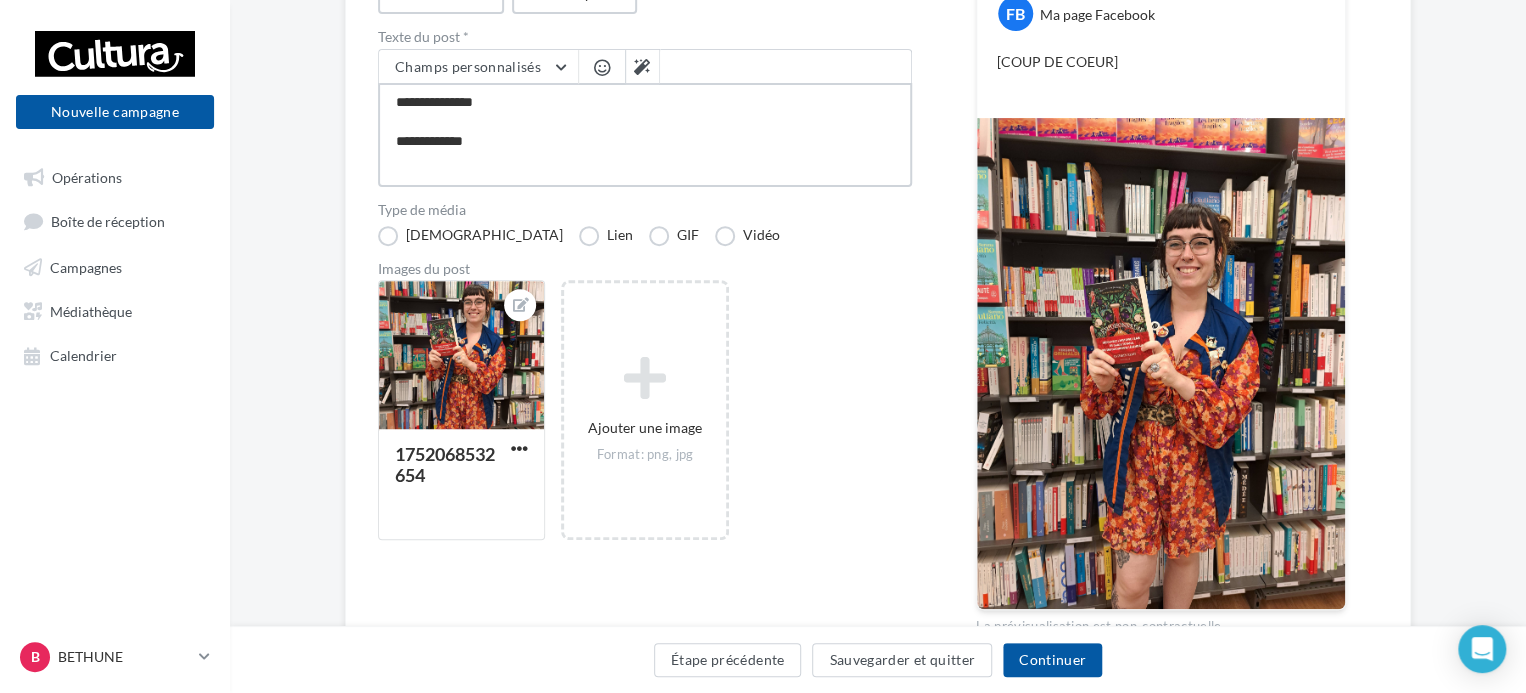 type on "**********" 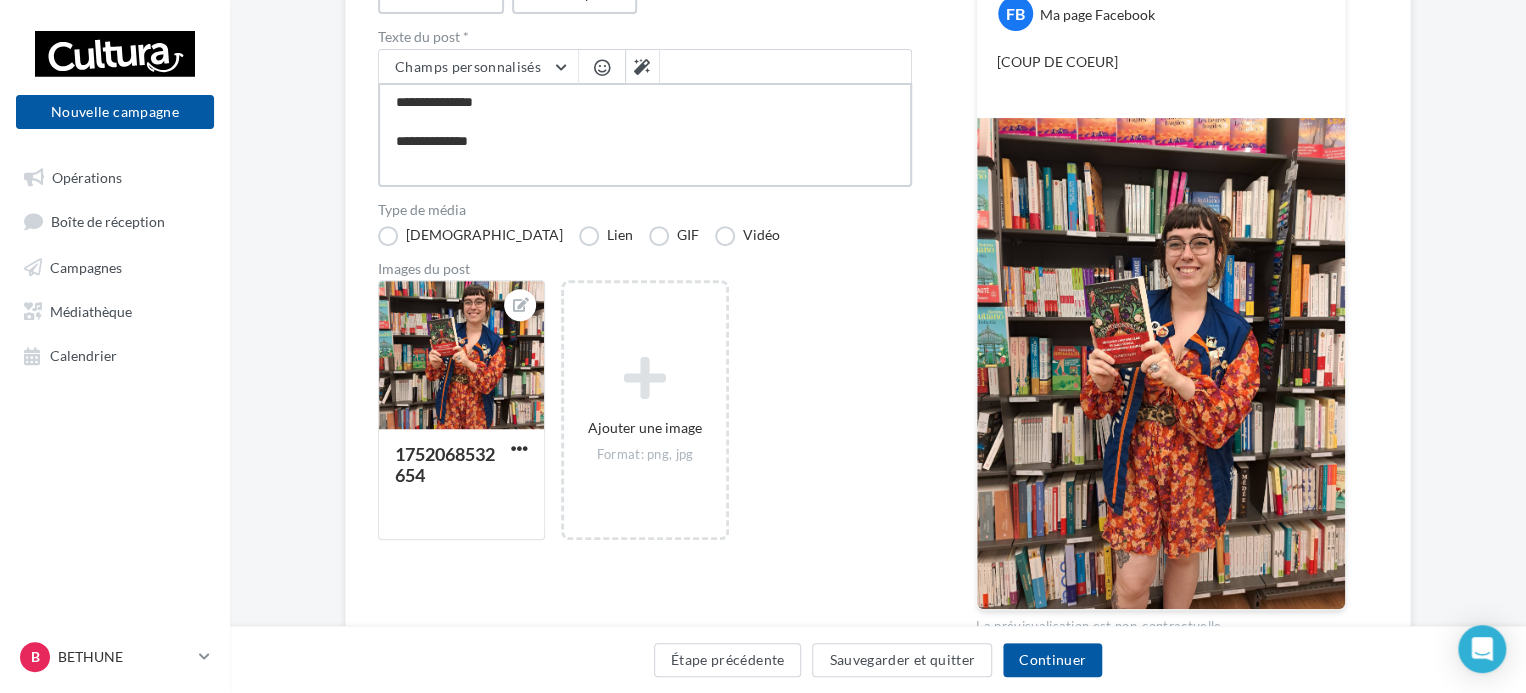 type on "**********" 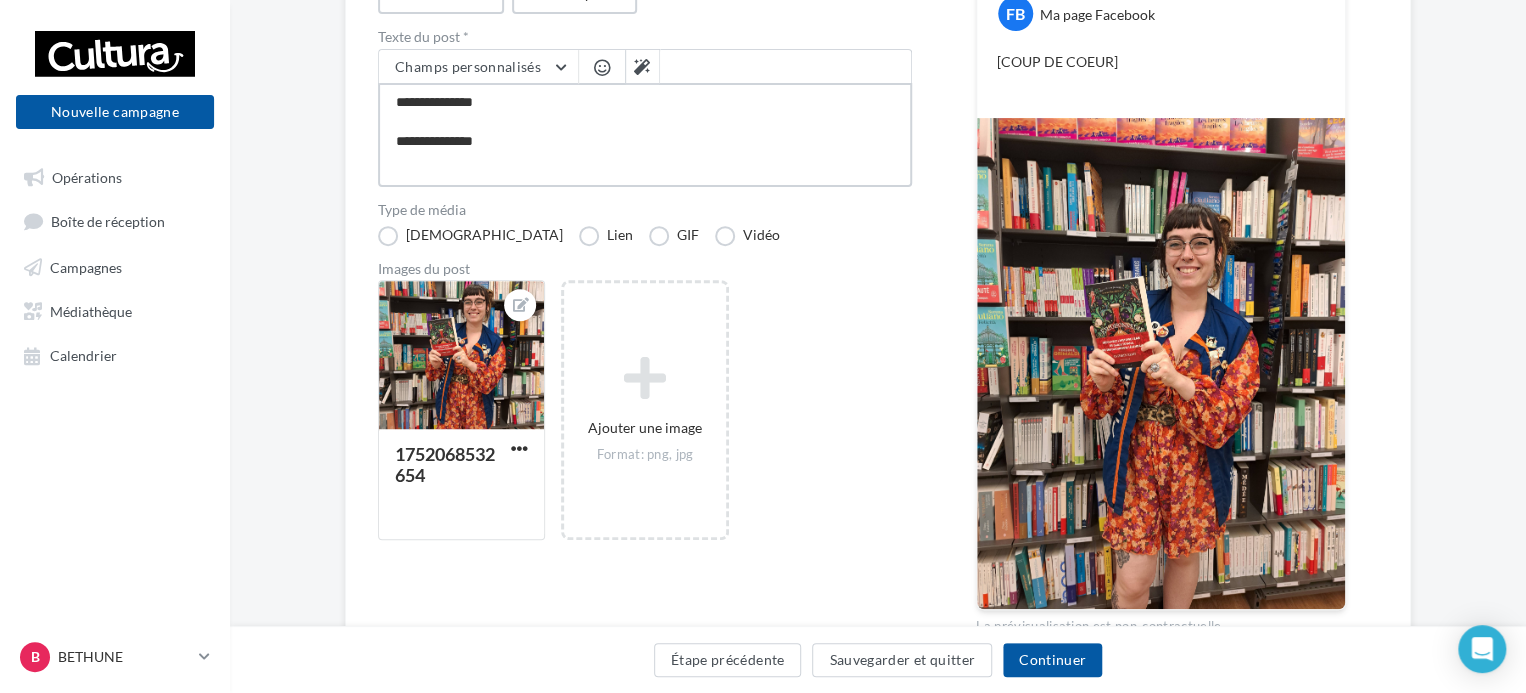 type on "**********" 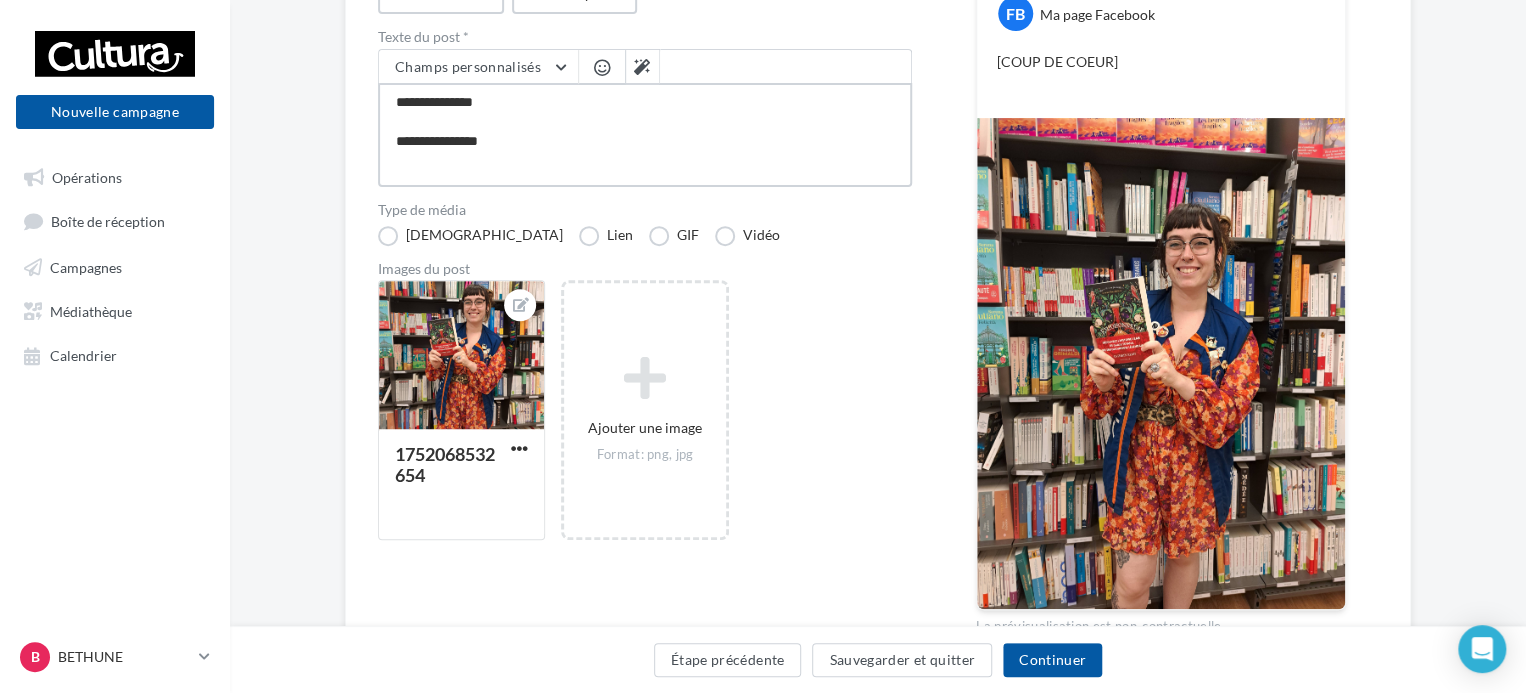 type on "**********" 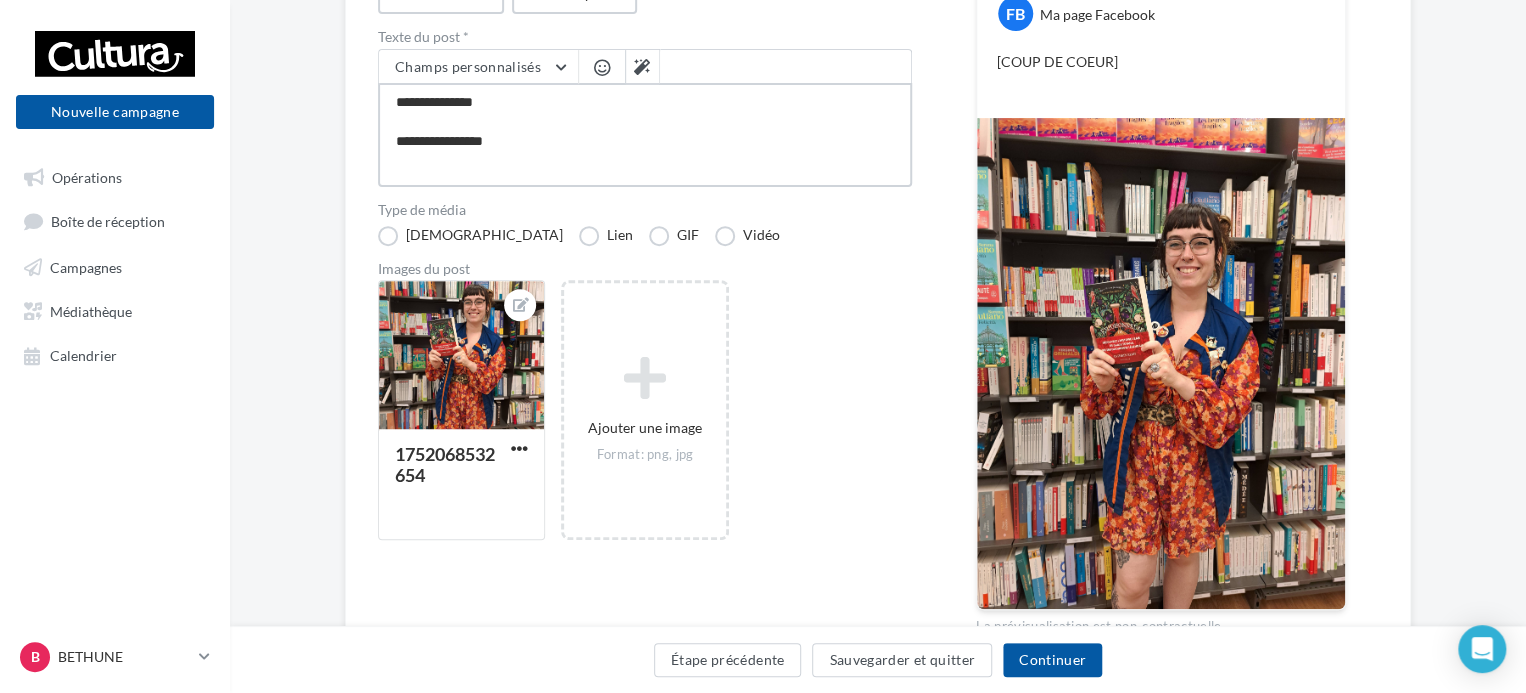 type on "**********" 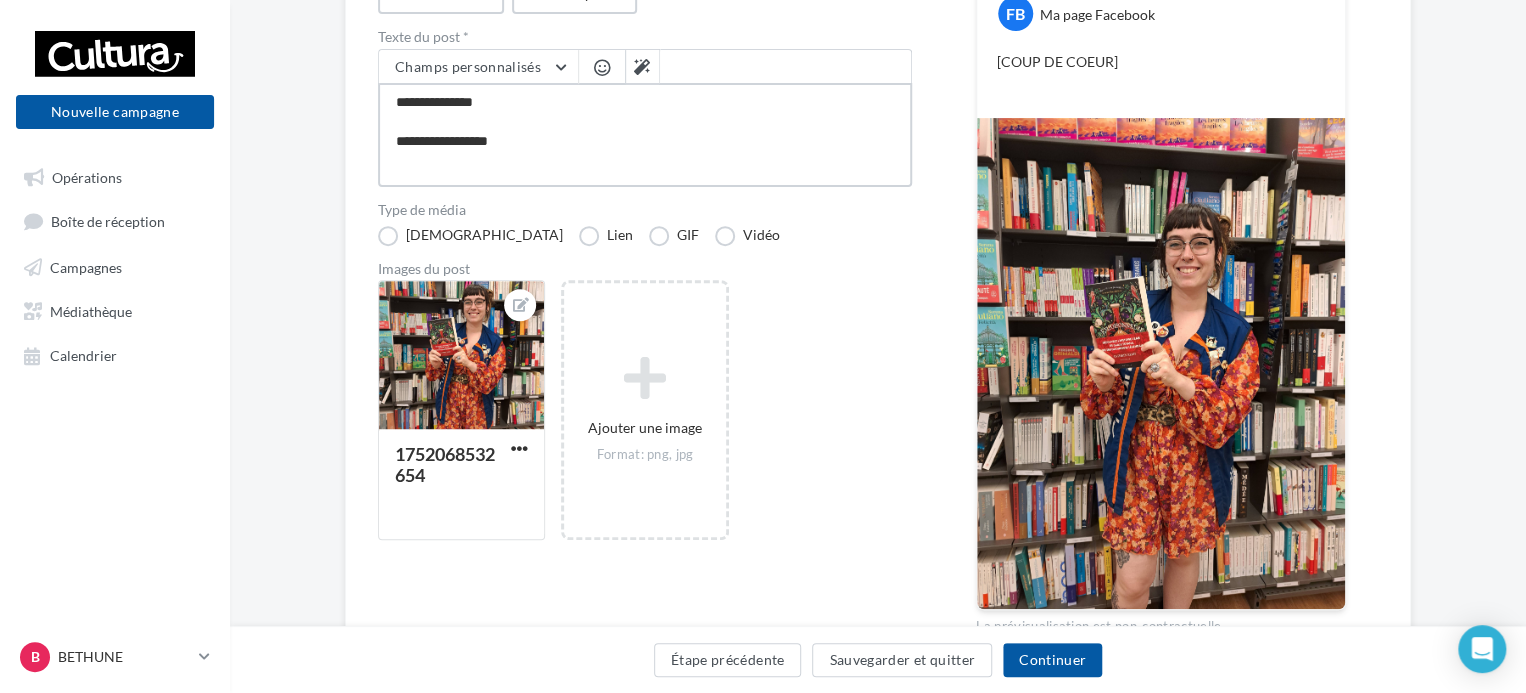 type on "**********" 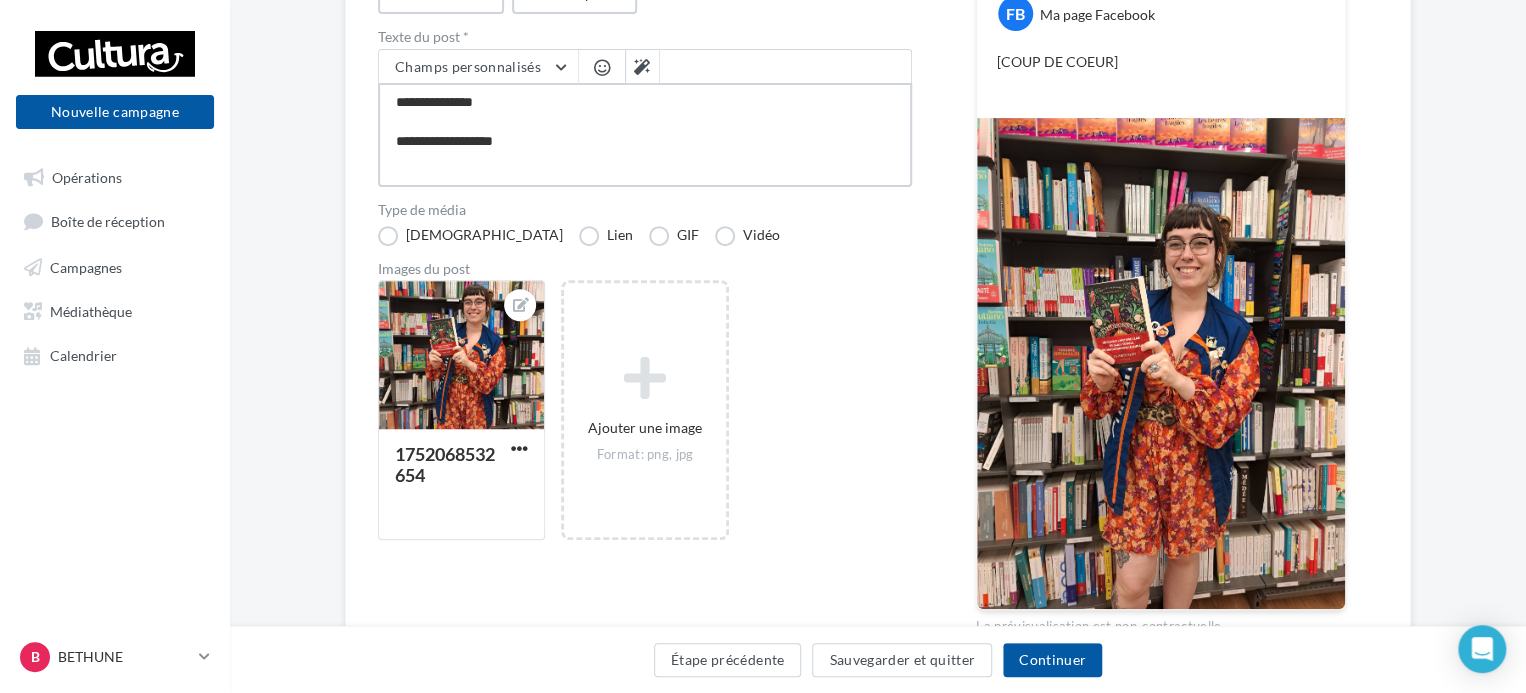 type on "**********" 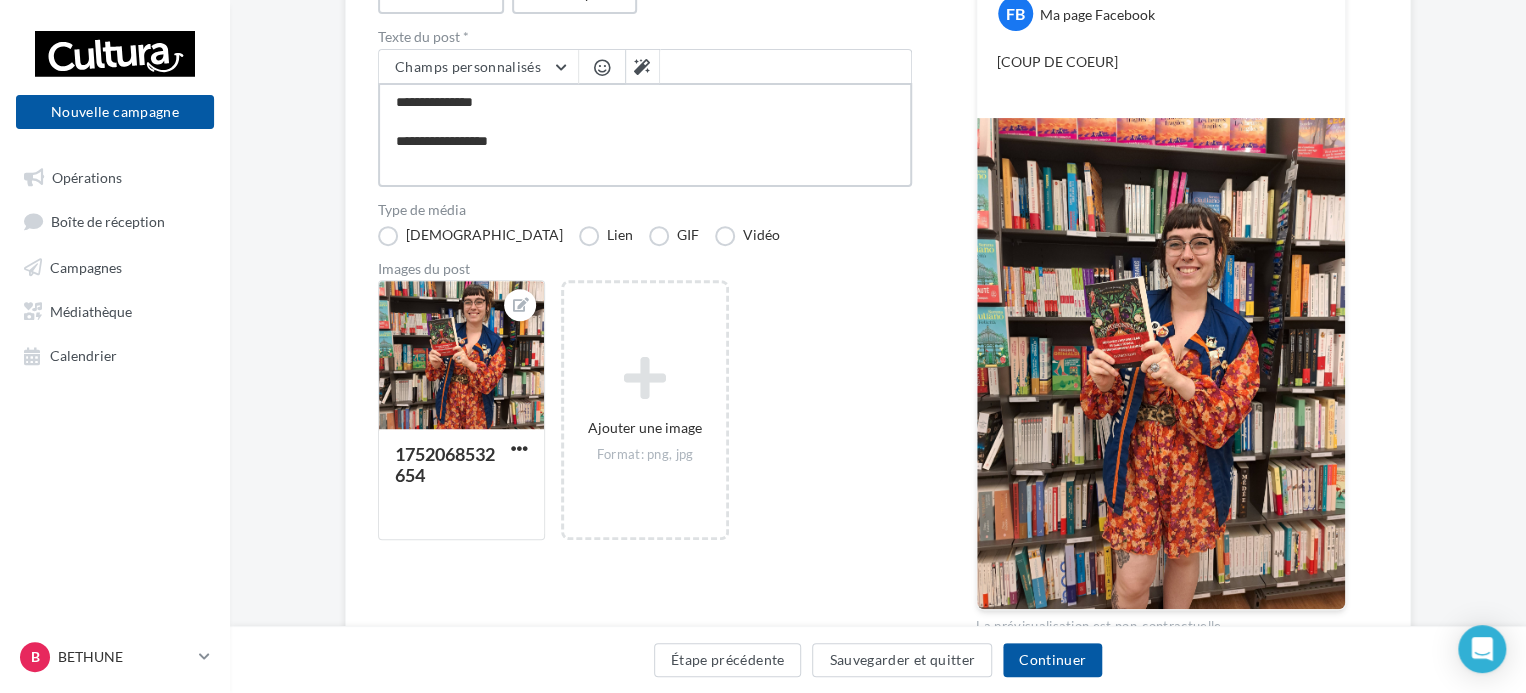 type on "**********" 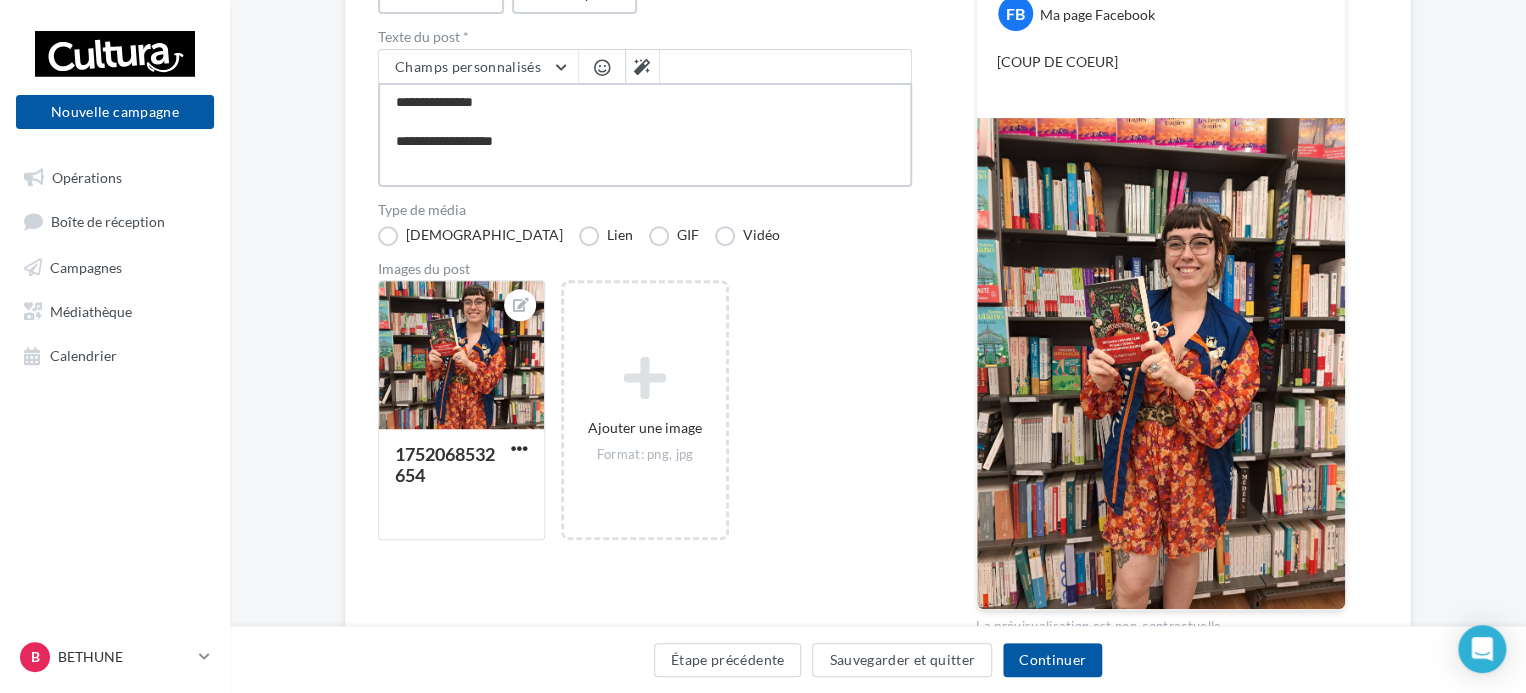 type on "**********" 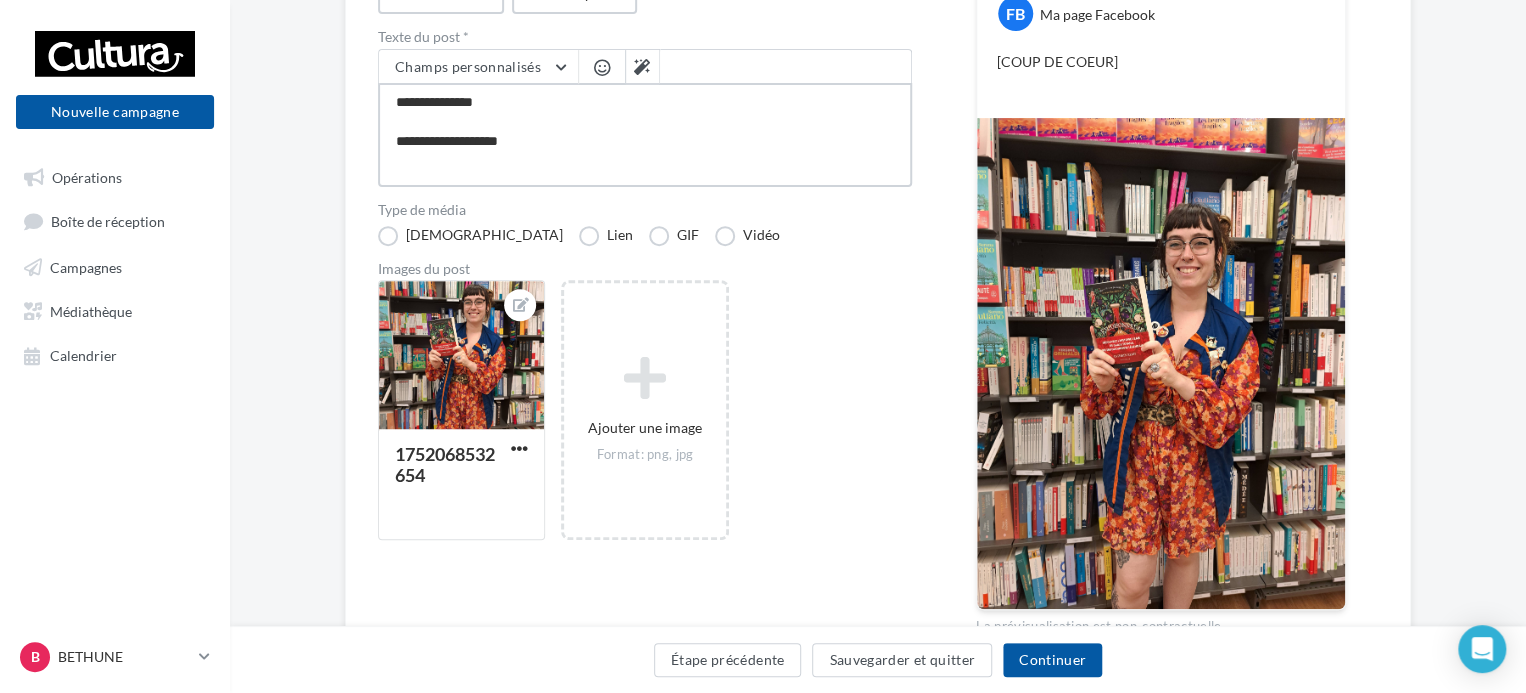type on "**********" 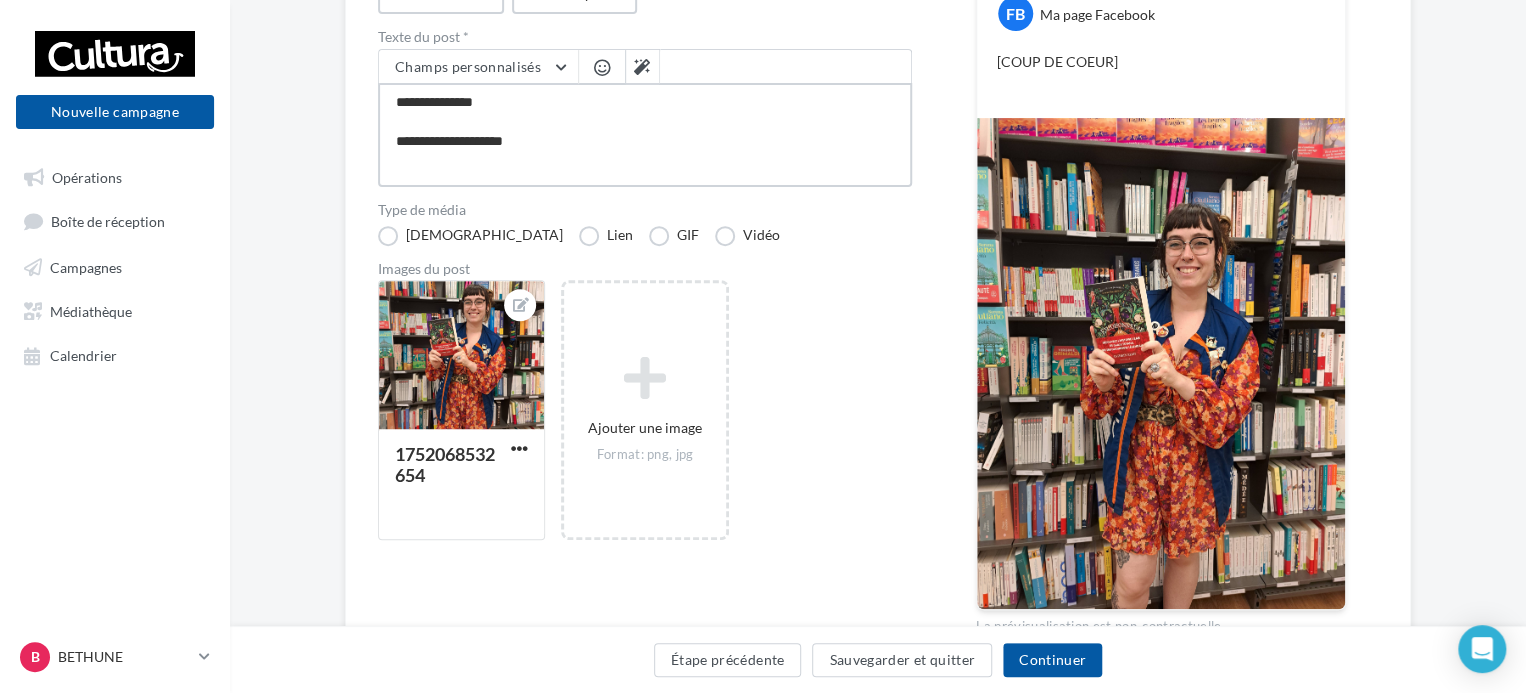 type on "**********" 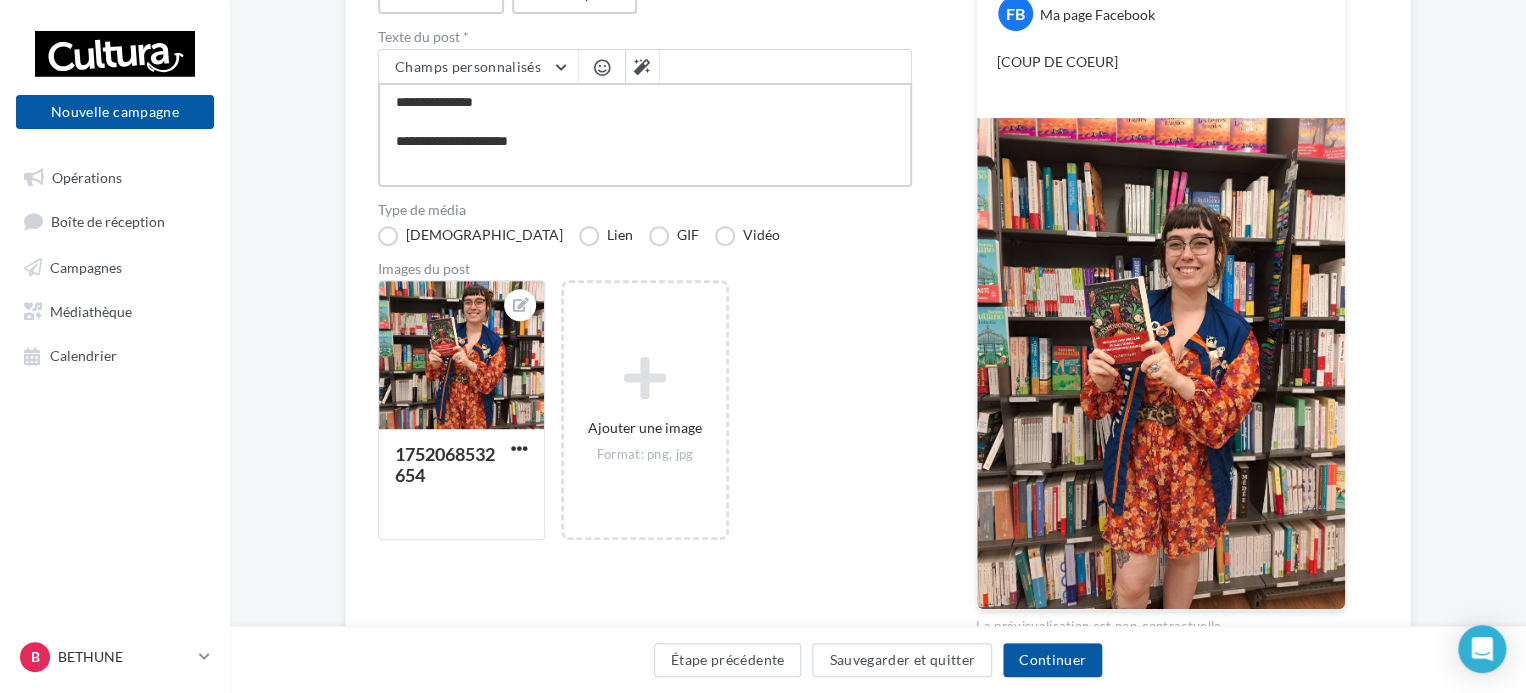 type on "**********" 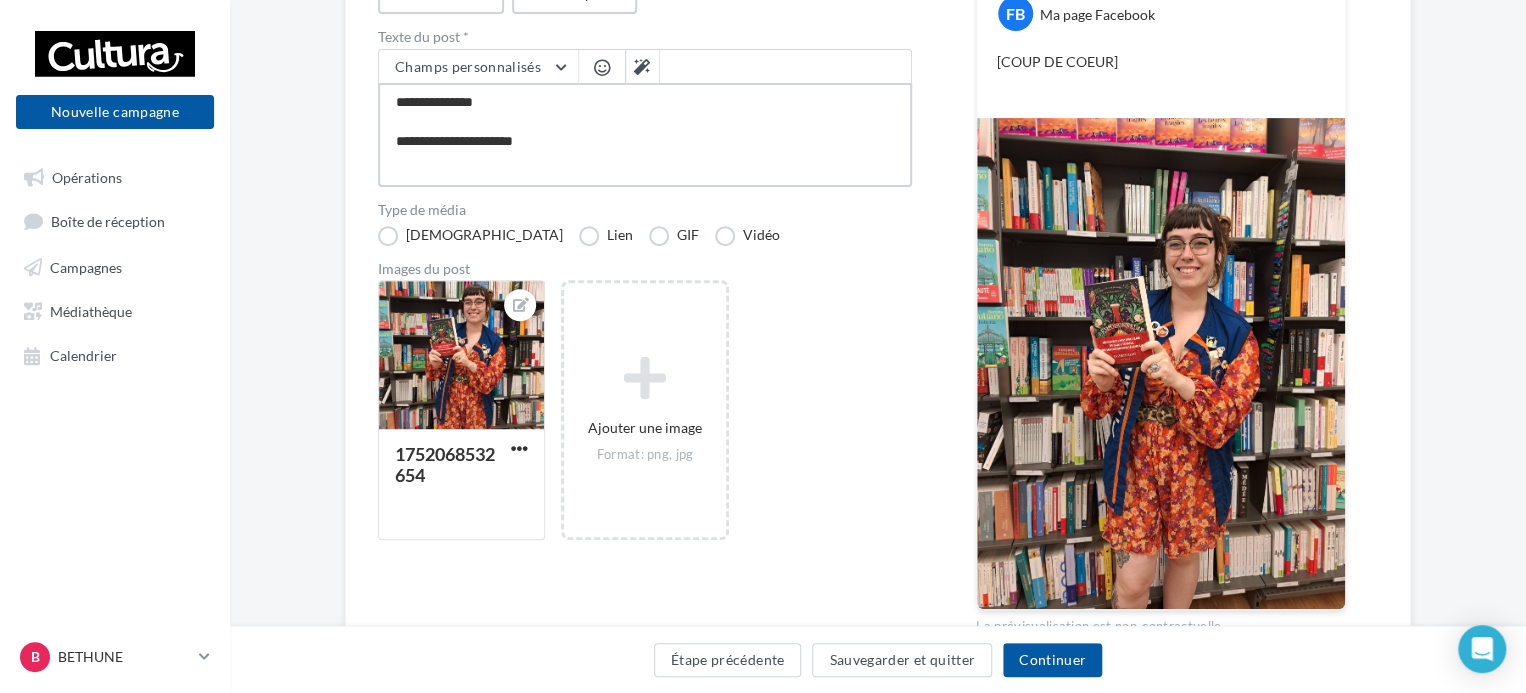 type on "**********" 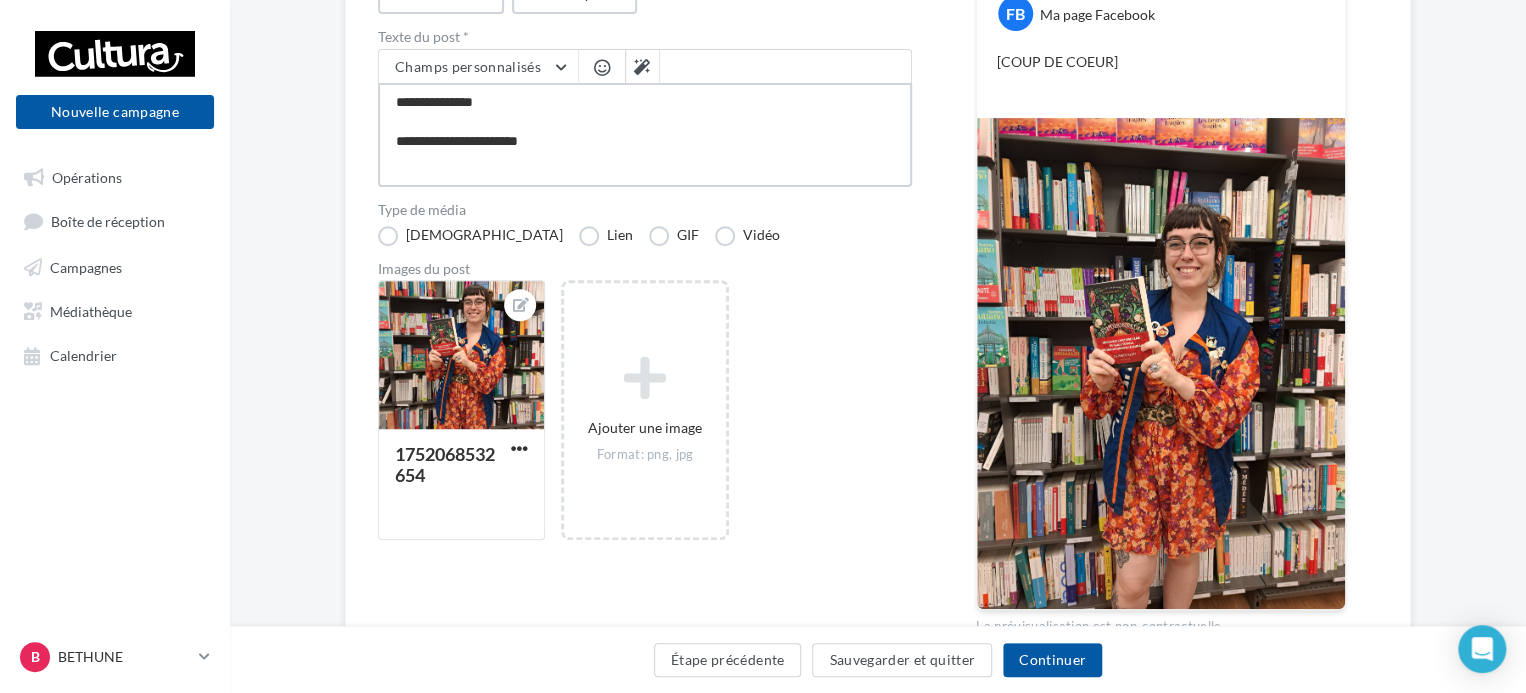 type on "**********" 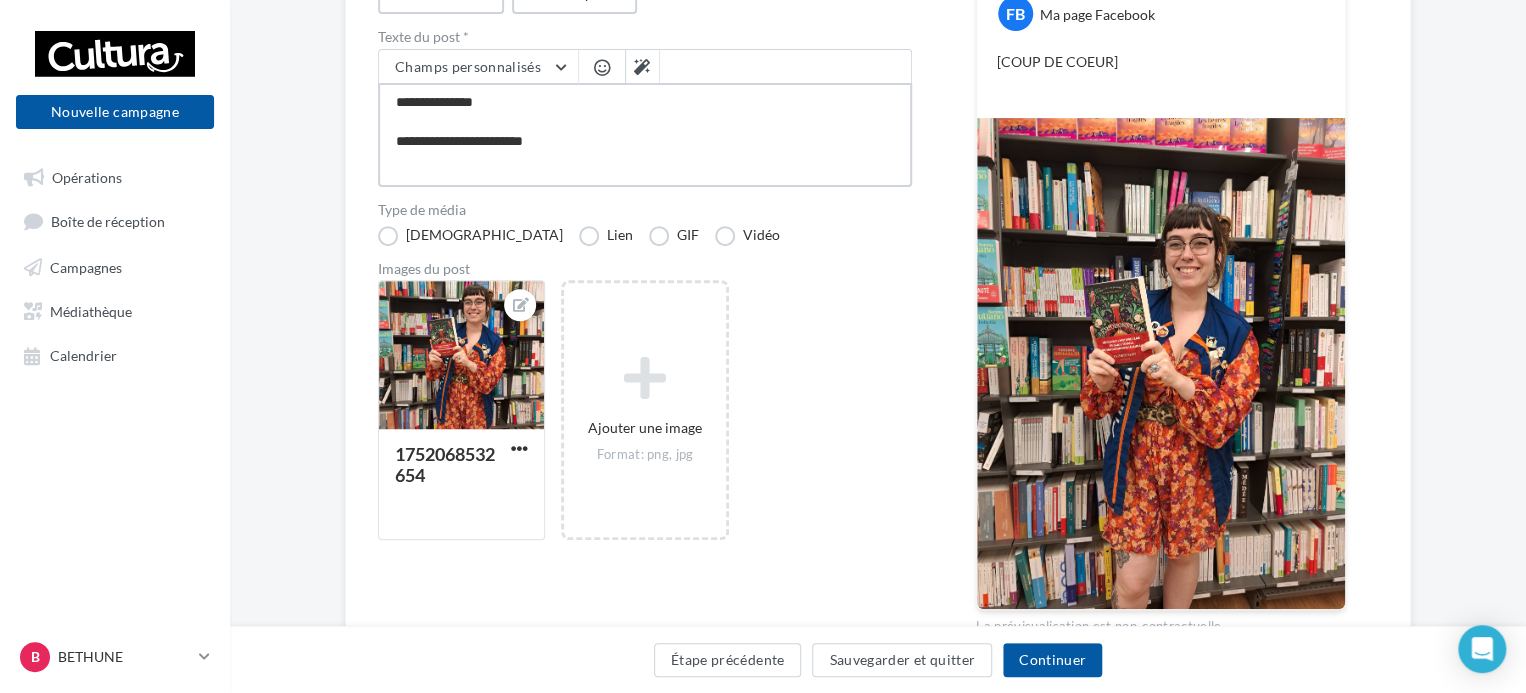 type on "**********" 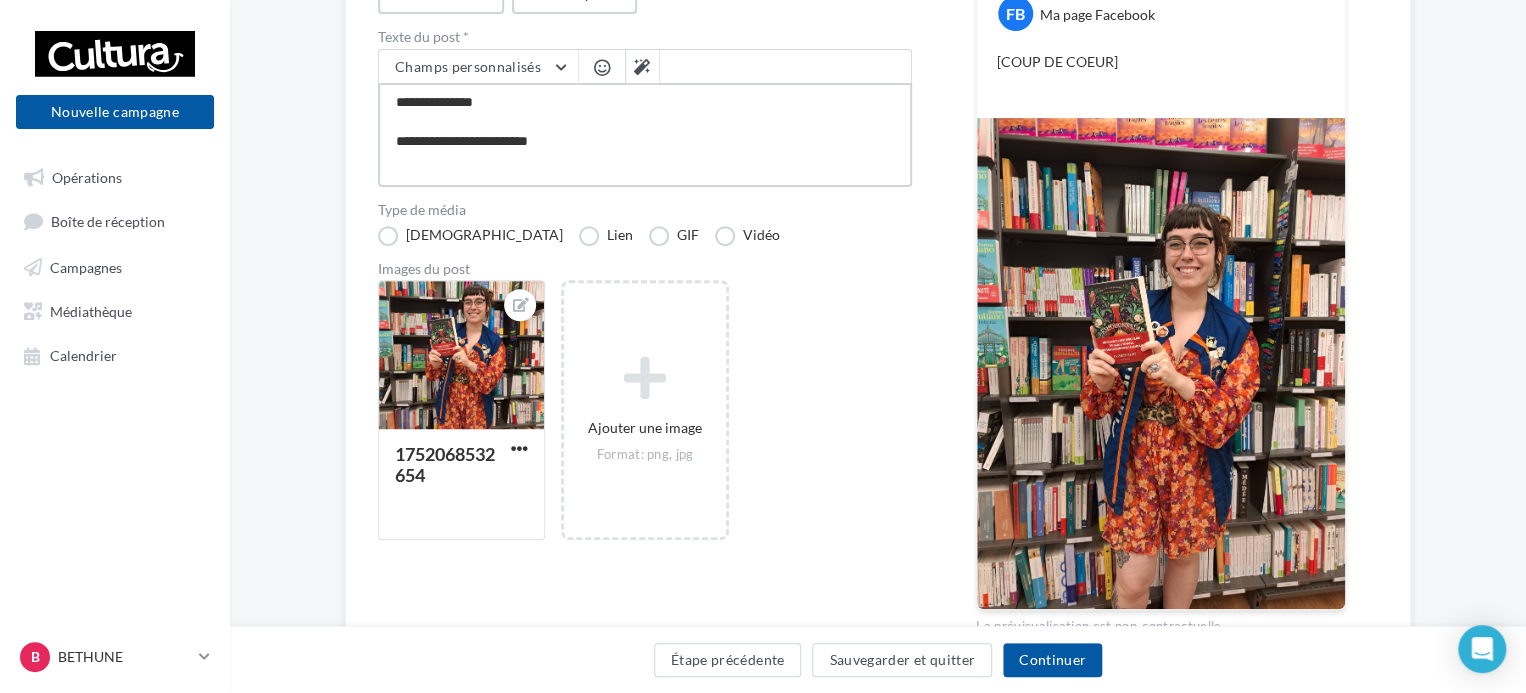 type on "**********" 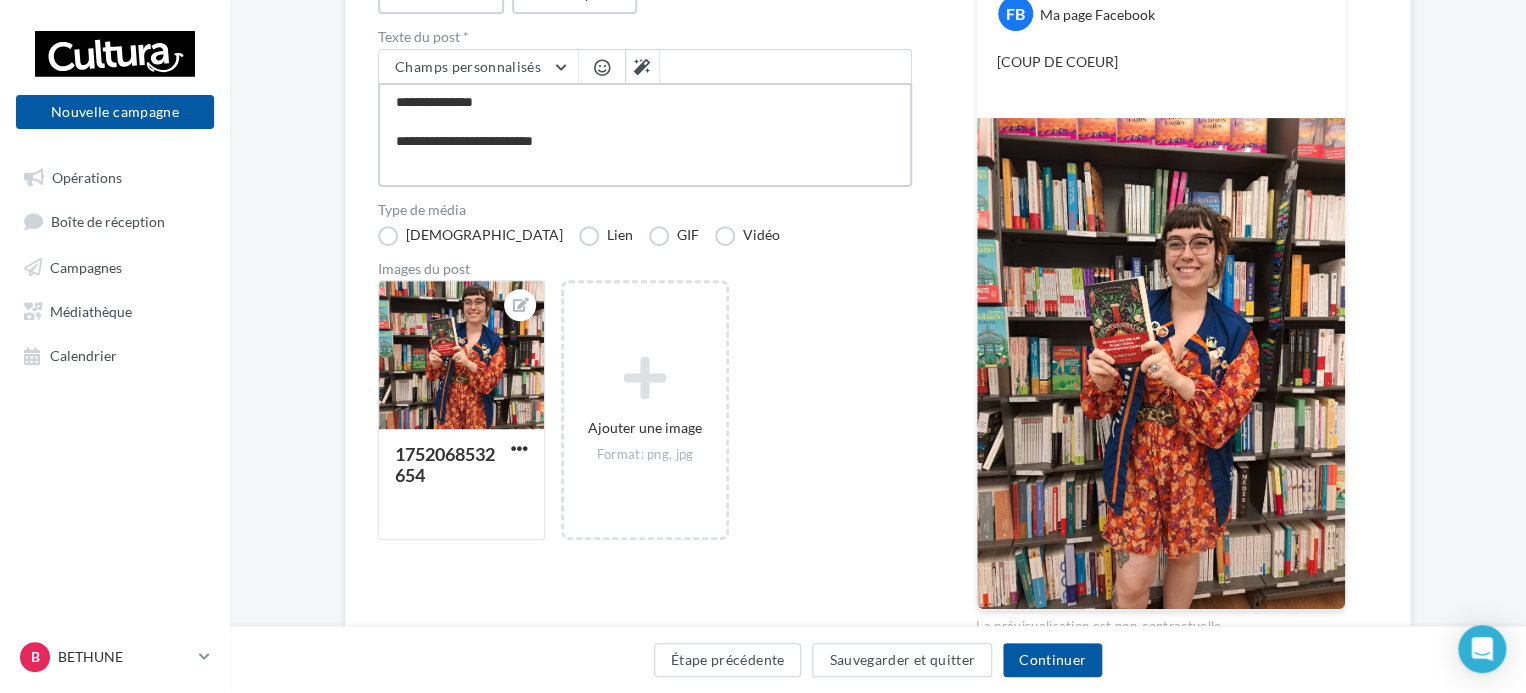 type on "**********" 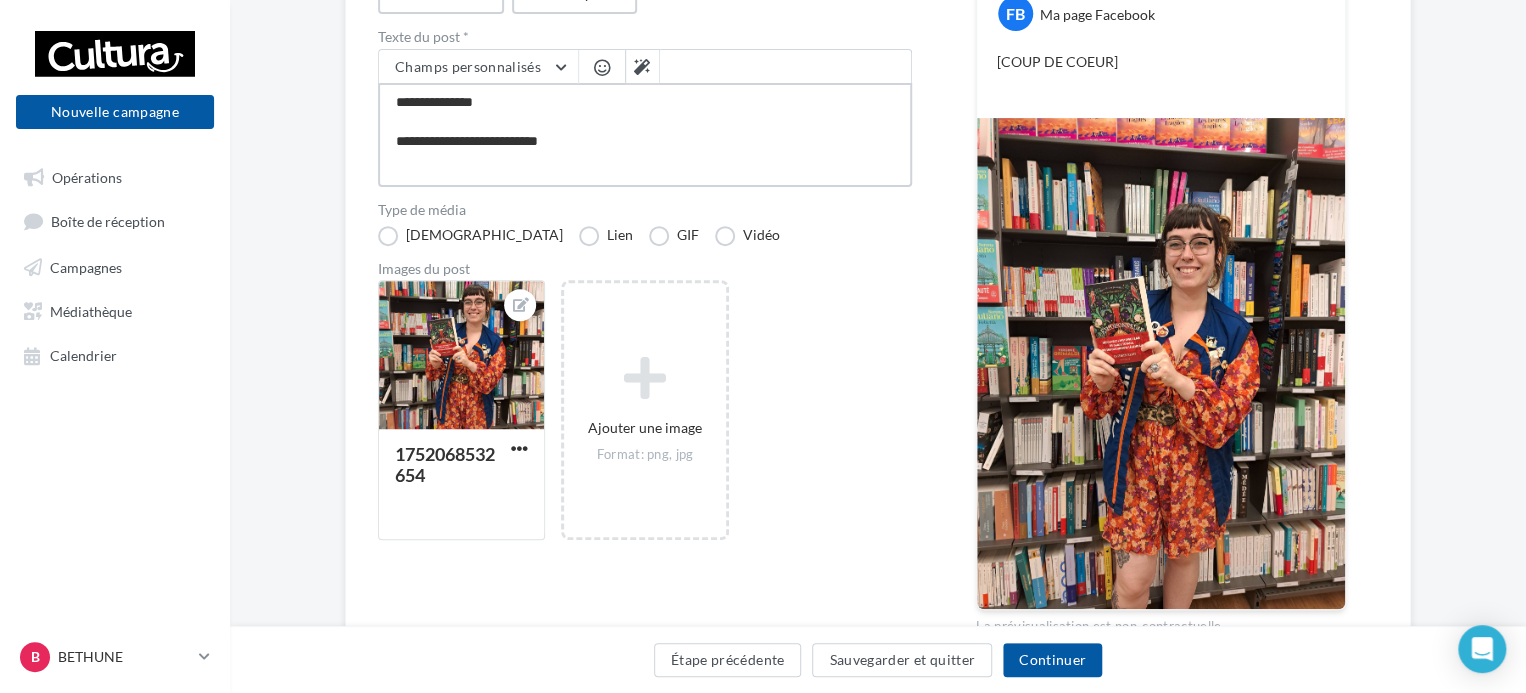 type on "**********" 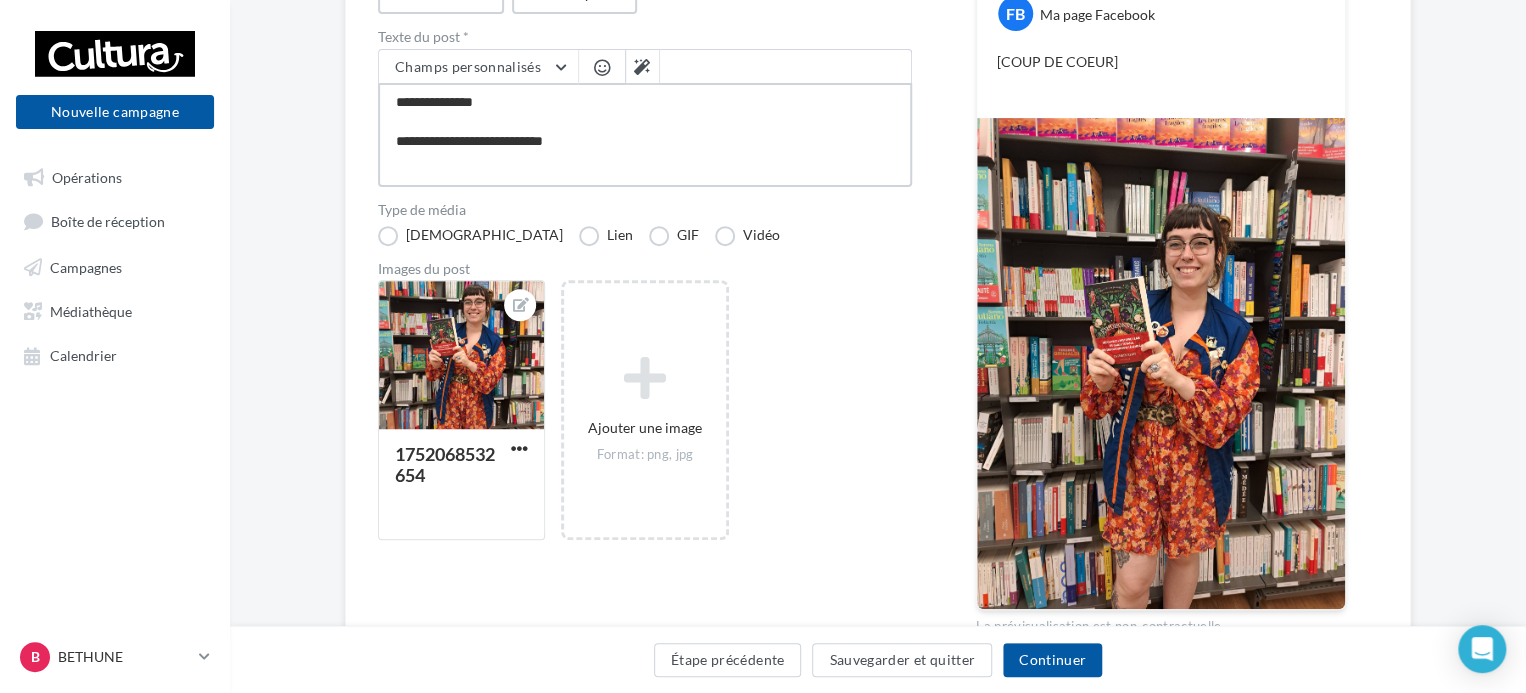 type on "**********" 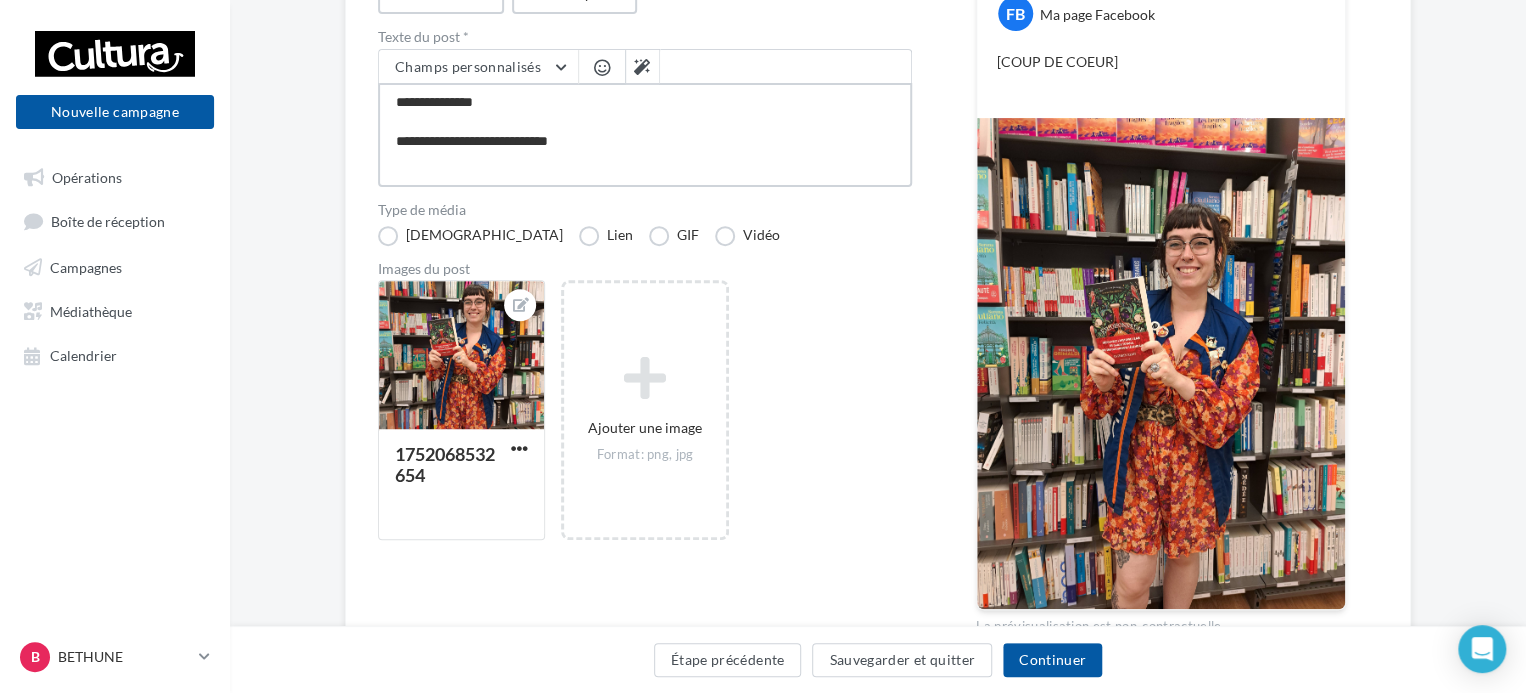 type on "**********" 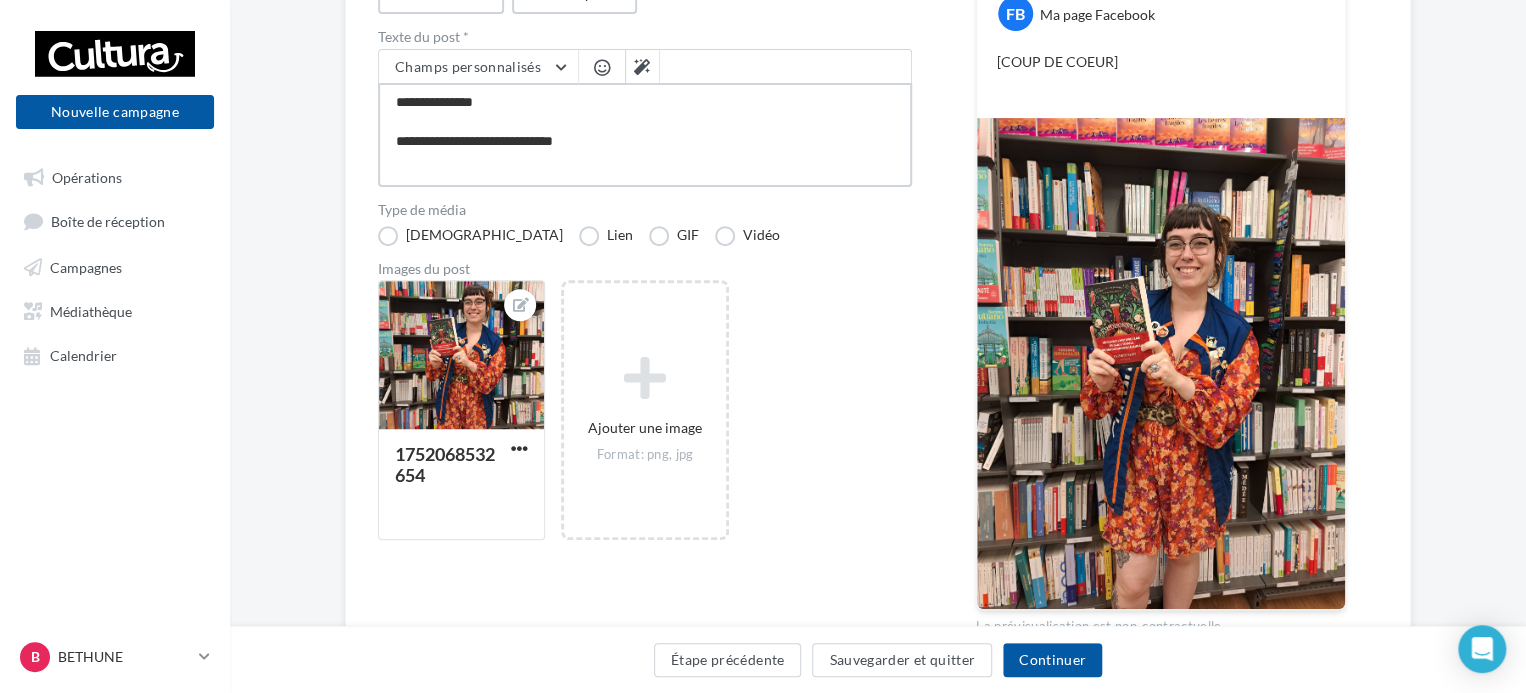 type on "**********" 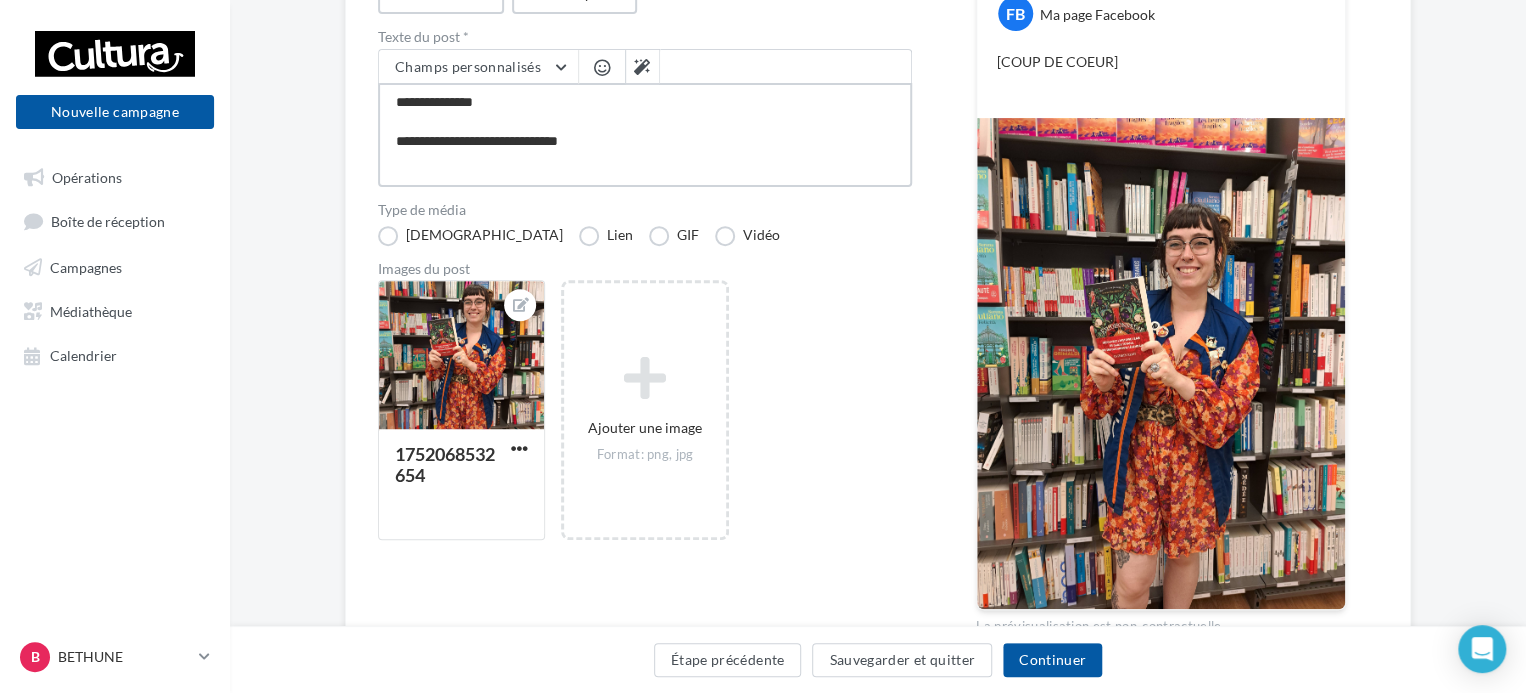 type on "**********" 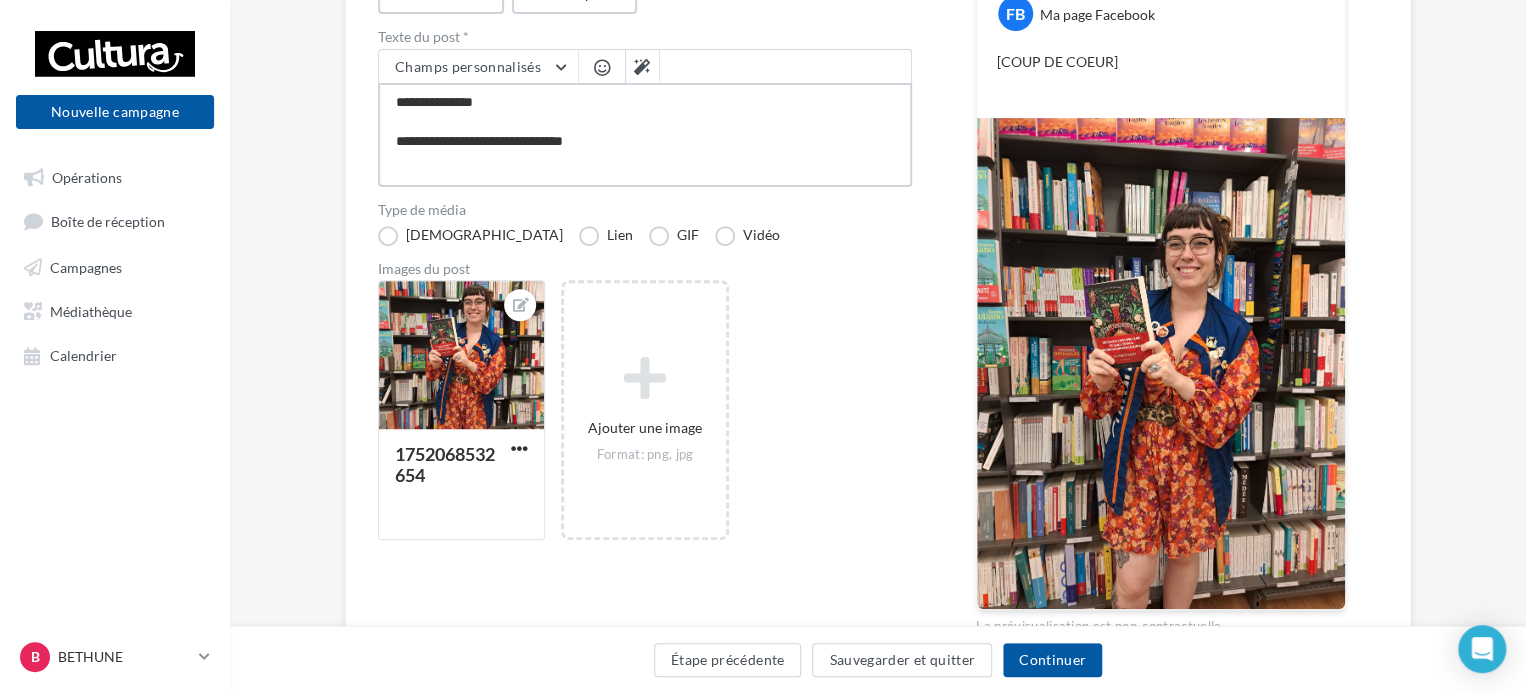 type on "**********" 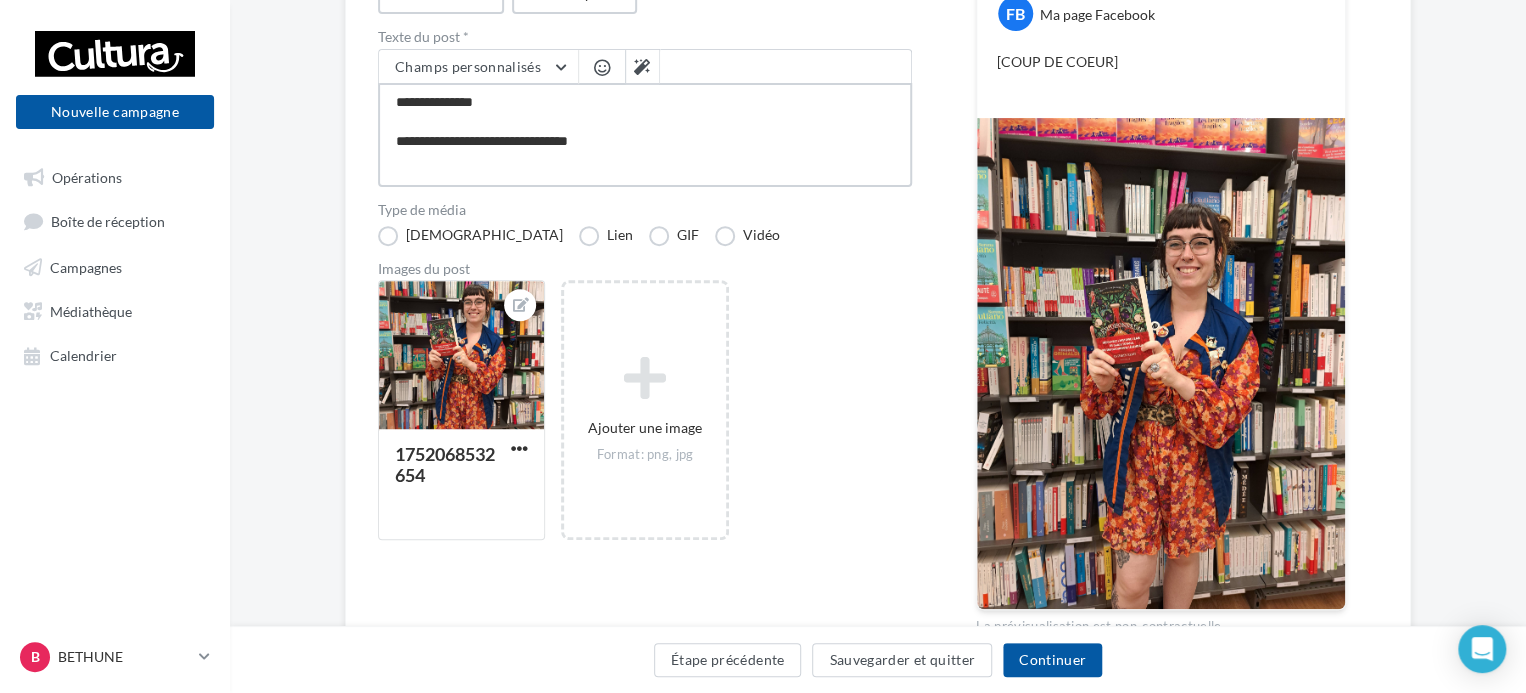 type on "**********" 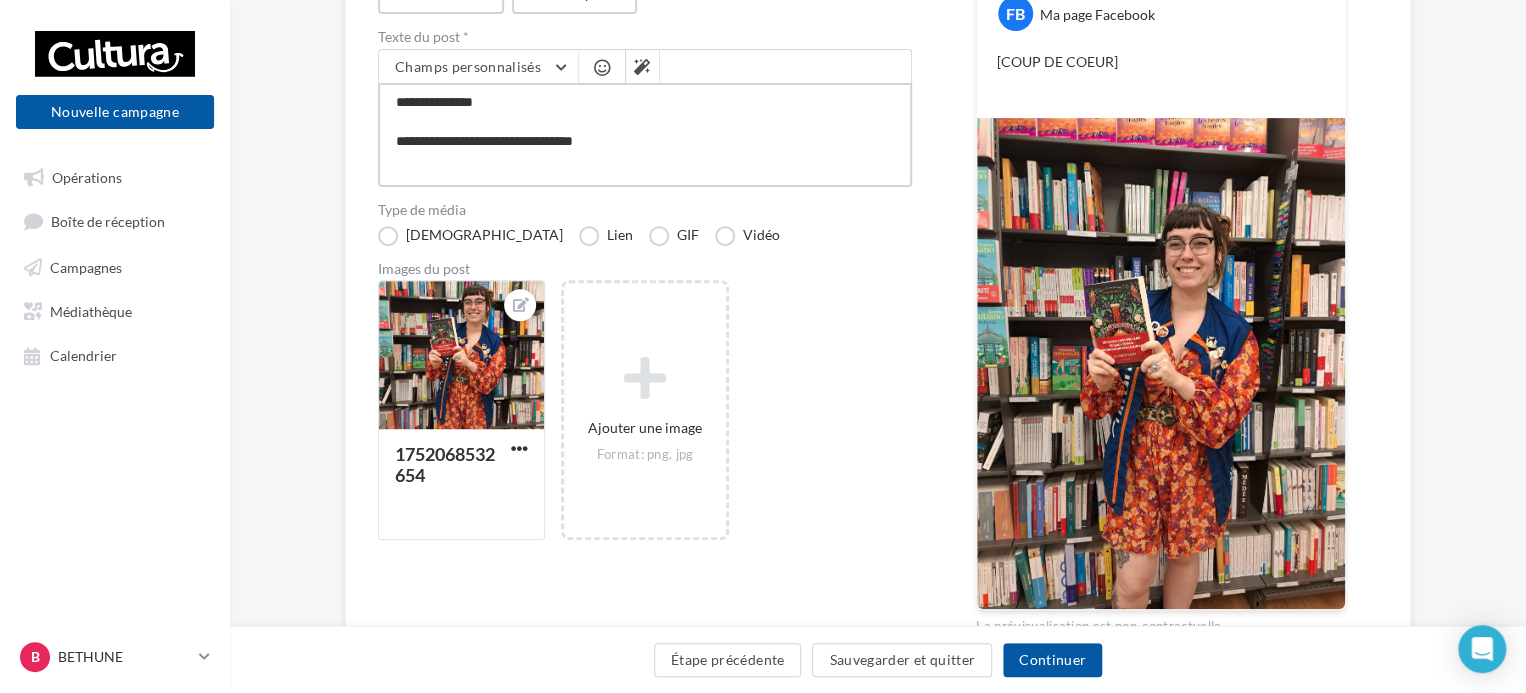 type on "**********" 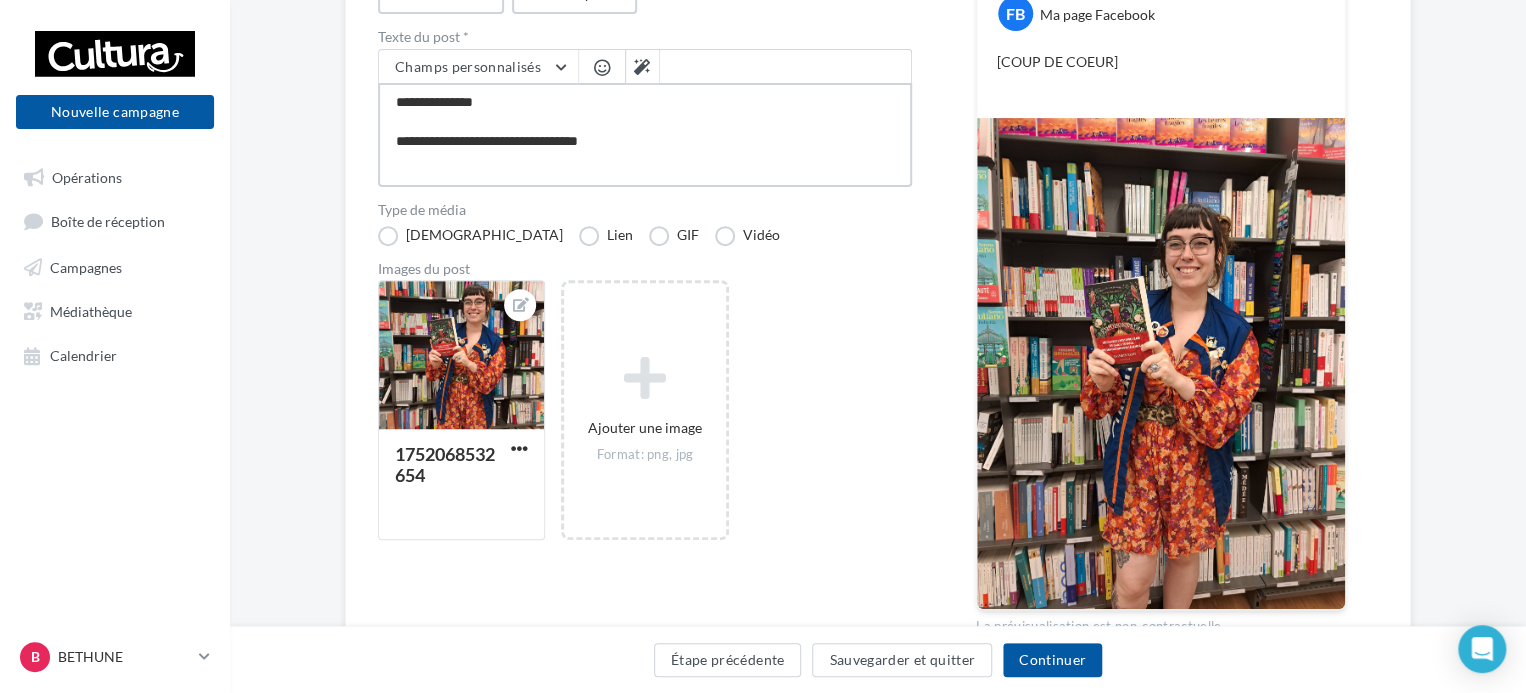 type on "**********" 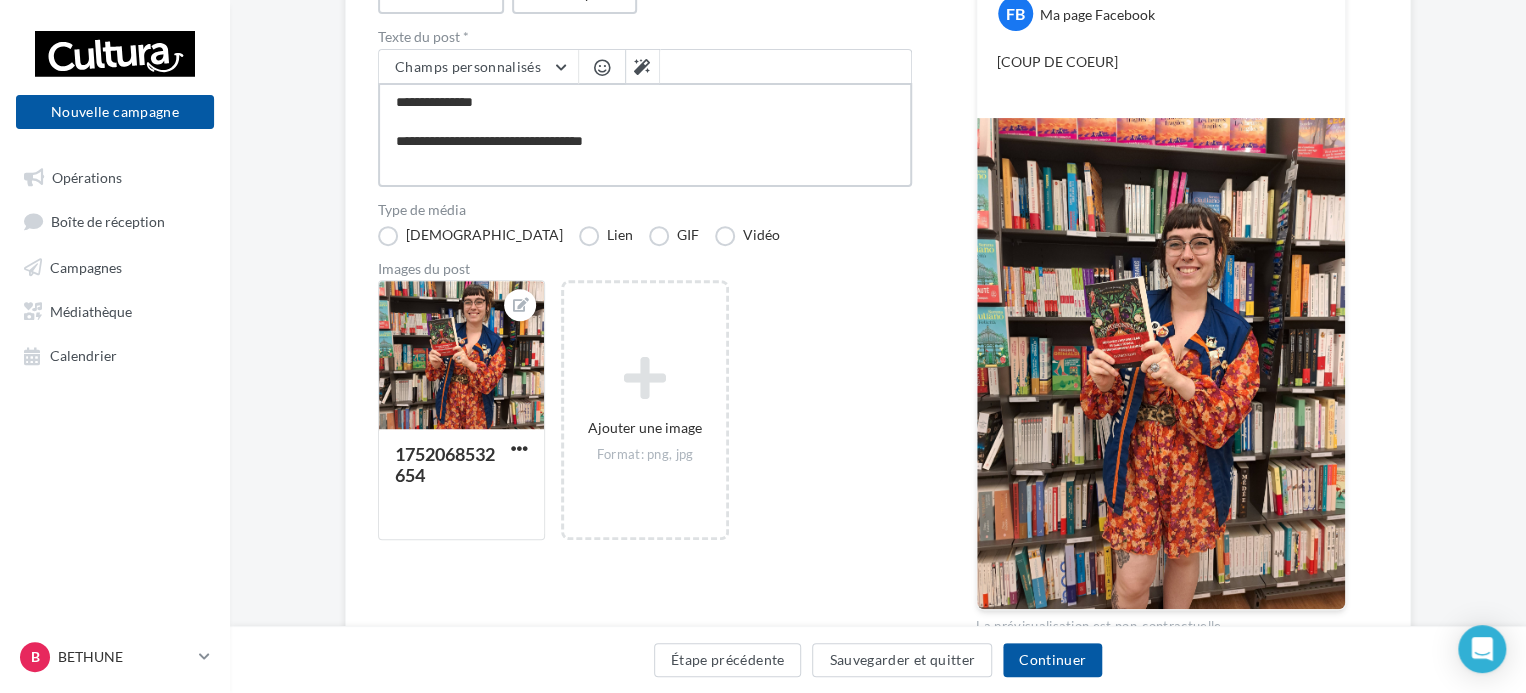type on "**********" 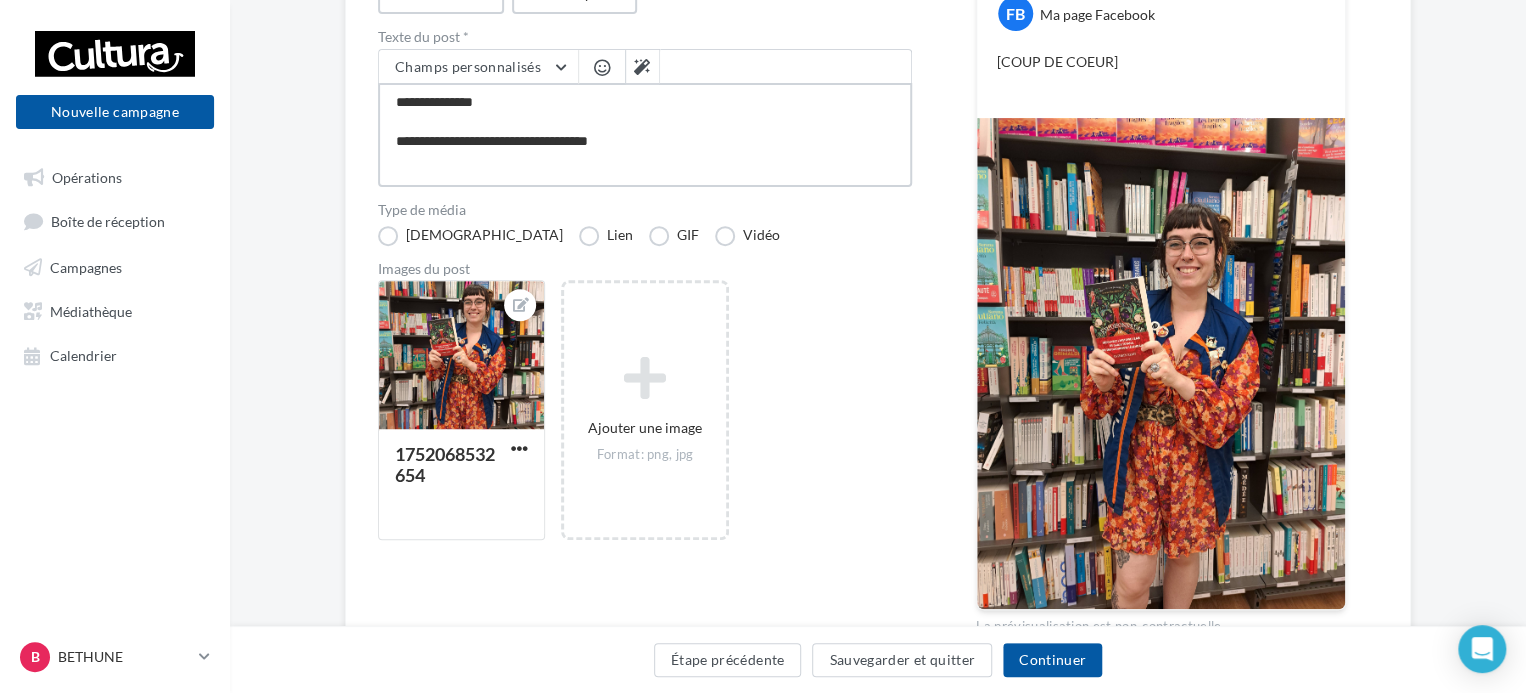 type on "**********" 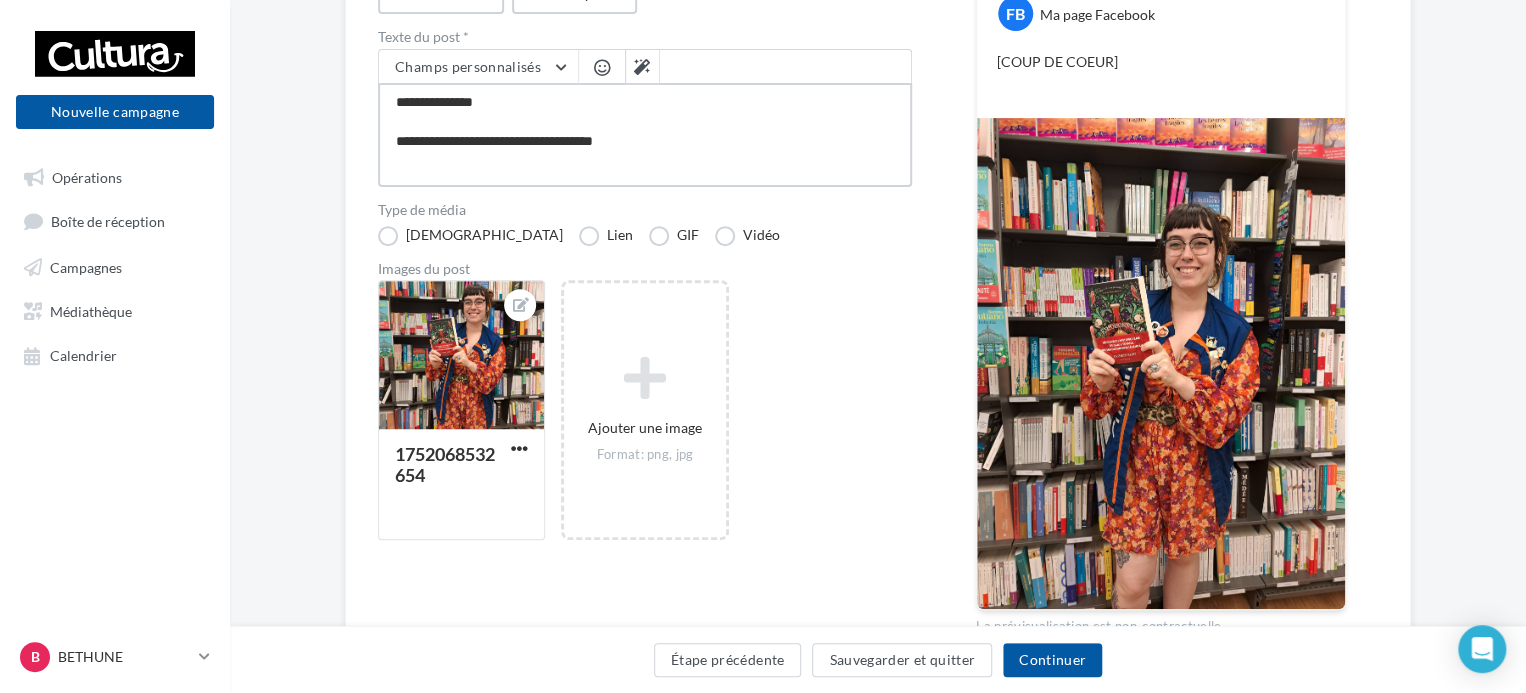 type on "**********" 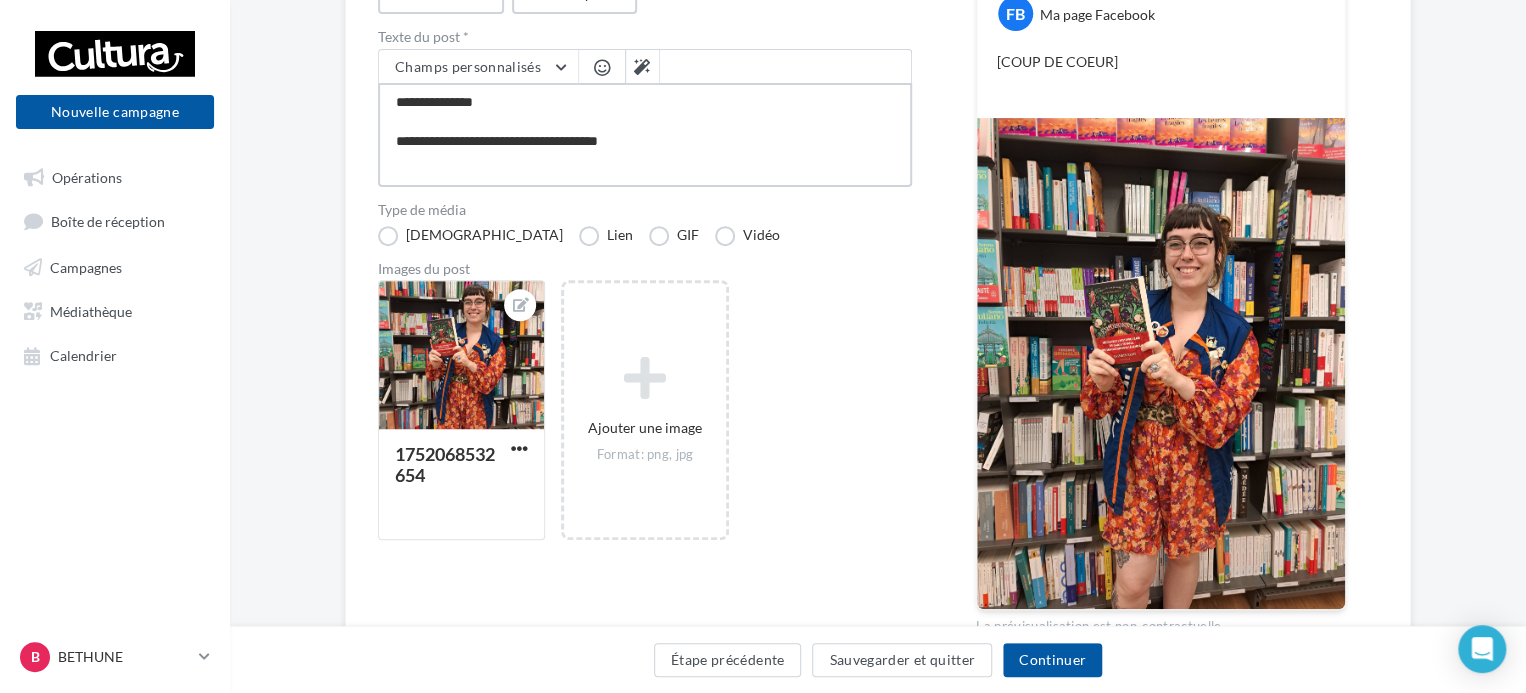 type on "**********" 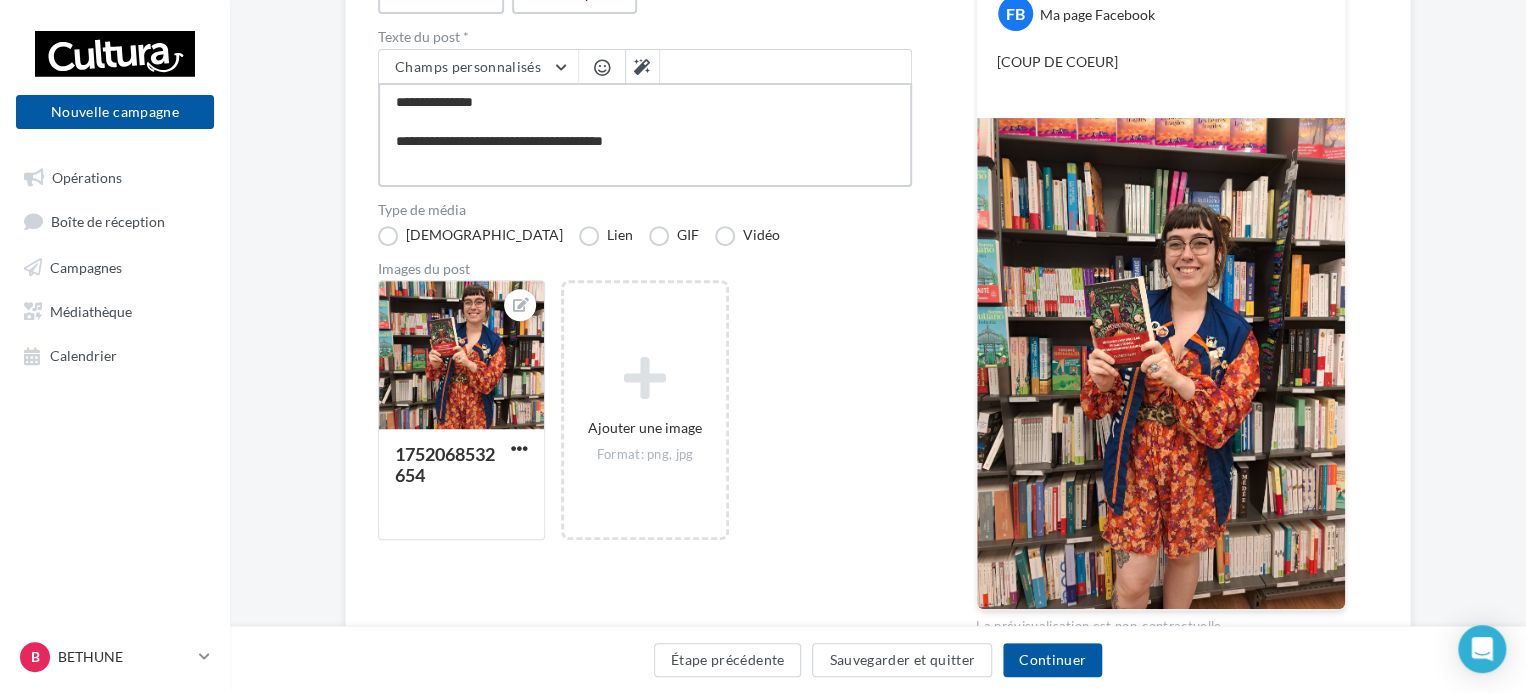 type on "**********" 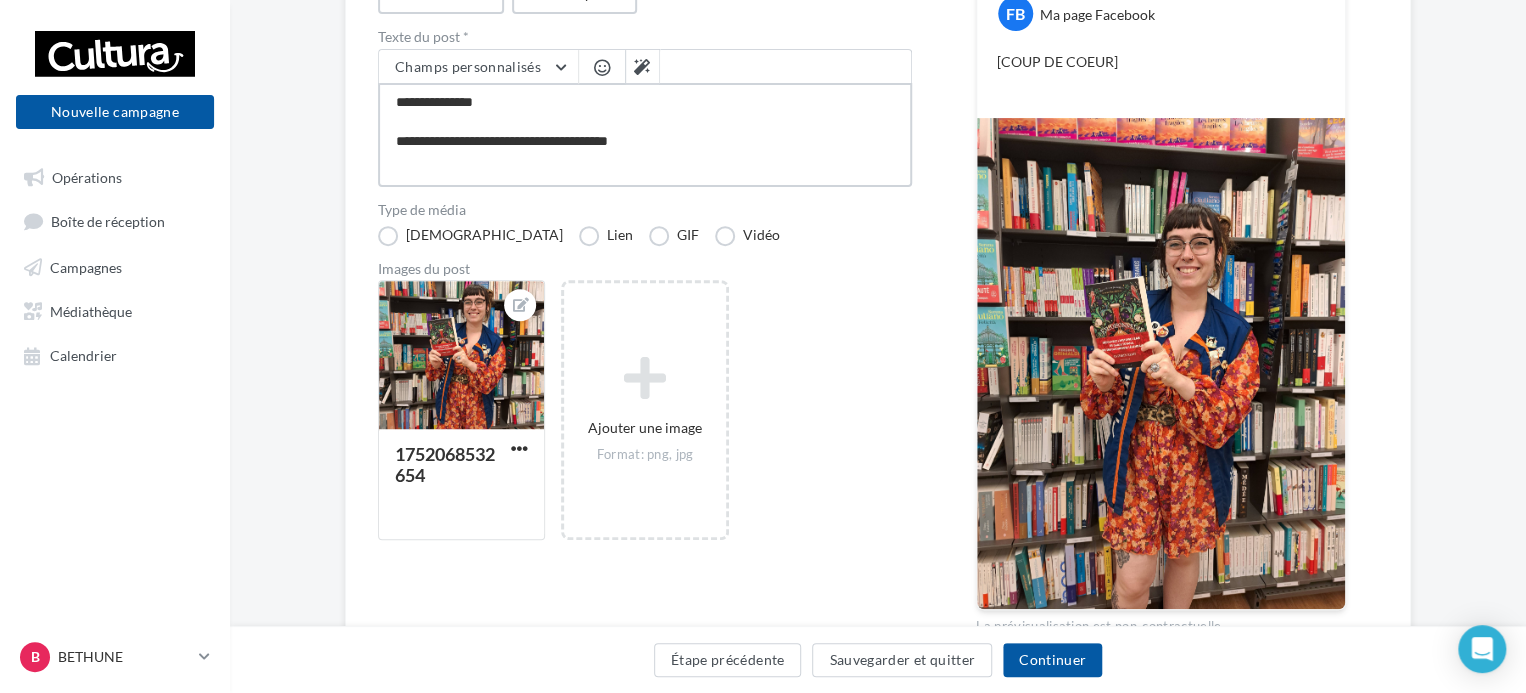 type on "**********" 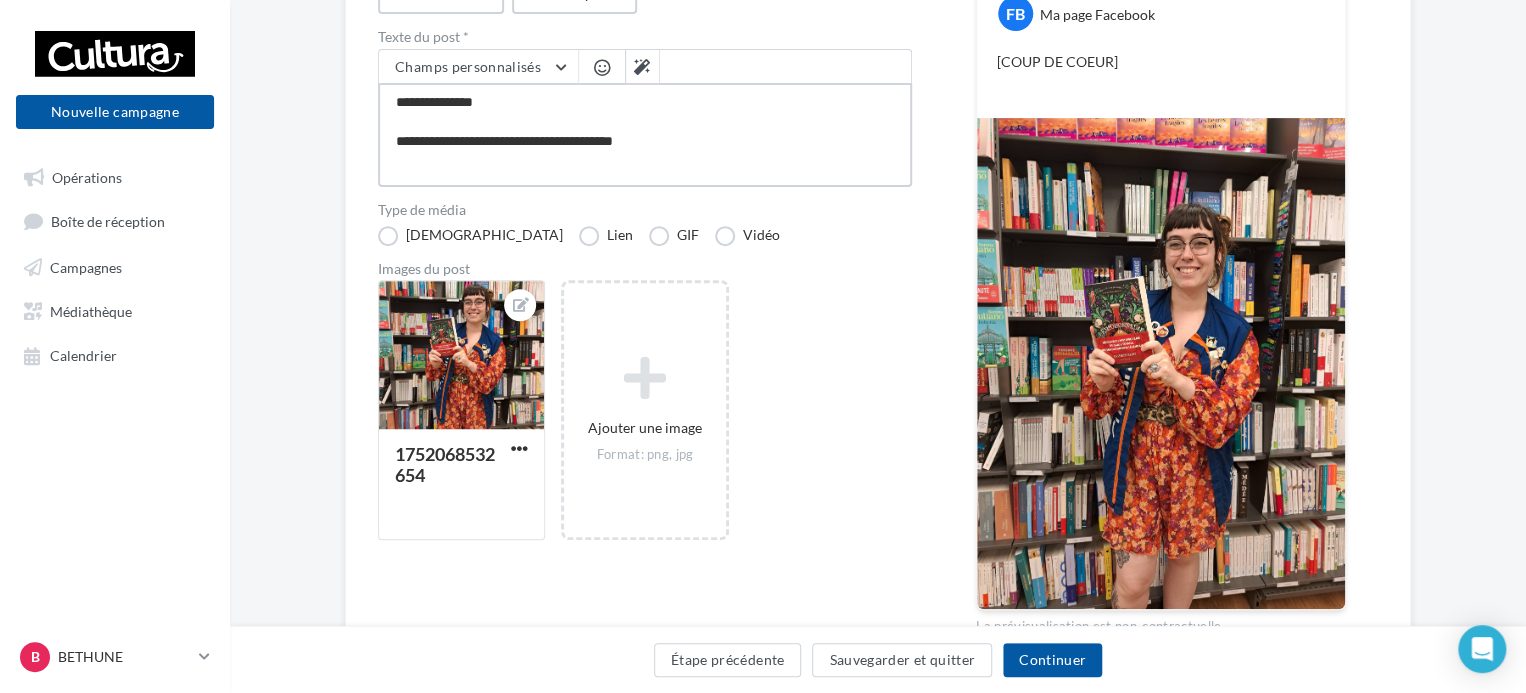 type on "**********" 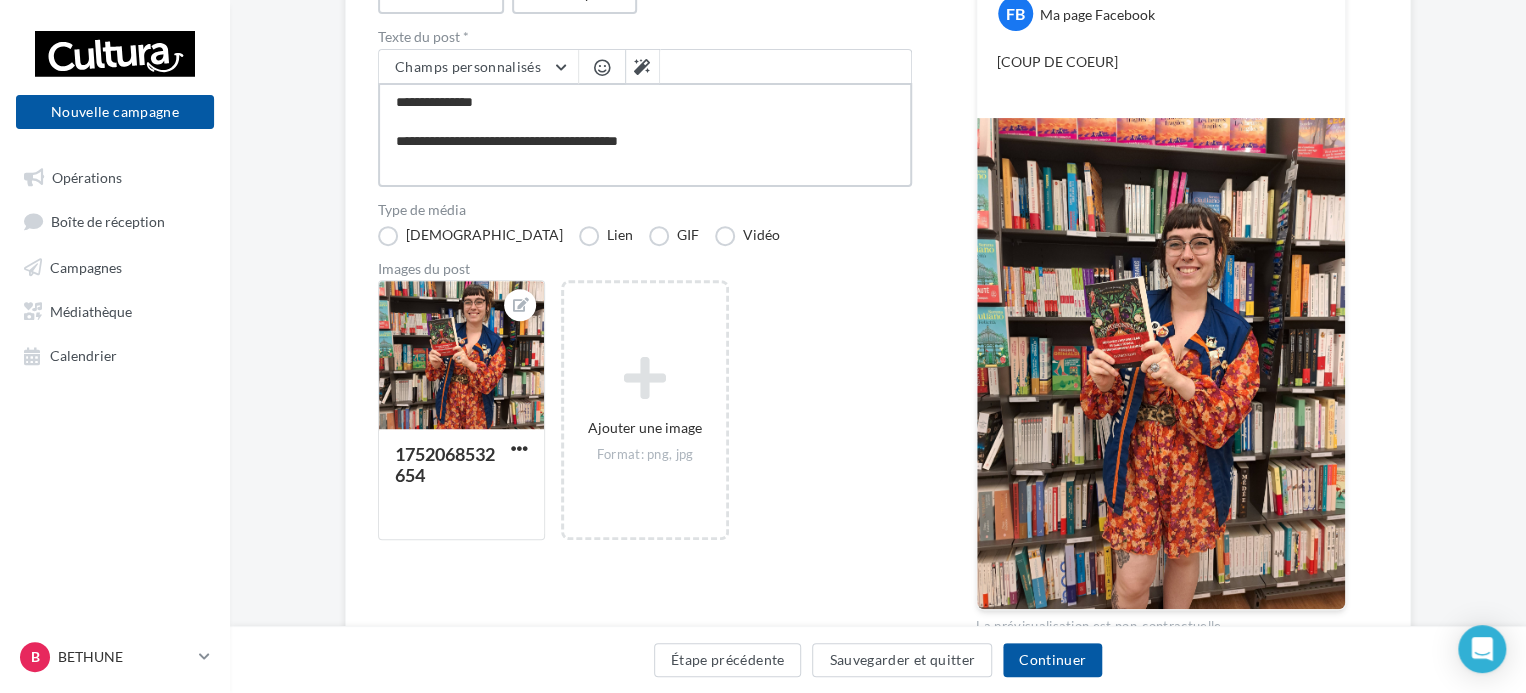 type on "**********" 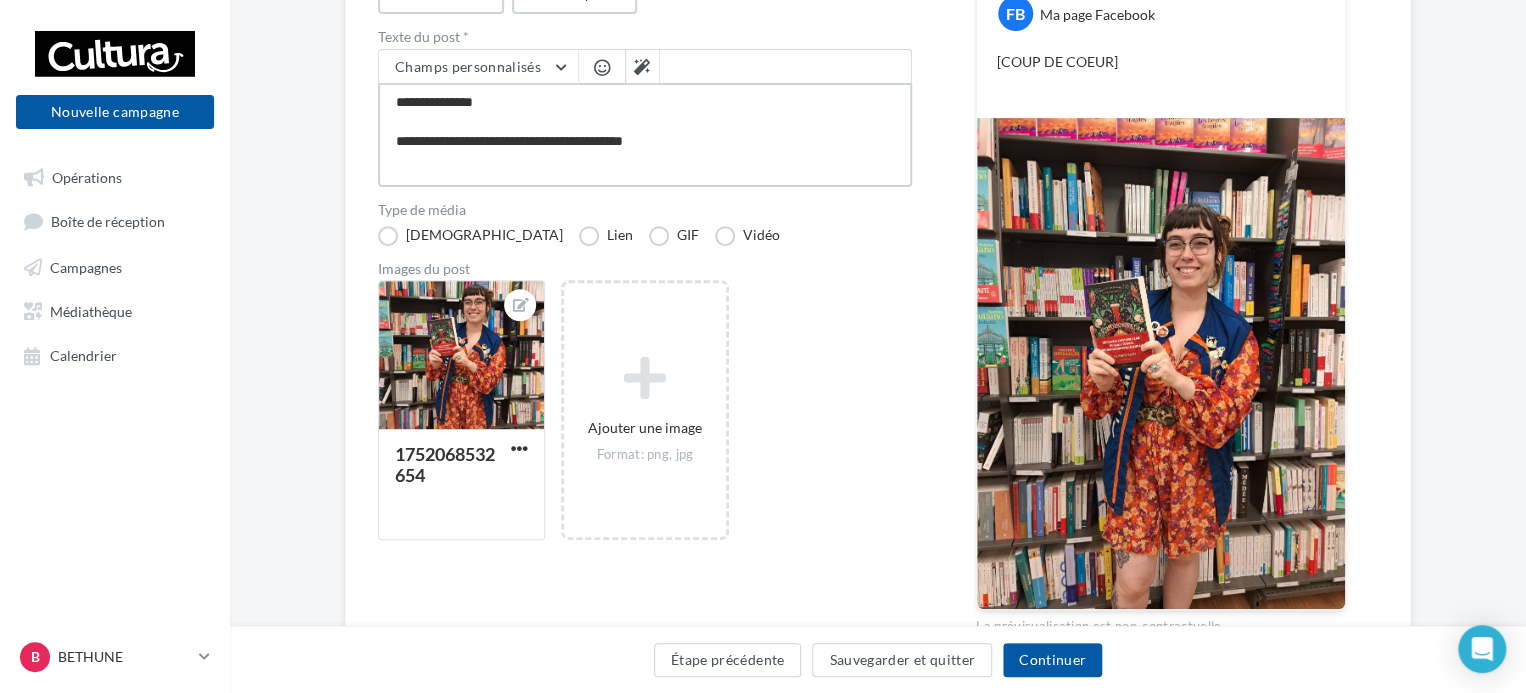 type on "**********" 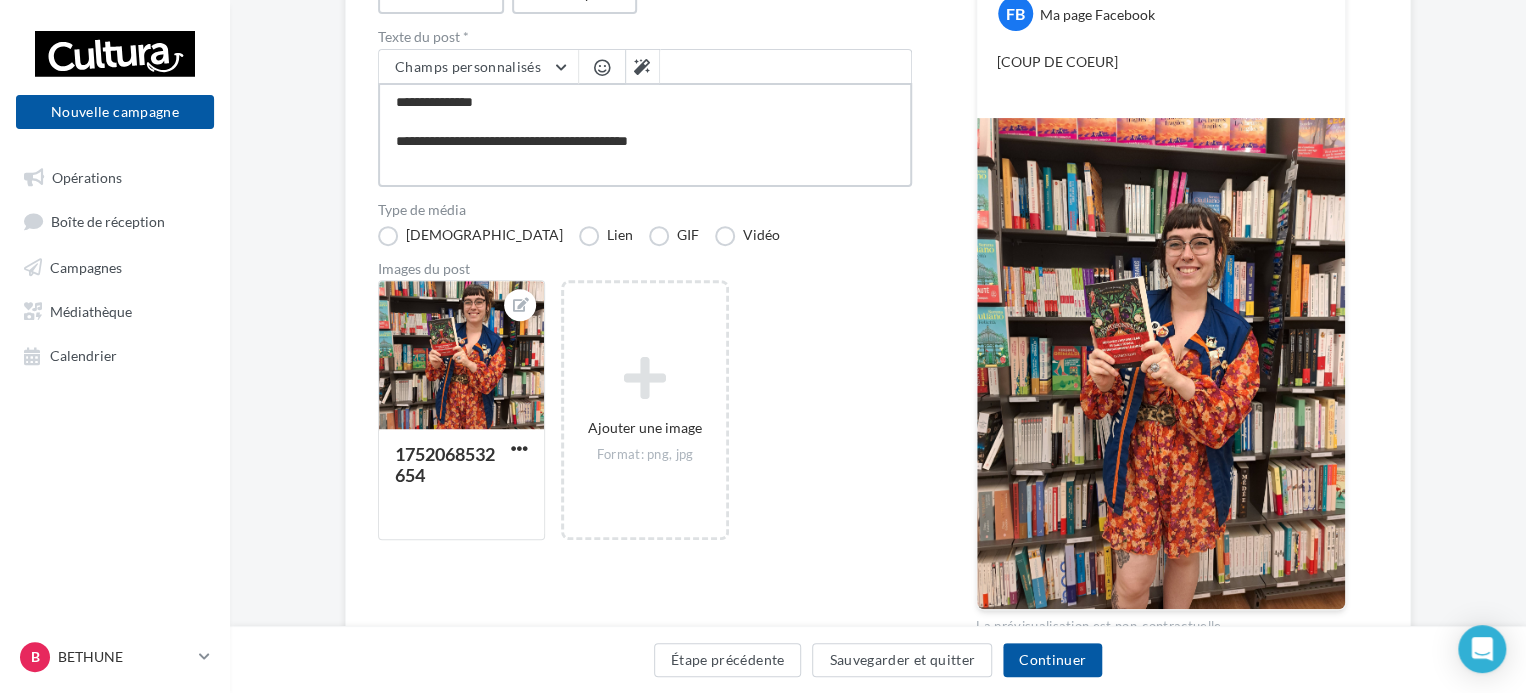 type on "**********" 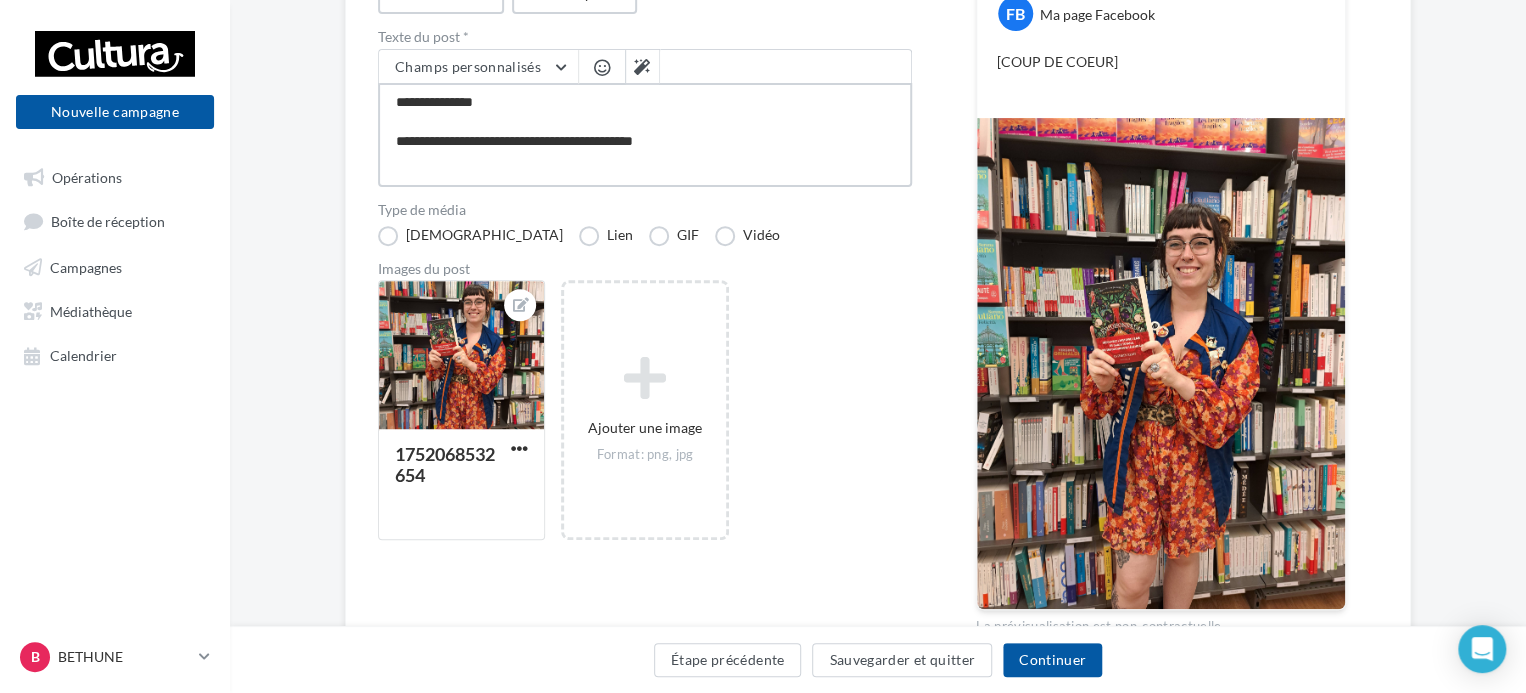 type on "**********" 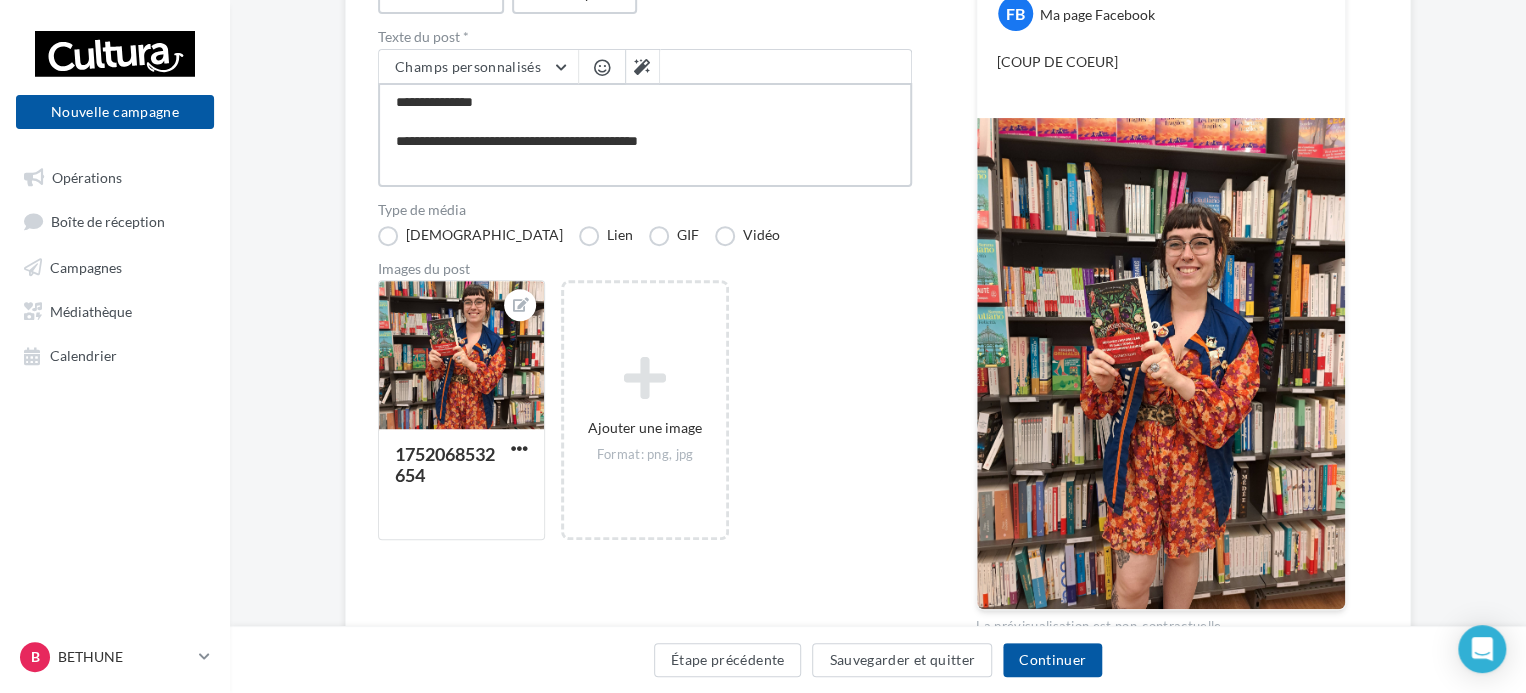 type on "**********" 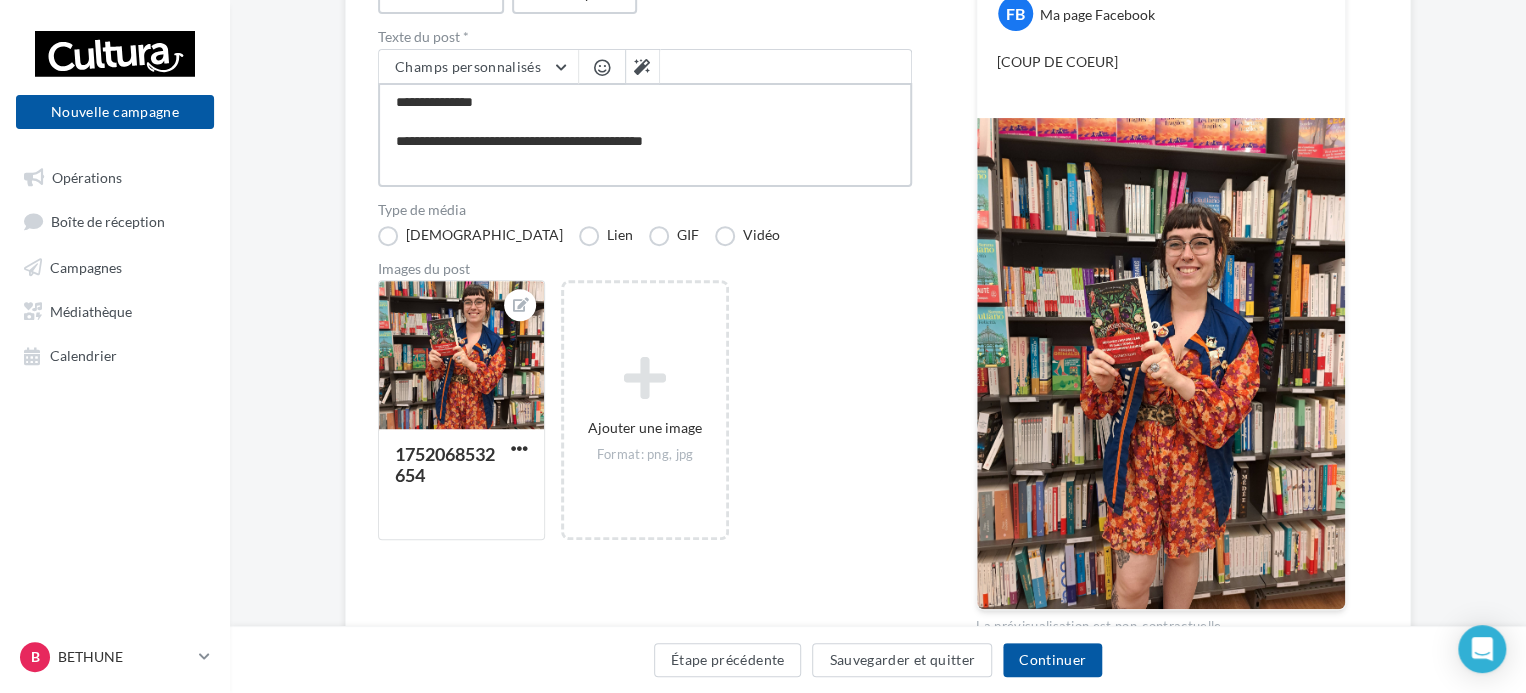 type on "**********" 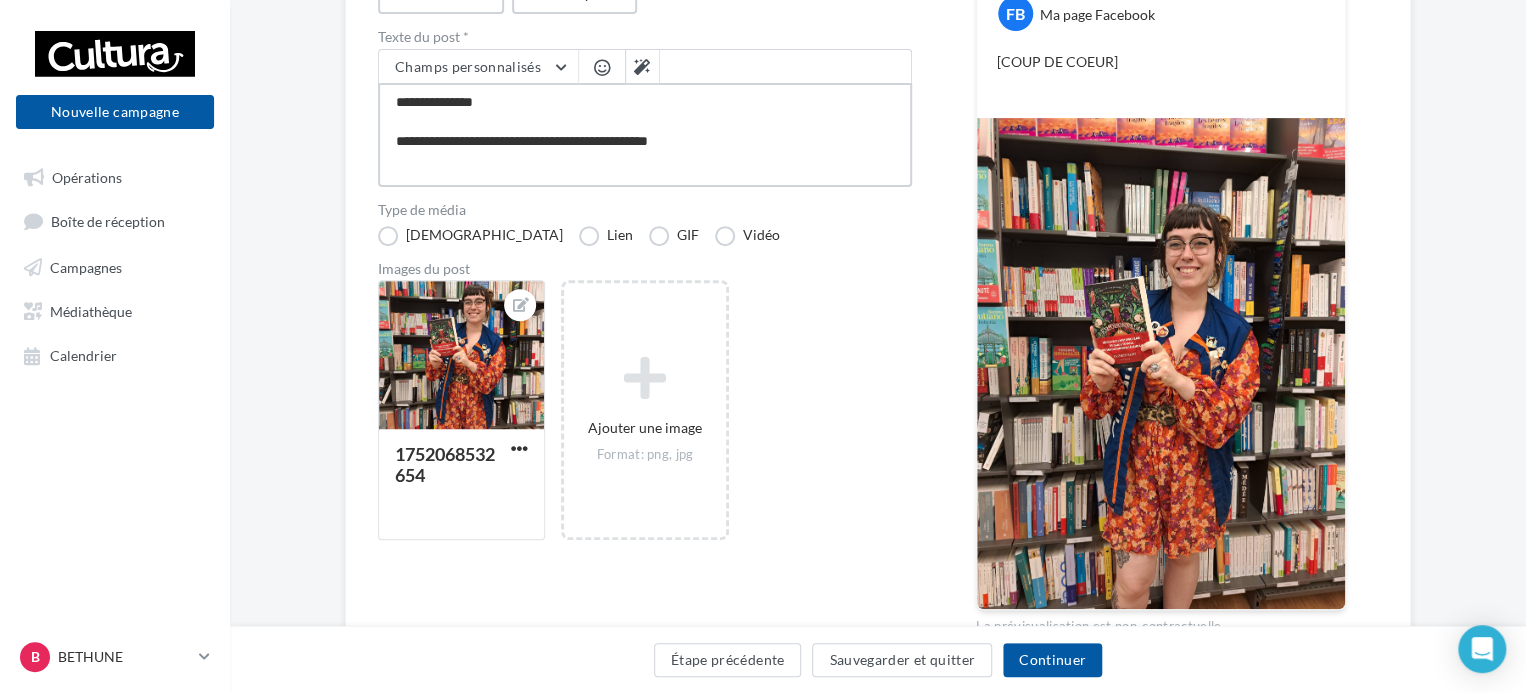 type on "**********" 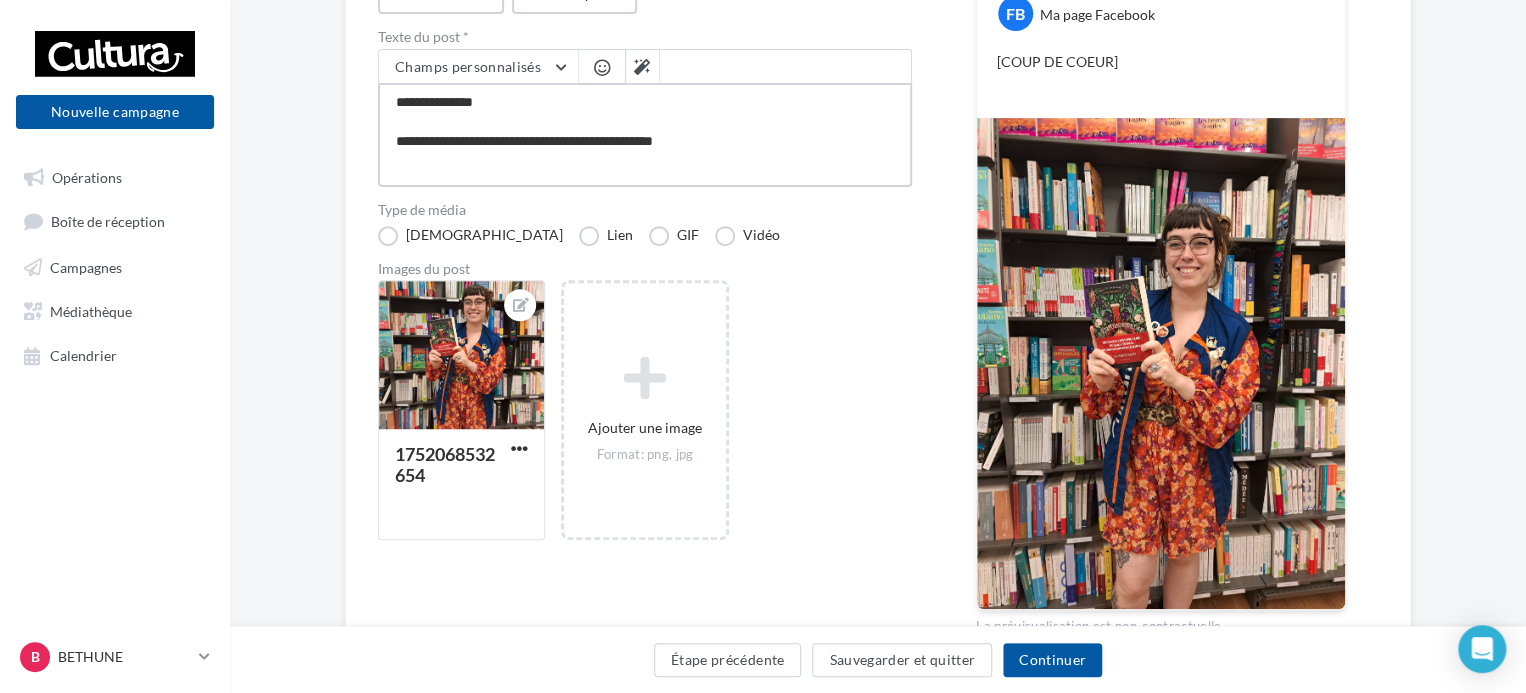 type on "**********" 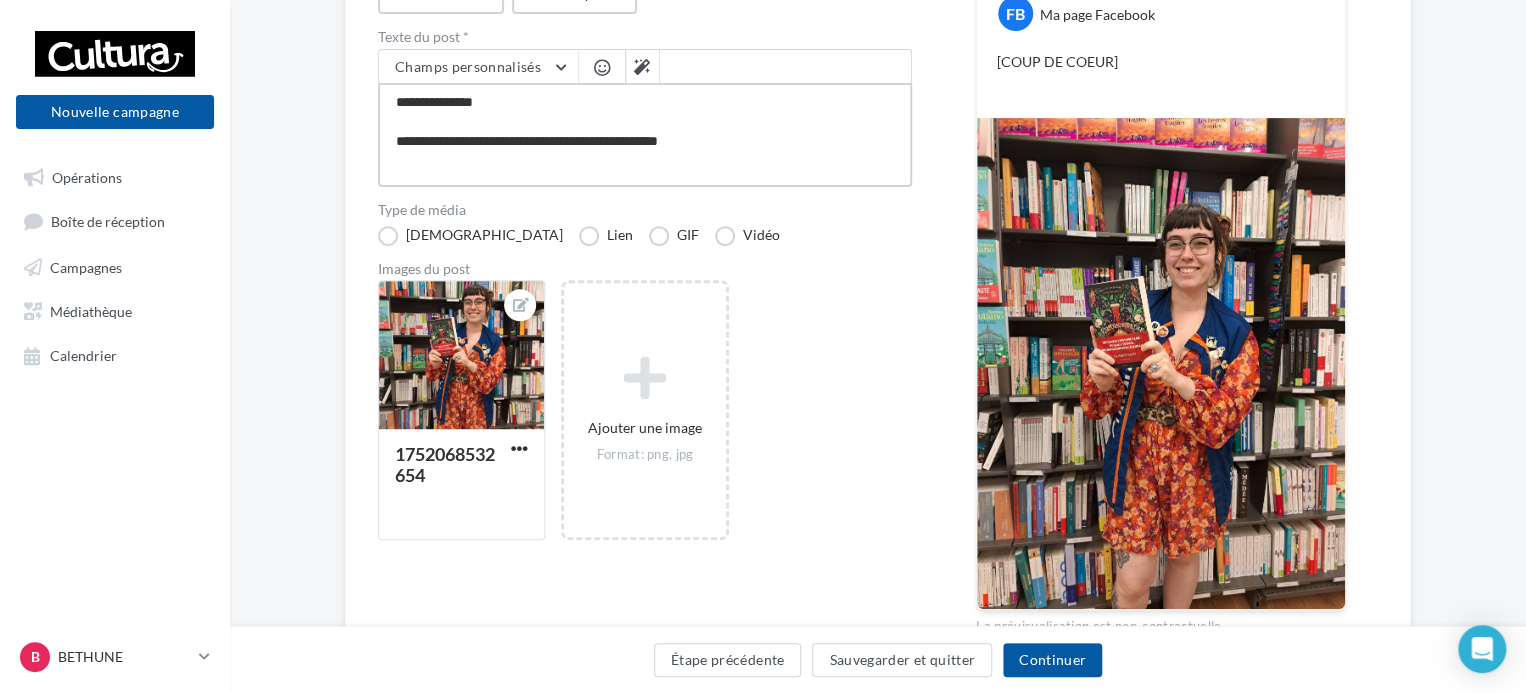 type on "**********" 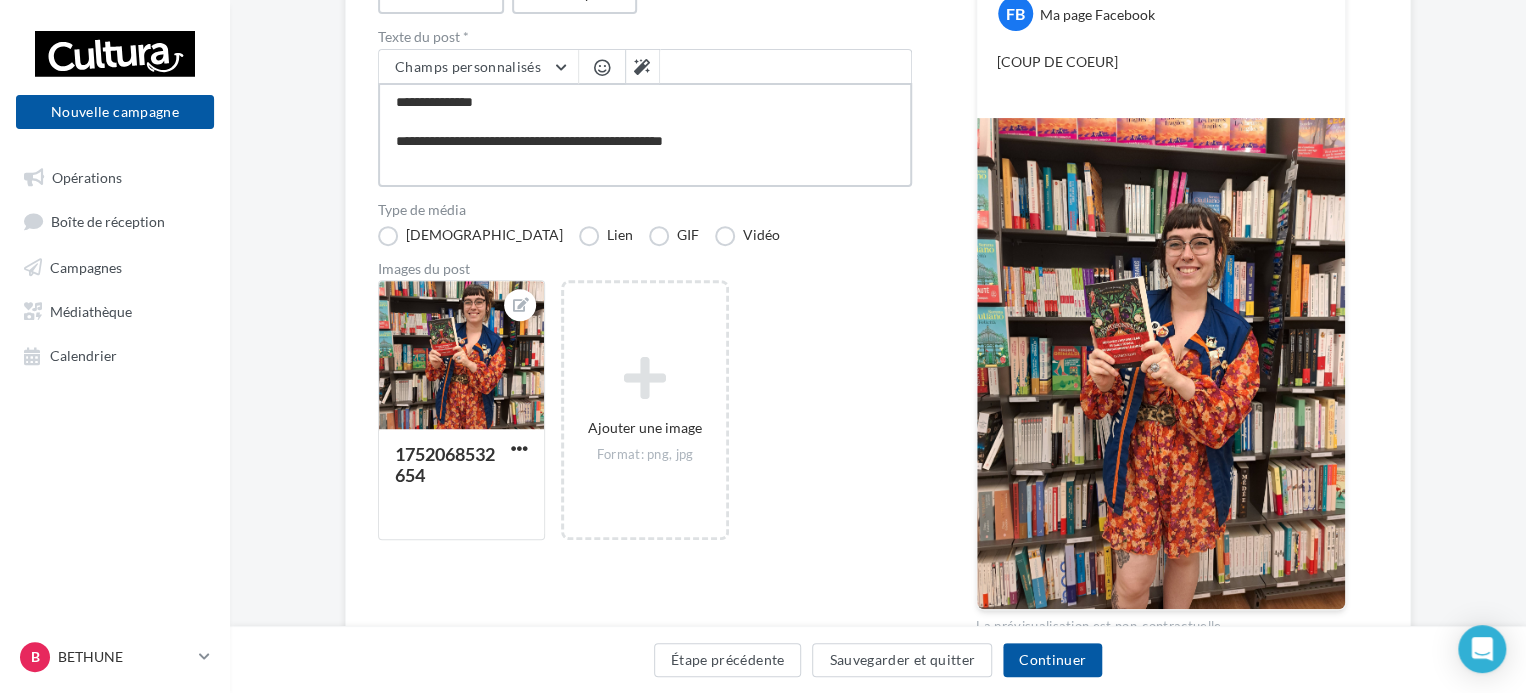 type on "**********" 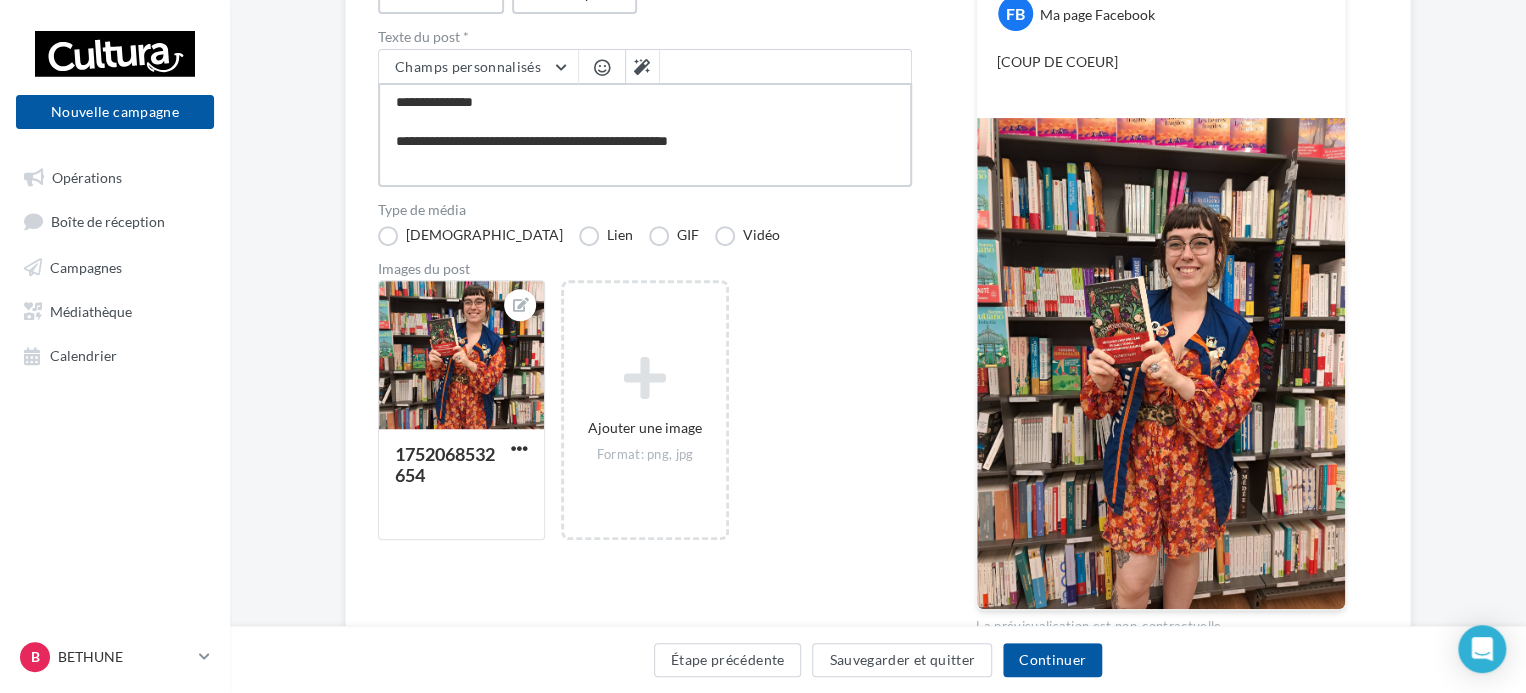 type on "**********" 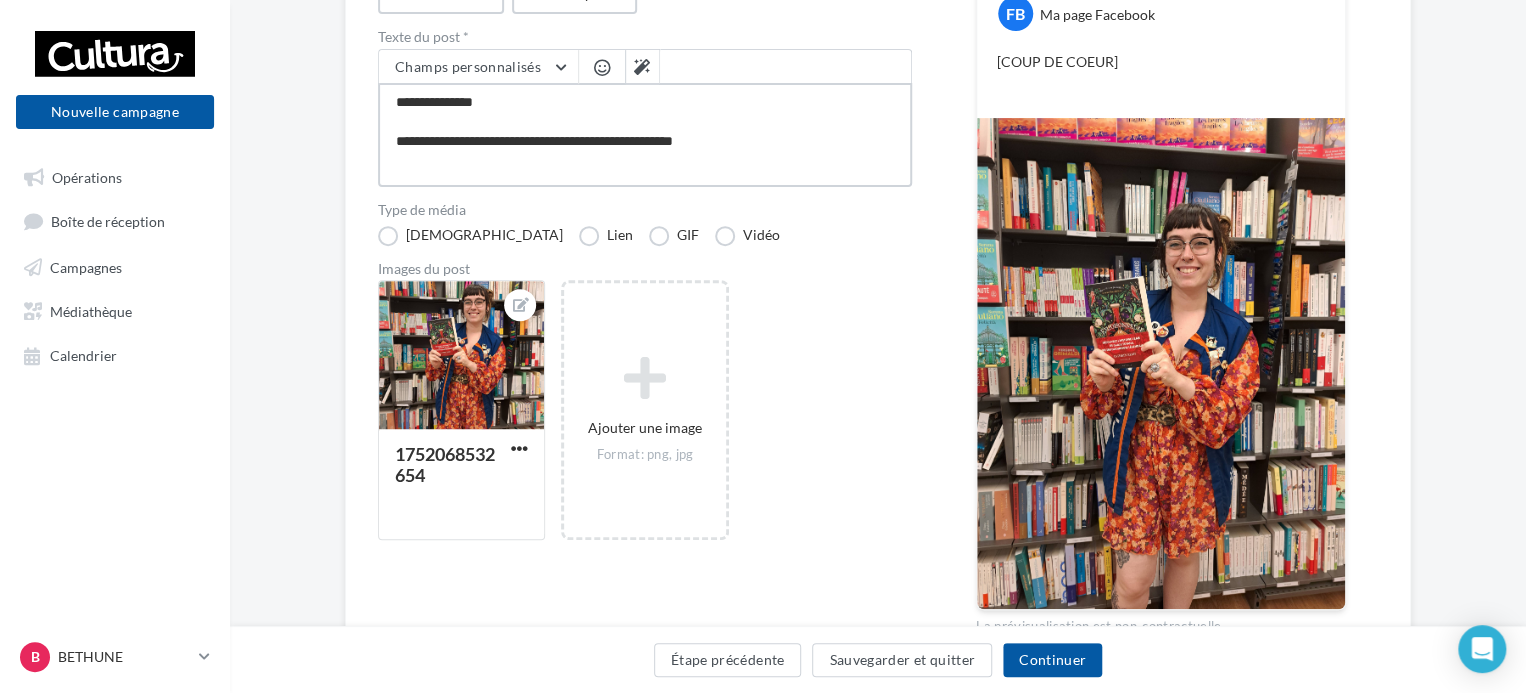 type on "**********" 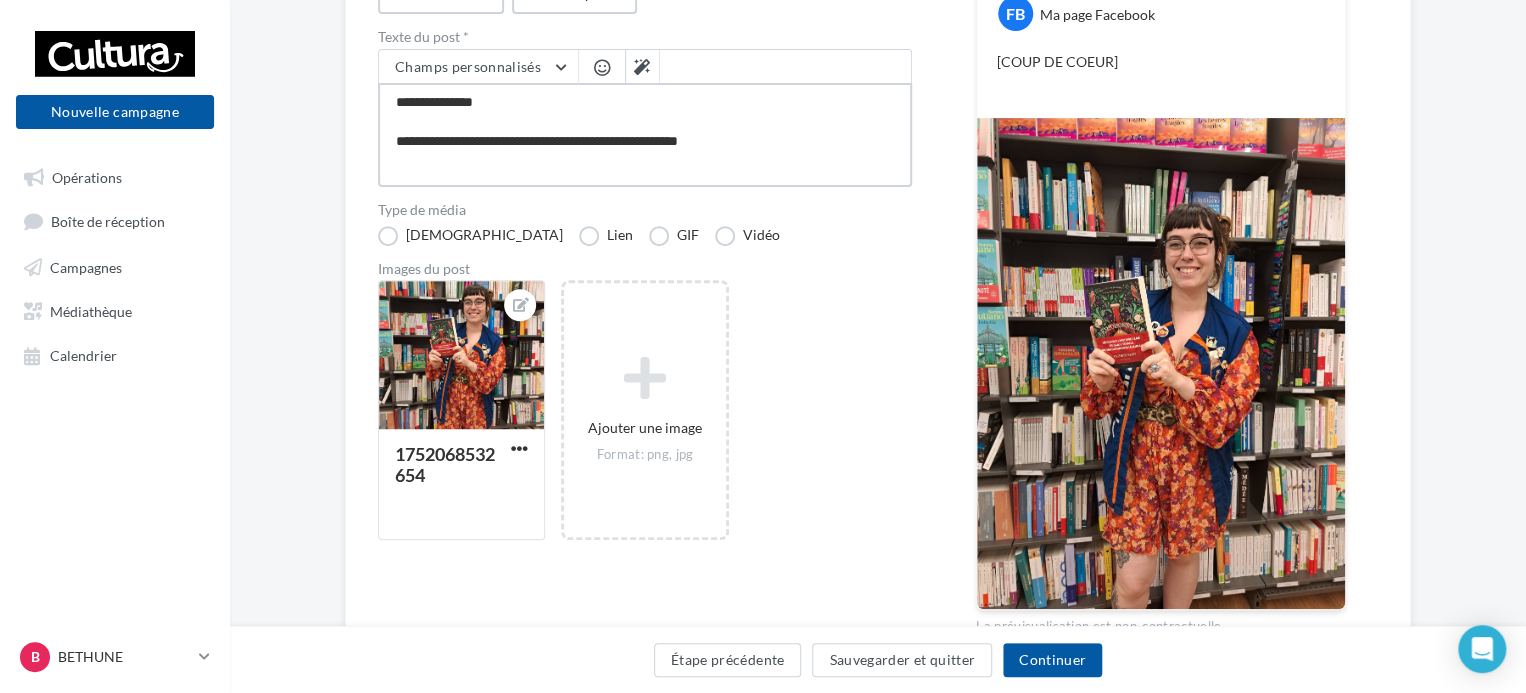 type on "**********" 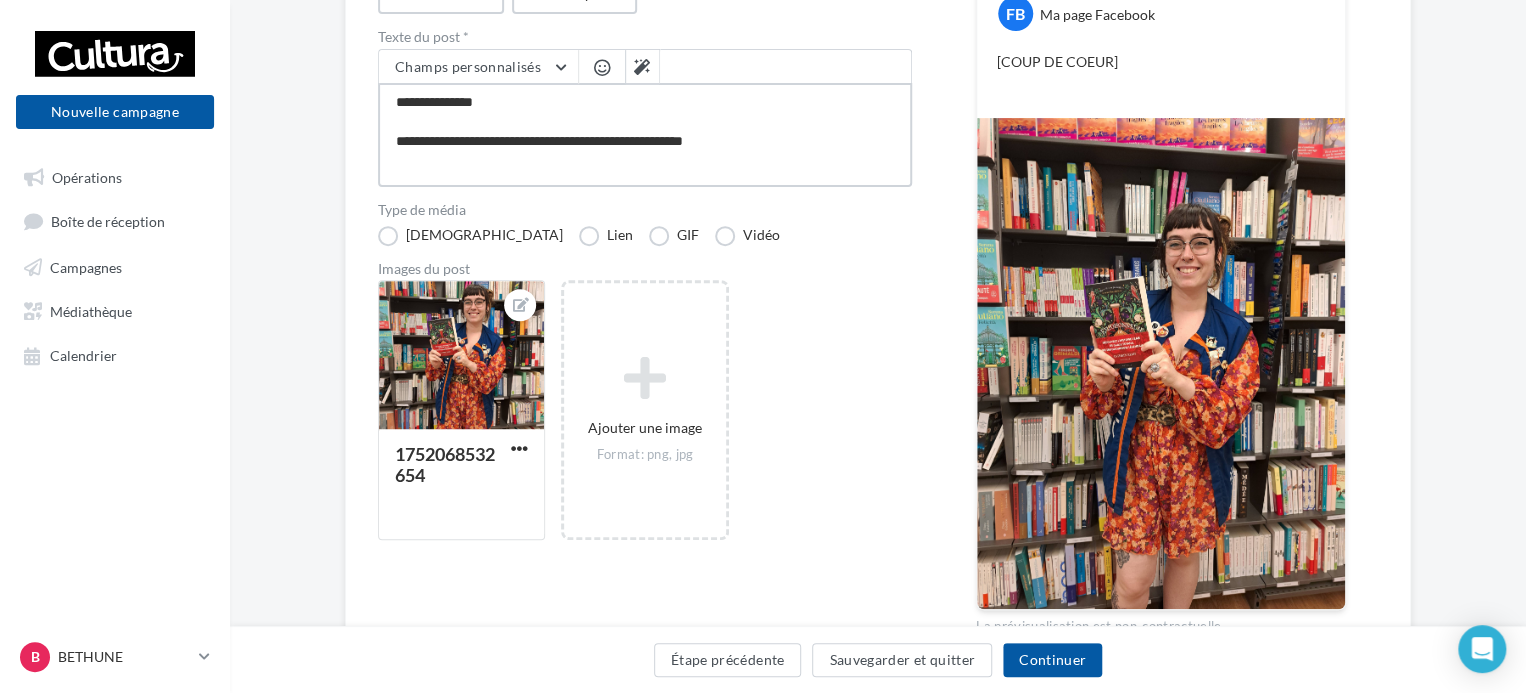 type on "**********" 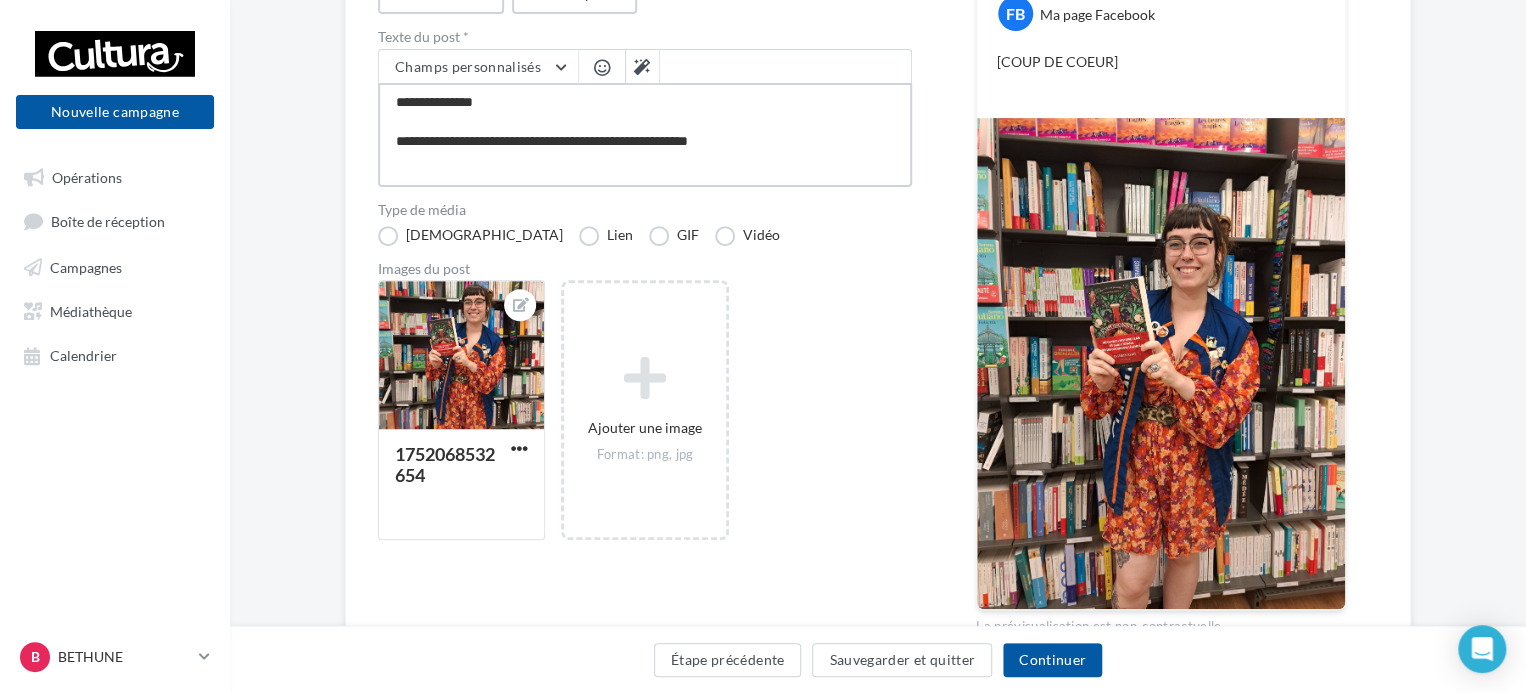 type on "**********" 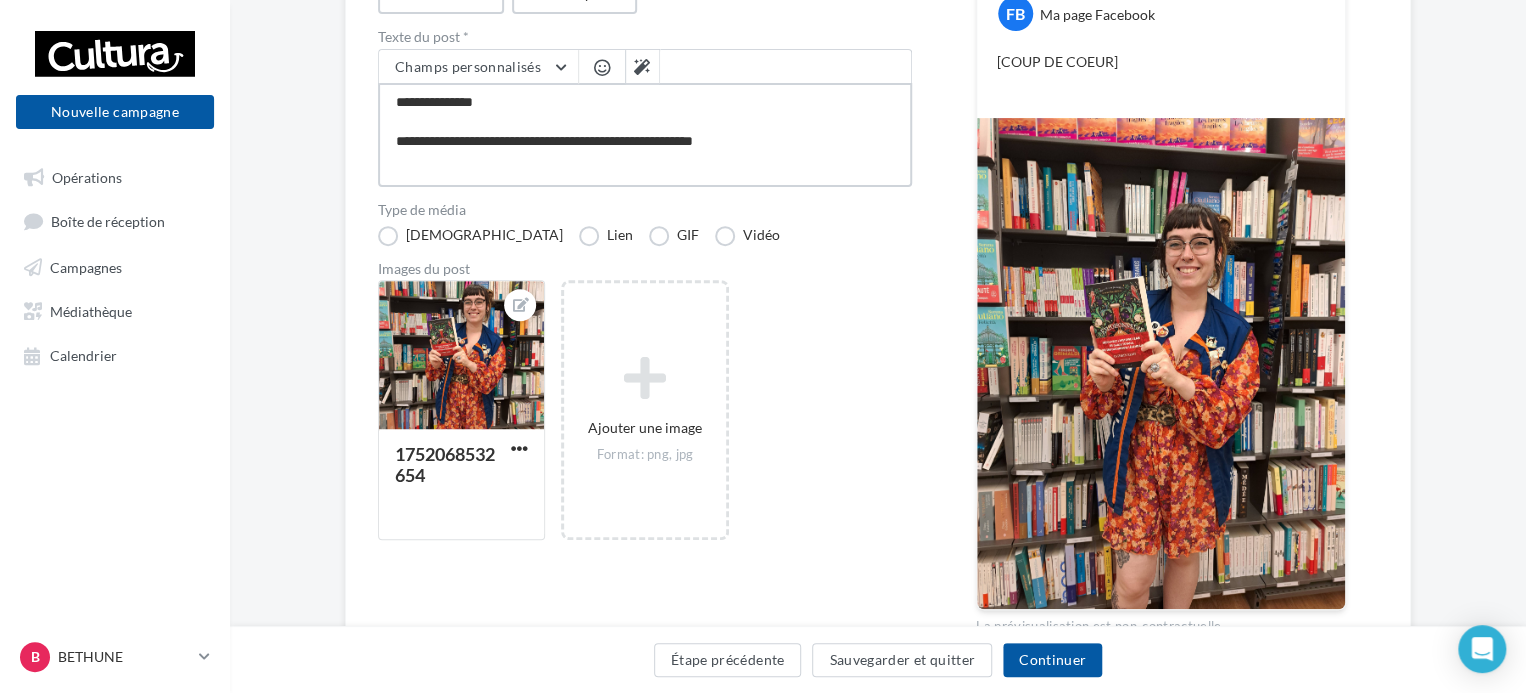 type on "**********" 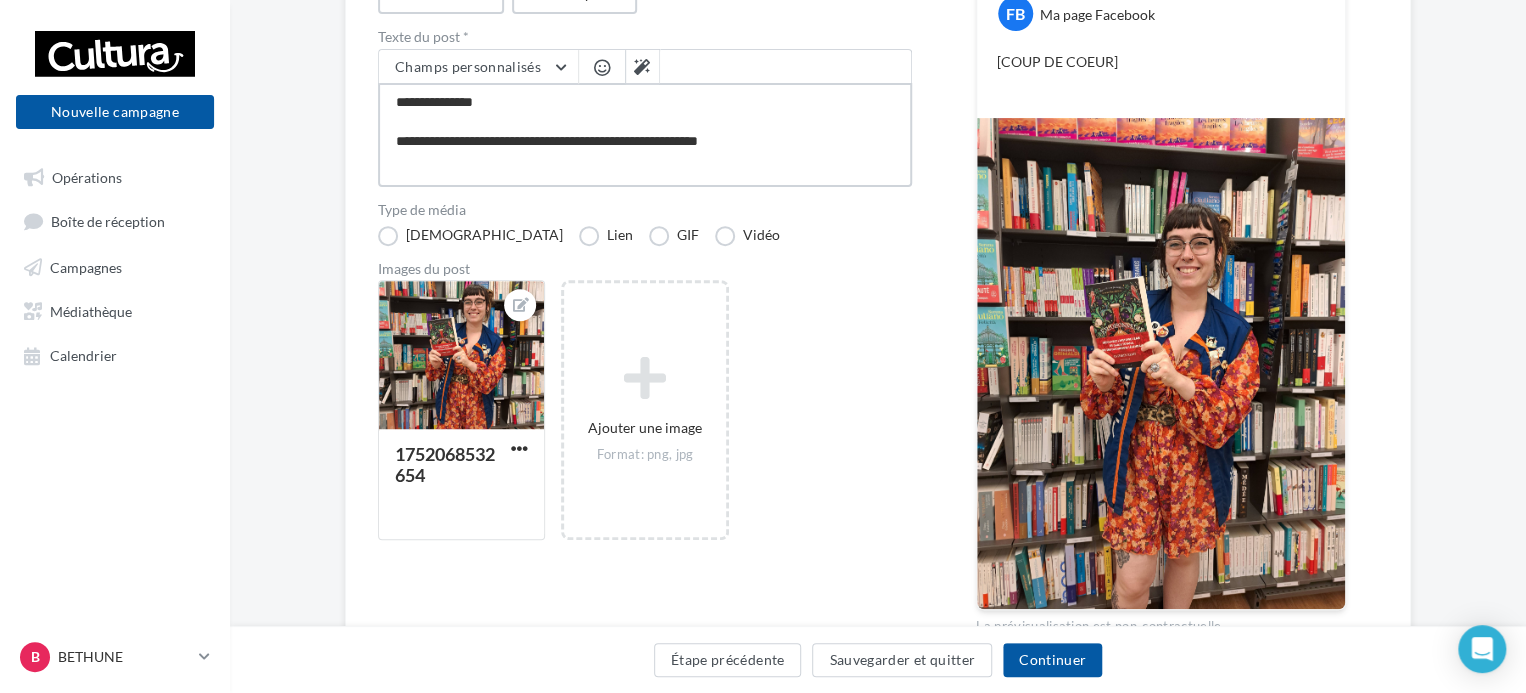 type on "**********" 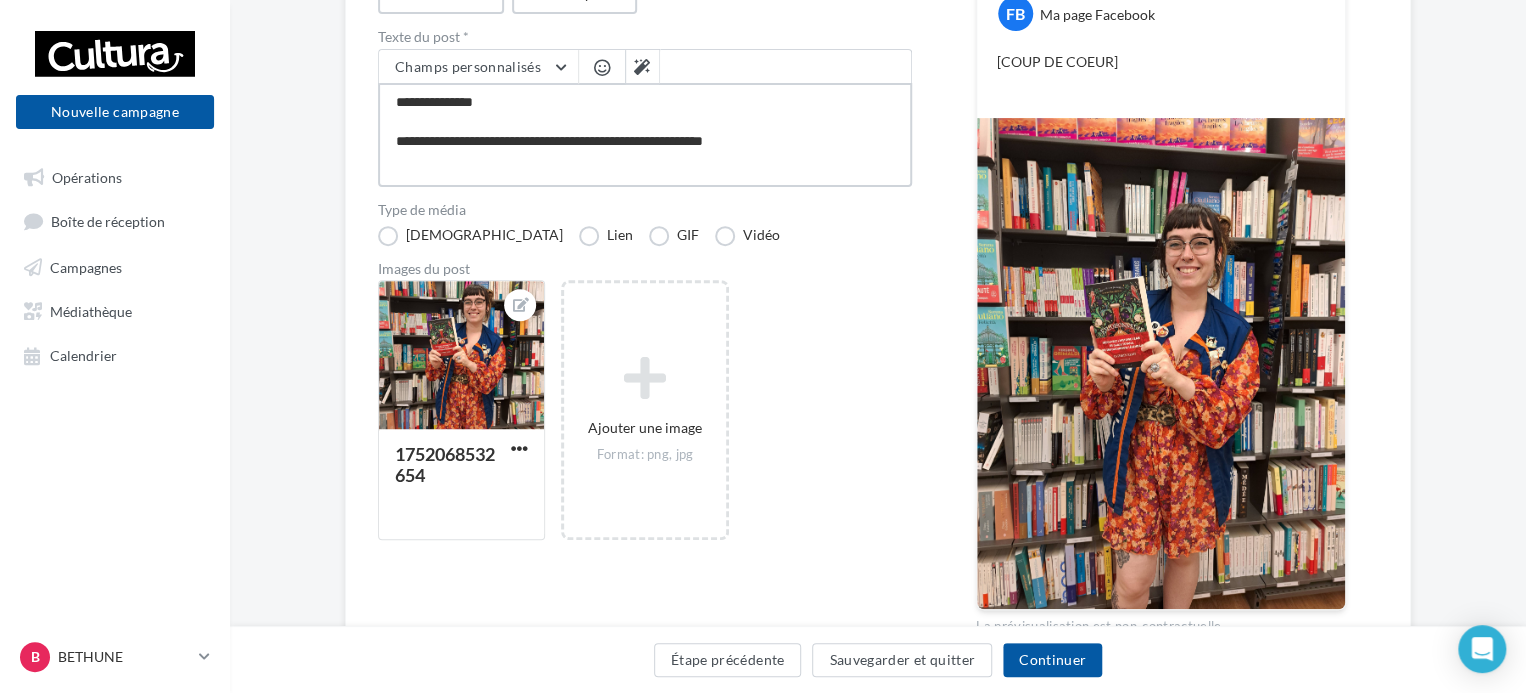 type on "**********" 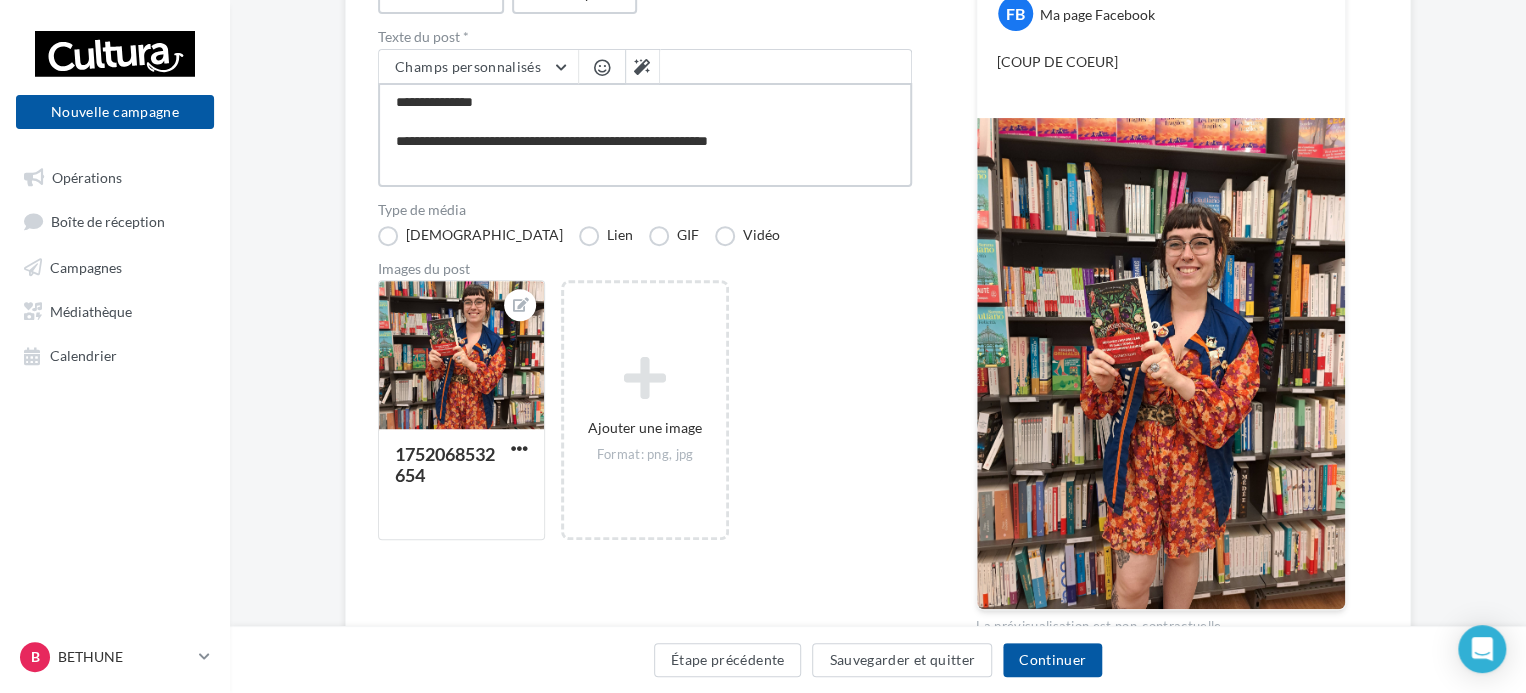 type on "**********" 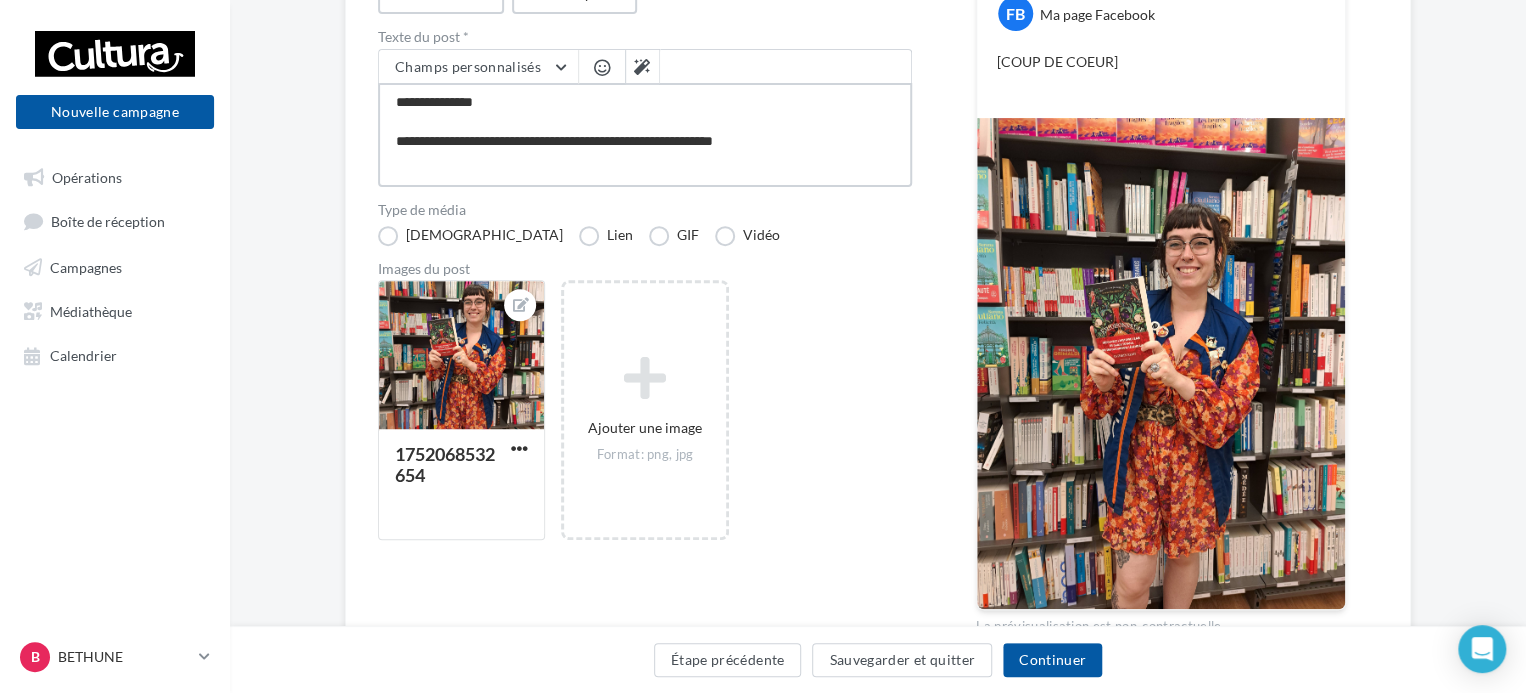 type on "**********" 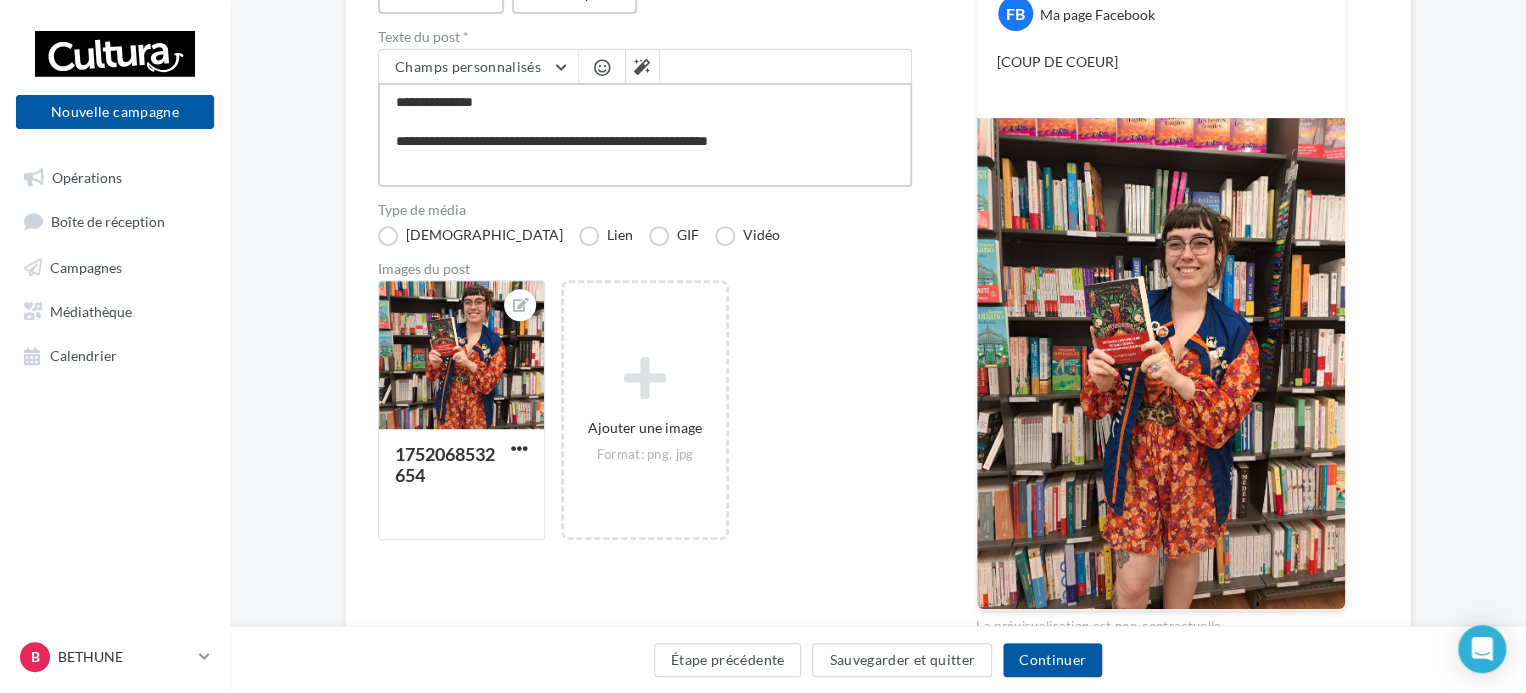 type on "**********" 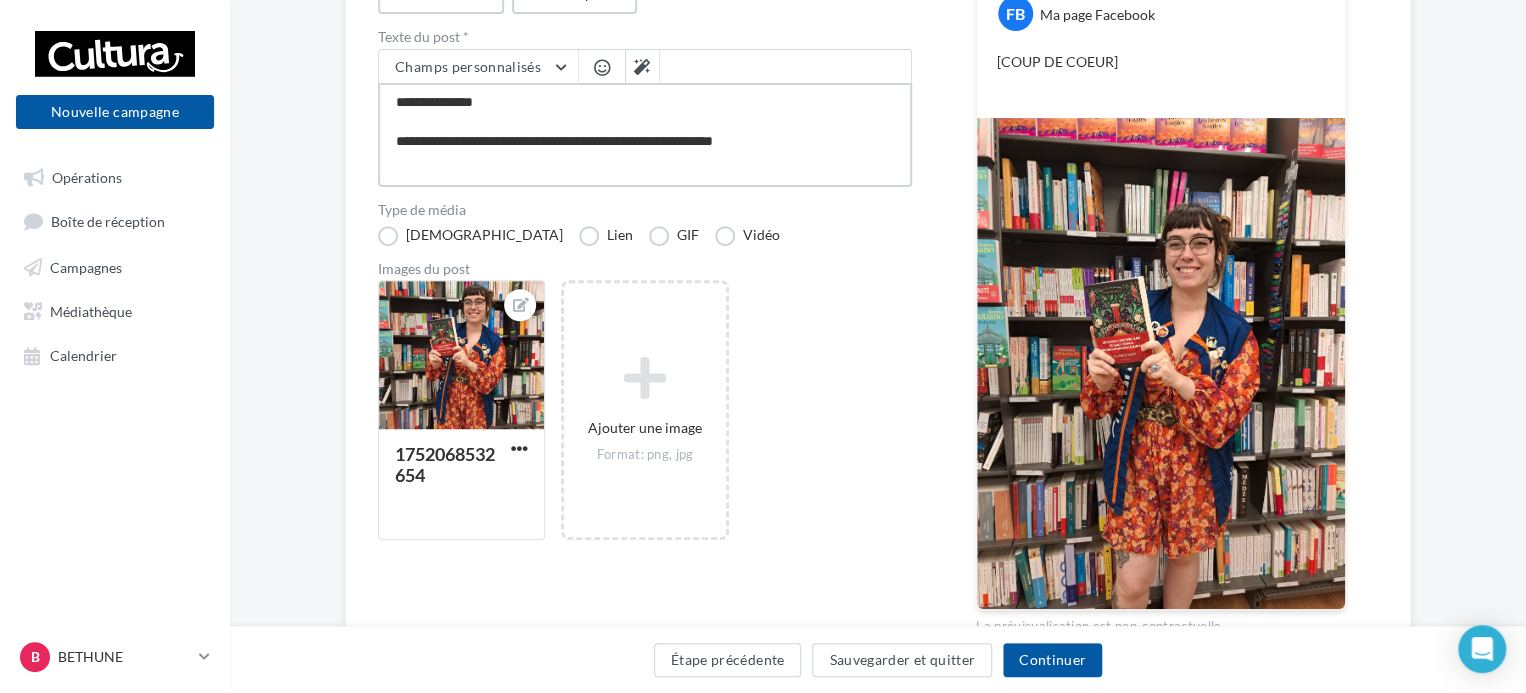 type on "**********" 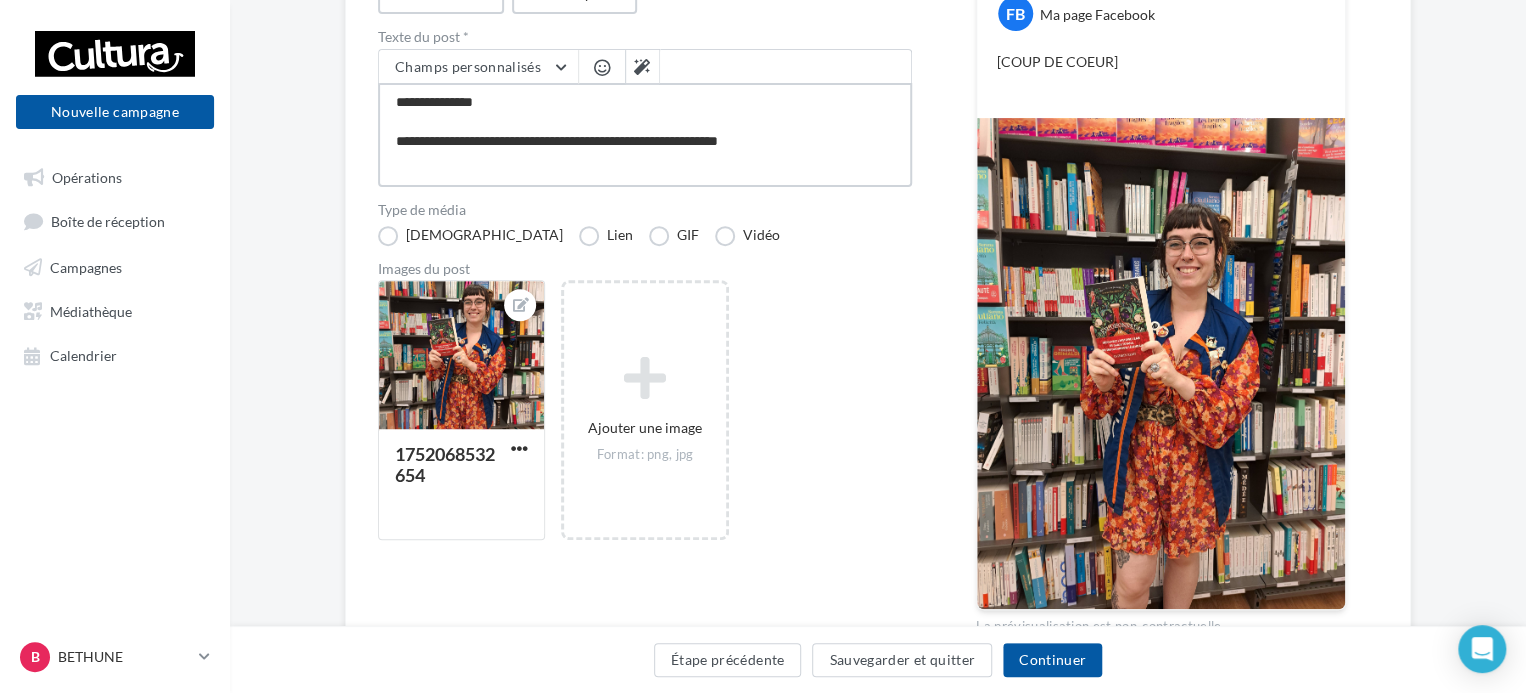 type on "**********" 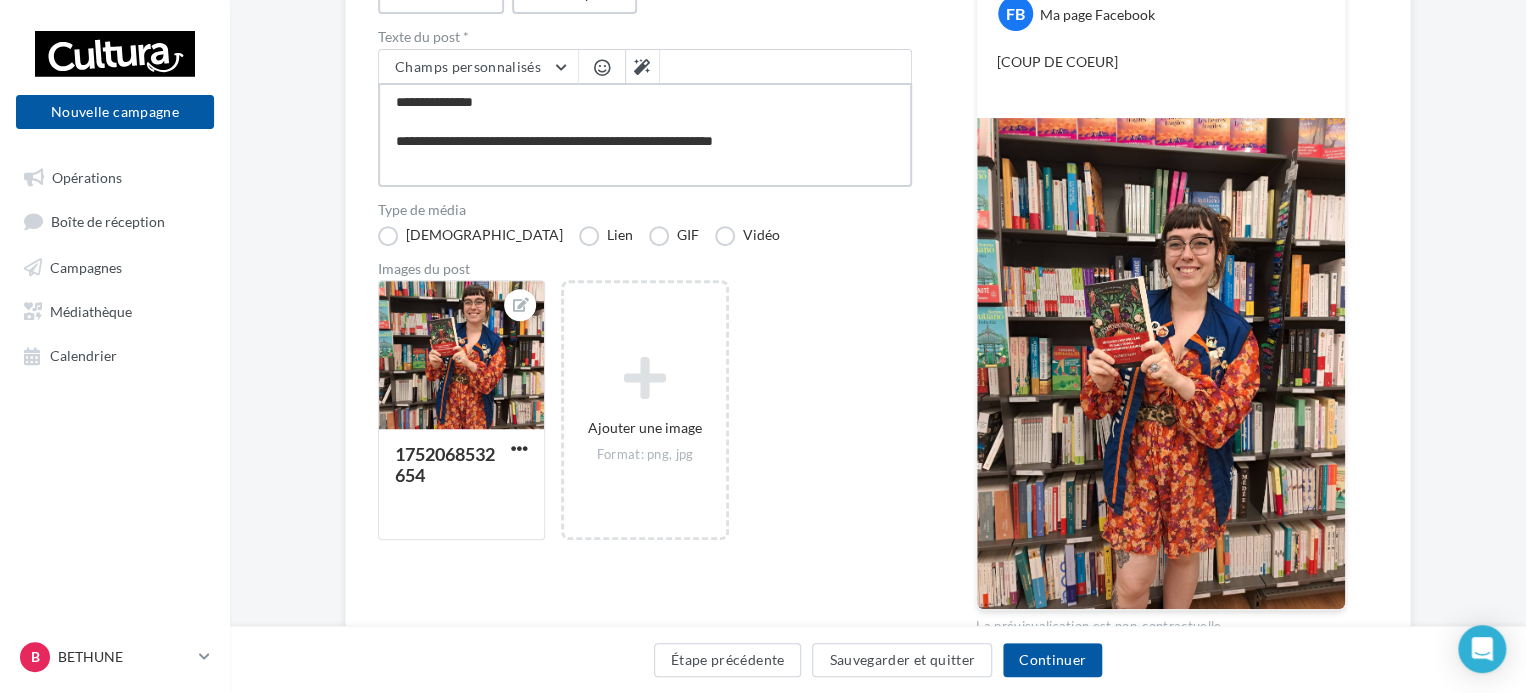 type on "**********" 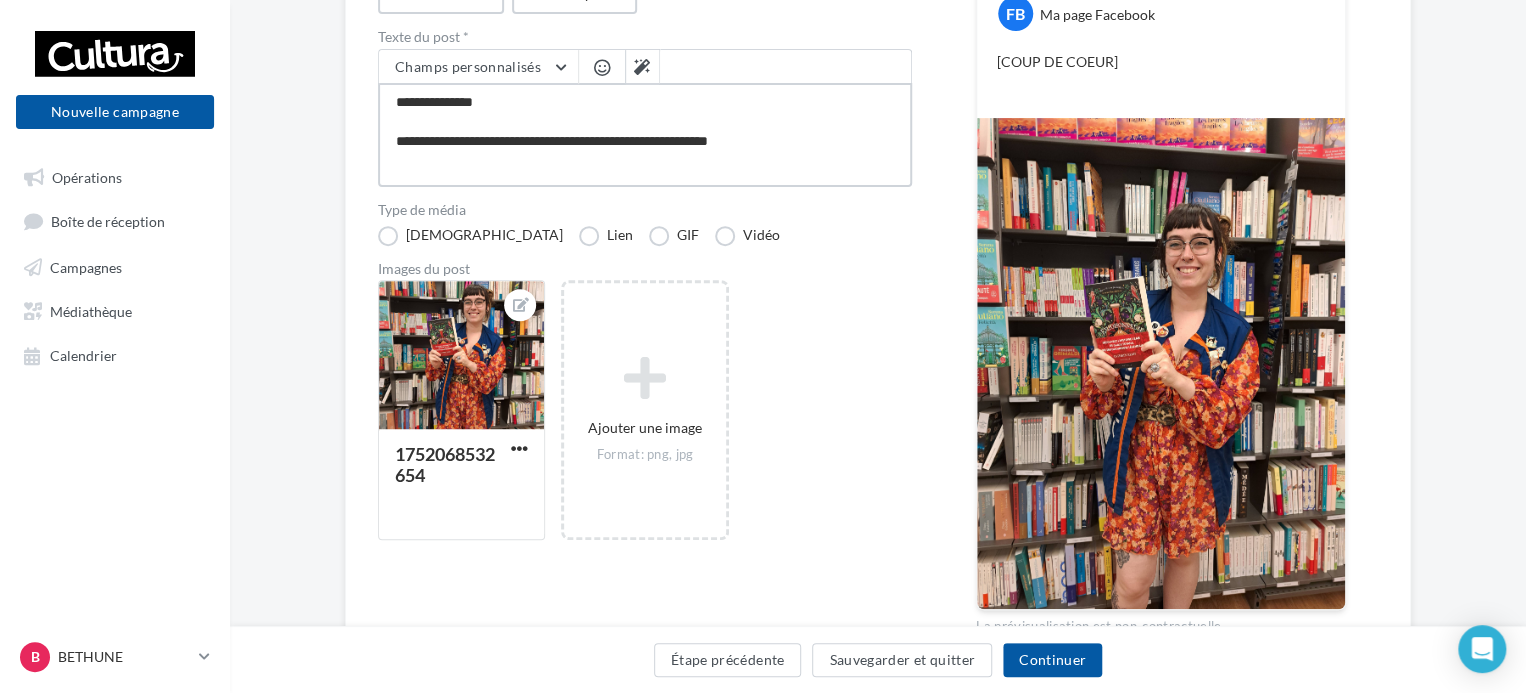 type on "**********" 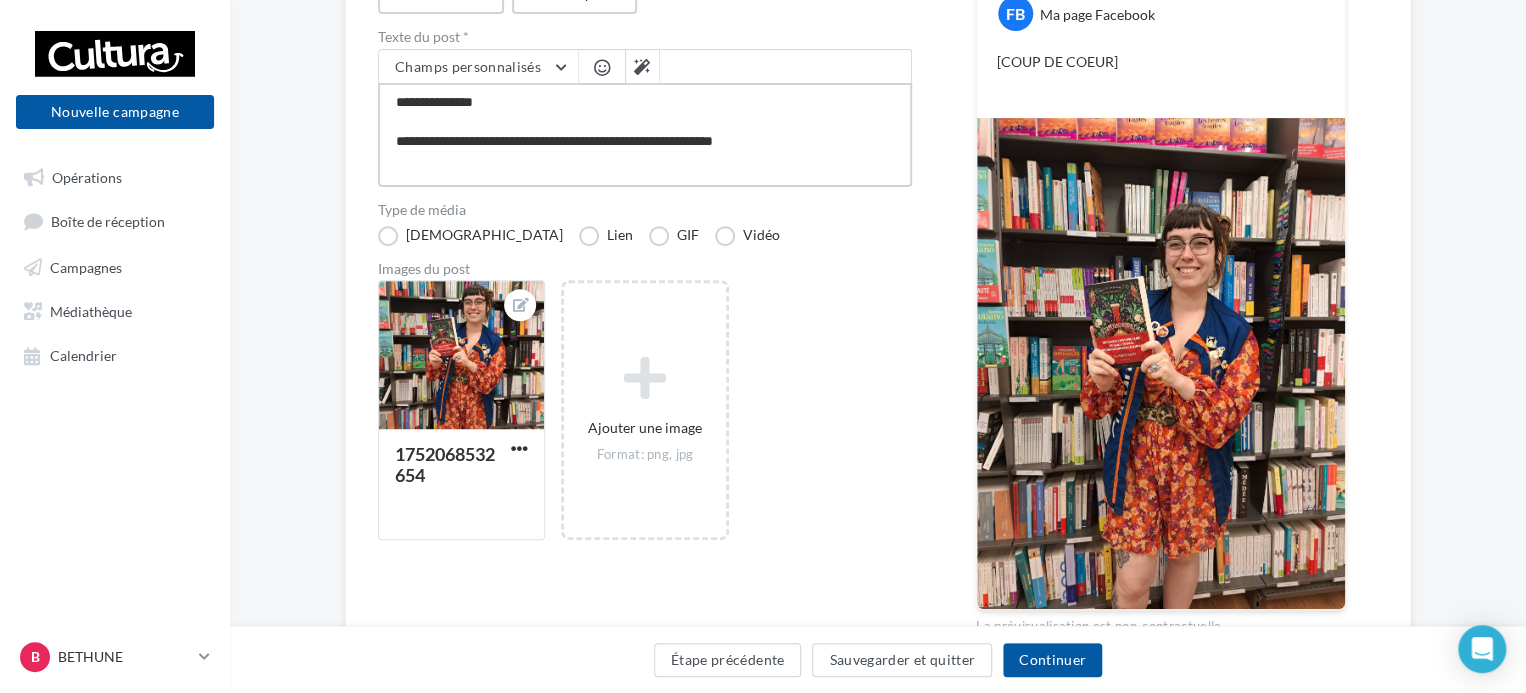 type on "**********" 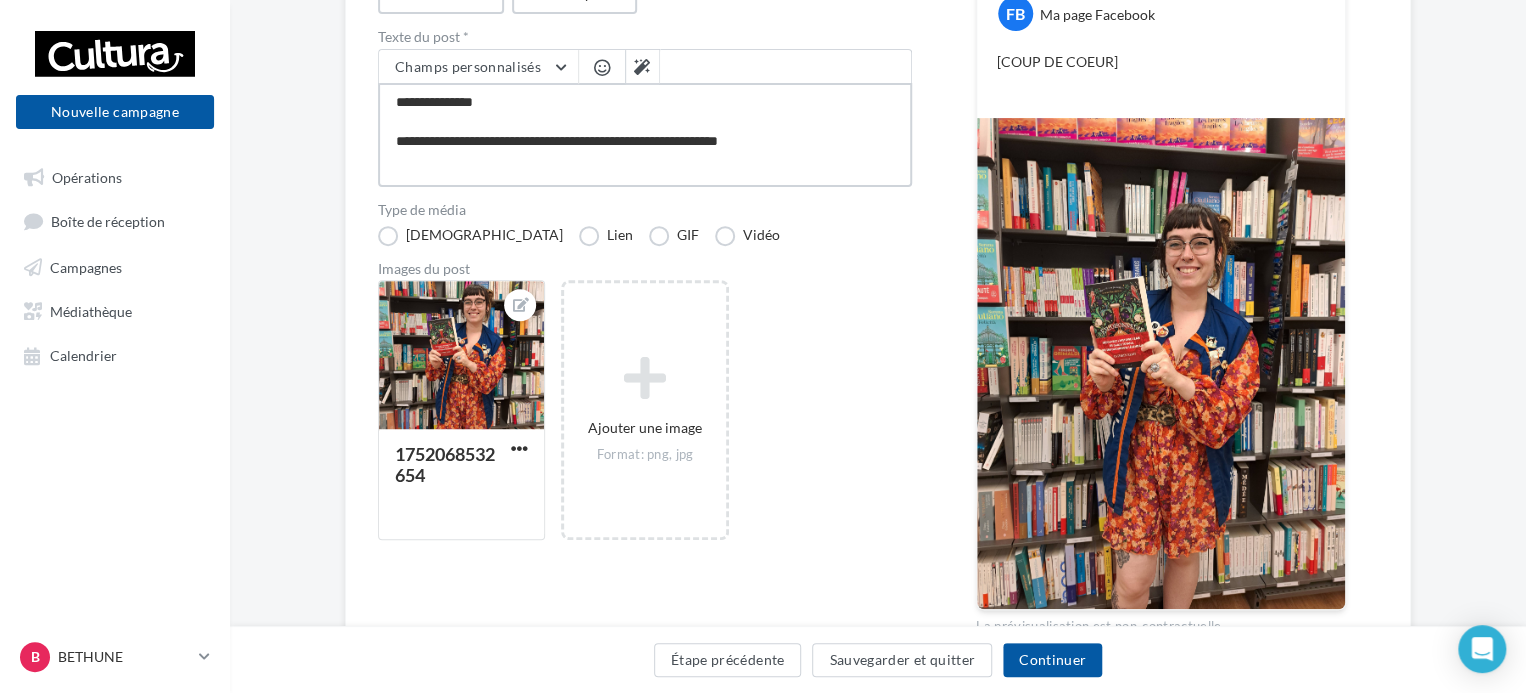 type on "**********" 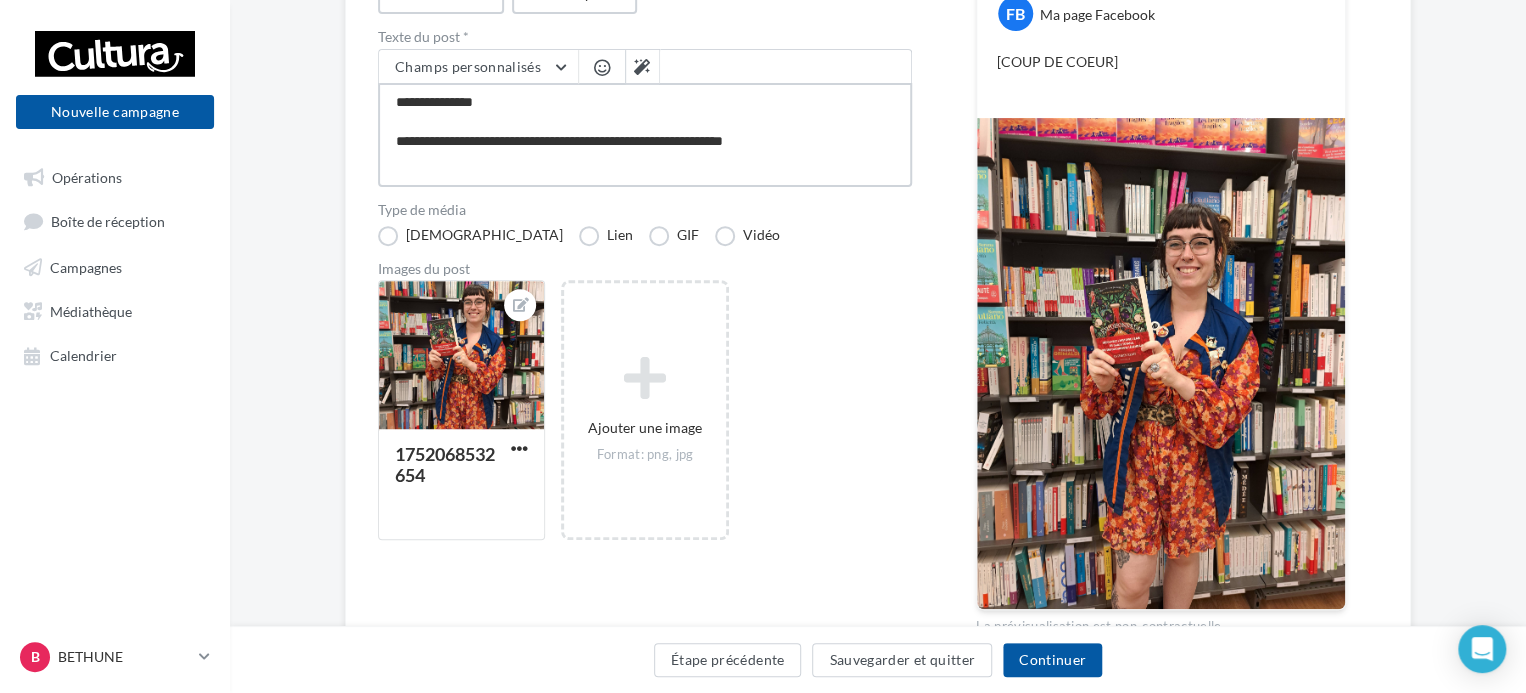 type on "**********" 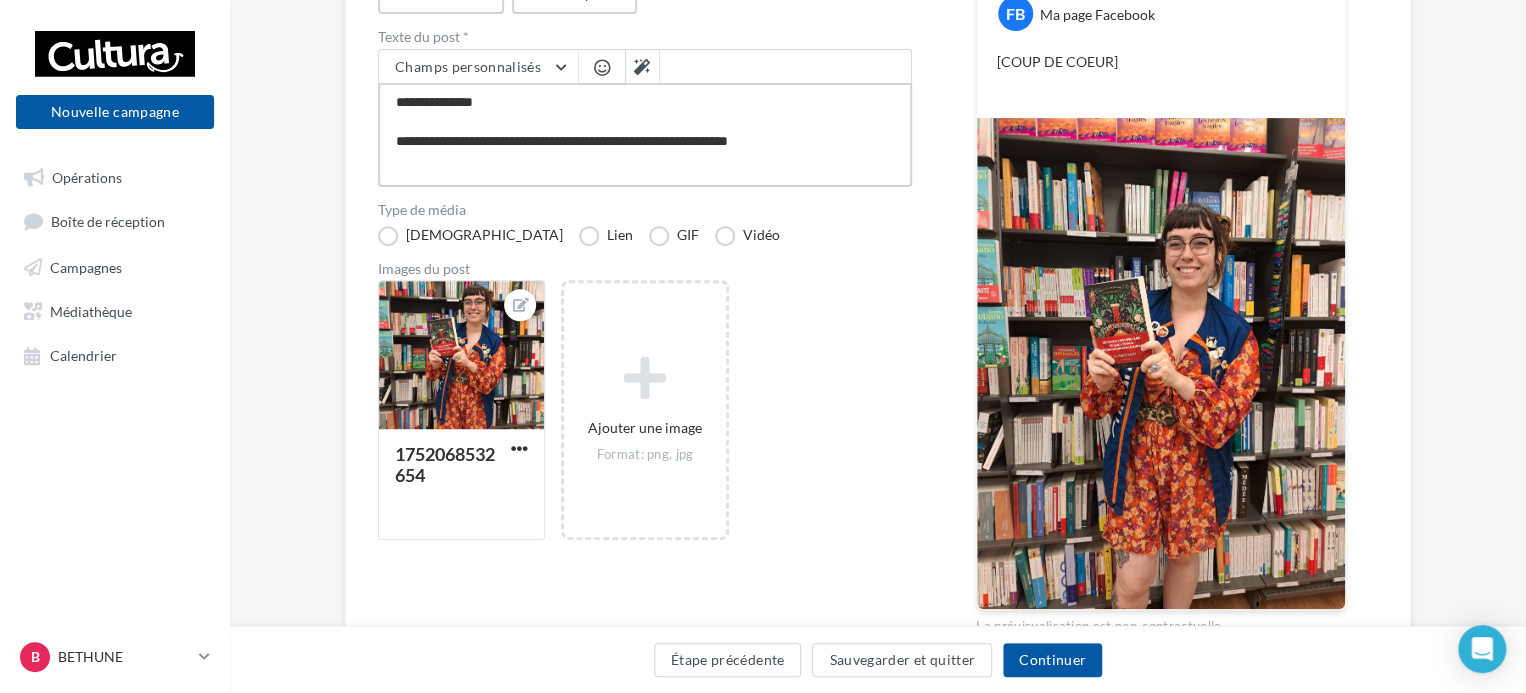 type on "**********" 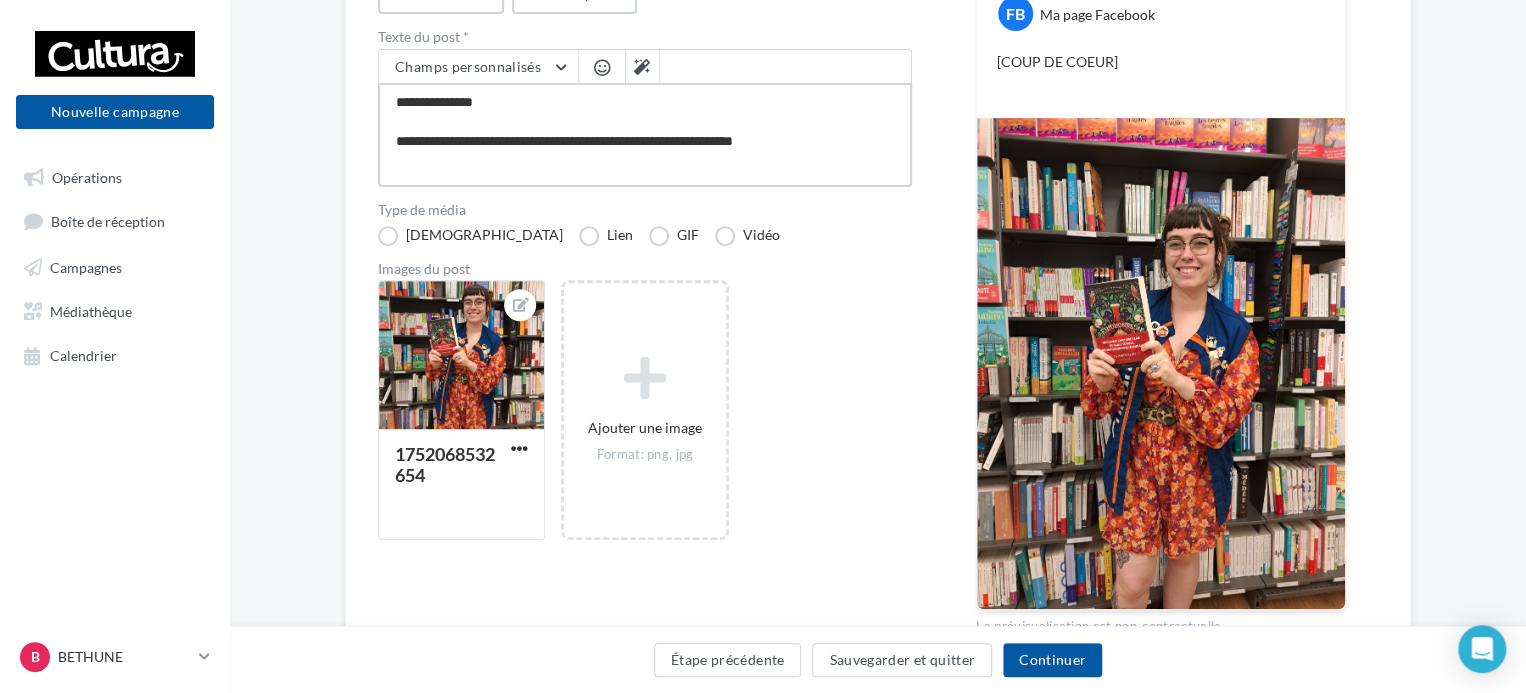 type on "**********" 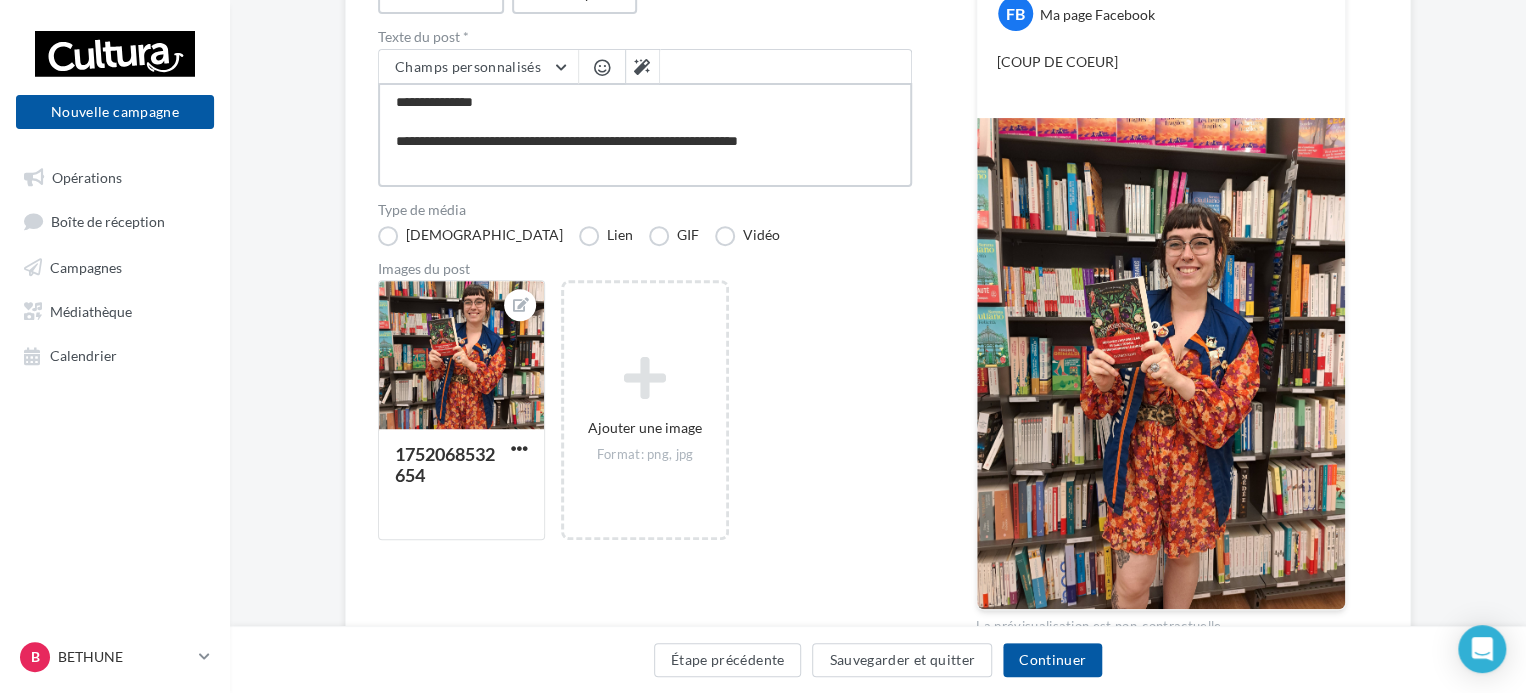 type on "**********" 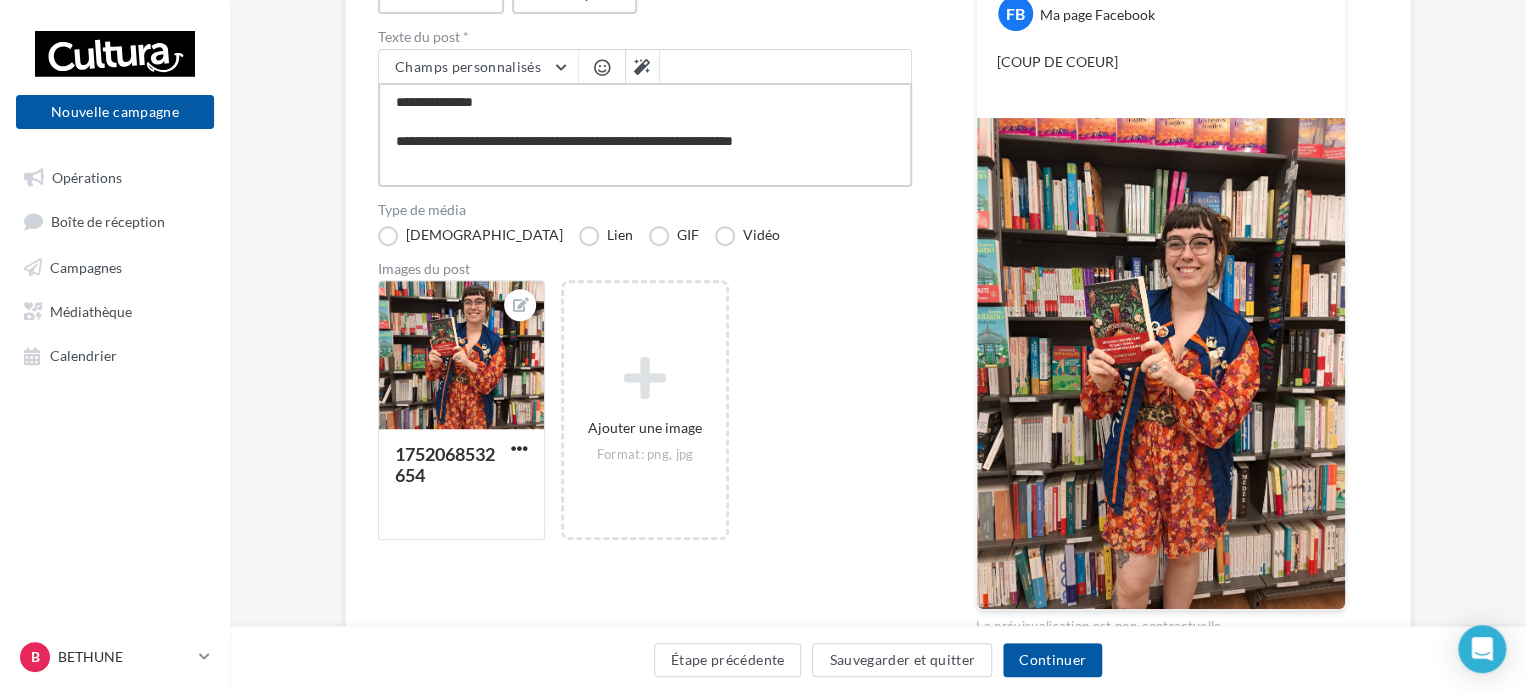 type on "**********" 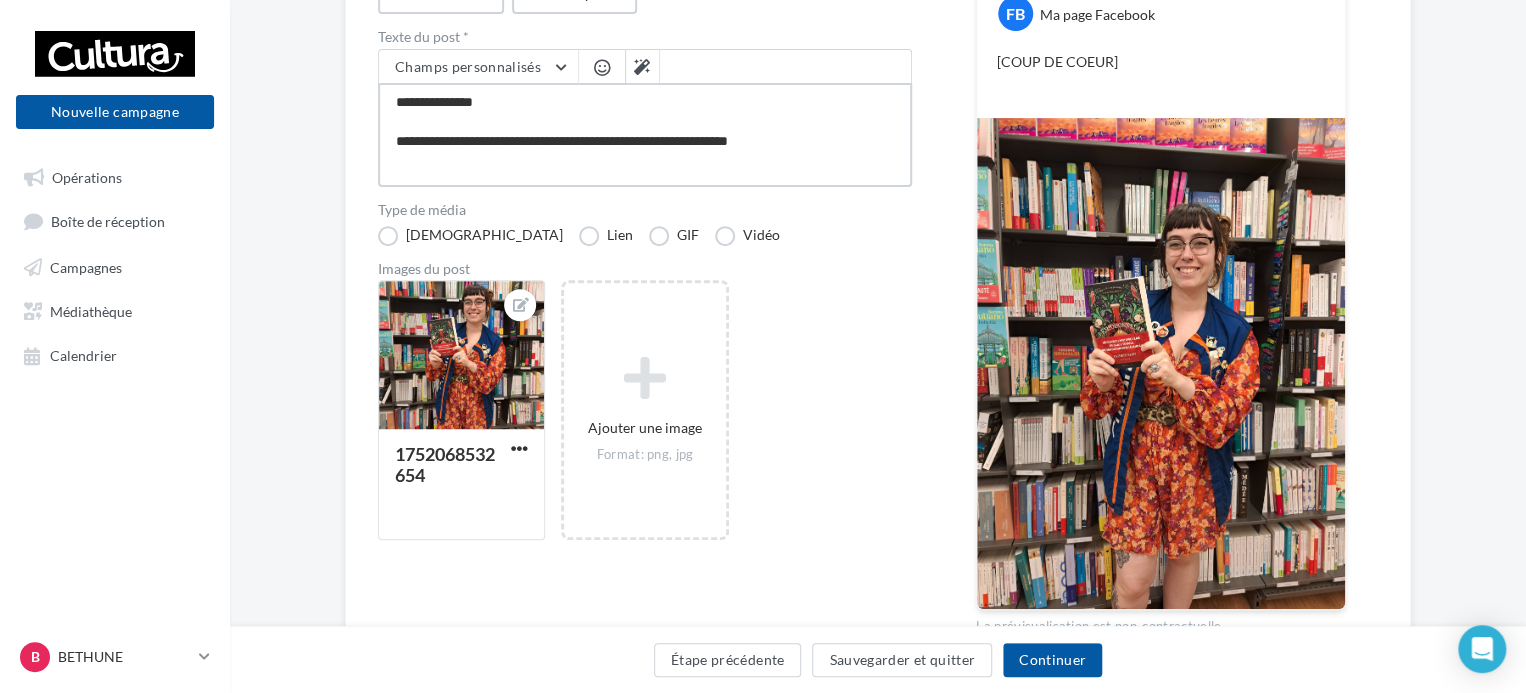 type on "**********" 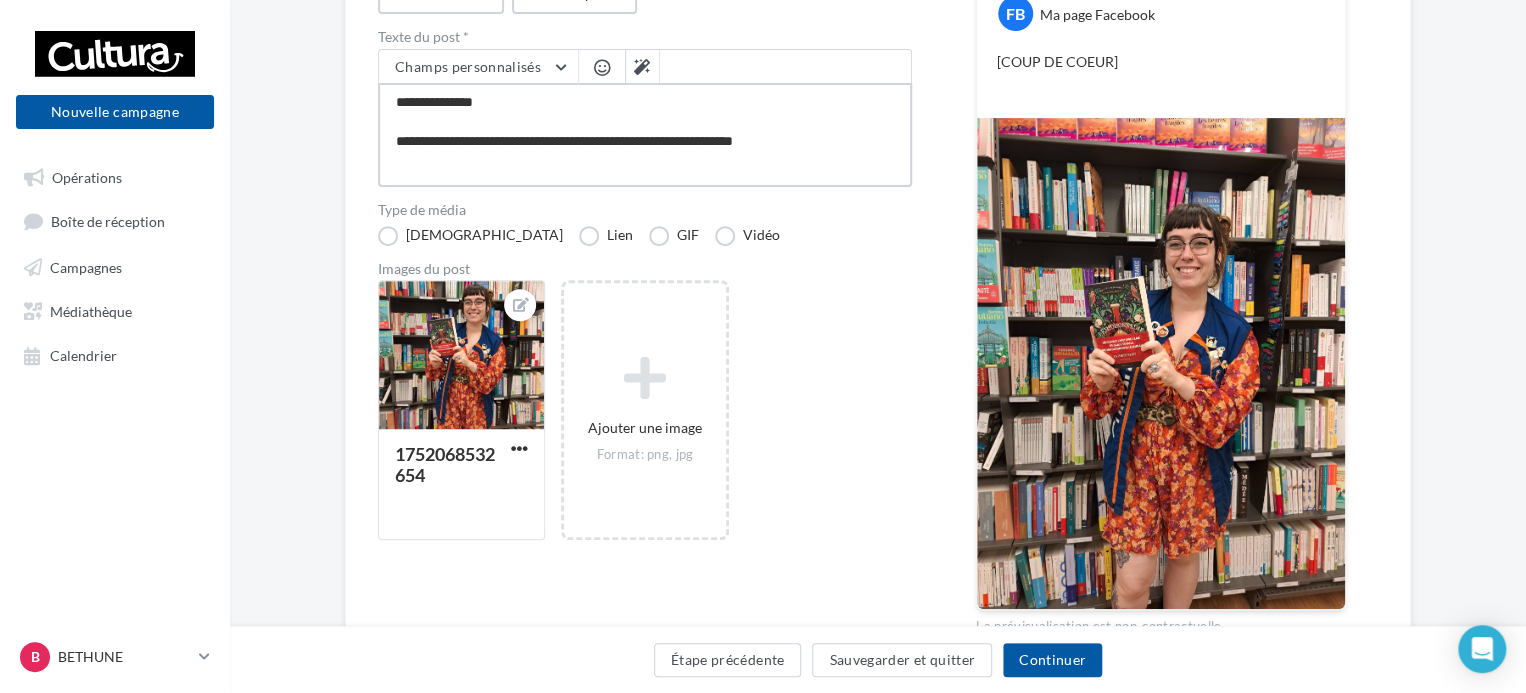 type on "**********" 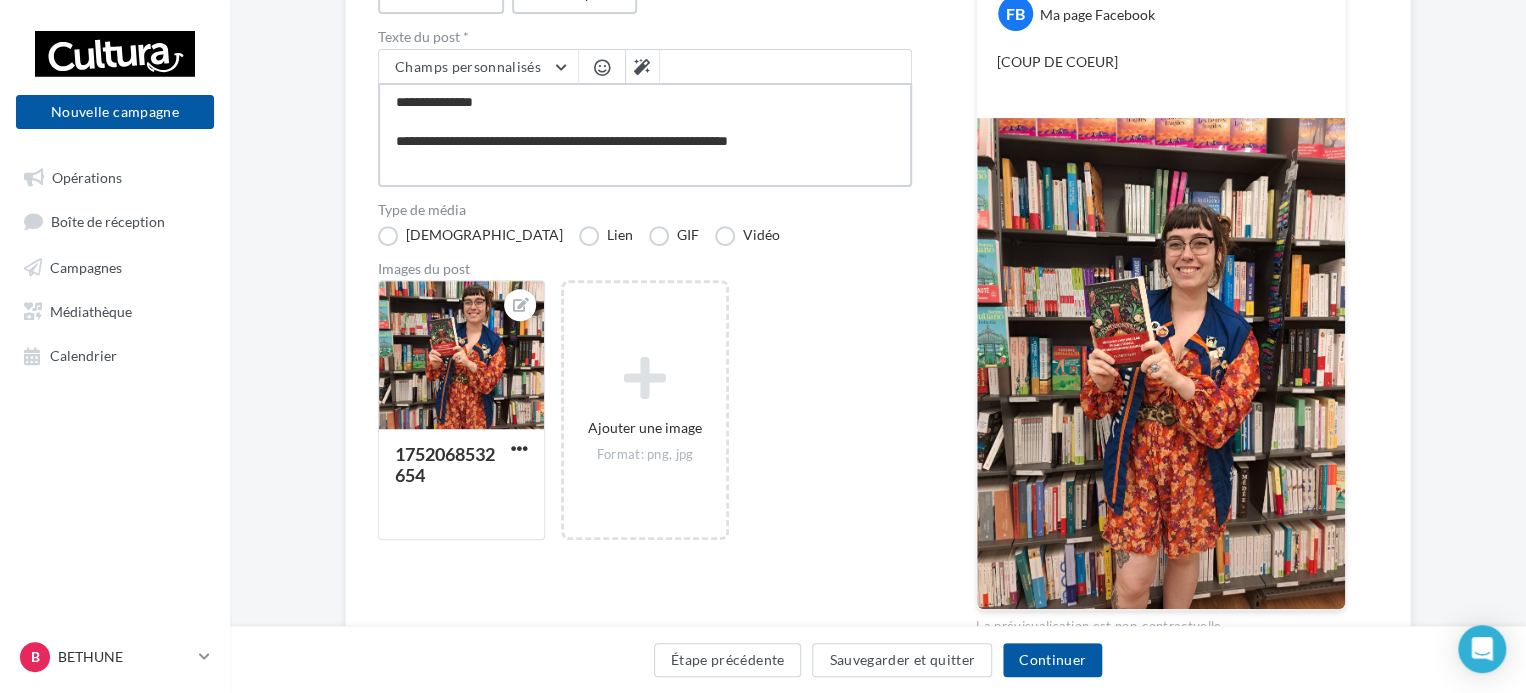 type on "**********" 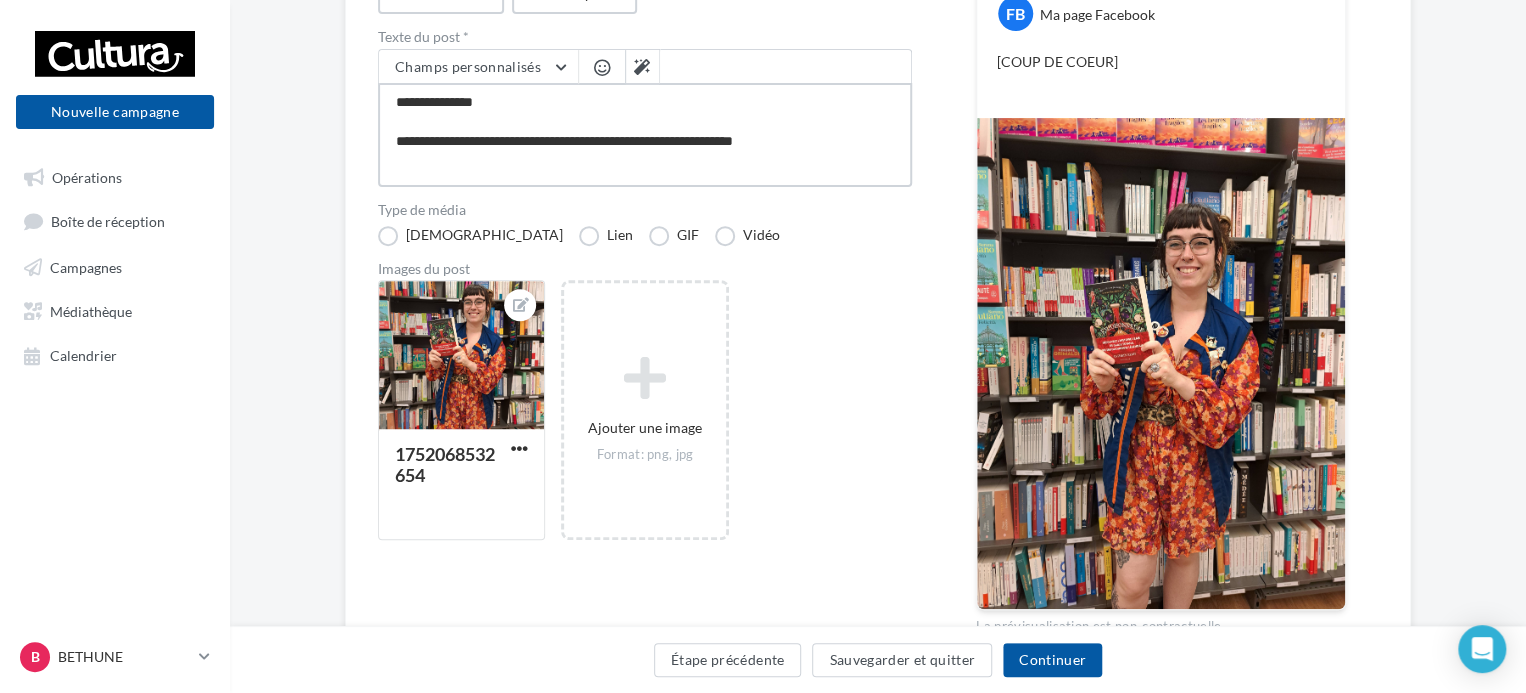 type on "**********" 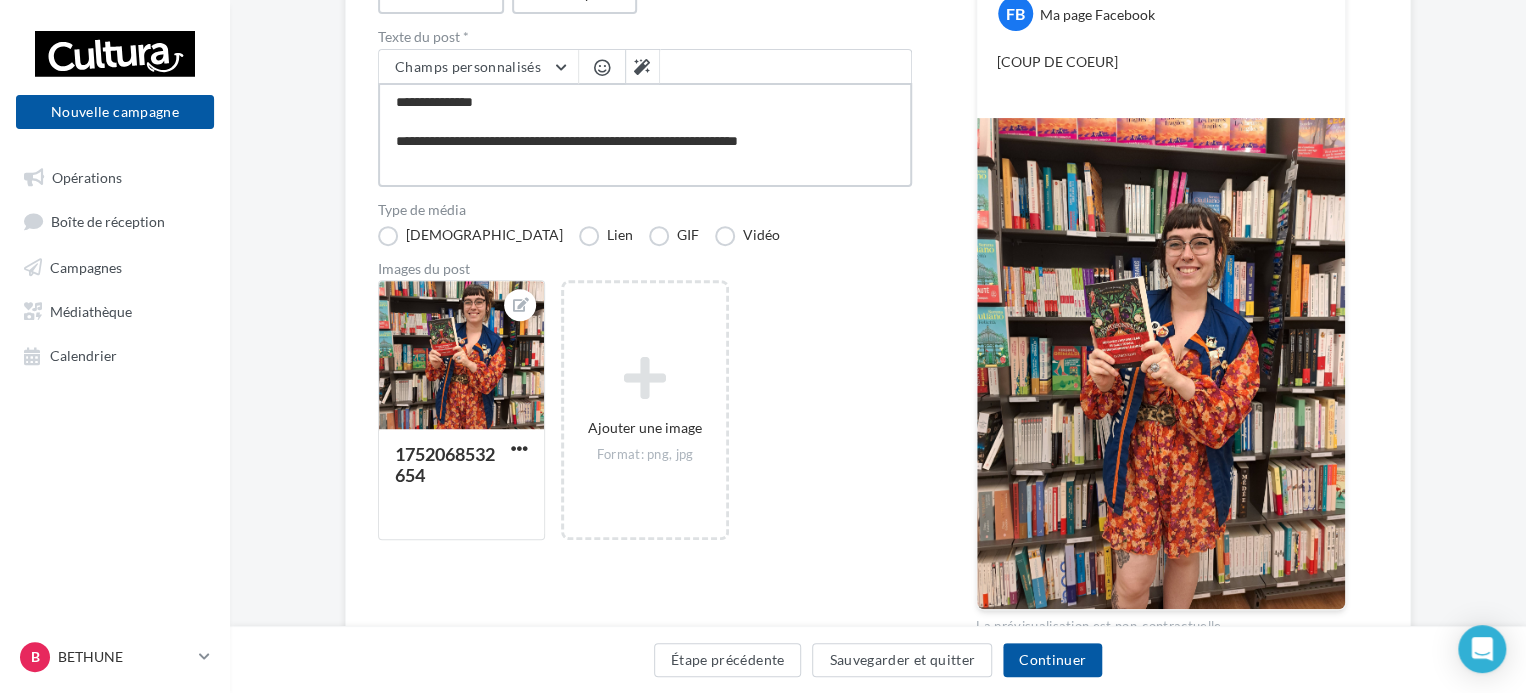 type on "**********" 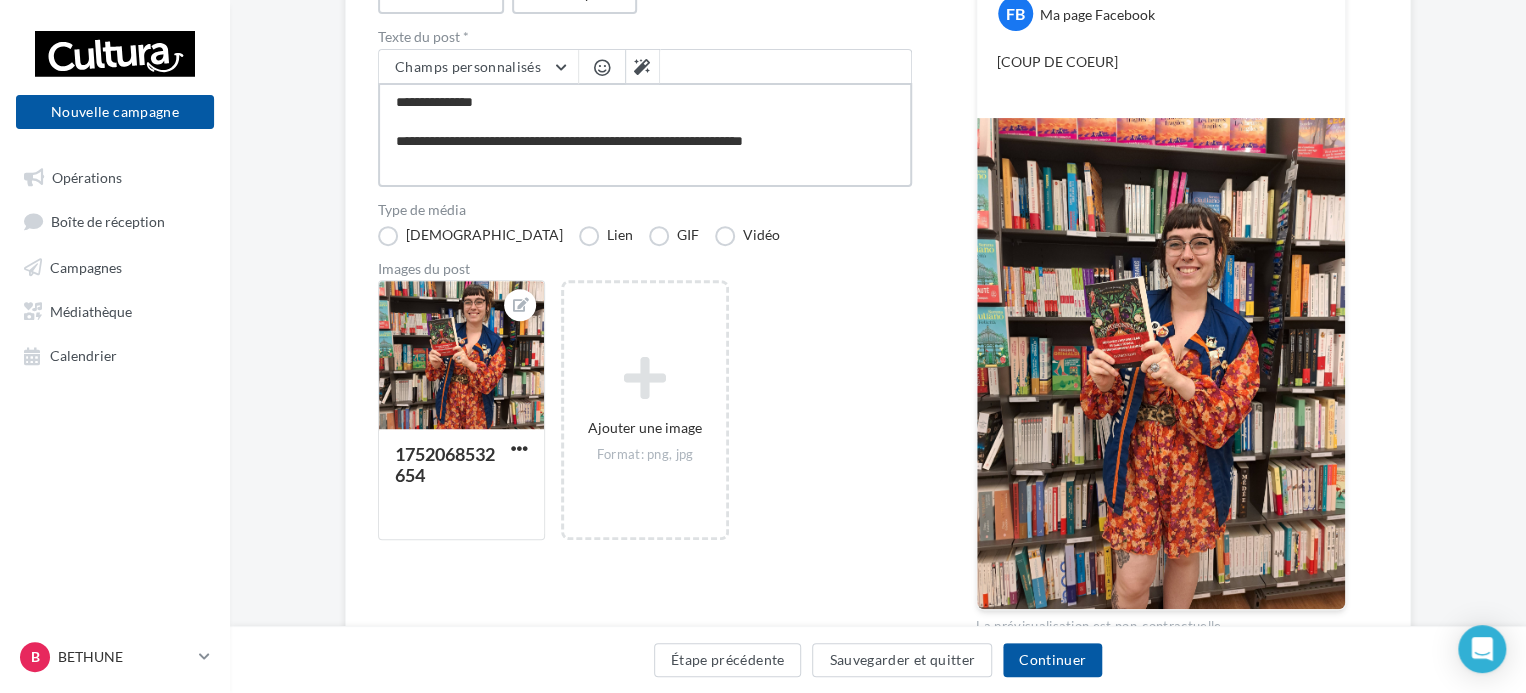 type on "**********" 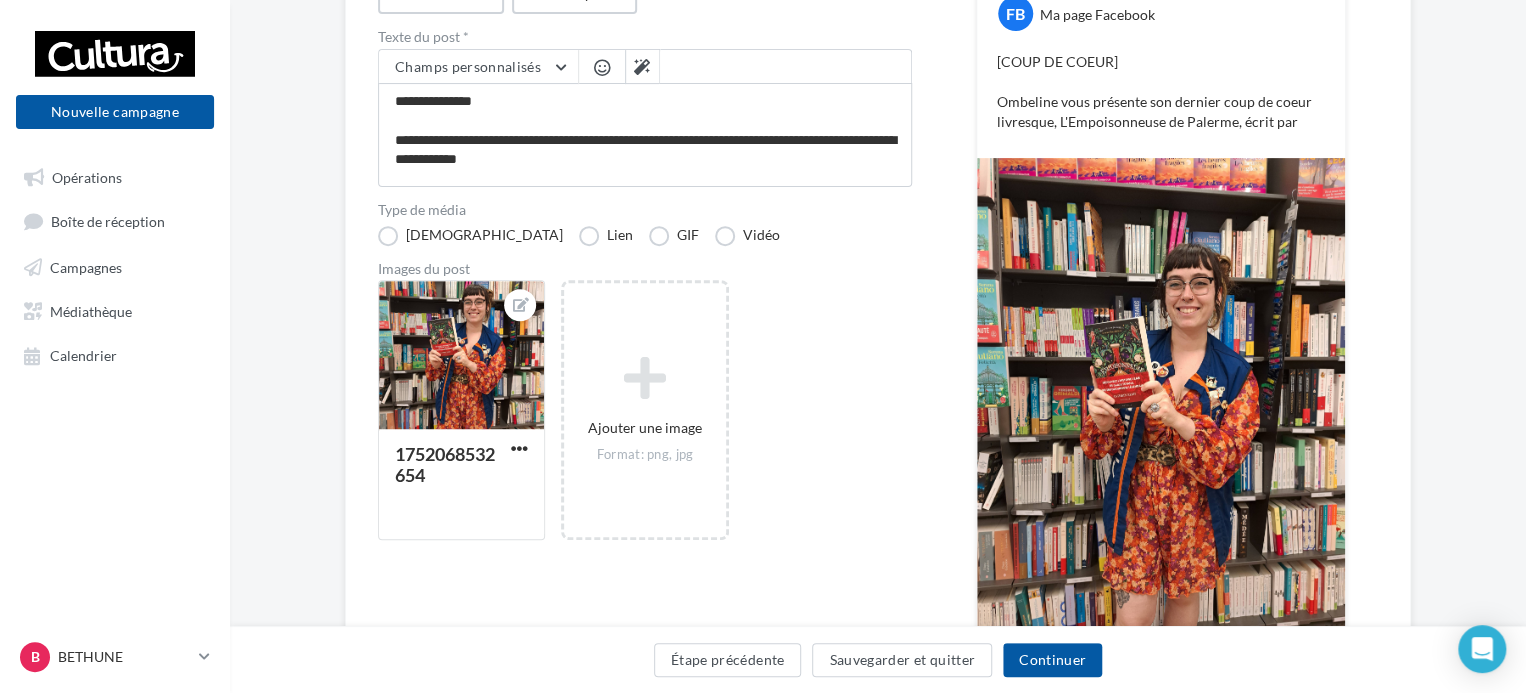 click at bounding box center [602, 67] 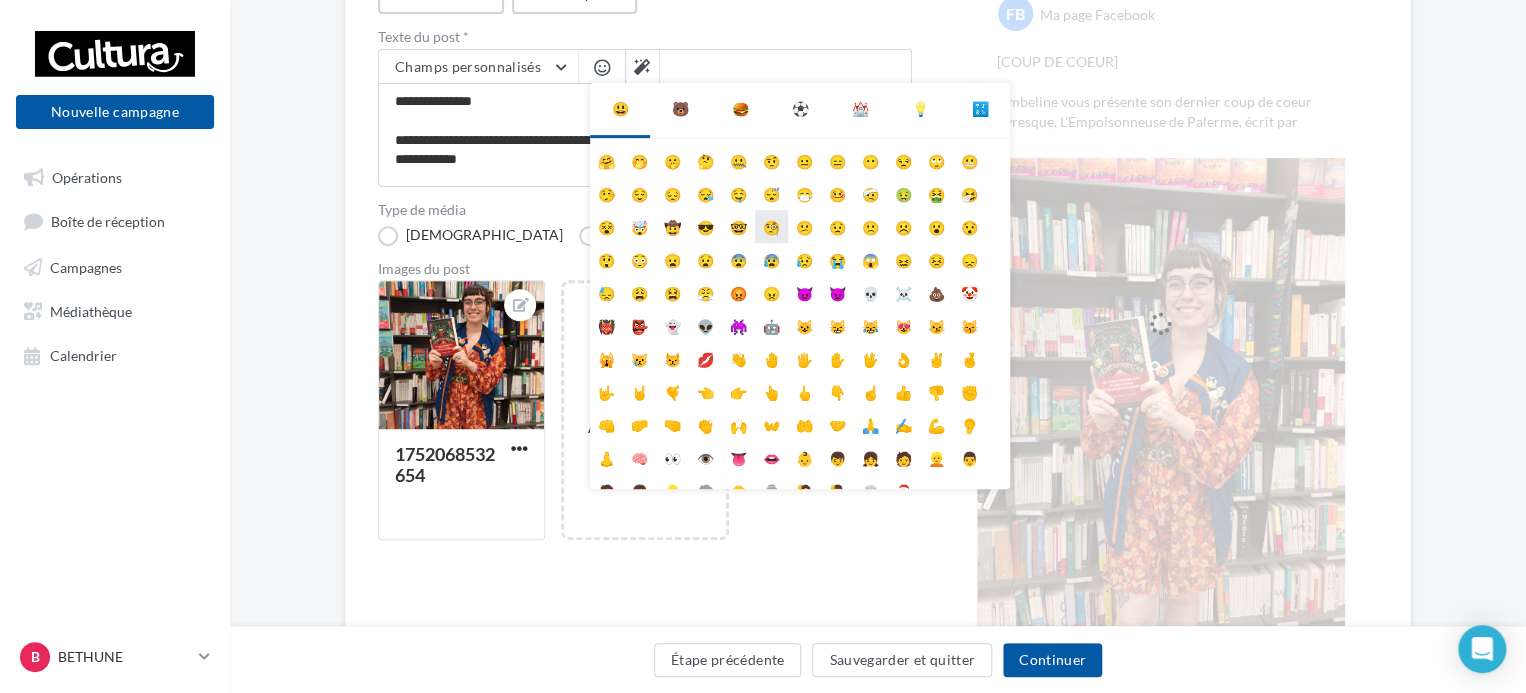 scroll, scrollTop: 78, scrollLeft: 0, axis: vertical 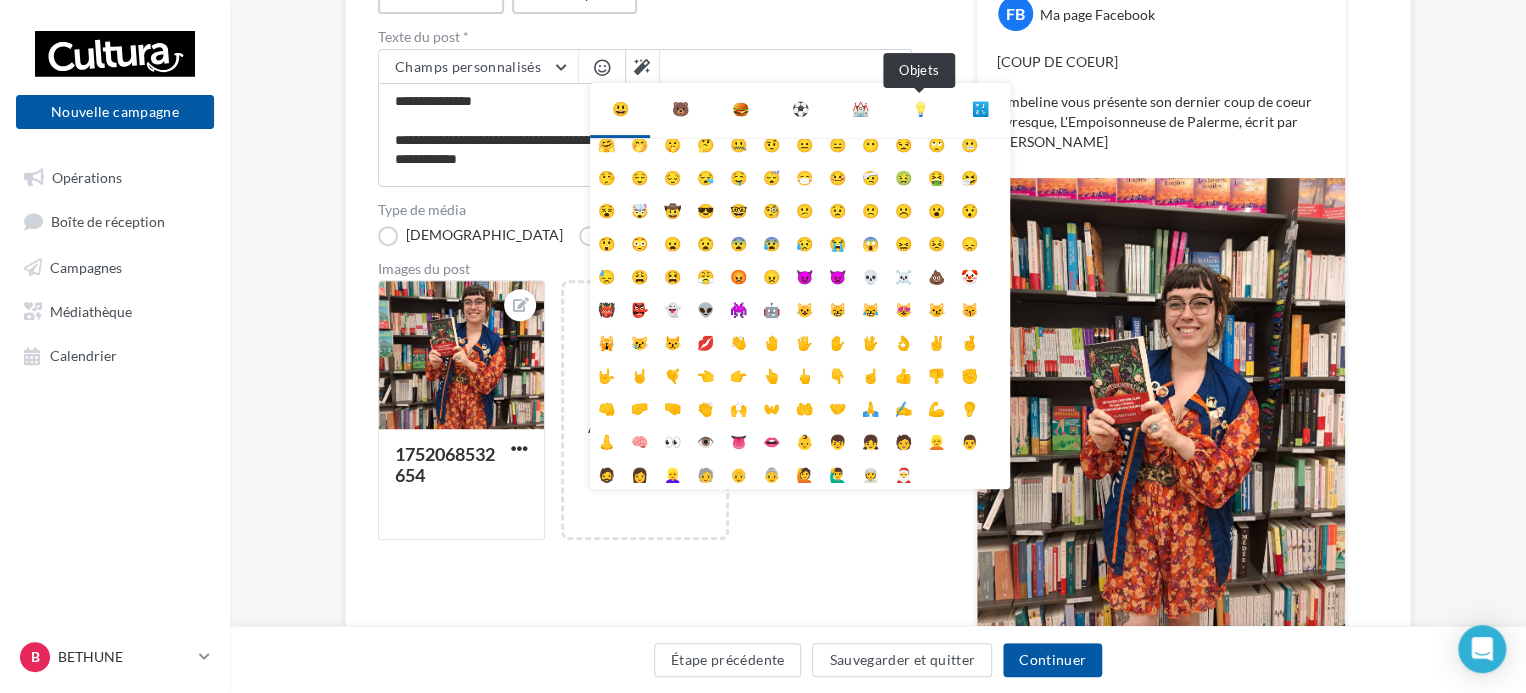 click on "💡" at bounding box center [920, 109] 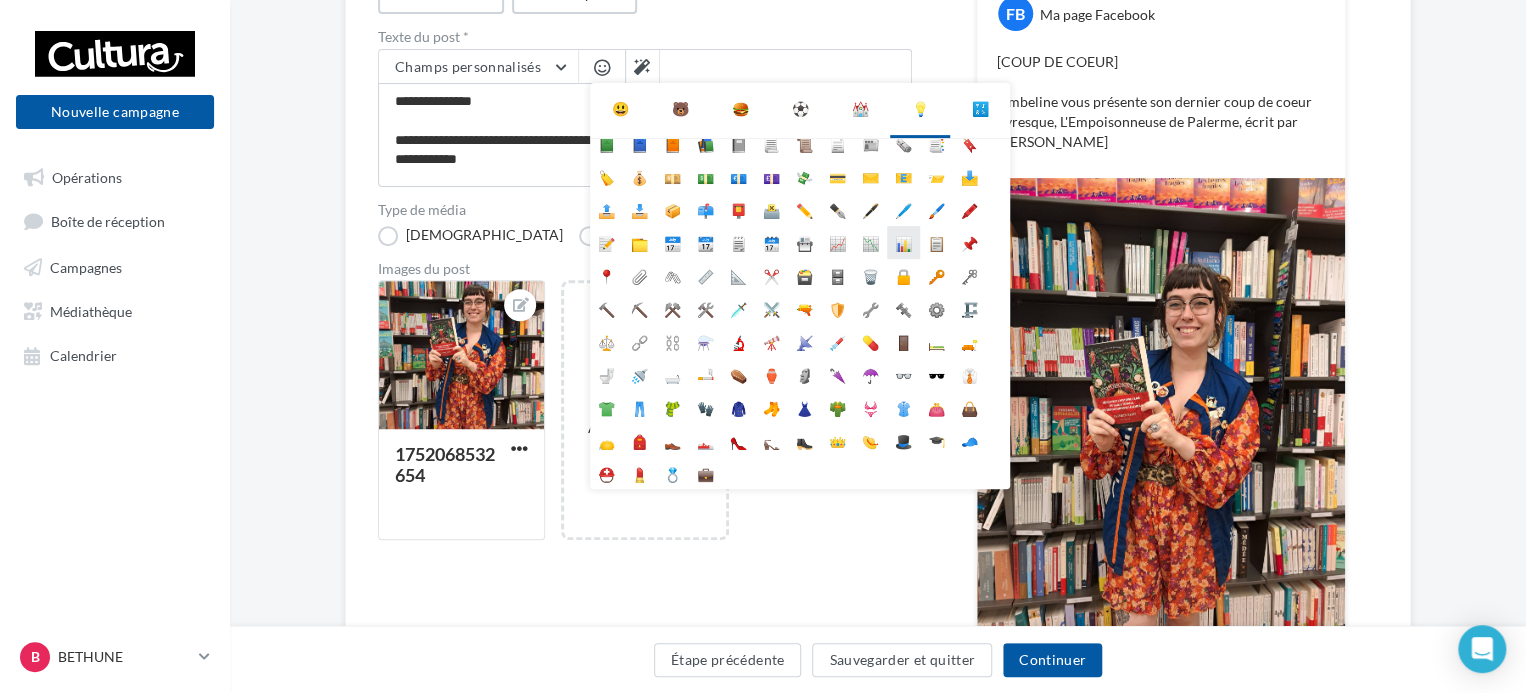 scroll, scrollTop: 0, scrollLeft: 0, axis: both 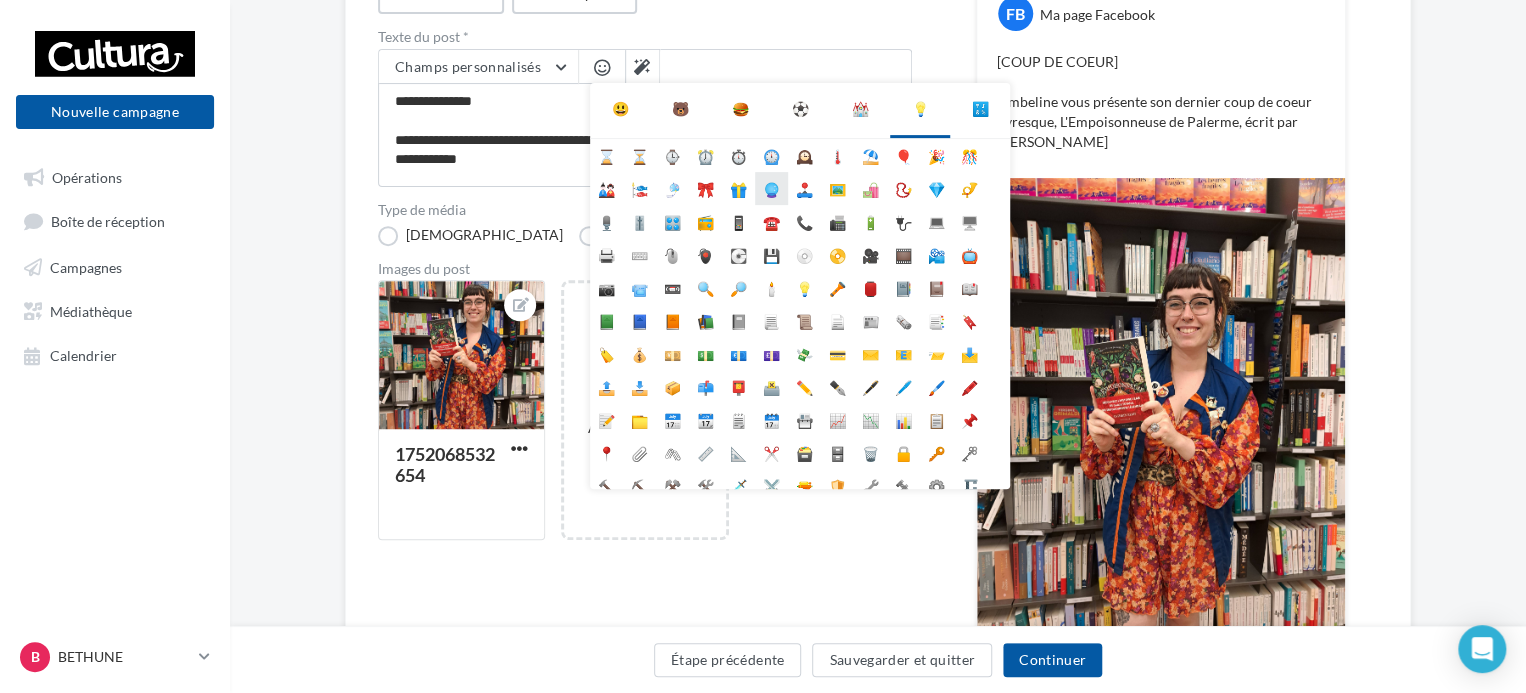 click on "🔮" at bounding box center [771, 188] 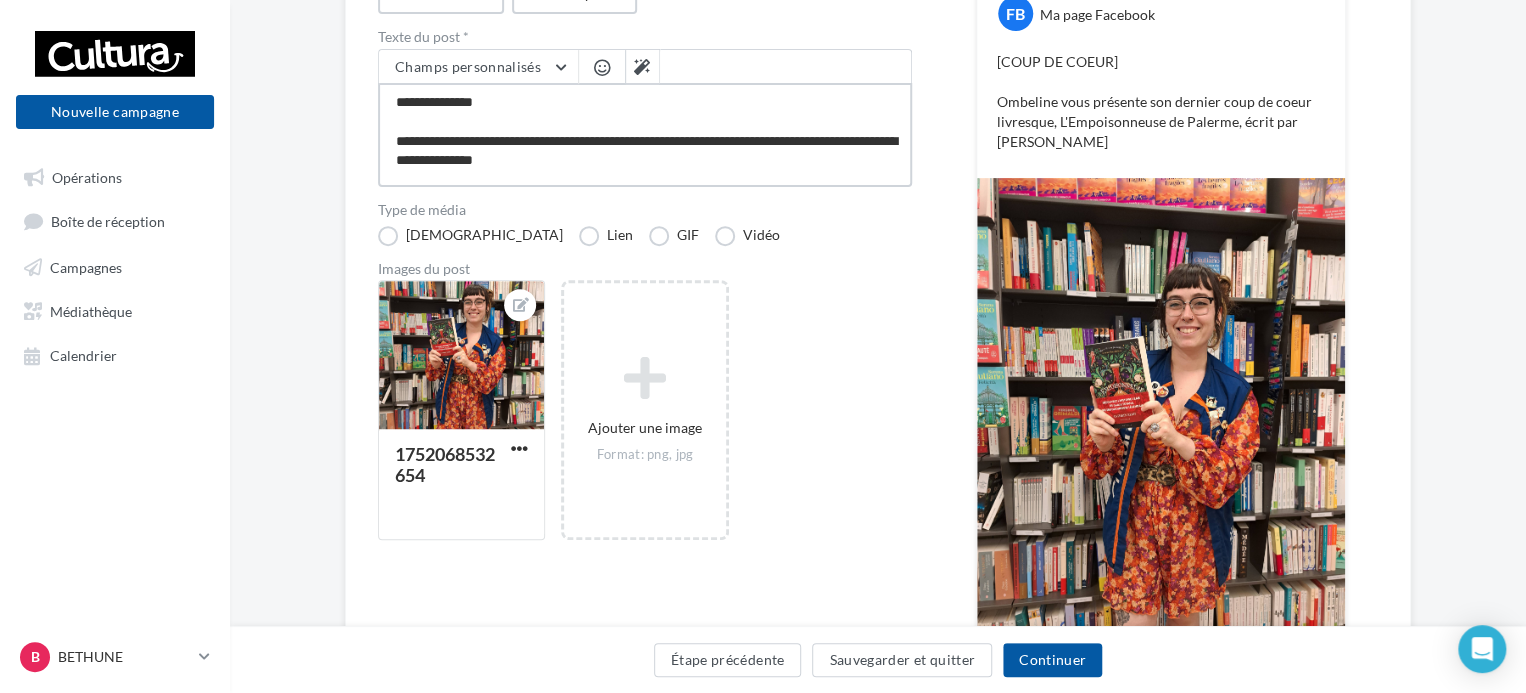 click on "**********" at bounding box center [645, 135] 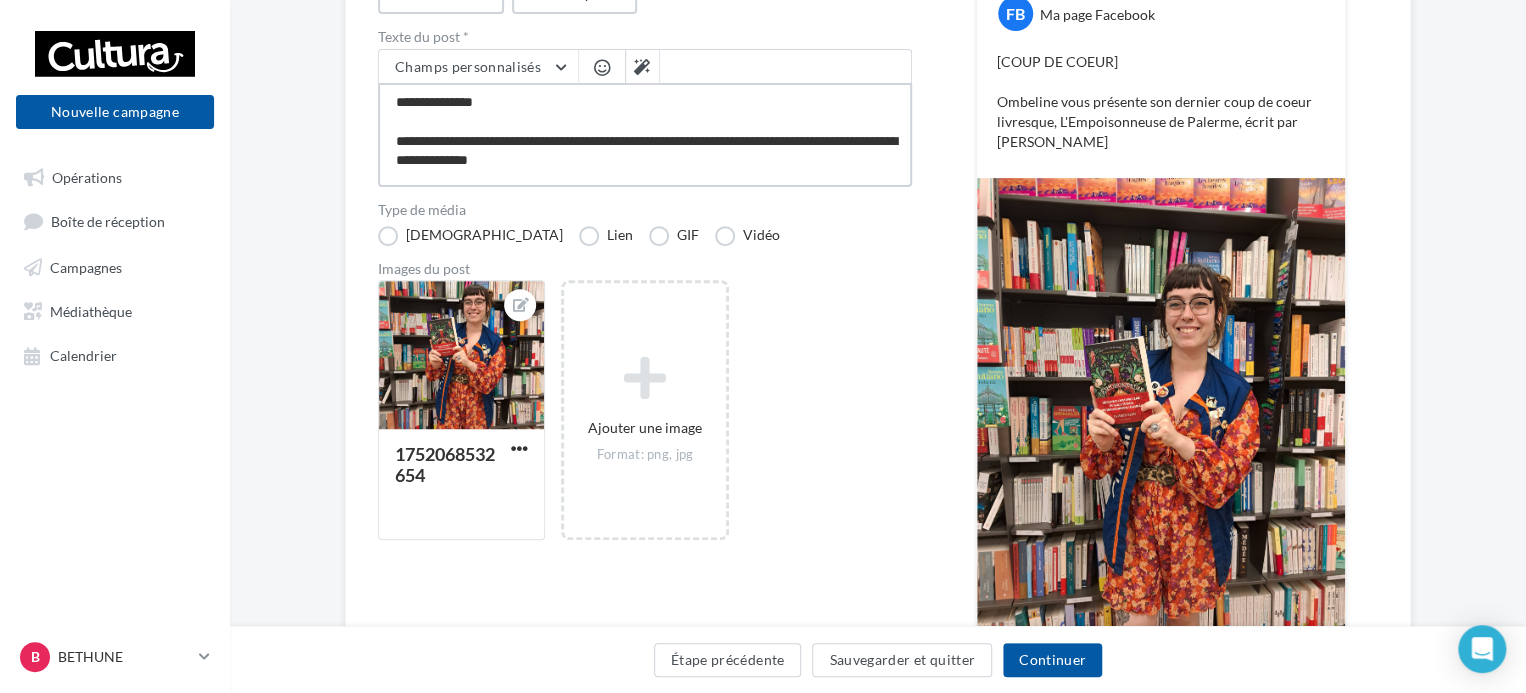 click on "**********" at bounding box center (645, 135) 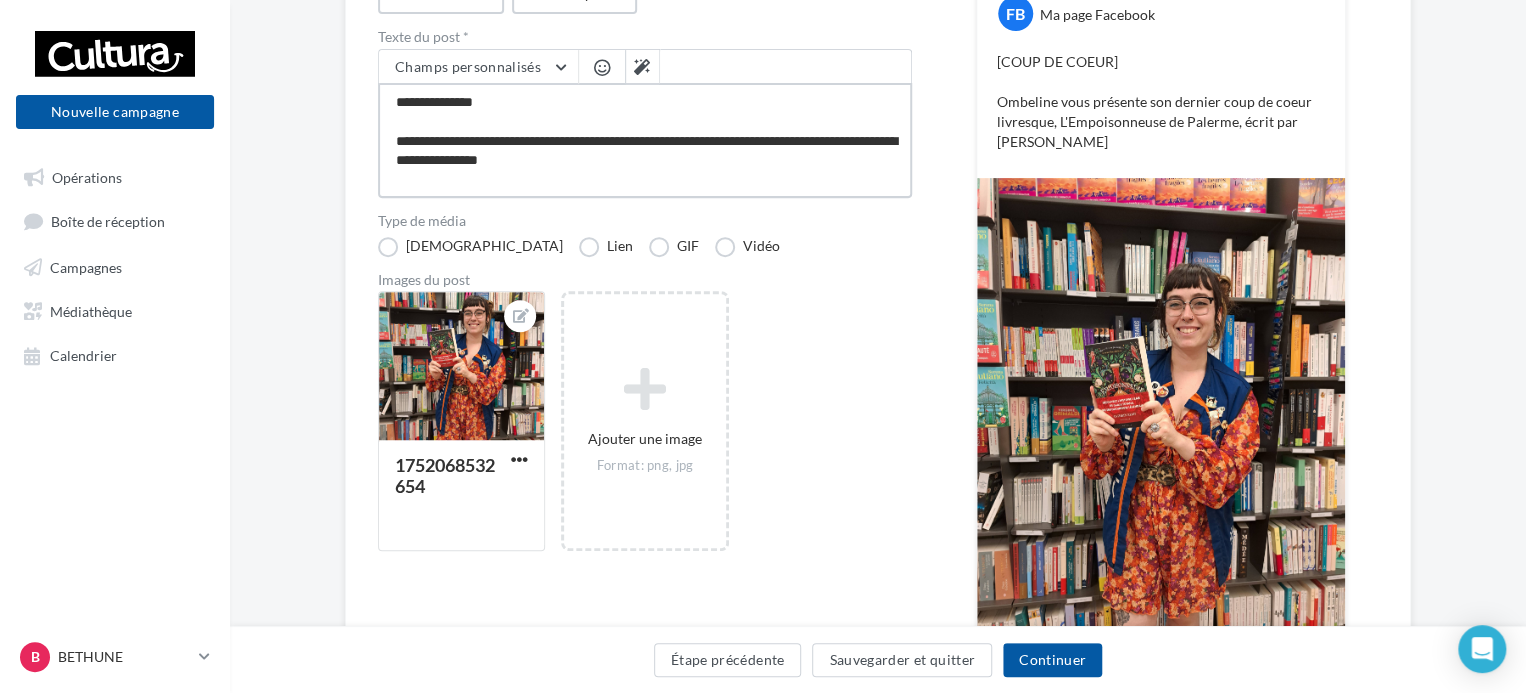 scroll, scrollTop: 10, scrollLeft: 0, axis: vertical 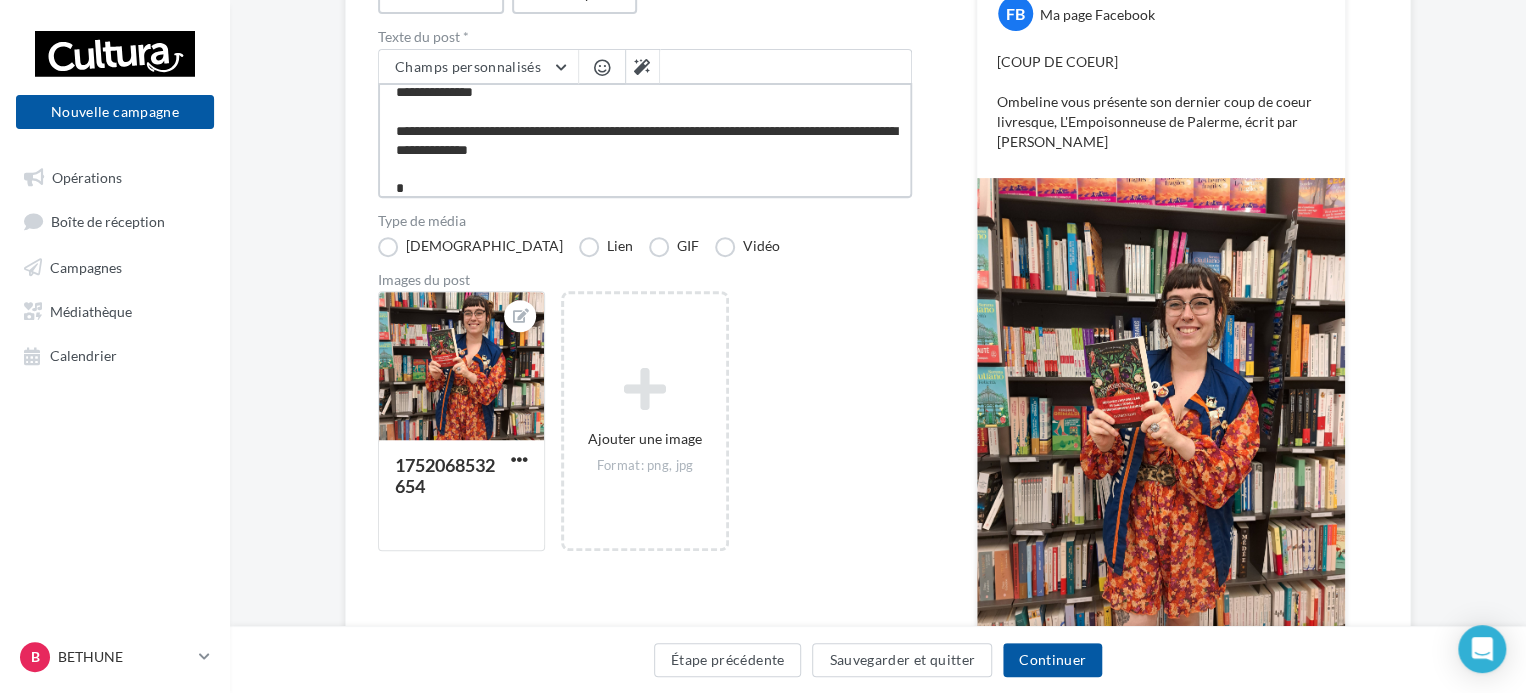 paste on "**********" 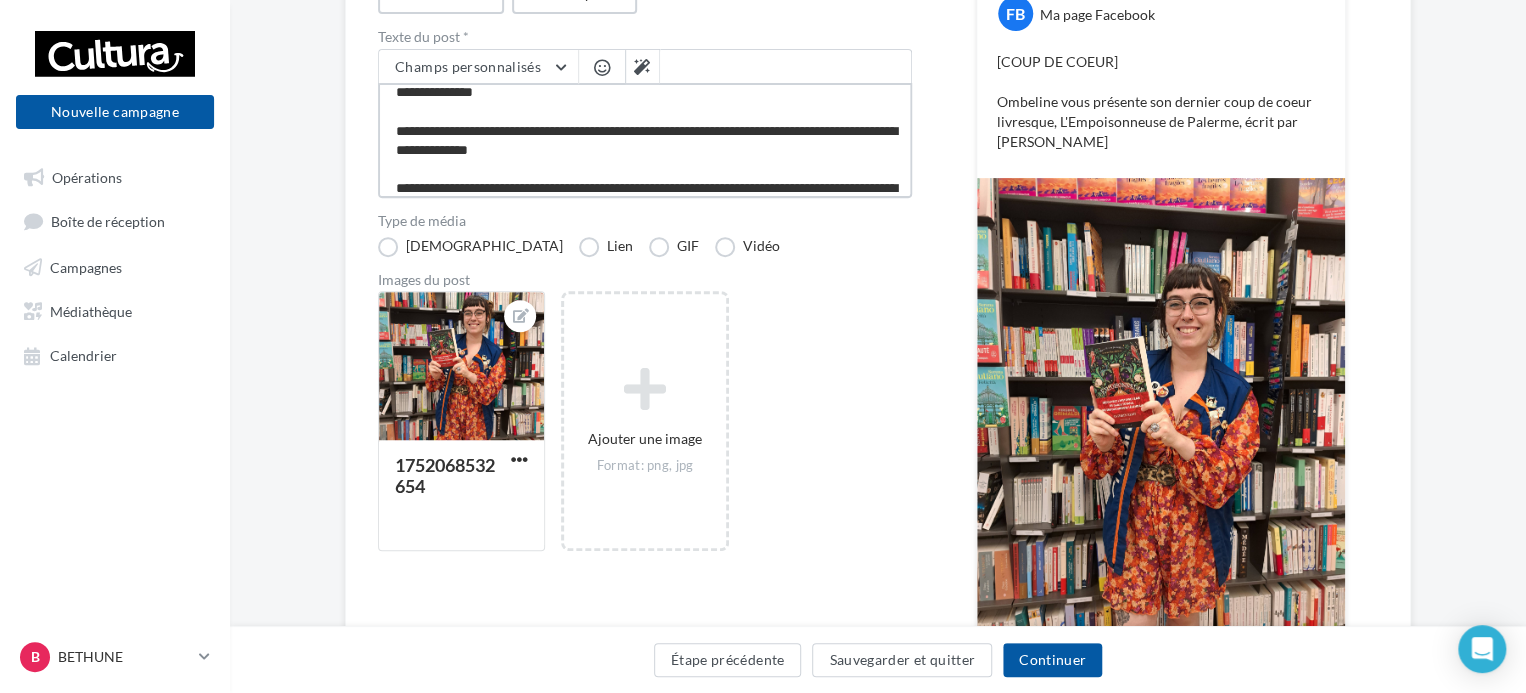 scroll, scrollTop: 87, scrollLeft: 0, axis: vertical 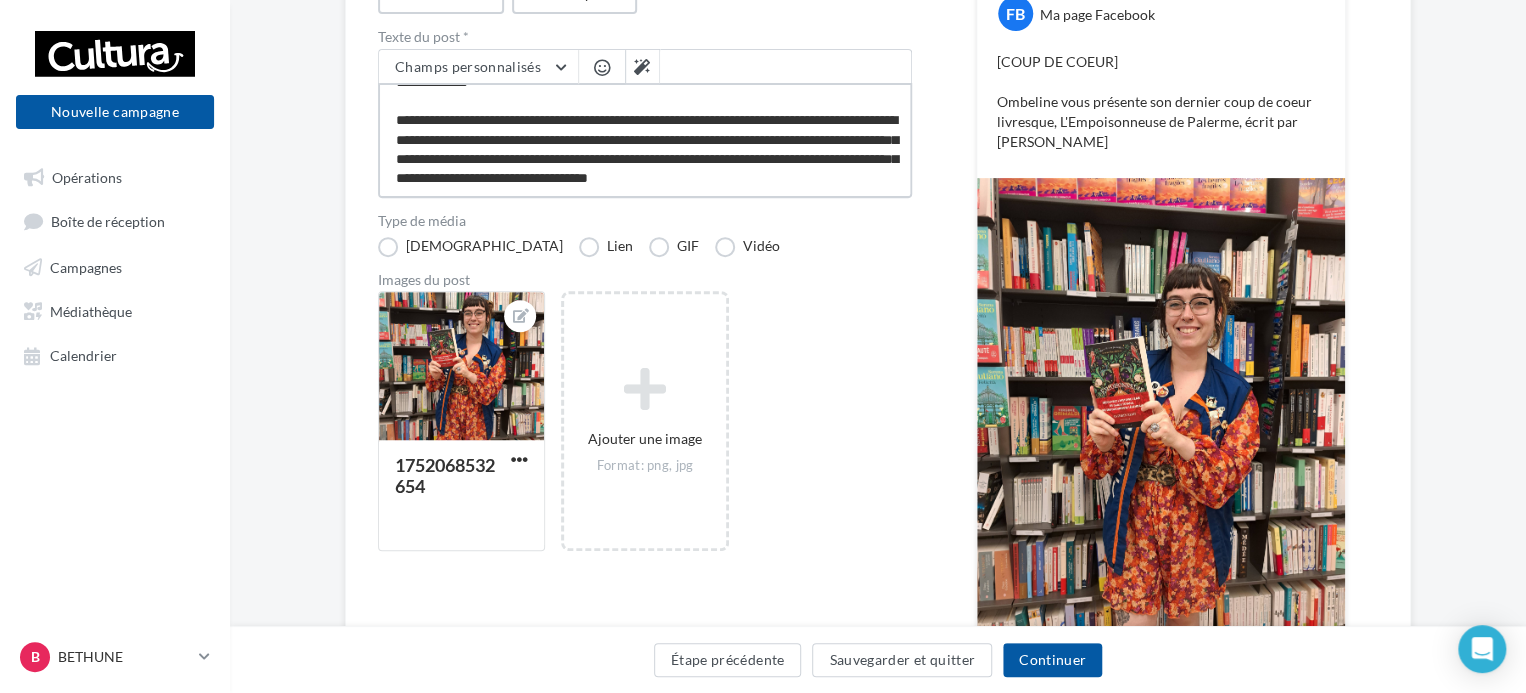 click on "**********" at bounding box center [645, 140] 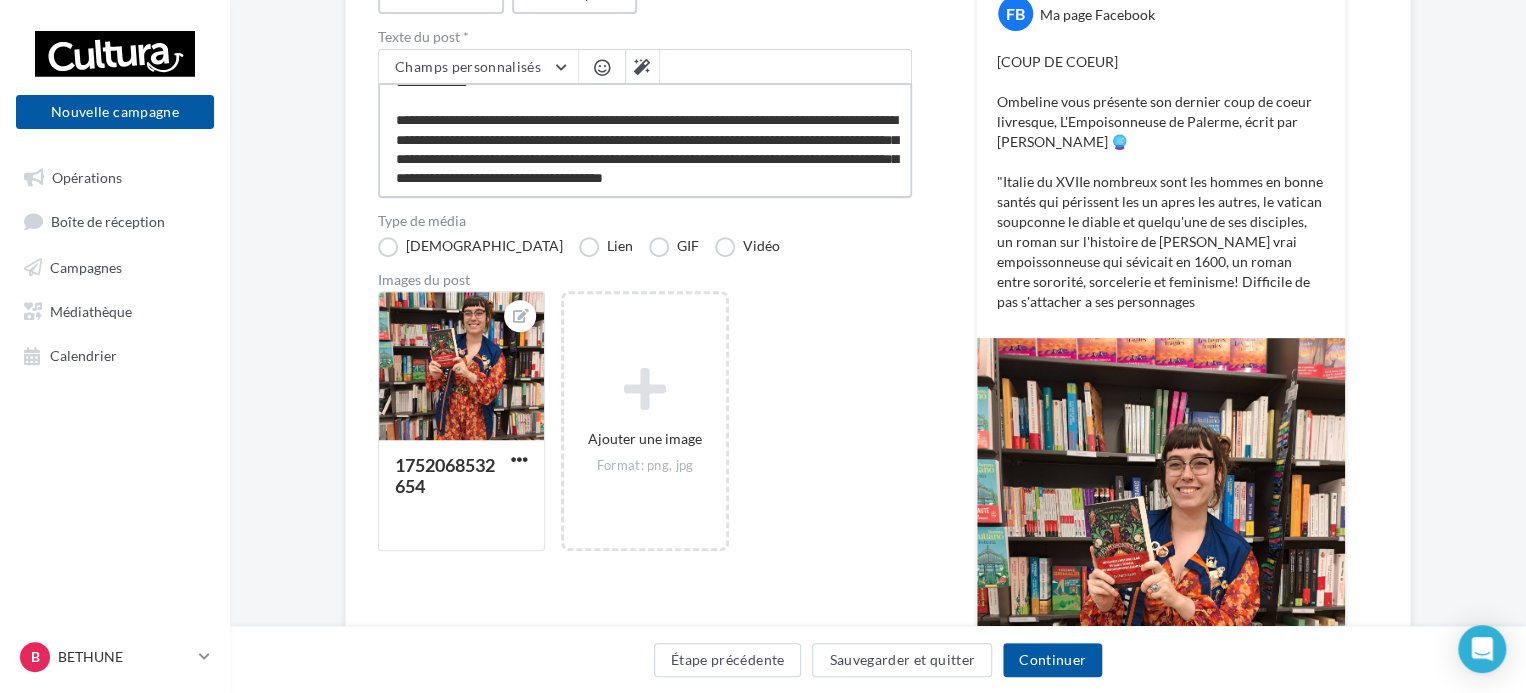 click on "**********" at bounding box center (645, 140) 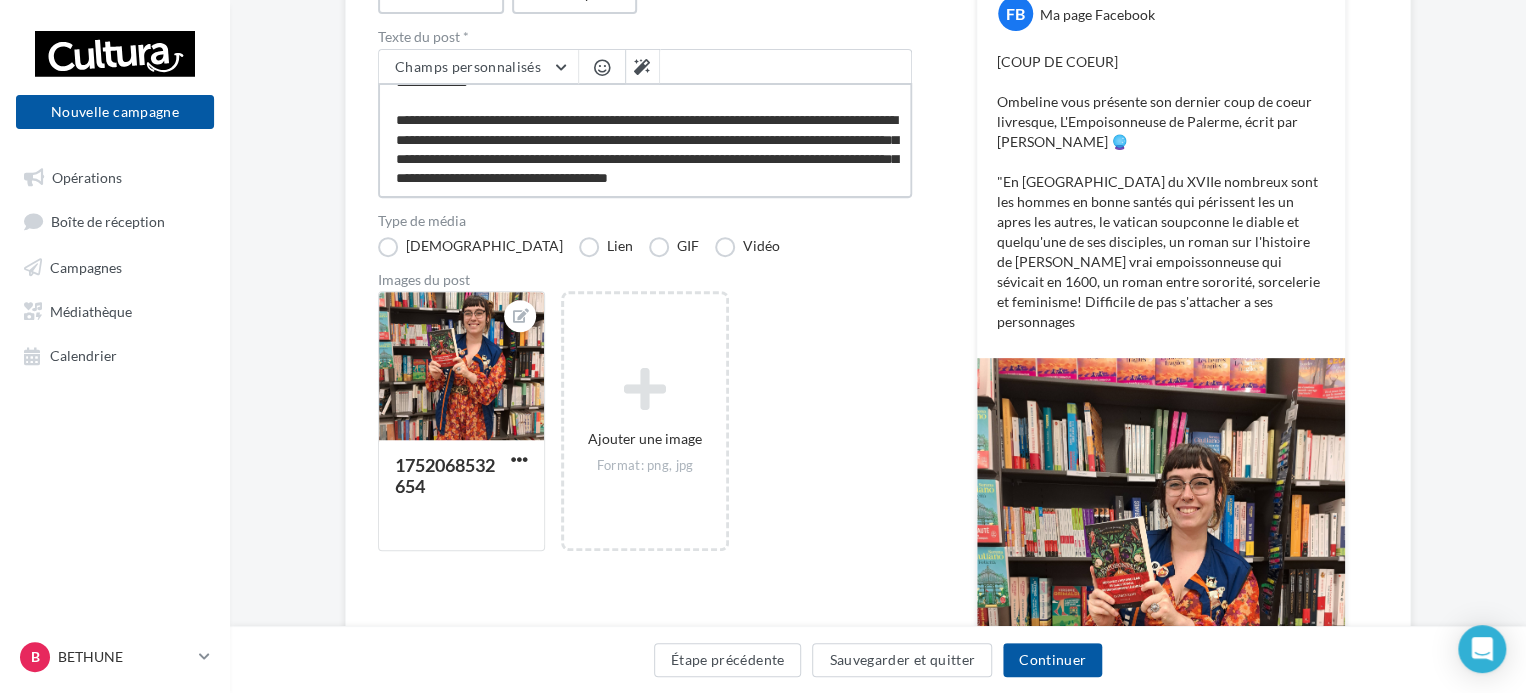 click on "**********" at bounding box center [645, 140] 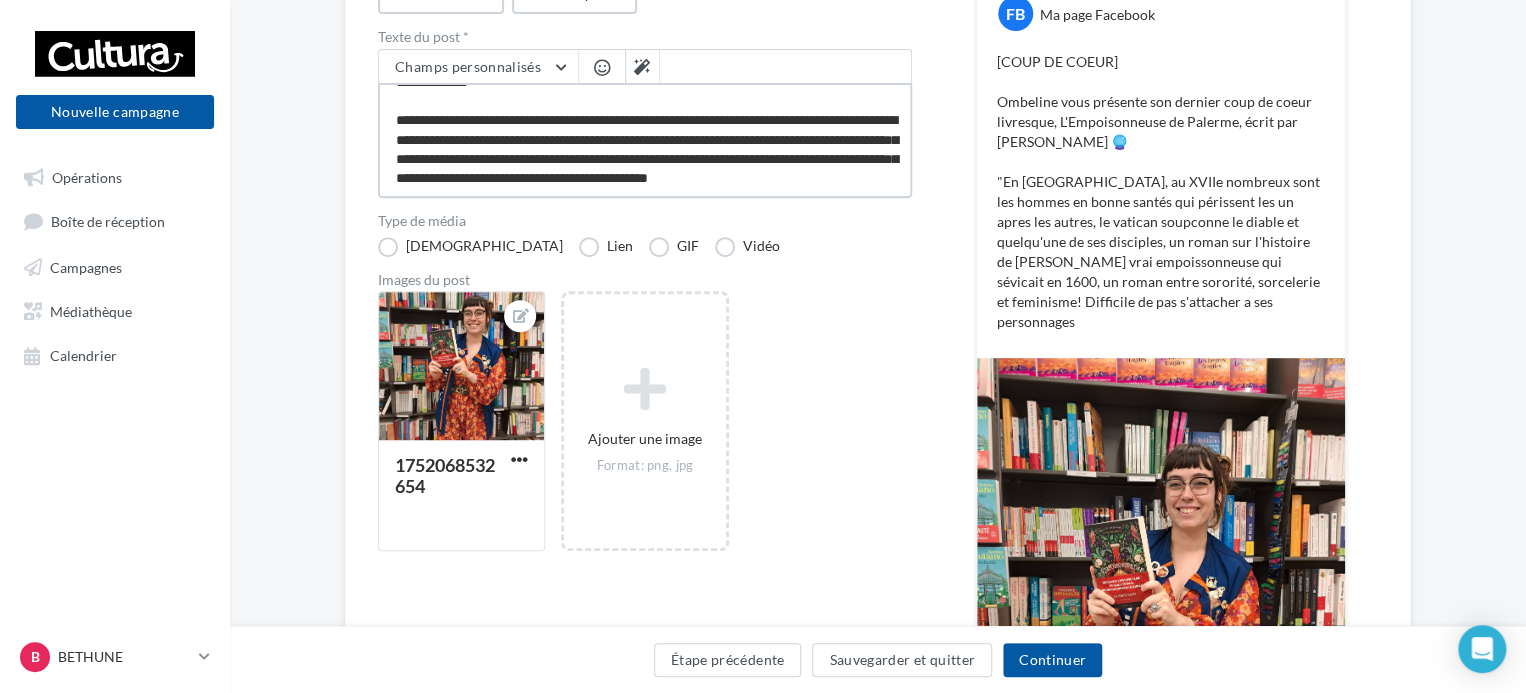 click on "**********" at bounding box center [645, 140] 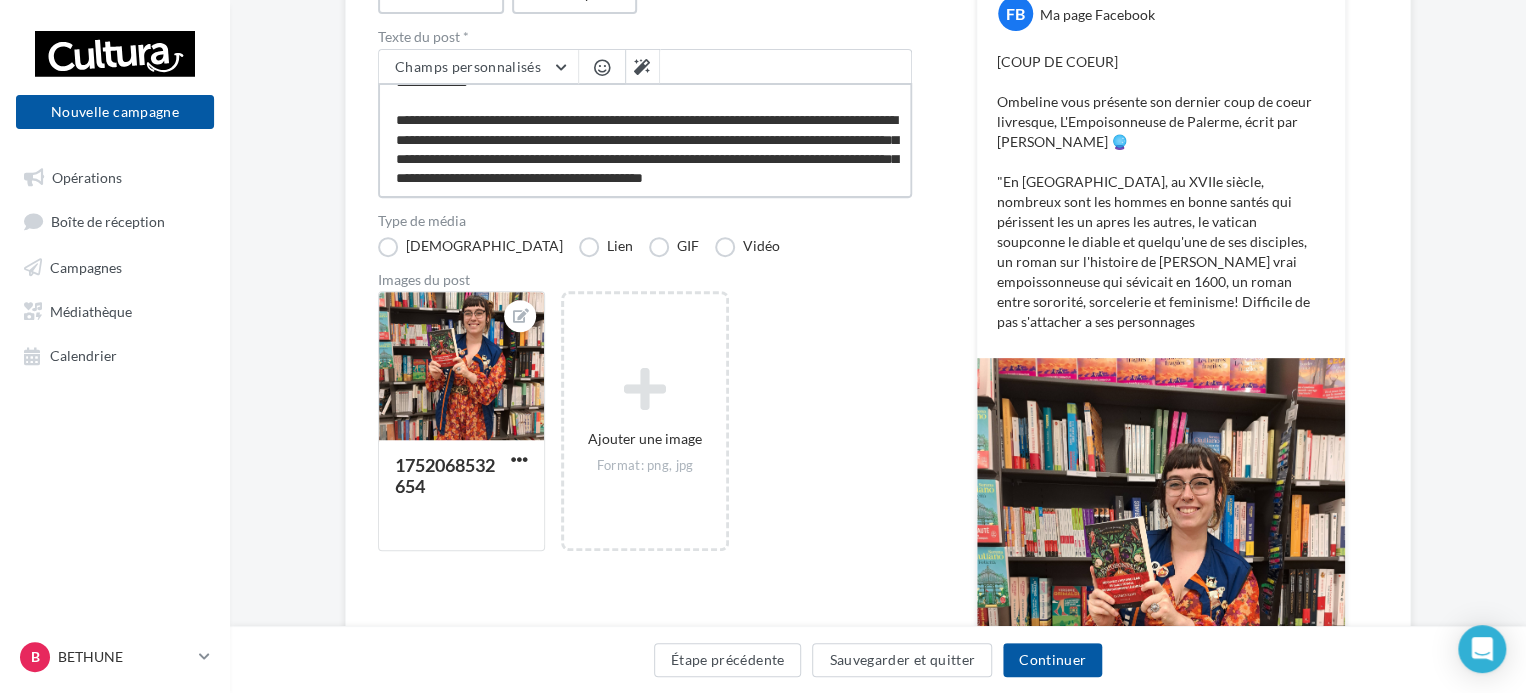 click on "**********" at bounding box center (645, 140) 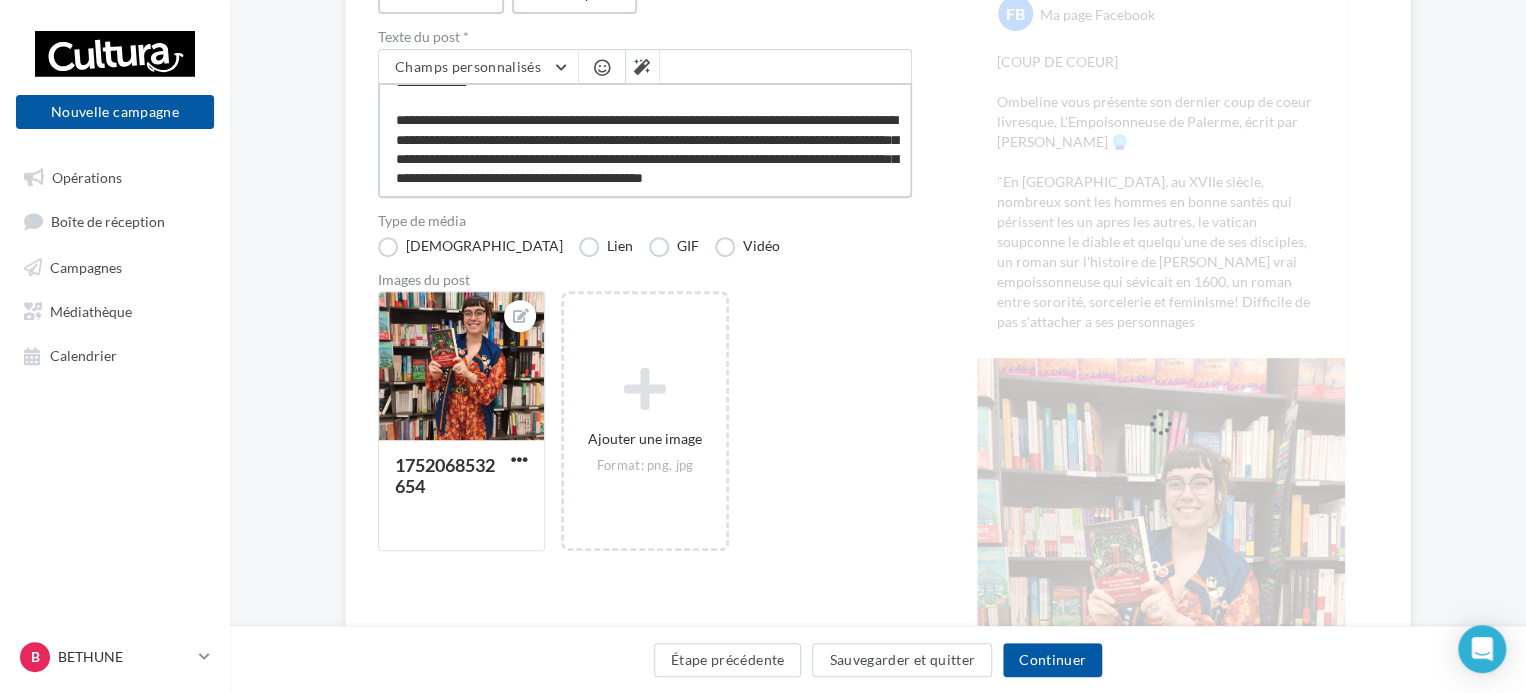 click on "**********" at bounding box center (645, 140) 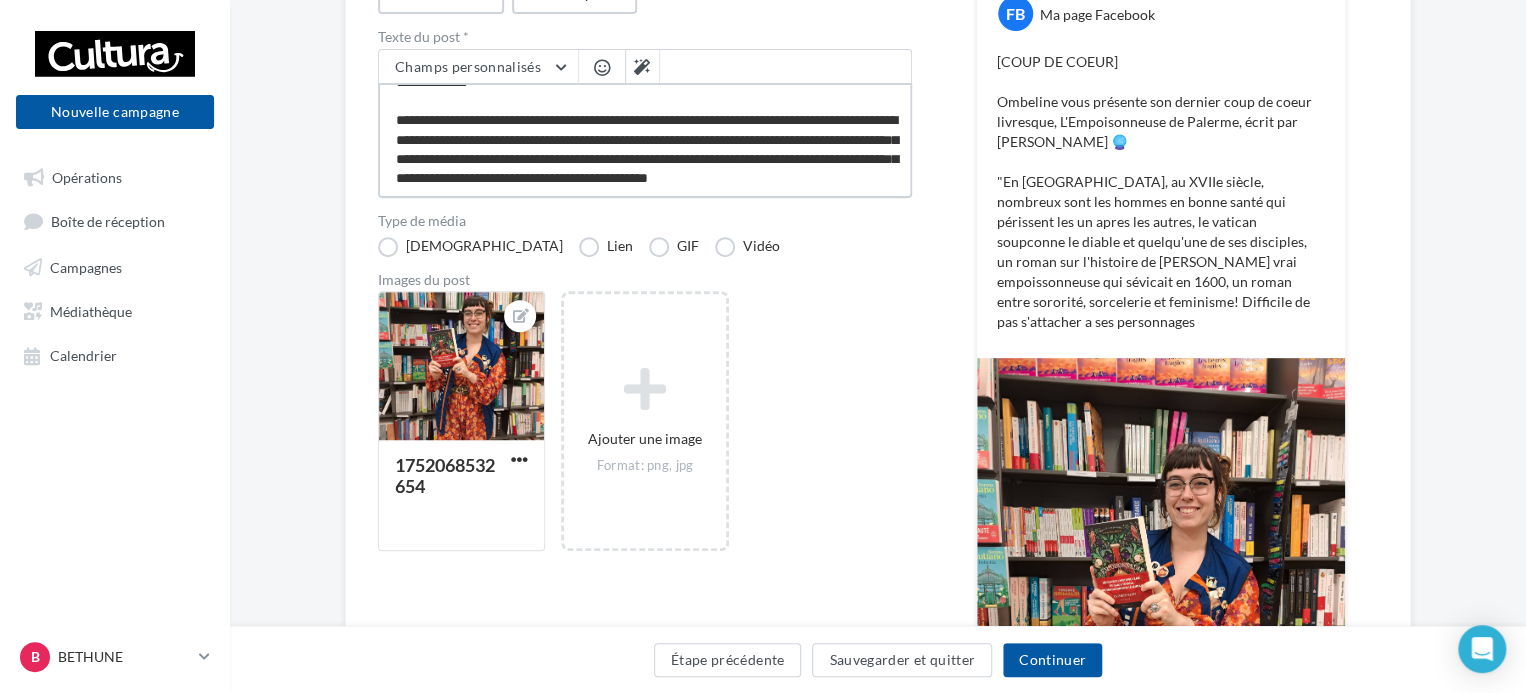 click on "**********" at bounding box center (645, 140) 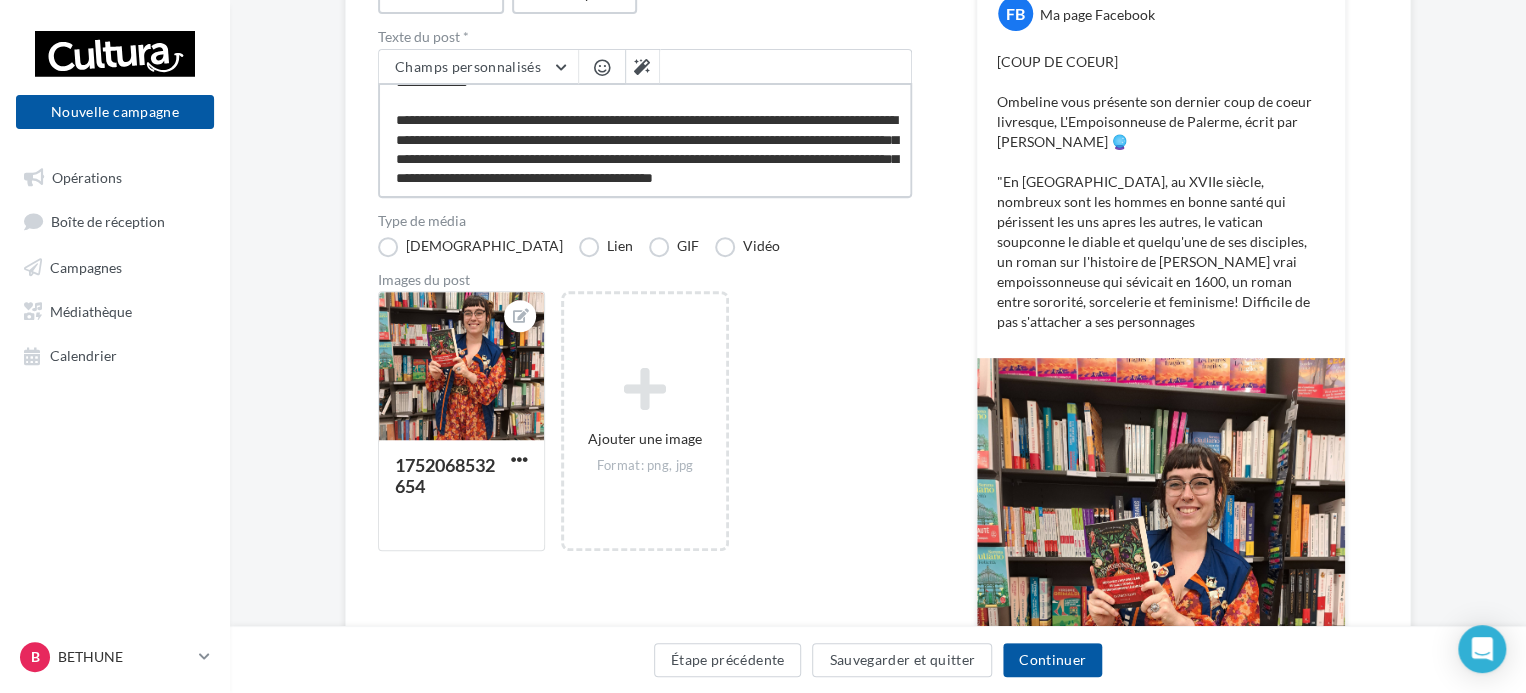 click on "**********" at bounding box center [645, 140] 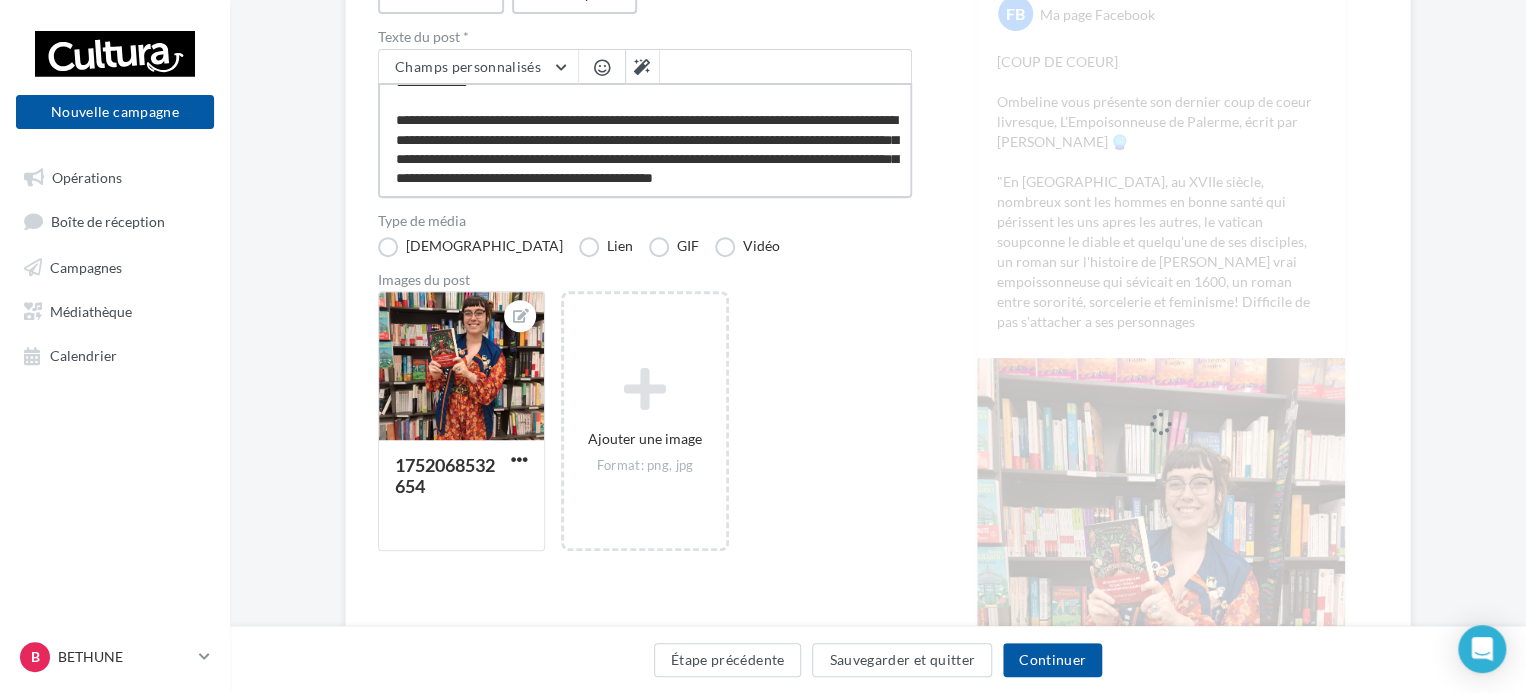click on "**********" at bounding box center (645, 140) 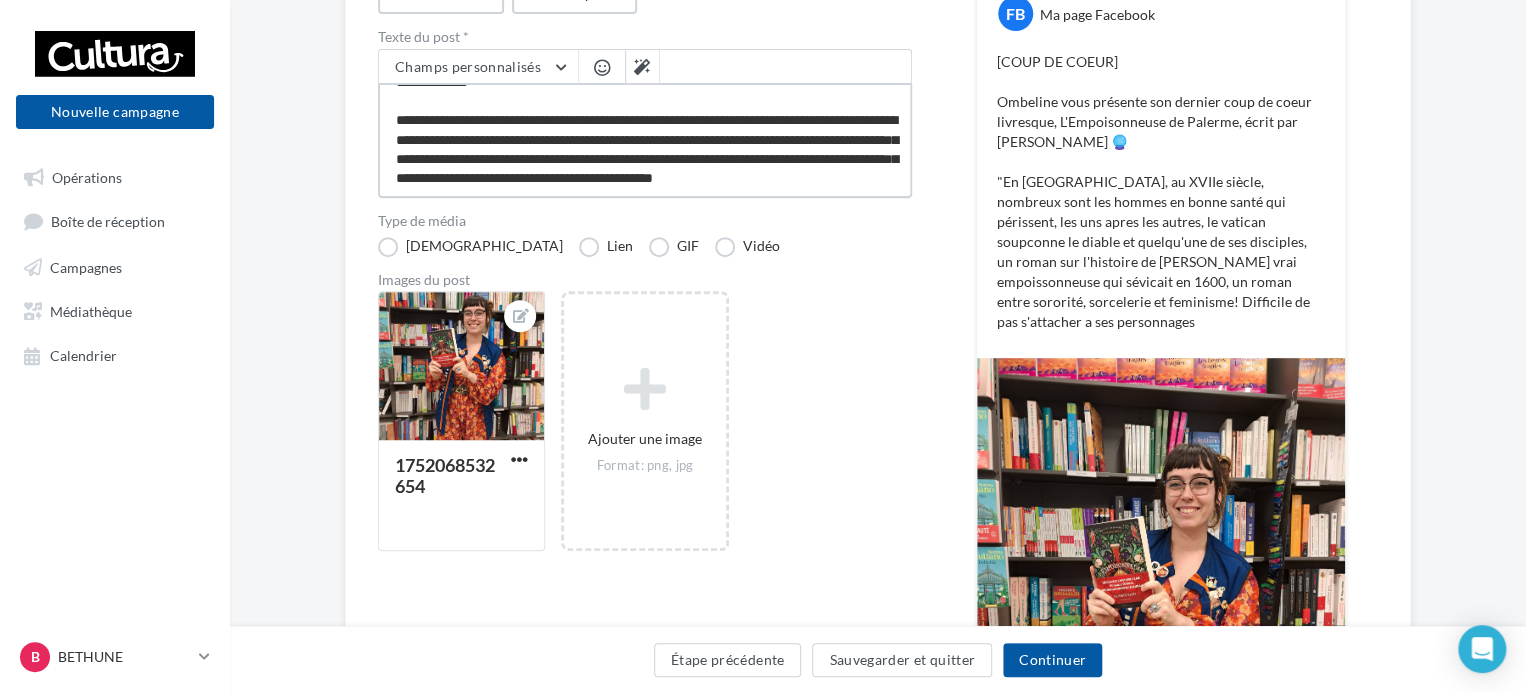 click on "**********" at bounding box center (645, 140) 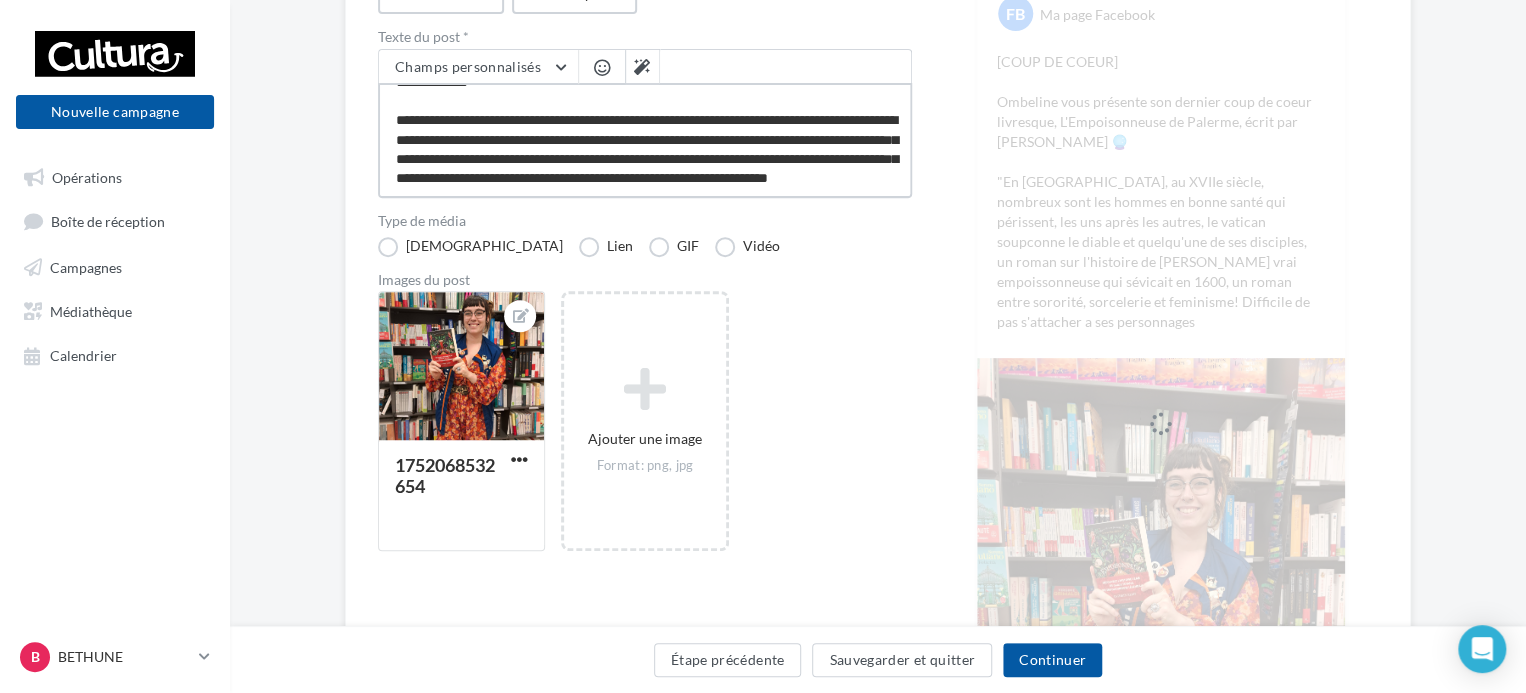click on "**********" at bounding box center [645, 140] 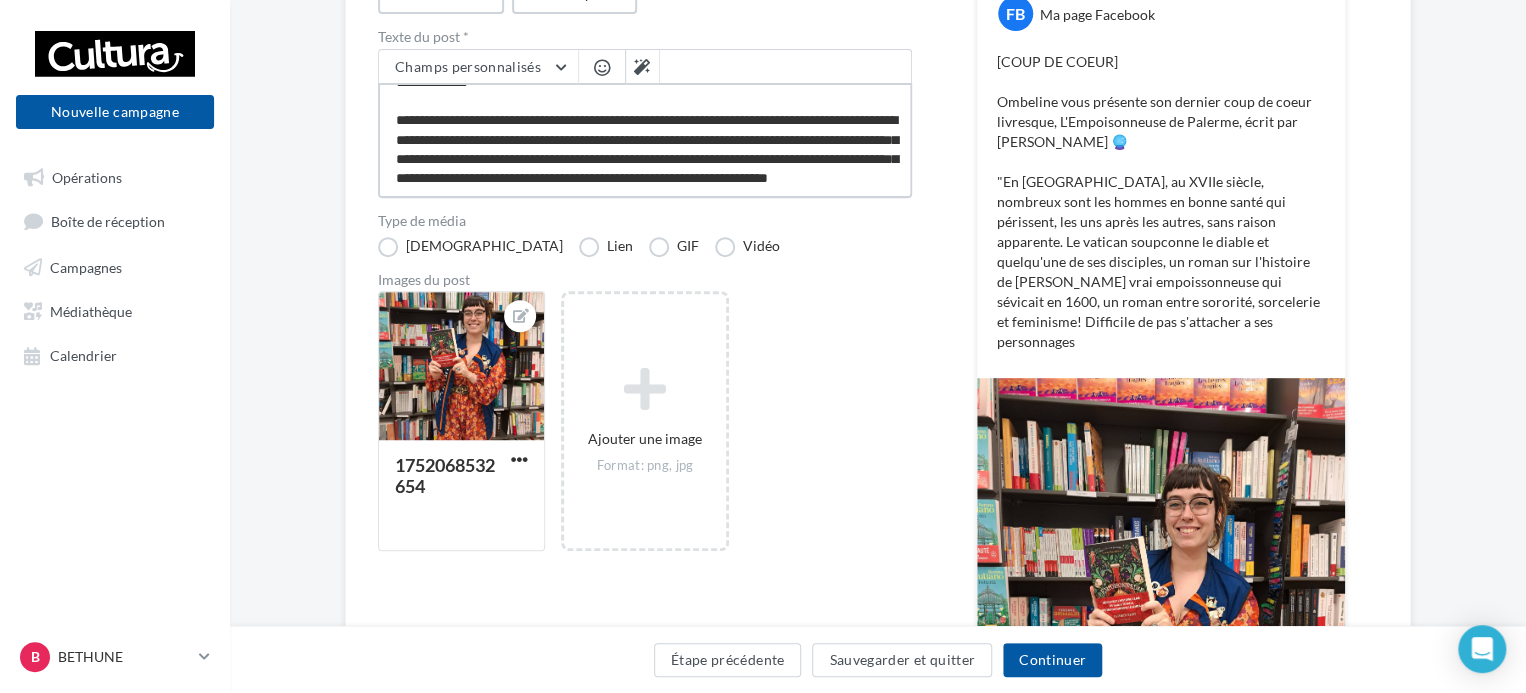 click on "**********" at bounding box center [645, 140] 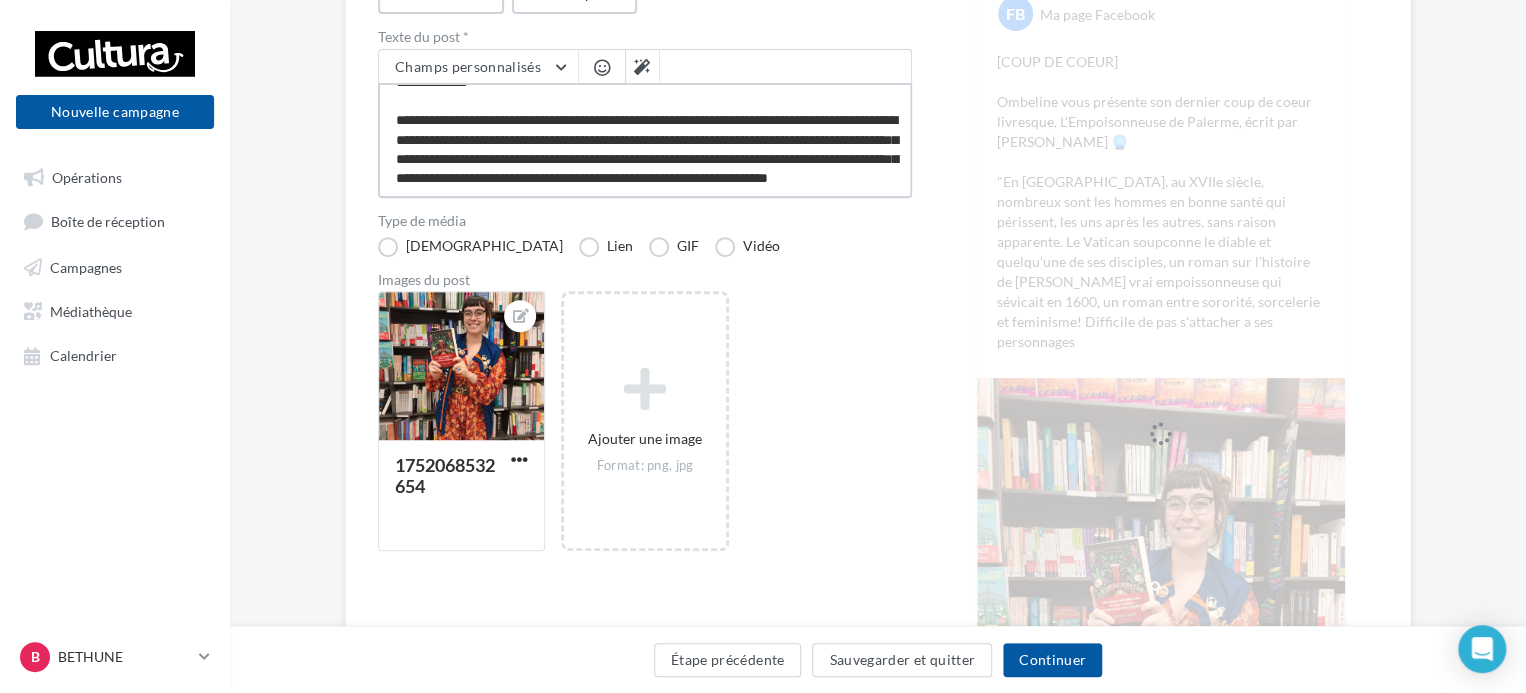 click on "**********" at bounding box center [645, 140] 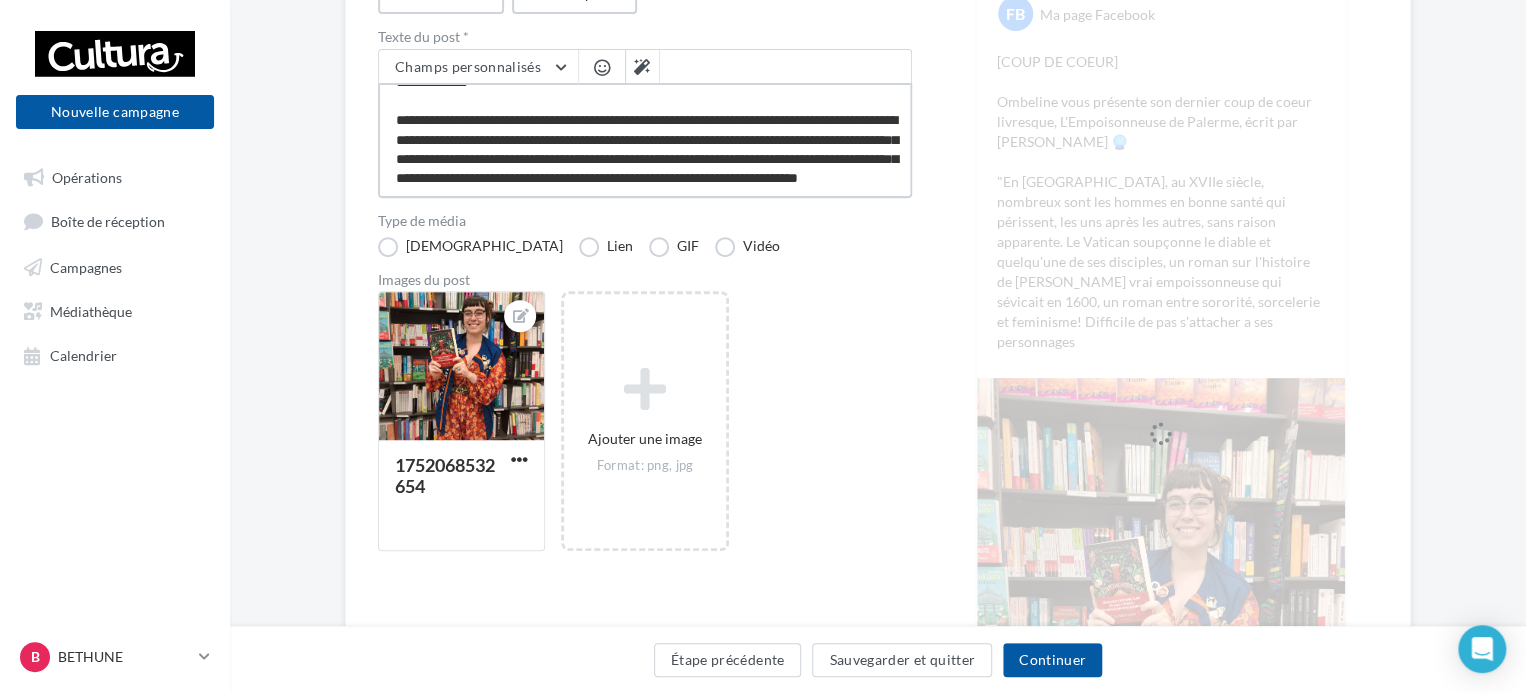 click on "**********" at bounding box center [645, 140] 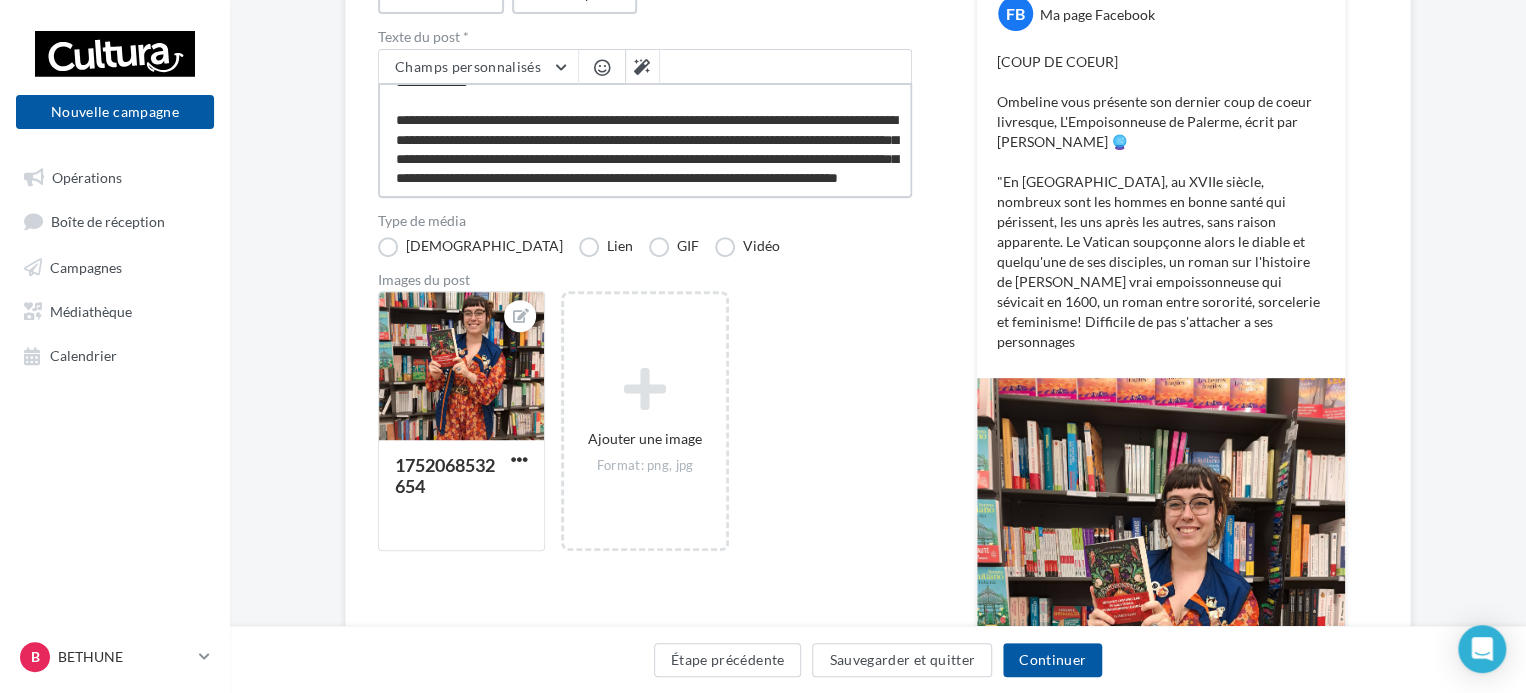 click on "**********" at bounding box center [645, 140] 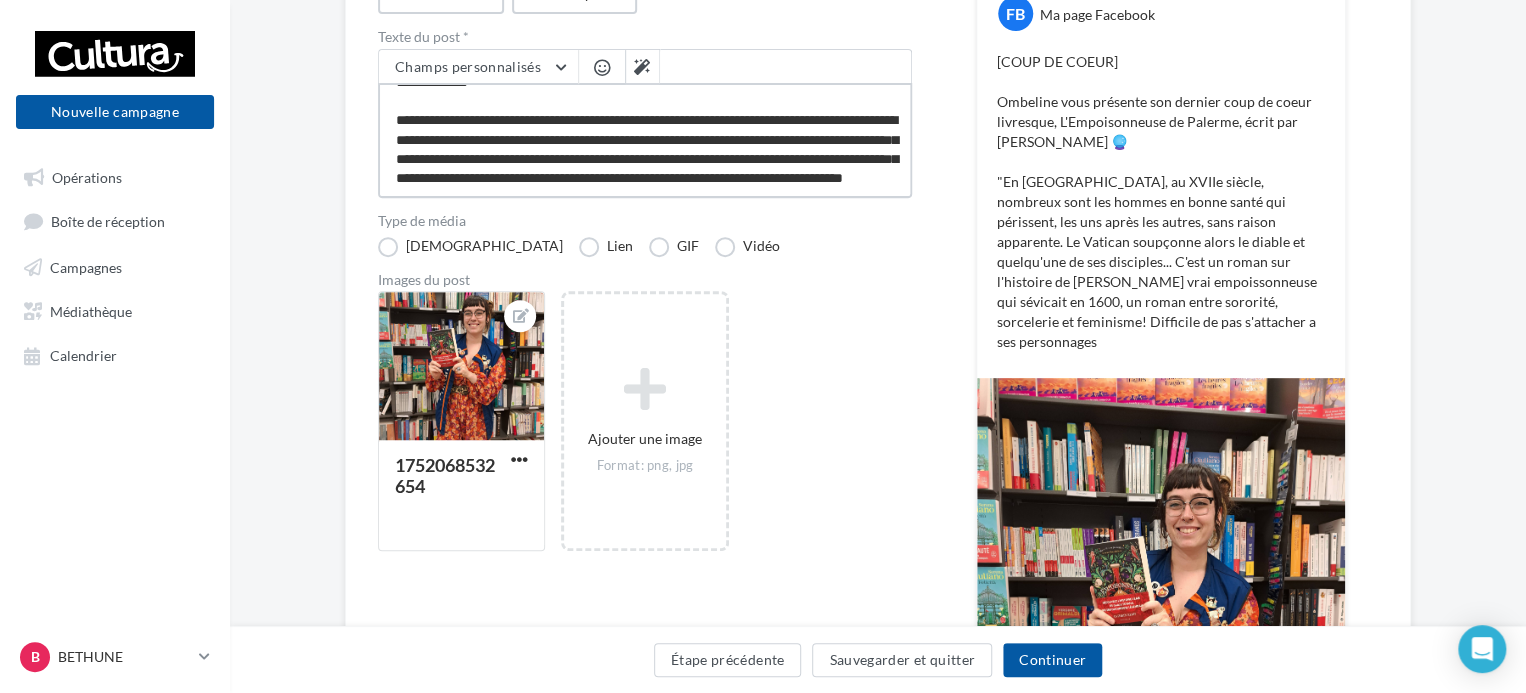 click on "**********" at bounding box center [645, 140] 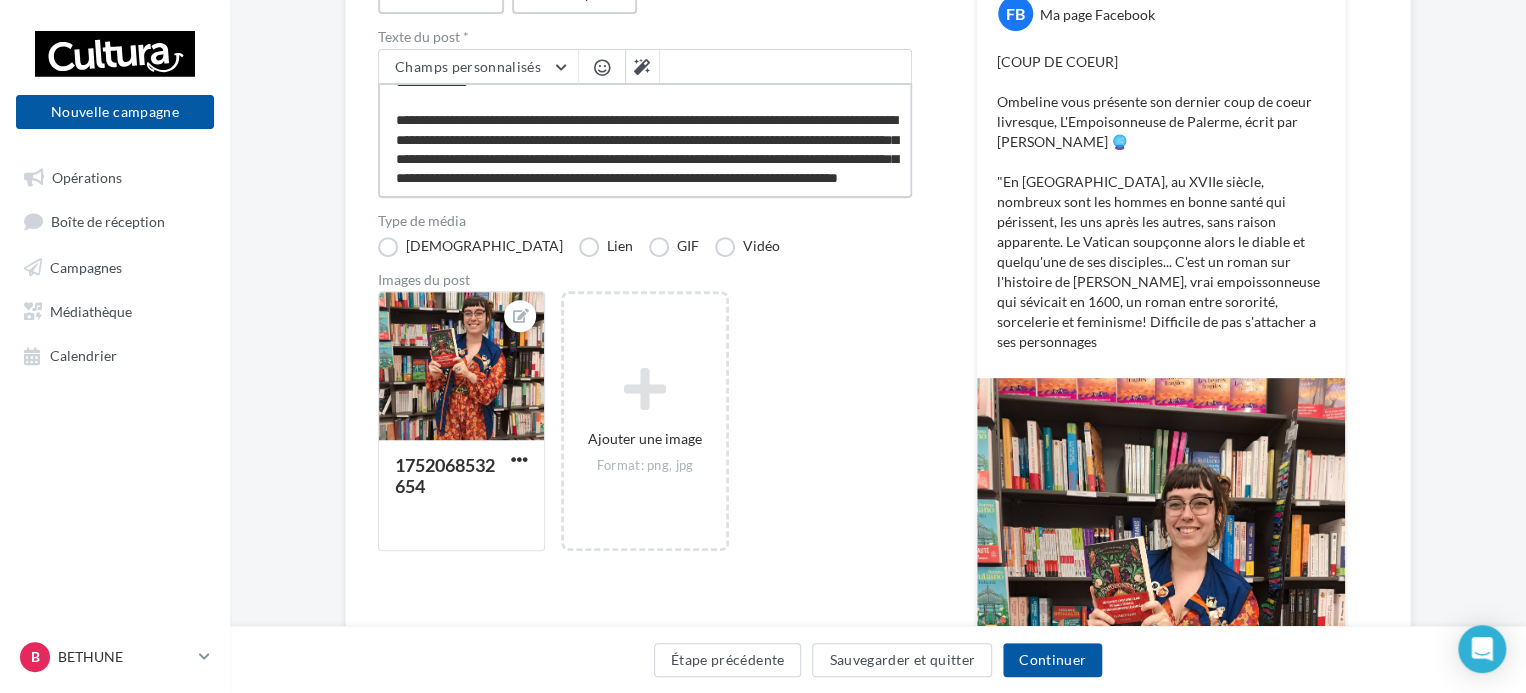 click on "**********" at bounding box center (645, 140) 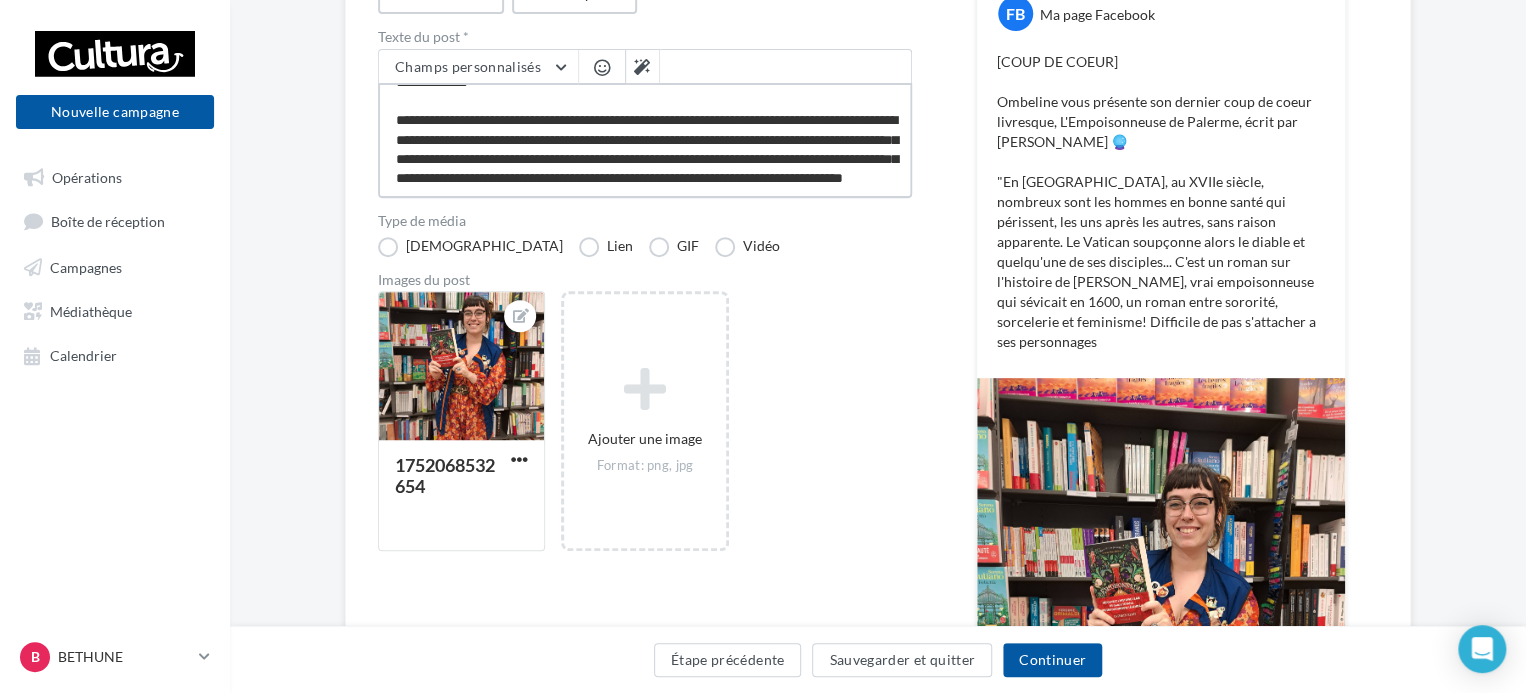 click on "**********" at bounding box center [645, 140] 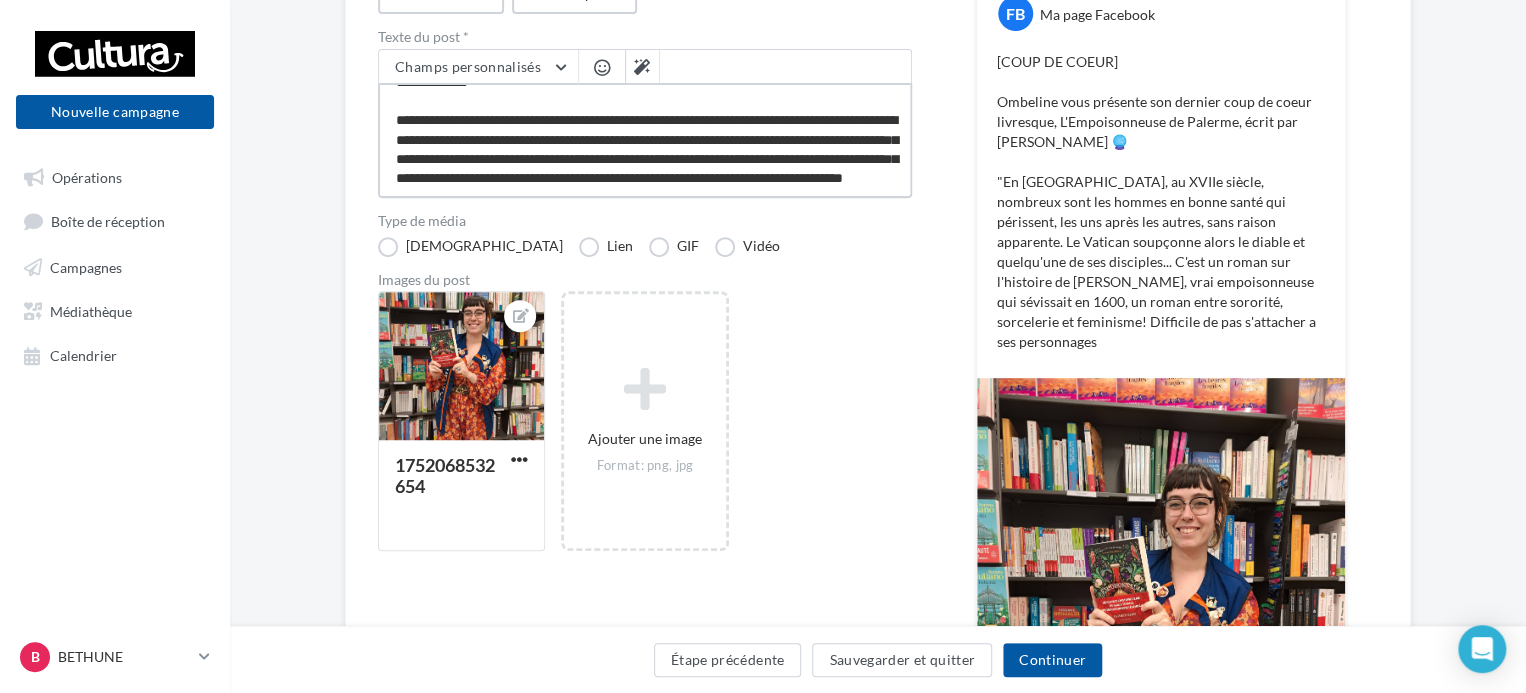 drag, startPoint x: 732, startPoint y: 159, endPoint x: 808, endPoint y: 166, distance: 76.321686 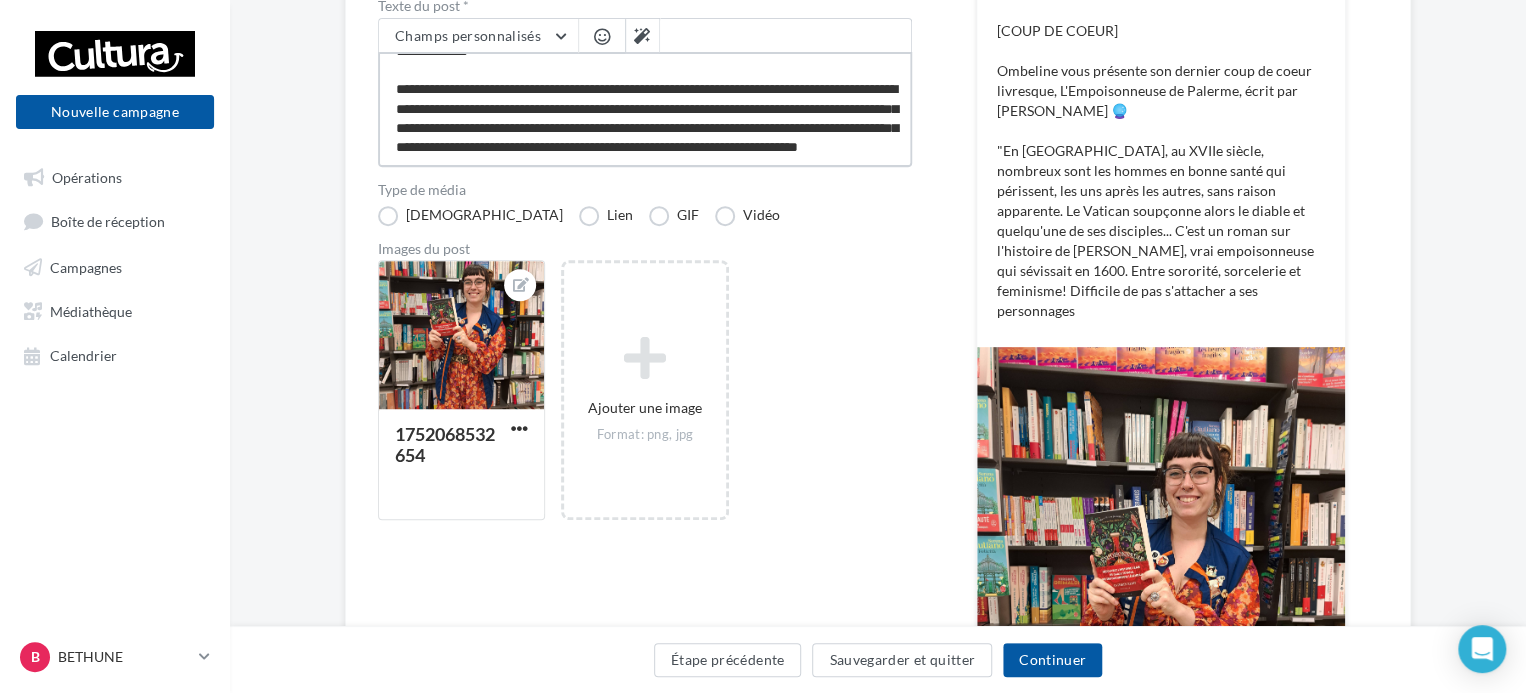 scroll, scrollTop: 279, scrollLeft: 0, axis: vertical 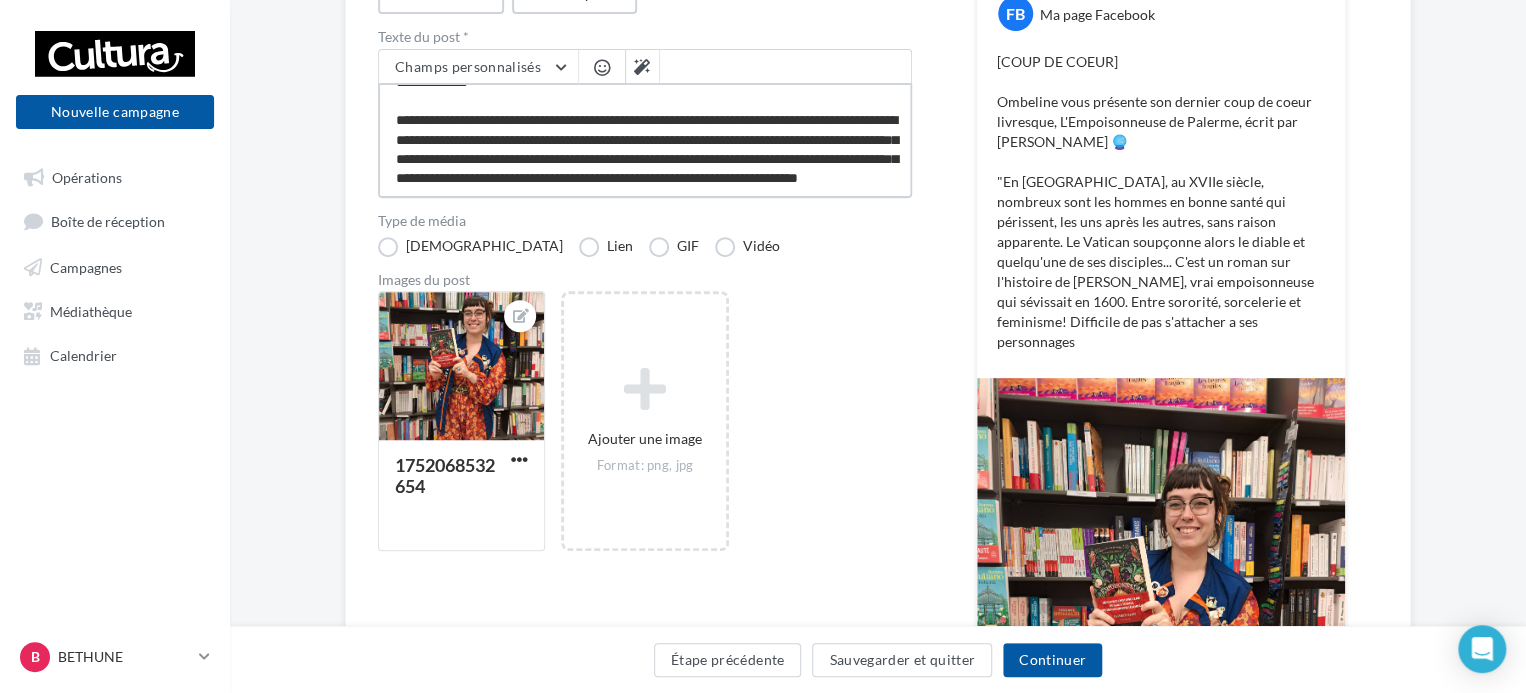 click on "**********" at bounding box center (645, 140) 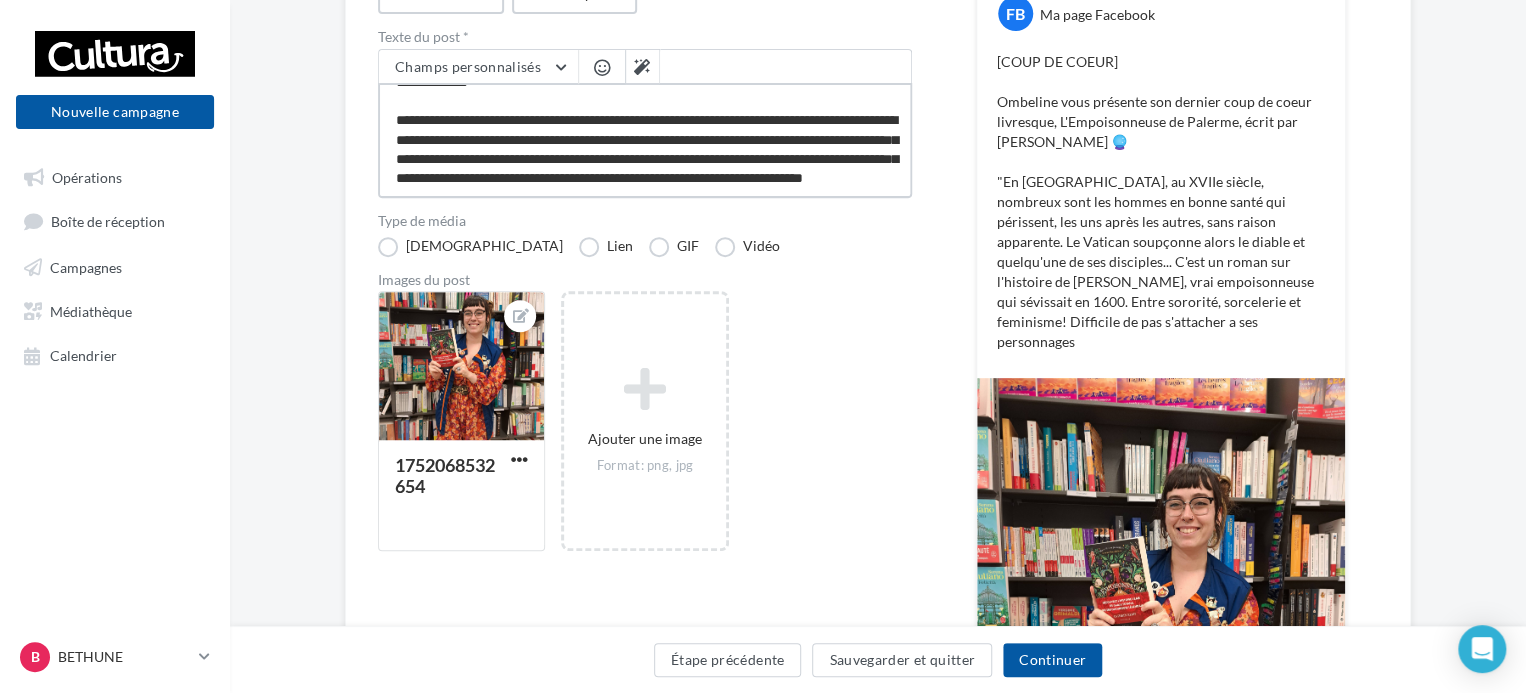 click on "**********" at bounding box center (645, 140) 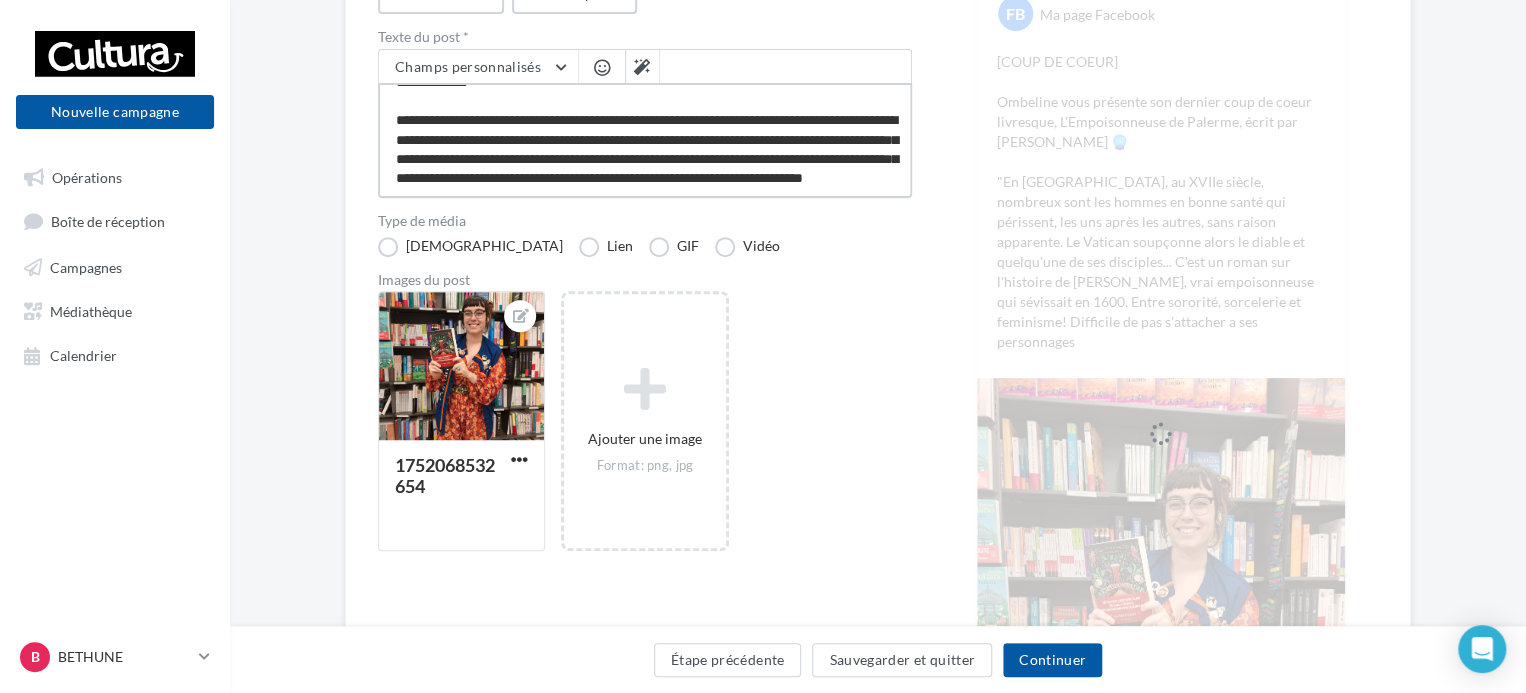click on "**********" at bounding box center [645, 140] 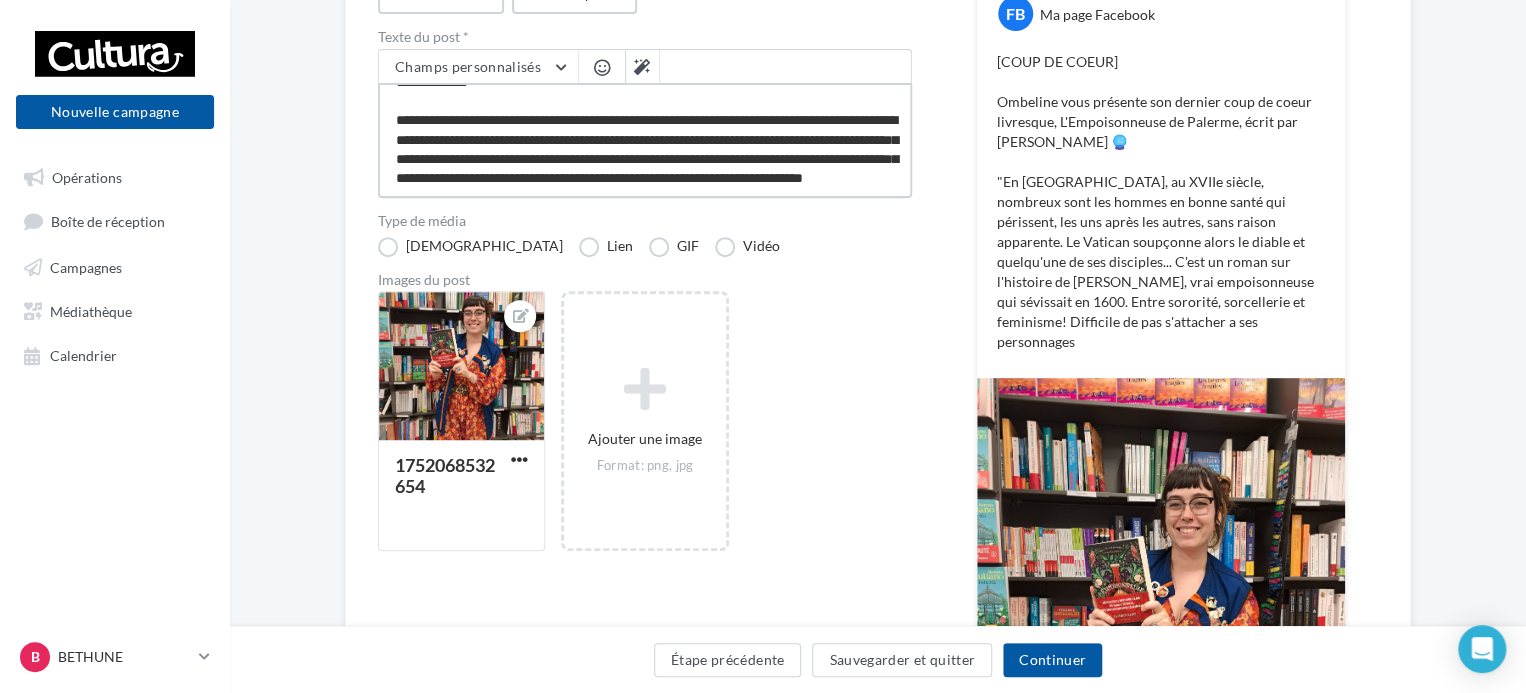 click on "**********" at bounding box center [645, 140] 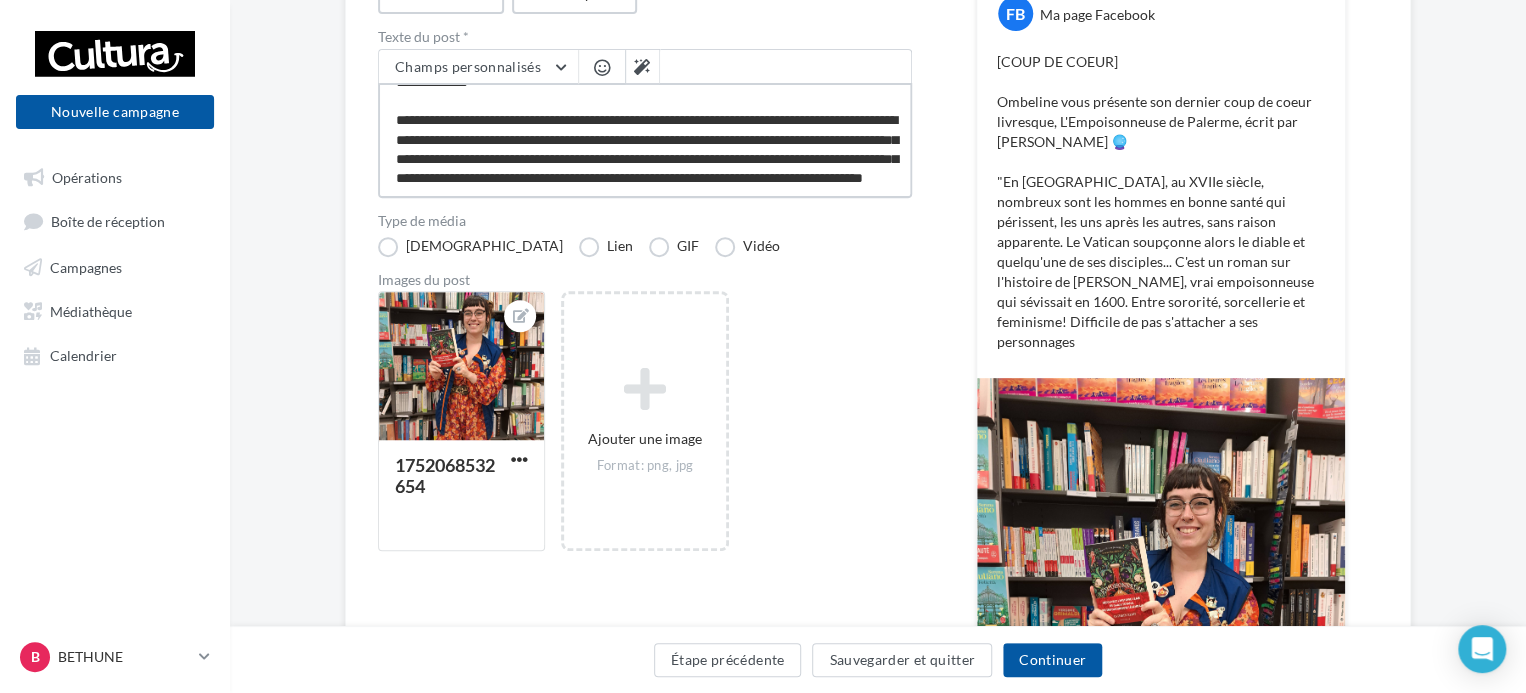 scroll, scrollTop: 106, scrollLeft: 0, axis: vertical 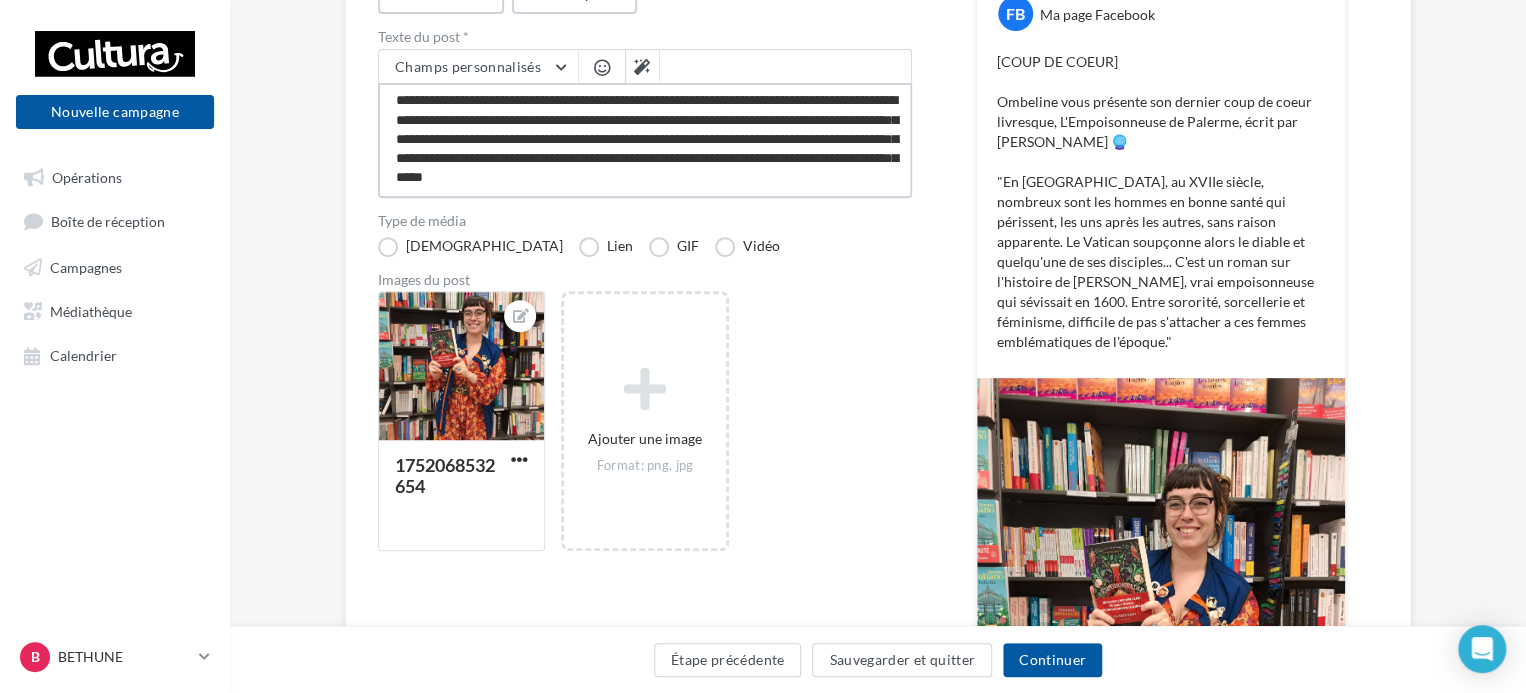 click on "**********" at bounding box center (645, 140) 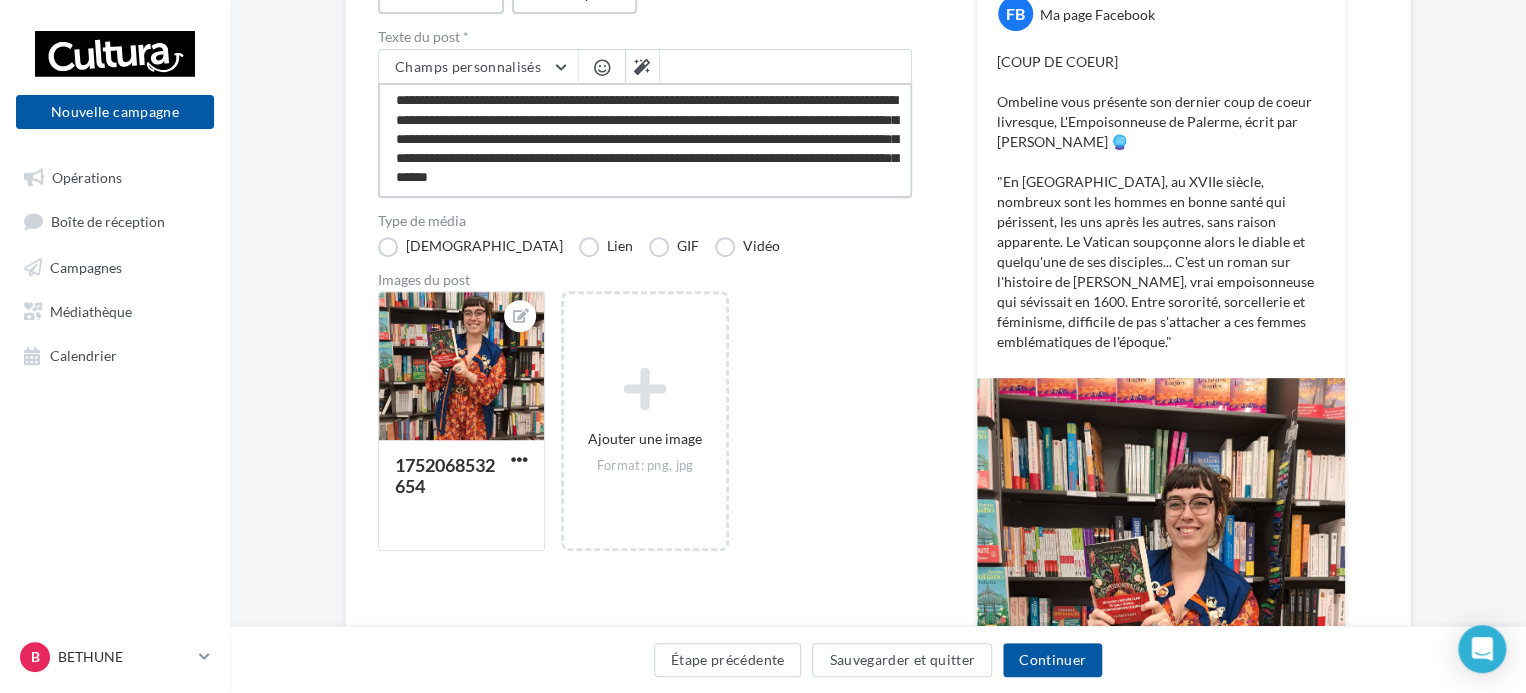 paste on "**********" 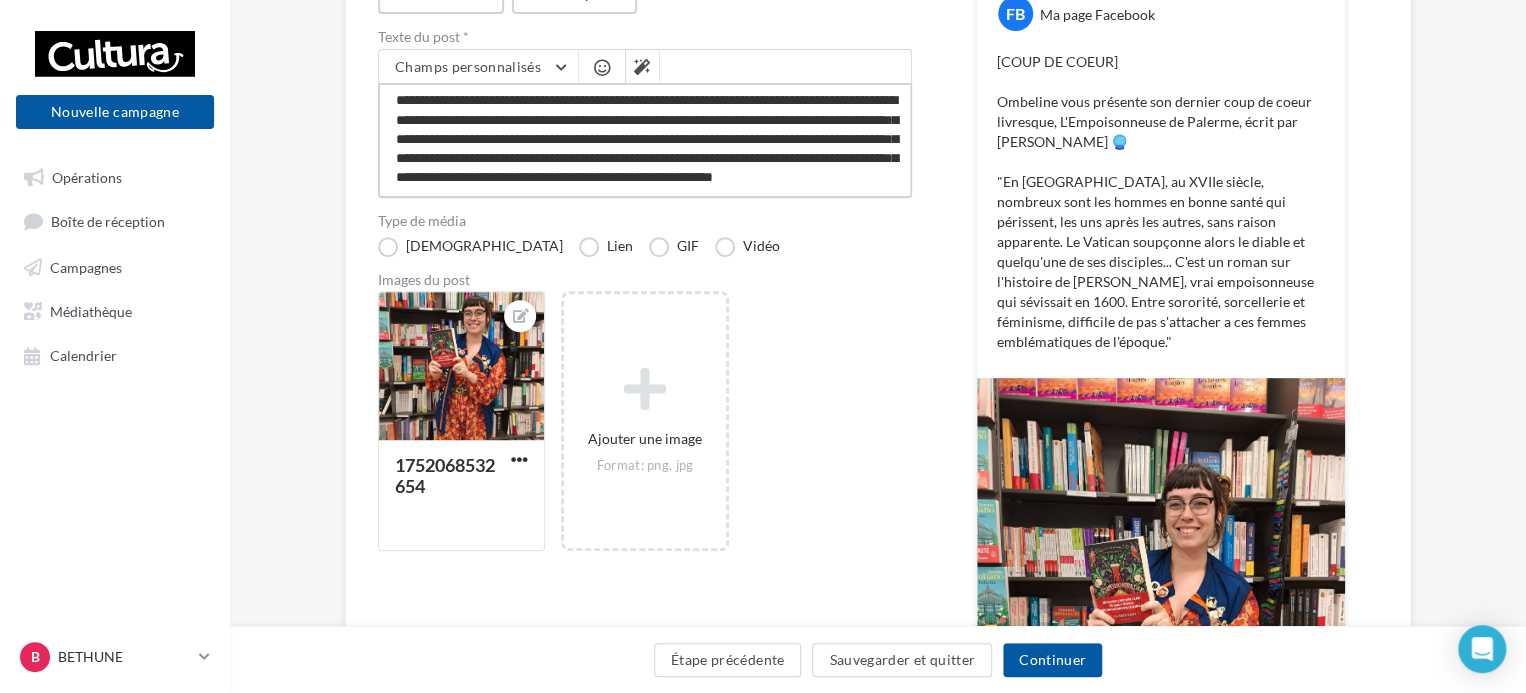 click on "**********" at bounding box center [645, 140] 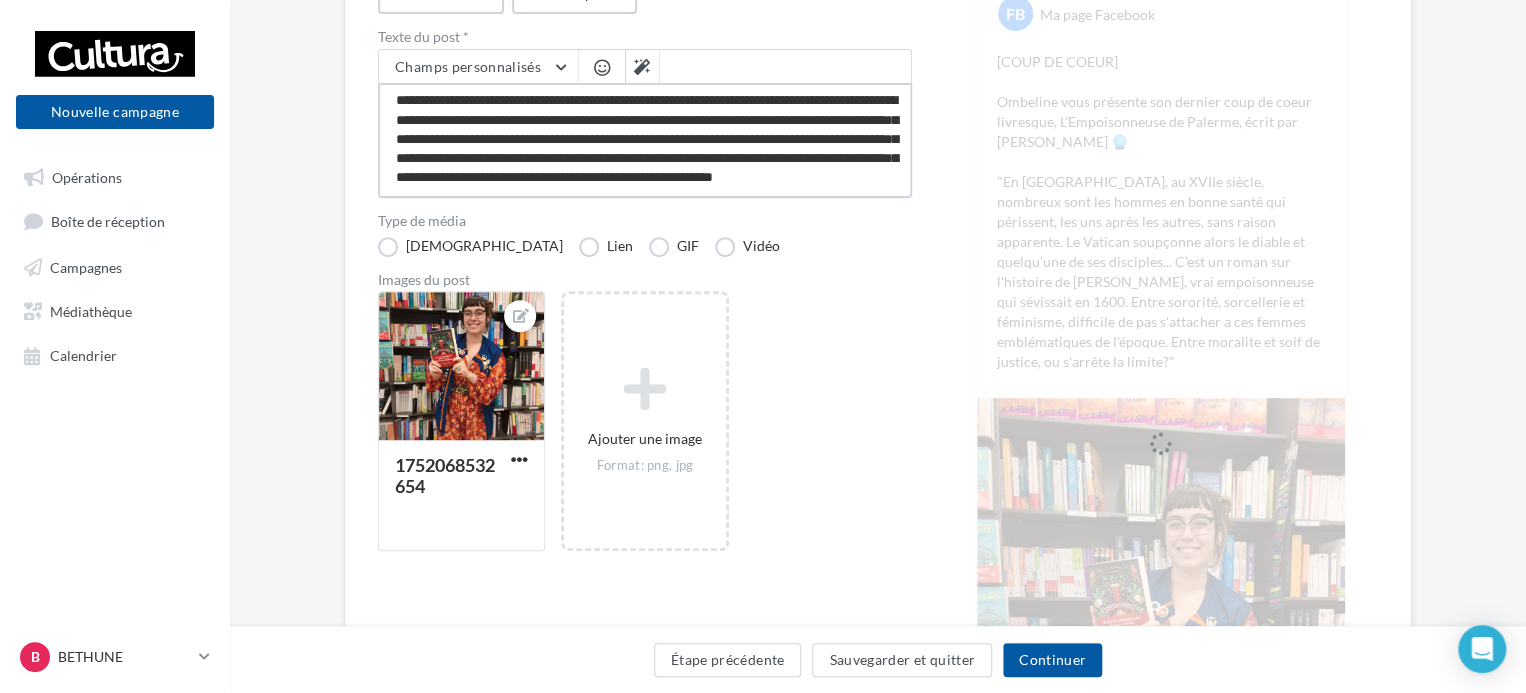 click on "**********" at bounding box center (645, 140) 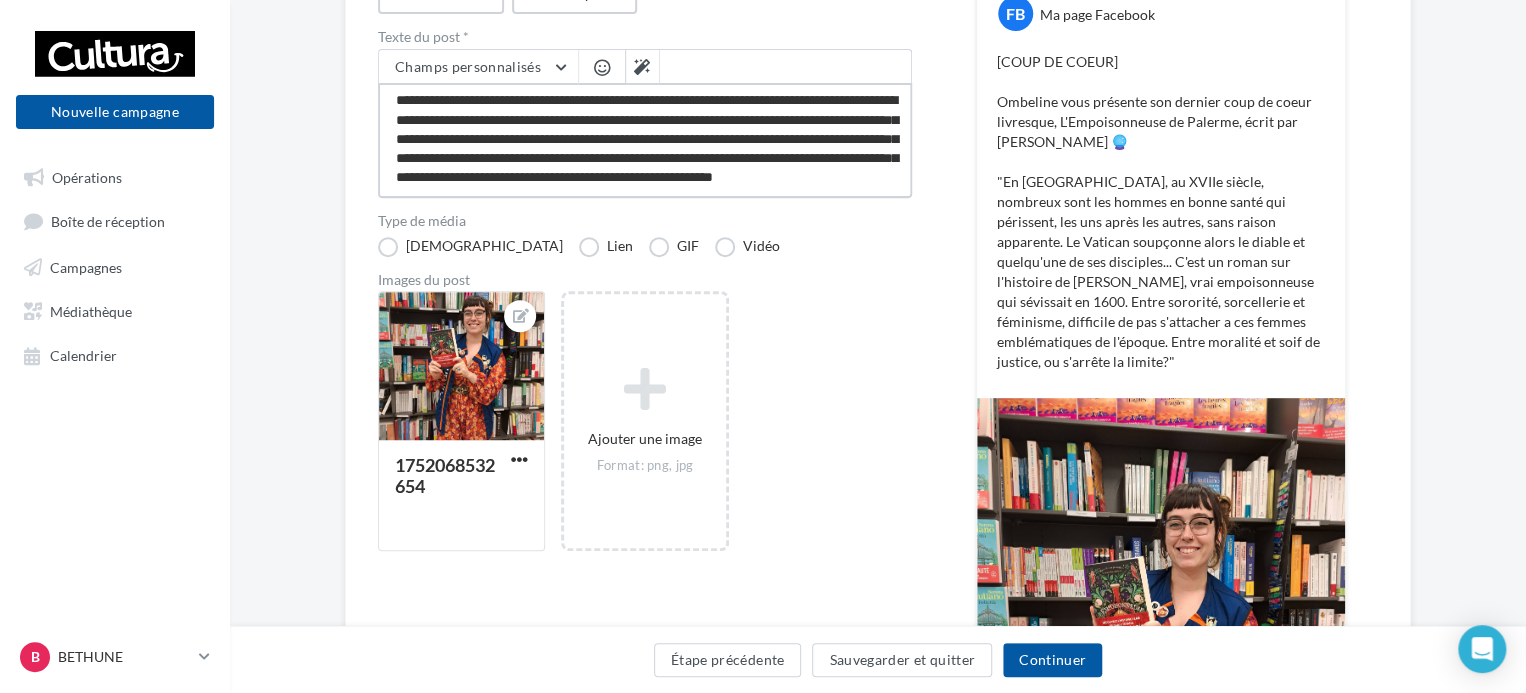 click on "**********" at bounding box center (645, 140) 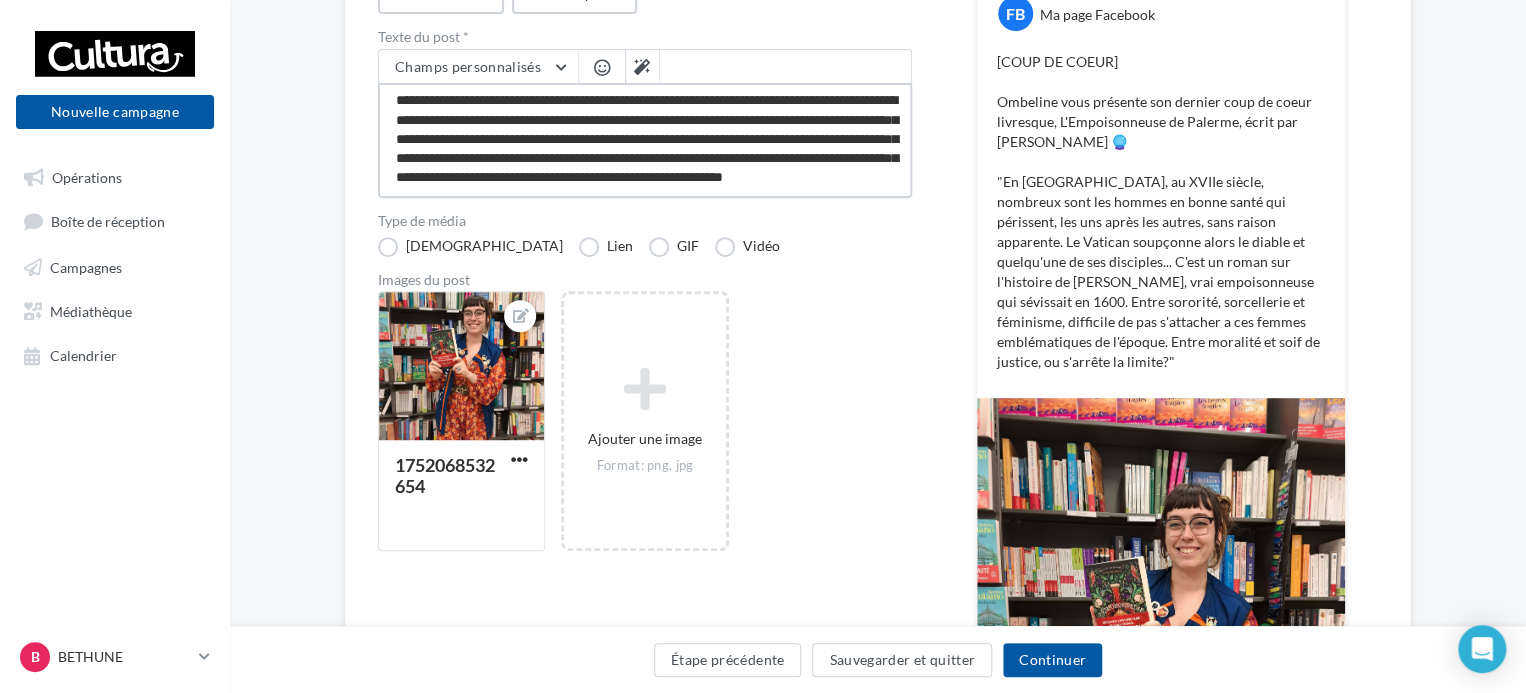scroll, scrollTop: 144, scrollLeft: 0, axis: vertical 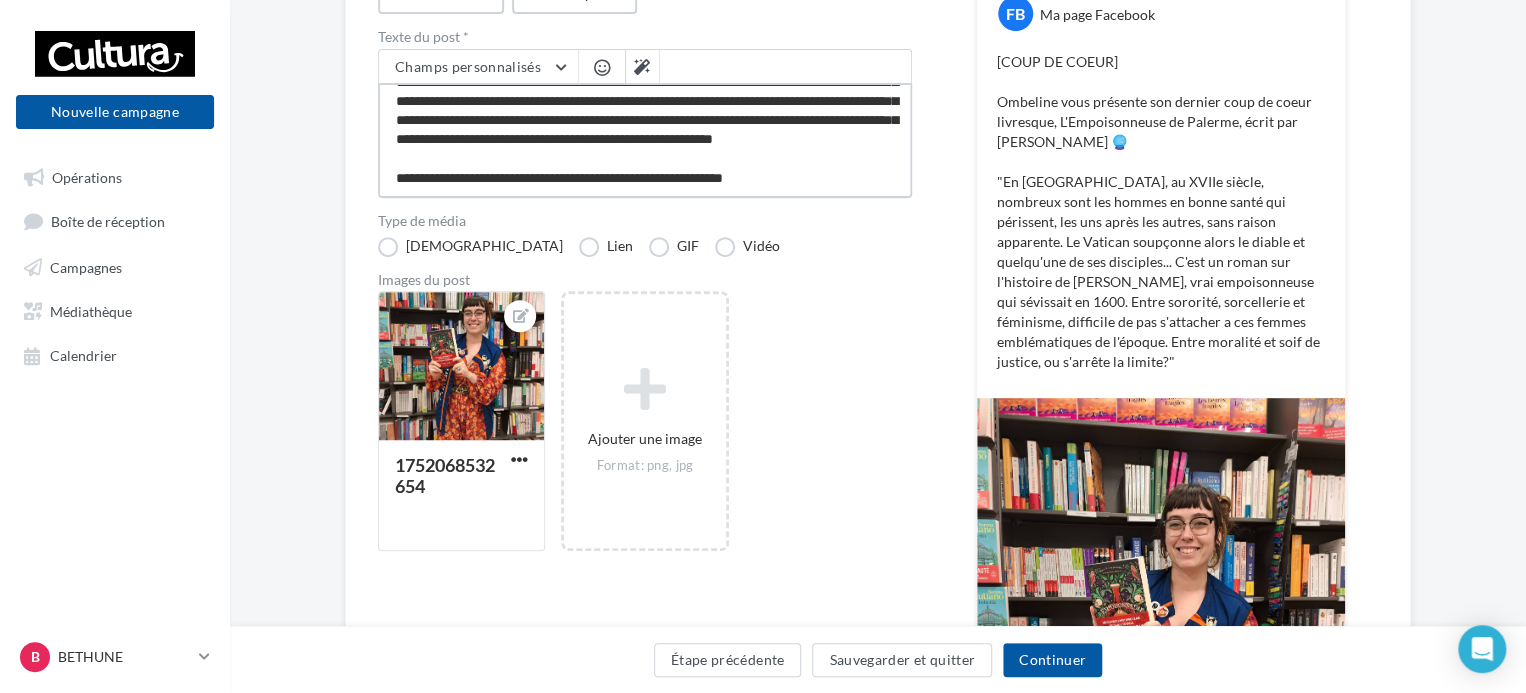 click on "**********" at bounding box center (645, 140) 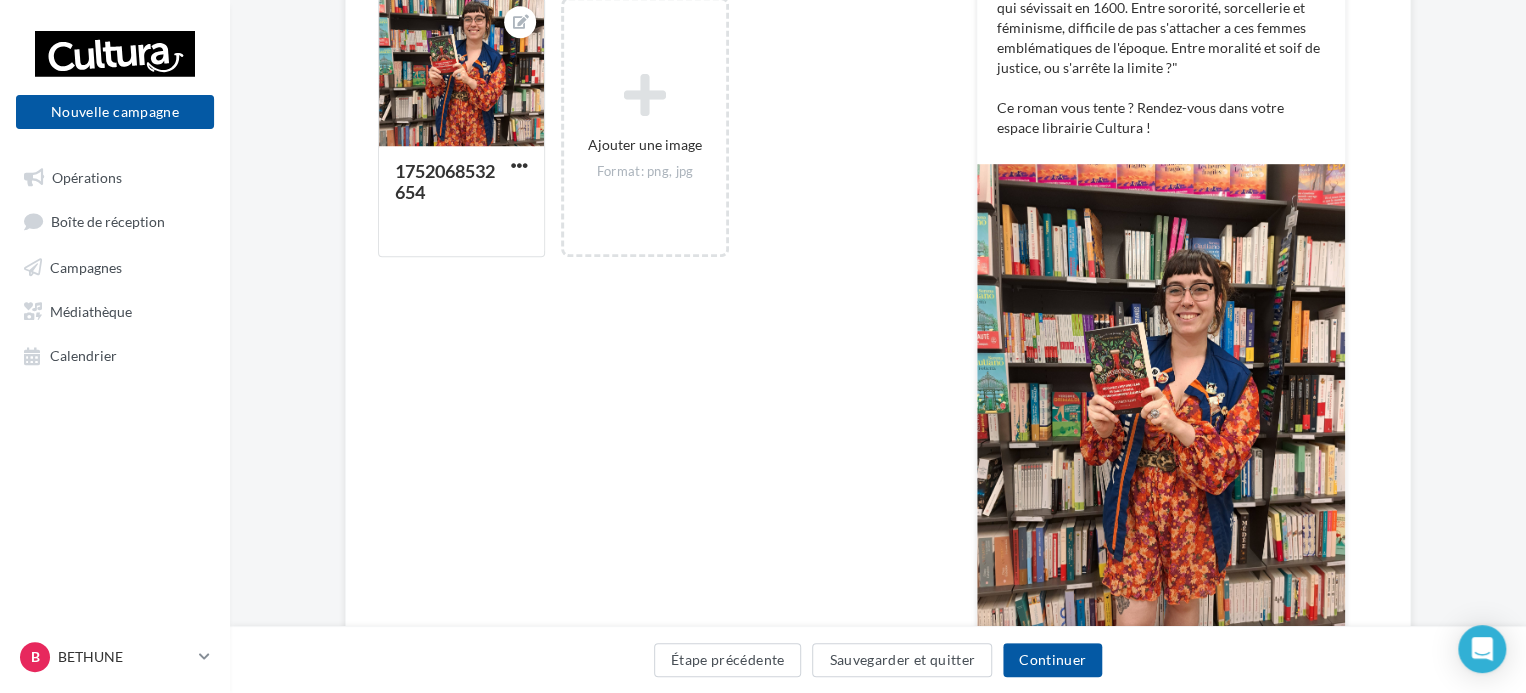 scroll, scrollTop: 579, scrollLeft: 0, axis: vertical 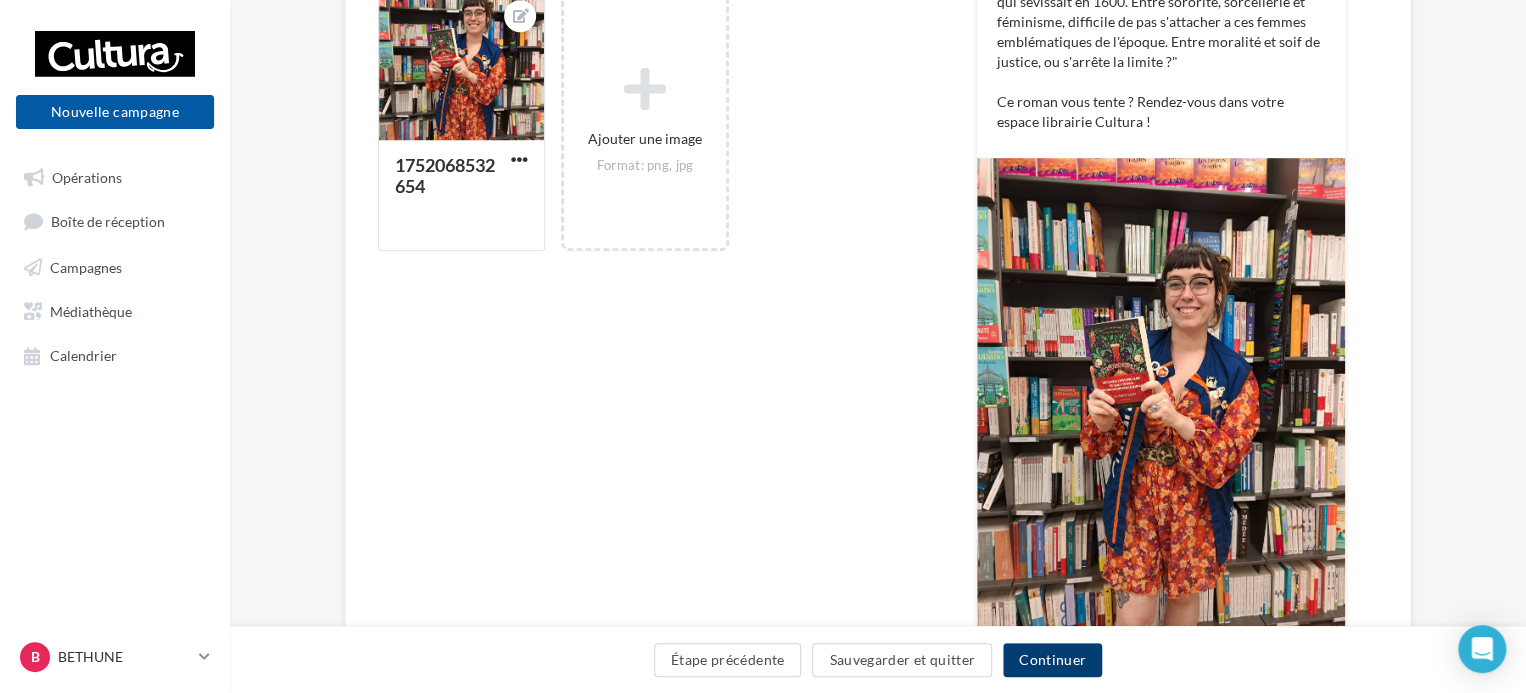 click on "Continuer" at bounding box center [1052, 660] 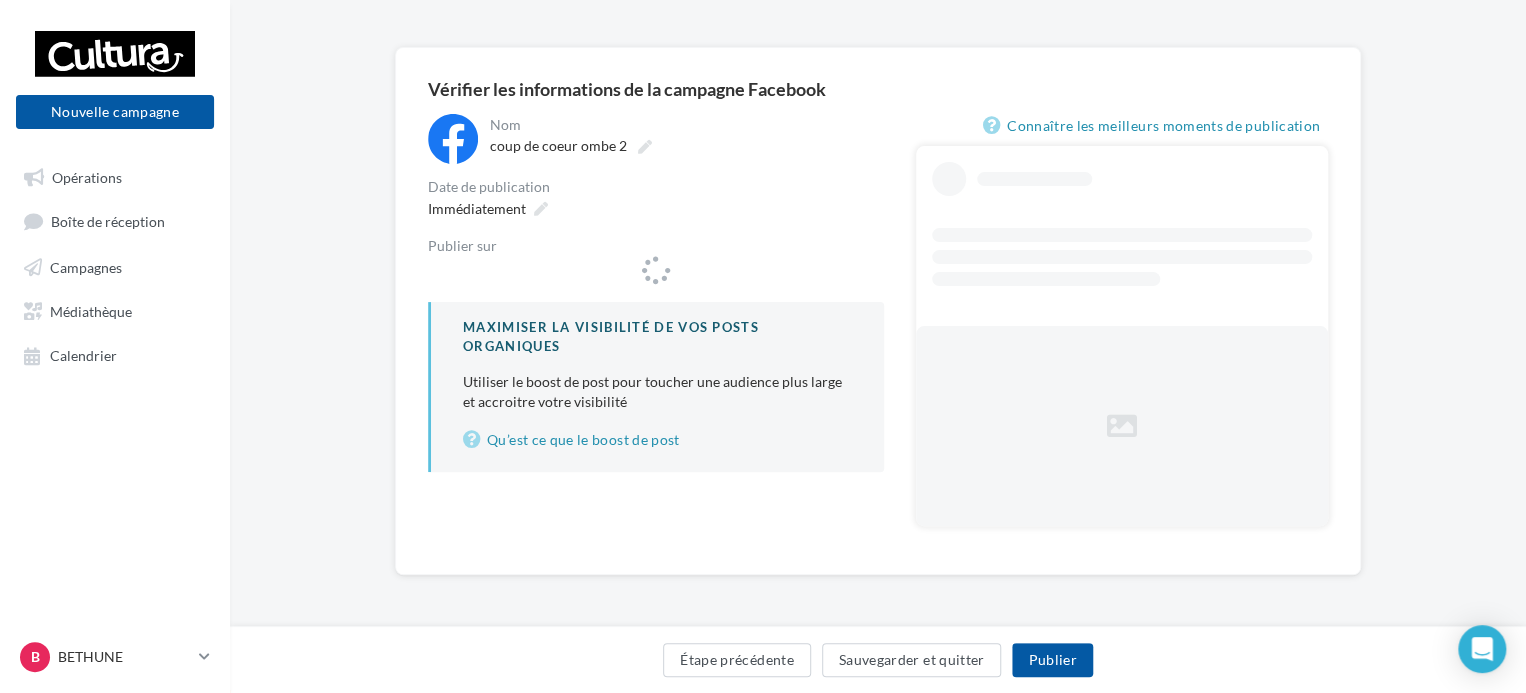scroll, scrollTop: 0, scrollLeft: 0, axis: both 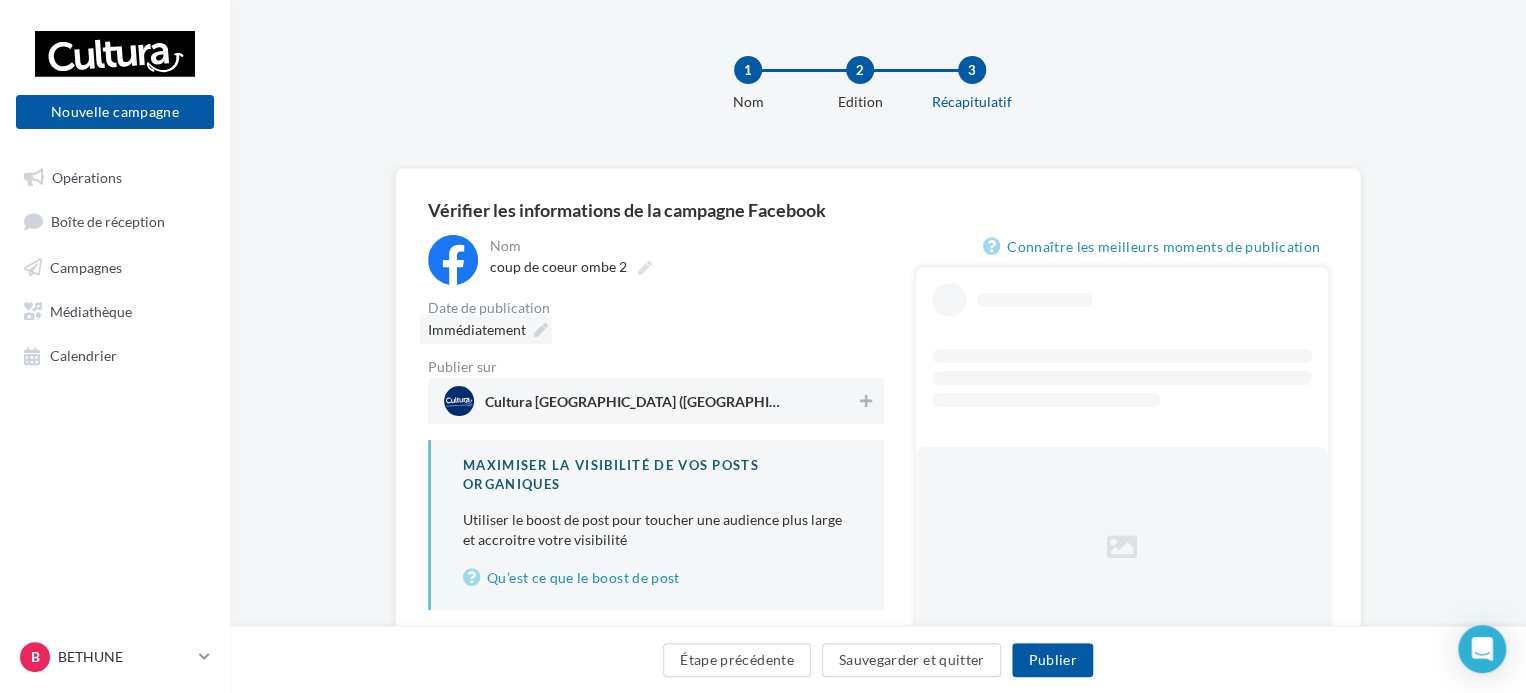 click on "Immédiatement" at bounding box center (486, 329) 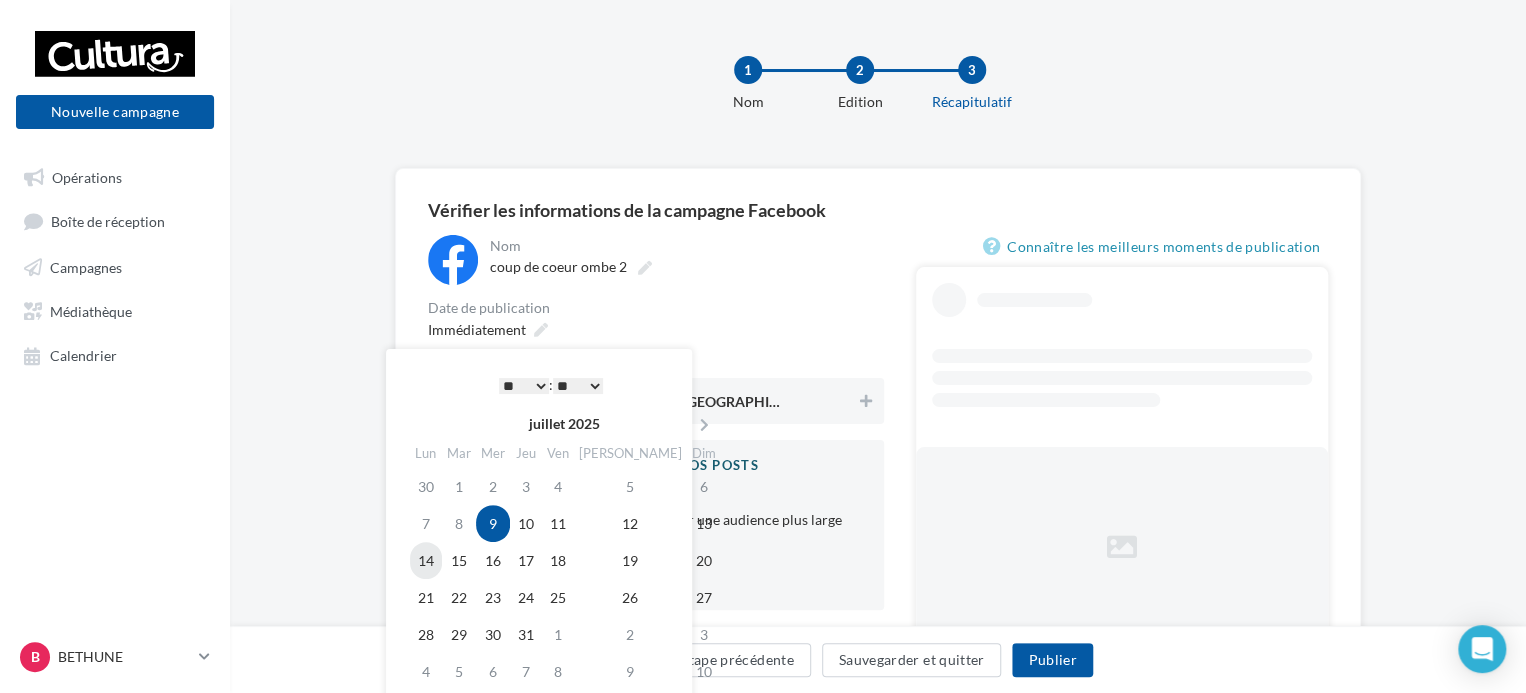 click on "14" at bounding box center (426, 560) 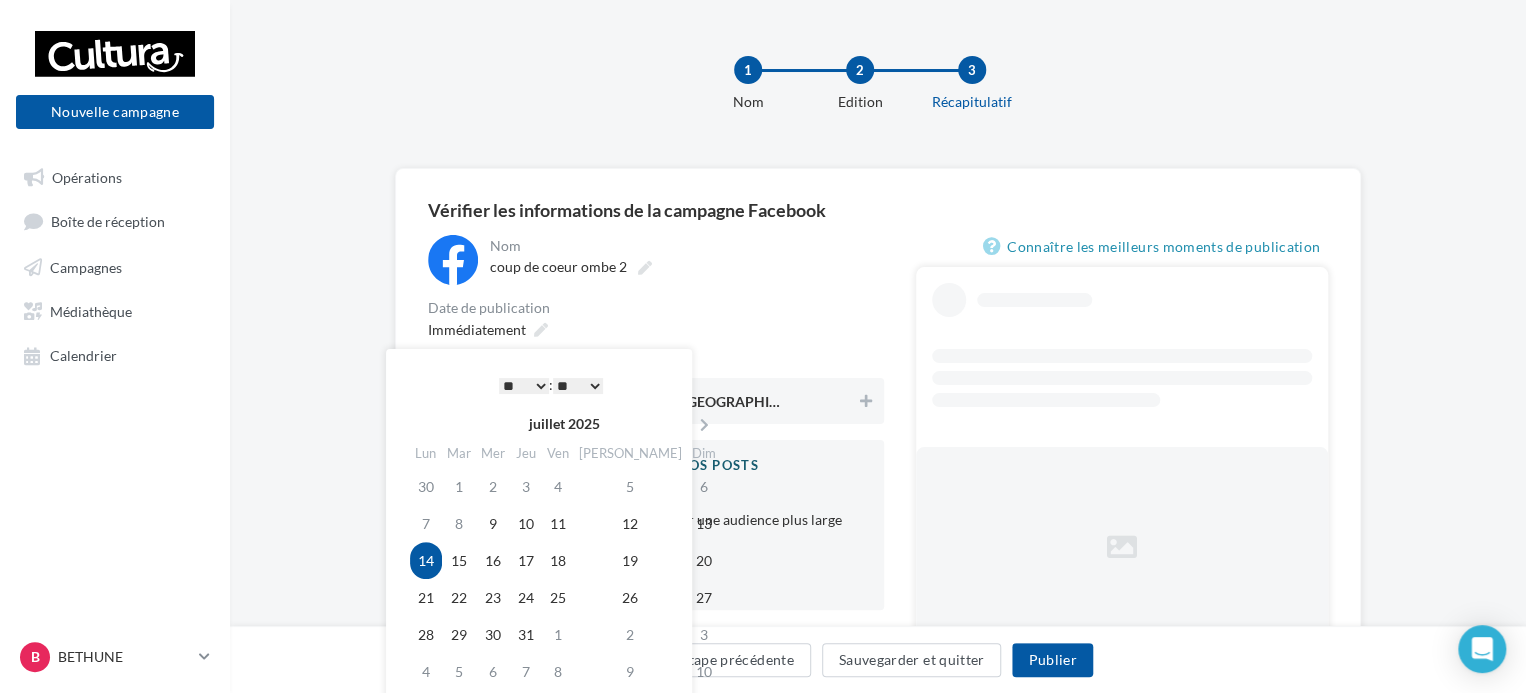 click on "* * * * * * * * * * ** ** ** ** ** ** ** ** ** ** ** ** ** **" at bounding box center [524, 386] 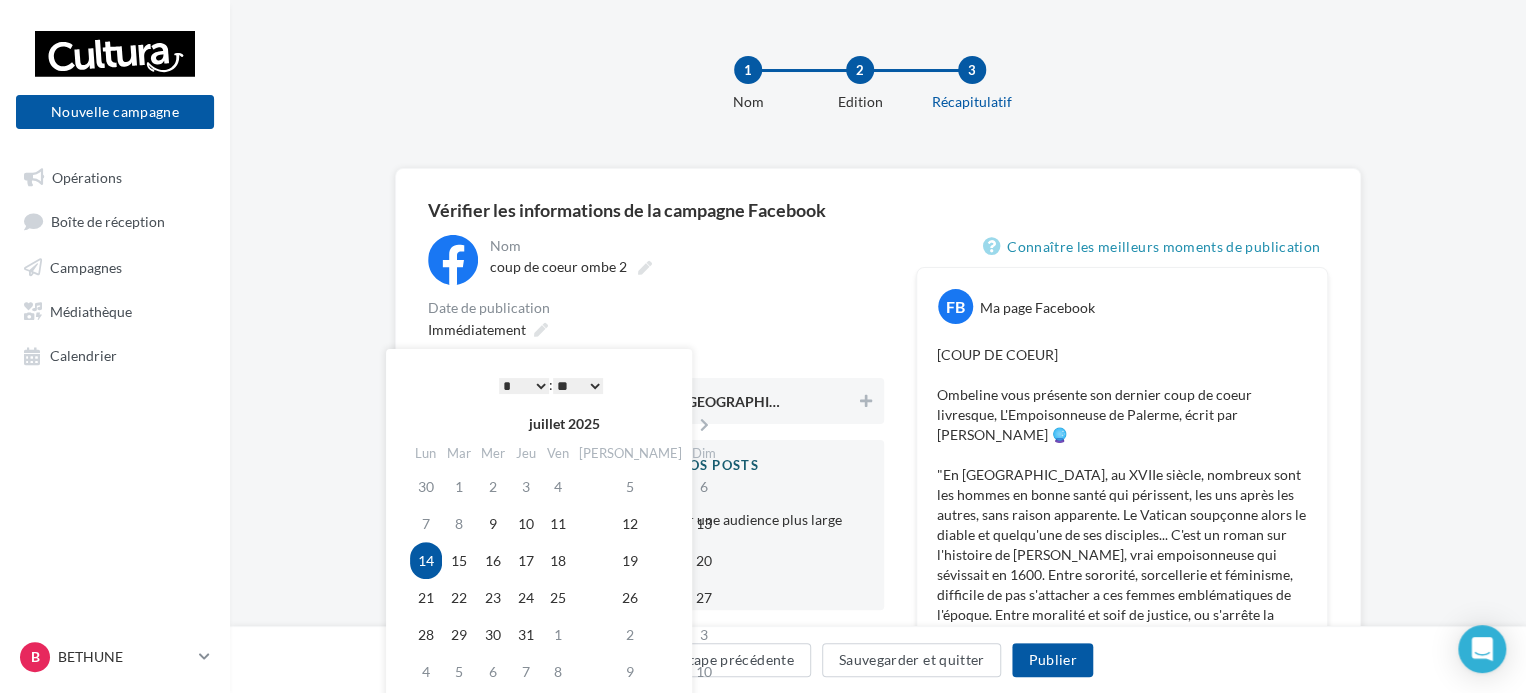click on "** ** ** ** ** **" at bounding box center (578, 386) 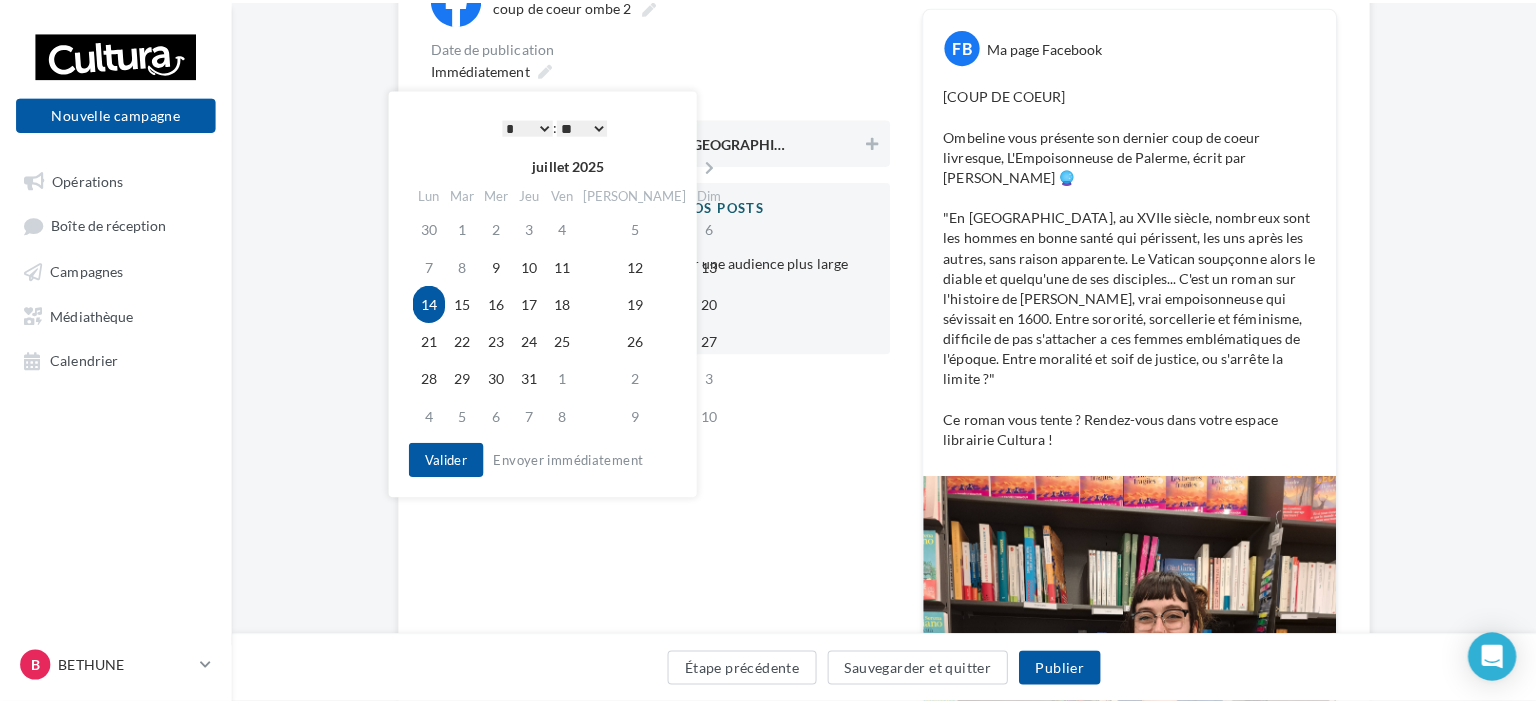 scroll, scrollTop: 300, scrollLeft: 0, axis: vertical 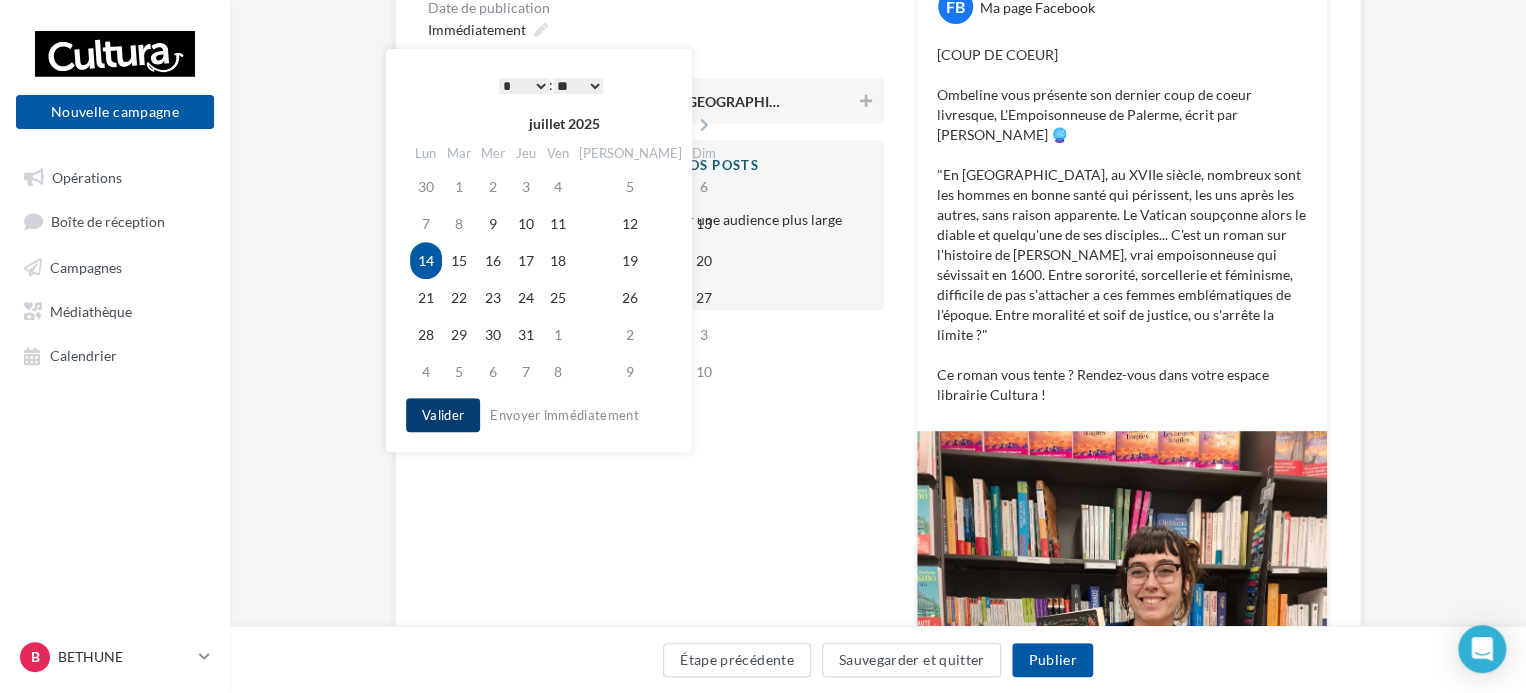 click on "Valider" at bounding box center [443, 415] 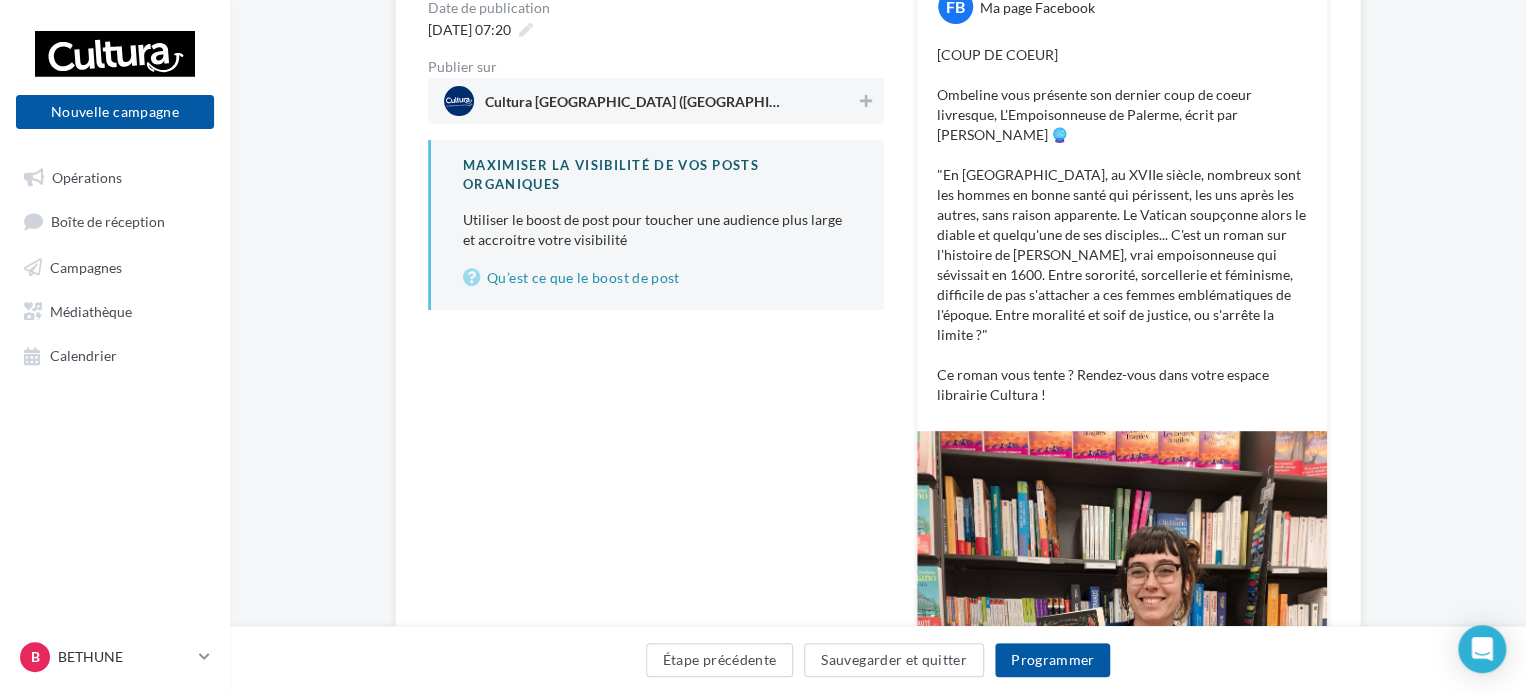 click on "**********" at bounding box center (656, 122) 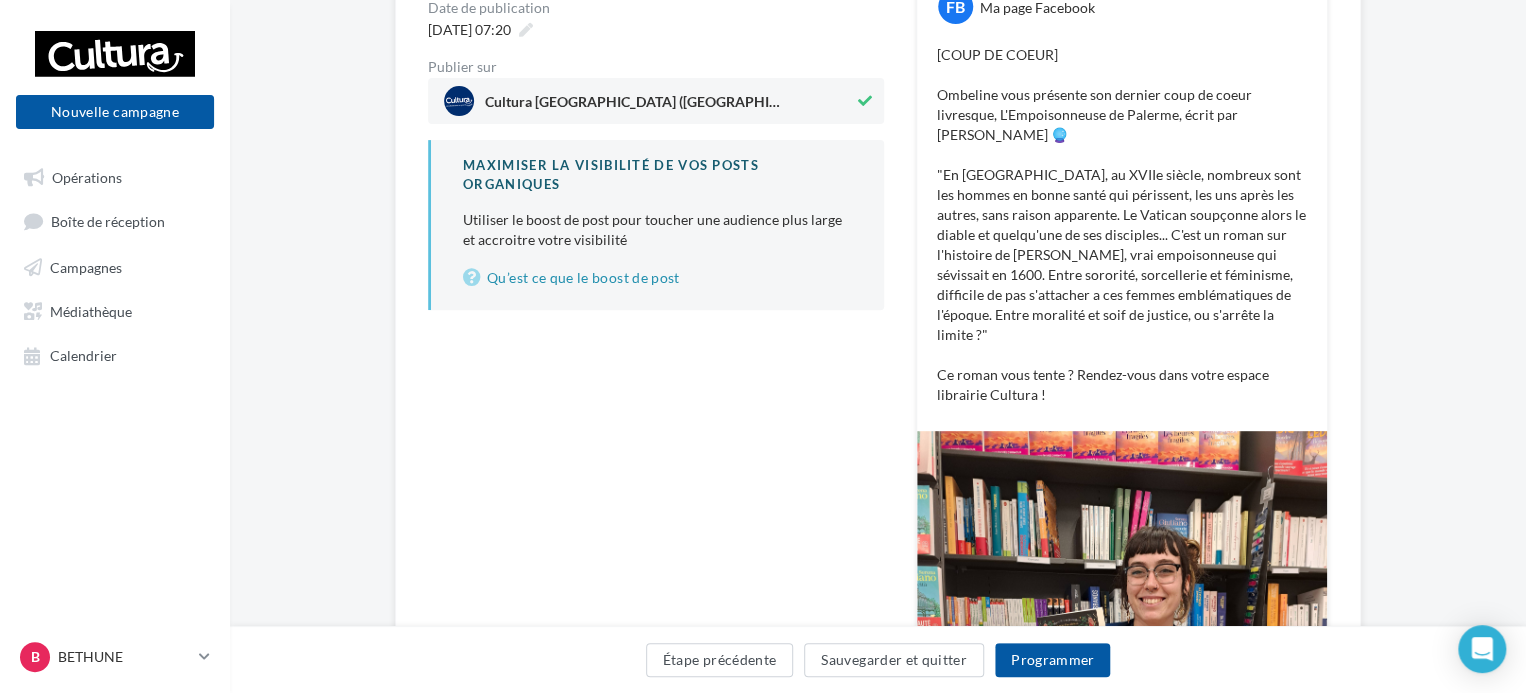 click on "Étape précédente   Sauvegarder et quitter      Programmer" at bounding box center [878, 659] 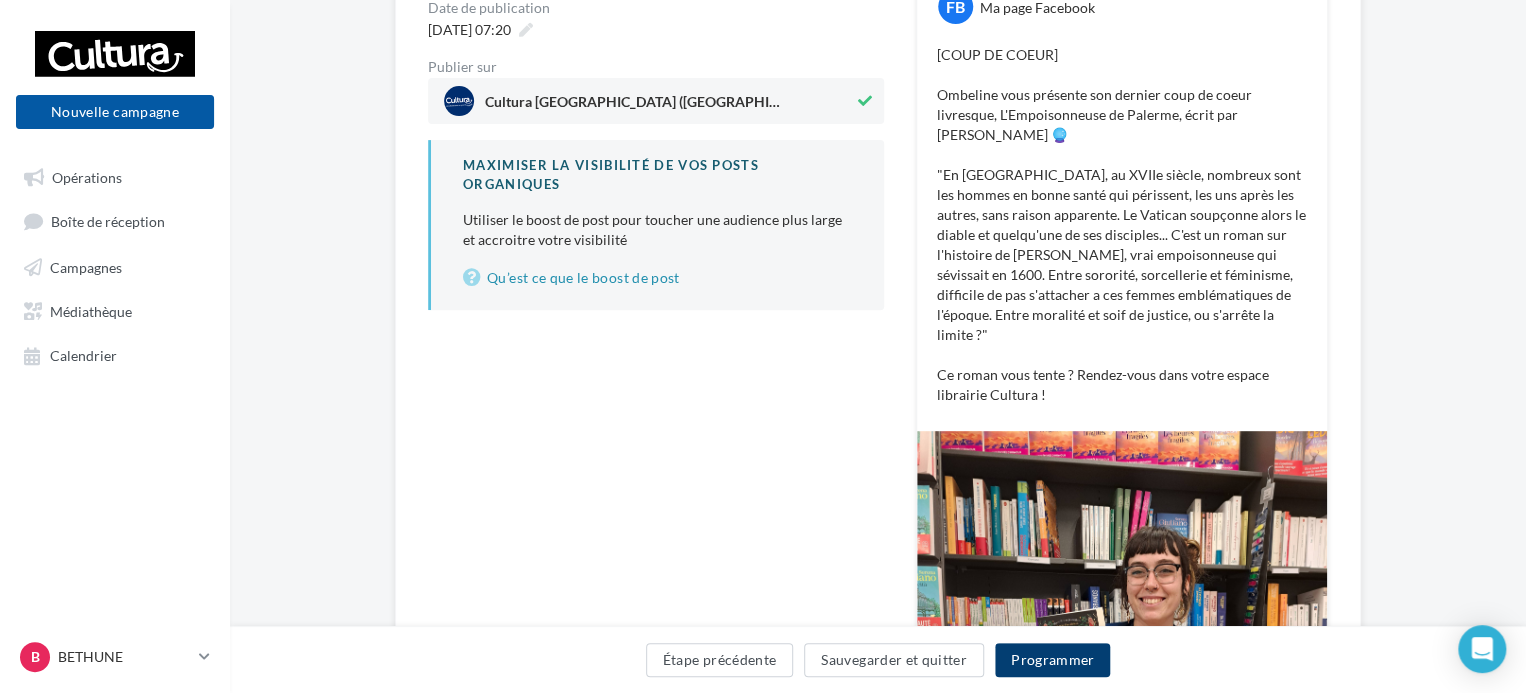 click on "Programmer" at bounding box center (1053, 660) 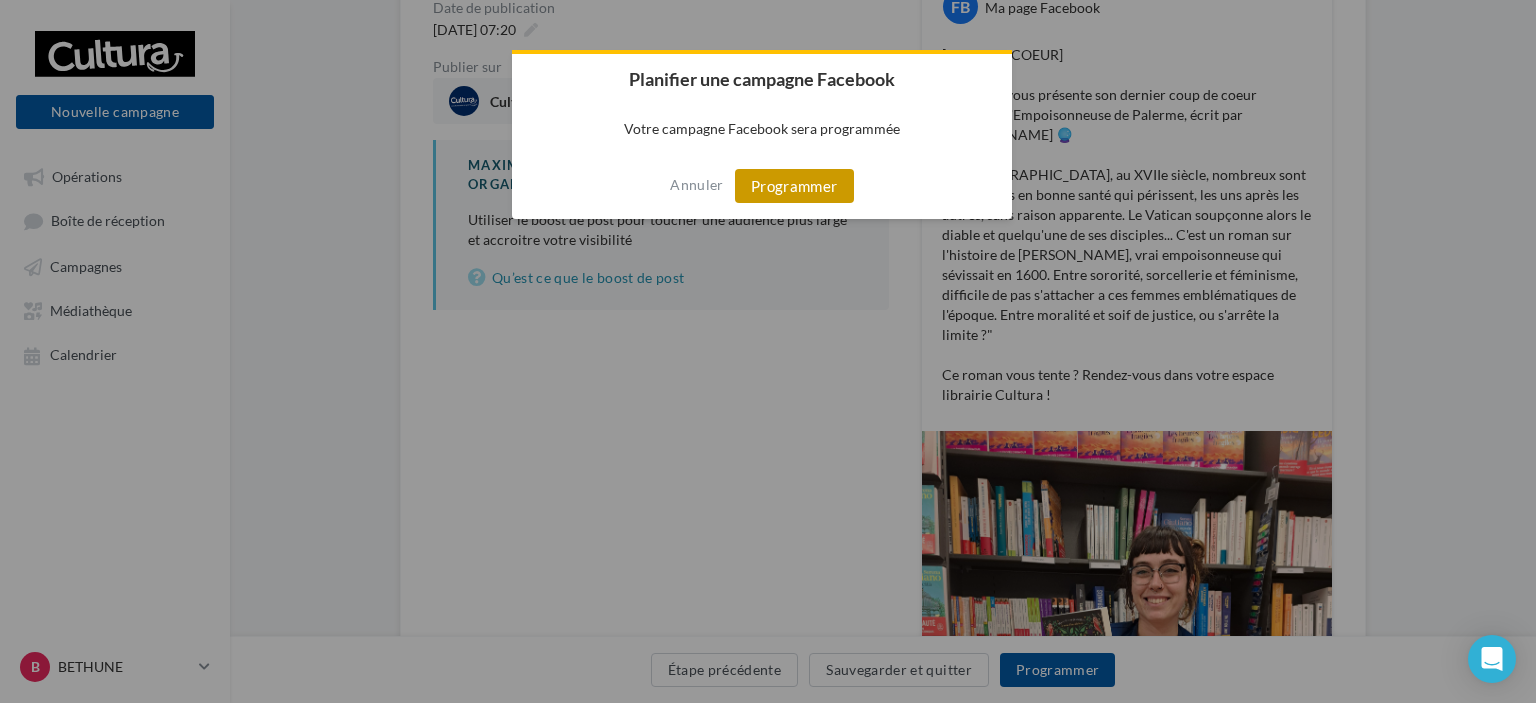 click on "Programmer" at bounding box center (794, 186) 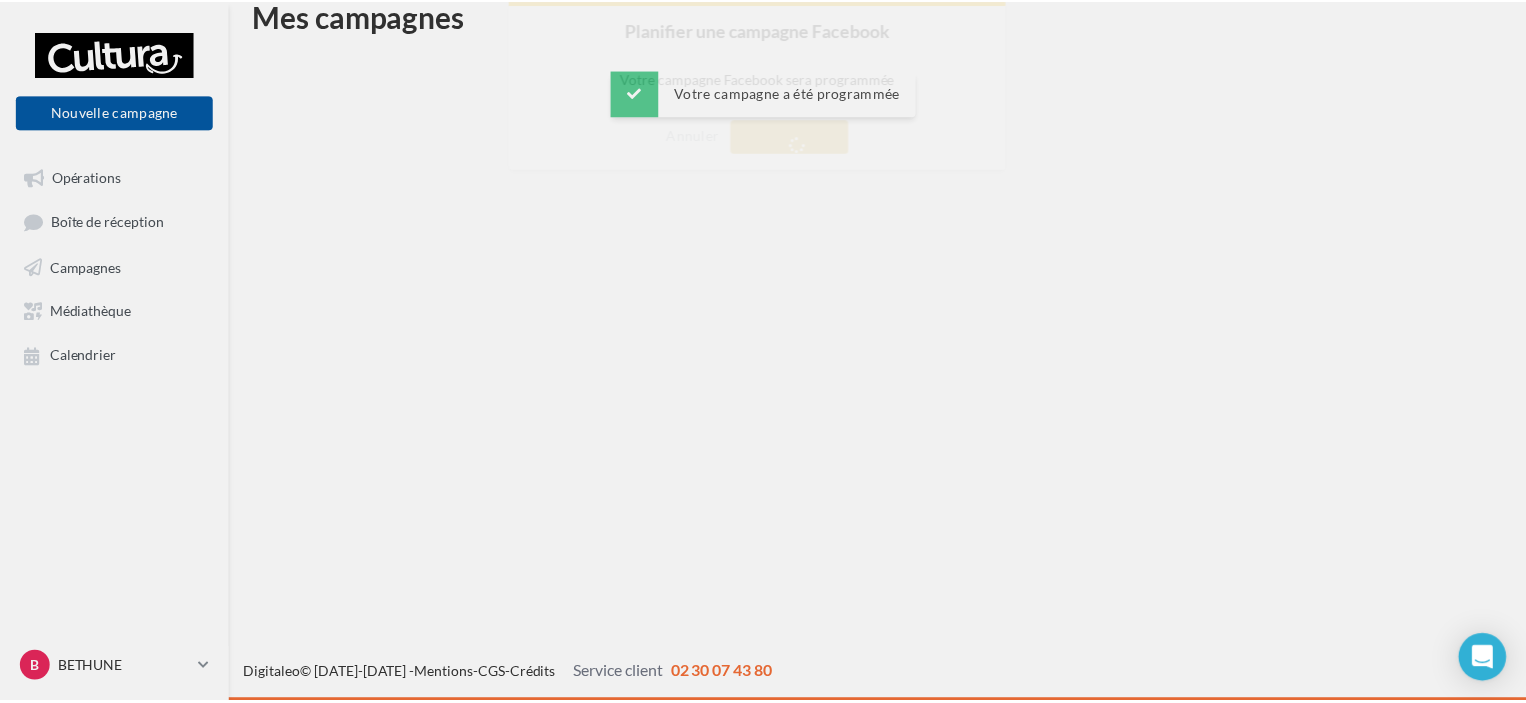 scroll, scrollTop: 32, scrollLeft: 0, axis: vertical 